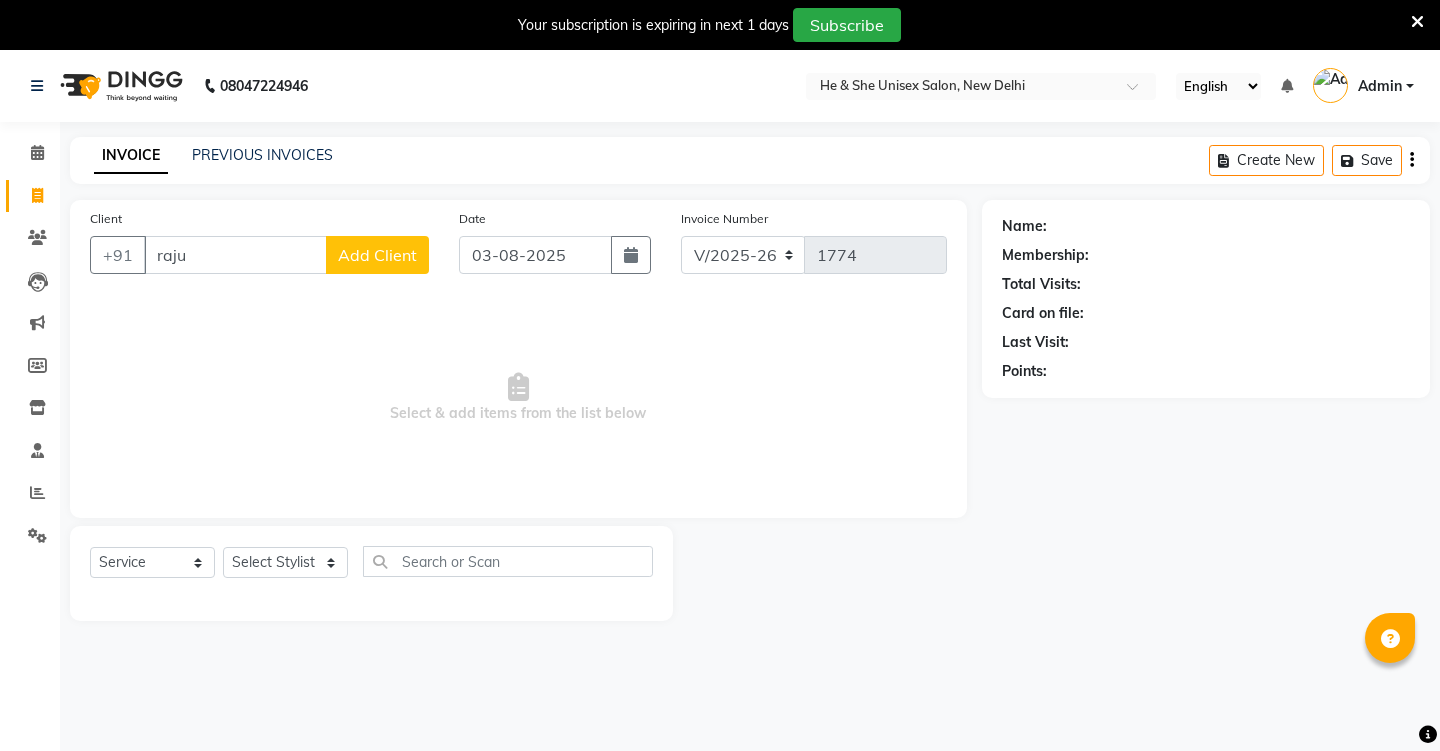select on "4745" 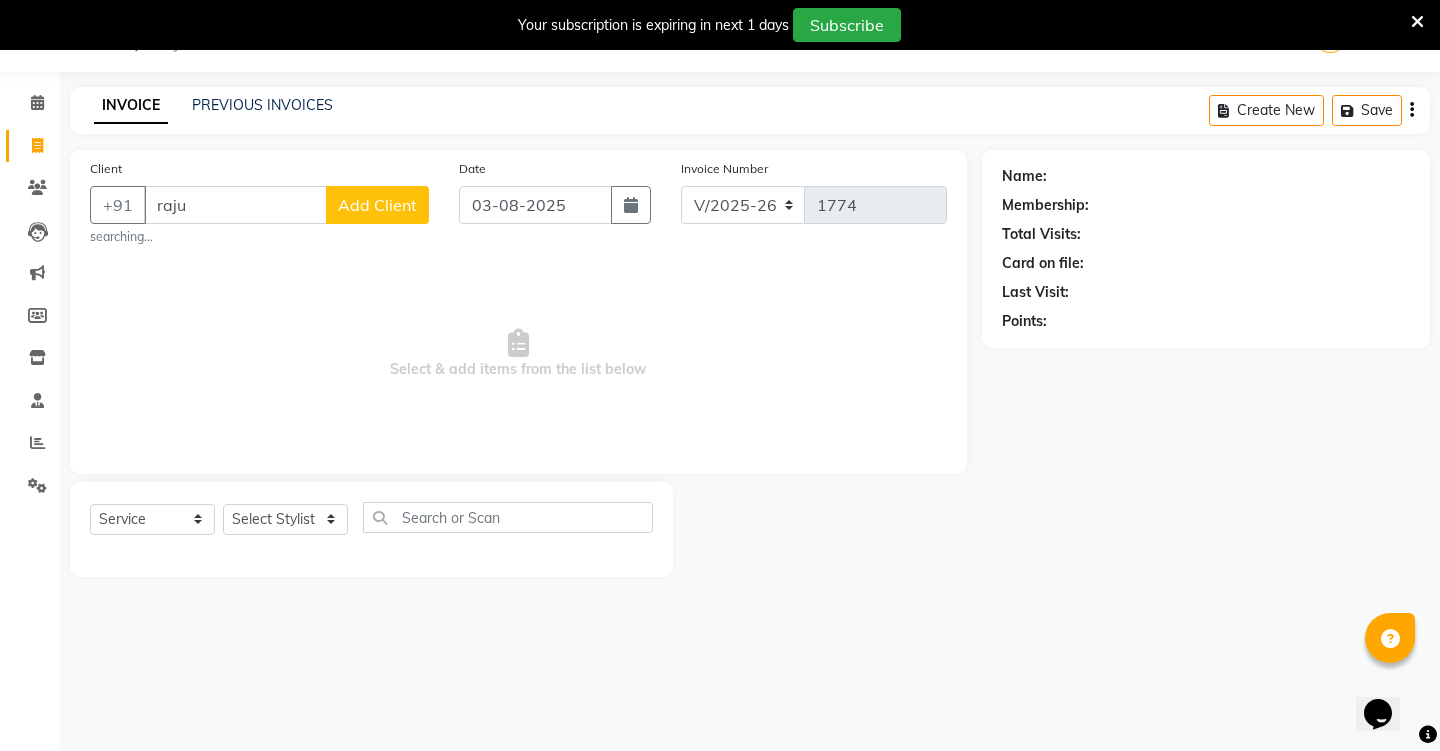 scroll, scrollTop: 0, scrollLeft: 0, axis: both 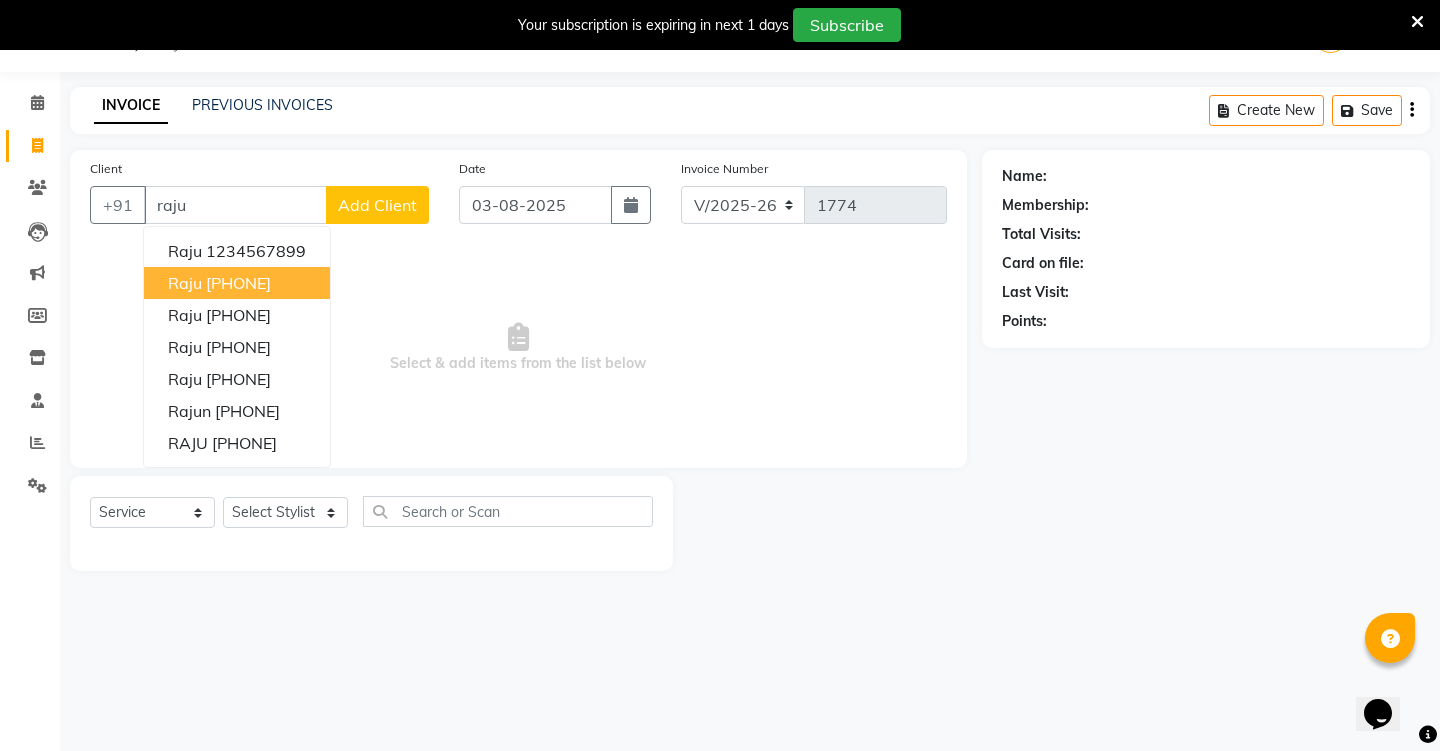 click on "raju" at bounding box center [185, 283] 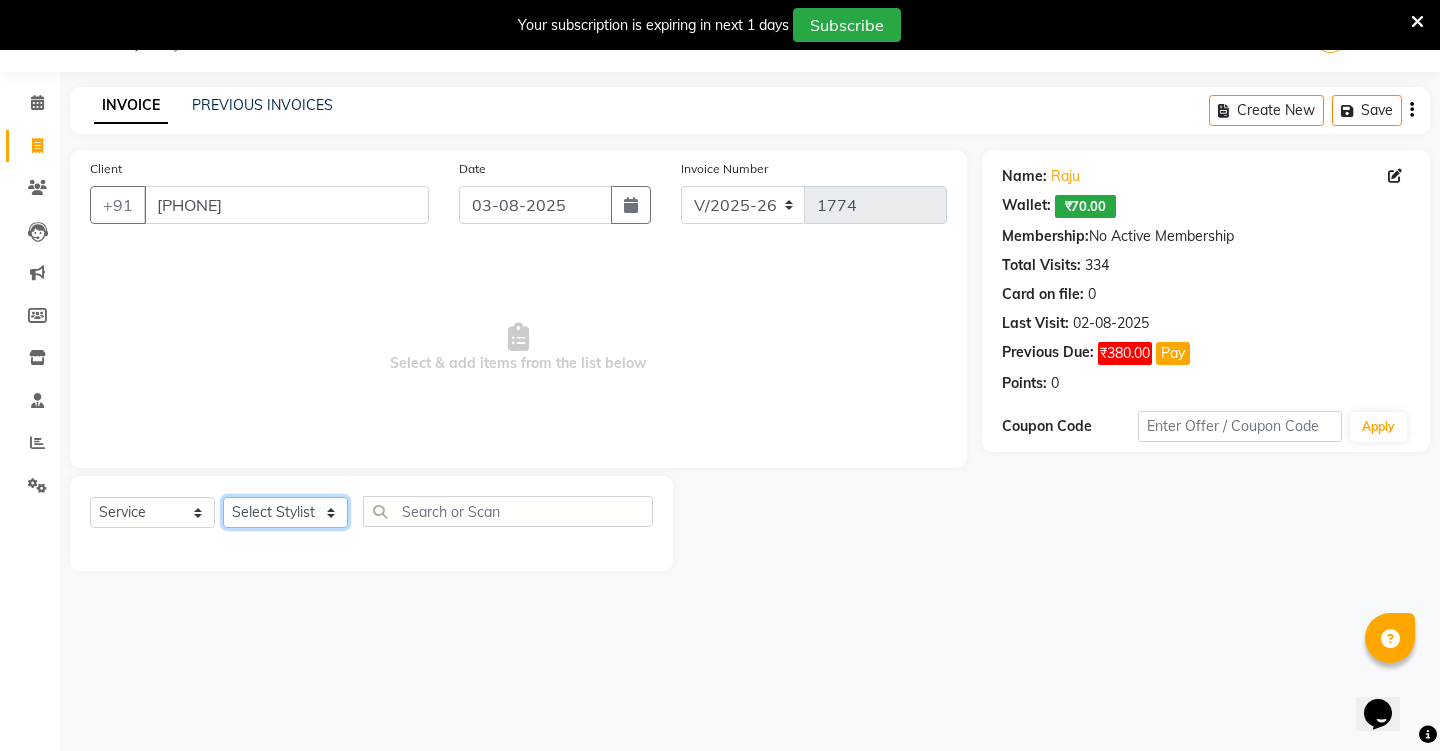click on "Select Stylist Abdulla Arif Arshad Asim Hussain Iqra Samad Sheetal Shruti Sonia Uwes" 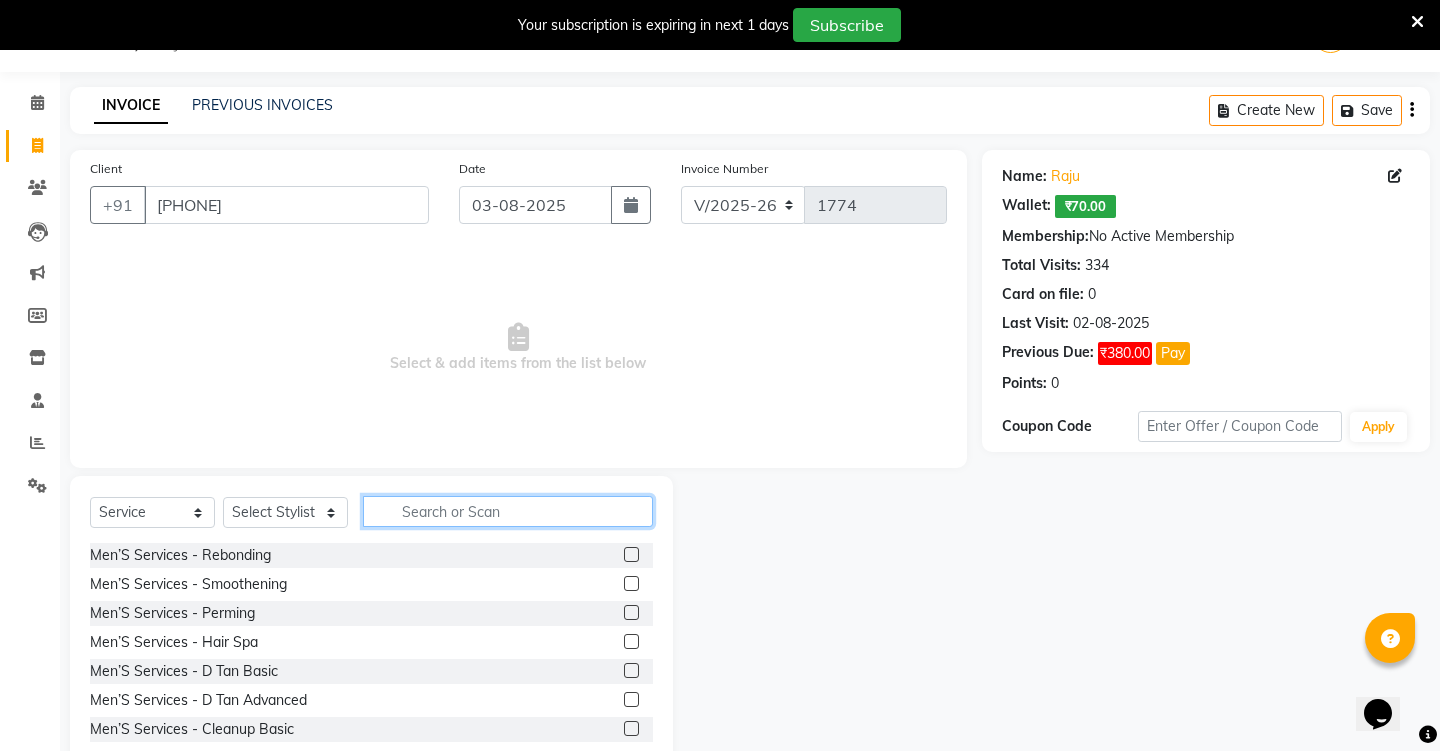 click 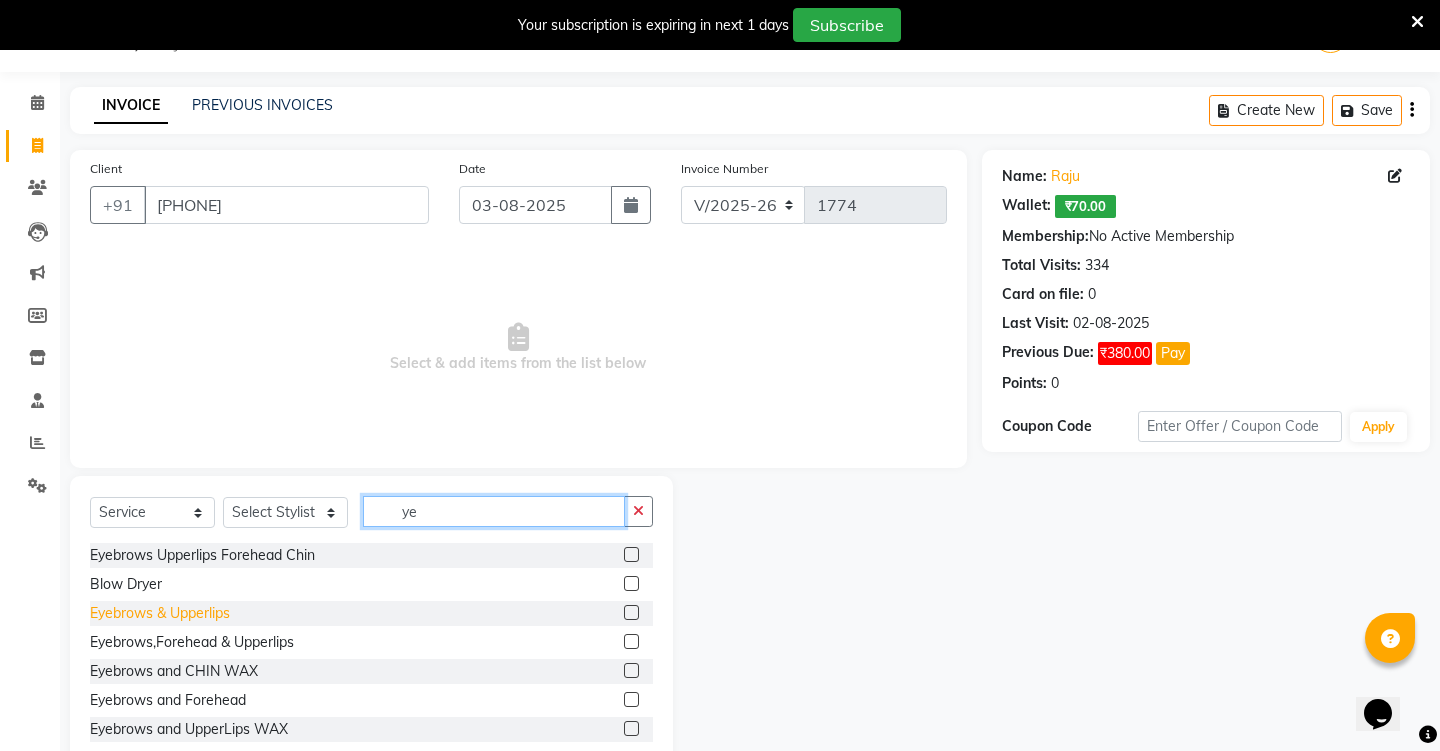 type on "ye" 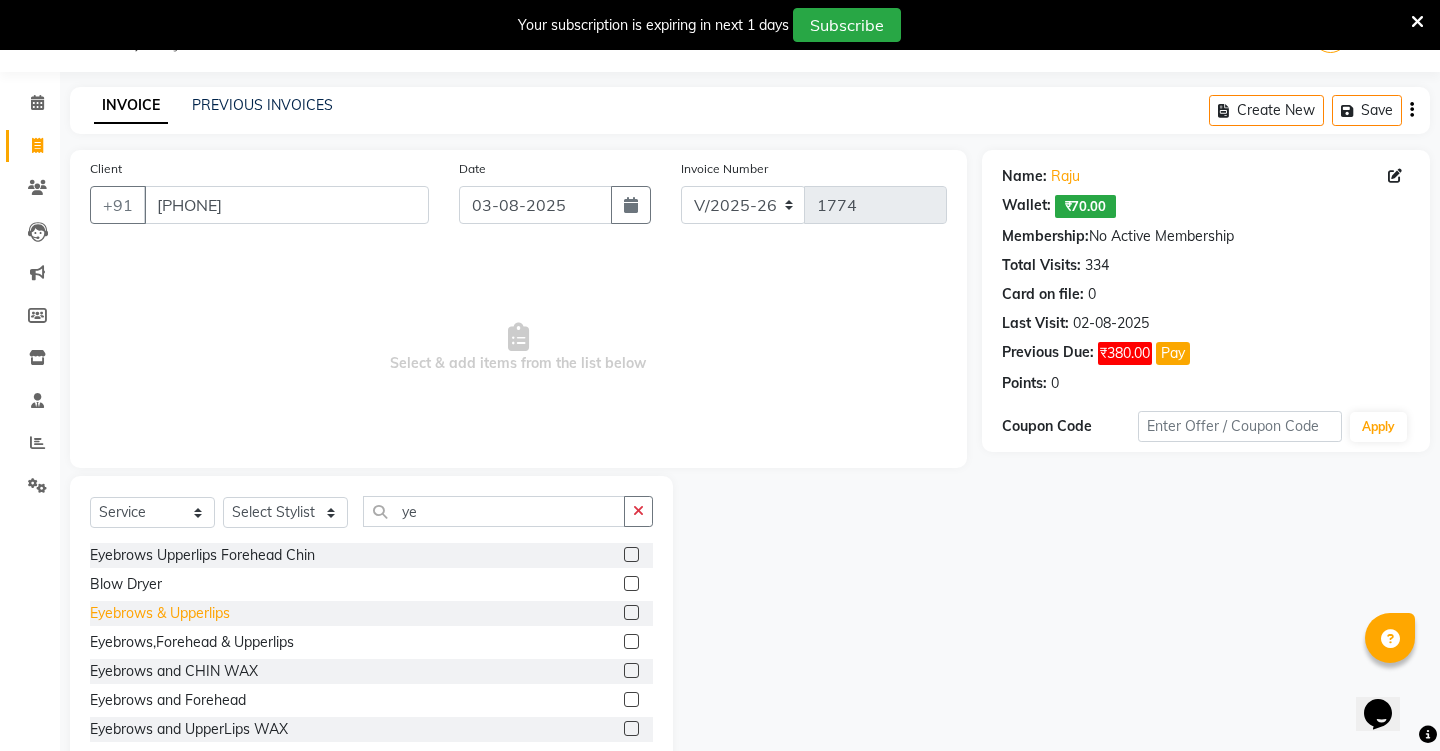 click on "Eyebrows & Upperlips" 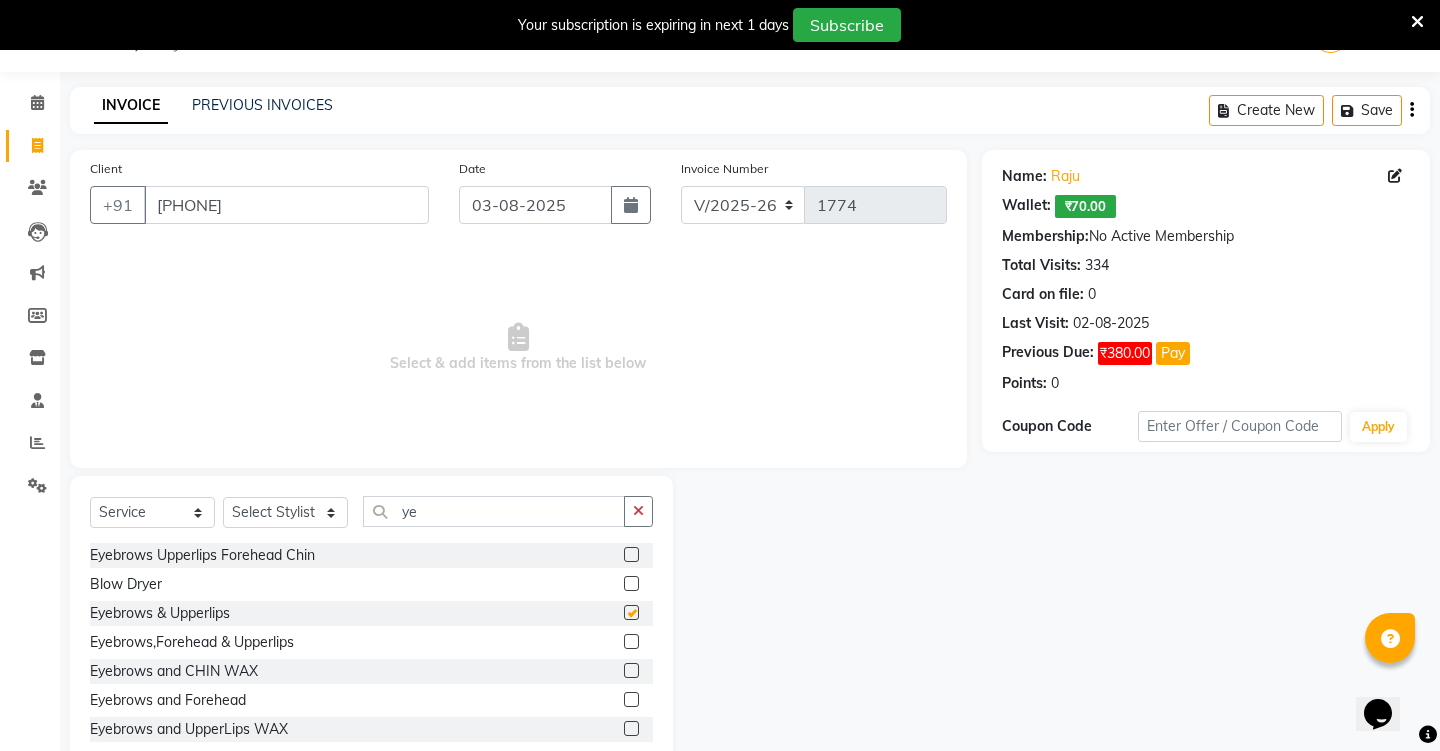 checkbox on "false" 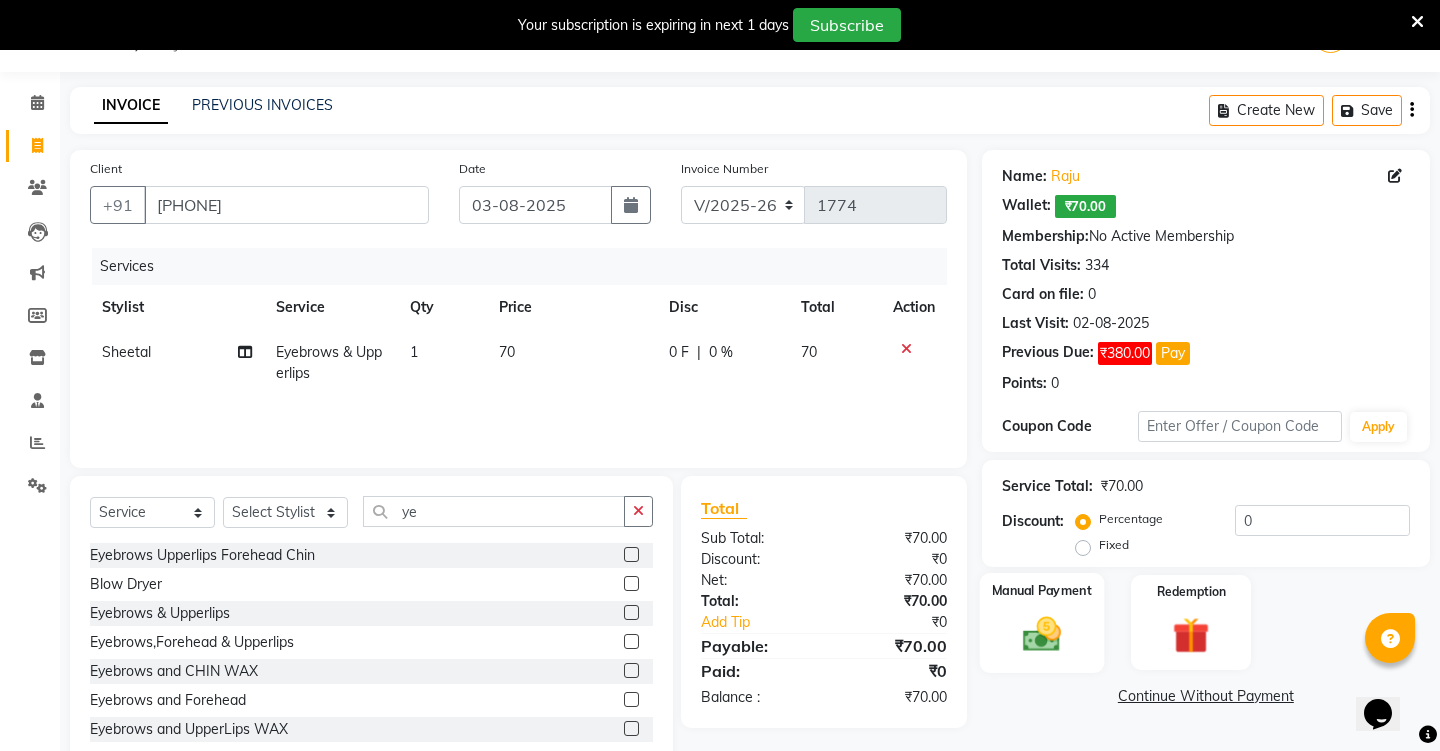 click on "Manual Payment" 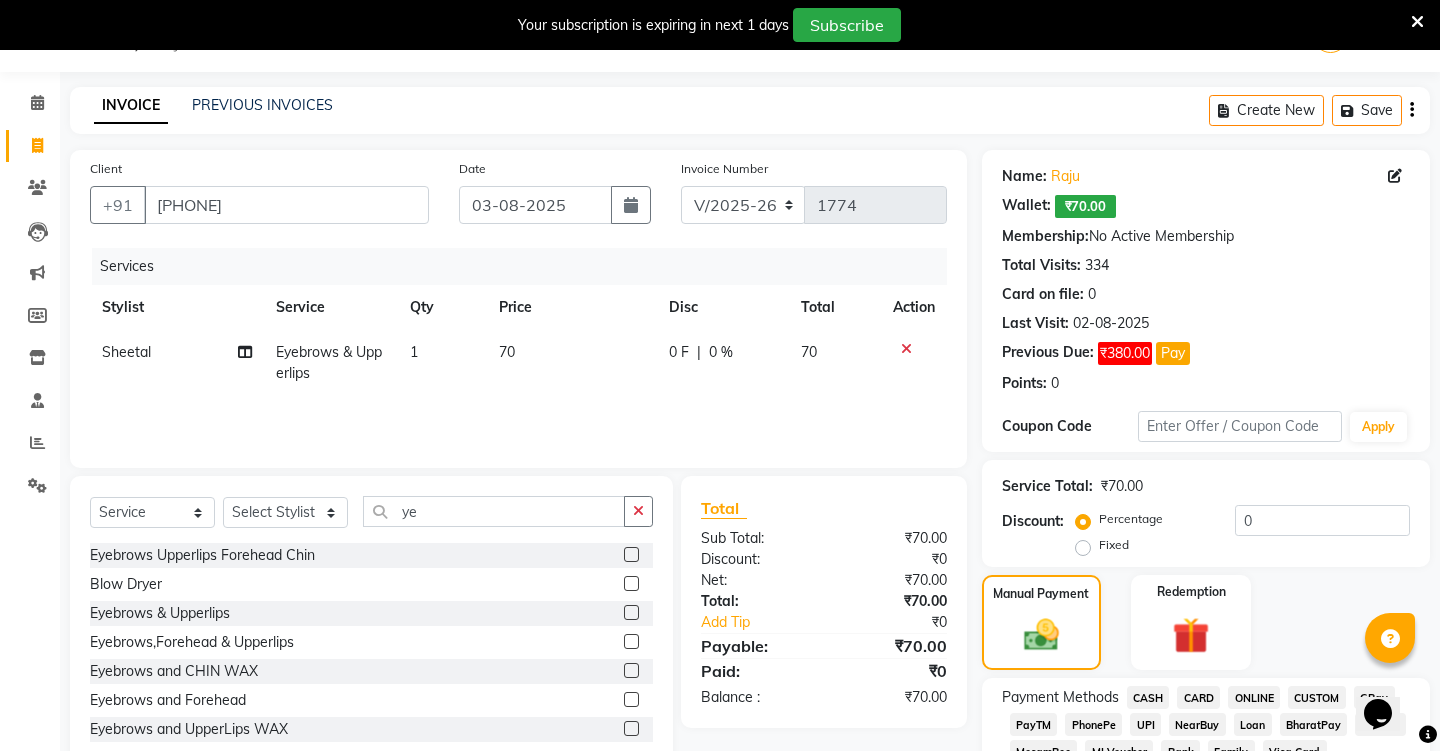 click on "CASH" 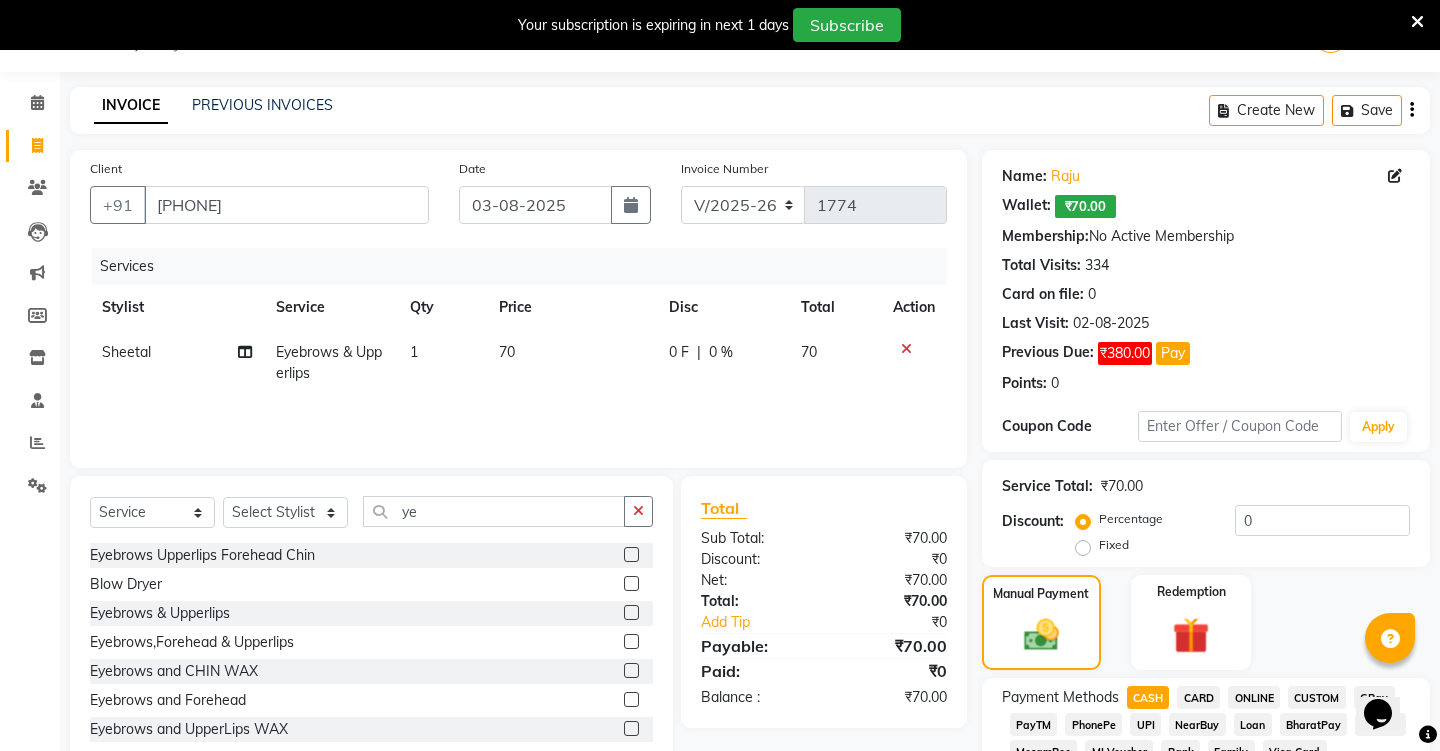 click on "UPI" 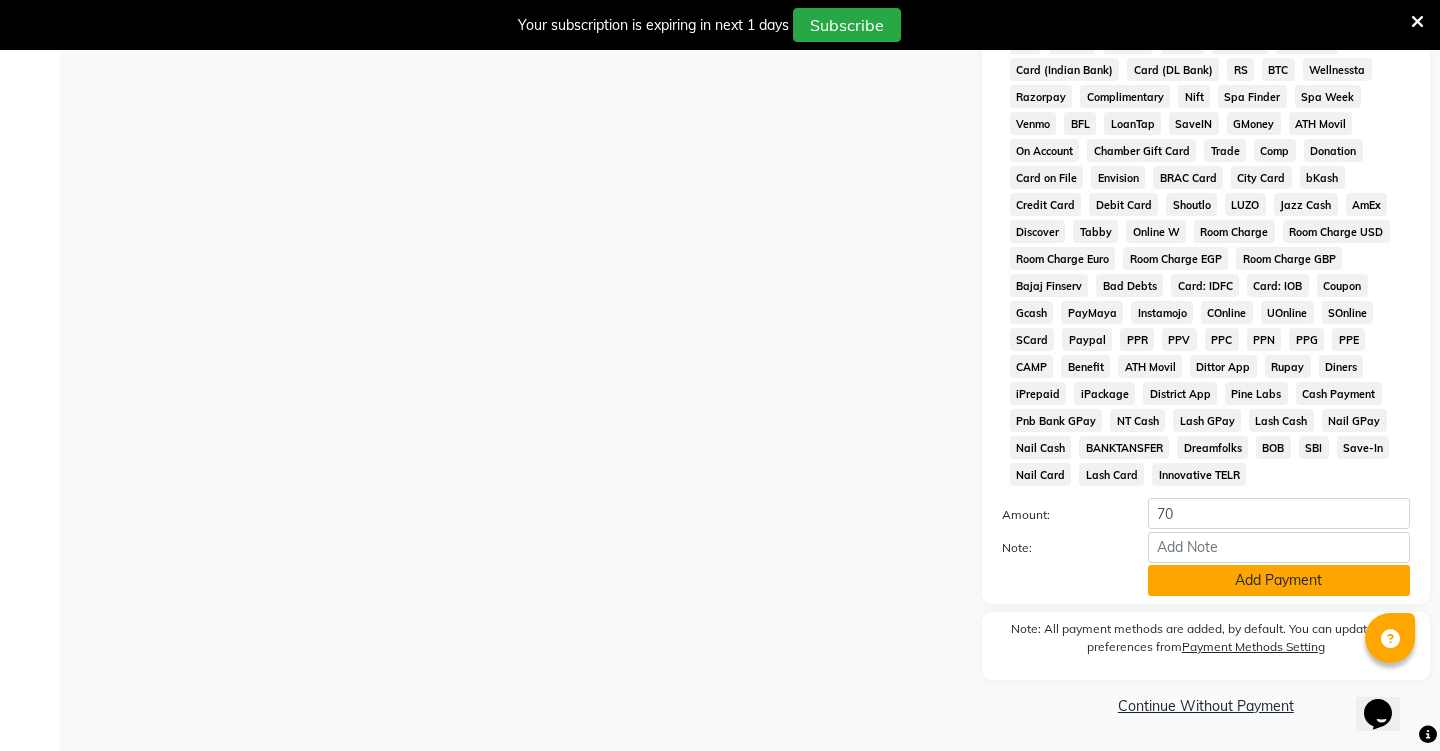 scroll, scrollTop: 839, scrollLeft: 0, axis: vertical 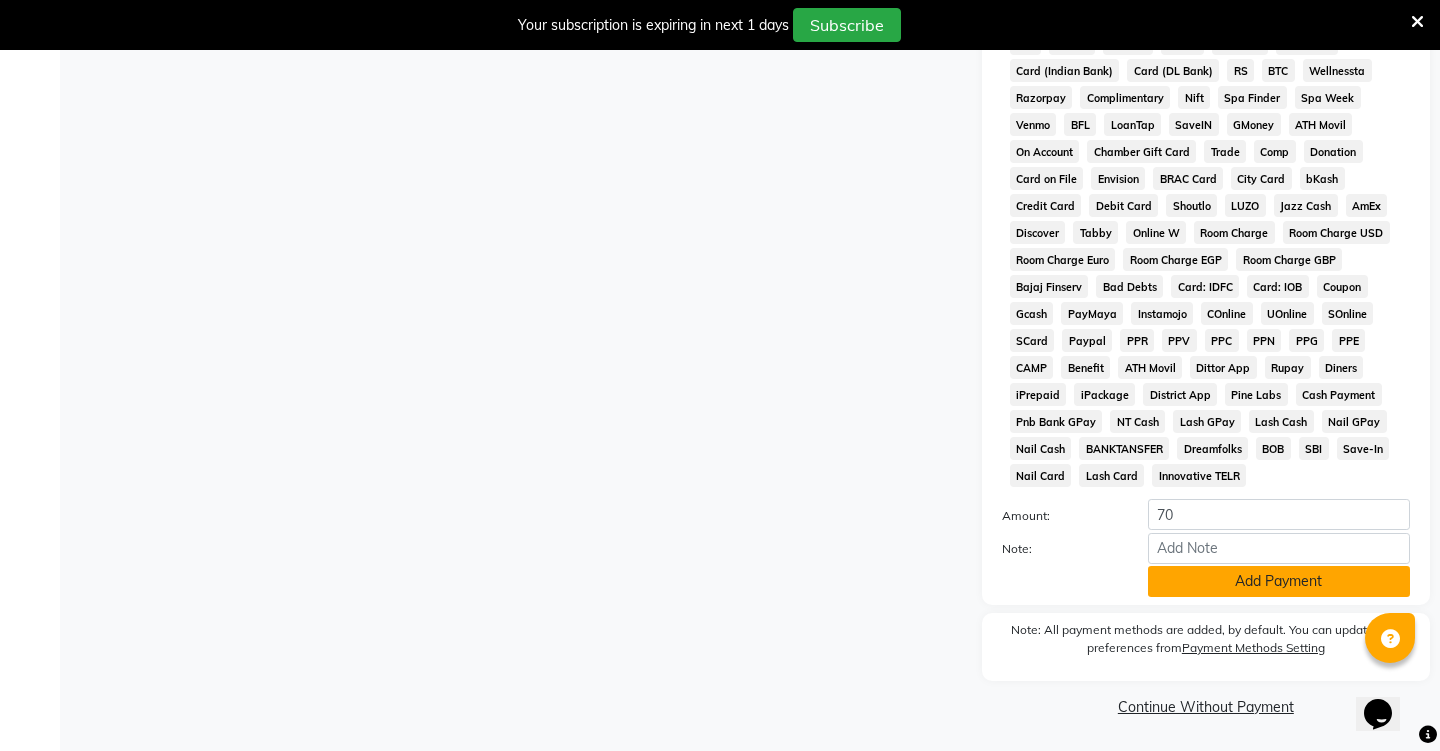 click on "Add Payment" 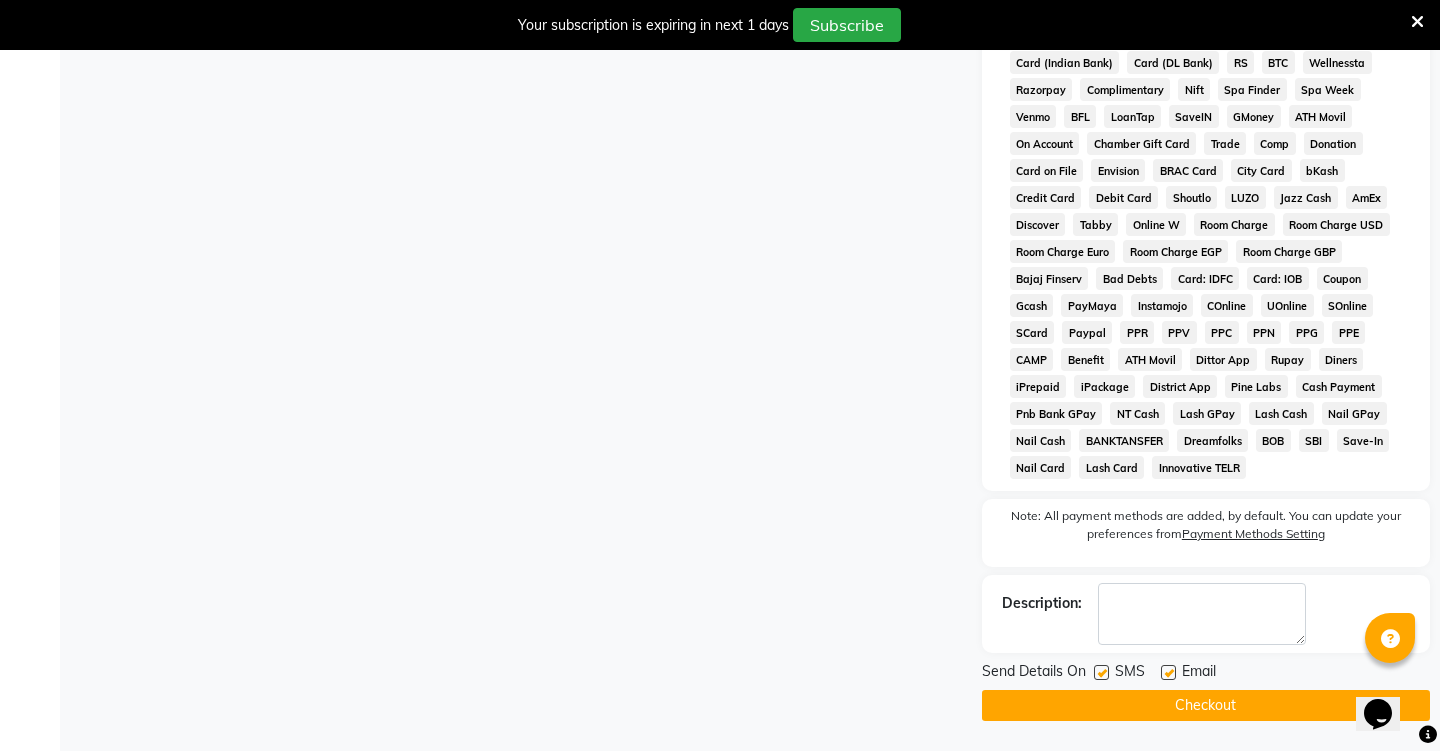click on "Checkout" 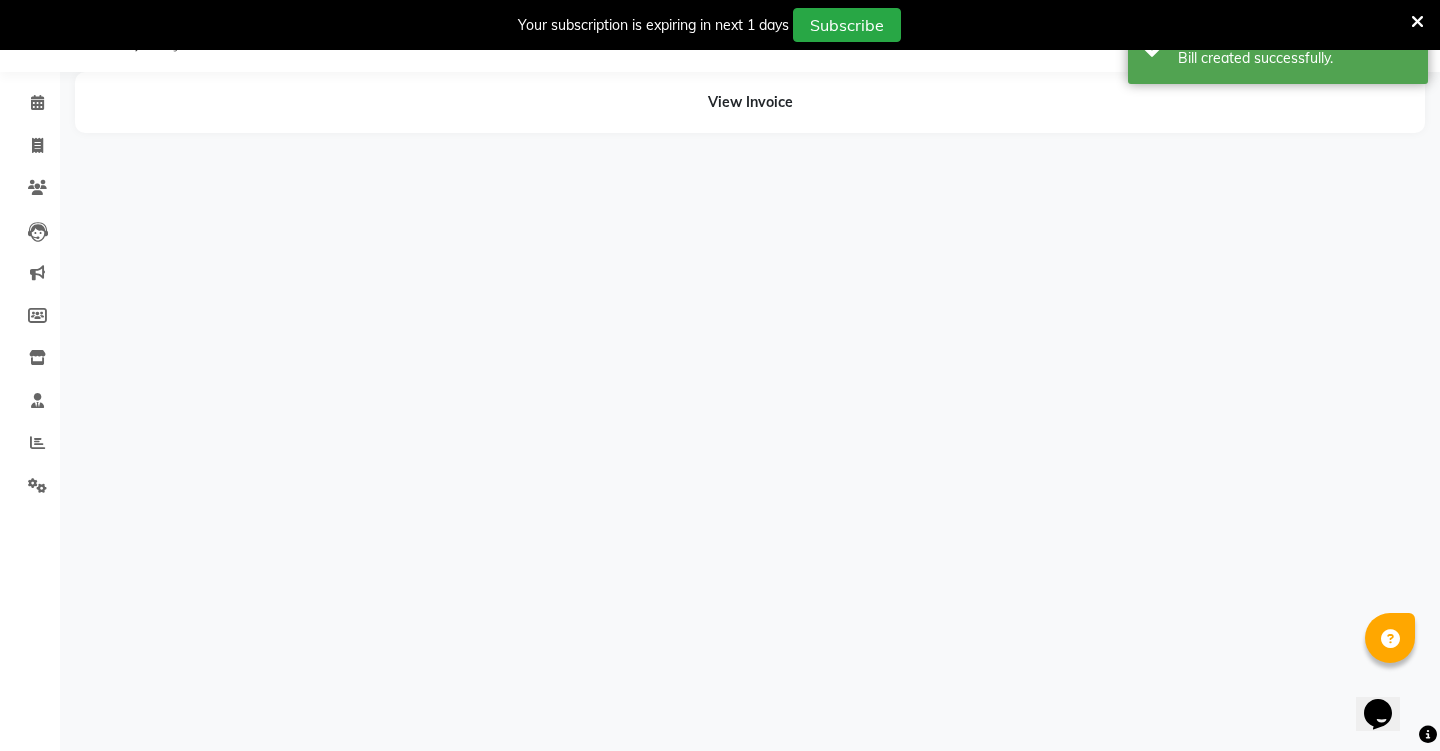scroll, scrollTop: 50, scrollLeft: 0, axis: vertical 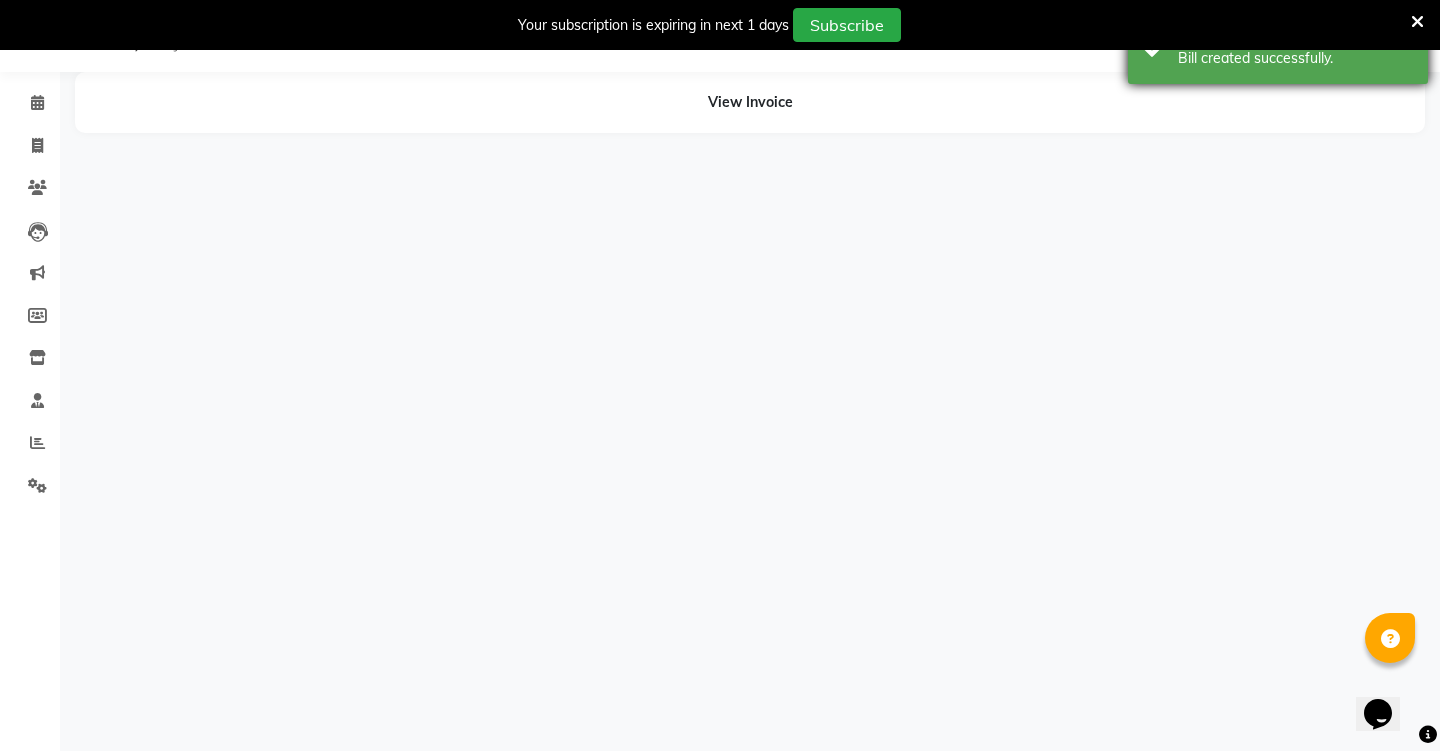 click on "Success   Bill created successfully." at bounding box center (1278, 48) 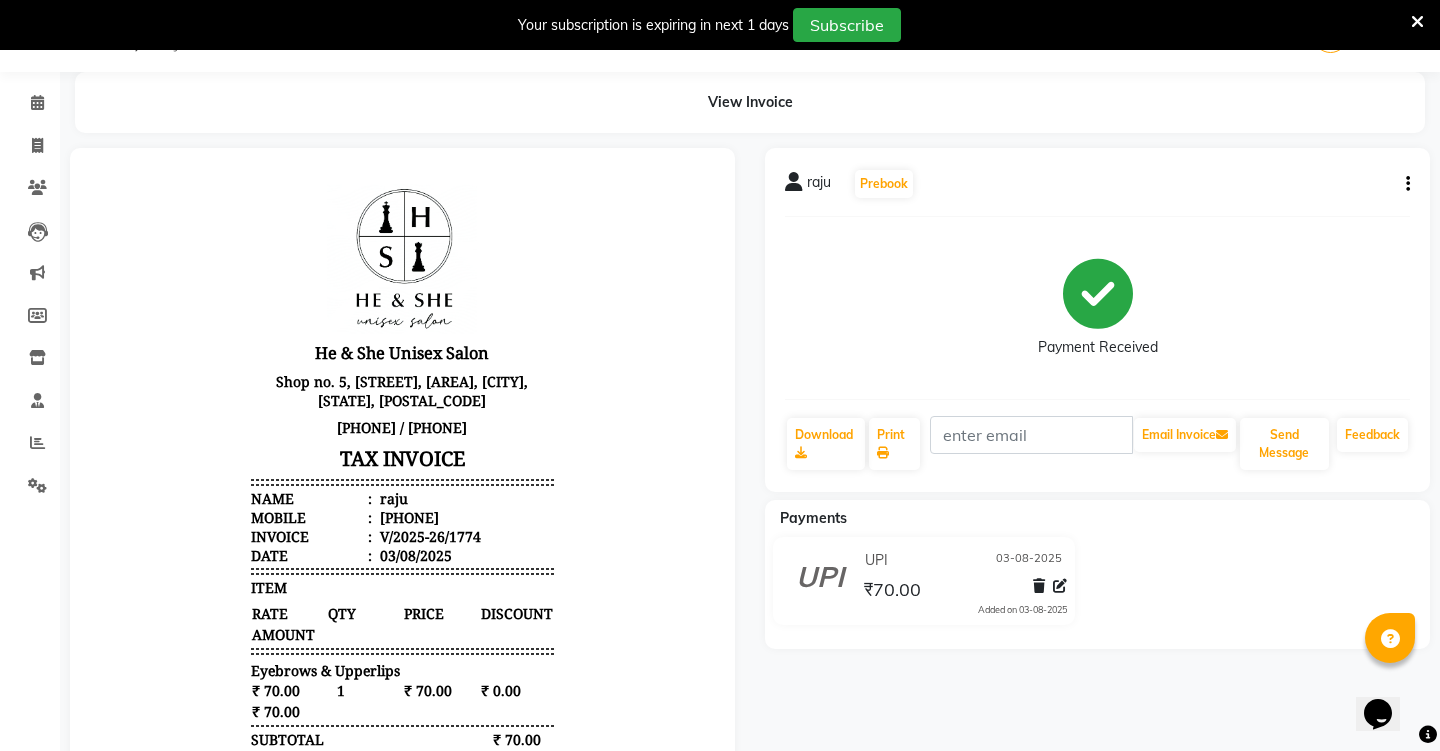 scroll, scrollTop: 0, scrollLeft: 0, axis: both 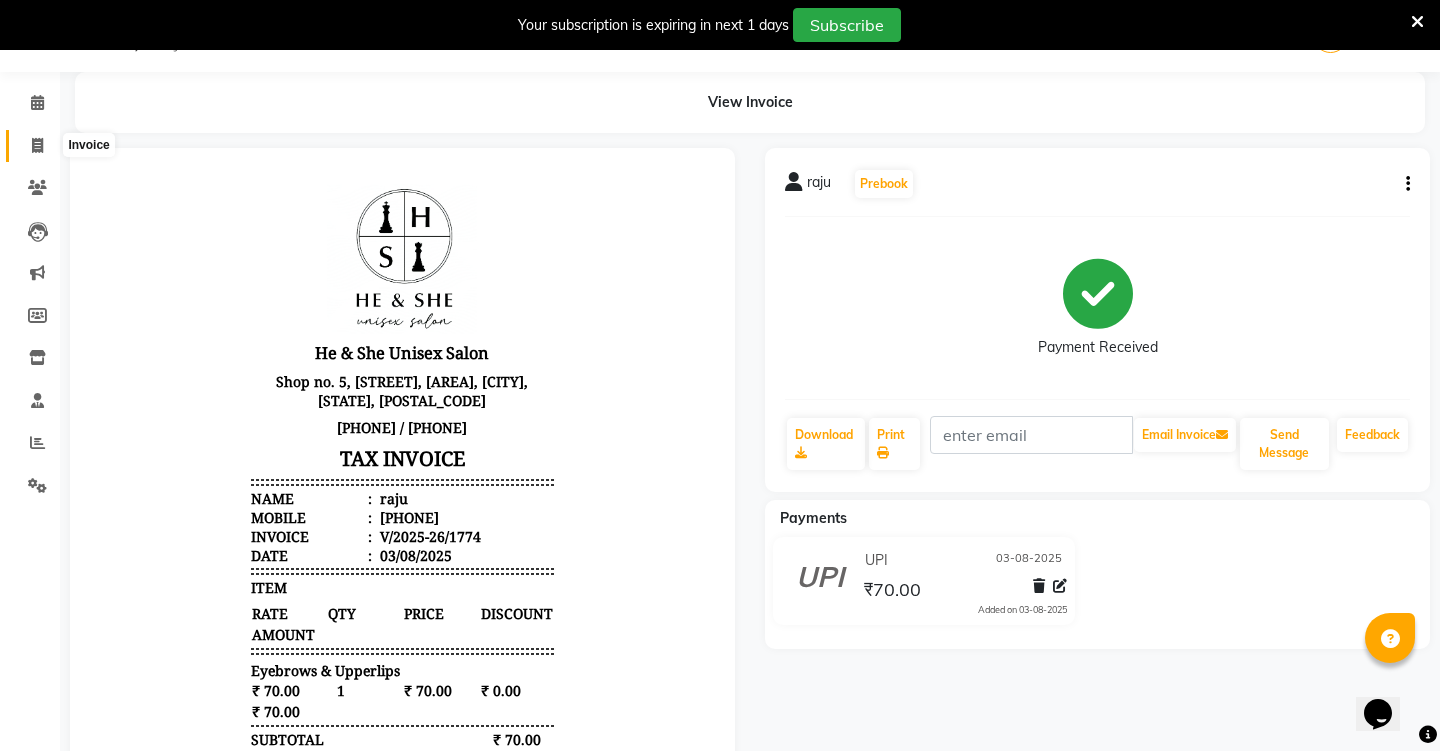 click 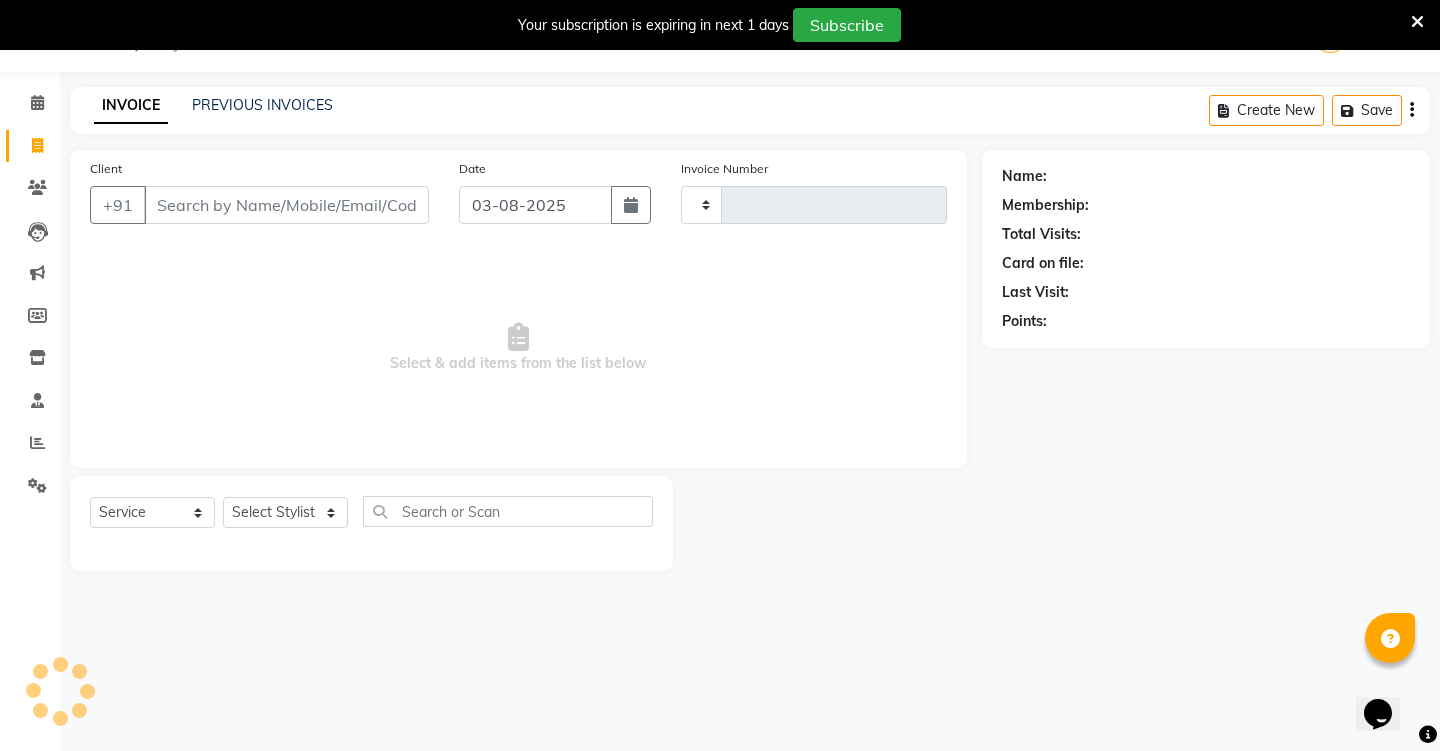 type on "1775" 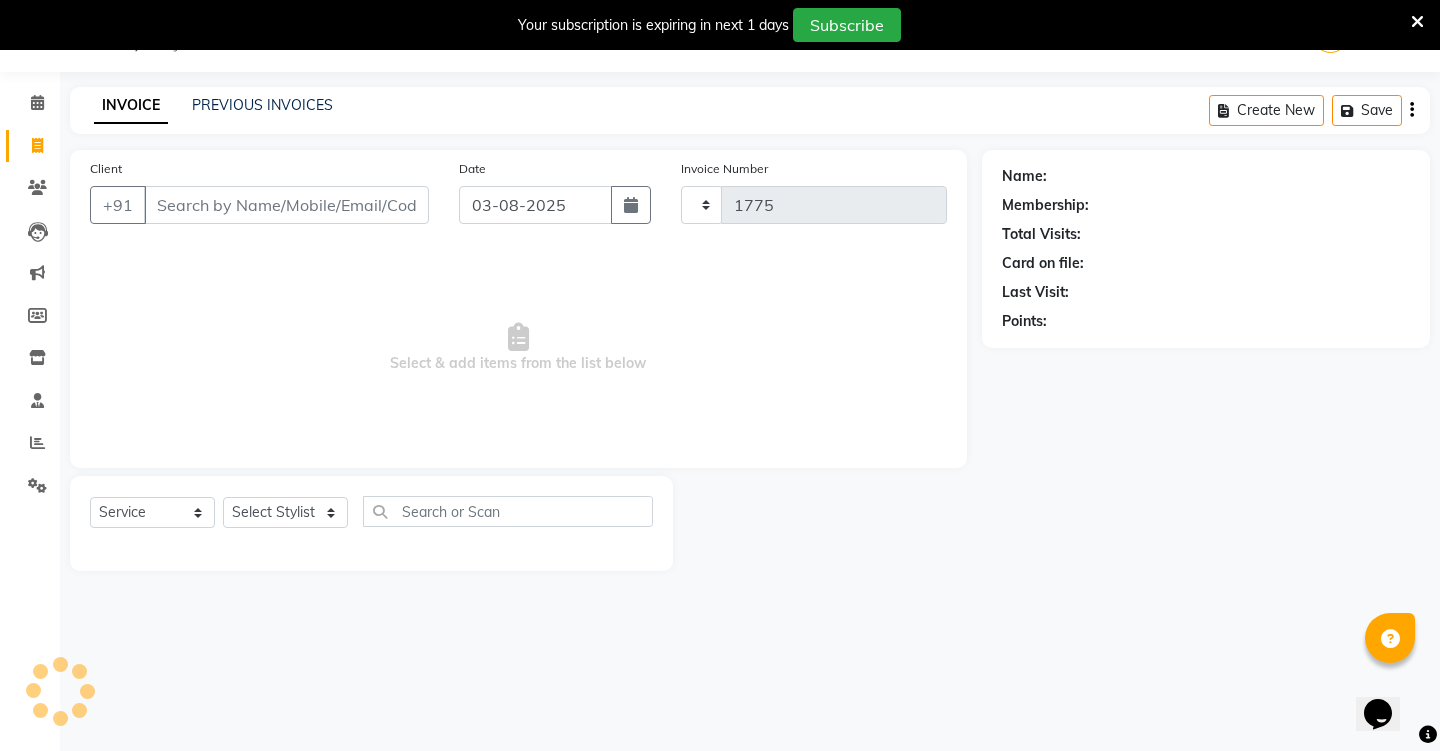 select on "4745" 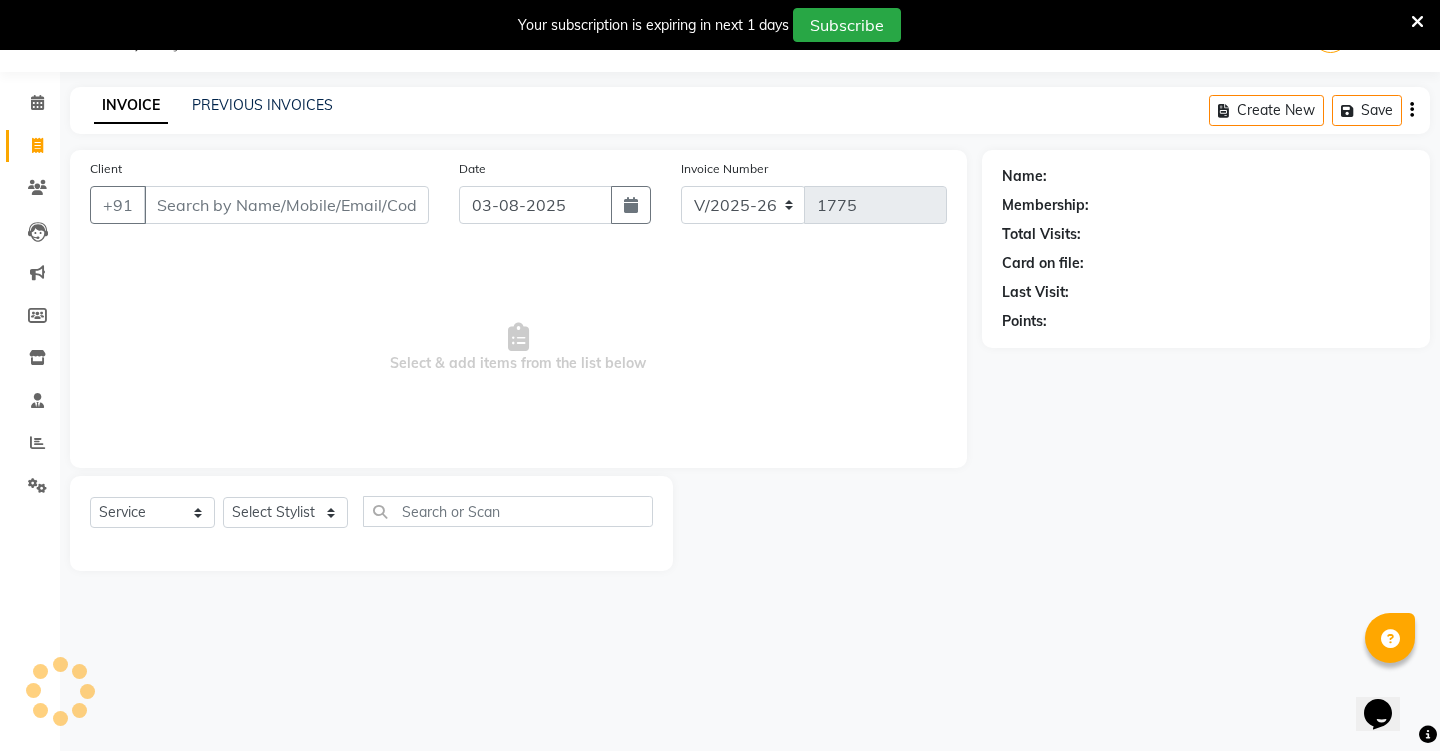 click on "Client" at bounding box center [286, 205] 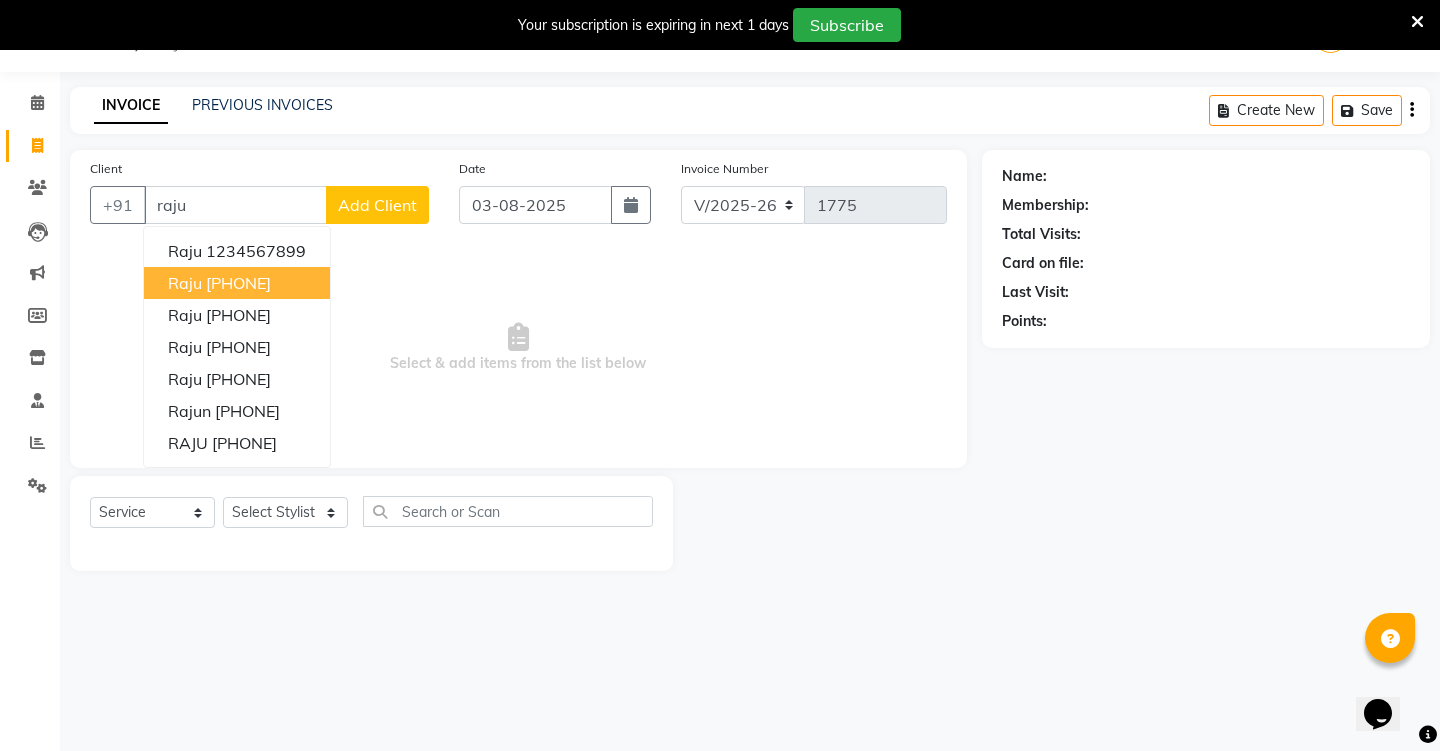 click on "raju" at bounding box center (185, 283) 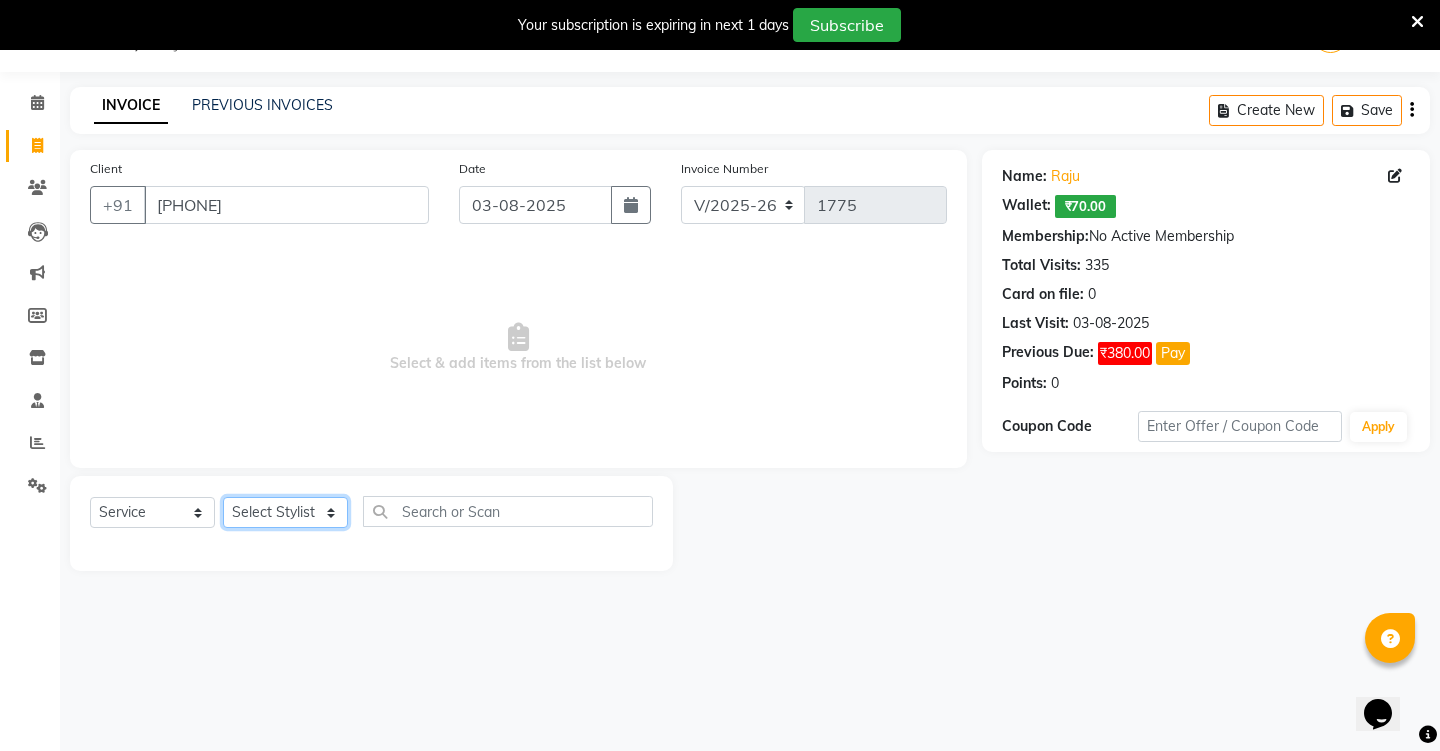 select on "28386" 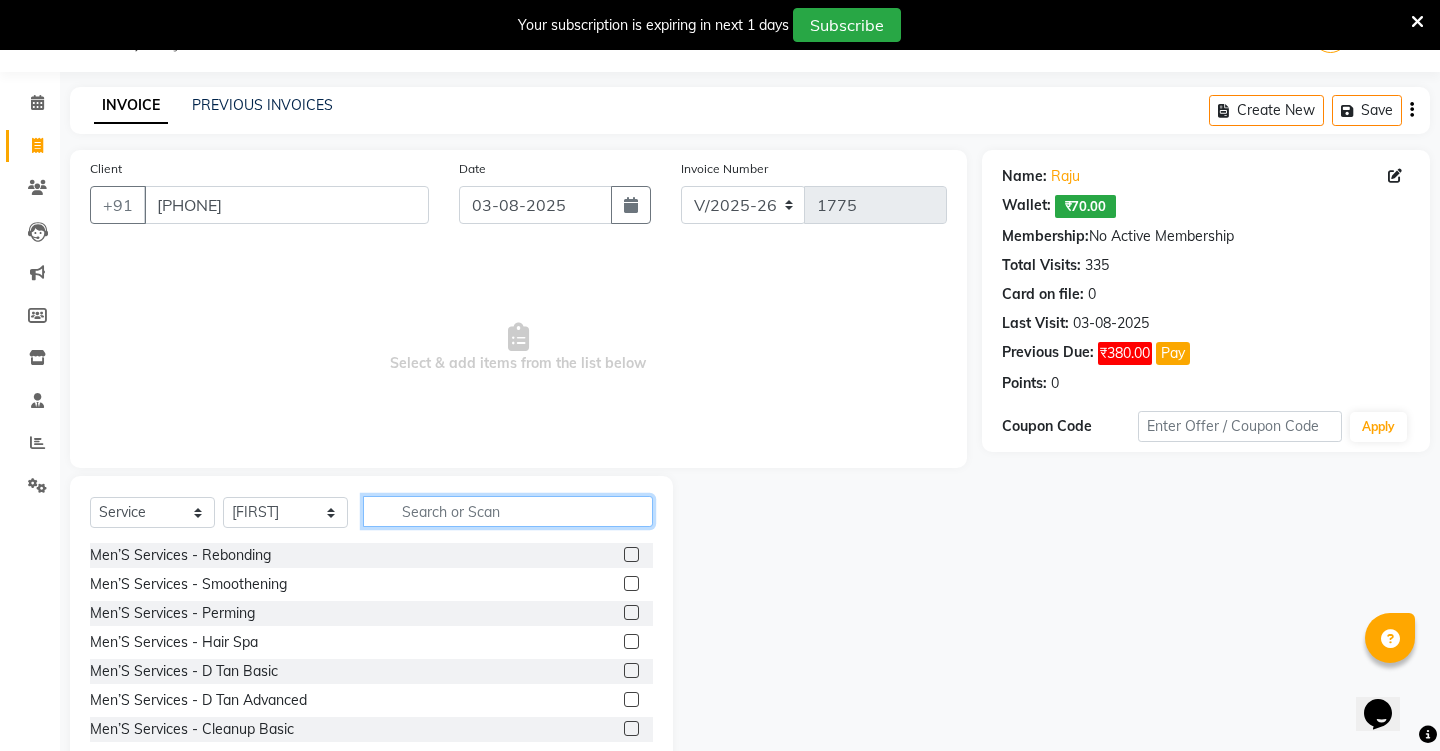 click 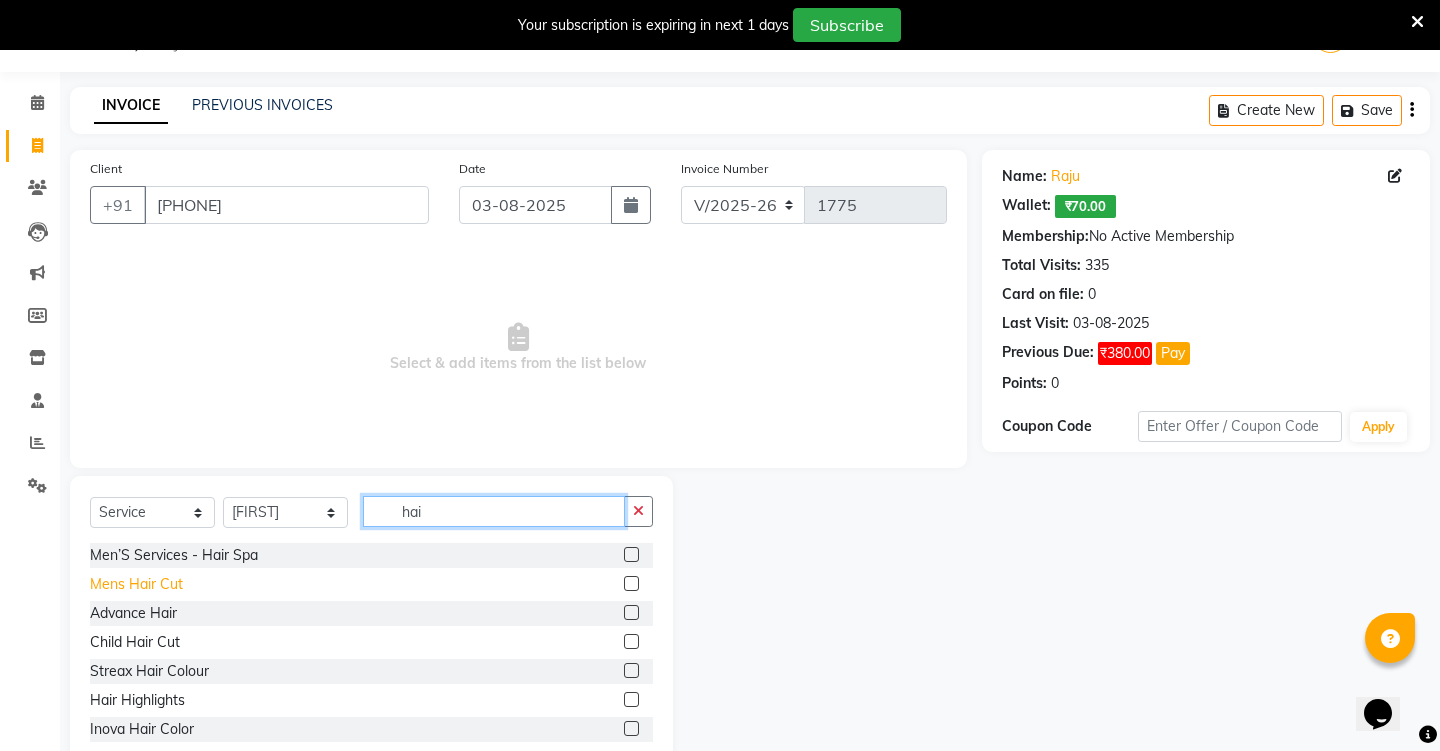 type on "hai" 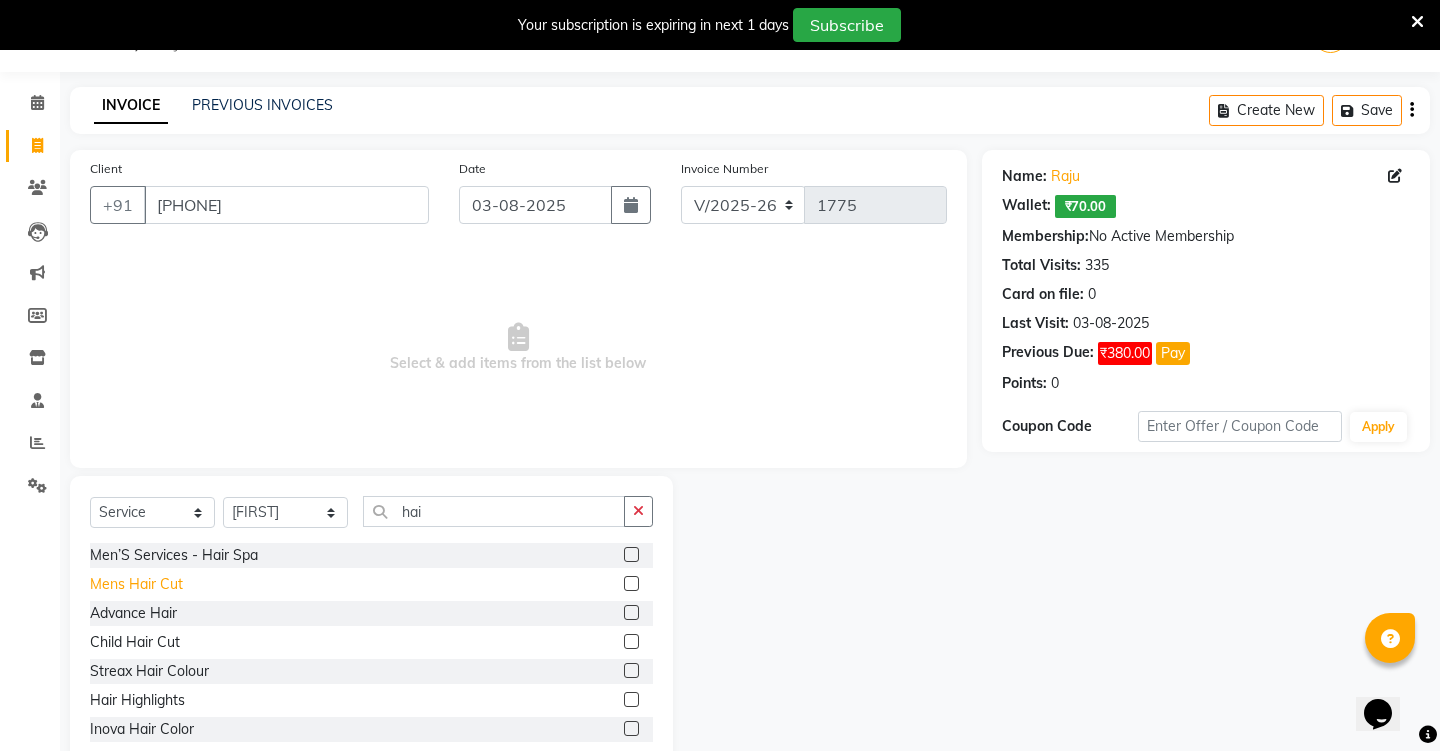 click on "Mens Hair Cut" 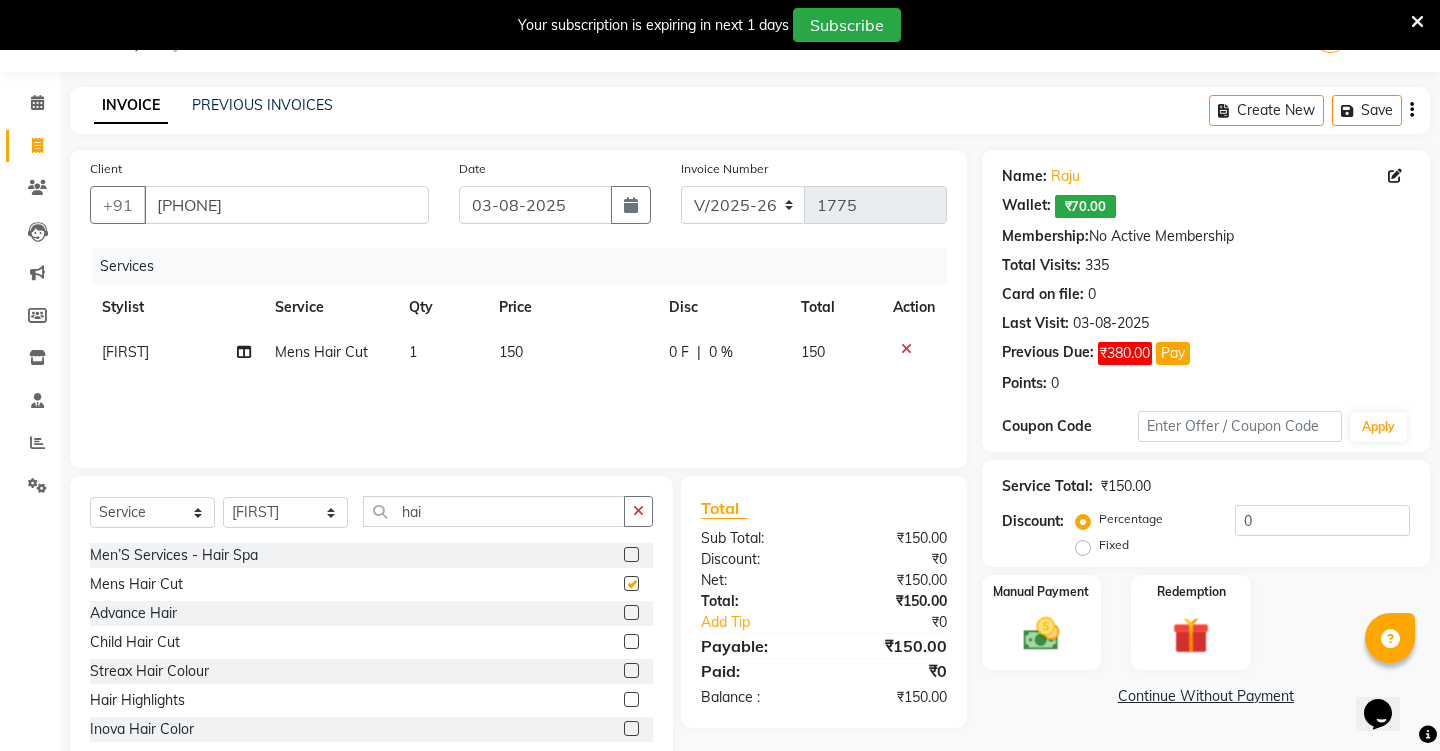 checkbox on "false" 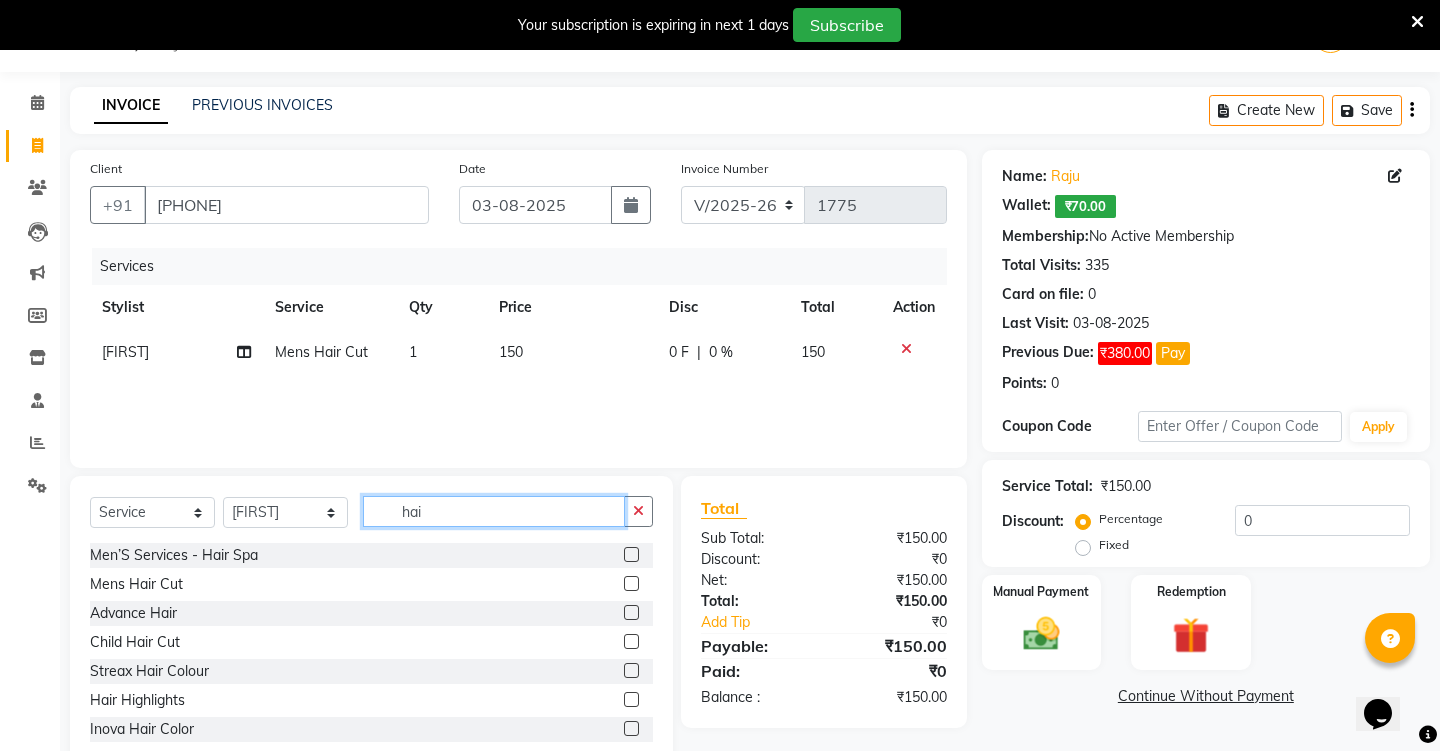 click on "hai" 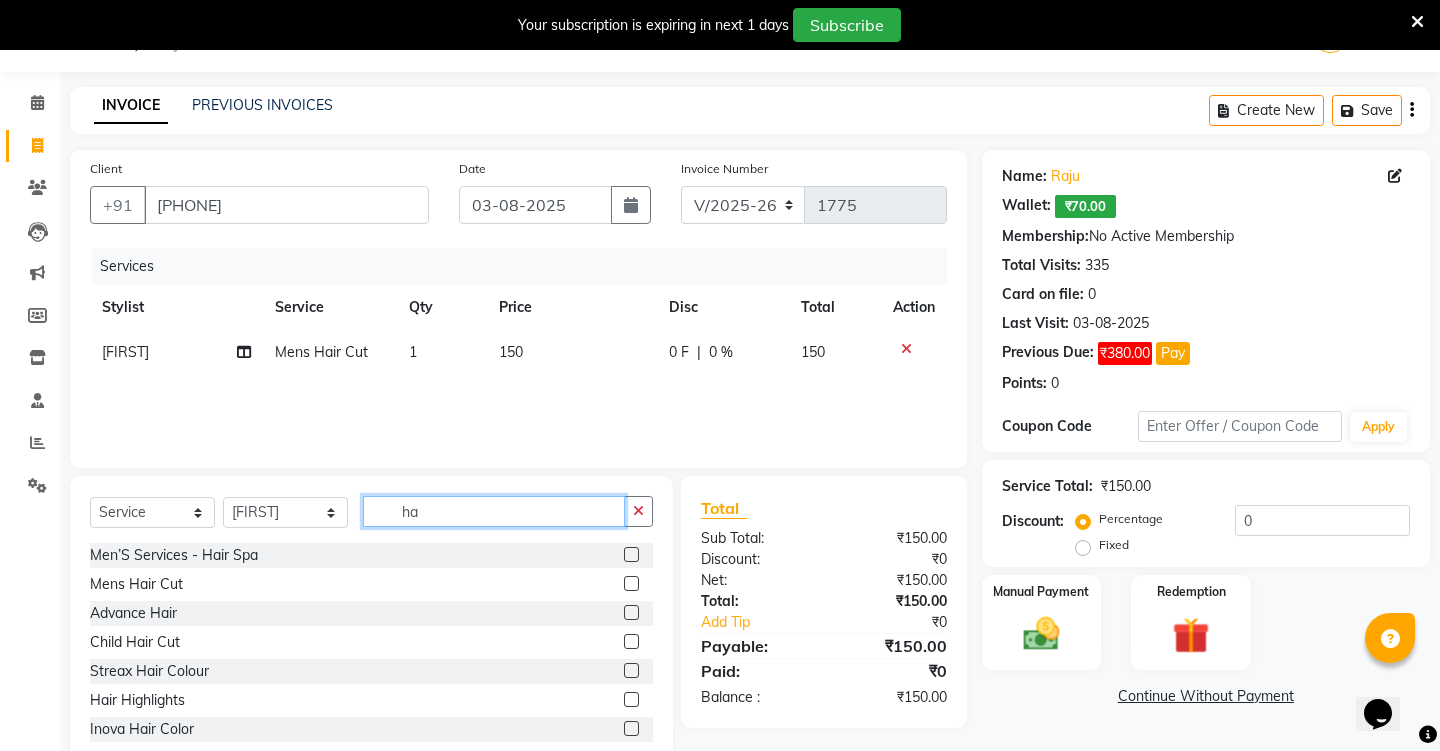 type on "h" 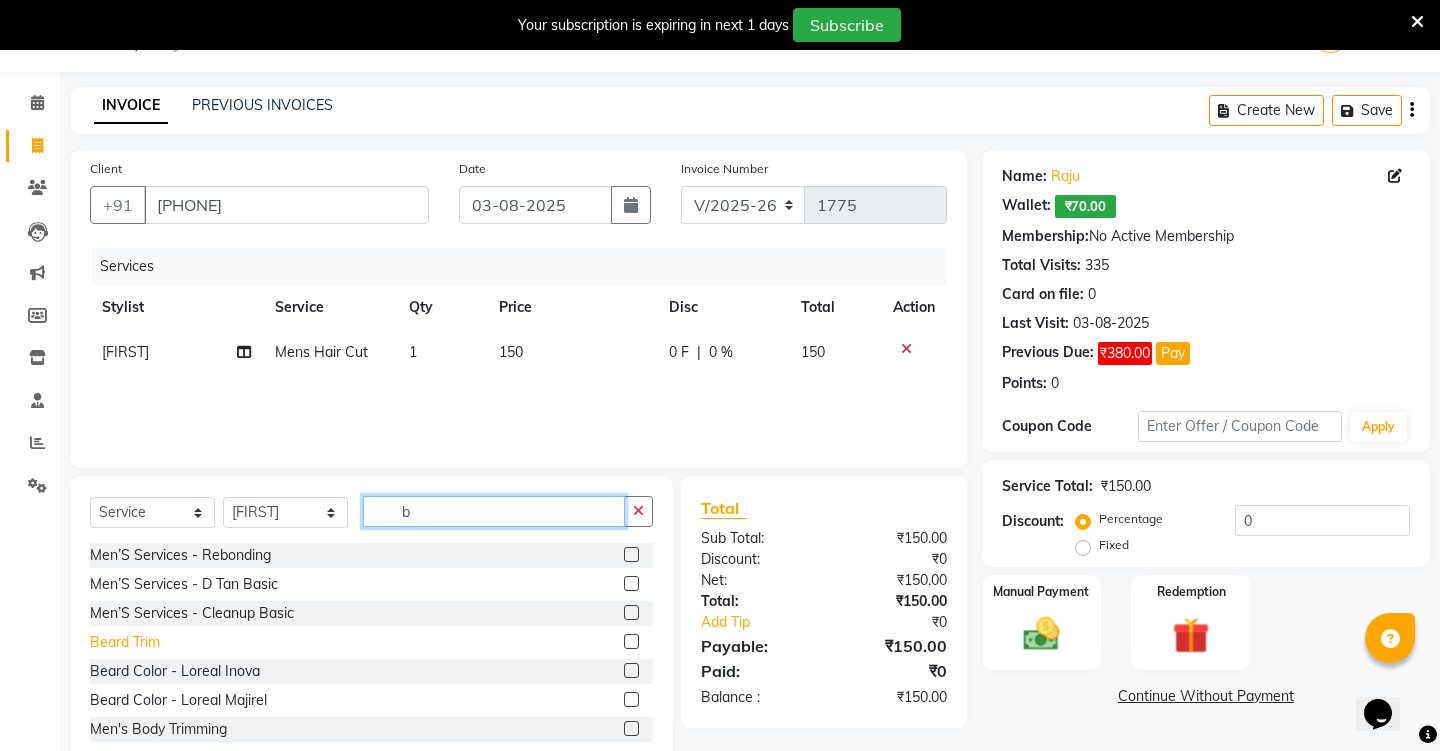 type on "b" 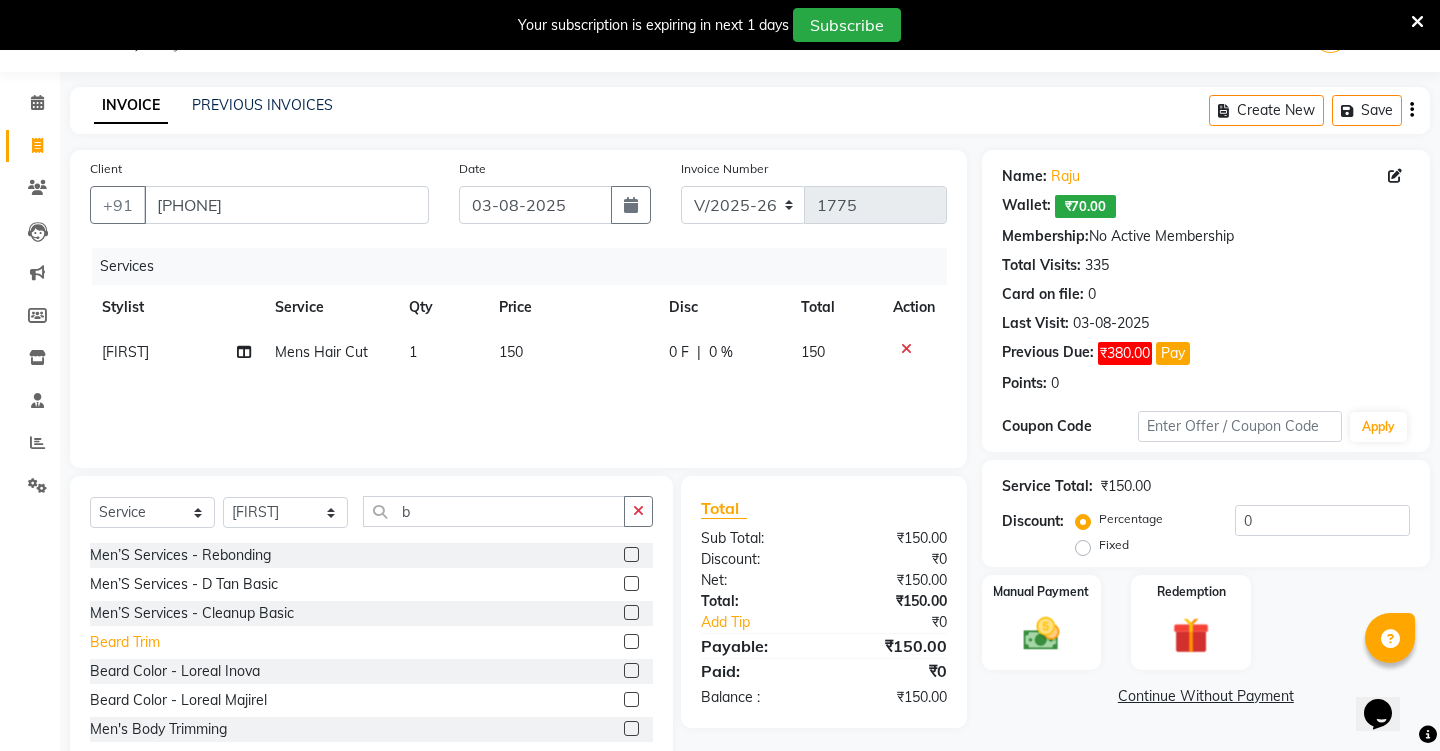 click on "Beard Trim" 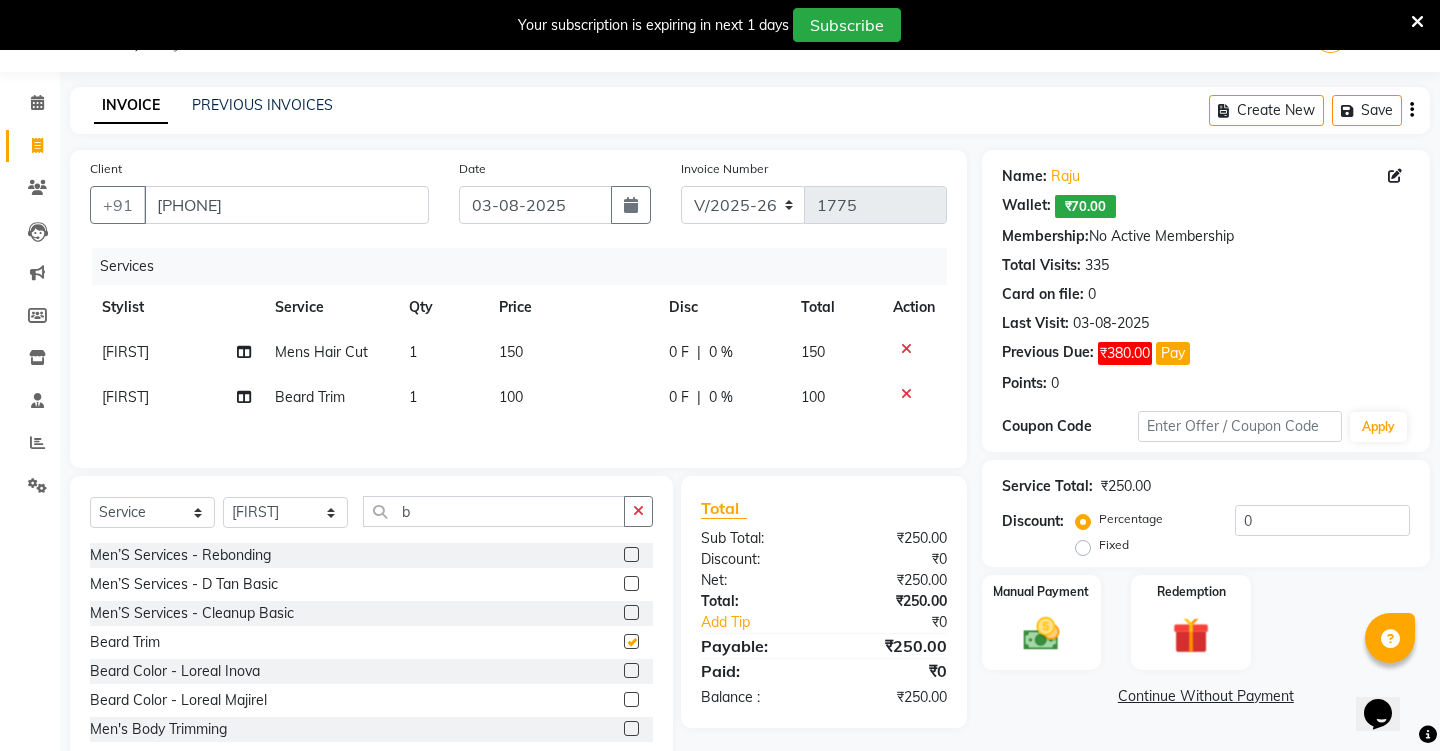 checkbox on "false" 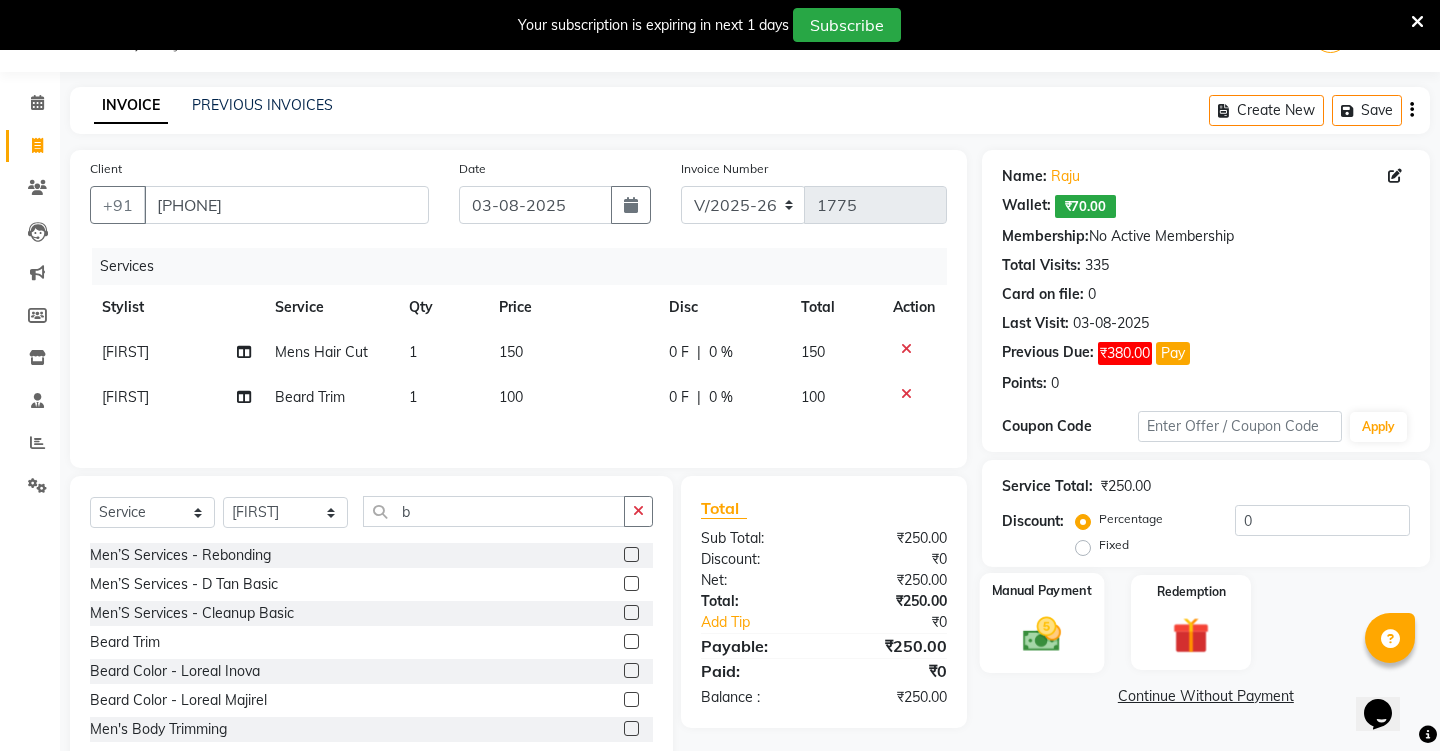 click on "Manual Payment" 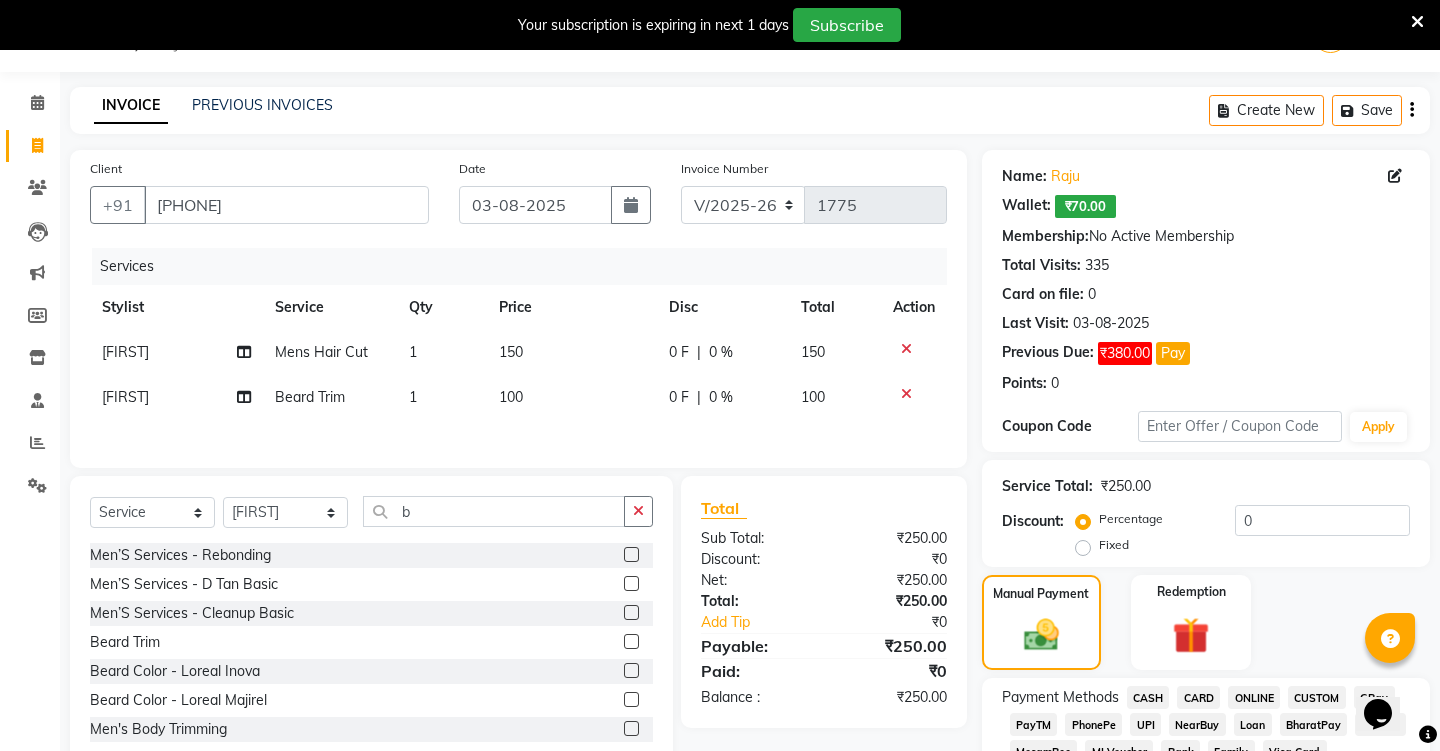 click on "UPI" 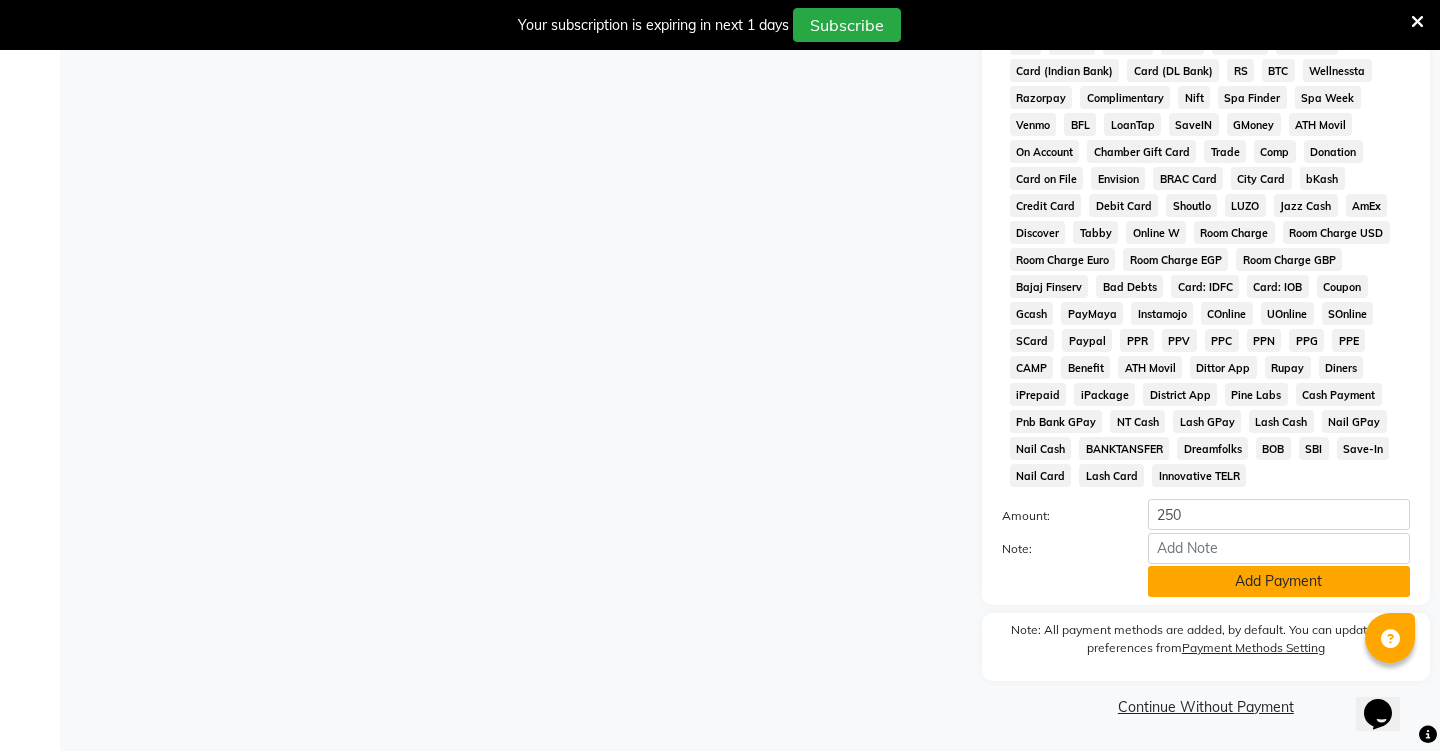 click on "Add Payment" 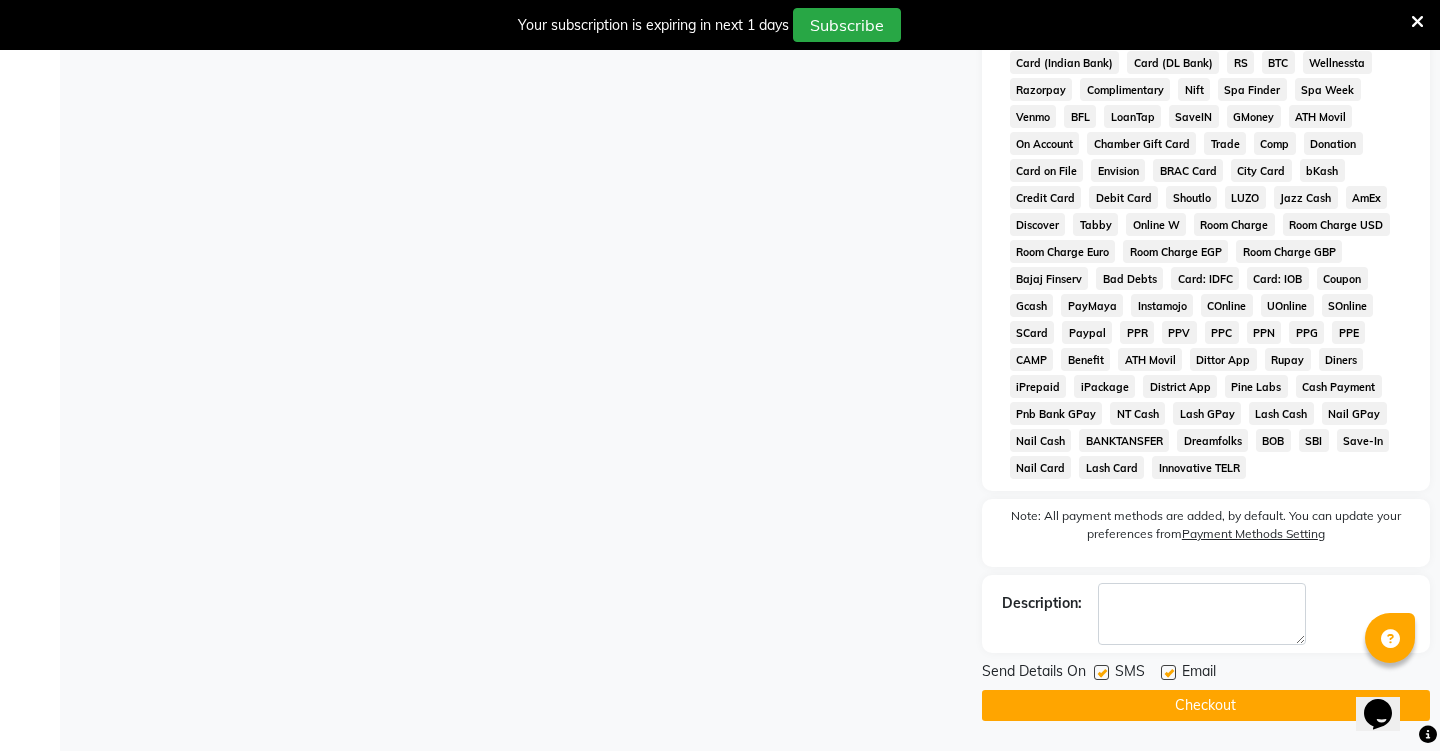 scroll, scrollTop: 847, scrollLeft: 0, axis: vertical 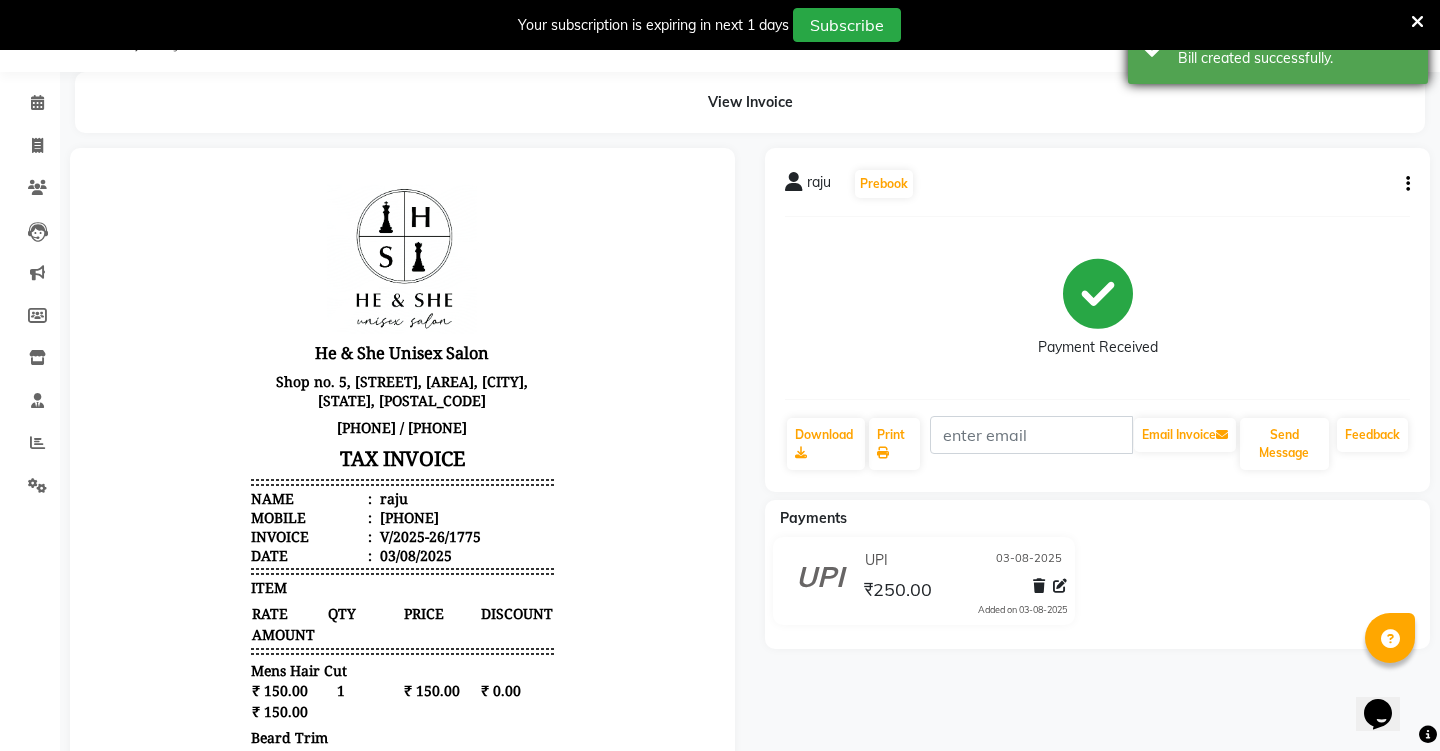 click on "Bill created successfully." at bounding box center [1295, 58] 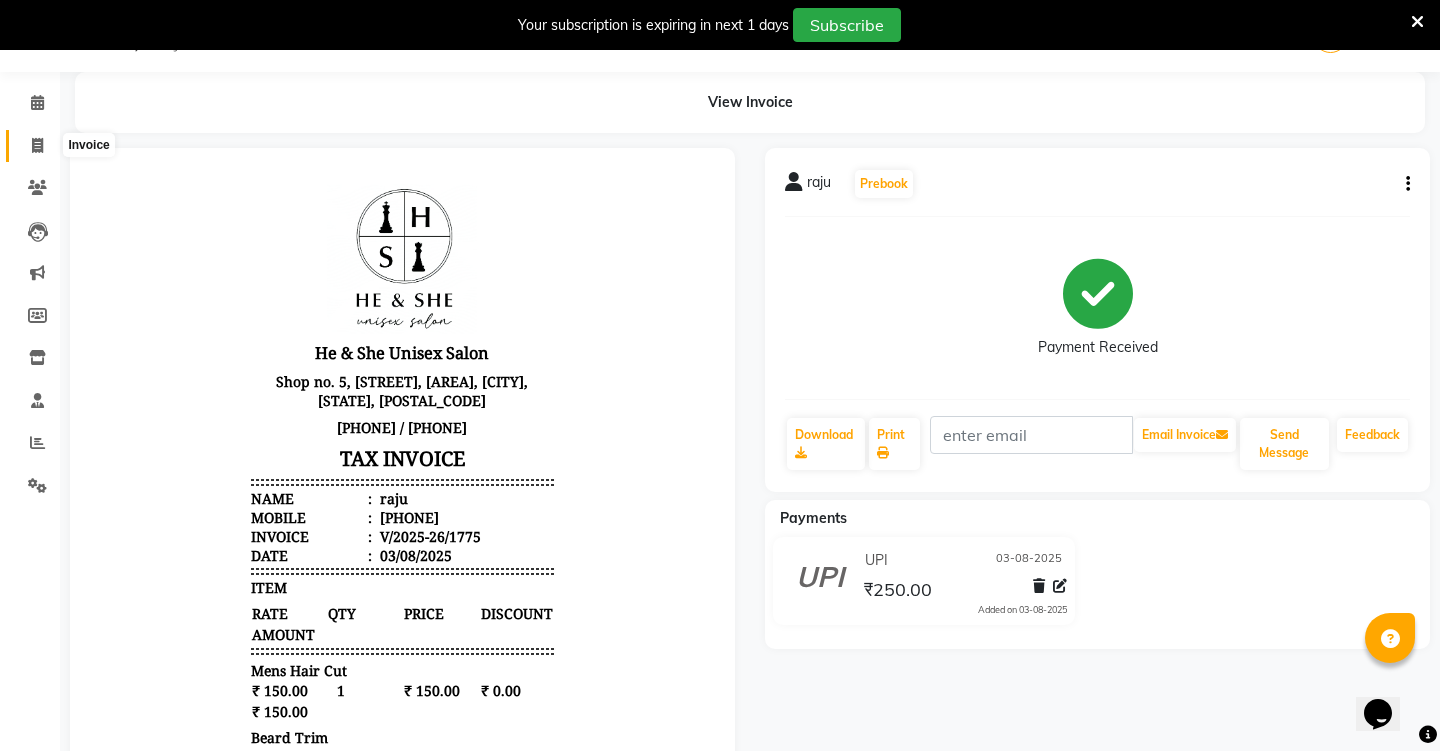 click 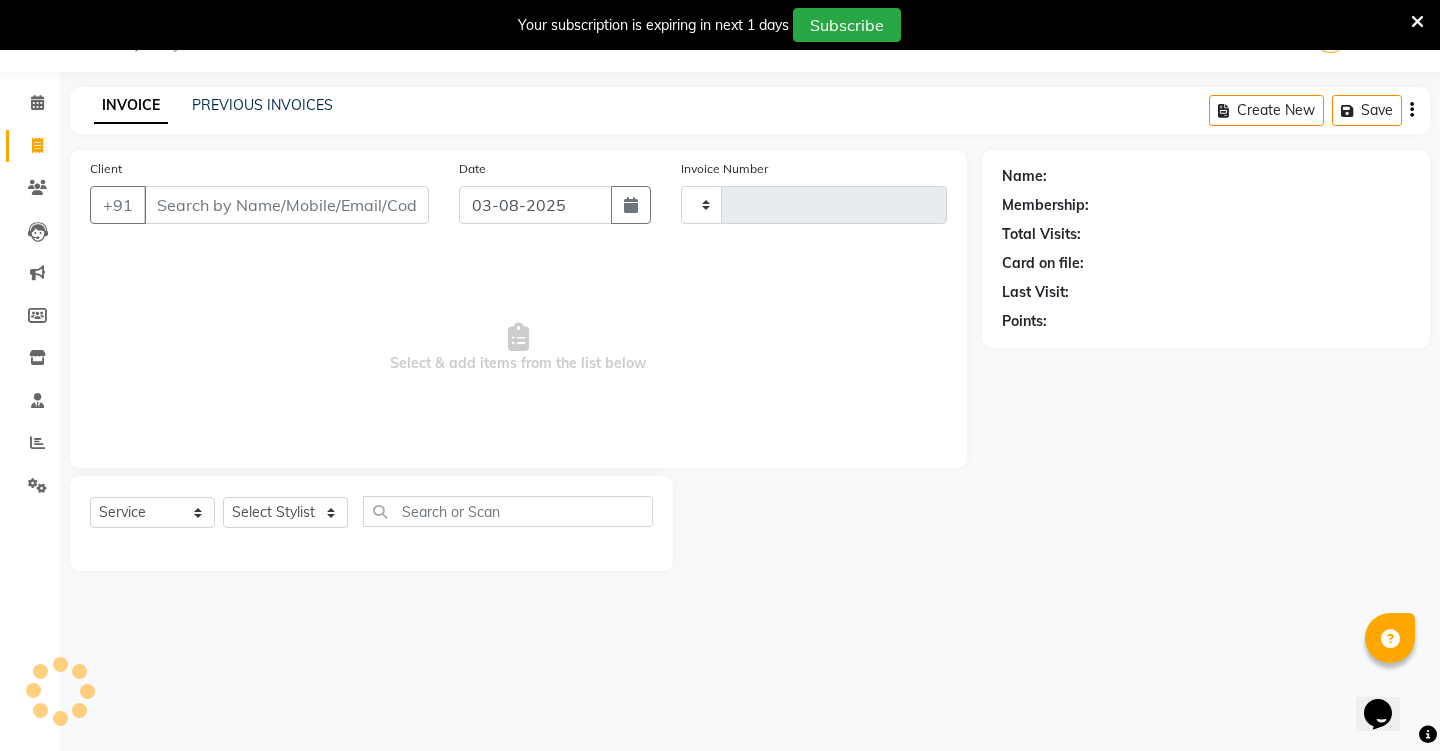 type on "1776" 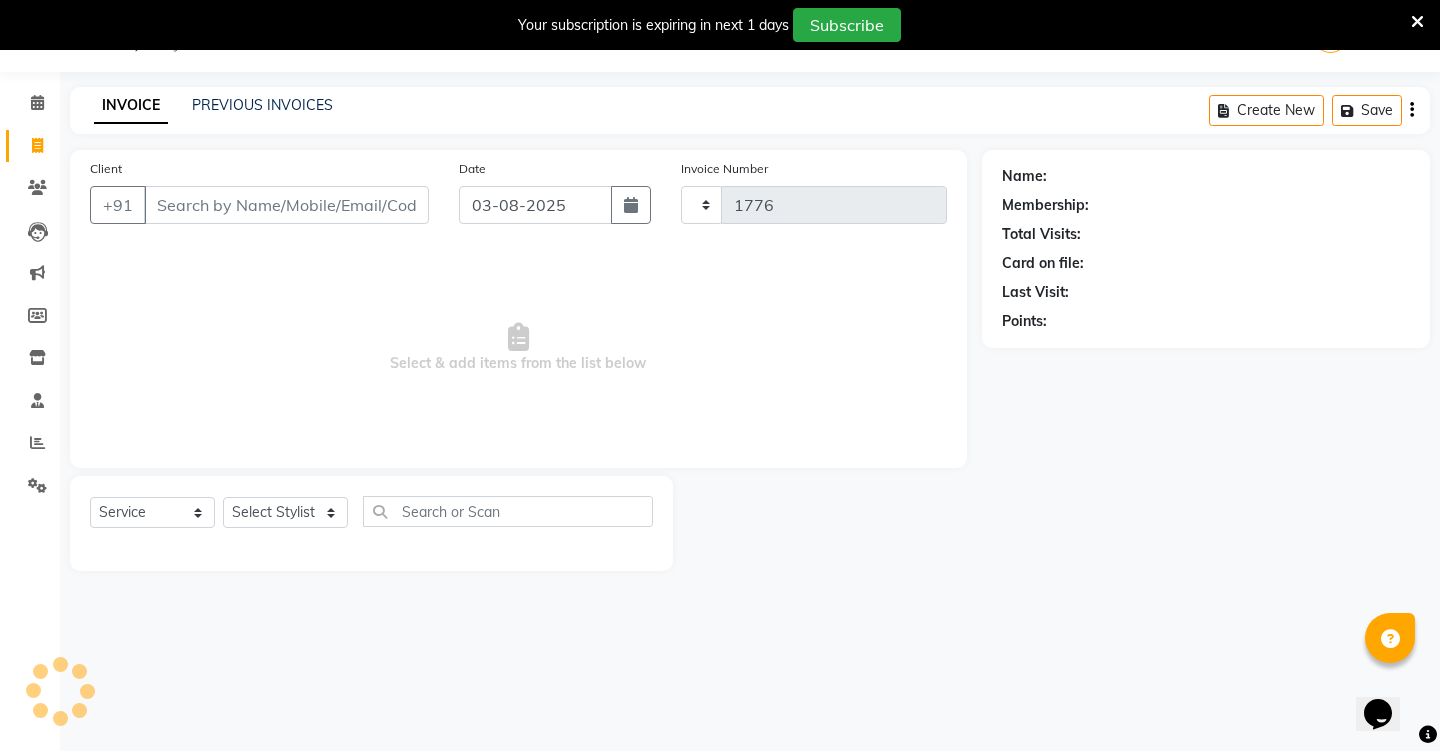 select on "4745" 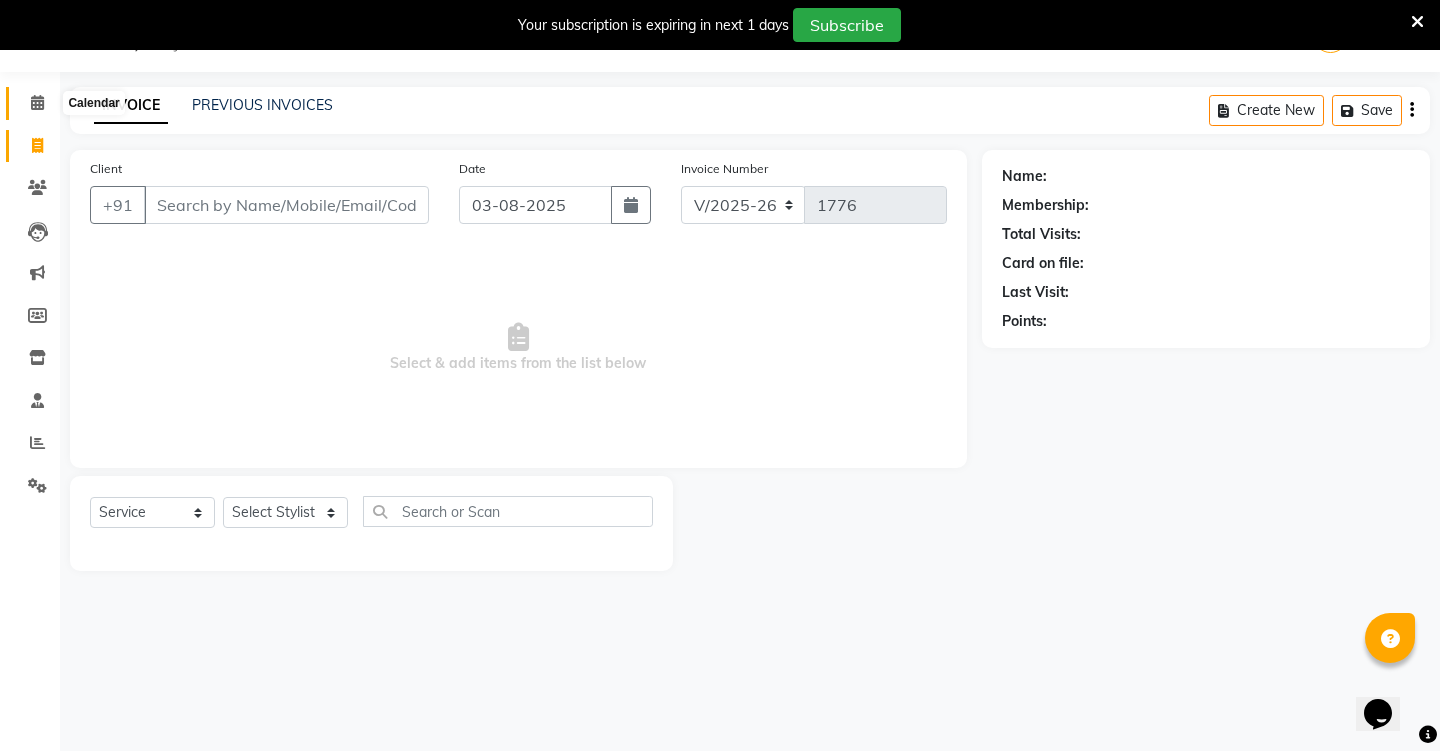 click 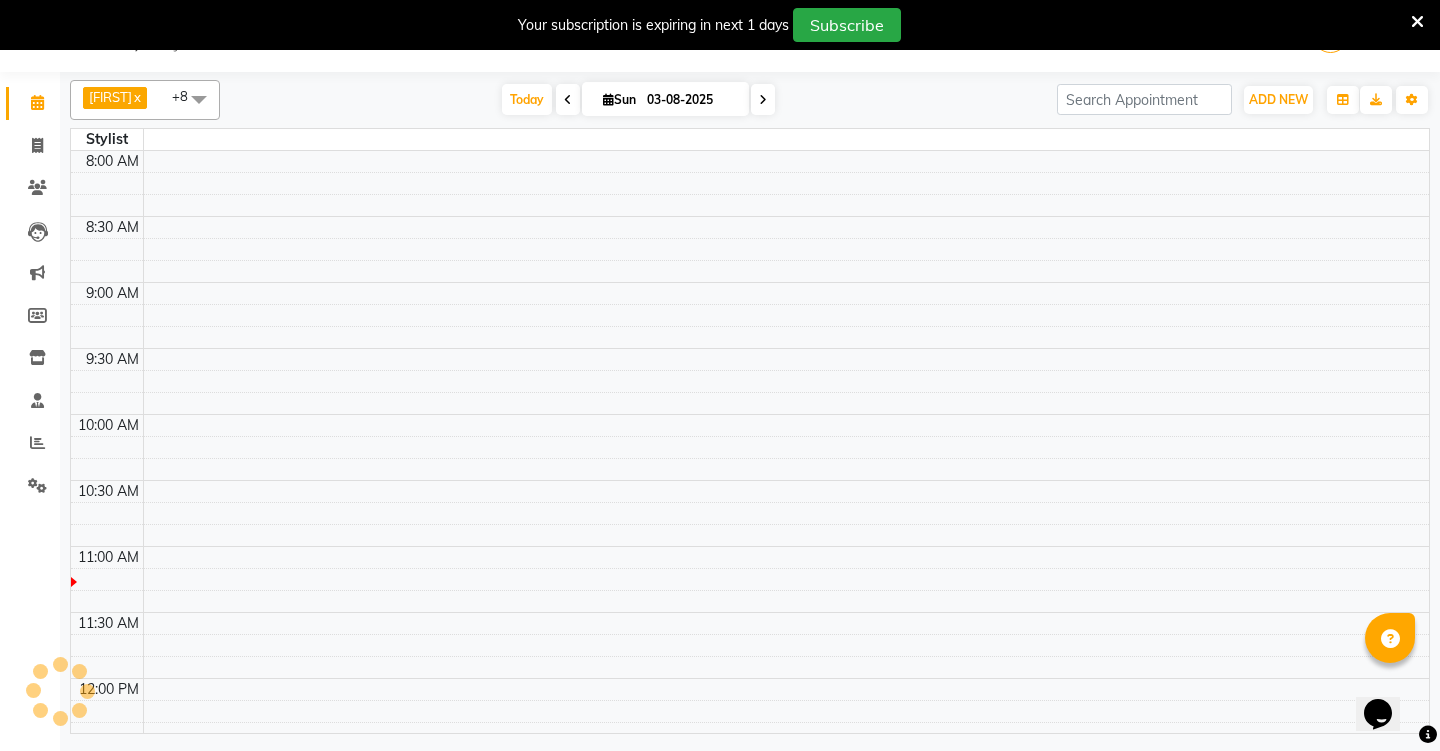 scroll, scrollTop: 0, scrollLeft: 0, axis: both 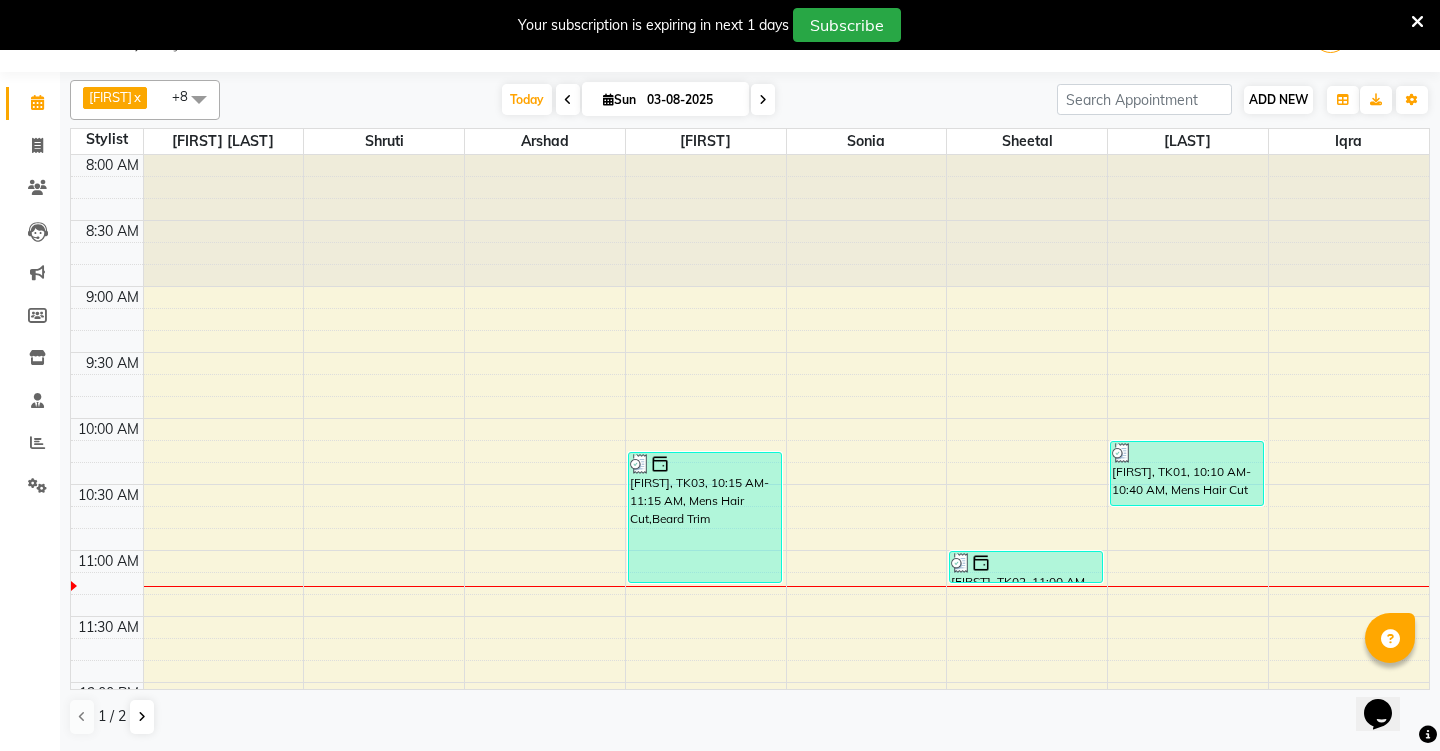 click on "ADD NEW" at bounding box center [1278, 99] 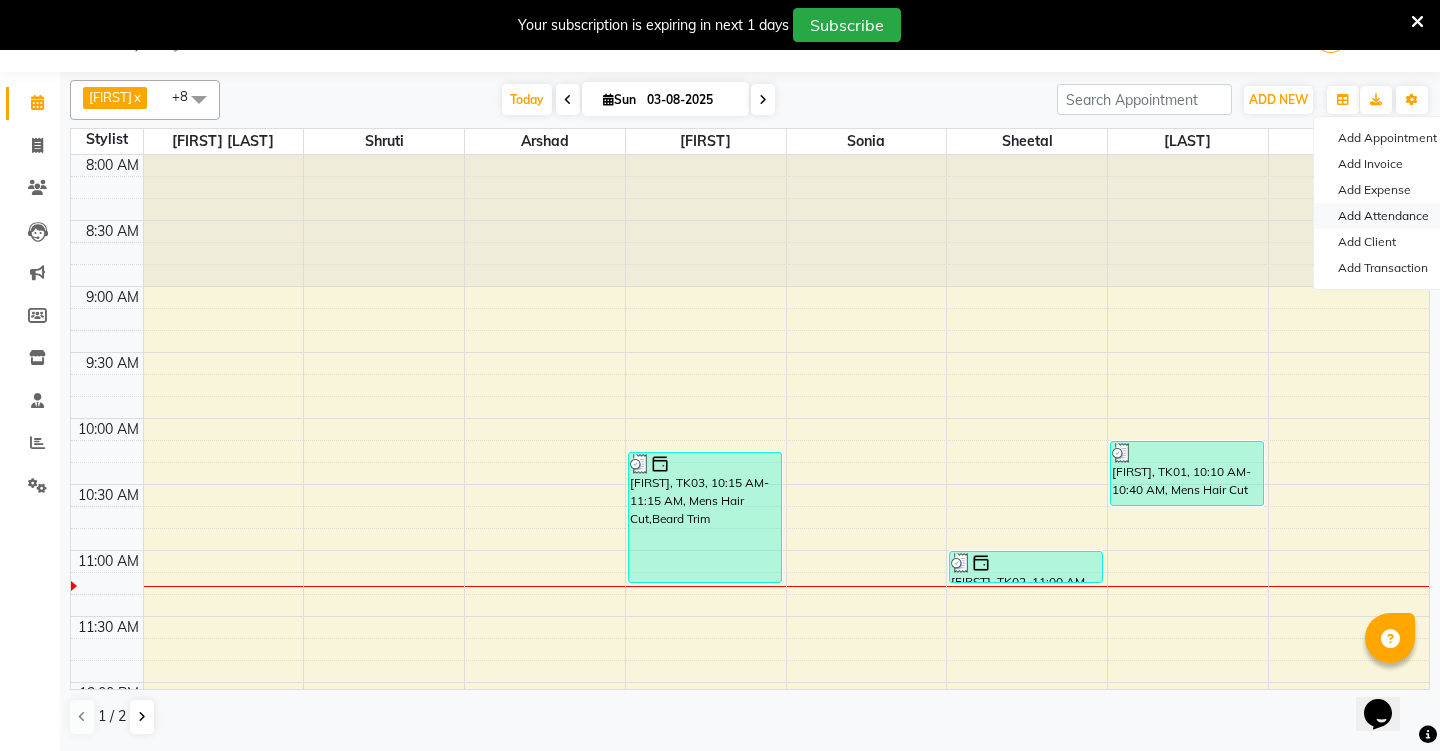 click on "Add Attendance" at bounding box center [1393, 216] 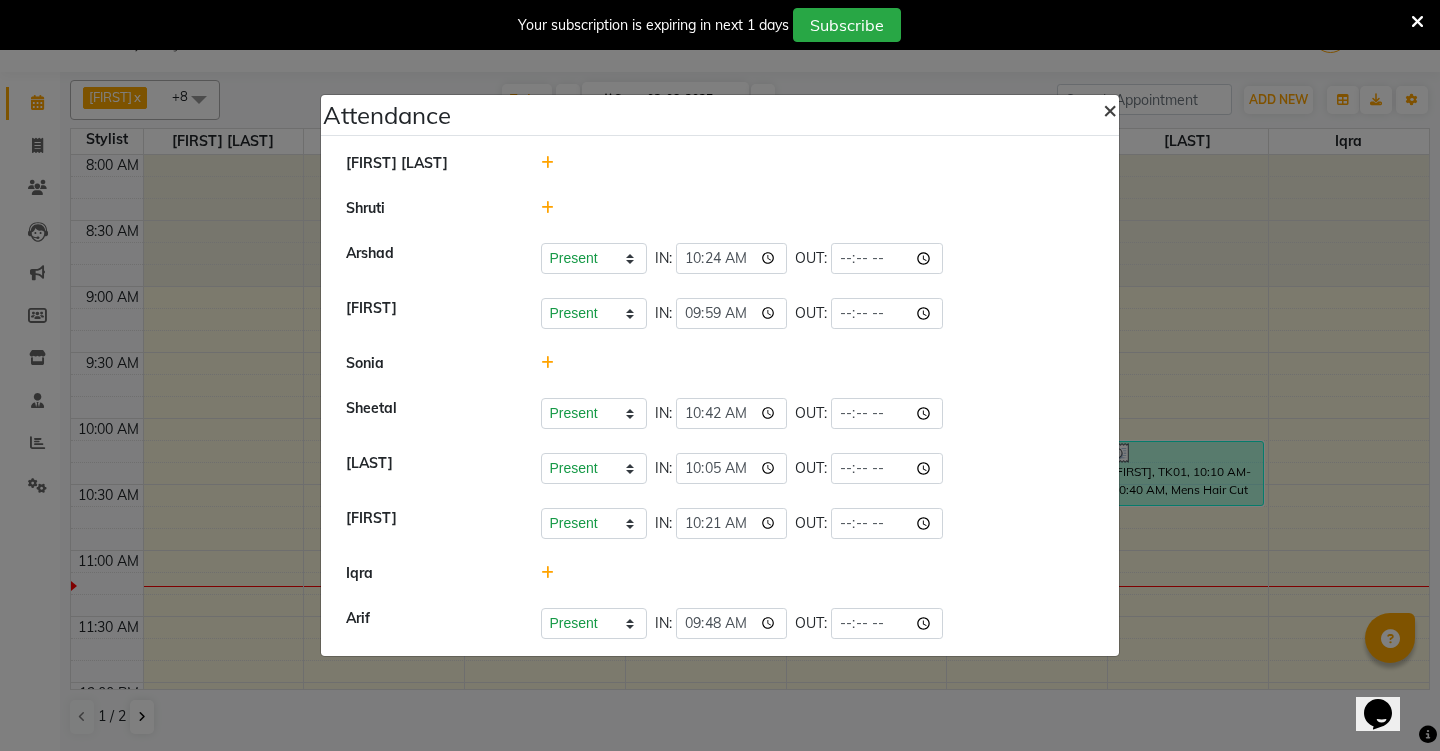 click on "×" 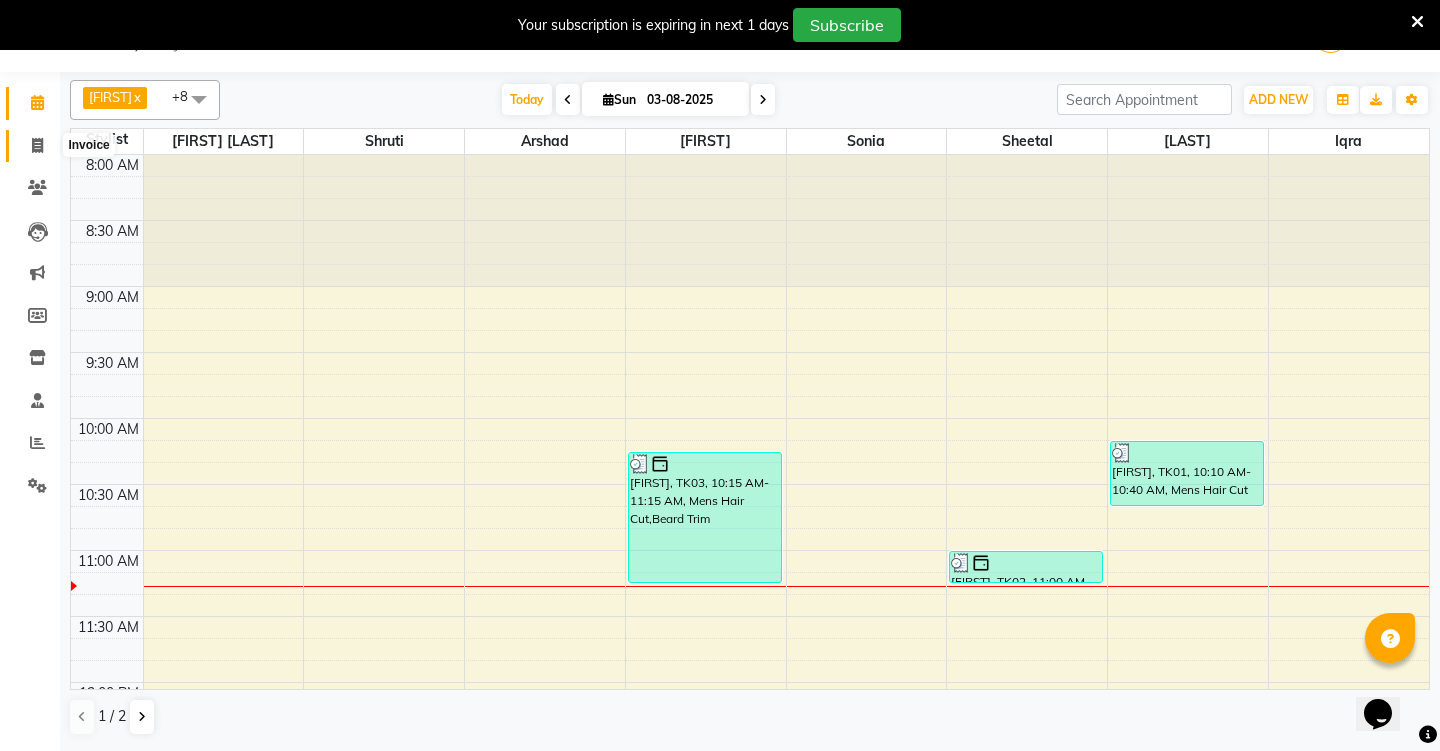 click 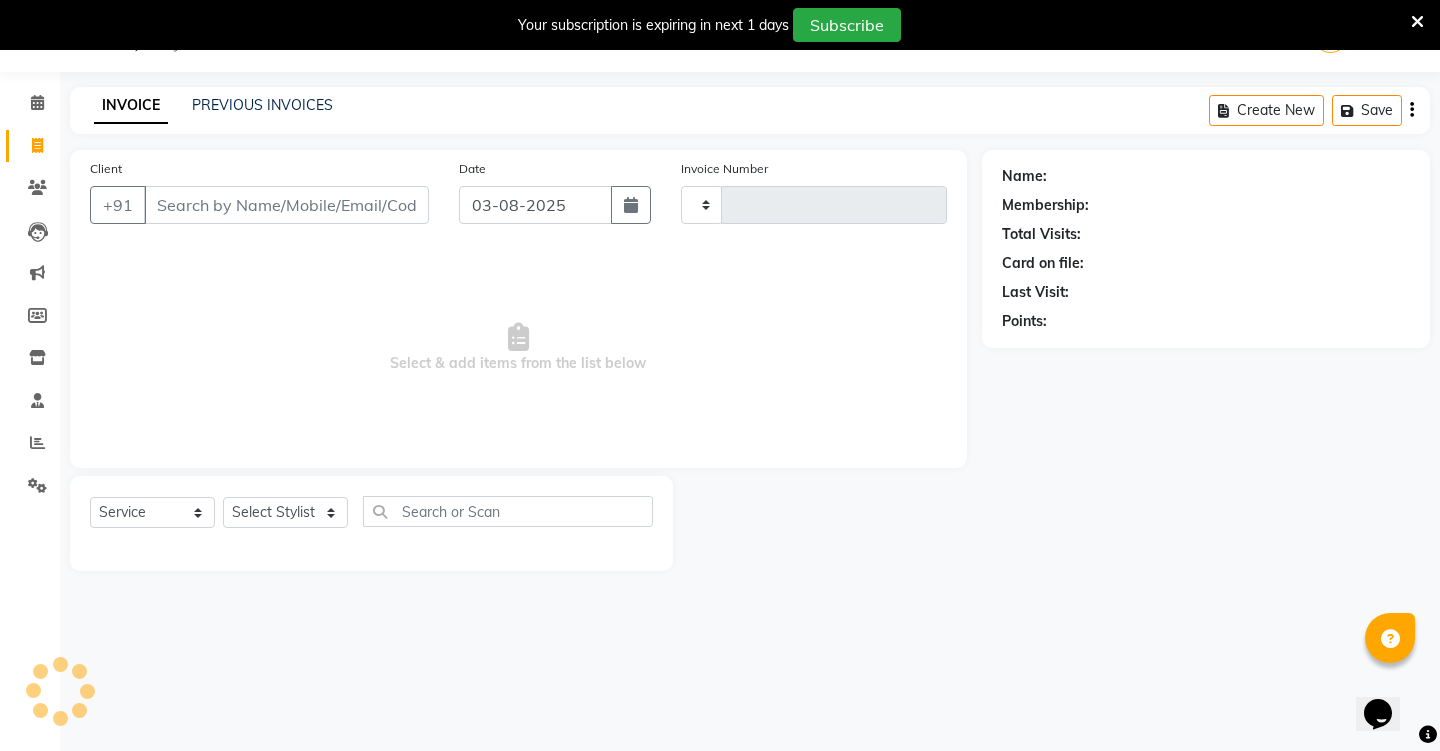 type on "1776" 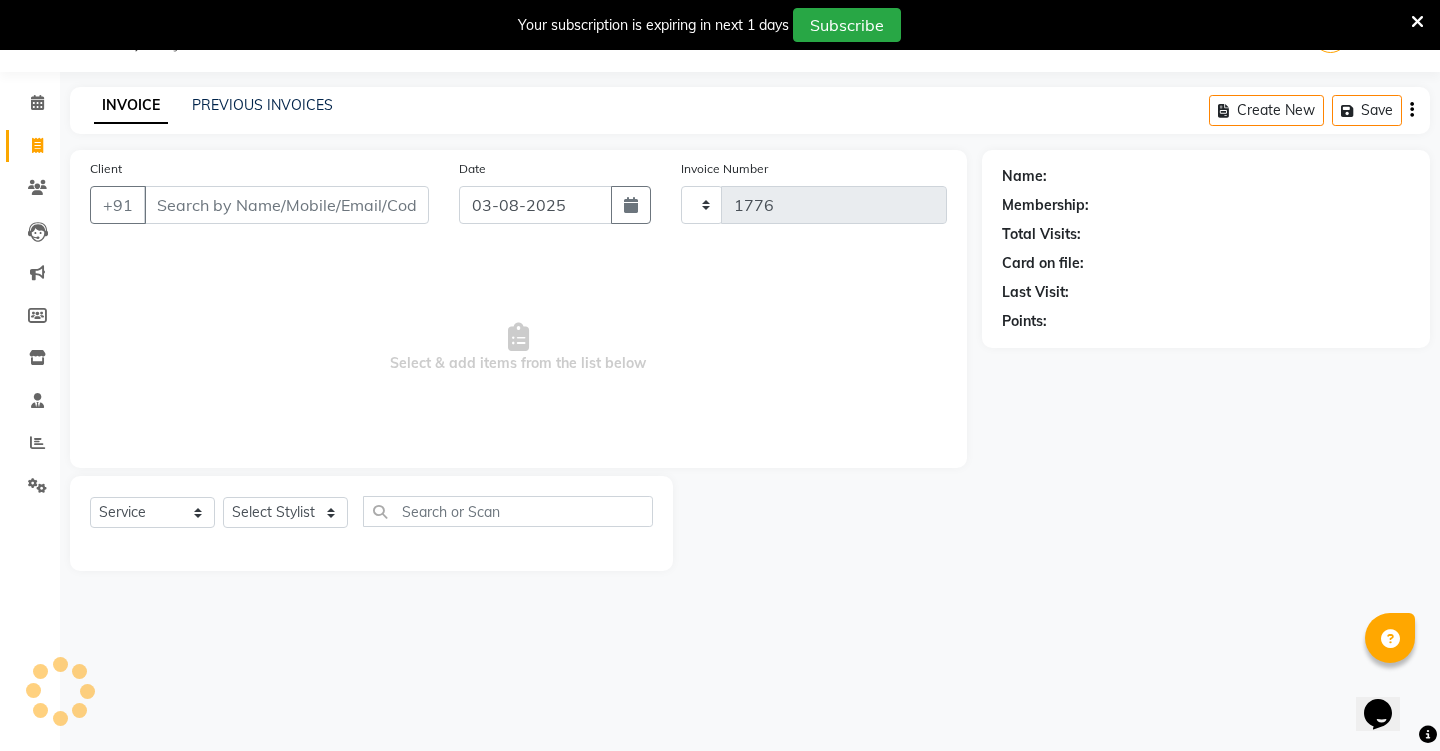 select on "4745" 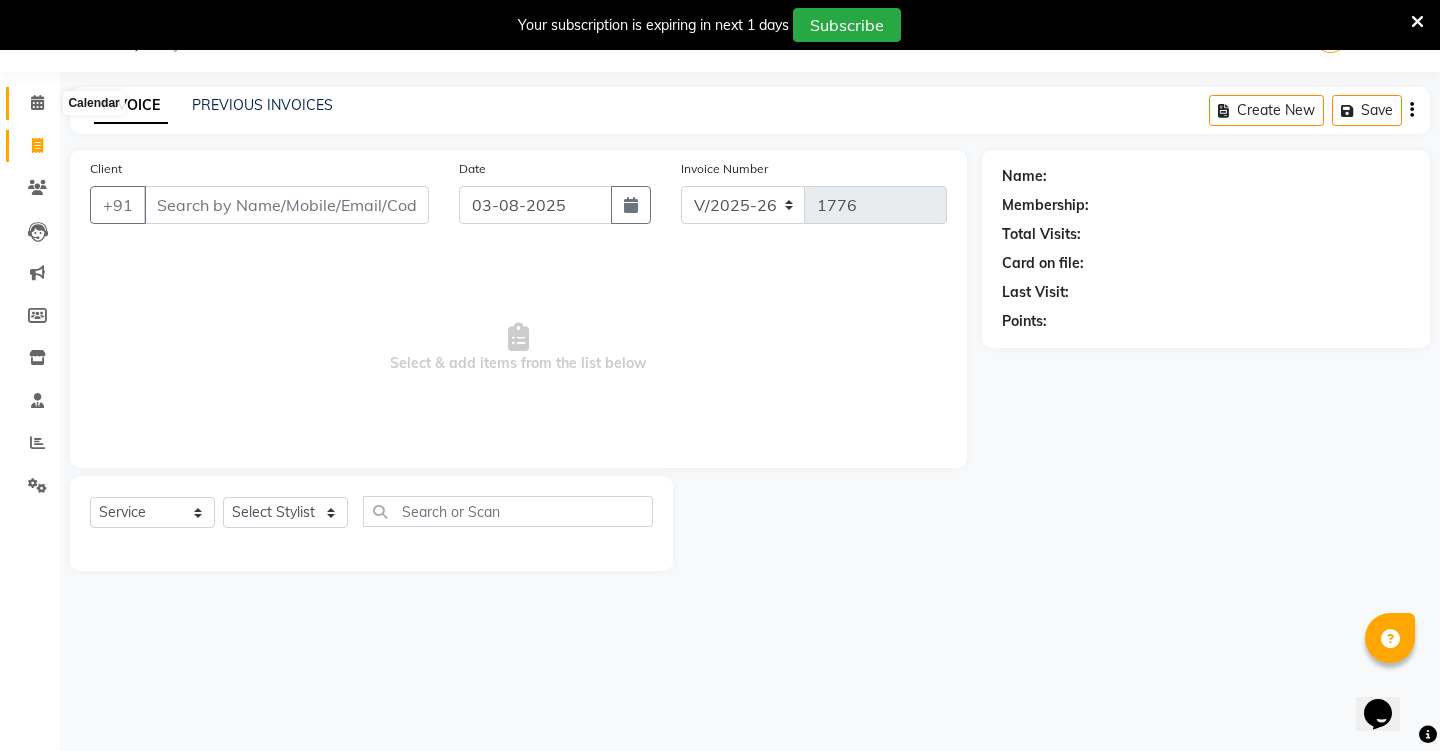 click 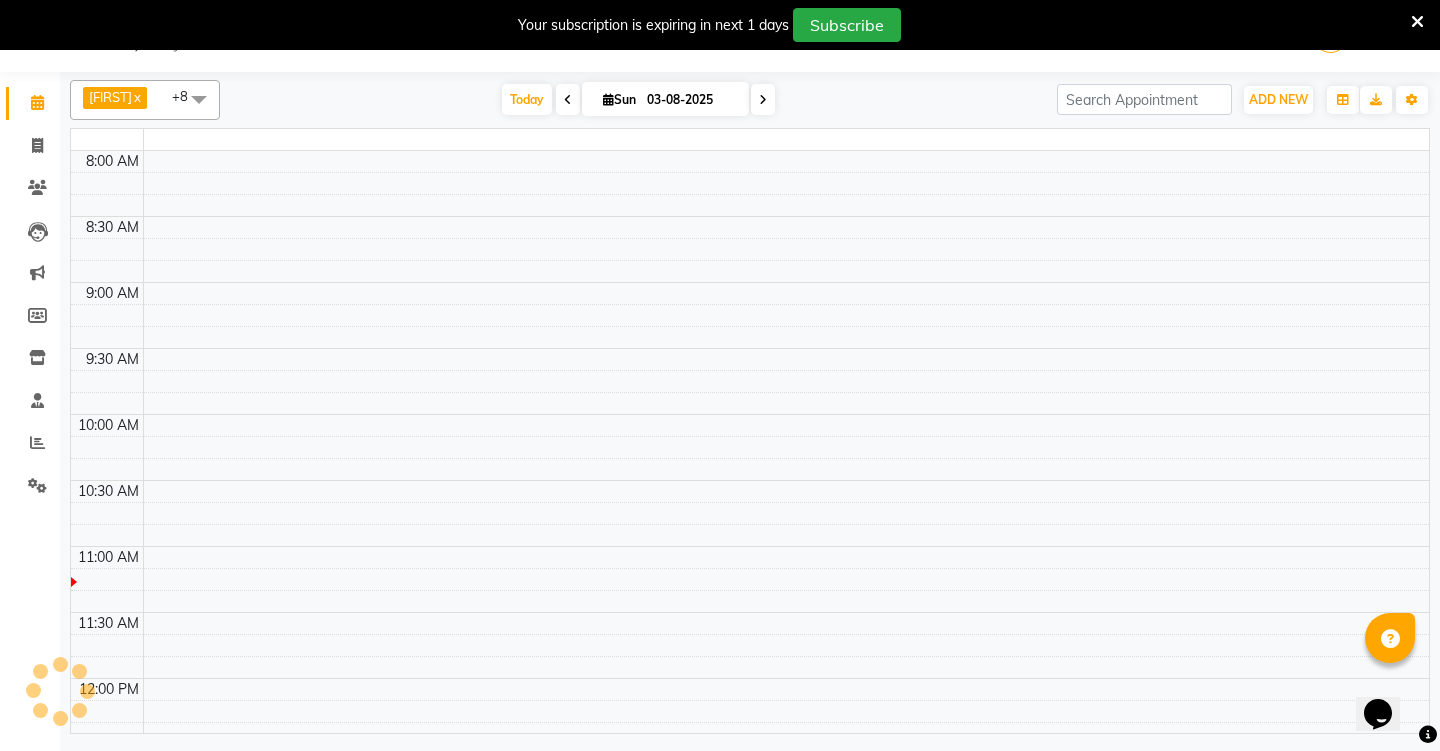 scroll, scrollTop: 0, scrollLeft: 0, axis: both 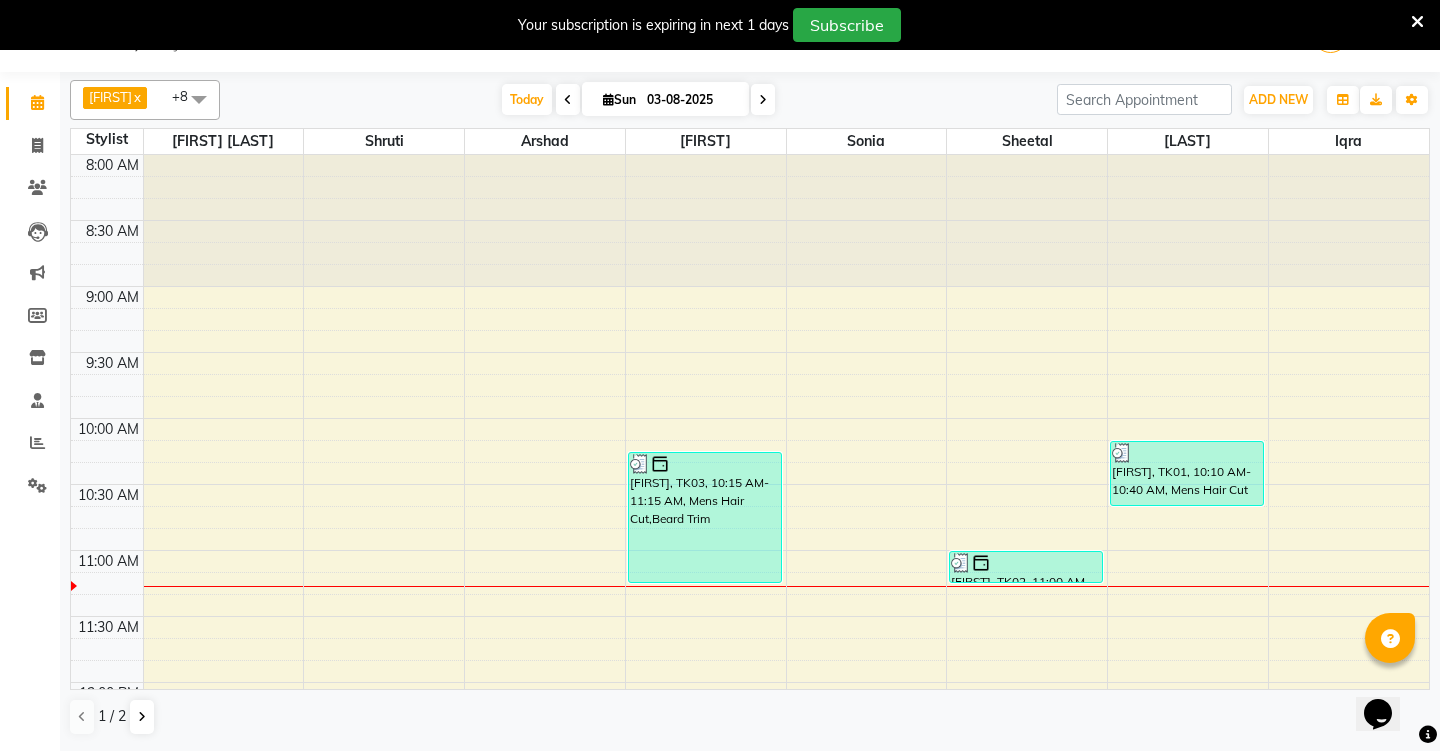 click at bounding box center [199, 99] 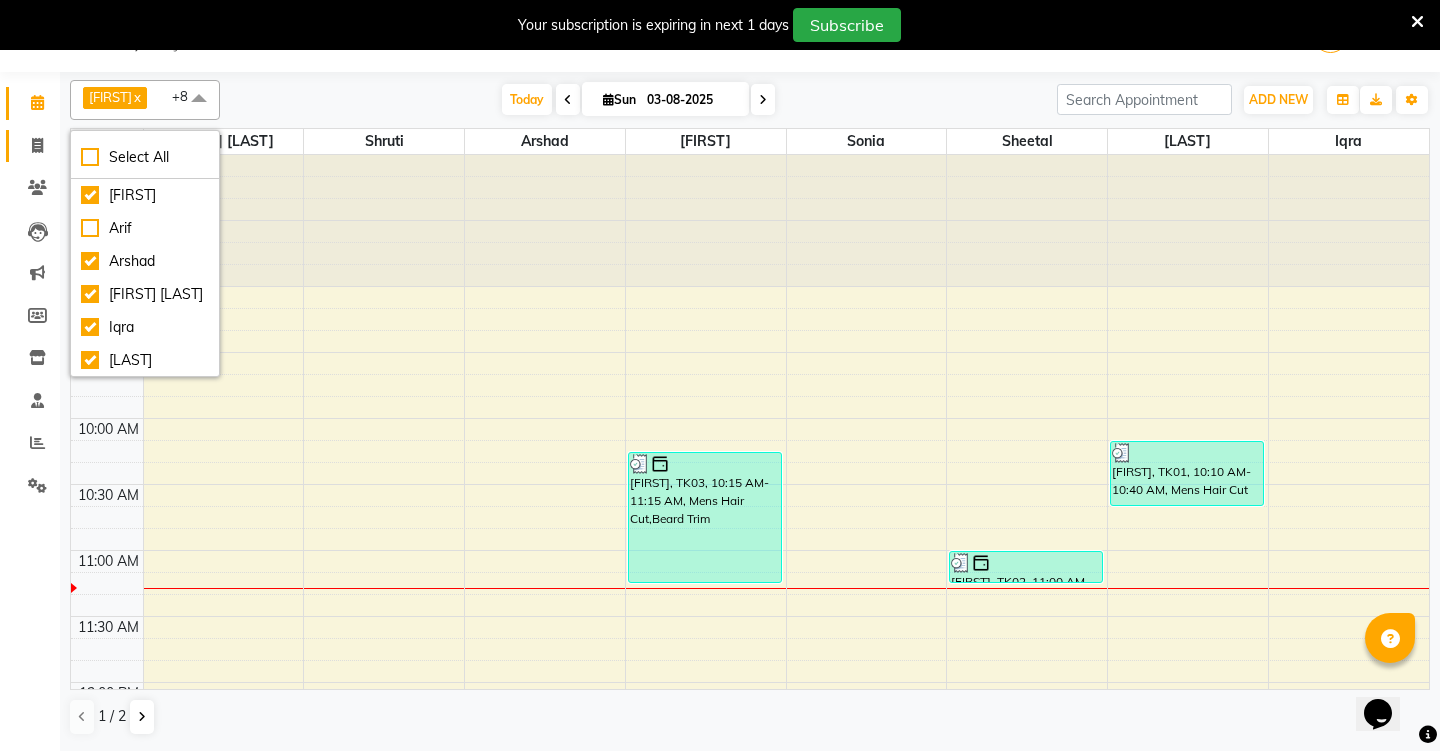 click on "Invoice" 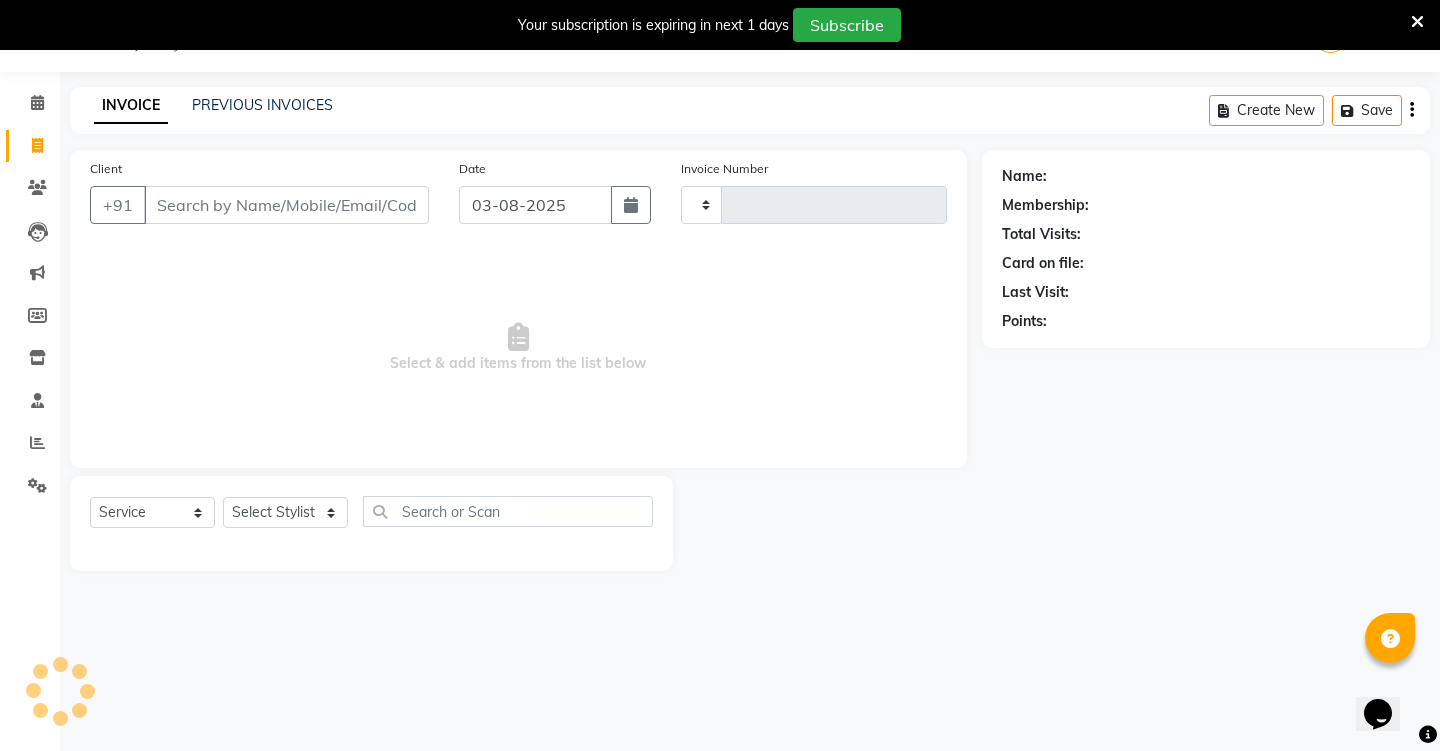 type on "1776" 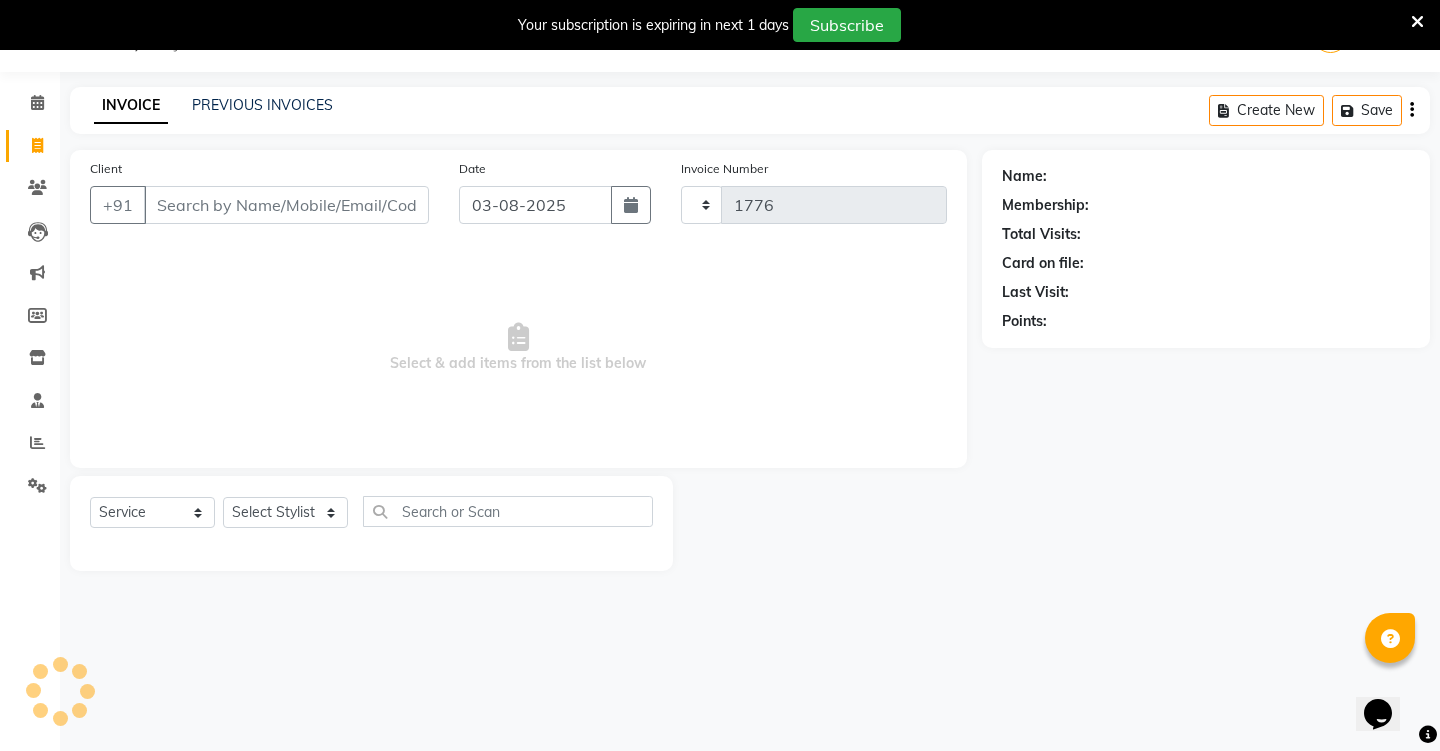 select on "4745" 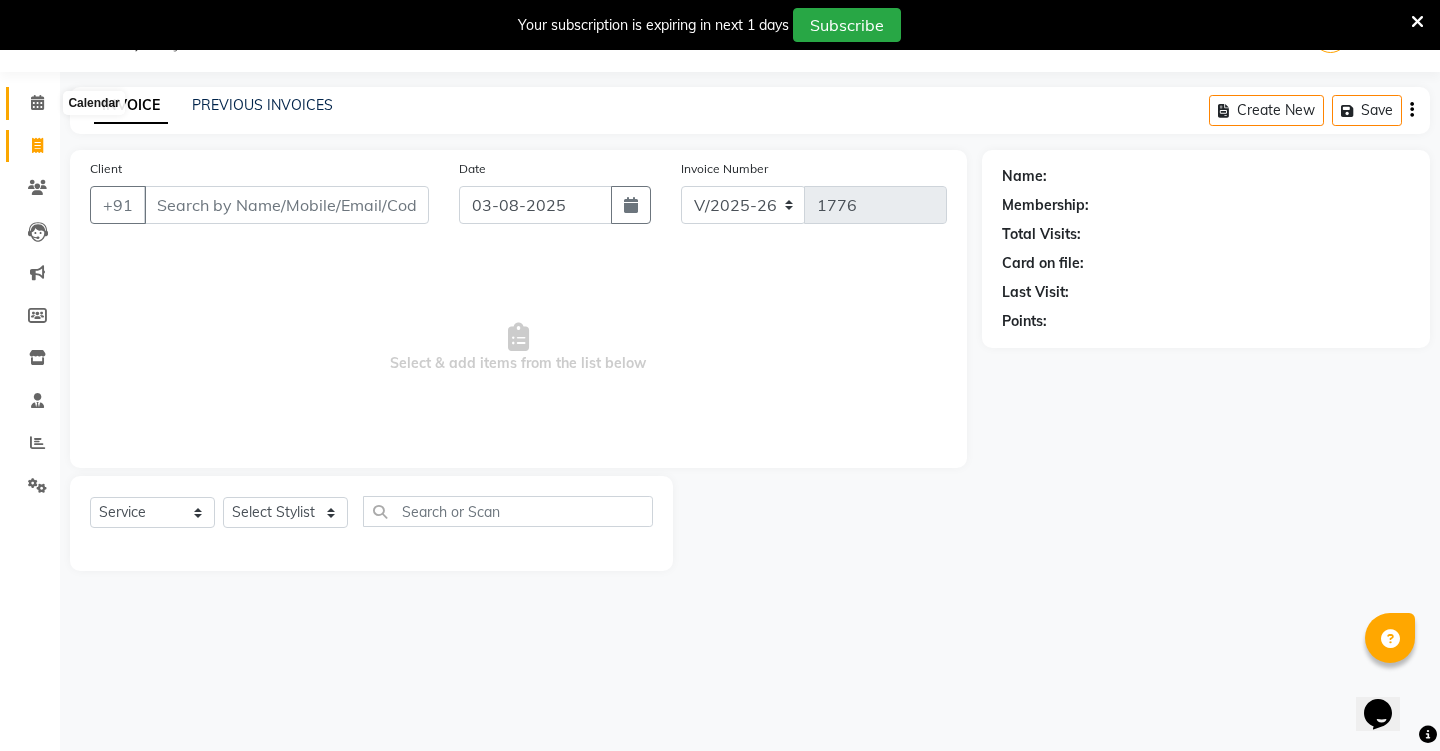 click 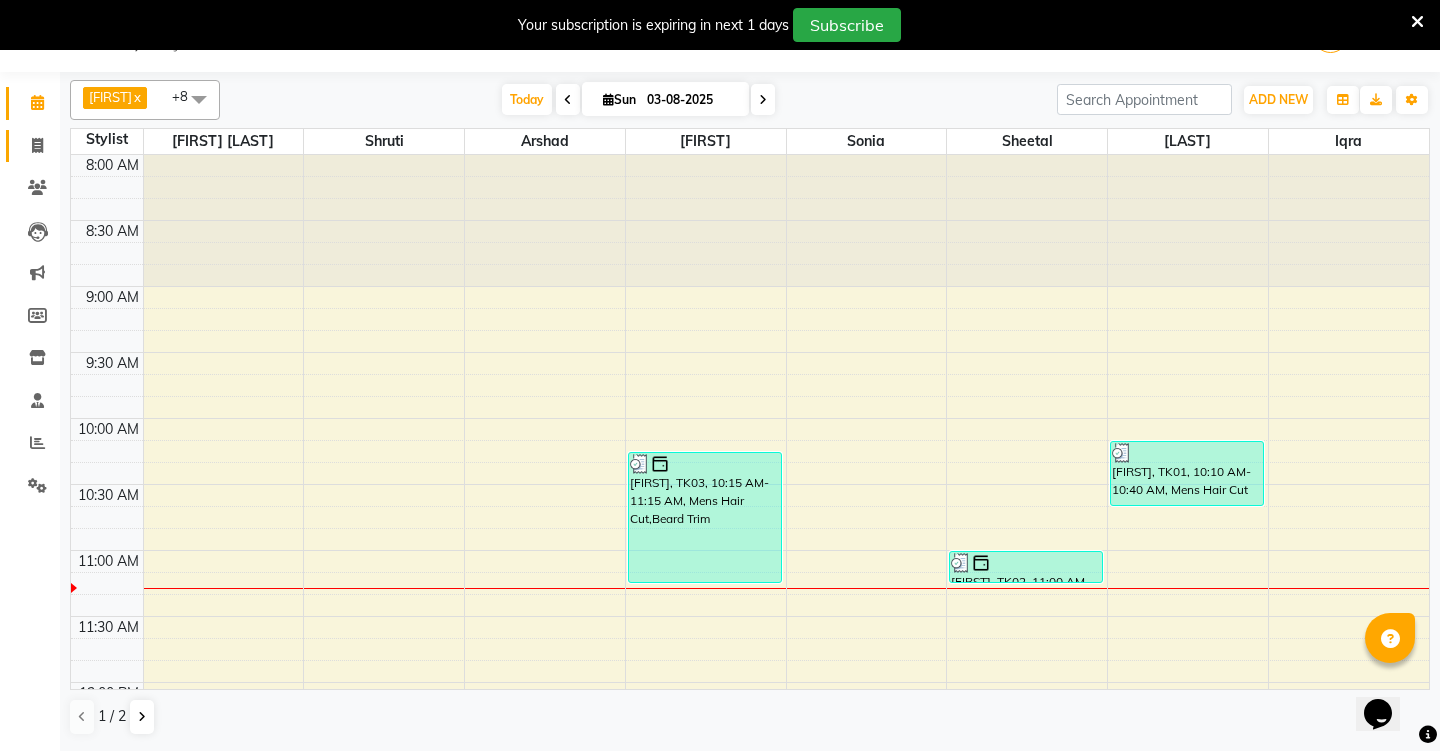 click on "Invoice" 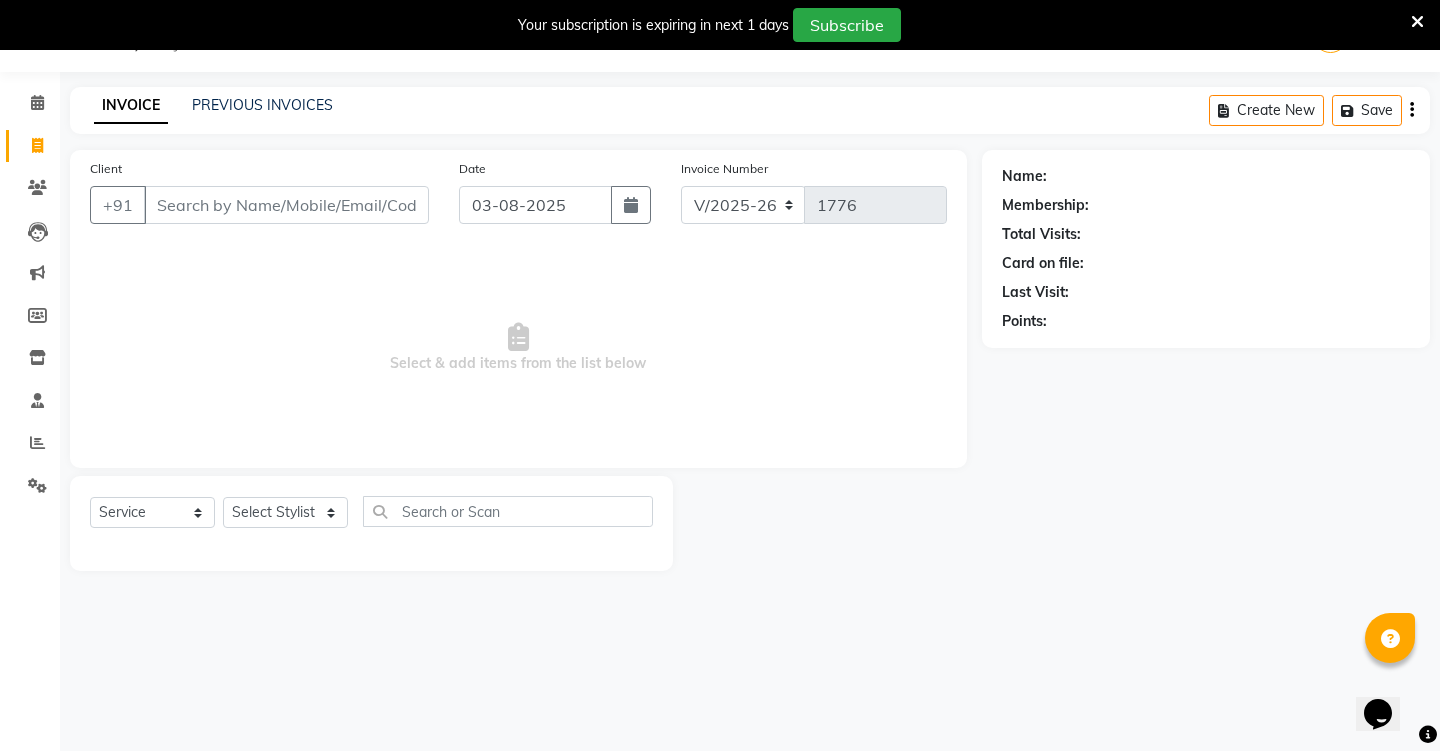 click on "Client" at bounding box center (286, 205) 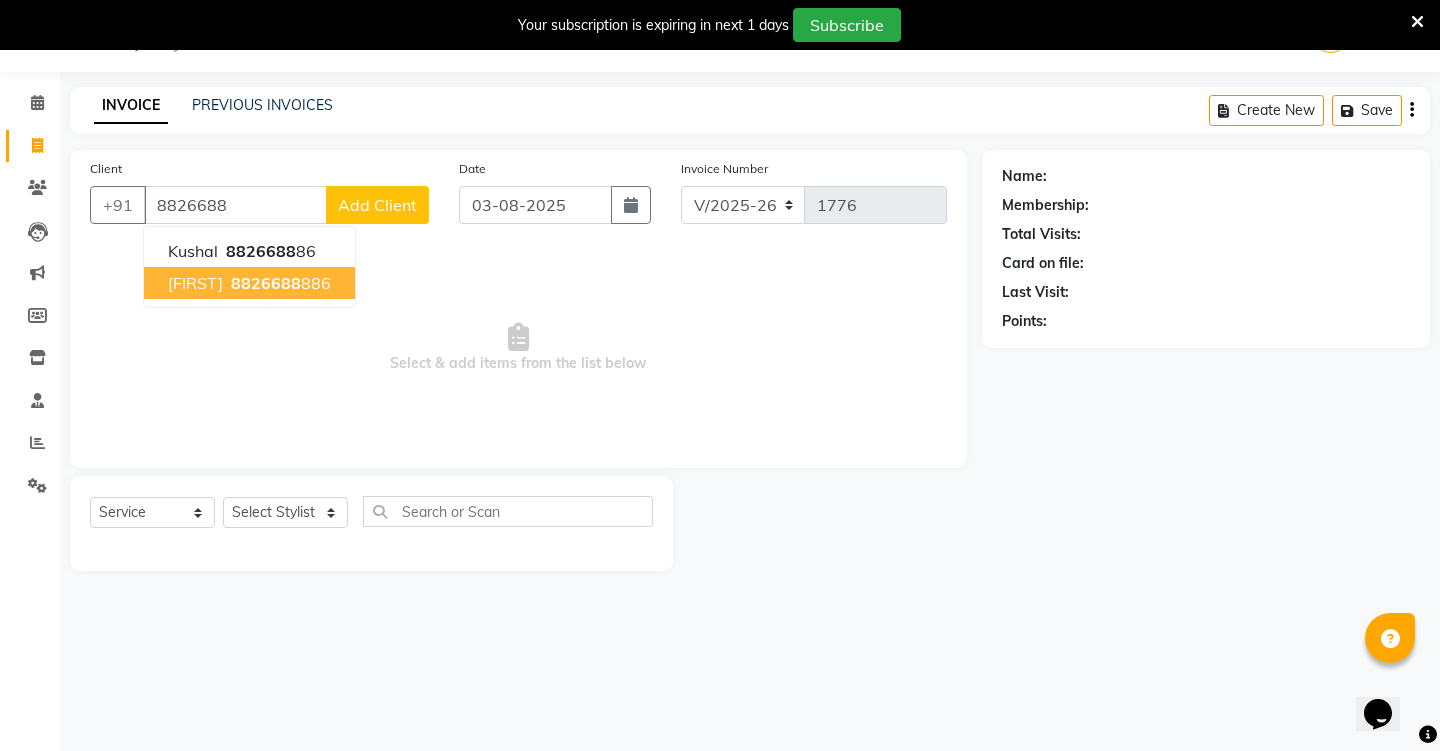click on "[PHONE]" at bounding box center [279, 283] 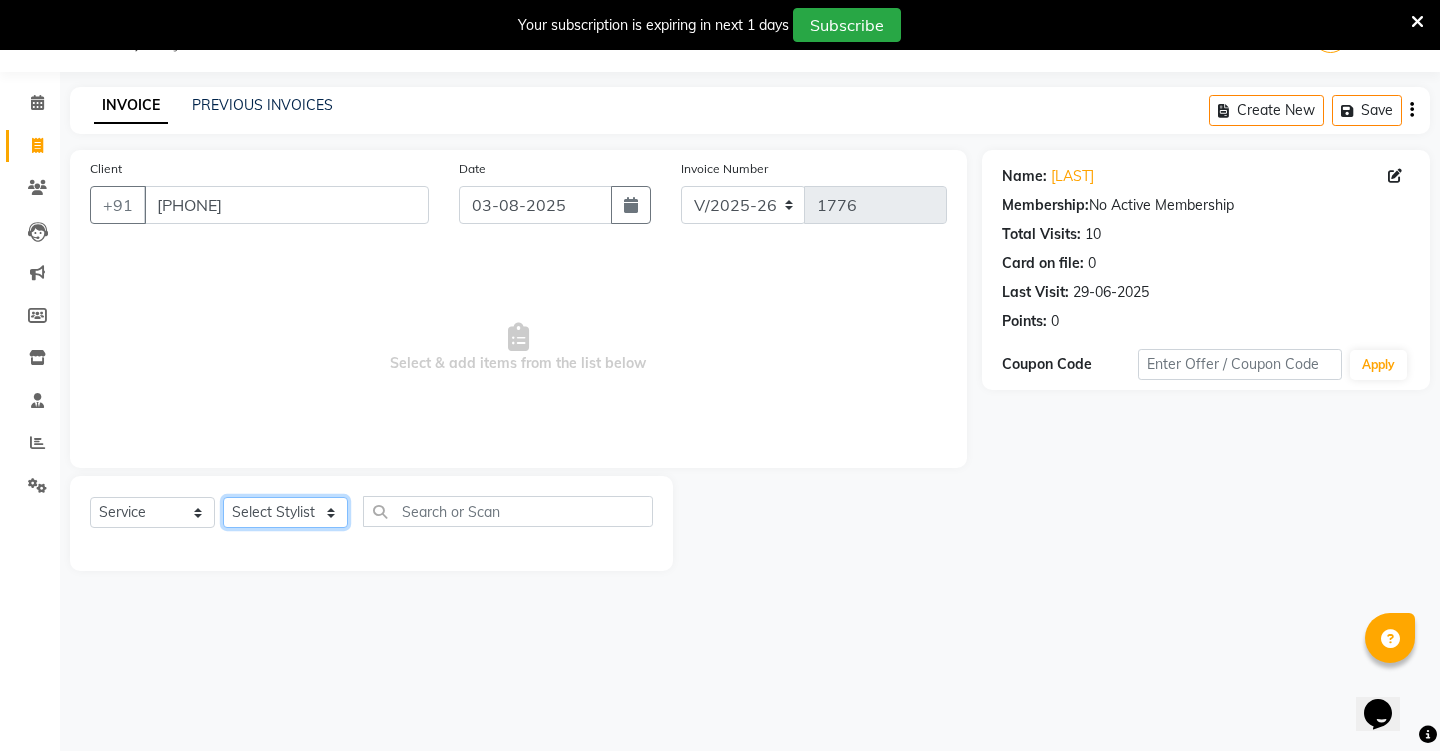 select on "28385" 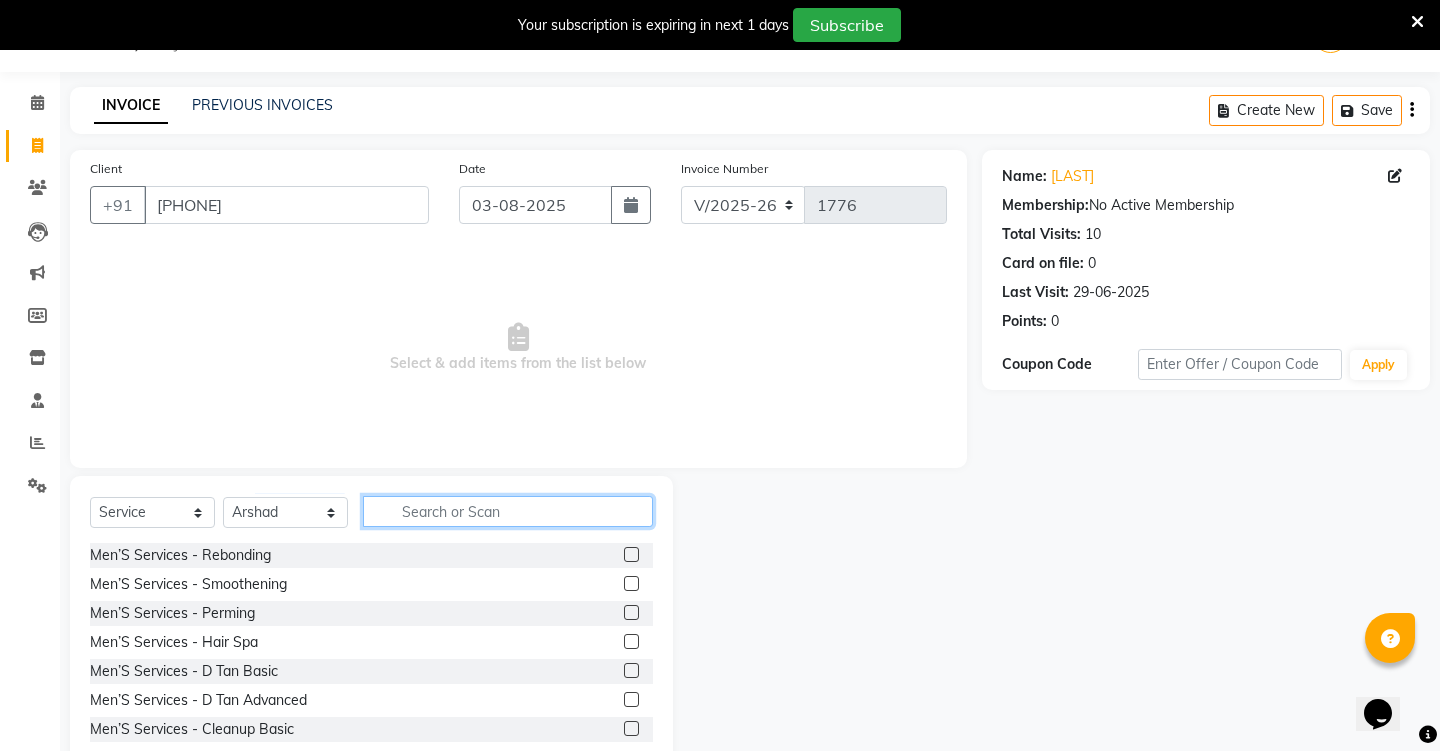 click 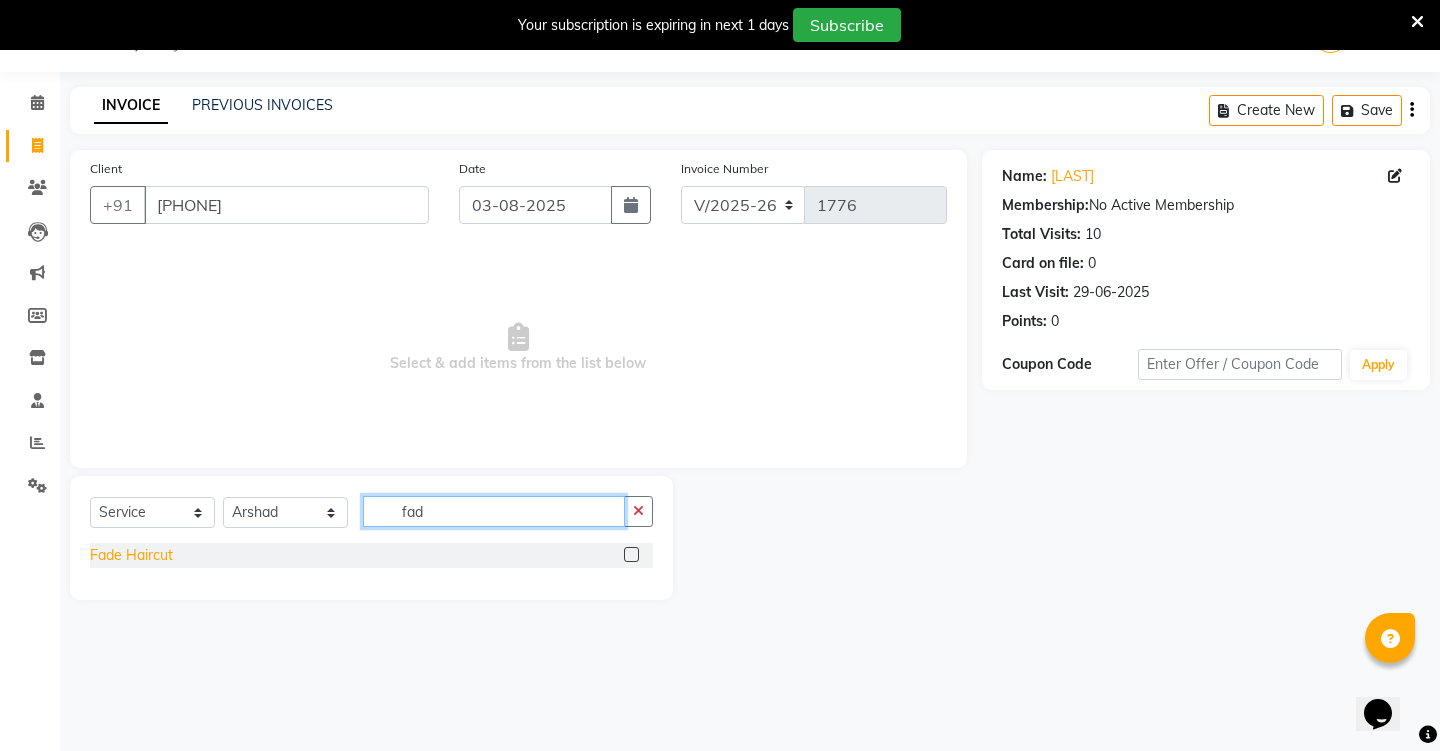 type on "fad" 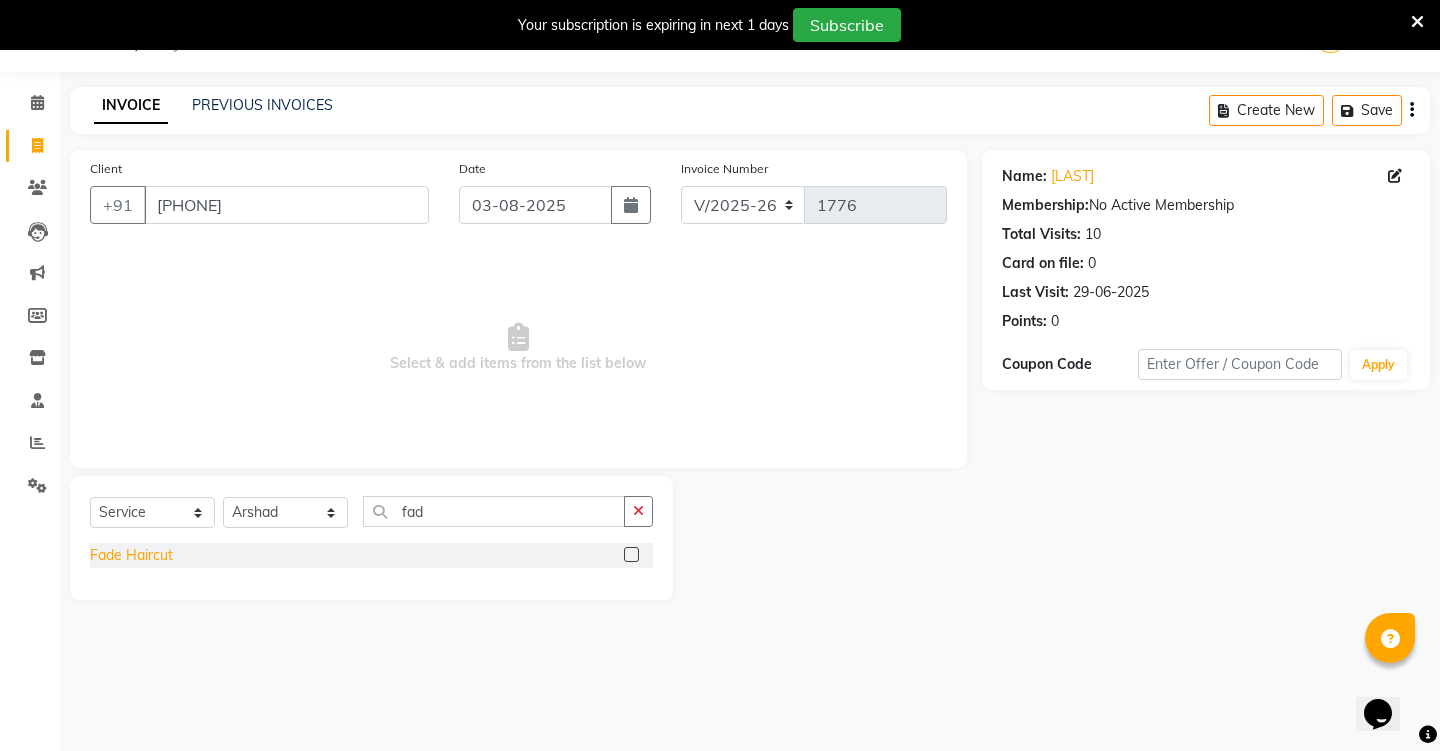 click on "Fade Haircut" 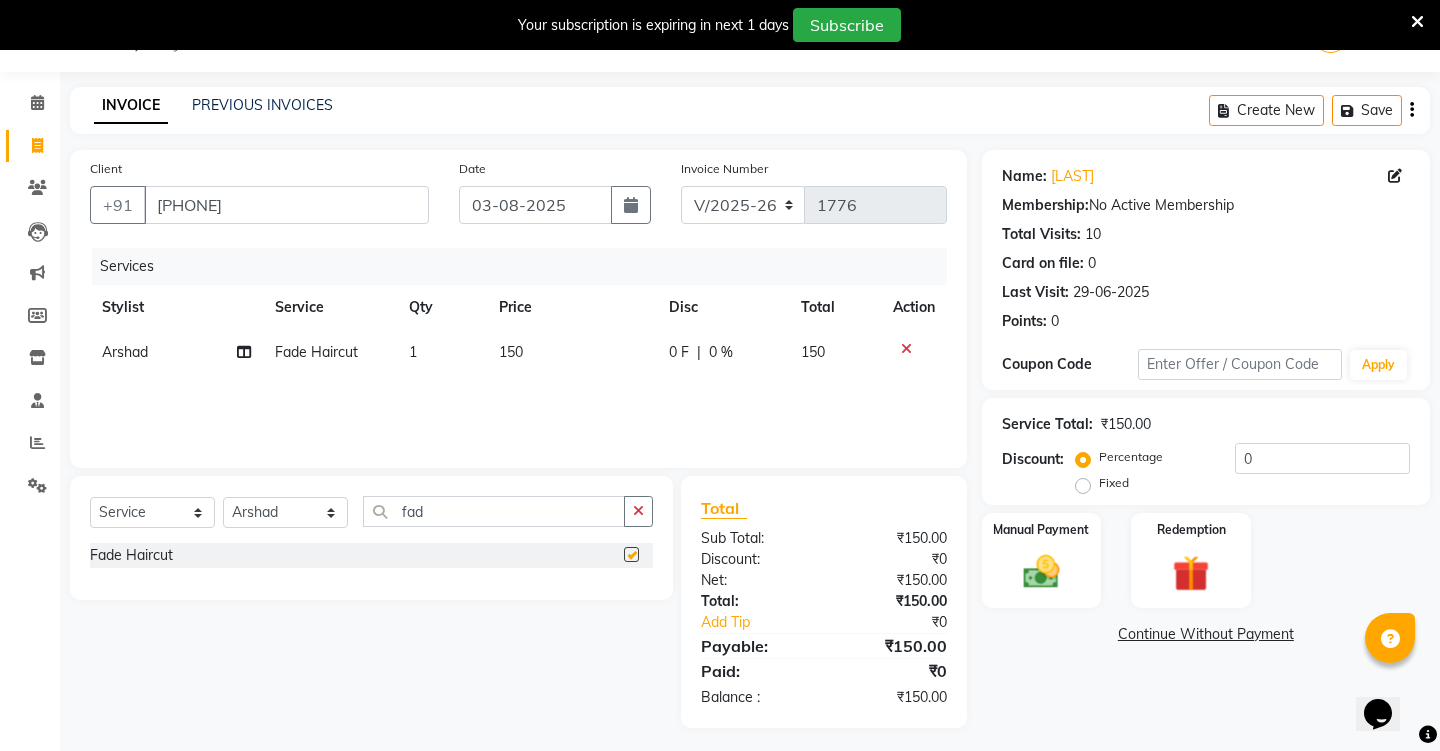 checkbox on "false" 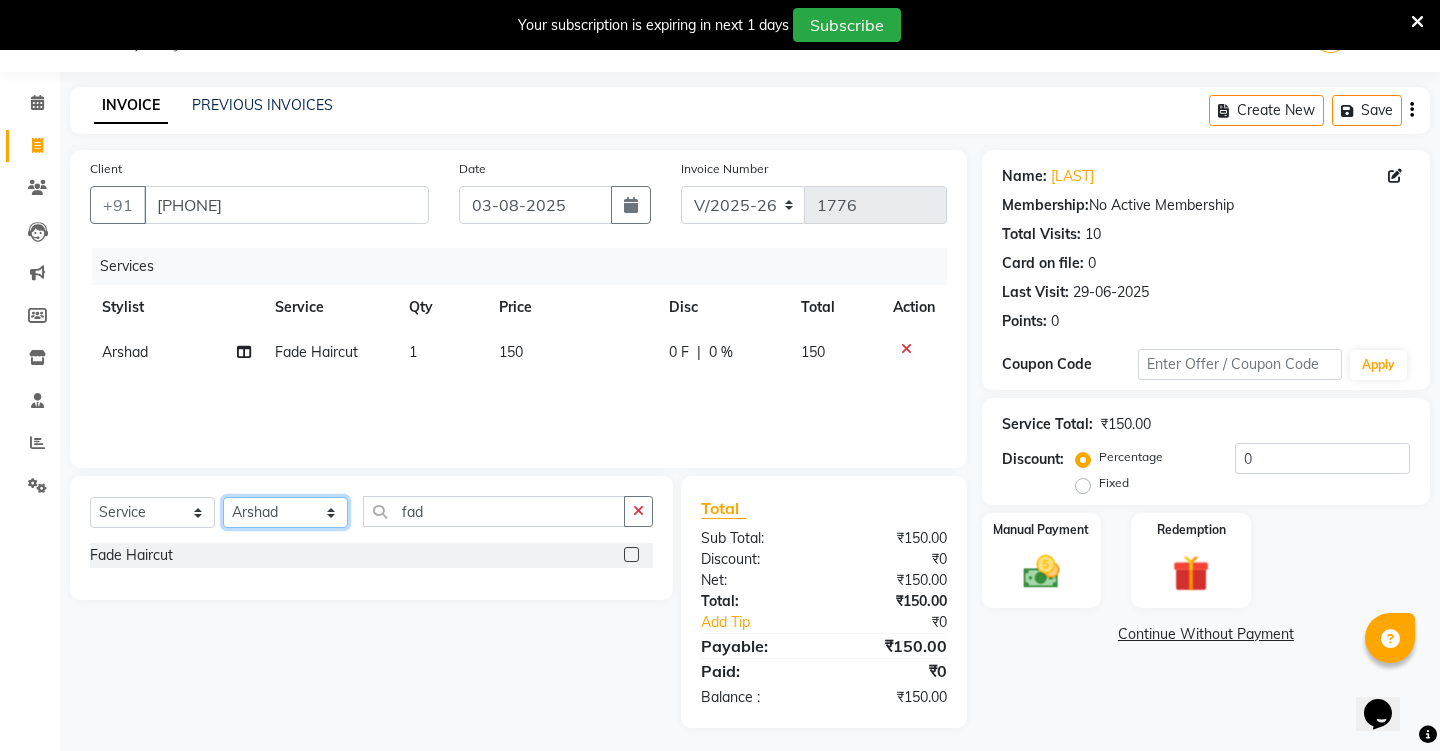 select on "[PHONE]" 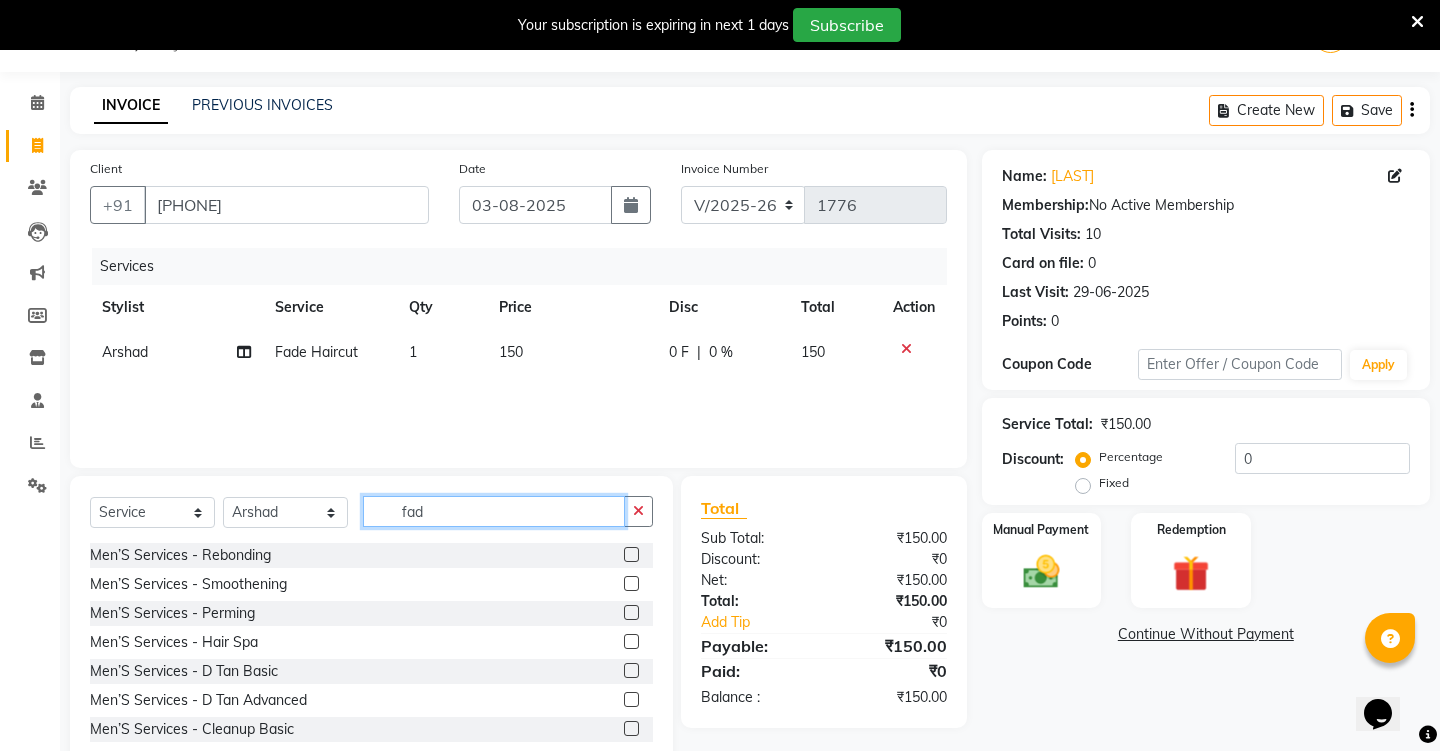 click on "fad" 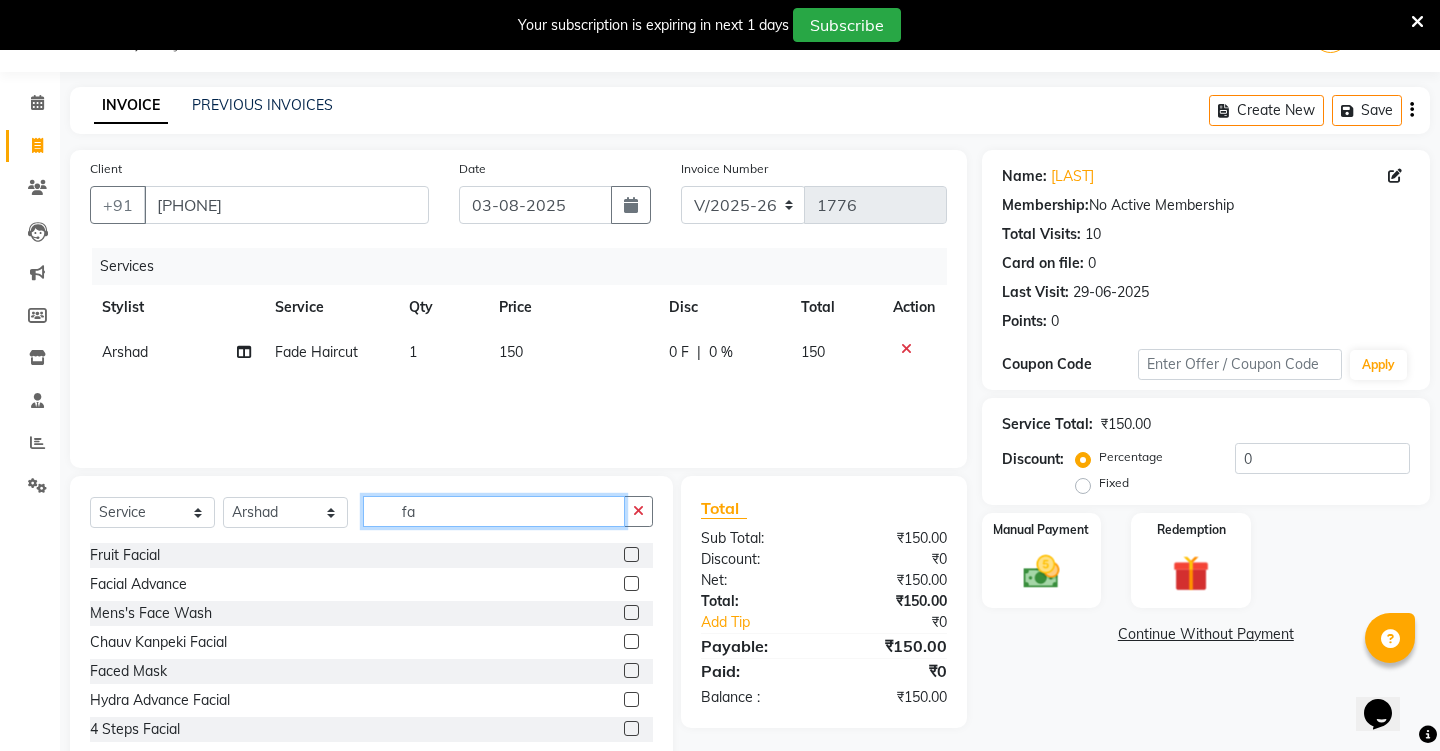 type on "fad" 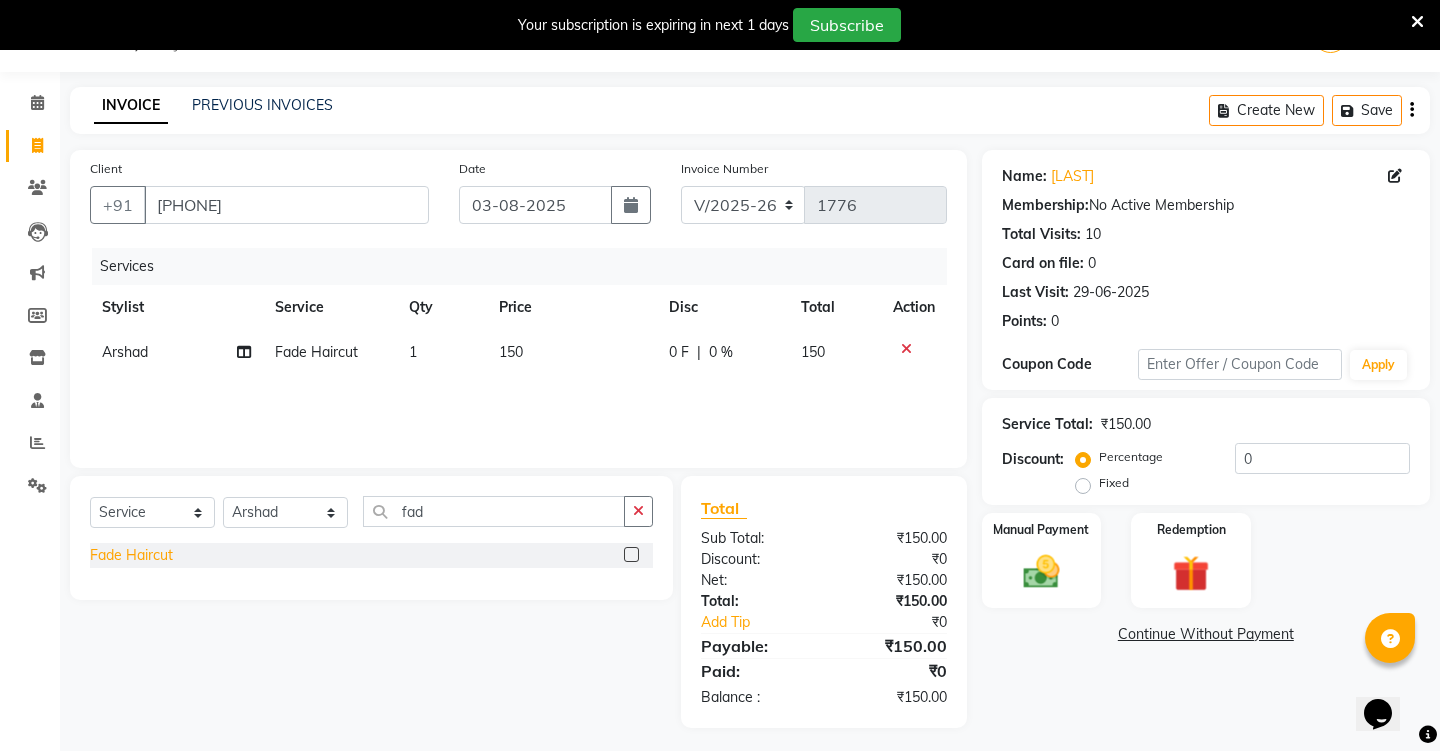 click on "Fade Haircut" 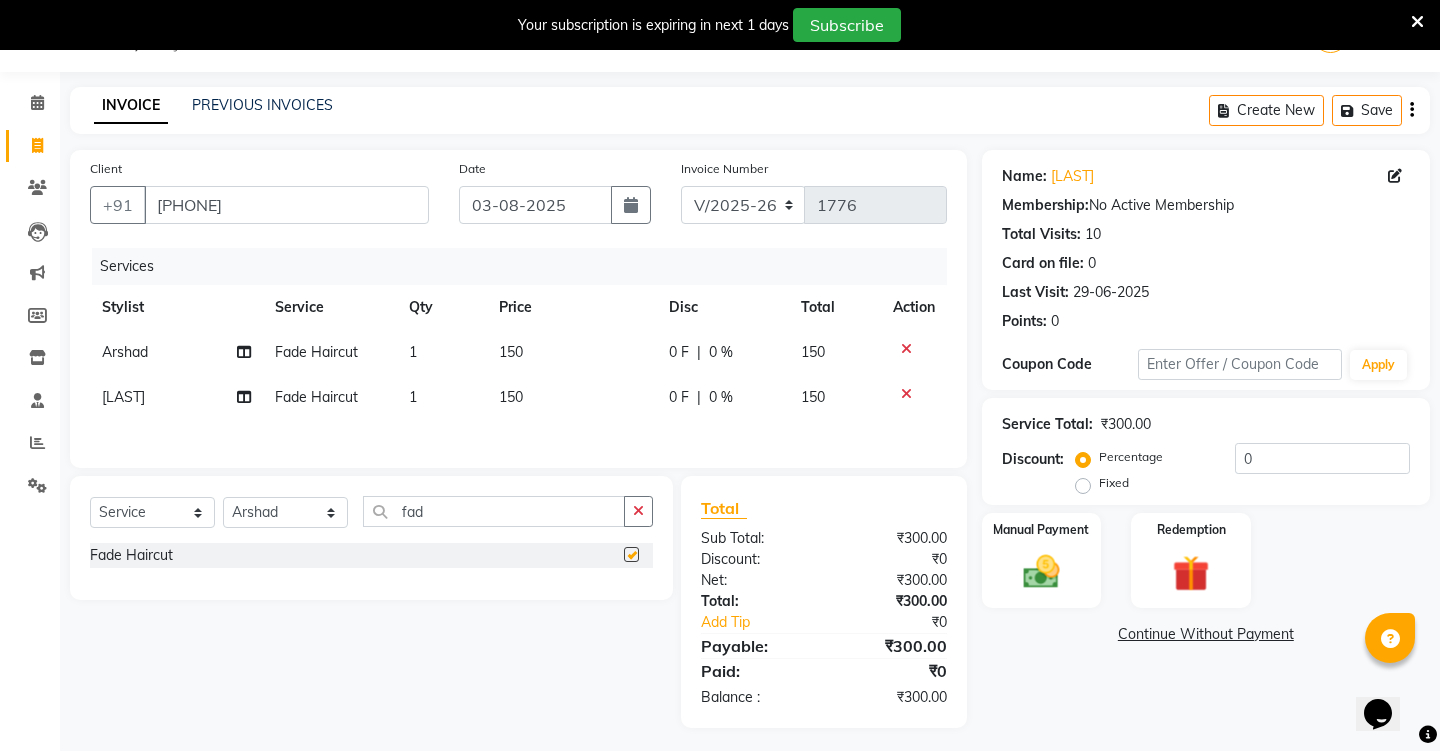 checkbox on "false" 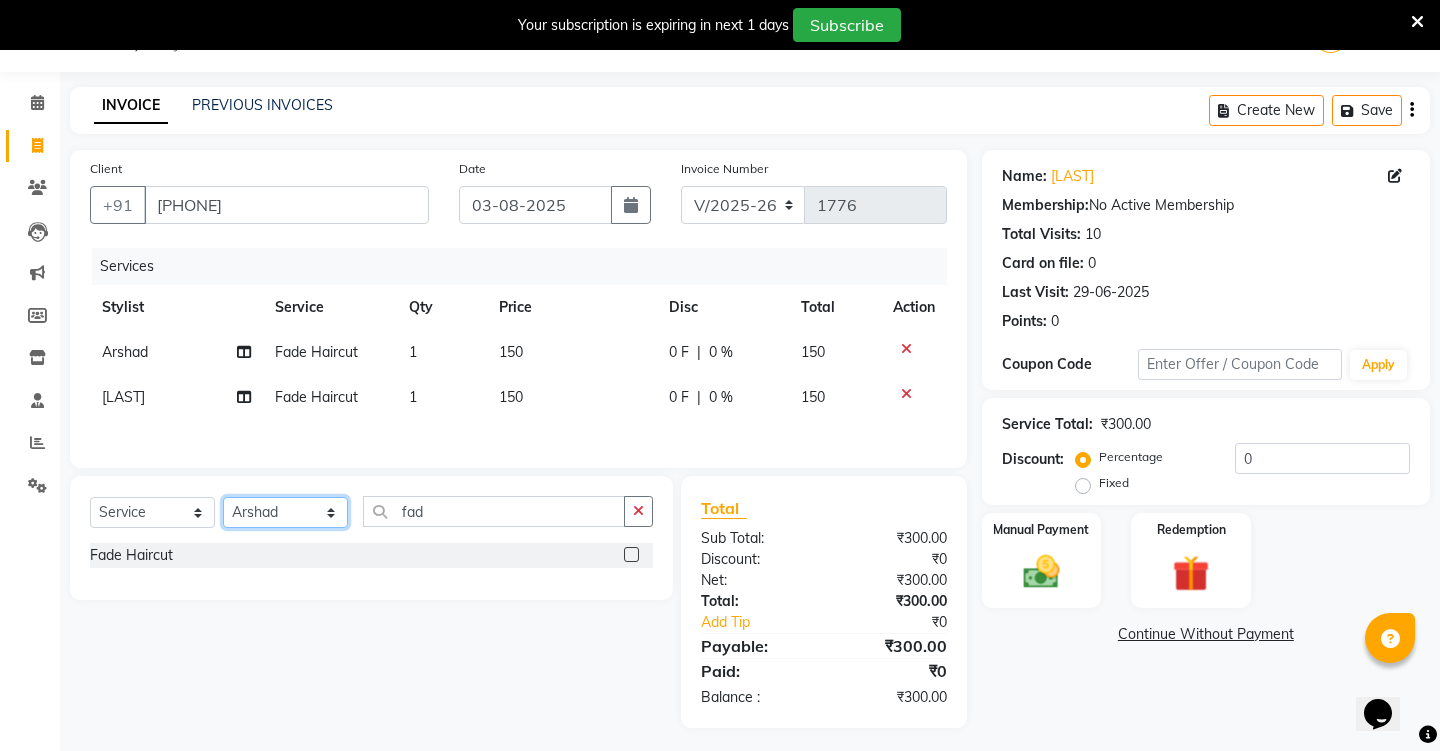 select on "[NUMBER]" 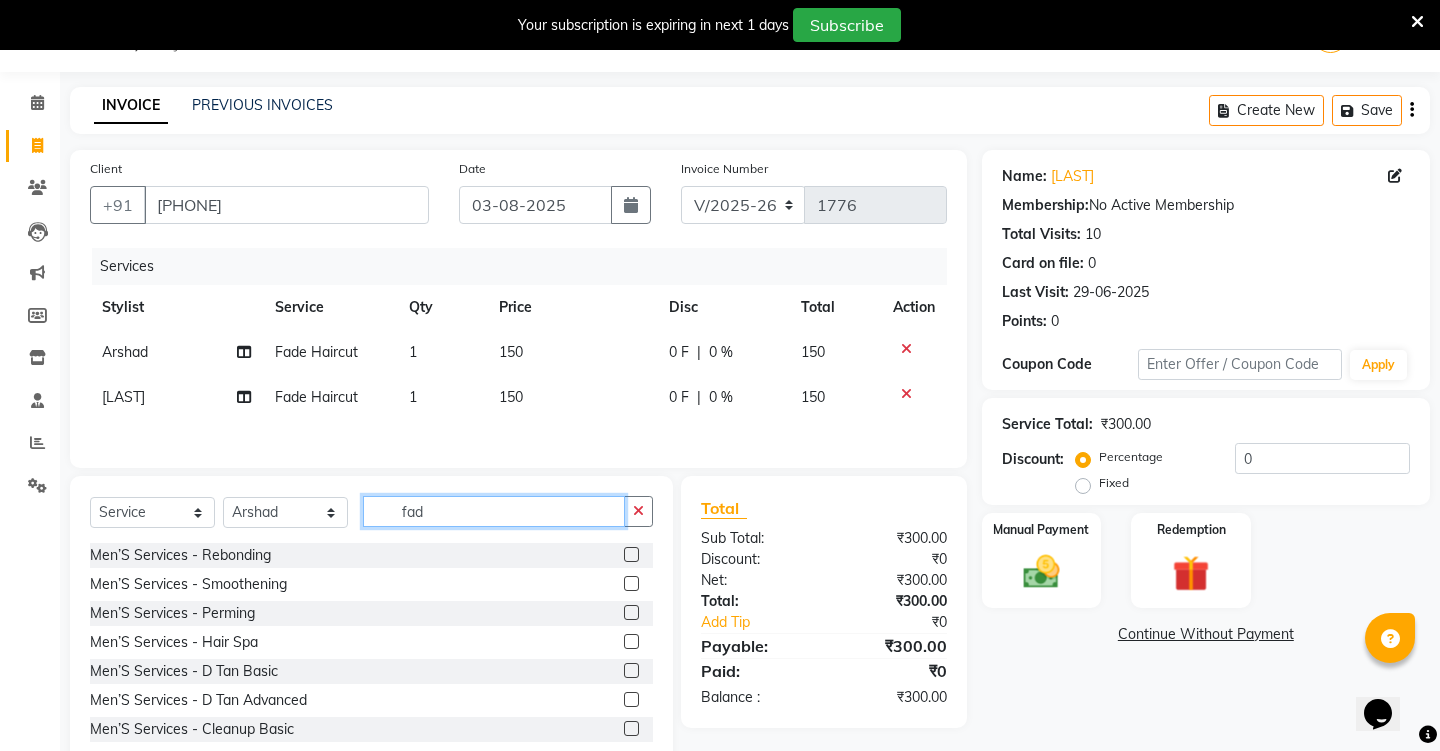 click on "fad" 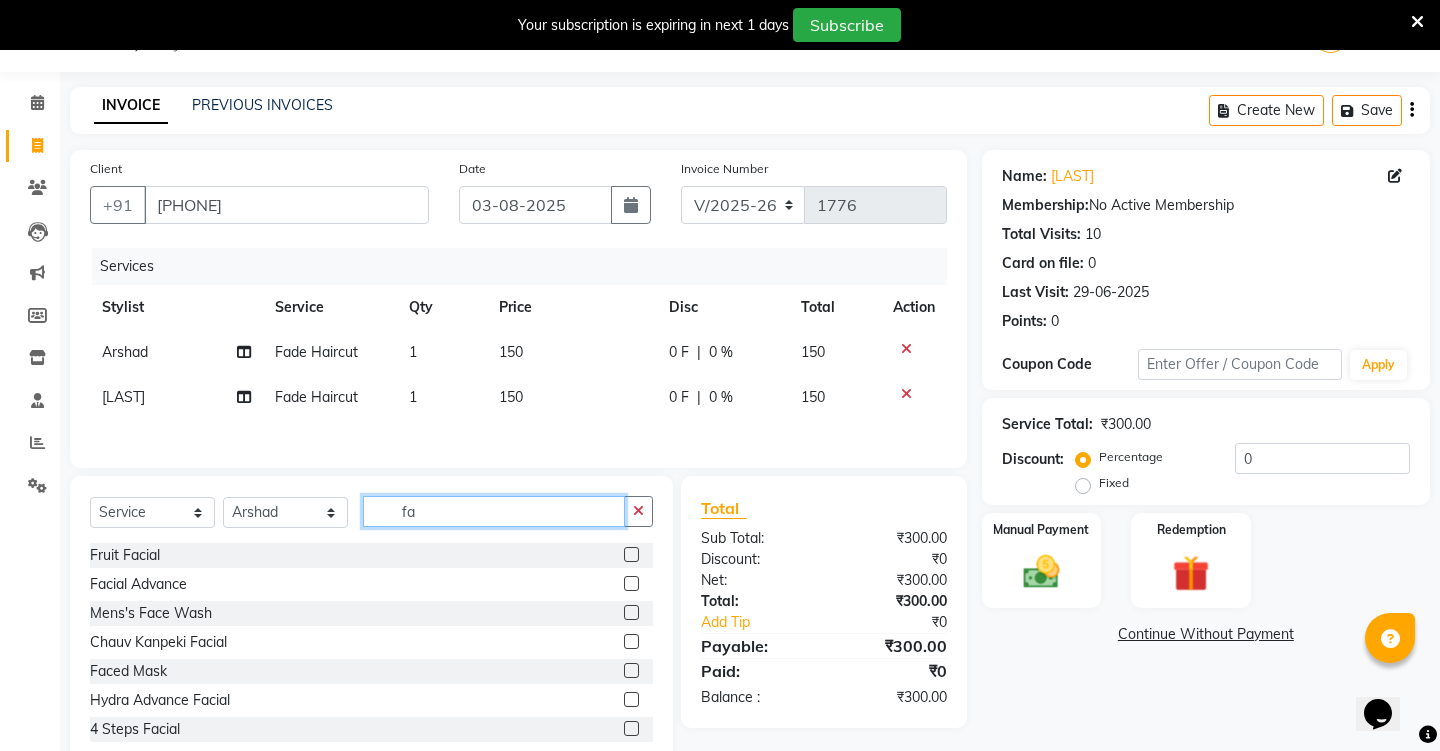 type on "fad" 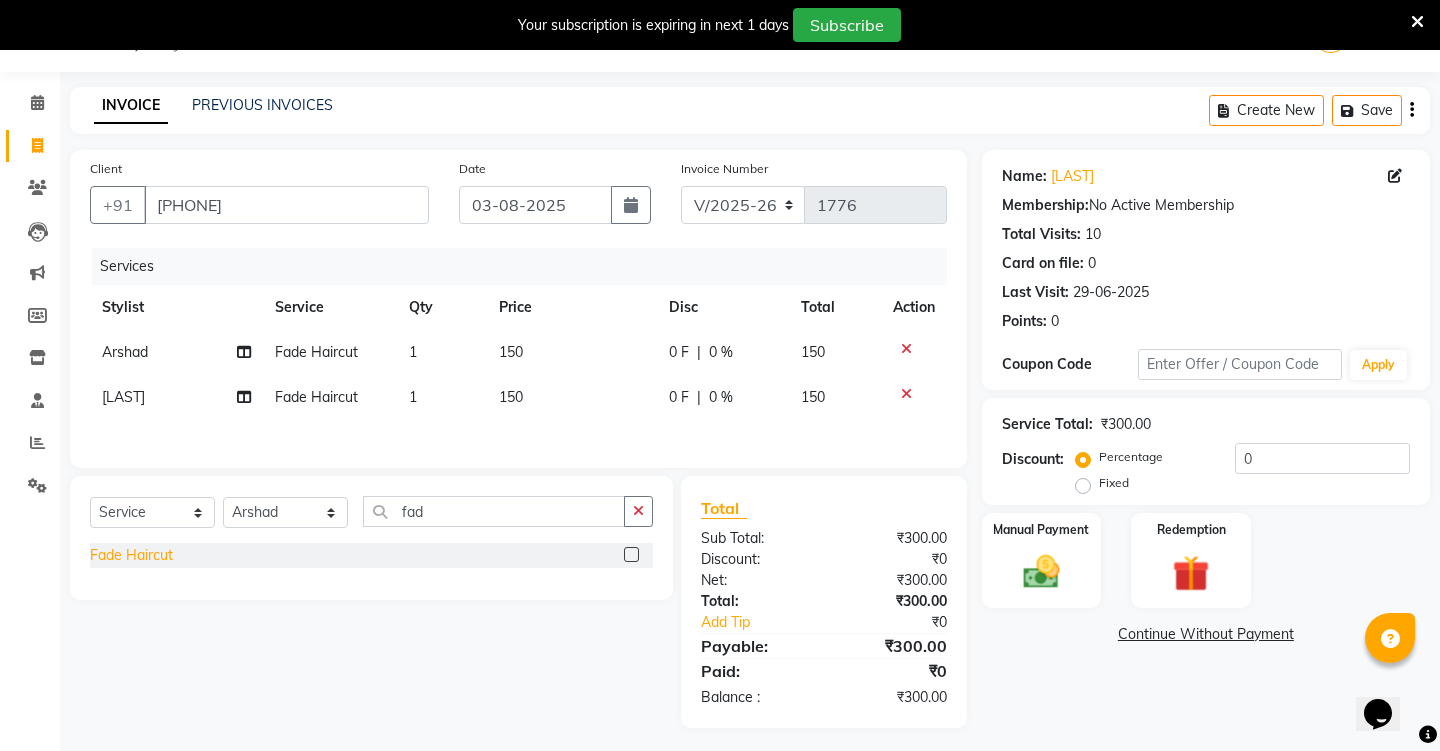 click on "Fade Haircut" 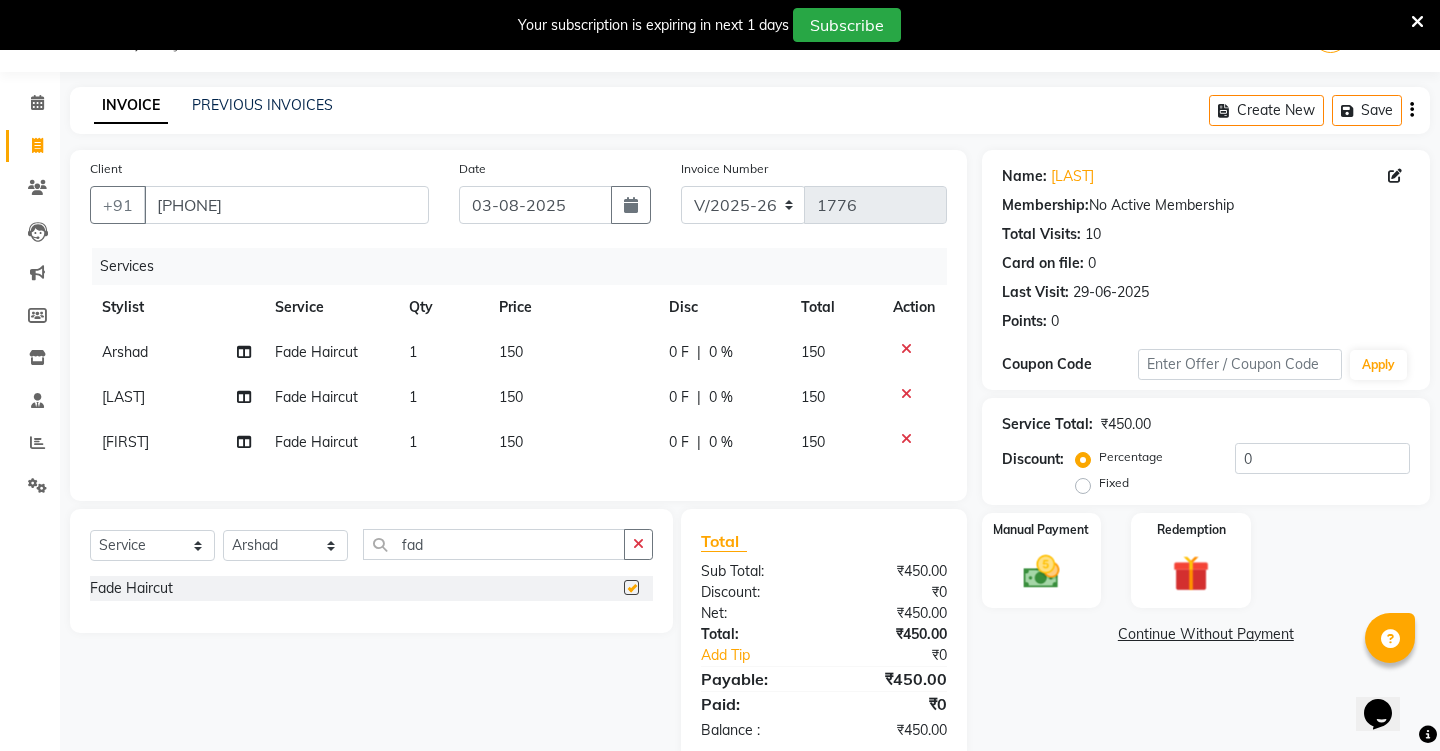 checkbox on "false" 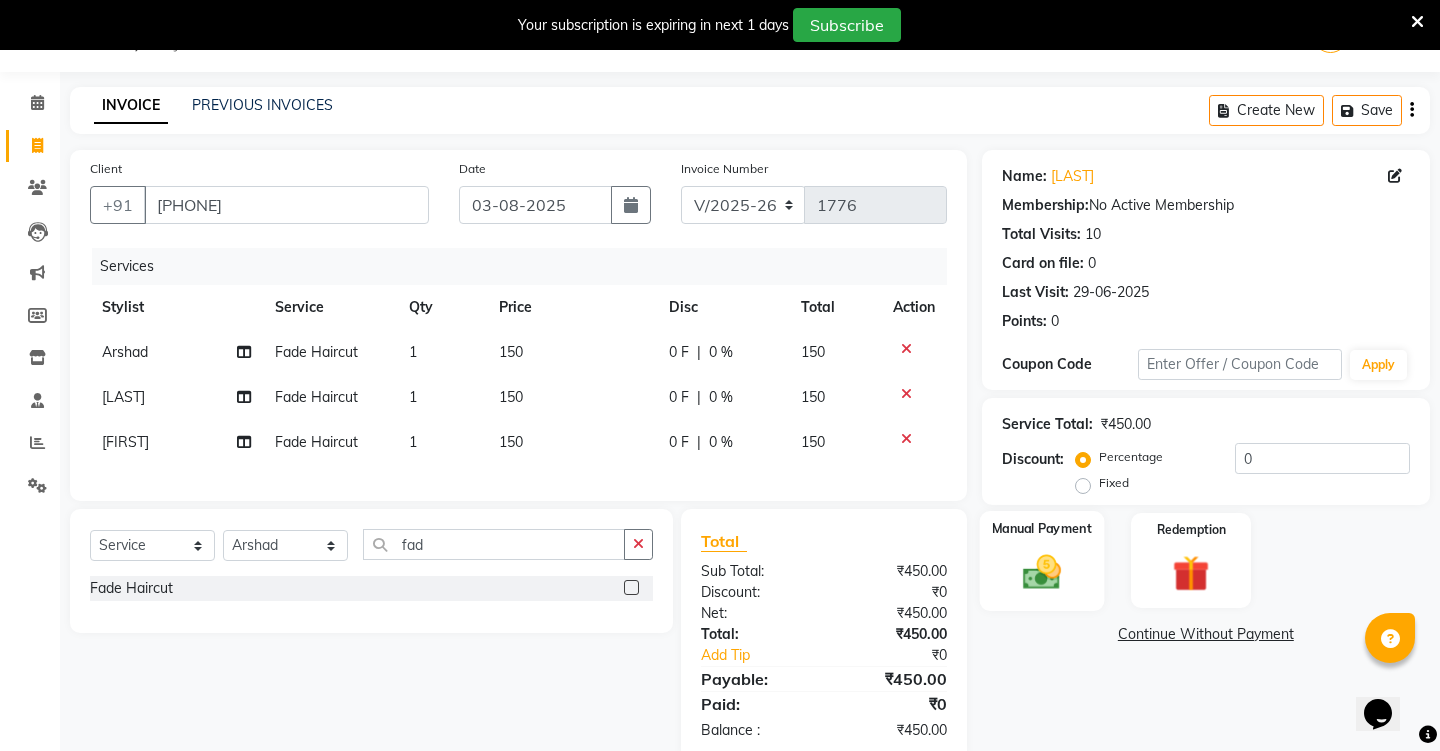 click on "Manual Payment" 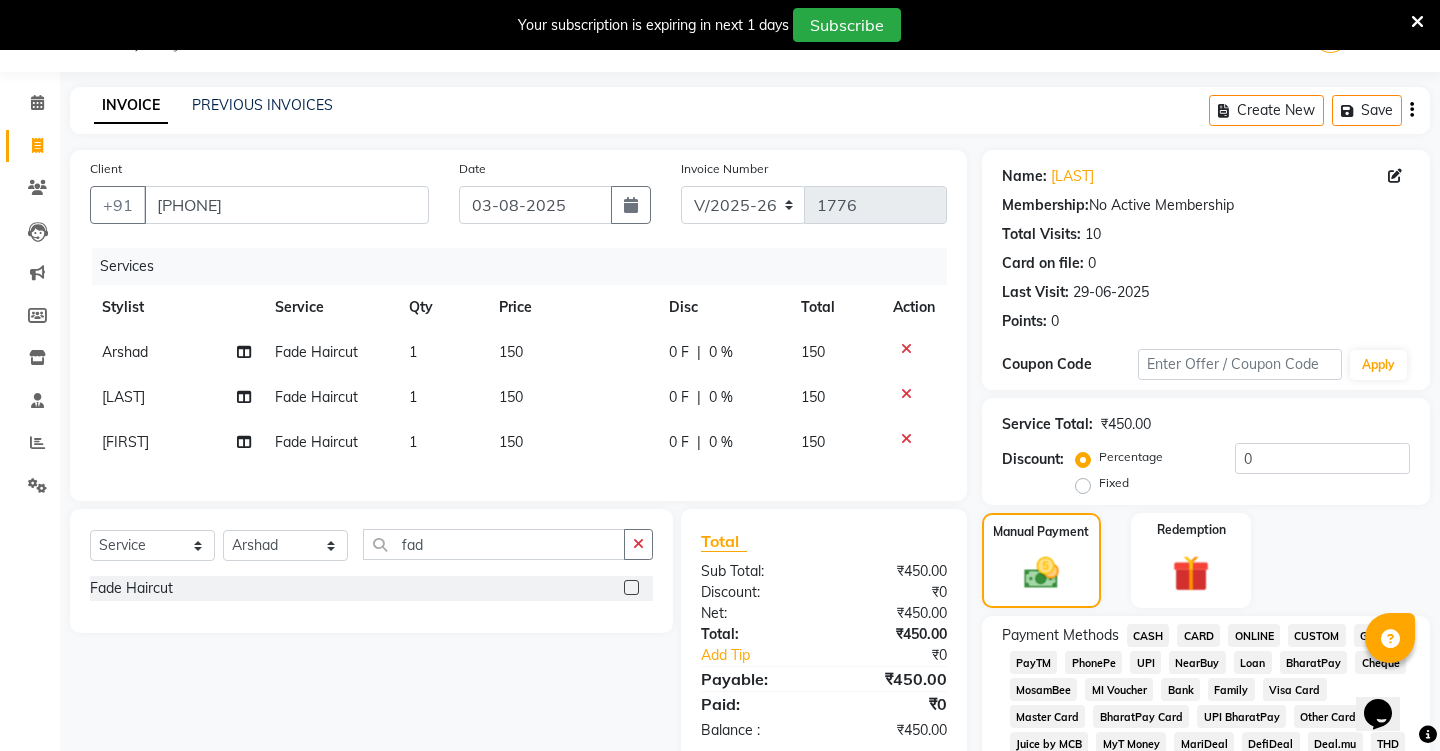 click on "CASH" 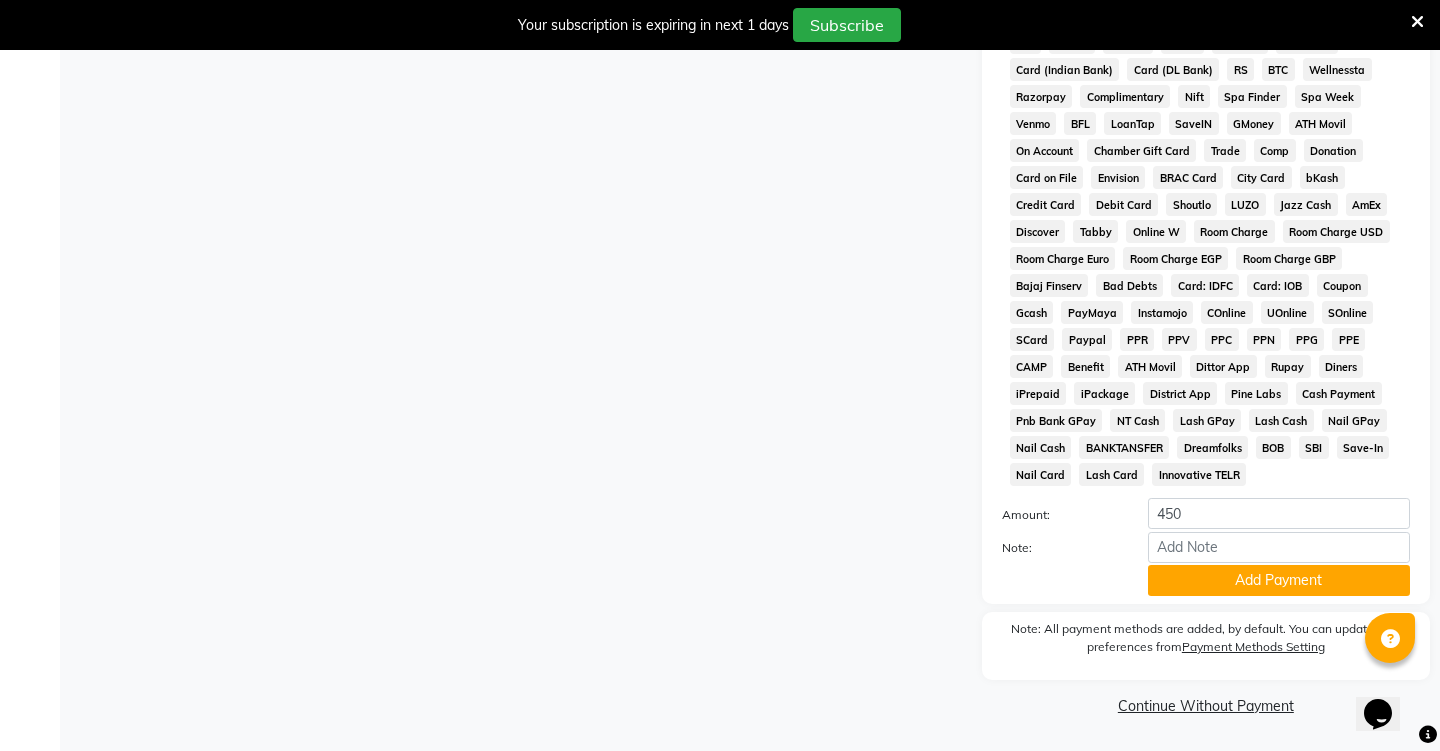 scroll, scrollTop: 777, scrollLeft: 0, axis: vertical 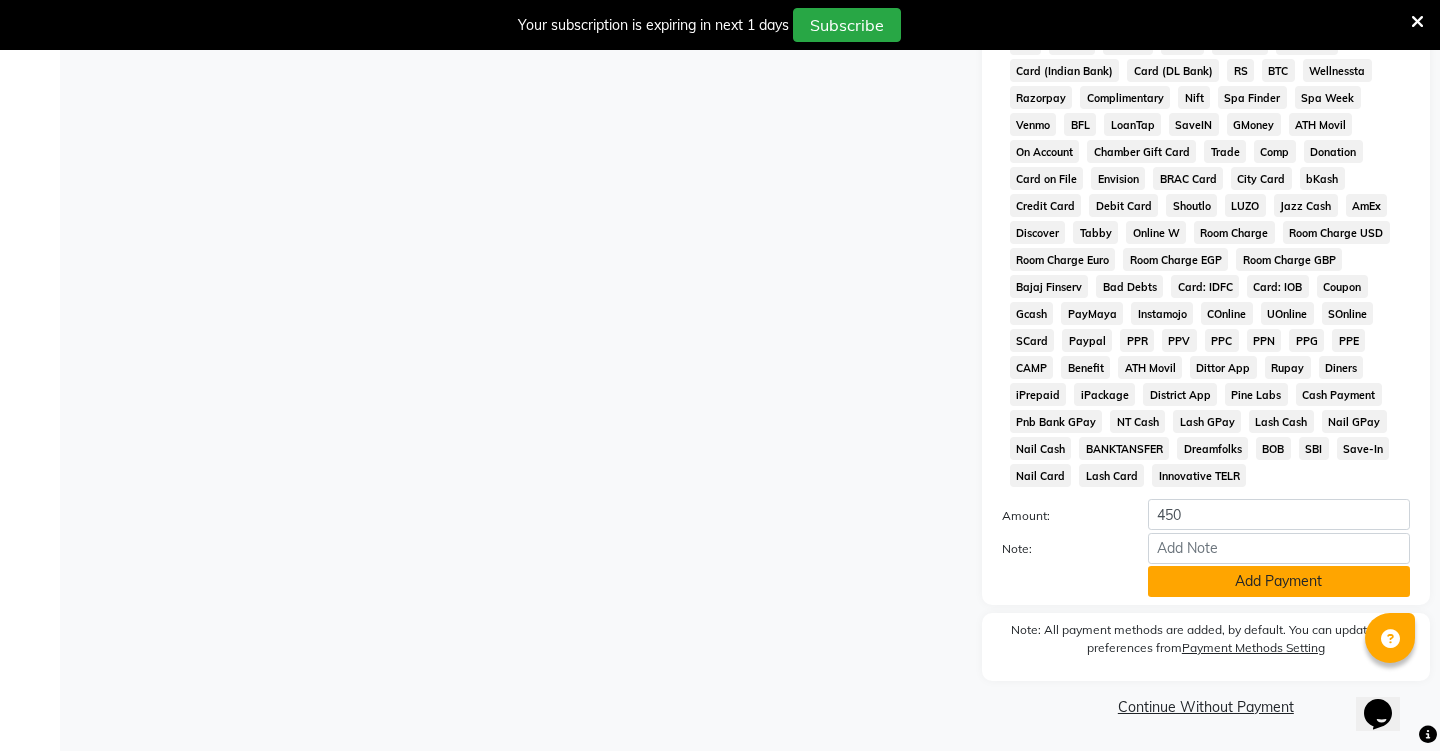 click on "Add Payment" 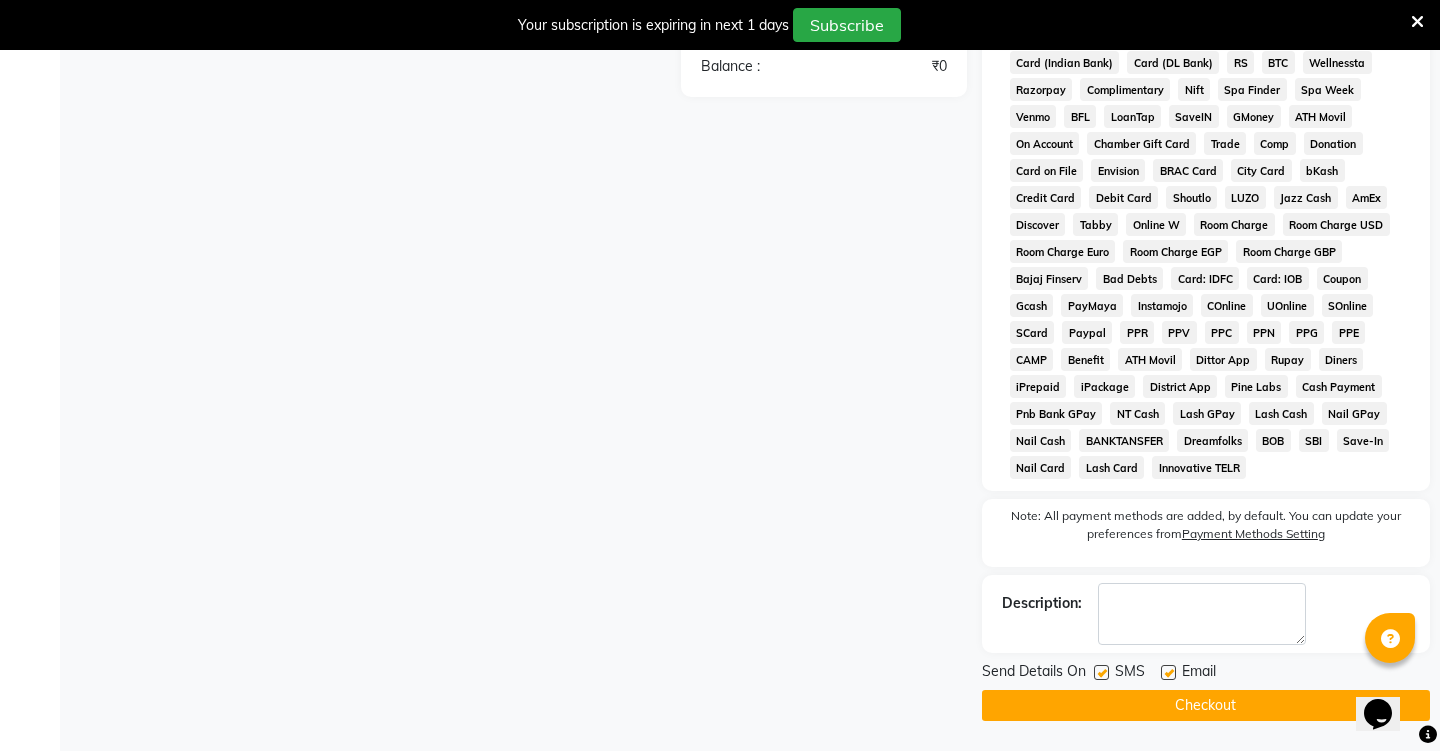 scroll, scrollTop: 785, scrollLeft: 0, axis: vertical 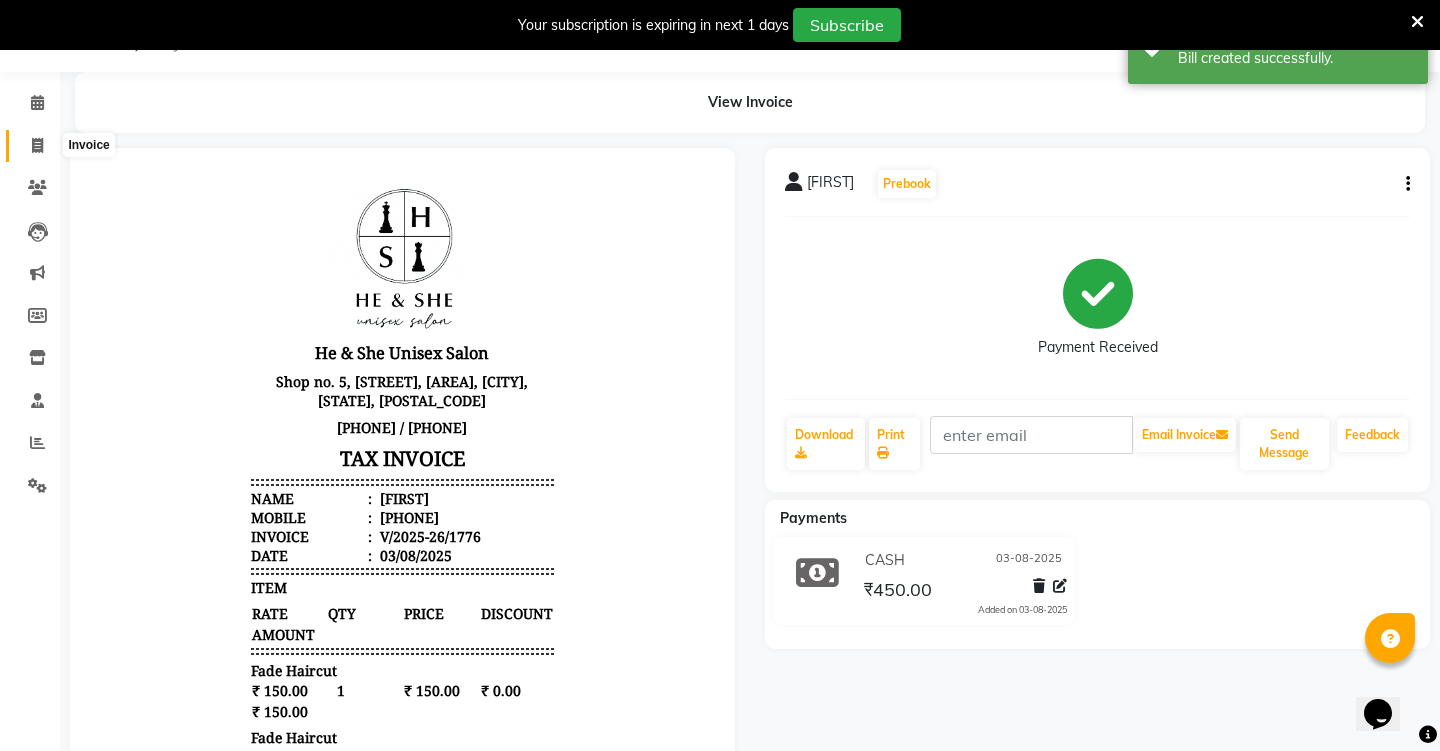 click 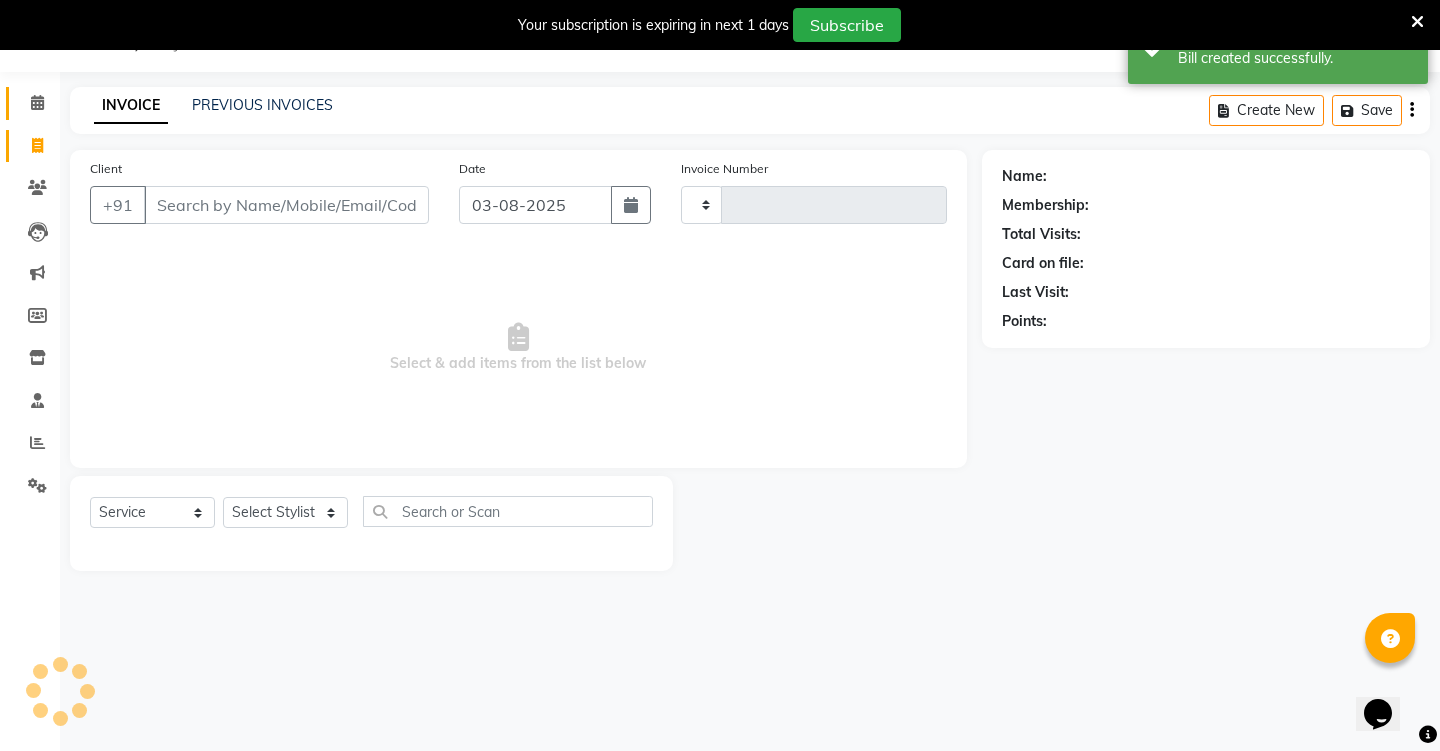 type on "1777" 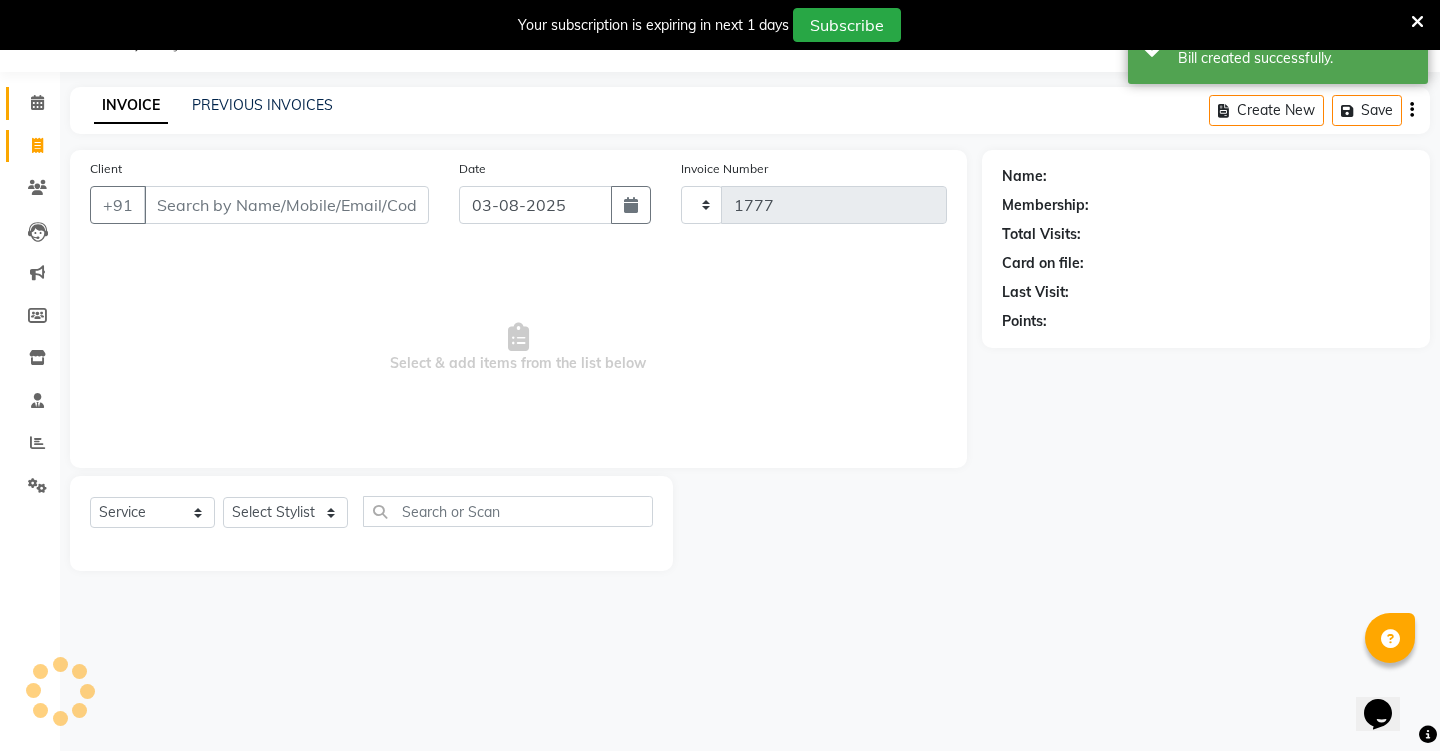 select on "4745" 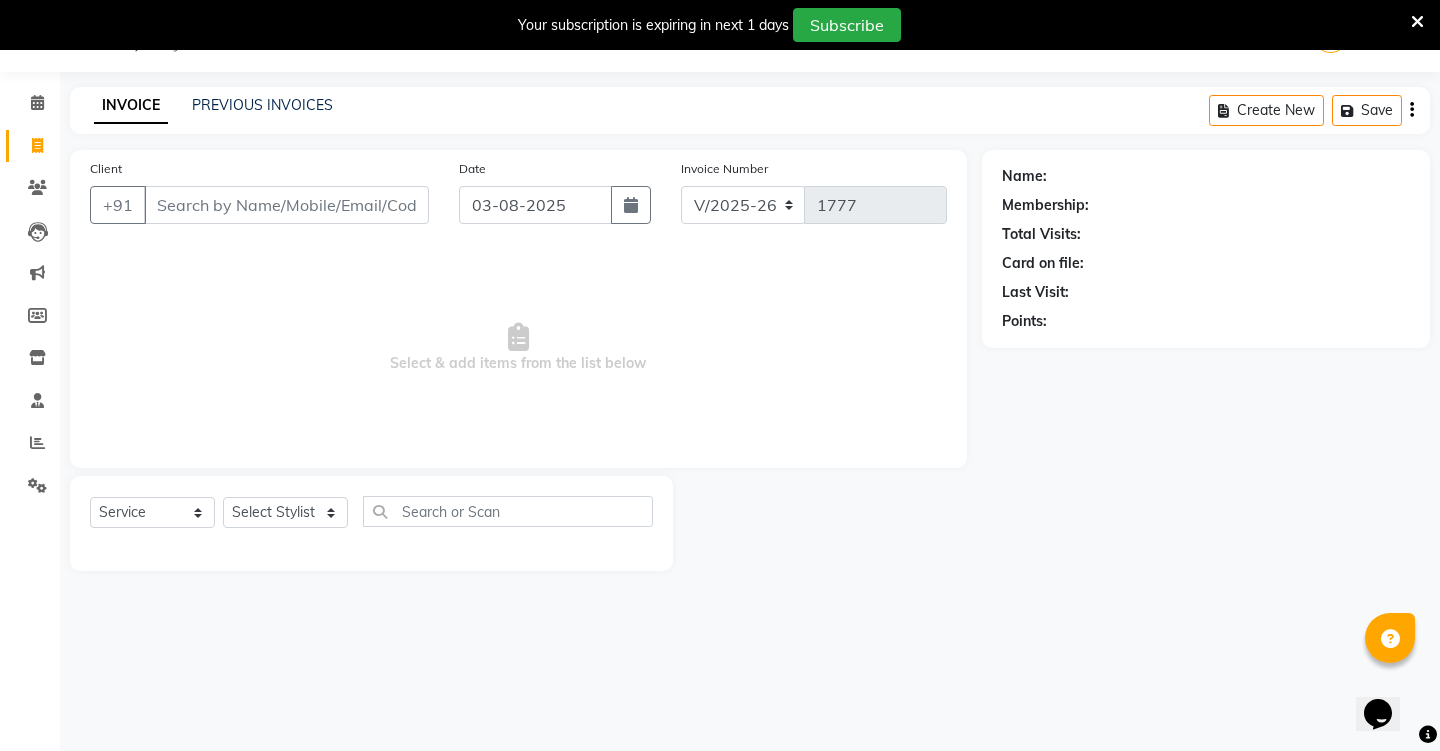 click on "Client" at bounding box center (286, 205) 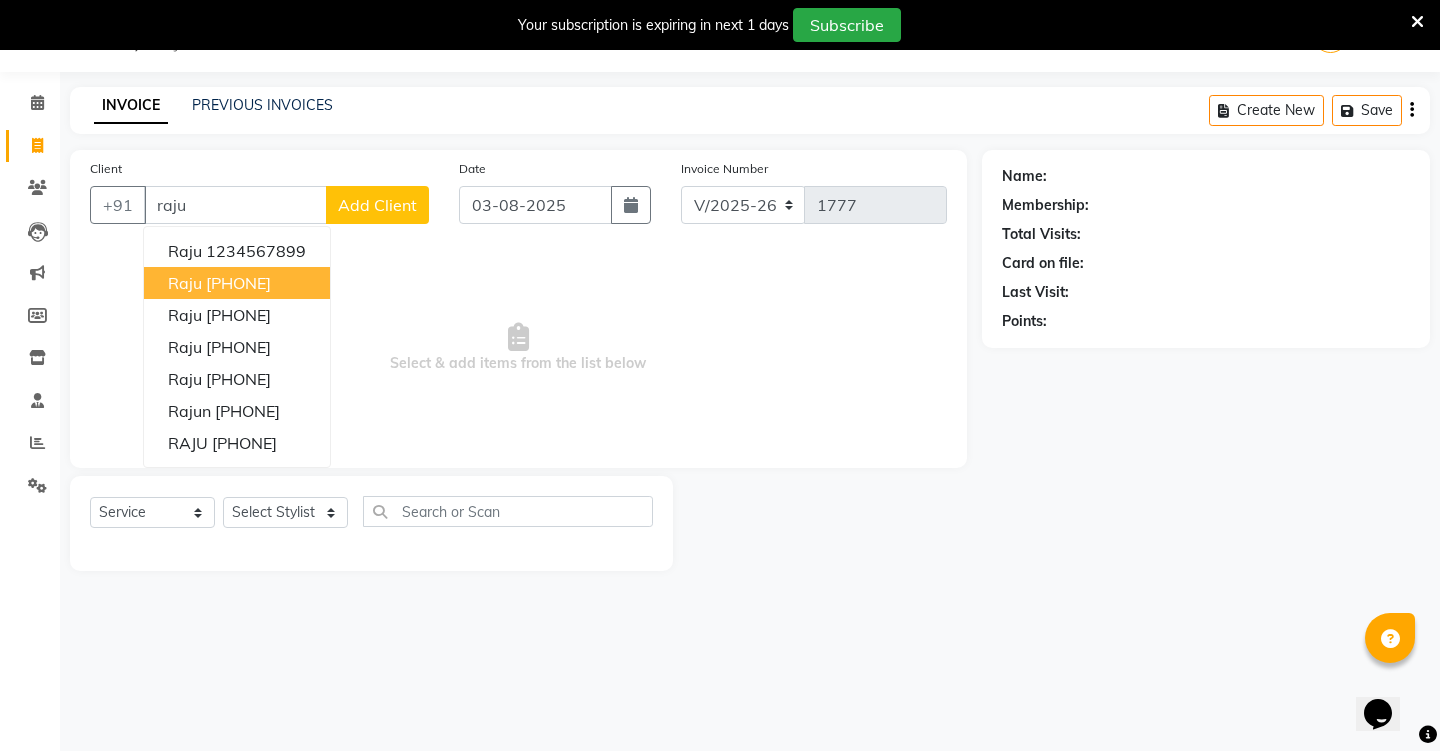 click on "[PHONE]" at bounding box center (238, 283) 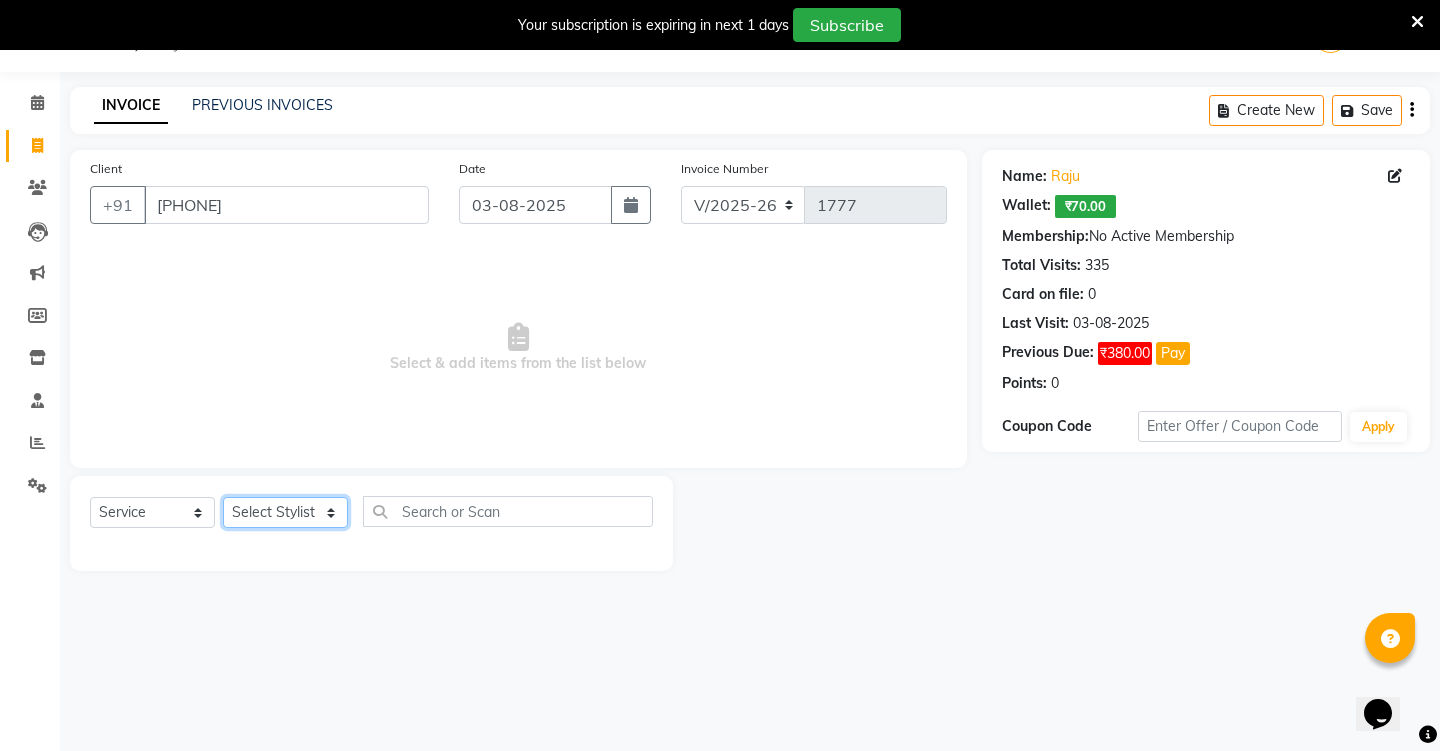 select on "28386" 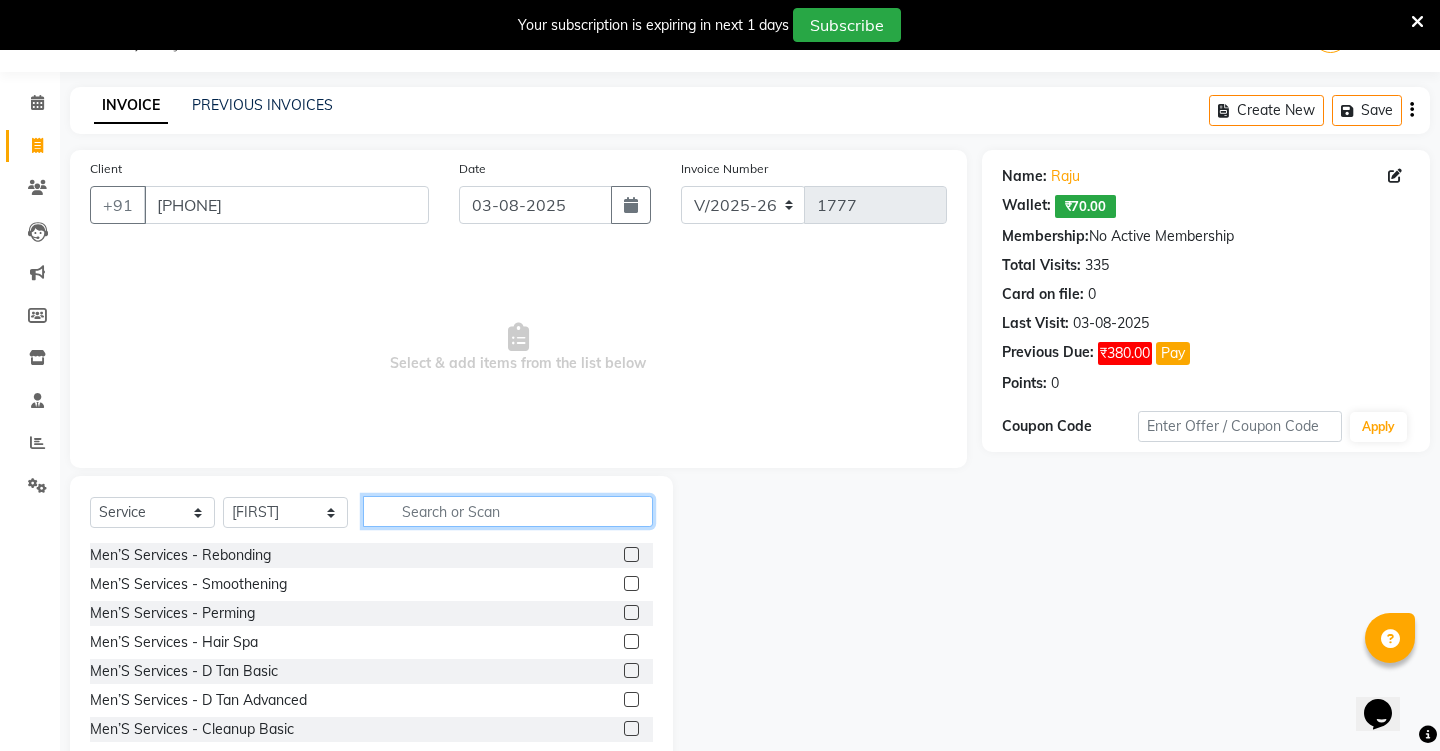 click 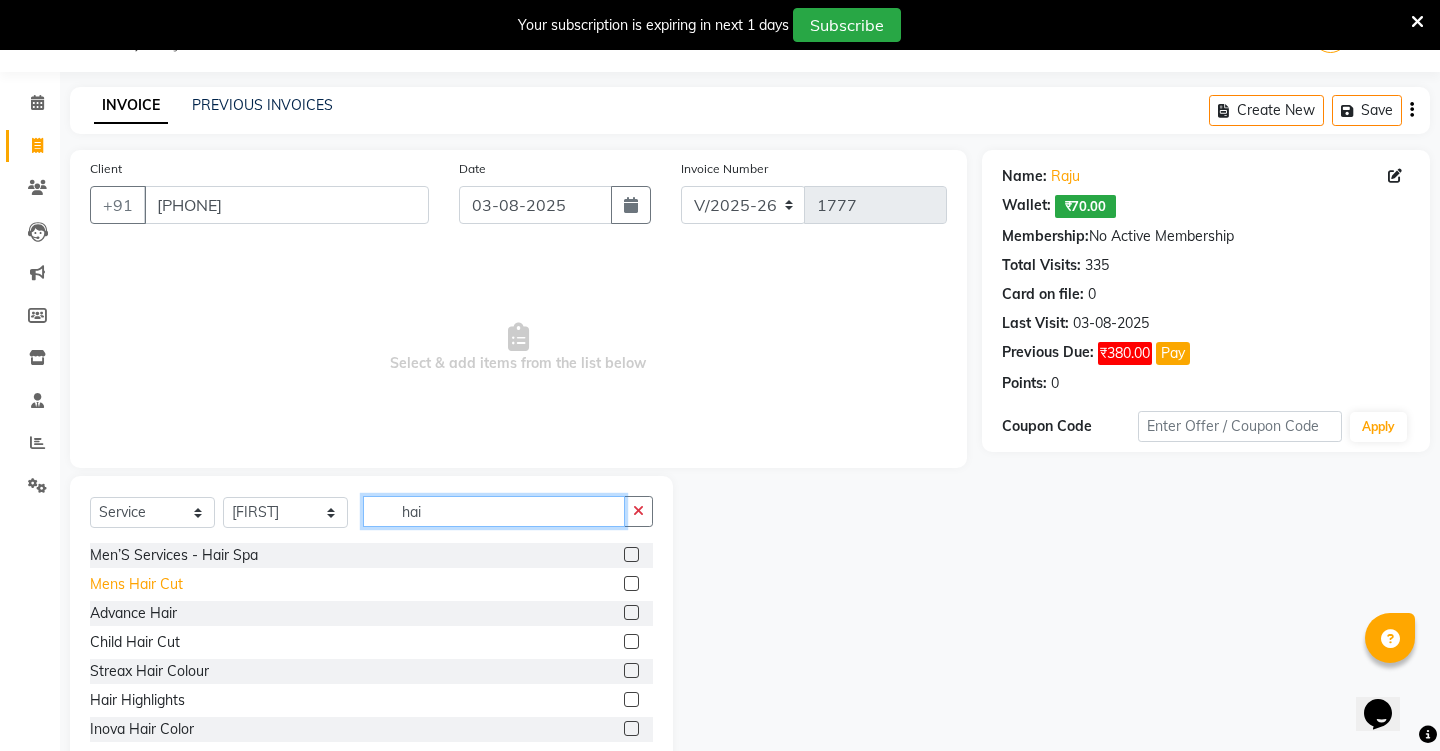 type on "hai" 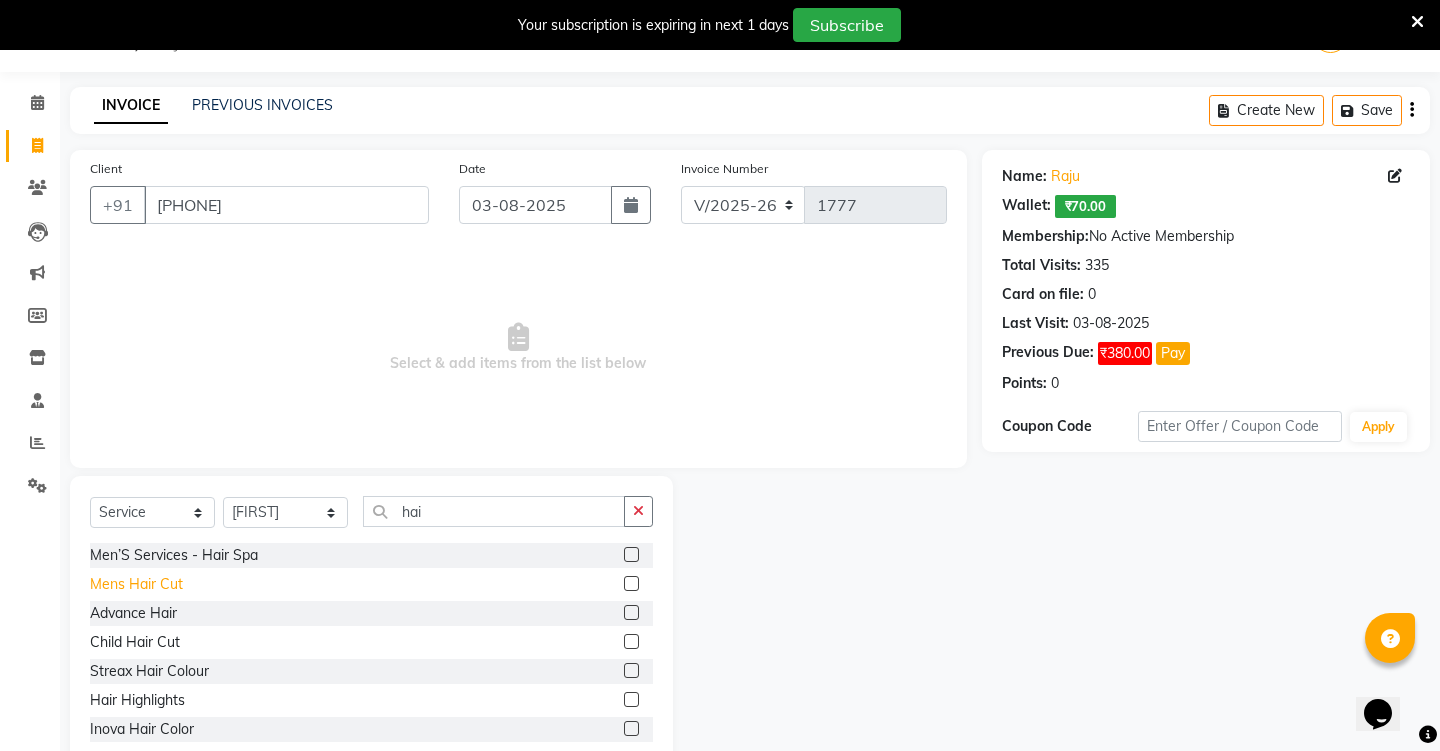 click on "Mens Hair Cut" 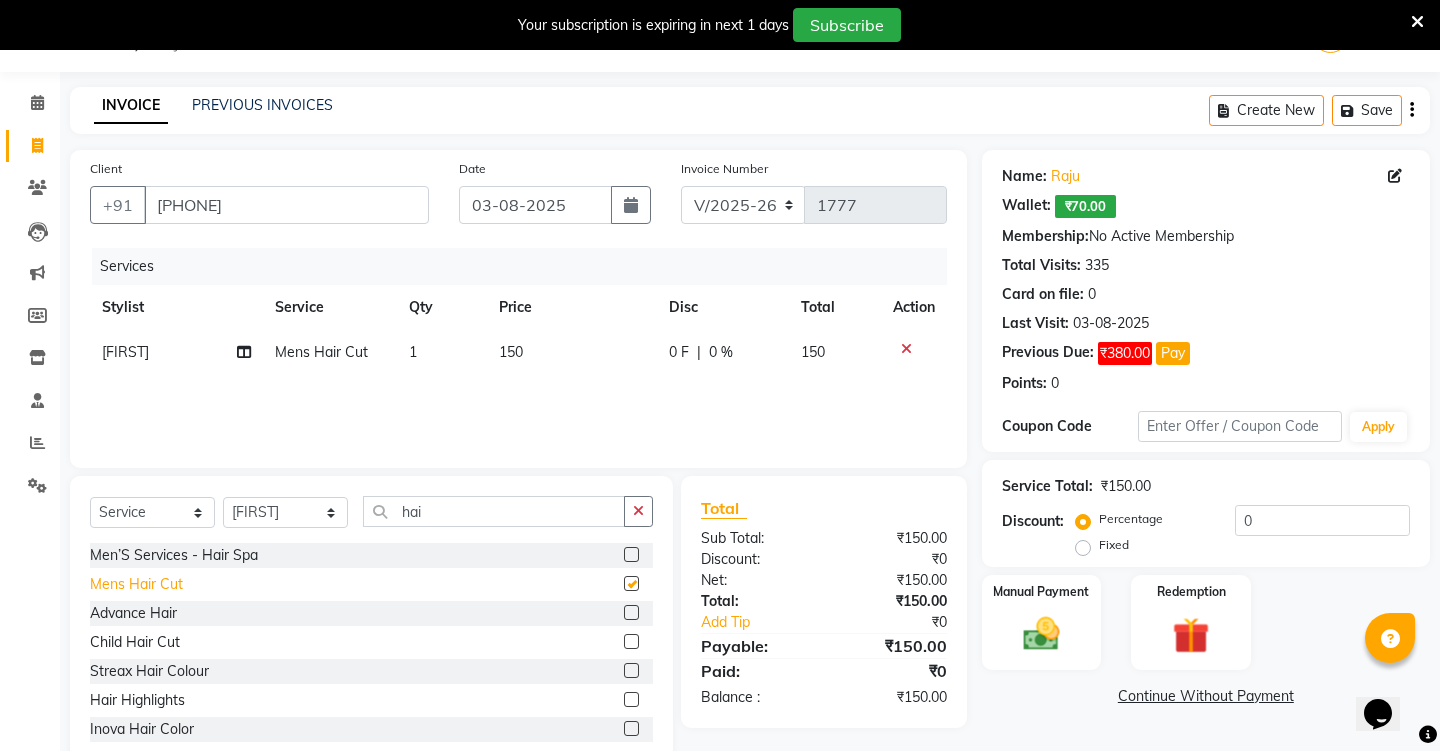 checkbox on "false" 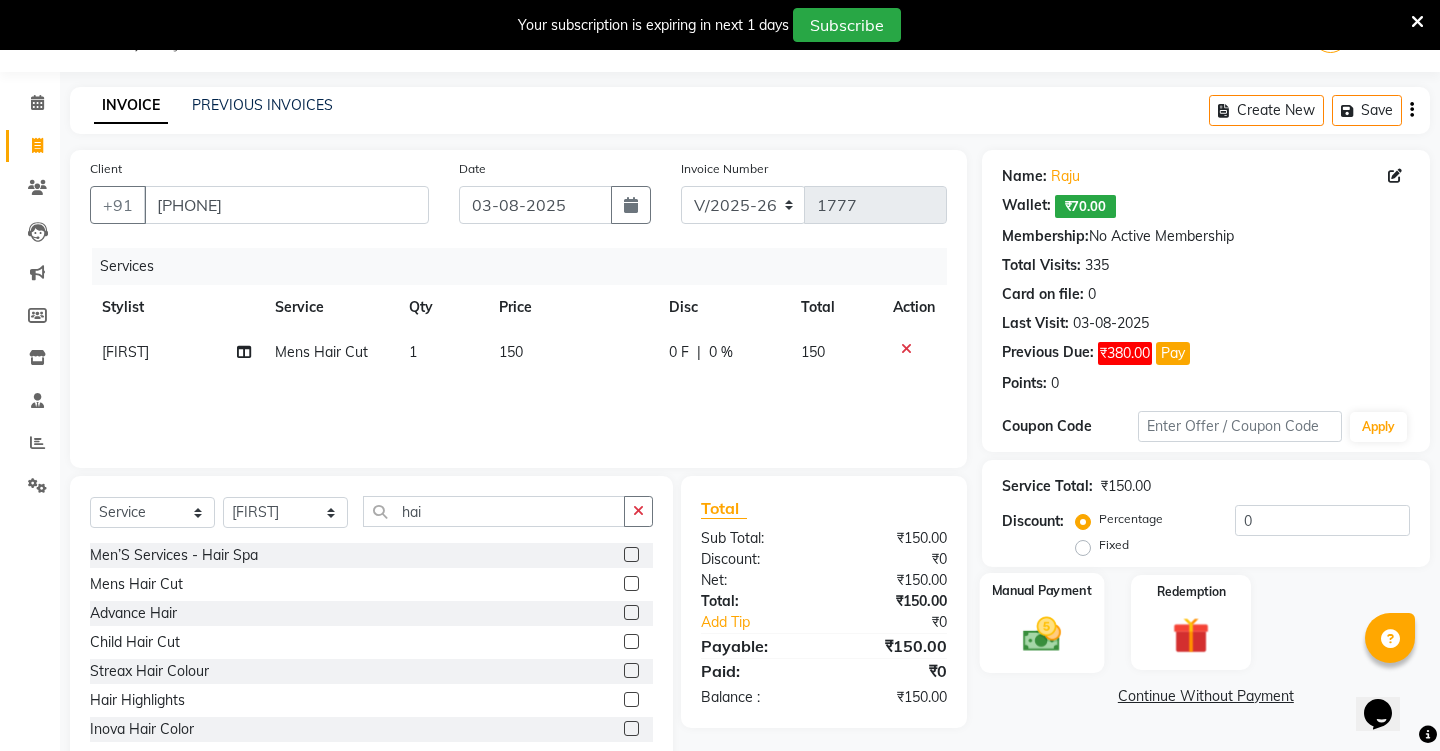 click on "Manual Payment" 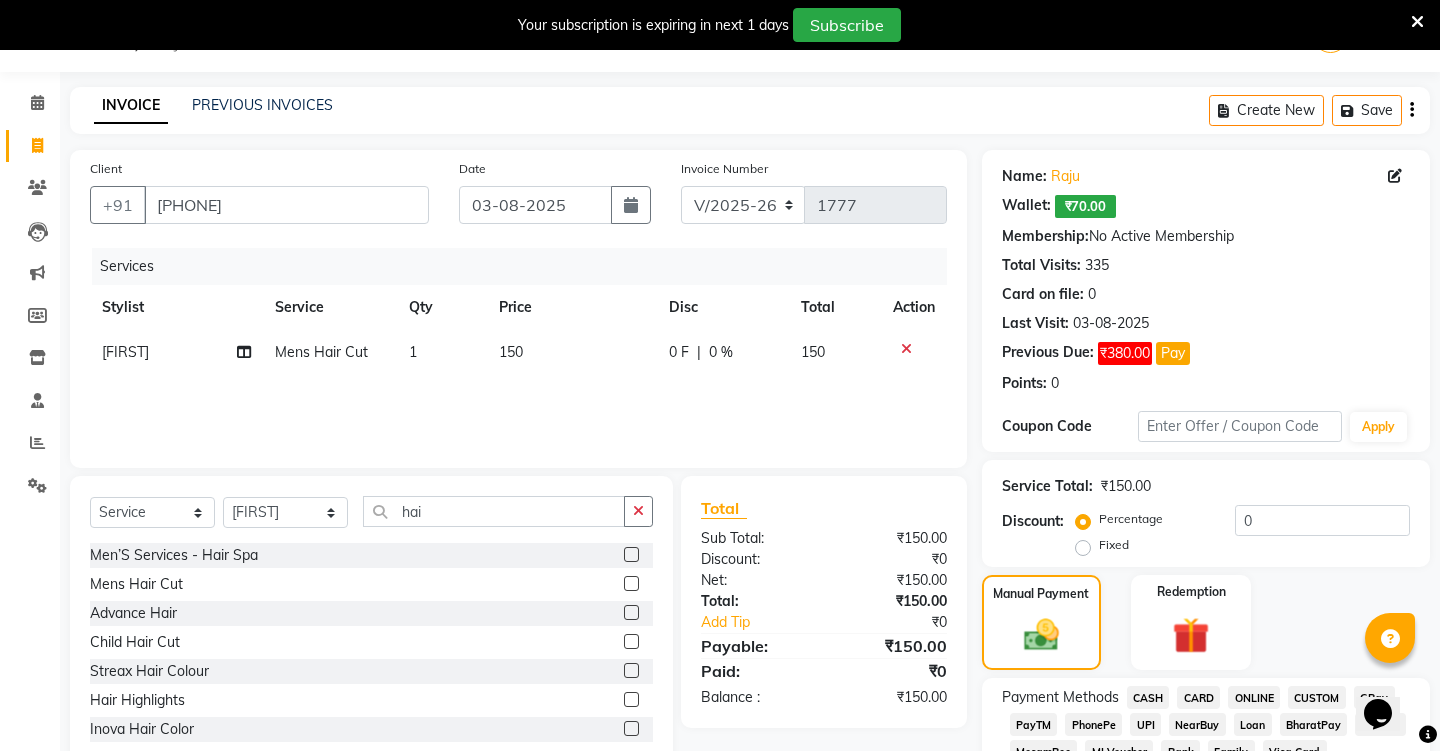 click on "CASH" 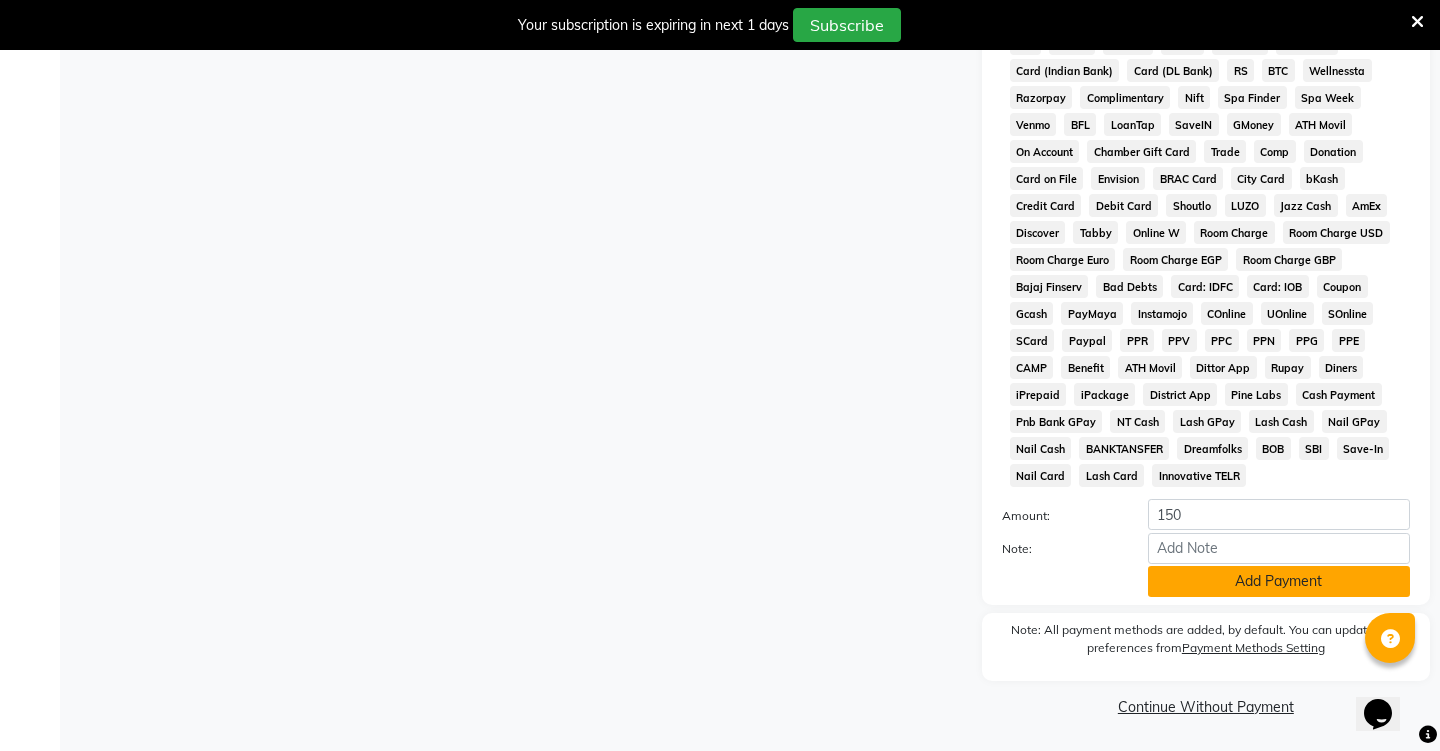 click on "Add Payment" 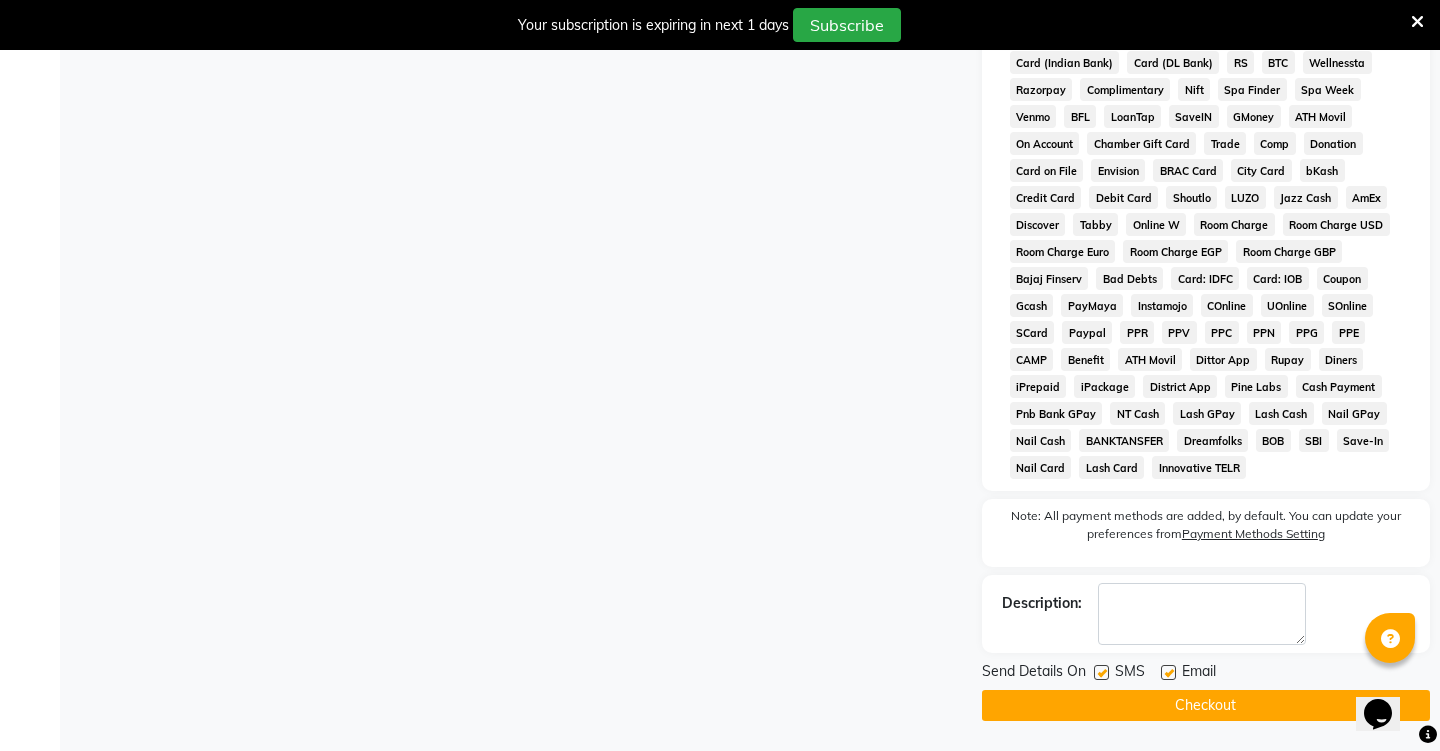 click on "Checkout" 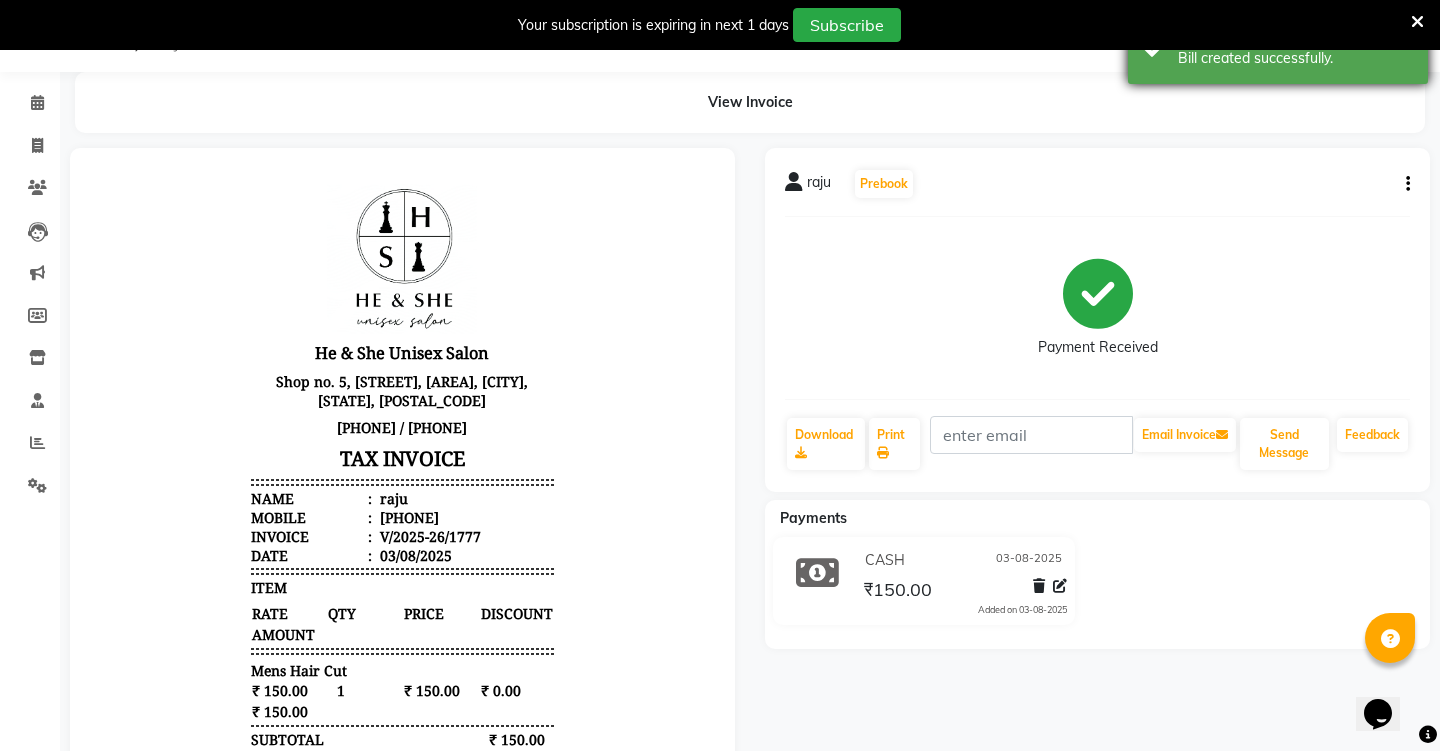 scroll, scrollTop: 0, scrollLeft: 0, axis: both 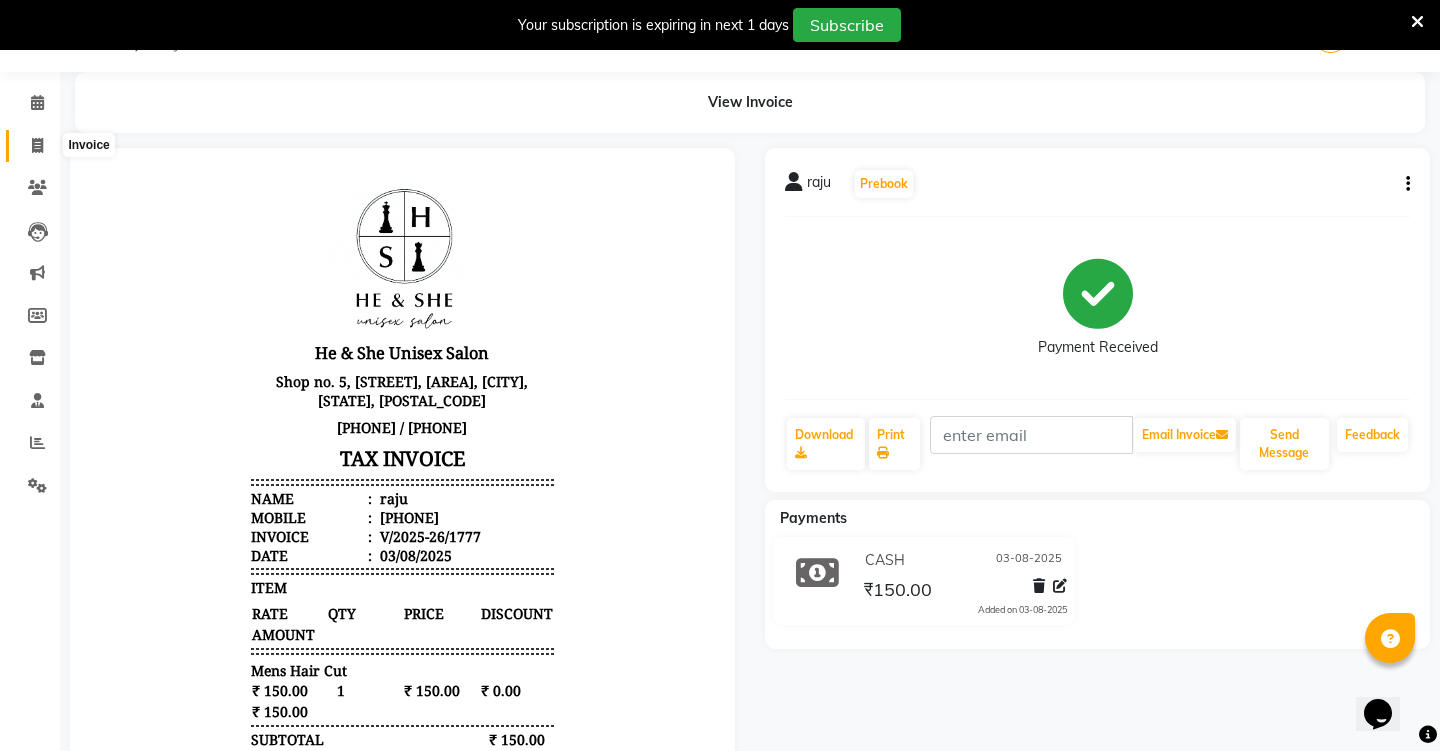 click 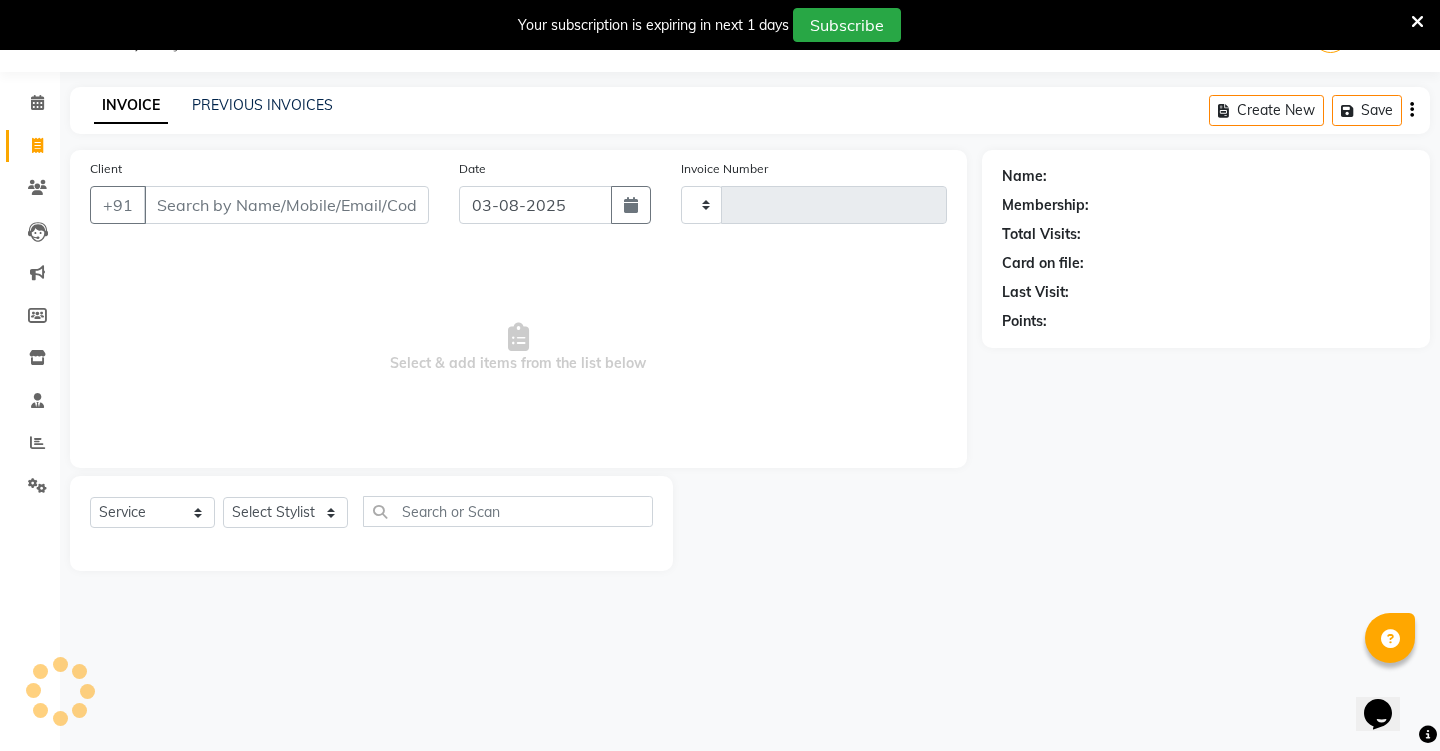 type on "1778" 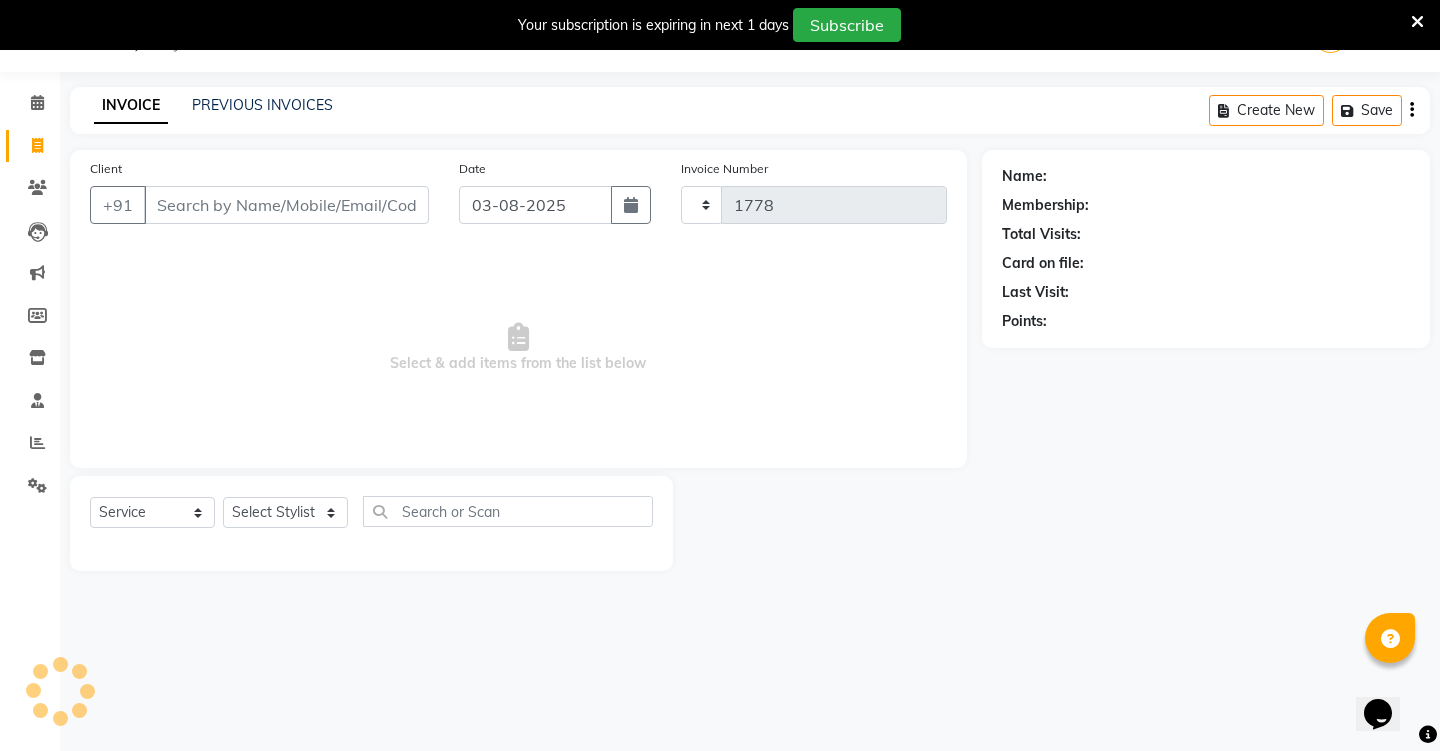 select on "4745" 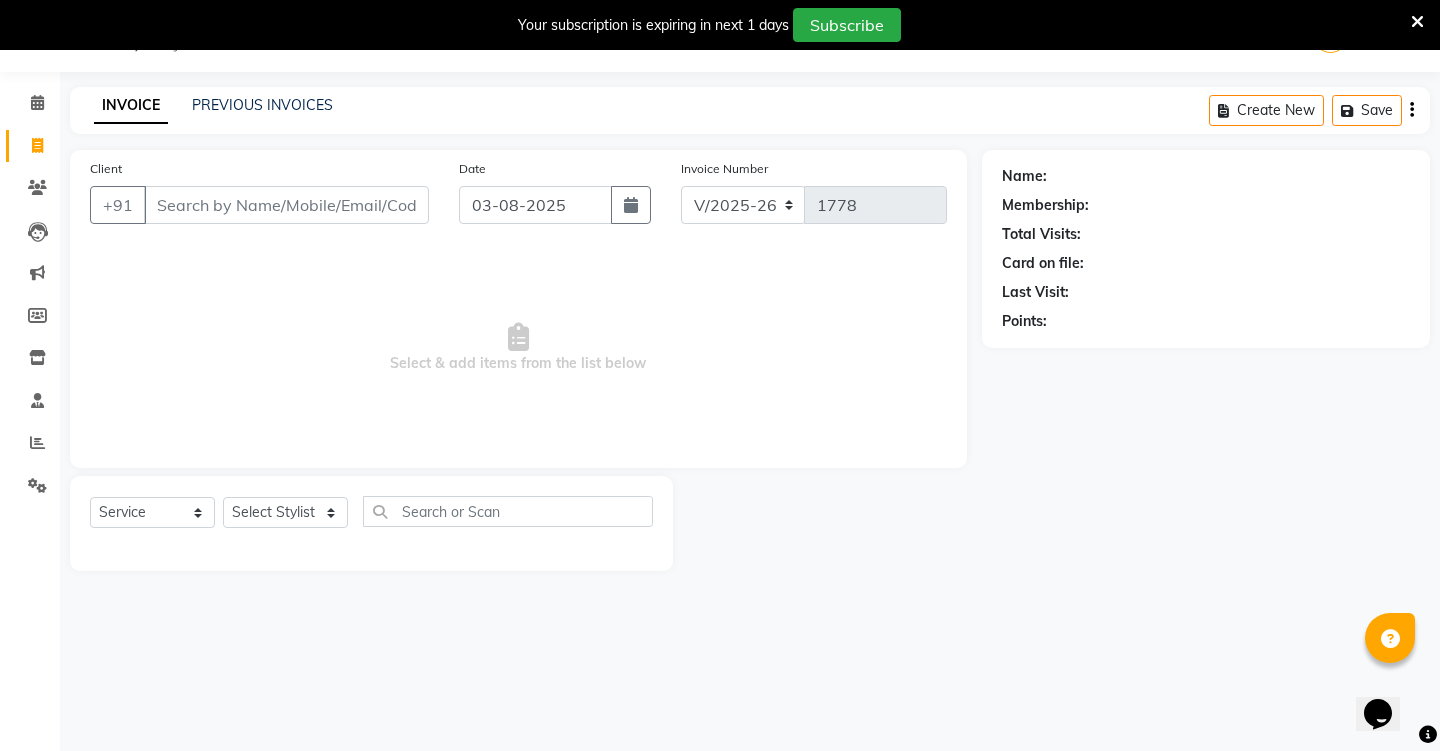click on "Client" at bounding box center [286, 205] 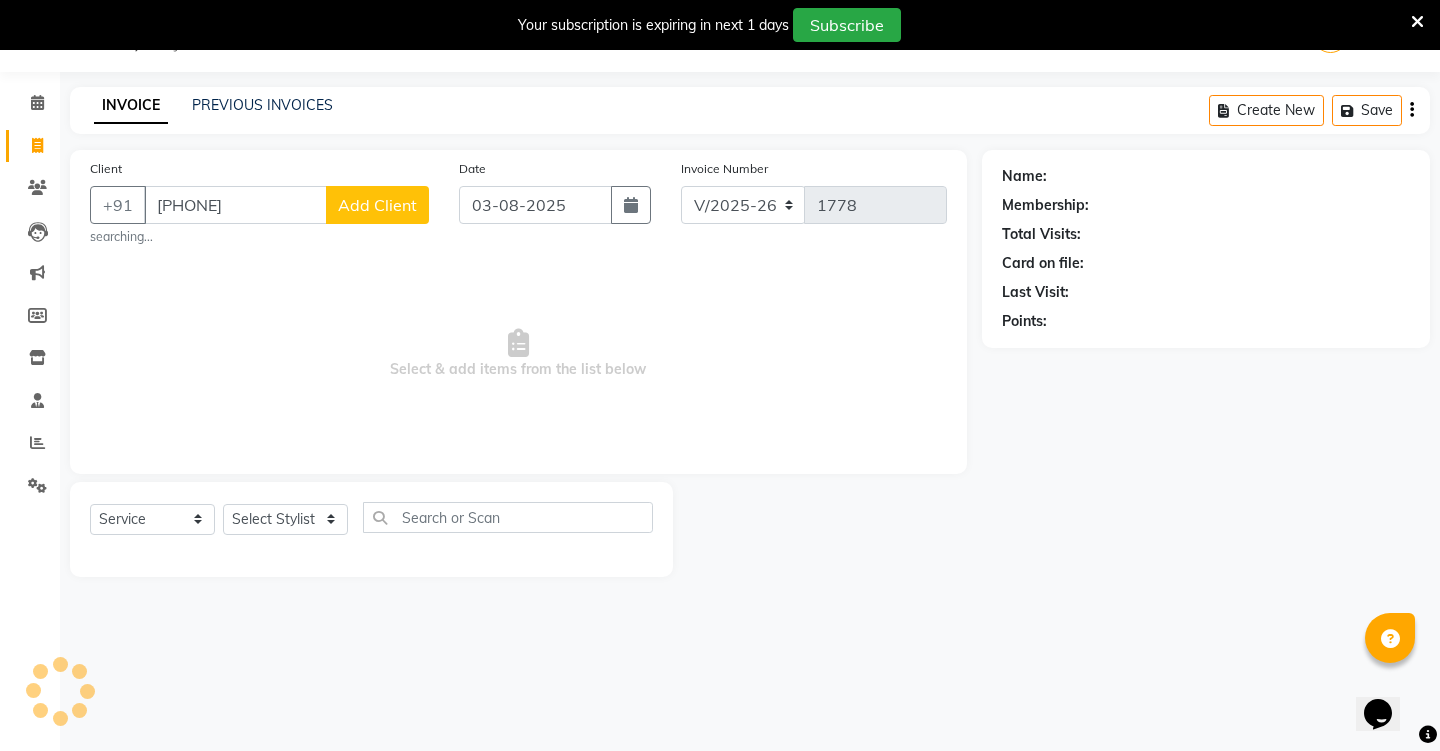 type on "[PHONE]" 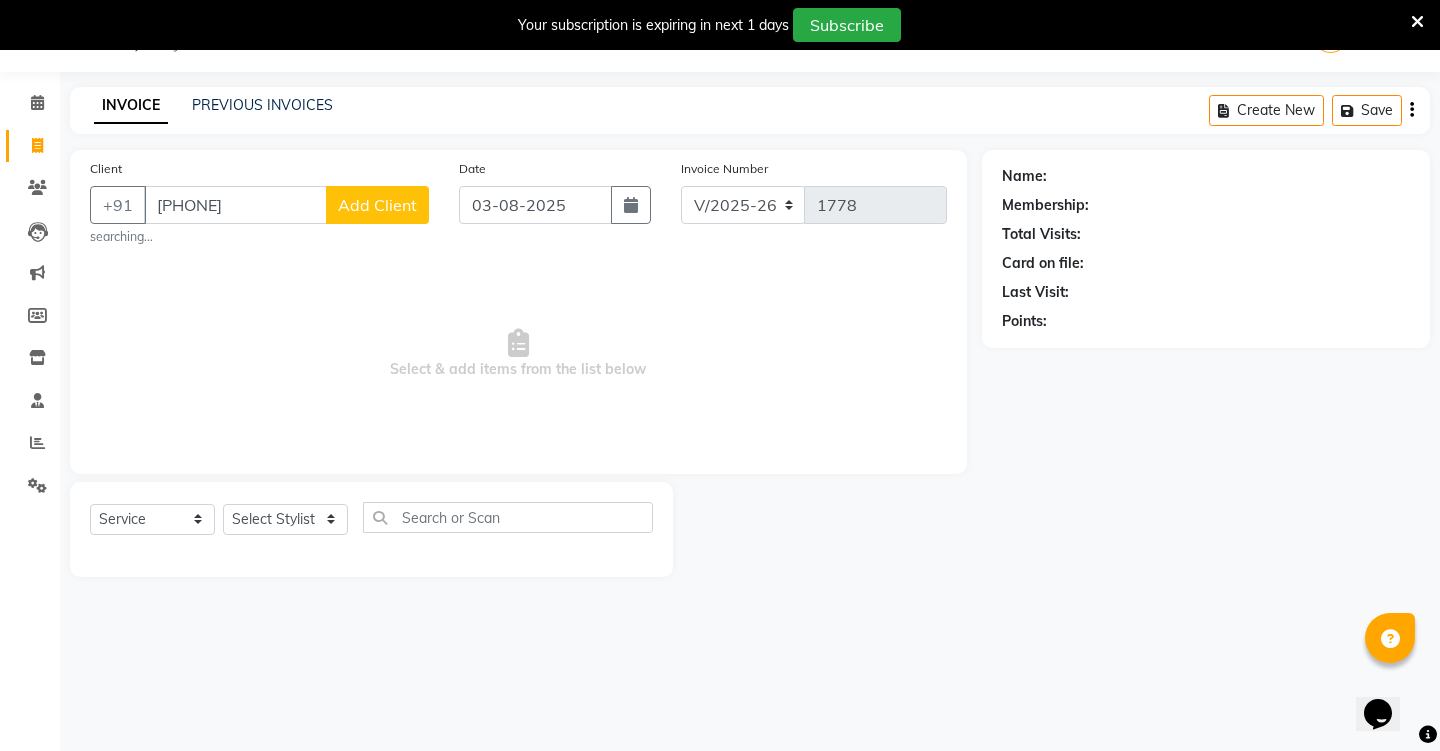 click on "Add Client" 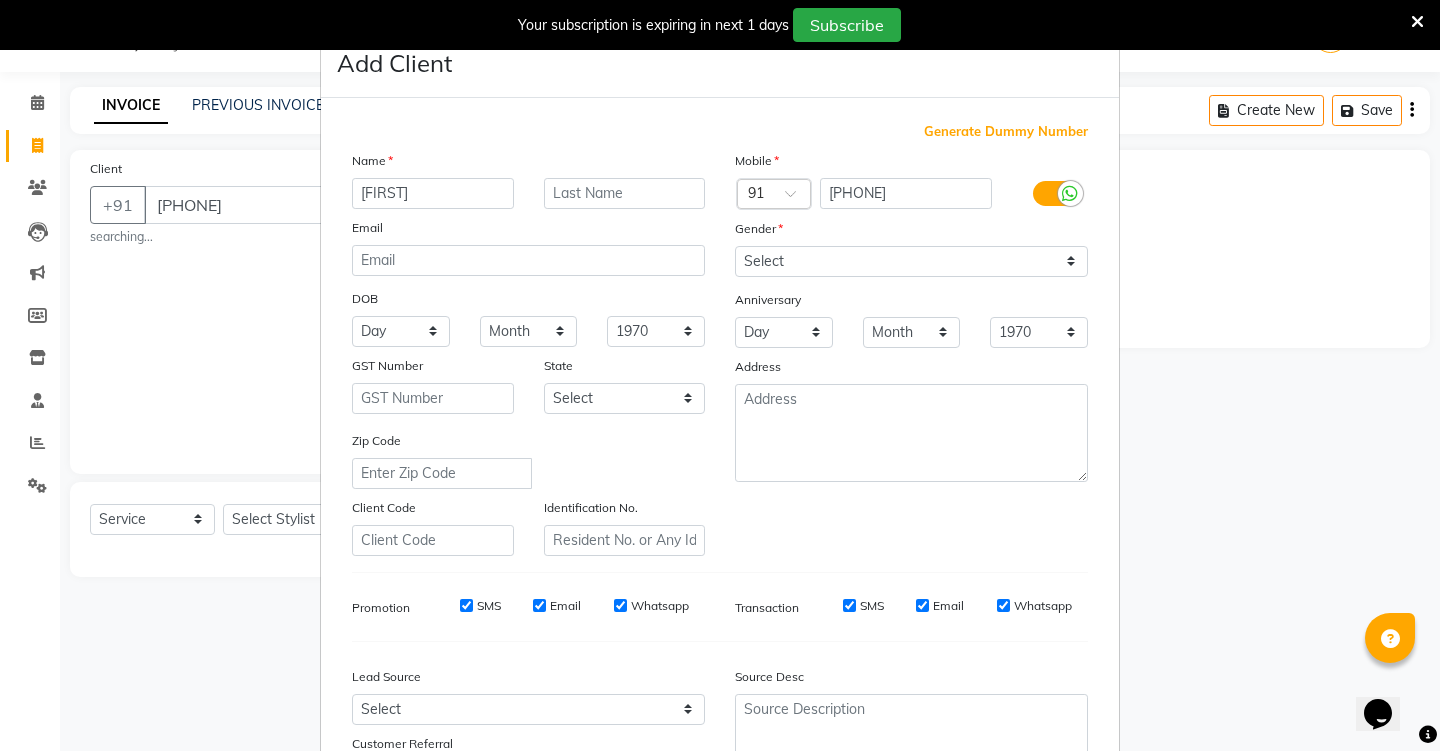 type on "[FIRST]" 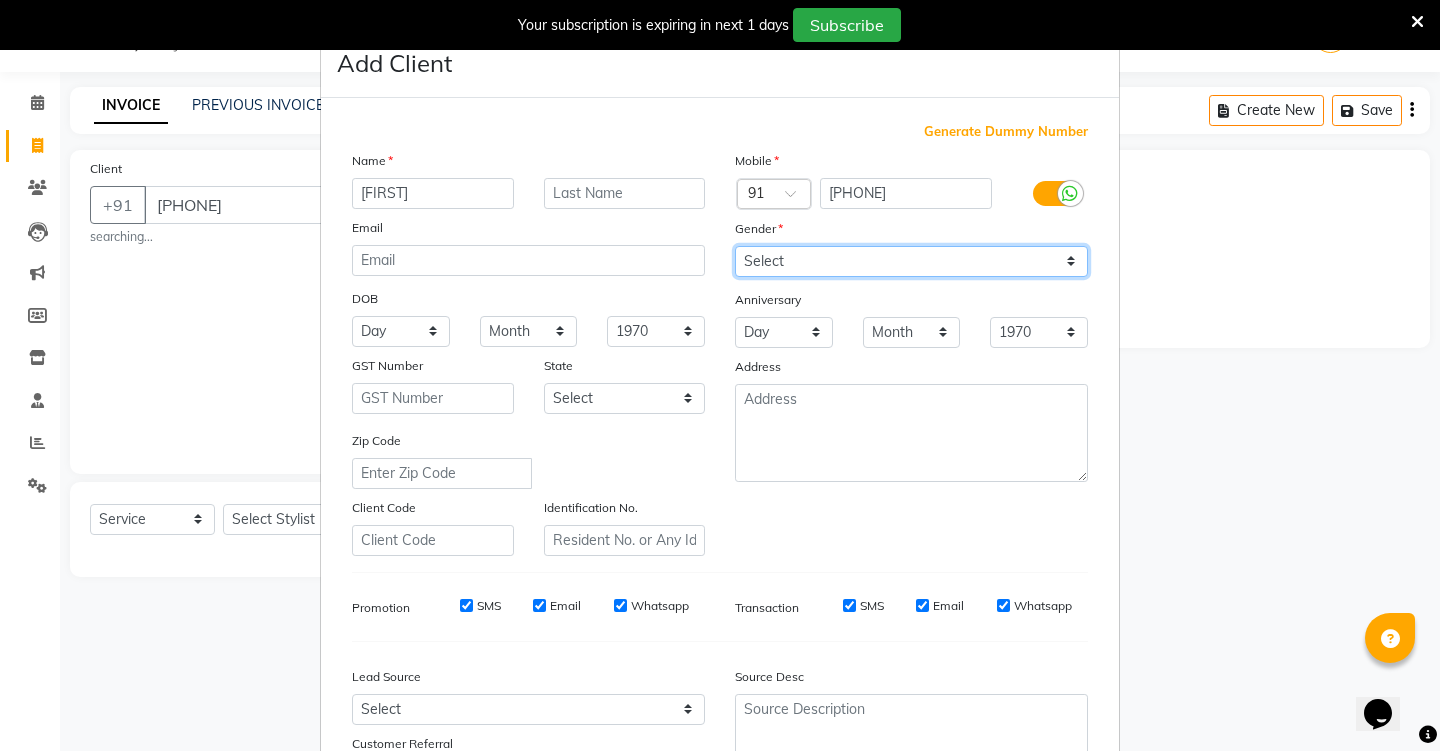select on "female" 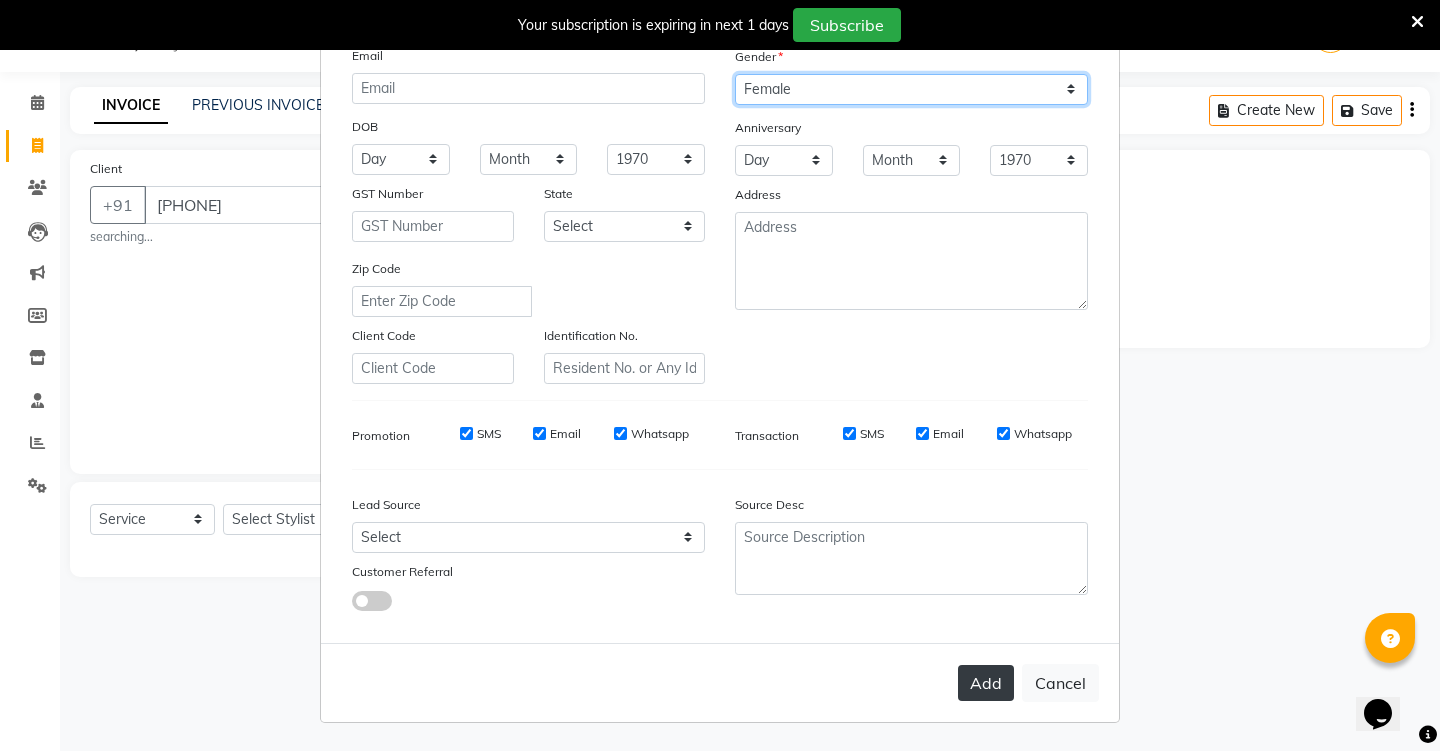 scroll, scrollTop: 171, scrollLeft: 0, axis: vertical 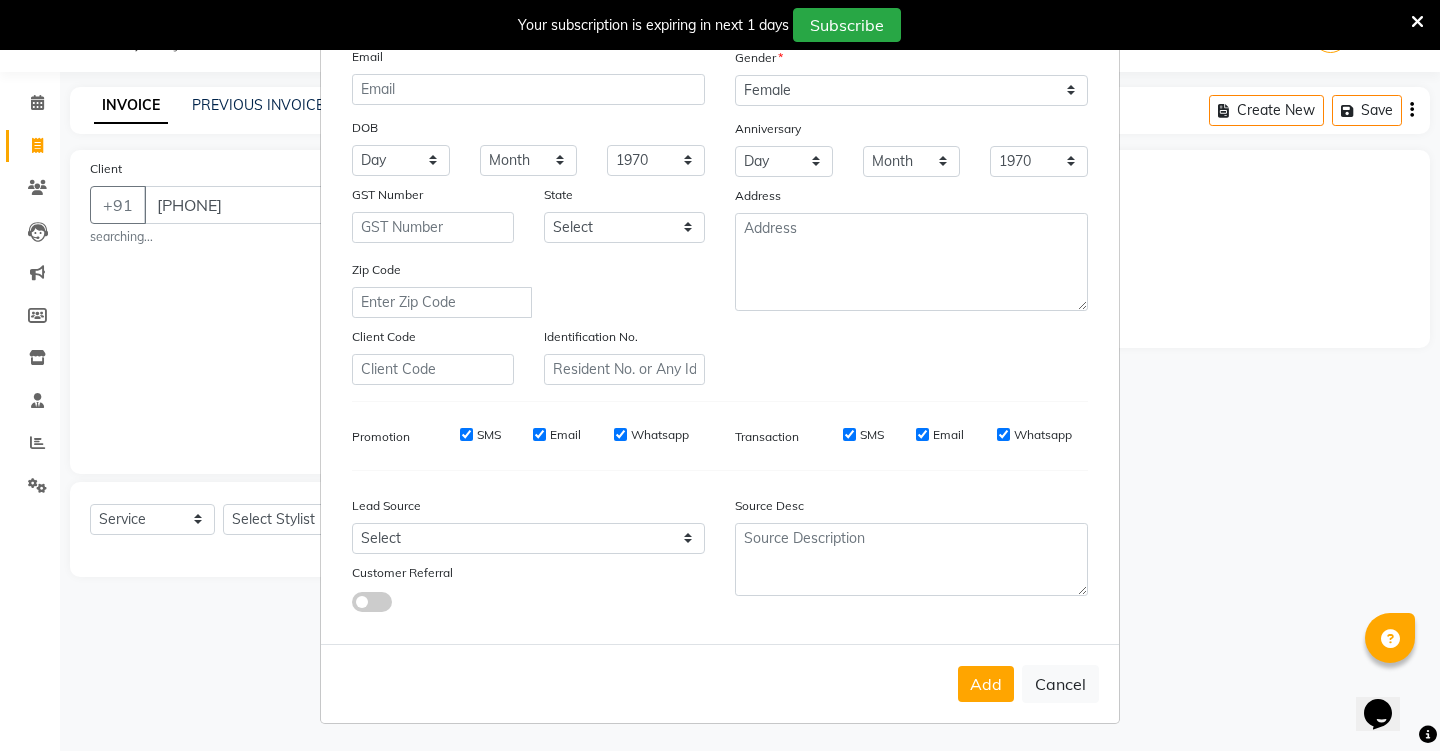 click on "Add   Cancel" at bounding box center (720, 683) 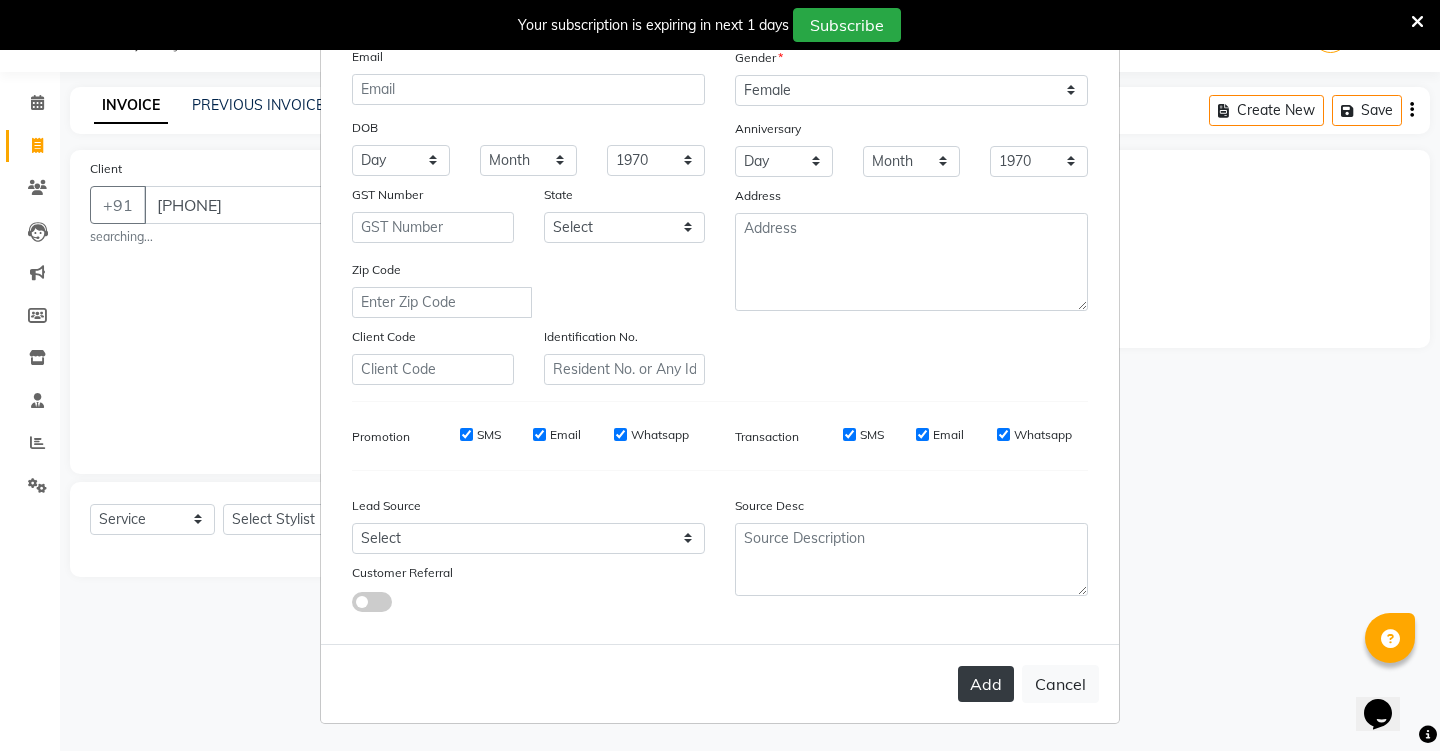 click on "Add" at bounding box center (986, 684) 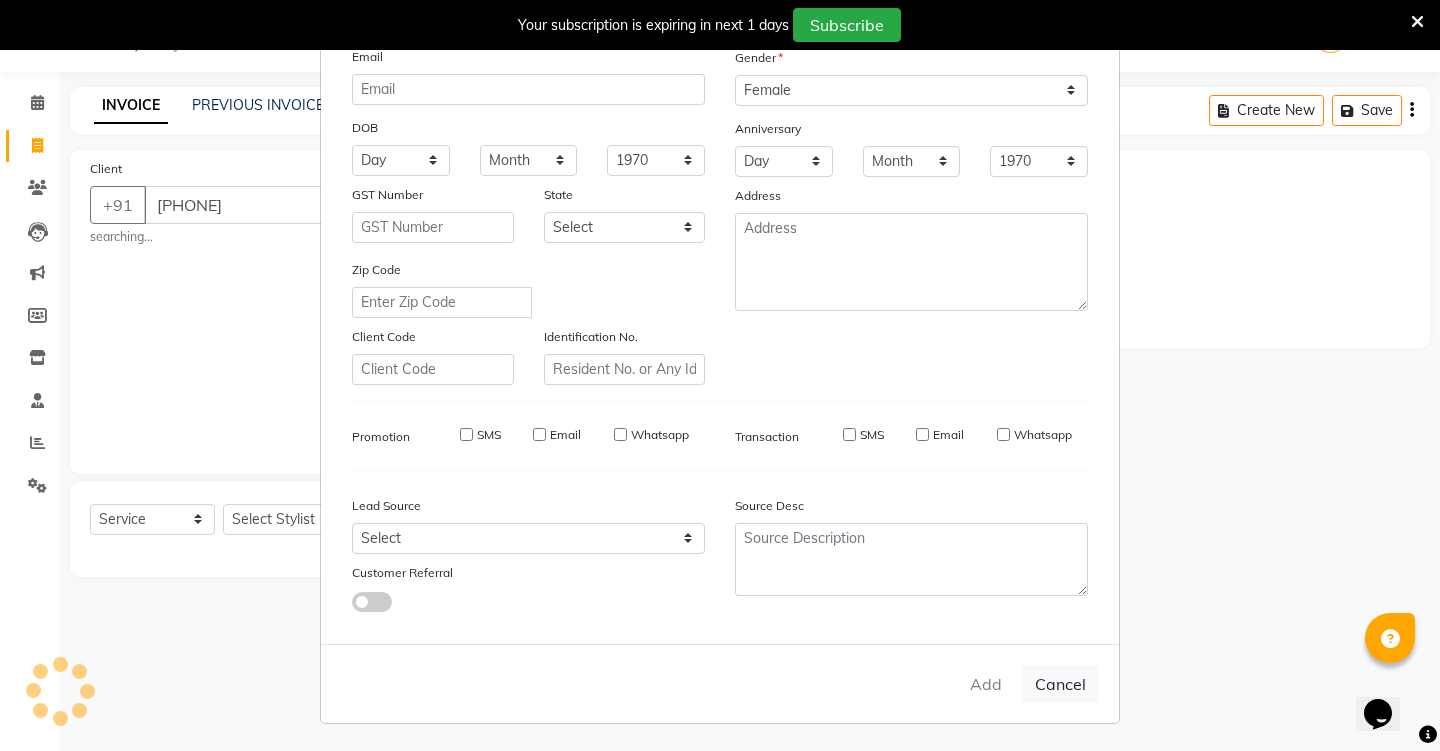 type 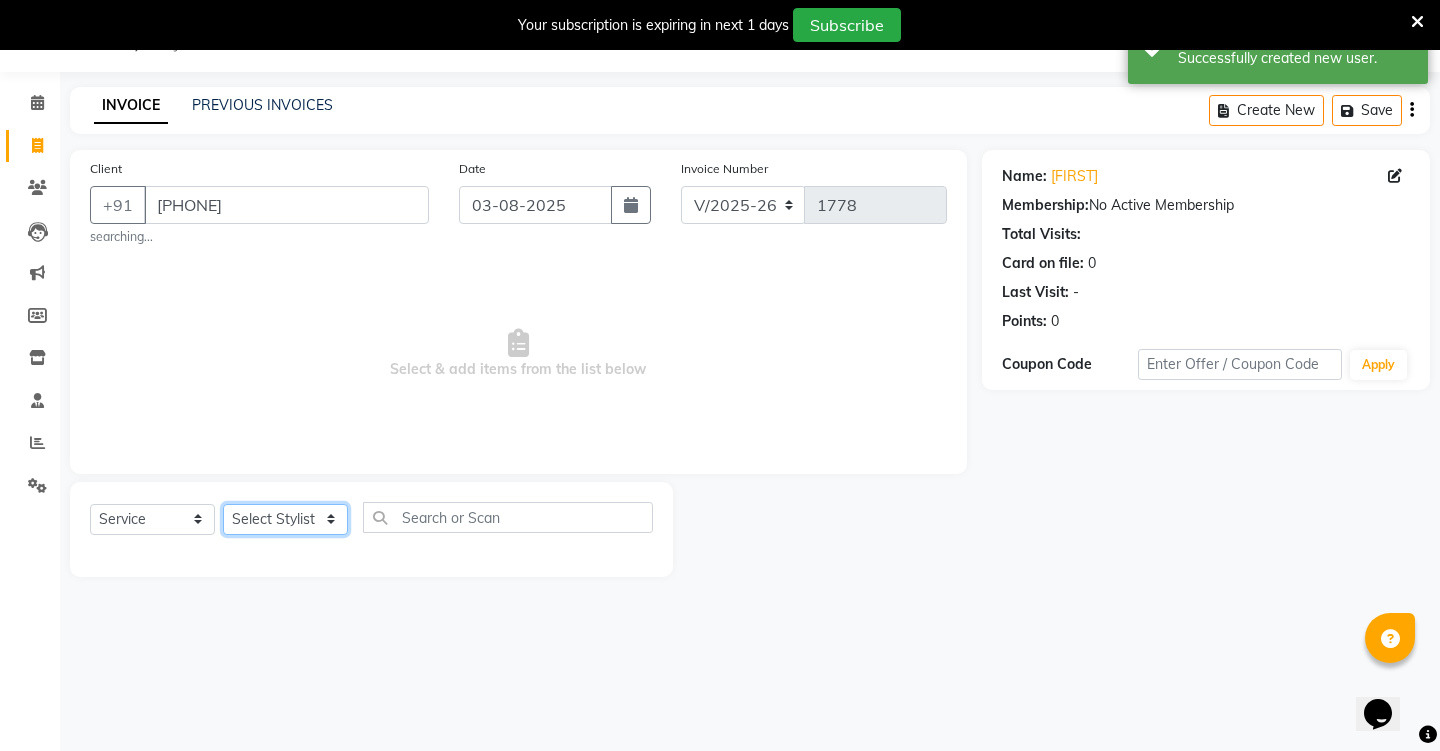 select on "[PHONE]" 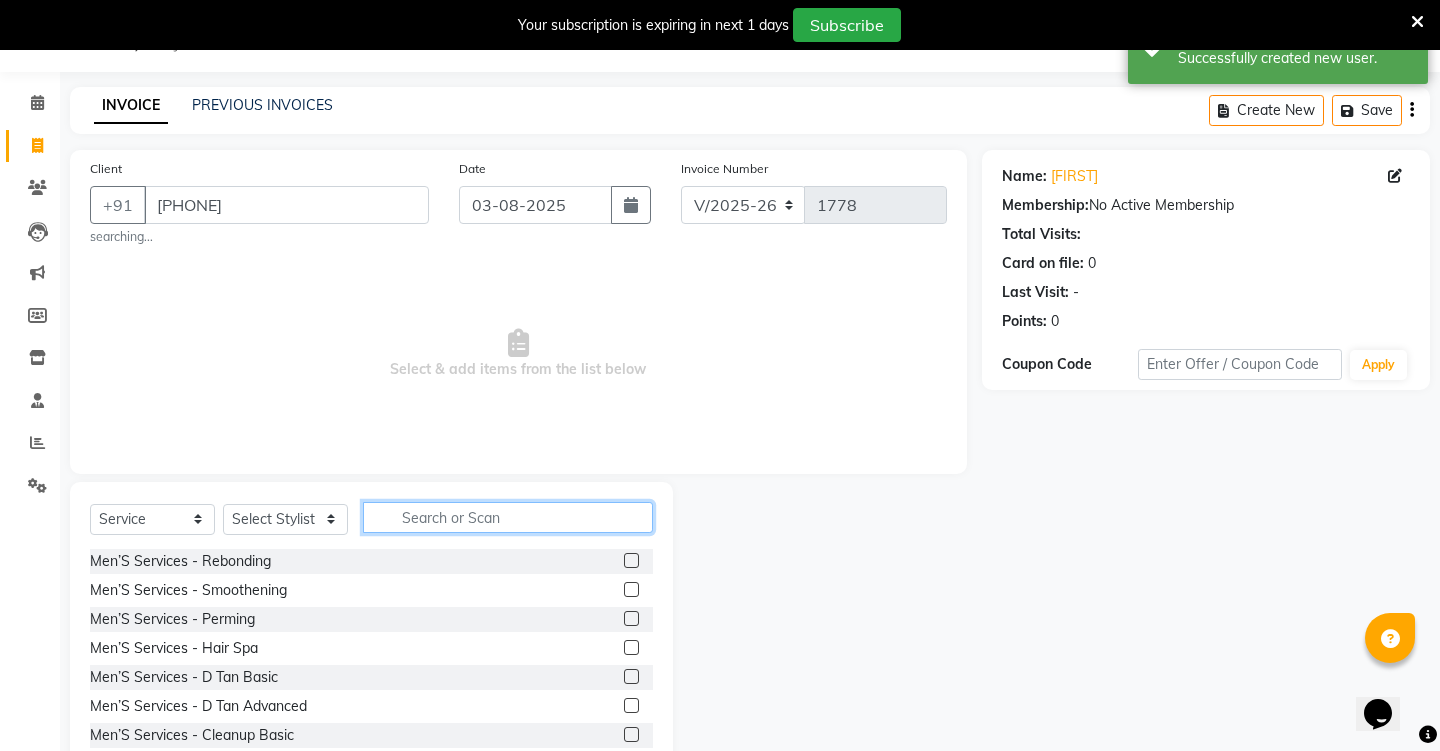 click 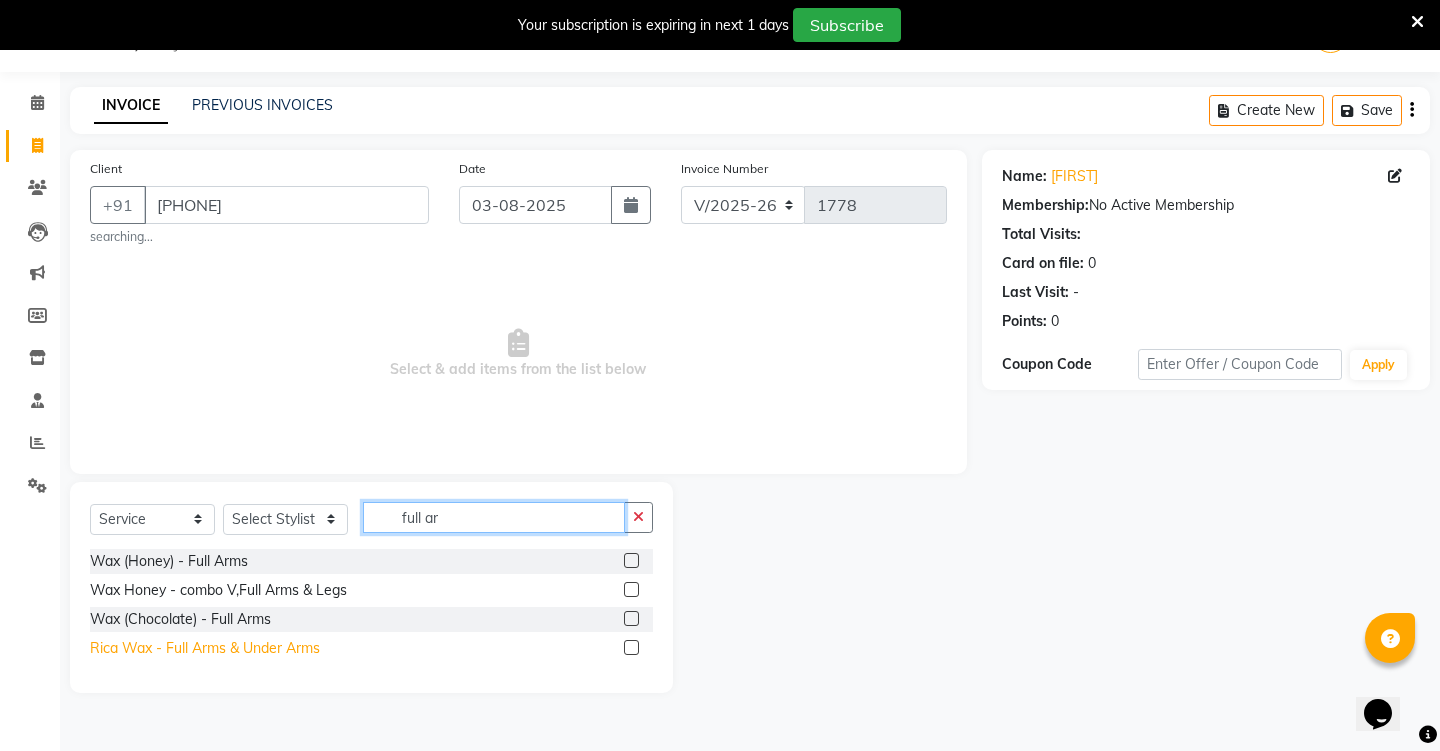 type on "full ar" 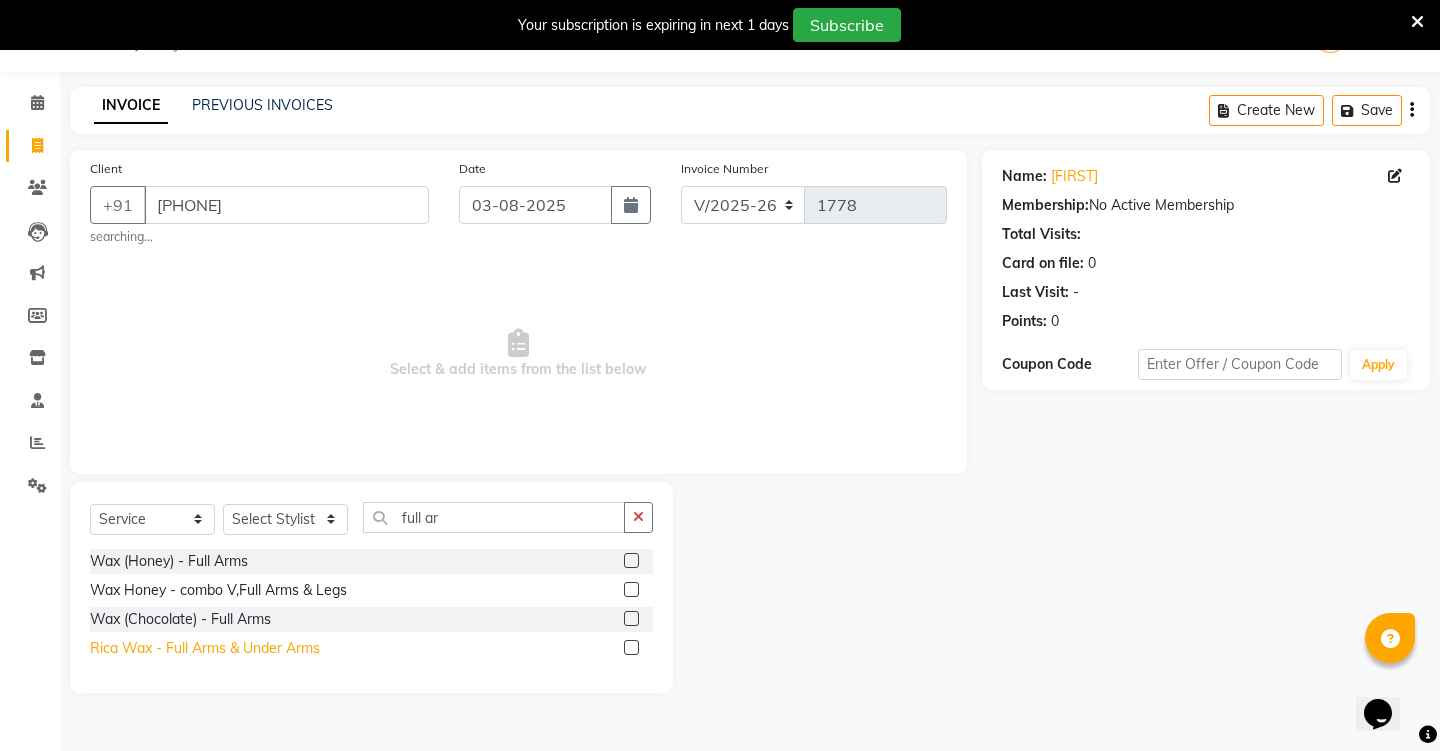 click on "Rica Wax - Full Arms & Under Arms" 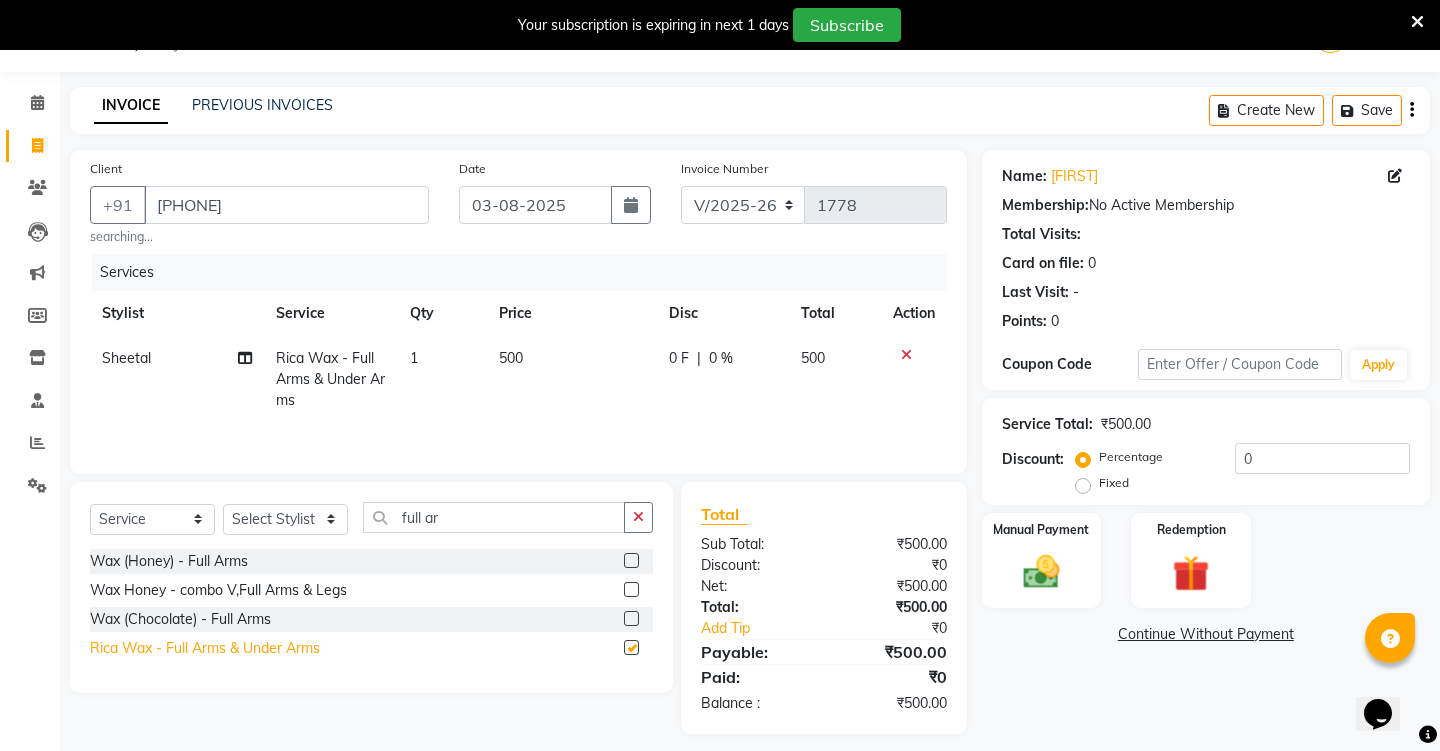 checkbox on "false" 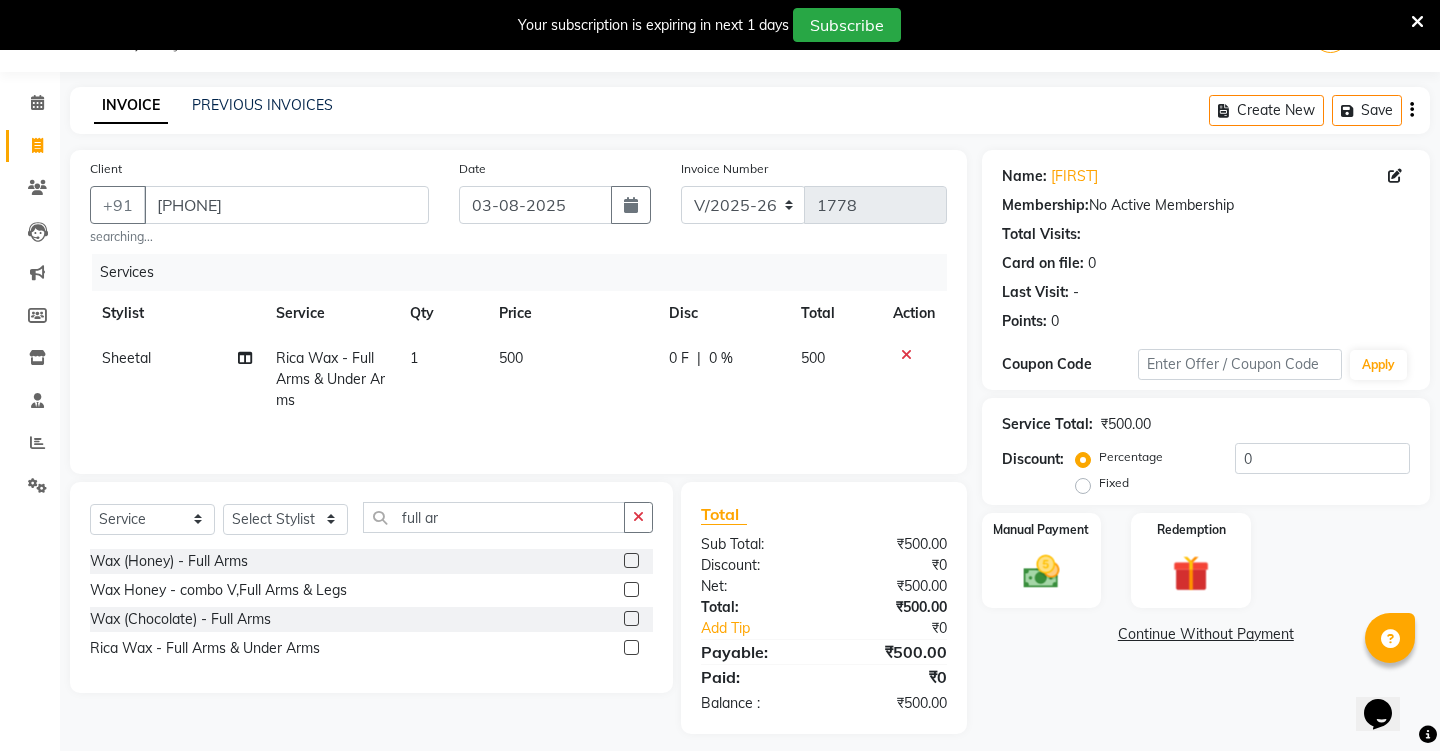 click 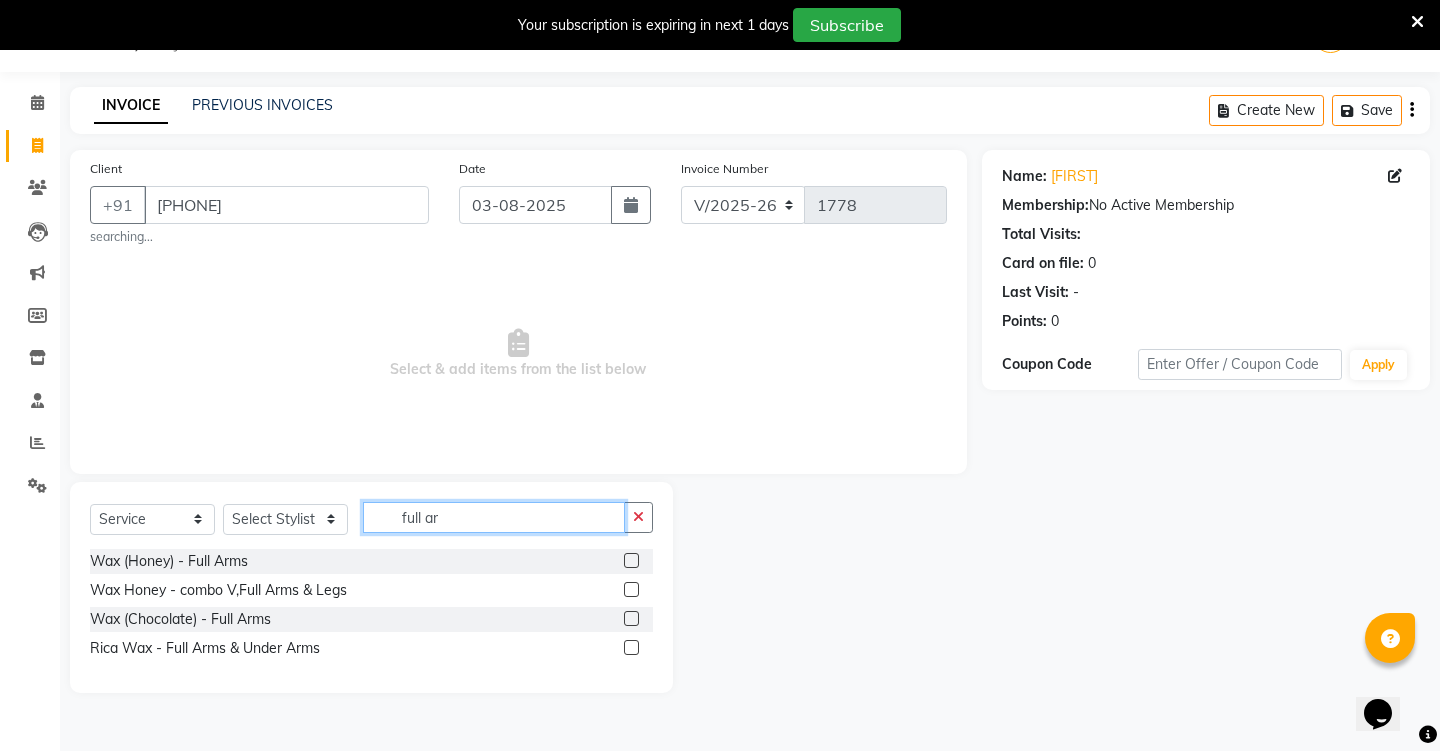 click on "full ar" 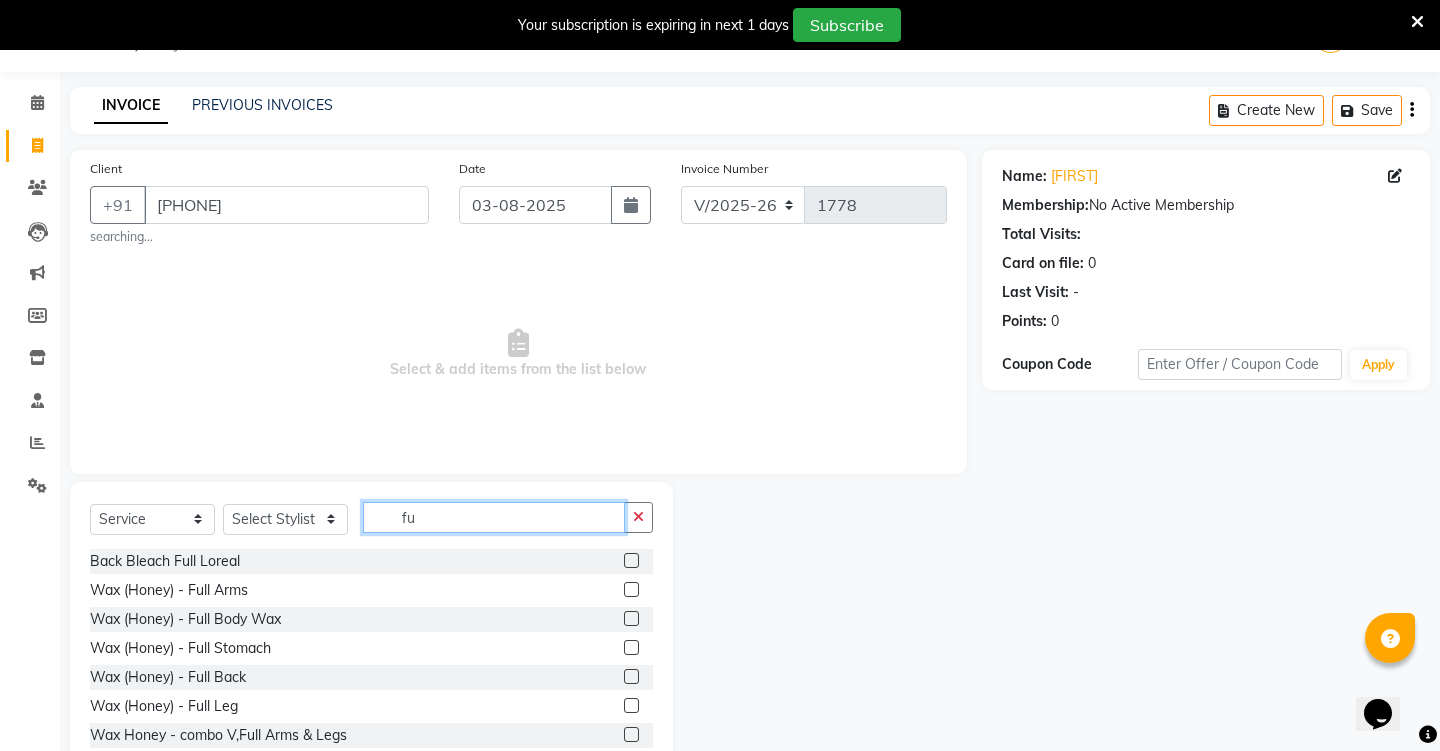 type on "f" 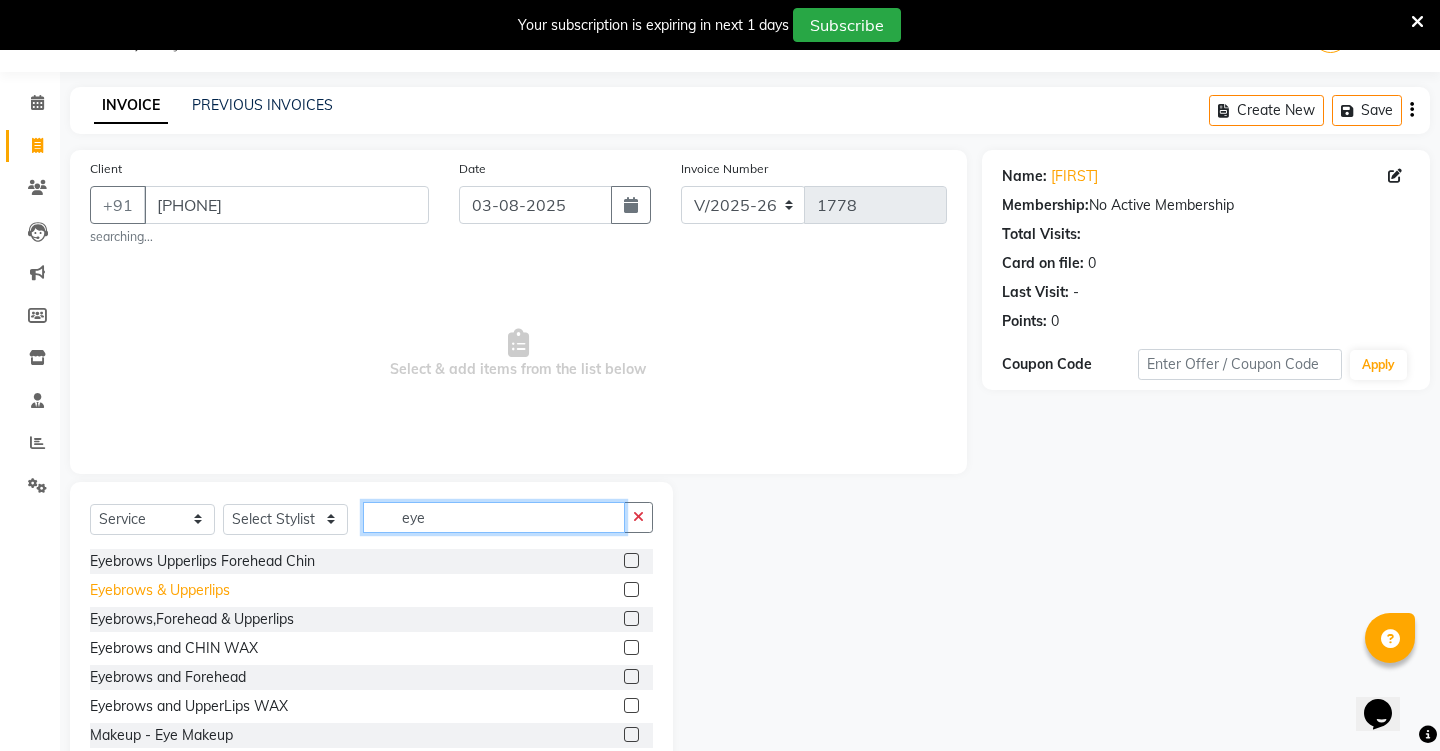 type on "eye" 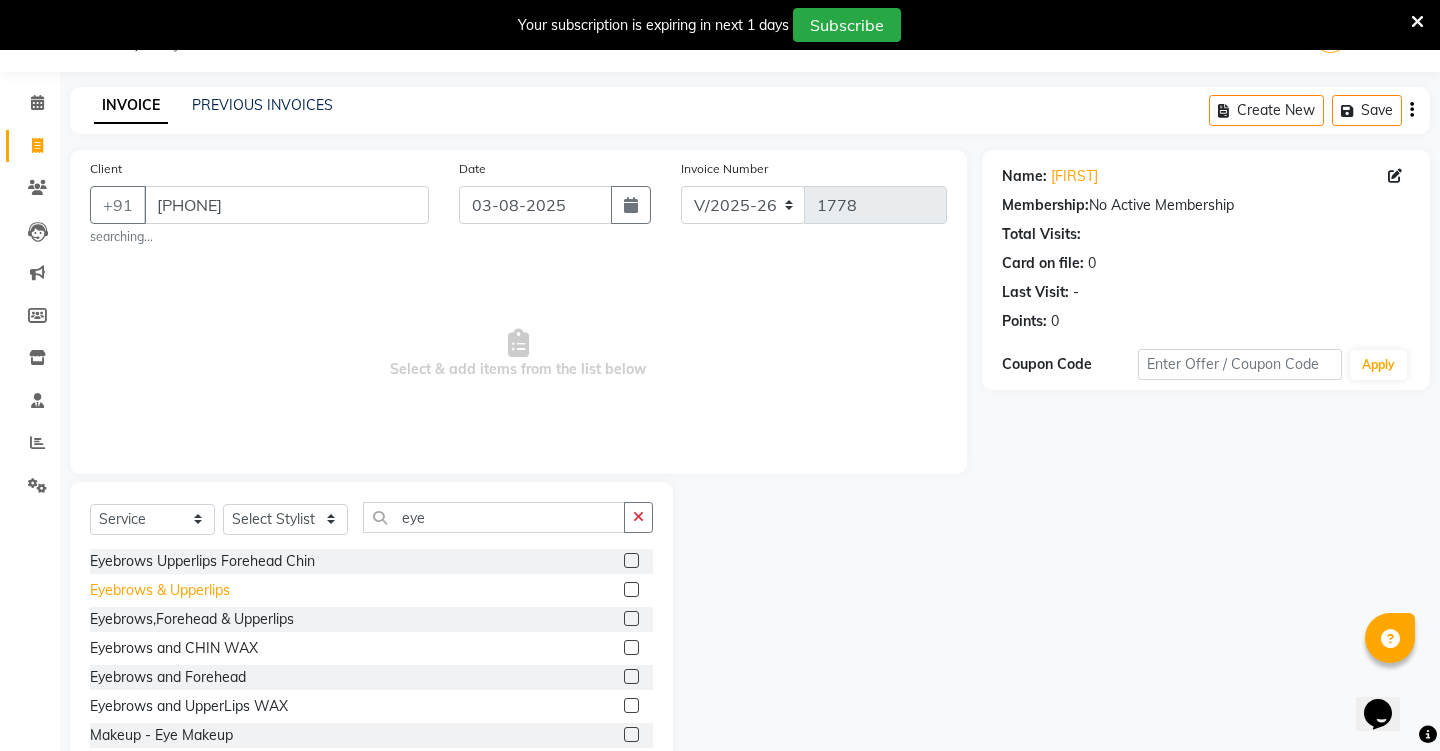 click on "Eyebrows & Upperlips" 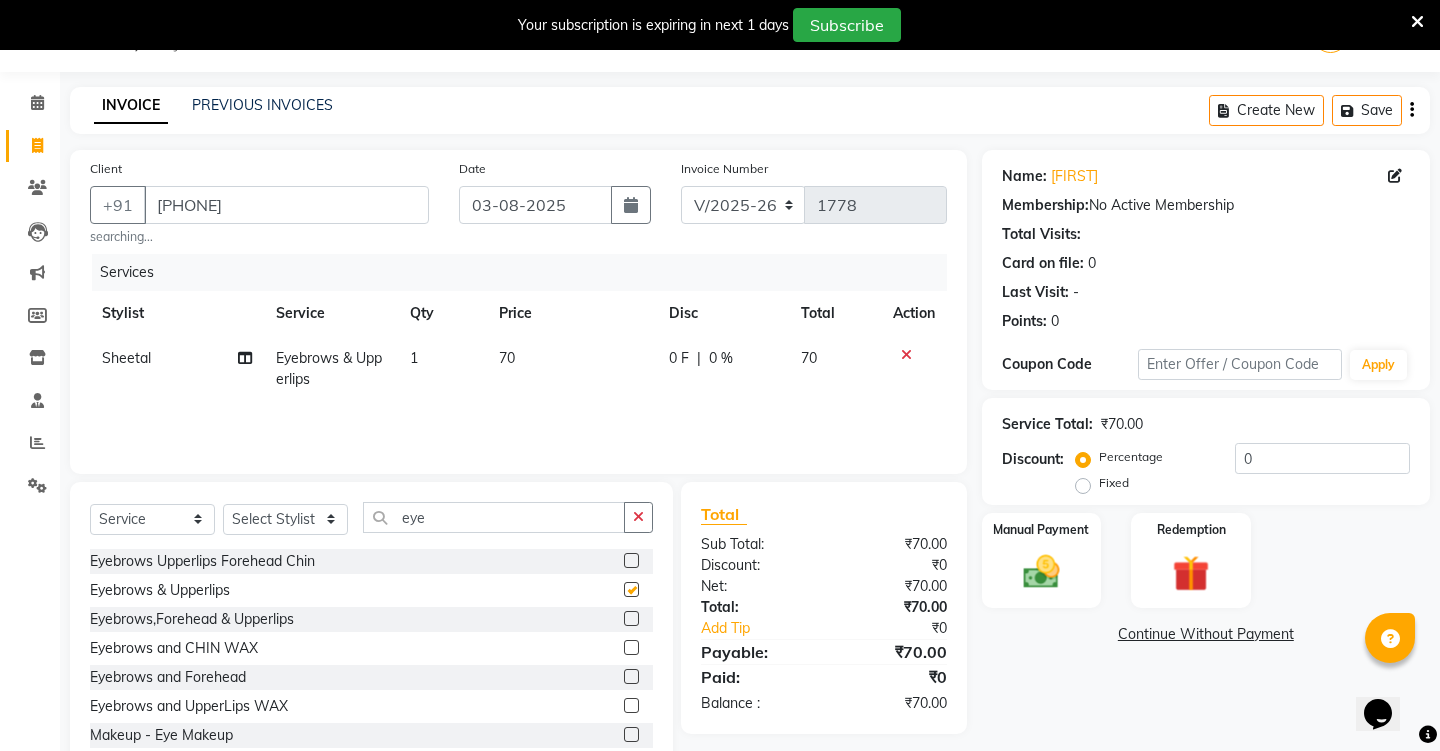 checkbox on "false" 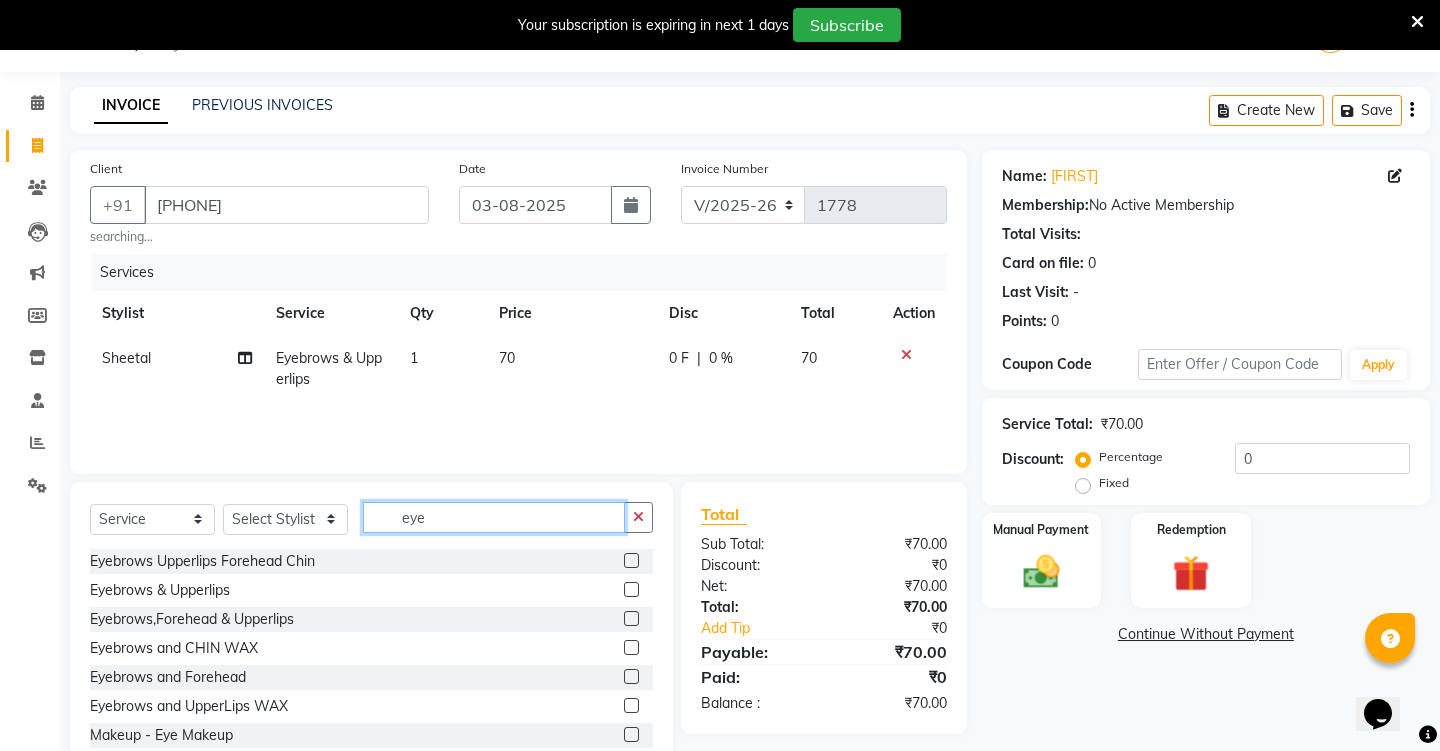 click on "eye" 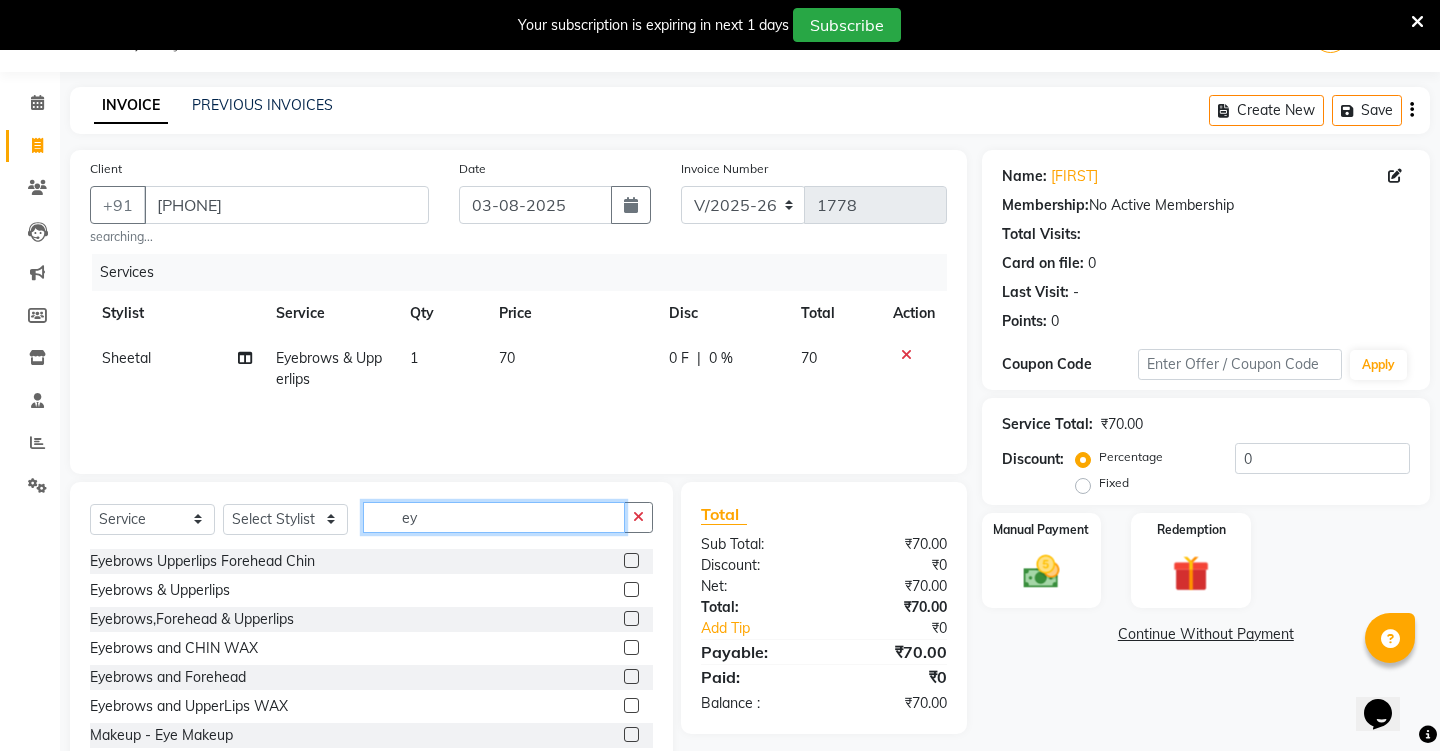 type on "e" 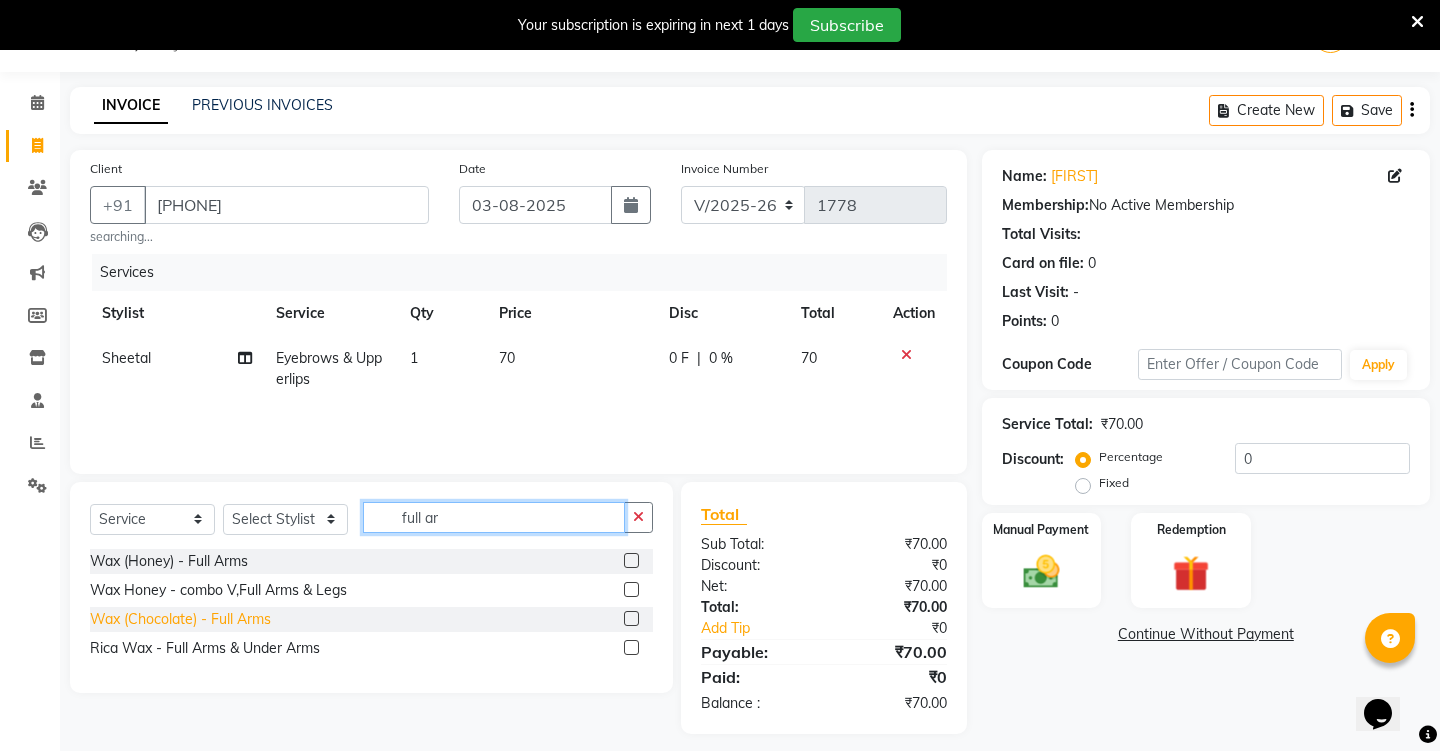 type on "full ar" 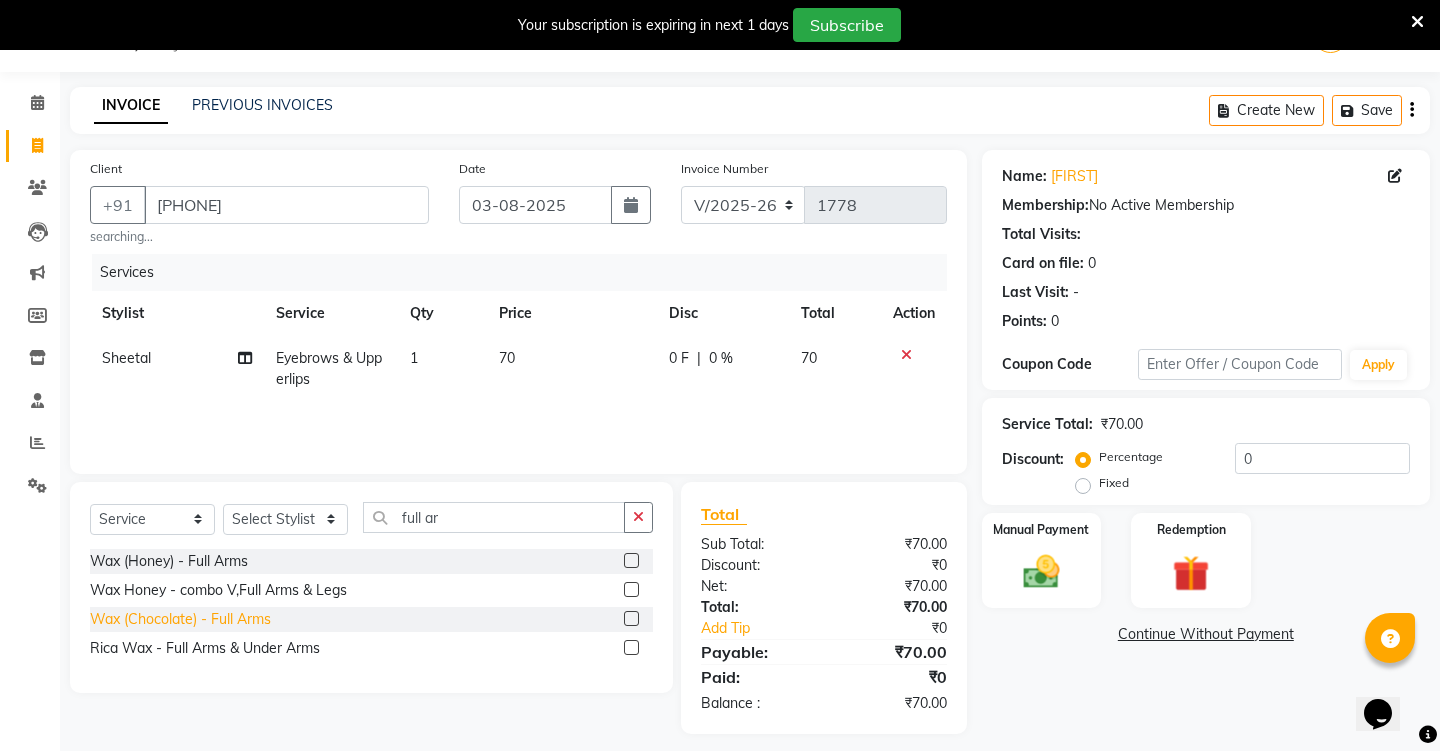 click on "Wax (Chocolate) - Full Arms" 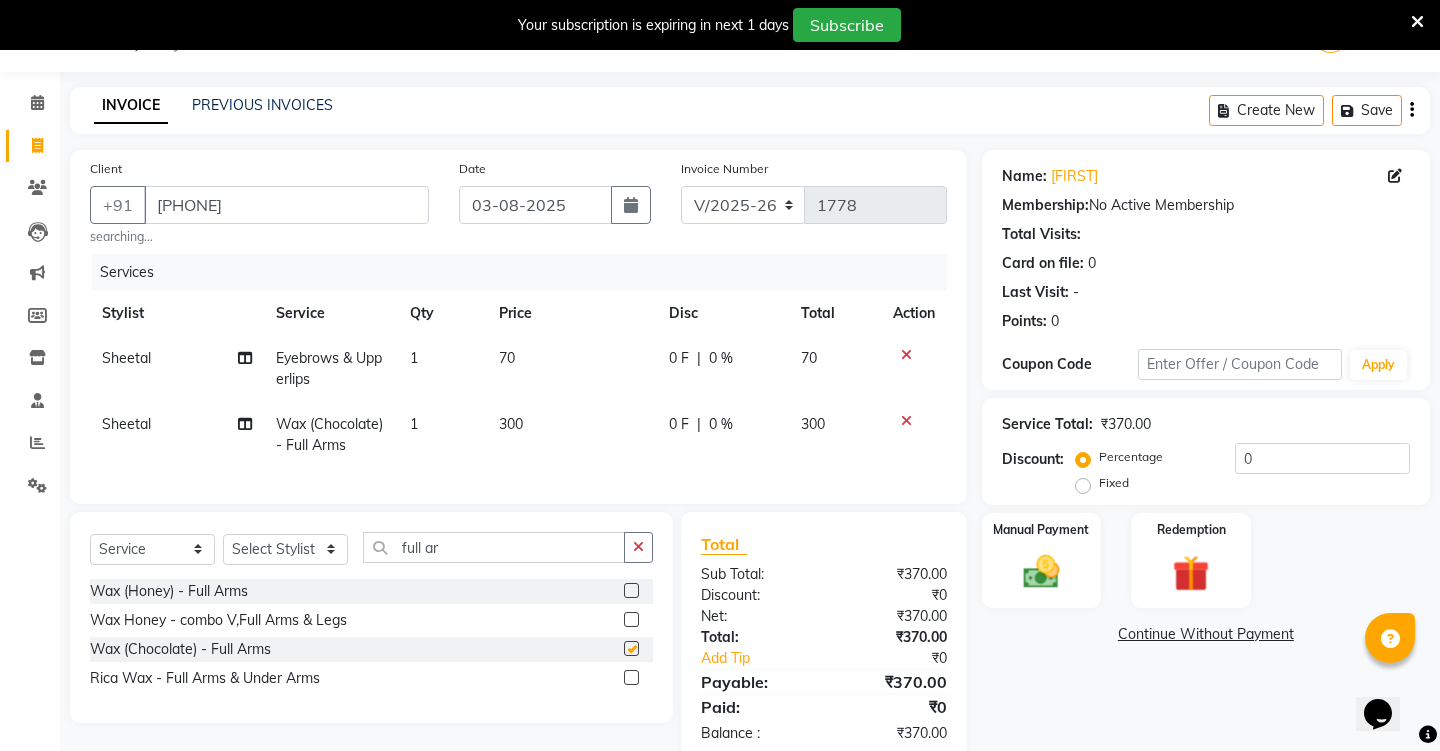 checkbox on "false" 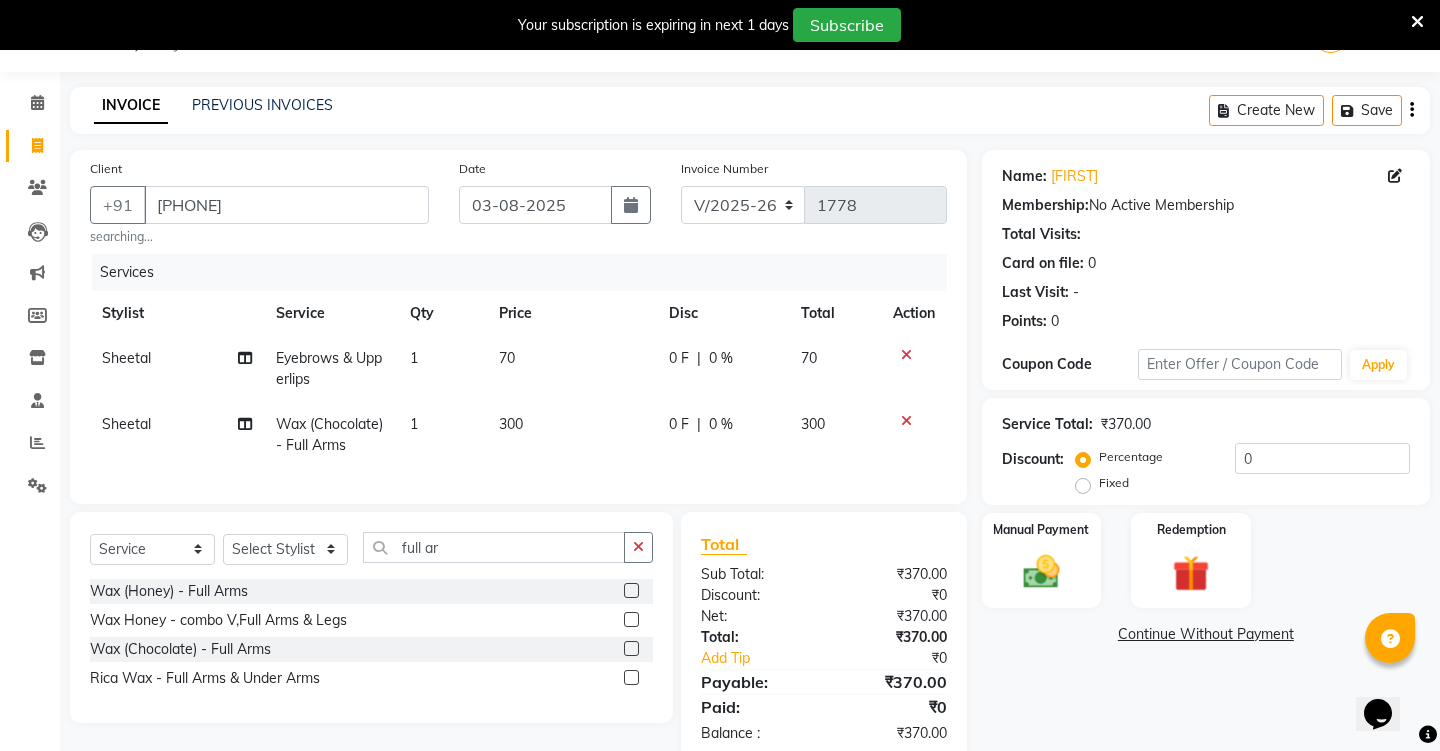 click 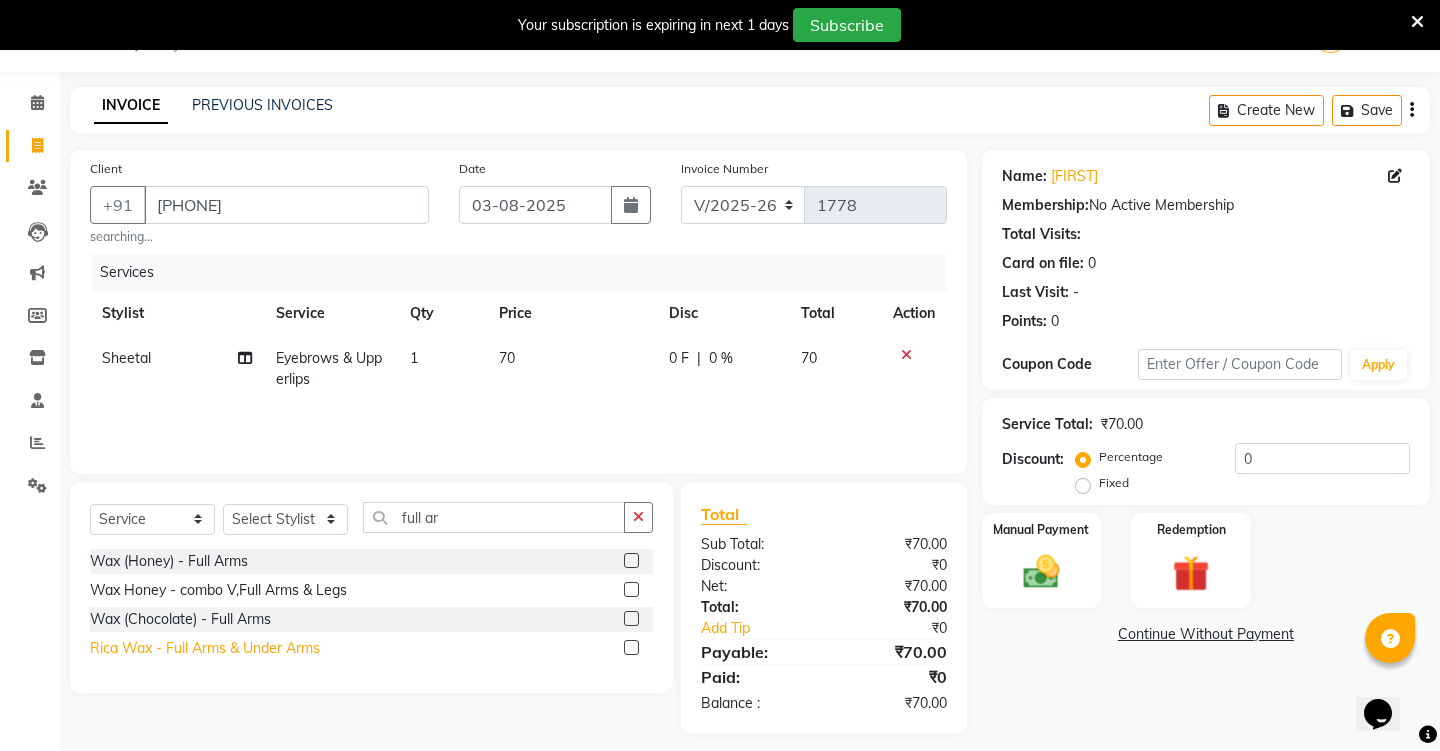 click on "Rica Wax - Full Arms & Under Arms" 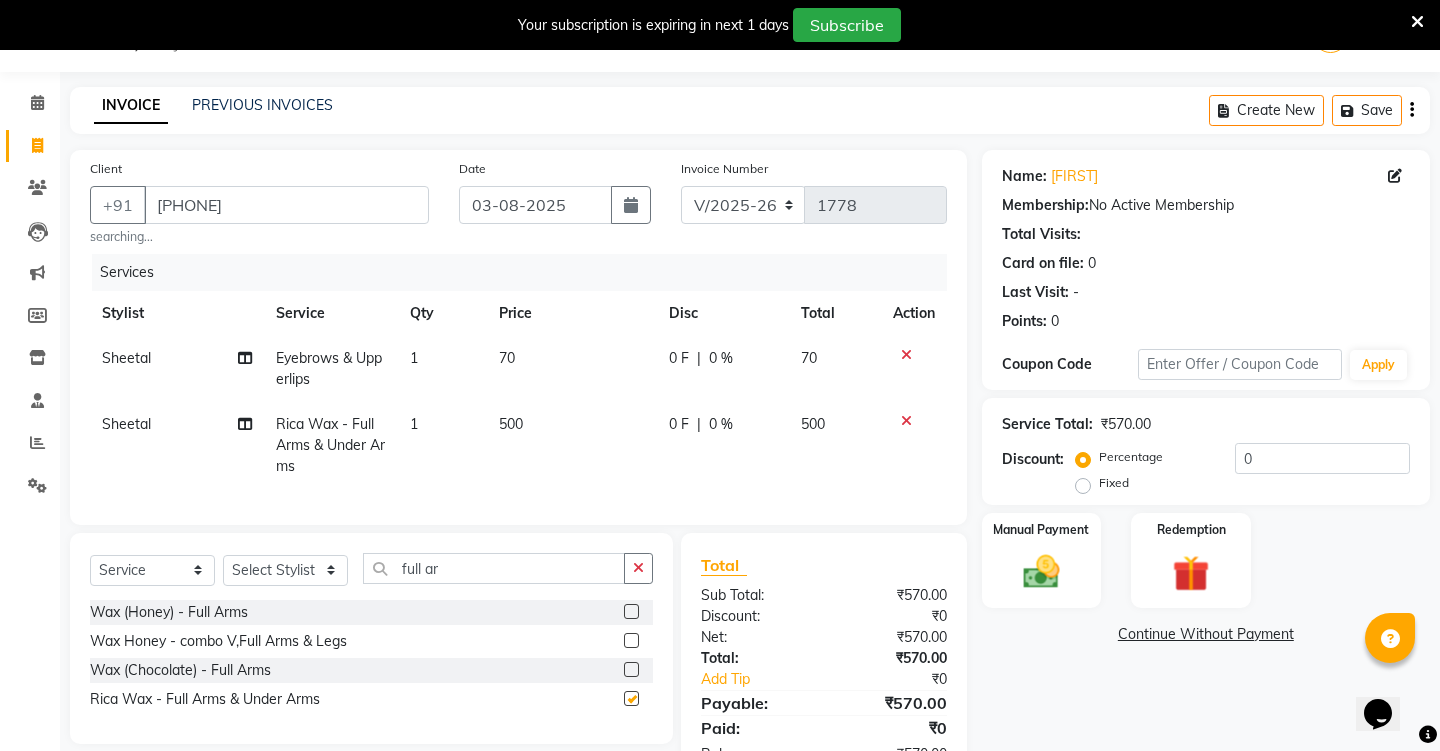 checkbox on "false" 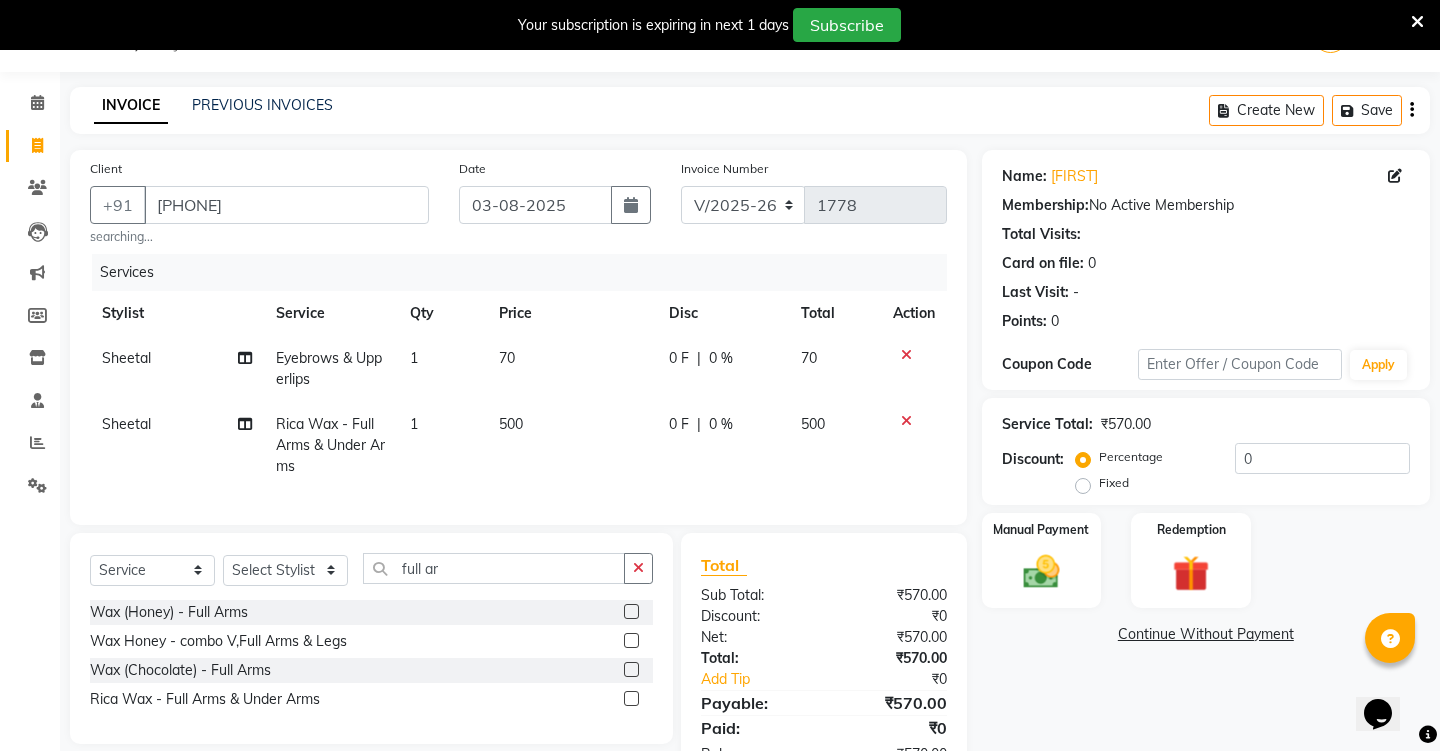 click on "500" 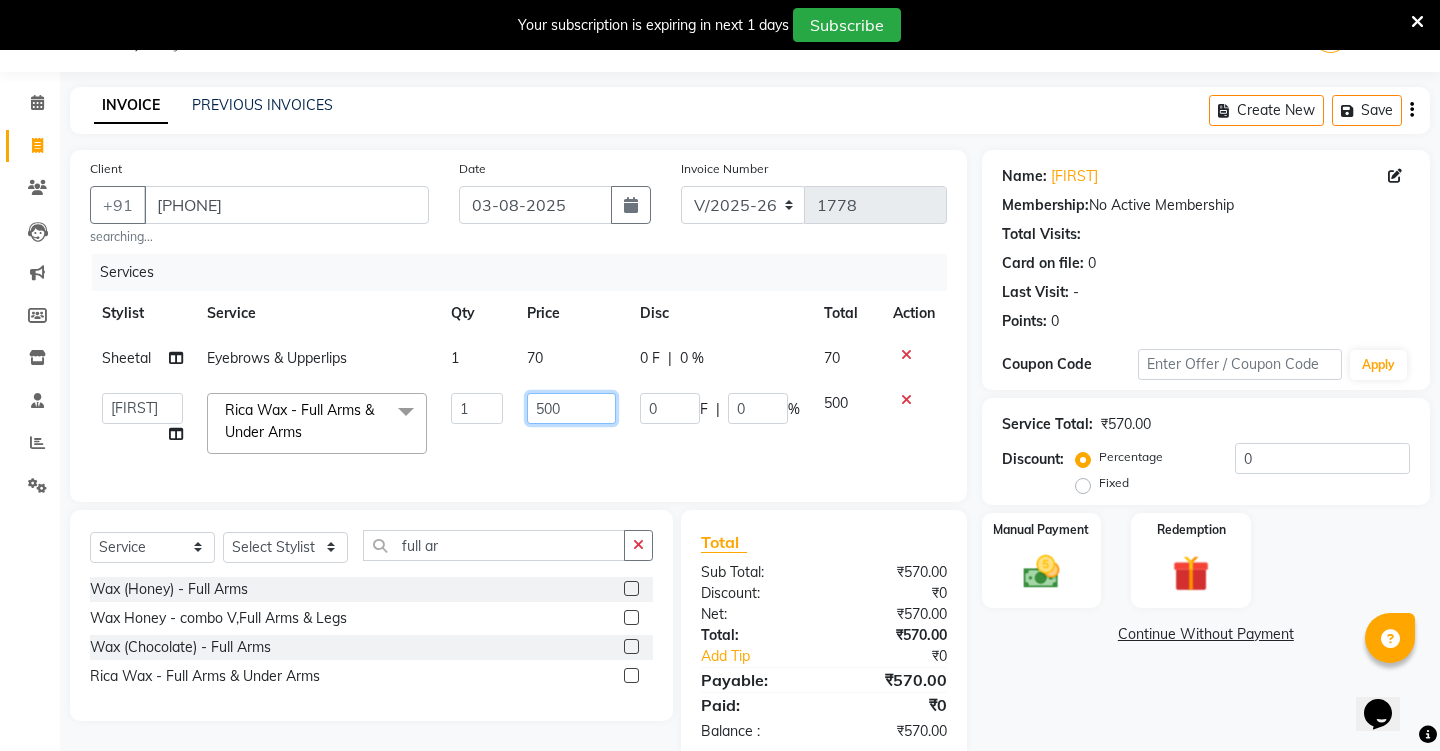 click on "500" 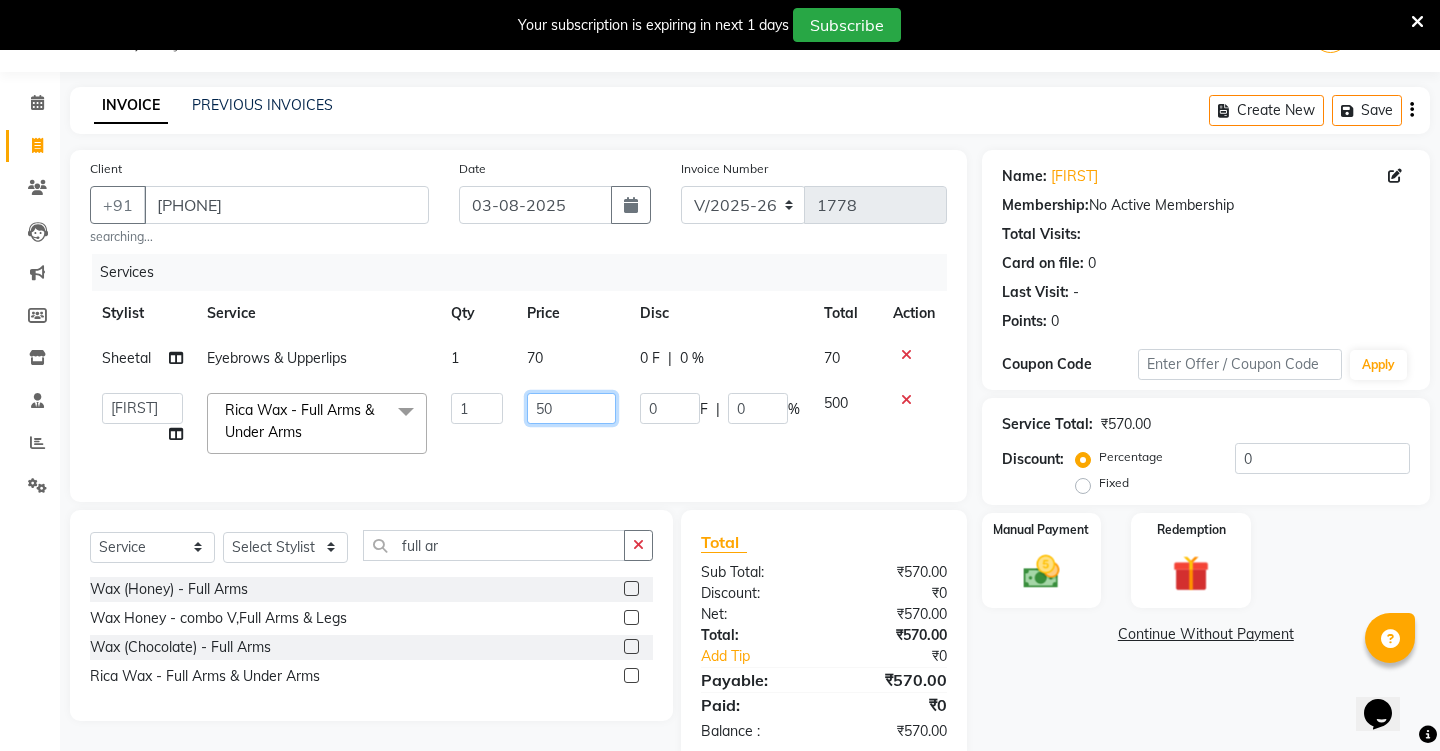 type on "5" 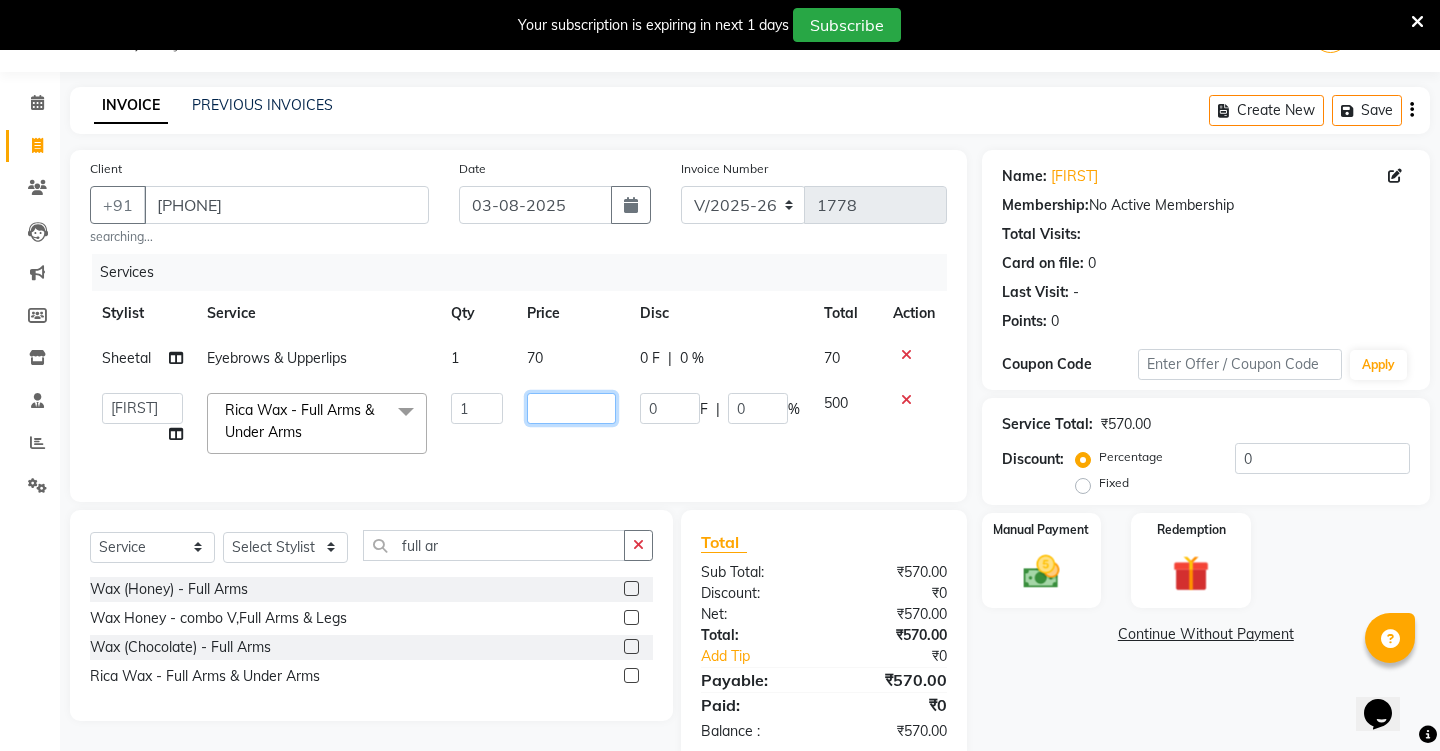 type on "5" 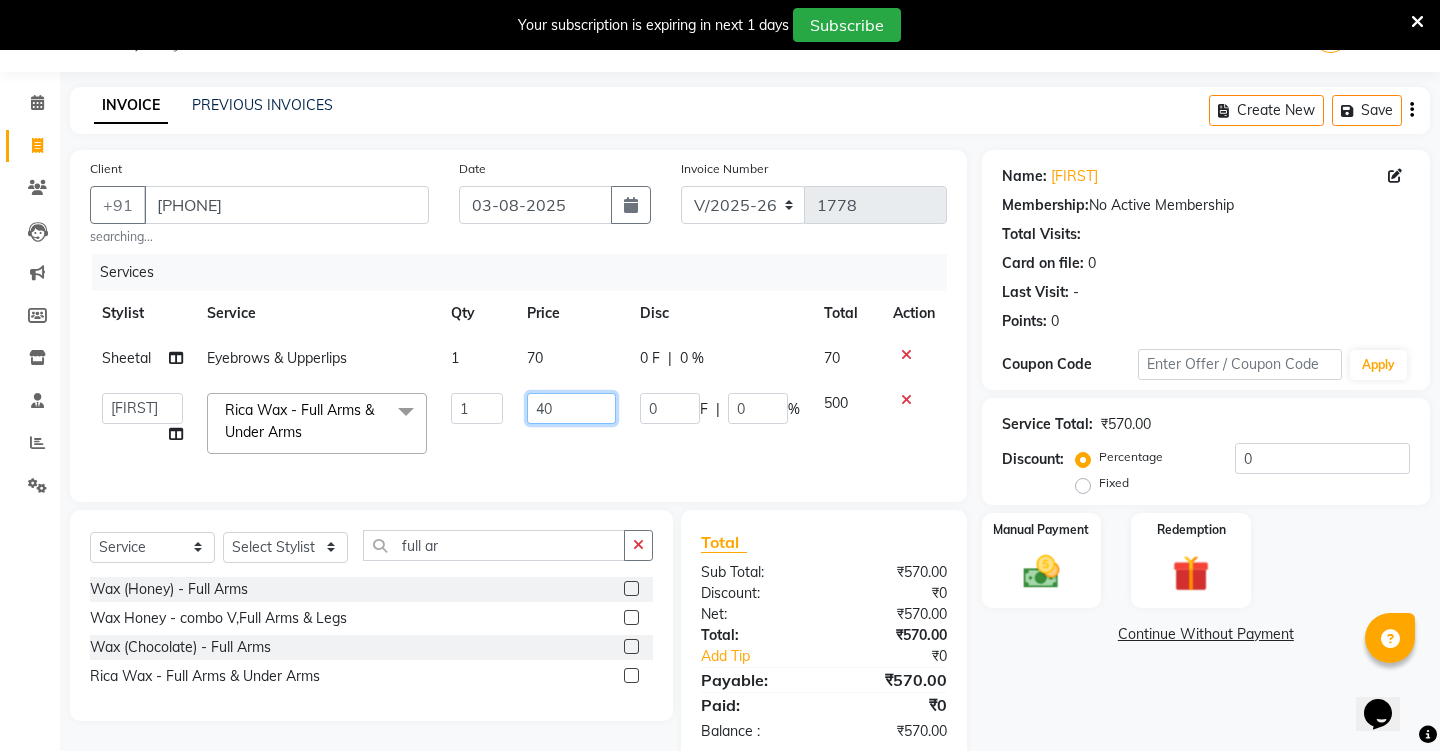 type on "400" 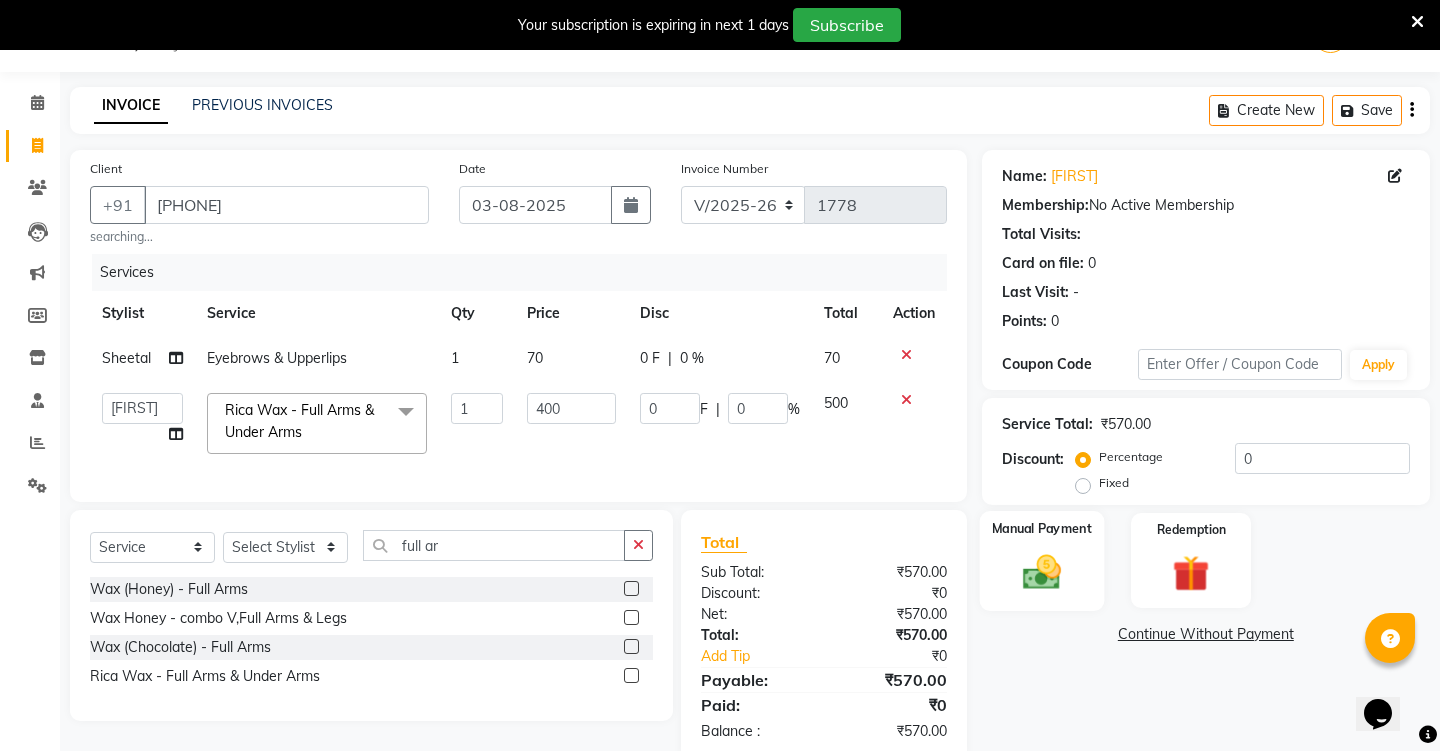 click 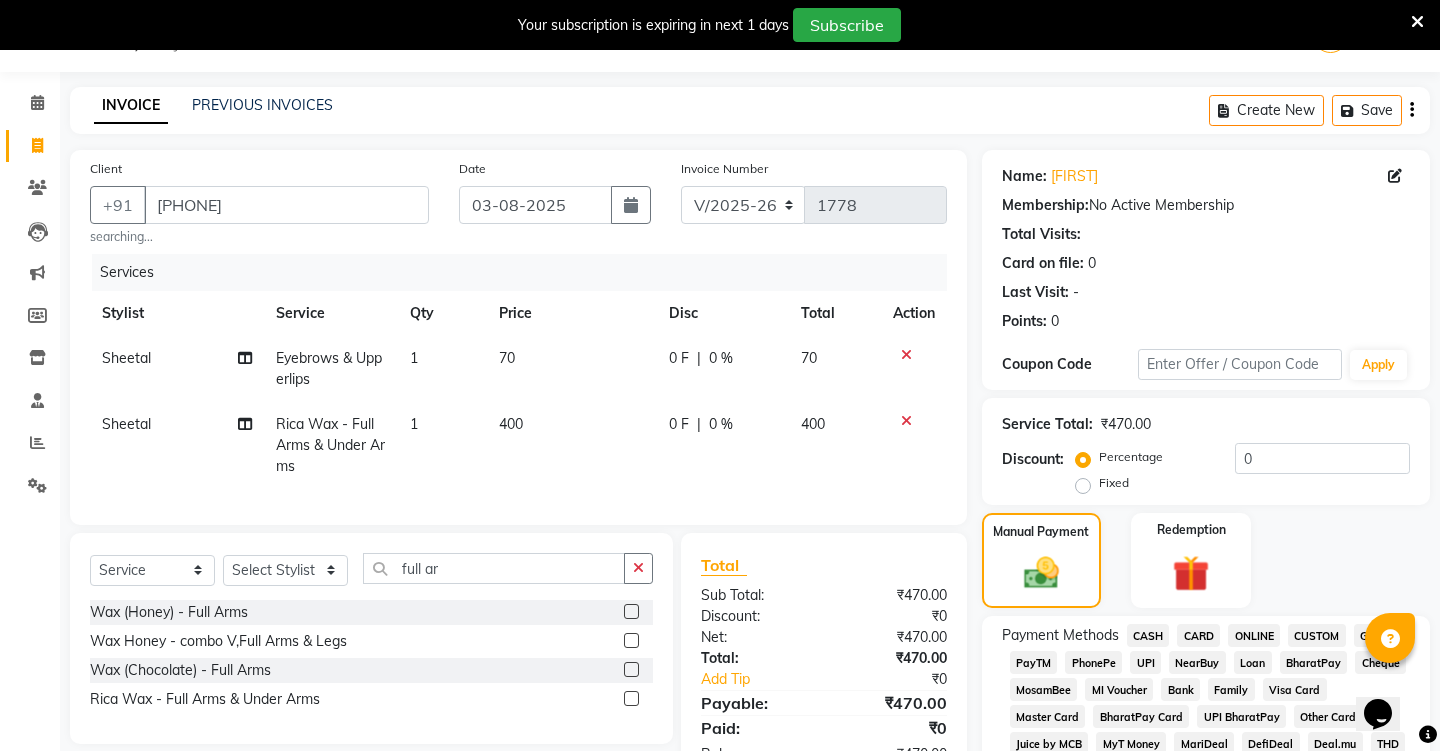 click on "UPI" 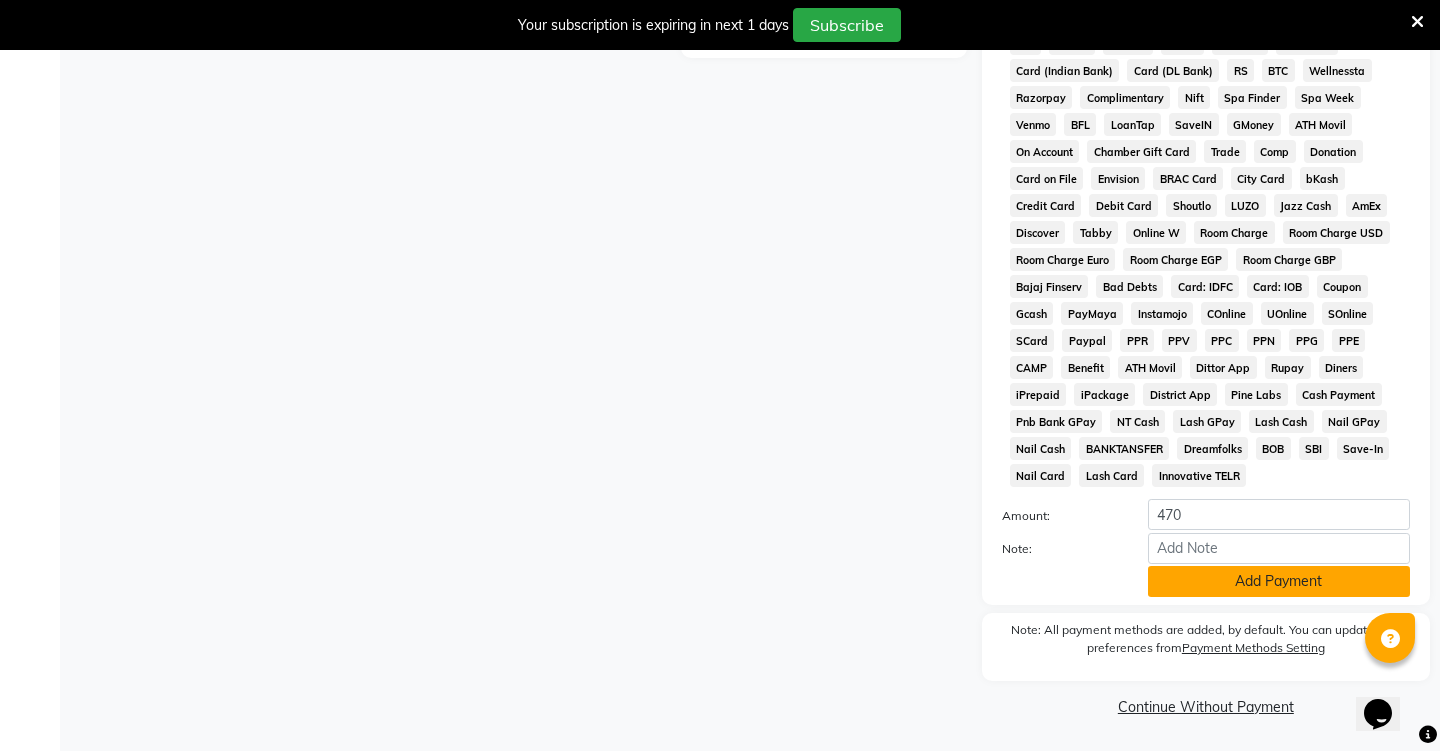 click on "Add Payment" 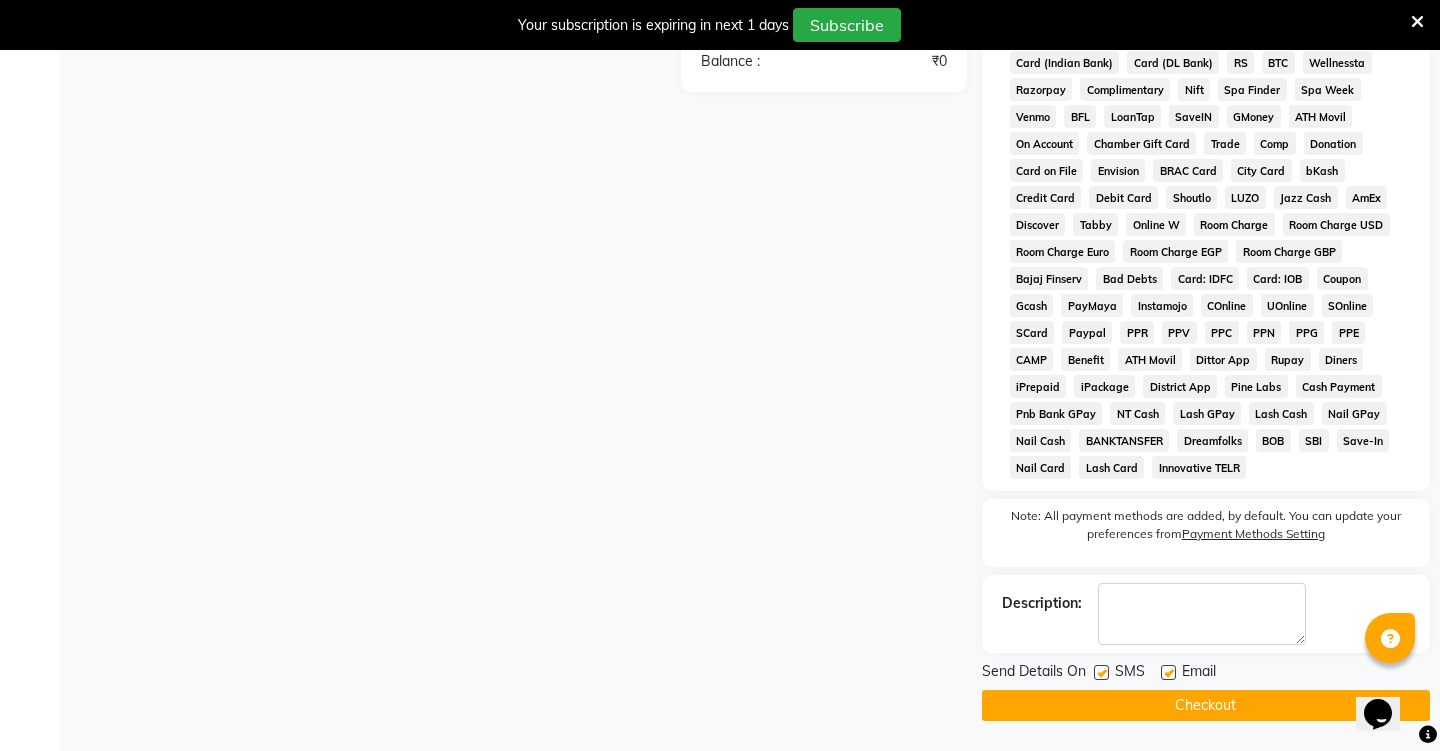 scroll, scrollTop: 785, scrollLeft: 0, axis: vertical 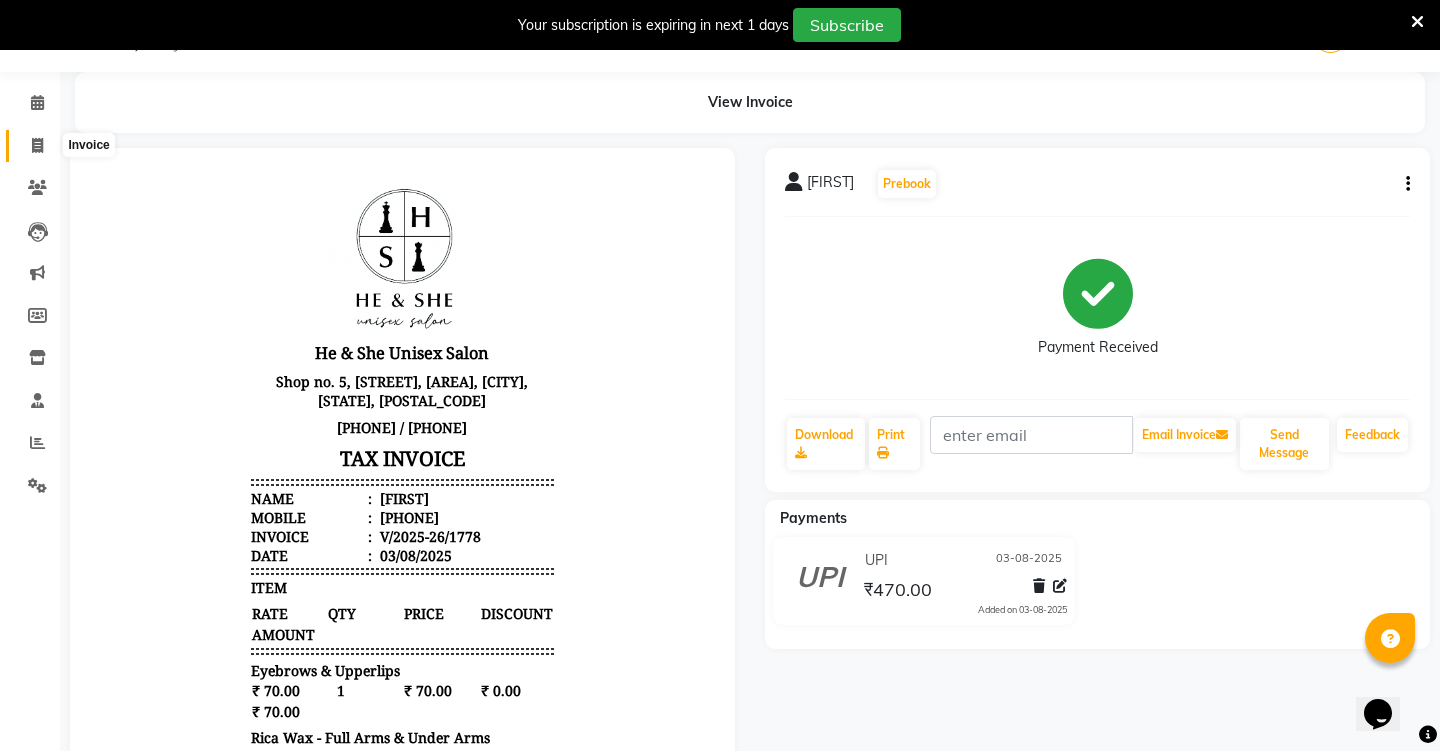 click 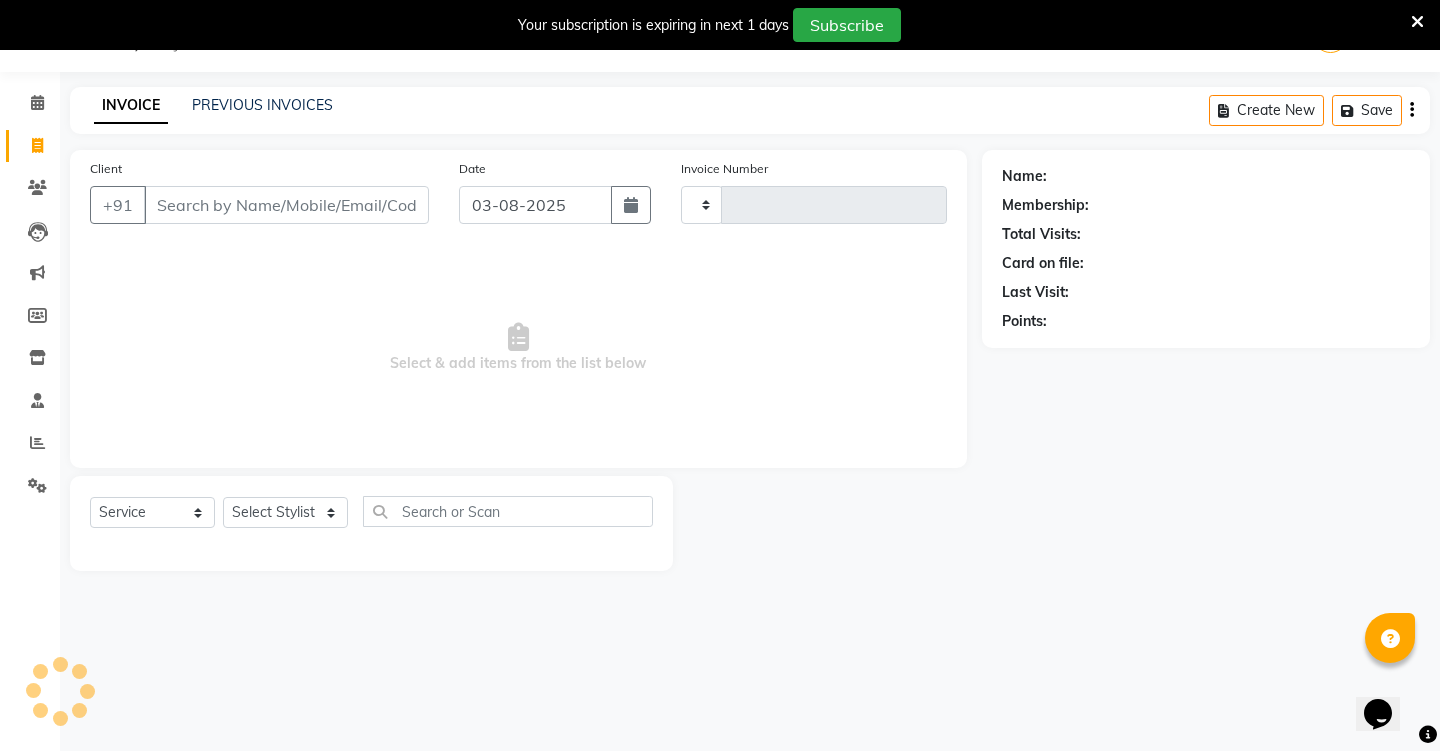type on "1779" 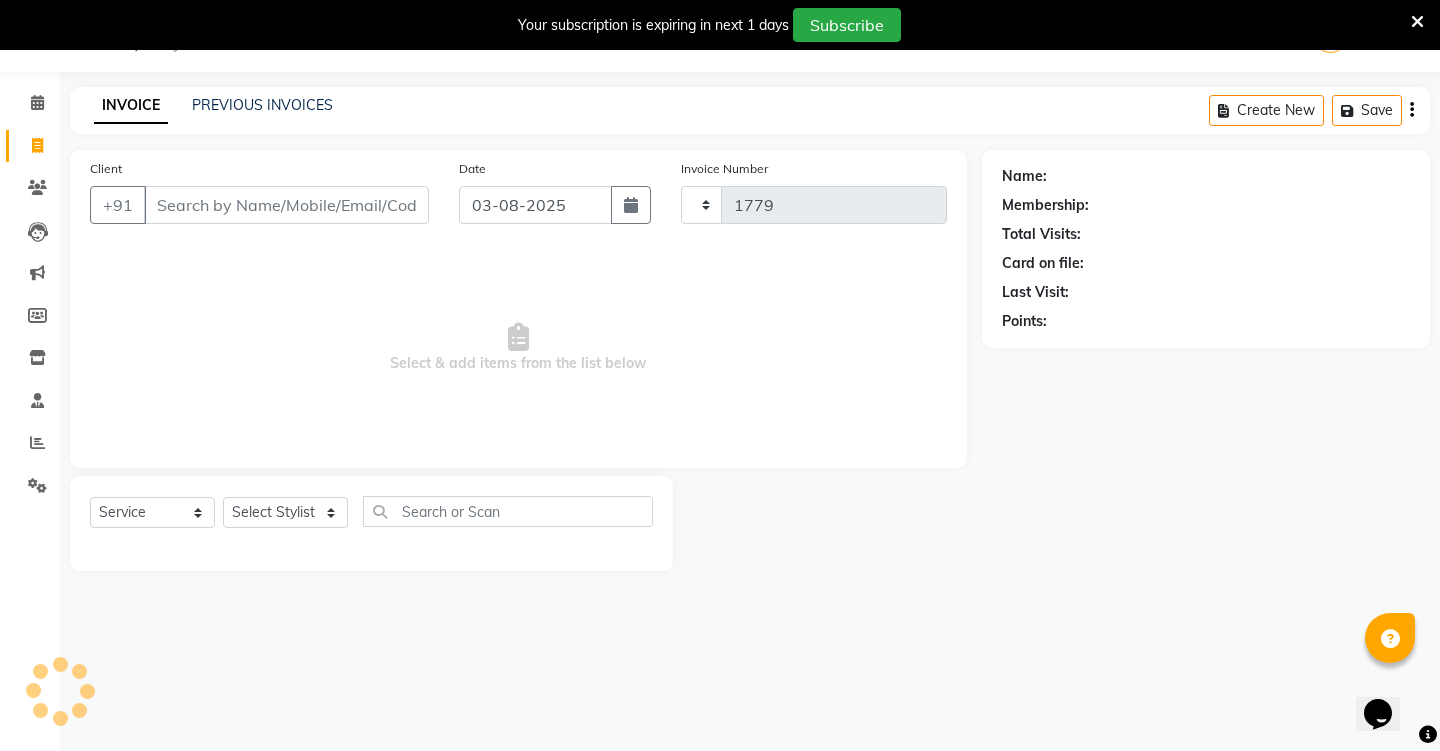 select on "4745" 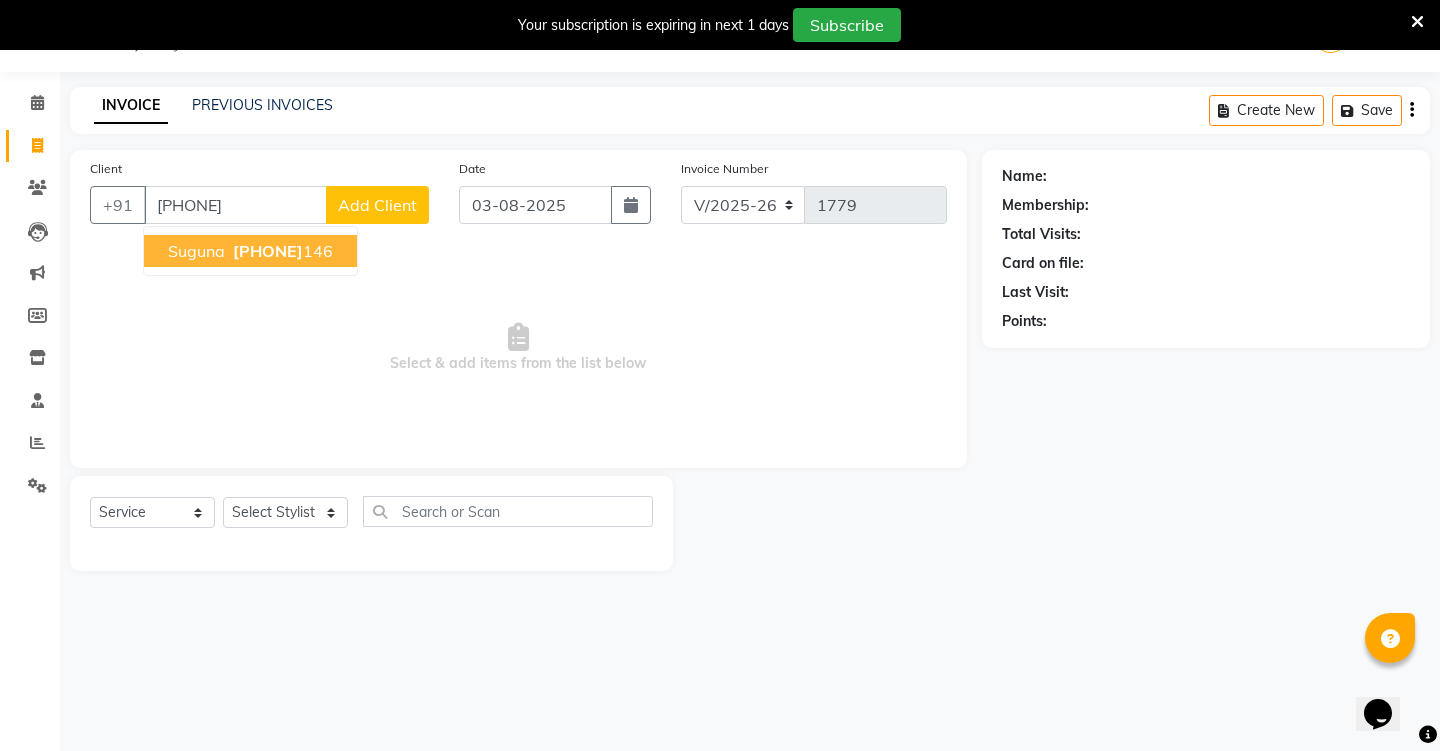 click on "[FIRST]   [PHONE]" at bounding box center [250, 251] 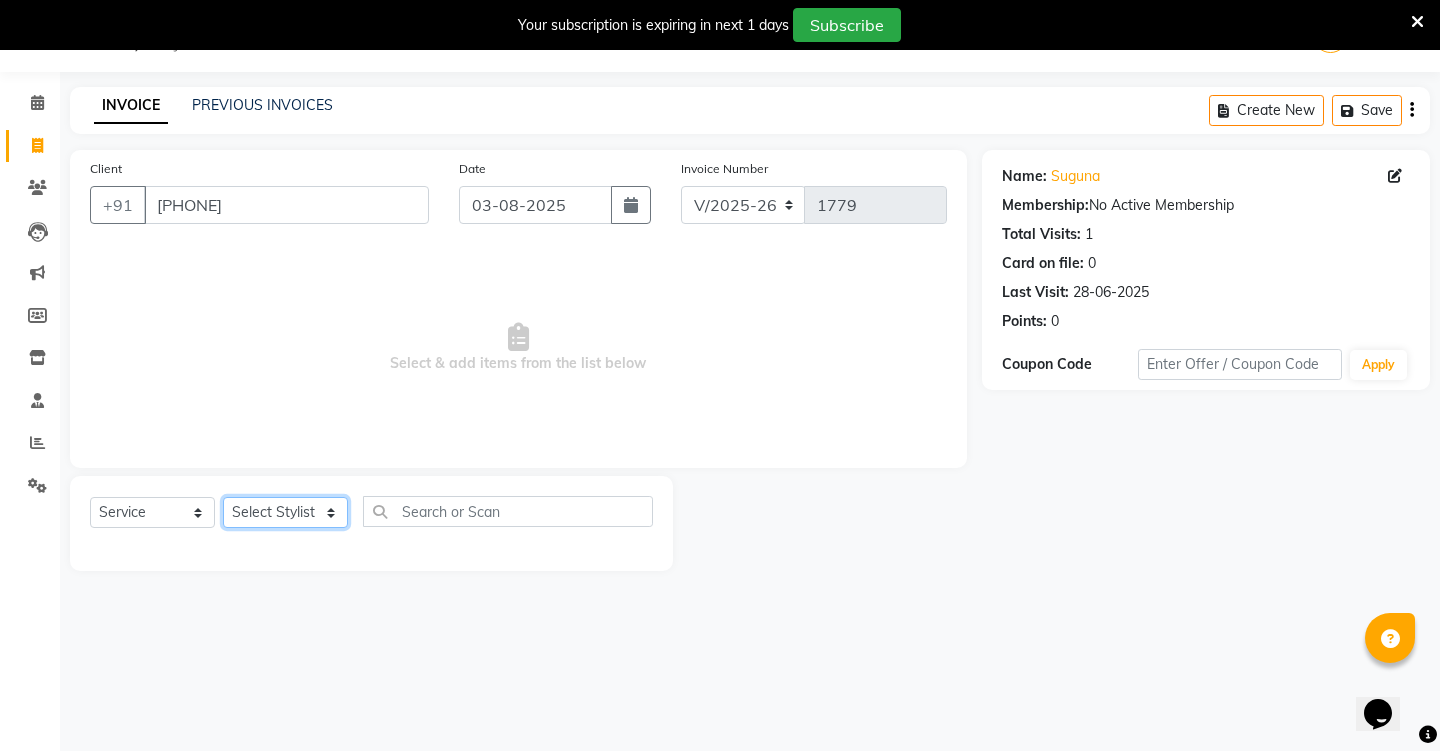 select on "28385" 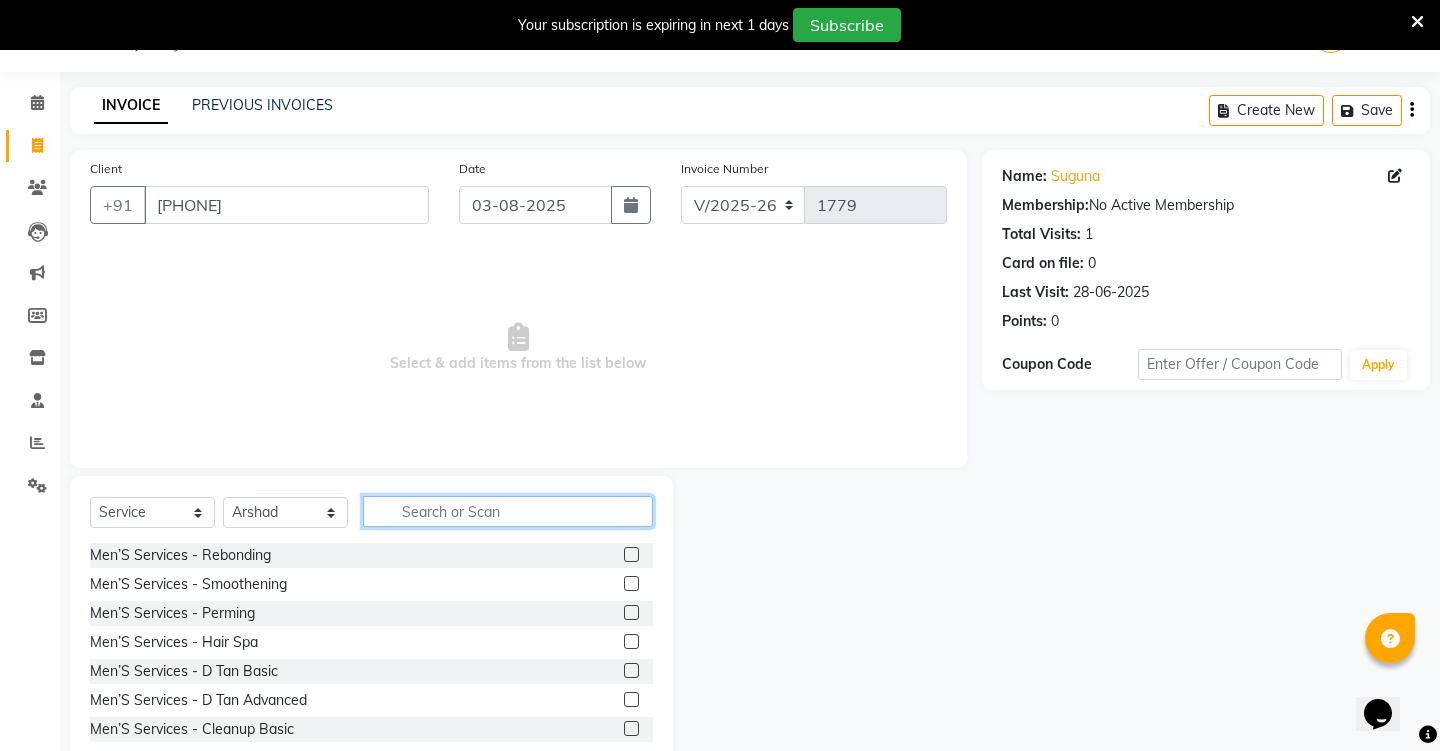 click 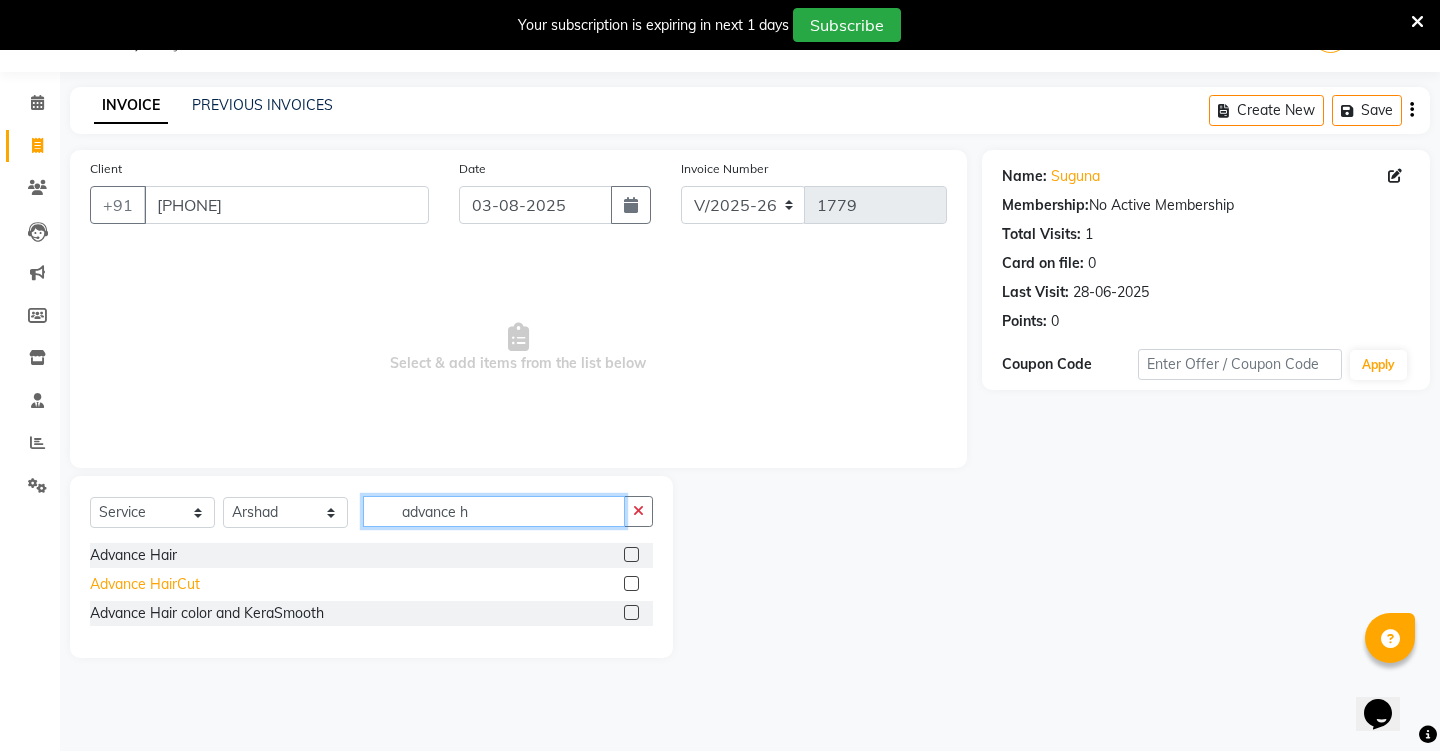 type on "advance h" 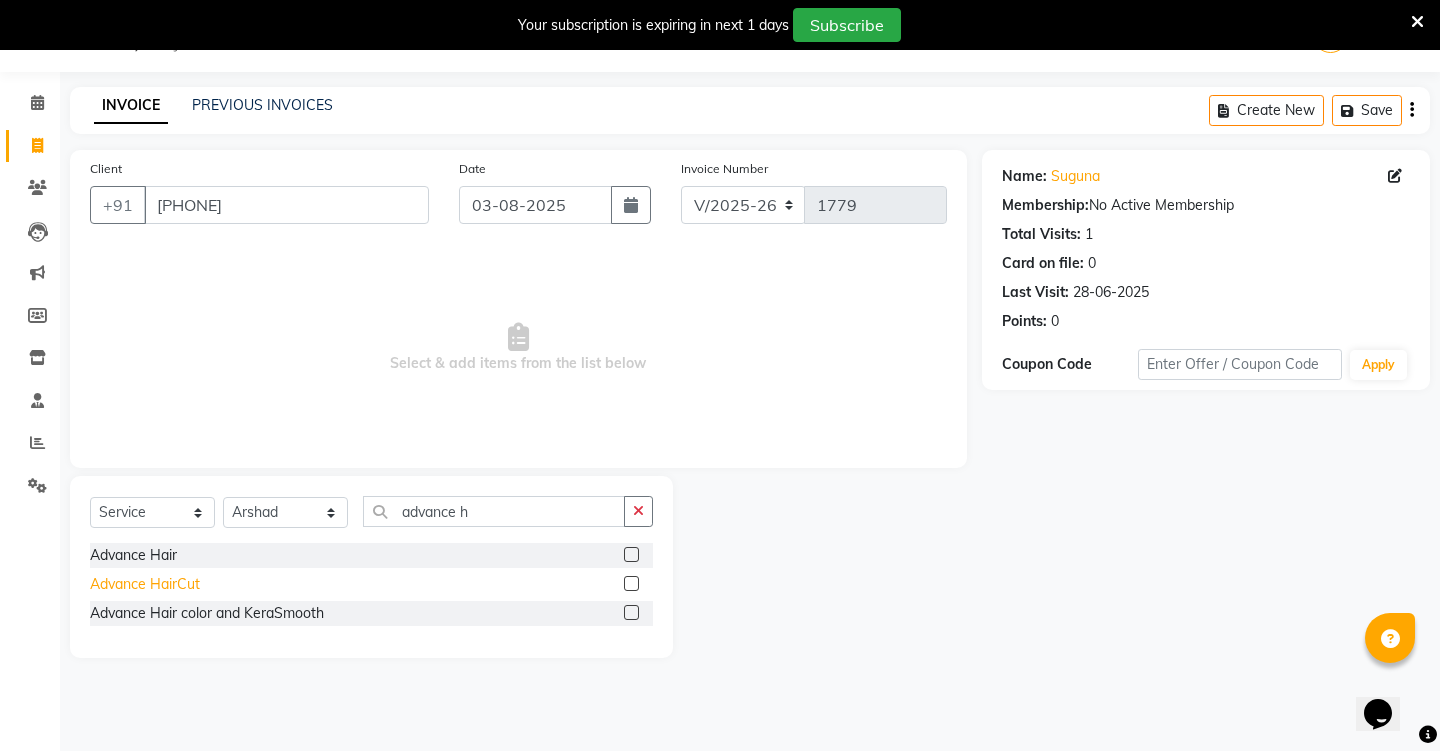 click on "Advance HairCut" 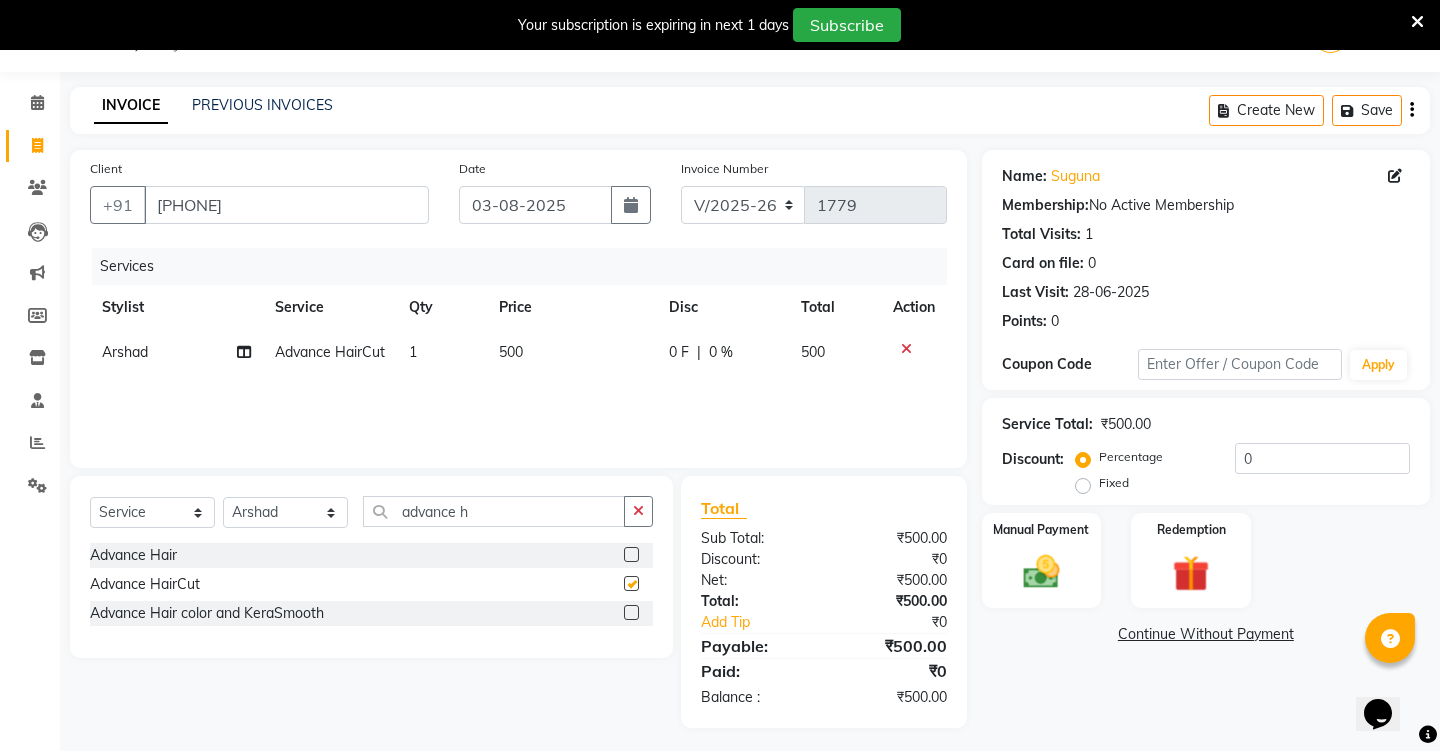 checkbox on "false" 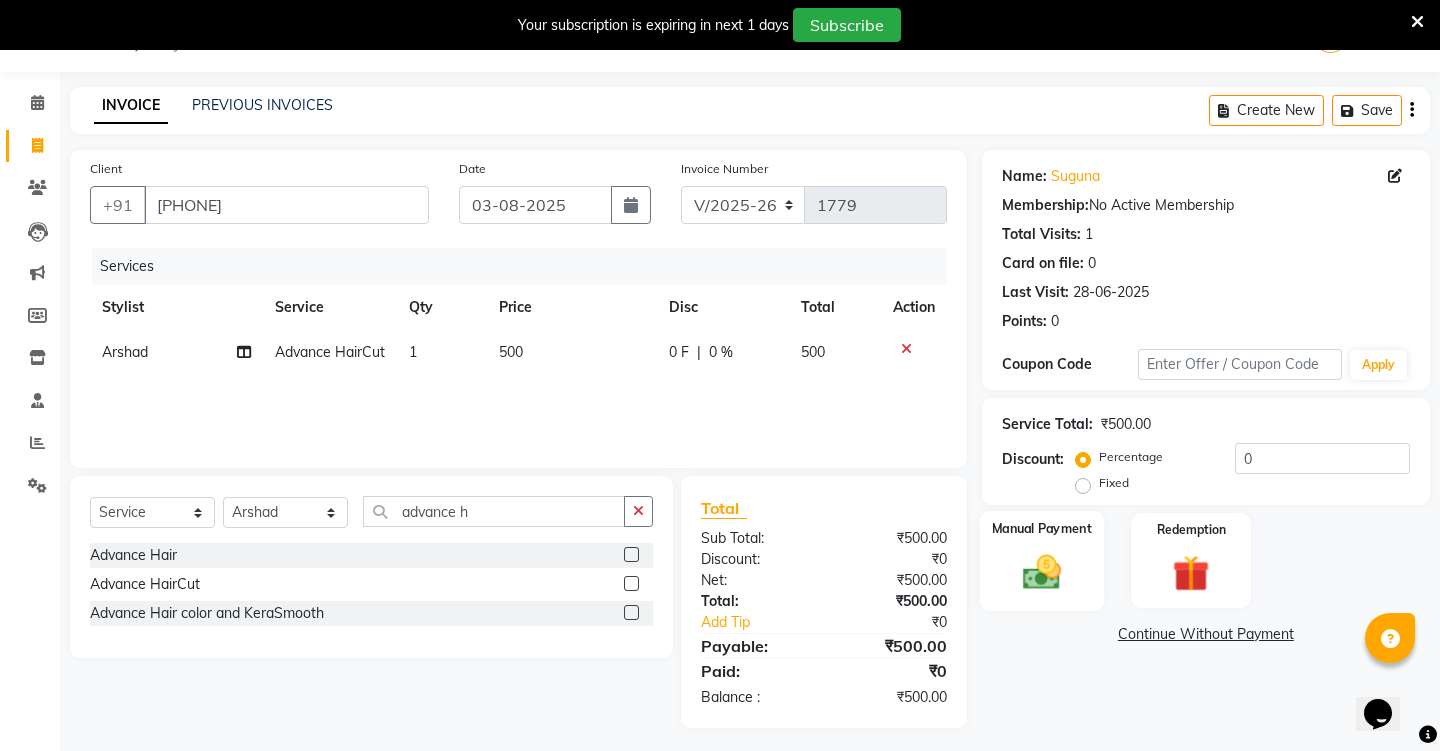click 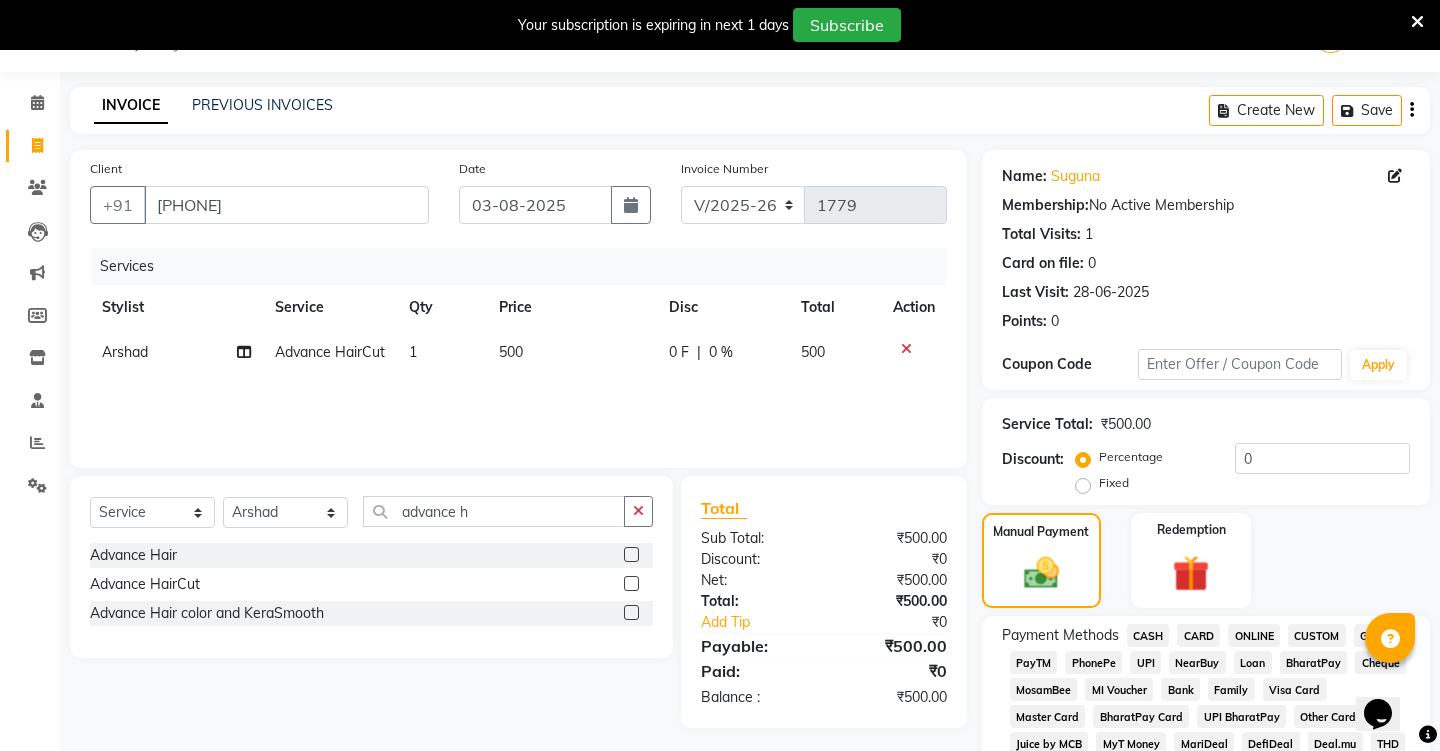 click on "CASH" 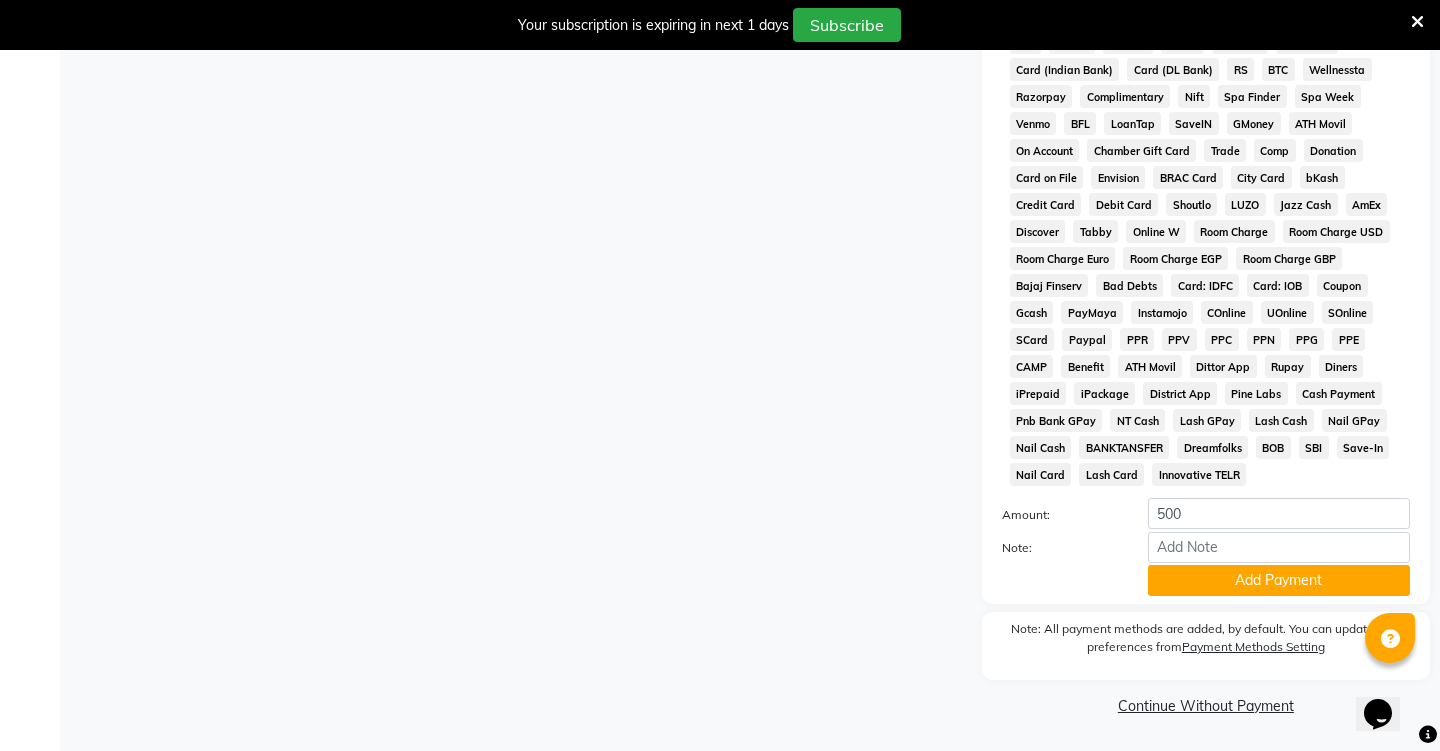 scroll, scrollTop: 777, scrollLeft: 0, axis: vertical 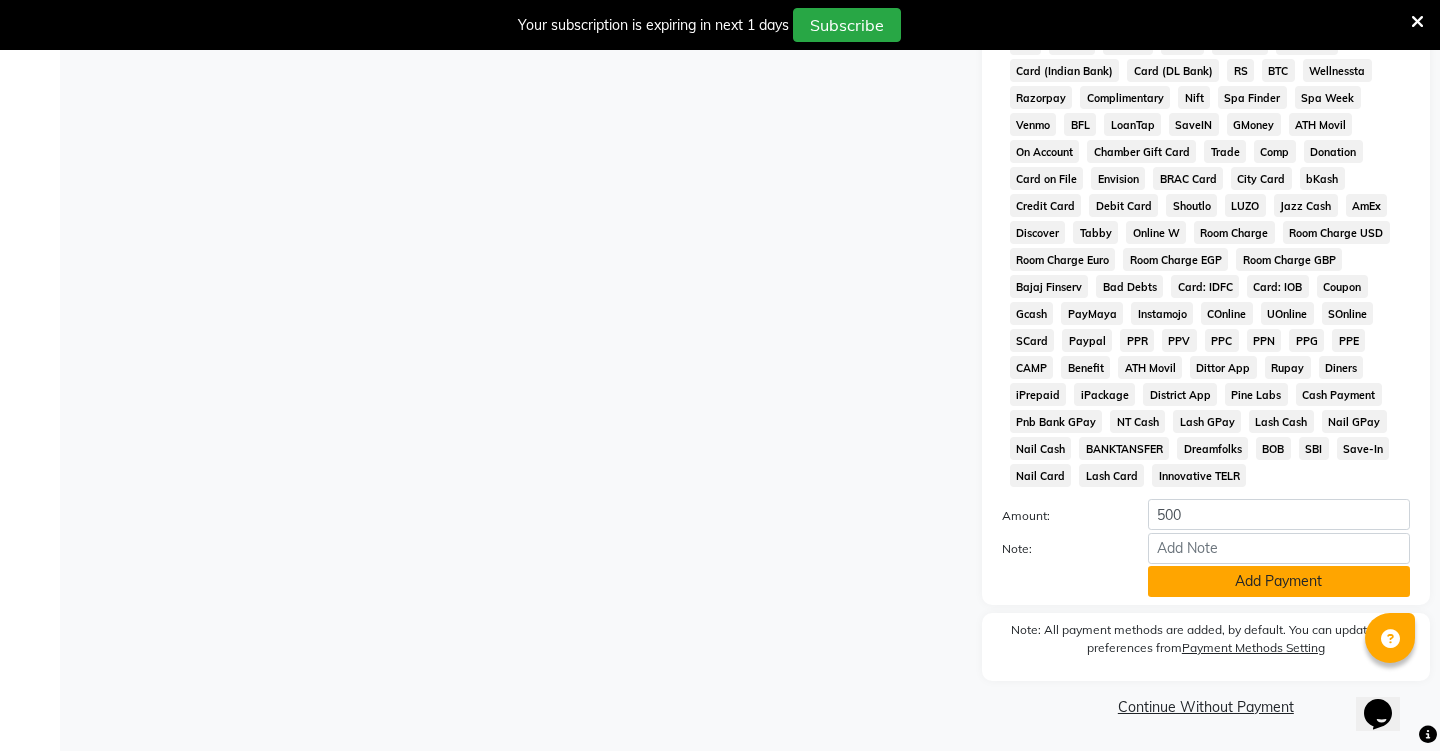 click on "Add Payment" 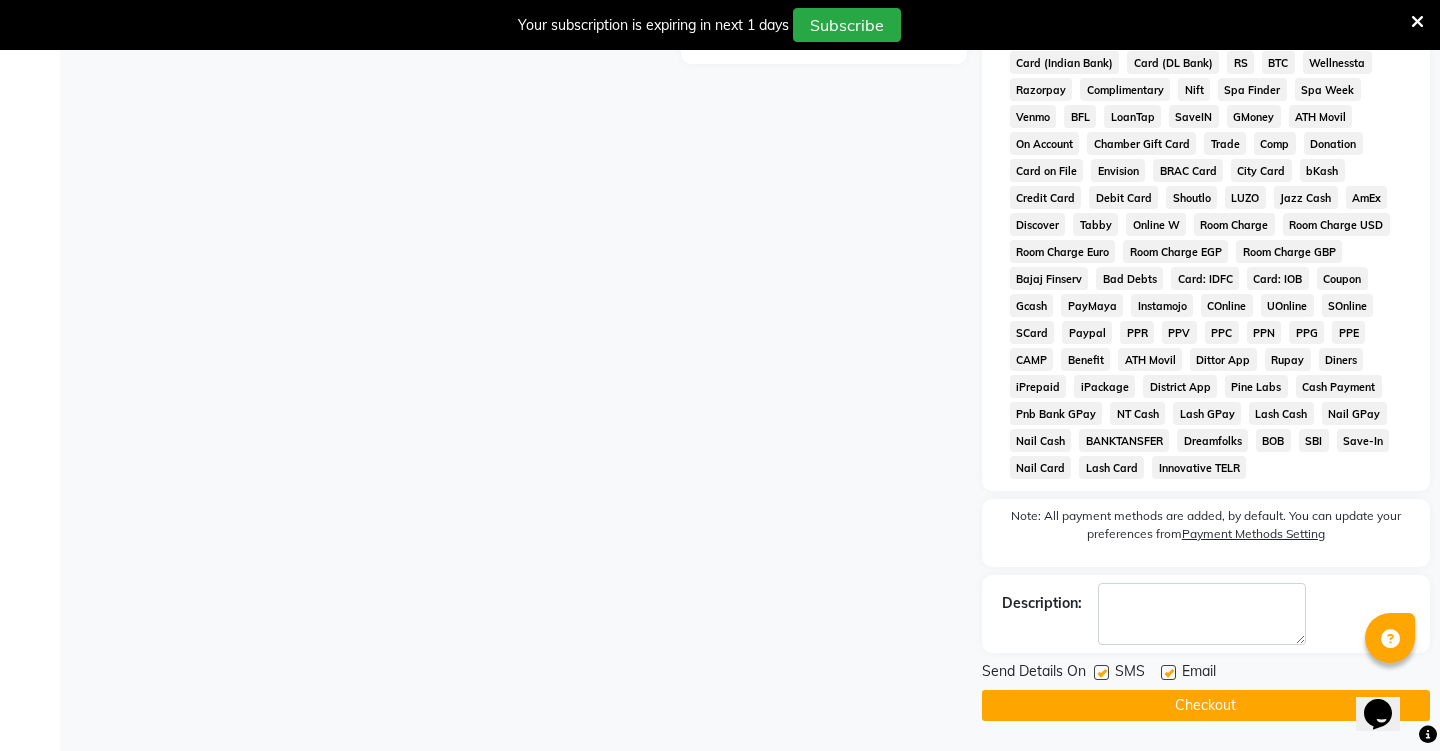 scroll, scrollTop: 785, scrollLeft: 0, axis: vertical 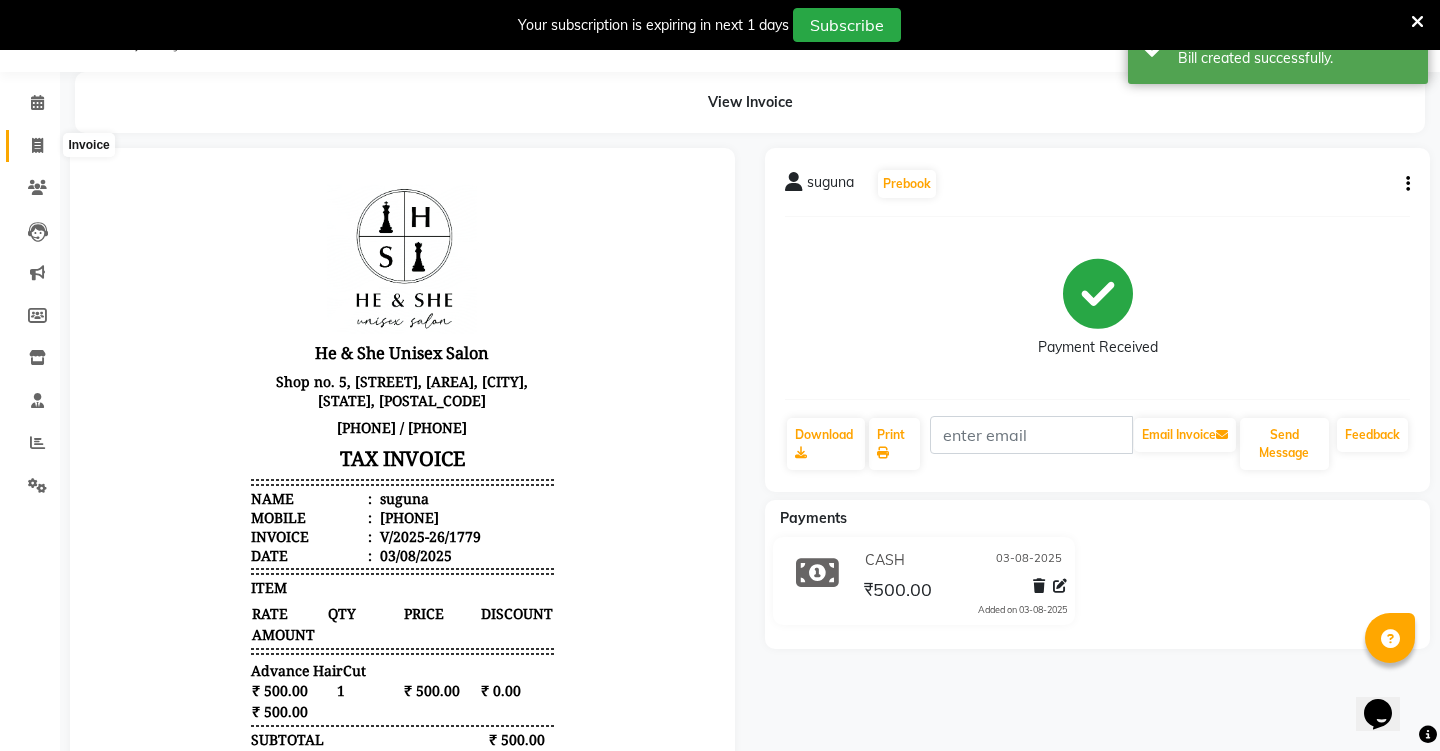 click 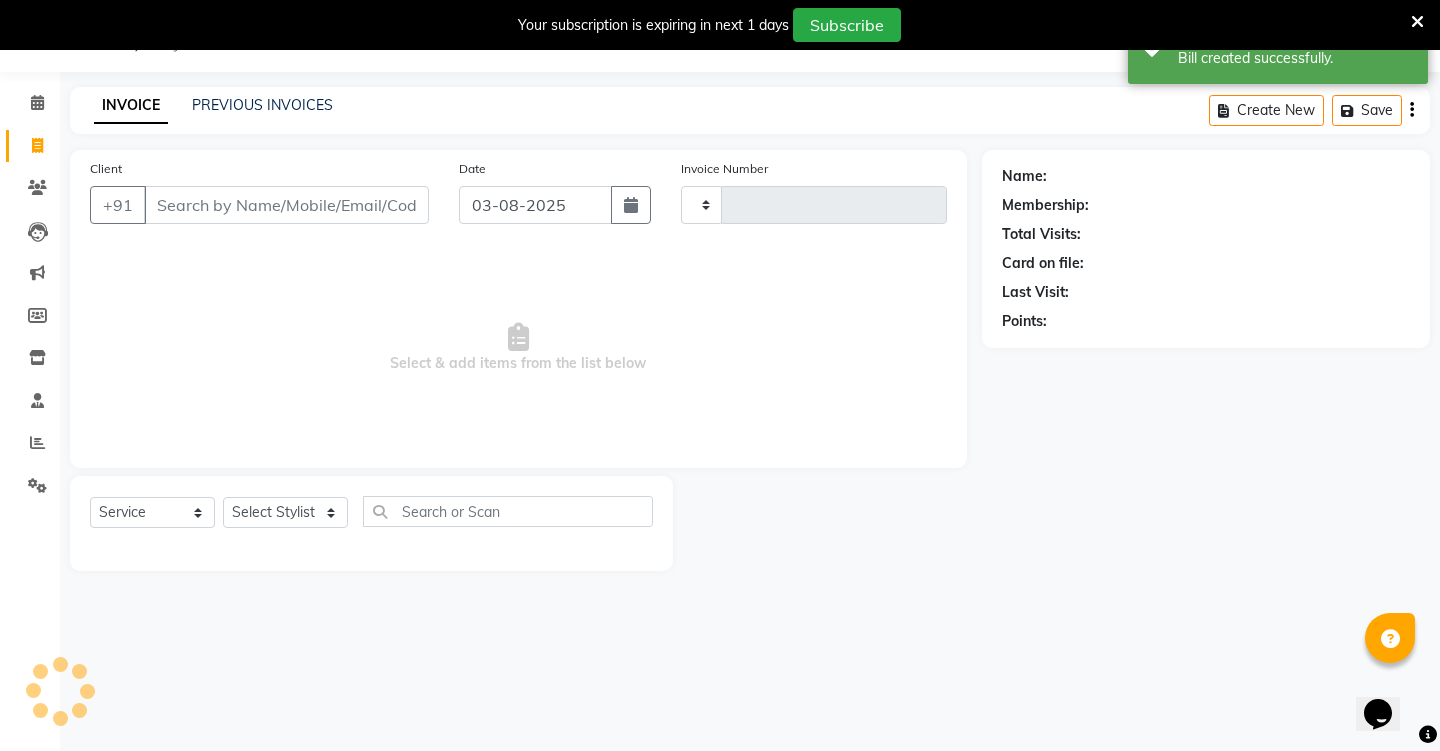 type on "1780" 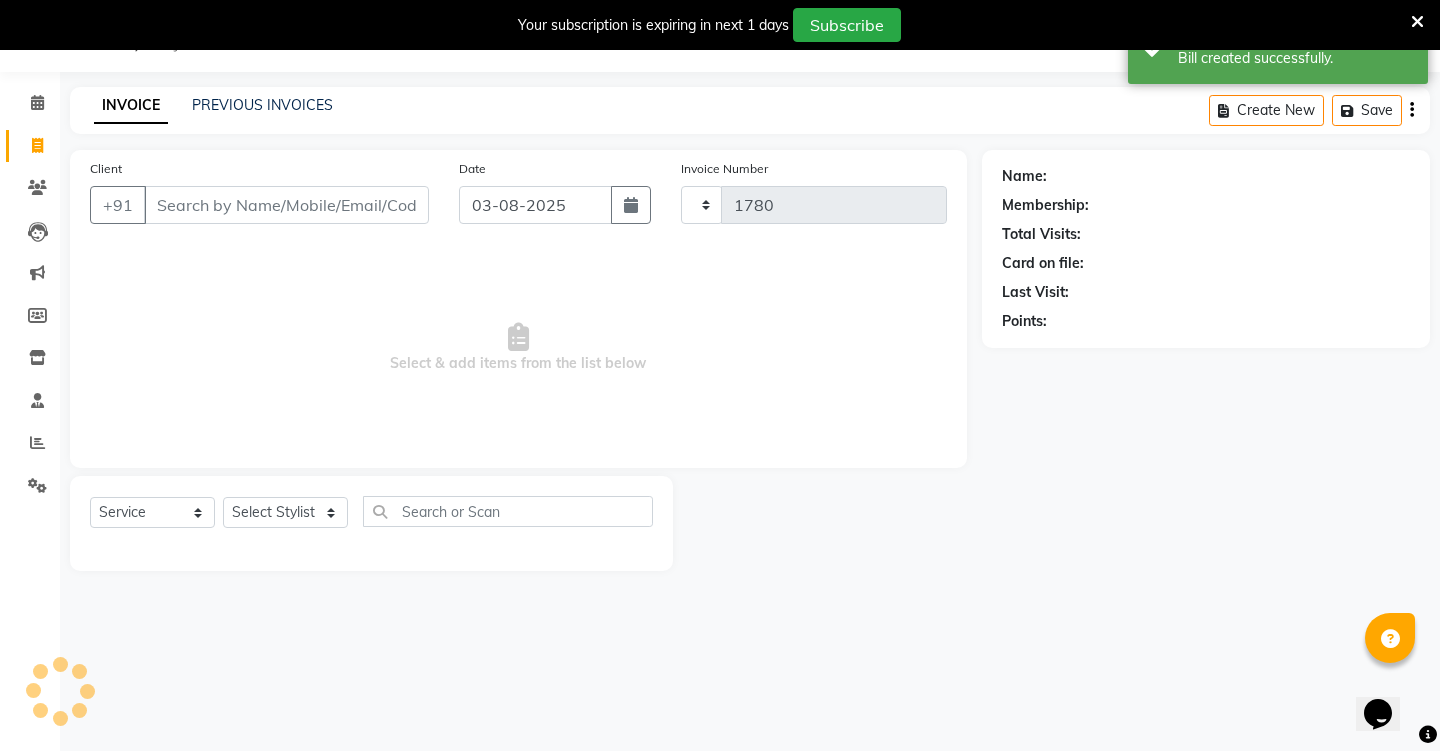 select on "4745" 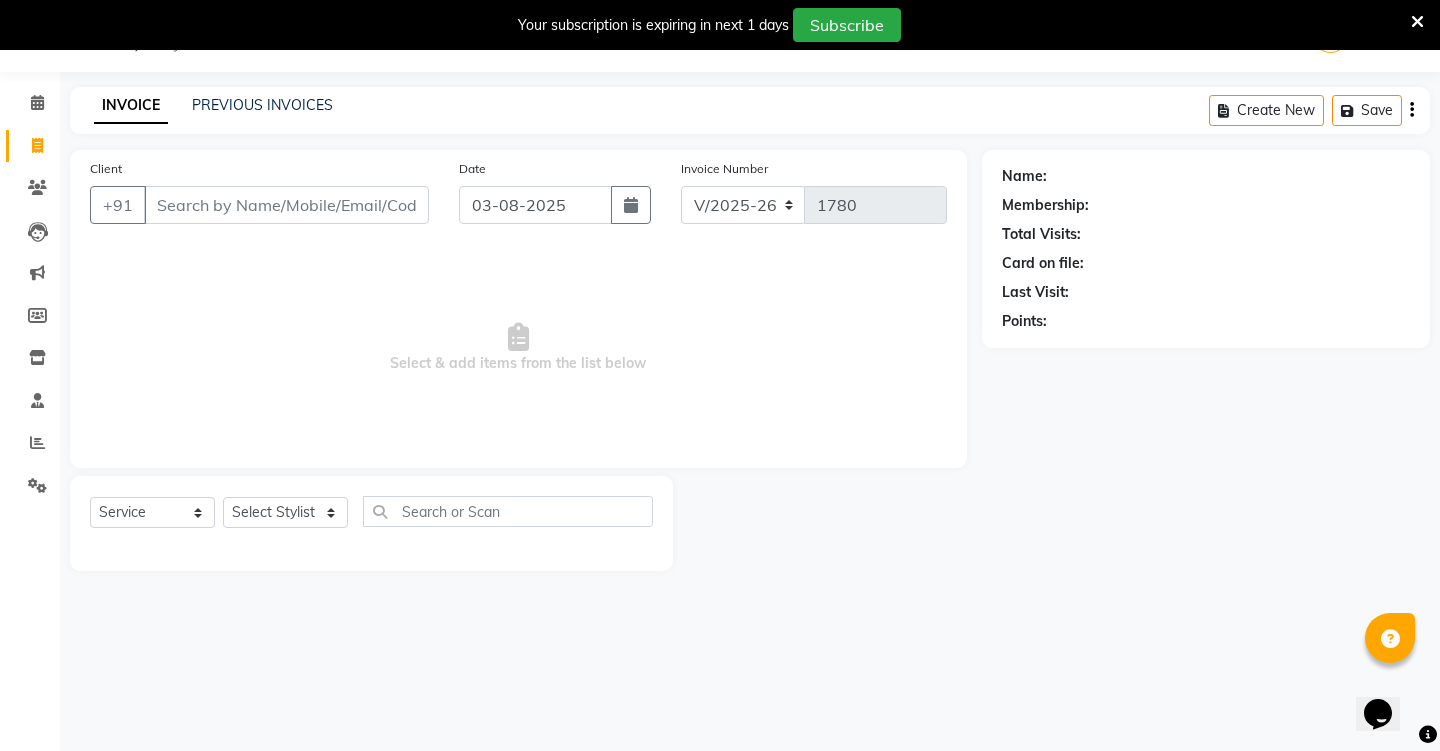click on "Client" at bounding box center (286, 205) 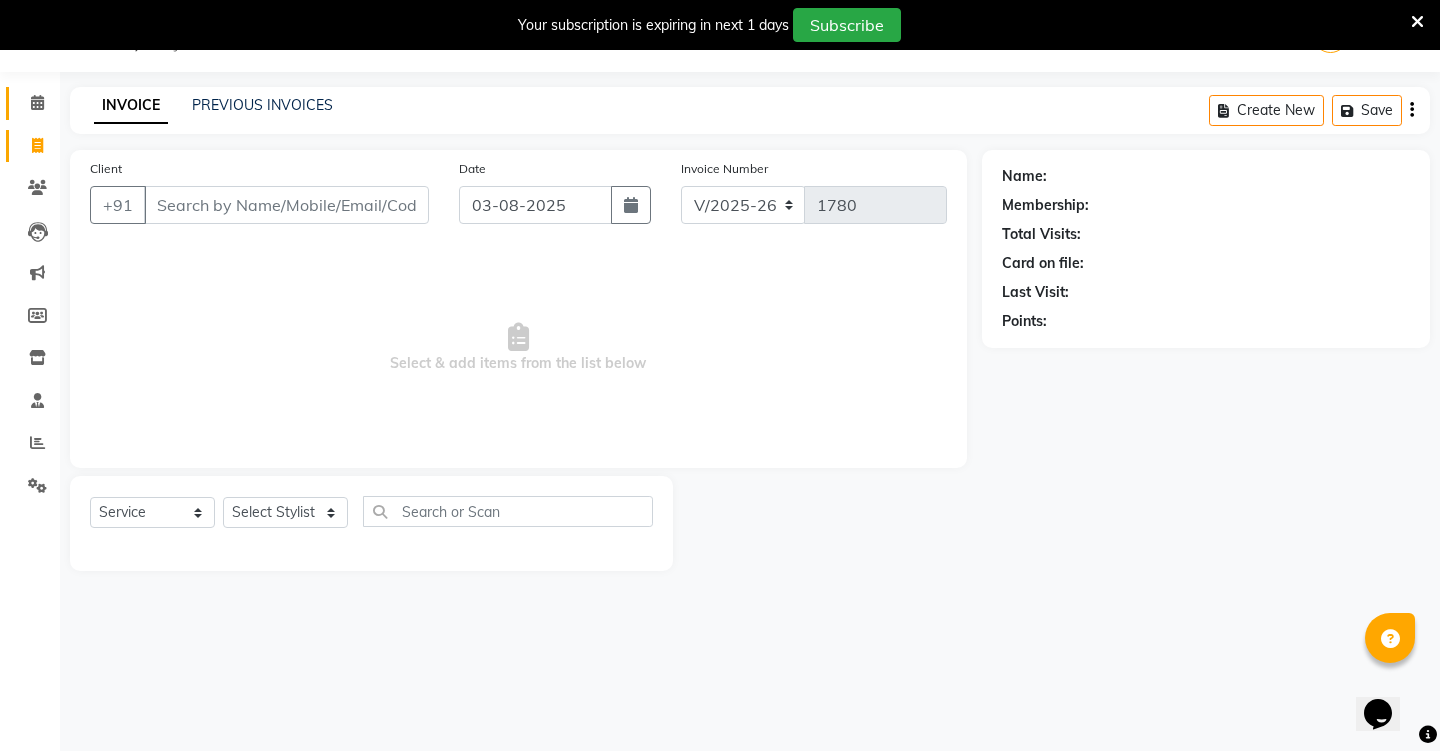 click 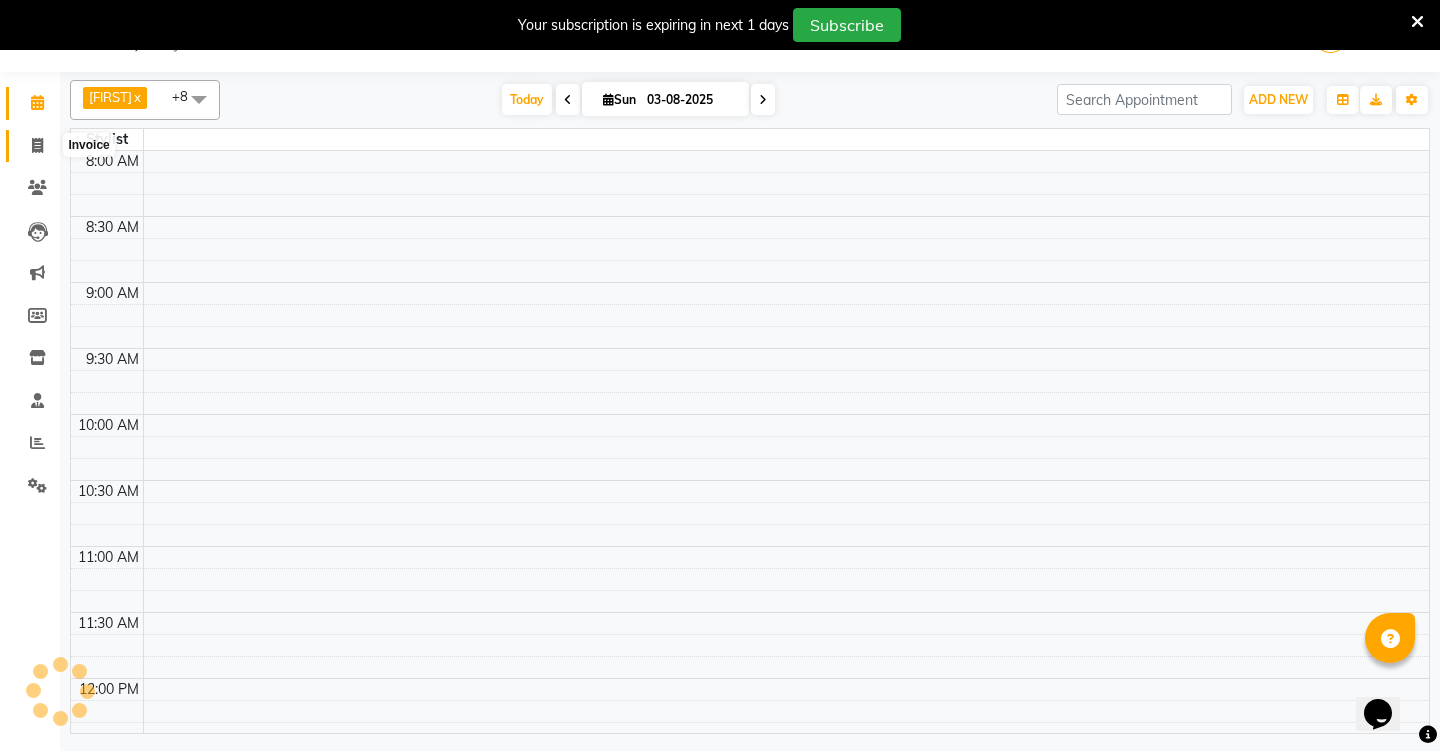 click 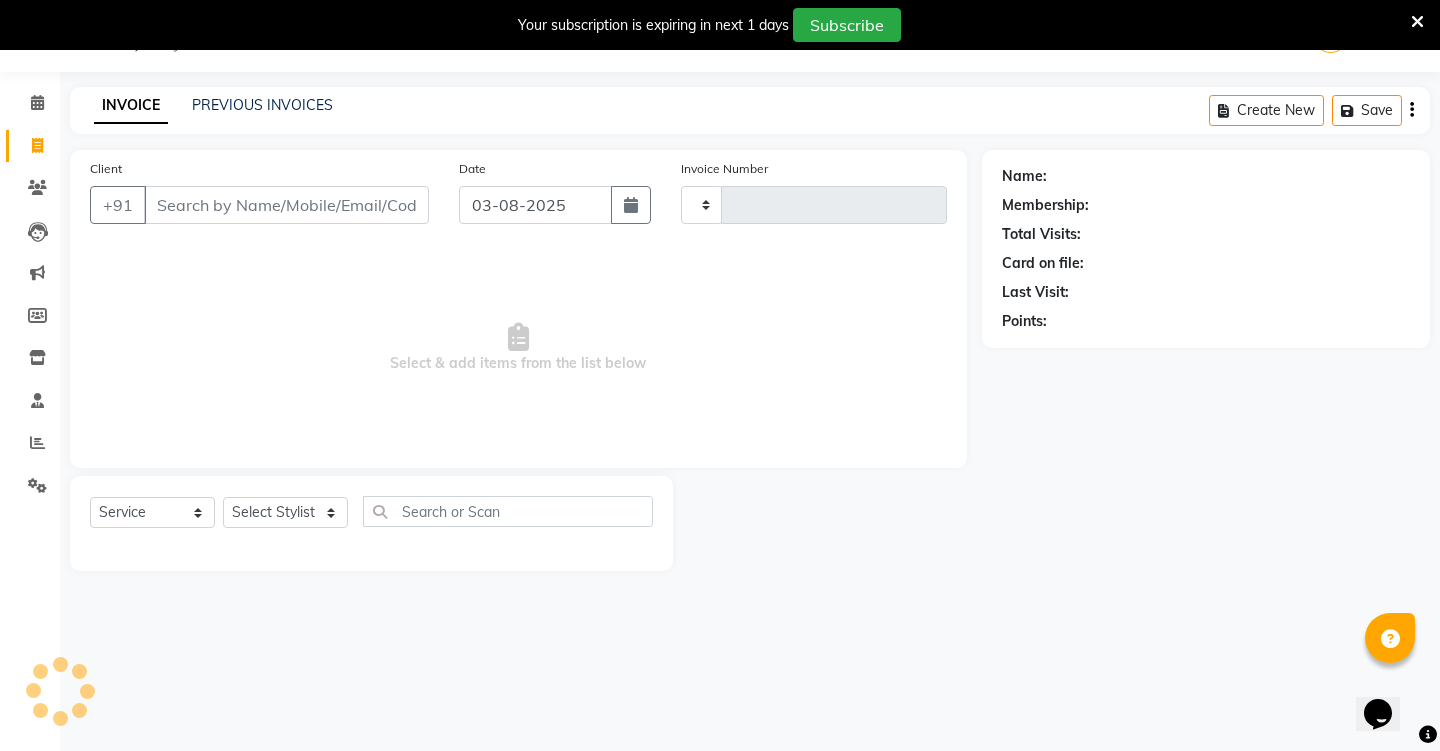 click on "Client" at bounding box center (286, 205) 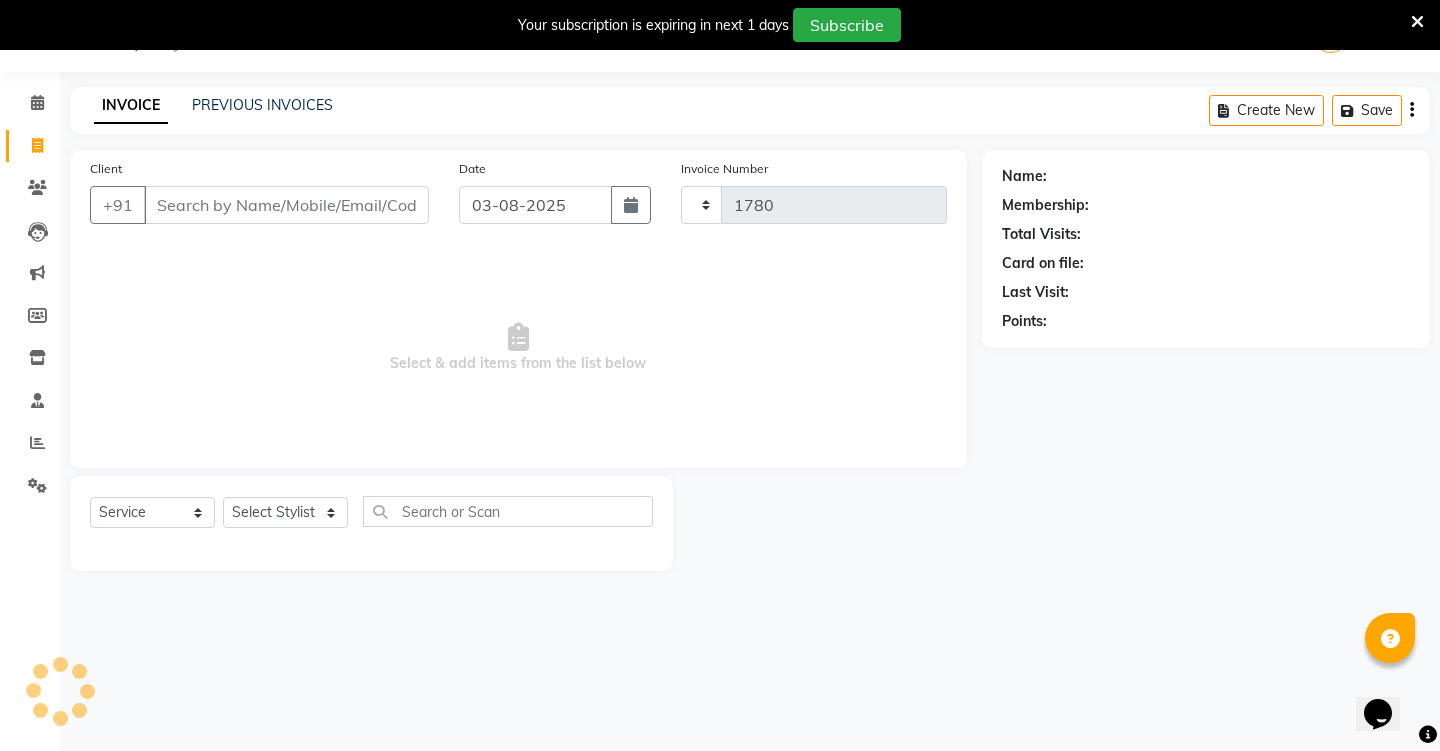 select on "4745" 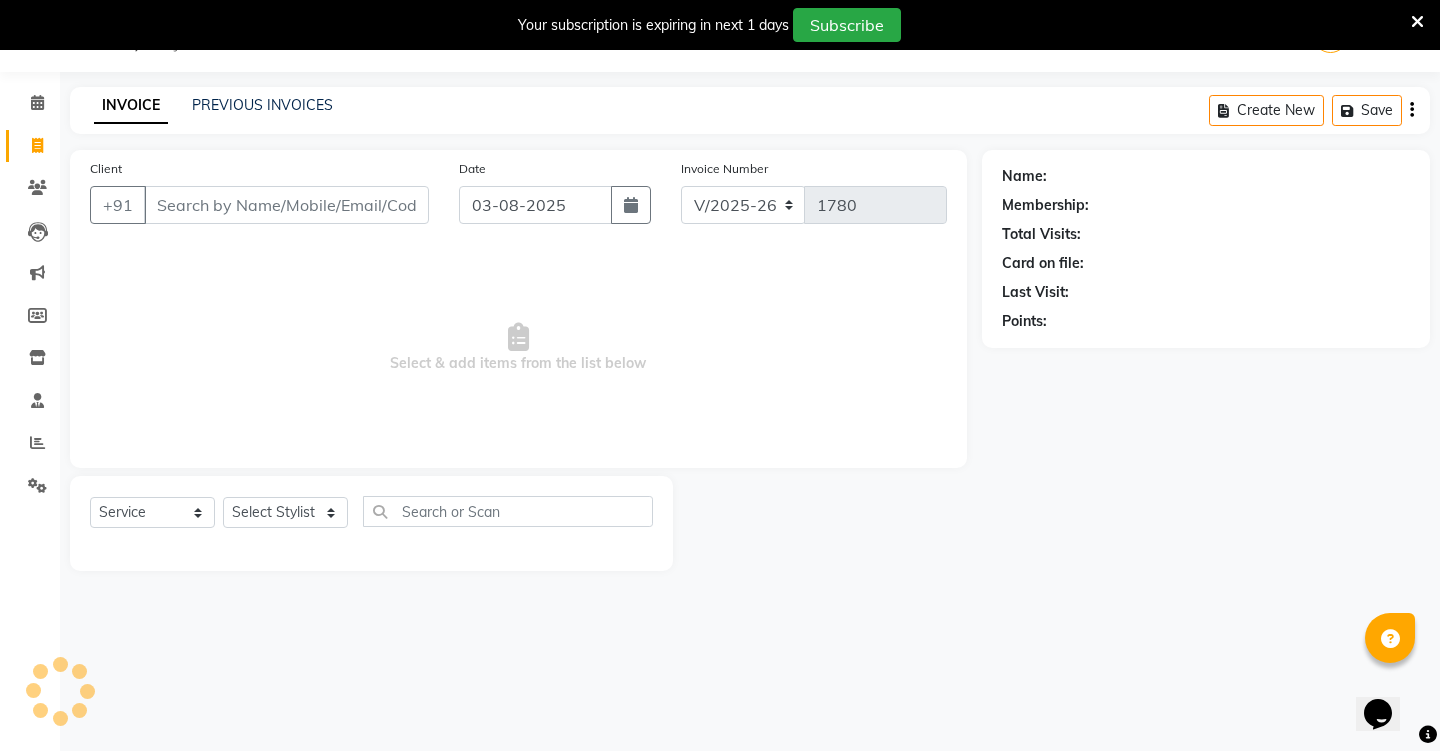 click on "Client" at bounding box center [286, 205] 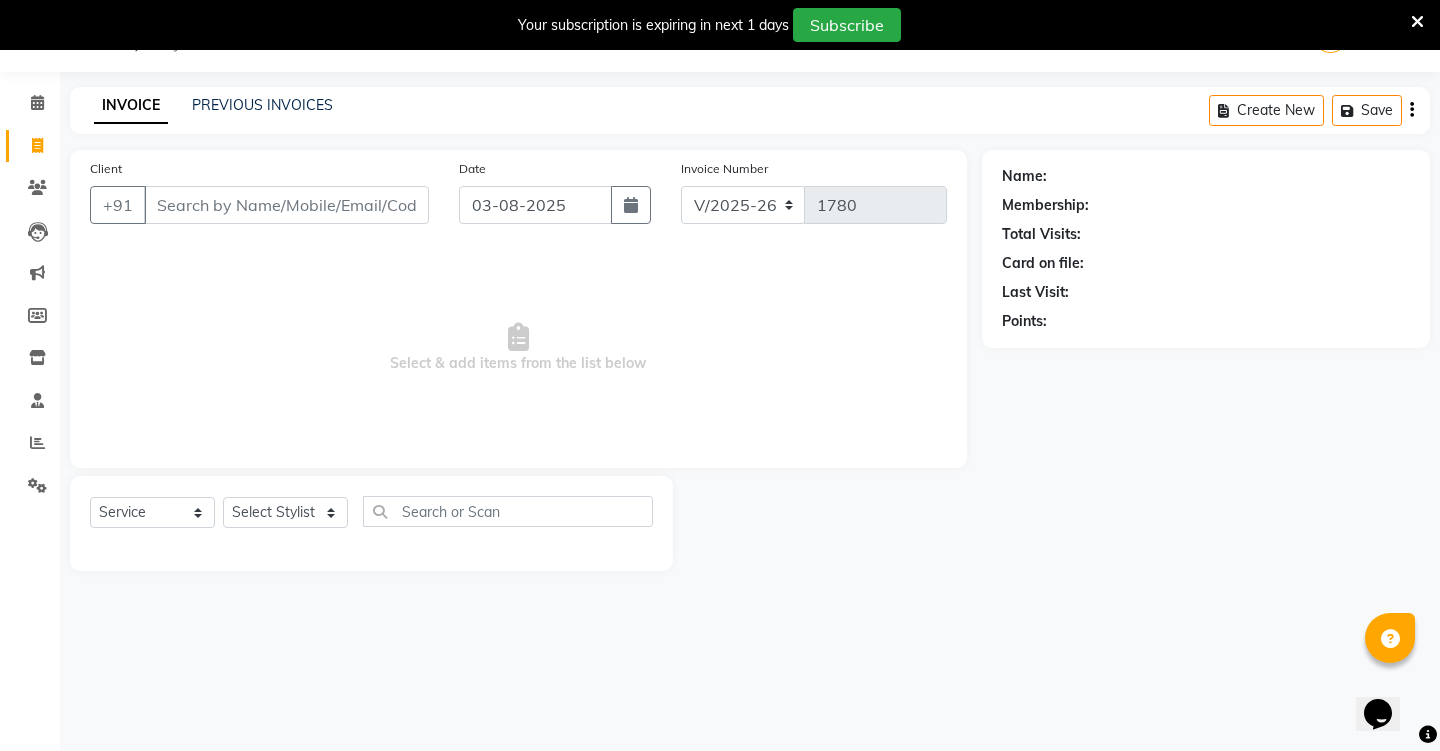 click on "Client" at bounding box center (286, 205) 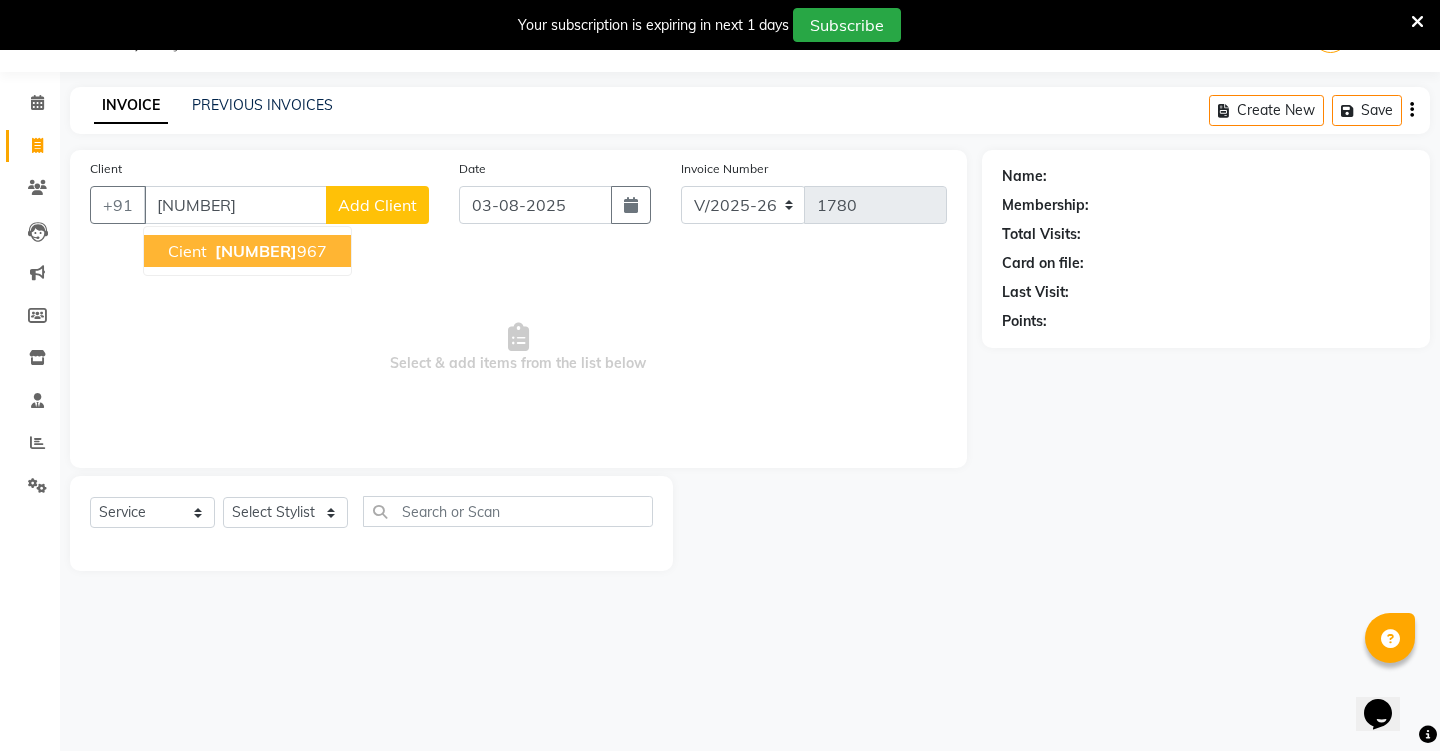 click on "[NUMBER]" at bounding box center (256, 251) 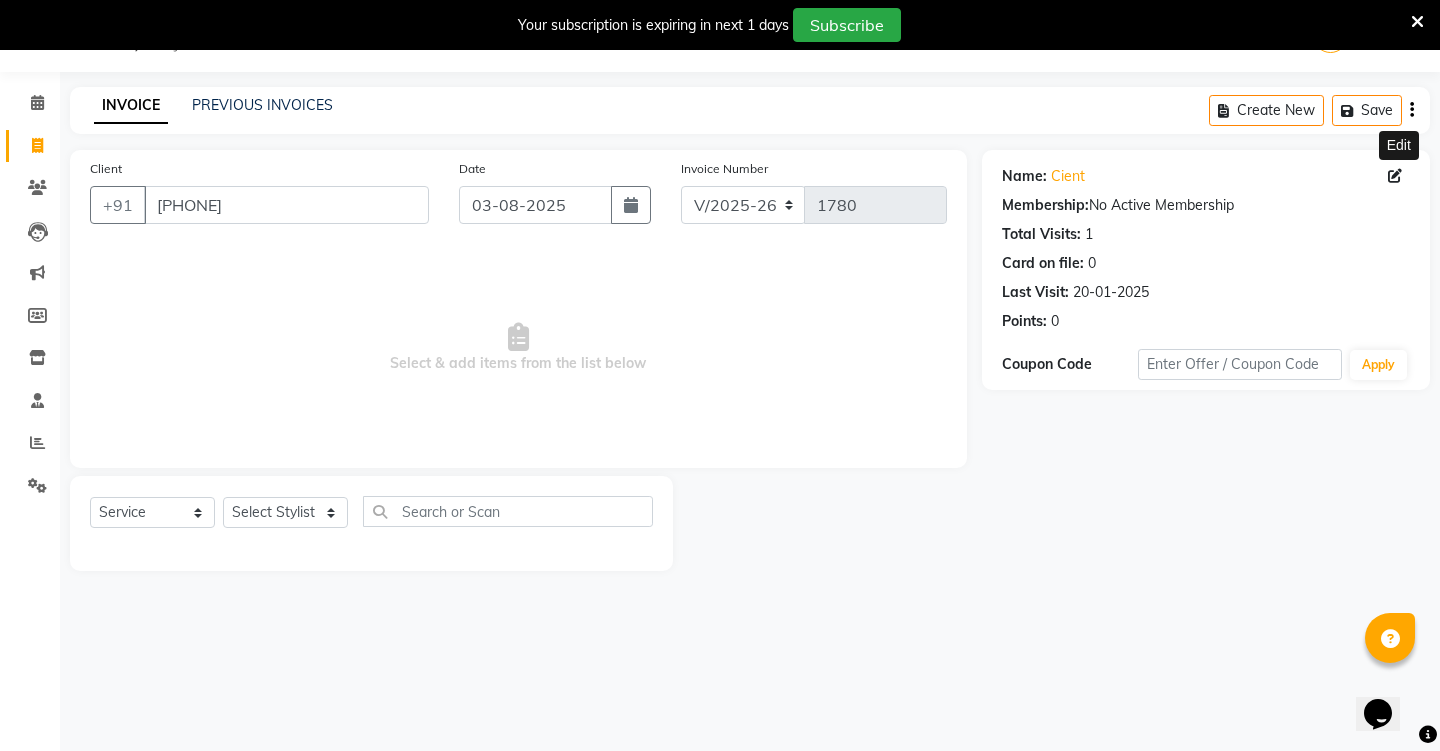 click 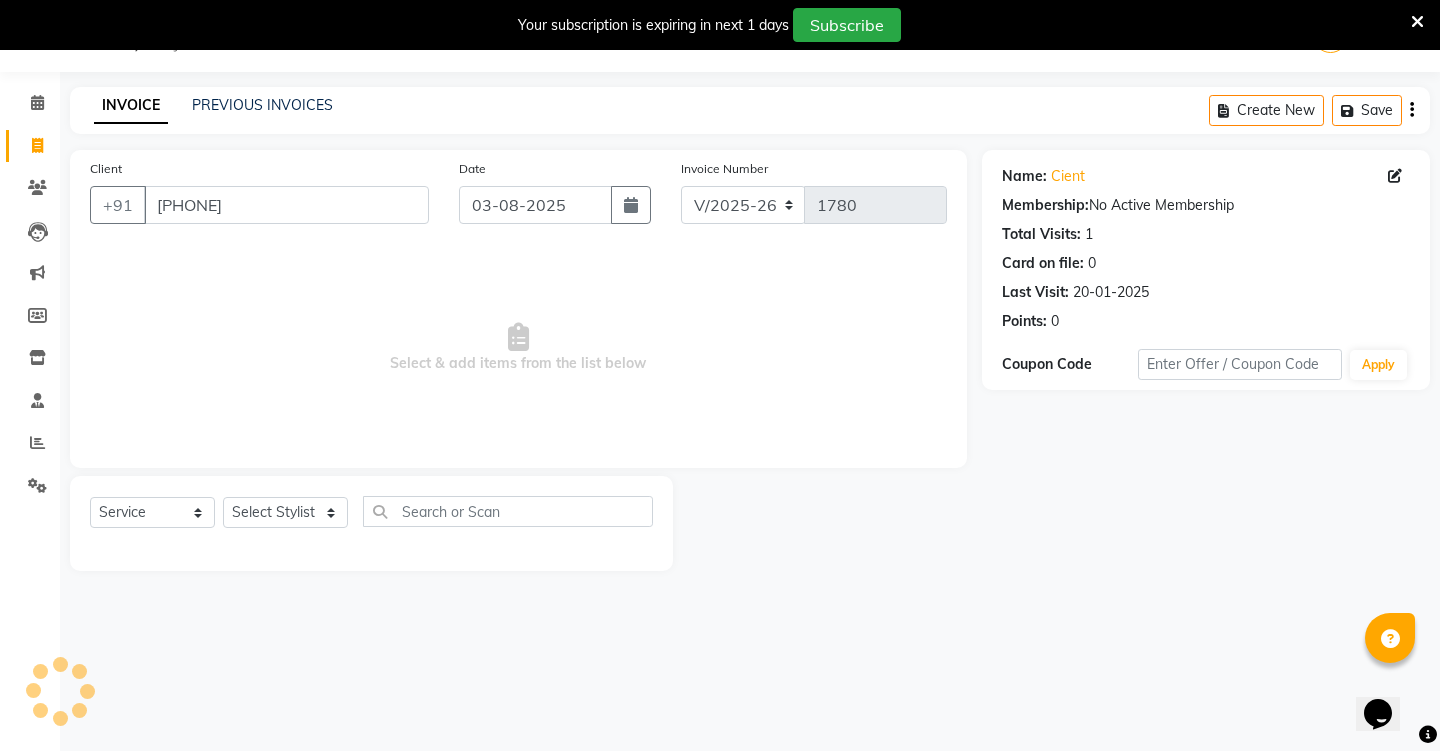 select on "male" 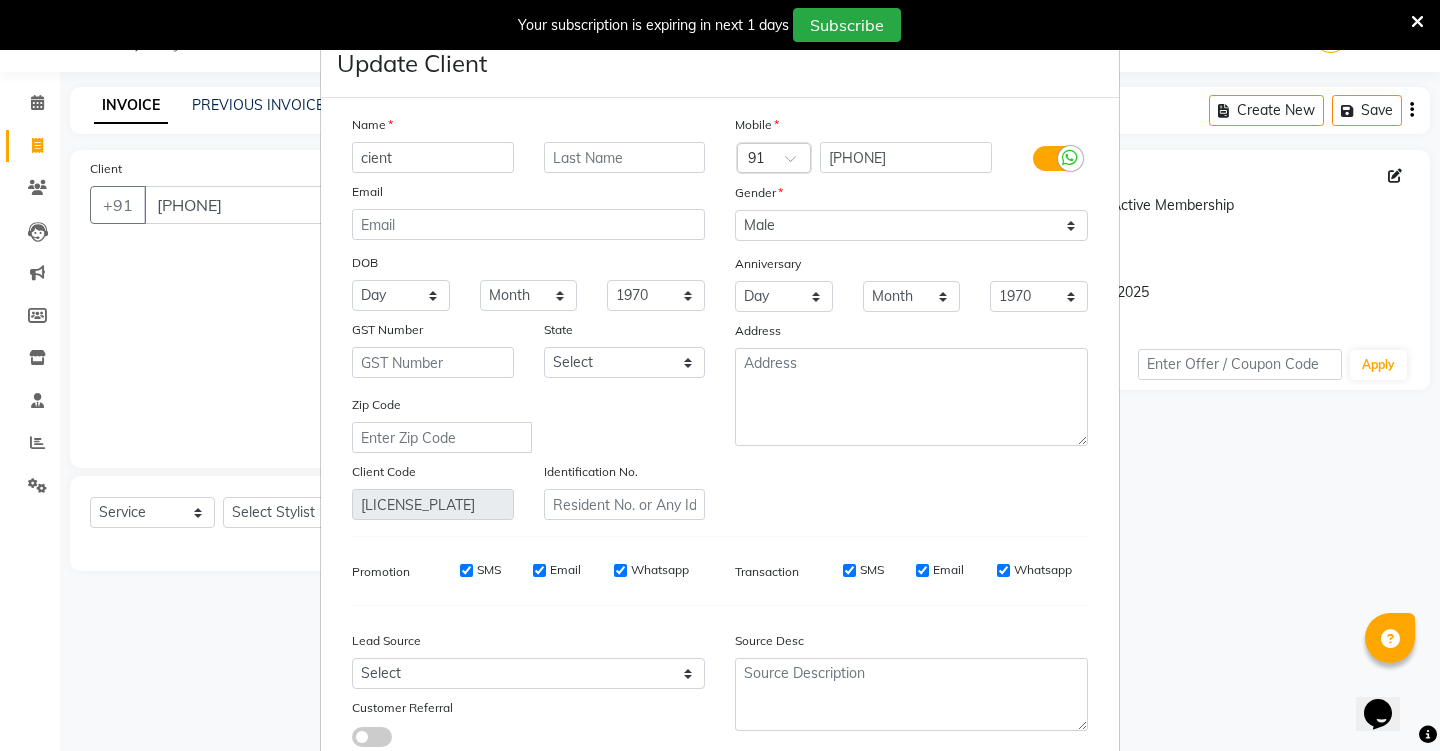 click on "cient" at bounding box center [433, 157] 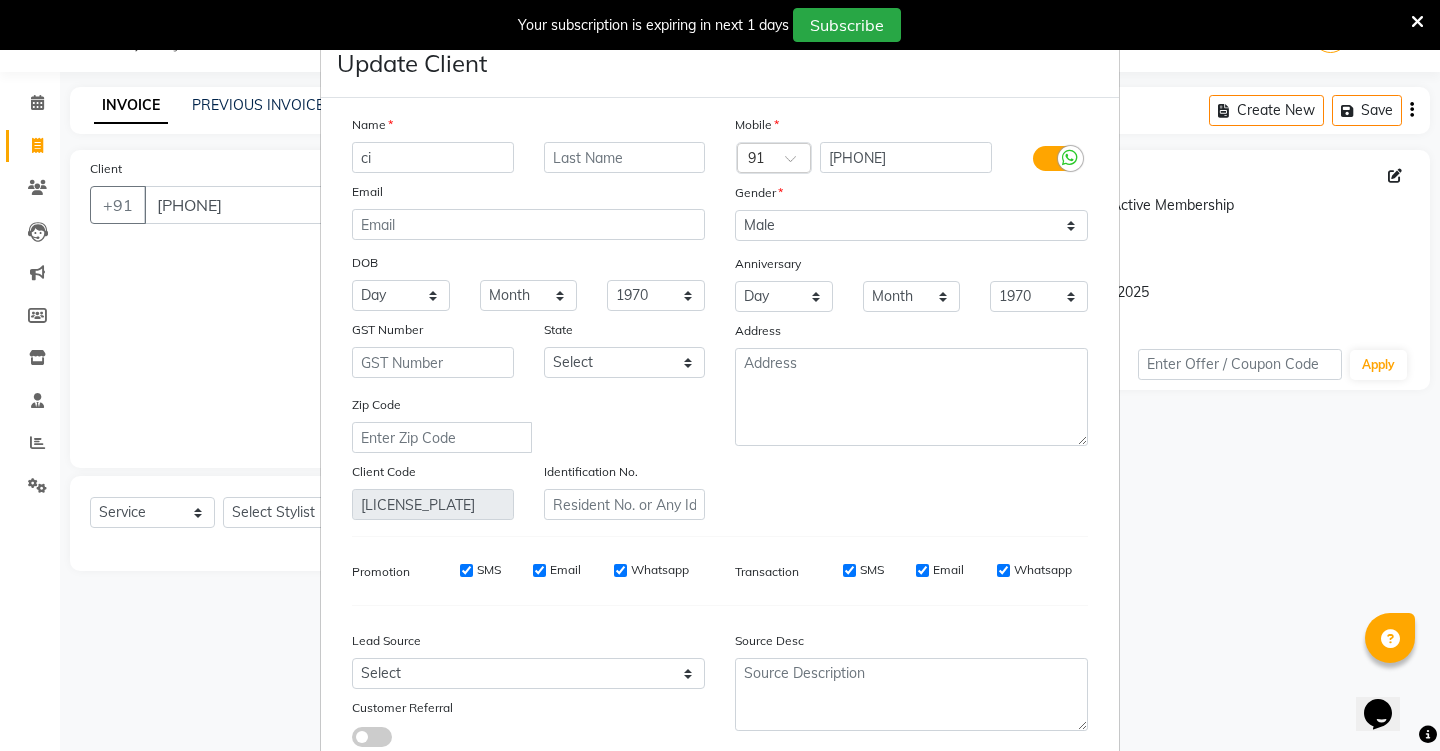type on "c" 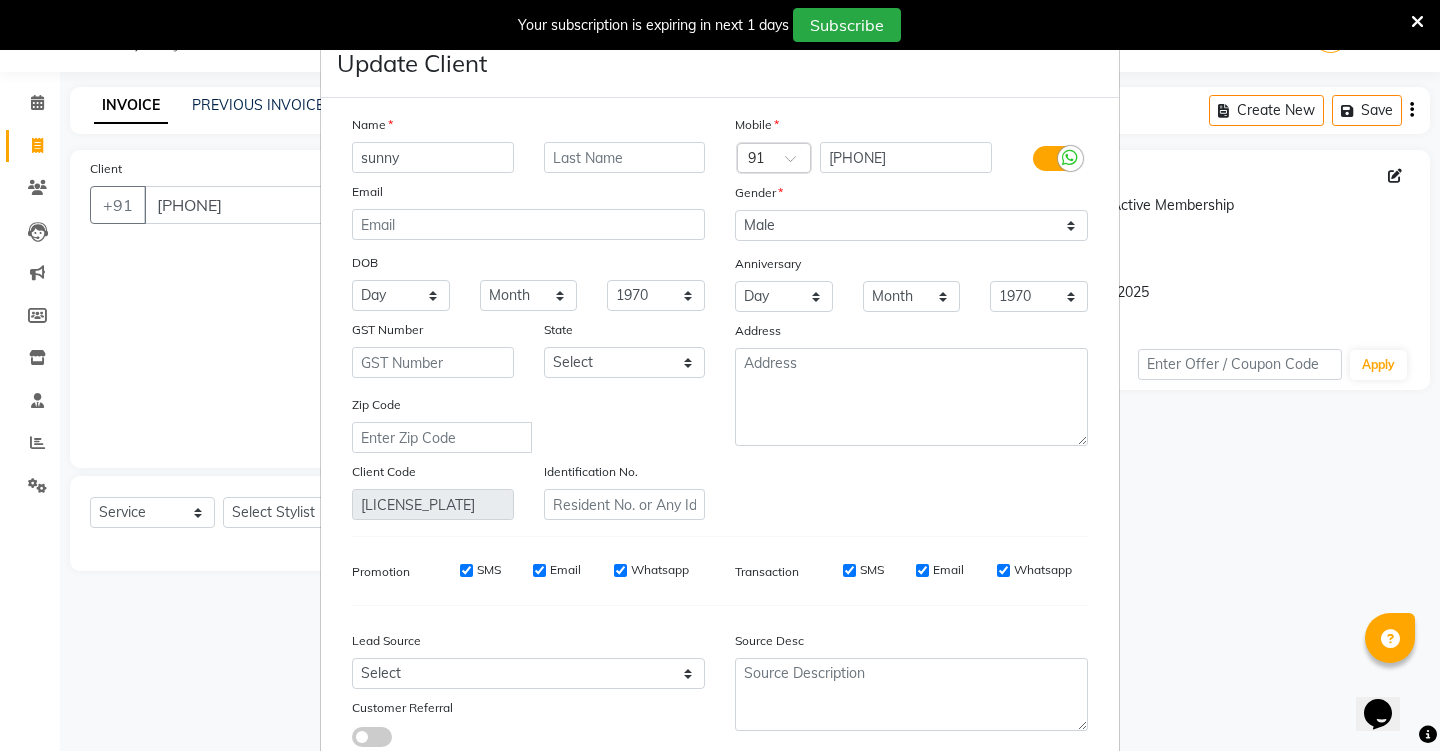 type on "sunny" 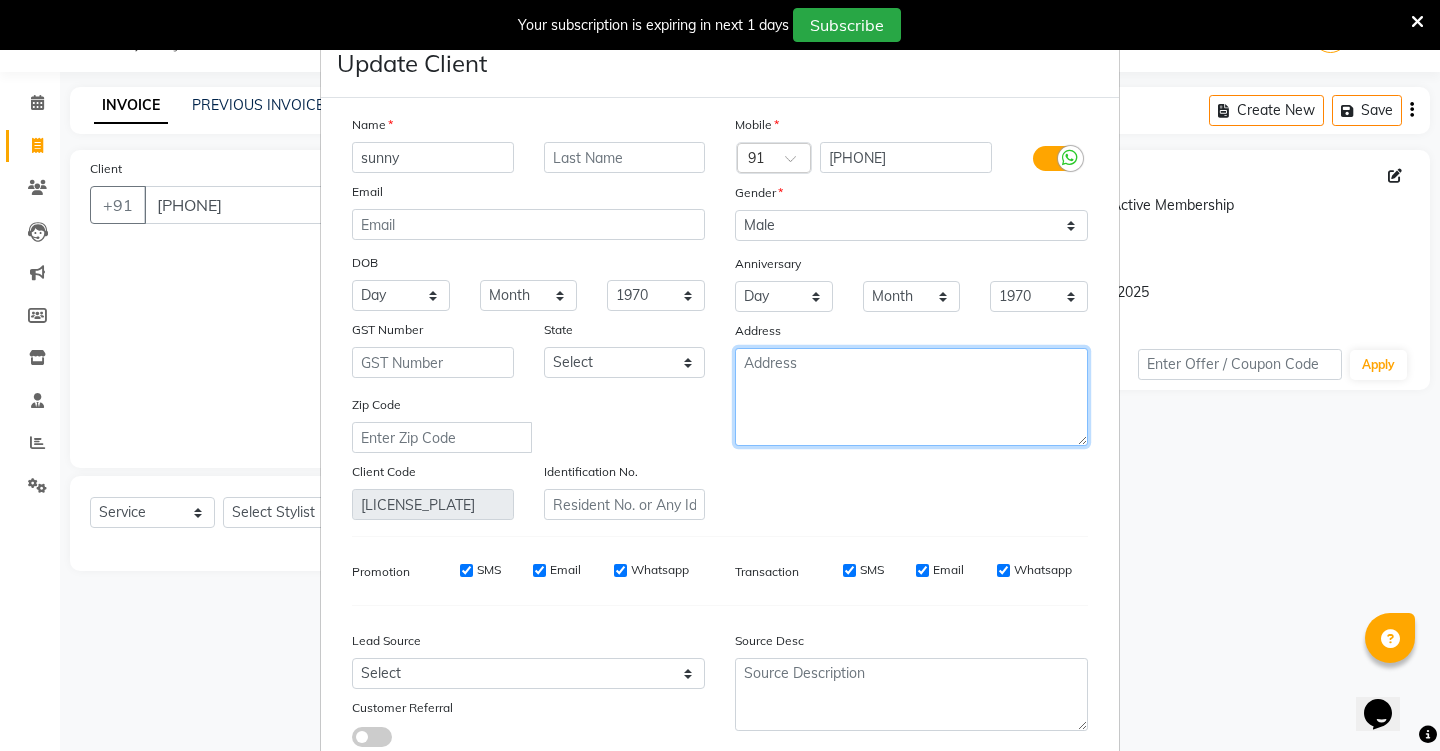 drag, startPoint x: 801, startPoint y: 440, endPoint x: 818, endPoint y: 219, distance: 221.65288 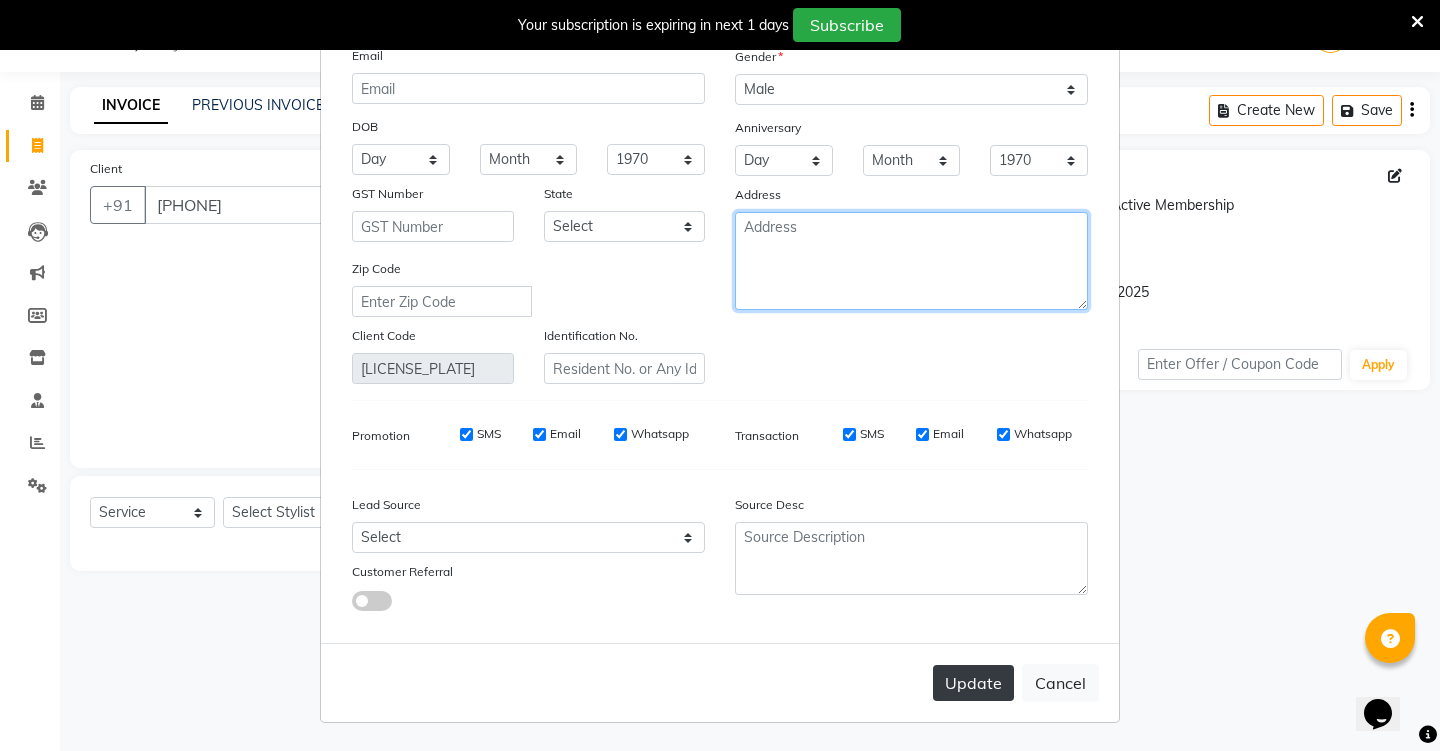 scroll, scrollTop: 136, scrollLeft: 0, axis: vertical 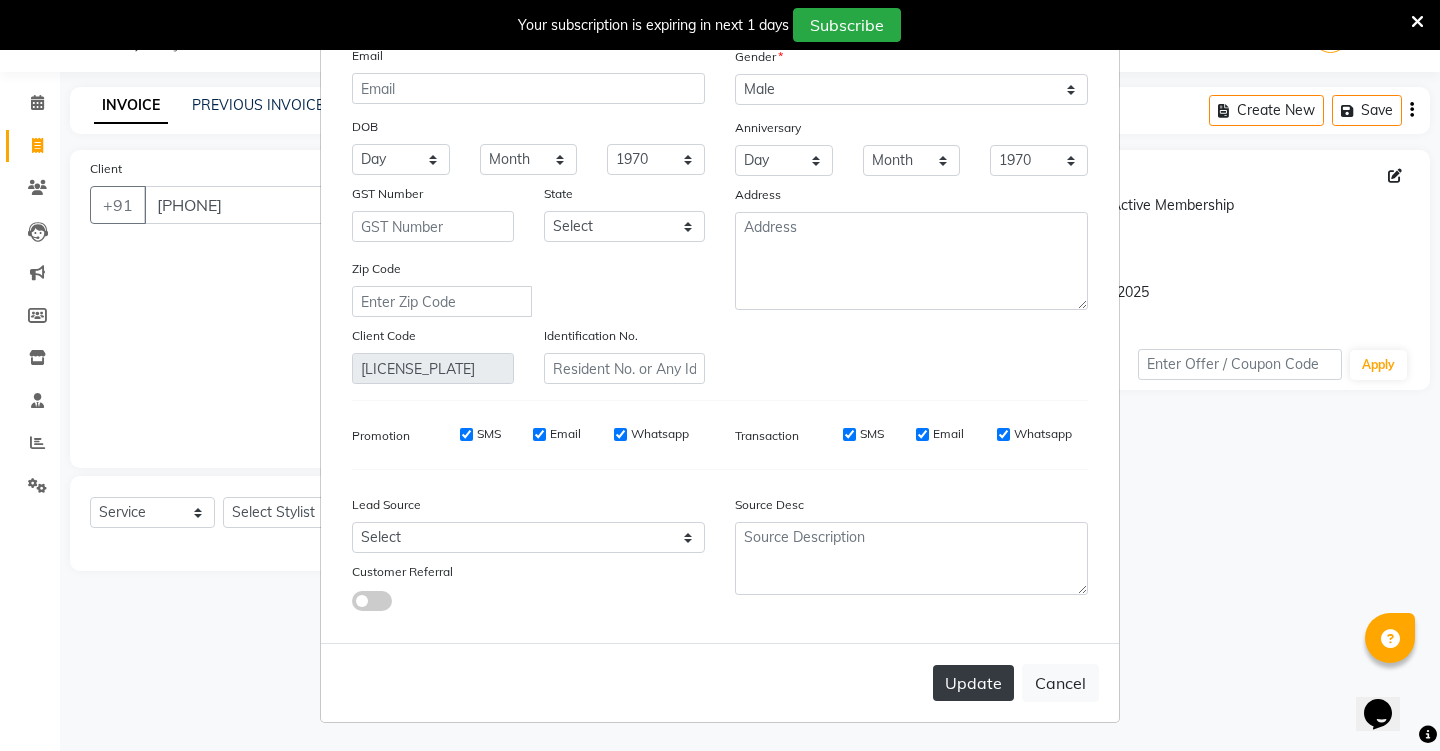 click on "Update" at bounding box center [973, 683] 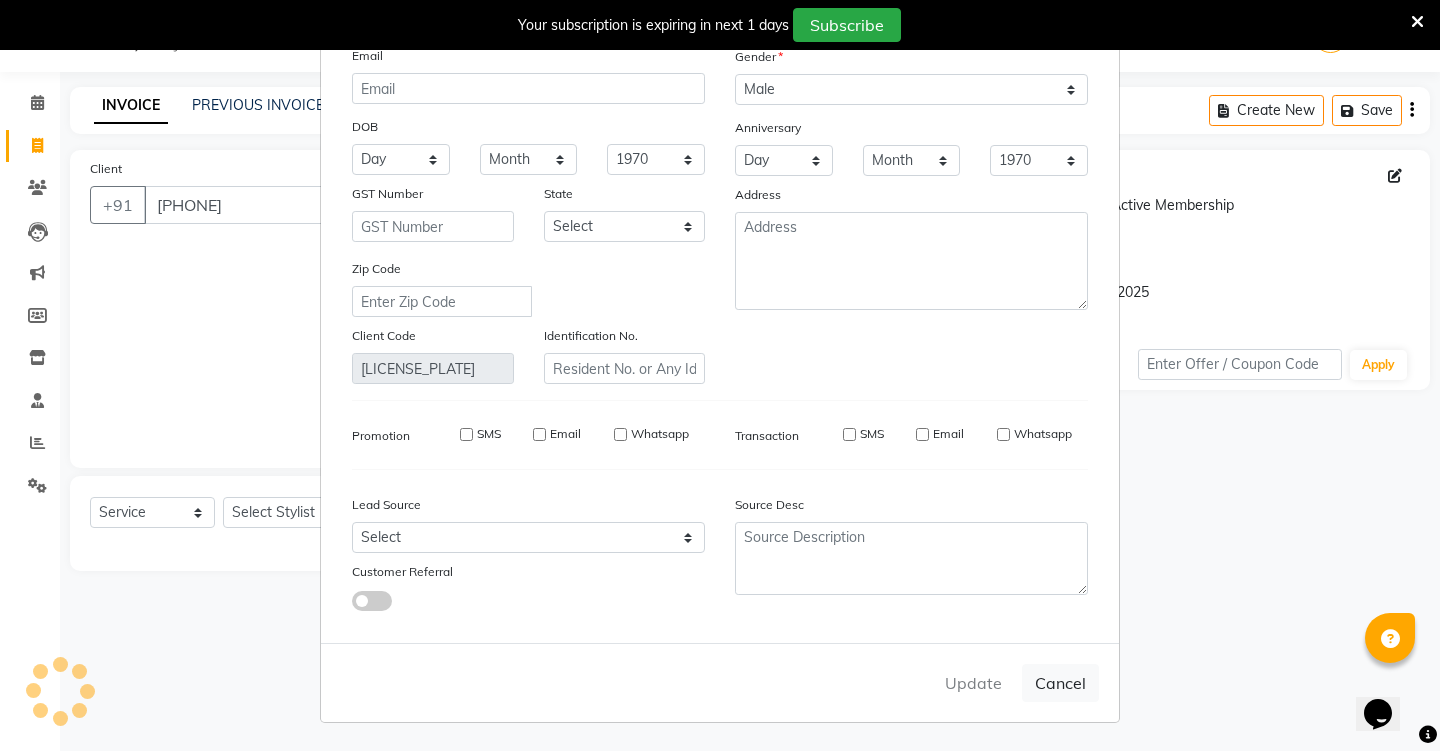 type 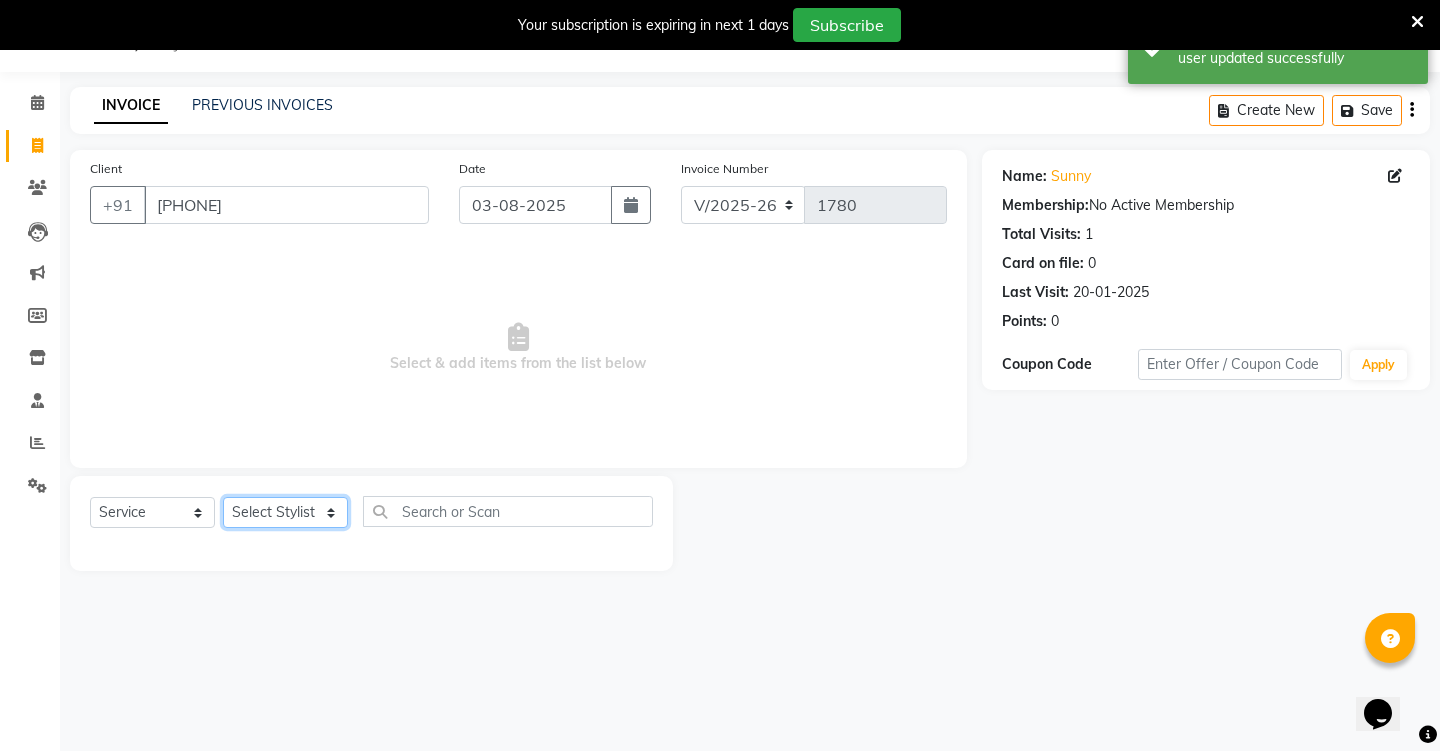 select on "73954" 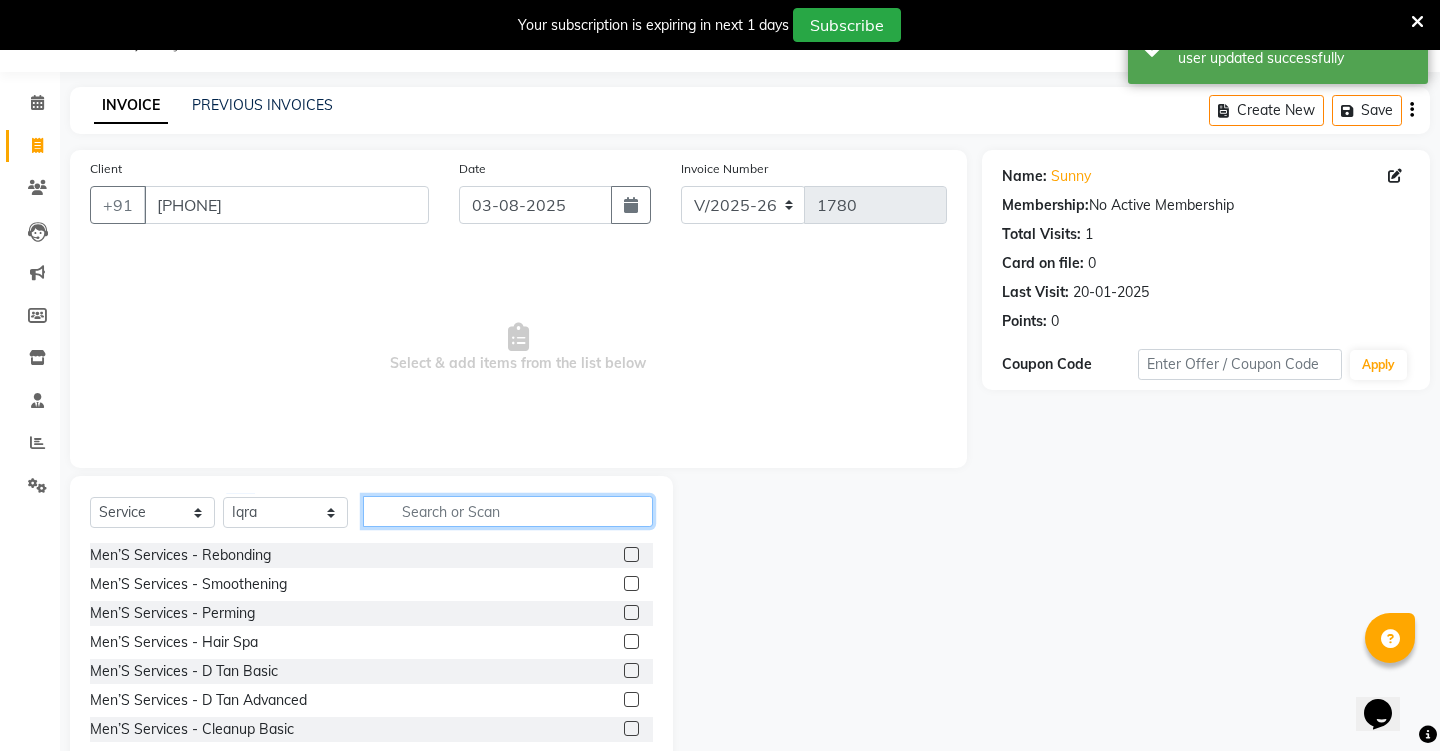 click 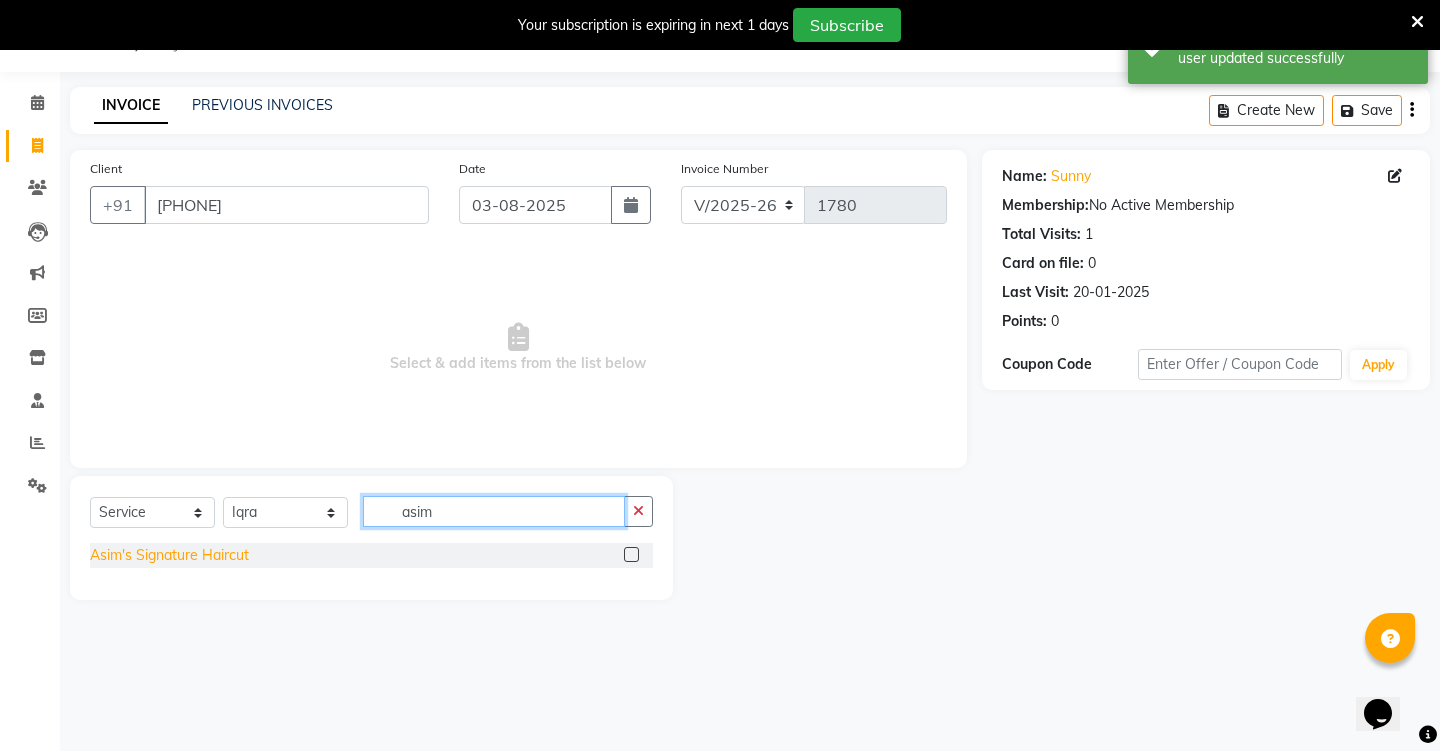 type on "asim" 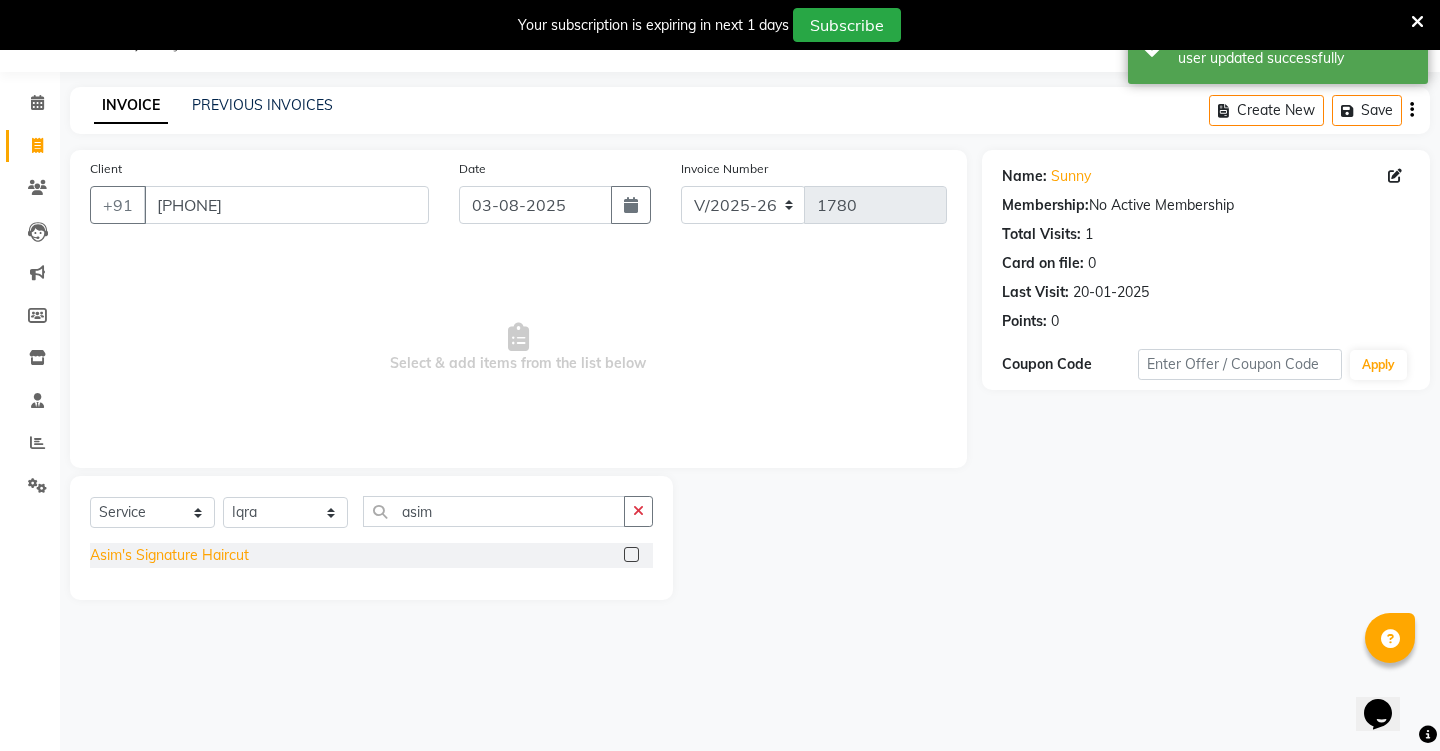 click on "Asim's Signature Haircut" 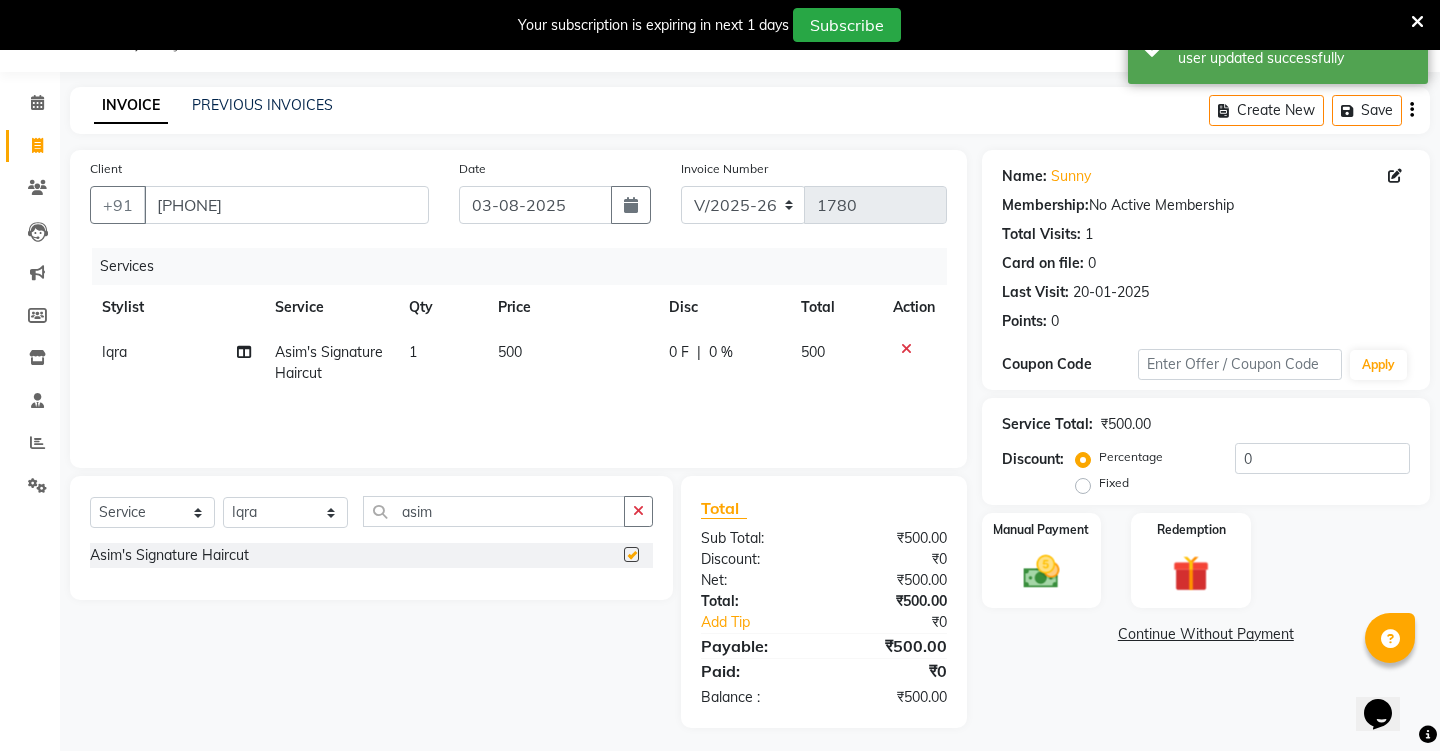 checkbox on "false" 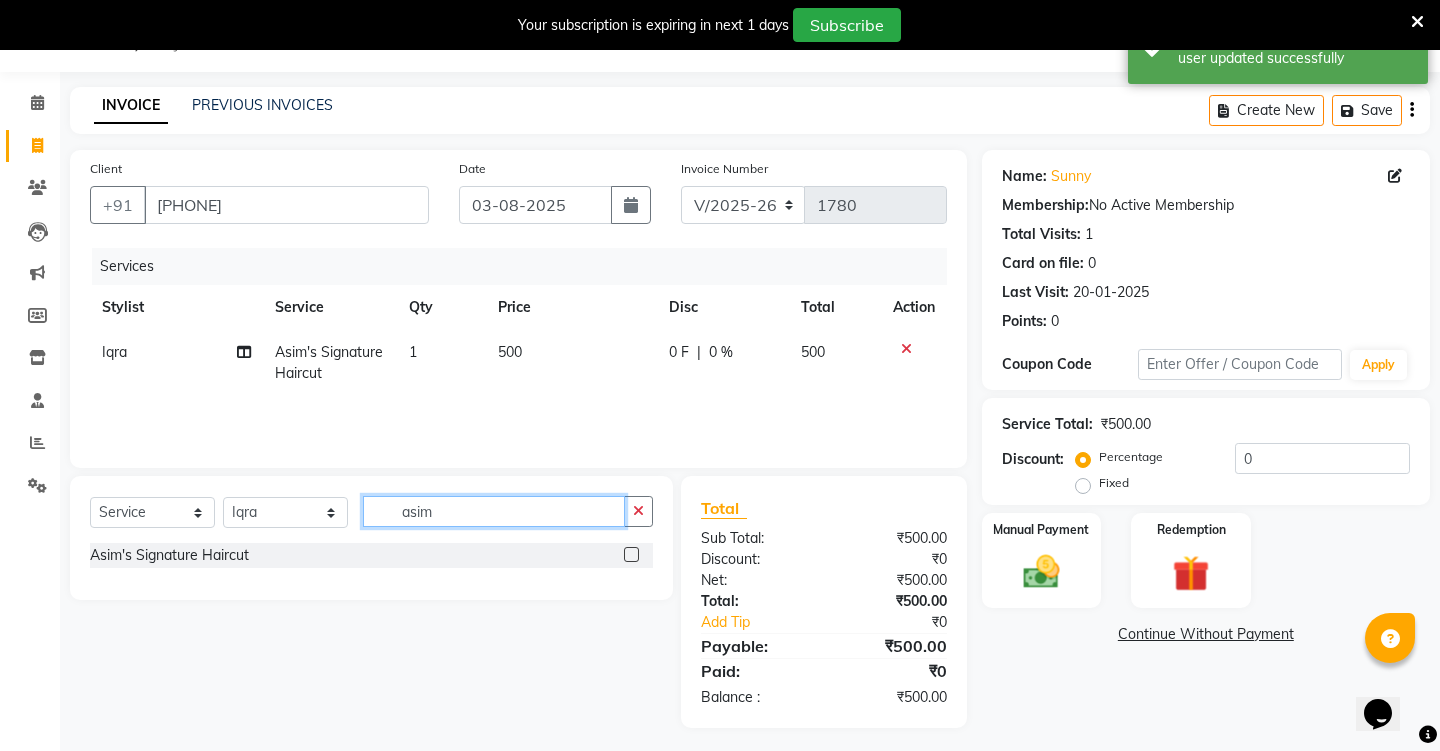 click on "asim" 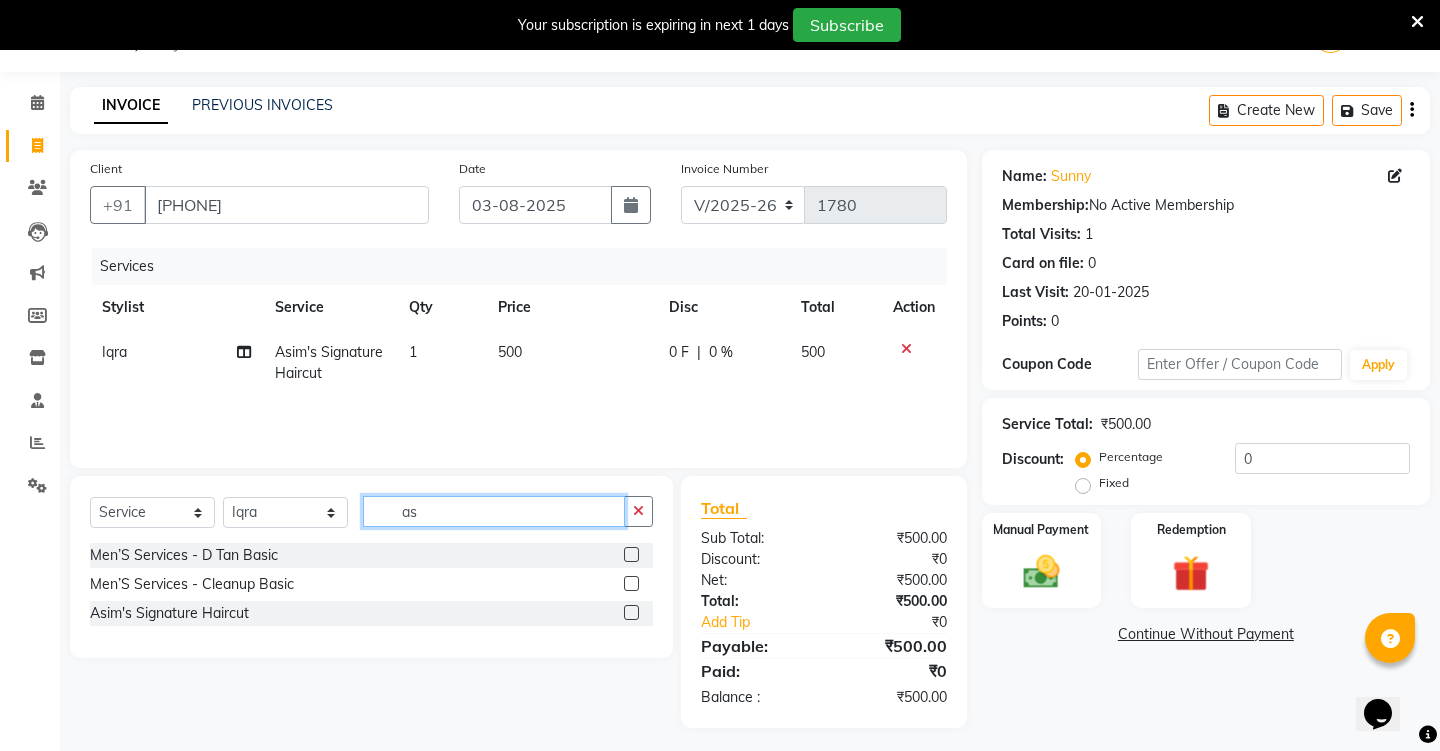 type on "a" 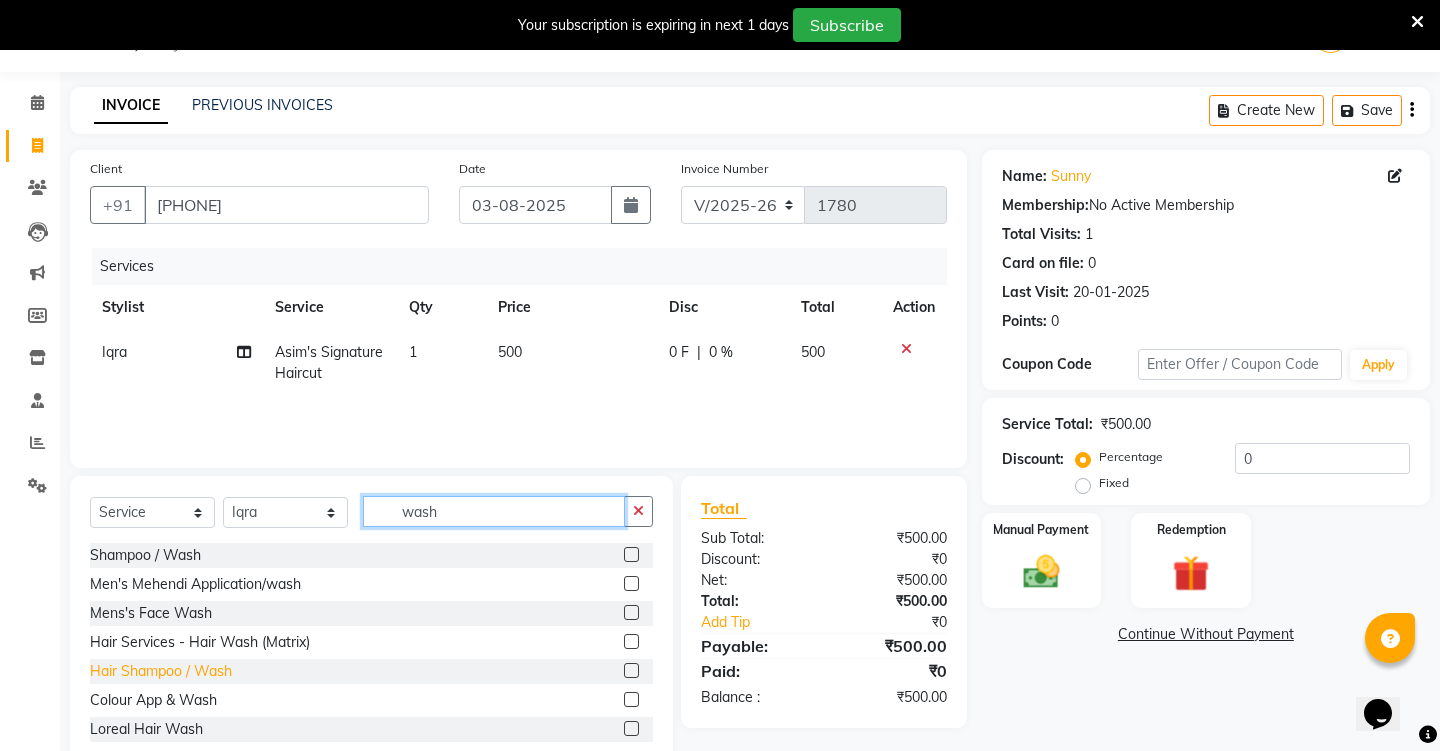 type on "wash" 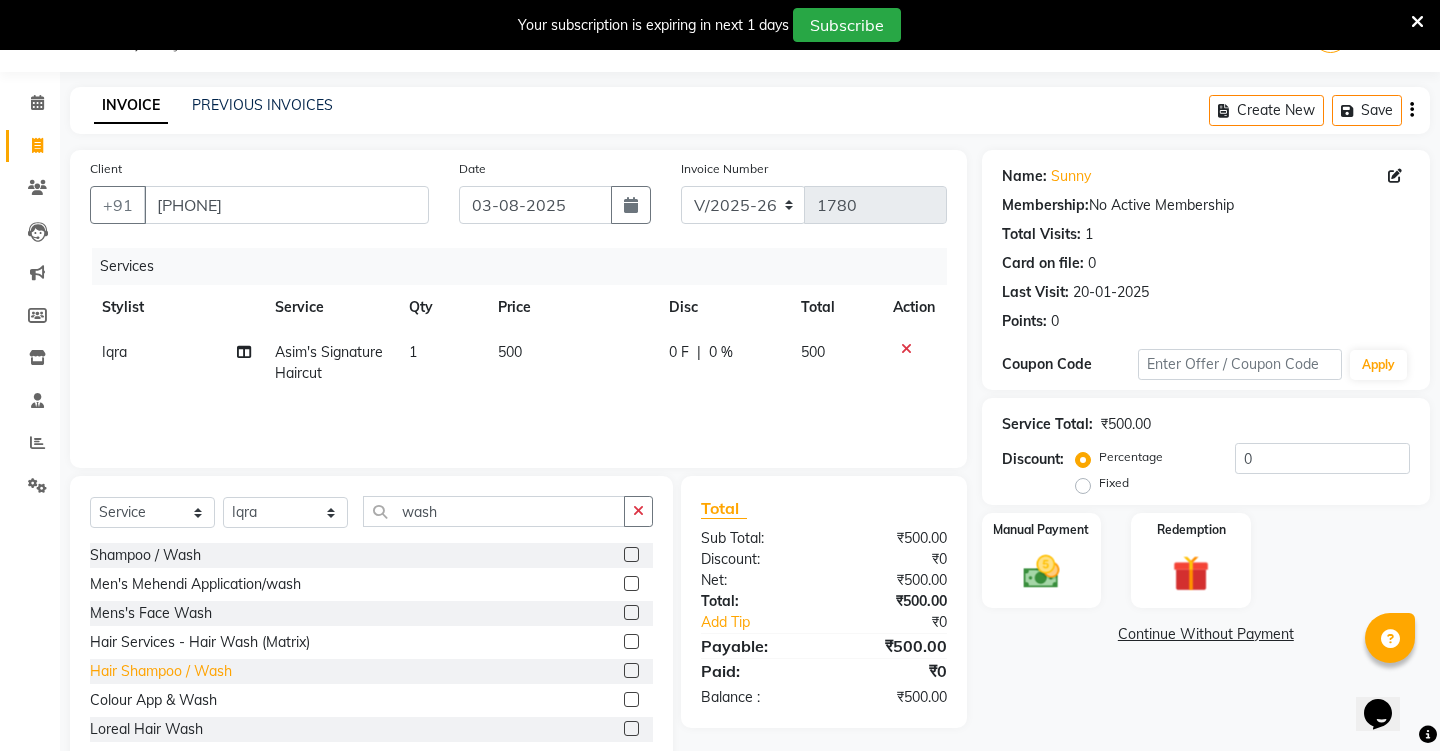 click on "Hair Shampoo / Wash" 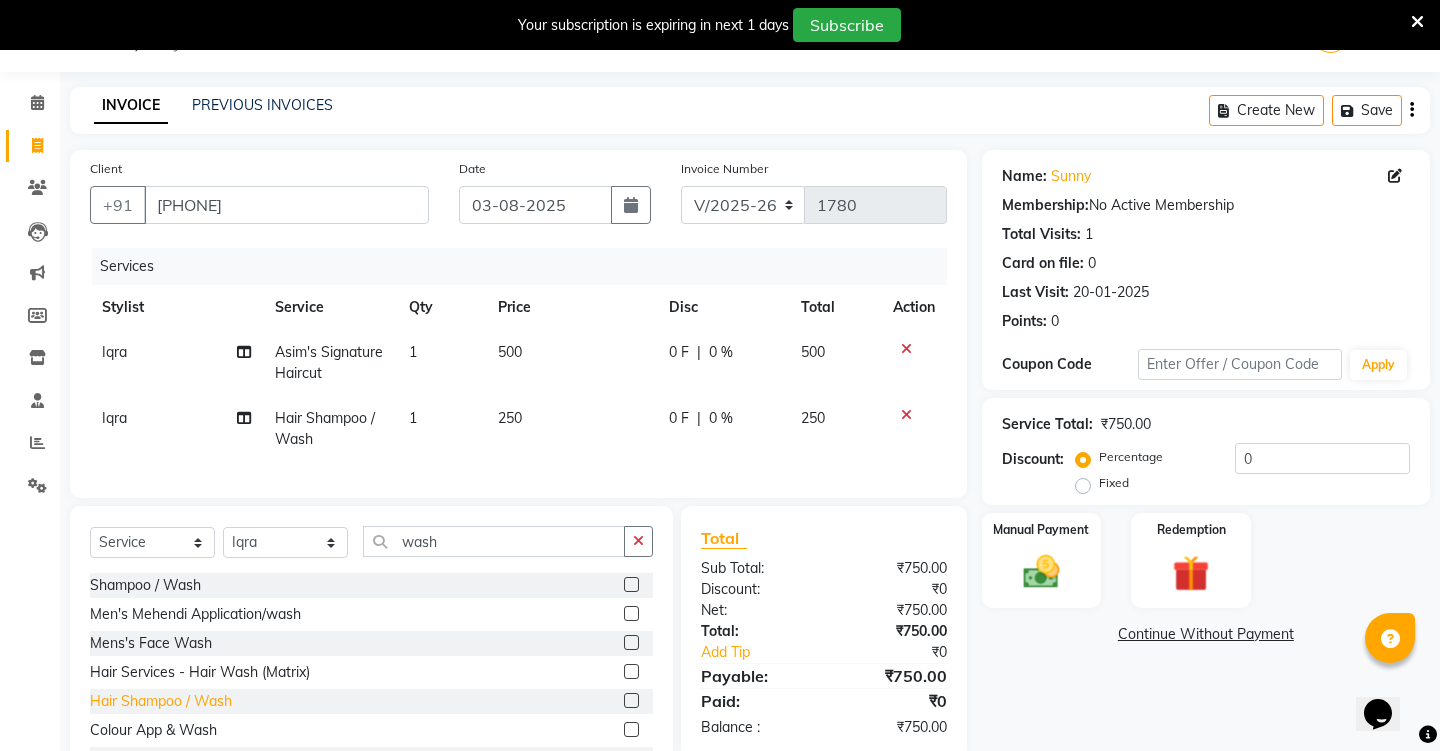 click on "Hair Shampoo / Wash" 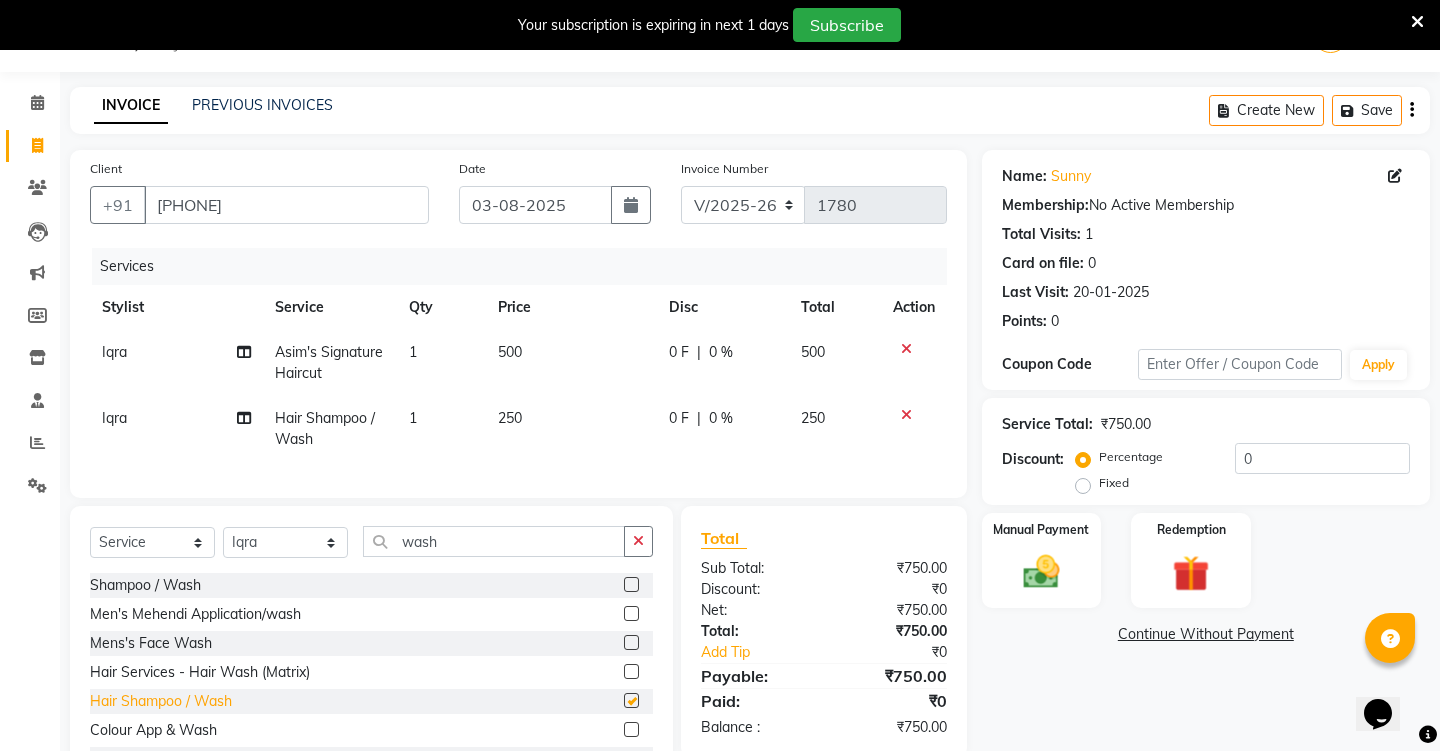 checkbox on "false" 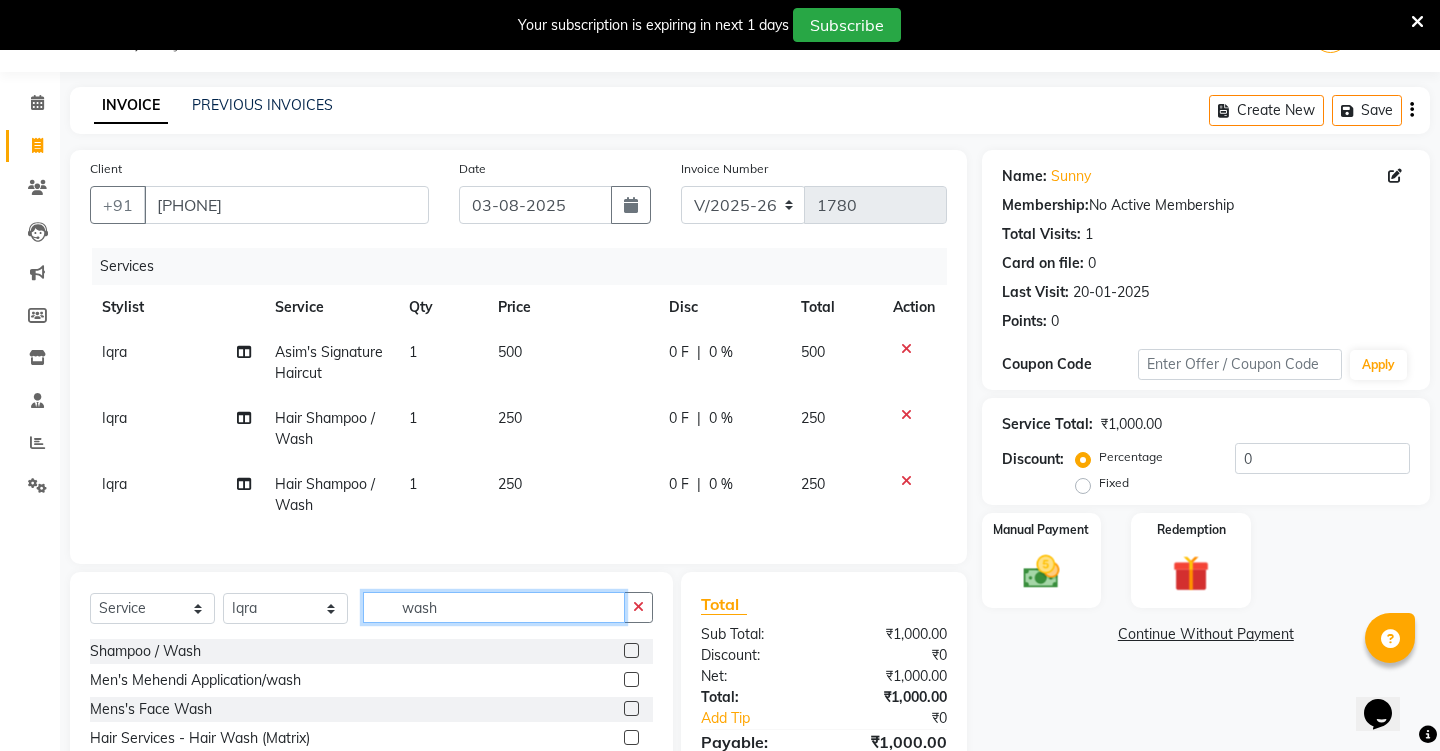 click on "wash" 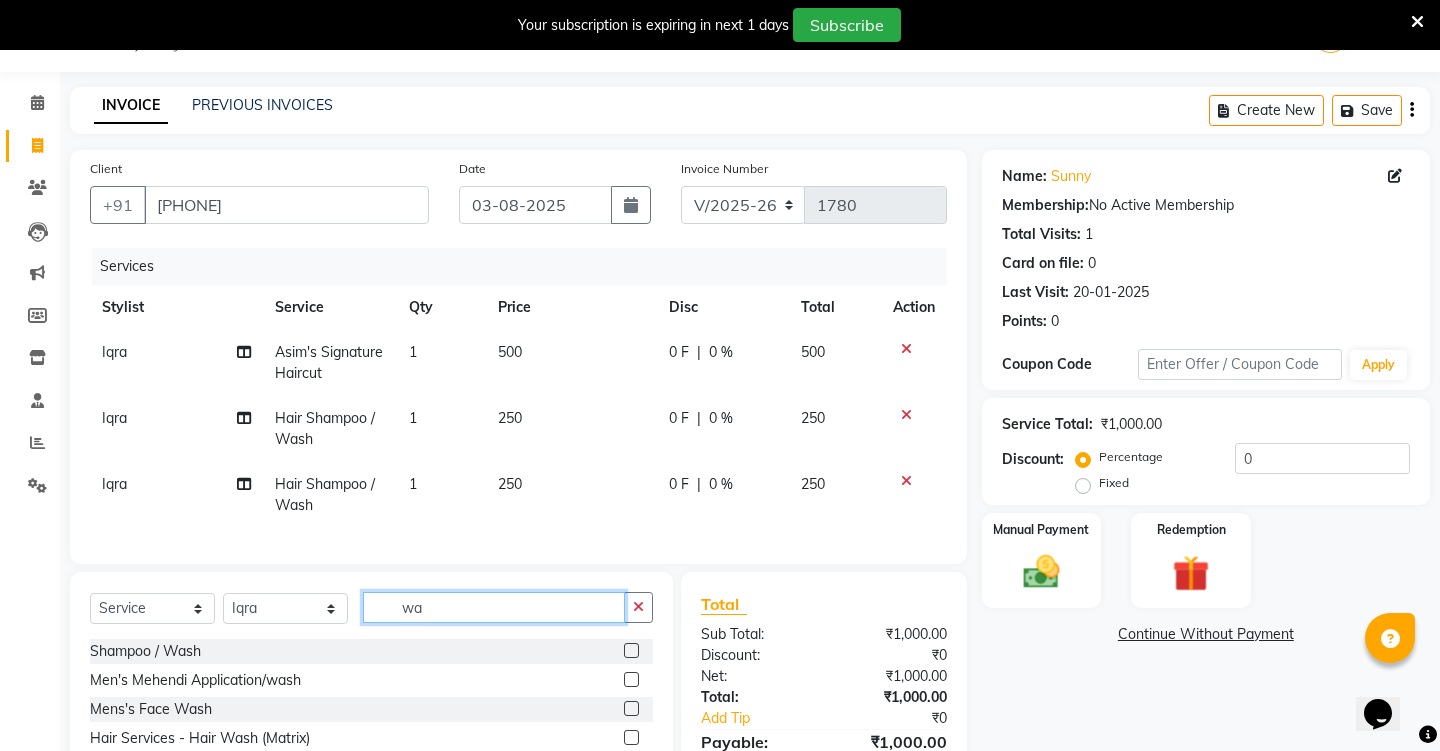type on "w" 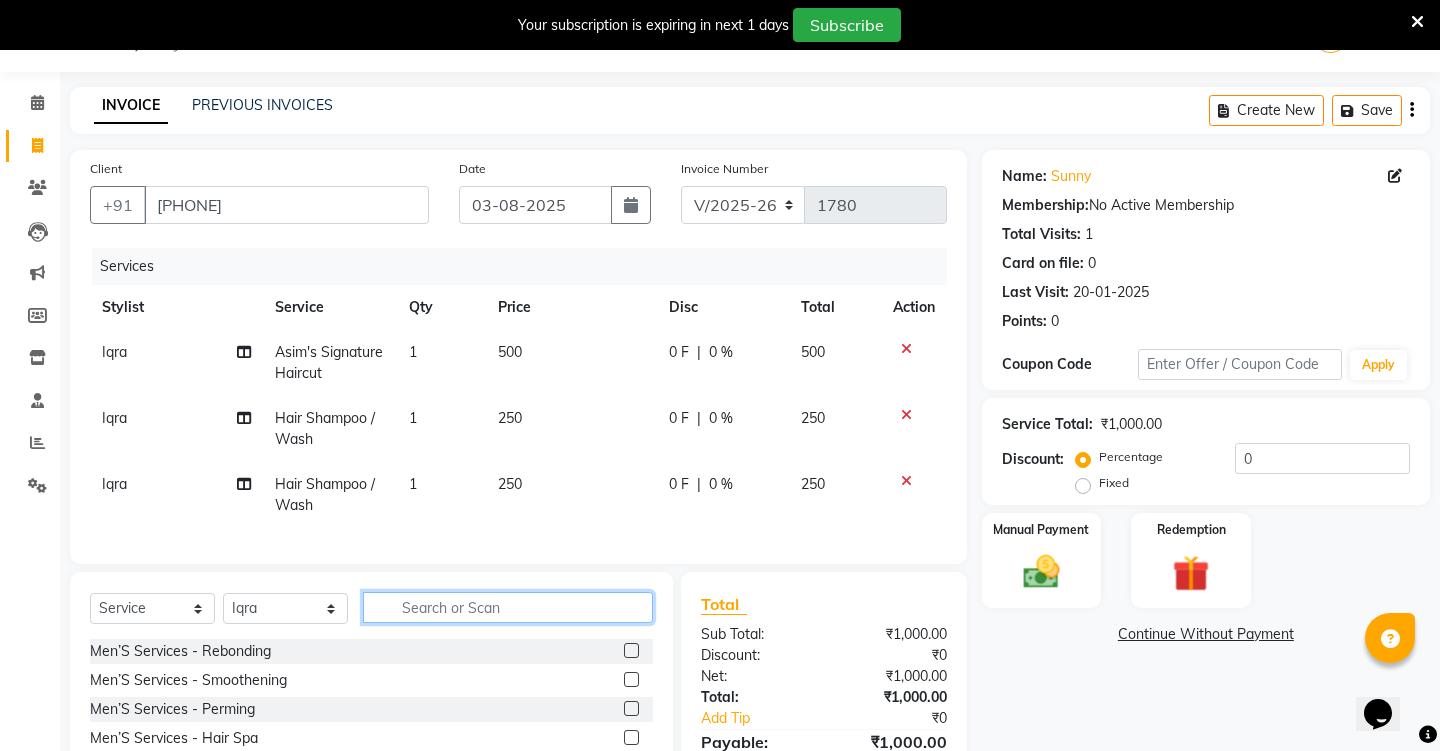 type 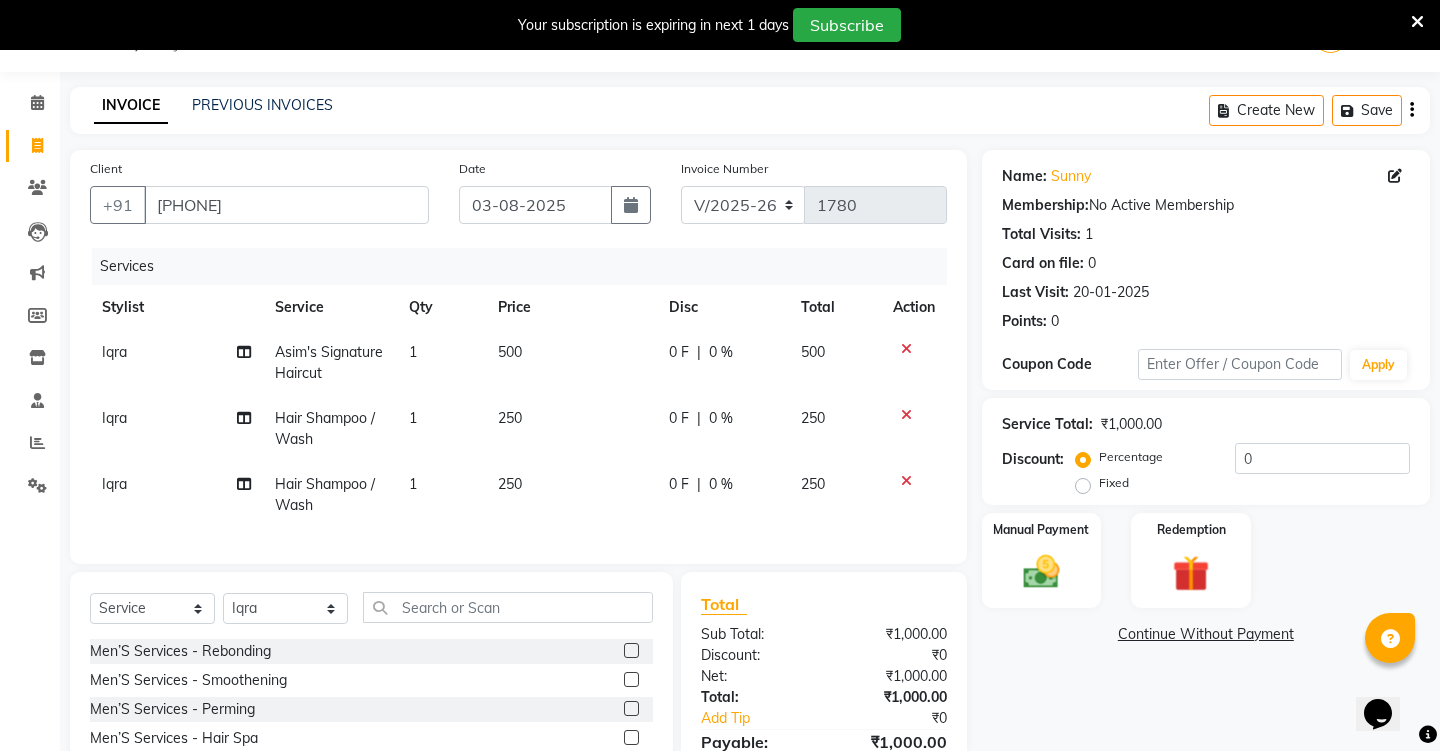 click on "250" 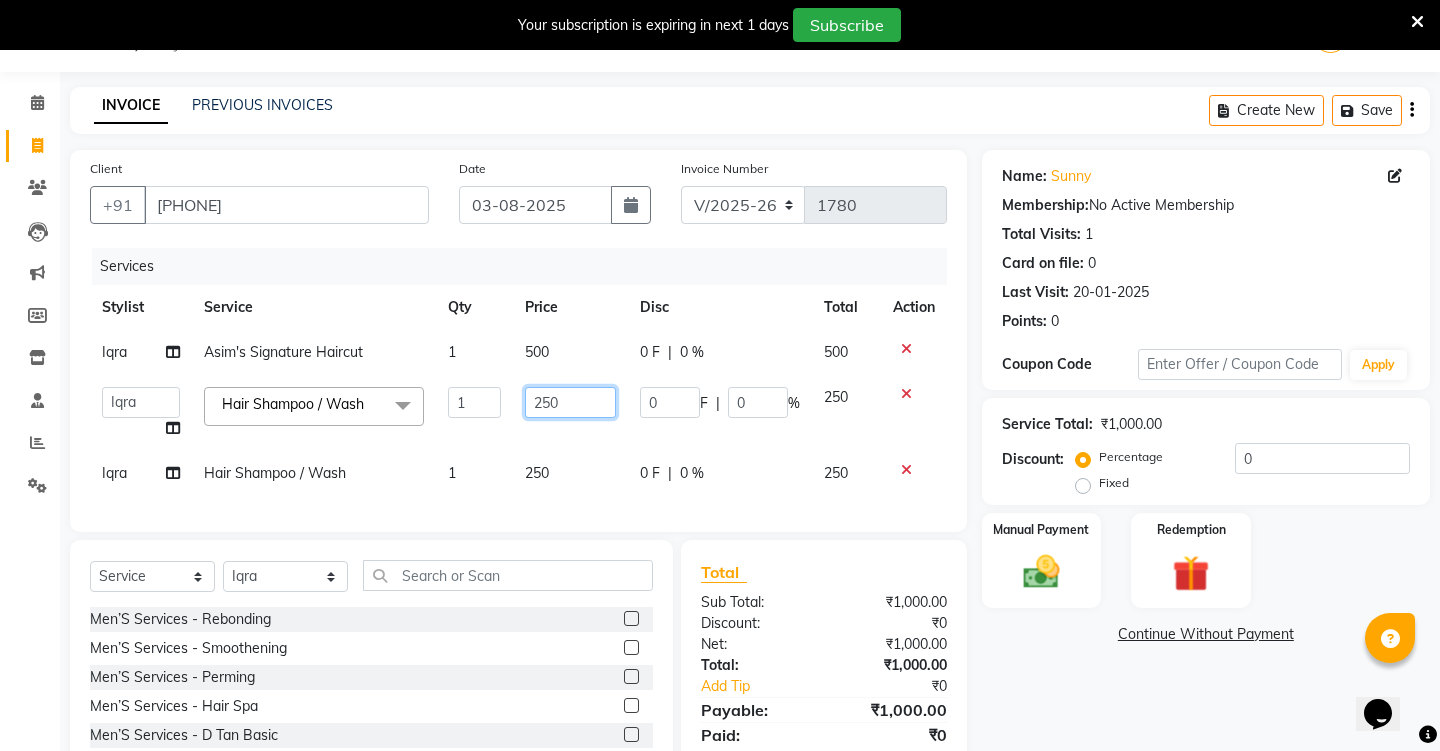 click on "250" 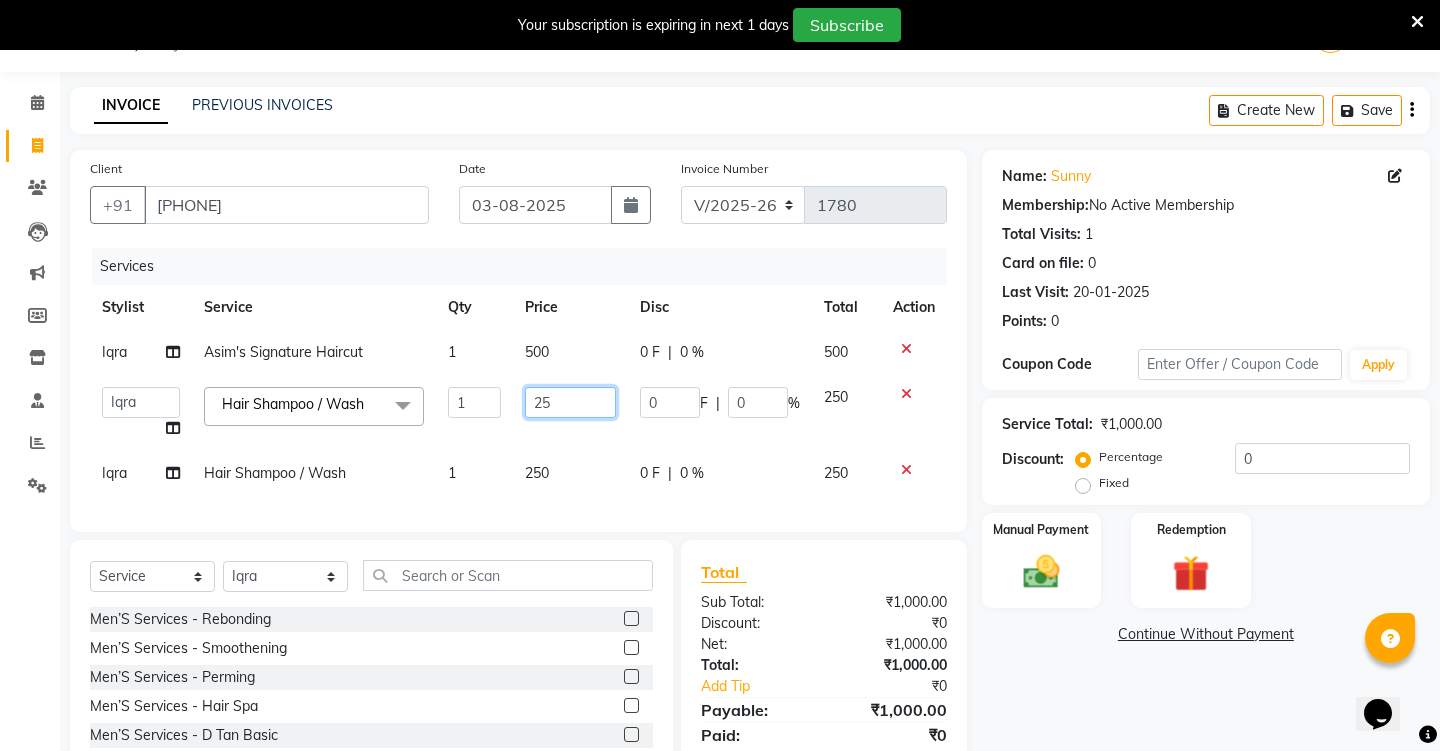 type on "2" 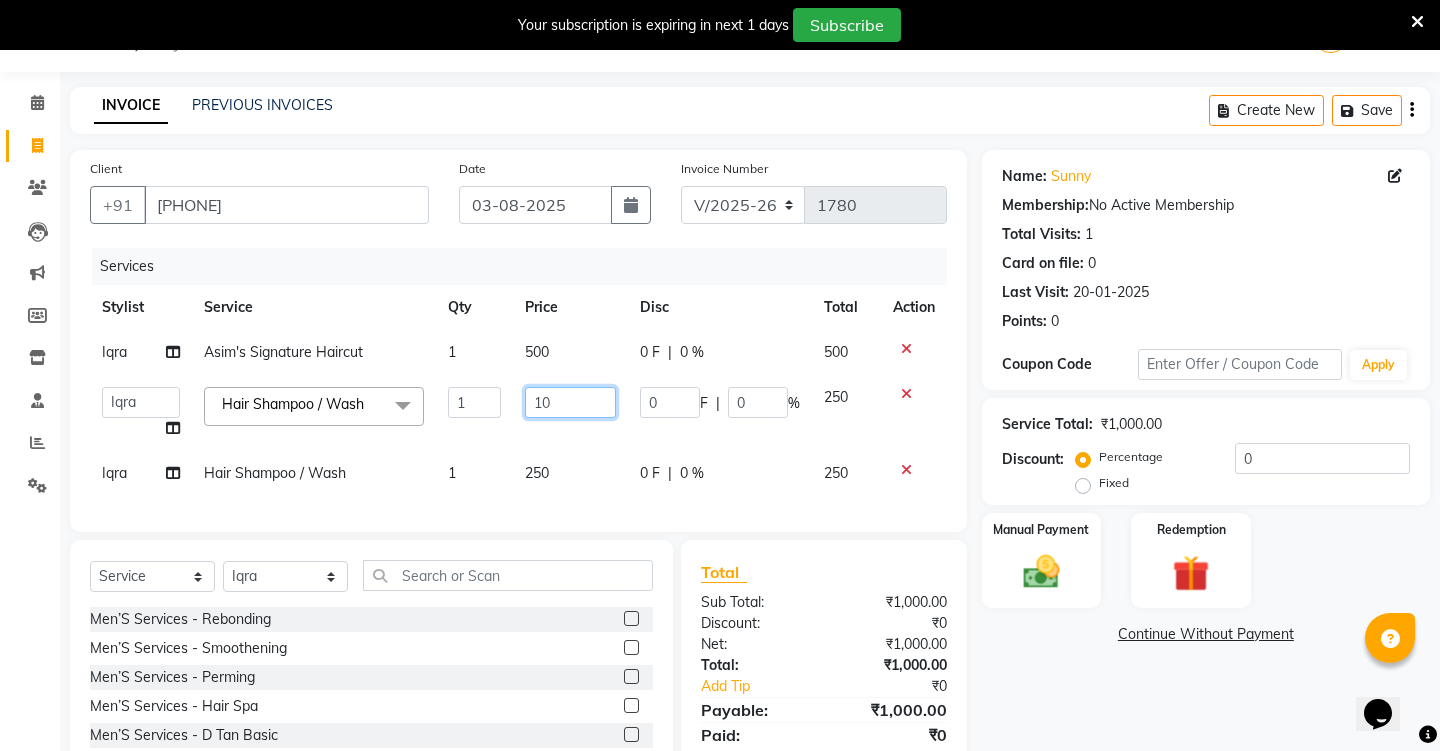 type on "100" 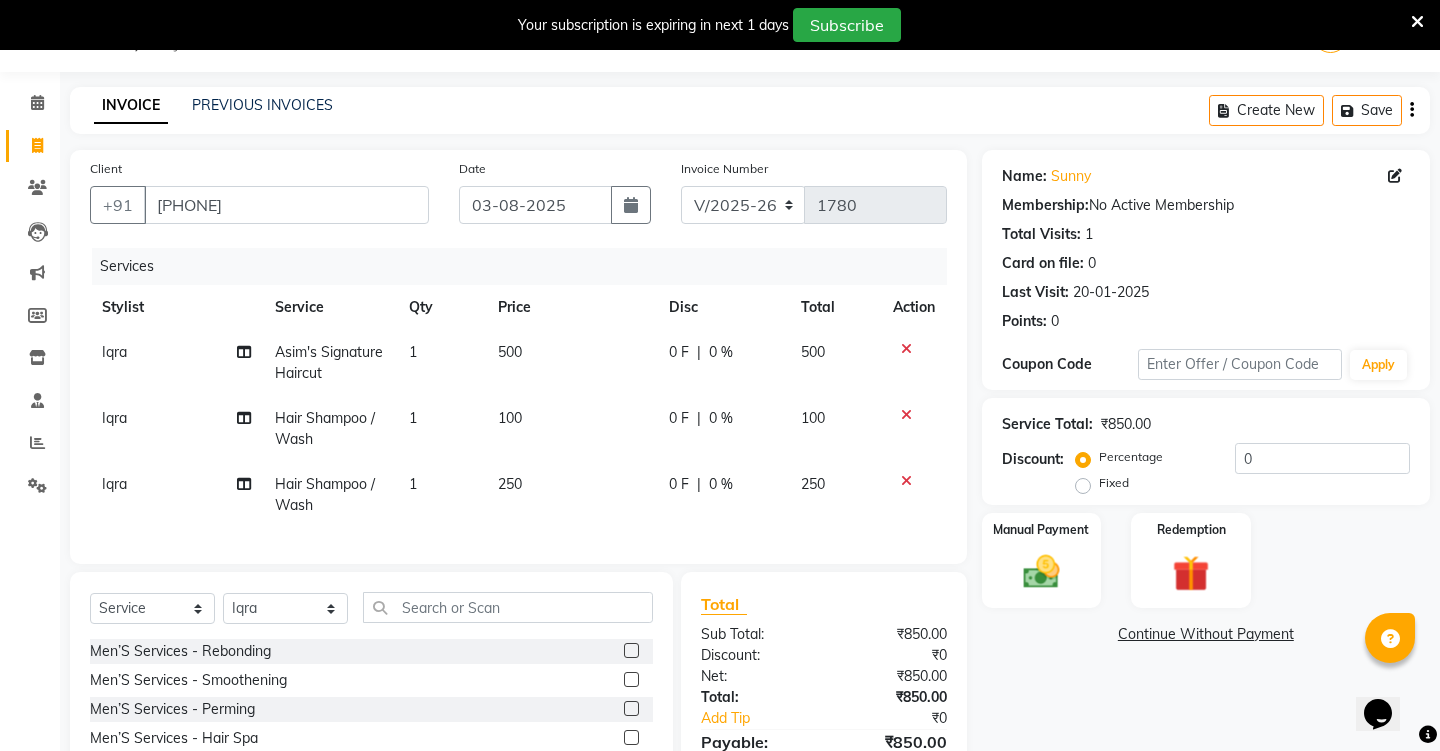 click on "Client +91 [PHONE] Date 03-08-2025 Invoice Number V/2025 V/2025-26 1780 Services Stylist Service Qty Price Disc Total Action Iqra Asim's Signature Haircut  1 500 0 F | 0 % 500 Iqra Hair Shampoo / Wash 1 100 0 F | 0 % 100 Iqra Hair Shampoo / Wash 1 250 0 F | 0 % 250 Select Service Product Membership Package Voucher Prepaid Gift Card Select Stylist Abdulla Arif Arshad Asim Hussain Iqra Samad Sheetal Shruti Sonia Uwes Men’S Services - Rebonding  Men’S Services - Smoothening  Men’S Services - Perming  Men’S Services - Hair Spa  Men’S Services - D Tan Basic  Men’S Services - D Tan Advanced  Men’S Services - Cleanup Basic  Men'S Services - Cleanup Advanced  Fruit Facial  Facial Advance  Shave Clean  Beard Trim  Mens Hair Cut  Advance Hair  Child Hair Cut  Streax Hair Colour  Hair Highlights  Oil Massage  Loreal Color  Inova Hair Color  Shampoo / Wash  Shampoo & Mask  Men's D Tan - Raga  Men'S D Tan - O3  Beard Color - Loreal Inova  Beard Color - Loreal Majirel  Men's Hair Styling  Total  :" 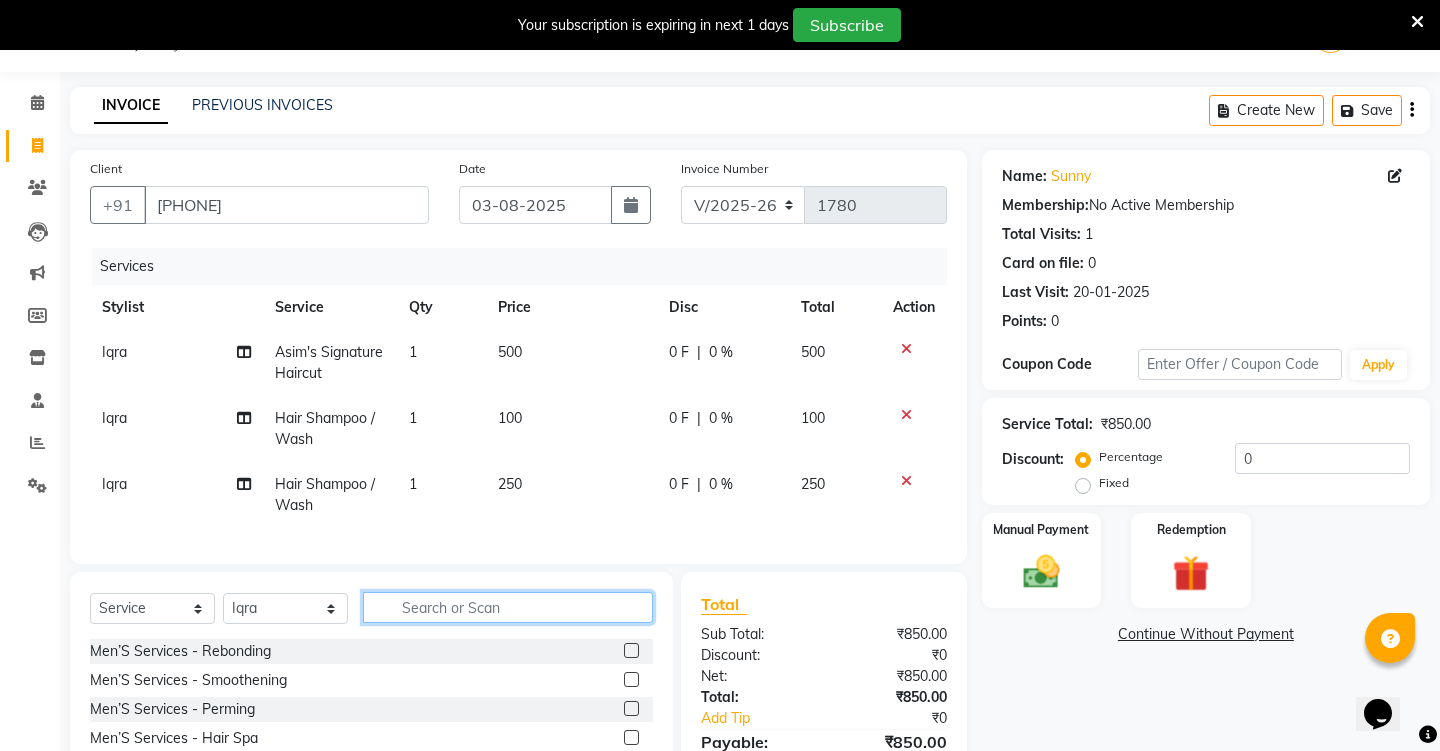click 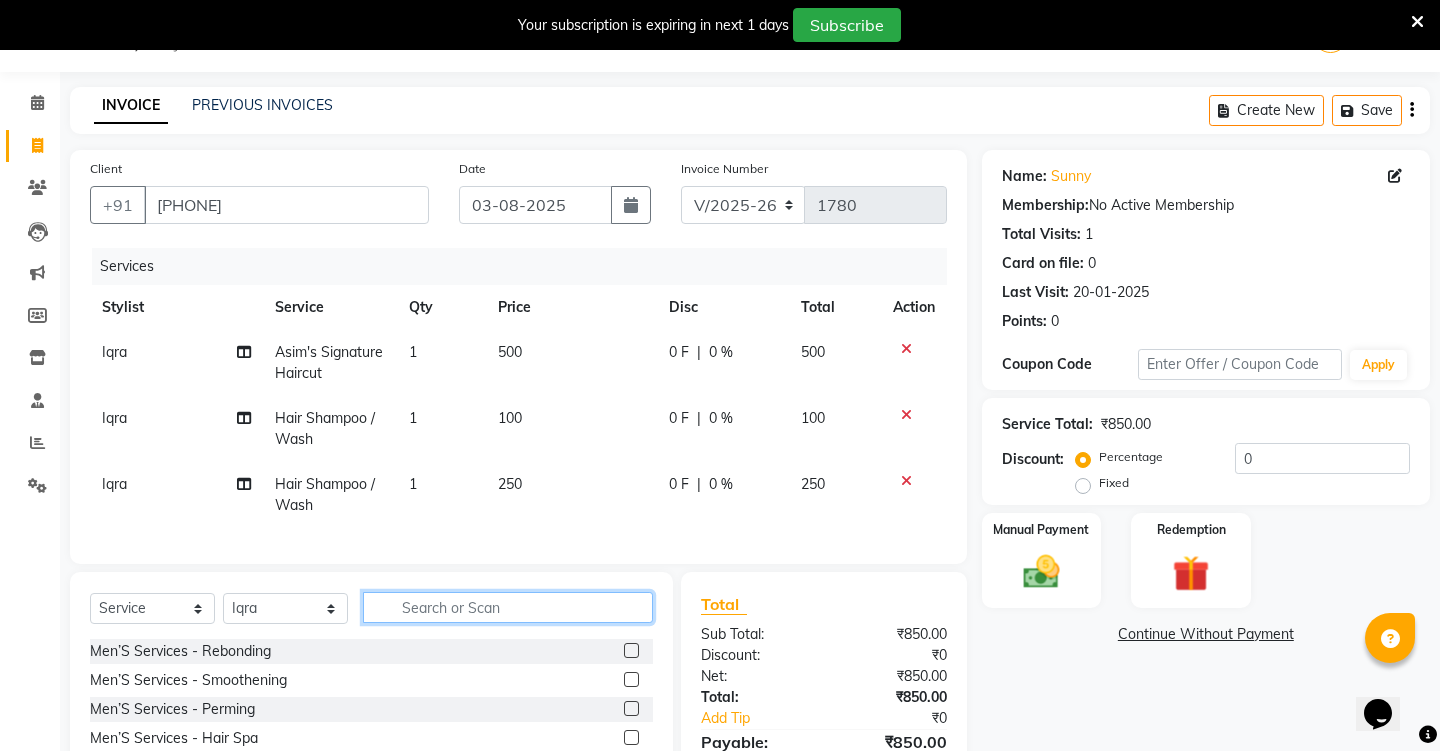 click 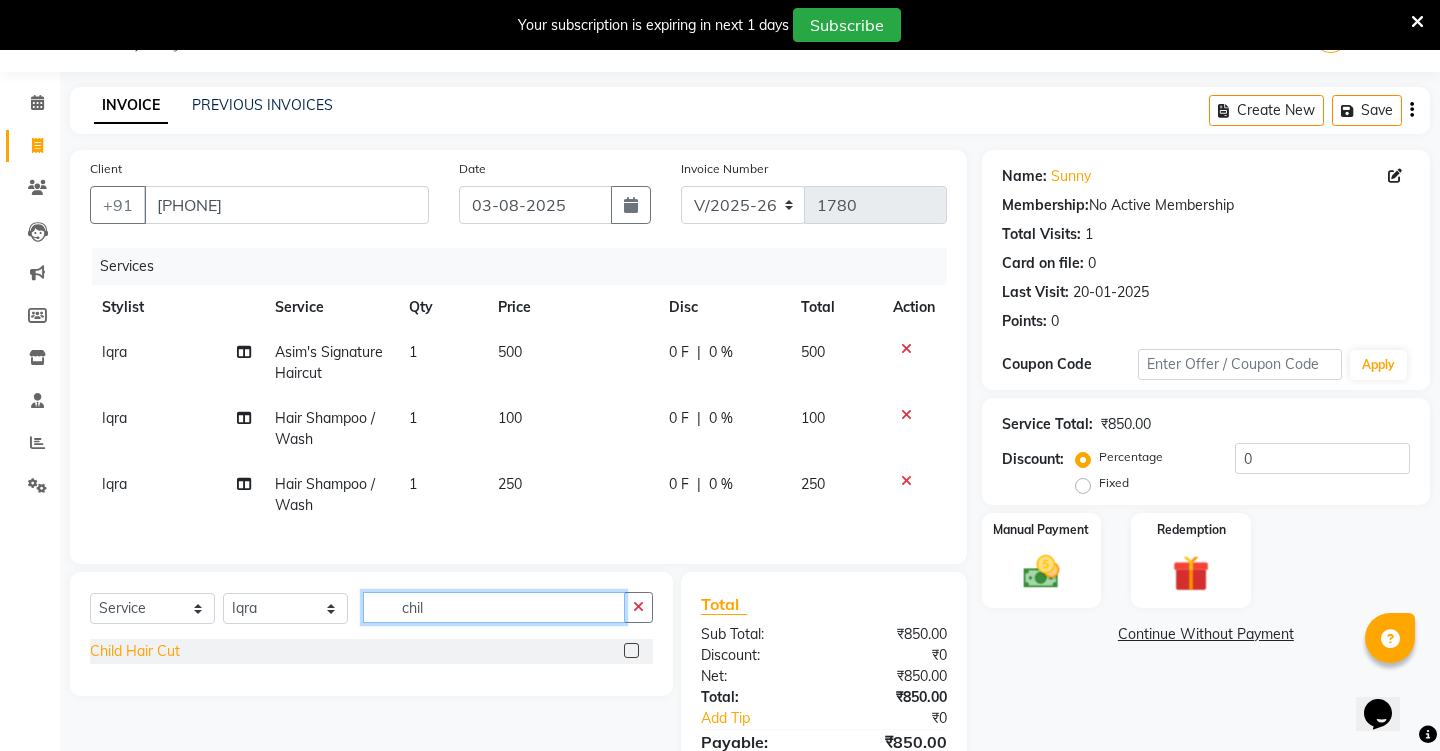 type on "chil" 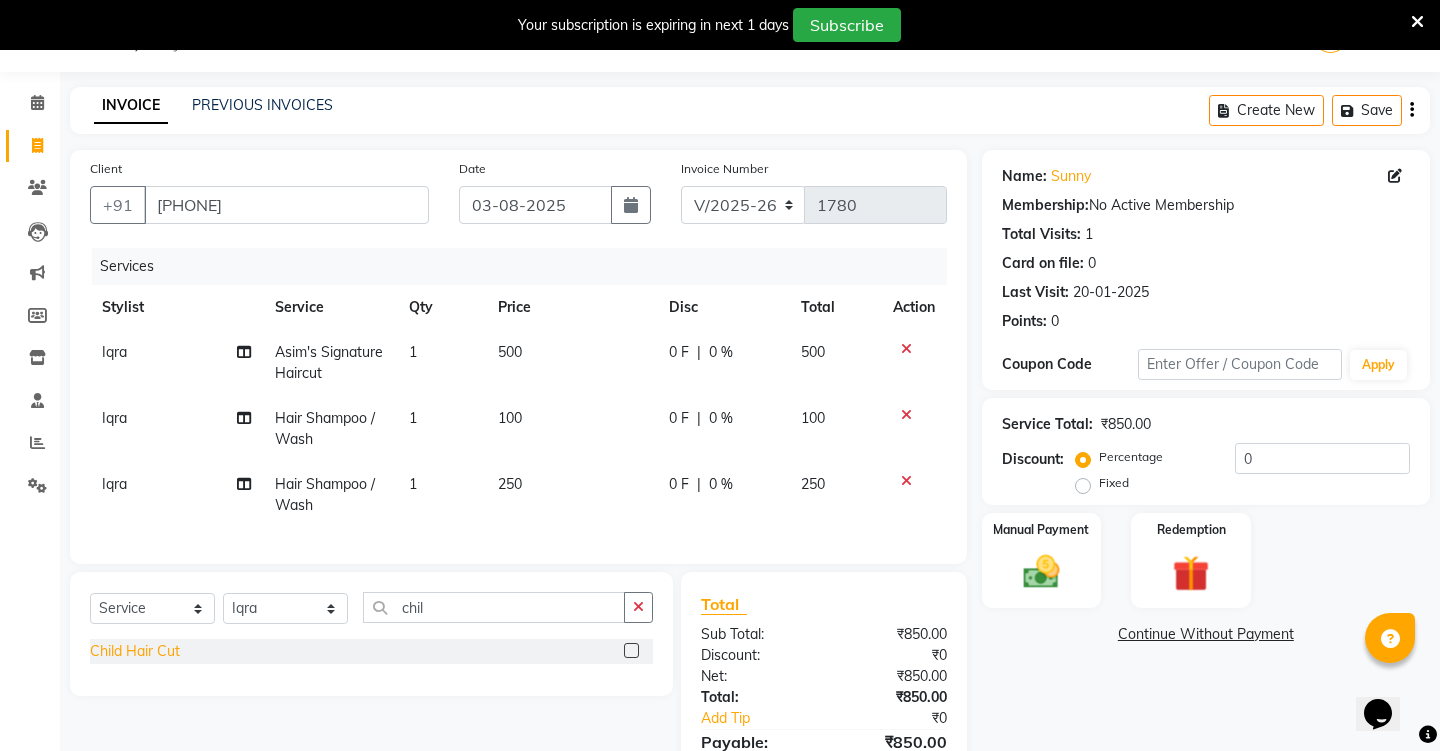 click on "Child Hair Cut" 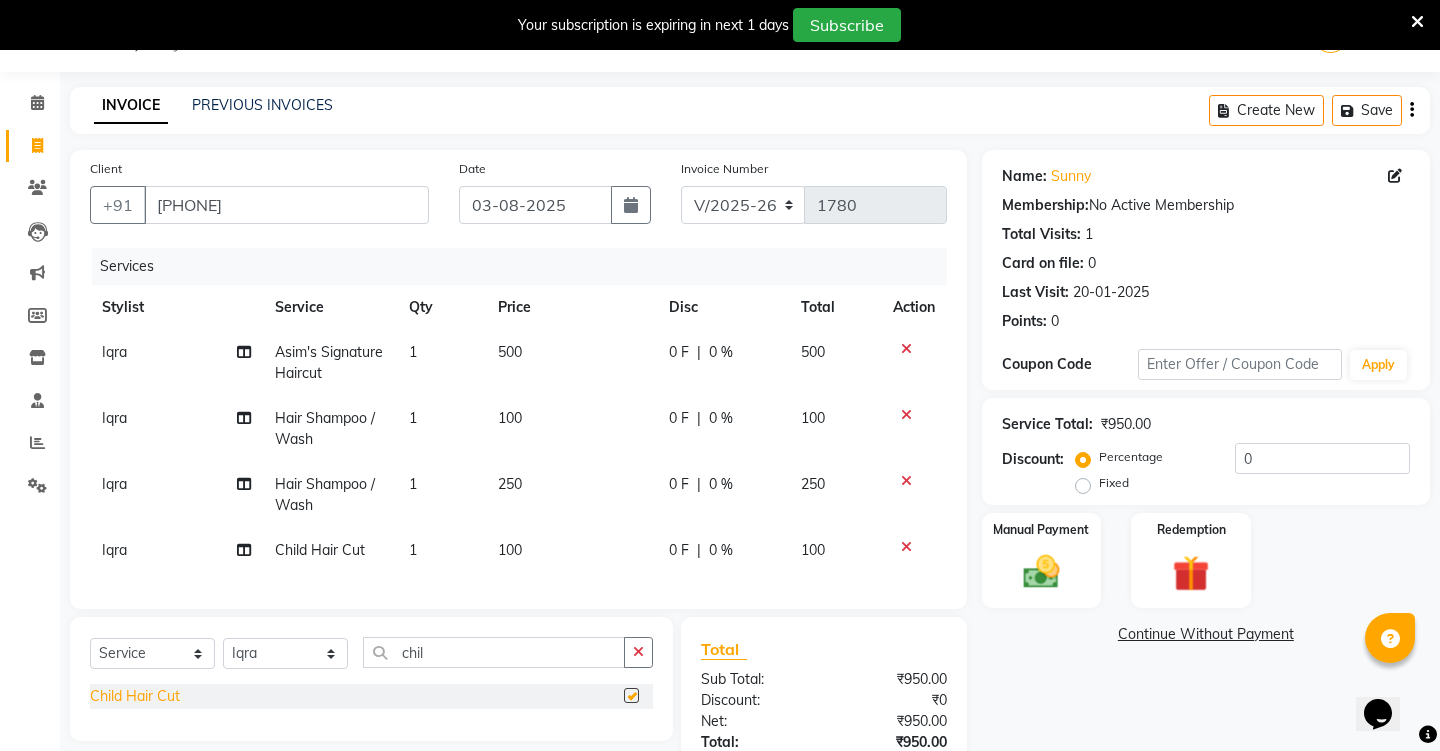 checkbox on "false" 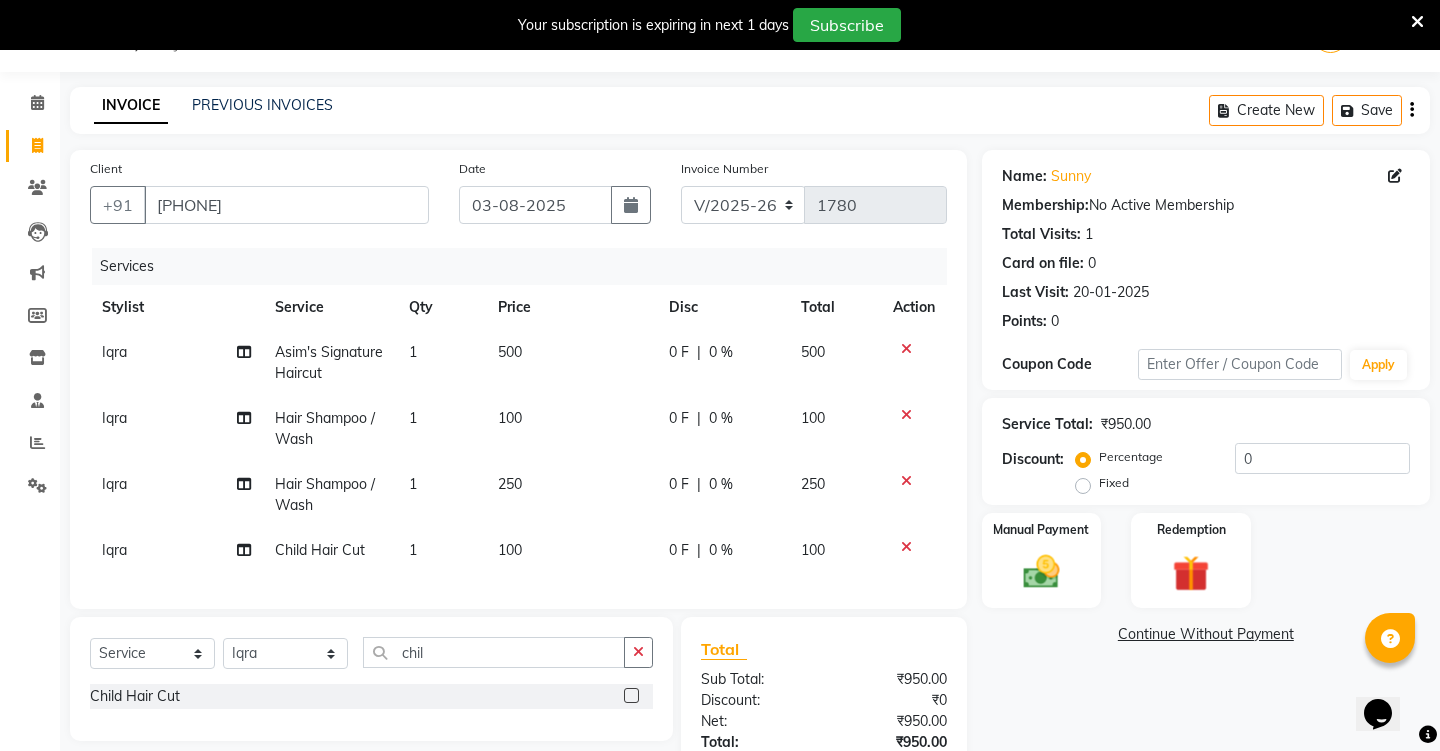 click on "100" 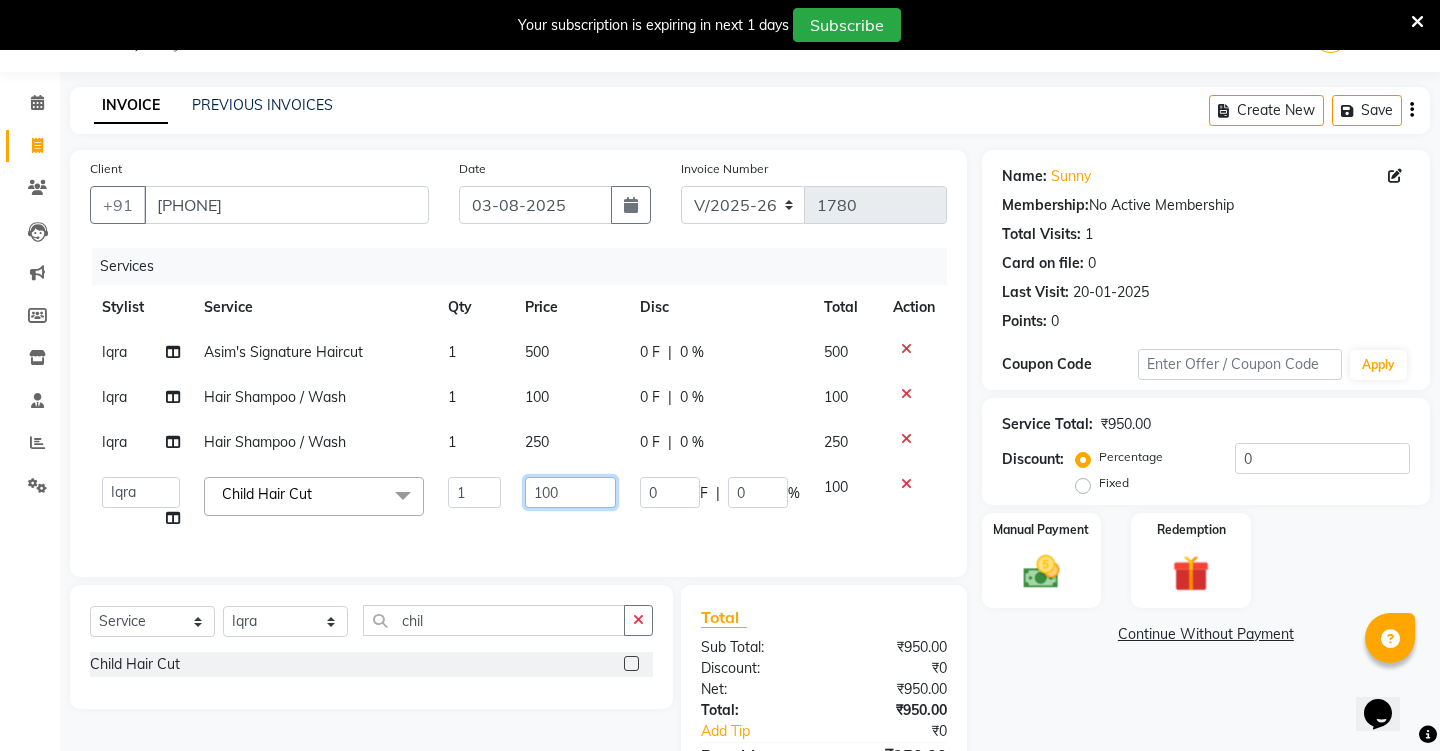click on "100" 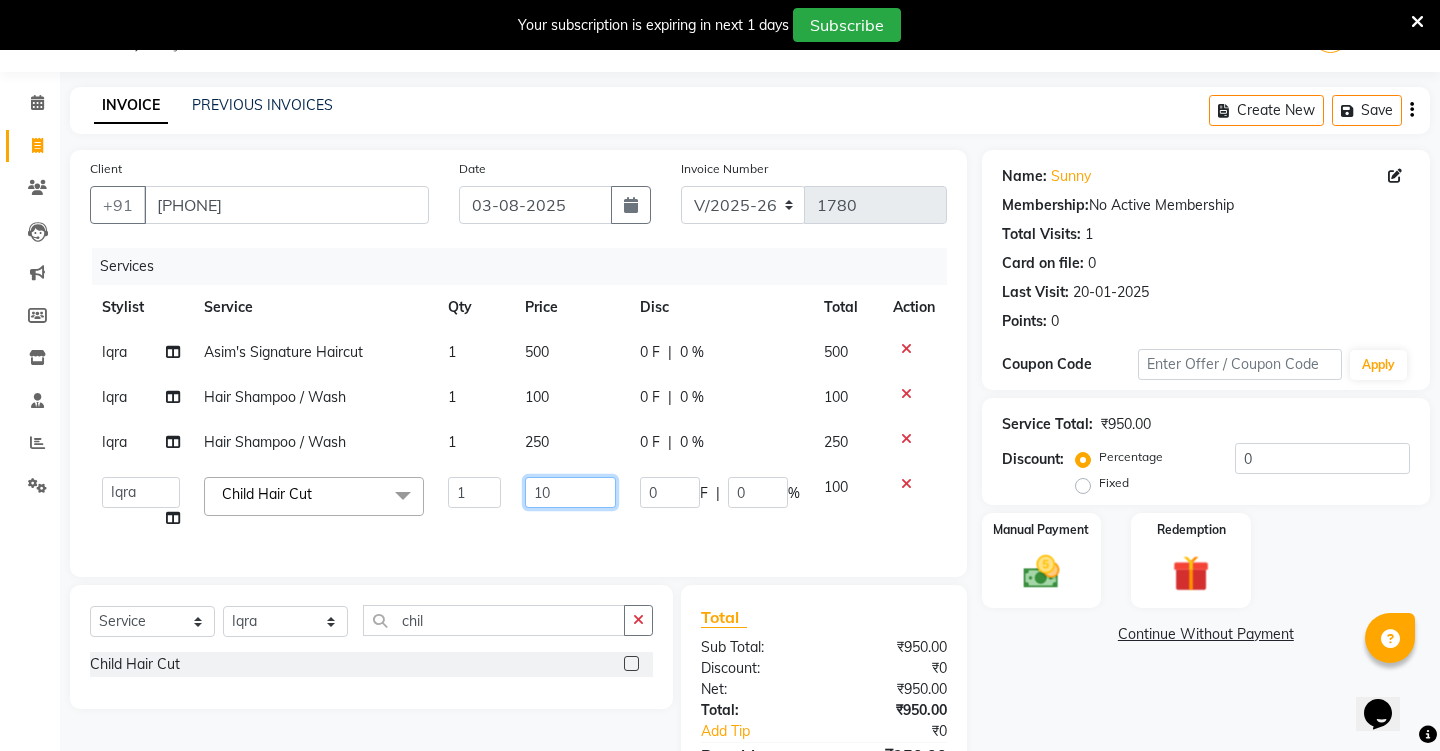 type on "1" 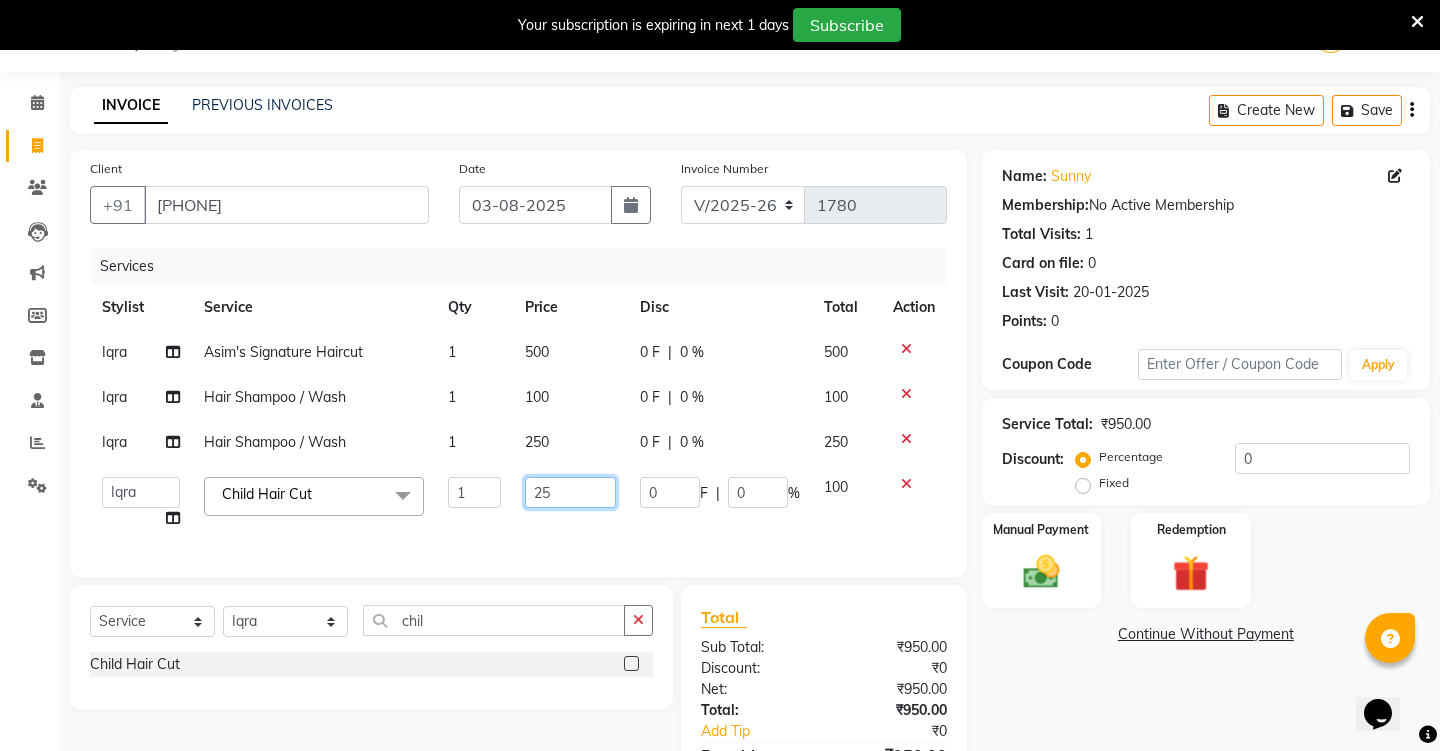 type on "250" 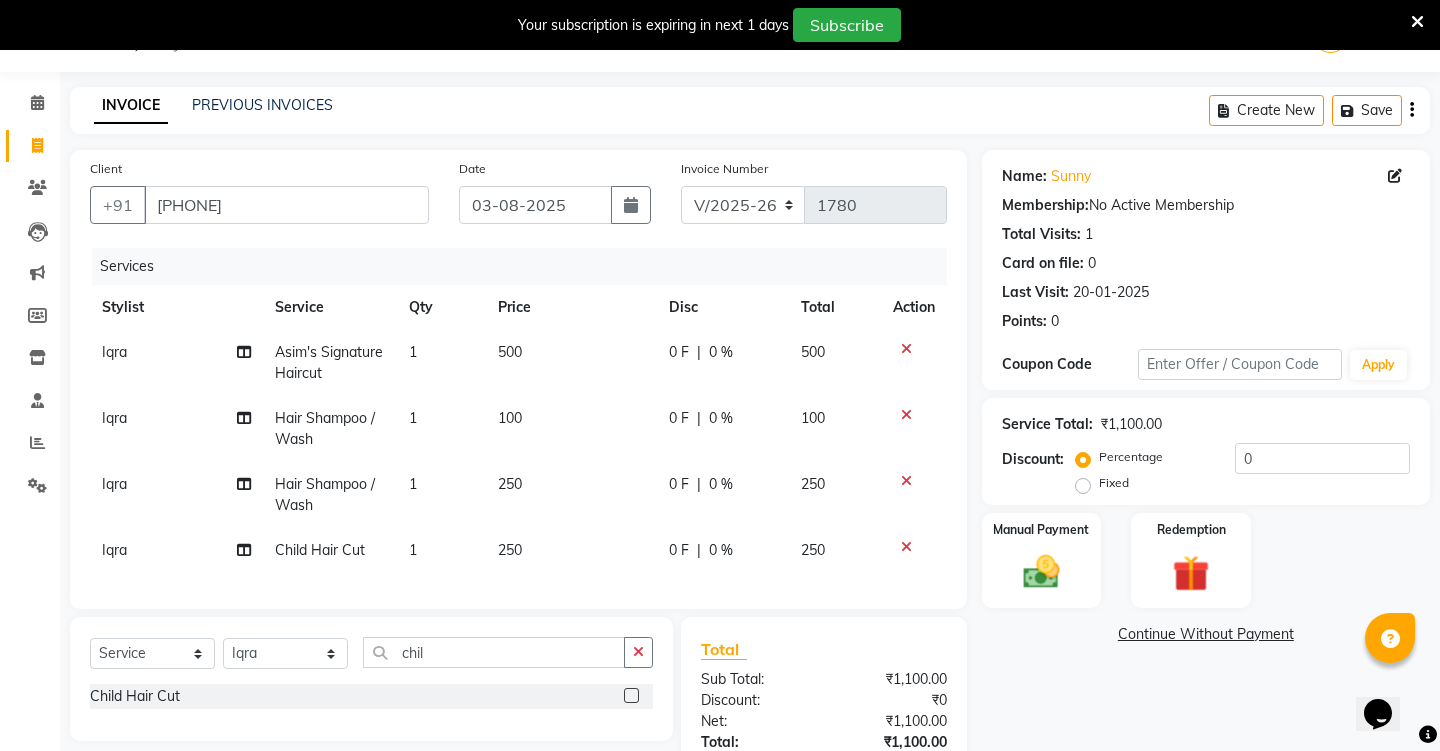 click on "Services Stylist Service Qty Price Disc Total Action Iqra Asim's Signature Haircut  1 500 0 F | 0 % 500 Iqra Hair Shampoo / Wash 1 100 0 F | 0 % 100 Iqra Hair Shampoo / Wash 1 250 0 F | 0 % 250 Iqra Child Hair Cut 1 250 0 F | 0 % 250" 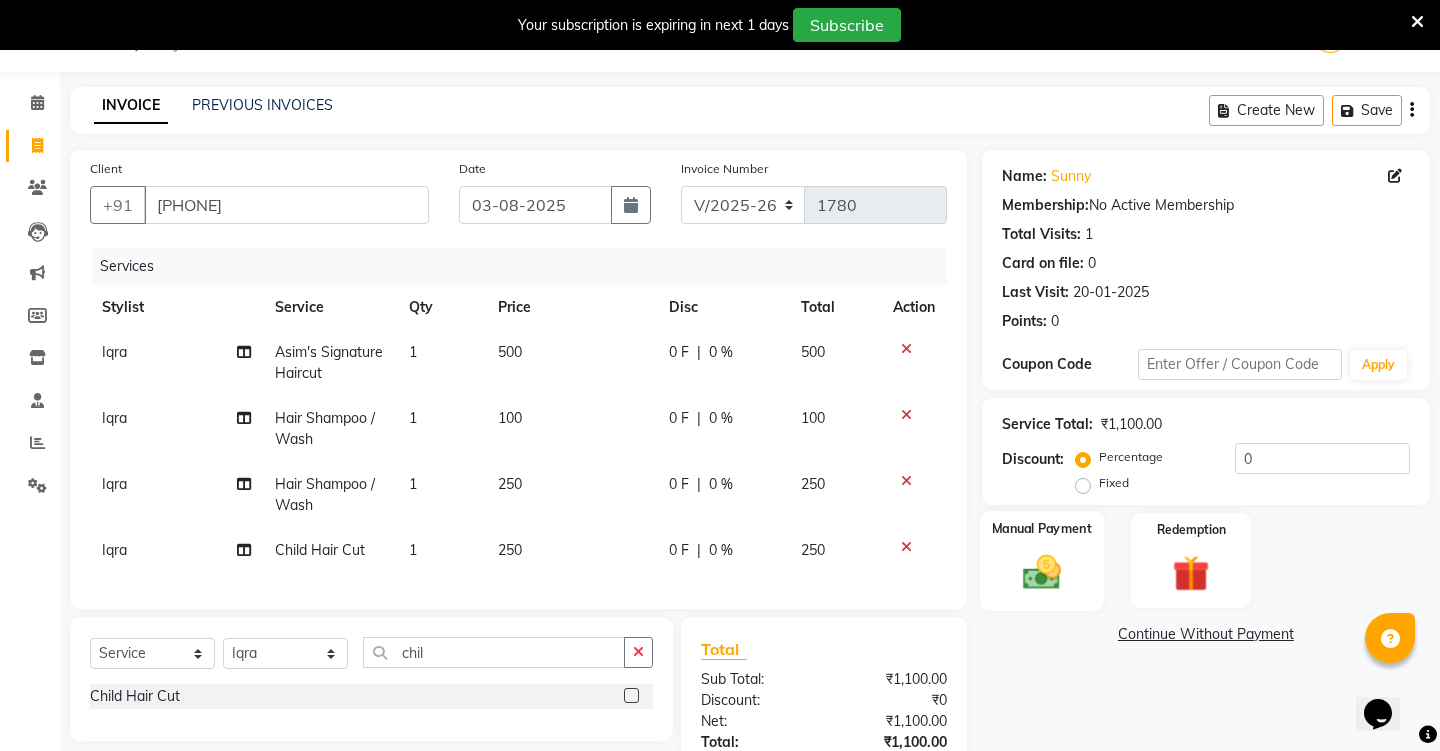 click on "Manual Payment" 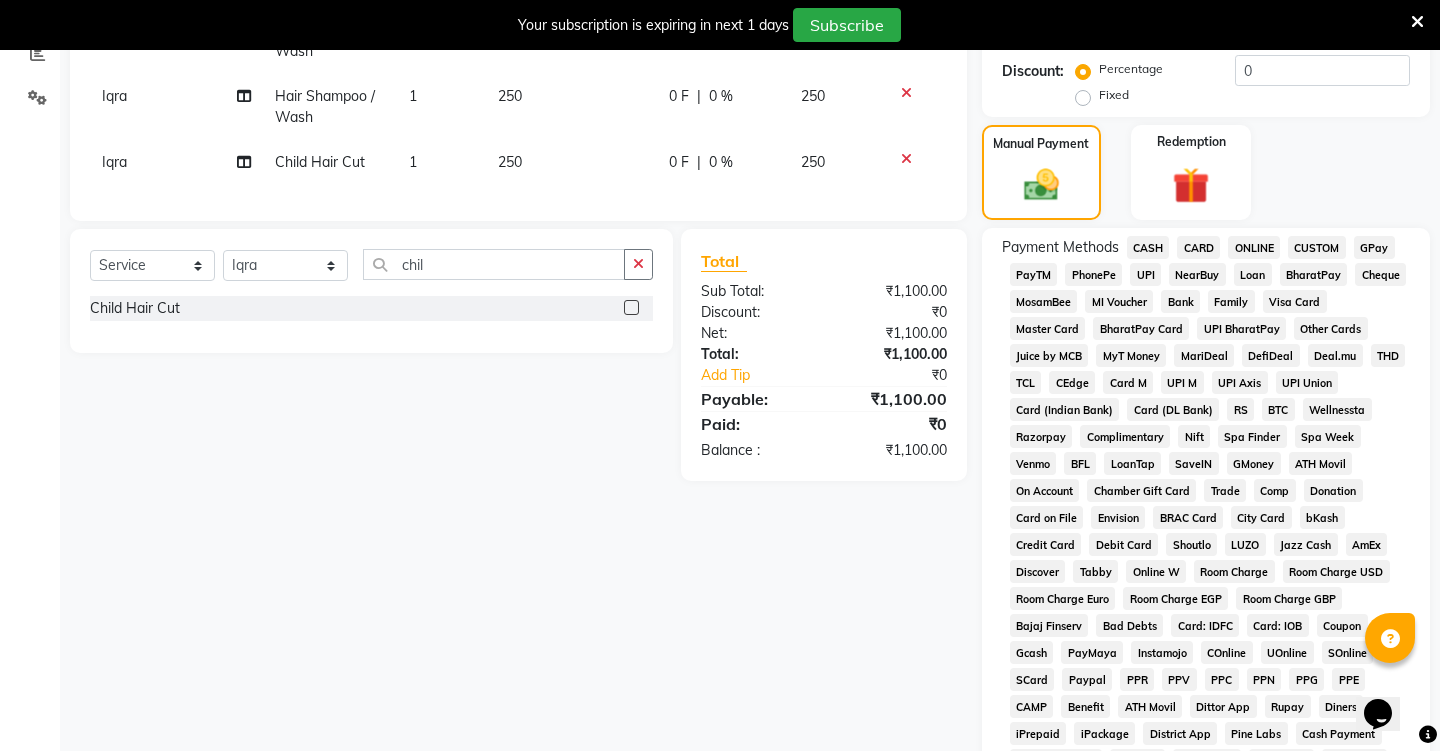 scroll, scrollTop: 437, scrollLeft: 0, axis: vertical 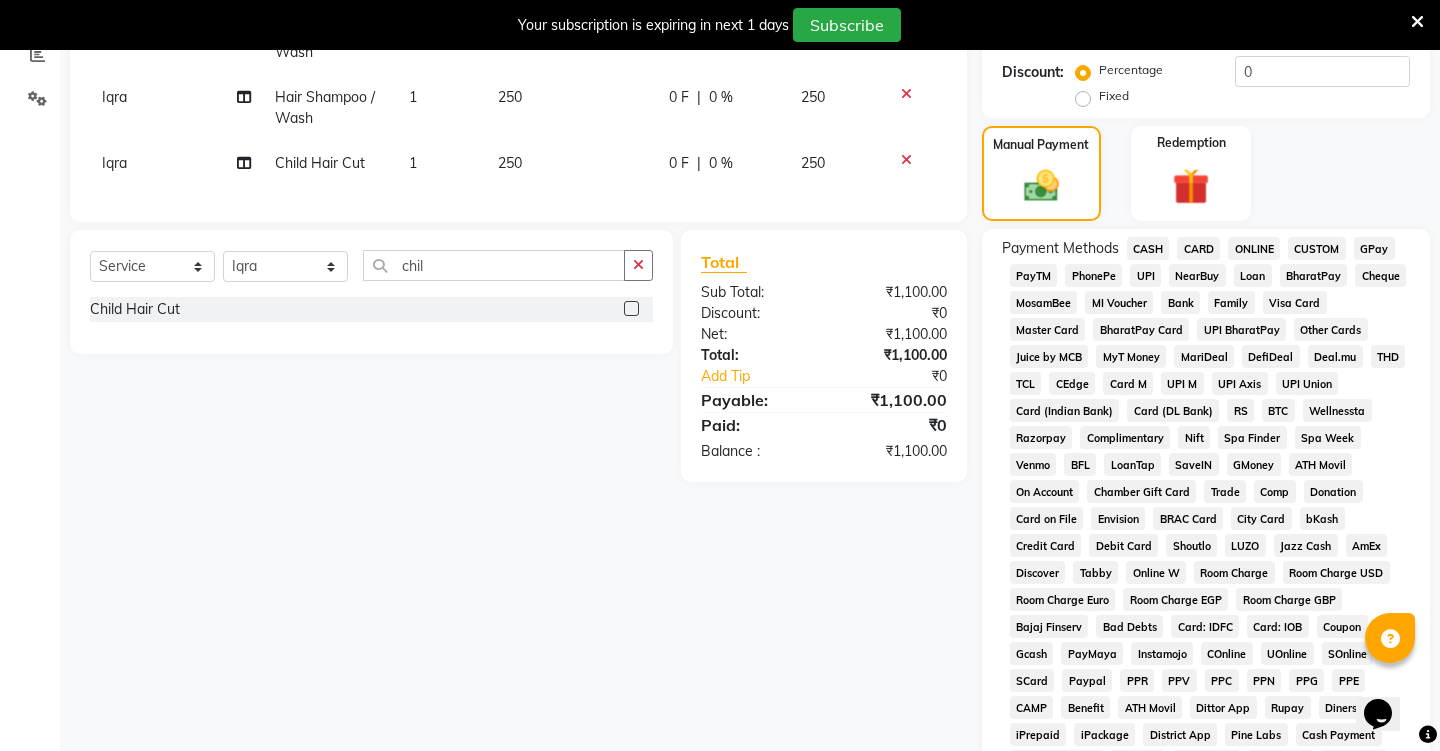 click on "UPI" 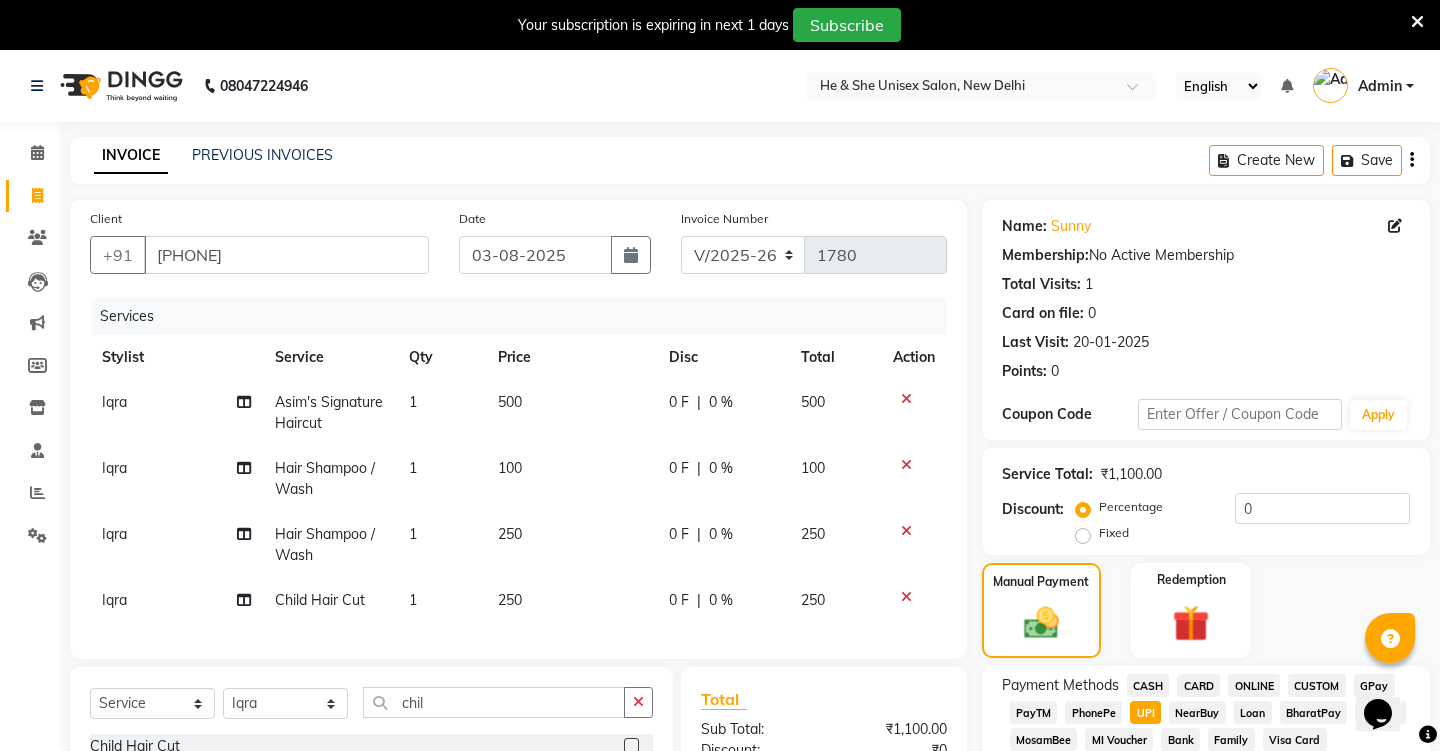 scroll, scrollTop: 0, scrollLeft: 0, axis: both 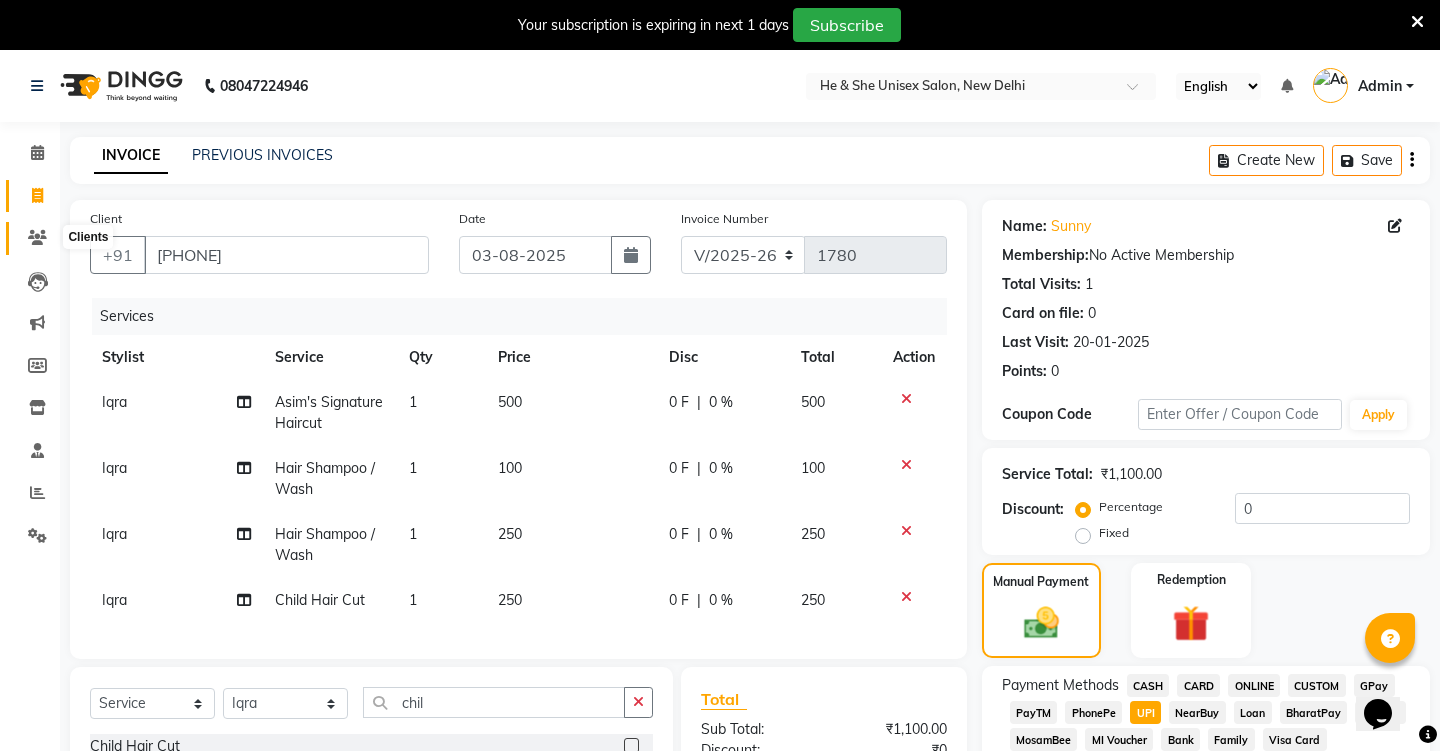 click 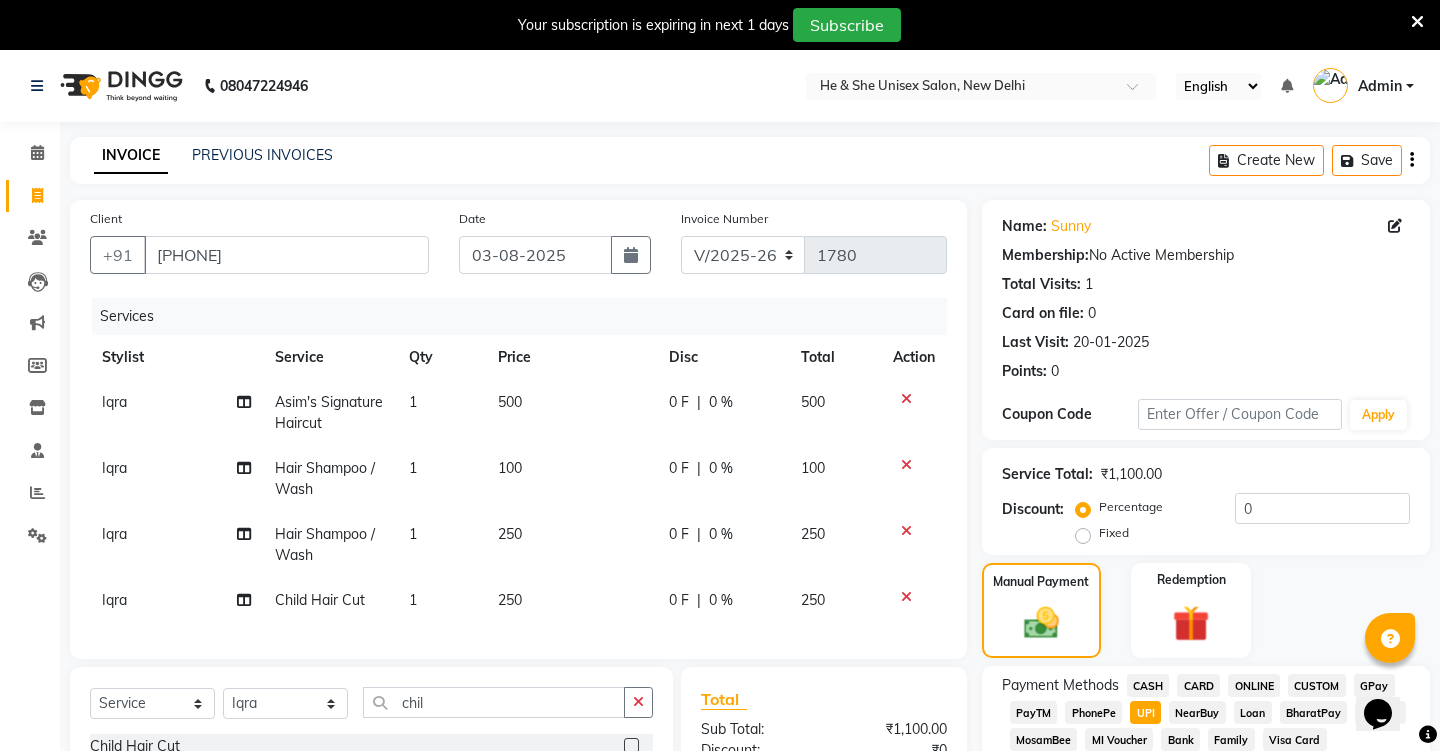 scroll, scrollTop: 0, scrollLeft: 0, axis: both 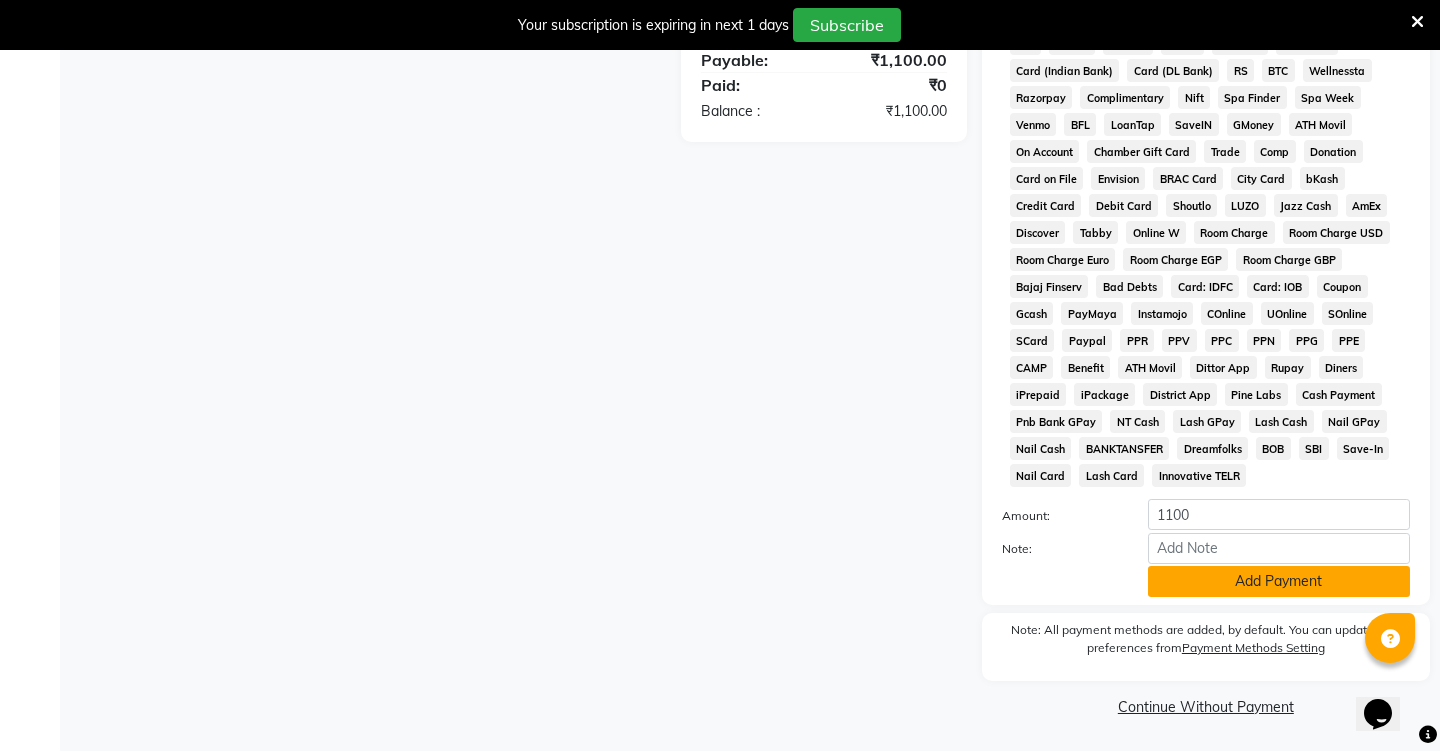 click on "Add Payment" 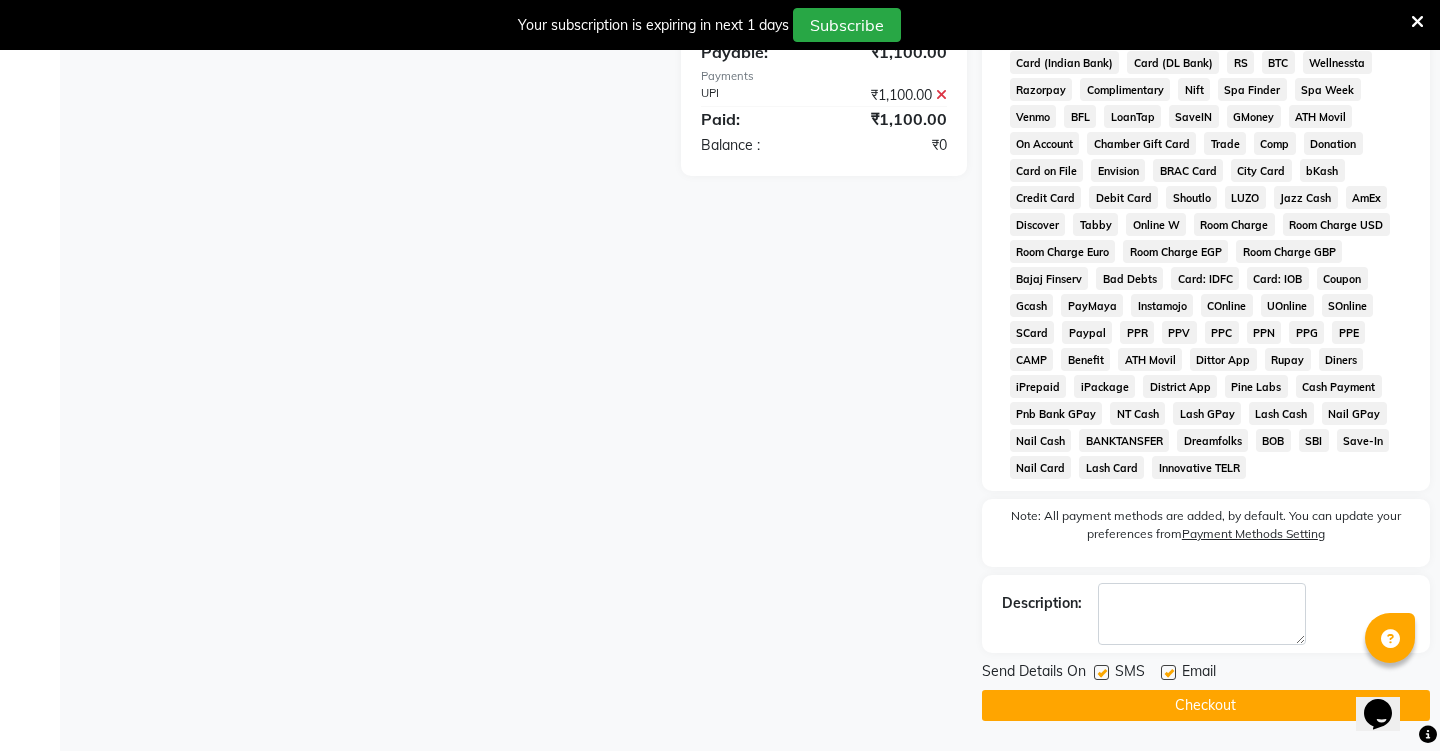 scroll, scrollTop: 785, scrollLeft: 0, axis: vertical 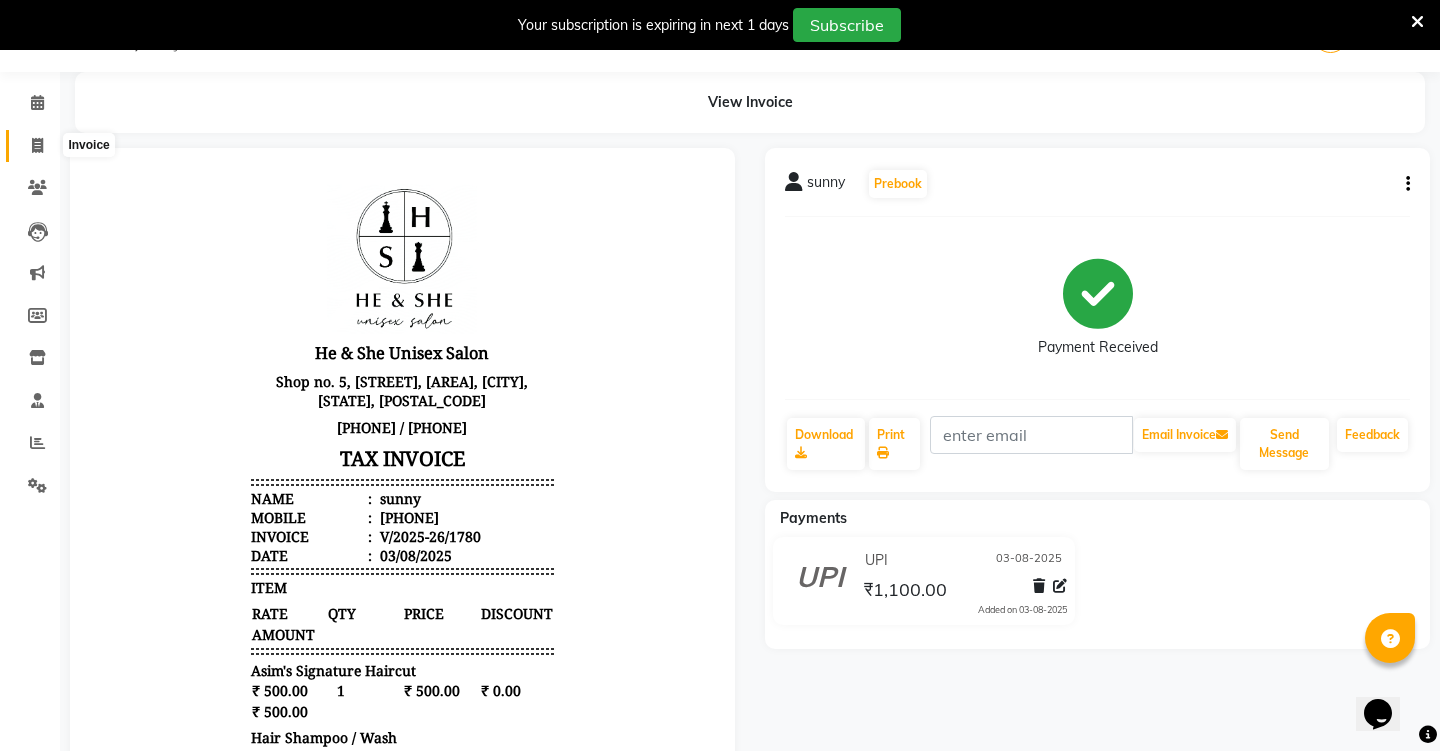click 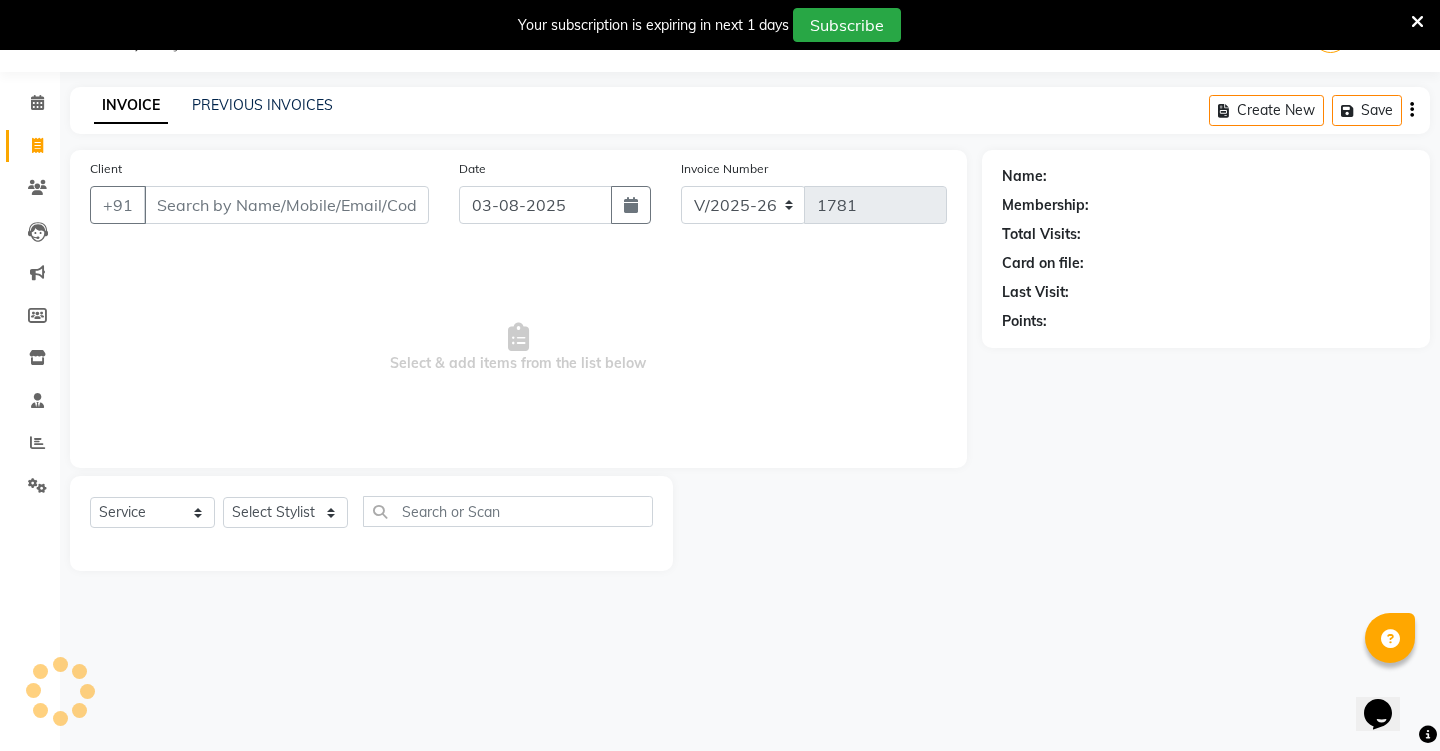 click on "Client" at bounding box center [286, 205] 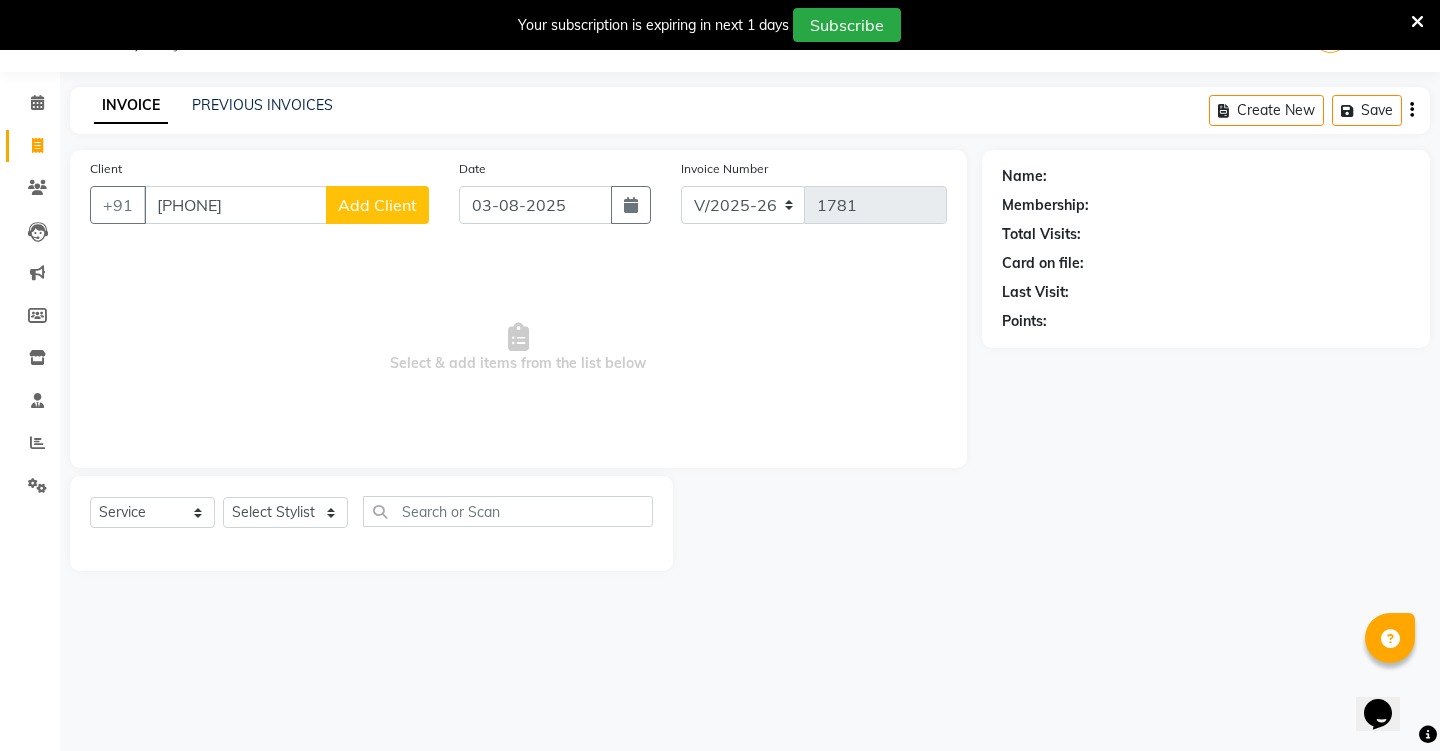 type on "[PHONE]" 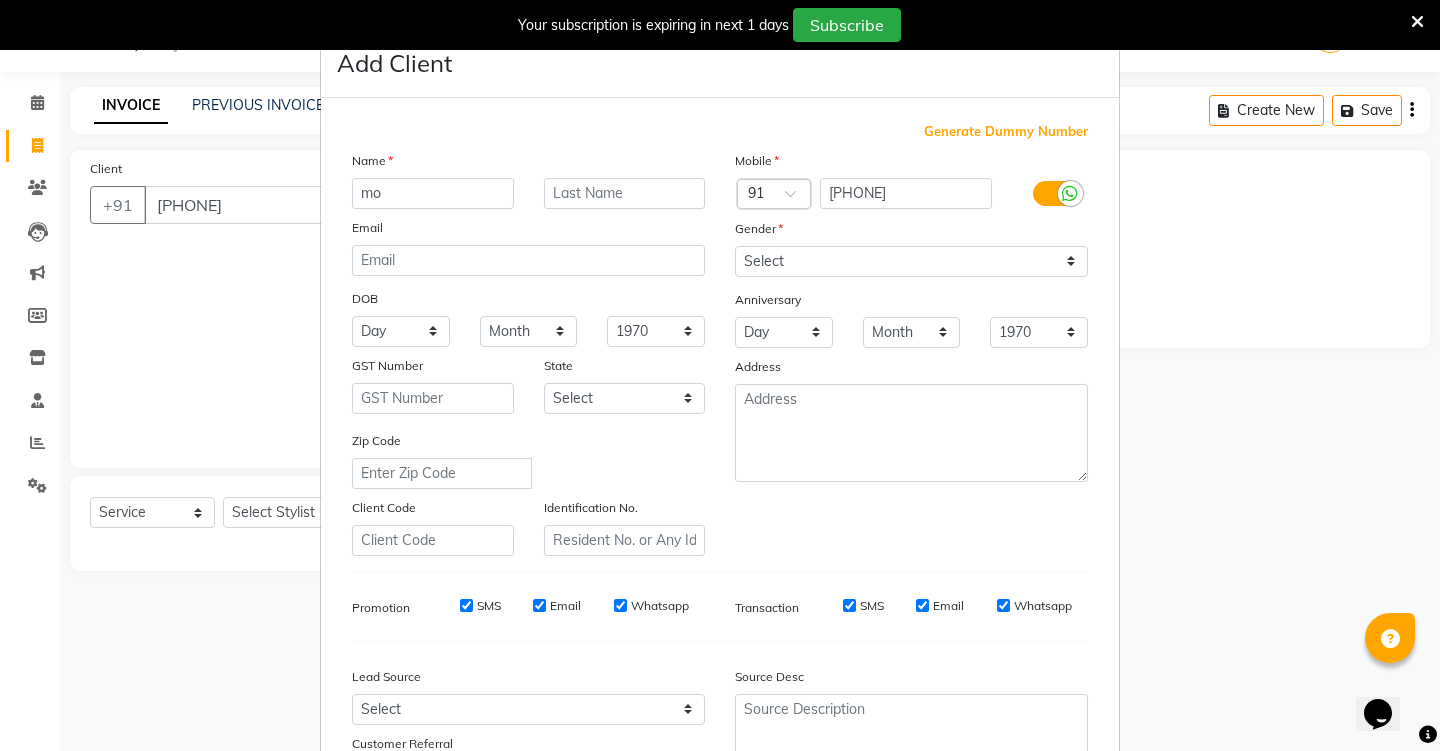 type on "m" 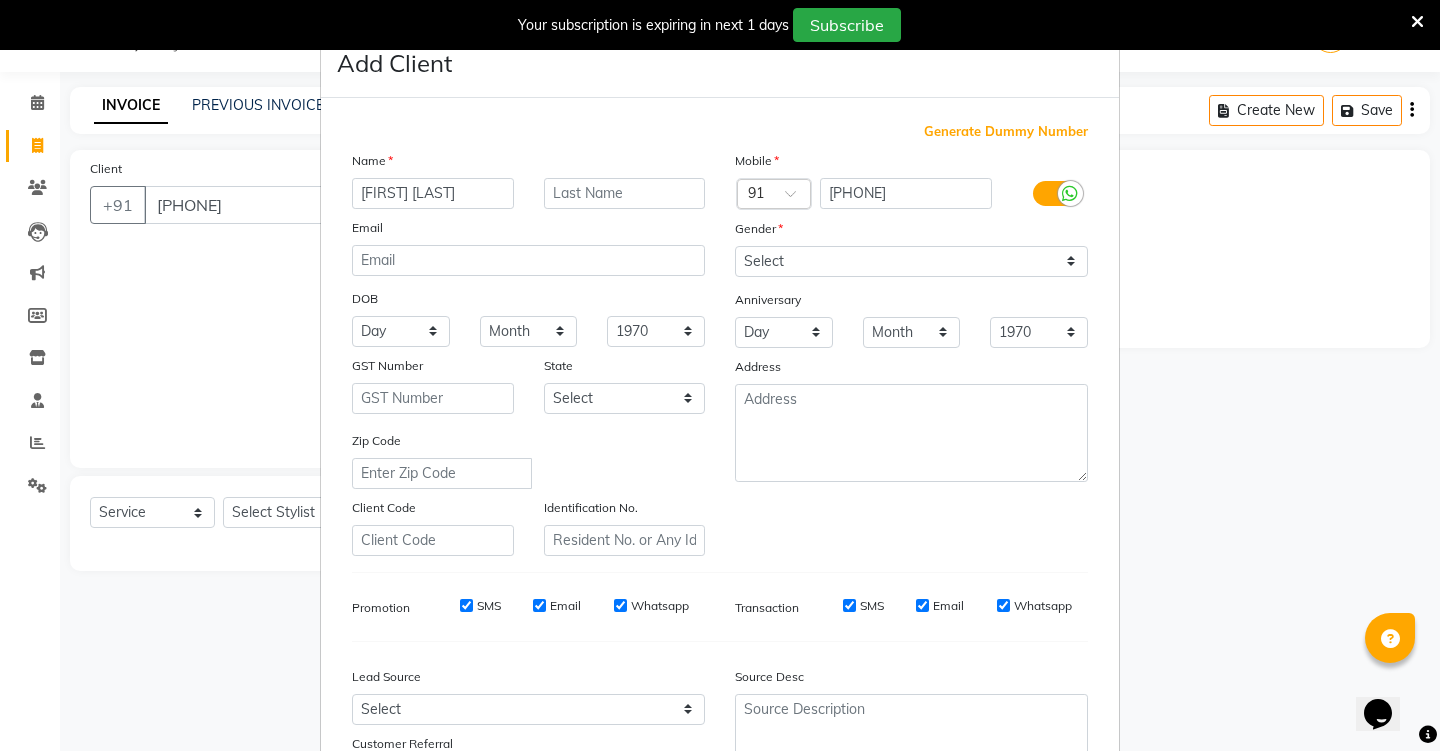 type on "[FIRST] [LAST]" 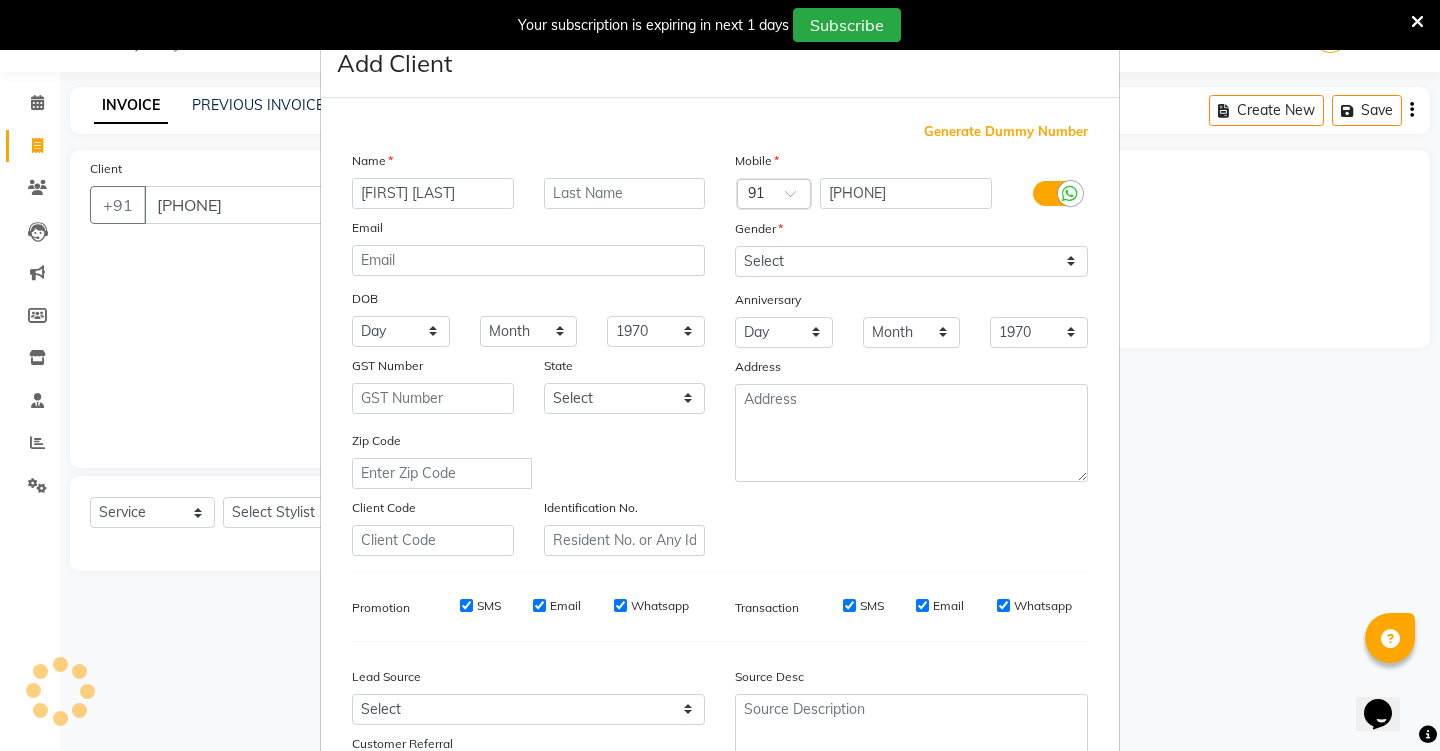 click on "Name" at bounding box center (528, 164) 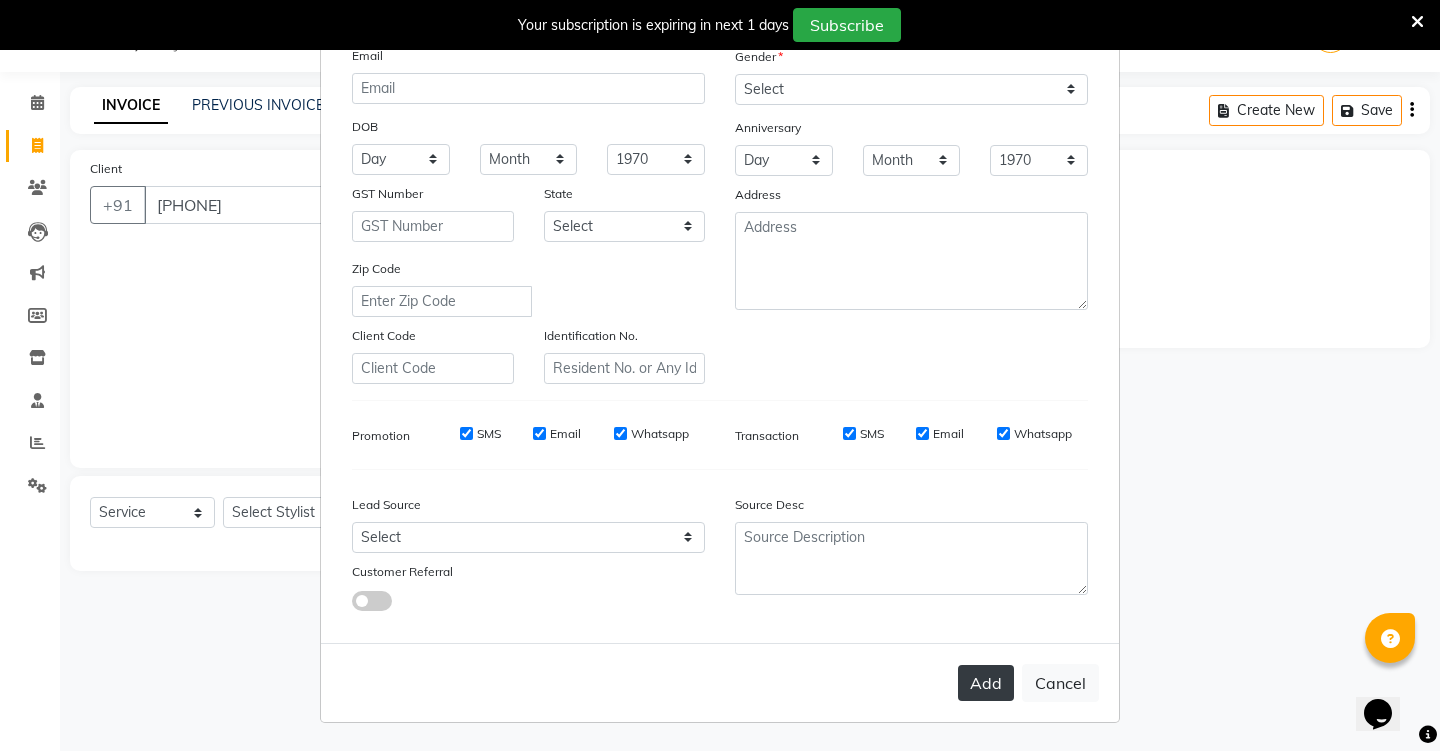 scroll, scrollTop: 171, scrollLeft: 0, axis: vertical 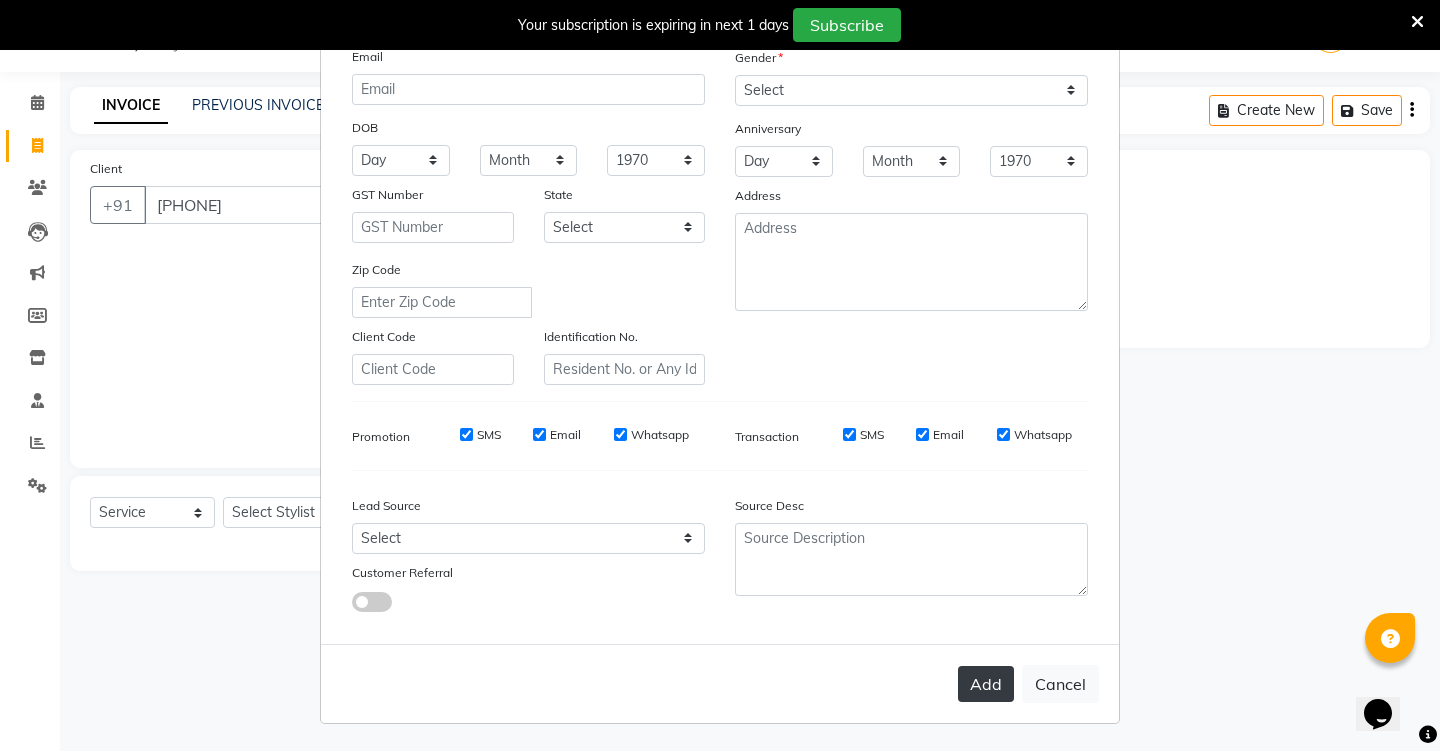 click on "Add" at bounding box center (986, 684) 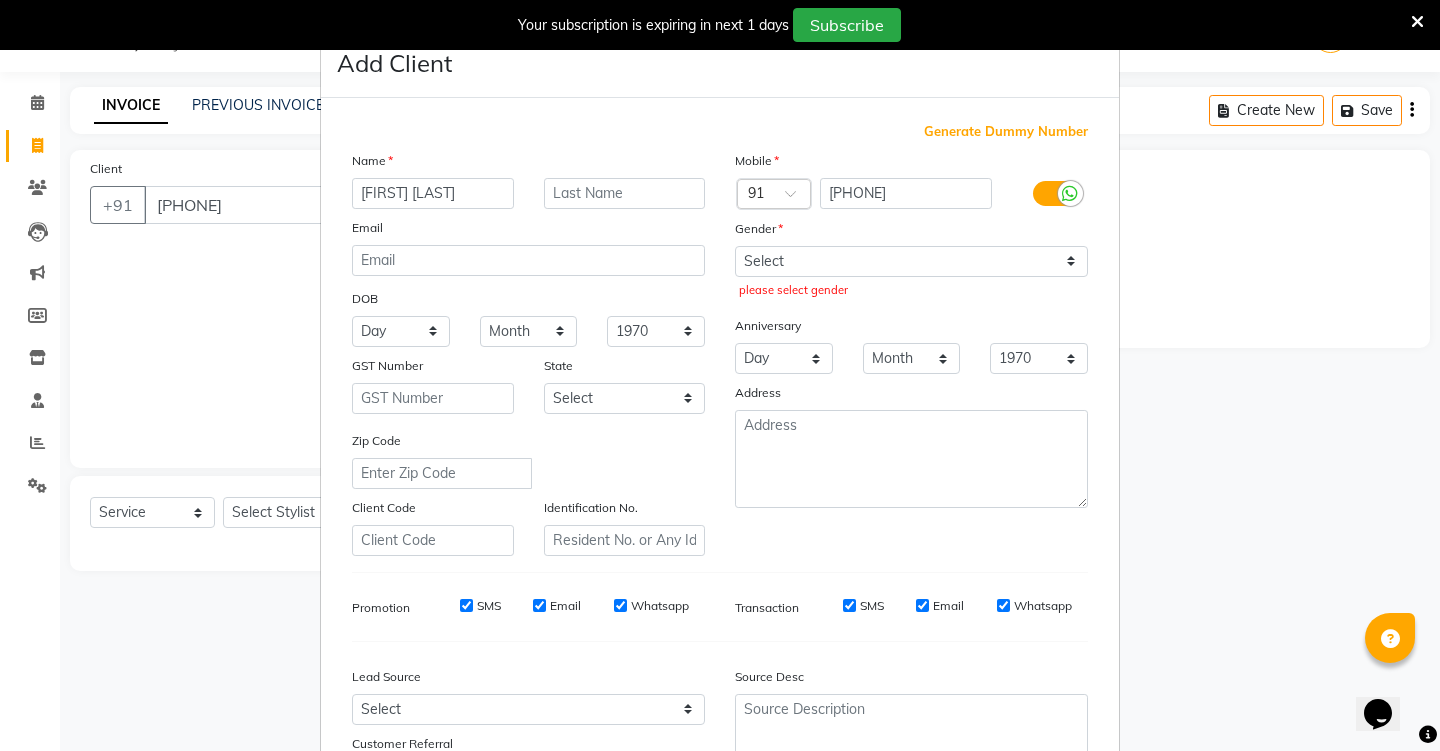 scroll, scrollTop: 0, scrollLeft: 0, axis: both 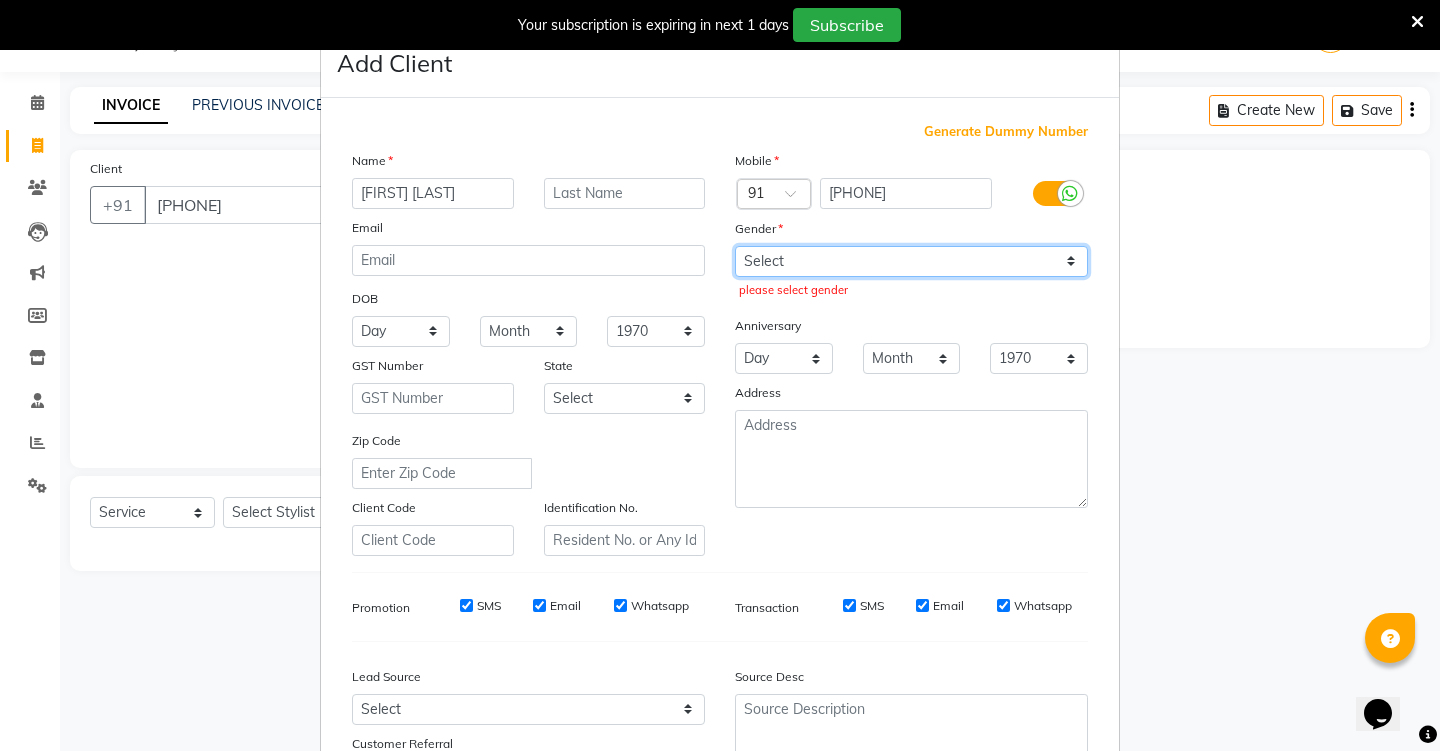 select on "male" 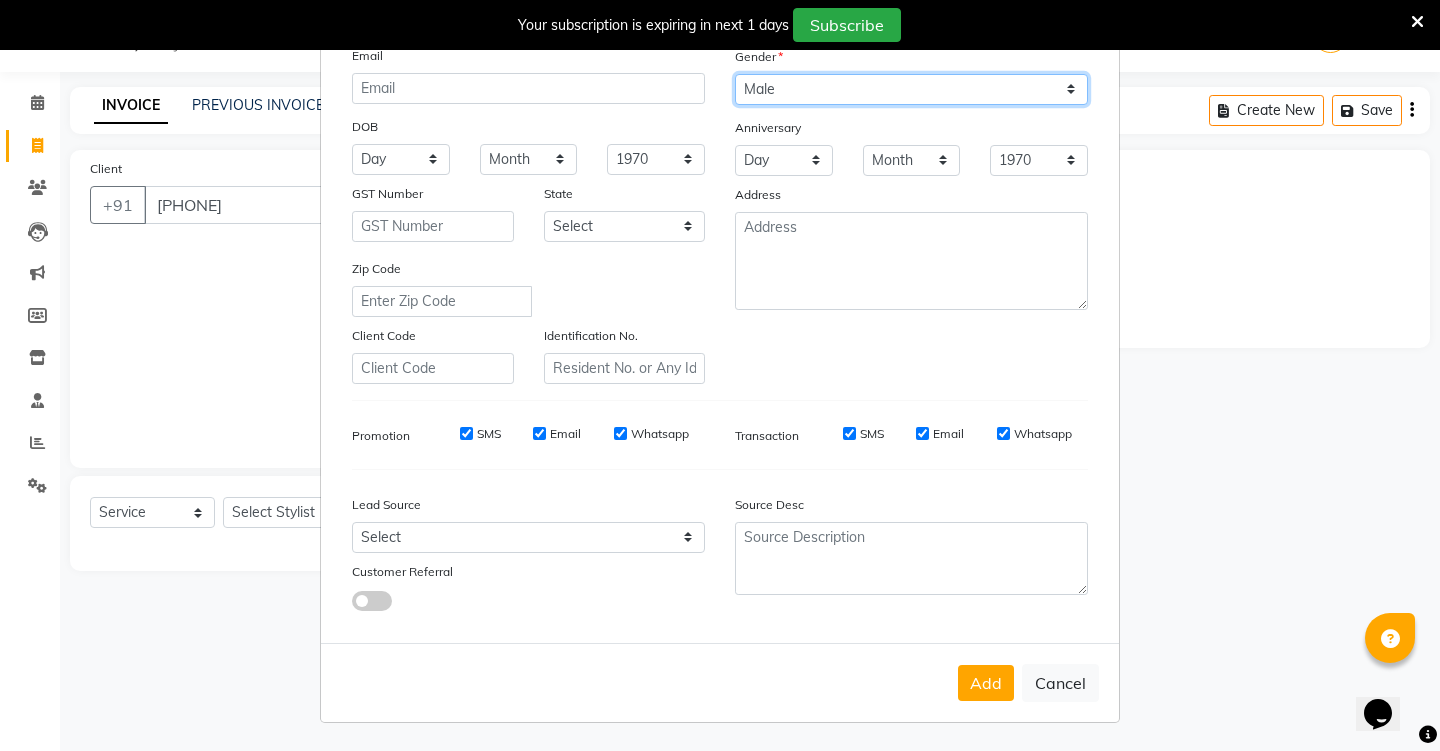 scroll, scrollTop: 171, scrollLeft: 0, axis: vertical 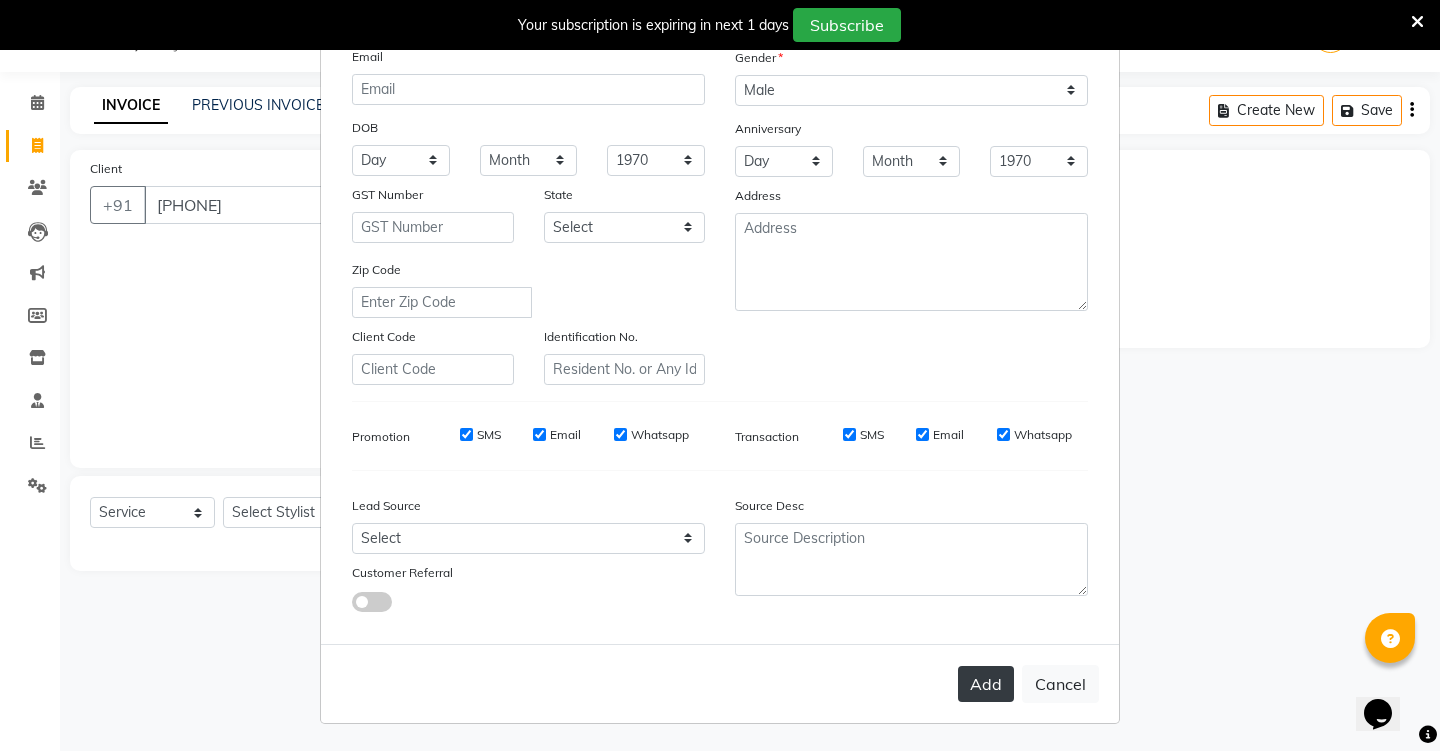 click on "Add" at bounding box center [986, 684] 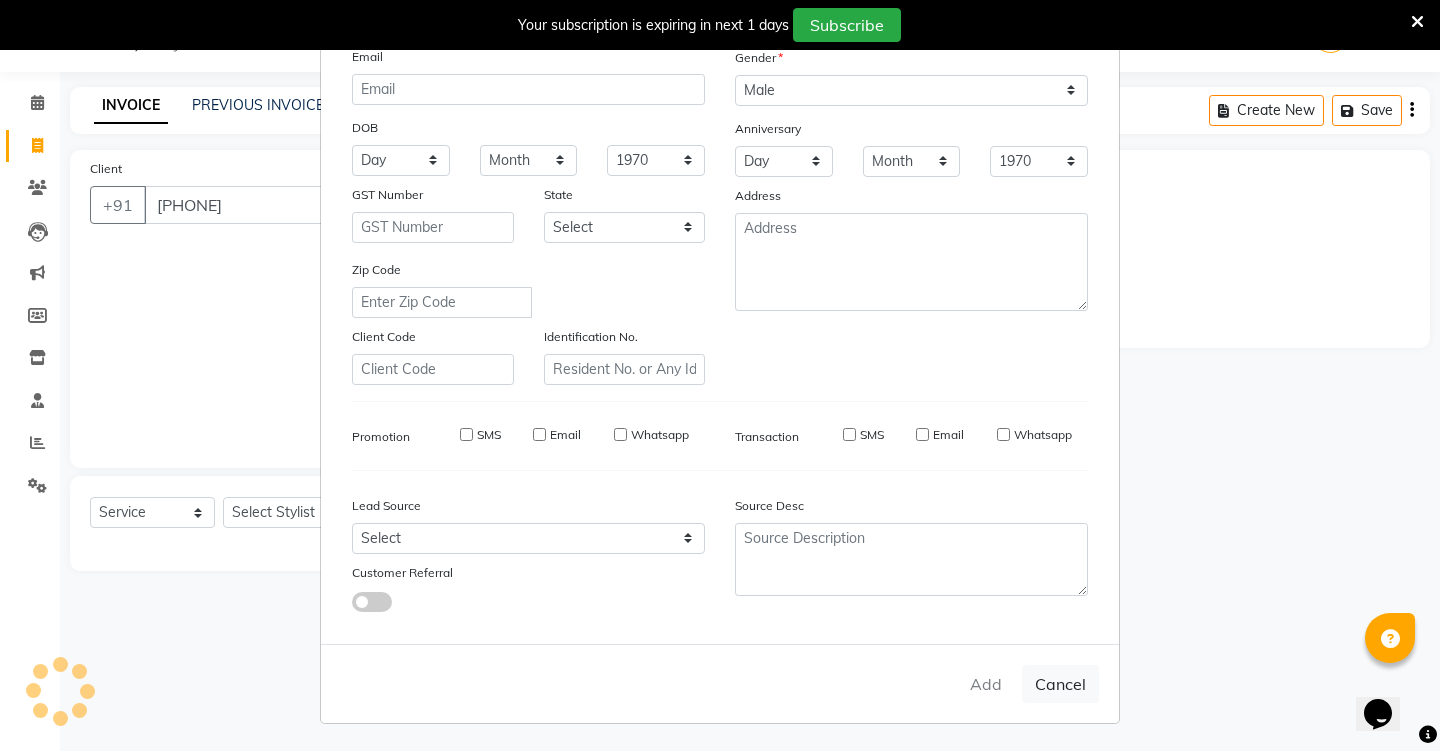type 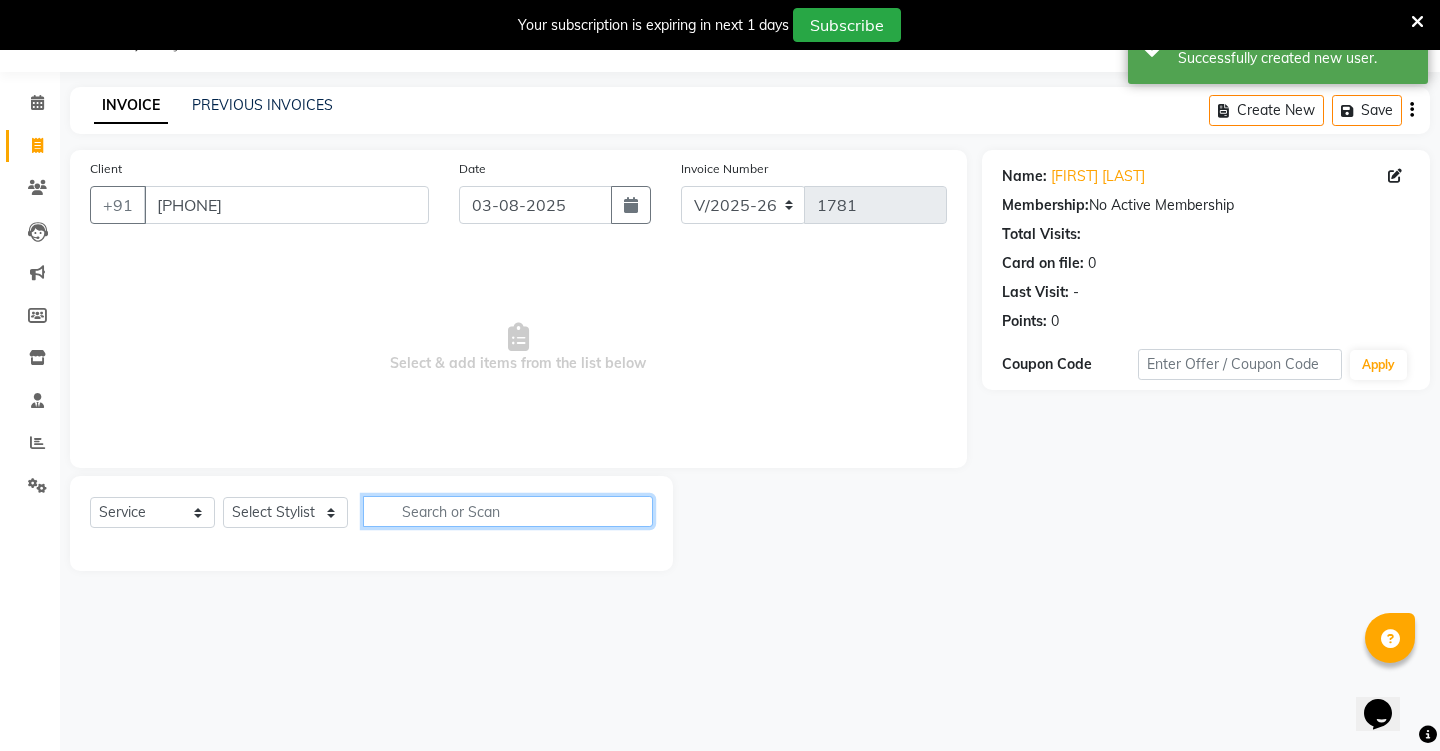 click 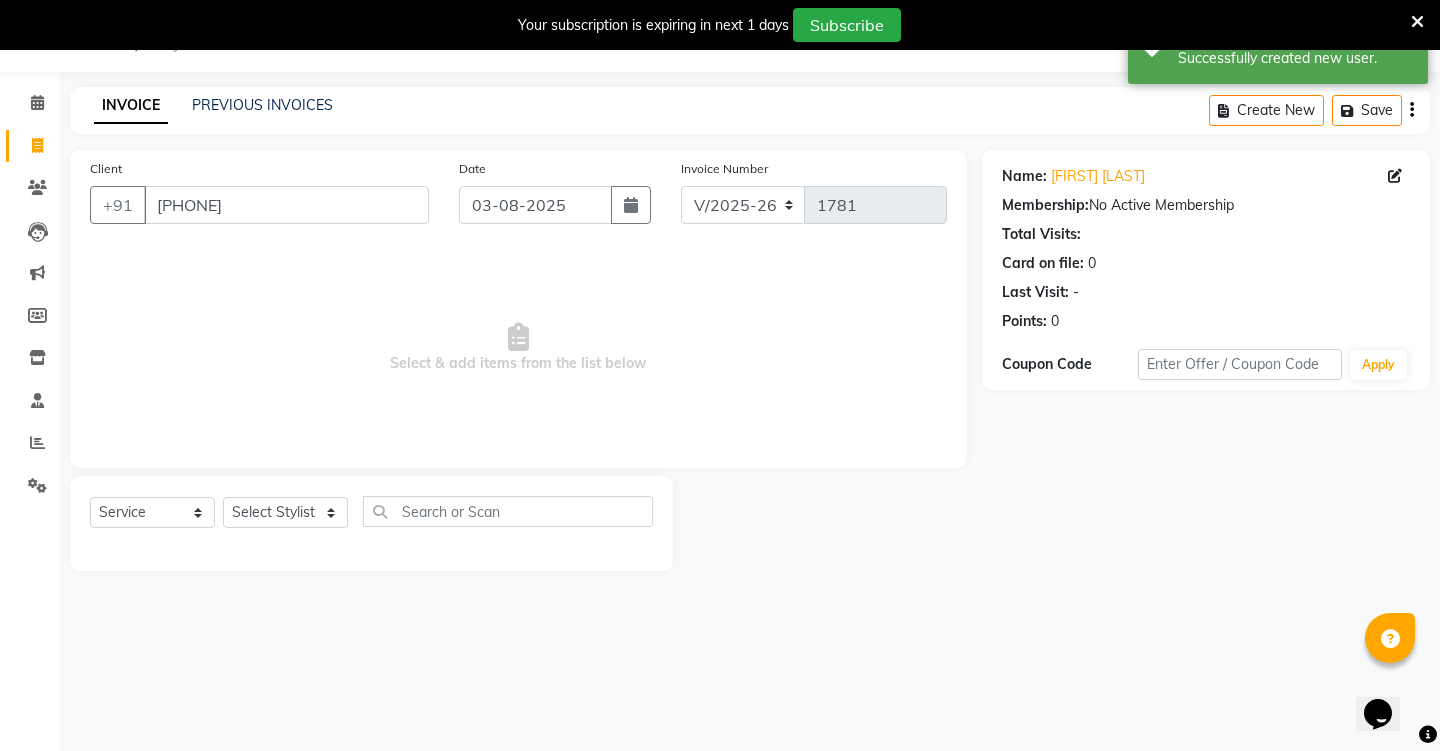 click on "Select Service Product Membership Package Voucher Prepaid Gift Card Select Stylist Abdulla Arif Arshad Asim Hussain Iqra Samad Sheetal Shruti Sonia Uwes" 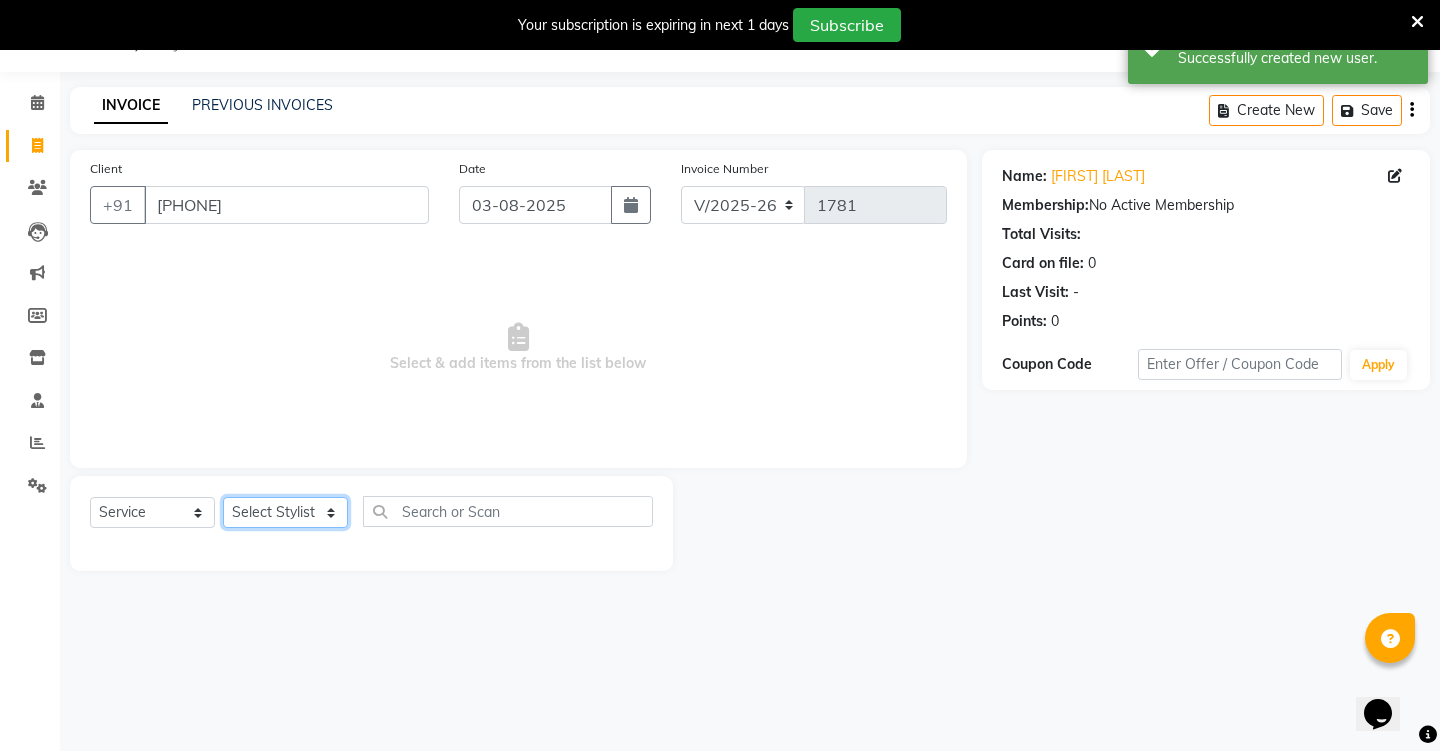 select on "73954" 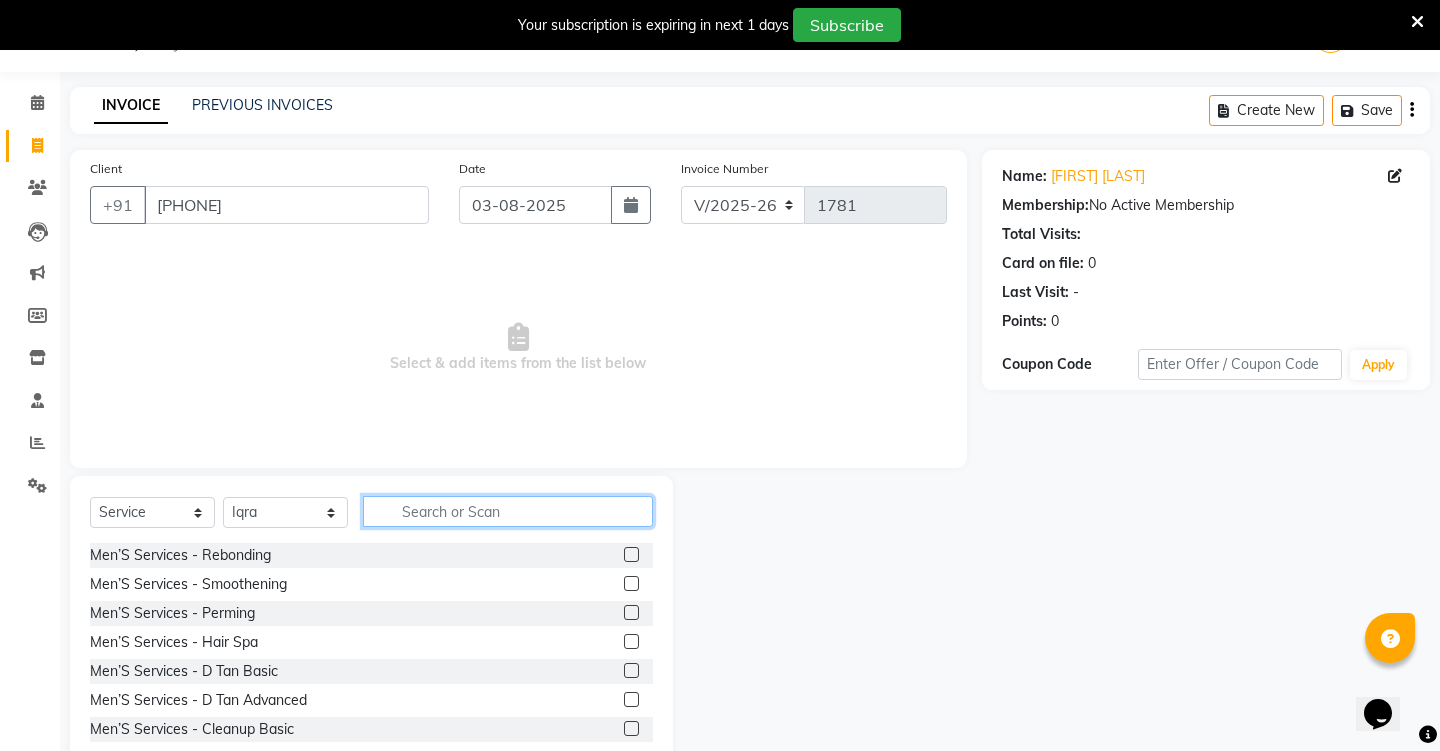 click 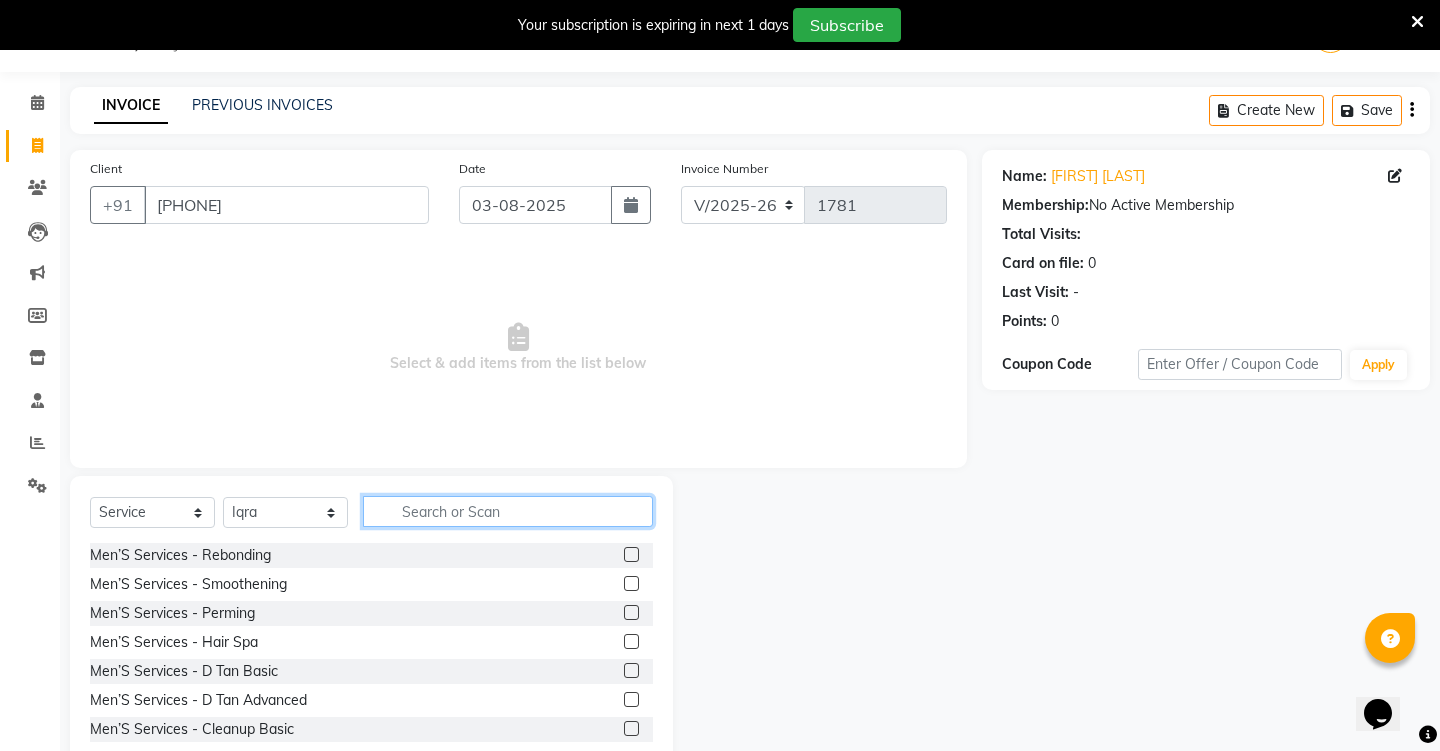 click 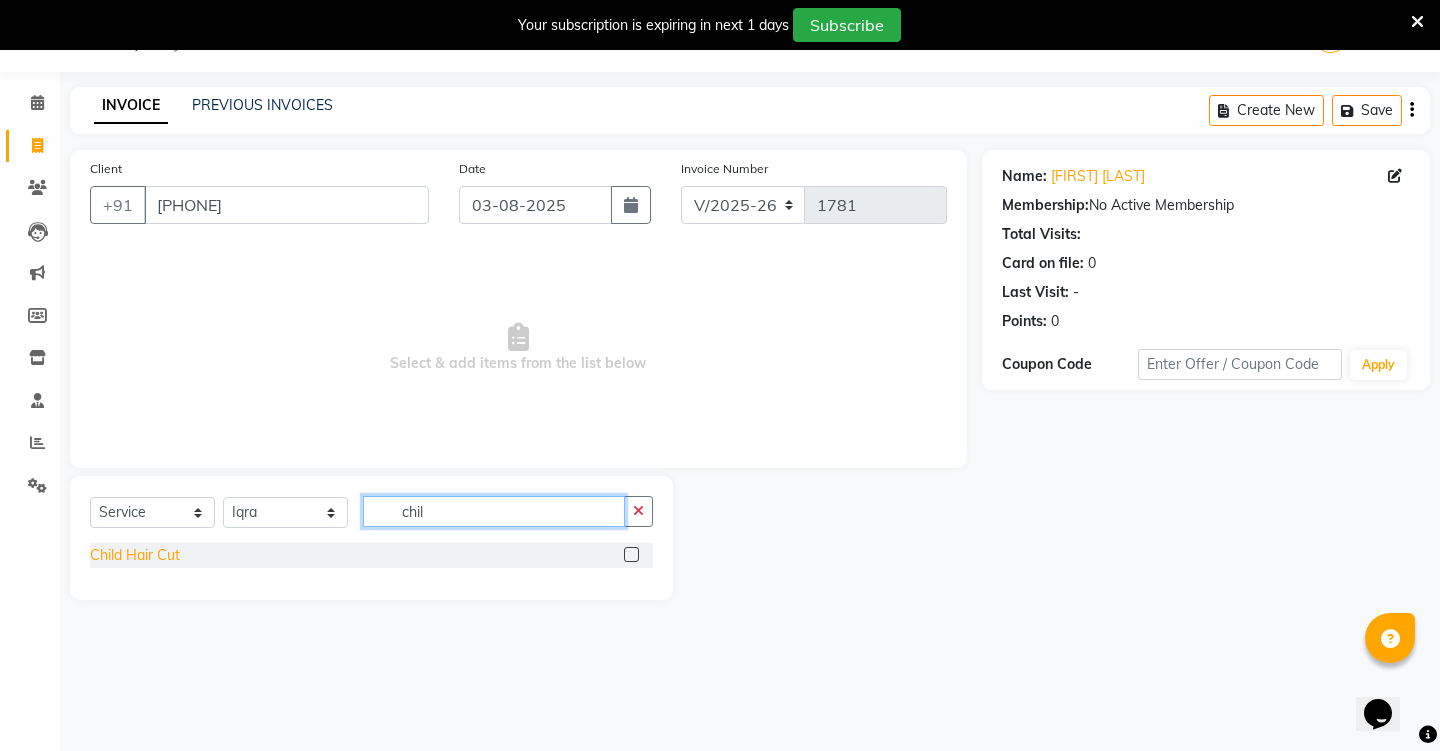 type on "chil" 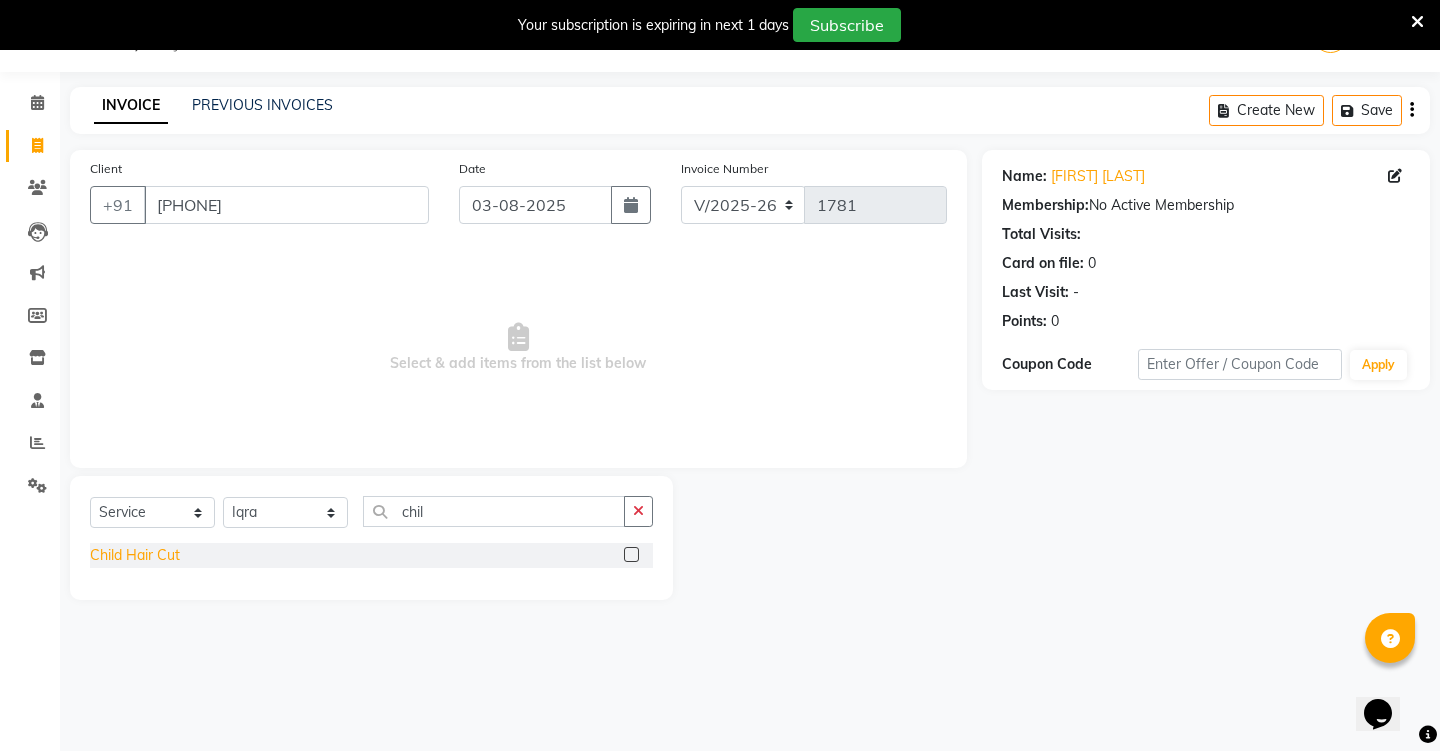 click on "Child Hair Cut" 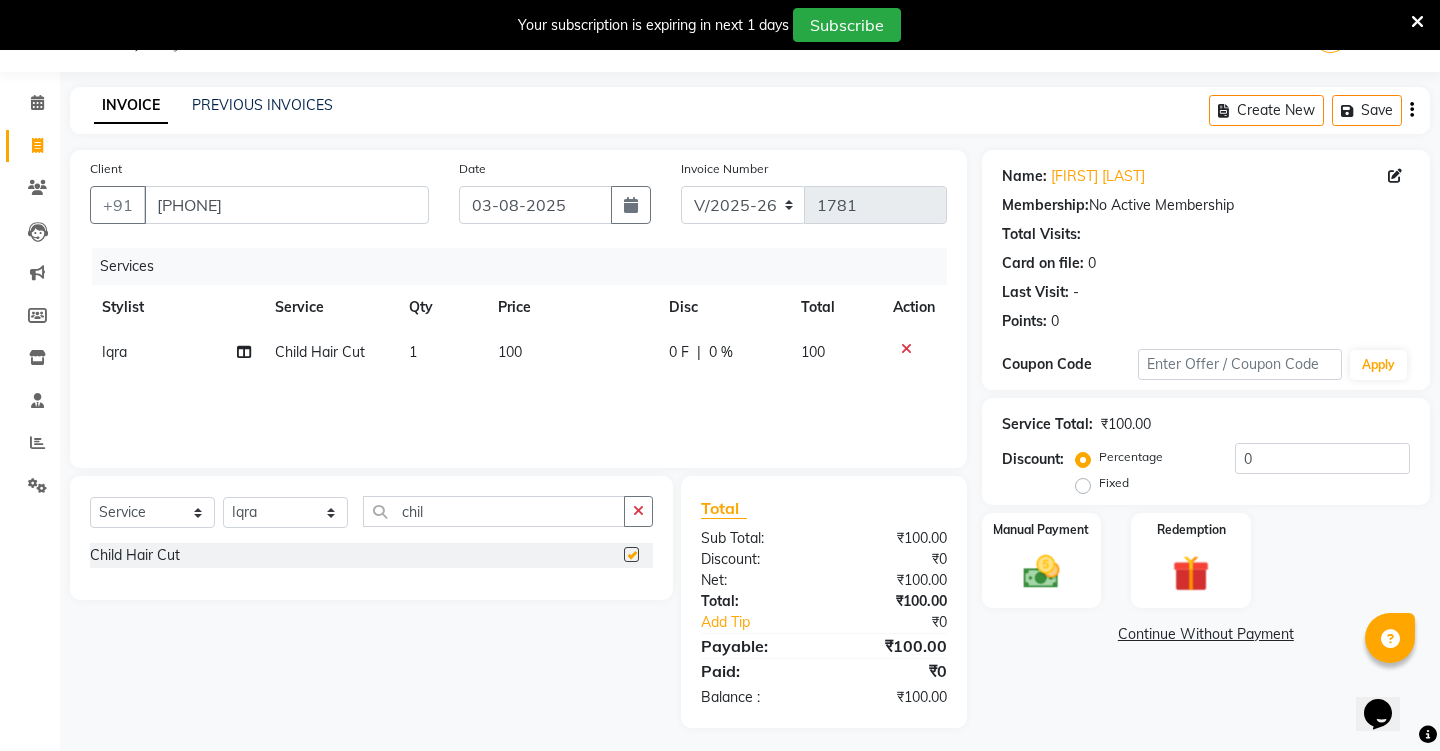 checkbox on "false" 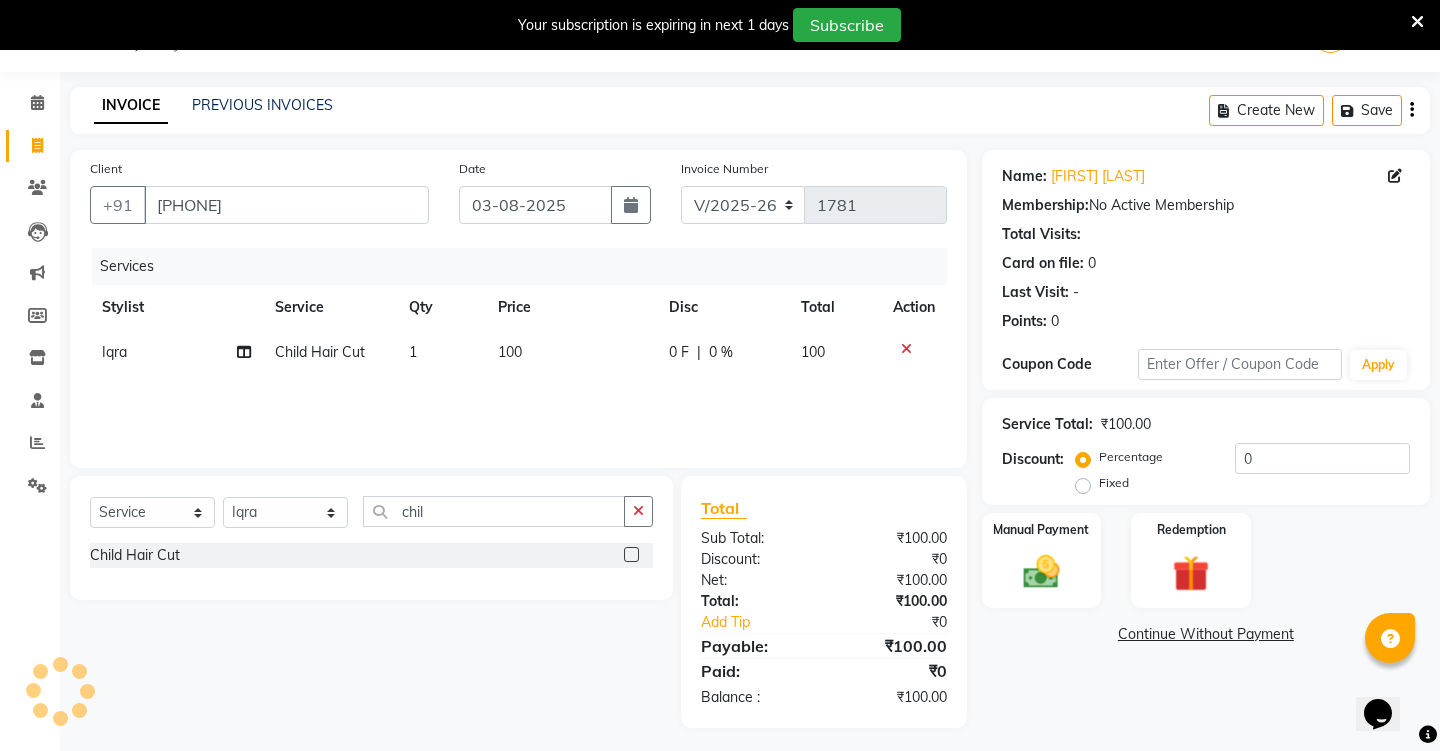 click on "100" 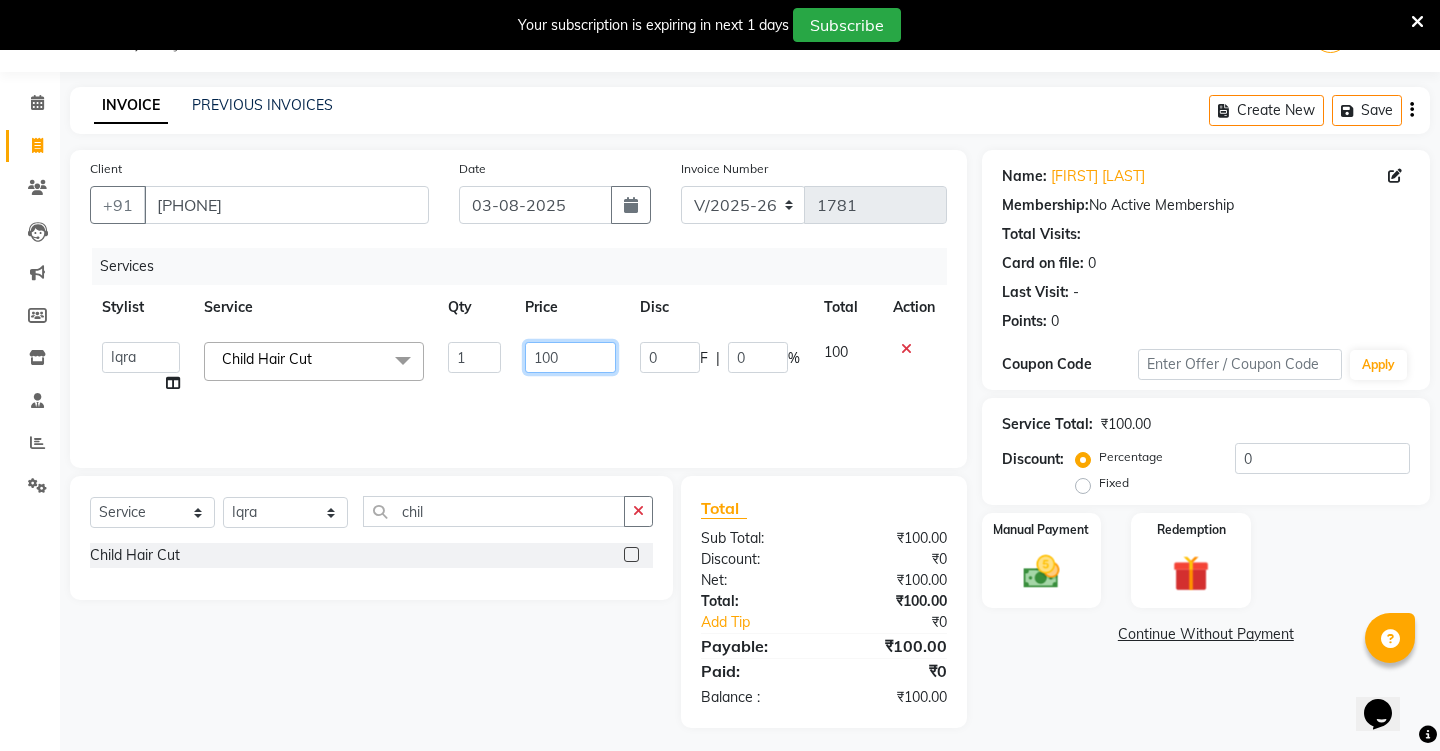 click on "100" 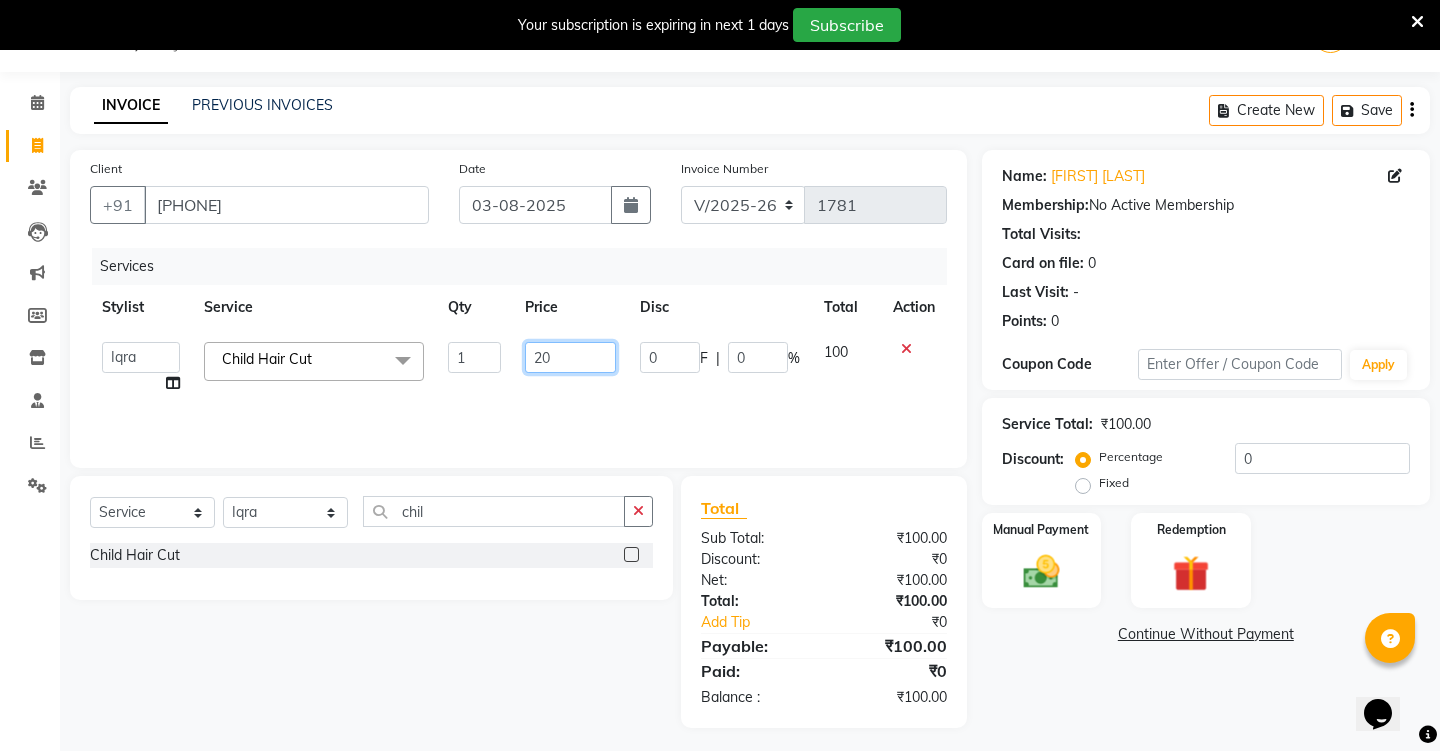 type on "250" 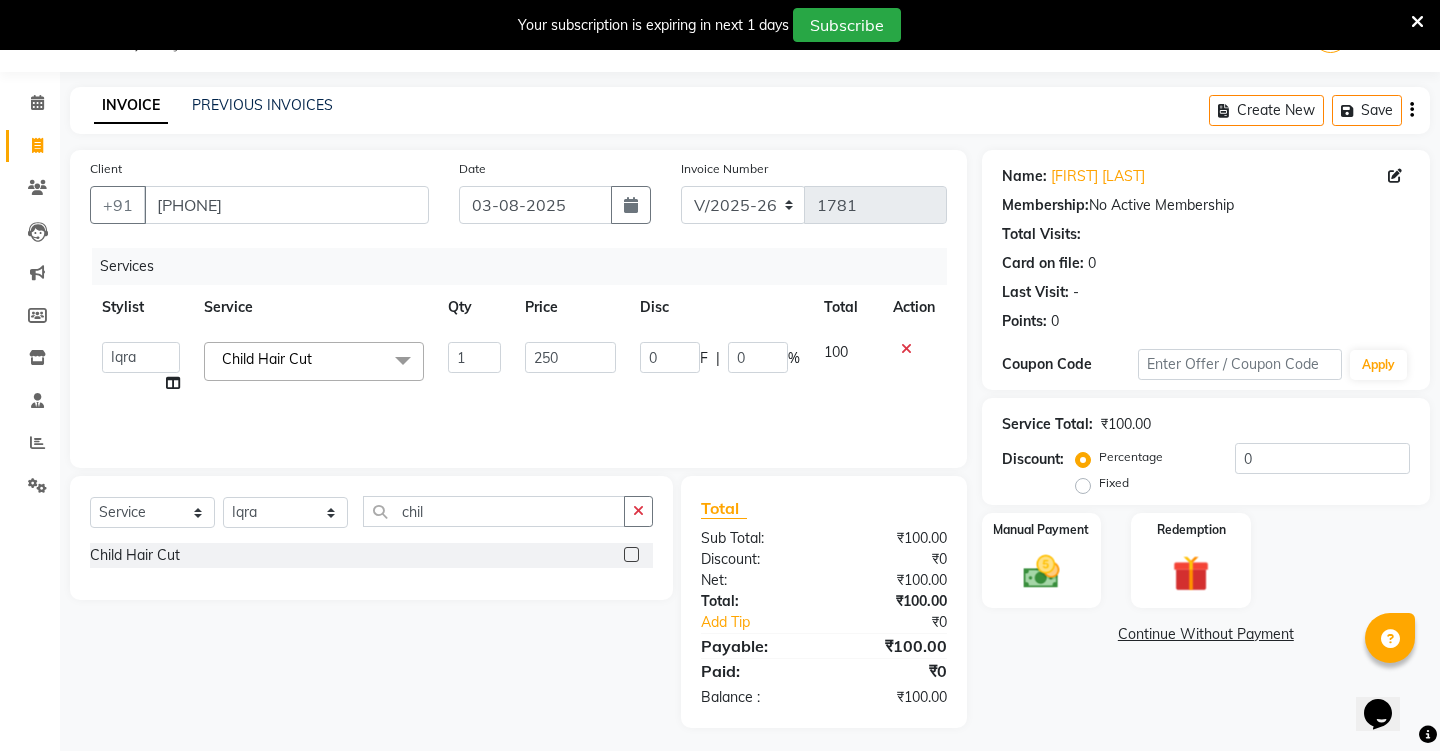 click on "Services Stylist Service Qty Price Disc Total Action Abdulla Arif Arshad Asim Hussain Iqra Samad Sheetal Shruti Sonia Uwes Child Hair Cut  x Men’S Services - Rebonding Men’S Services - Smoothening Men’S Services - Perming Men’S Services - Hair Spa Men’S Services - D Tan Basic Men’S Services - D Tan Advanced Men’S Services - Cleanup Basic Men'S Services - Cleanup Advanced Fruit Facial Facial Advance Shave Clean Beard Trim Mens Hair Cut Advance Hair Child Hair Cut Streax Hair Colour Hair Highlights Oil Massage Loreal Color Inova Hair Color Shampoo / Wash Shampoo & Mask Men's D Tan - Raga Men'S D Tan - O3 Beard Color - Loreal Inova Beard Color - Loreal Majirel Men's Hair Styling Men's Body Trimming Ladies D-Tan Raga Ladies D-Tan o3 plus Men's Scrub Massage Men's Mehendi Application/wash Men's Rica Body wax Mens's Rica under Arms Men's Rica Front & Back wax Mens's Face Wash Mens Package Chauv Kanpeki Facial  Trimmer Only Neck D-Tan Mens Global and High lights Faced Mask 1 250" 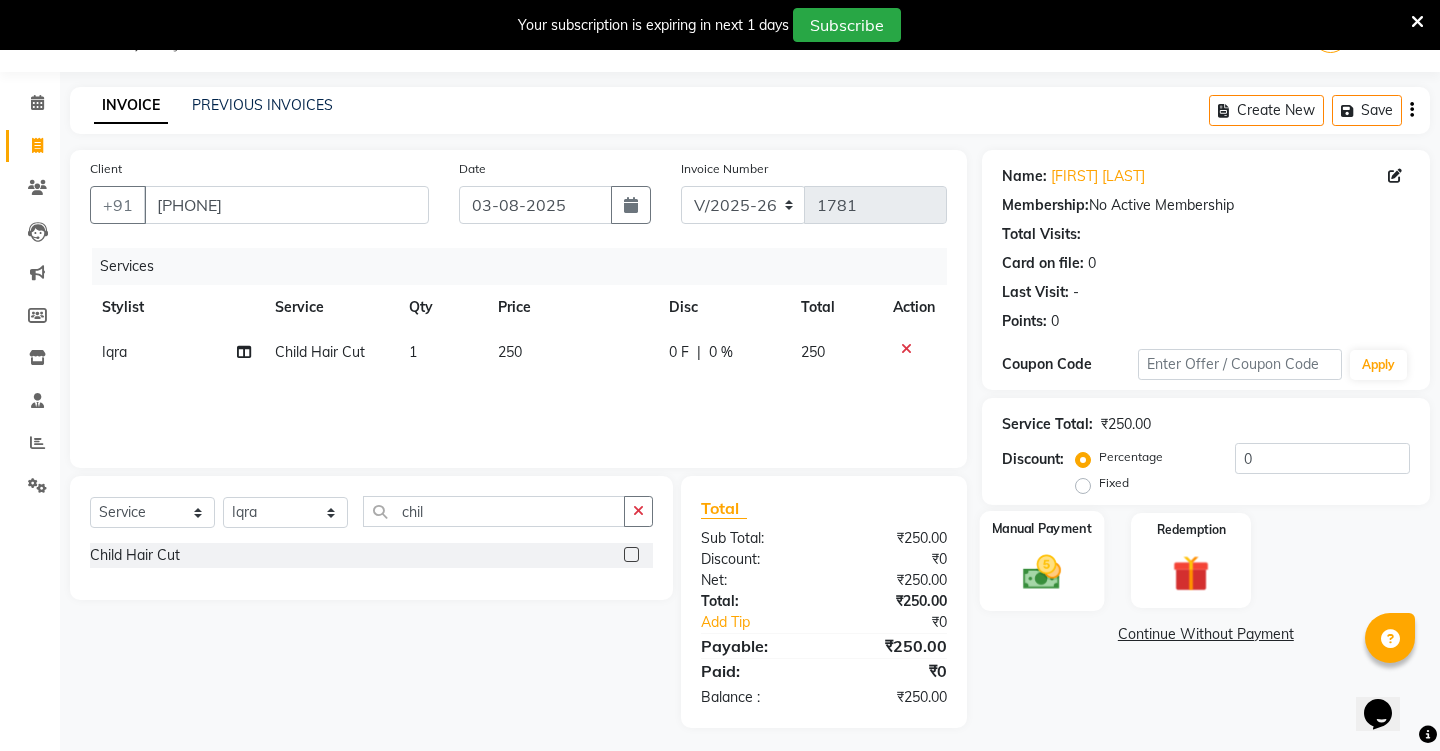 click 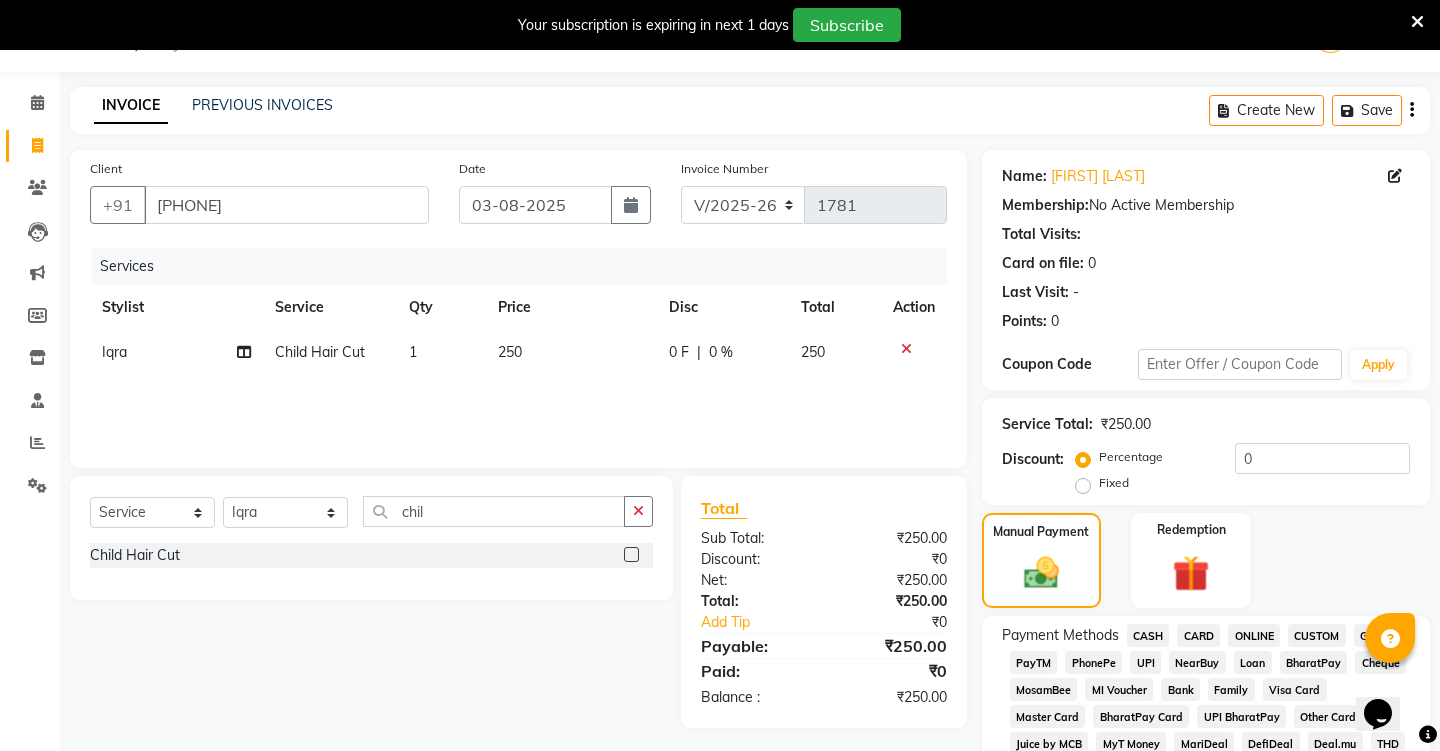 click on "UPI" 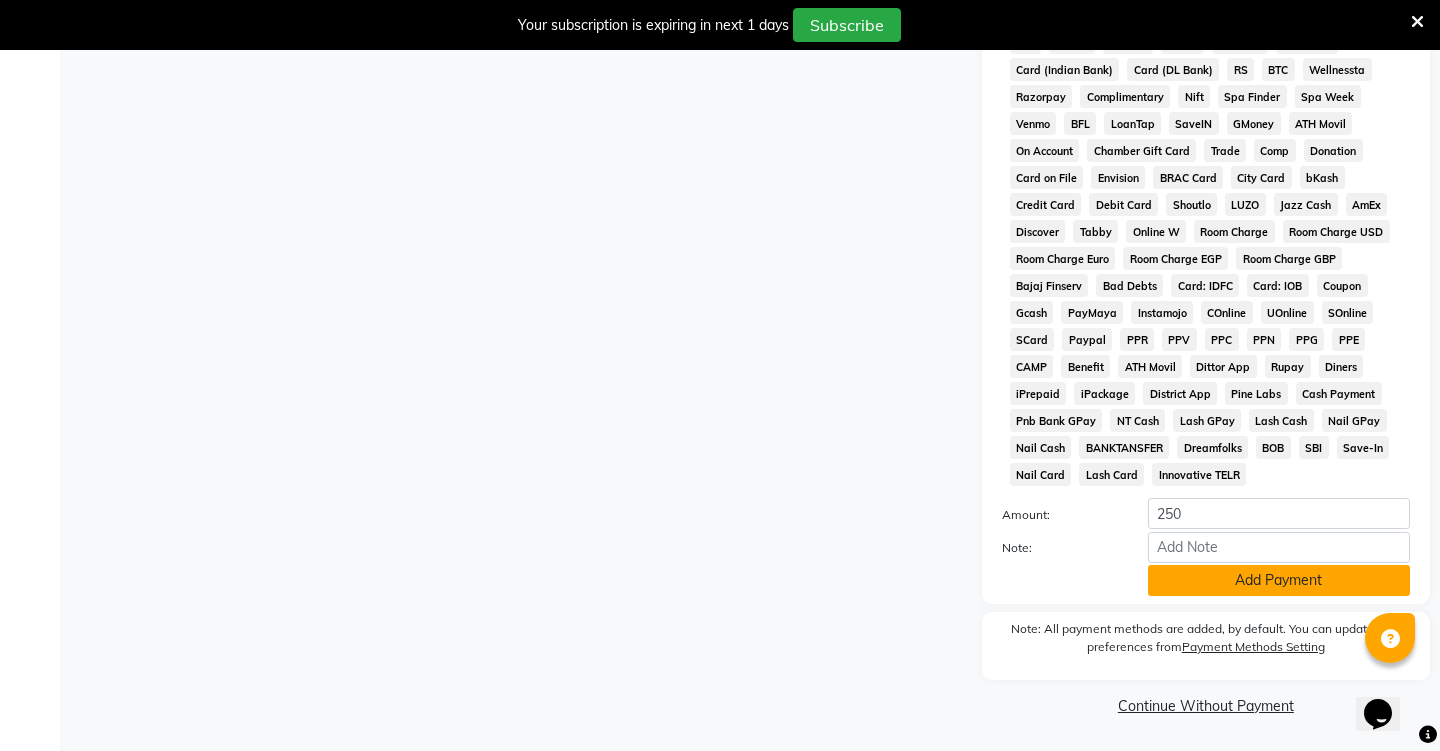 scroll, scrollTop: 777, scrollLeft: 0, axis: vertical 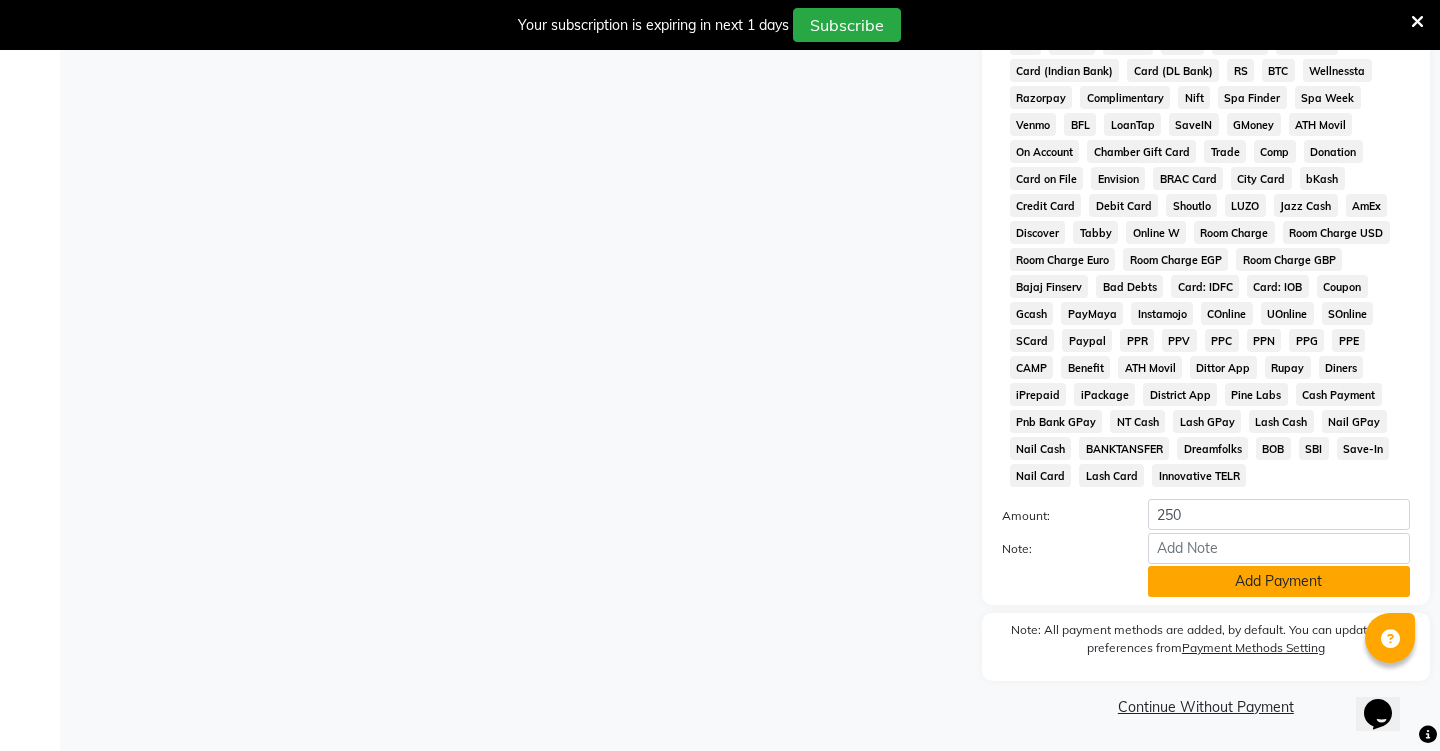 click on "Add Payment" 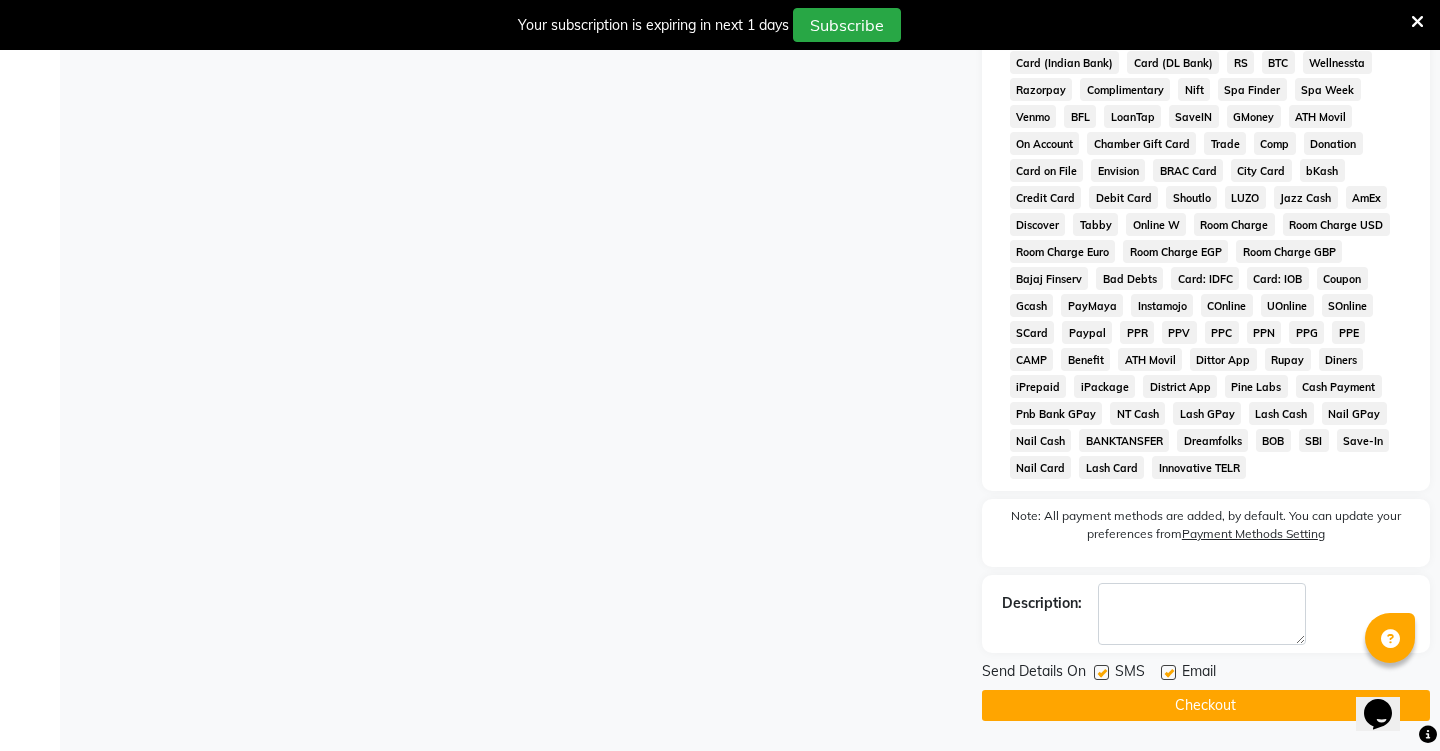 scroll, scrollTop: 785, scrollLeft: 0, axis: vertical 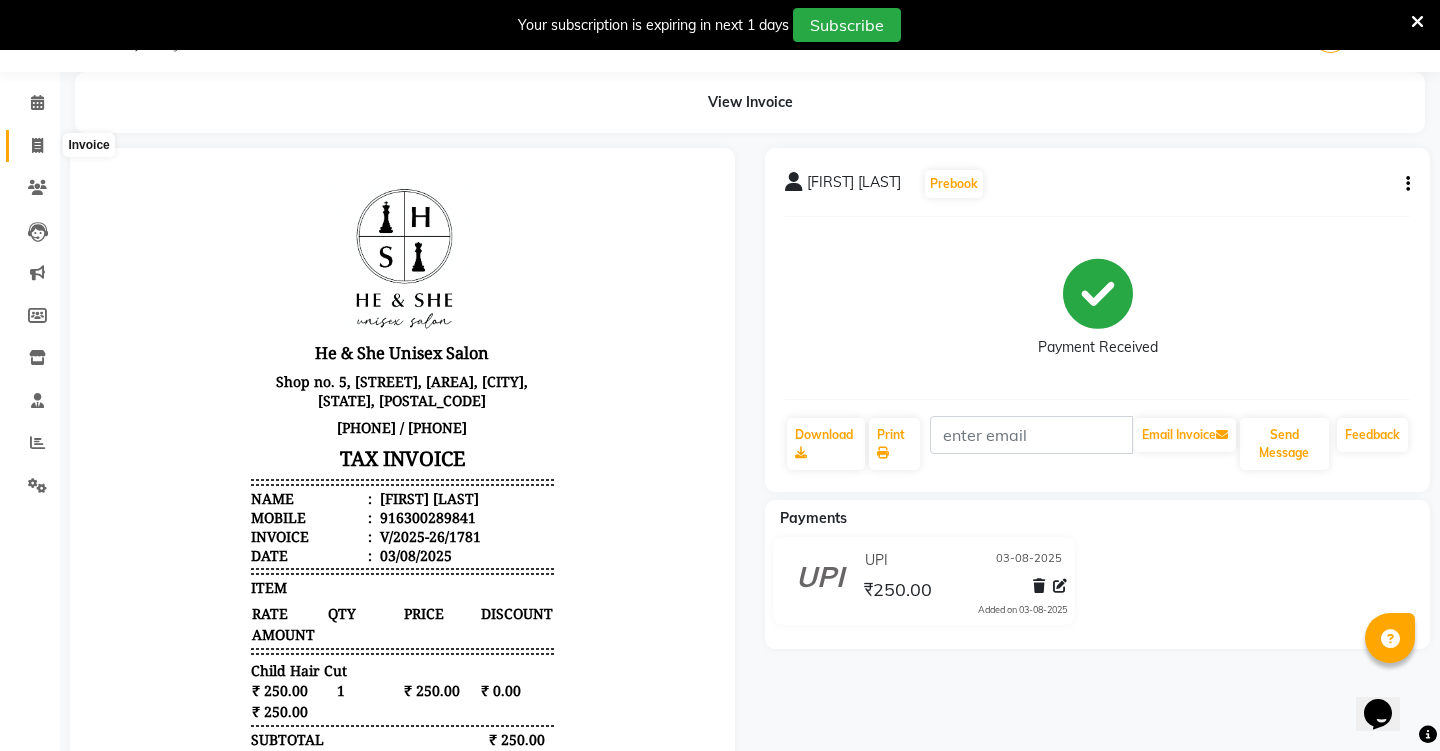 click 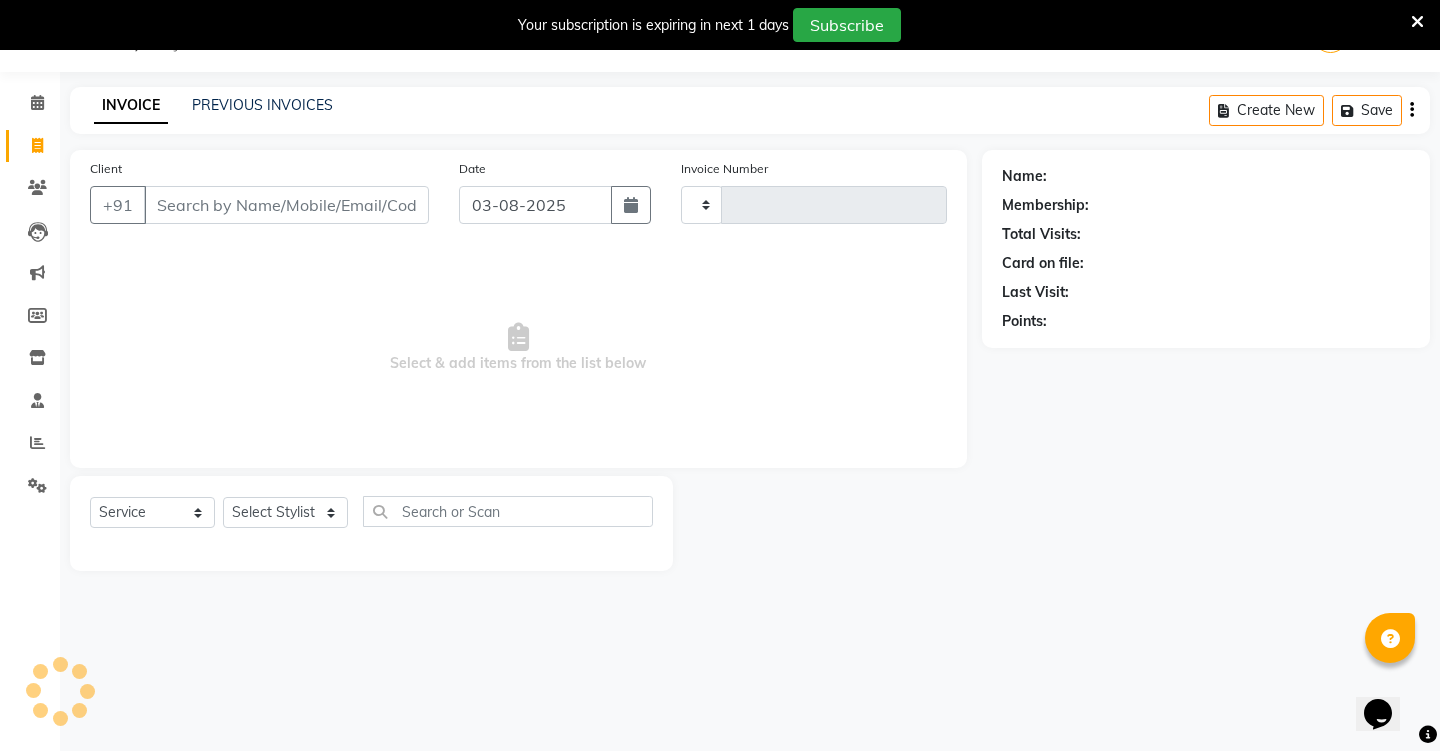 type on "1782" 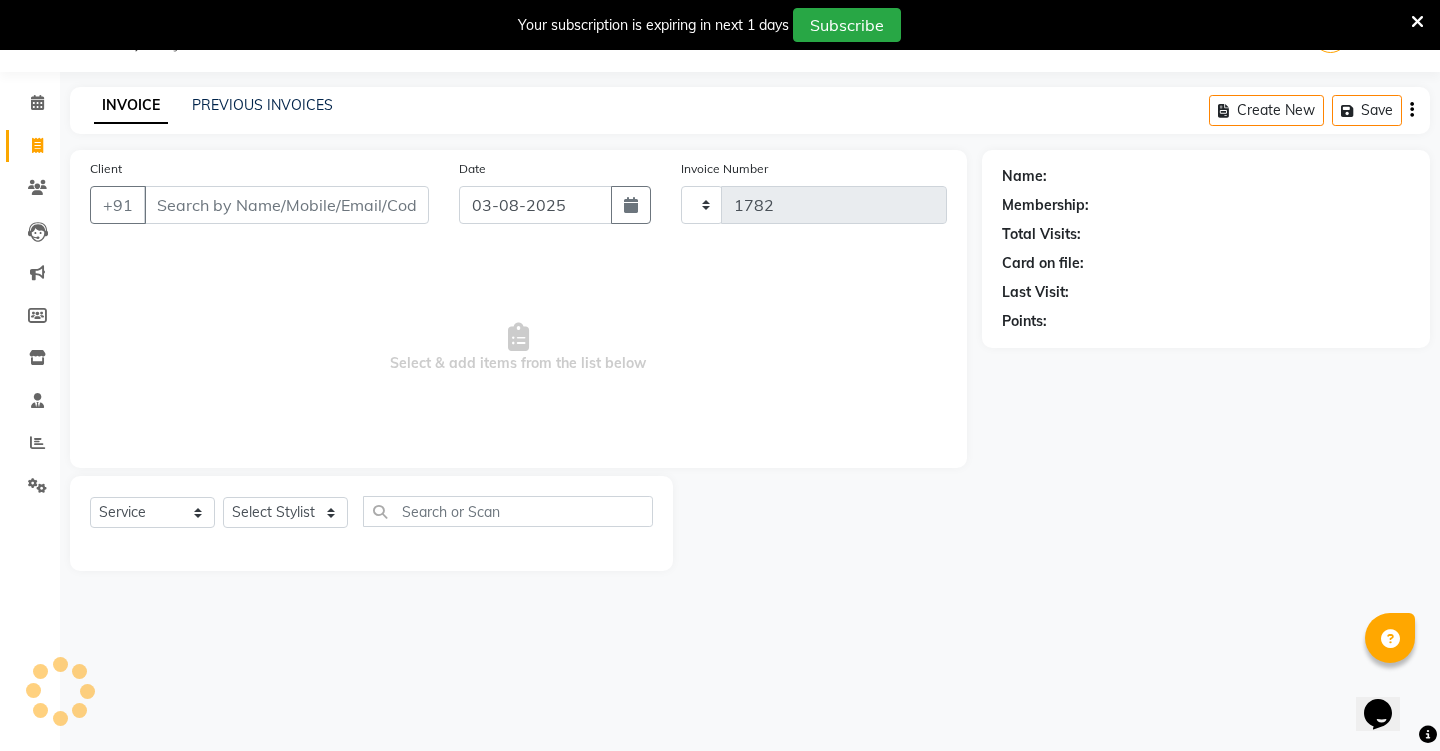select on "4745" 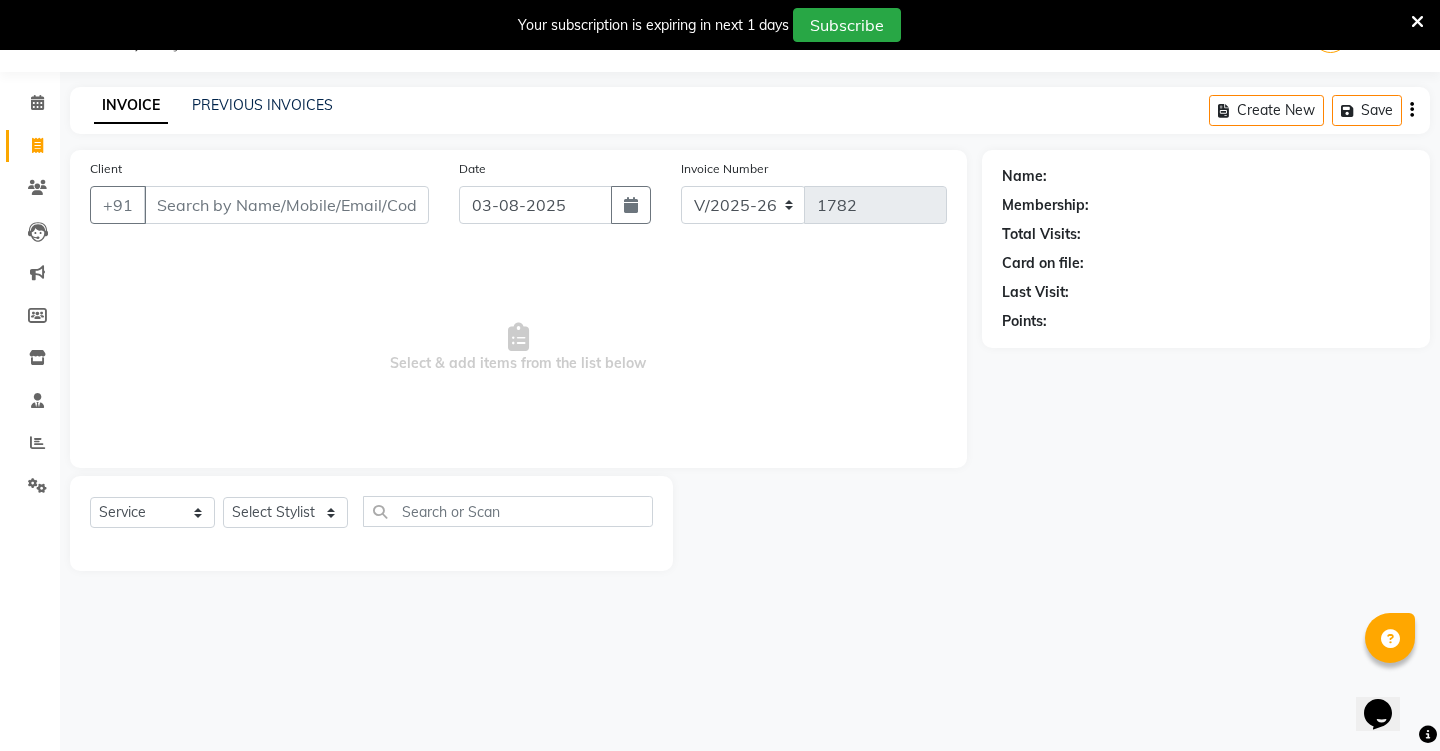 click on "INVOICE PREVIOUS INVOICES Create New   Save  Client +91 Date 03-08-2025 Invoice Number V/2025 V/2025-26 1782  Select & add items from the list below  Select  Service  Product  Membership  Package Voucher Gift Card  Select Stylist [FIRST]  [FIRST] [FIRST] [FIRST] [FIRST]  [FIRST]  [FIRST]  [FIRST] [FIRST] Name: Membership: Total Visits: Card on file: Last Visit:  Points:" 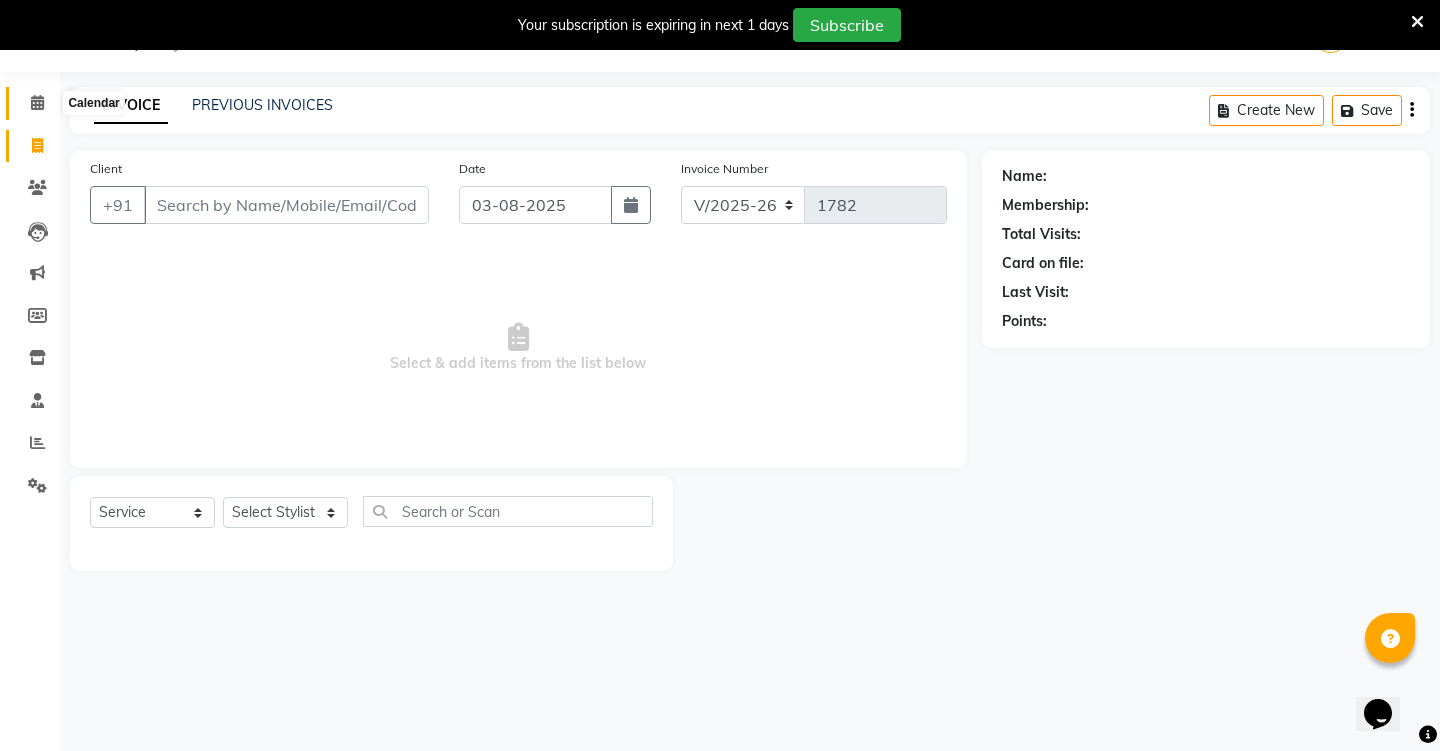 click 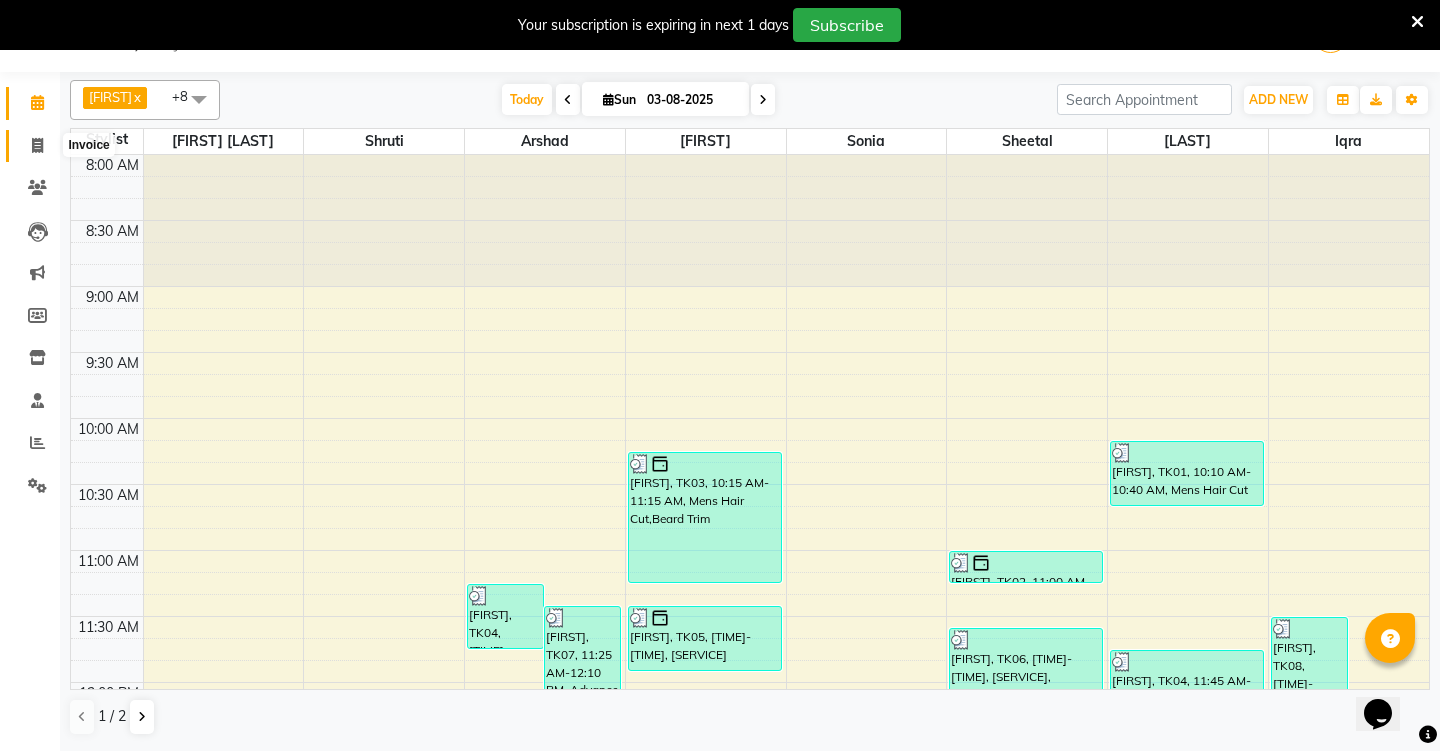 click 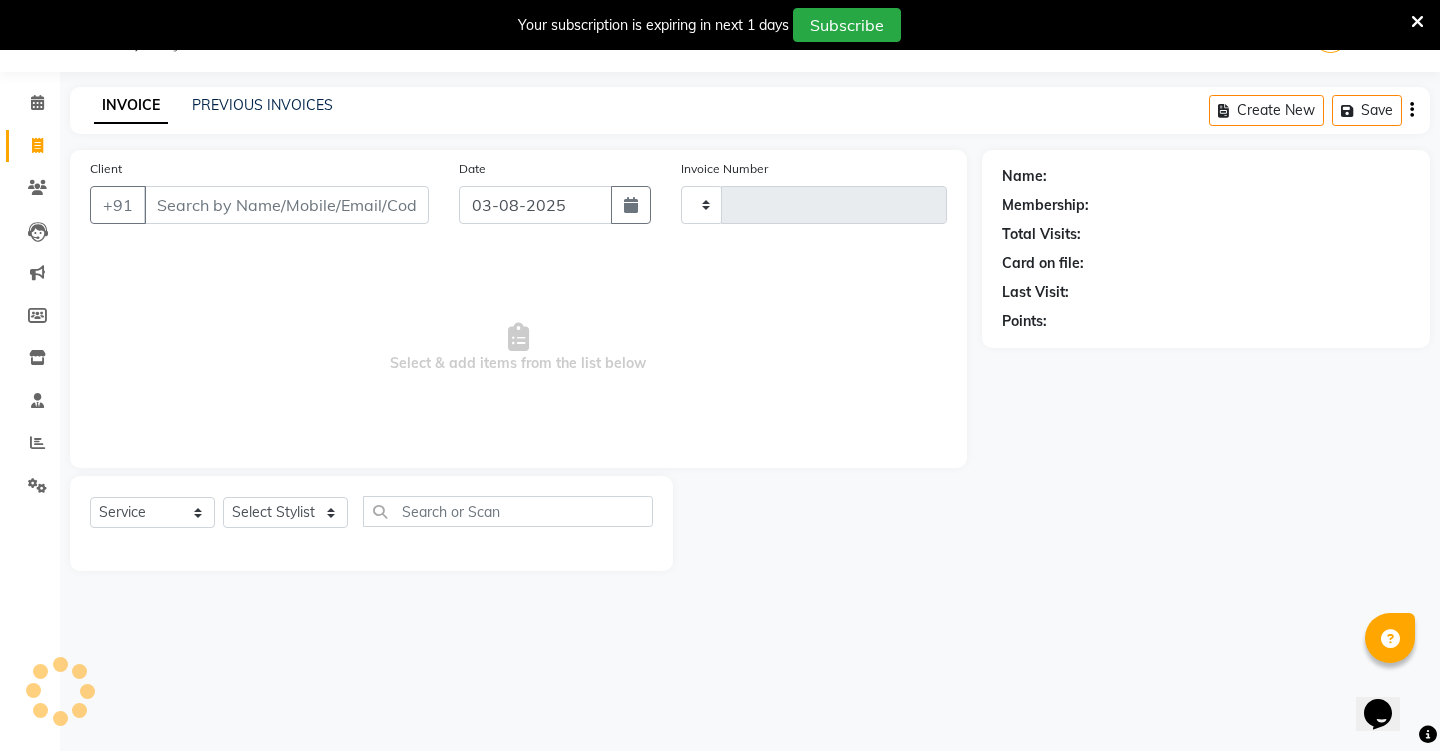 type on "1782" 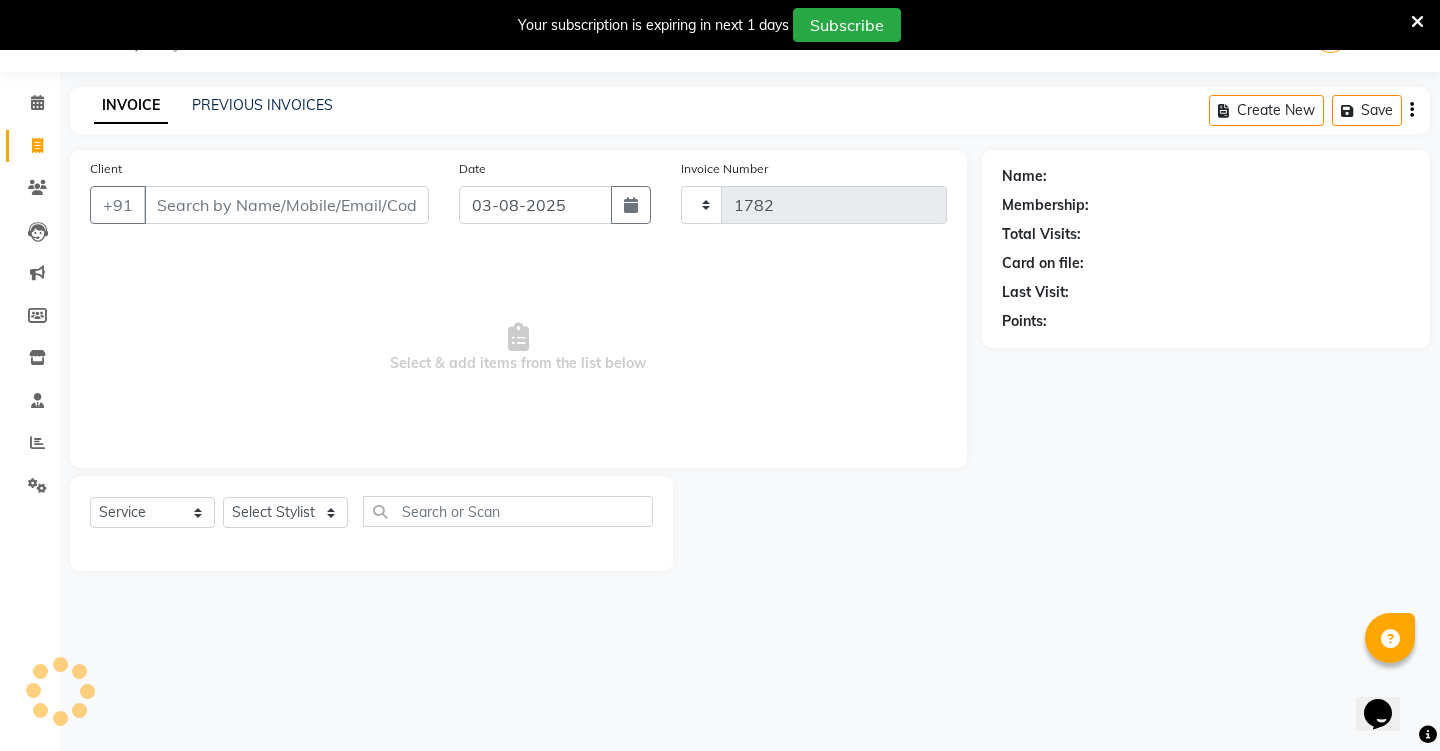 select on "4745" 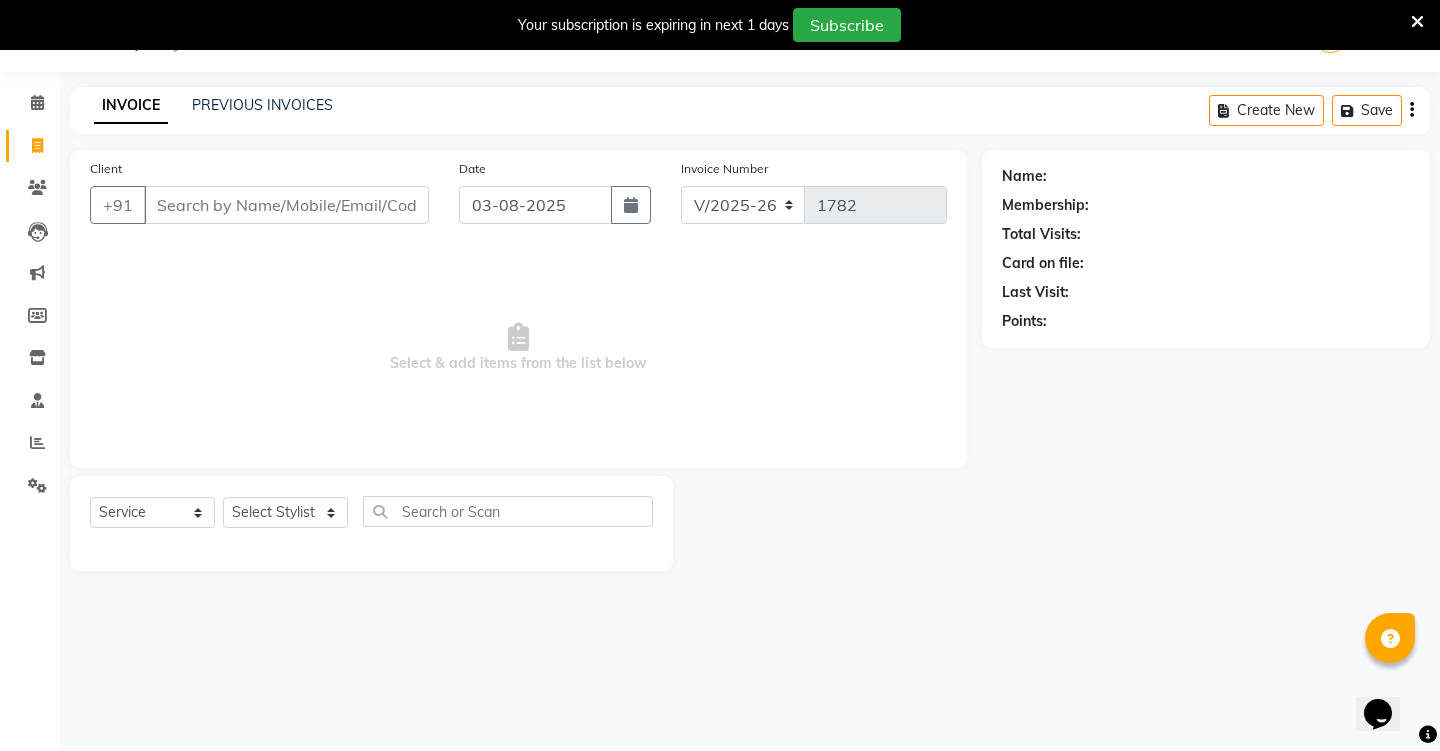 click on "Calendar" 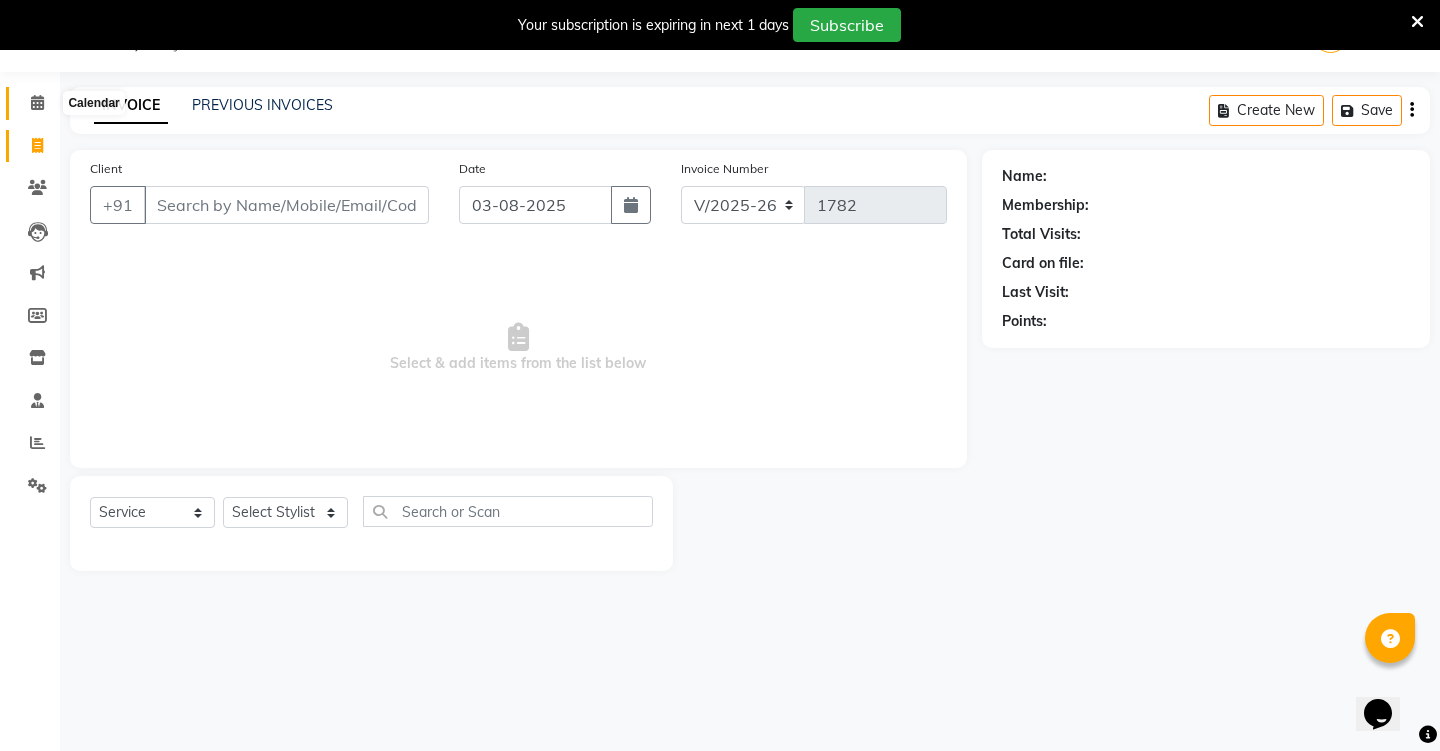 click 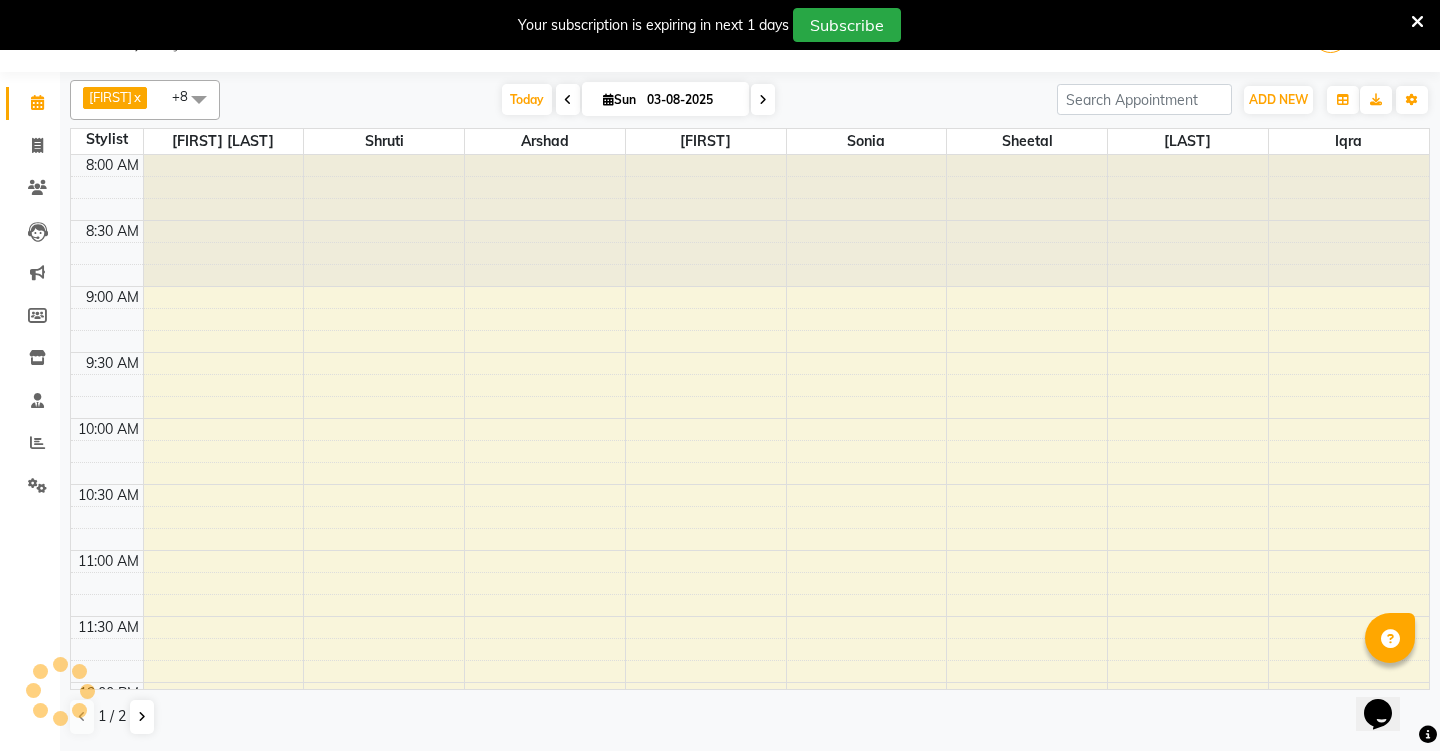 scroll, scrollTop: 0, scrollLeft: 0, axis: both 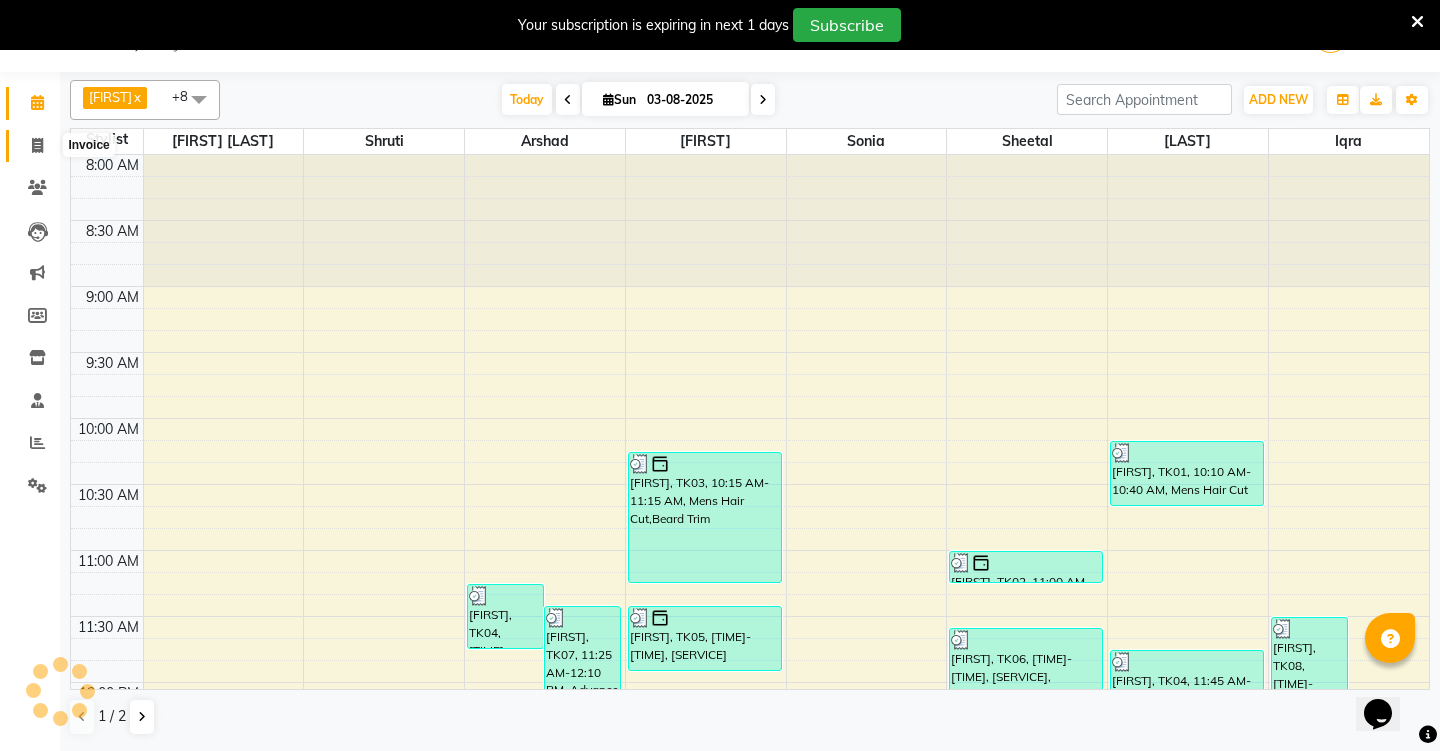 click 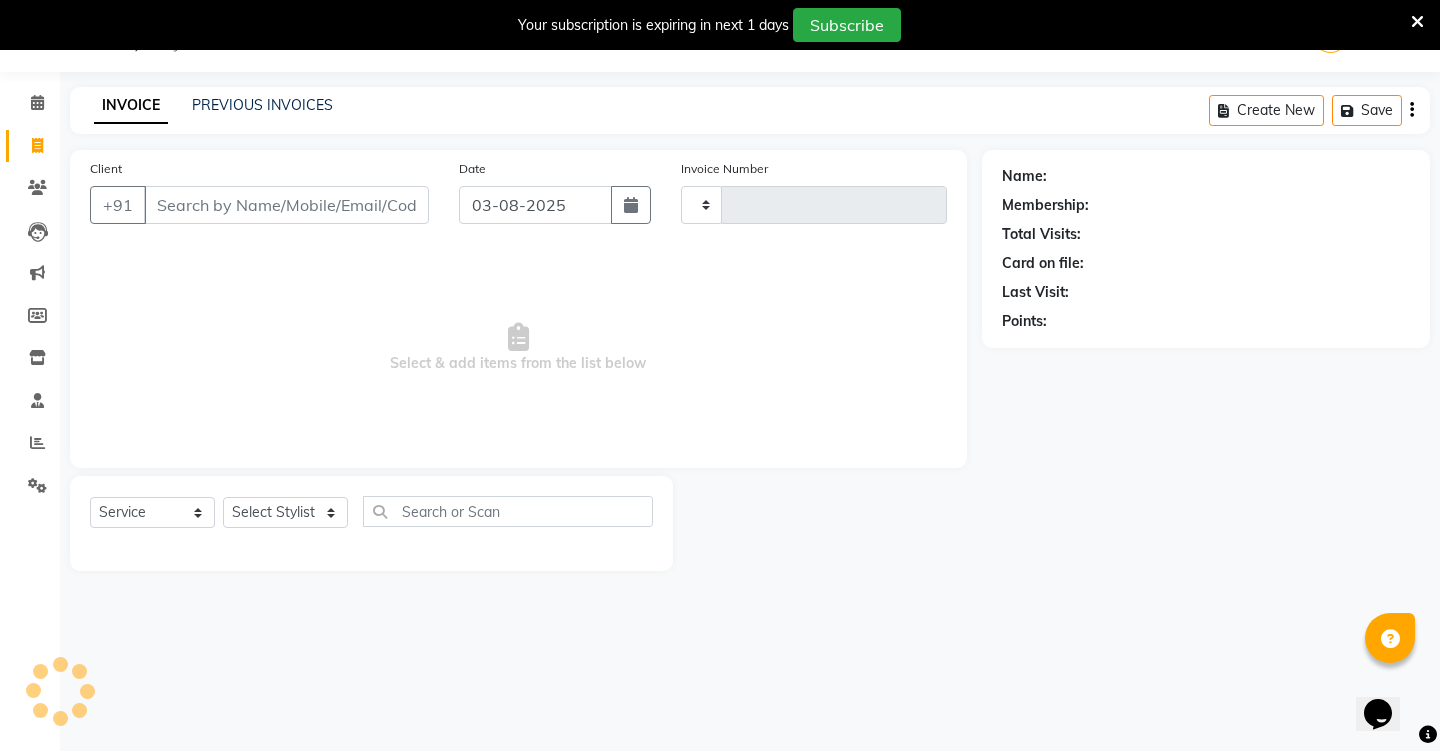 type on "1782" 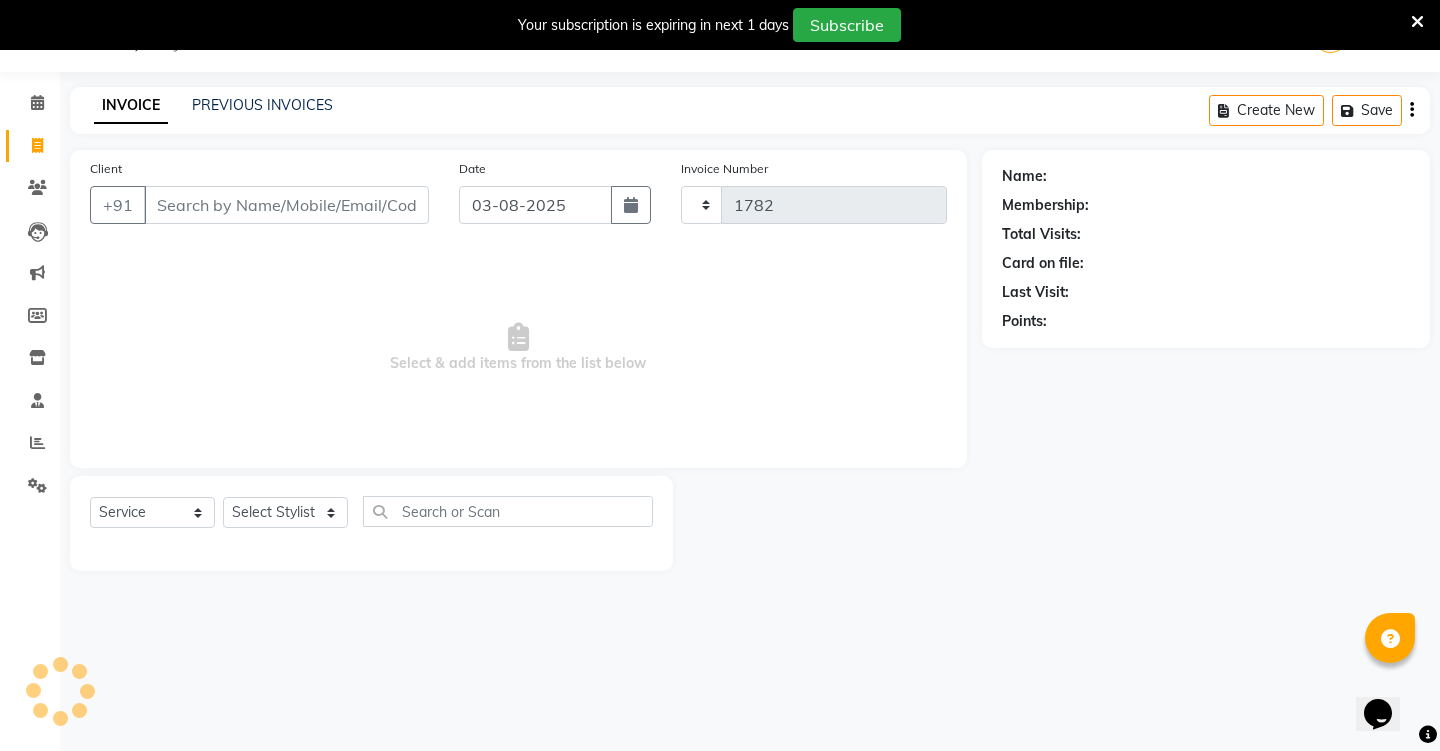 select on "4745" 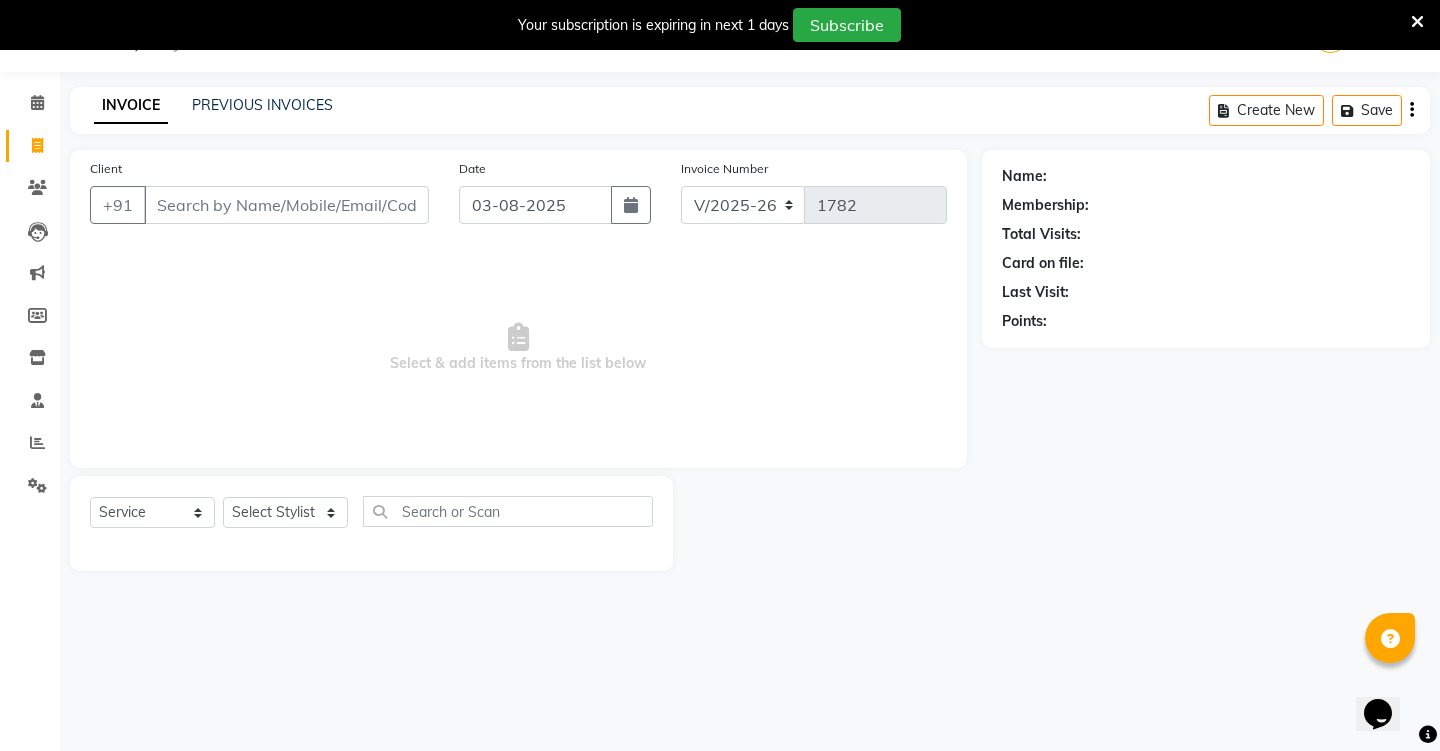 click on "Client" at bounding box center (286, 205) 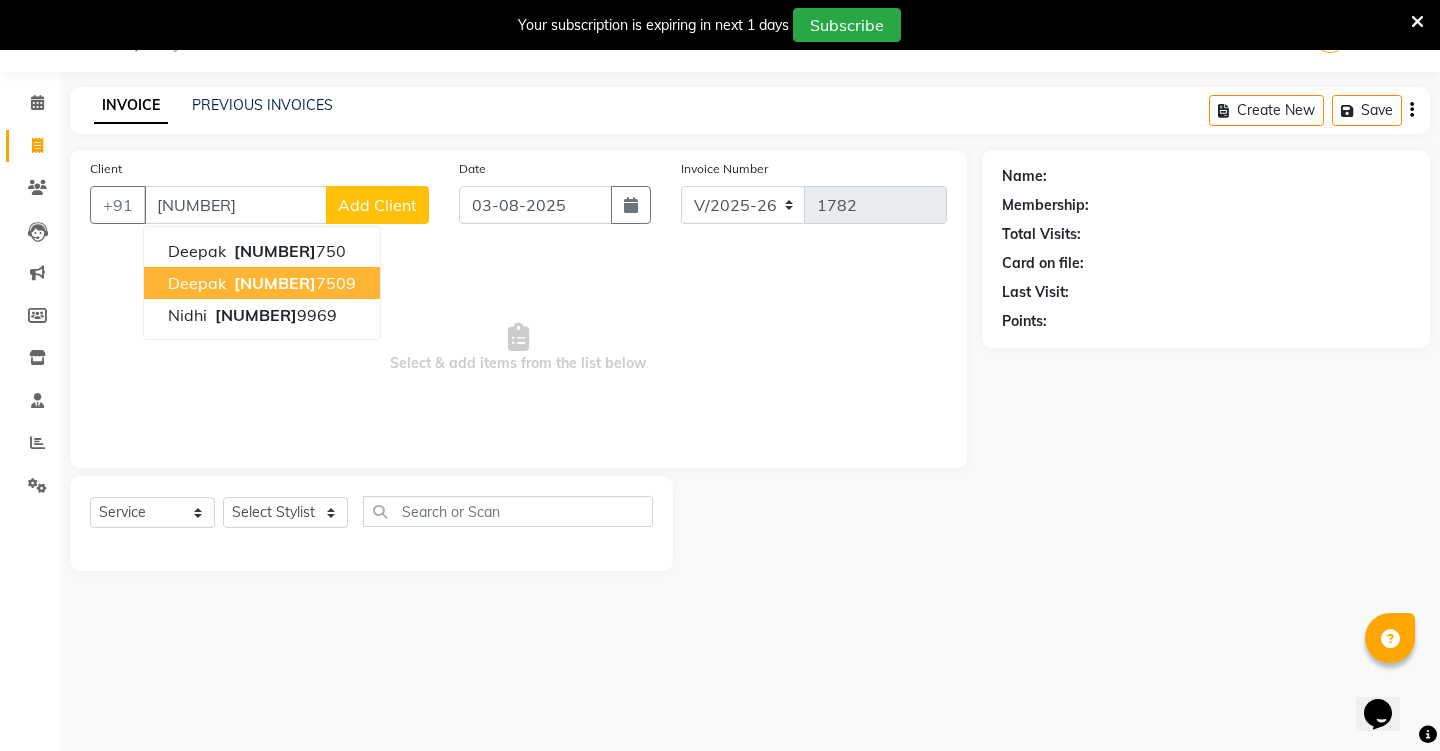 click on "[PHONE]" at bounding box center [293, 283] 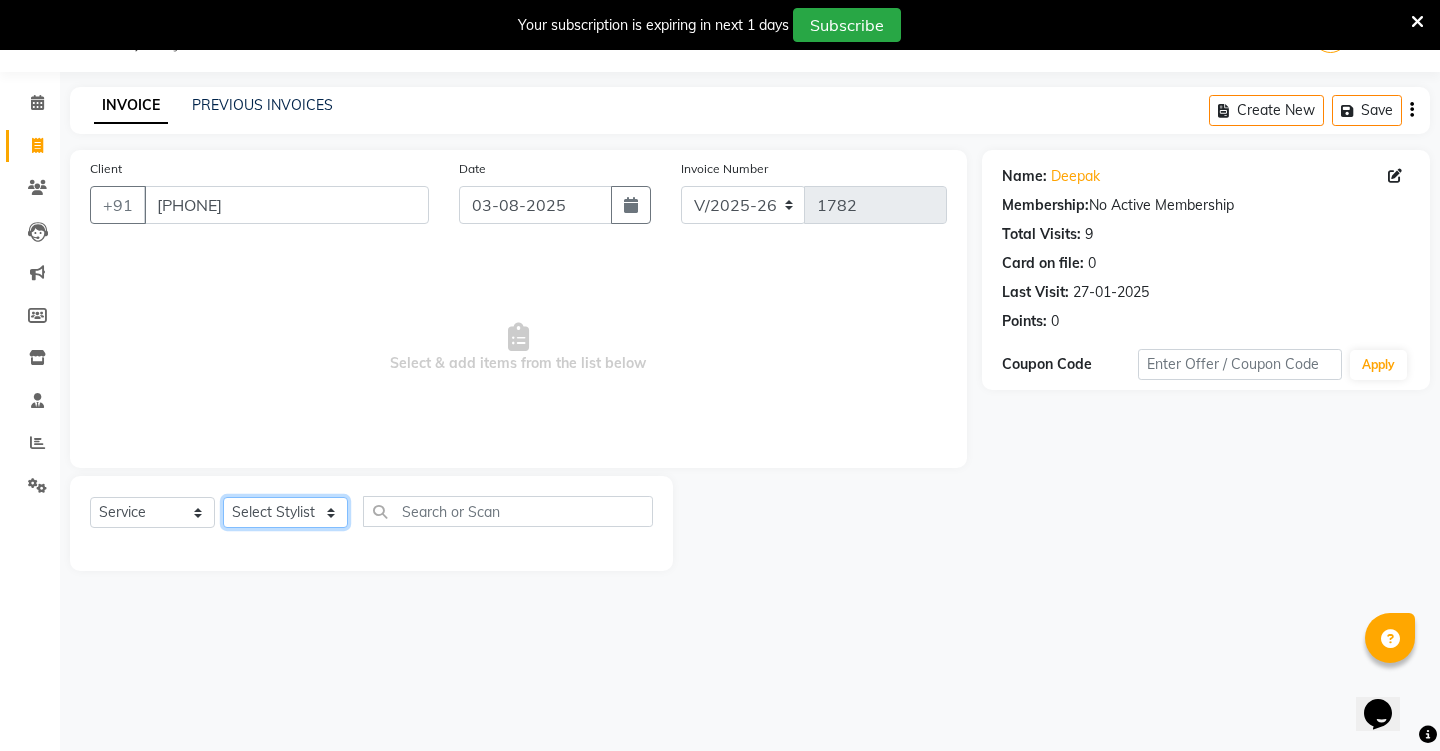 select on "28386" 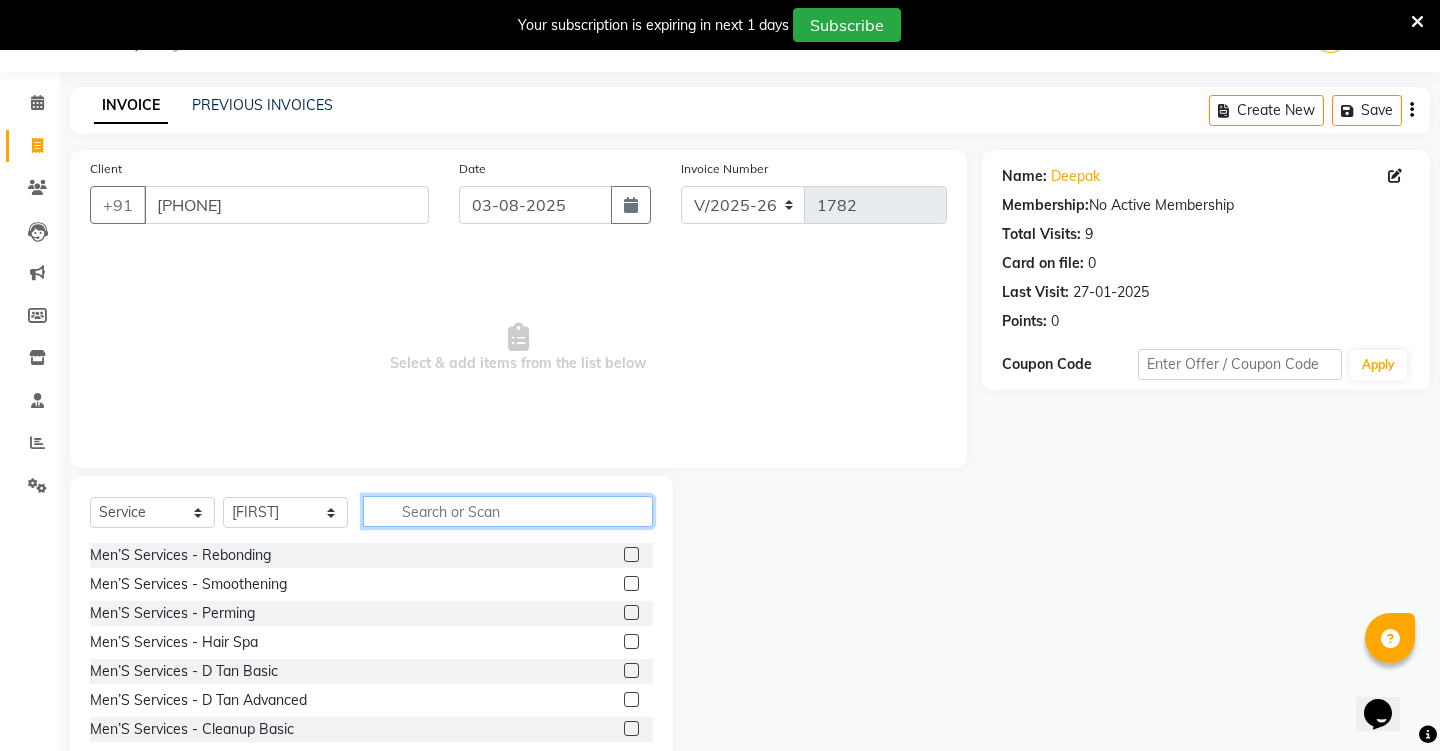 click 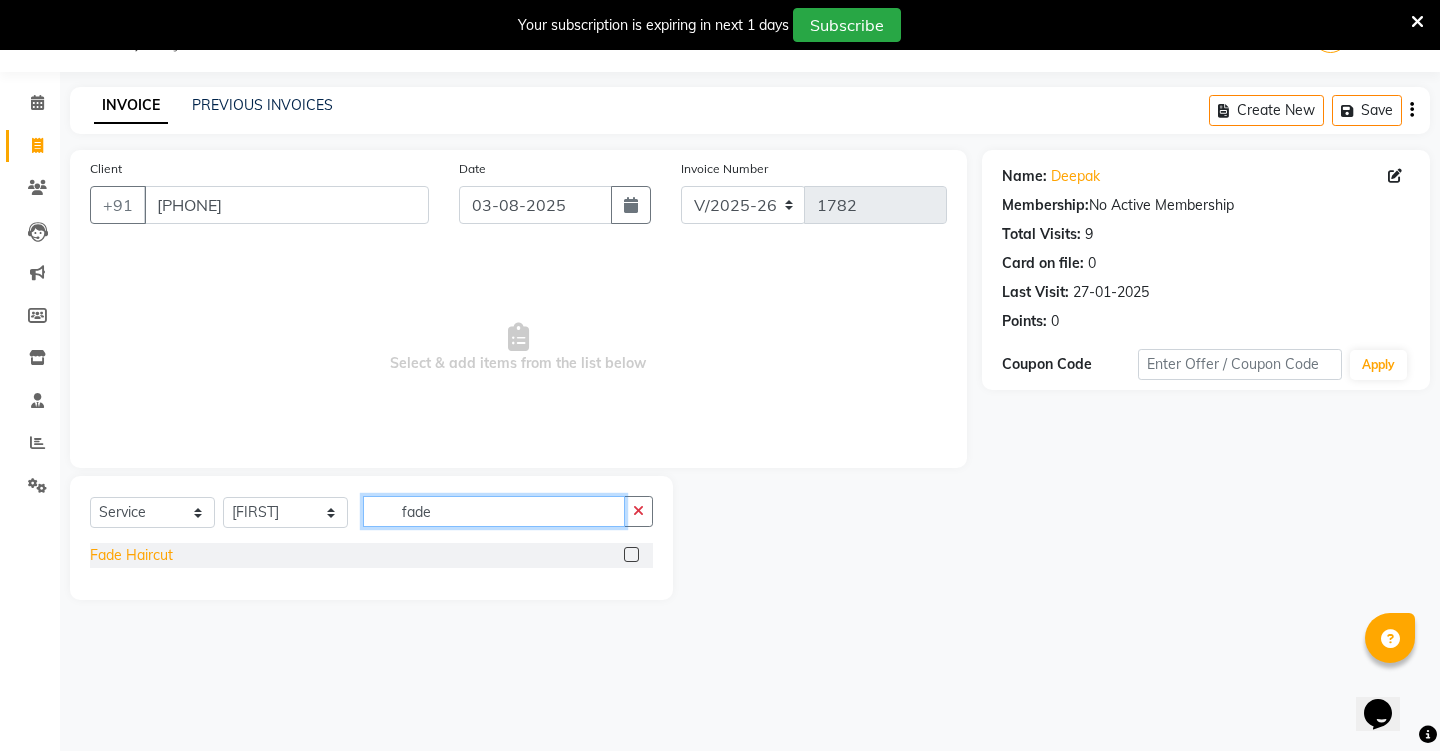 type on "fade" 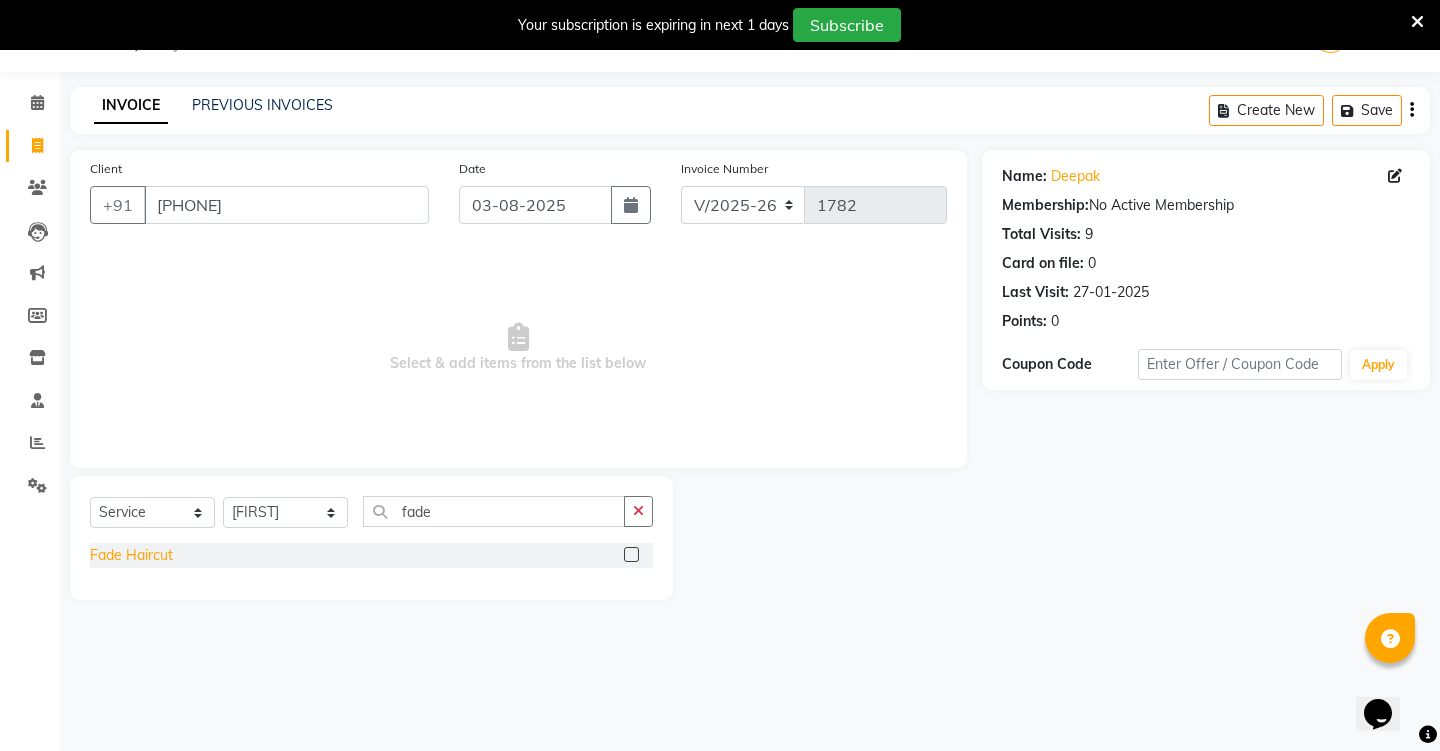 click on "Fade Haircut" 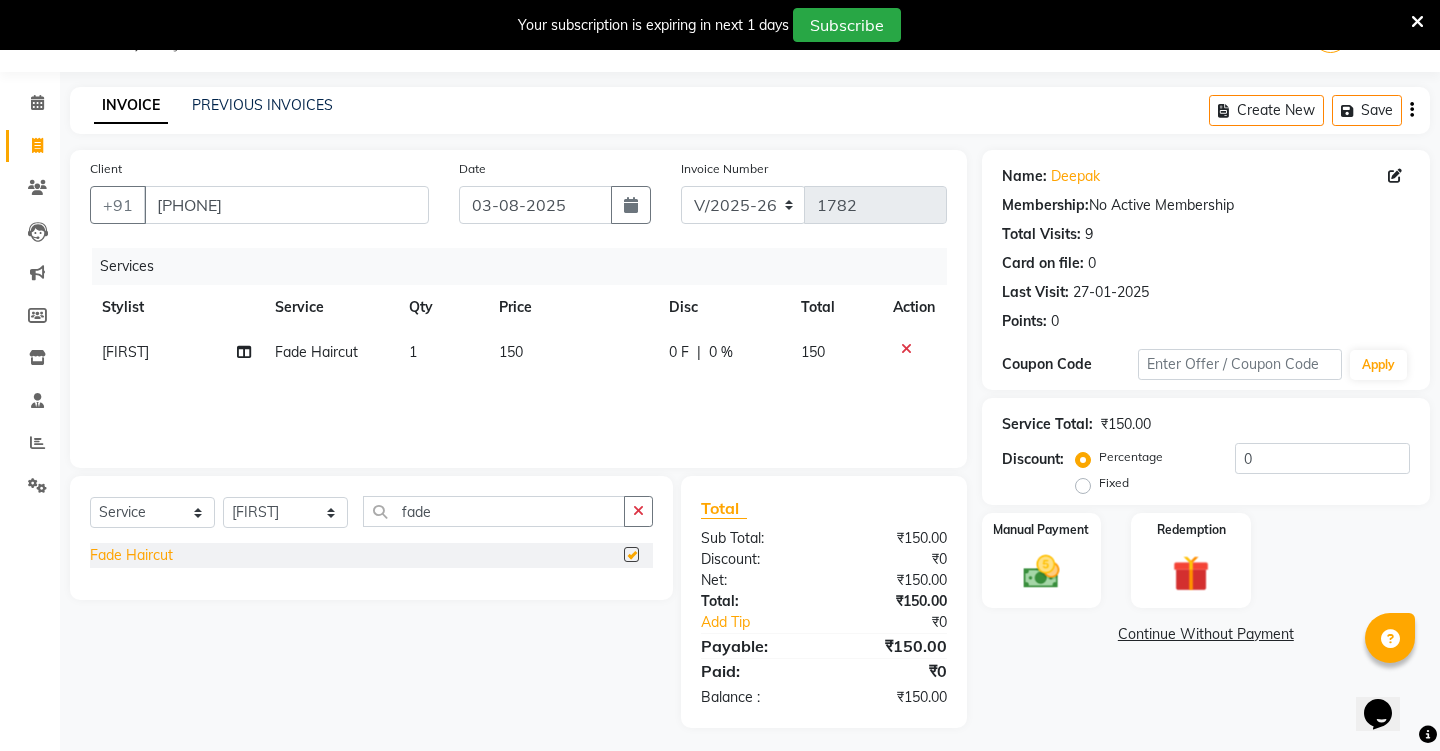 checkbox on "false" 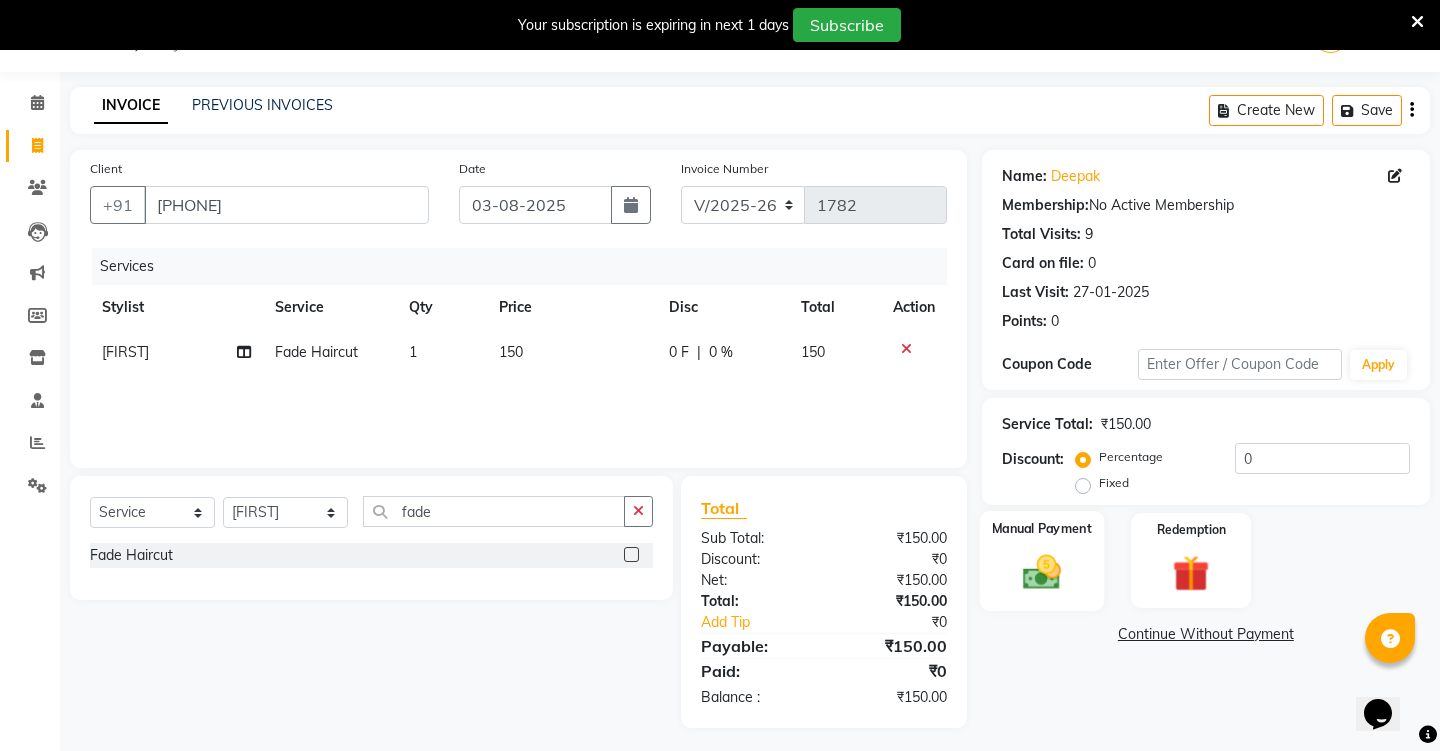 click on "Manual Payment" 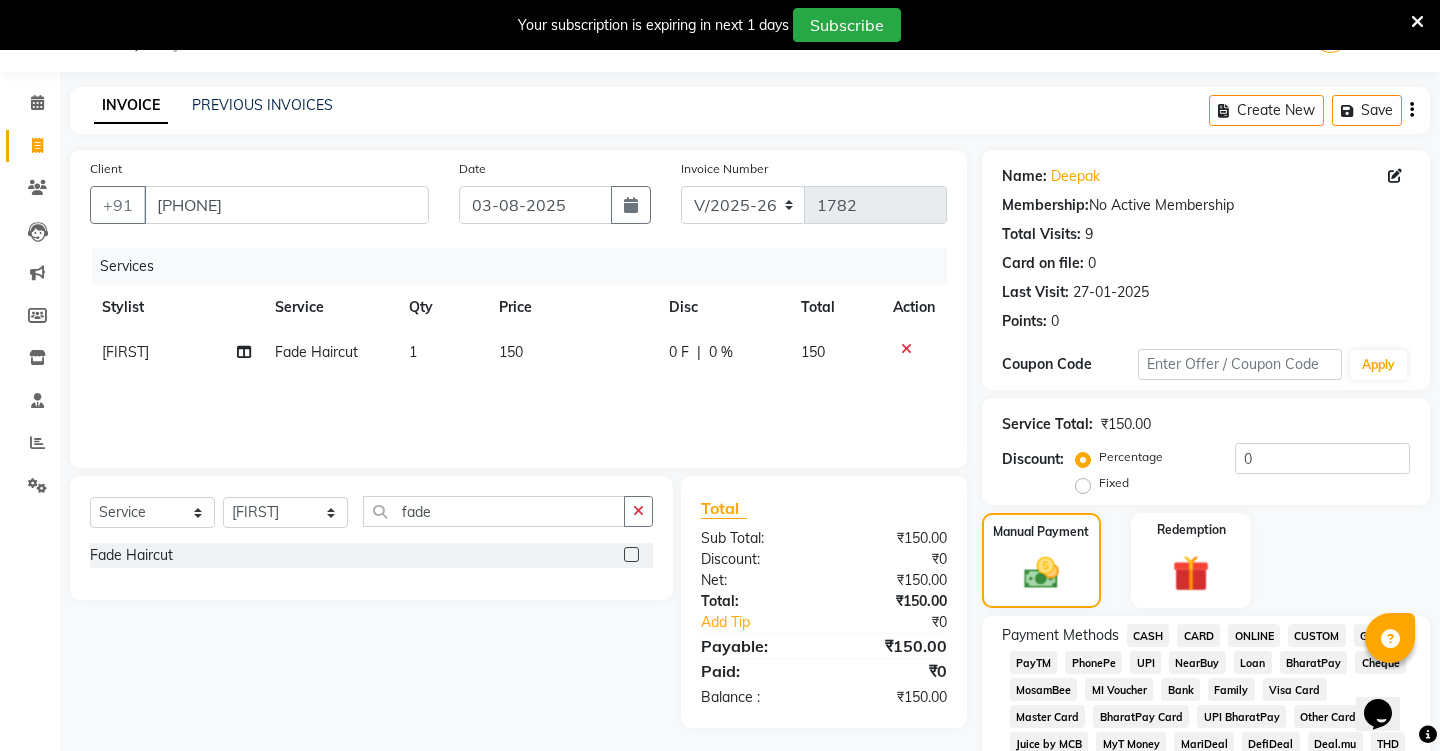 click on "UPI" 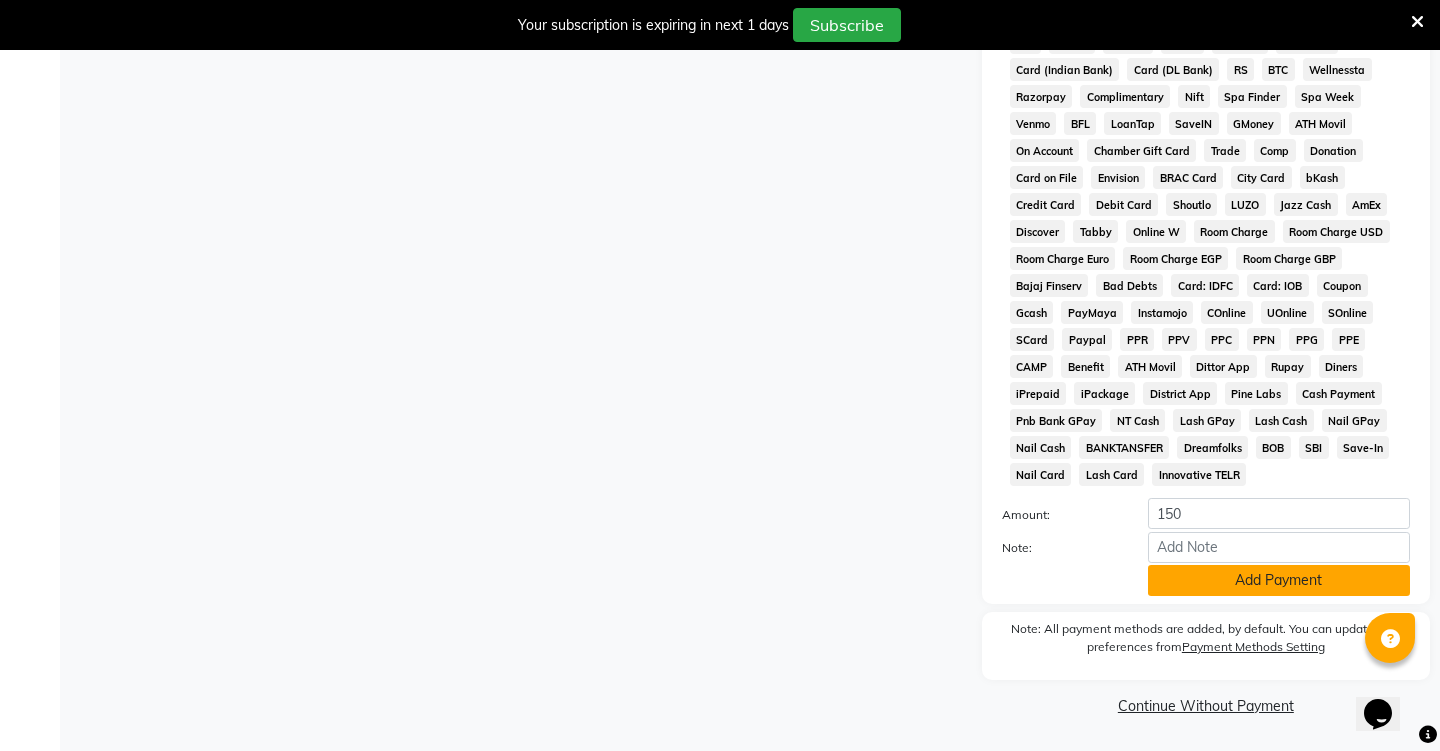 scroll, scrollTop: 777, scrollLeft: 0, axis: vertical 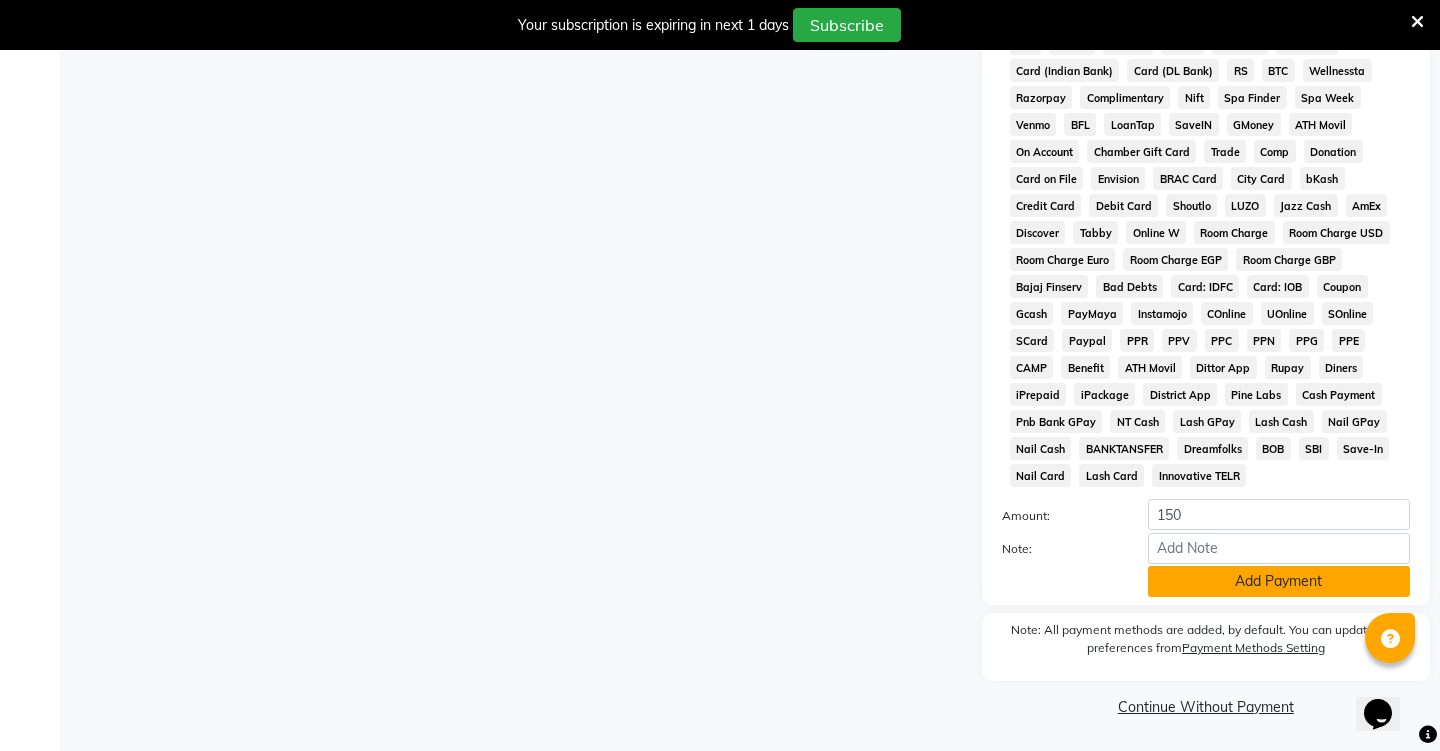 click on "Add Payment" 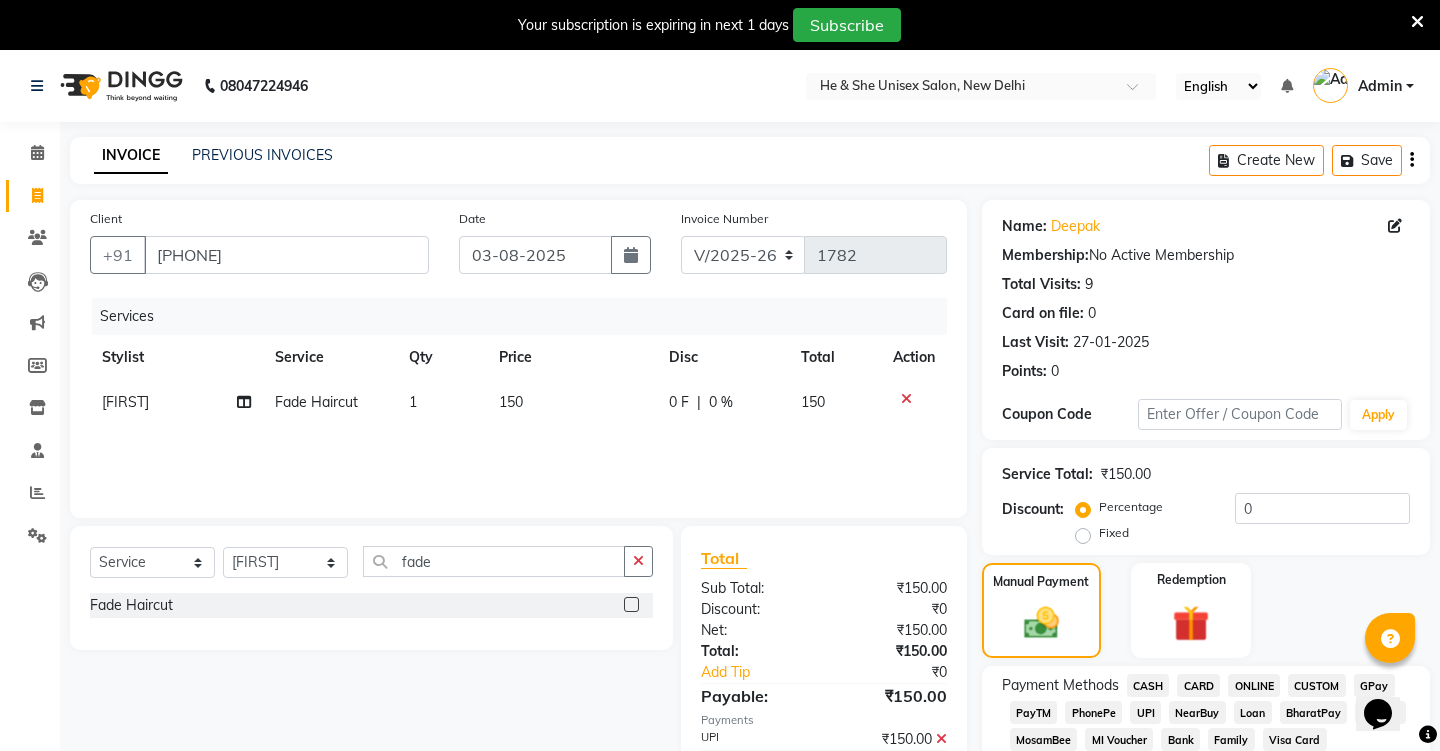 scroll, scrollTop: 0, scrollLeft: 0, axis: both 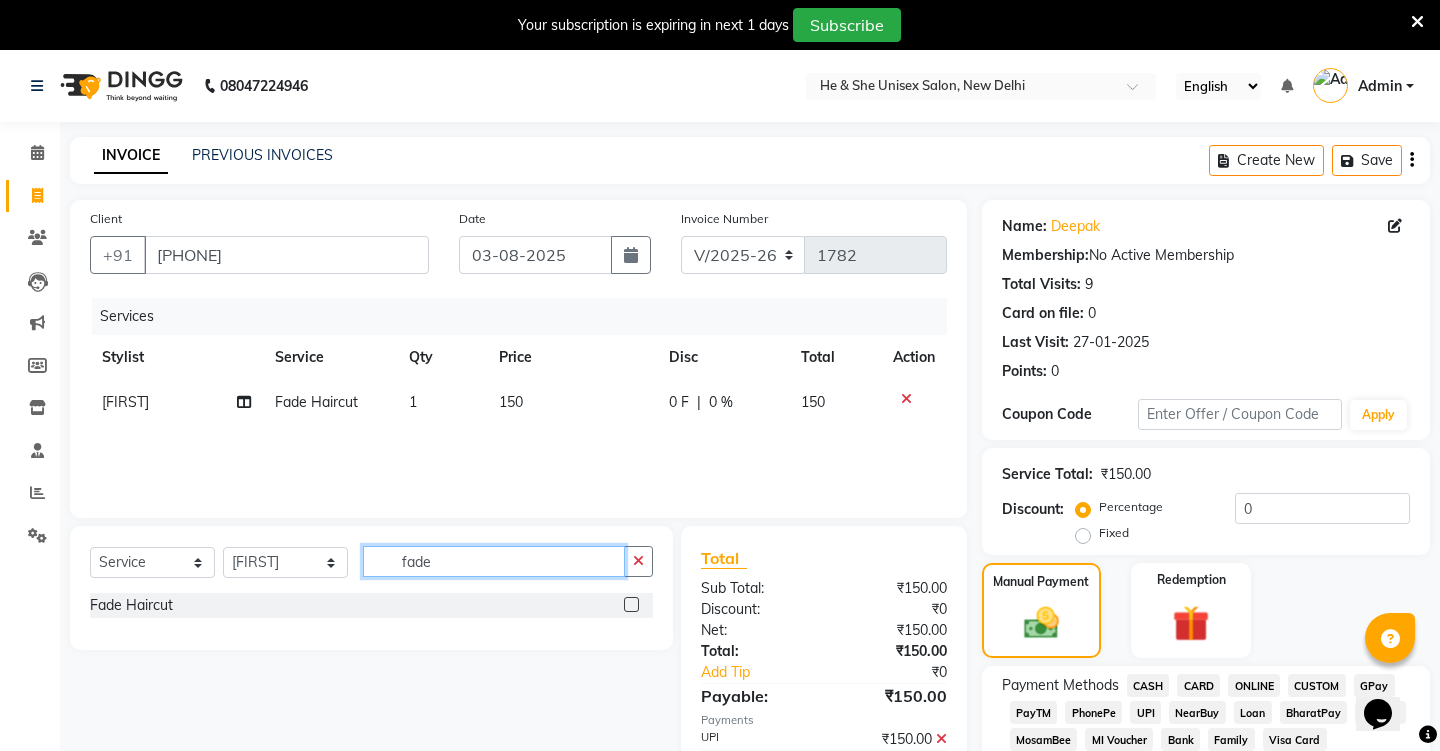 click on "fade" 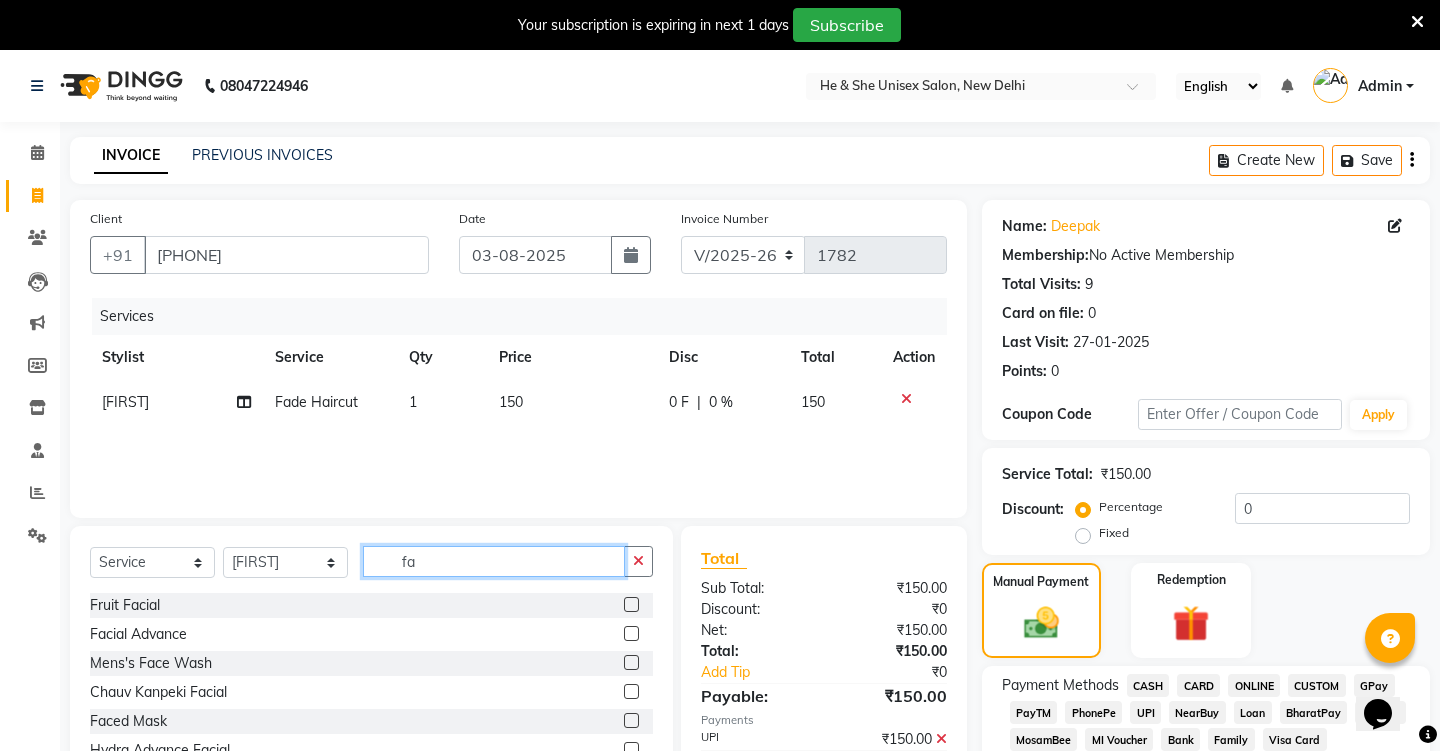 type on "f" 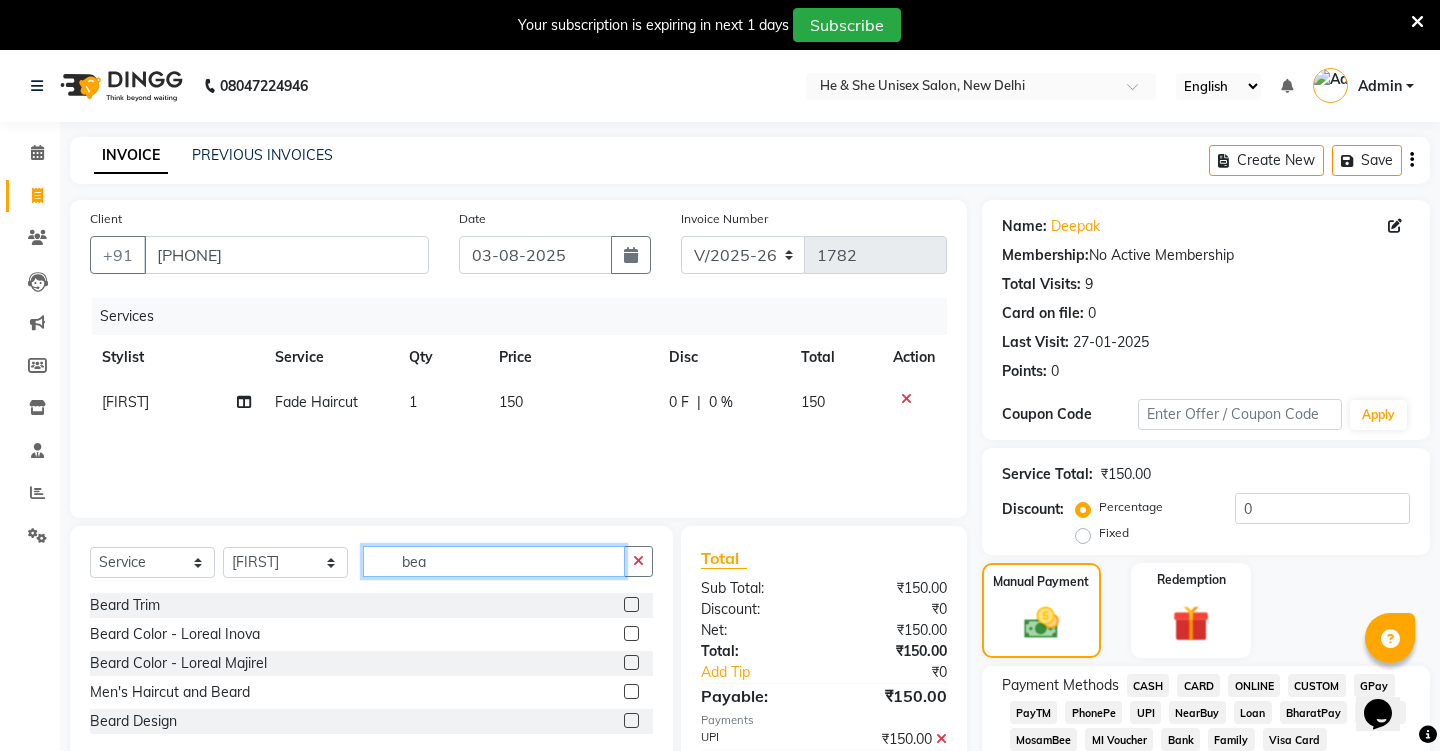 type on "bea" 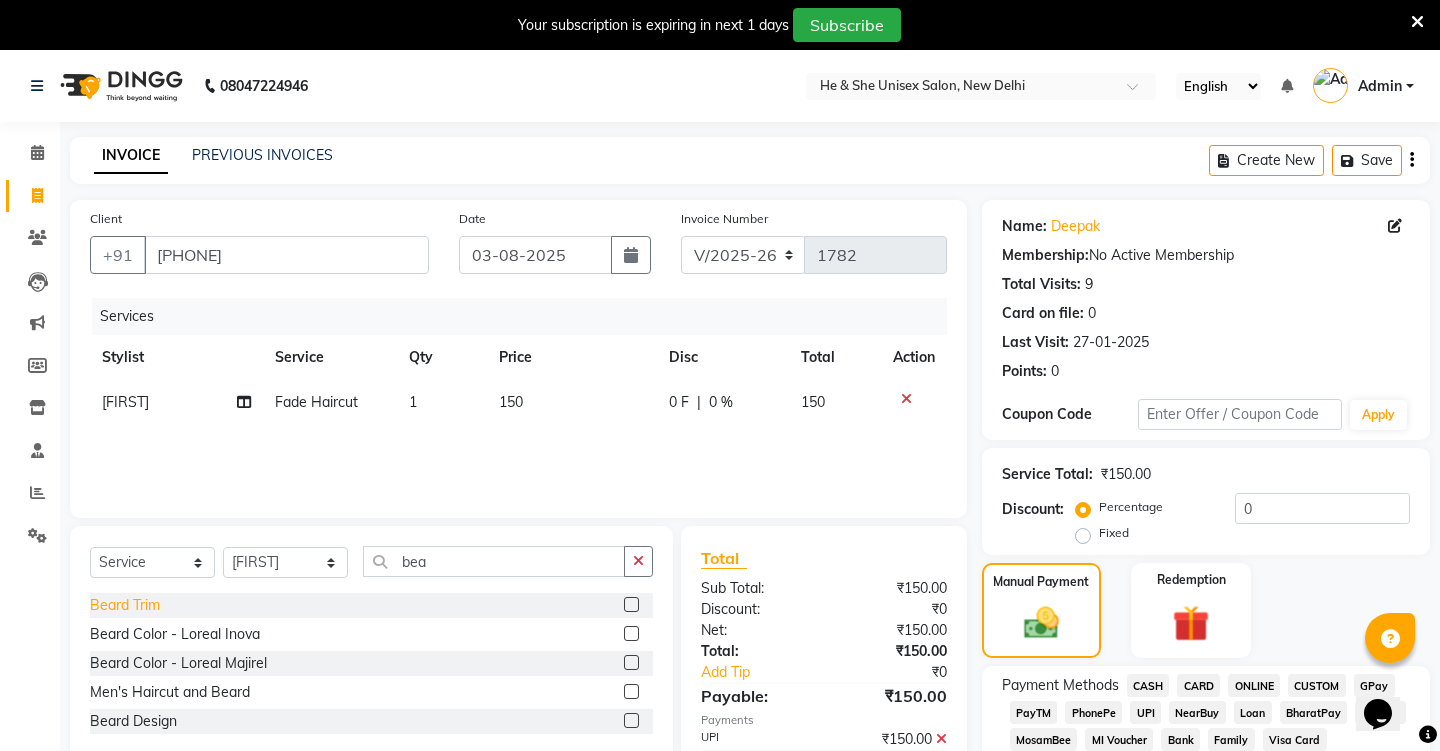 click on "Select Service Product Membership Package Voucher Prepaid Gift Card Select Stylist Abdulla Arif Arshad Asim Hussain Iqra Samad Sheetal Shruti Sonia Uwes bea Beard Trim Beard Color - Loreal Inova Beard Color - Loreal Majirel Men's Haircut and Beard Beard Design" 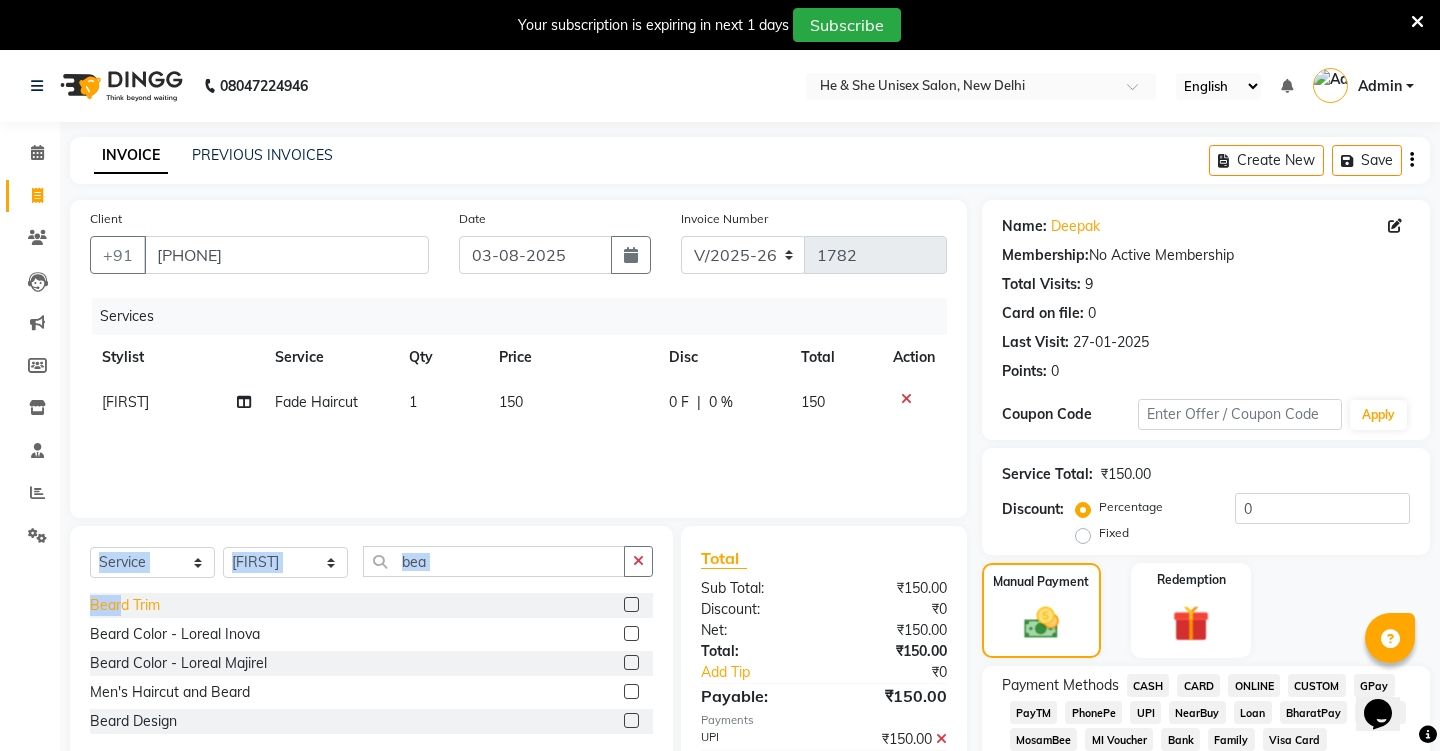 click on "Beard Trim" 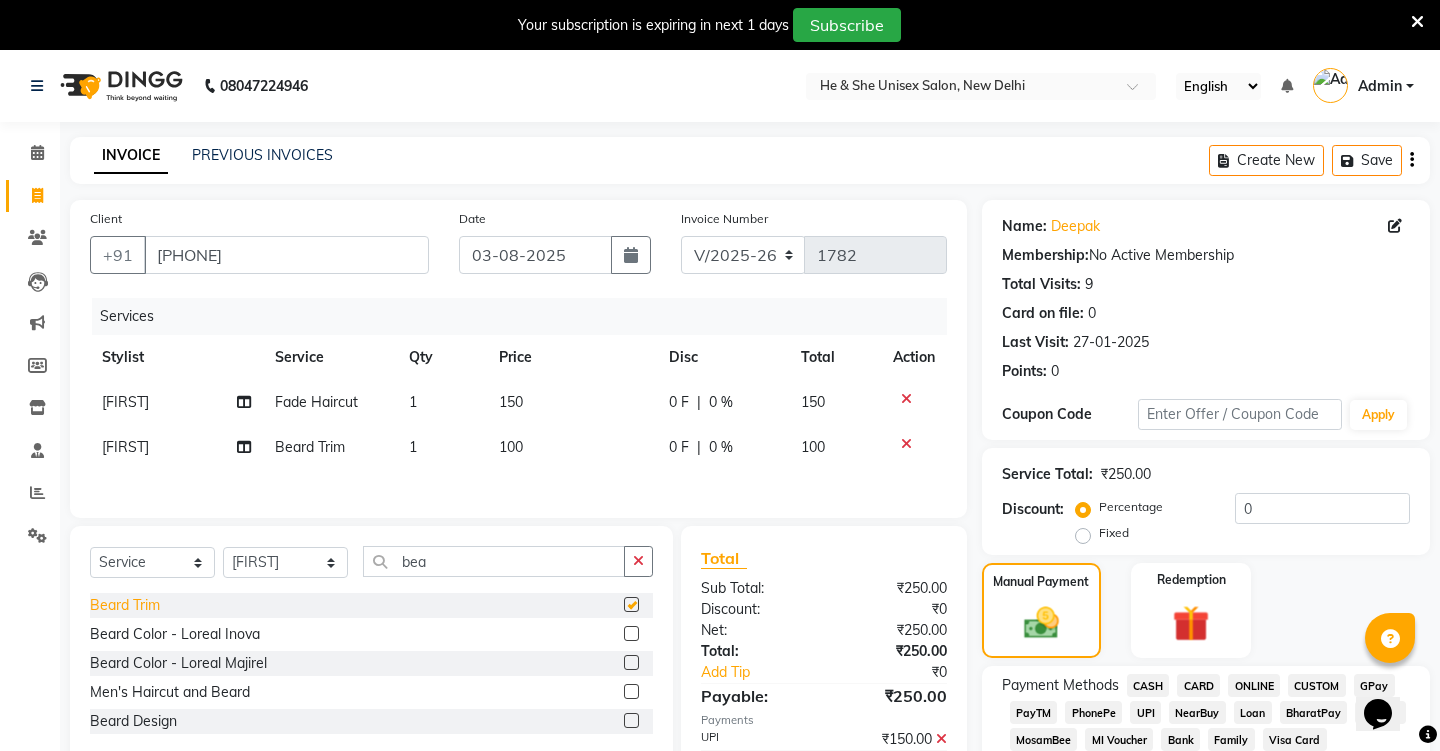 click on "Beard Trim" 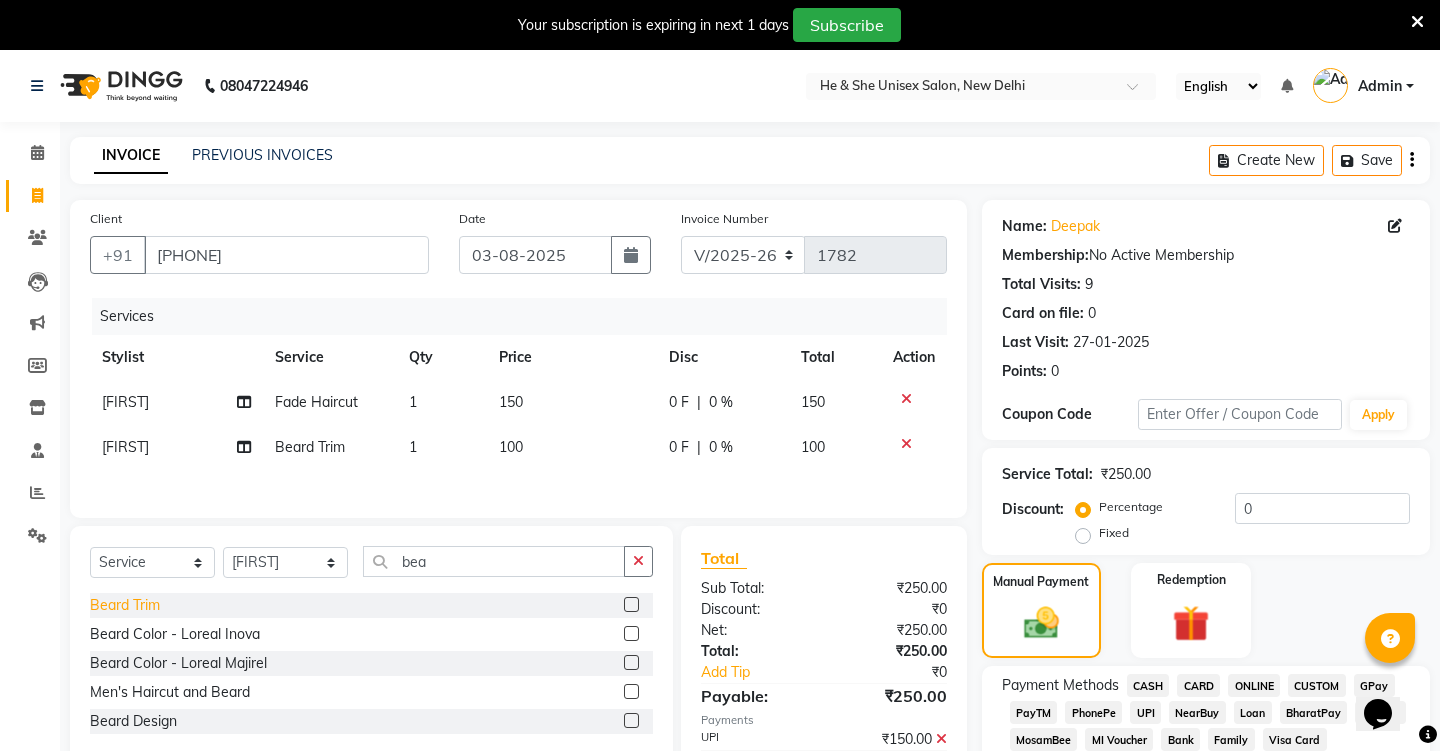 checkbox on "false" 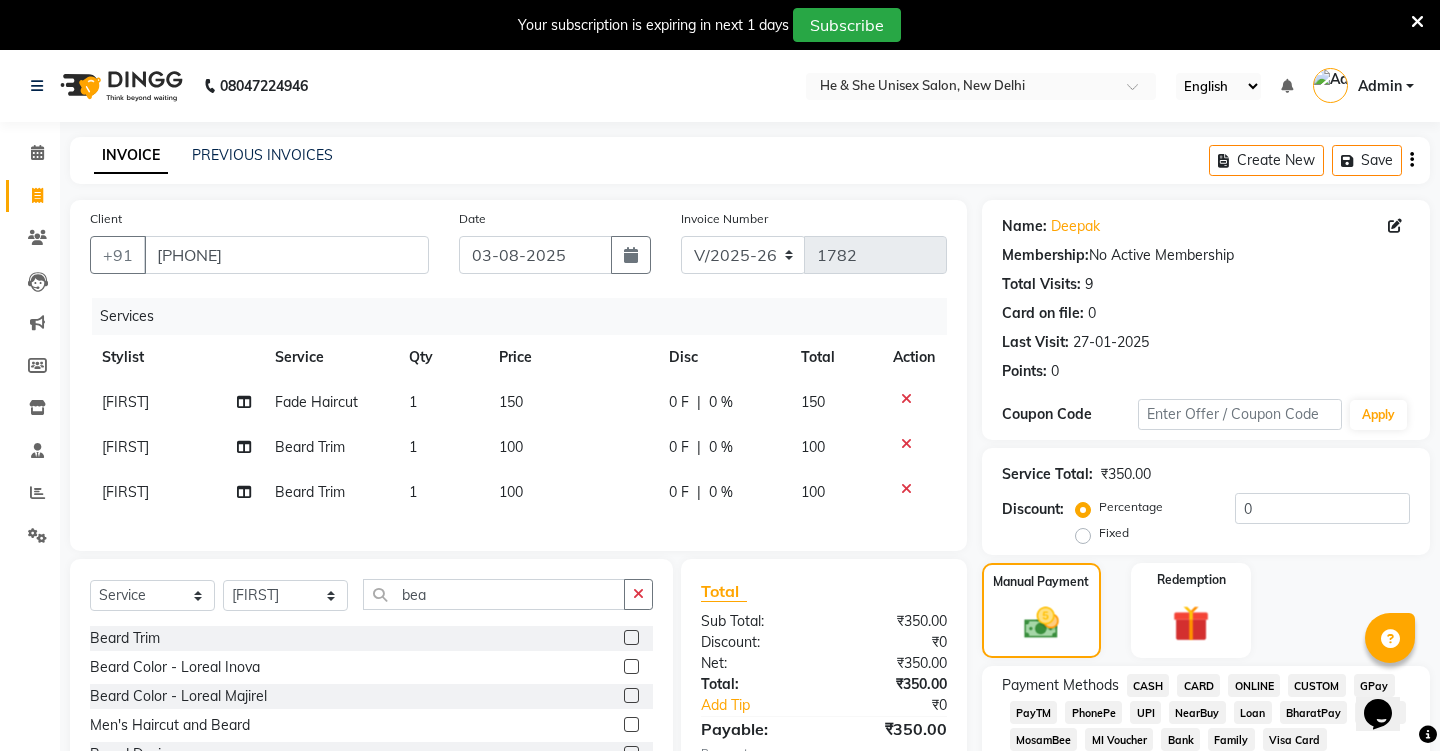 click 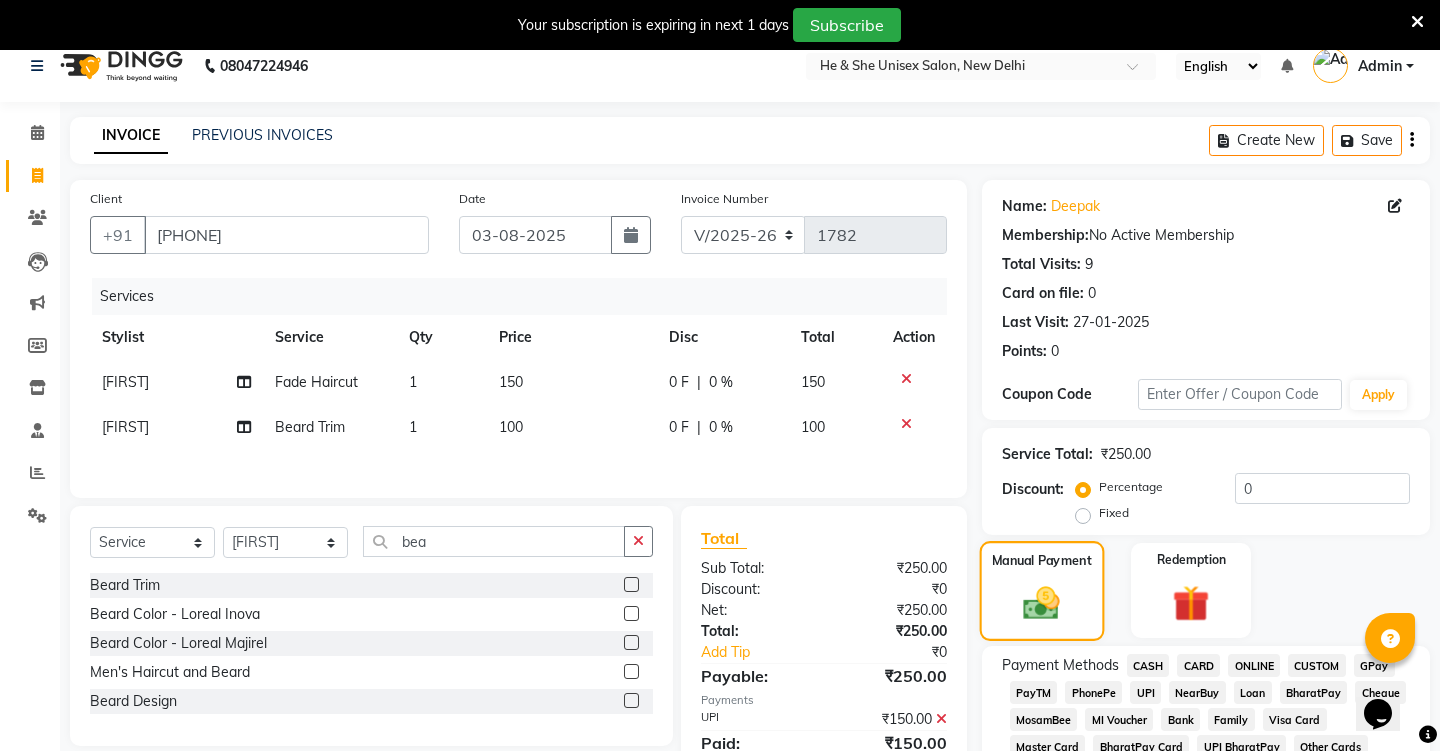 scroll, scrollTop: 386, scrollLeft: 0, axis: vertical 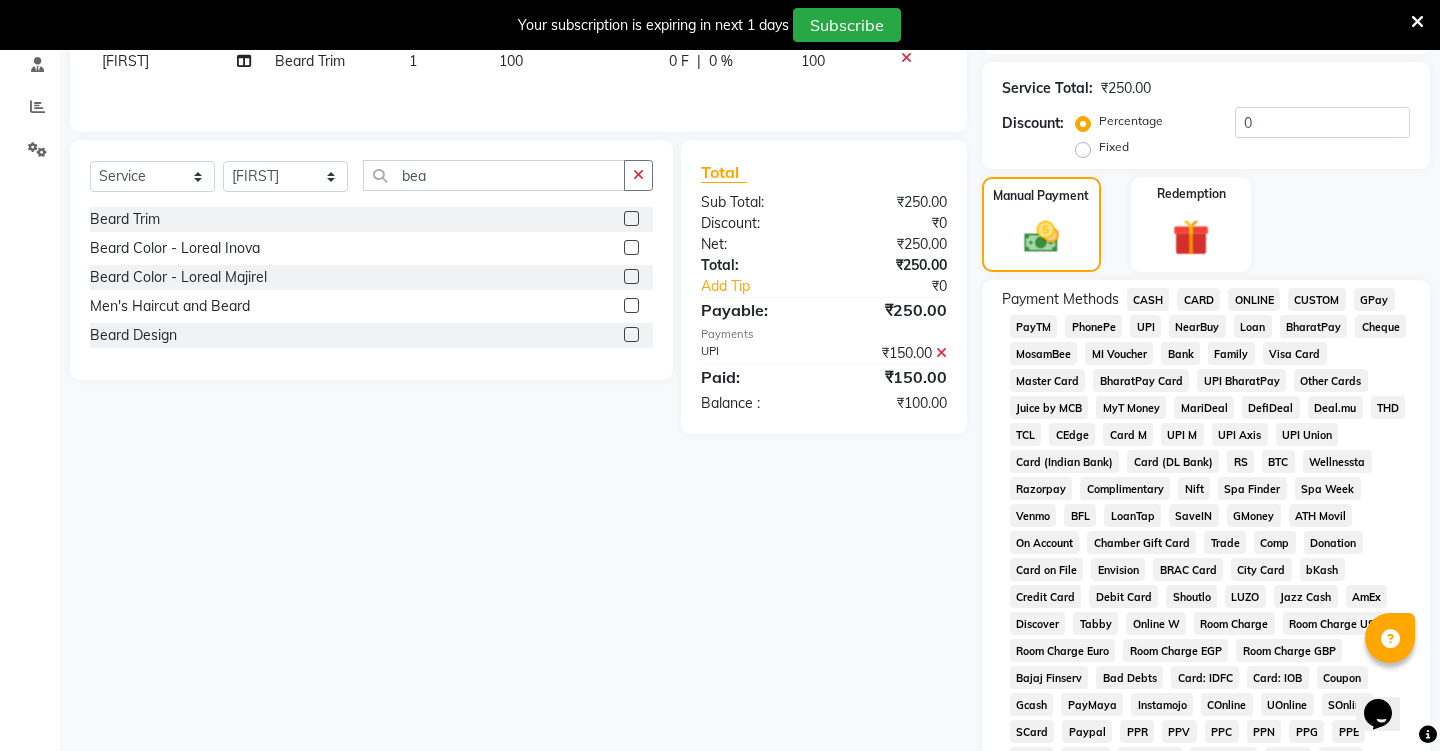click on "UPI" 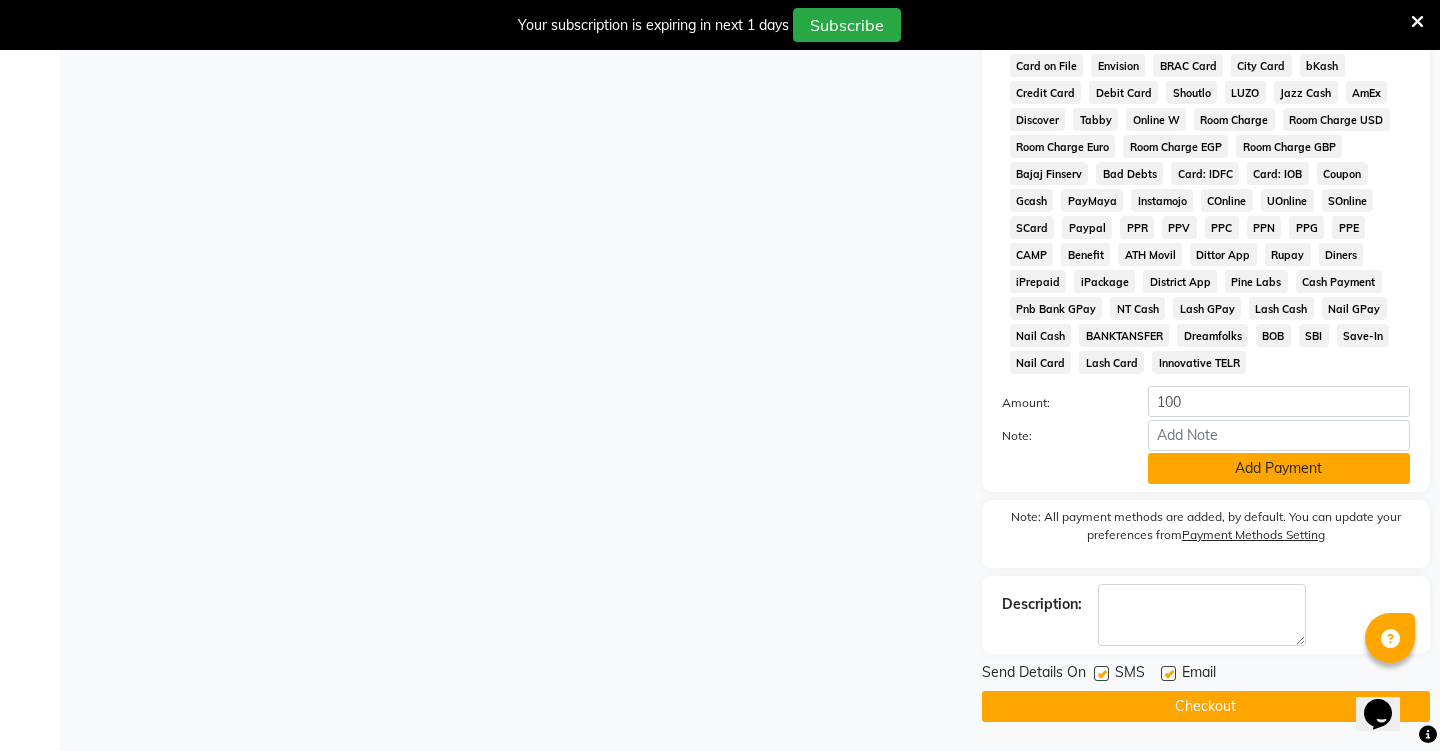 click on "Add Payment" 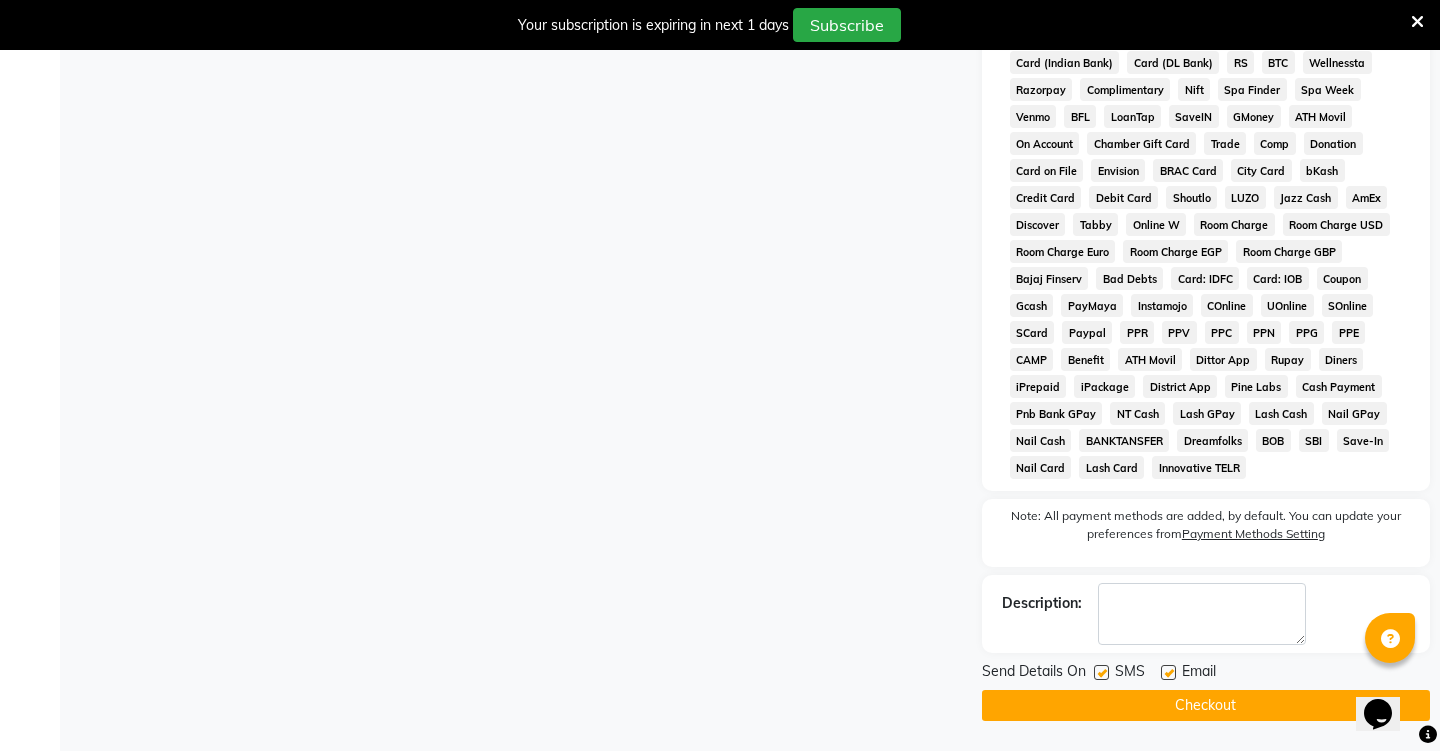 scroll, scrollTop: 785, scrollLeft: 0, axis: vertical 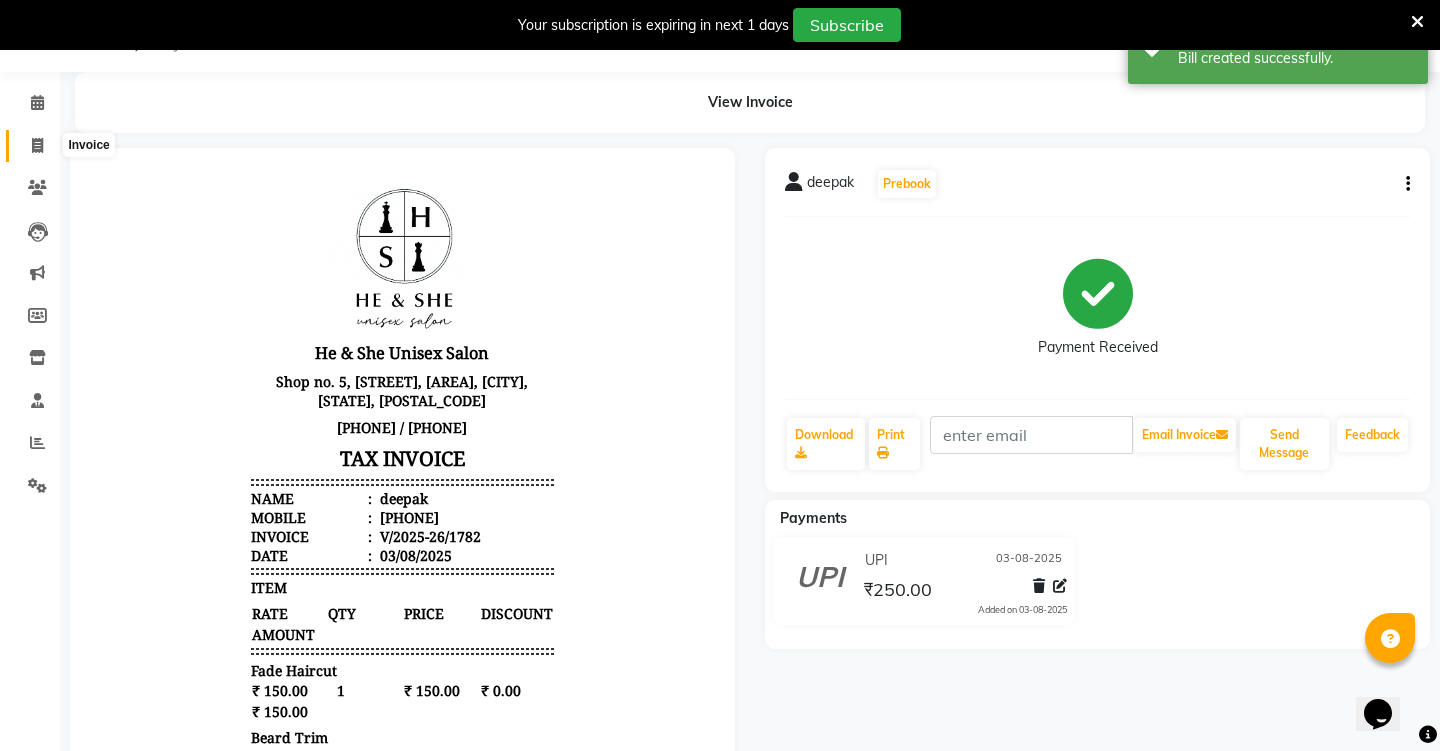 click 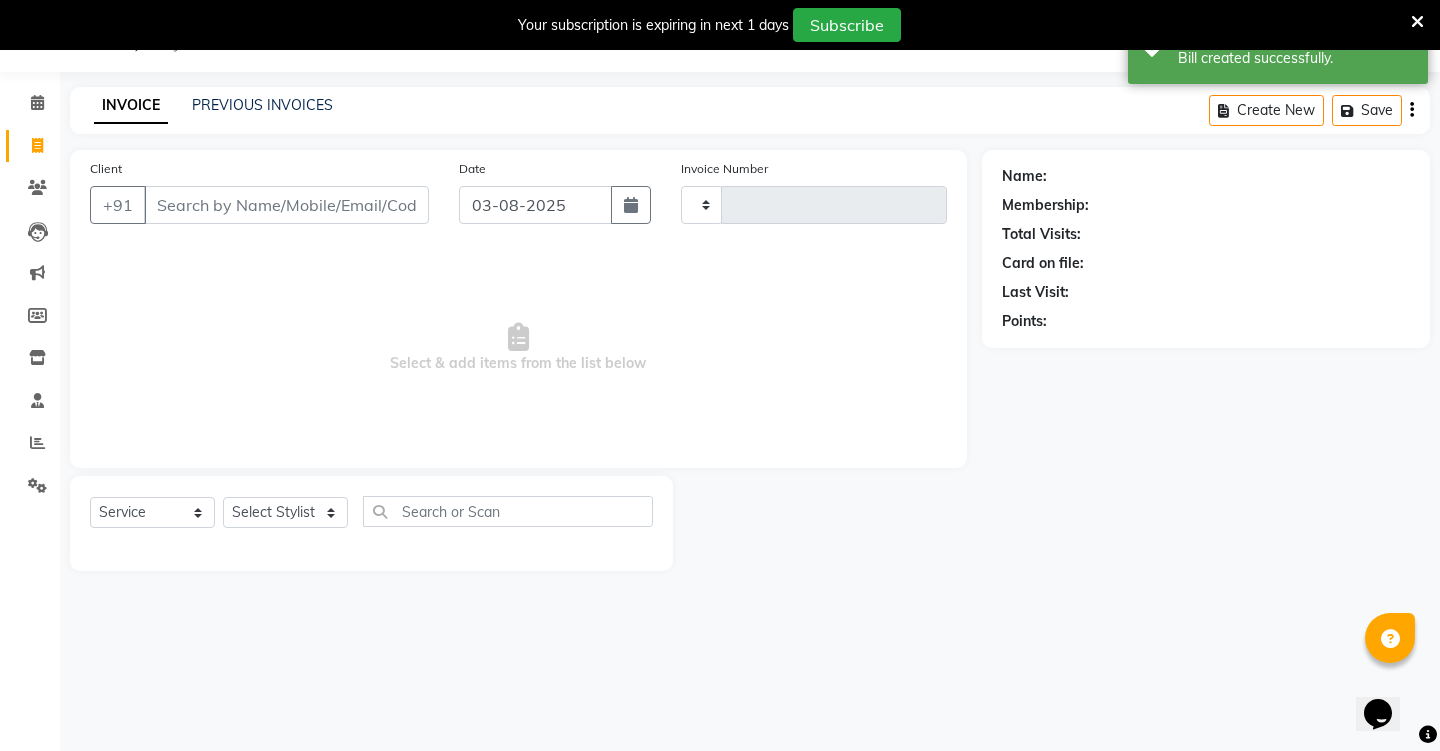 type on "1783" 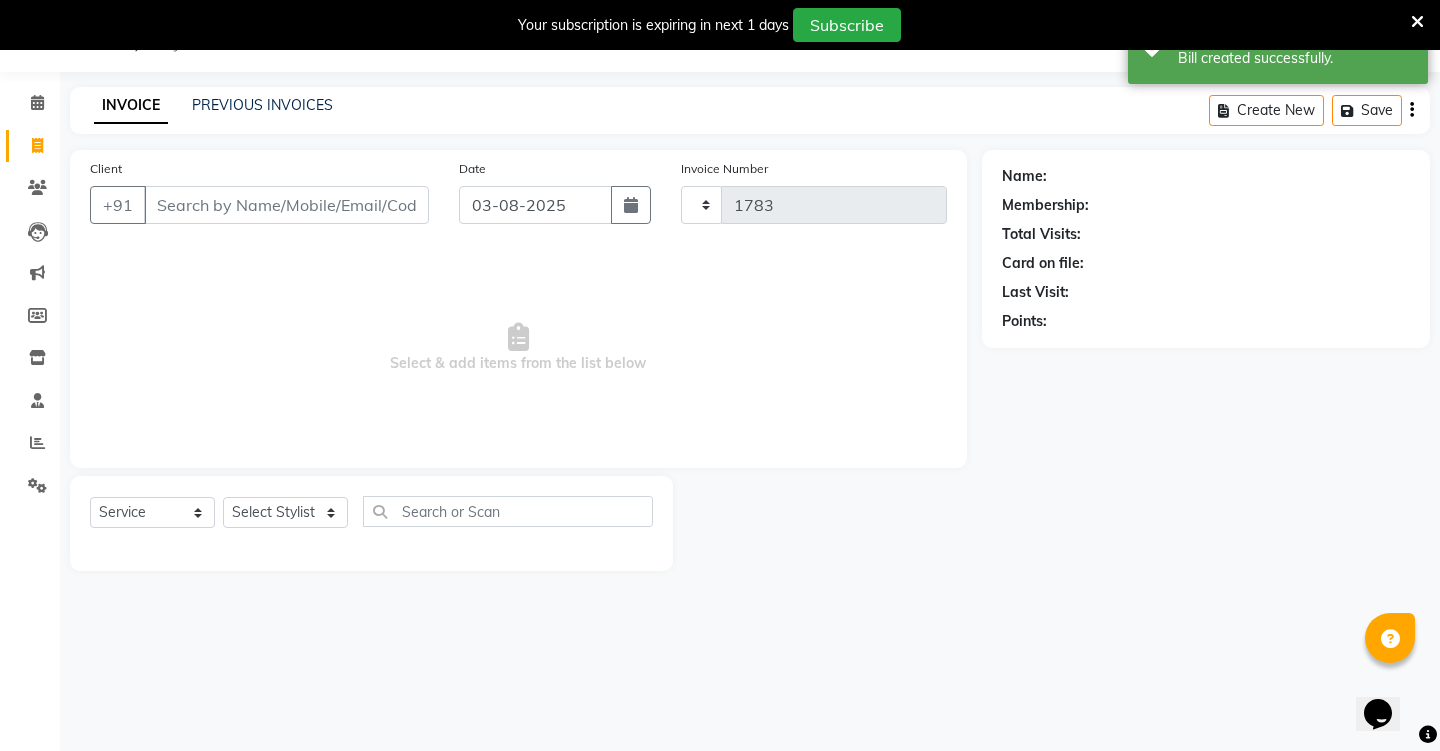 select on "4745" 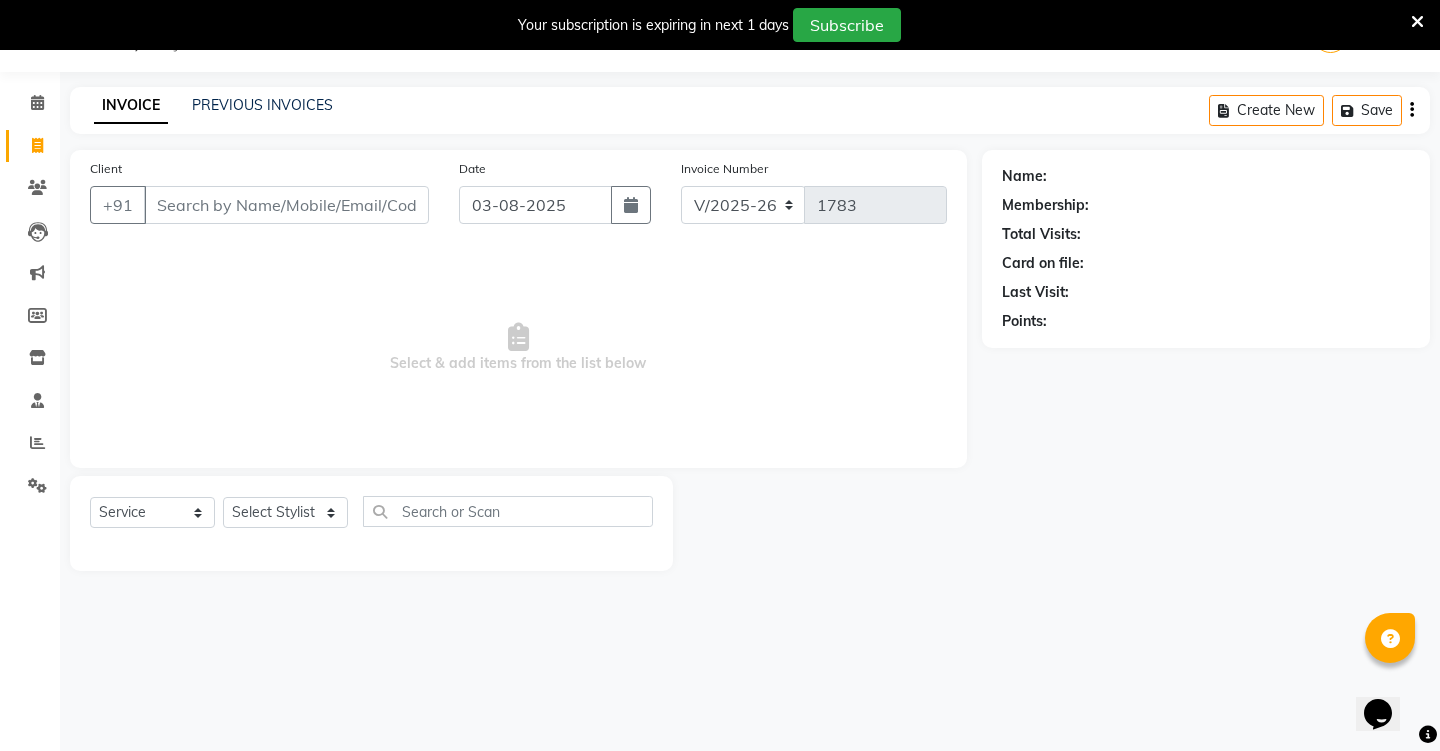 click on "Client" at bounding box center [286, 205] 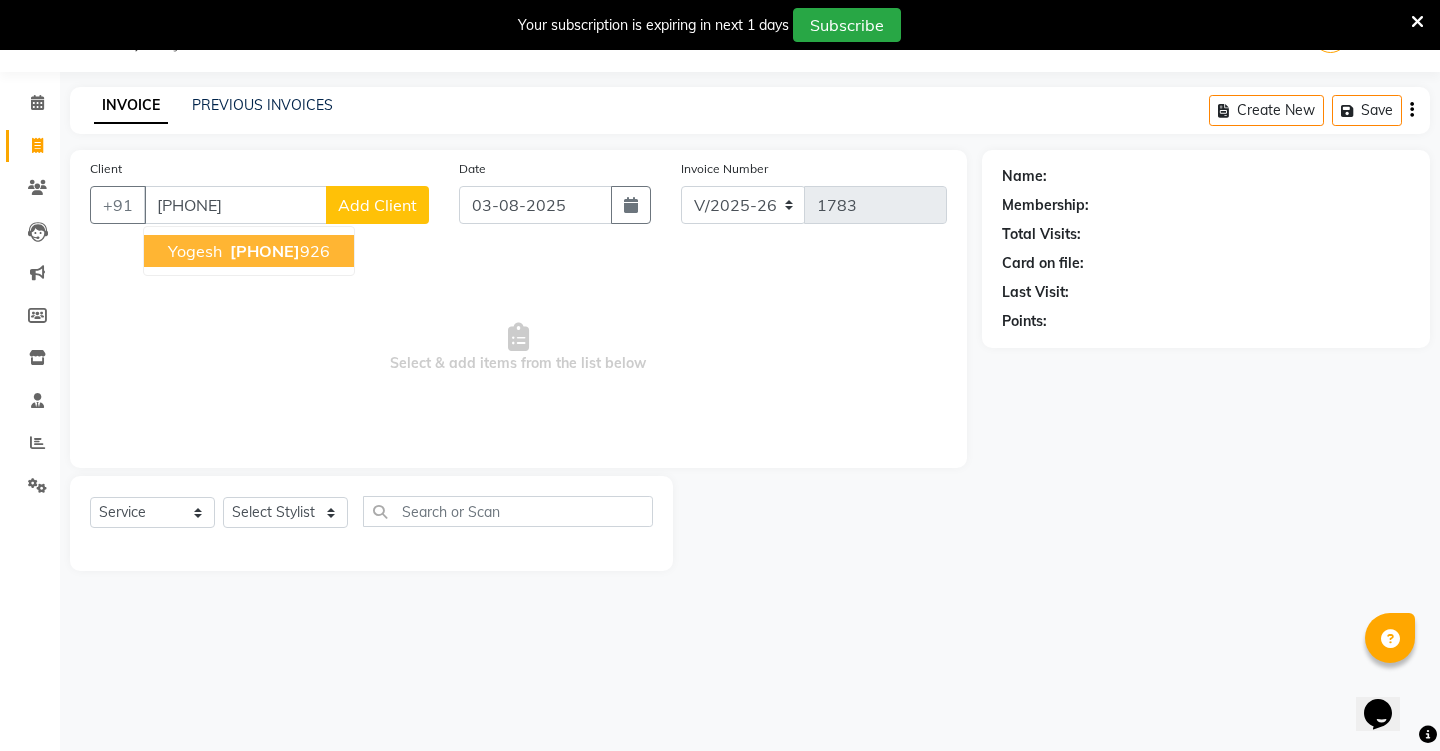 click on "yogesh" at bounding box center (195, 251) 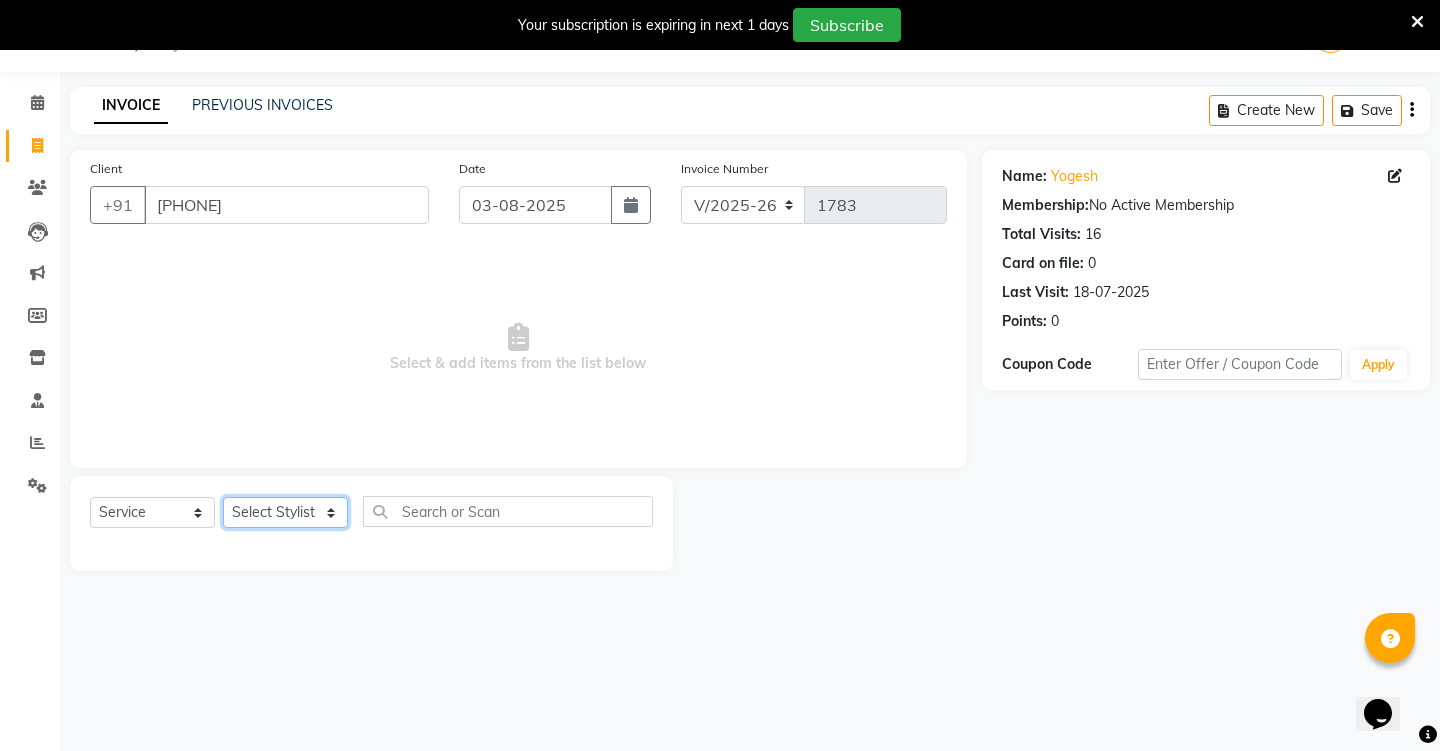 select on "28385" 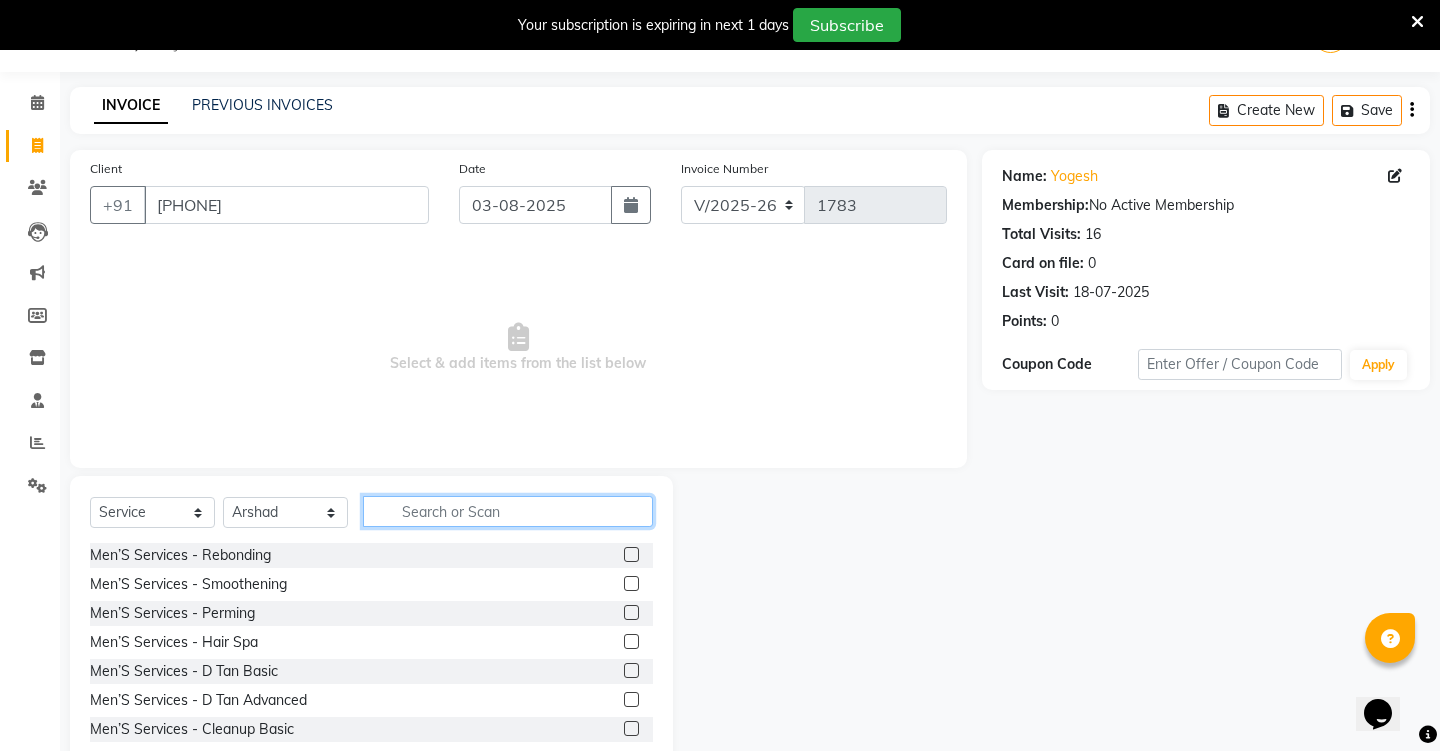 click 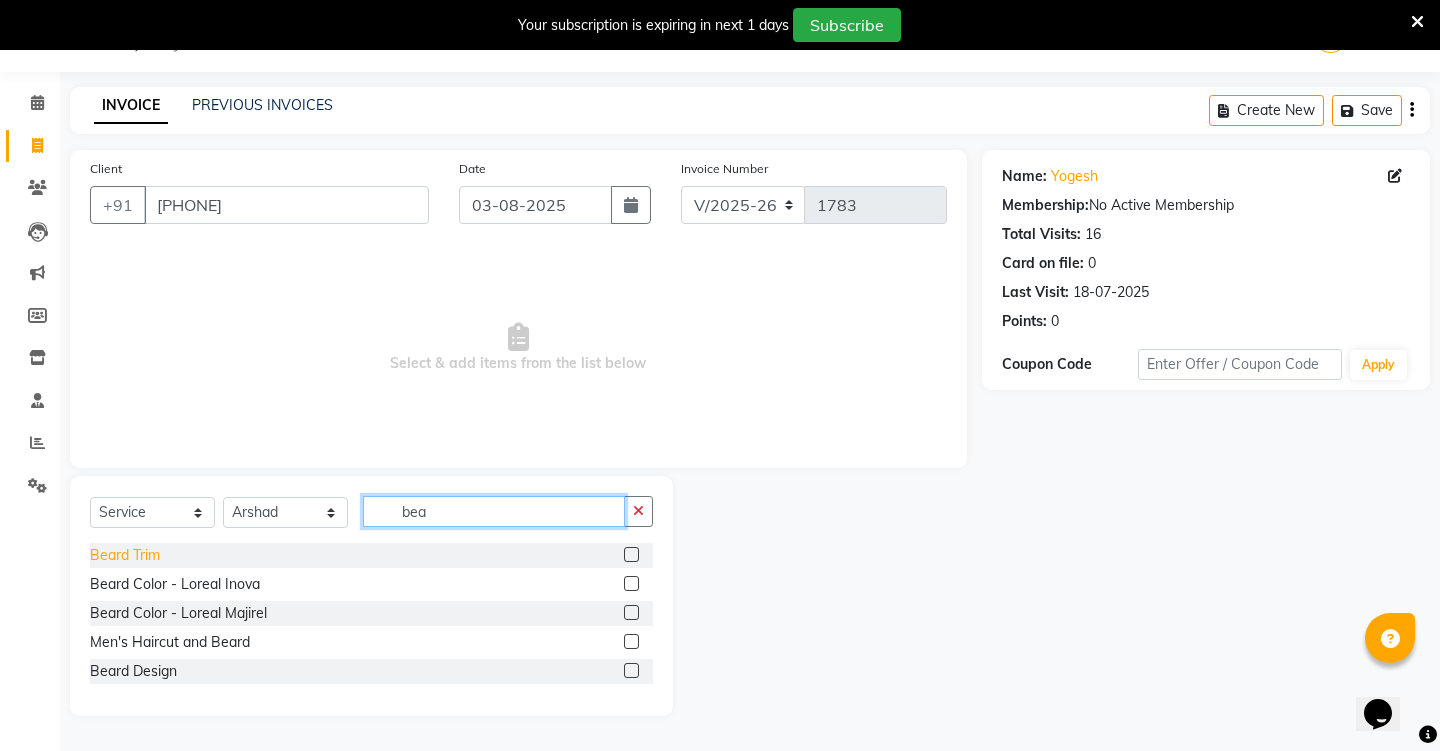 type on "bea" 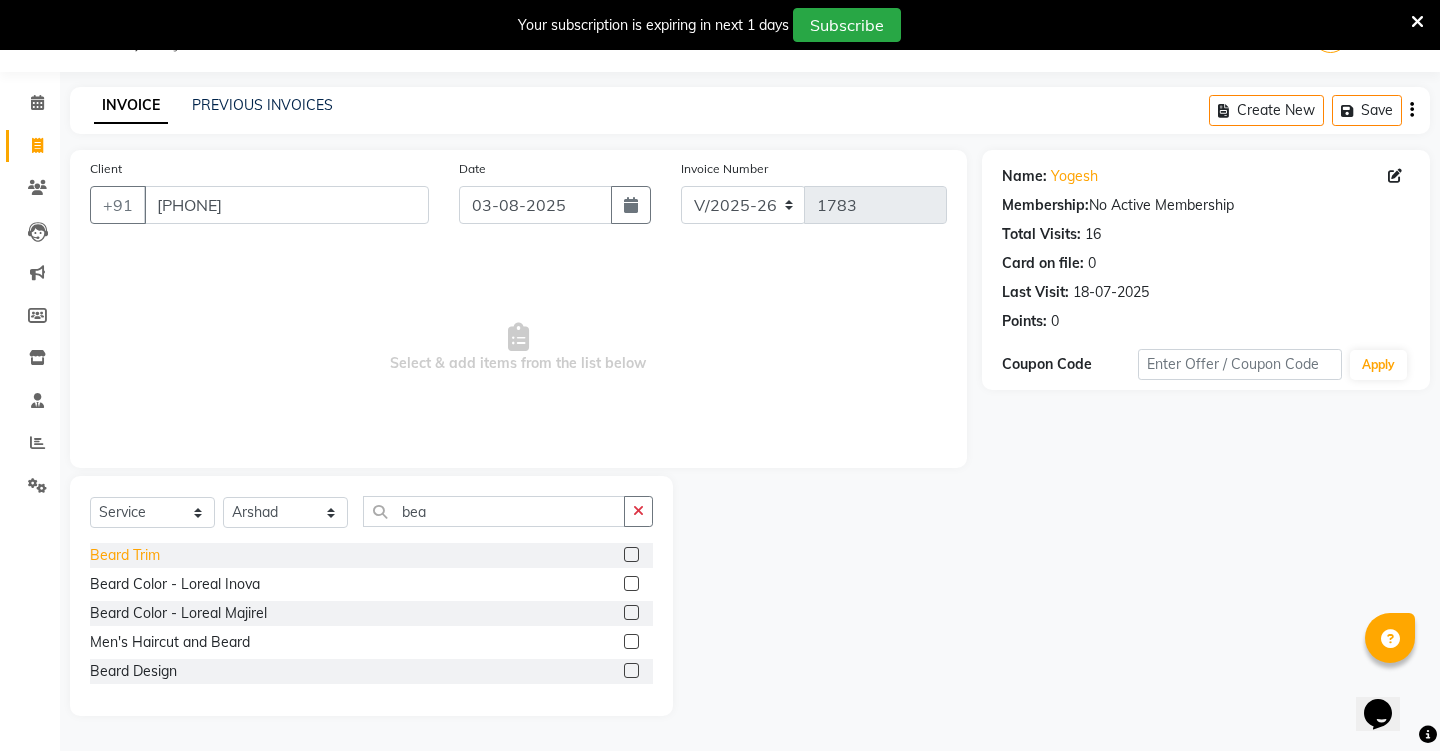 click on "Beard Trim" 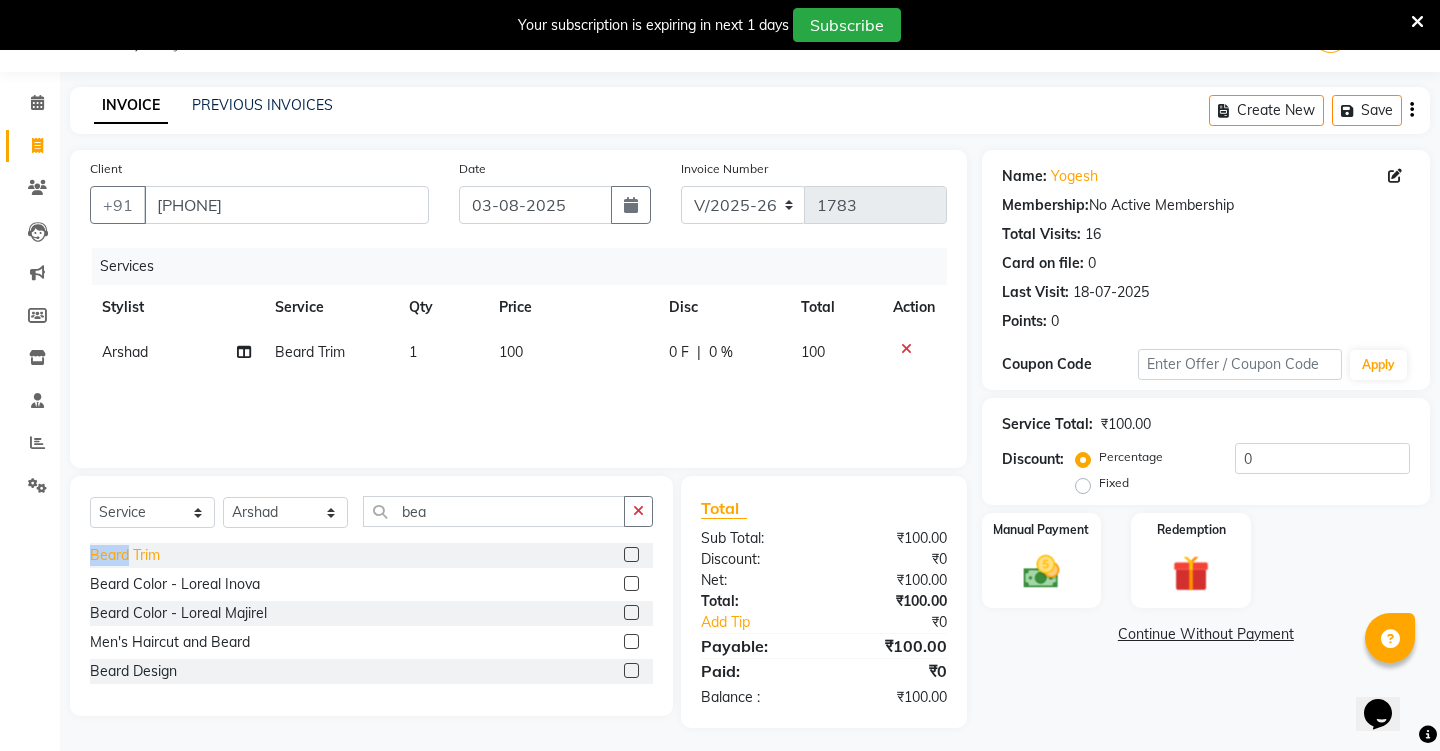 click on "Beard Trim" 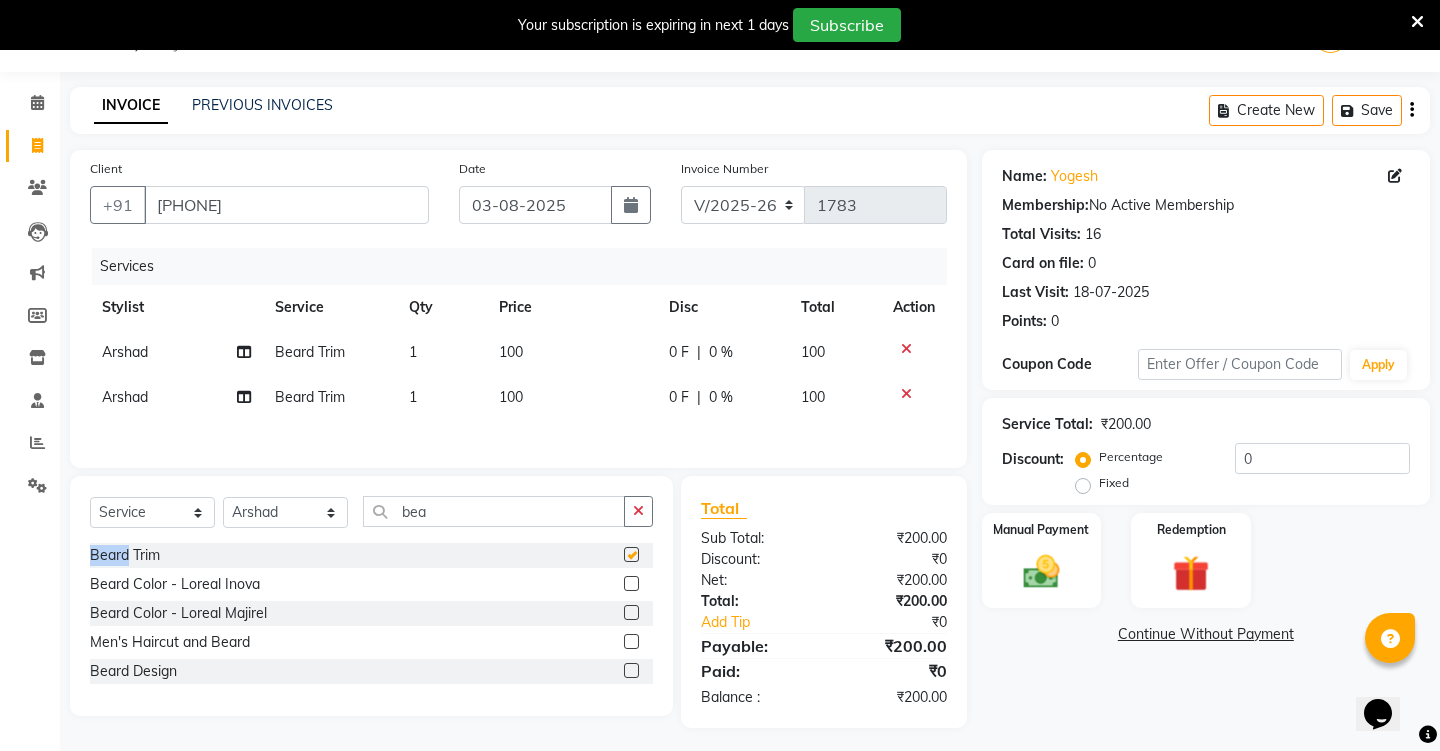checkbox on "false" 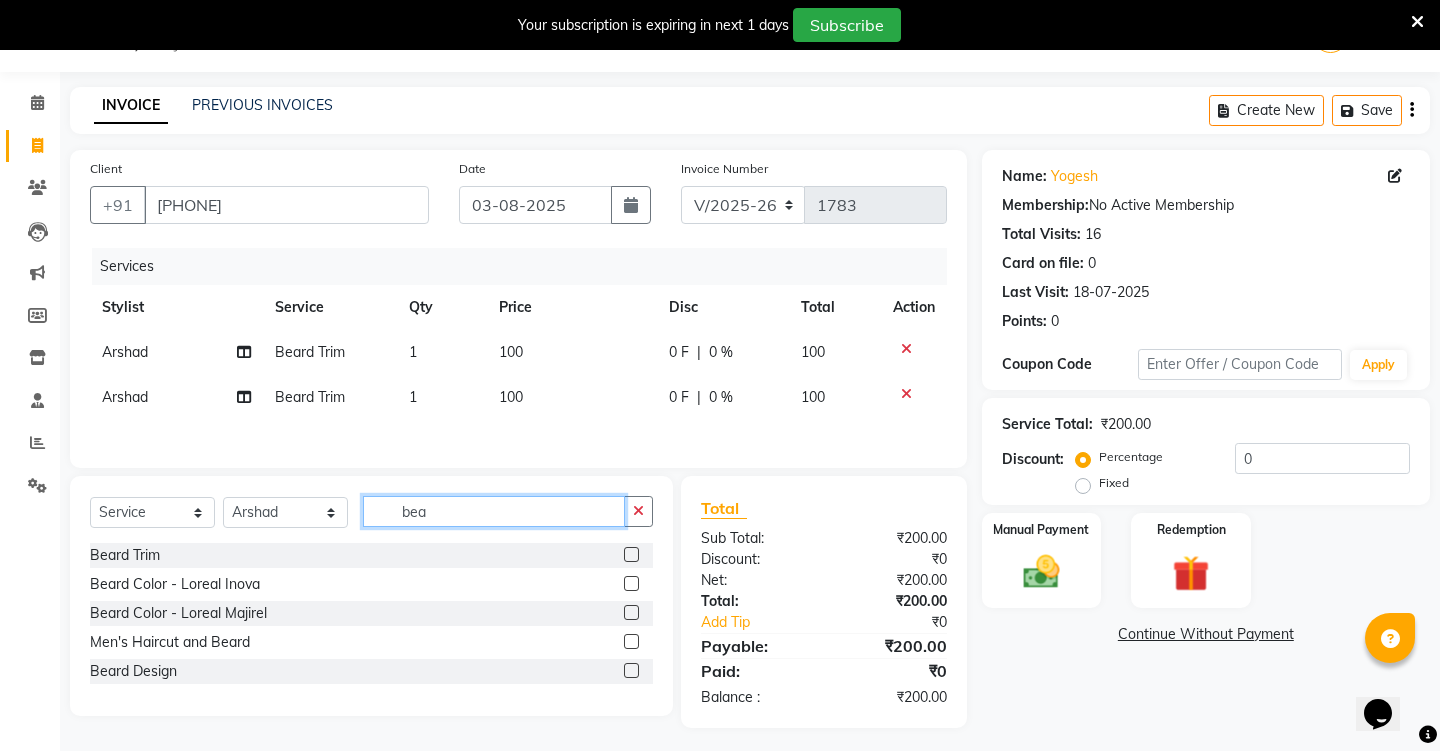 click on "bea" 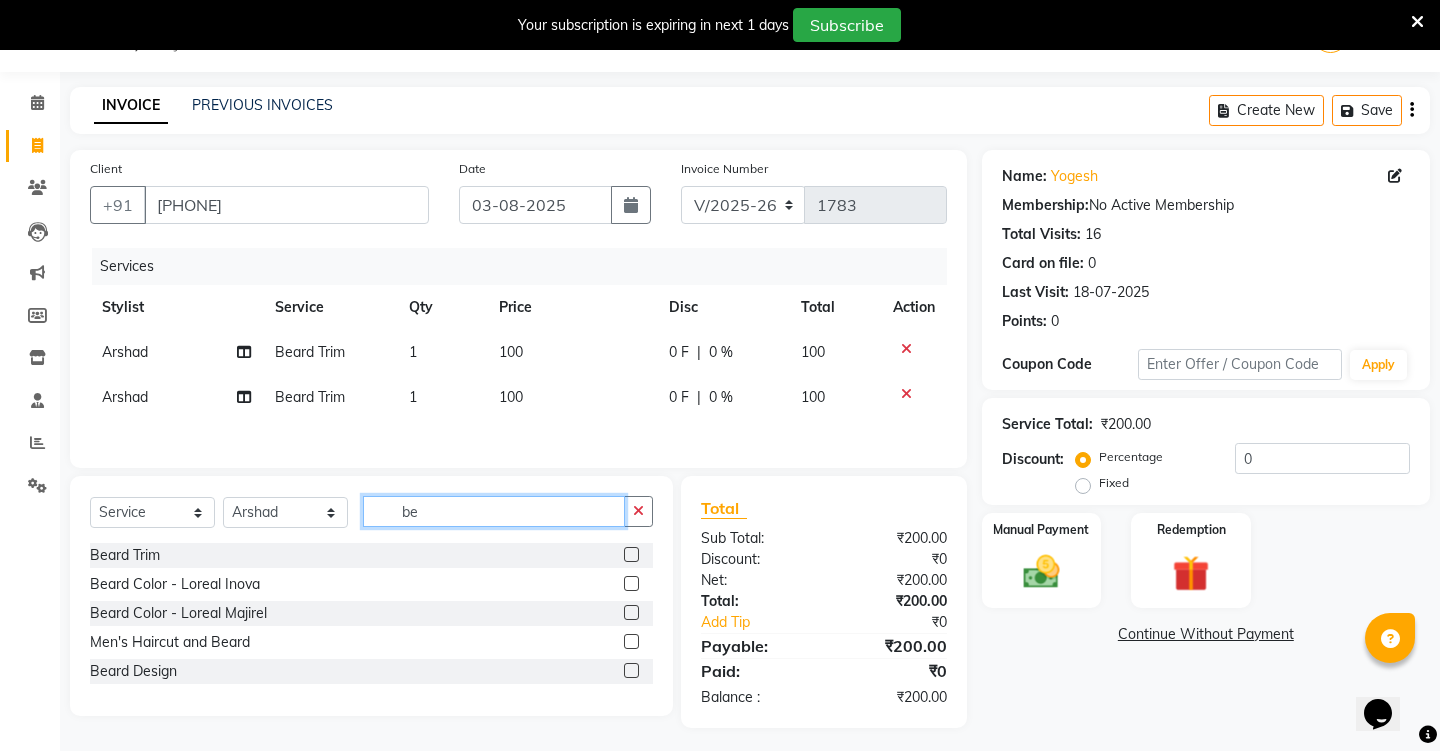 type on "b" 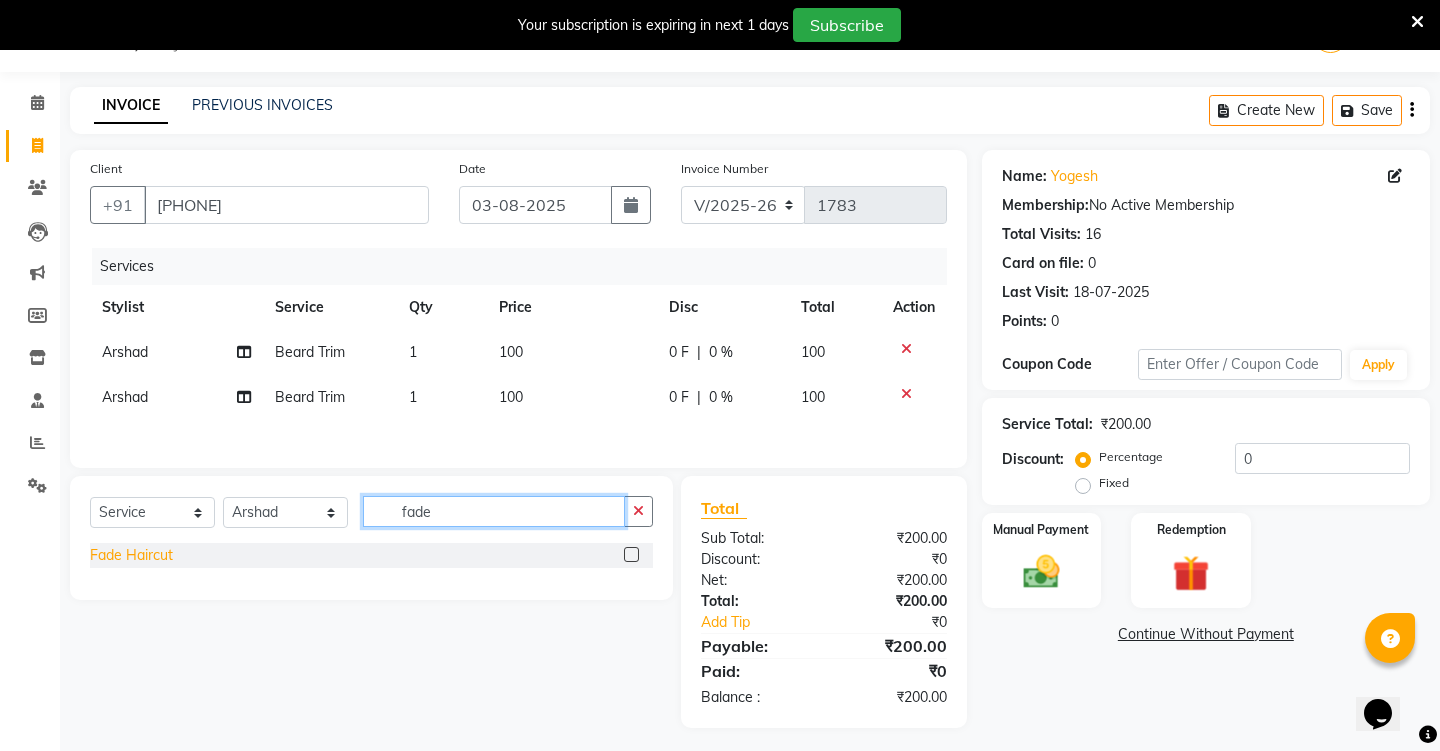 type on "fade" 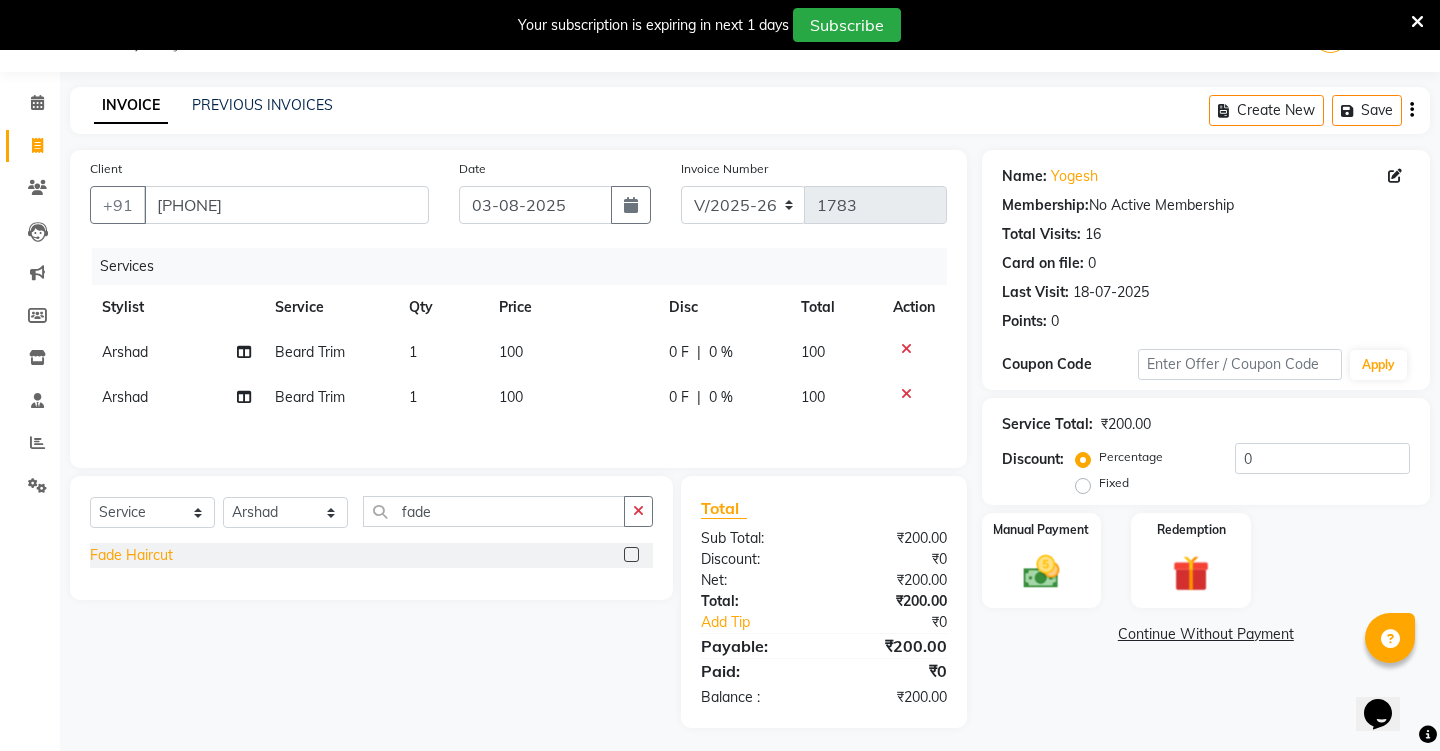 click on "Fade Haircut" 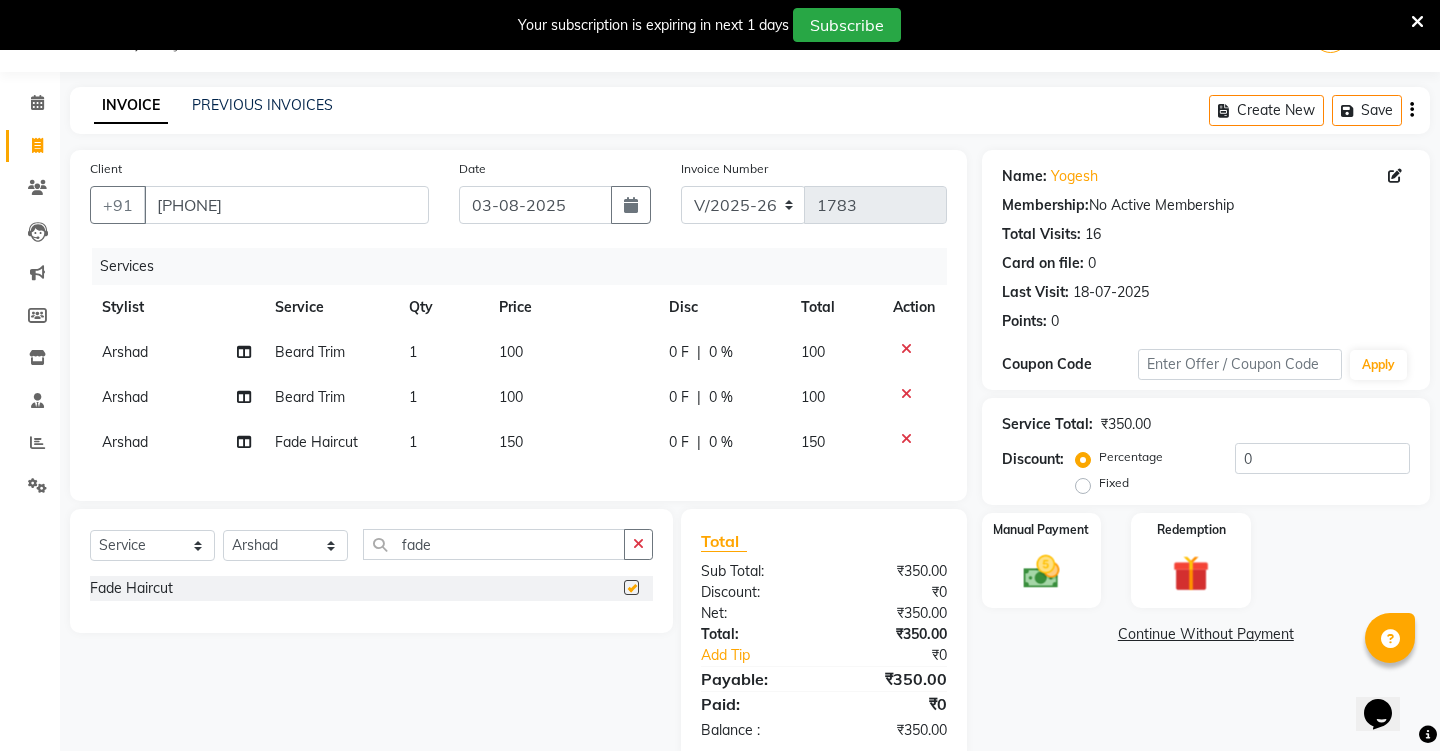 checkbox on "false" 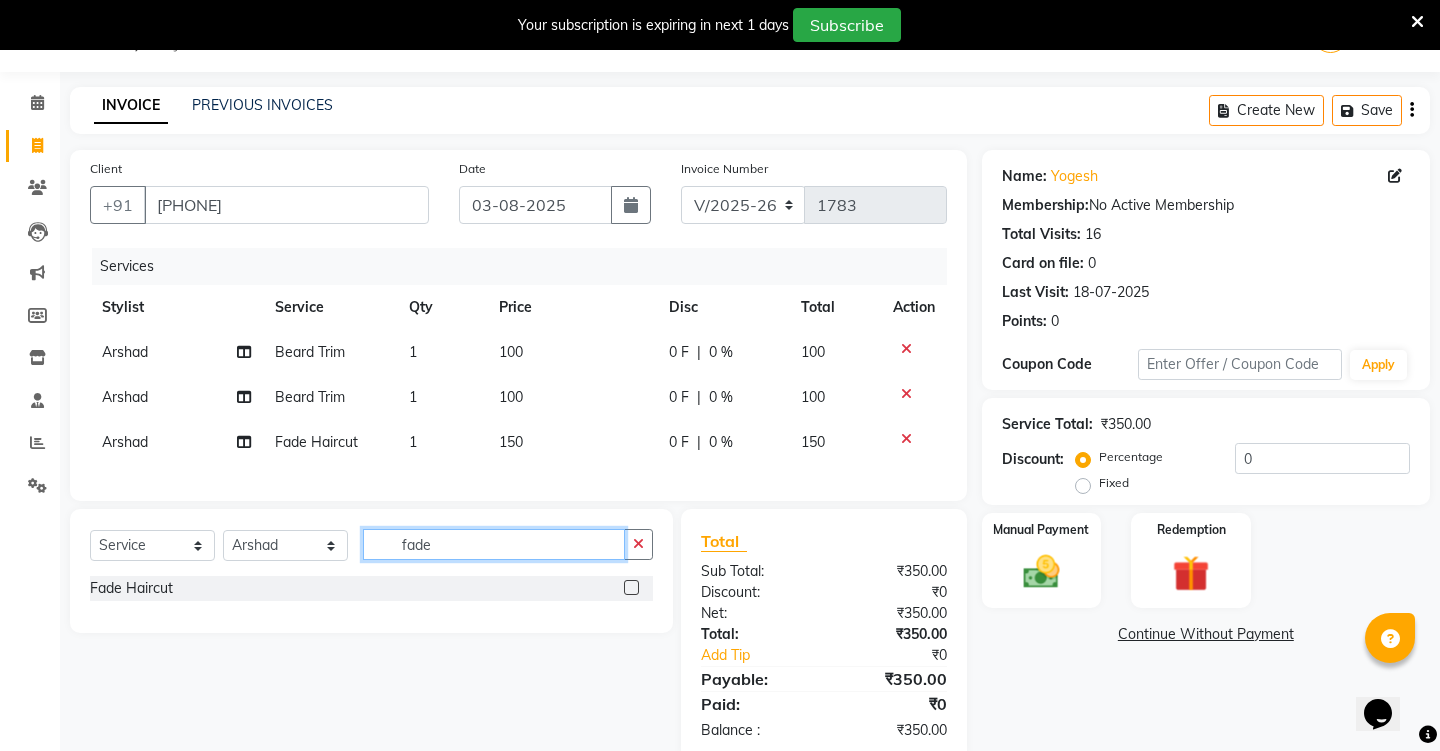 click on "fade" 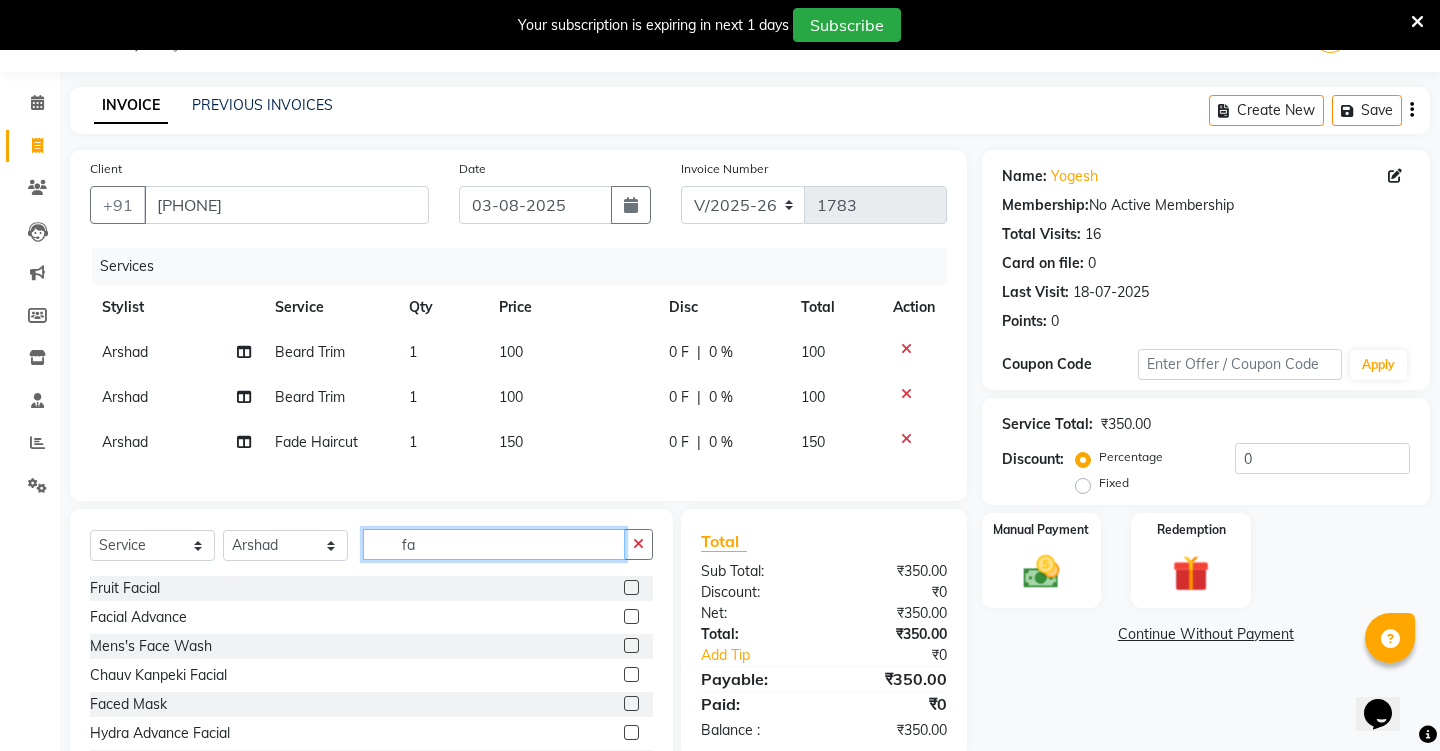 type on "f" 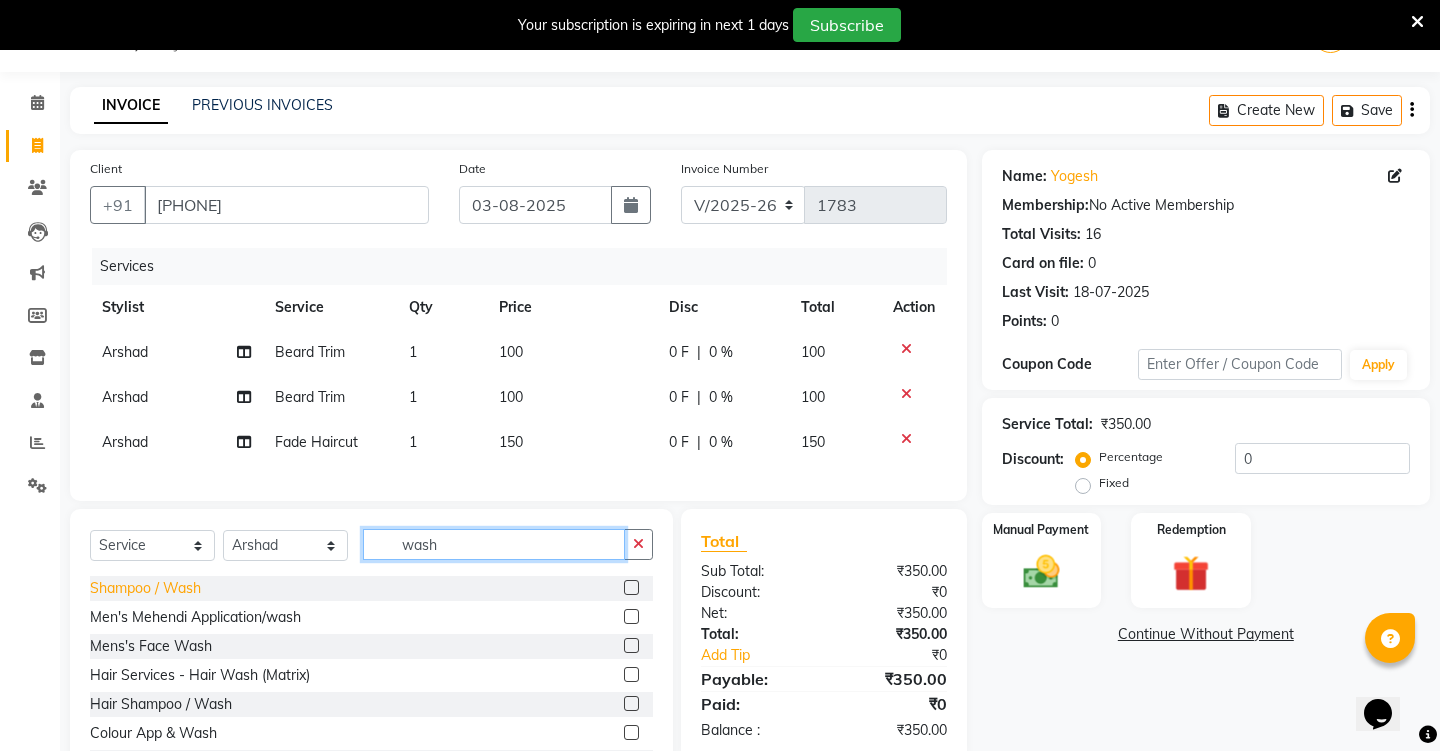 type on "wash" 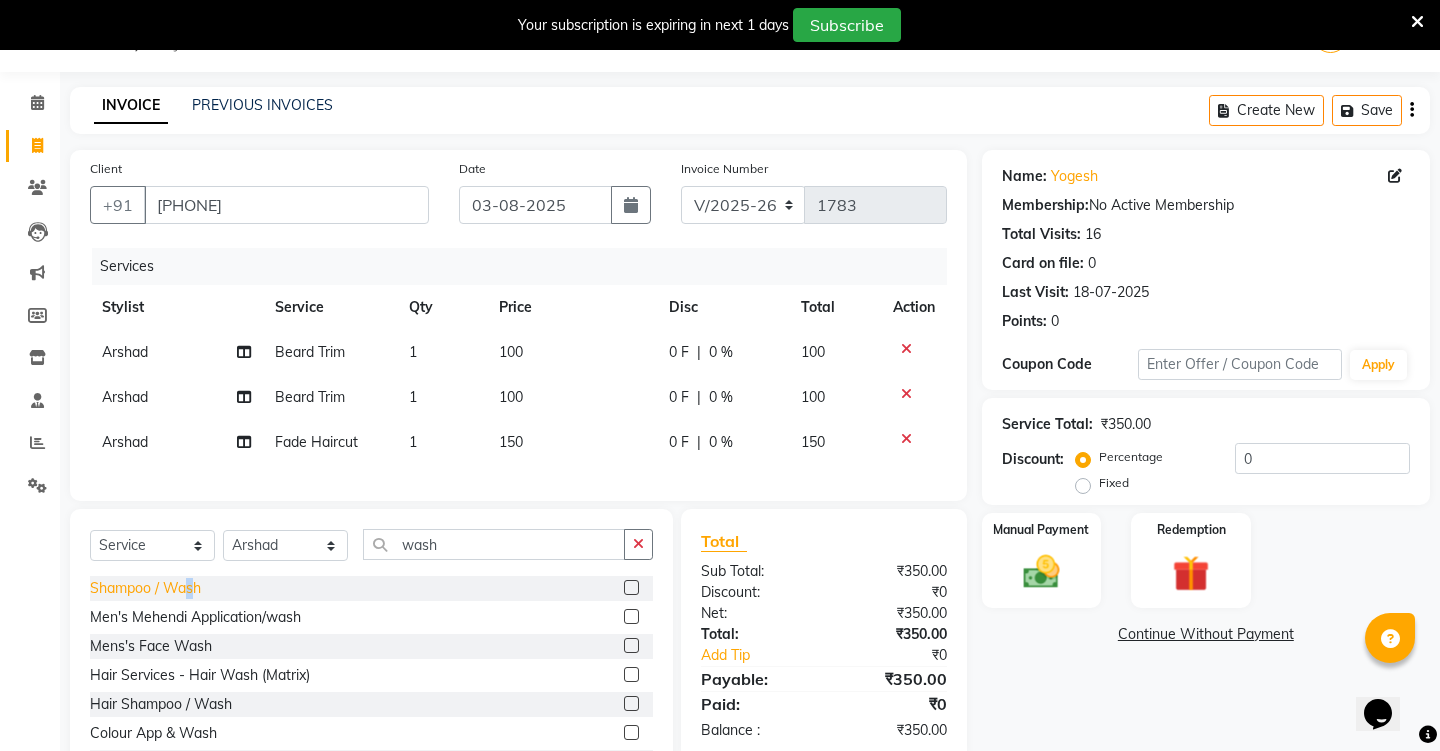 click on "Shampoo / Wash" 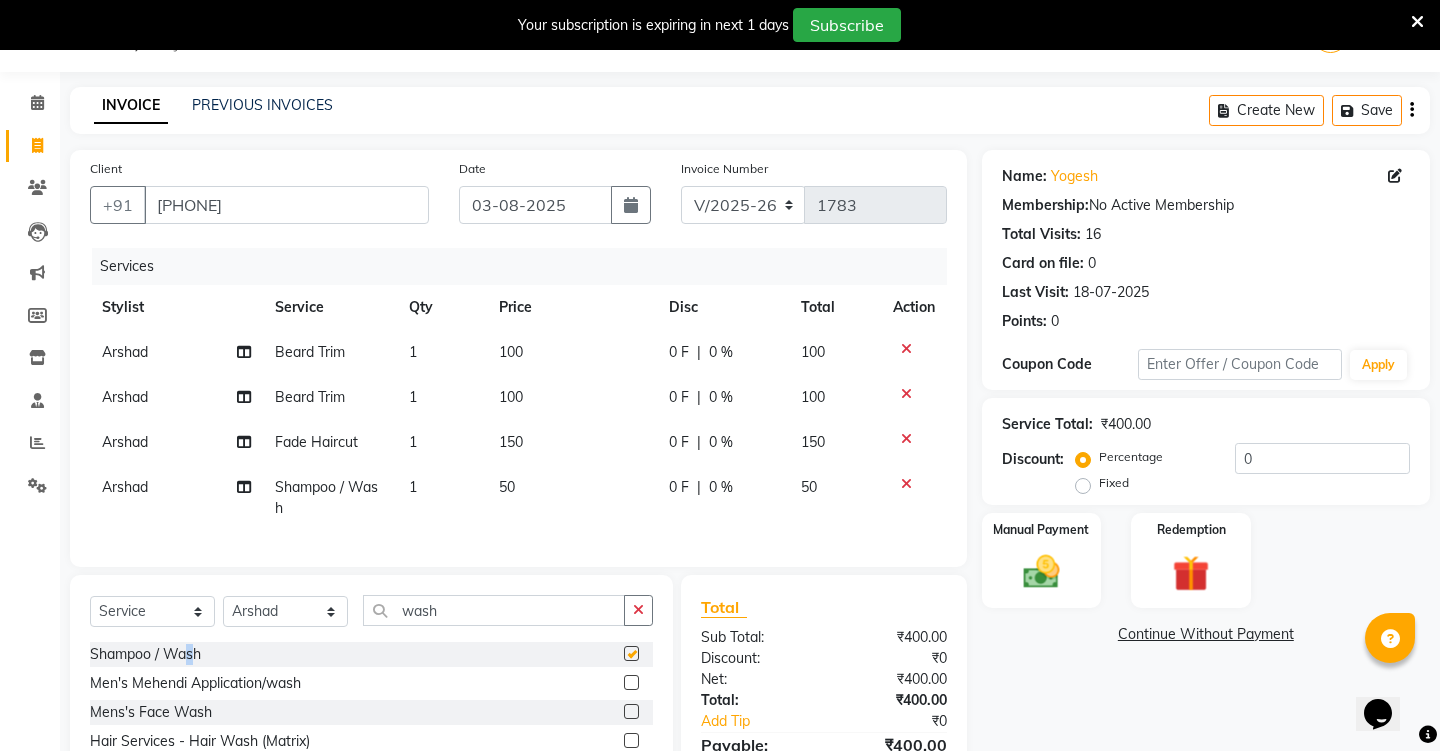 checkbox on "false" 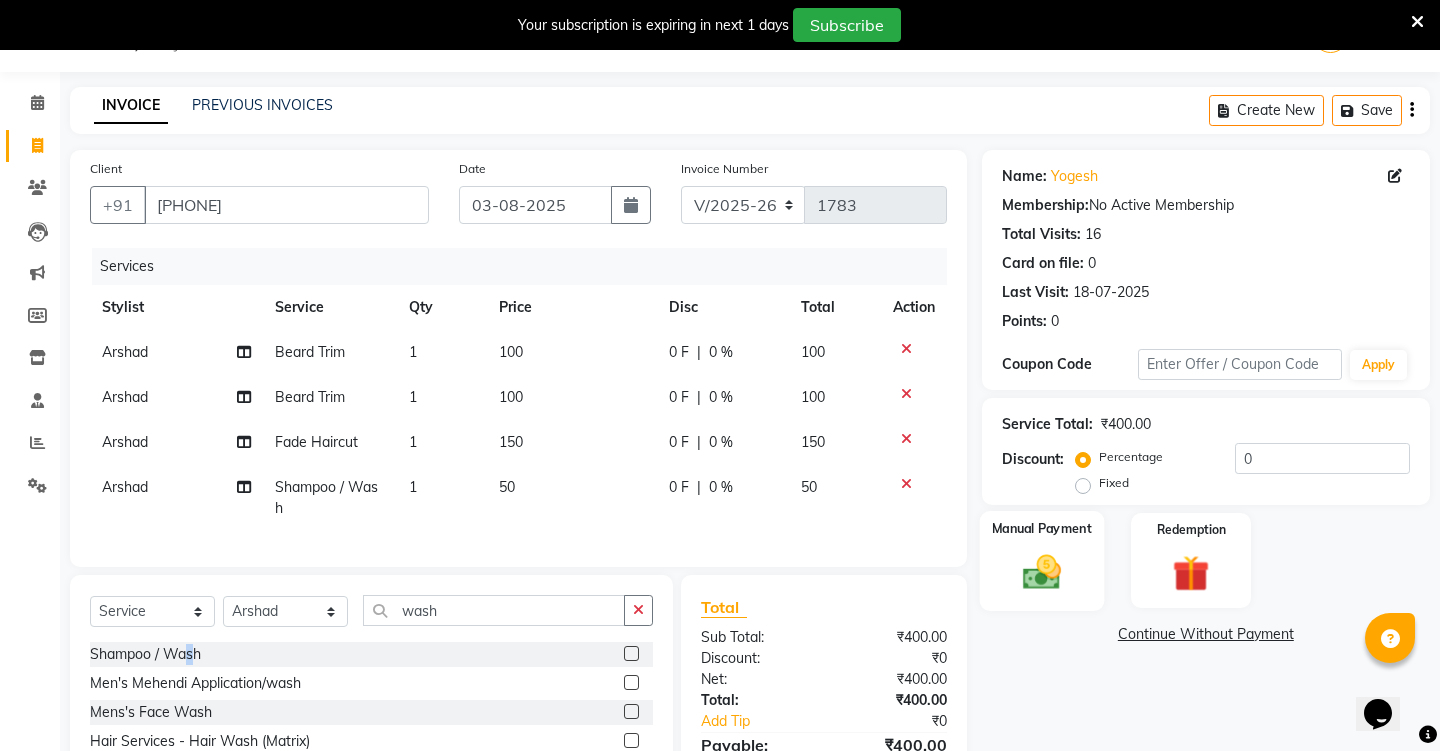 click 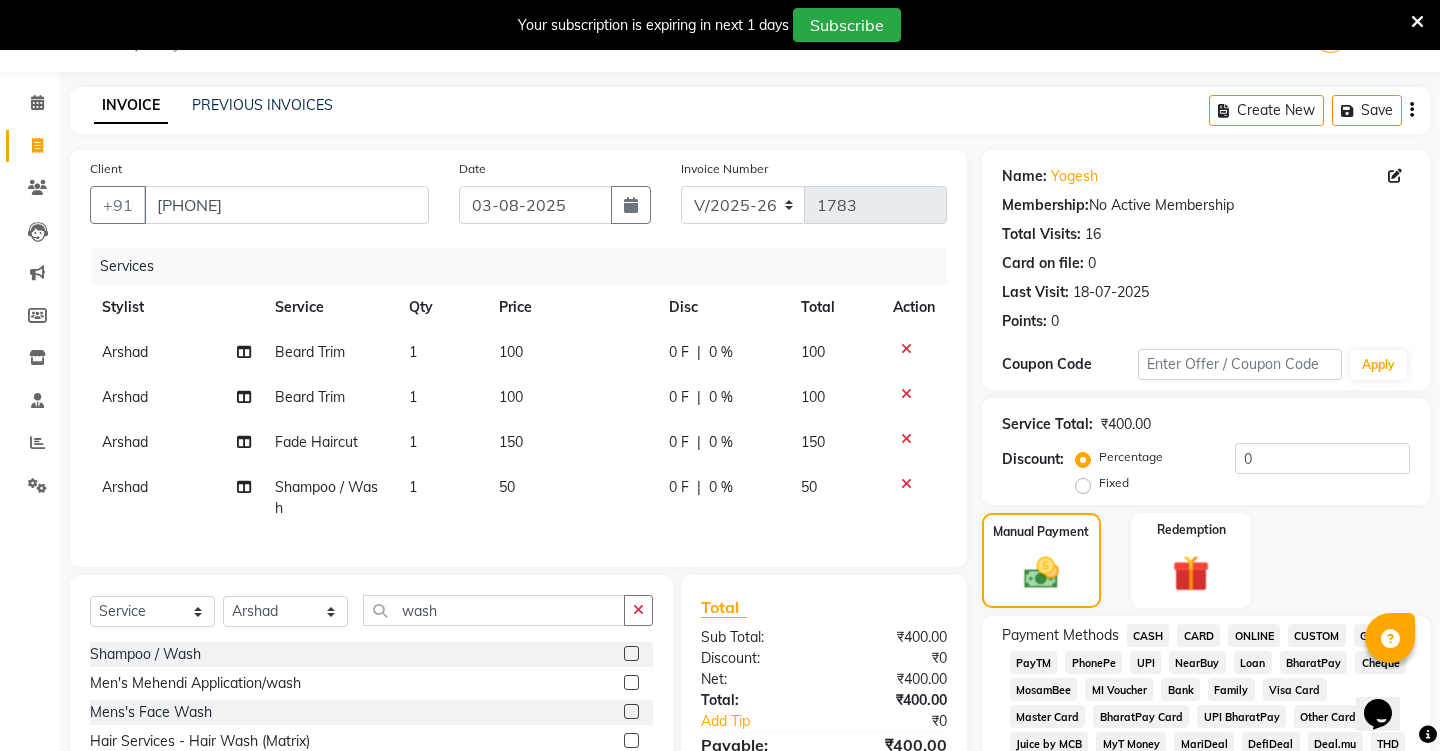 click on "UPI" 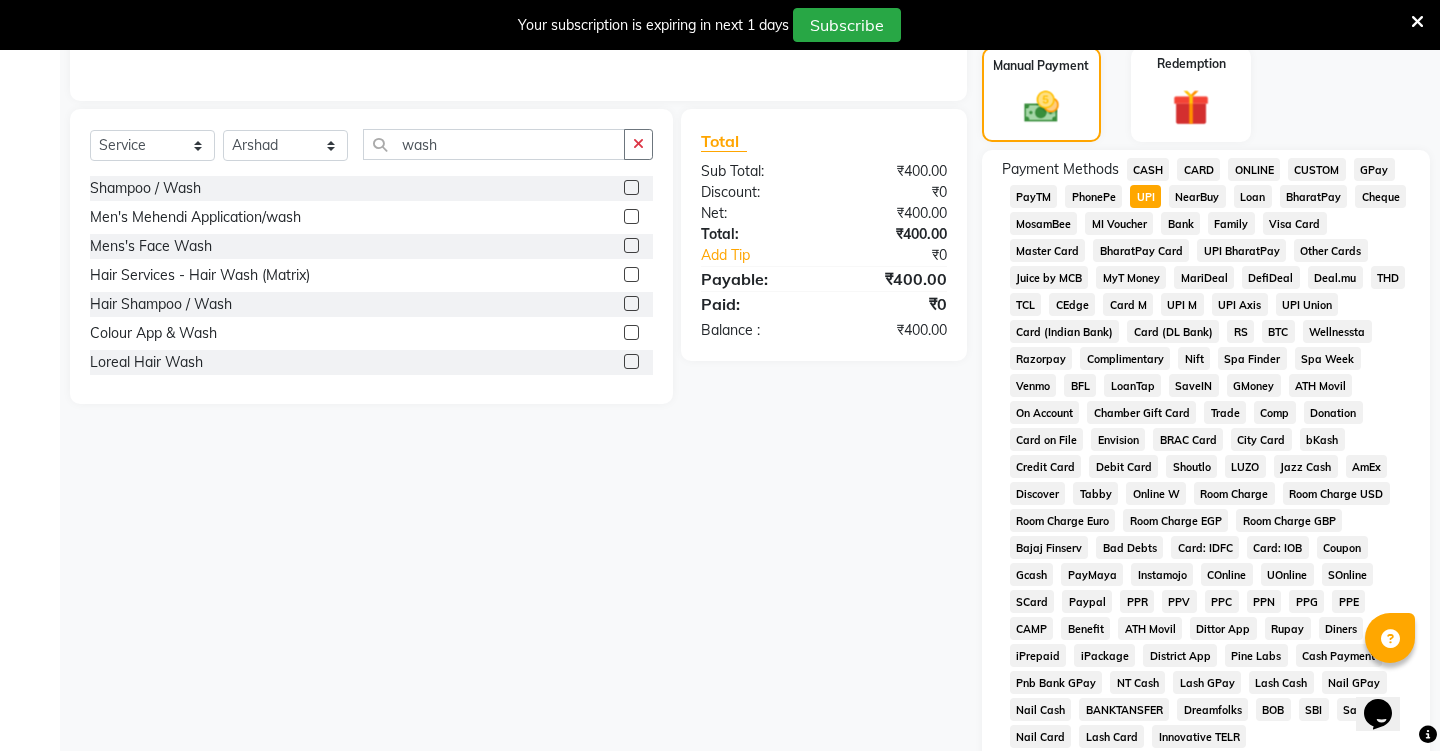scroll, scrollTop: 516, scrollLeft: 0, axis: vertical 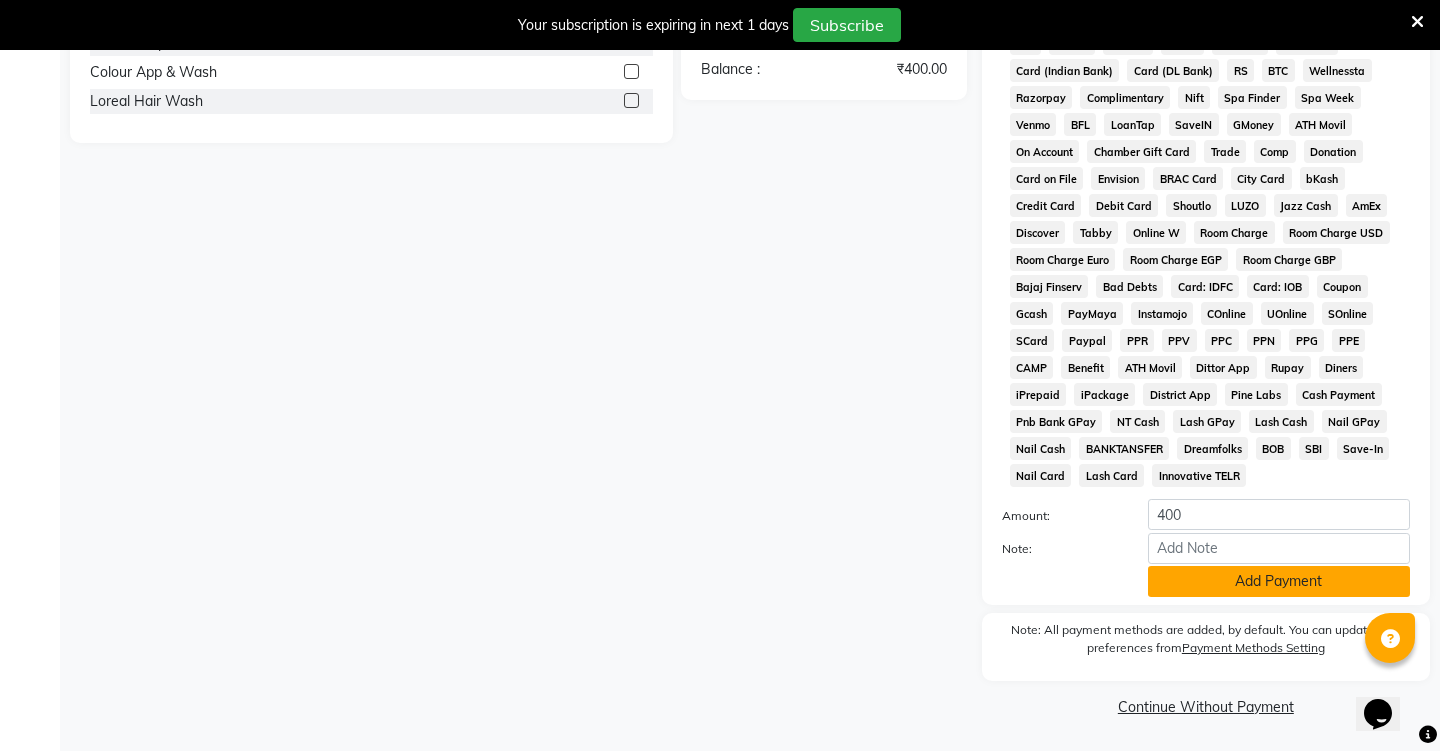click on "Add Payment" 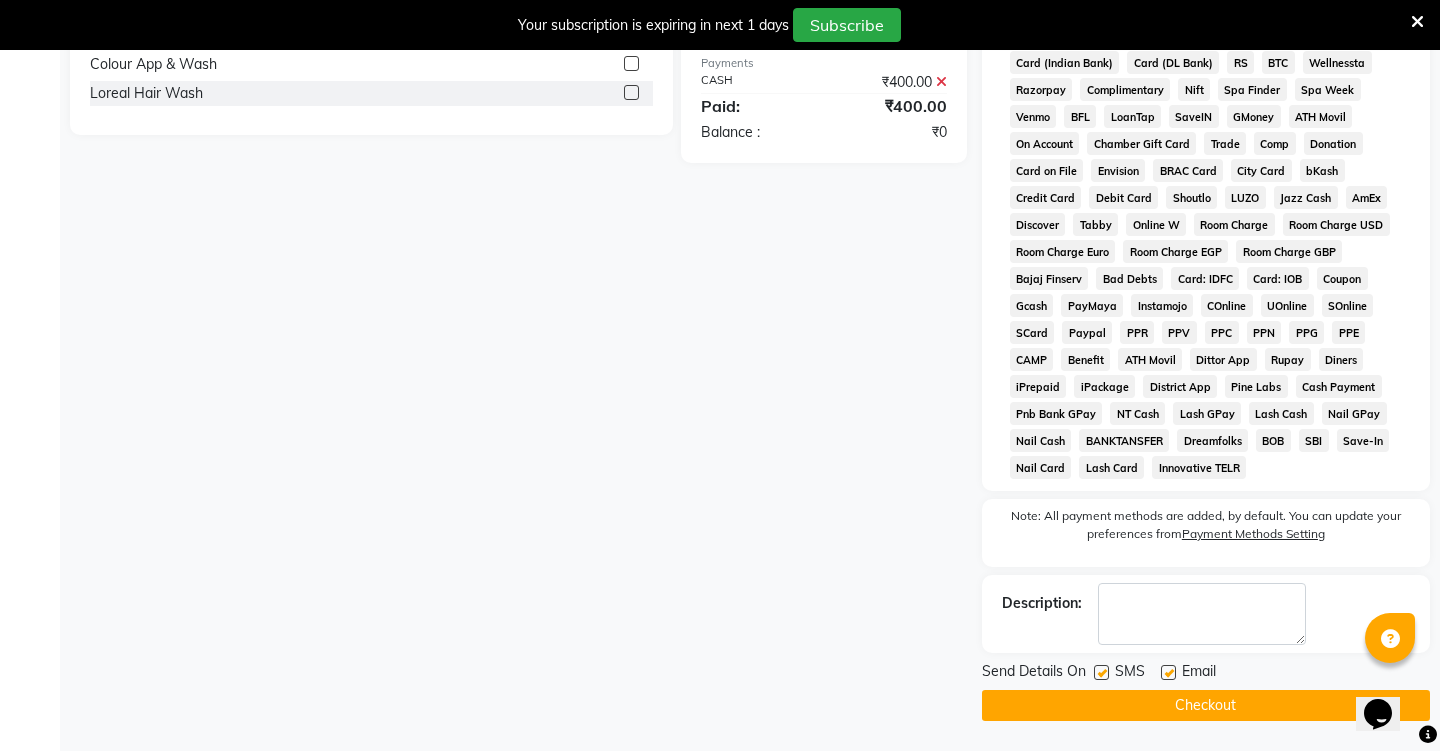 scroll, scrollTop: 785, scrollLeft: 0, axis: vertical 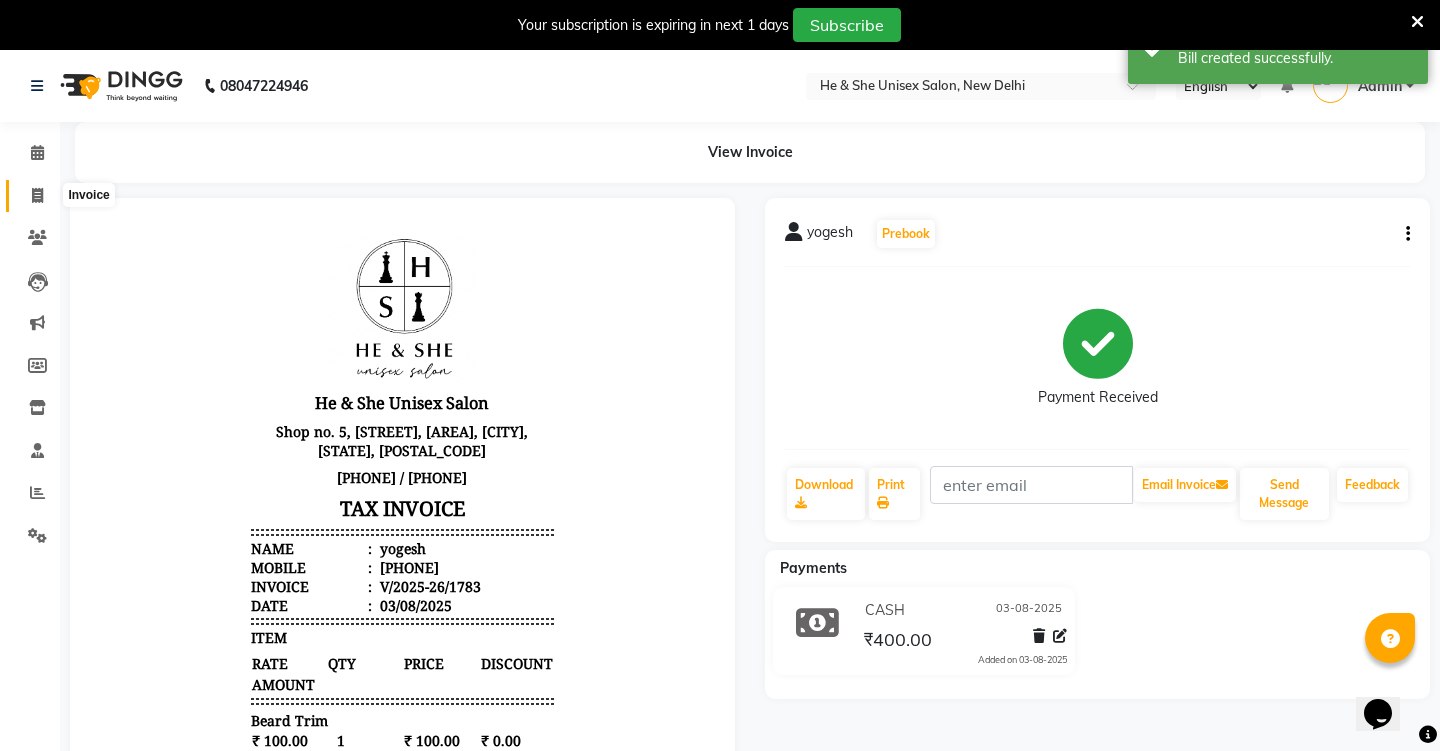 click 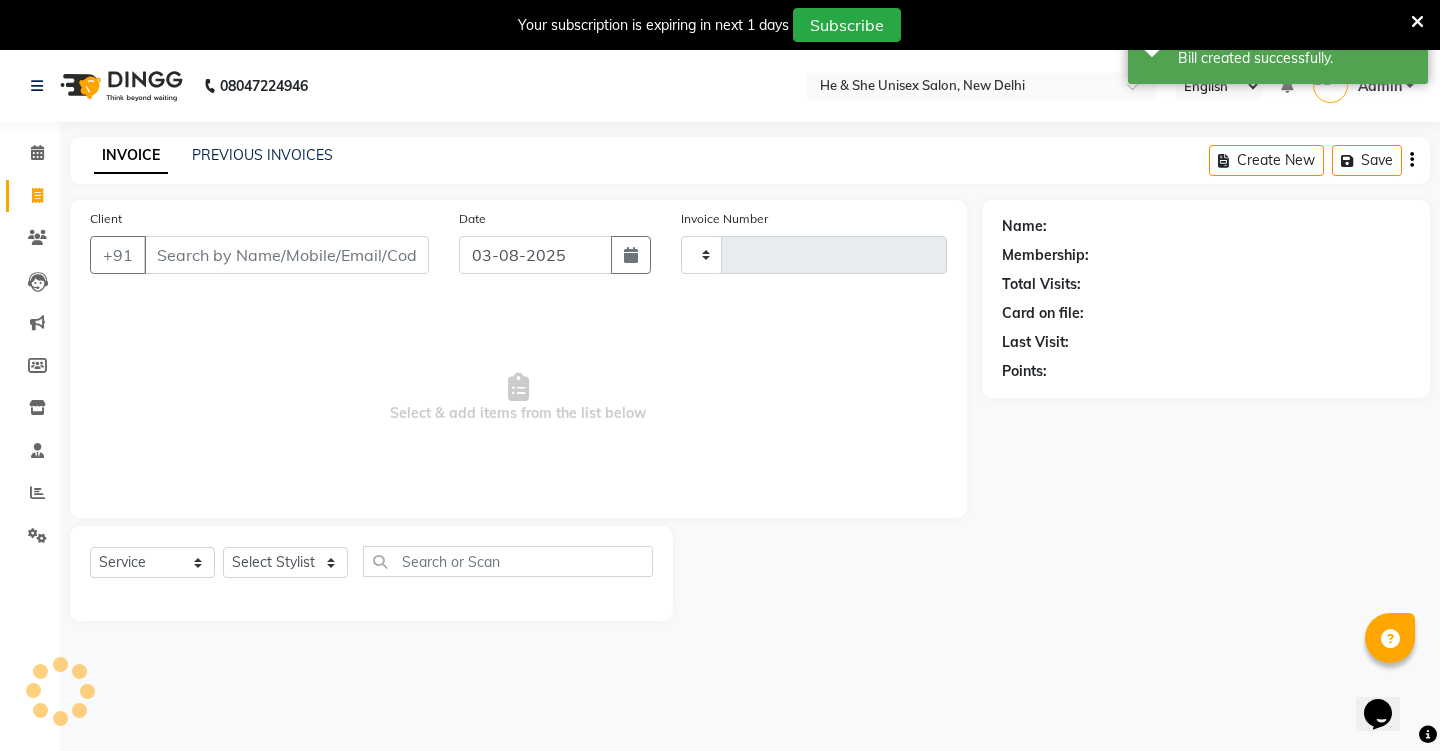 type on "1784" 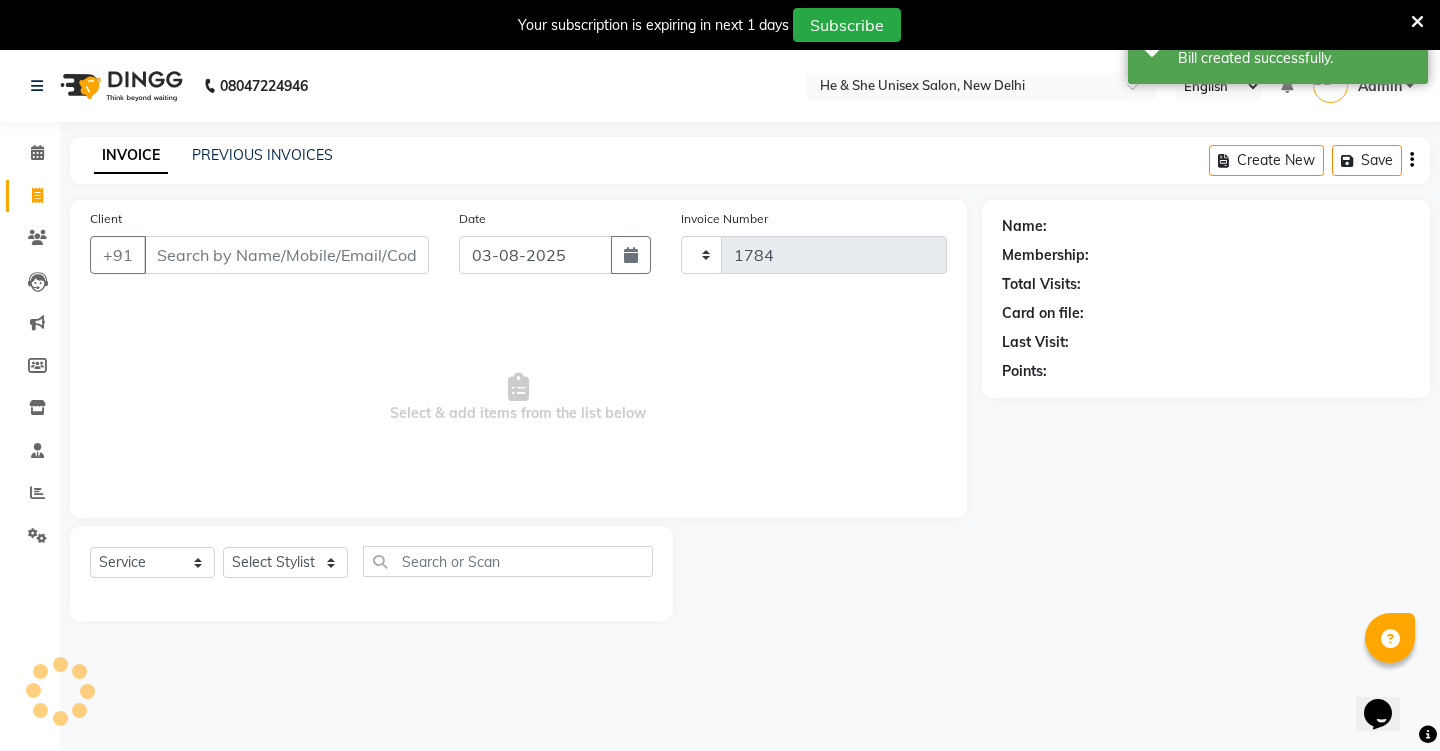 select on "4745" 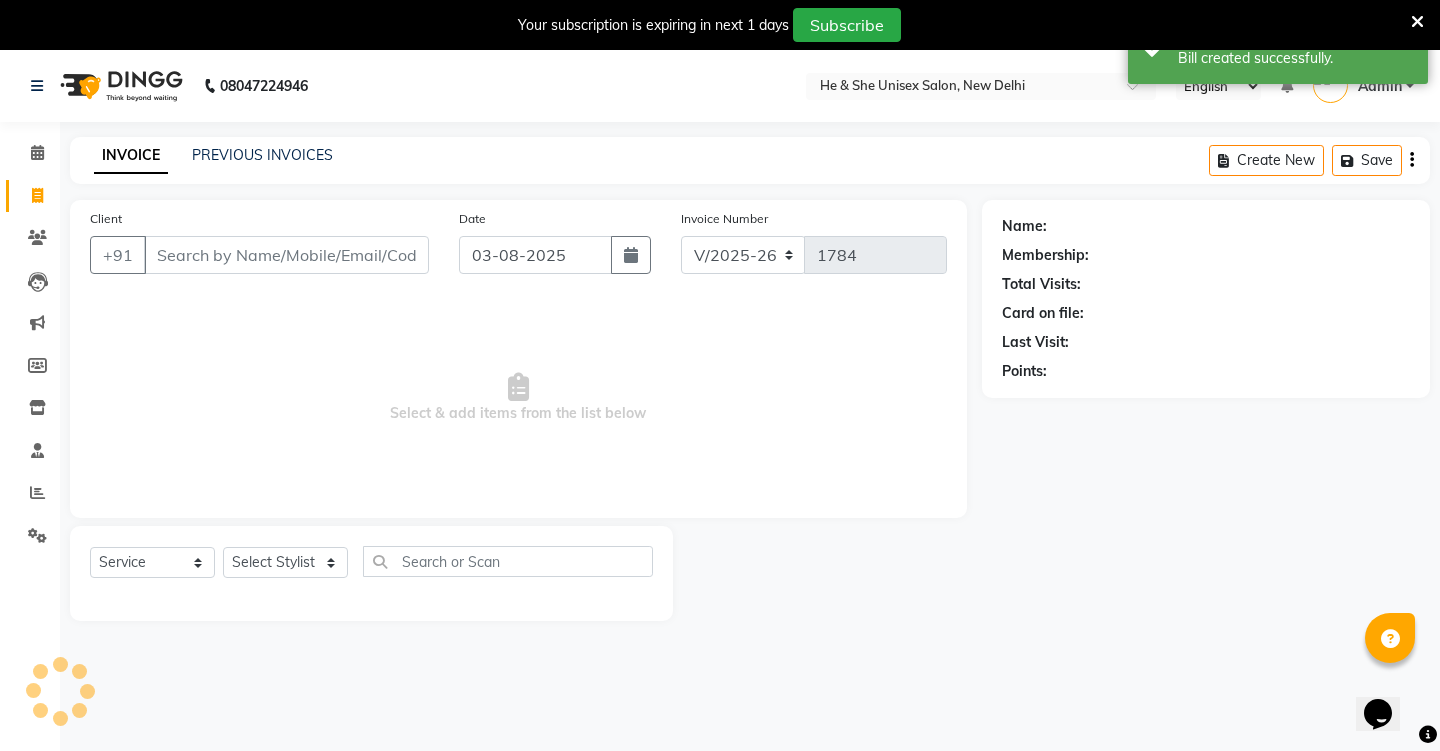 click on "Client" at bounding box center (286, 255) 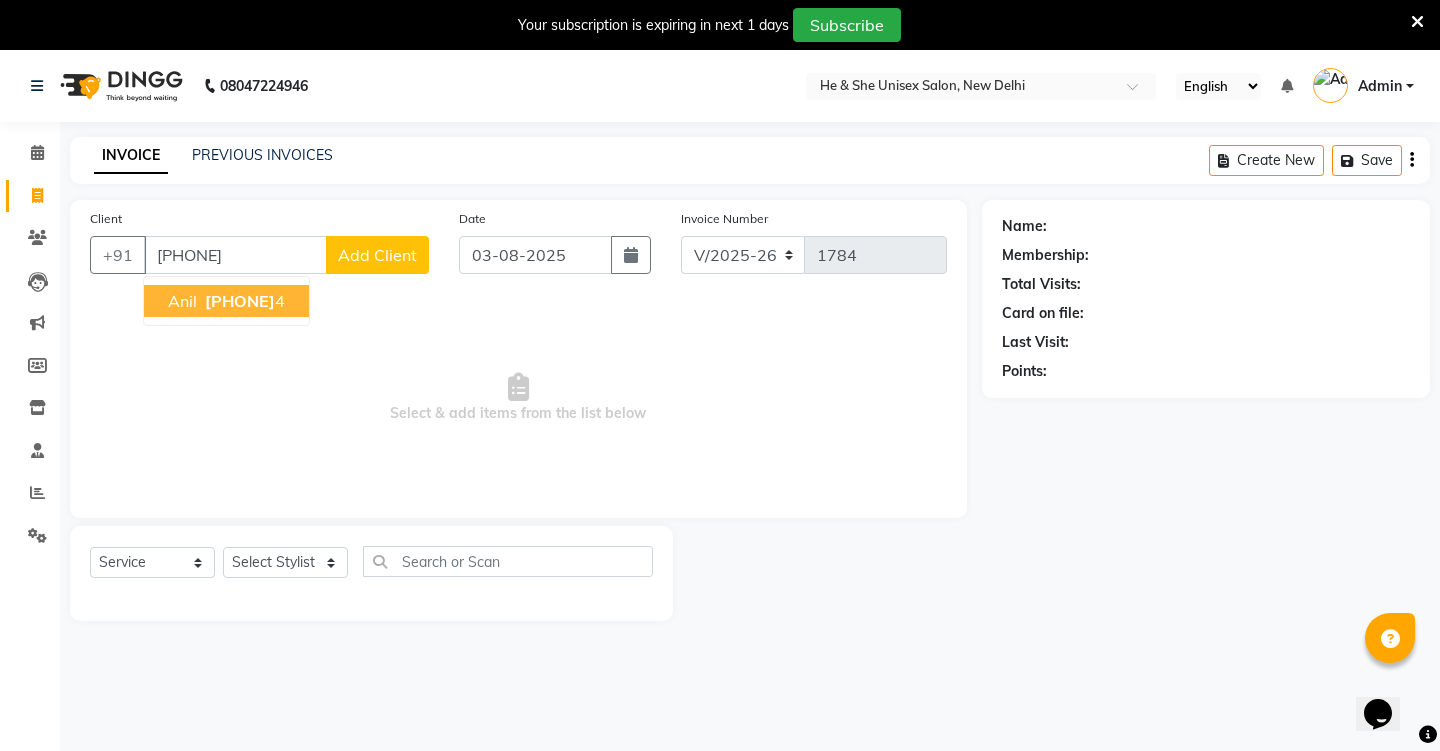 click on "anil" at bounding box center (182, 301) 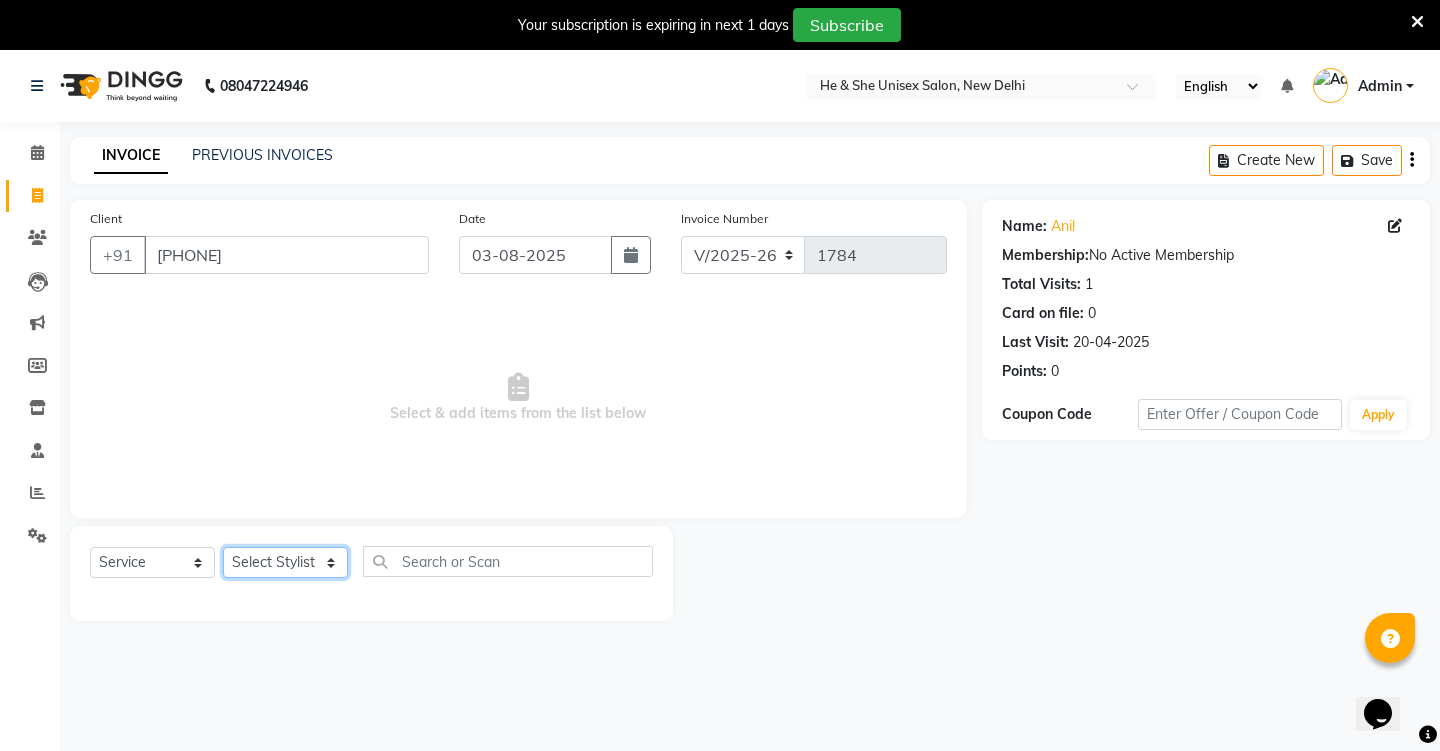 select on "73954" 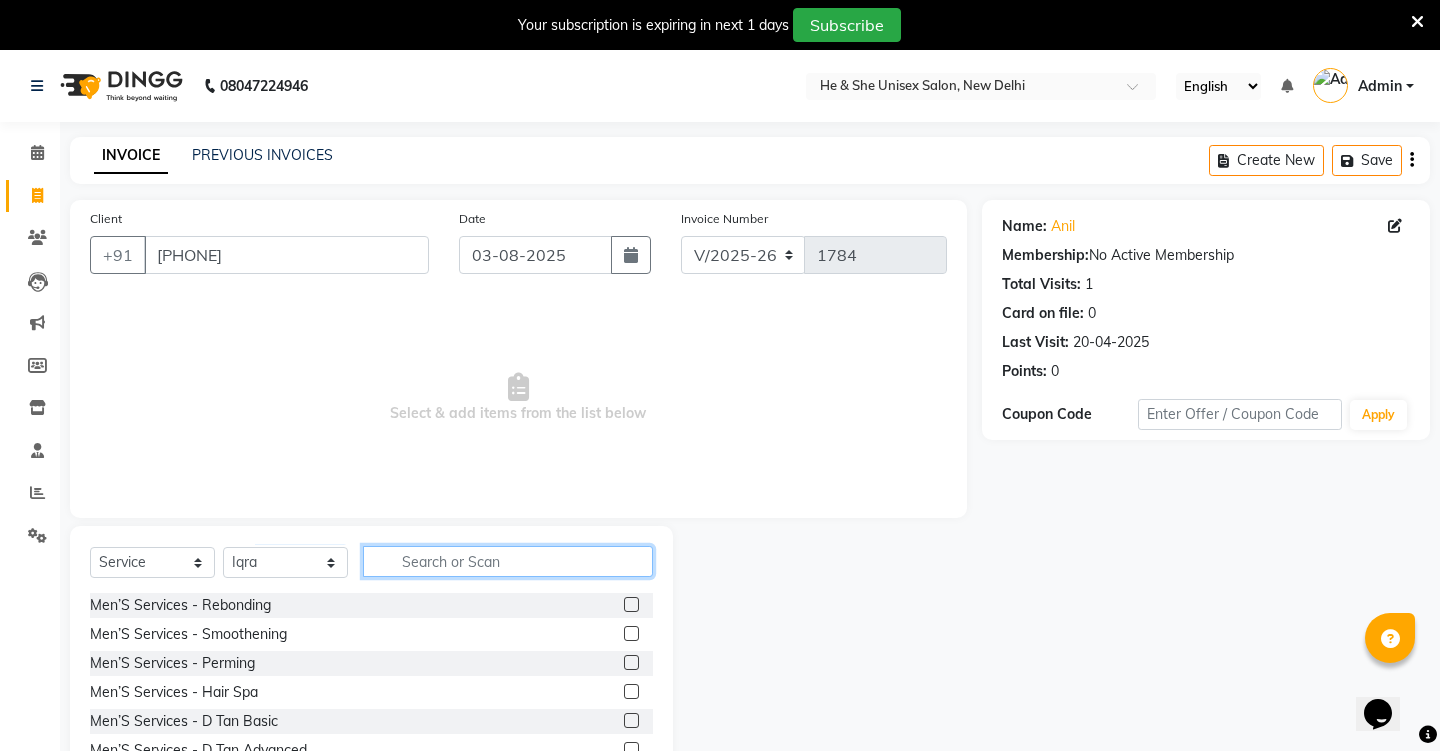 click 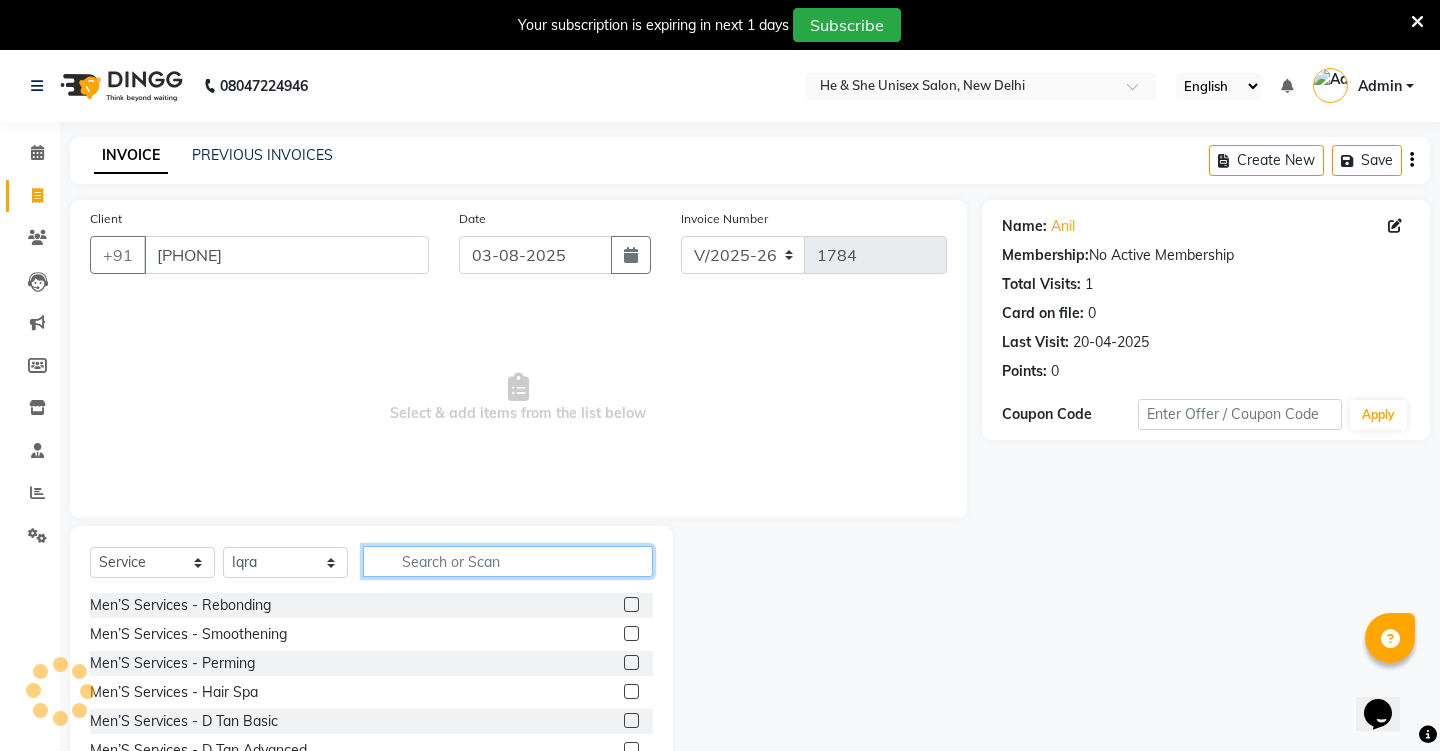 click 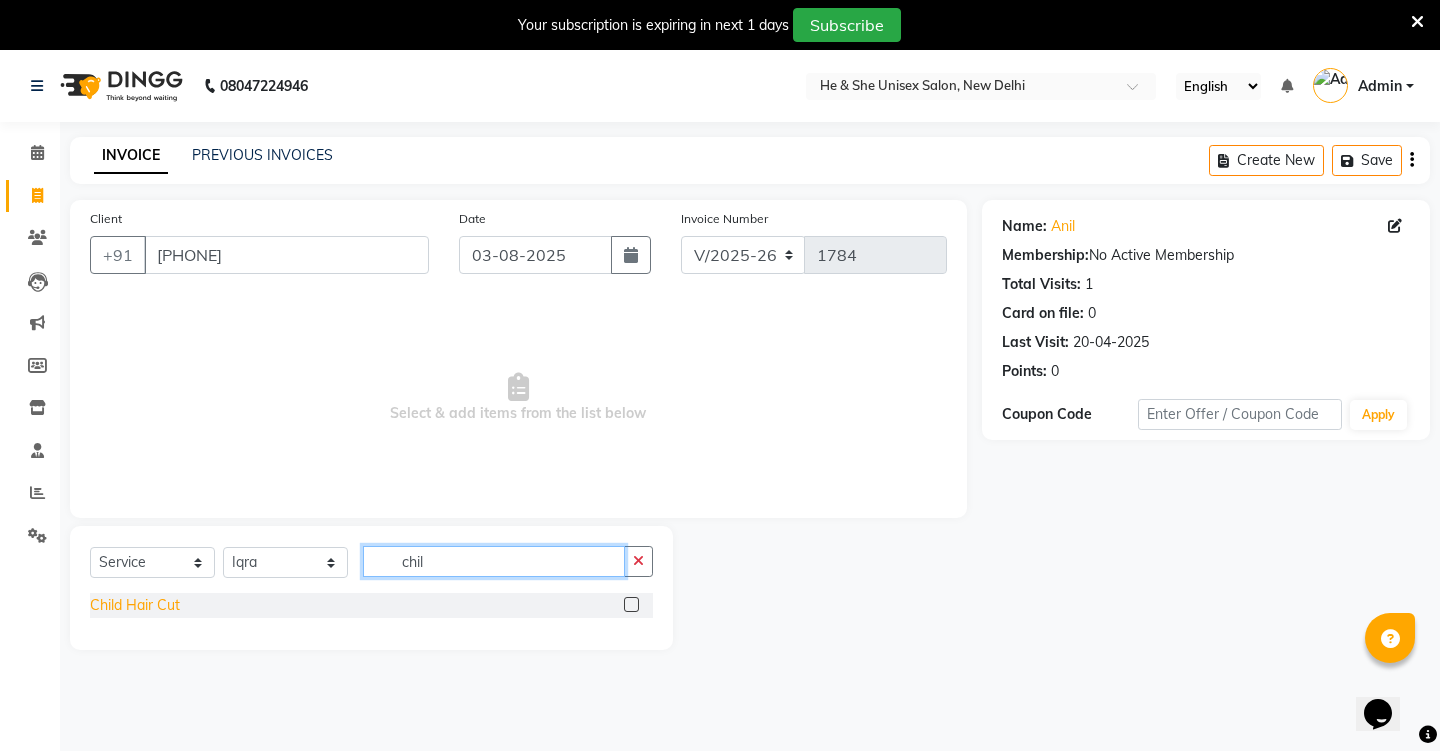type on "chil" 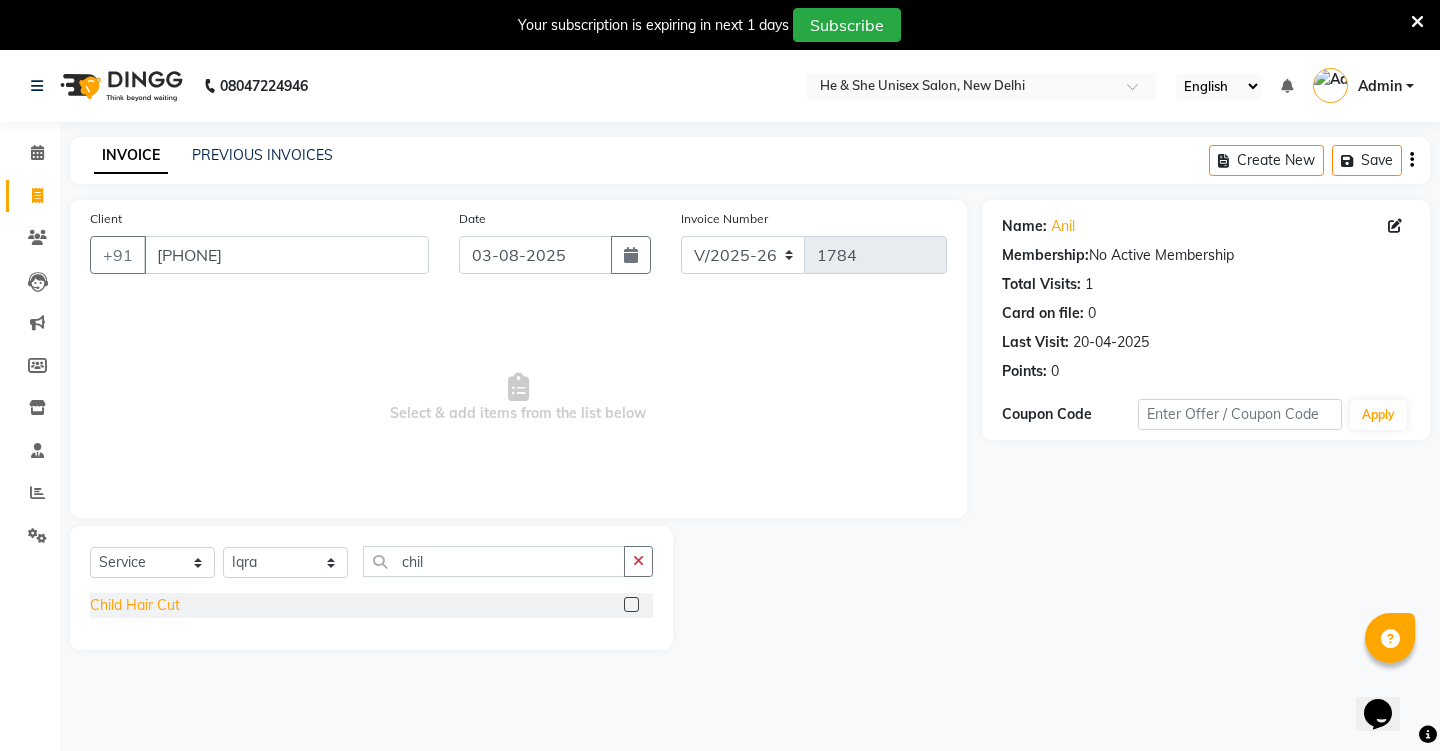 click on "Child Hair Cut" 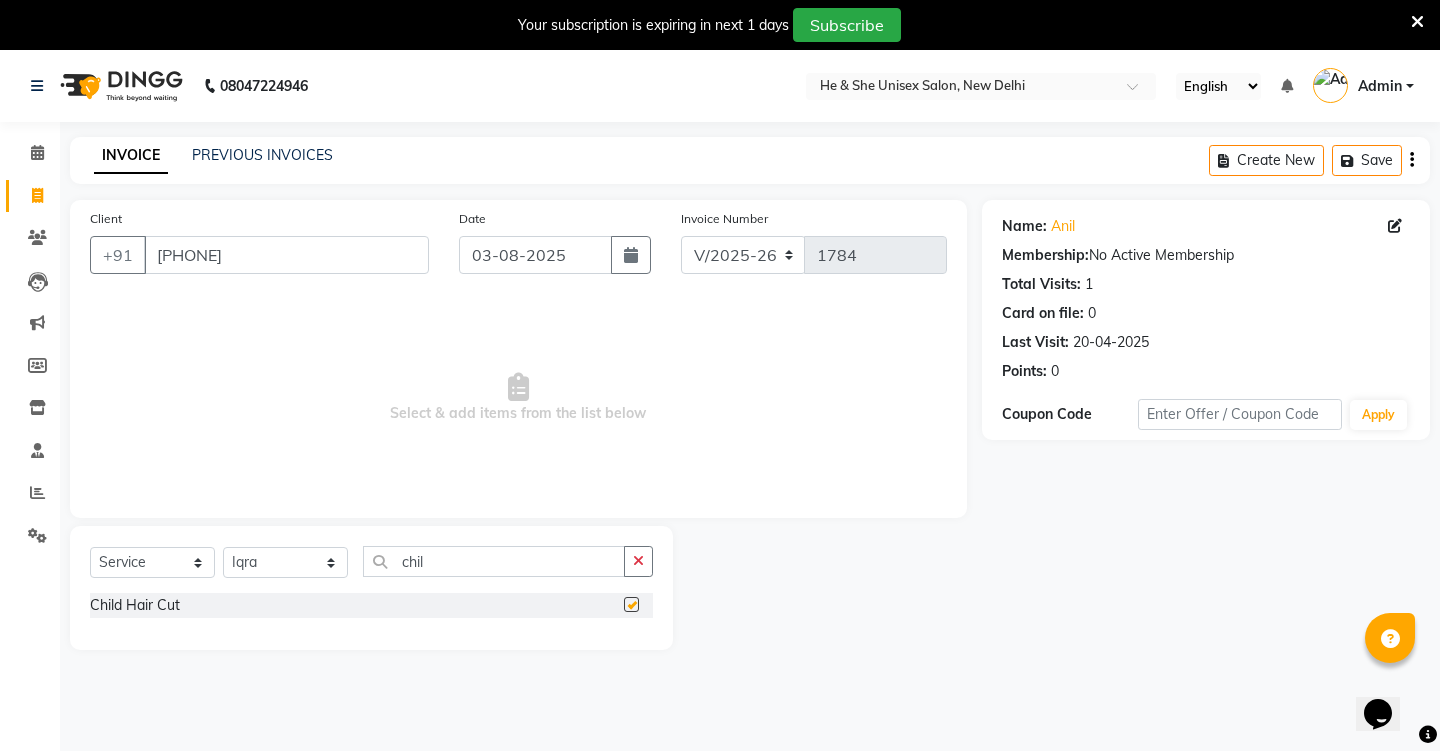 checkbox on "false" 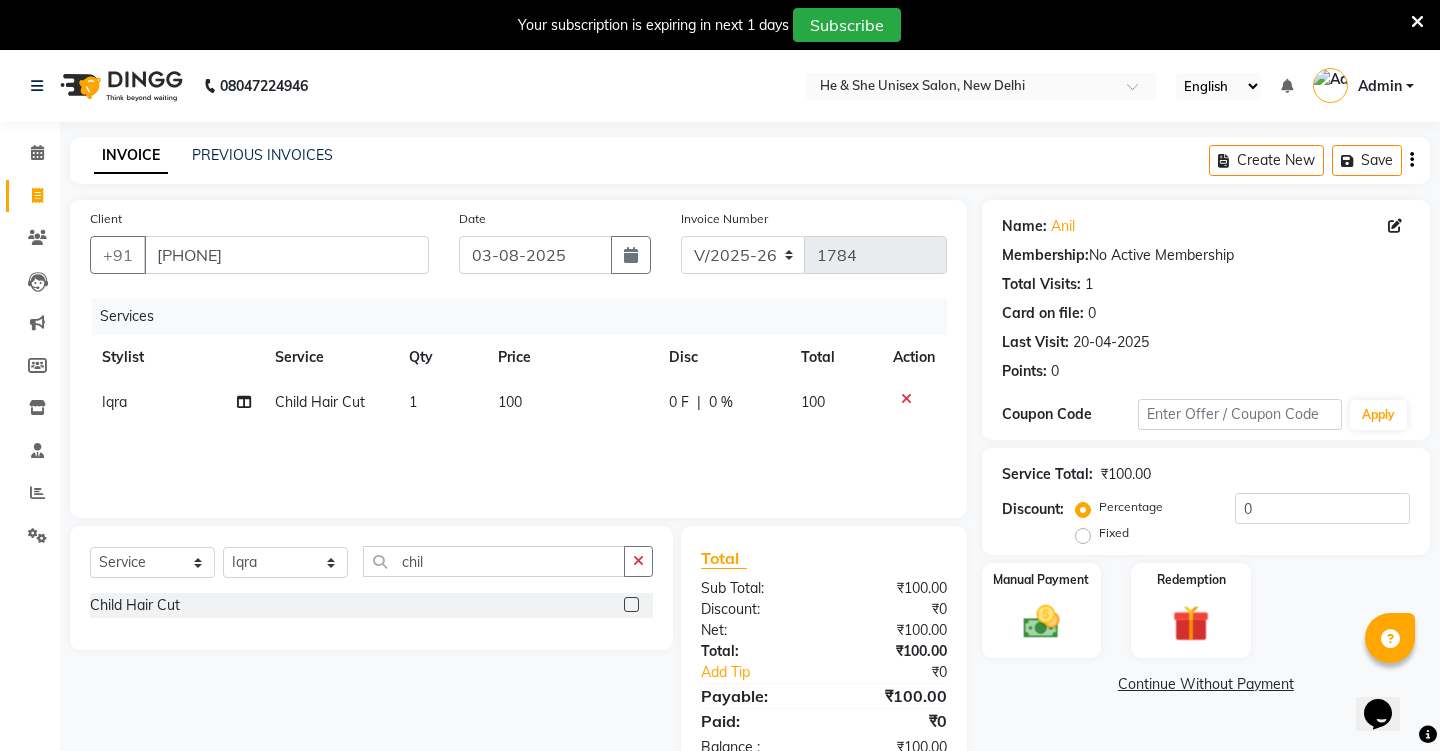 click on "100" 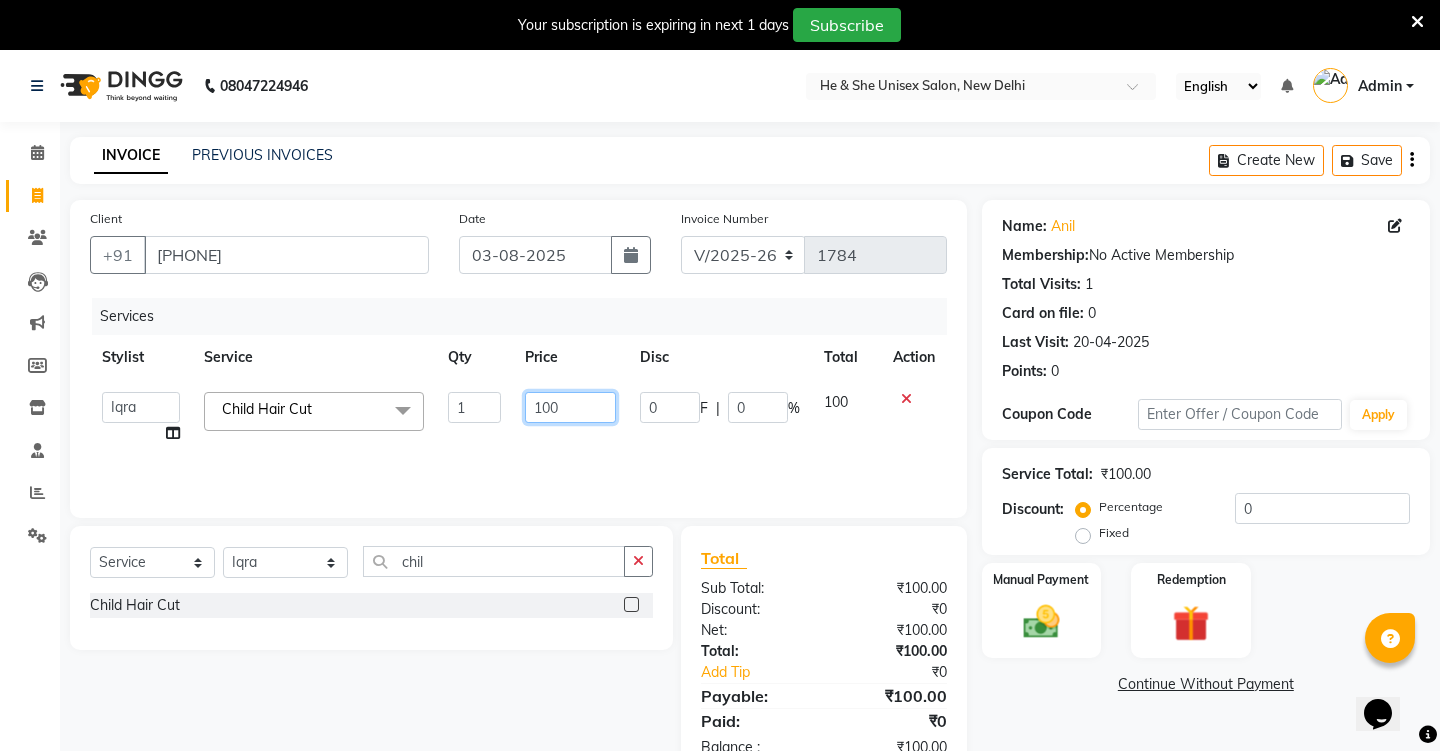 click on "100" 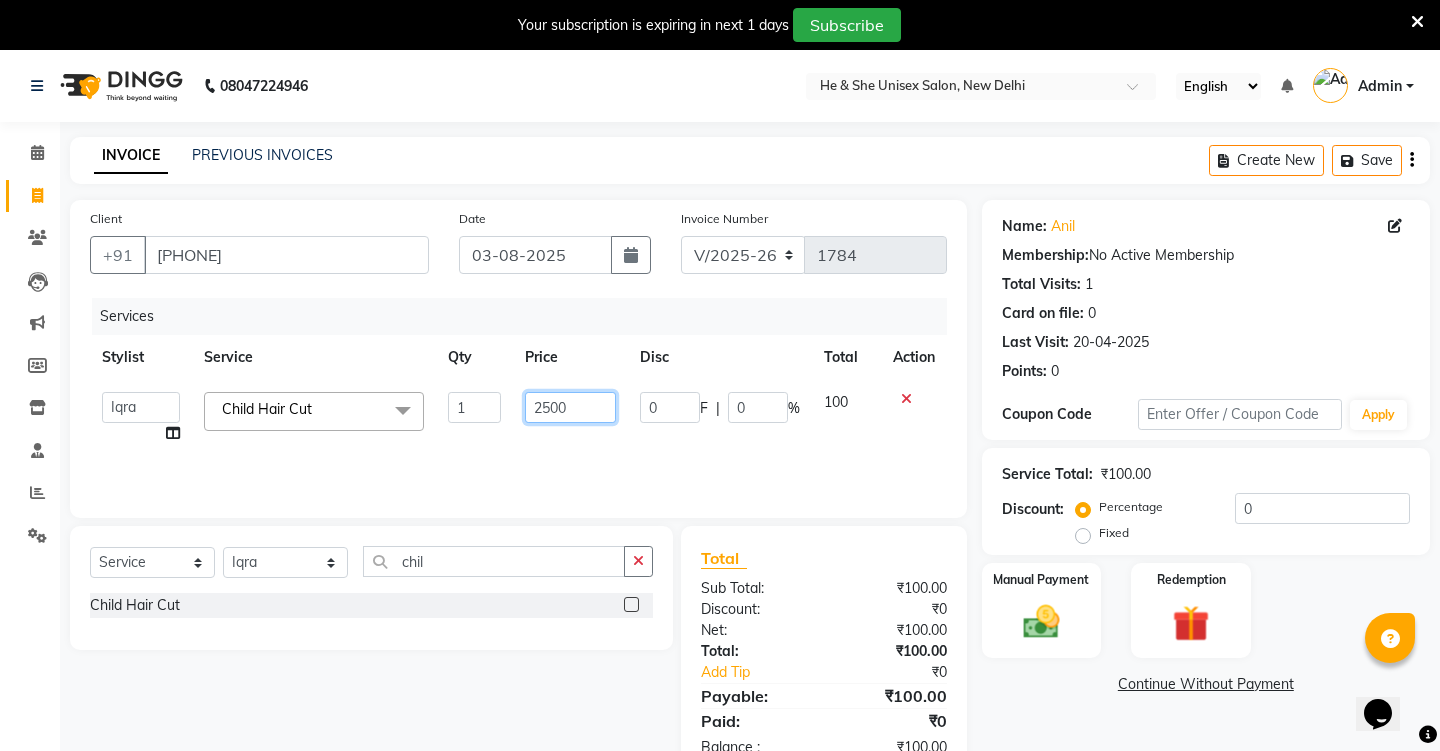type on "250" 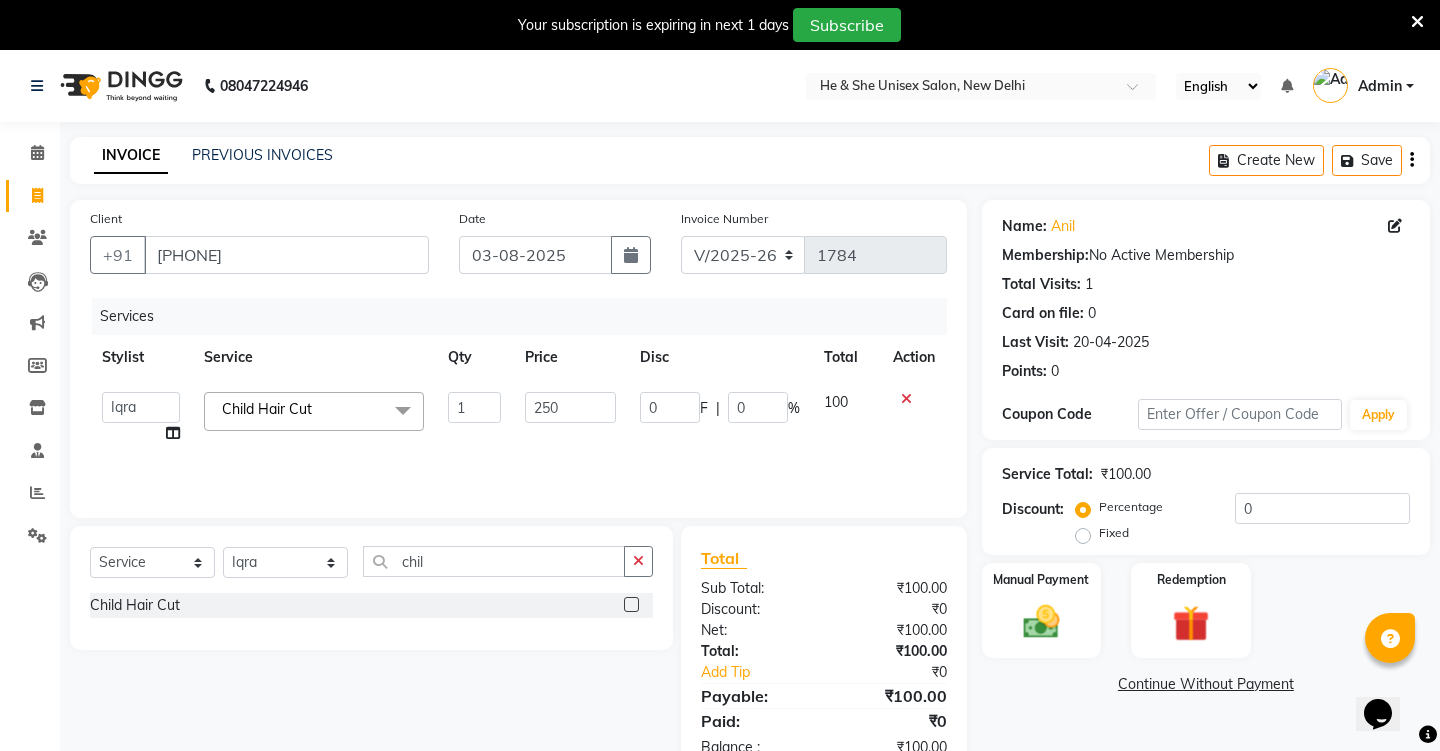 click on "Services Stylist Service Qty Price Disc Total Action Abdulla Arif Arshad Asim Hussain Iqra Samad Sheetal Shruti Sonia Uwes Child Hair Cut  x Men’S Services - Rebonding Men’S Services - Smoothening Men’S Services - Perming Men’S Services - Hair Spa Men’S Services - D Tan Basic Men’S Services - D Tan Advanced Men’S Services - Cleanup Basic Men'S Services - Cleanup Advanced Fruit Facial Facial Advance Shave Clean Beard Trim Mens Hair Cut Advance Hair Child Hair Cut Streax Hair Colour Hair Highlights Oil Massage Loreal Color Inova Hair Color Shampoo / Wash Shampoo & Mask Men's D Tan - Raga Men'S D Tan - O3 Beard Color - Loreal Inova Beard Color - Loreal Majirel Men's Hair Styling Men's Body Trimming Ladies D-Tan Raga Ladies D-Tan o3 plus Men's Scrub Massage Men's Mehendi Application/wash Men's Rica Body wax Mens's Rica under Arms Men's Rica Front & Back wax Mens's Face Wash Mens Package Chauv Kanpeki Facial  Trimmer Only Neck D-Tan Mens Global and High lights Faced Mask 1 250" 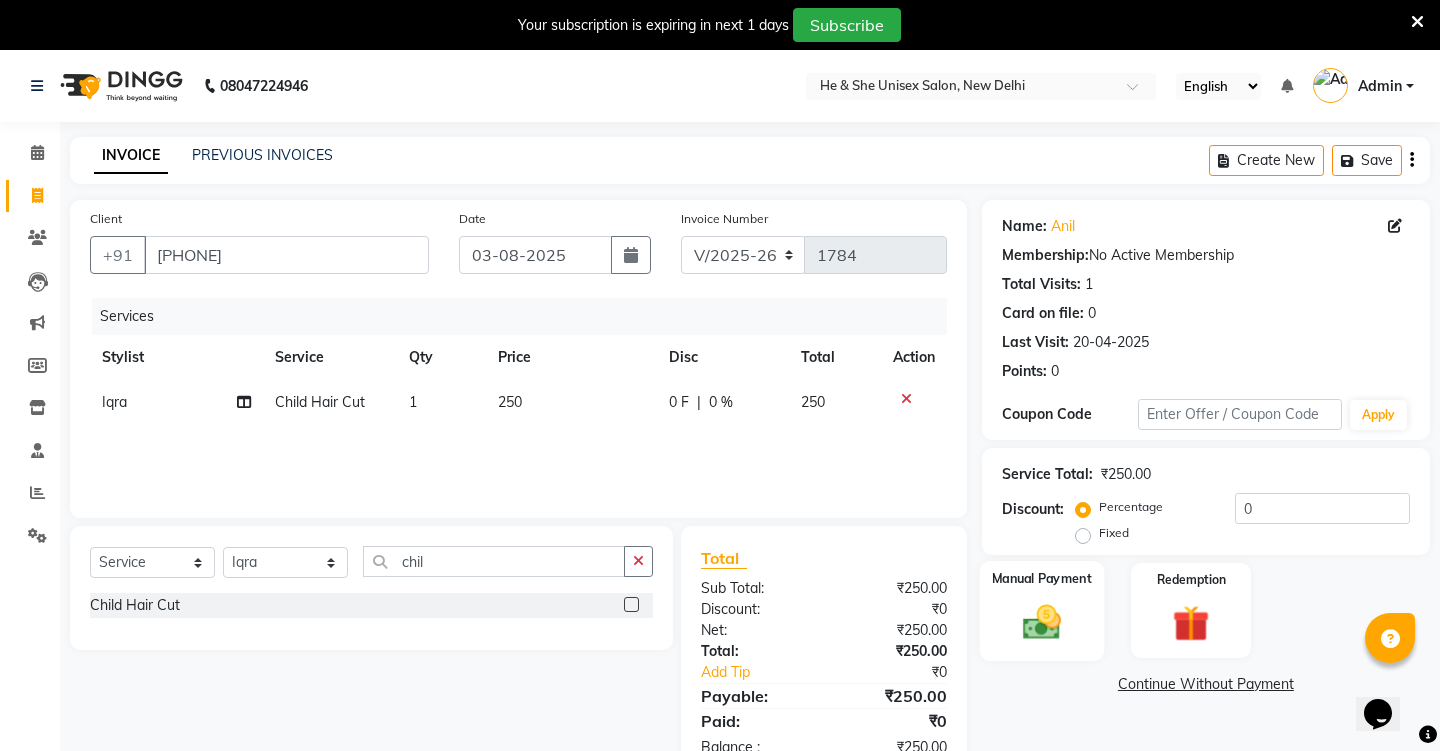 scroll, scrollTop: 57, scrollLeft: 0, axis: vertical 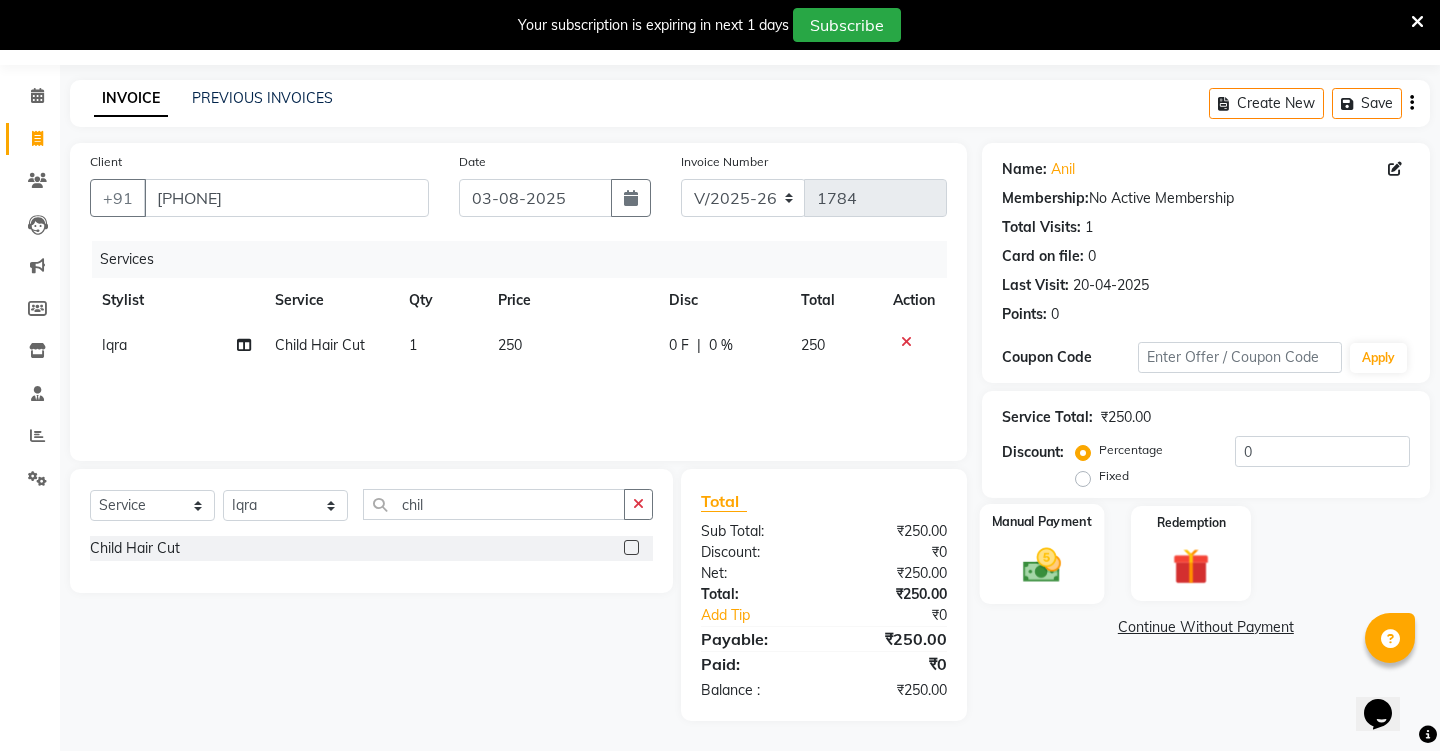 click 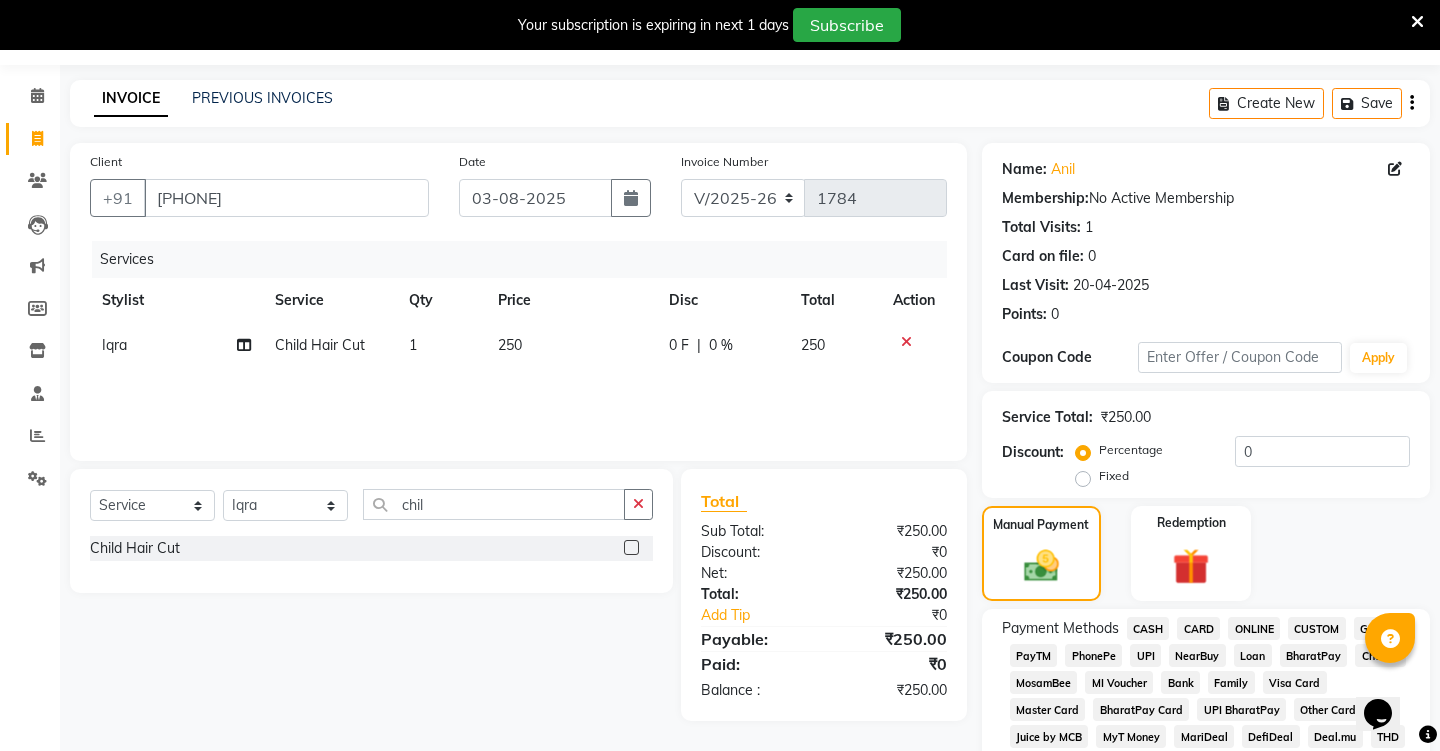 click on "UPI" 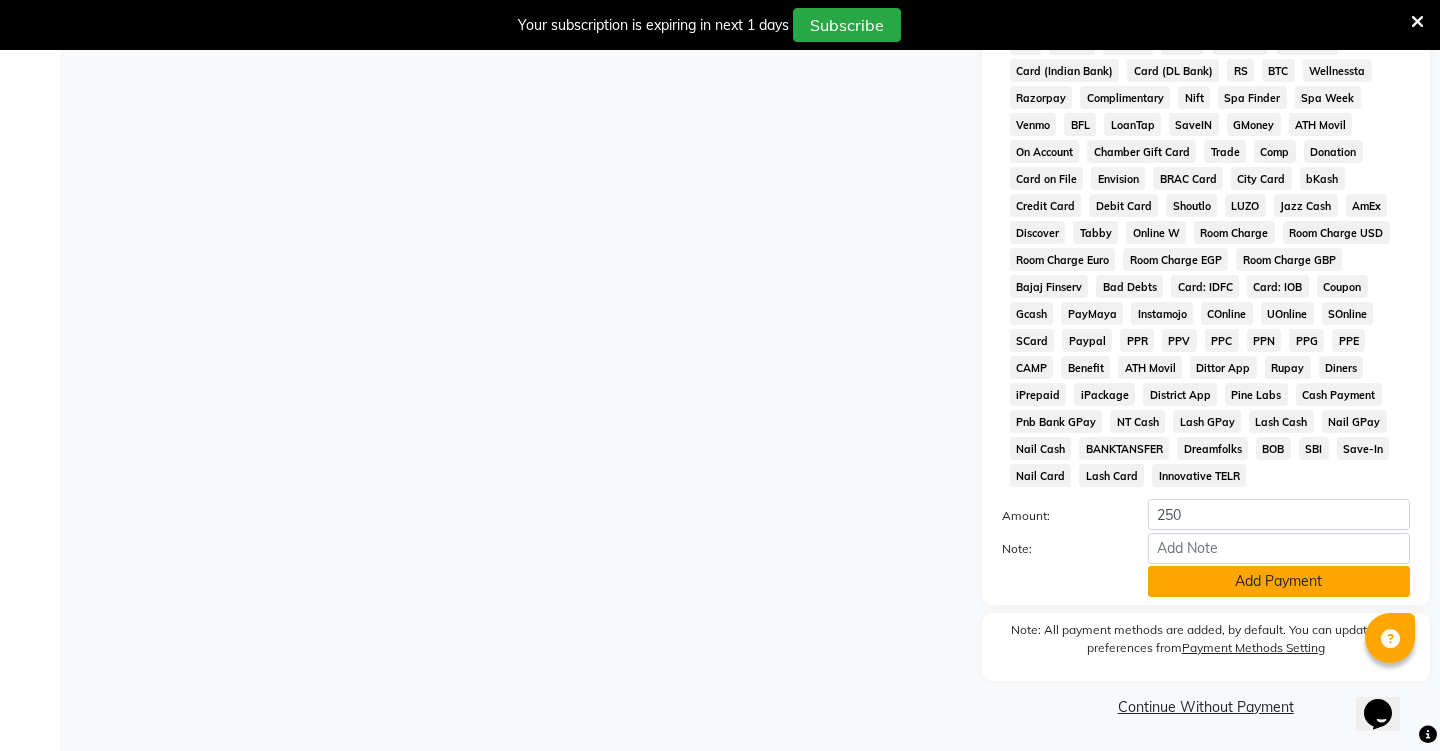 click on "Add Payment" 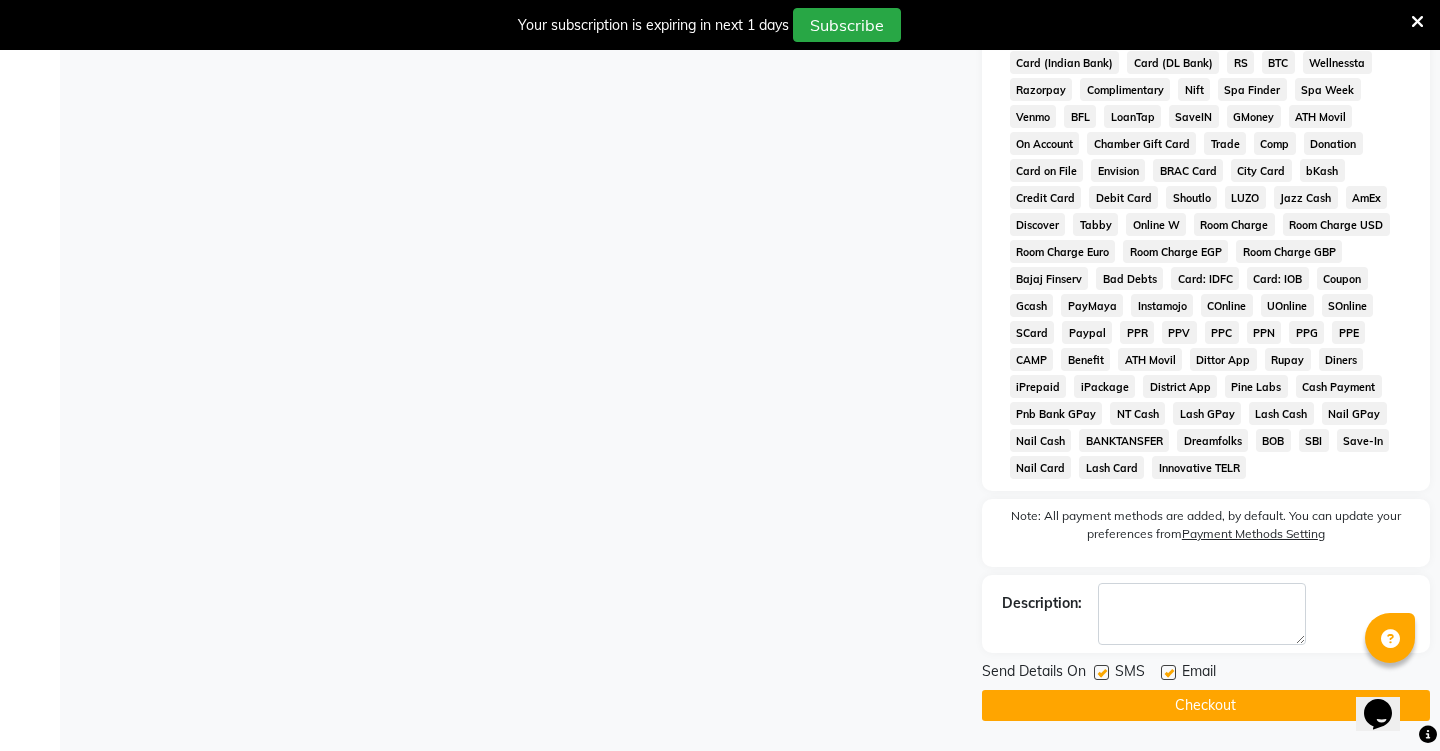 scroll, scrollTop: 785, scrollLeft: 0, axis: vertical 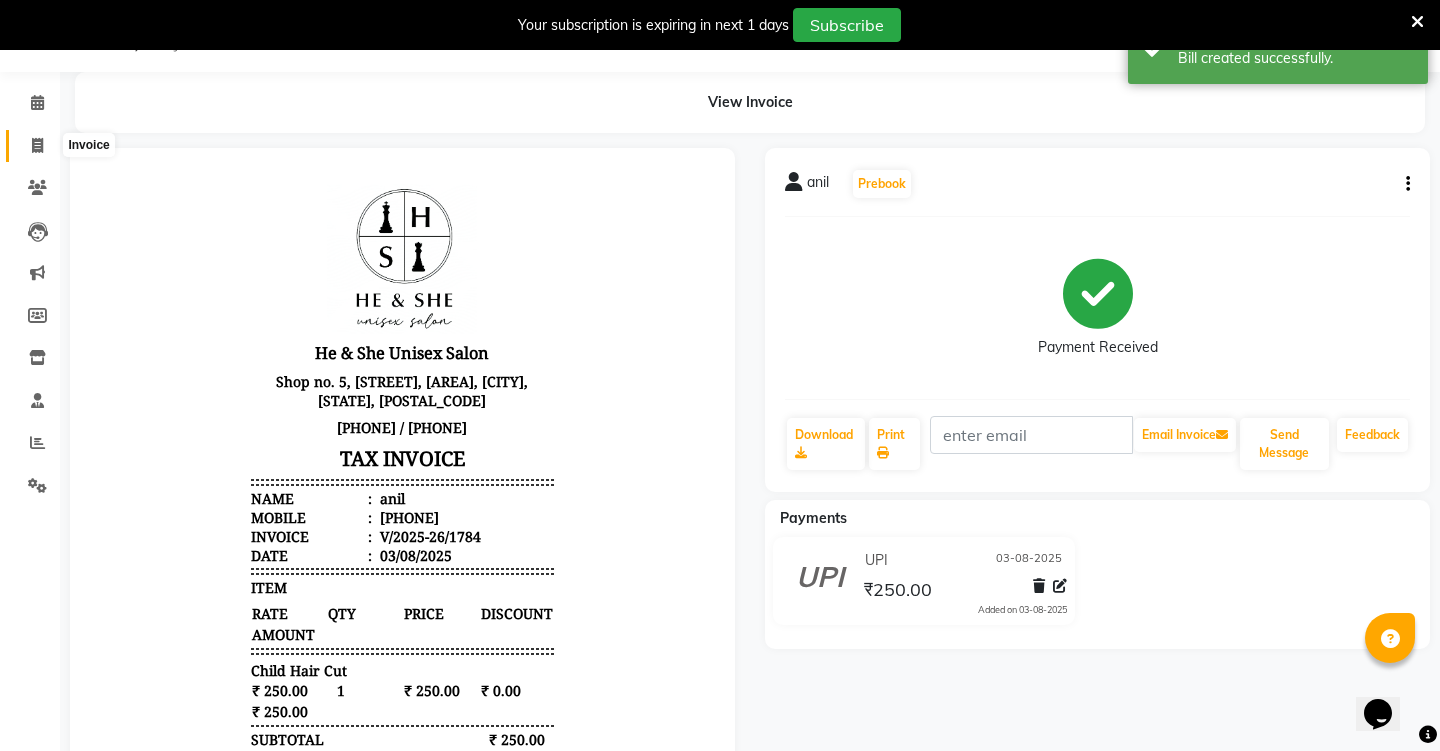 click 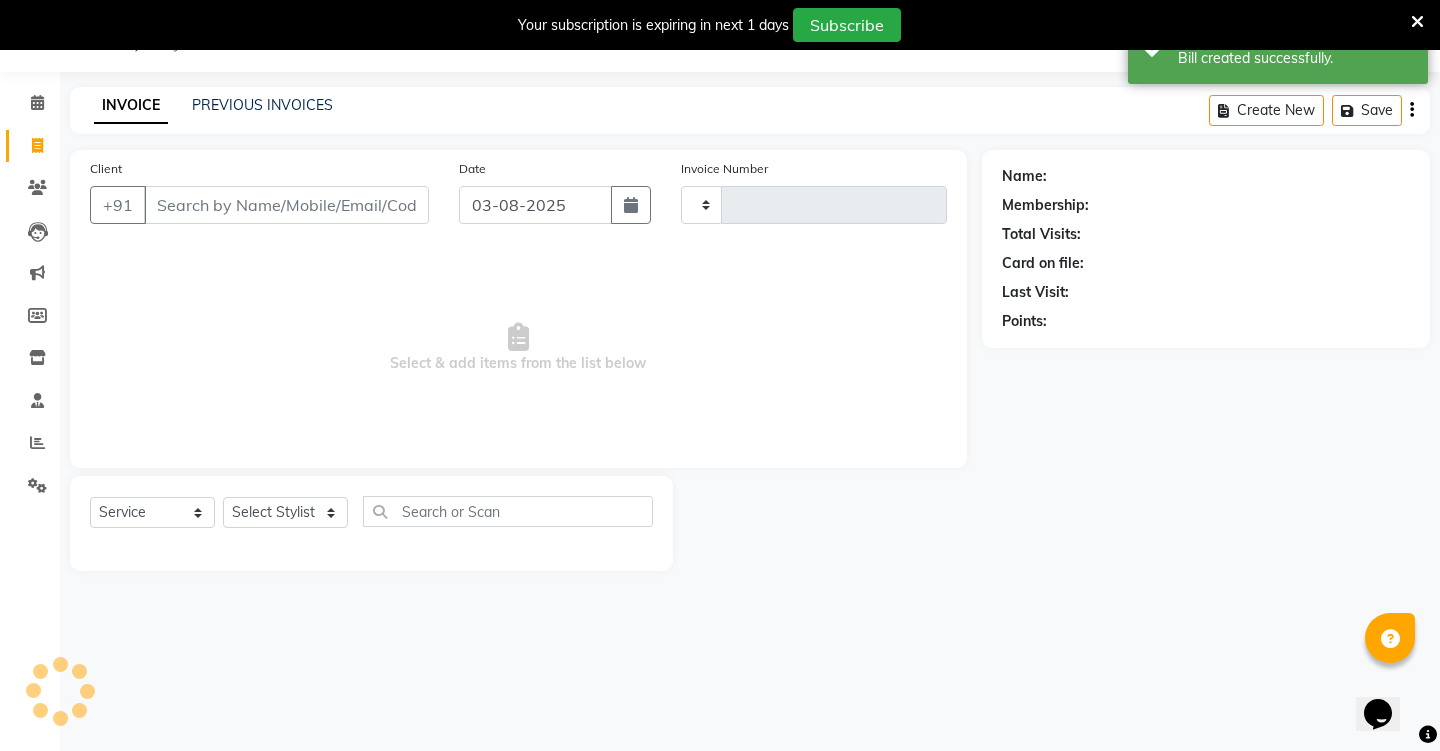 type on "1785" 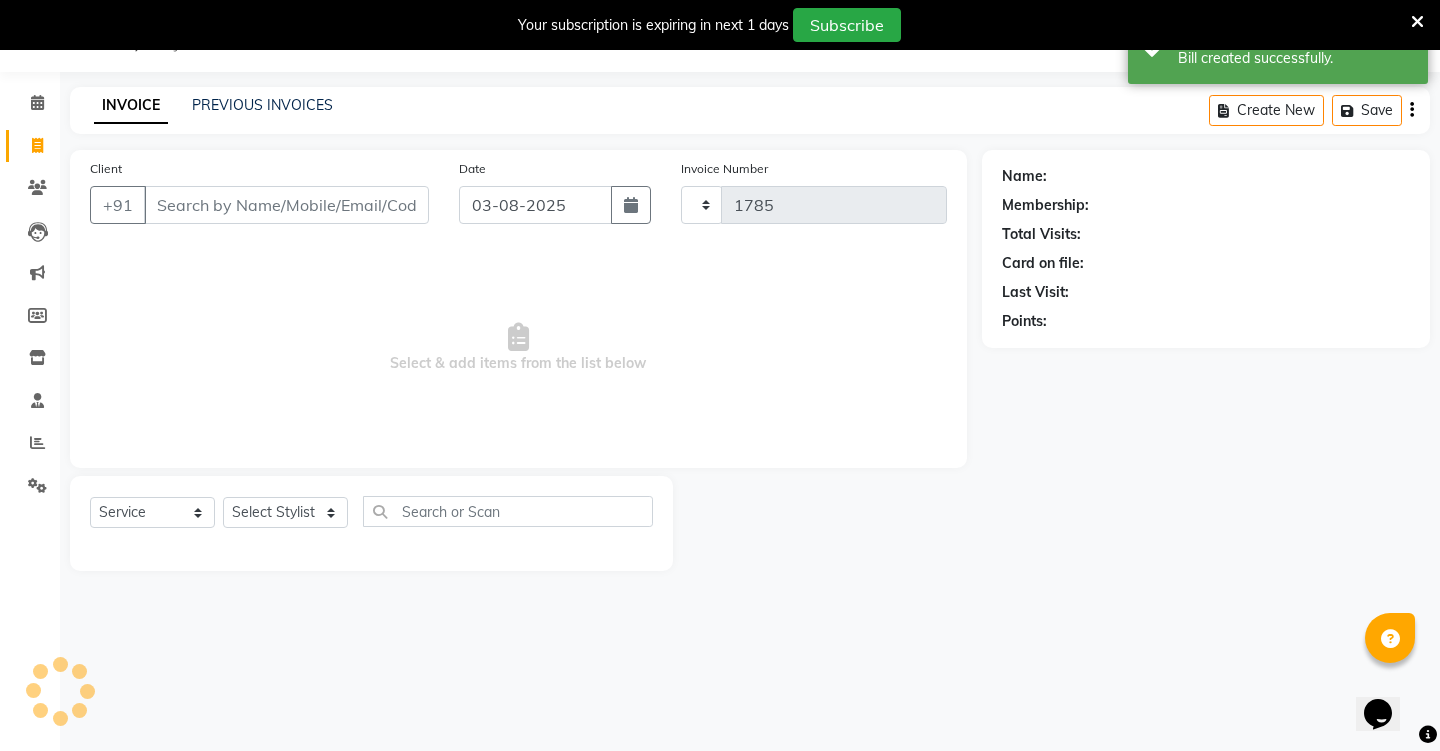 select on "4745" 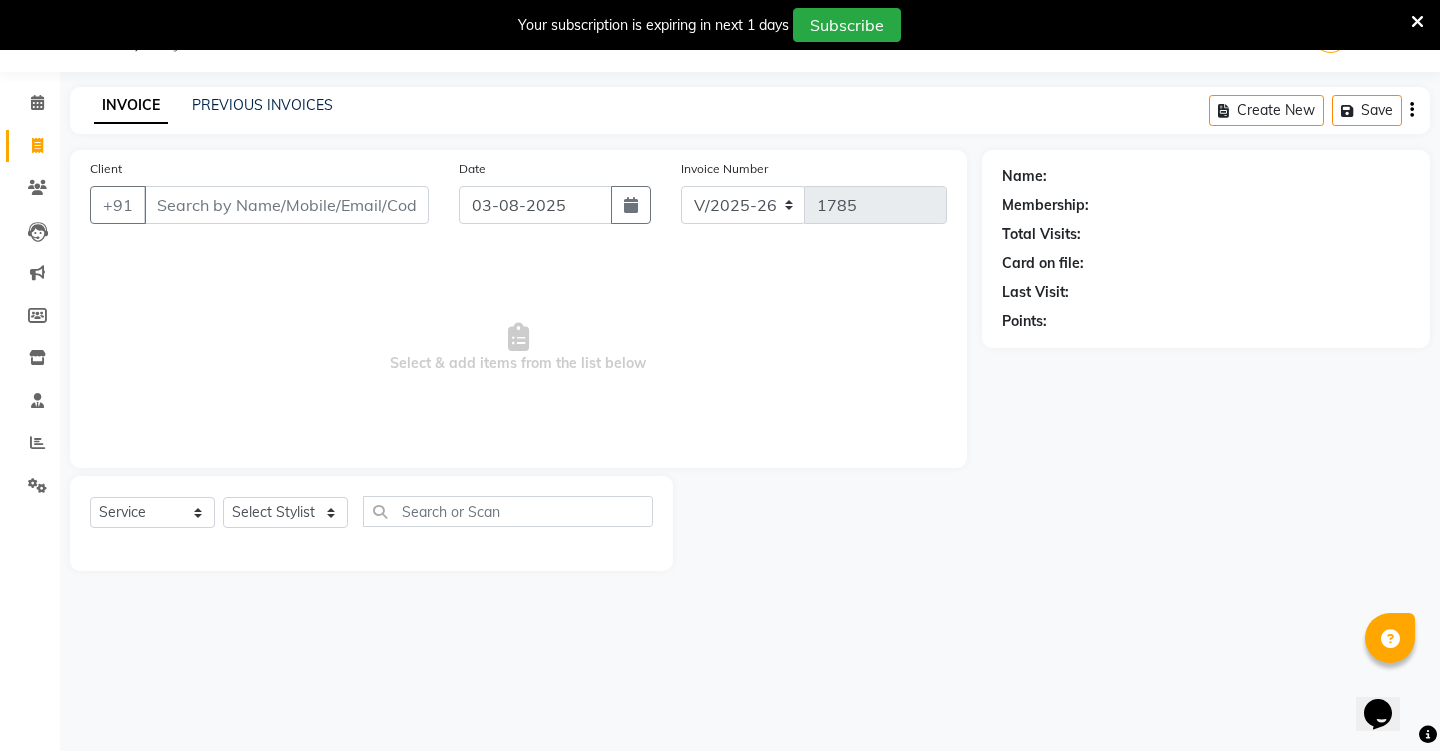click on "Your subscription is expiring in next 1 days   Subscribe" at bounding box center [720, 25] 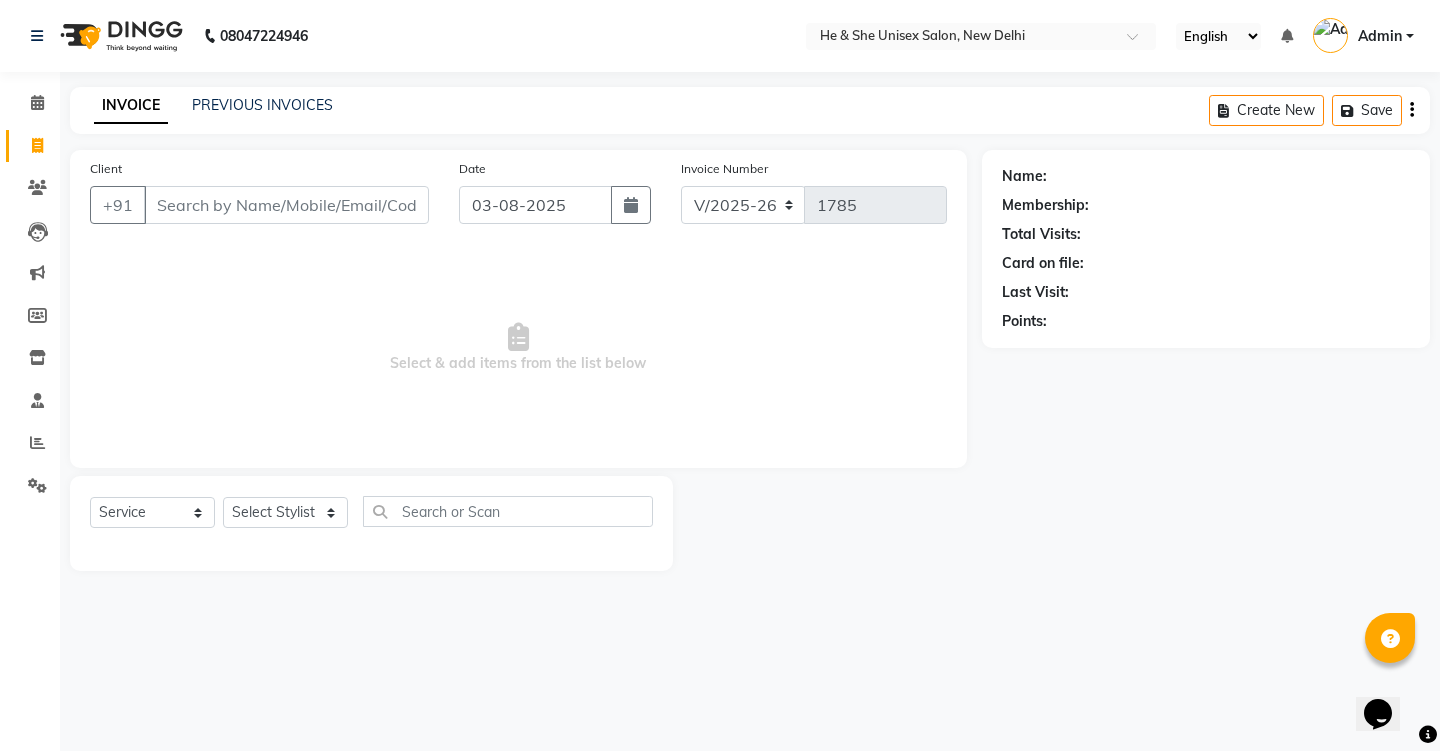 scroll, scrollTop: 0, scrollLeft: 0, axis: both 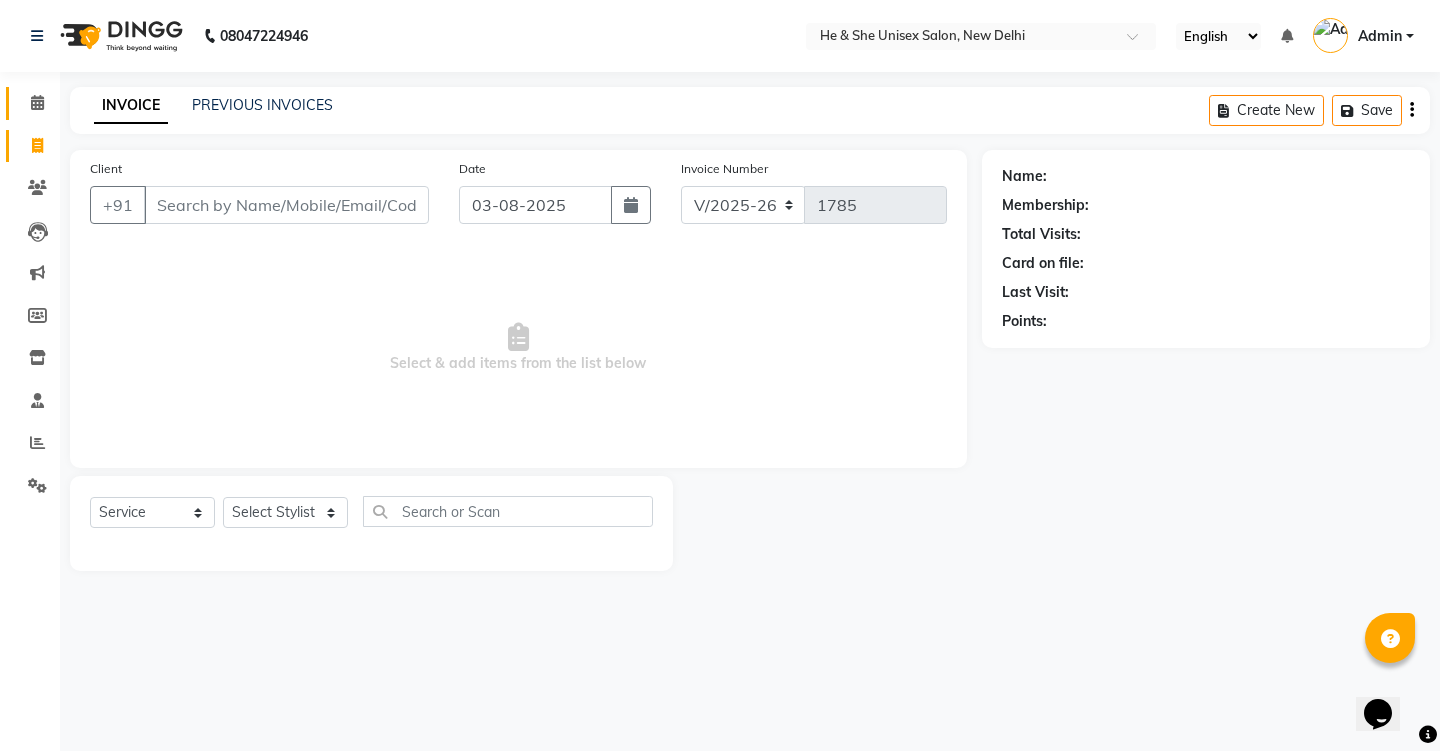 click on "Calendar" 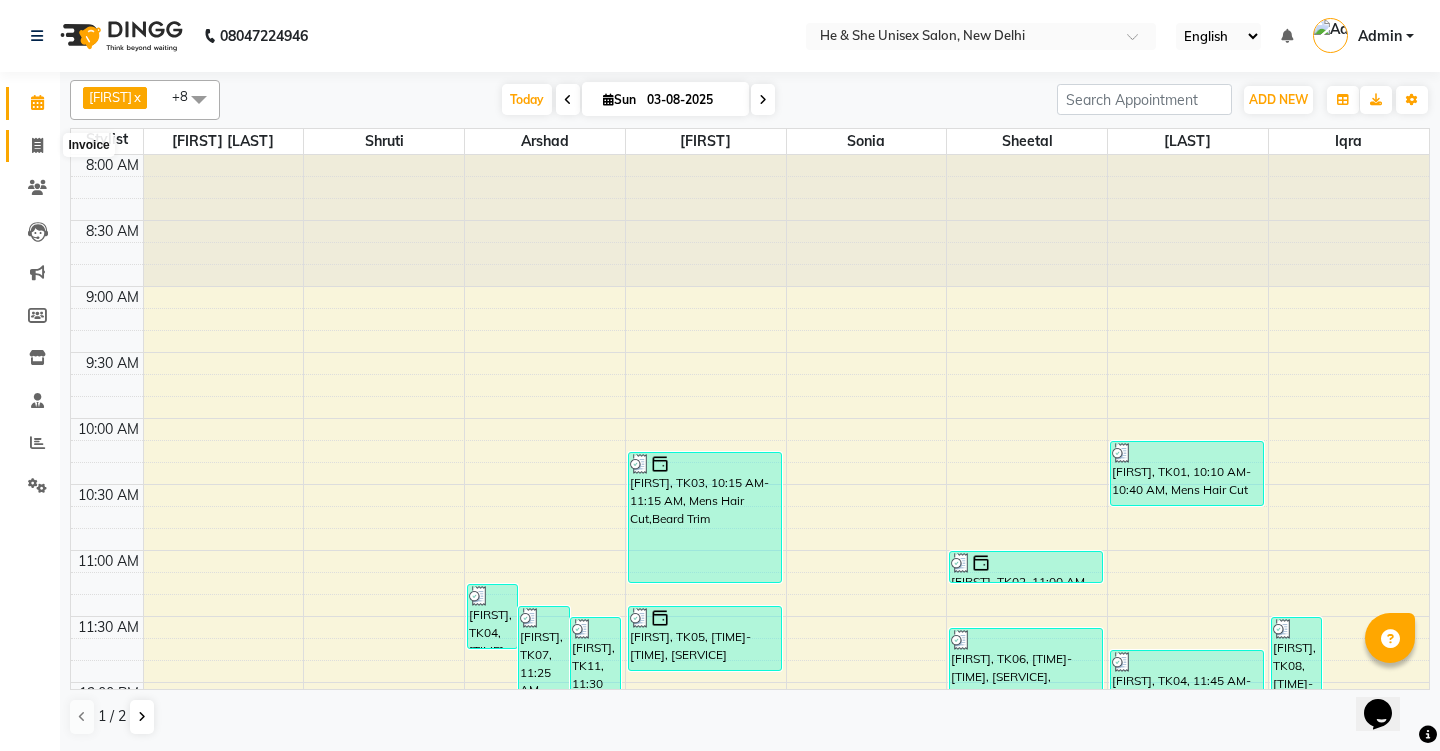 click 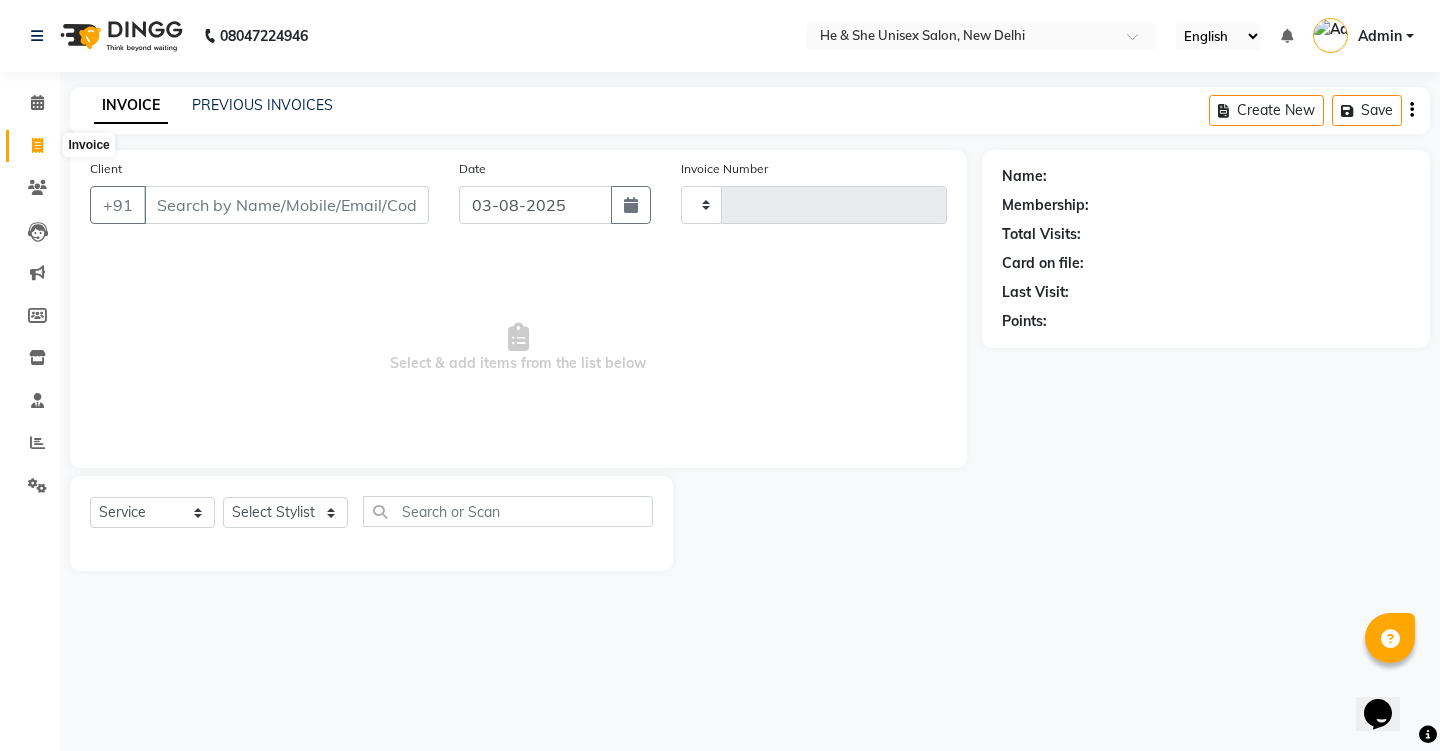 type on "1785" 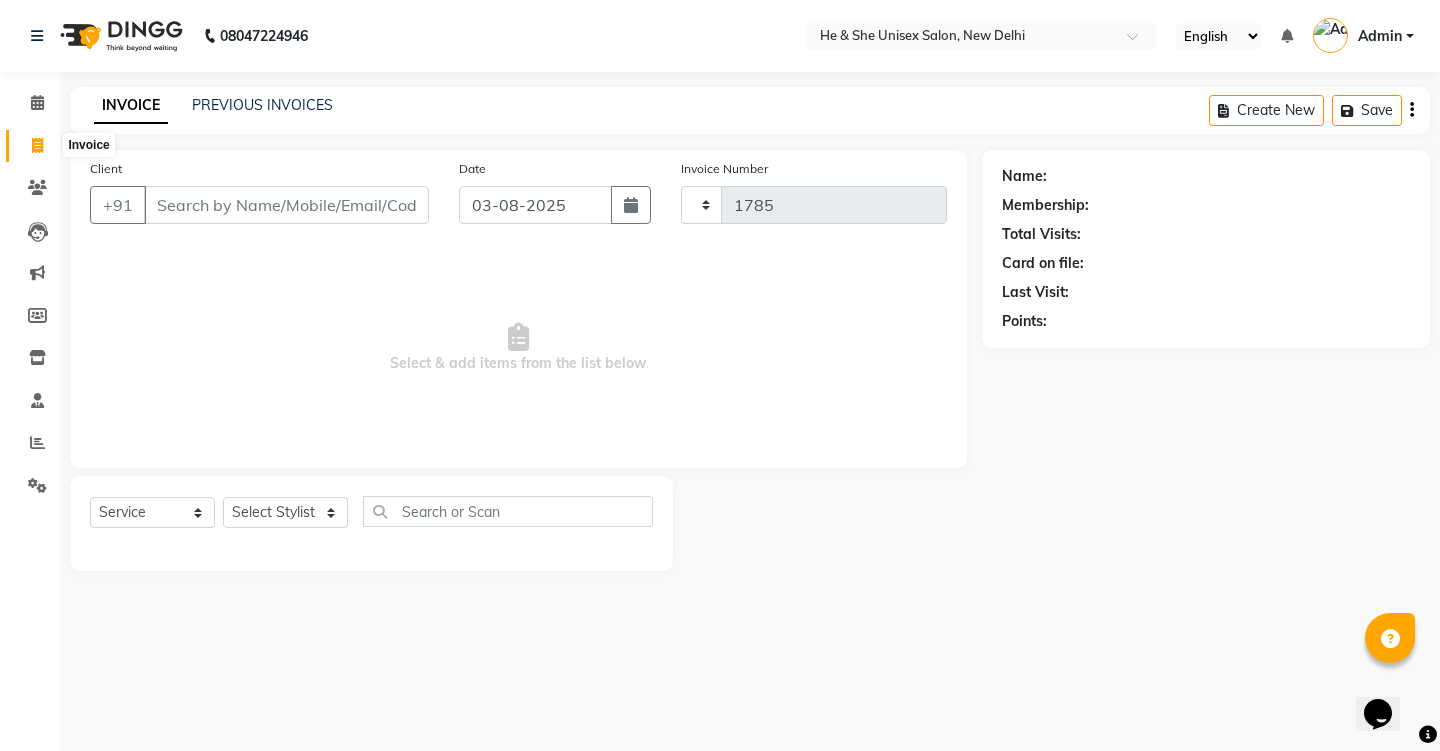 select on "4745" 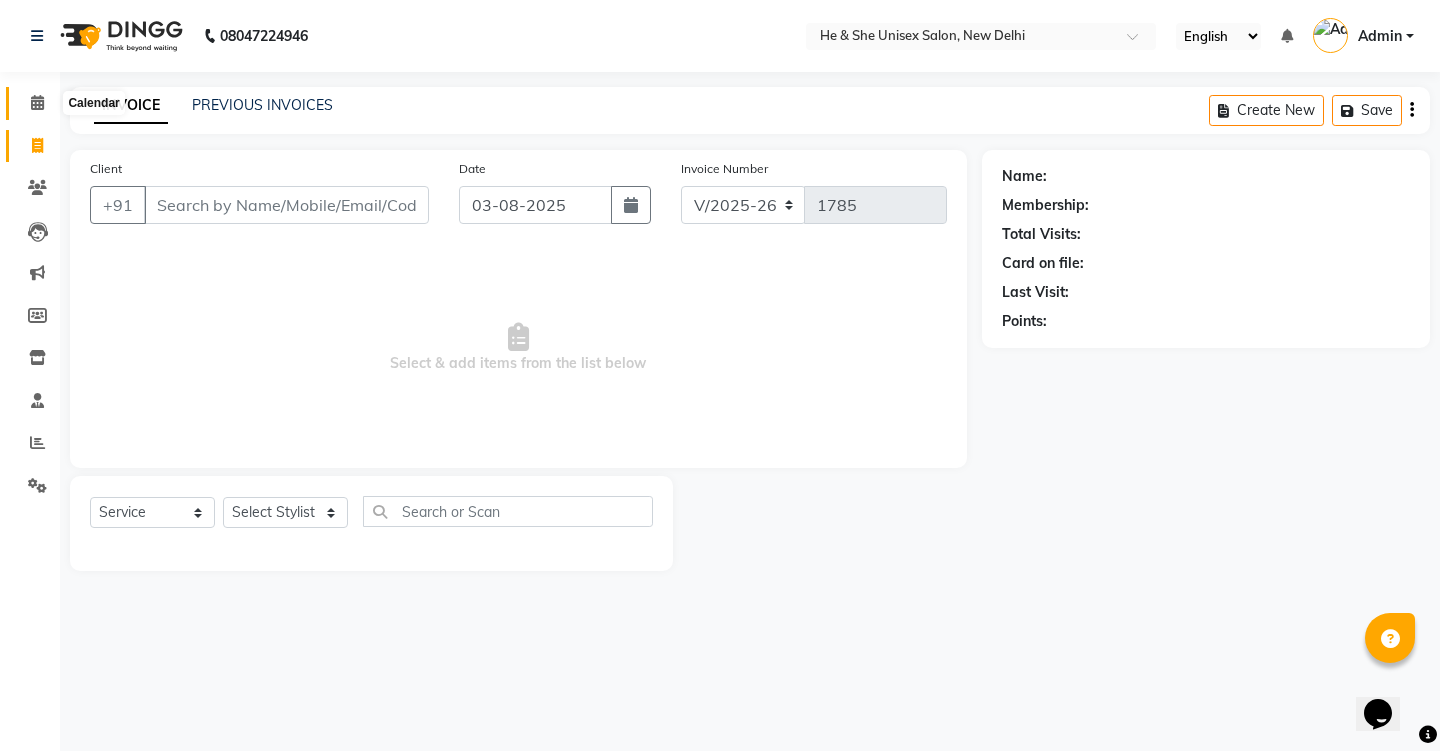 click 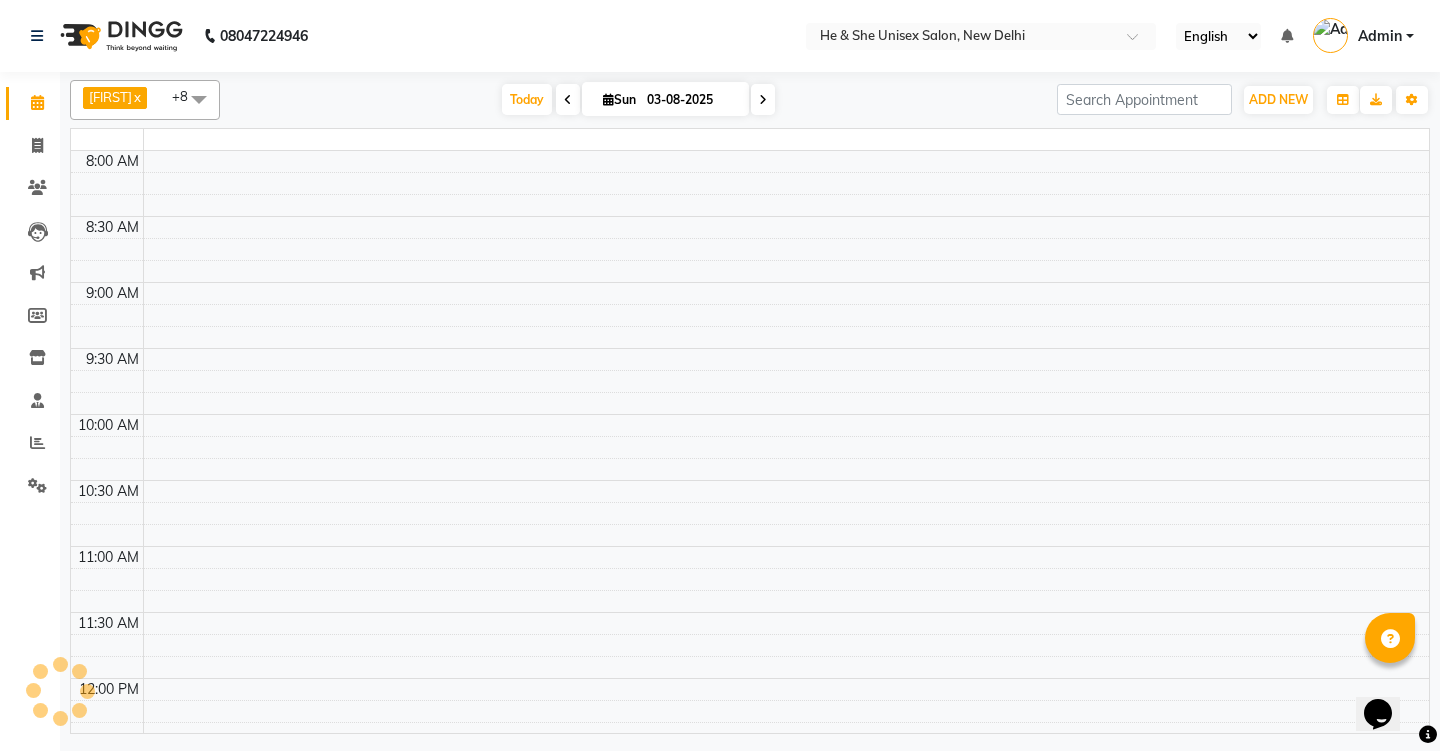 scroll, scrollTop: 0, scrollLeft: 0, axis: both 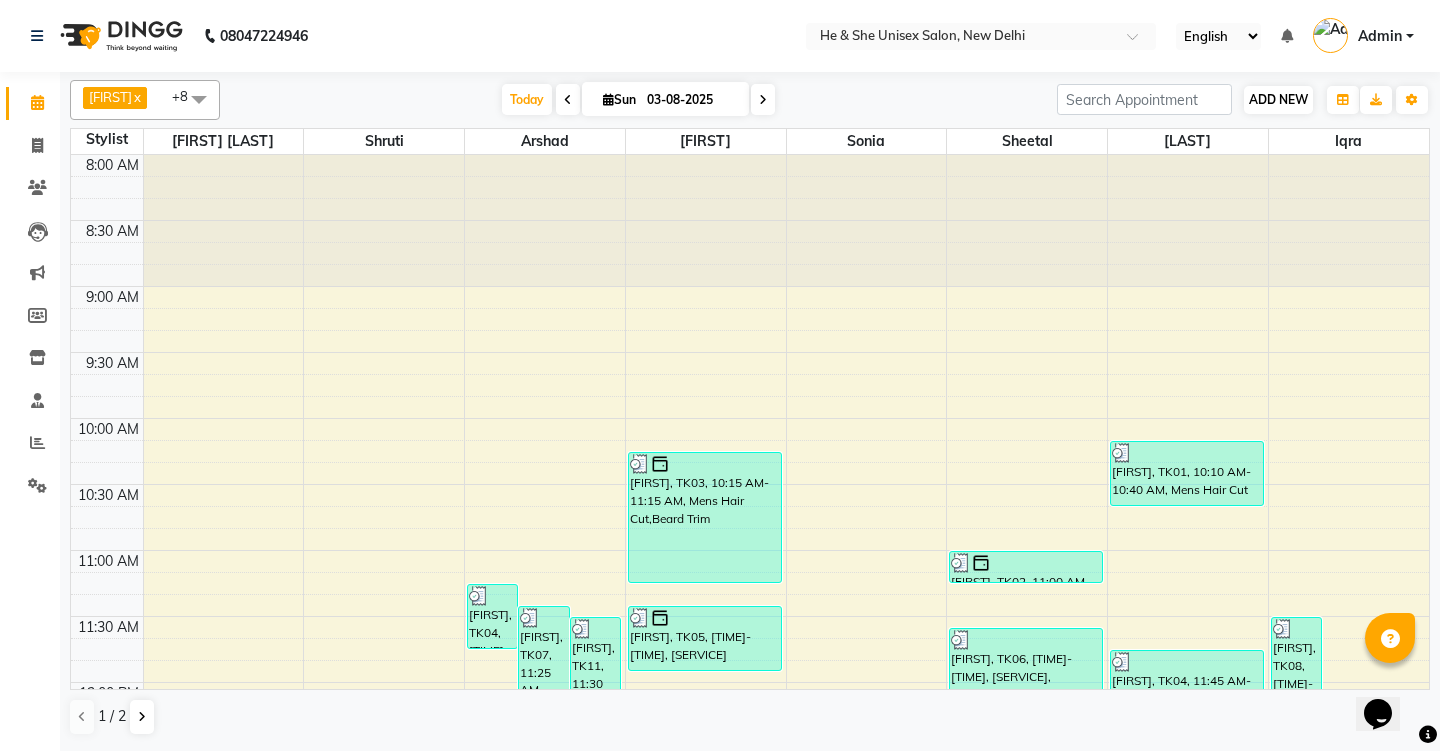 click on "ADD NEW" at bounding box center [1278, 99] 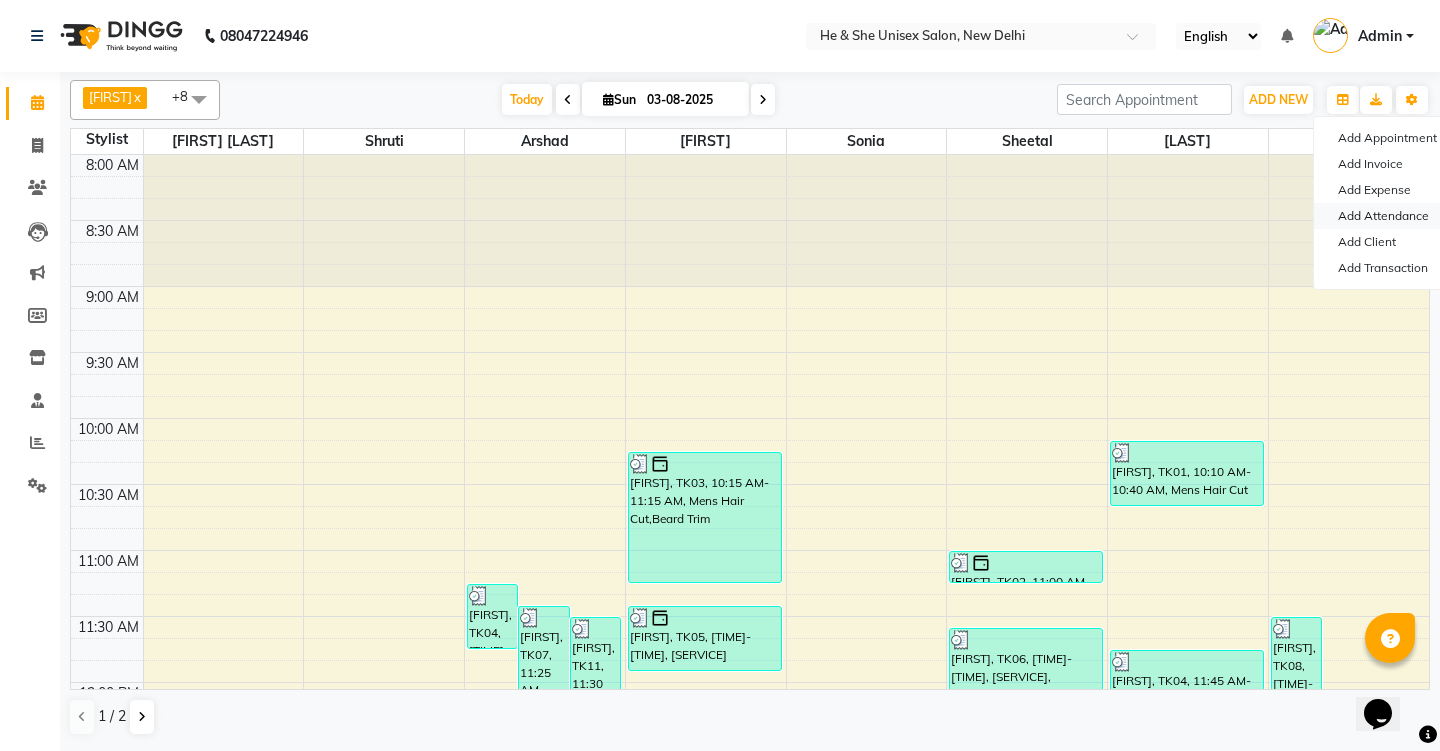 click on "Add Attendance" at bounding box center (1393, 216) 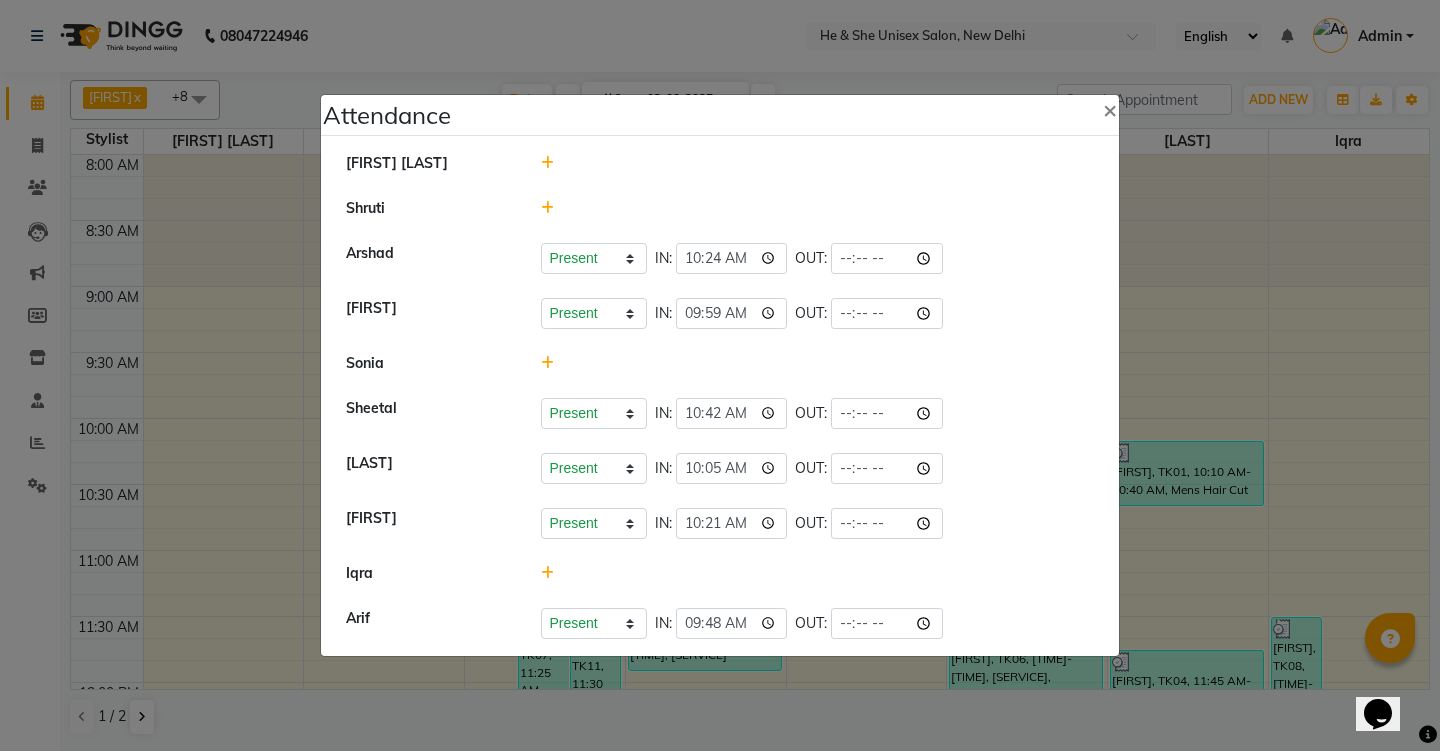 click 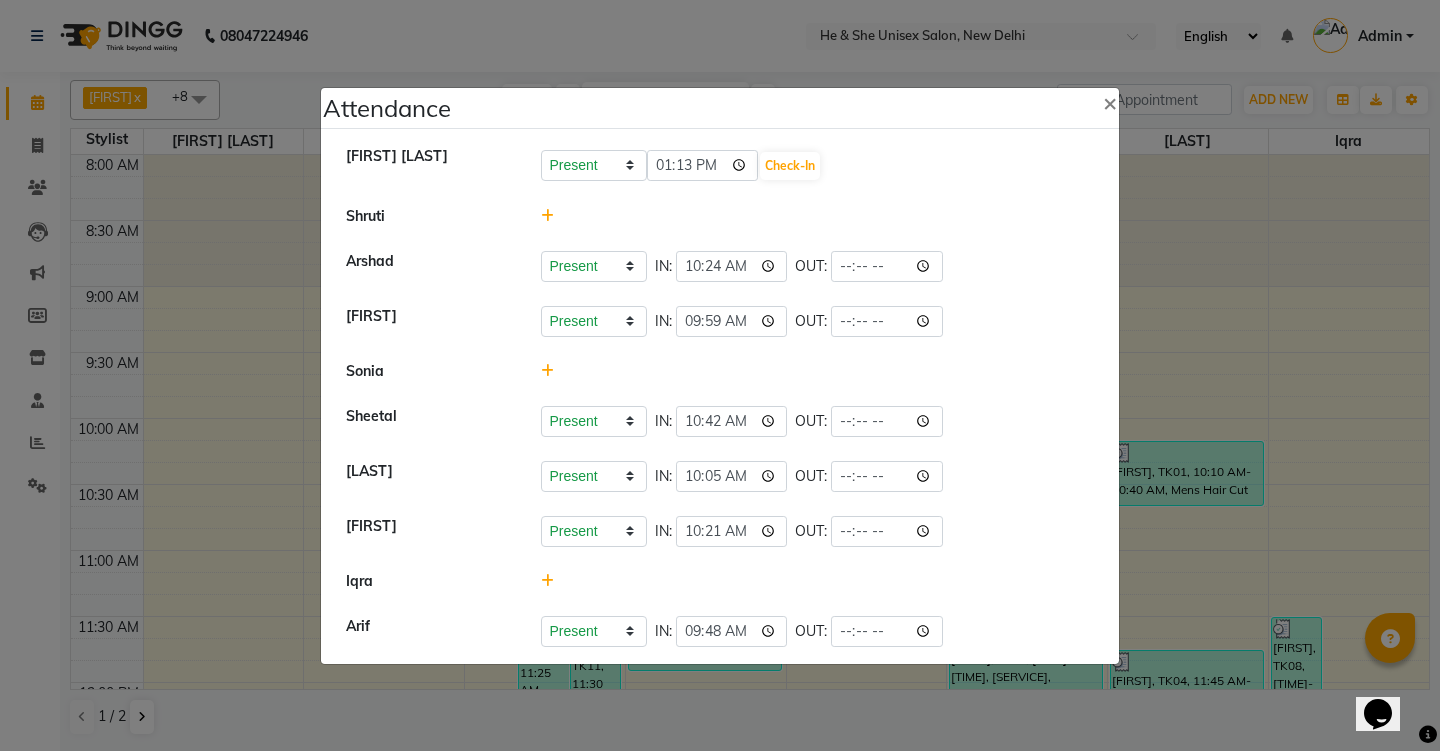 click on "Present Absent Late Half Day Weekly Off 13:13 Check-In" 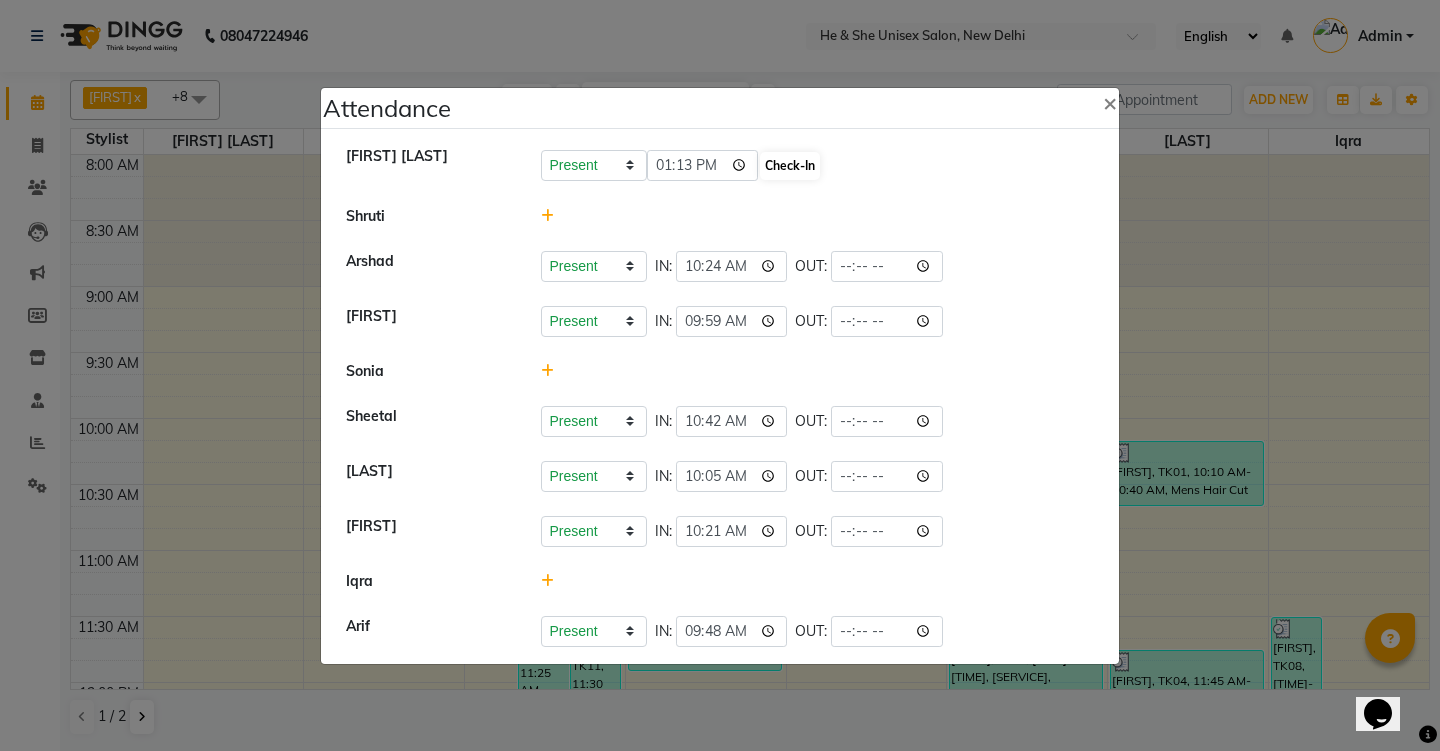 click on "Check-In" 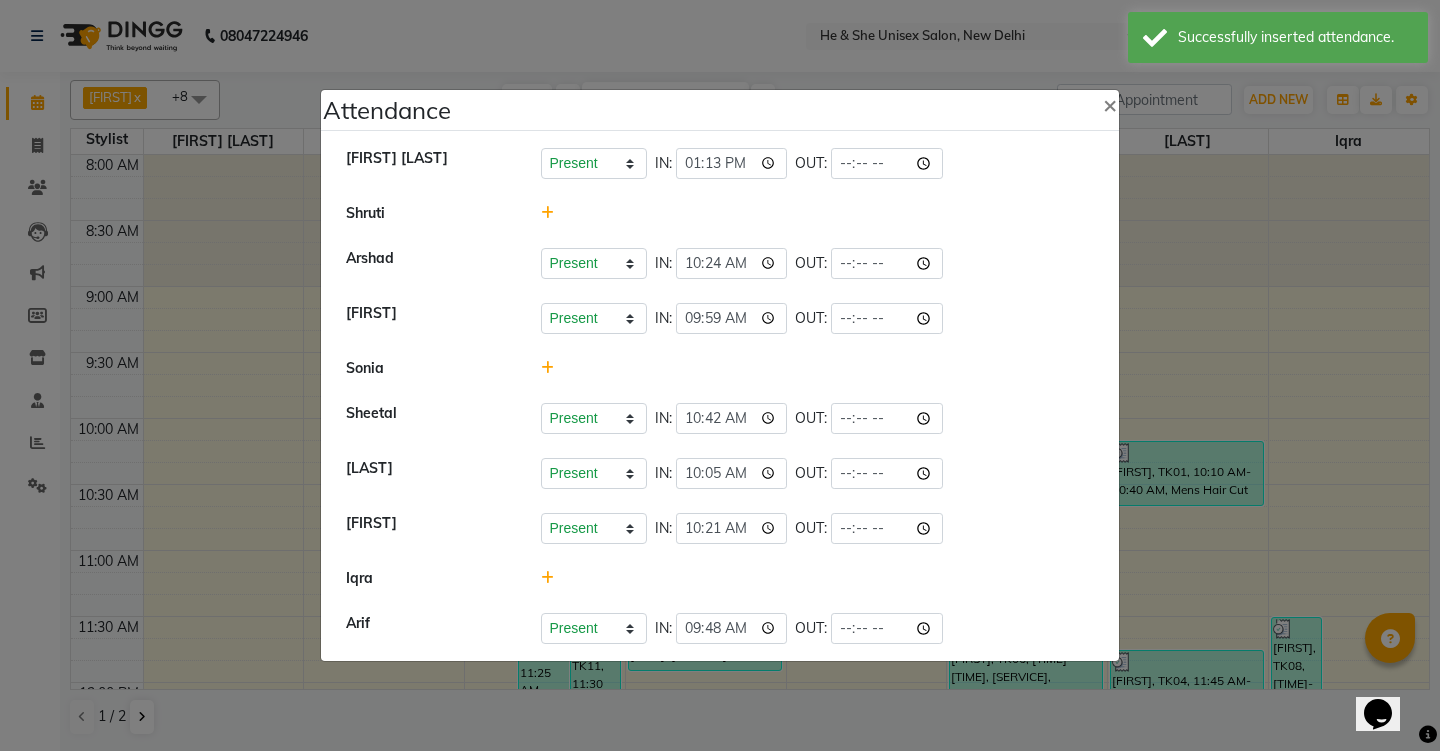 click 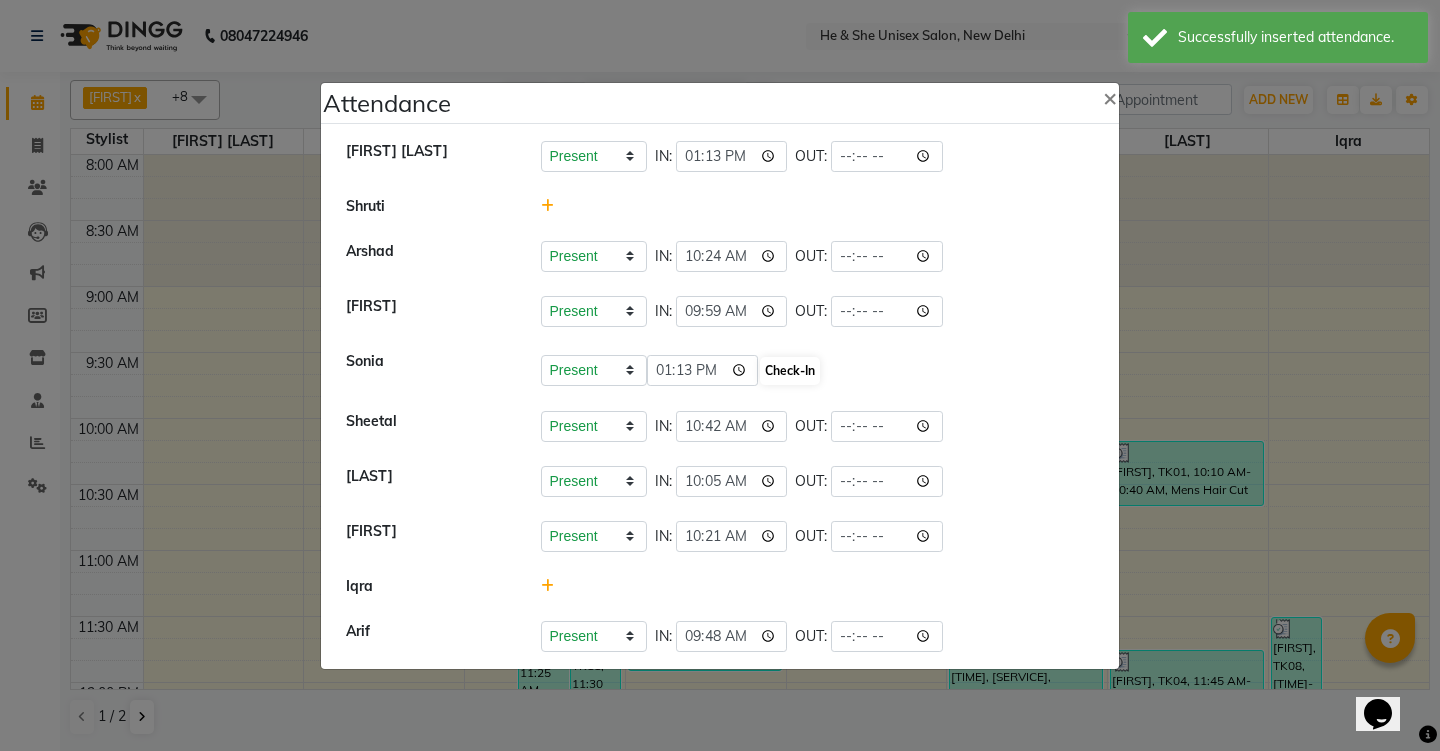 click on "Check-In" 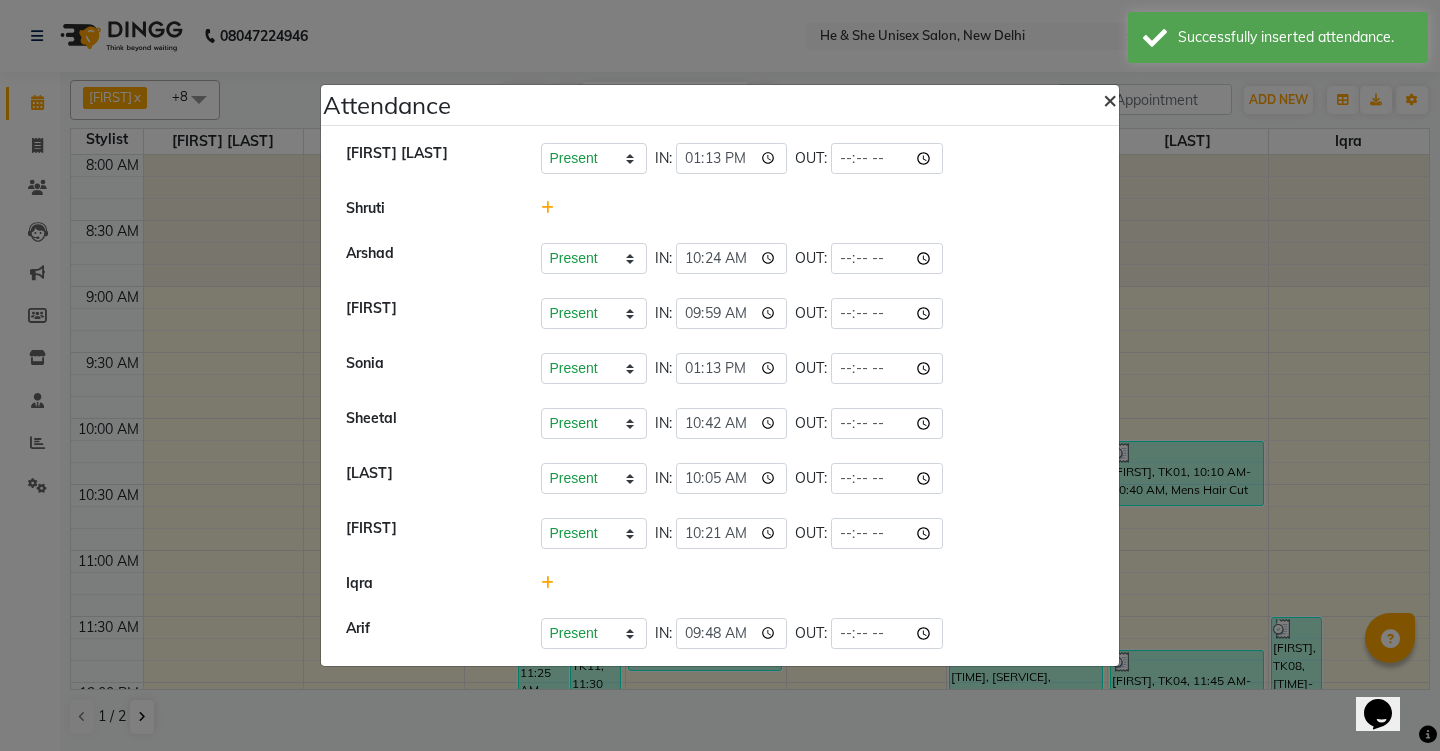 click on "×" 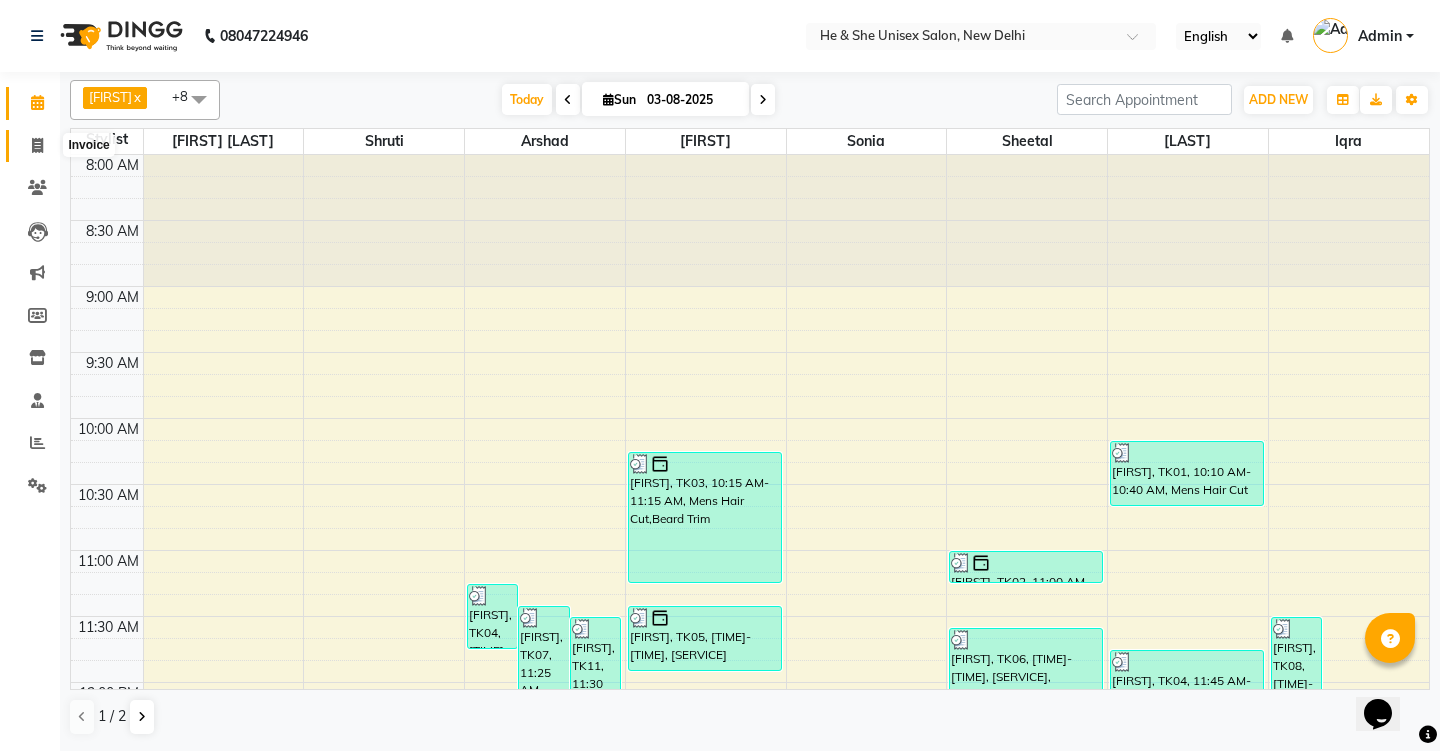 click 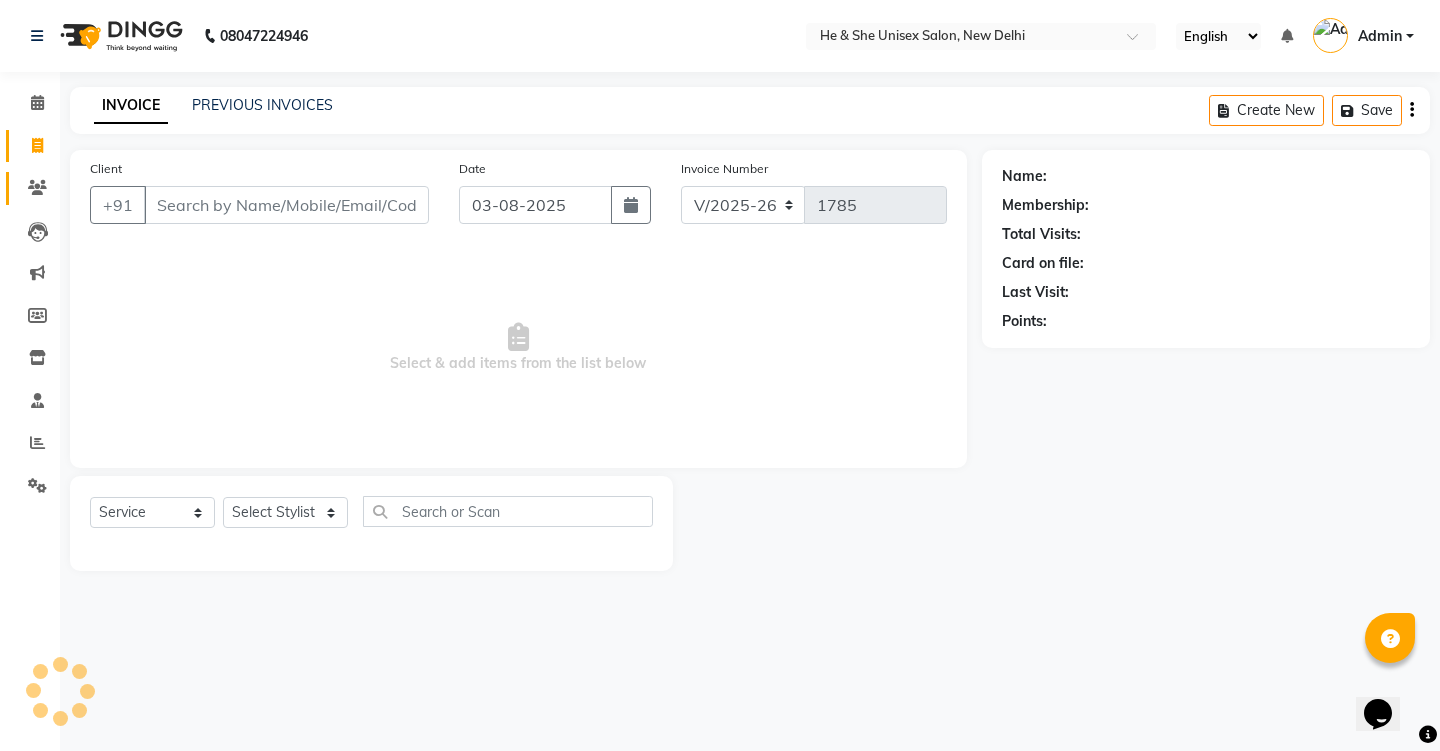 click 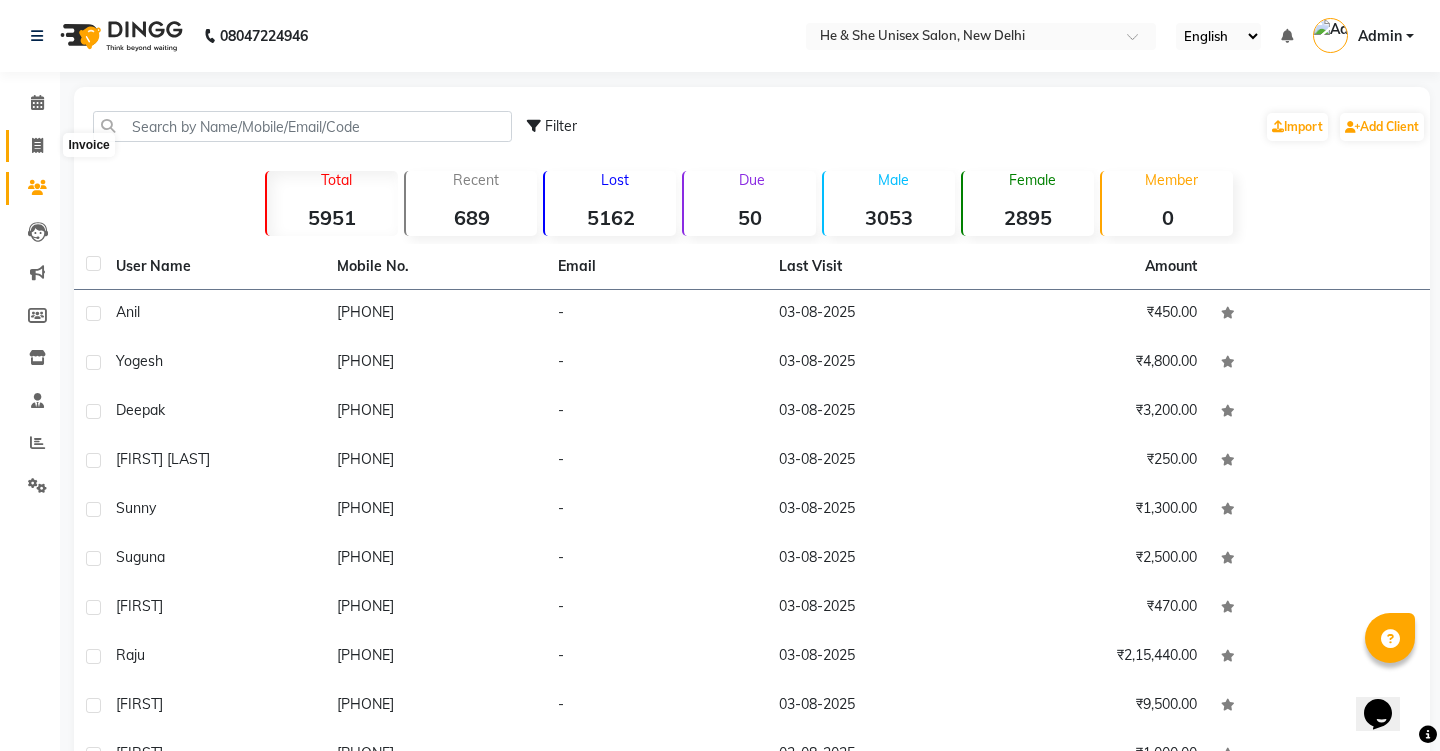 click 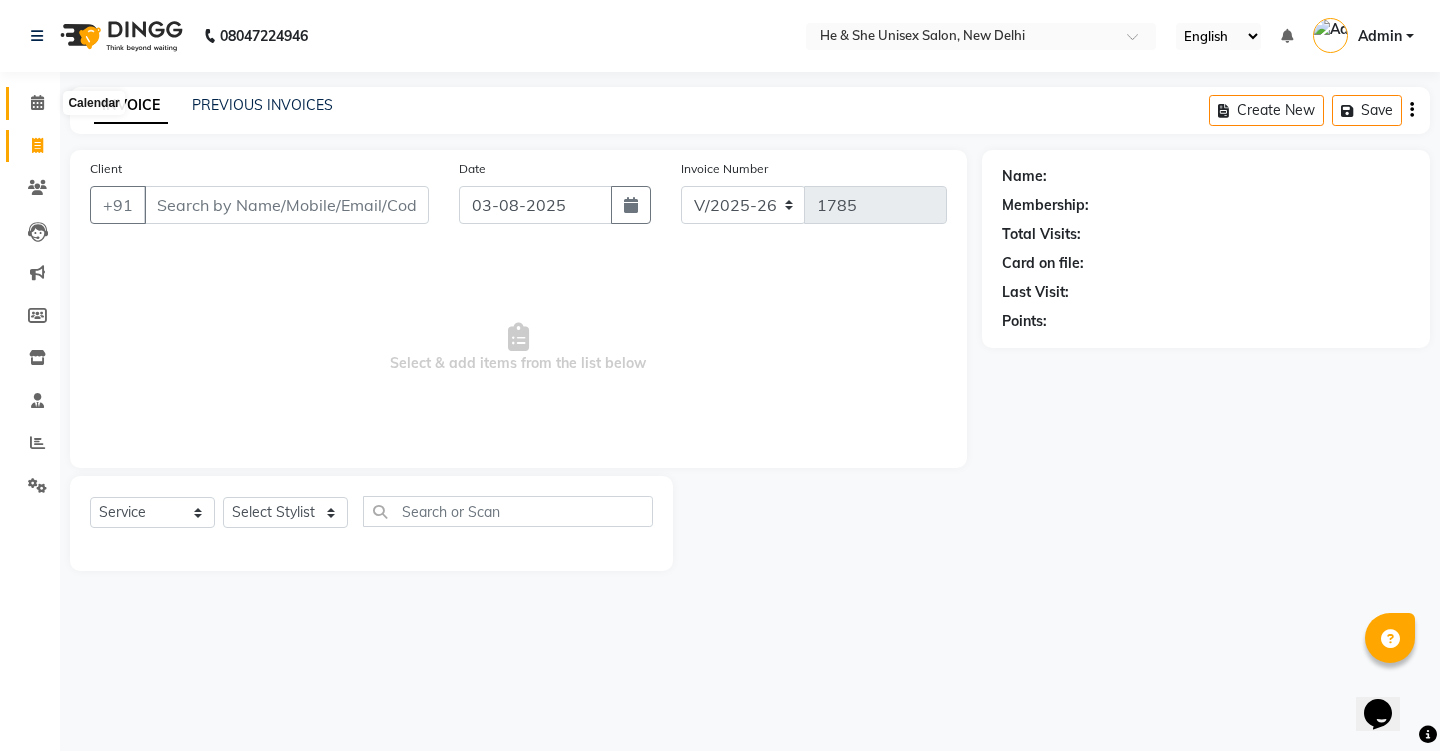 click 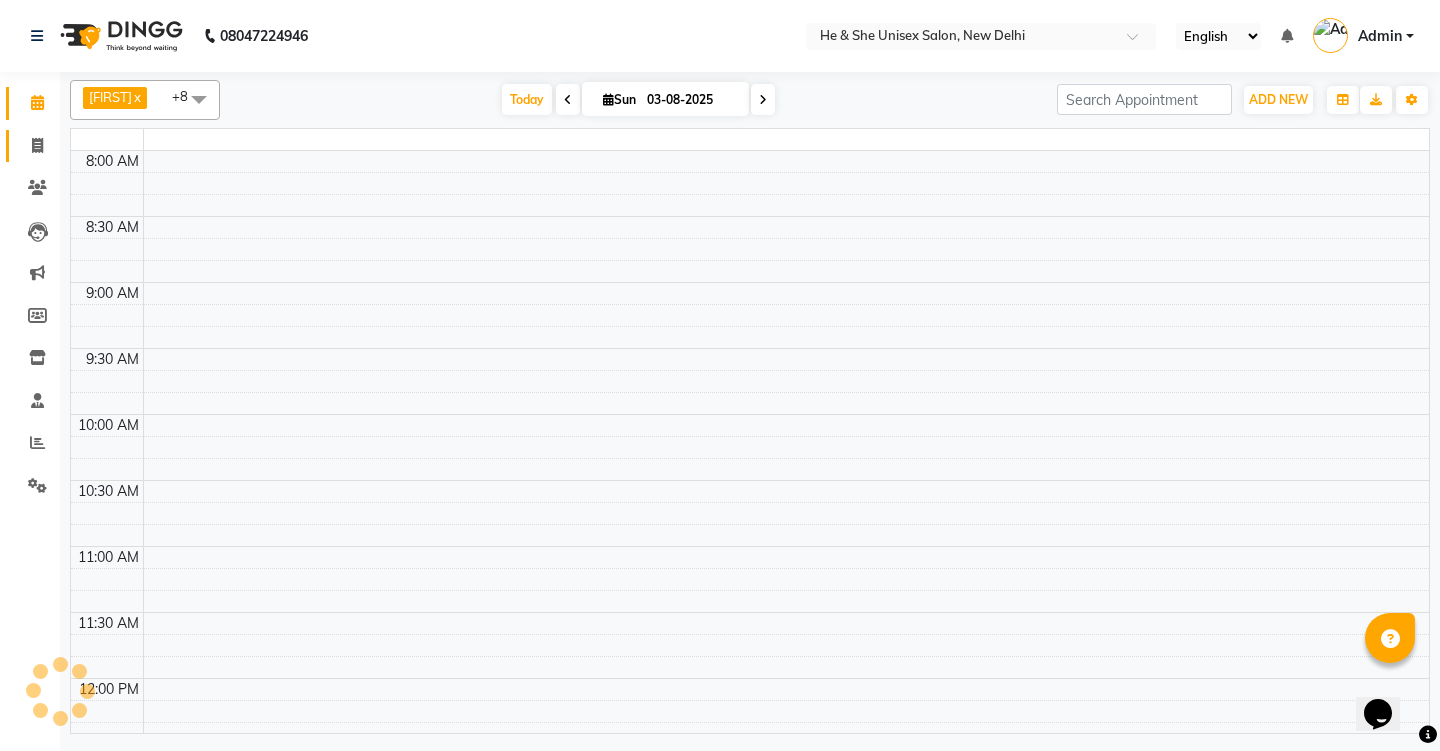 scroll, scrollTop: 0, scrollLeft: 0, axis: both 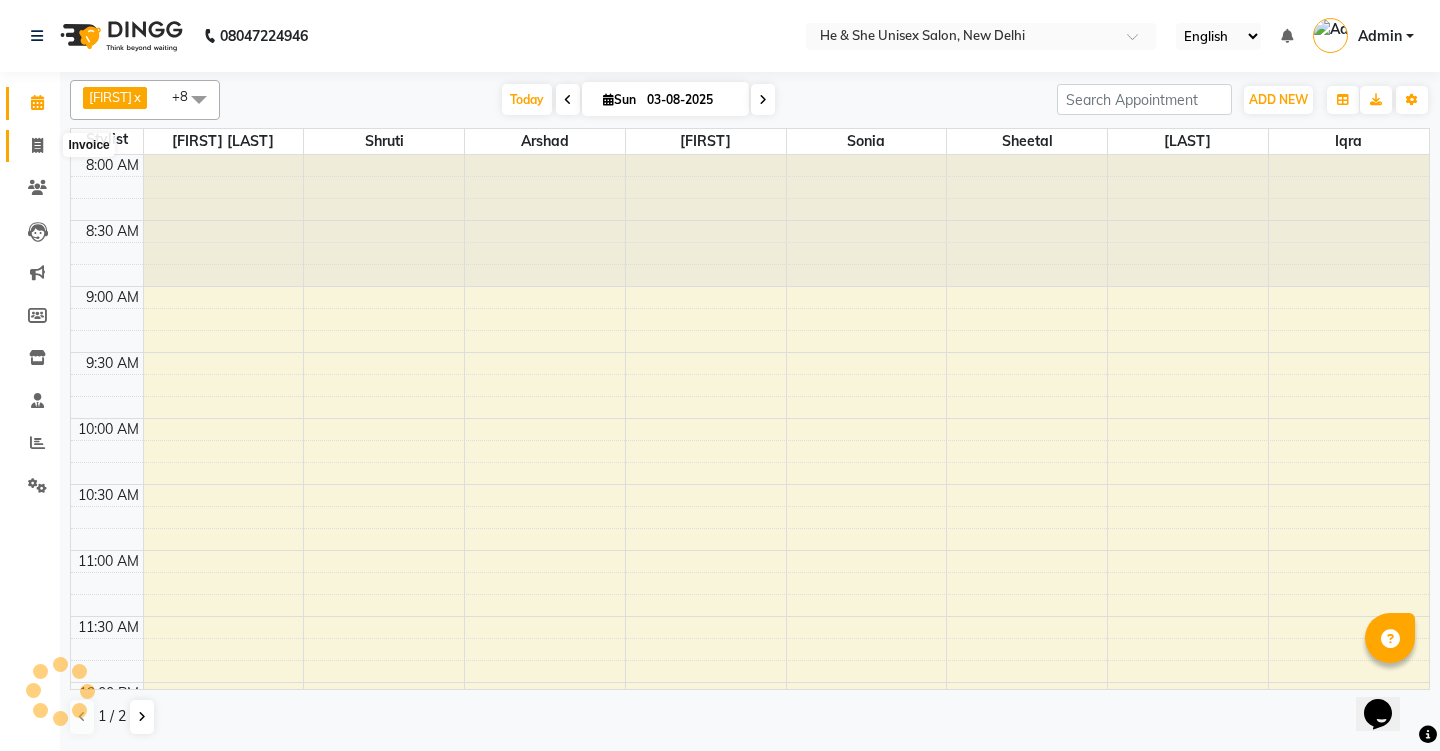 click 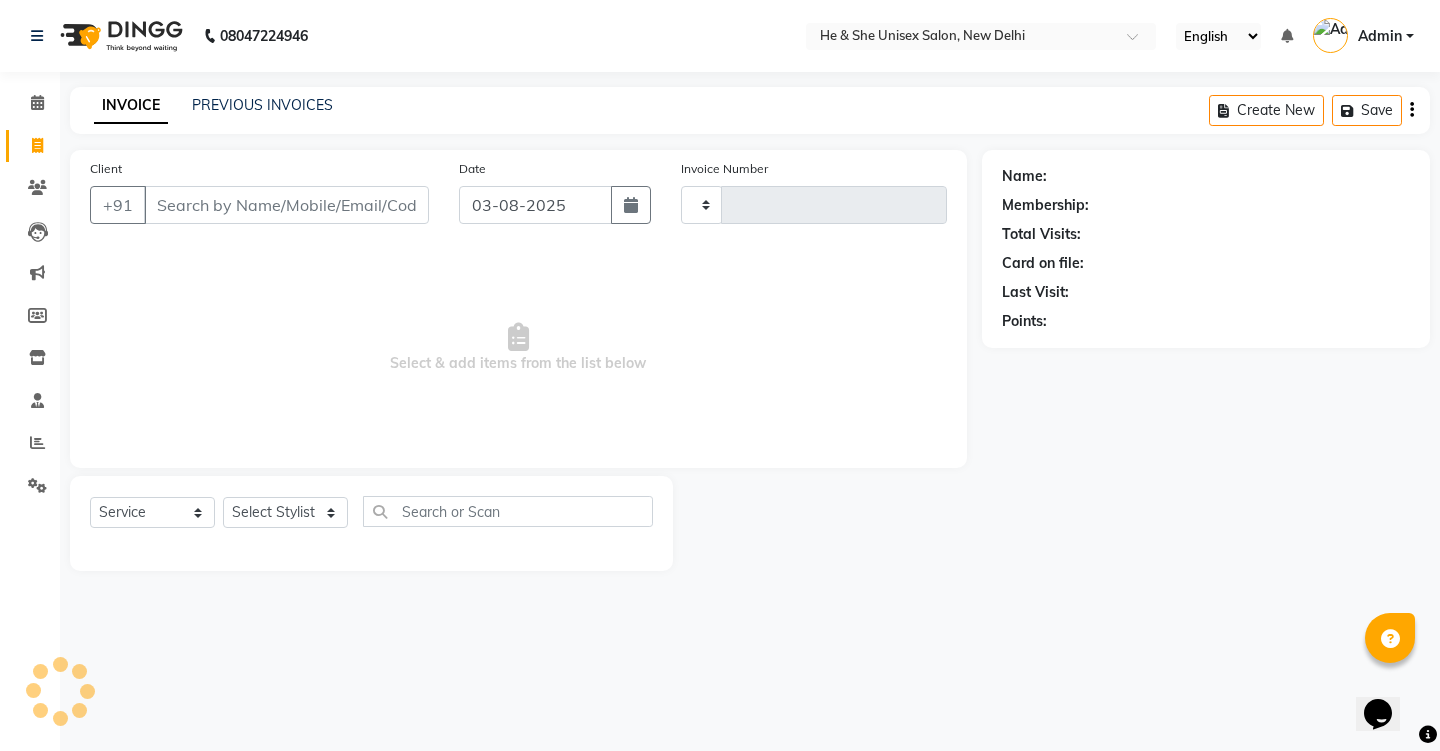 type on "1785" 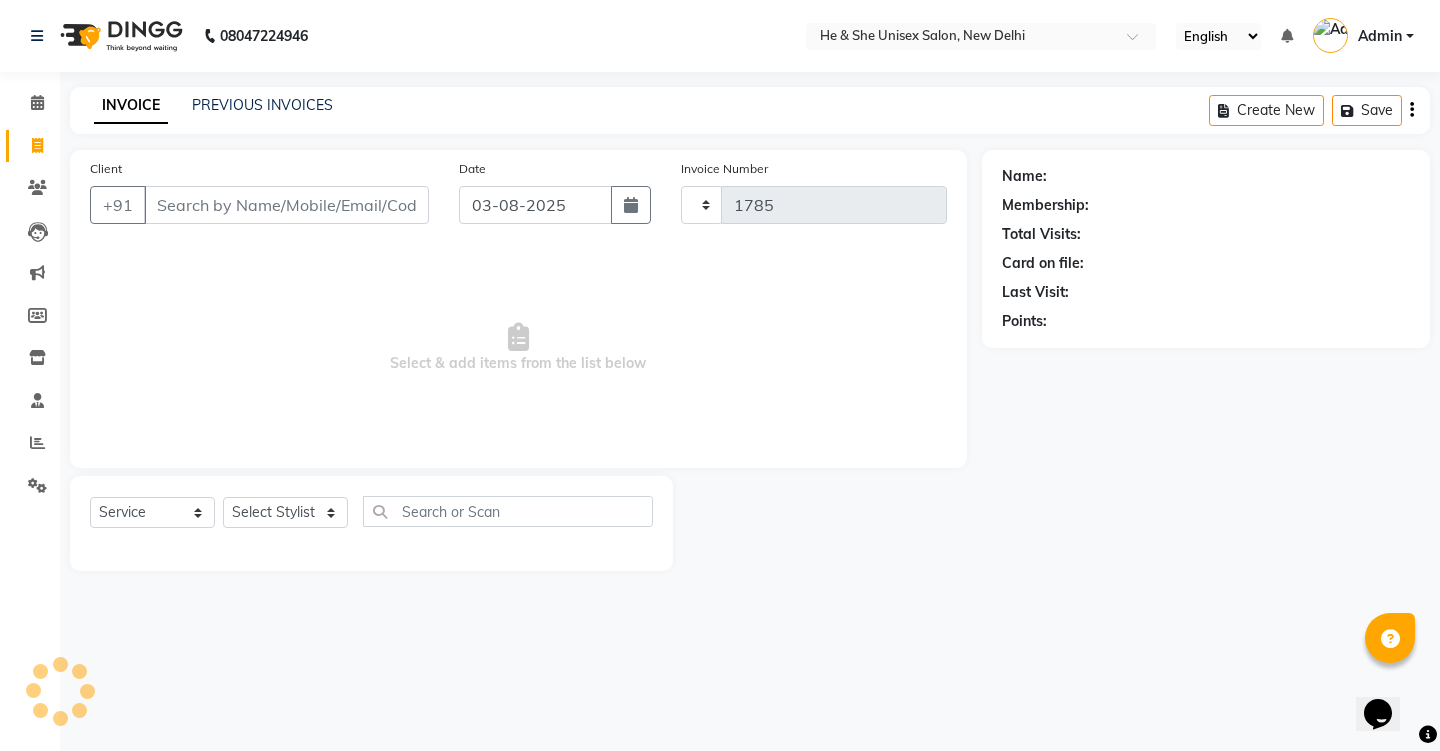 select on "4745" 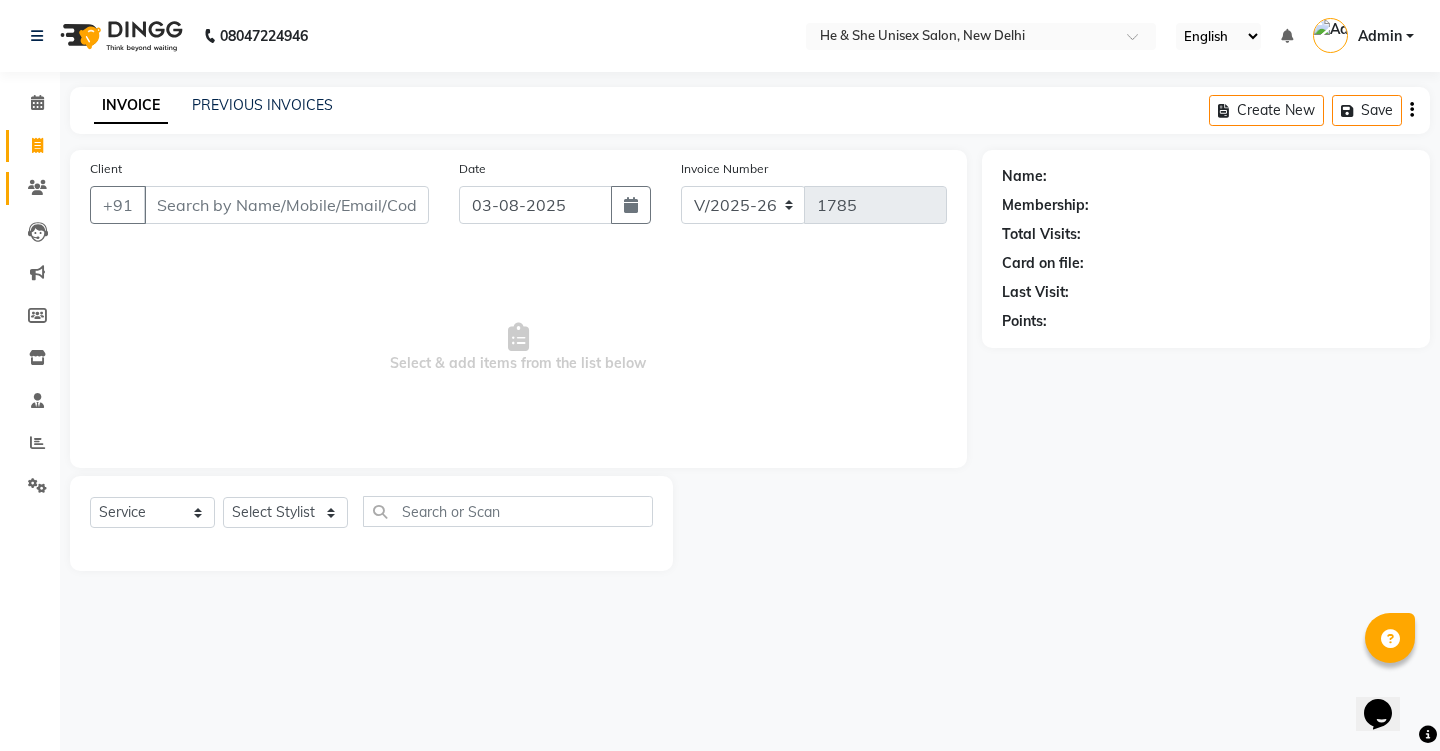 click on "Clients" 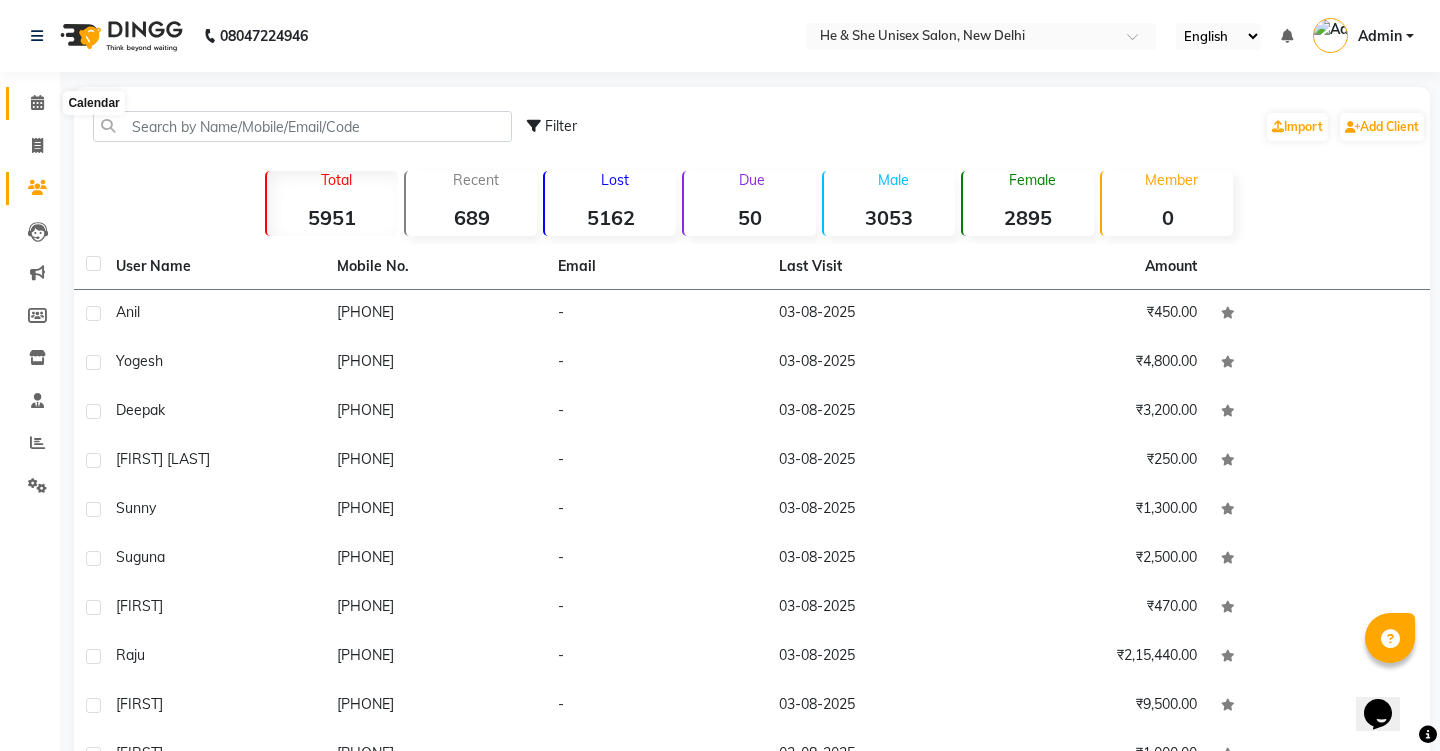 click 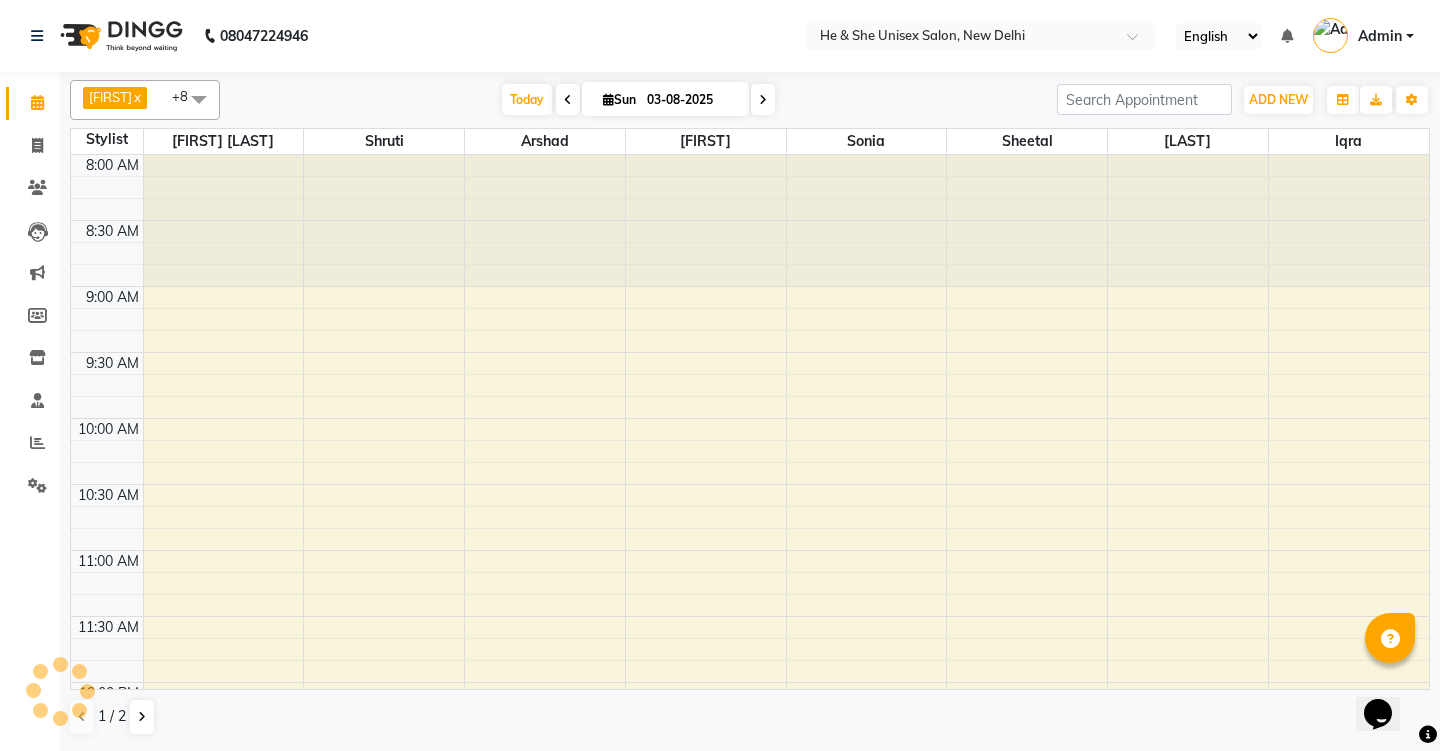 scroll, scrollTop: 661, scrollLeft: 0, axis: vertical 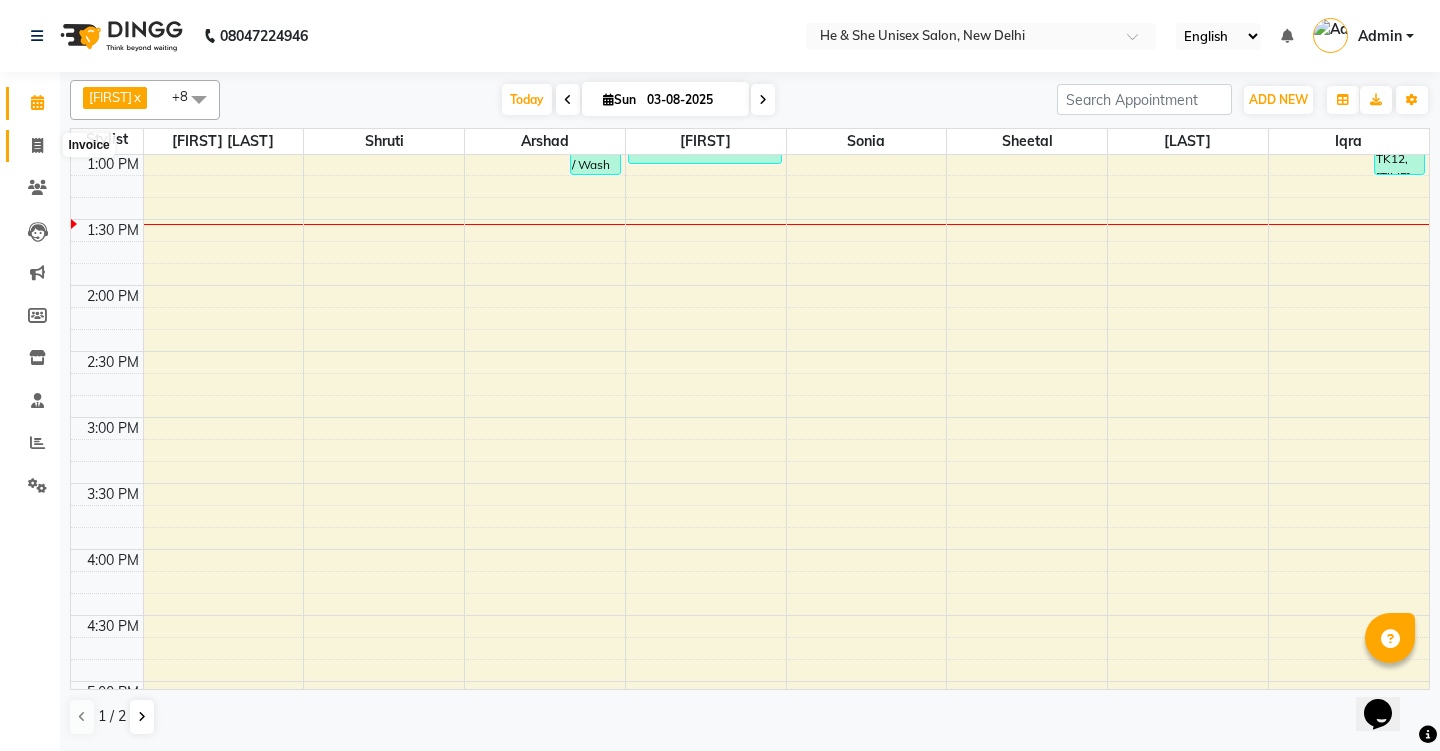 click 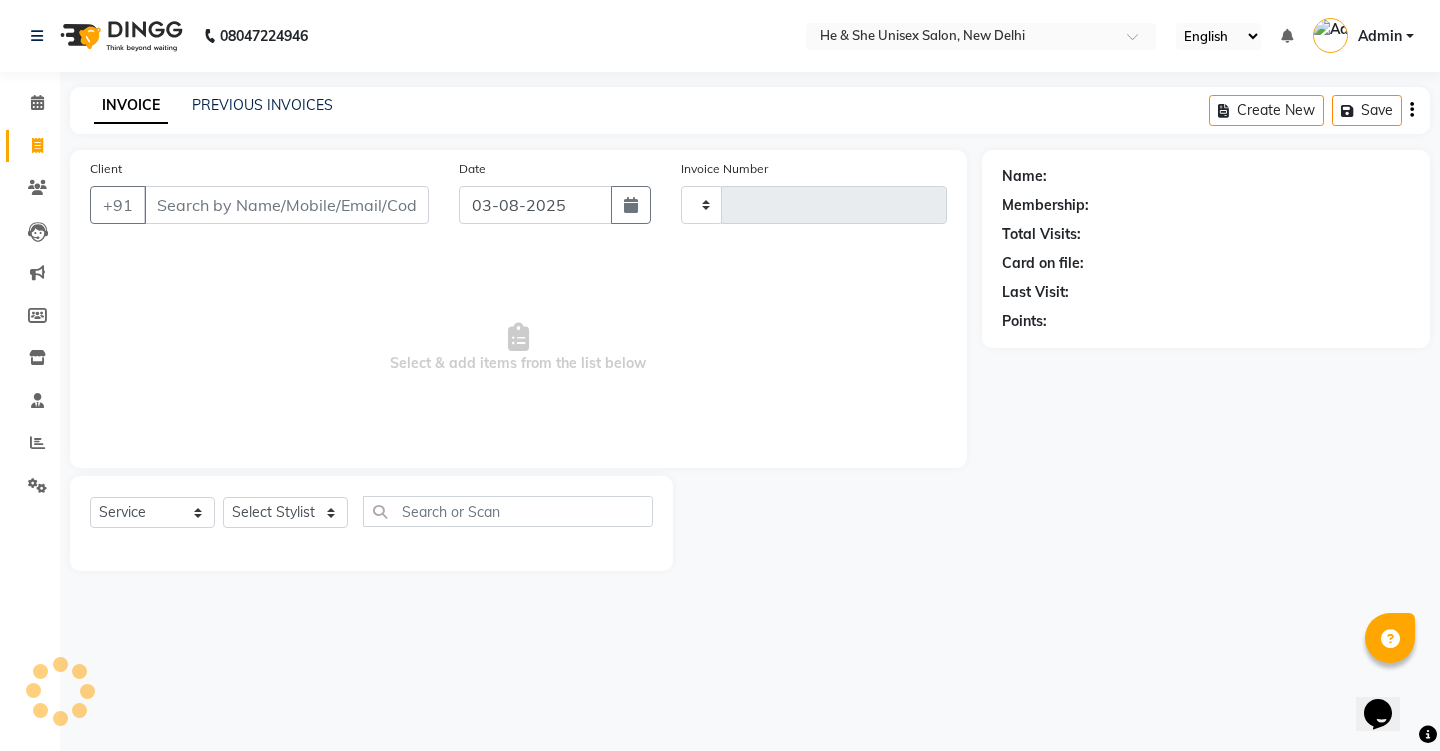 type 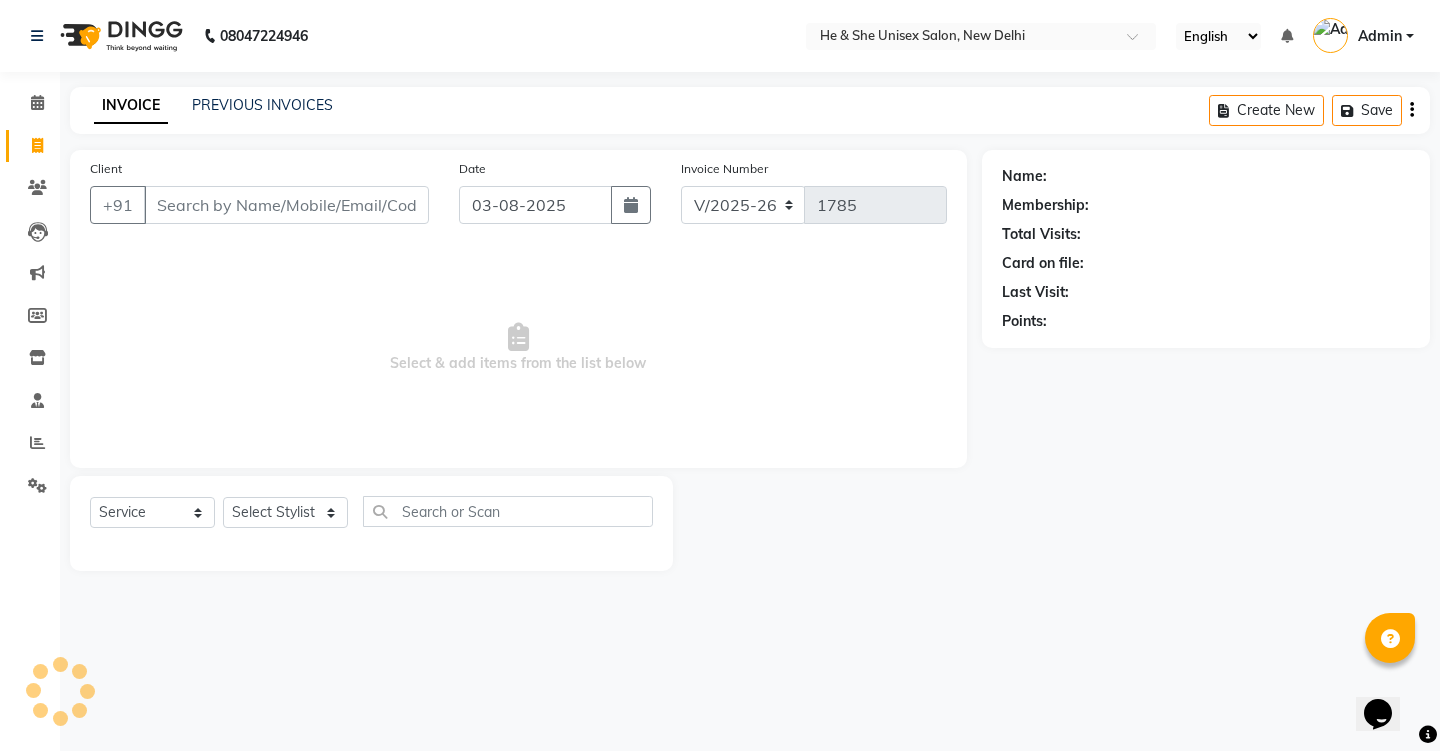 click on "Client" at bounding box center [286, 205] 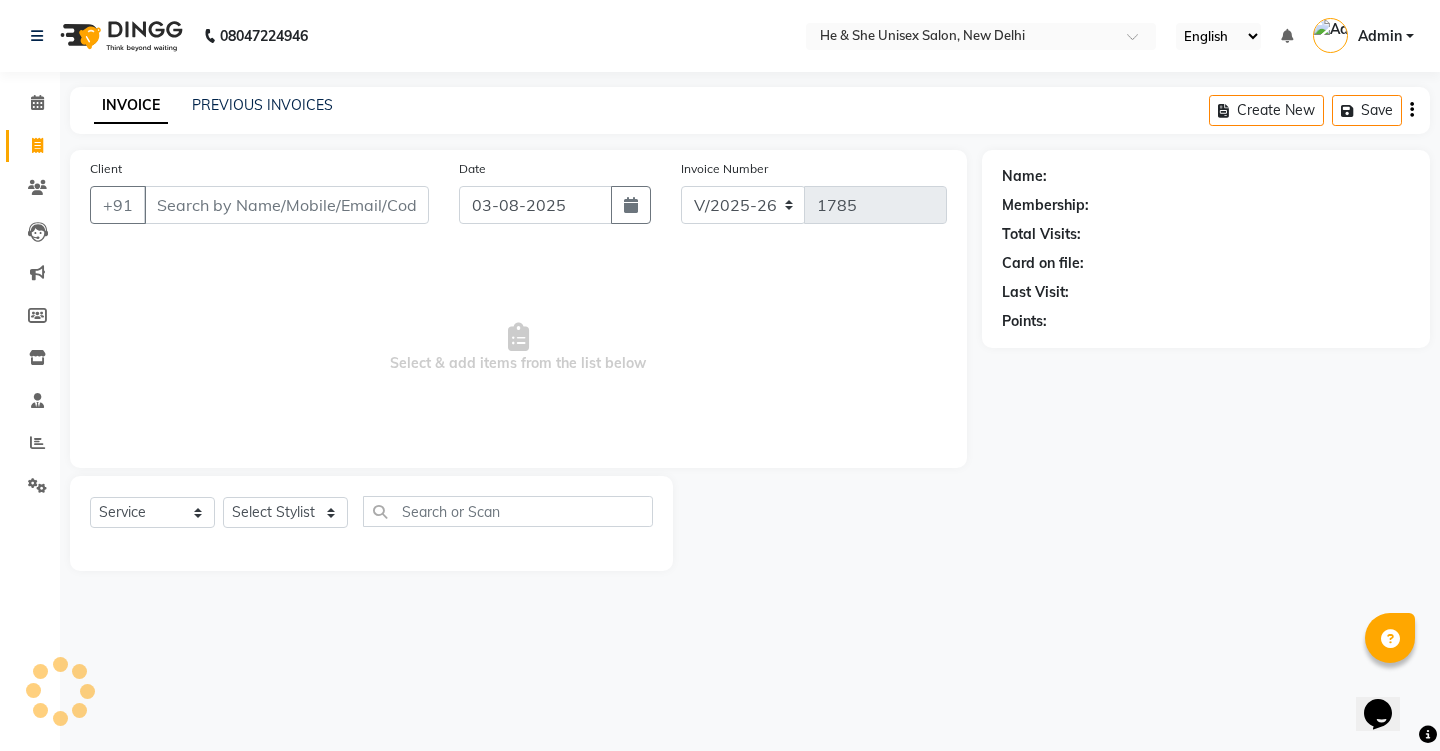 click on "Client" at bounding box center [286, 205] 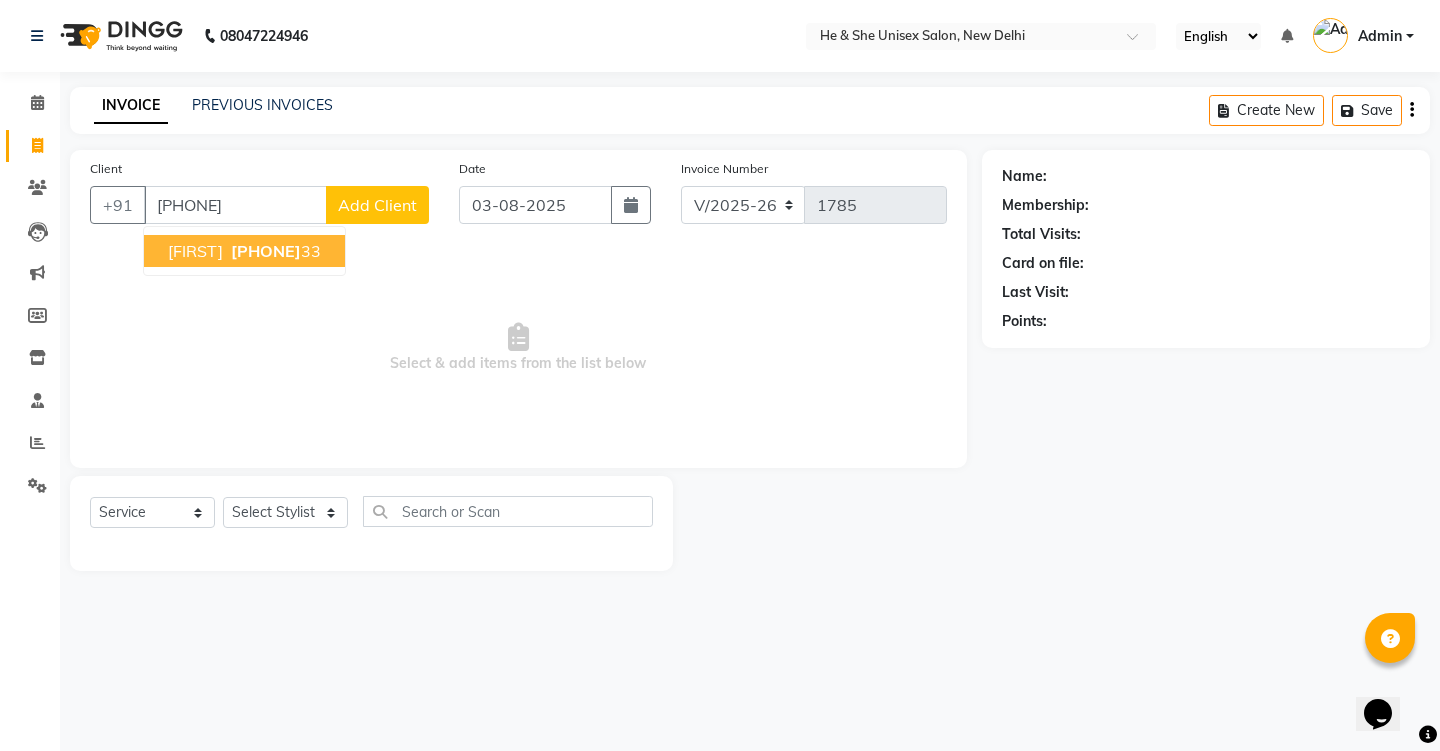 click on "[FIRST]" at bounding box center [195, 251] 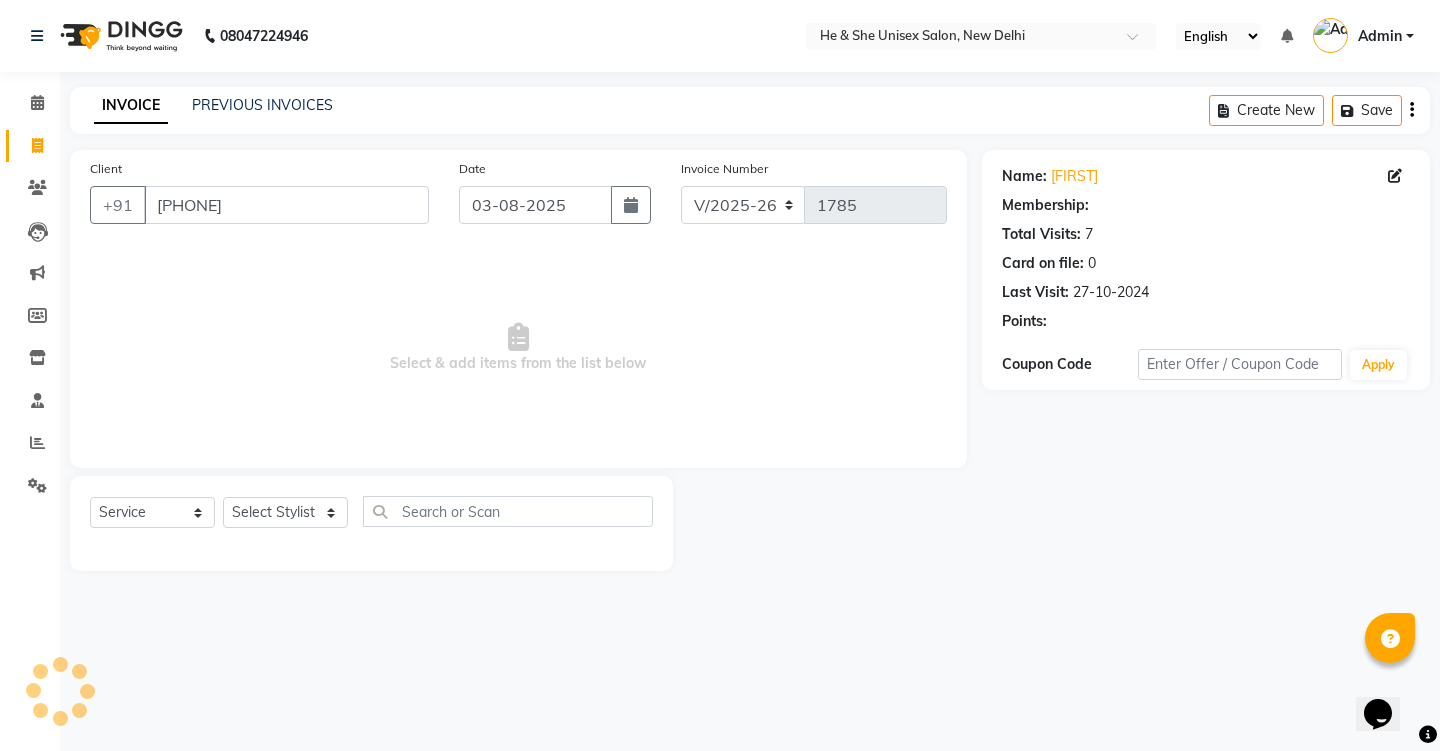 click on "Select Service Product Membership Package Voucher Prepaid Gift Card Select Stylist Abdulla Arif Arshad Asim Hussain Iqra Samad Sheetal Shruti Sonia Uwes" 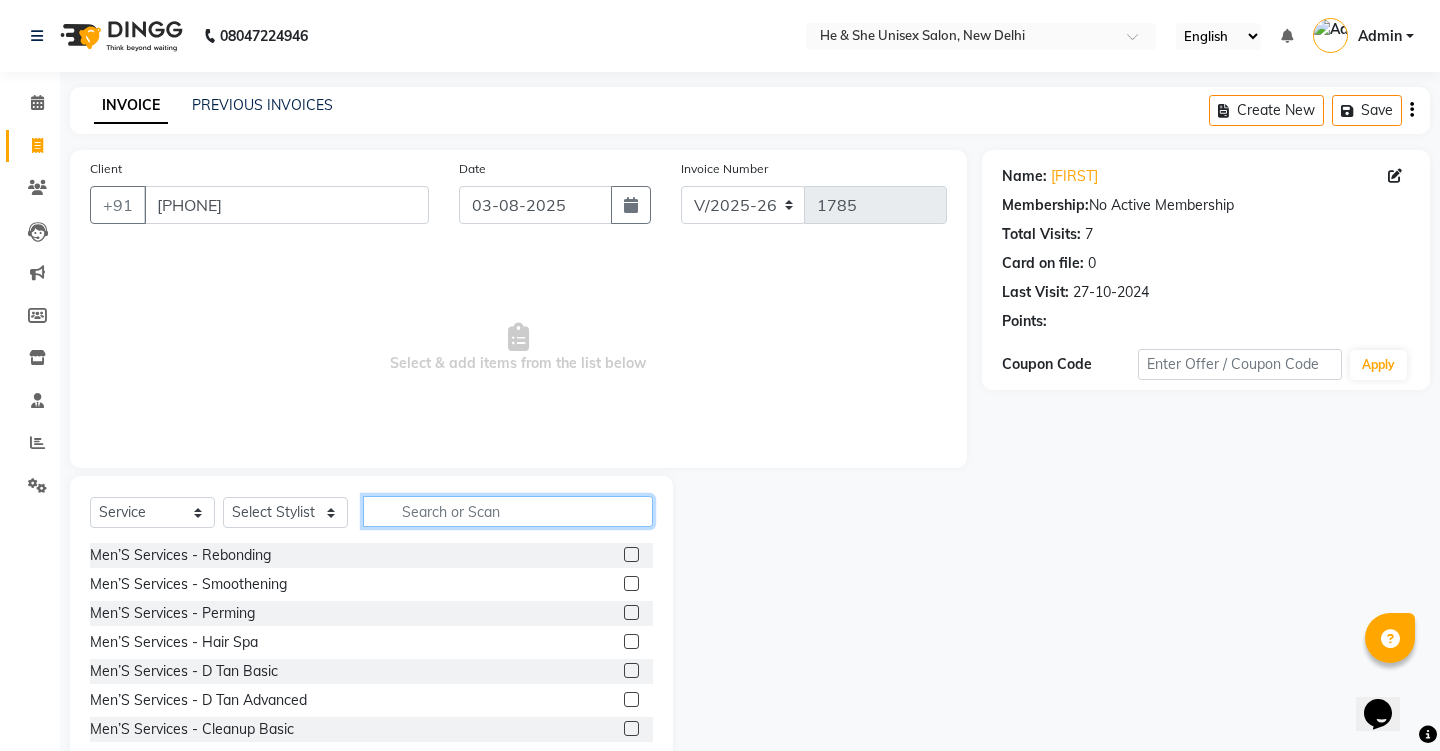 click 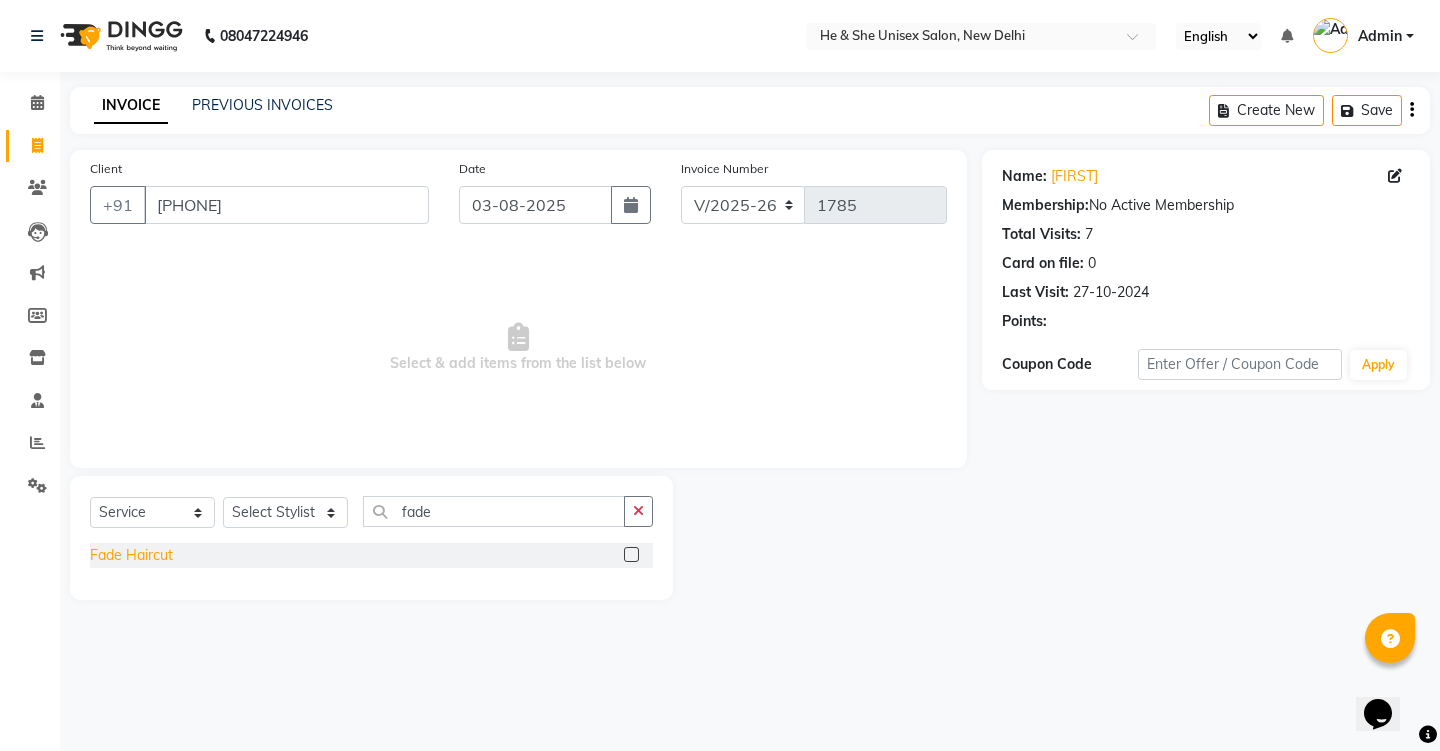 click on "Fade Haircut" 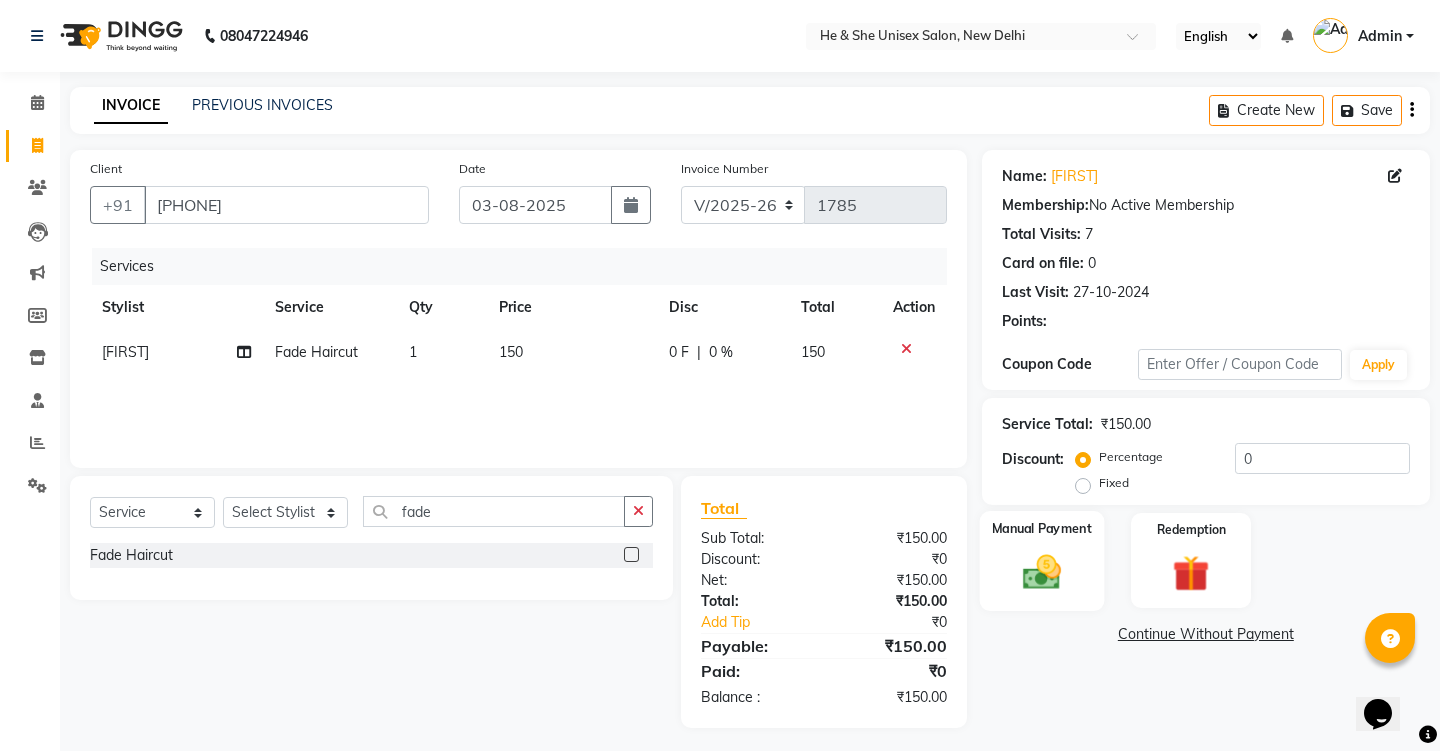 click on "Manual Payment" 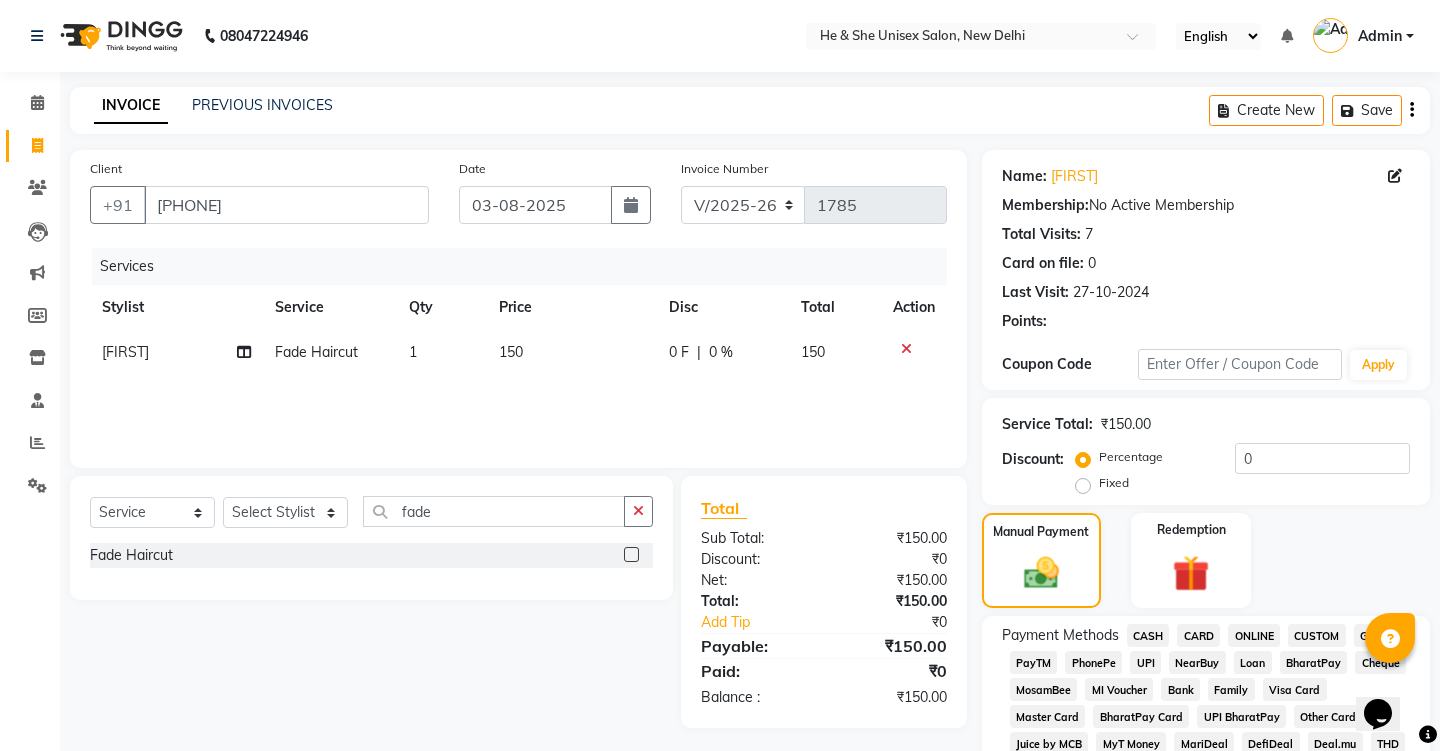 click on "UPI" 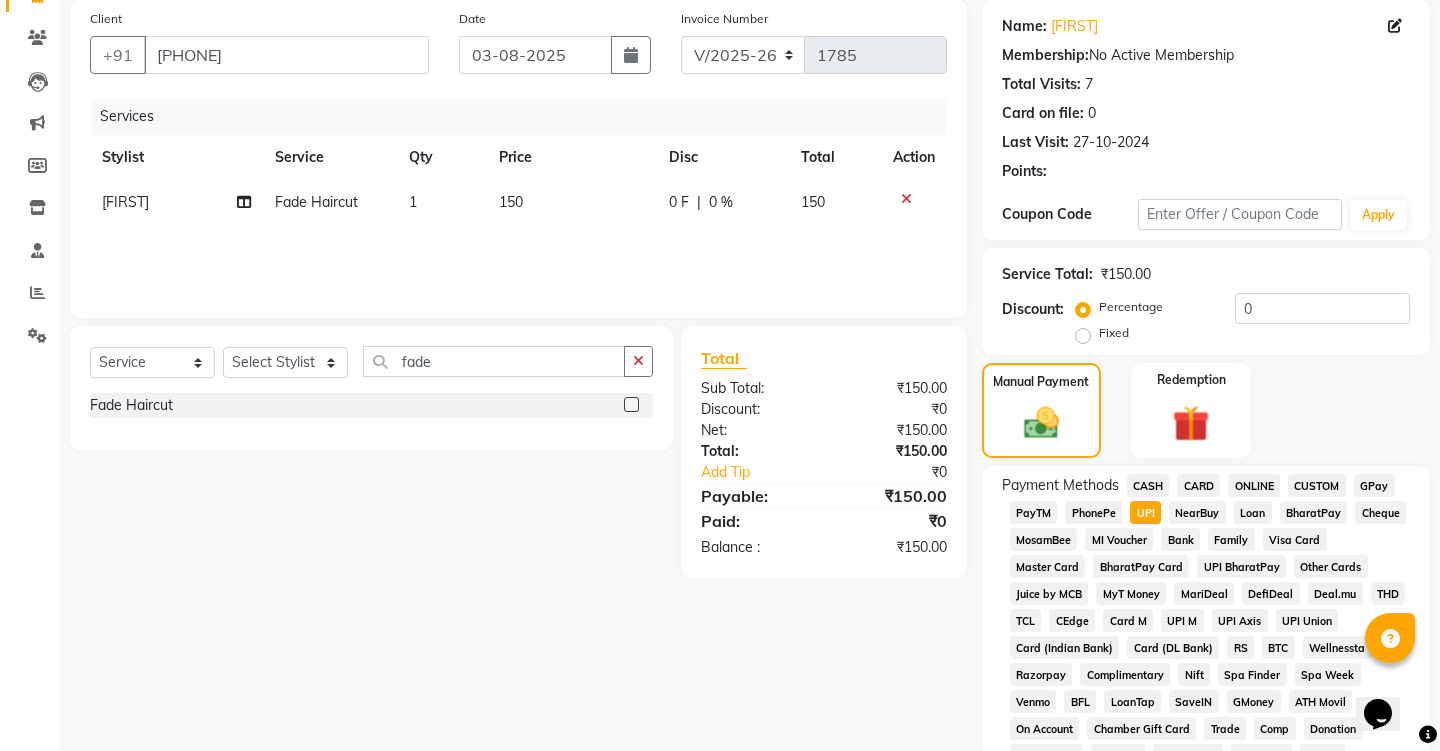 scroll, scrollTop: 159, scrollLeft: 0, axis: vertical 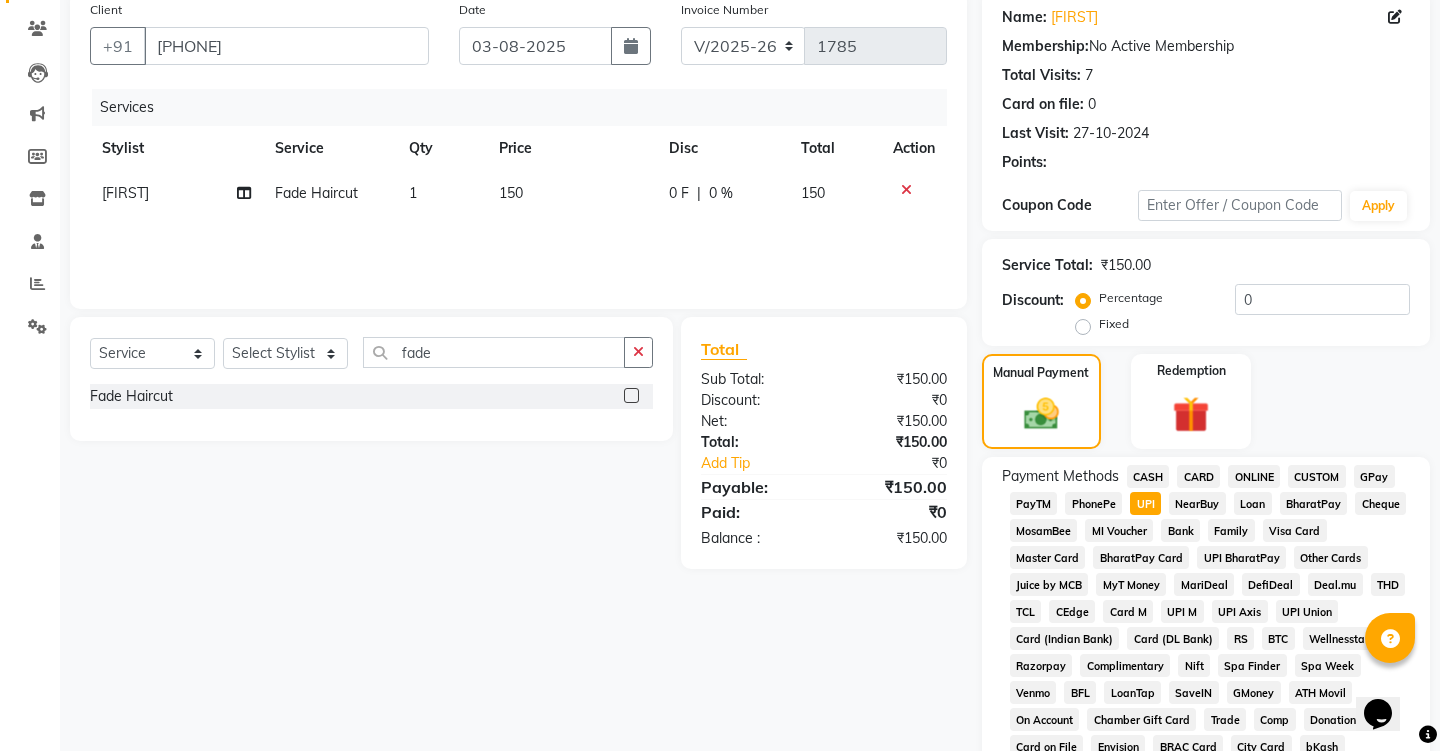 click on "CASH" 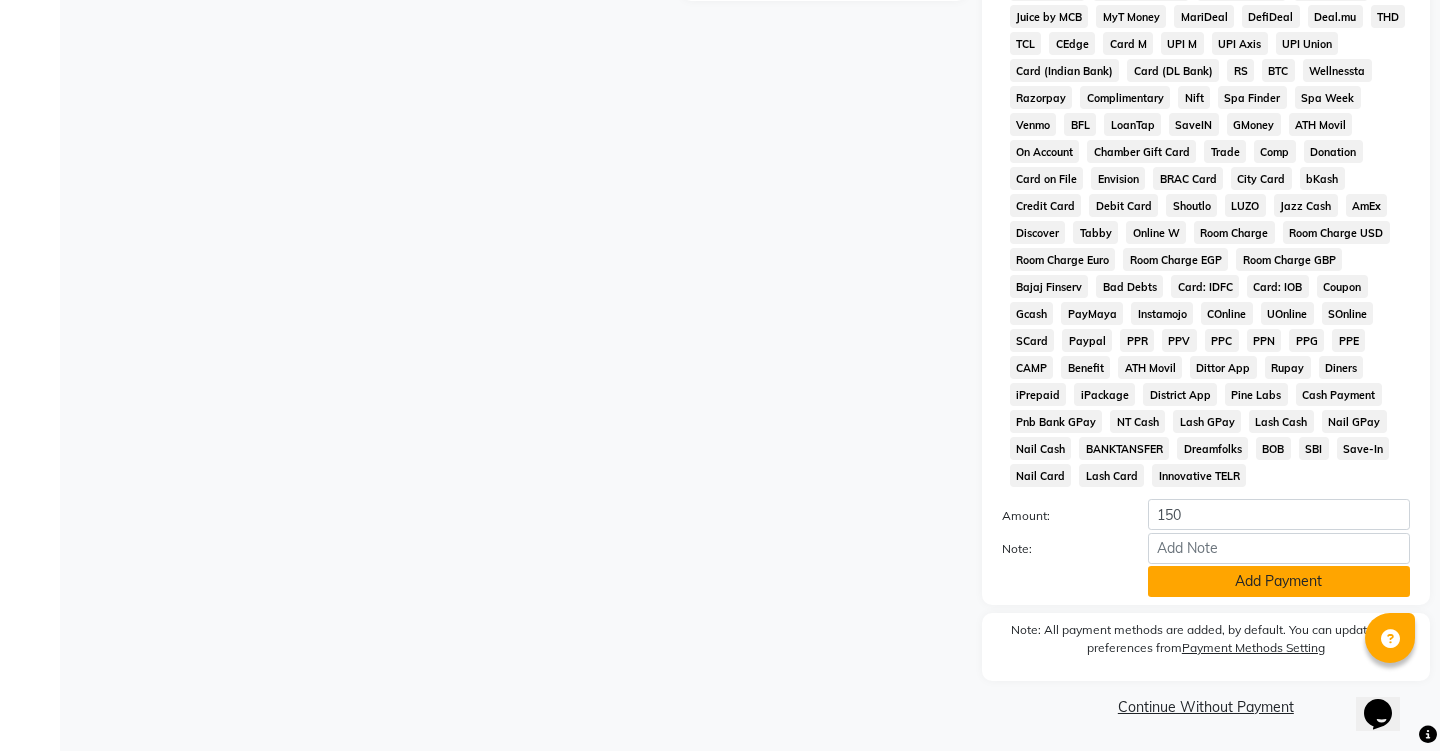 click on "Add Payment" 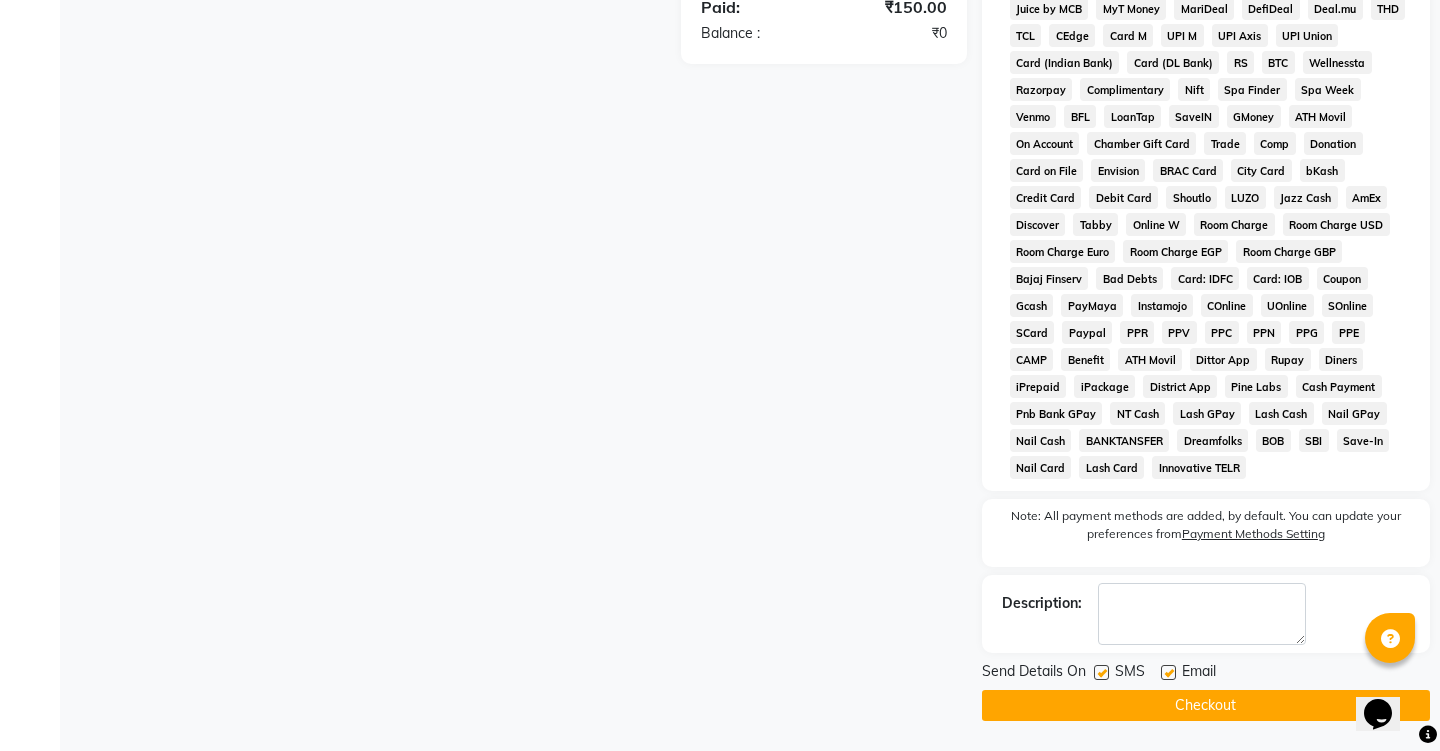 scroll, scrollTop: 735, scrollLeft: 0, axis: vertical 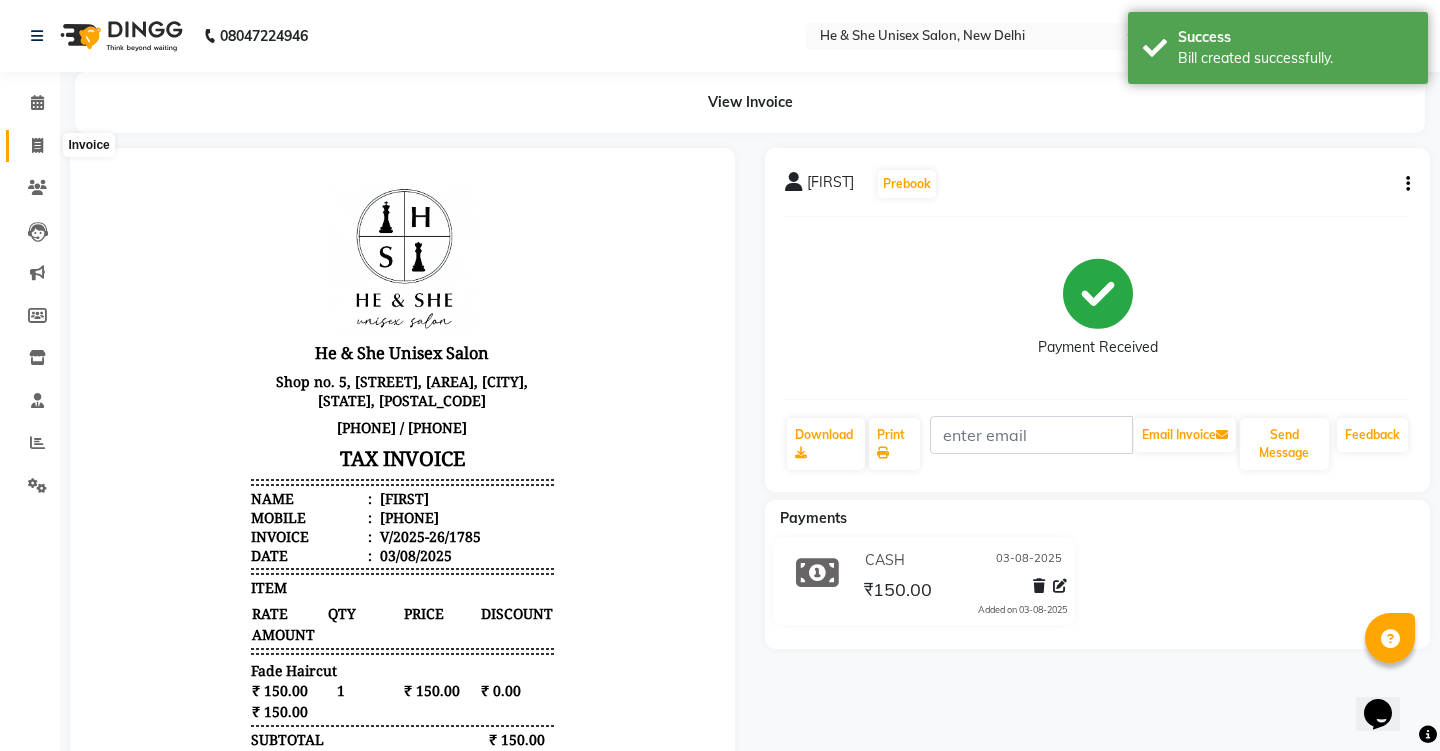 click 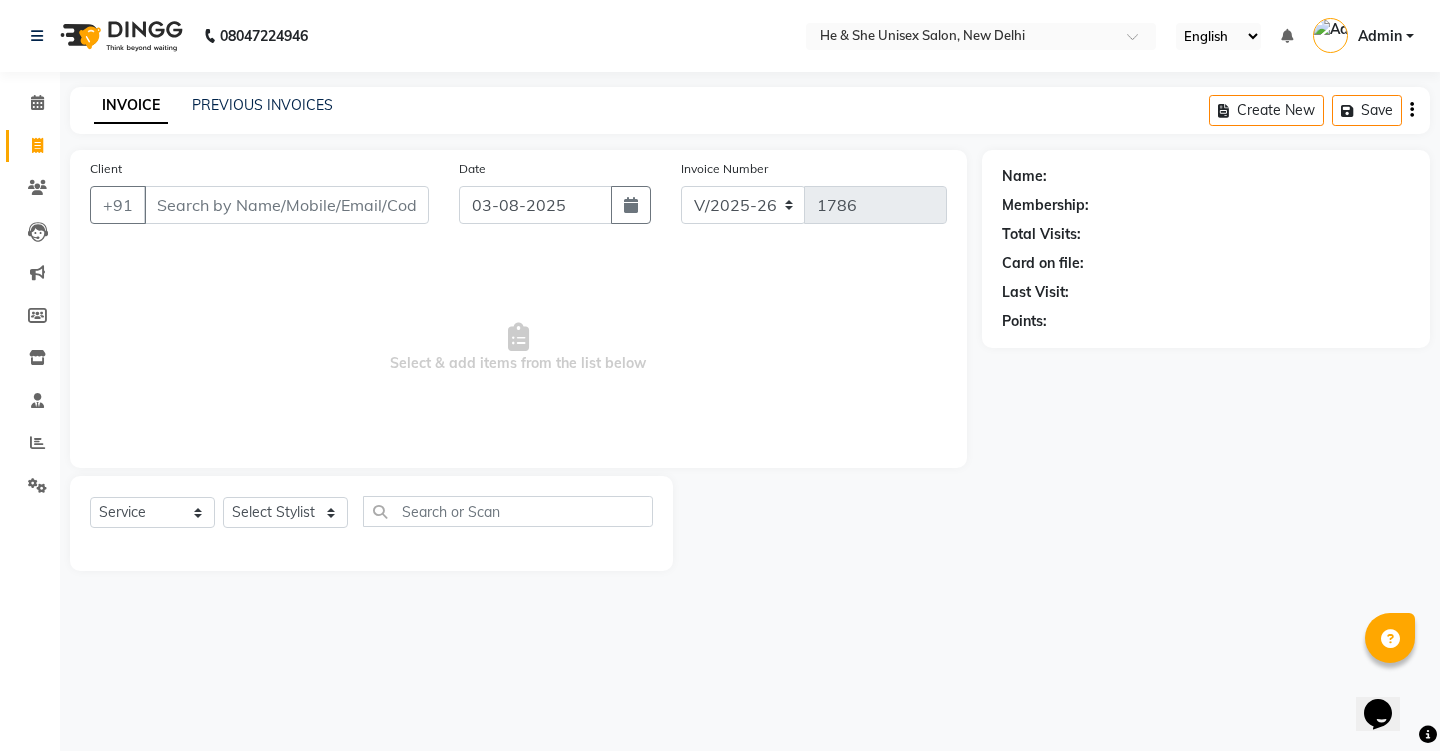 click on "Client" at bounding box center (286, 205) 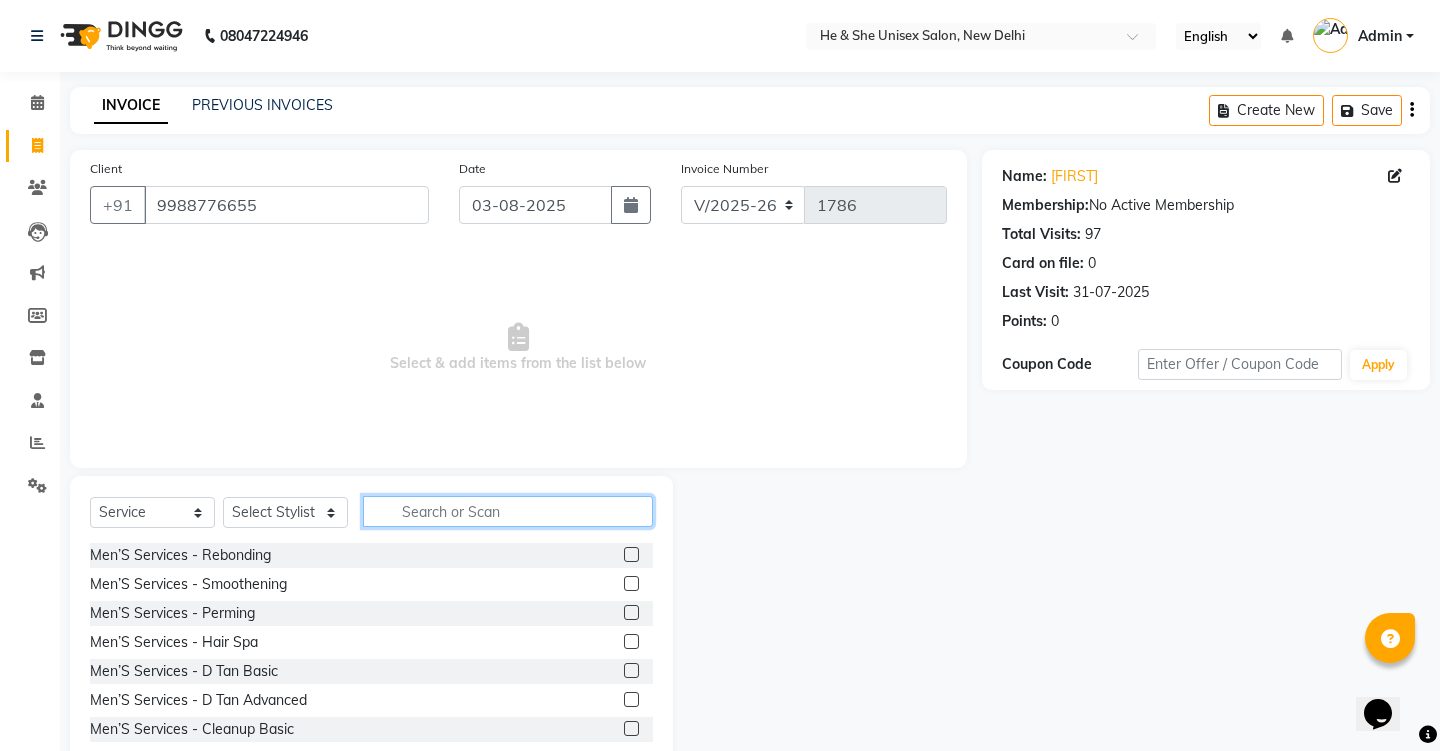 click 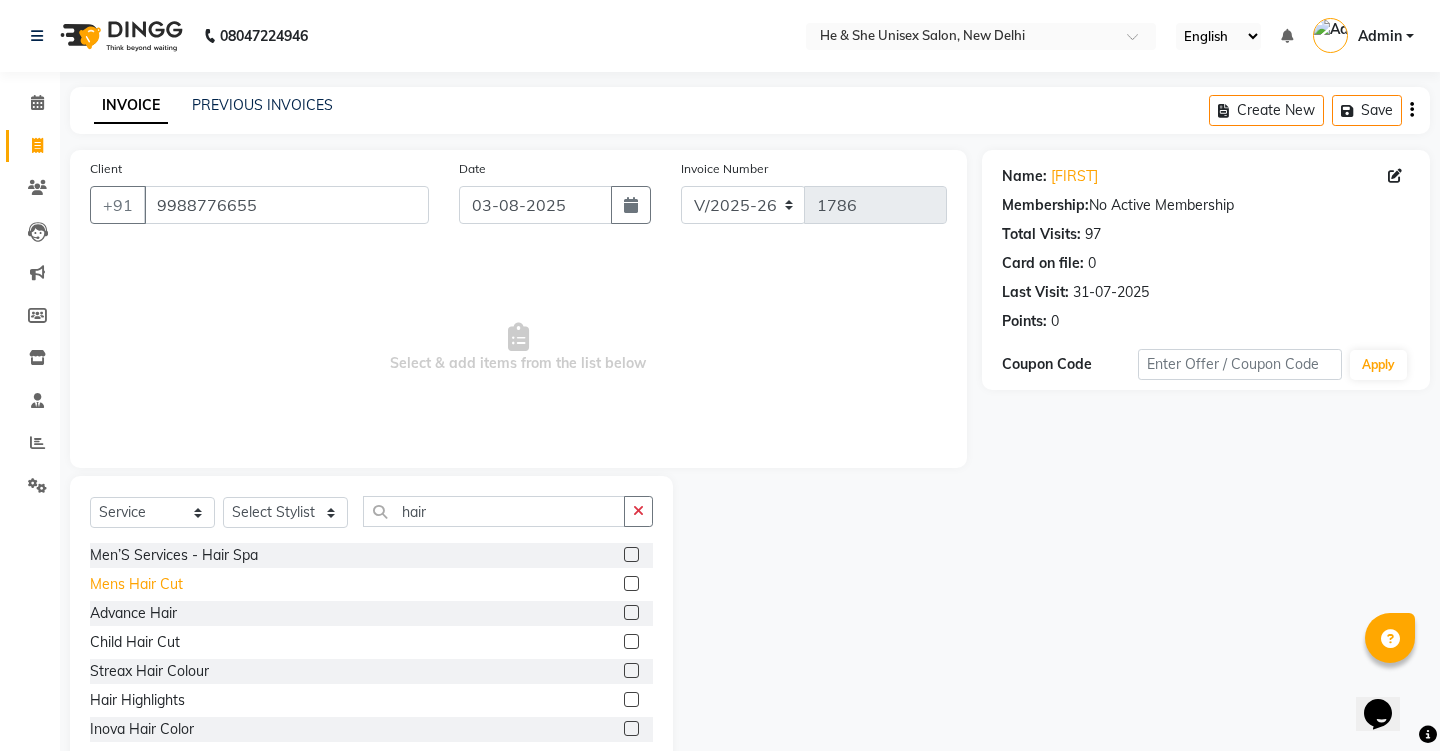 click on "Mens Hair Cut" 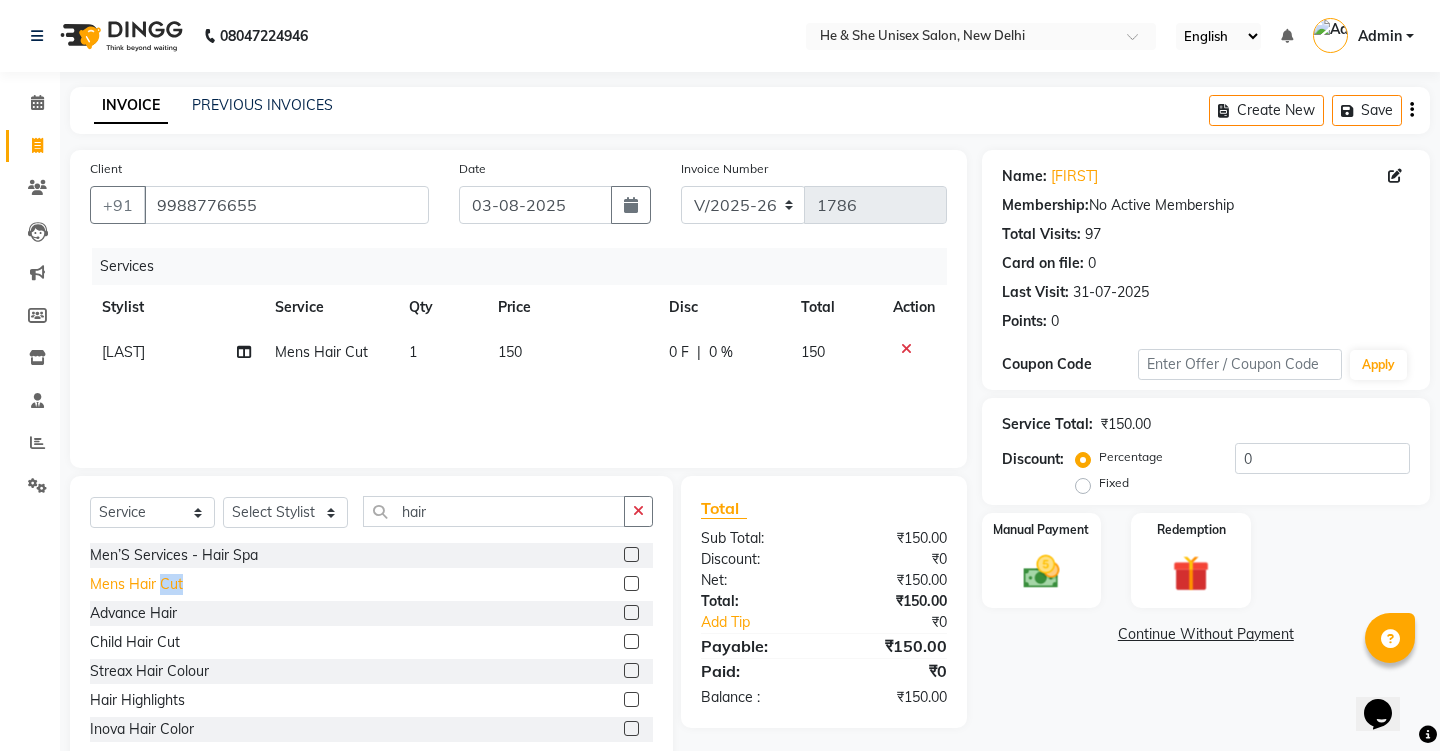 click on "Mens Hair Cut" 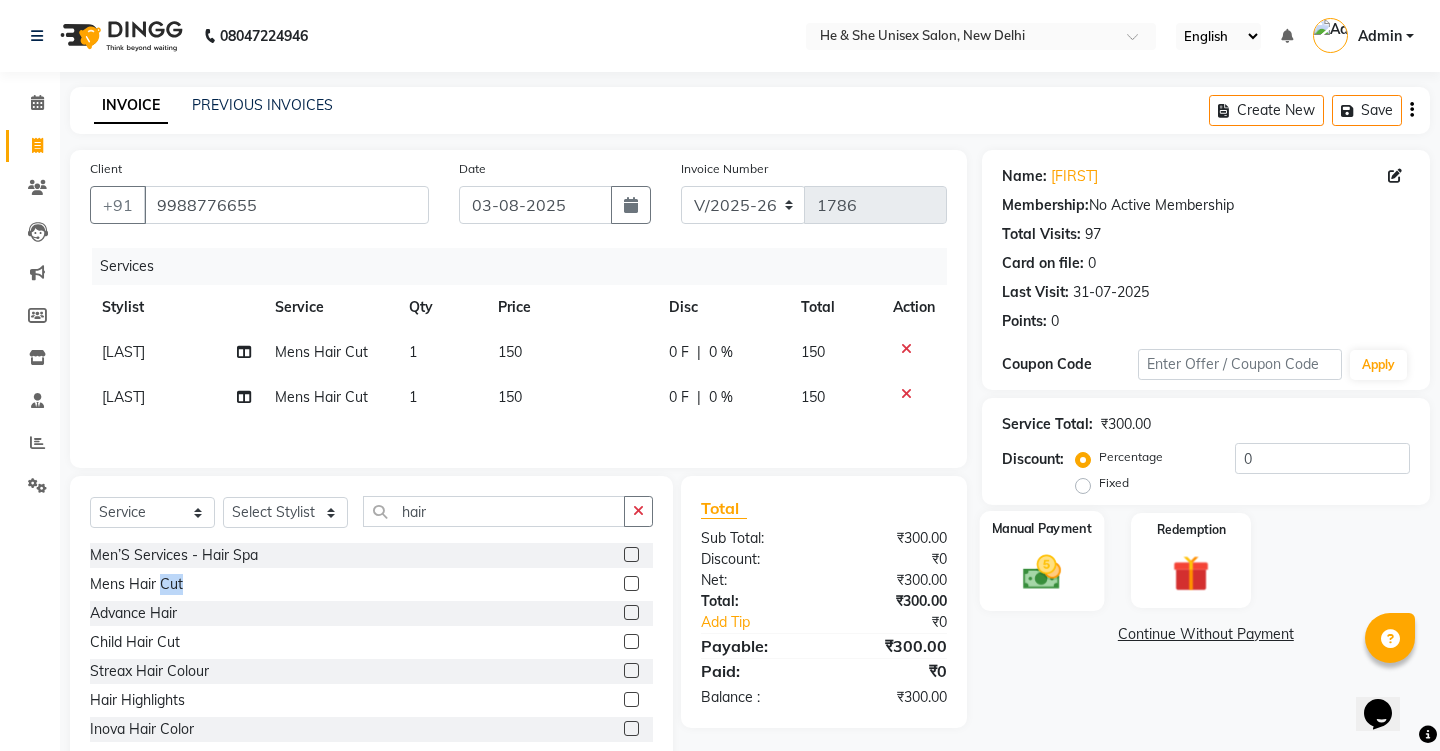 click 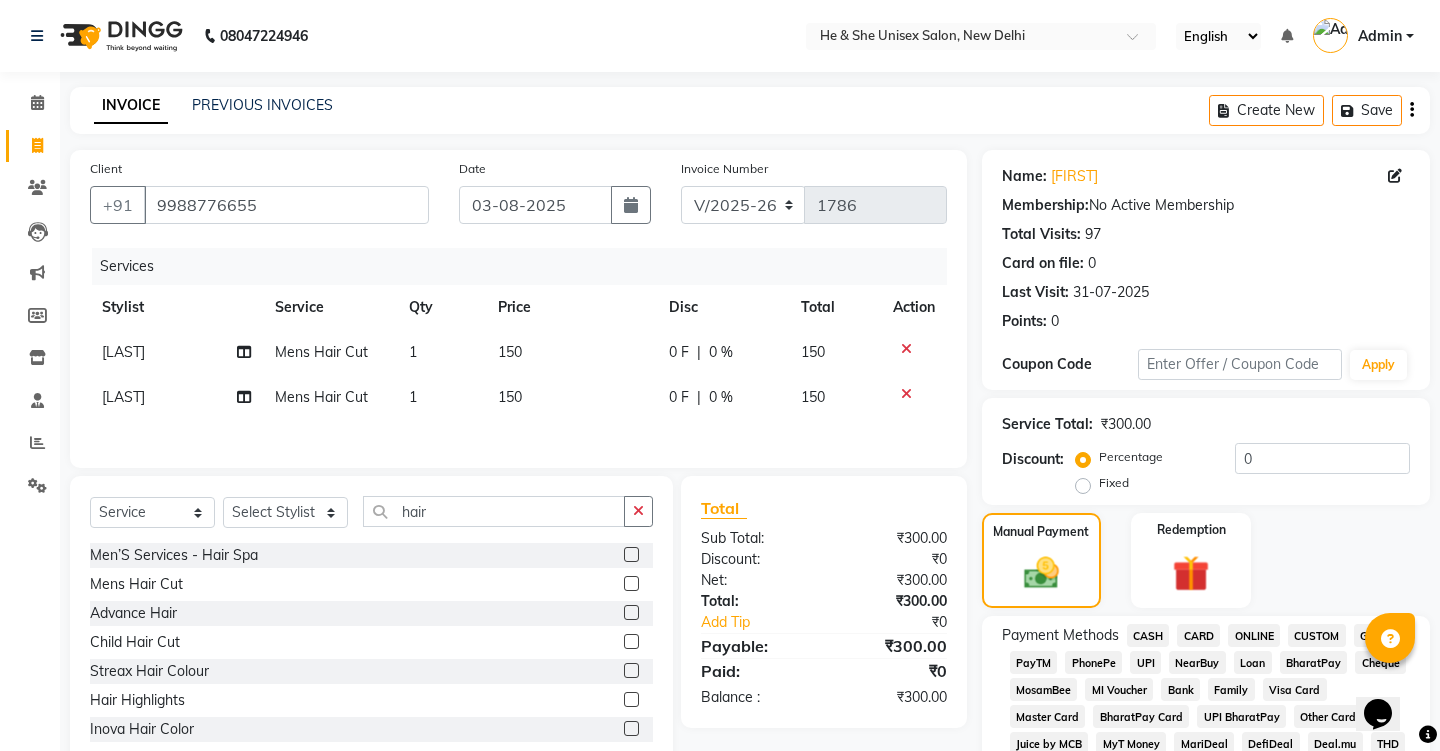 click on "CASH" 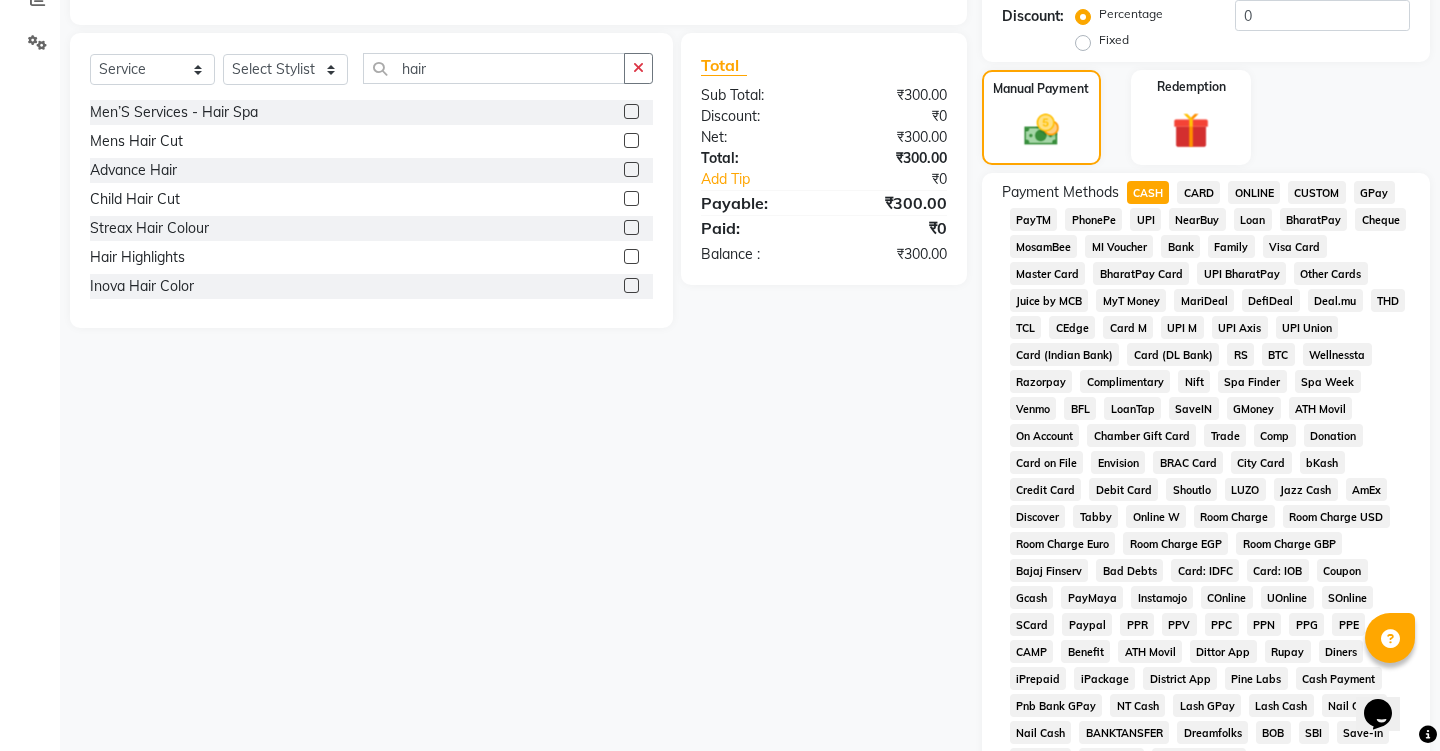 scroll, scrollTop: 571, scrollLeft: 0, axis: vertical 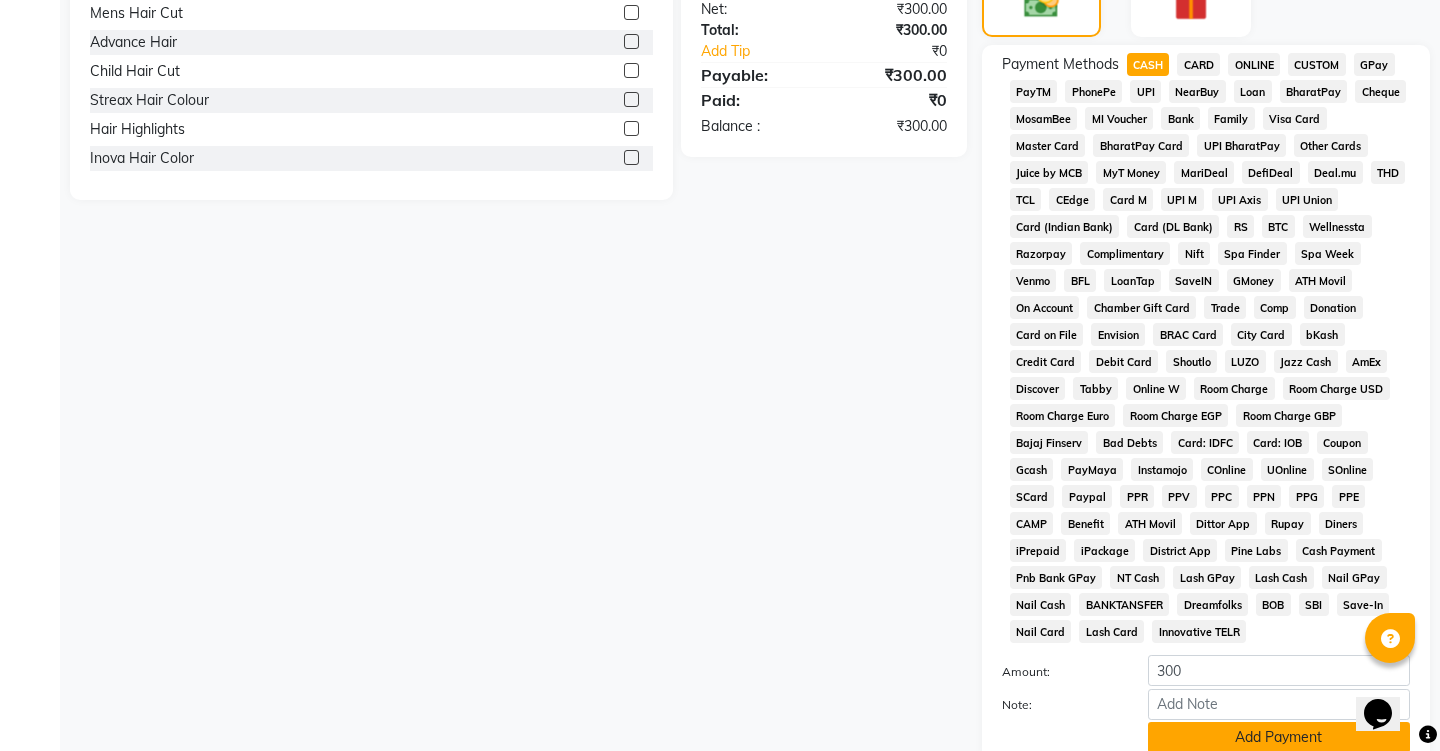 click on "Add Payment" 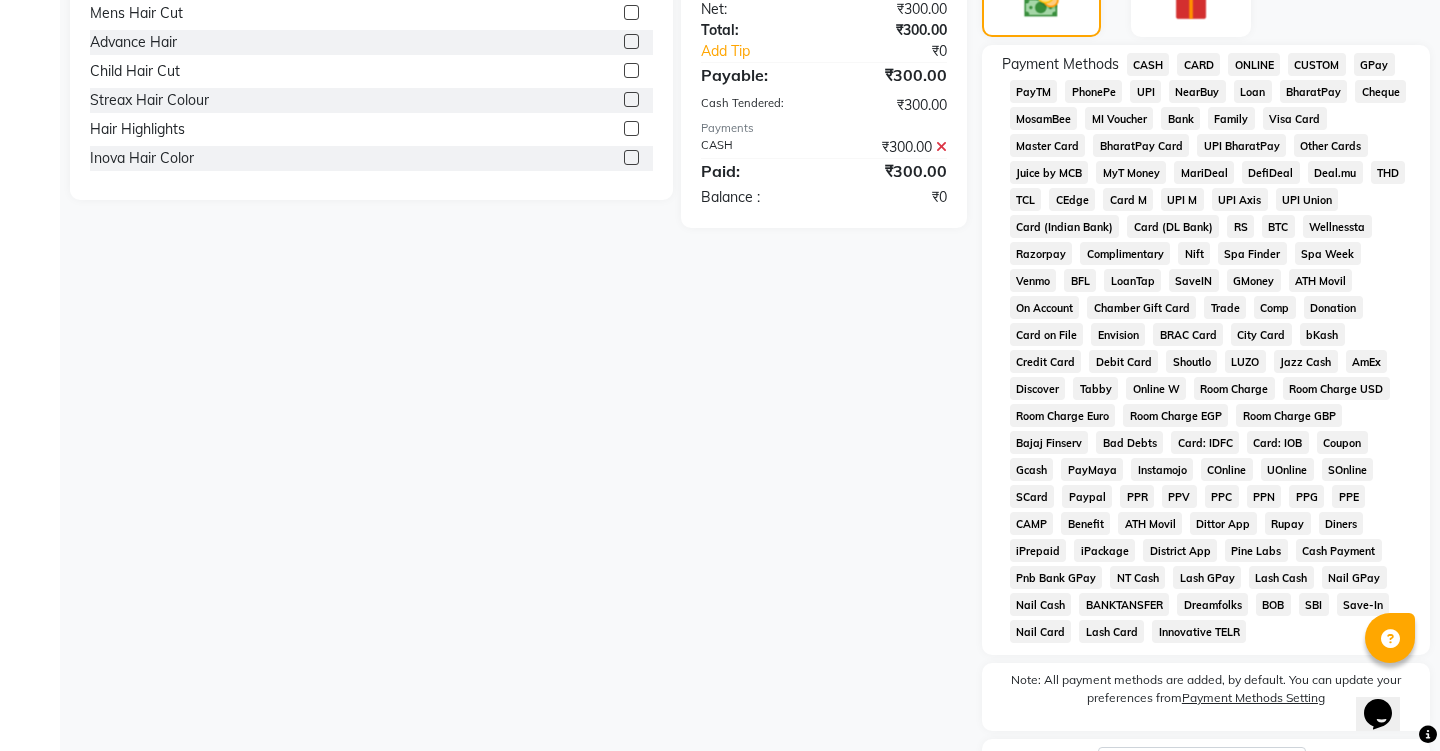 scroll, scrollTop: 735, scrollLeft: 0, axis: vertical 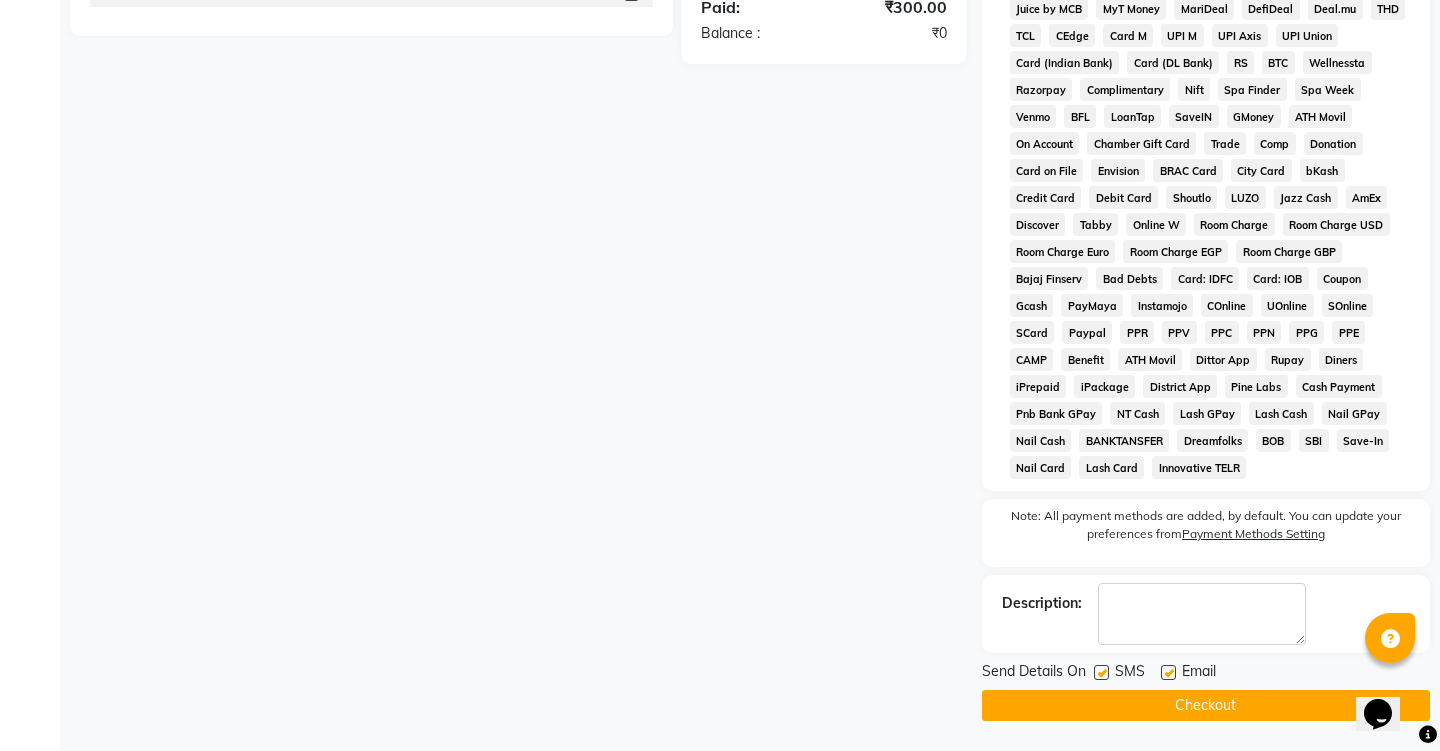 click on "Checkout" 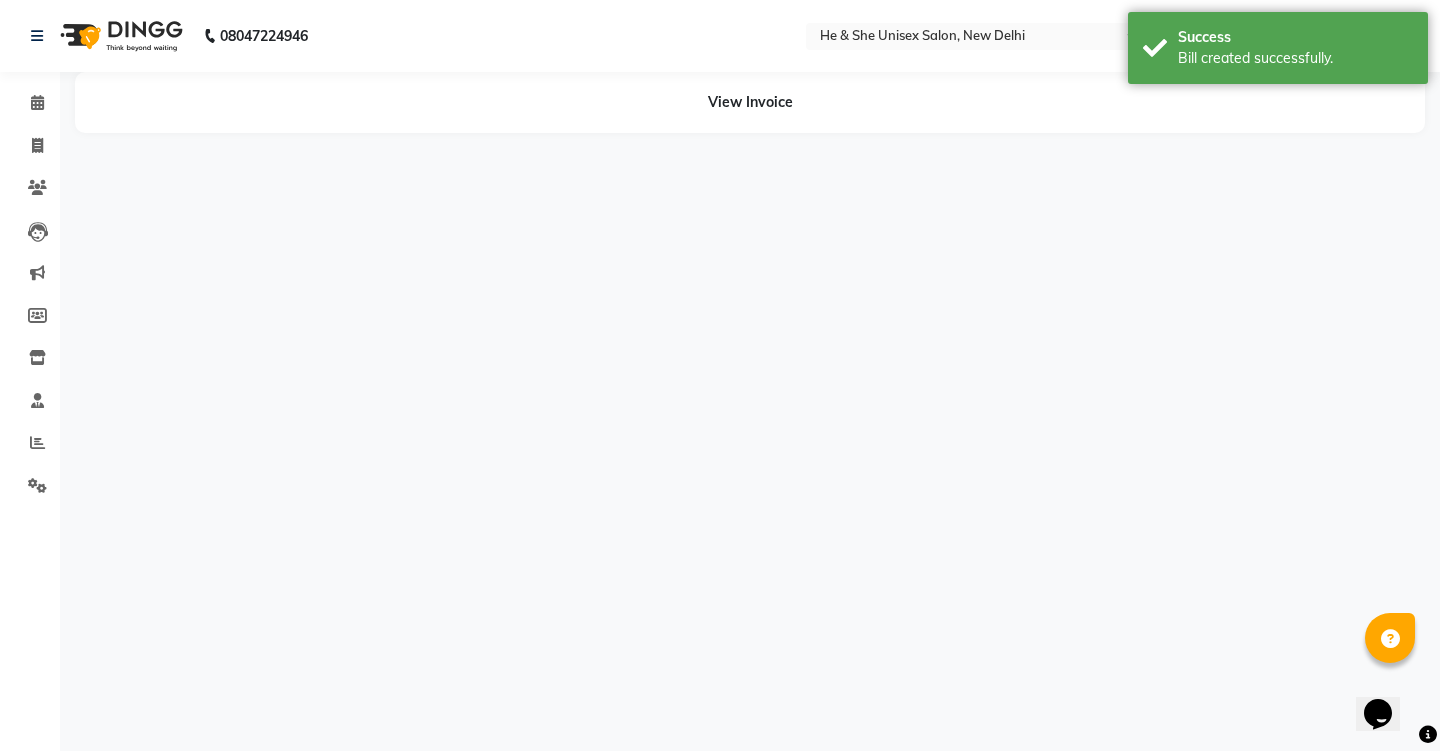 scroll, scrollTop: 0, scrollLeft: 0, axis: both 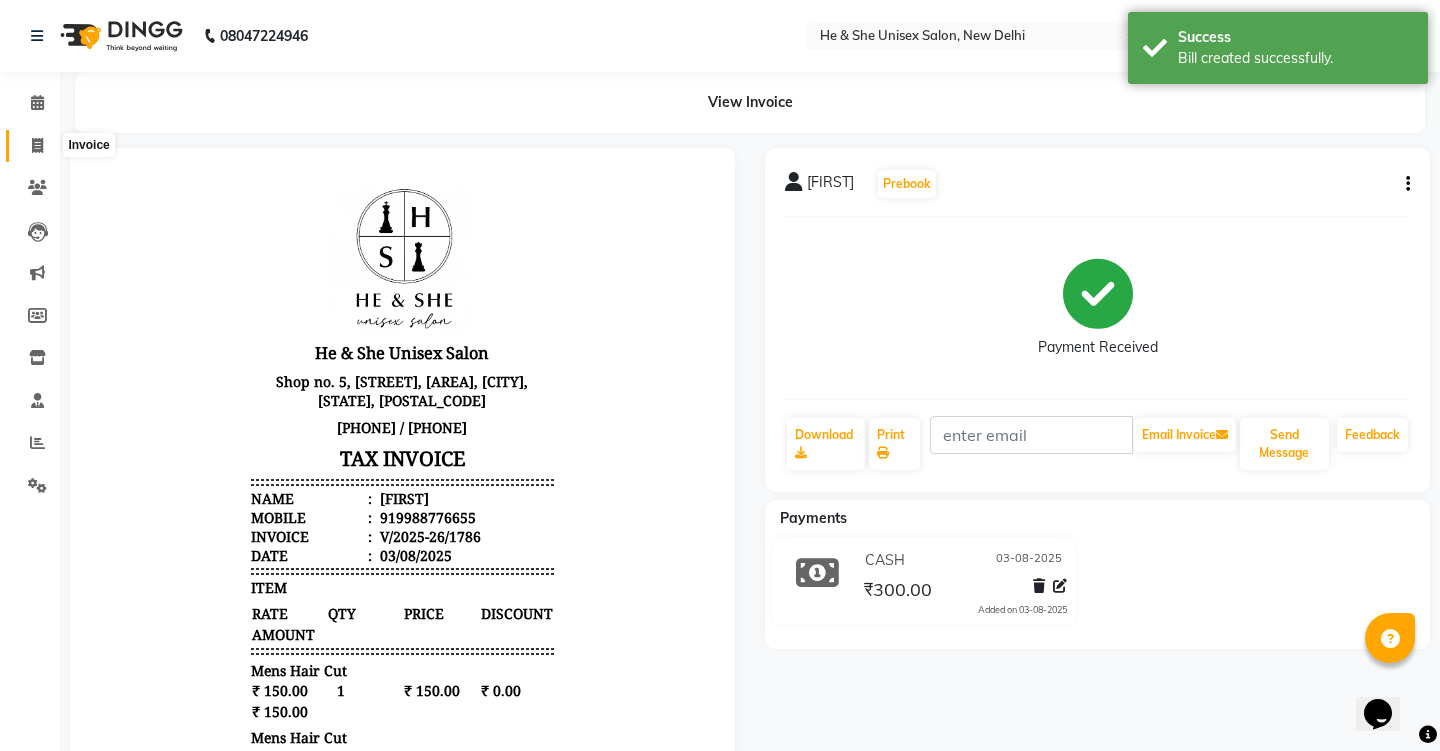 click 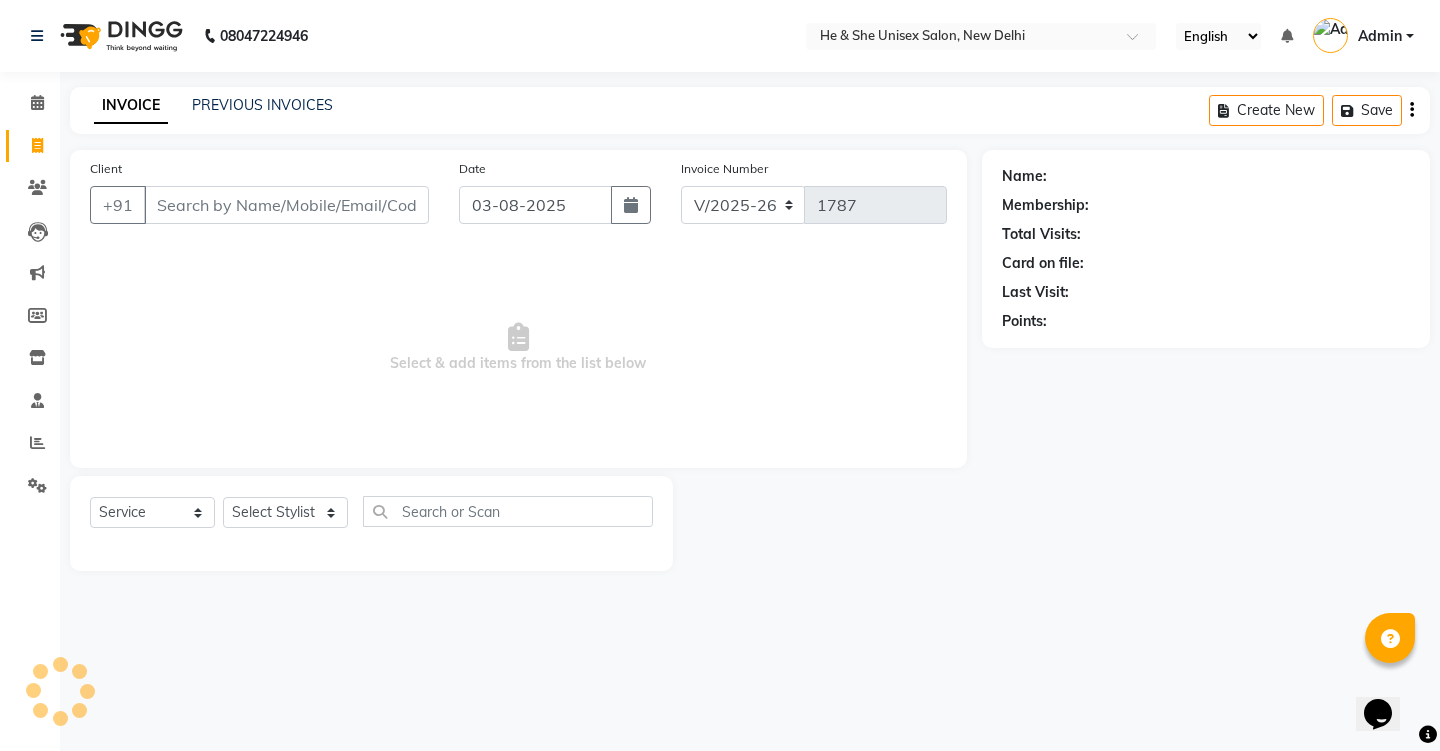 click on "Client" at bounding box center (286, 205) 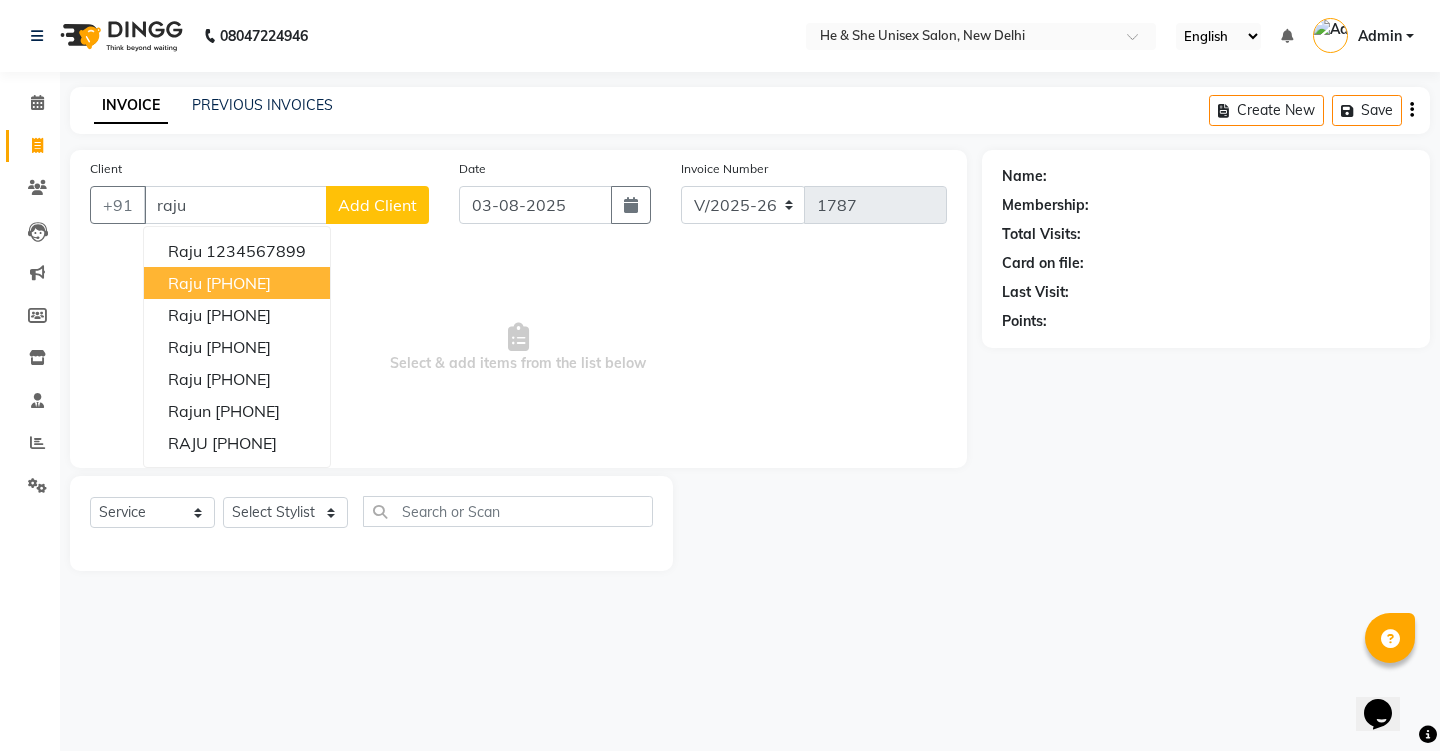 click on "[PHONE]" at bounding box center [238, 283] 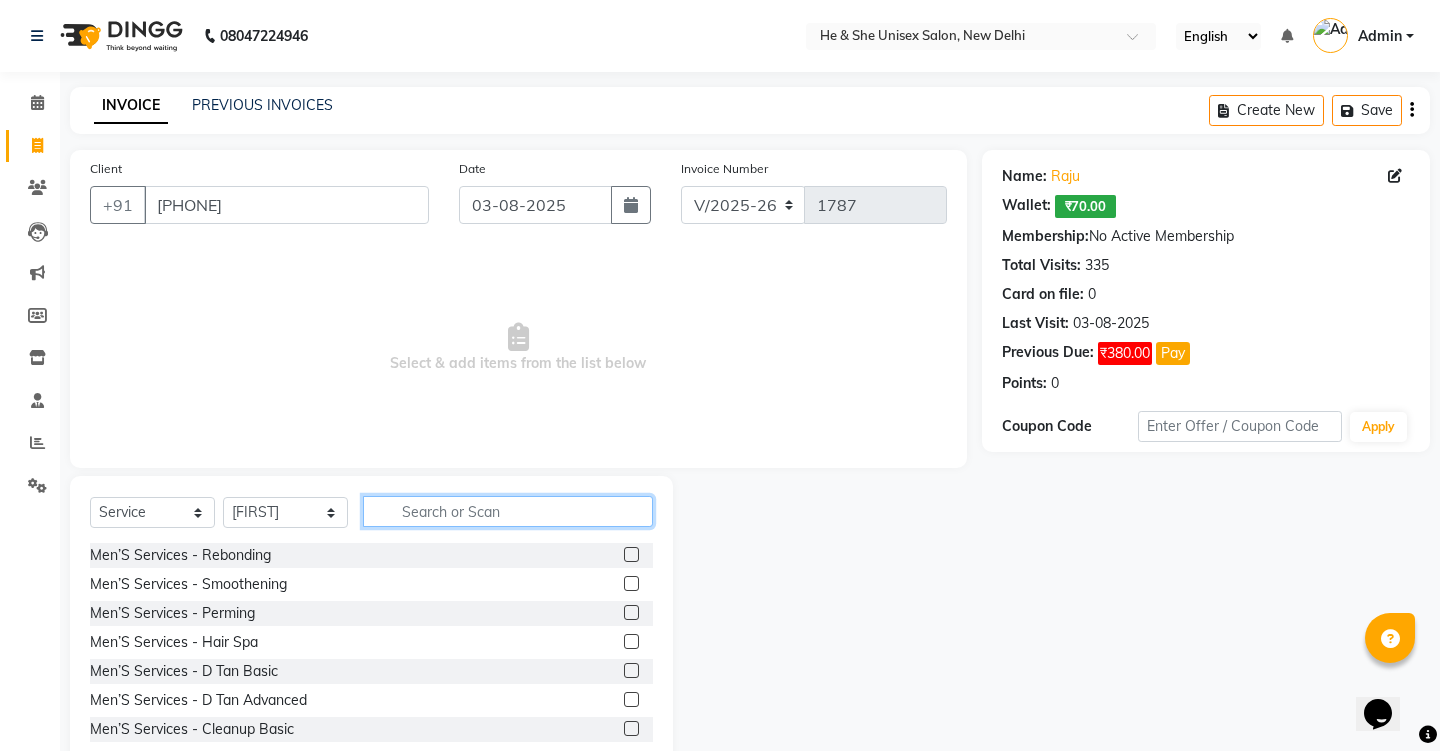 click 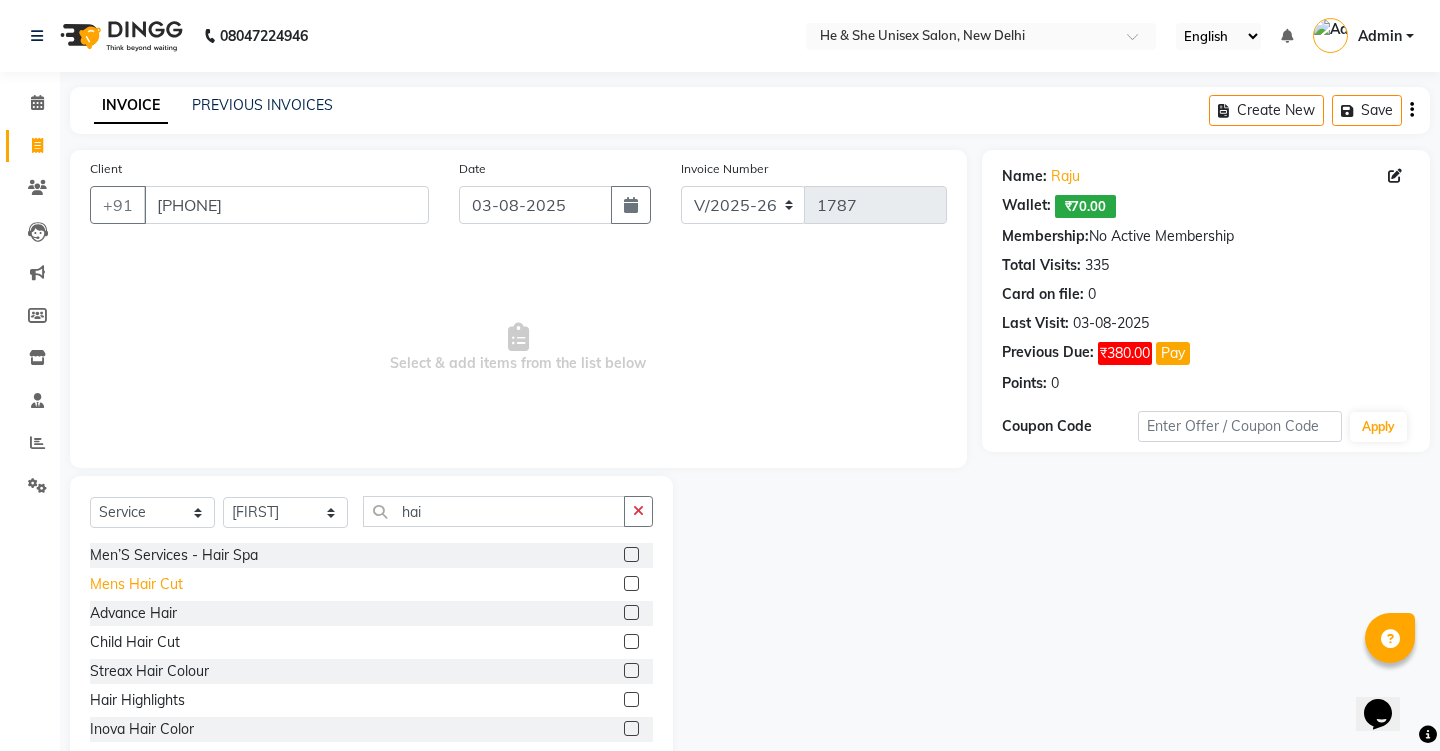 click on "Mens Hair Cut" 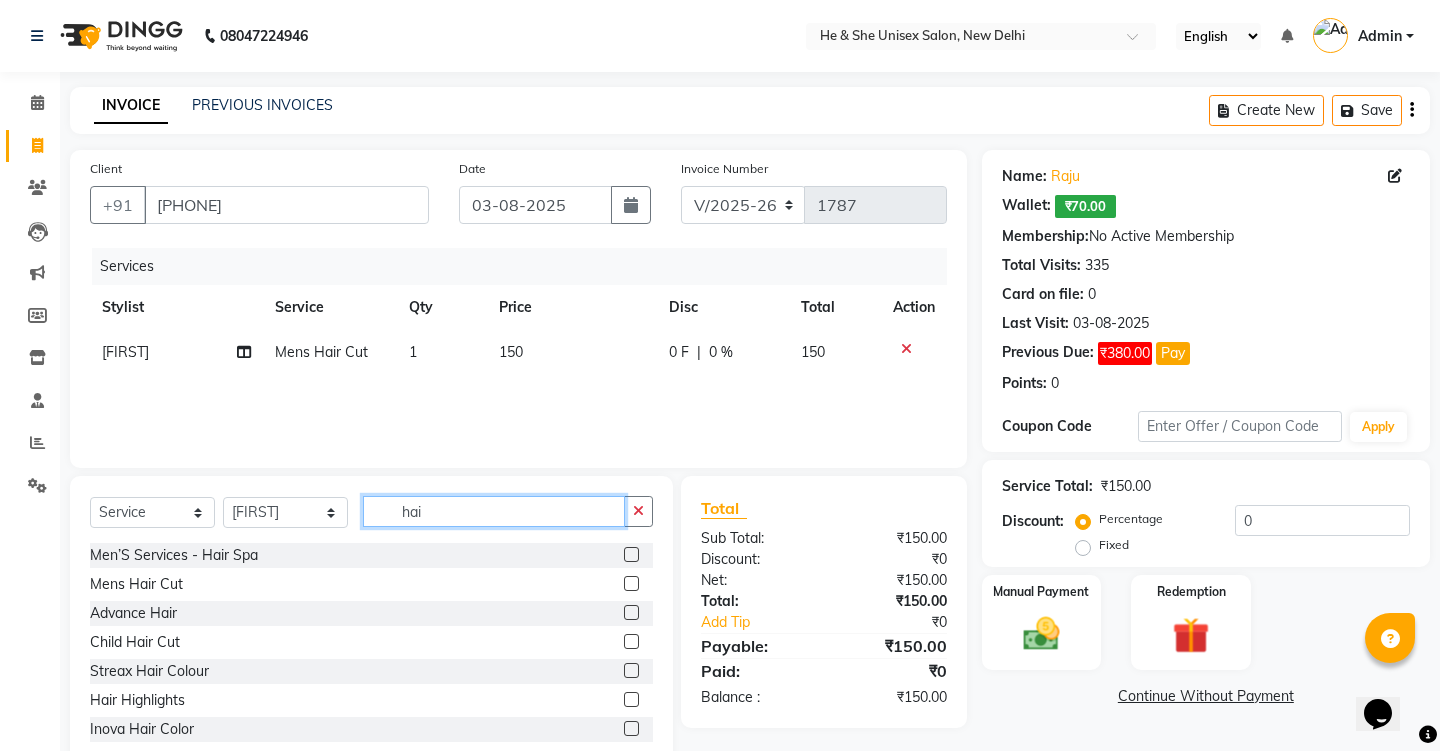 click on "hai" 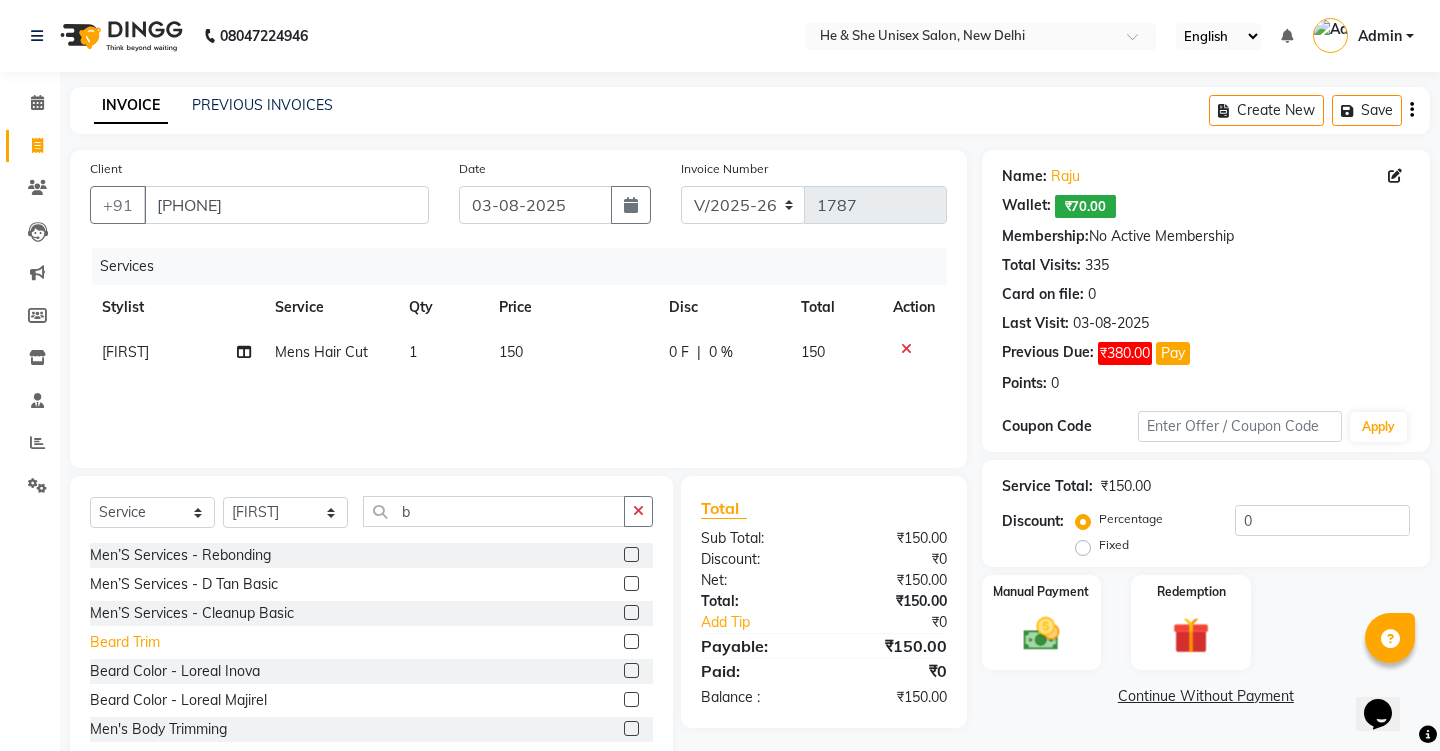 click on "Beard Trim" 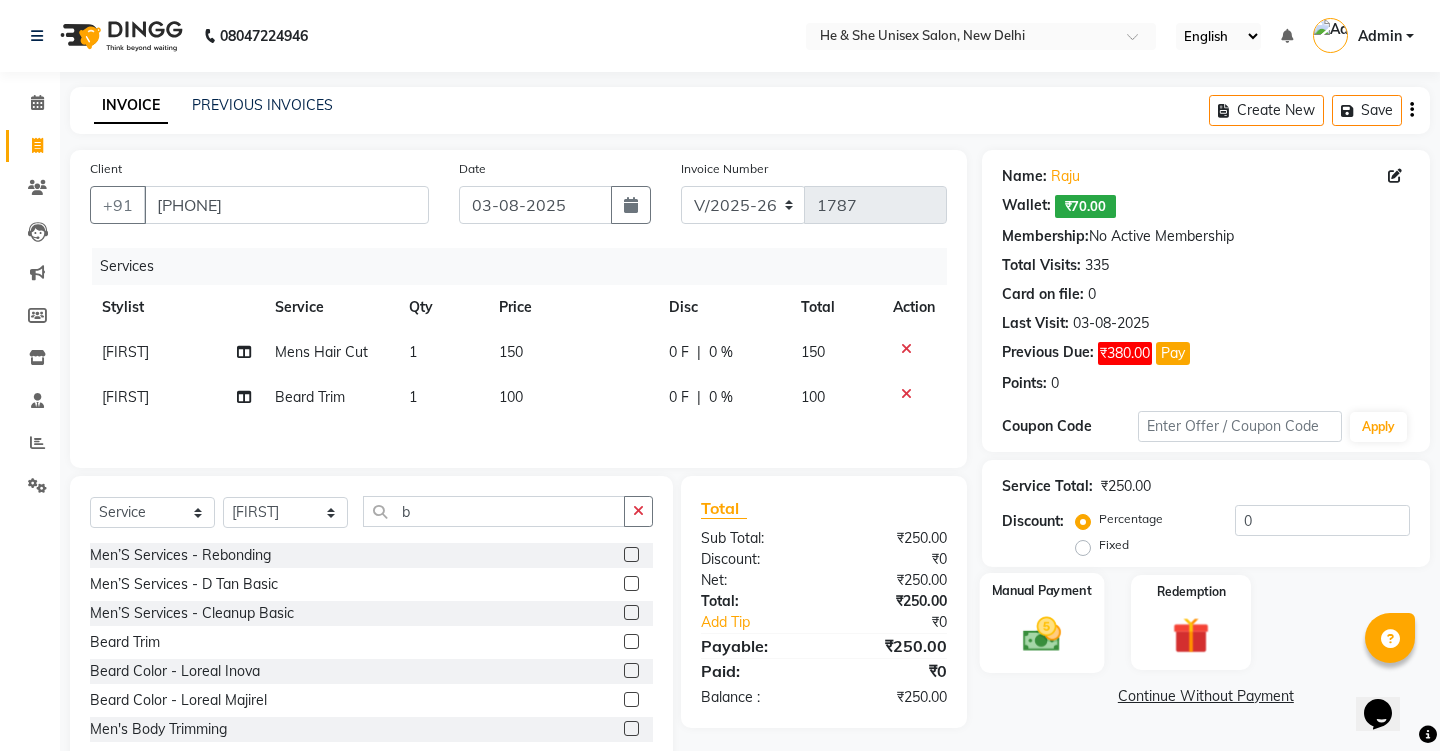 click on "Manual Payment" 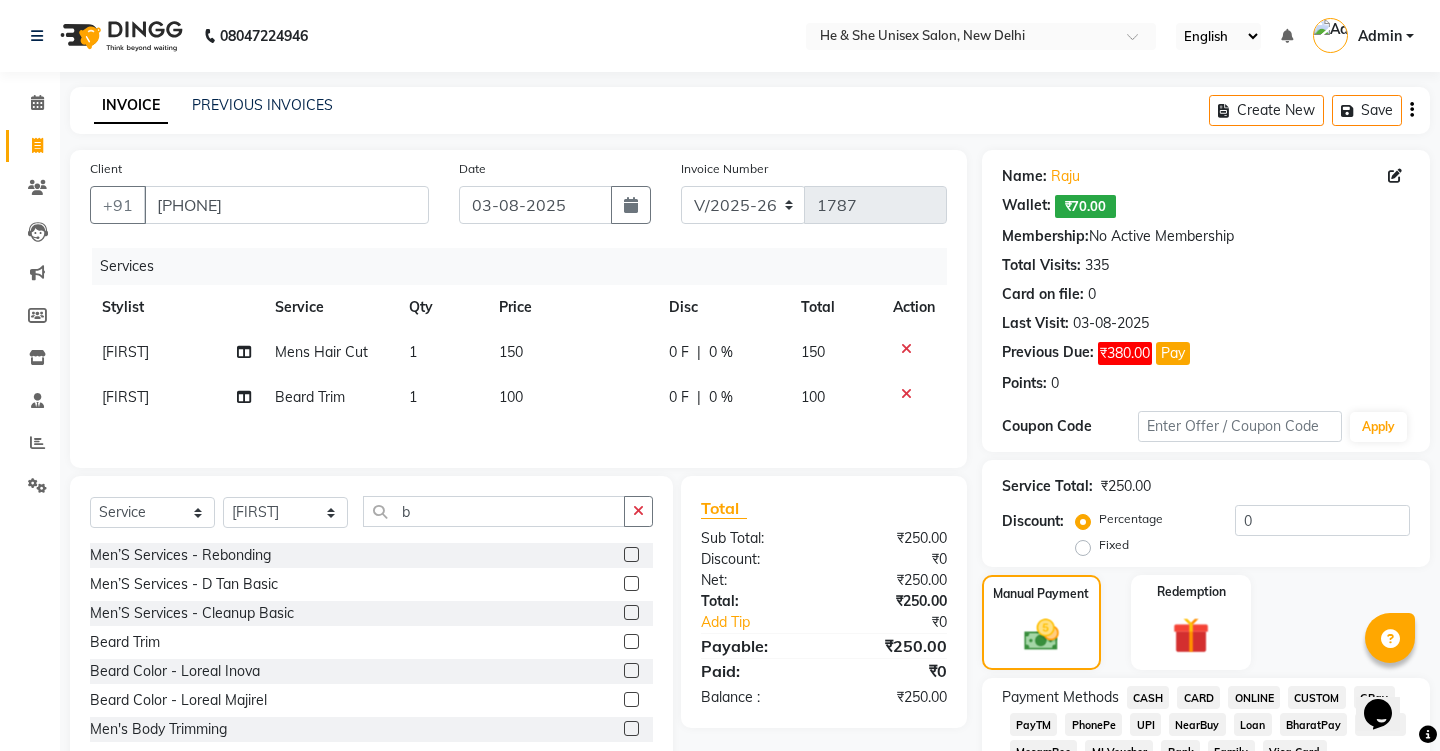 click on "UPI" 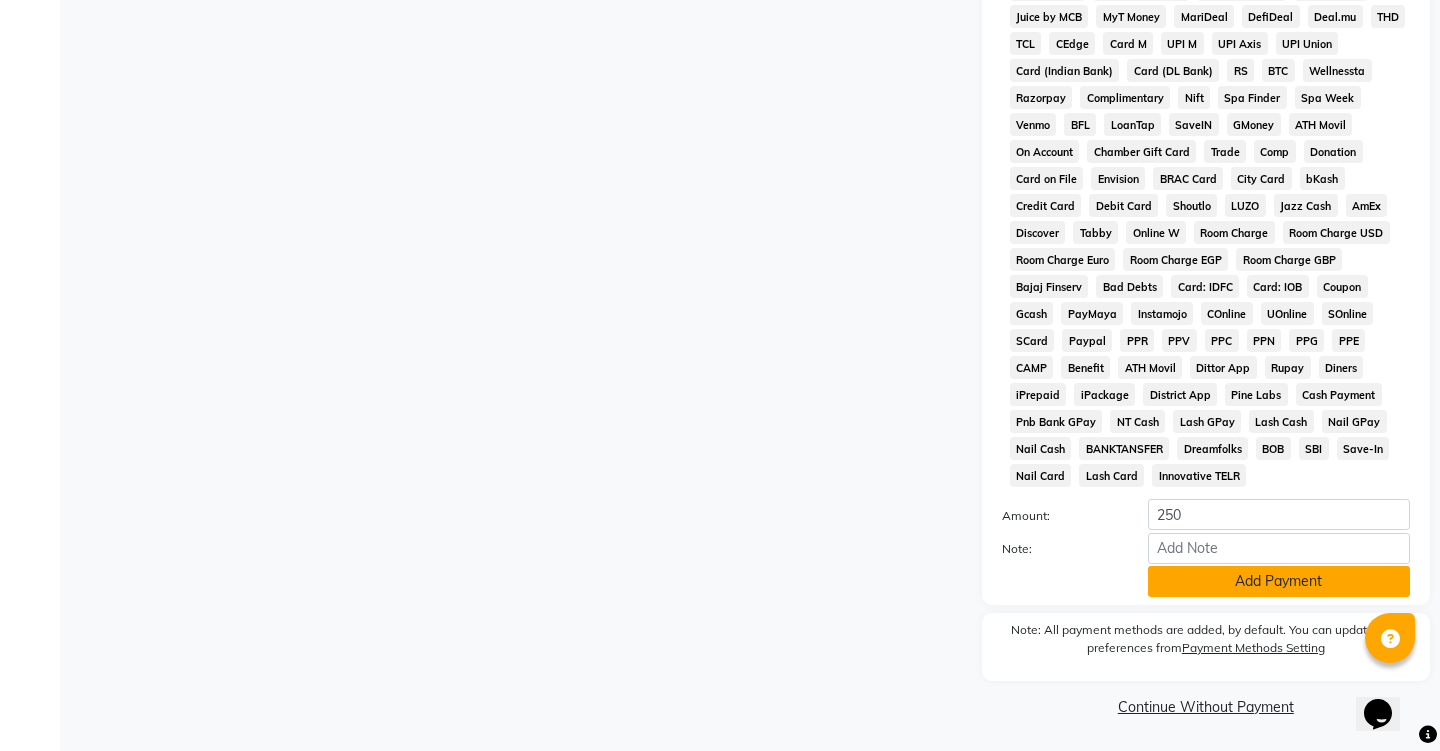 click on "Add Payment" 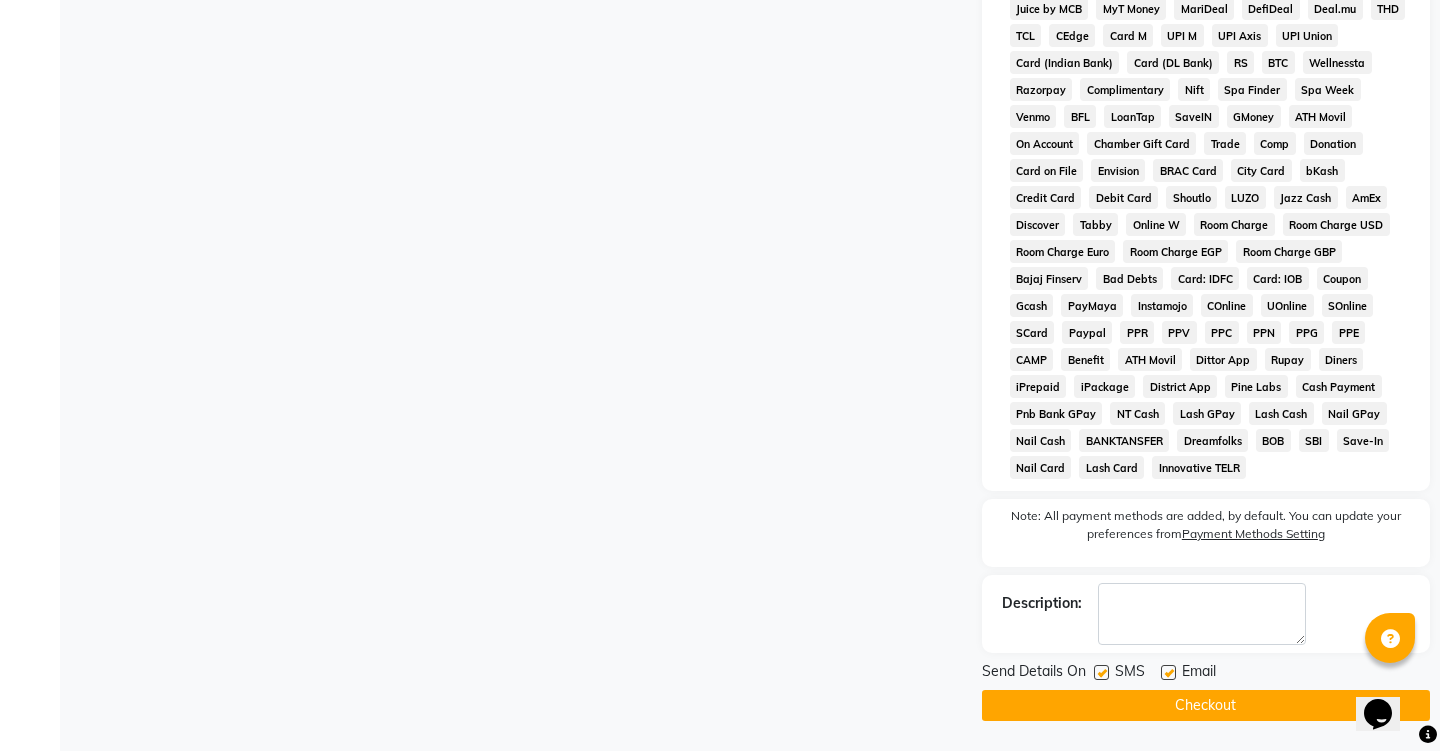scroll, scrollTop: 797, scrollLeft: 0, axis: vertical 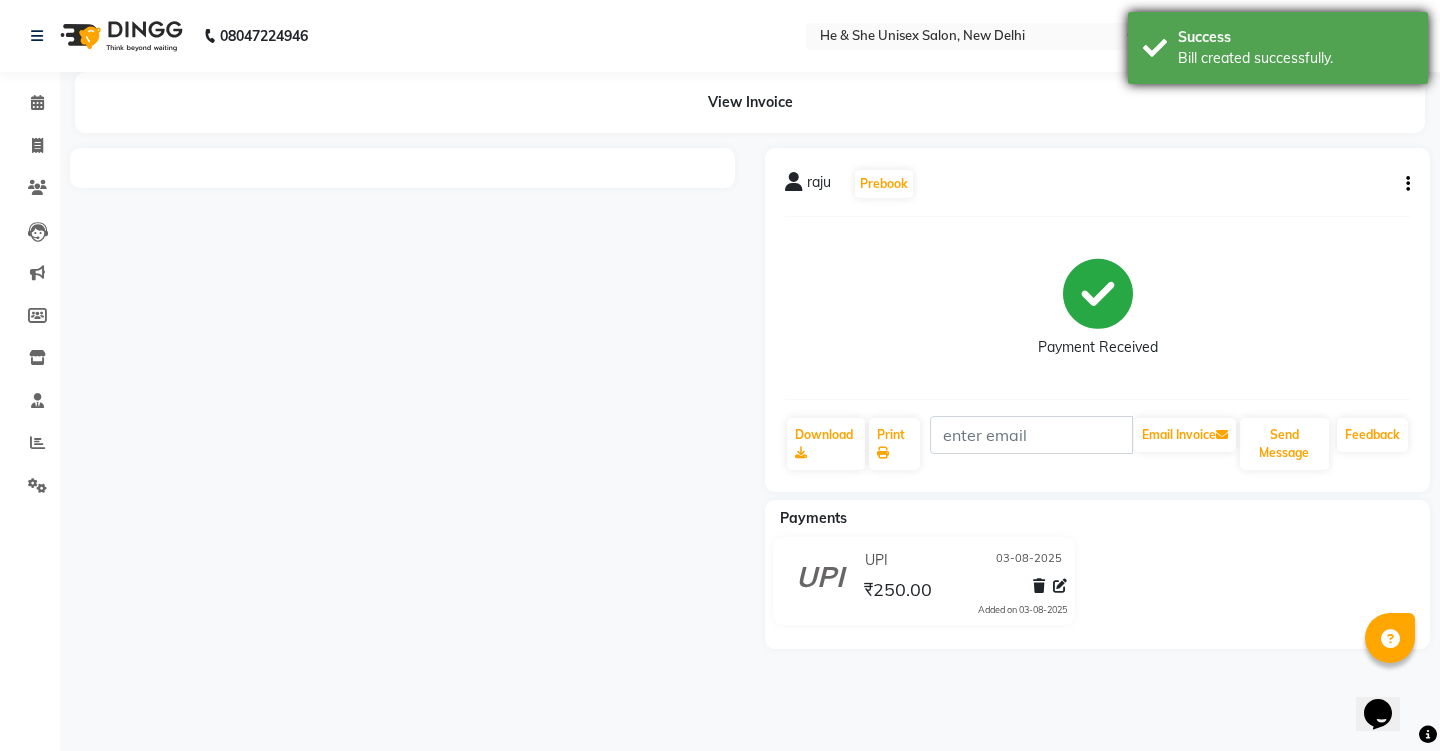click on "Success" at bounding box center [1295, 37] 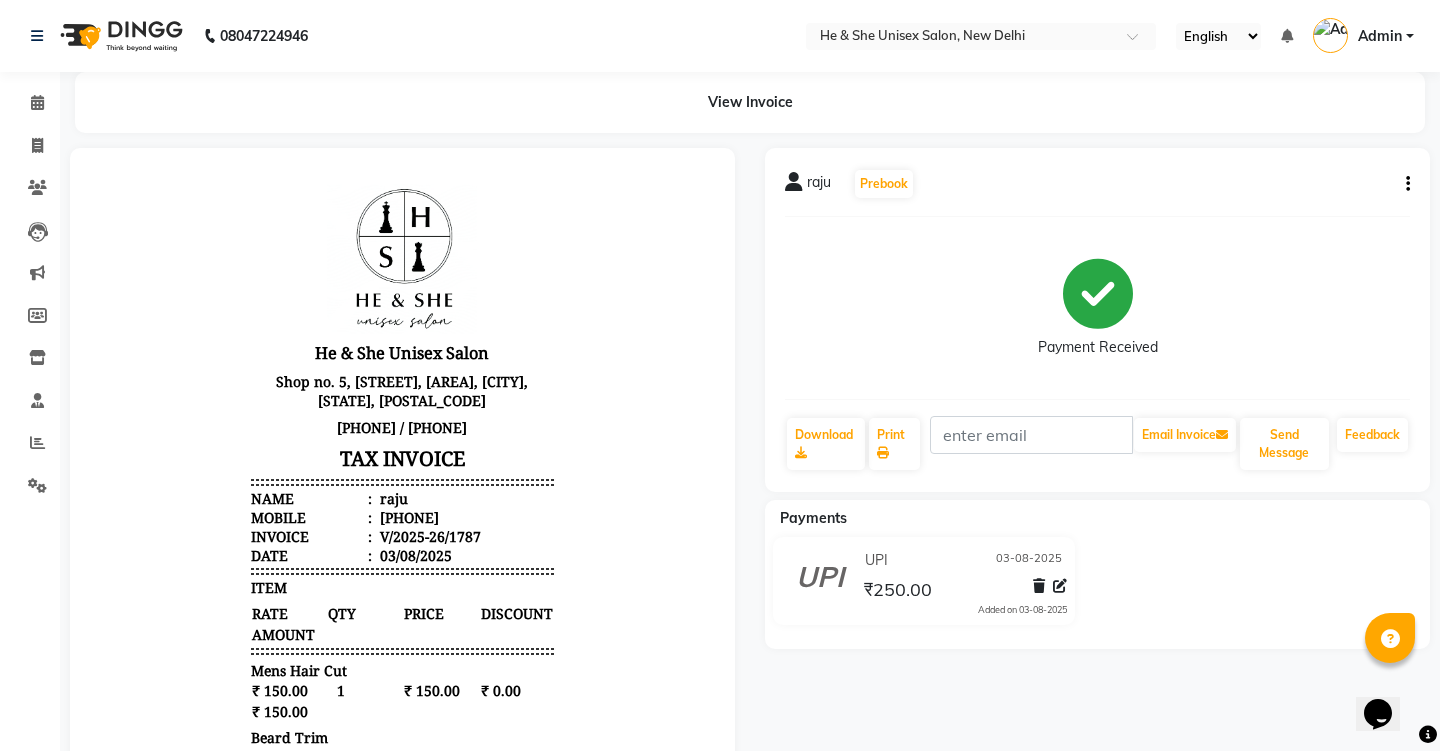 scroll, scrollTop: 0, scrollLeft: 0, axis: both 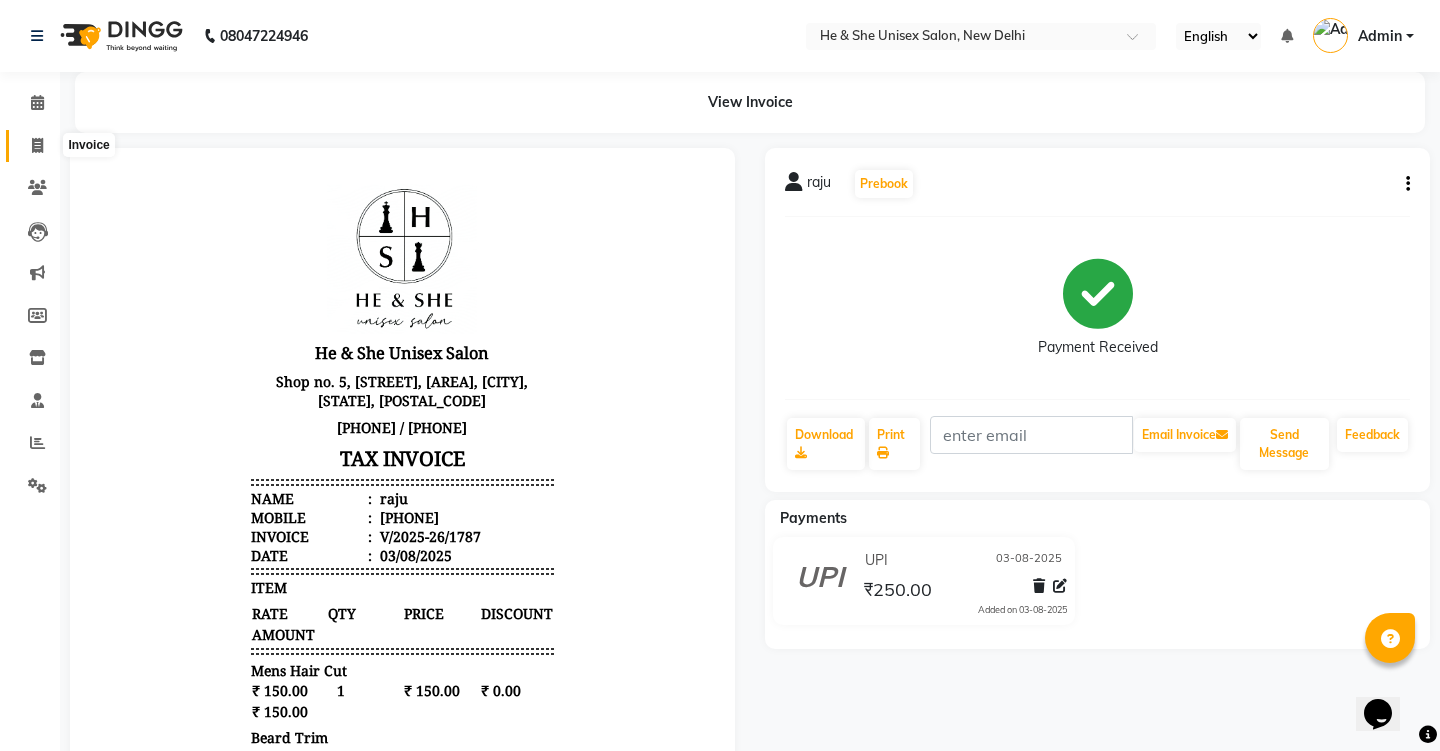 click 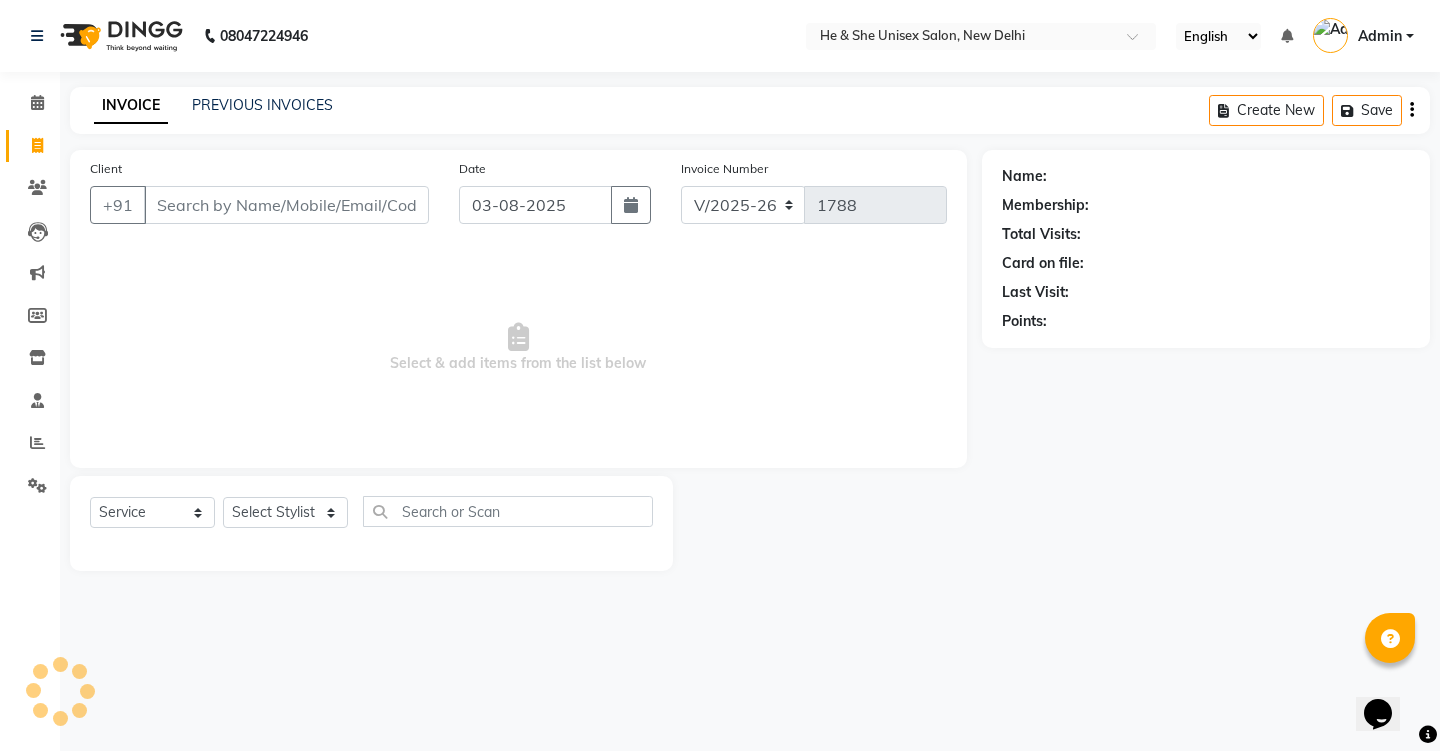 click on "Client" at bounding box center (286, 205) 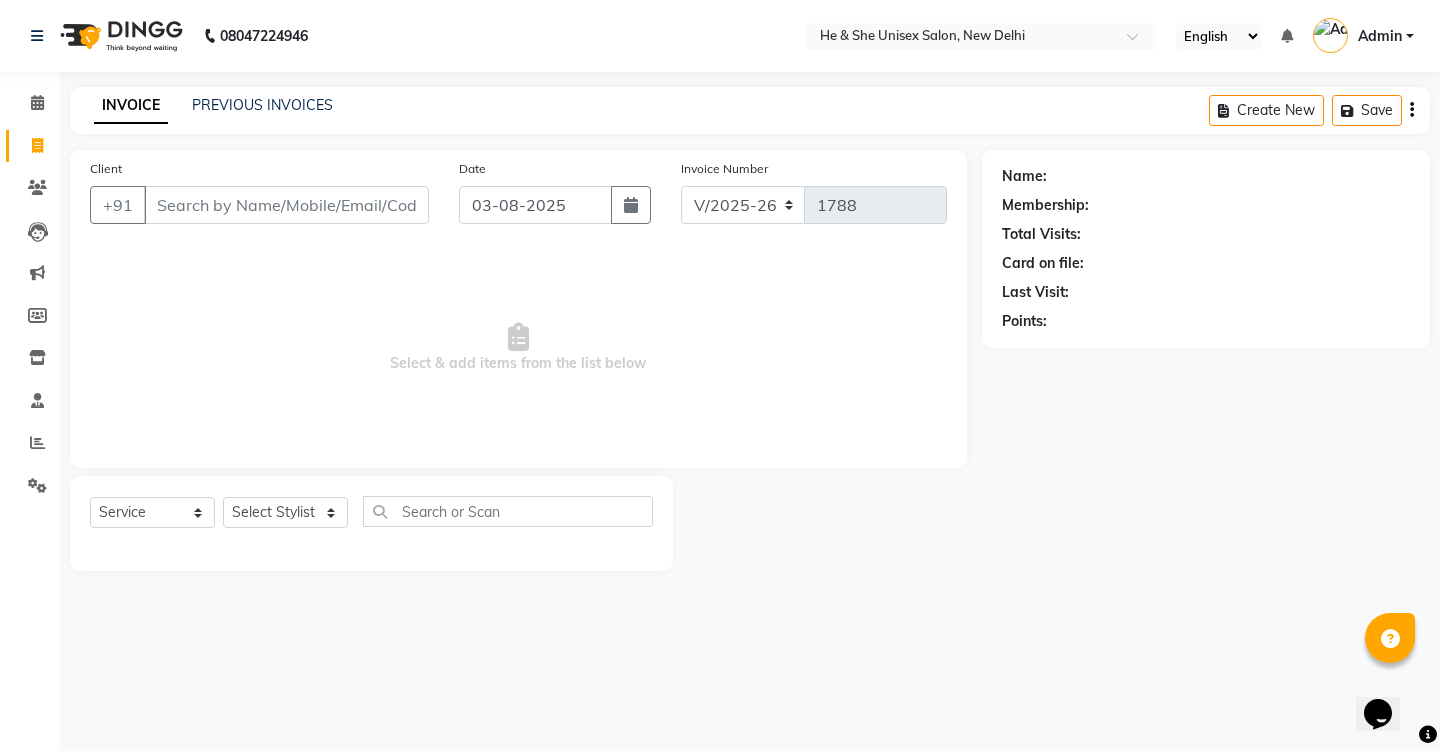 click on "Client" at bounding box center (286, 205) 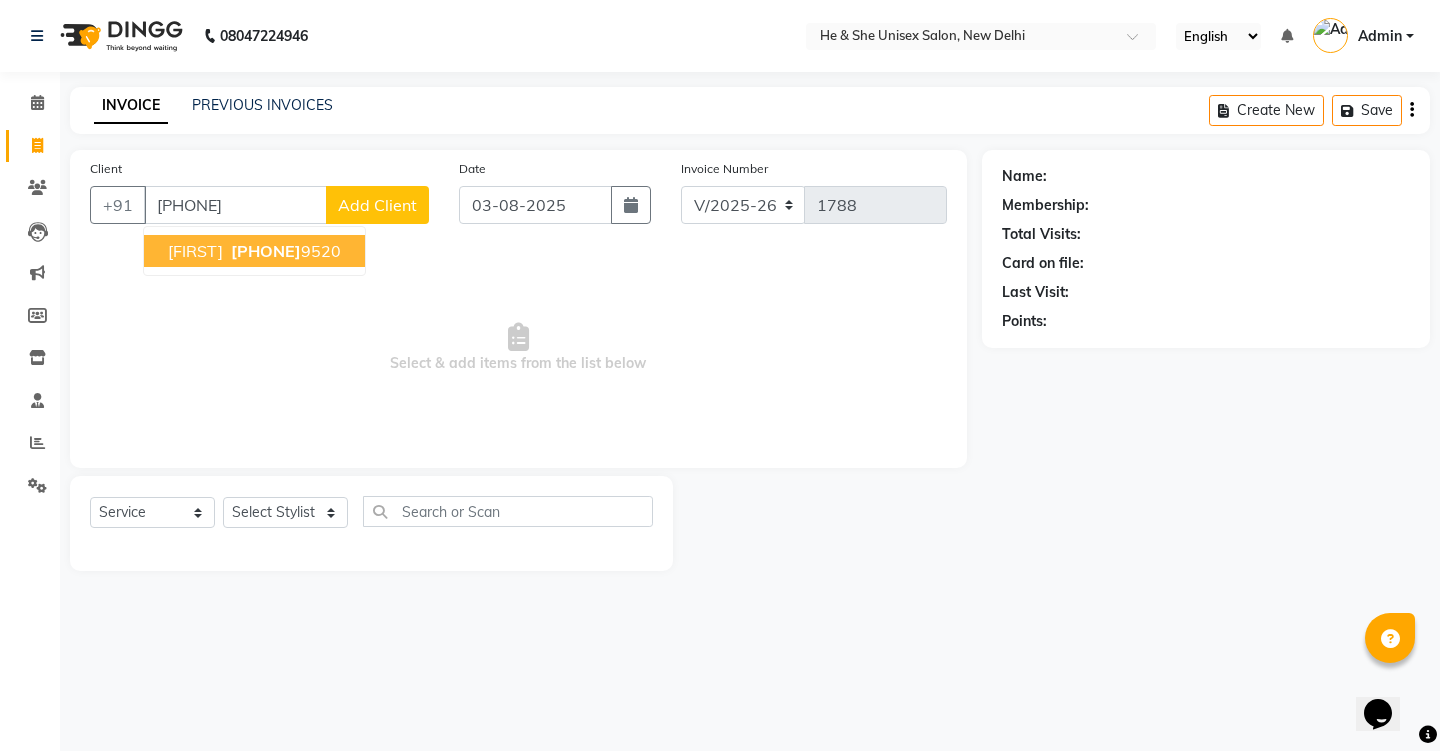 click on "[FIRST]" at bounding box center (195, 251) 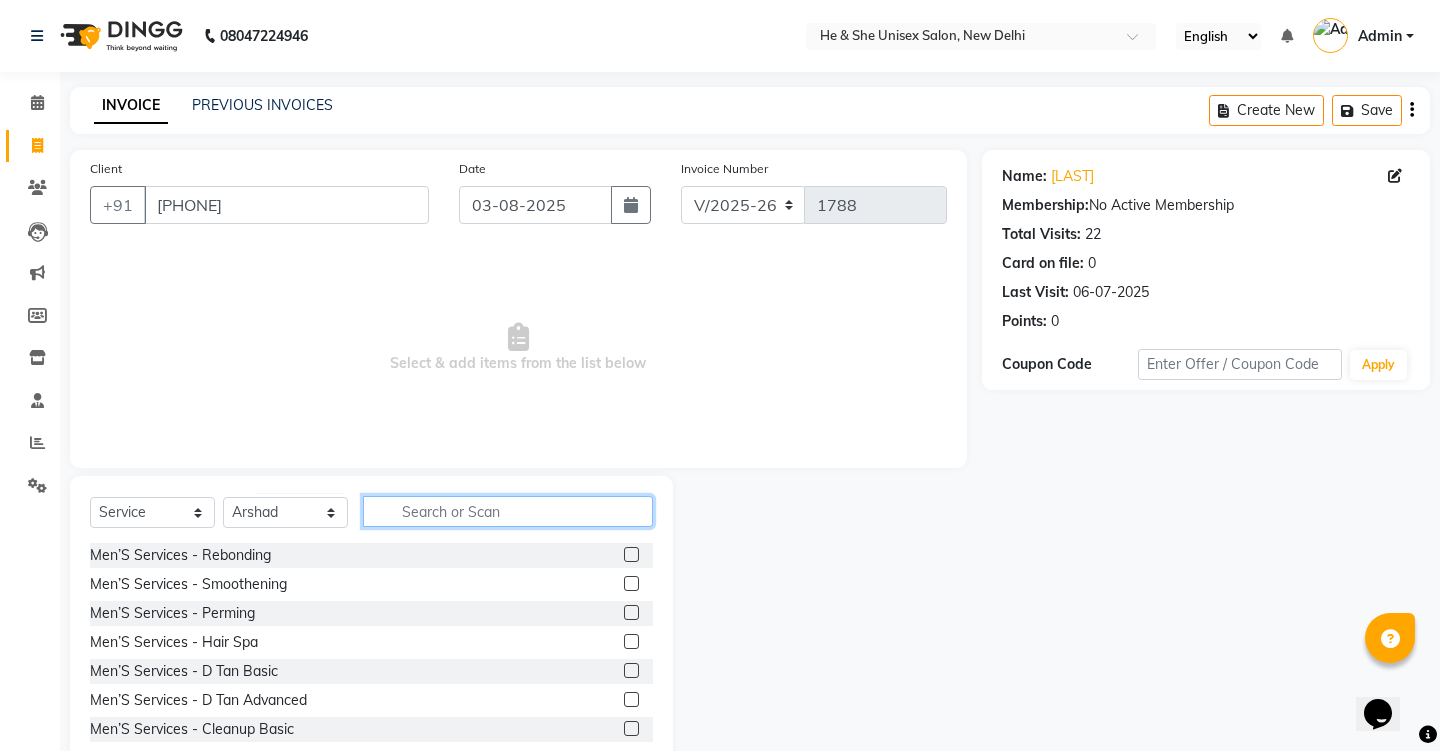 click 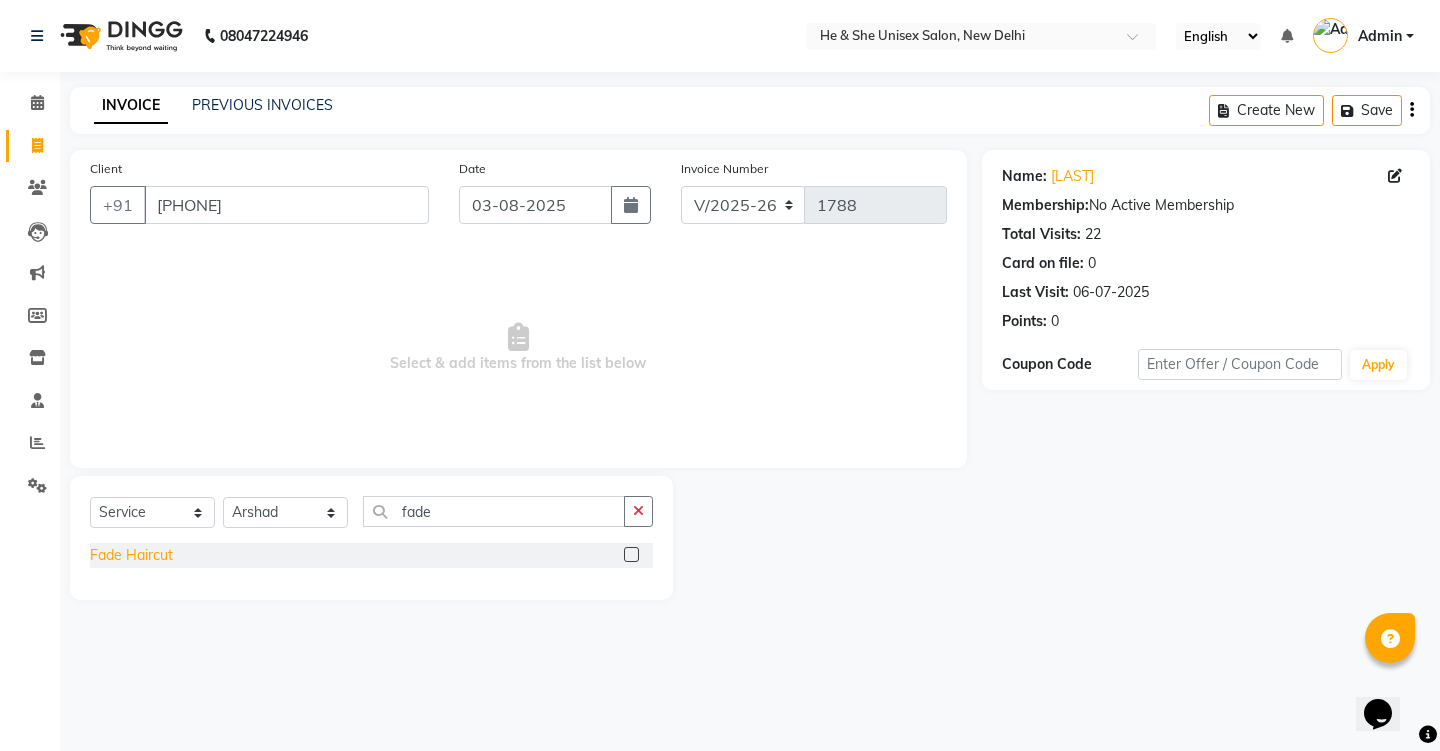 click on "Fade Haircut" 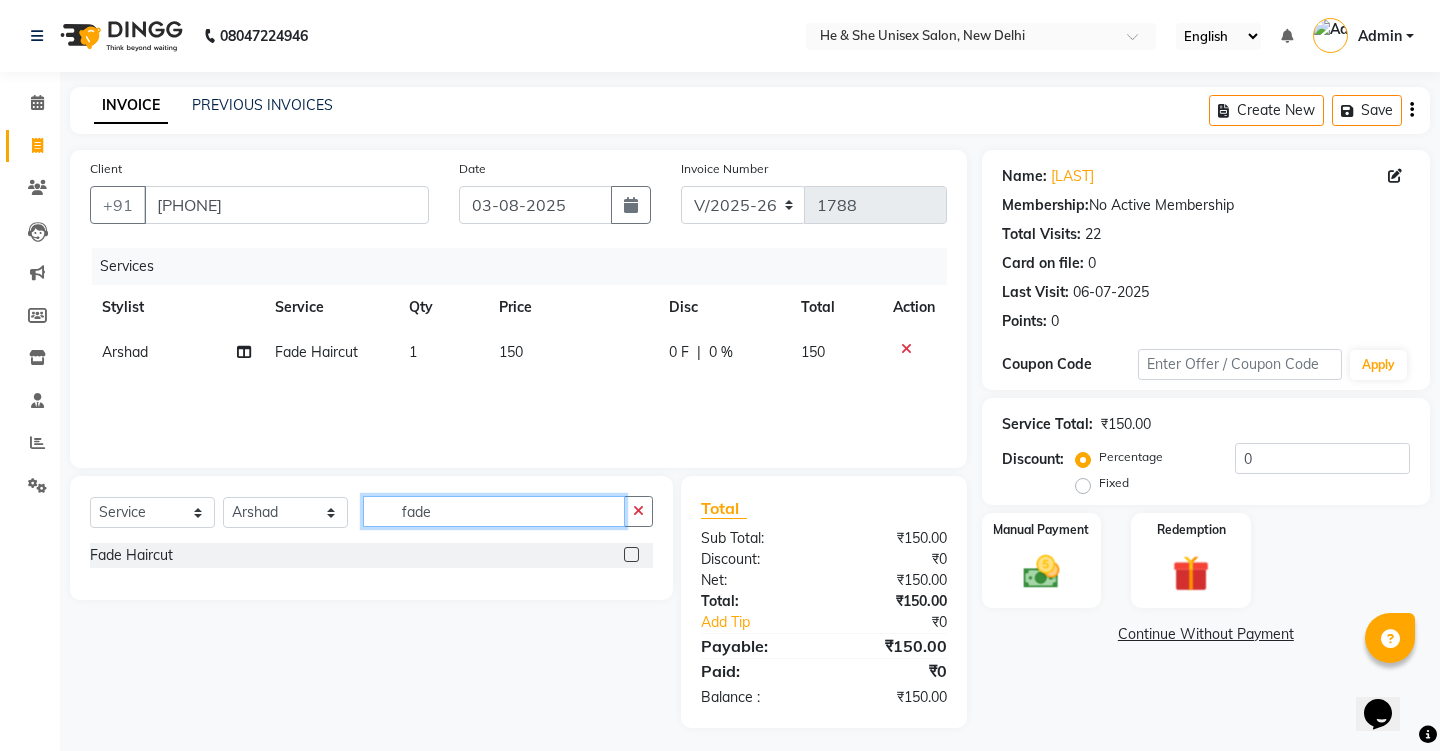 click on "fade" 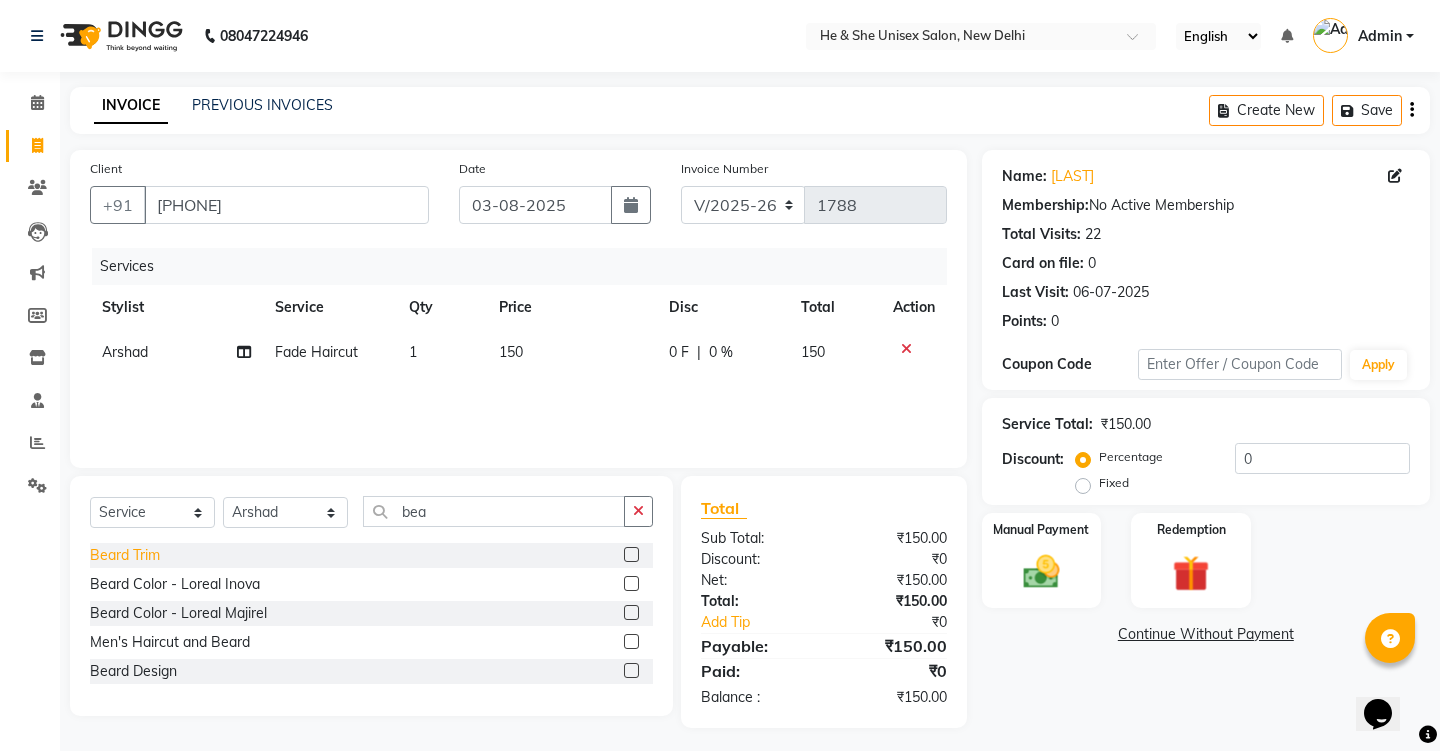 click on "Beard Trim" 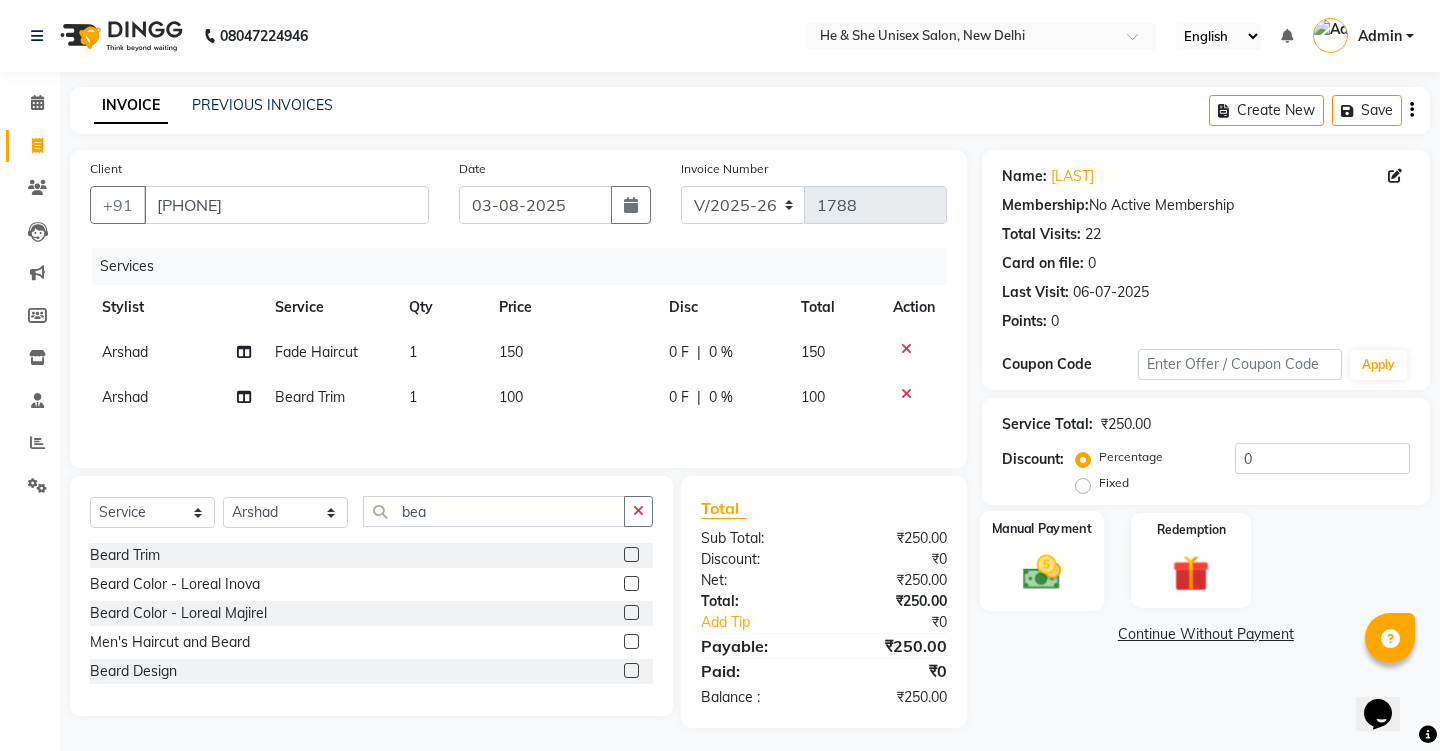click 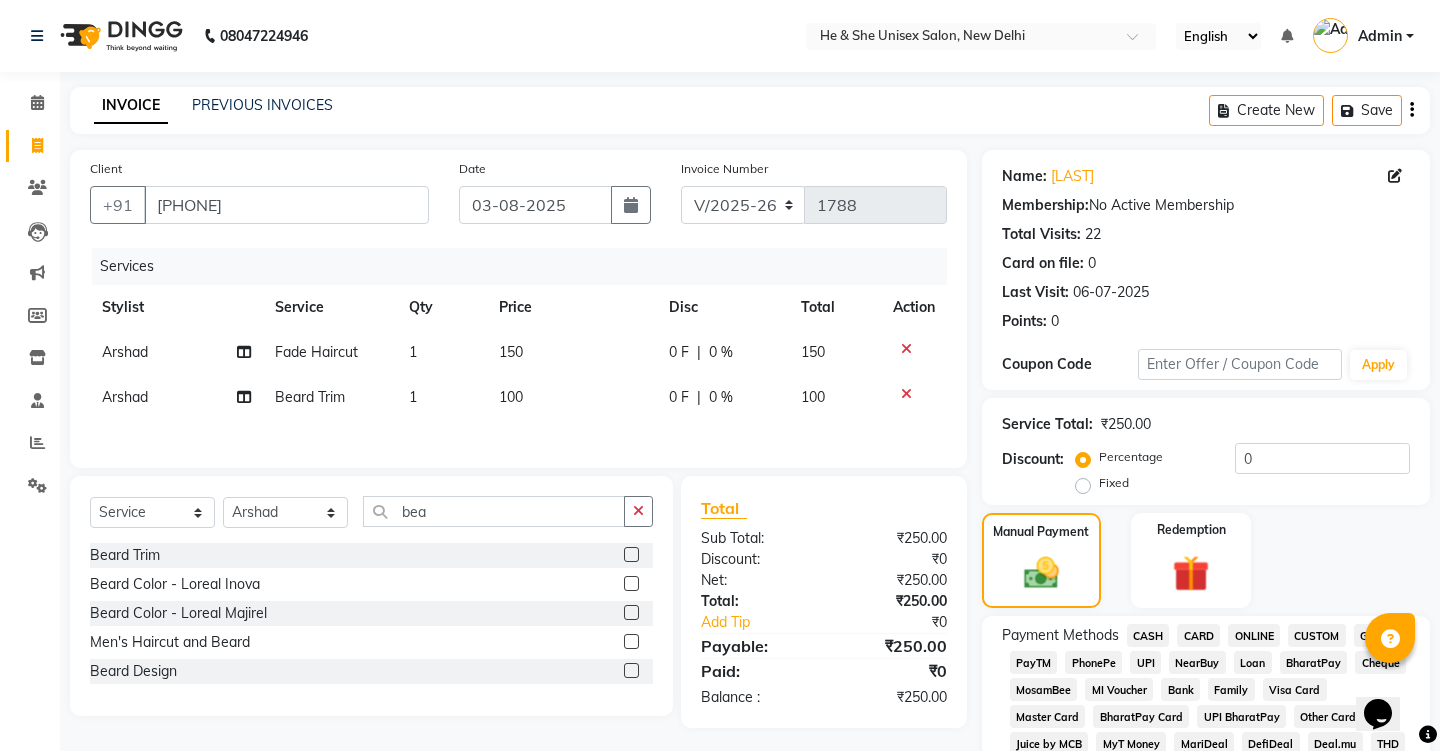 click on "UPI" 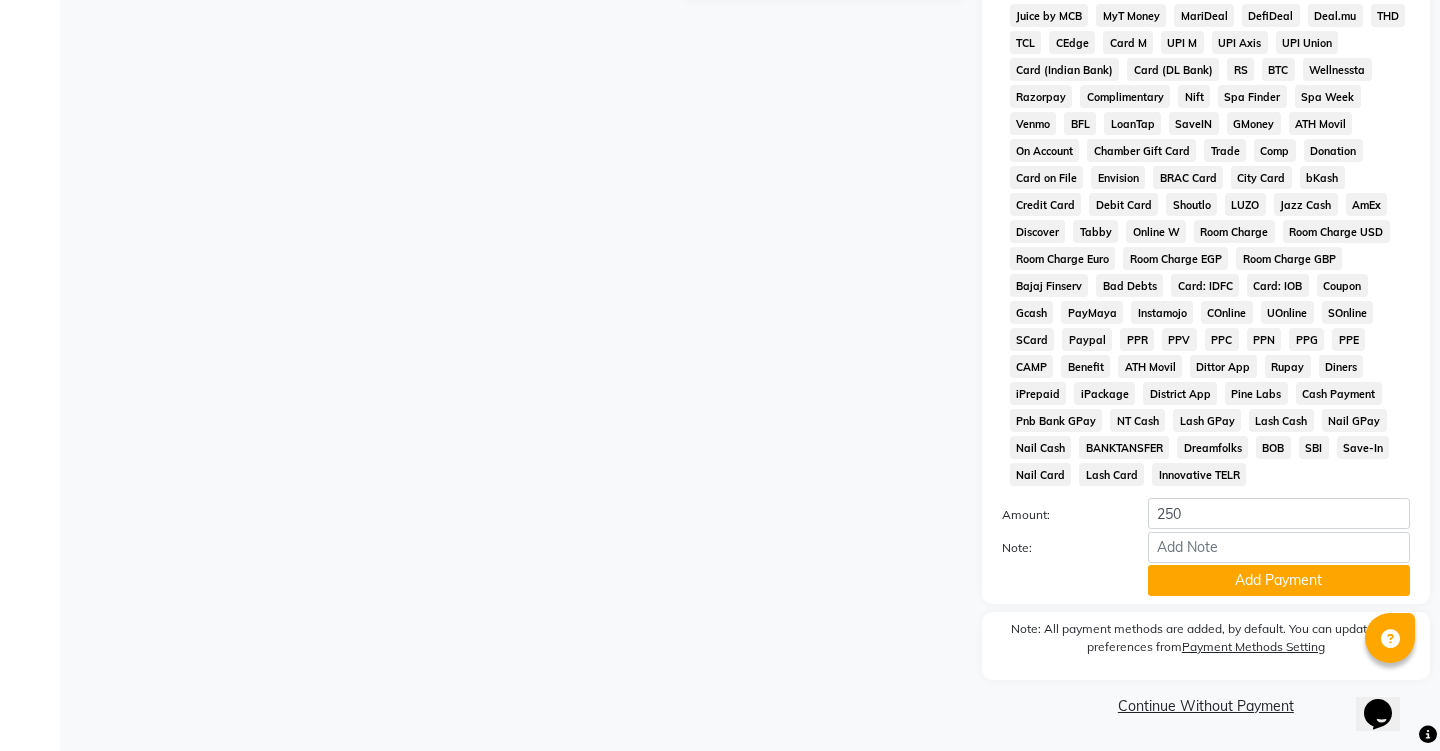 scroll, scrollTop: 727, scrollLeft: 0, axis: vertical 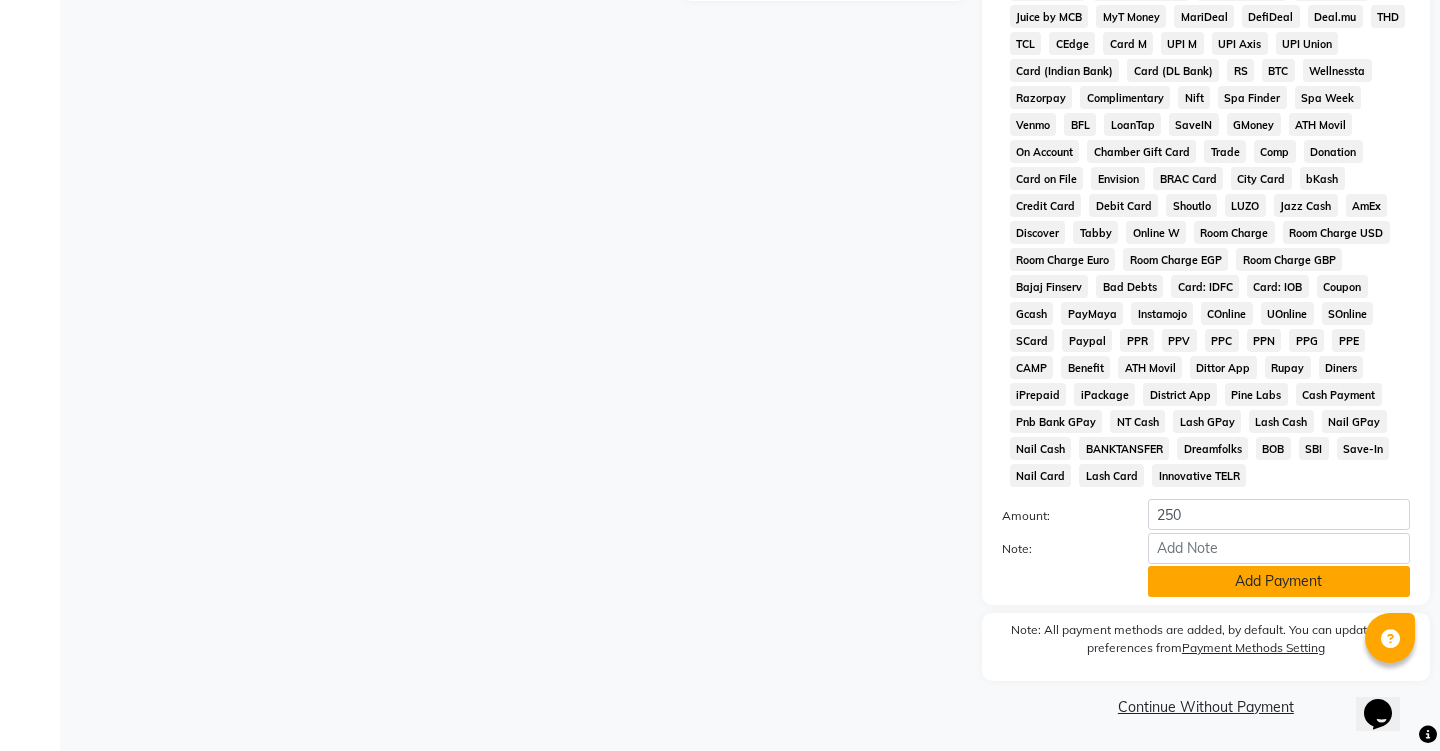 click on "Add Payment" 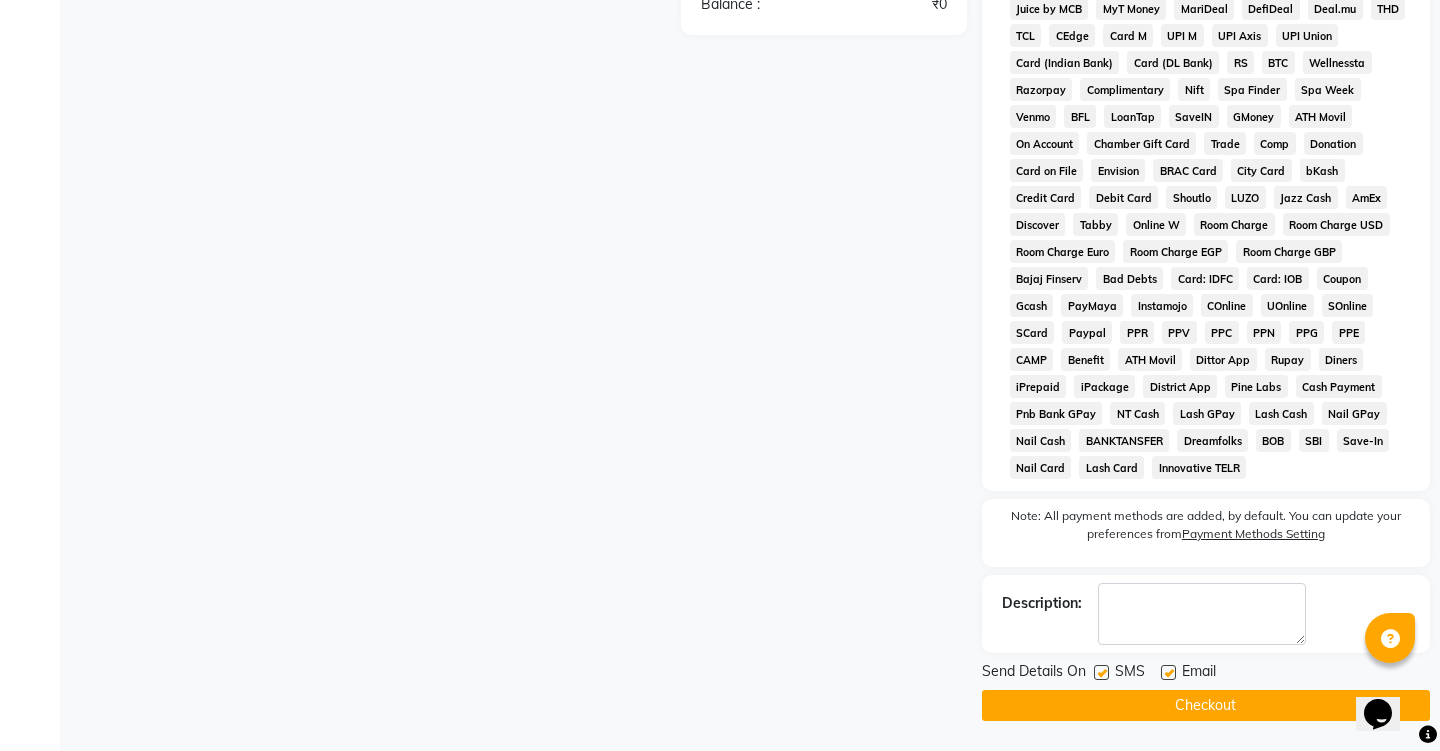 scroll, scrollTop: 735, scrollLeft: 0, axis: vertical 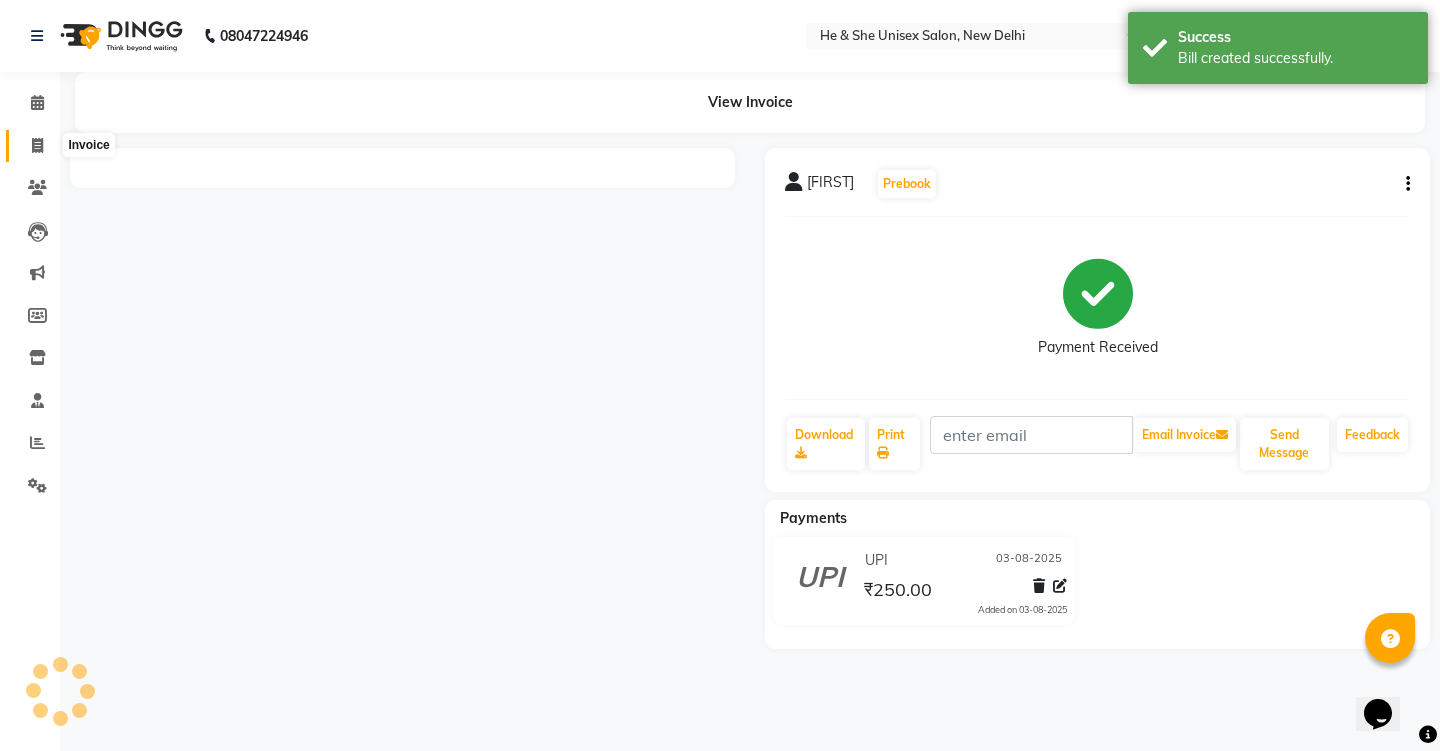click 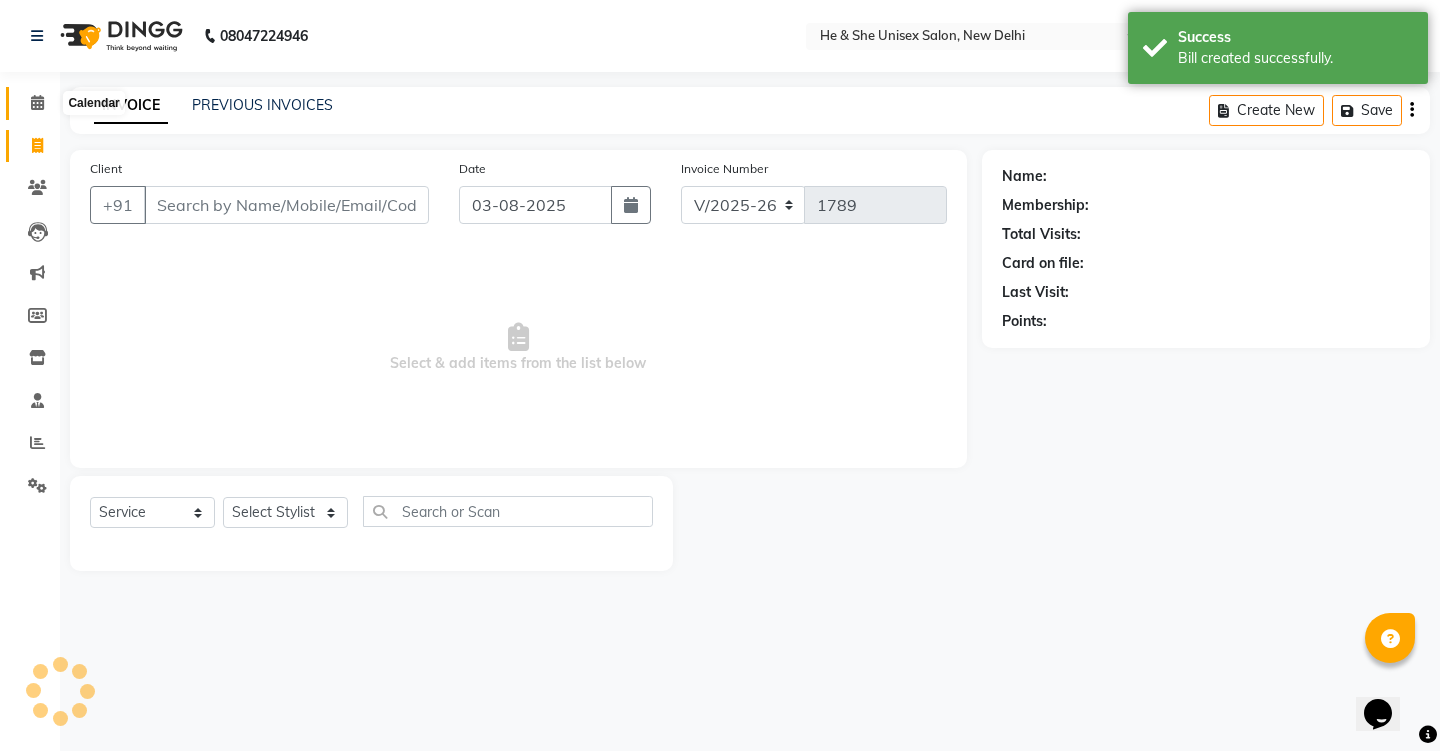 click 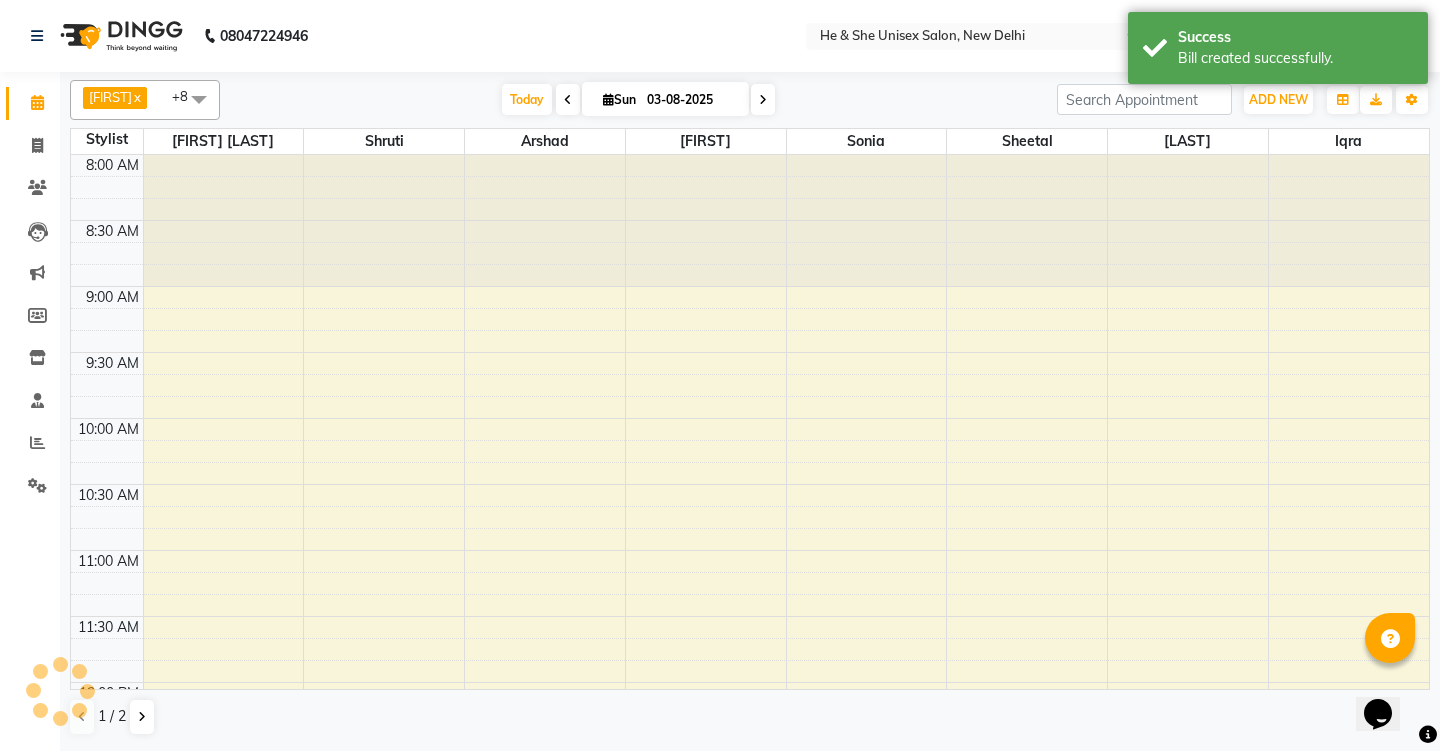 scroll, scrollTop: 0, scrollLeft: 0, axis: both 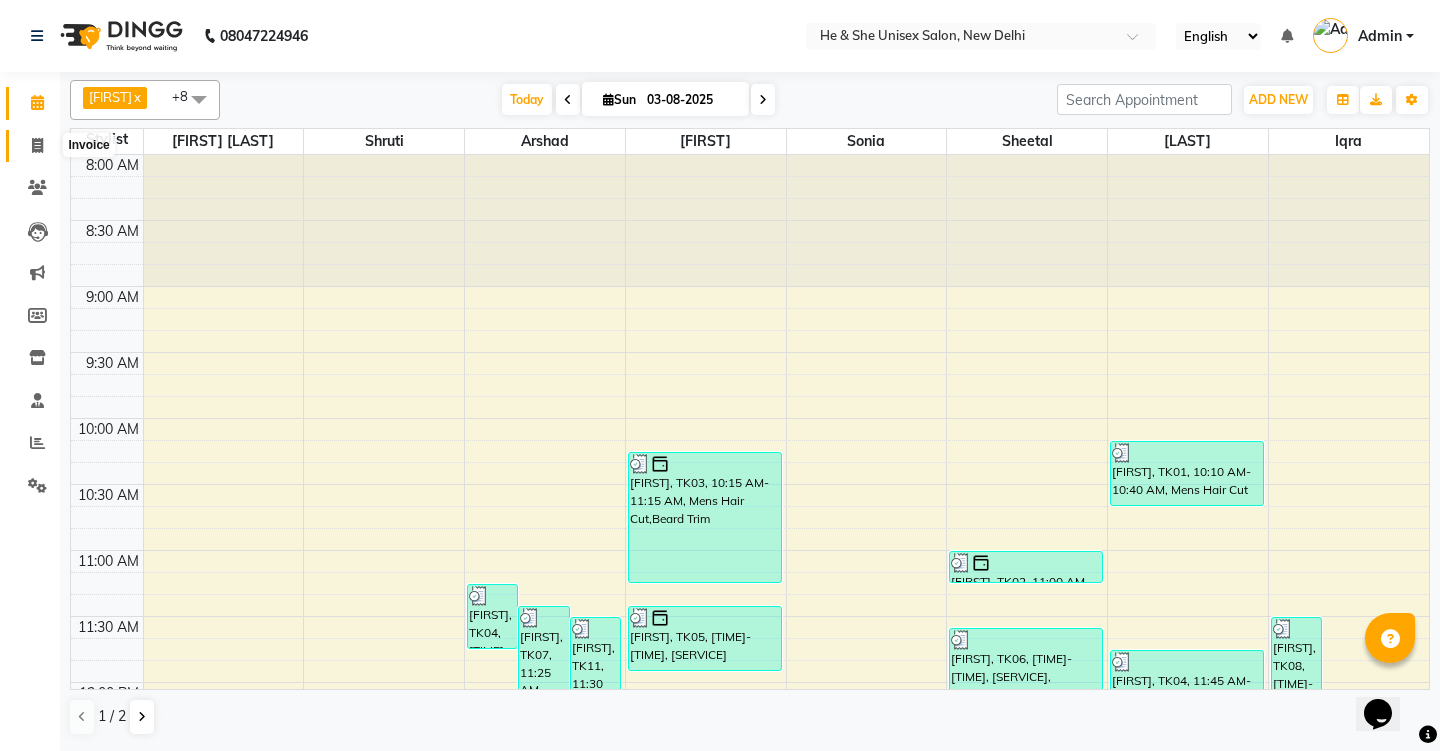 click 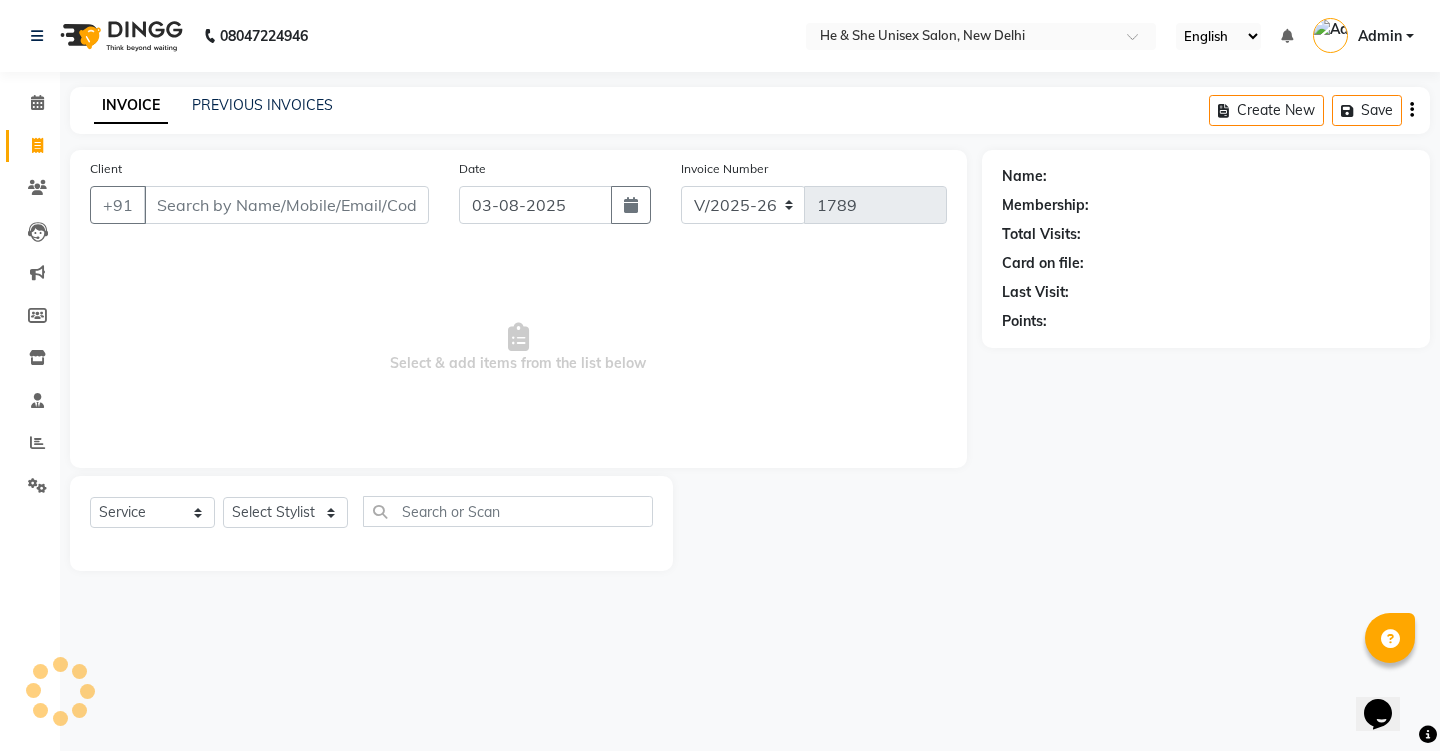 click on "Client" at bounding box center [286, 205] 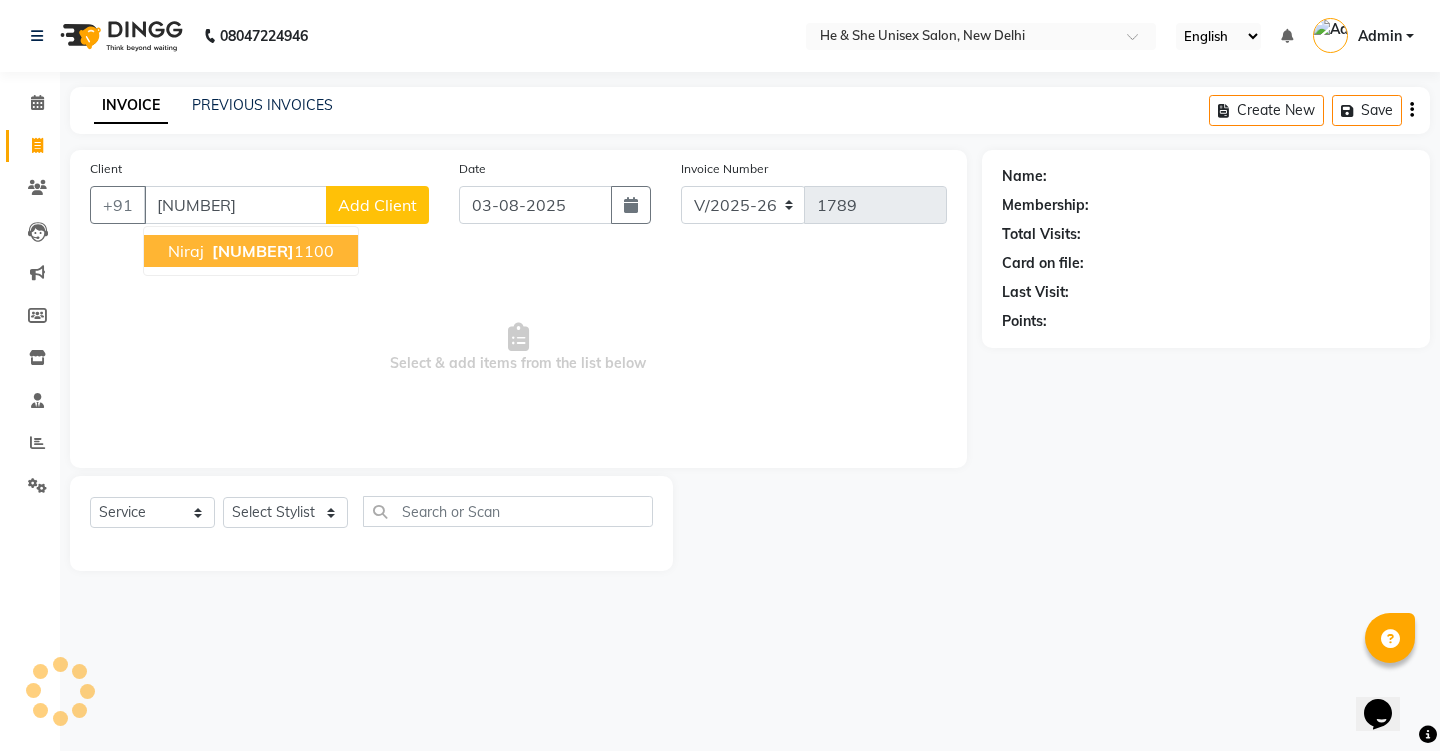 click on "[NUMBER]" at bounding box center [253, 251] 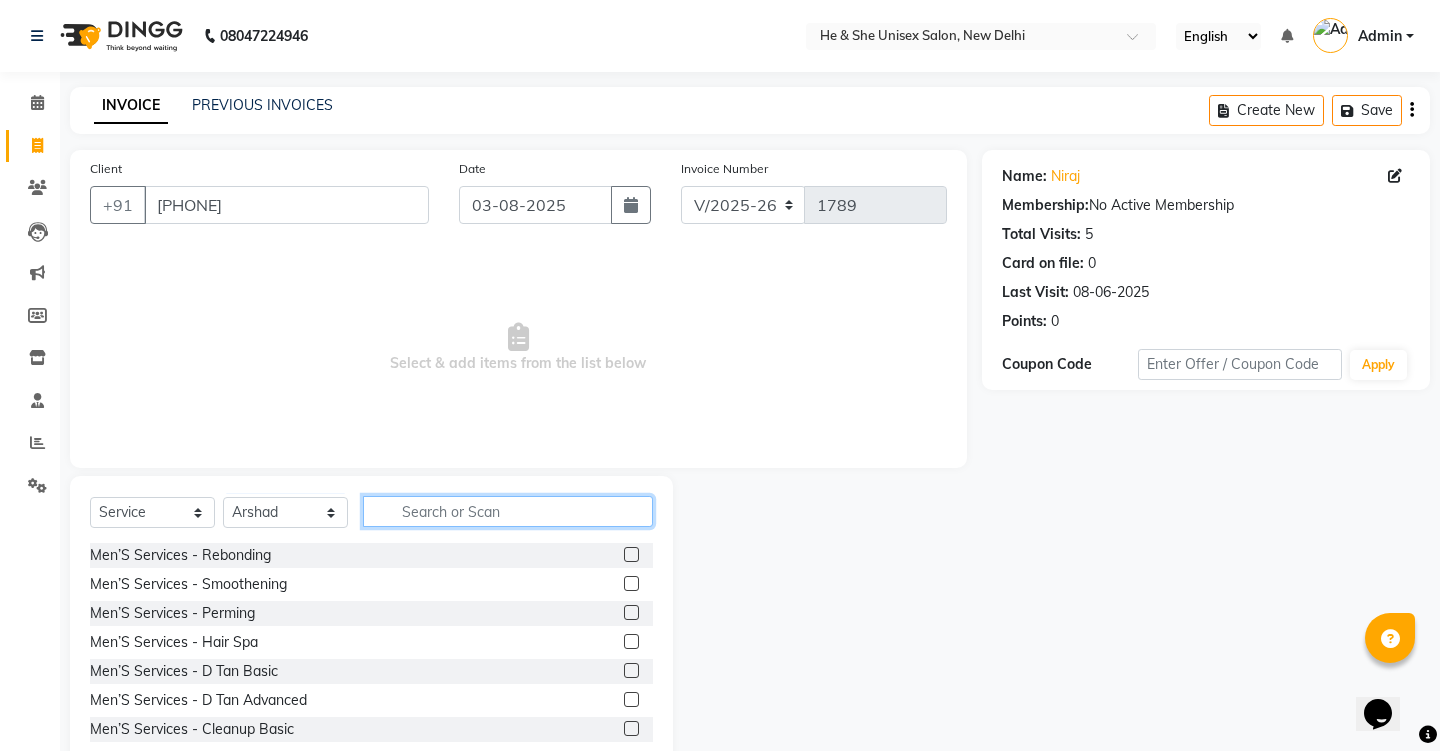 click 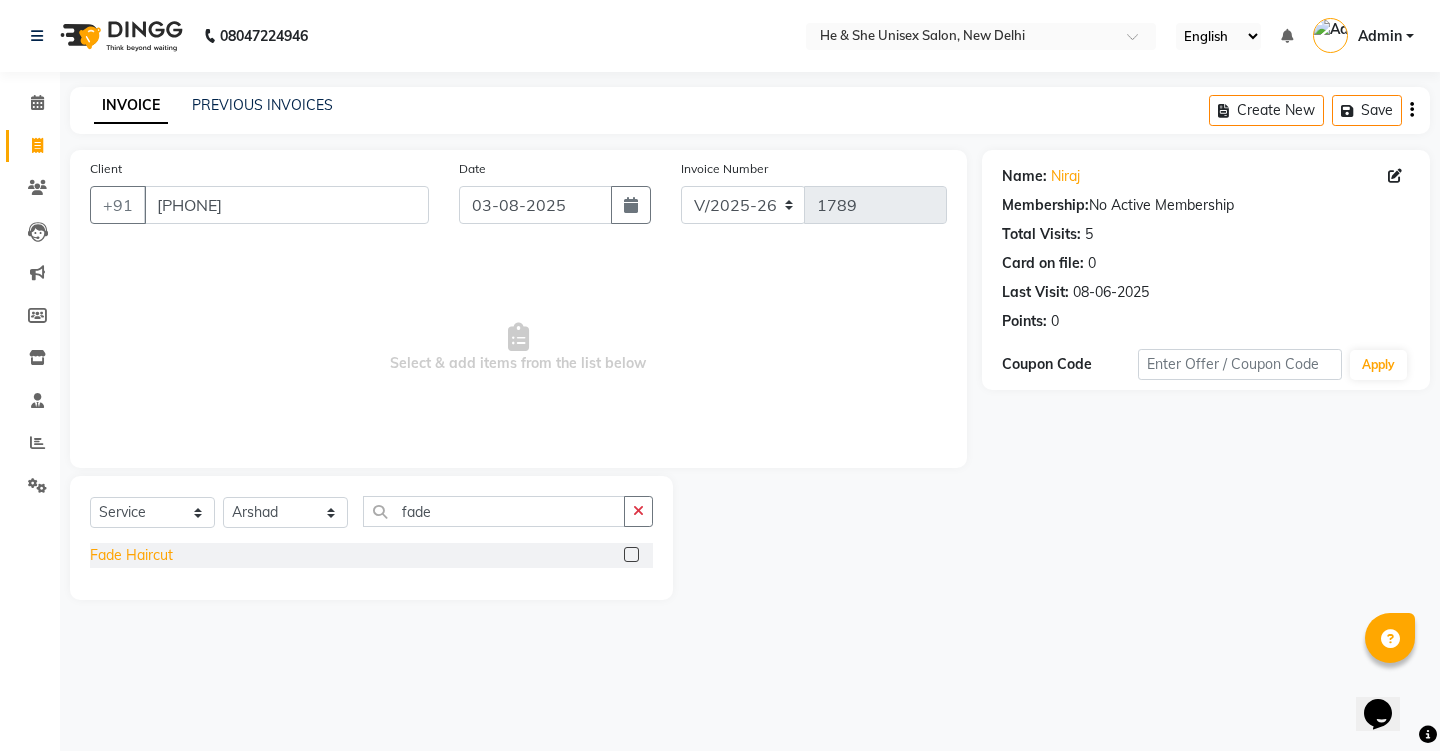 click on "Fade Haircut" 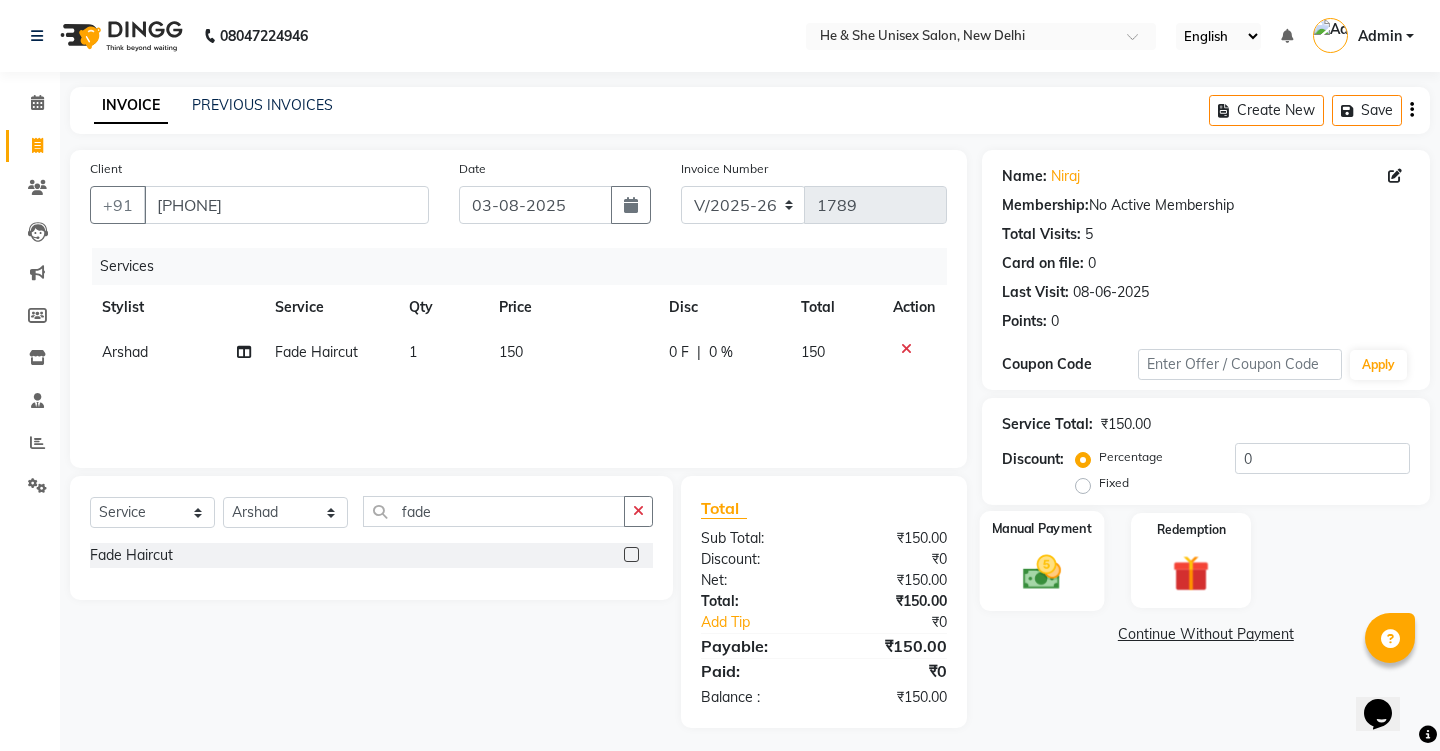 click on "Manual Payment" 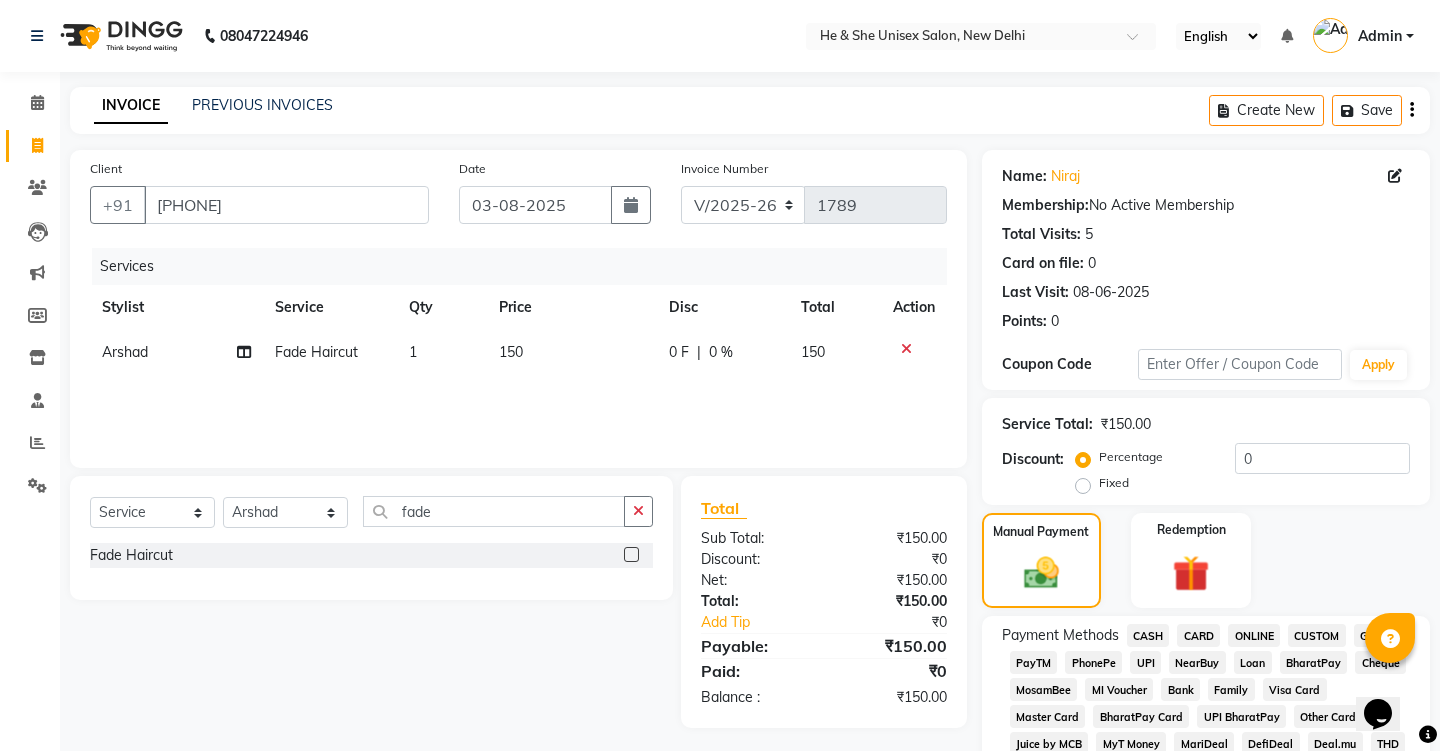 click on "CARD" 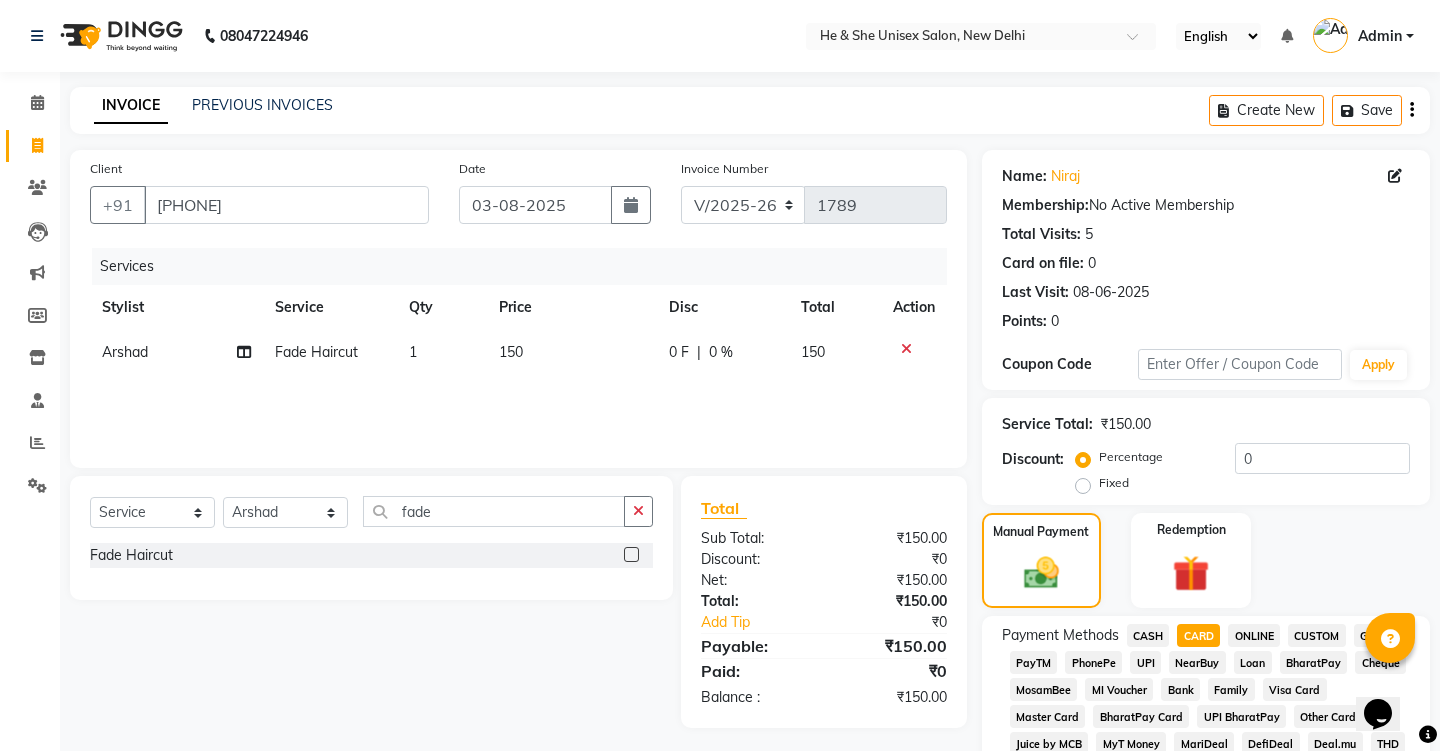 click on "CASH" 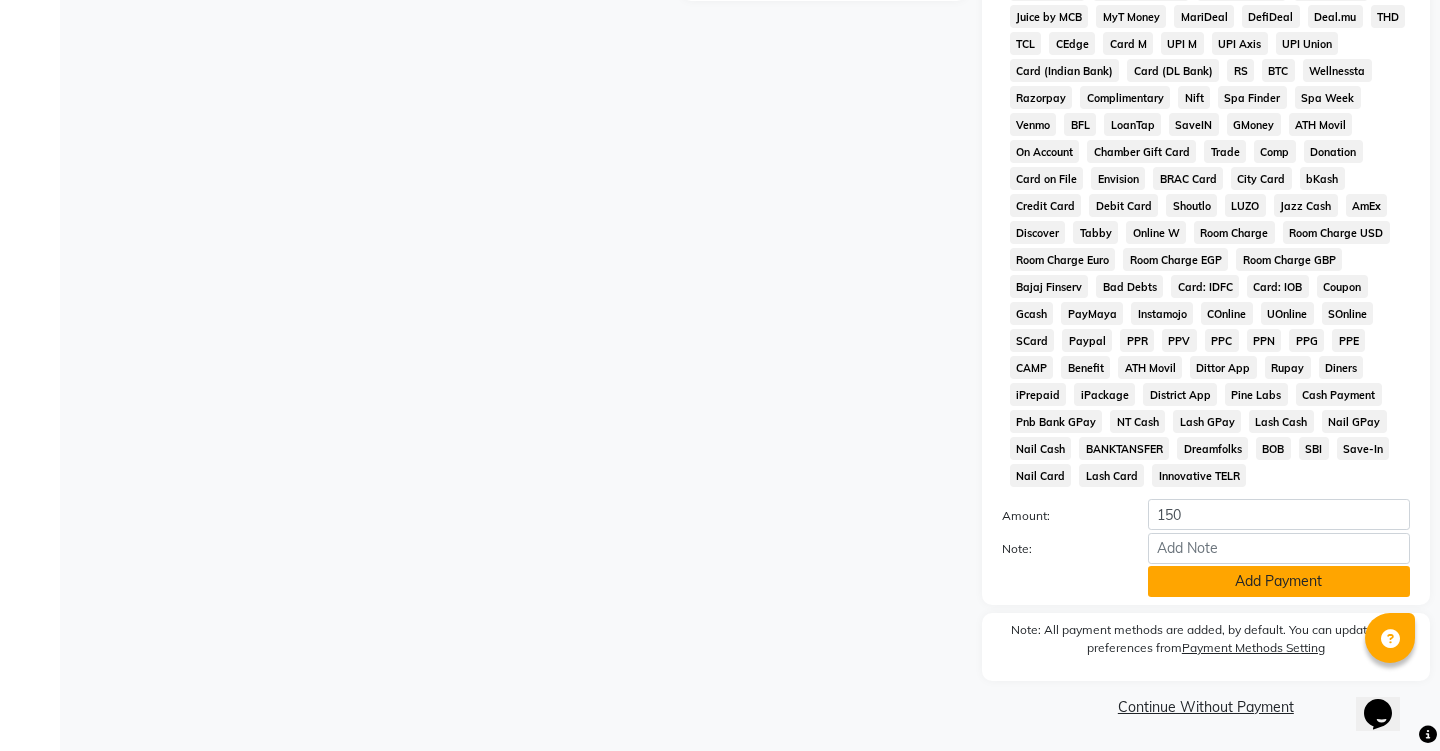 click on "Add Payment" 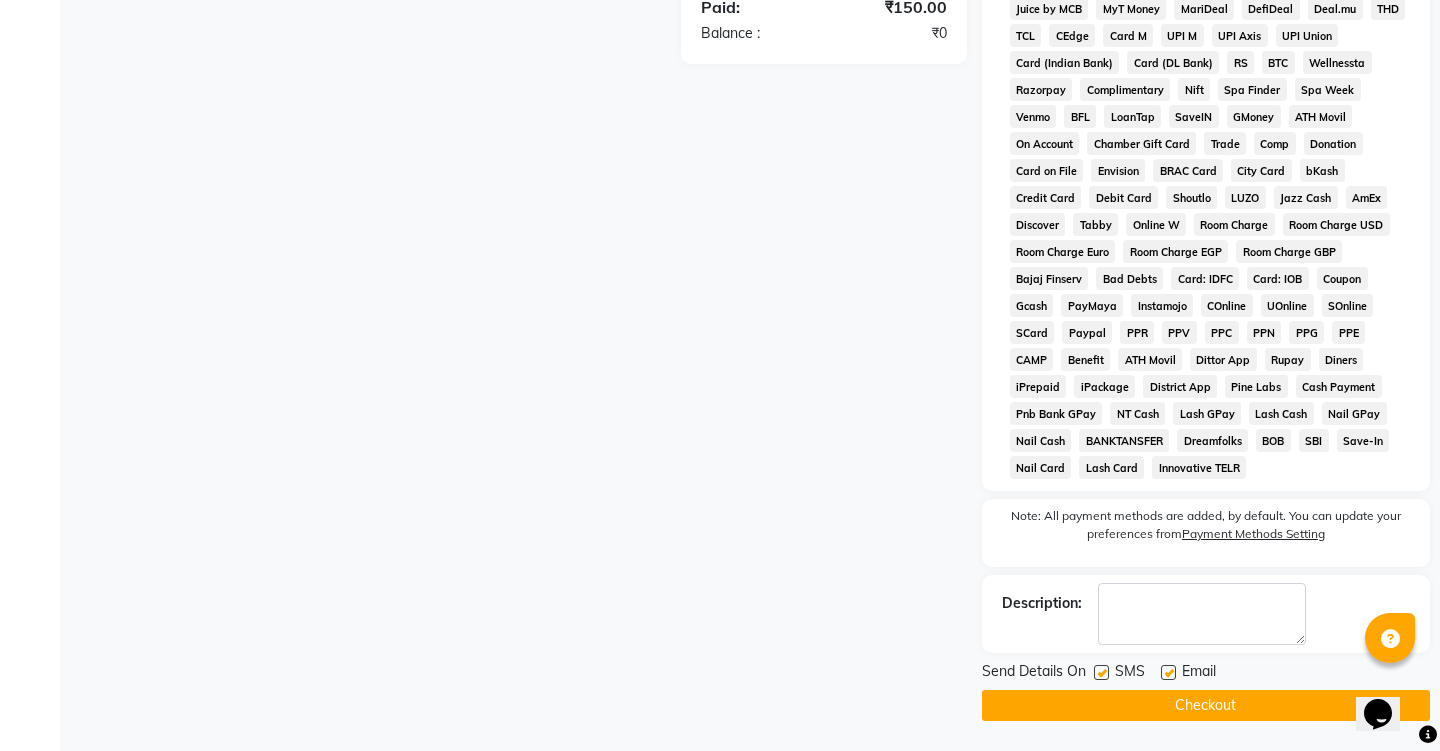 scroll, scrollTop: 735, scrollLeft: 0, axis: vertical 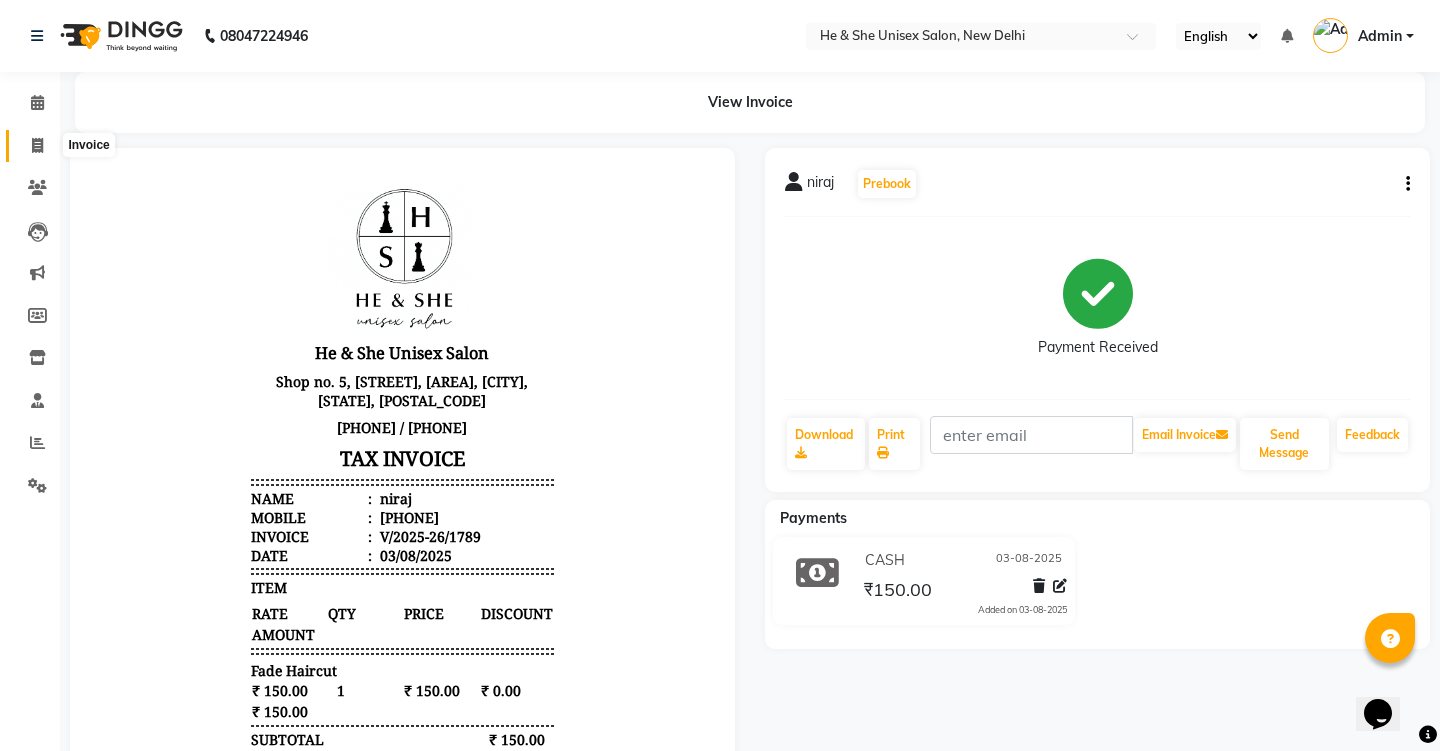 click 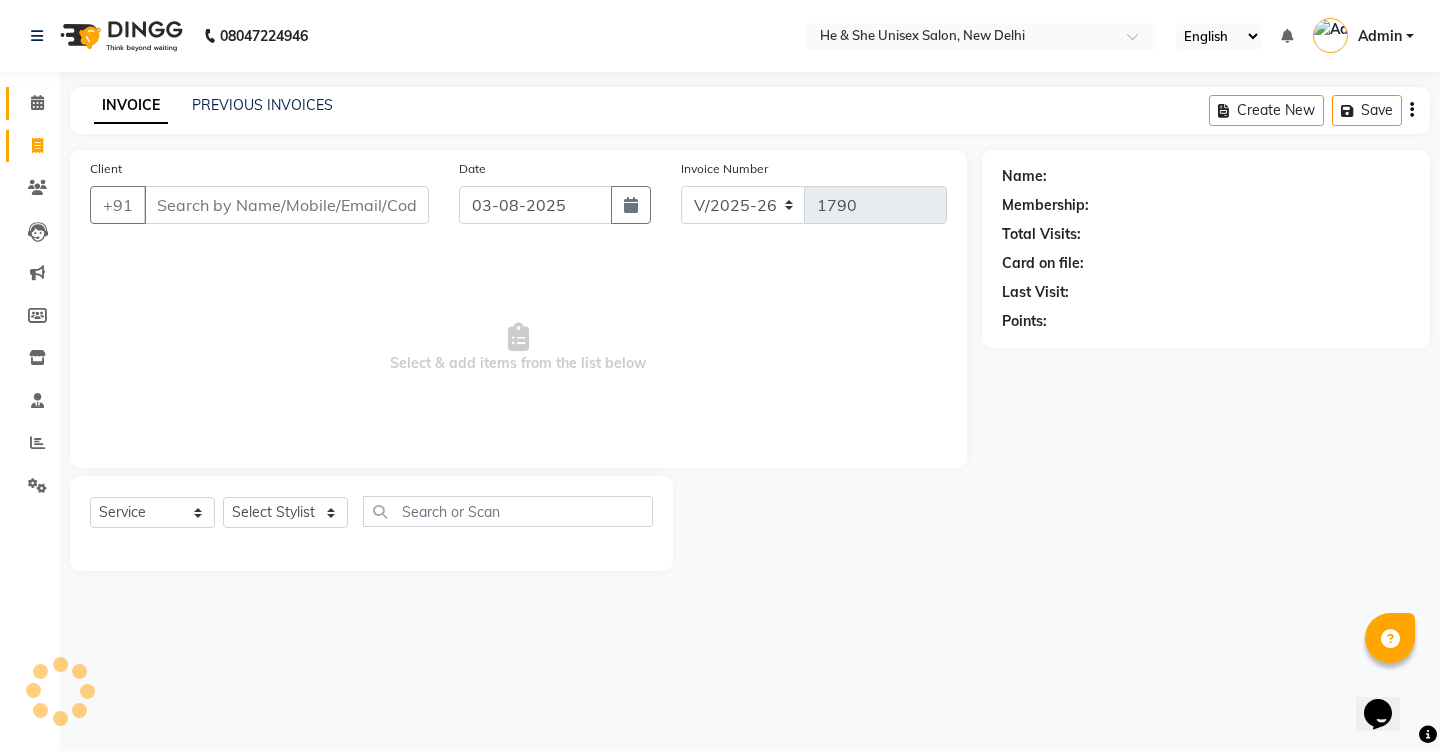 click on "Calendar" 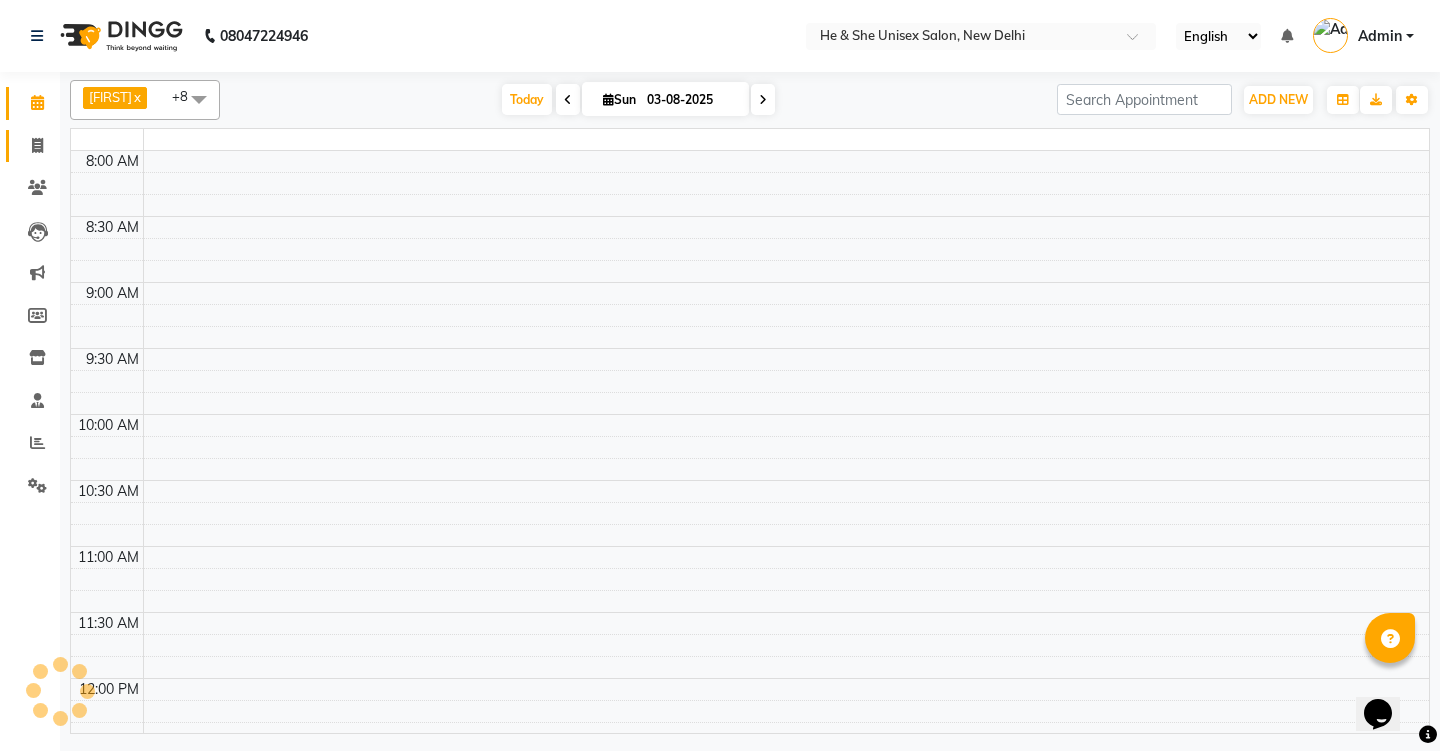 scroll, scrollTop: 0, scrollLeft: 0, axis: both 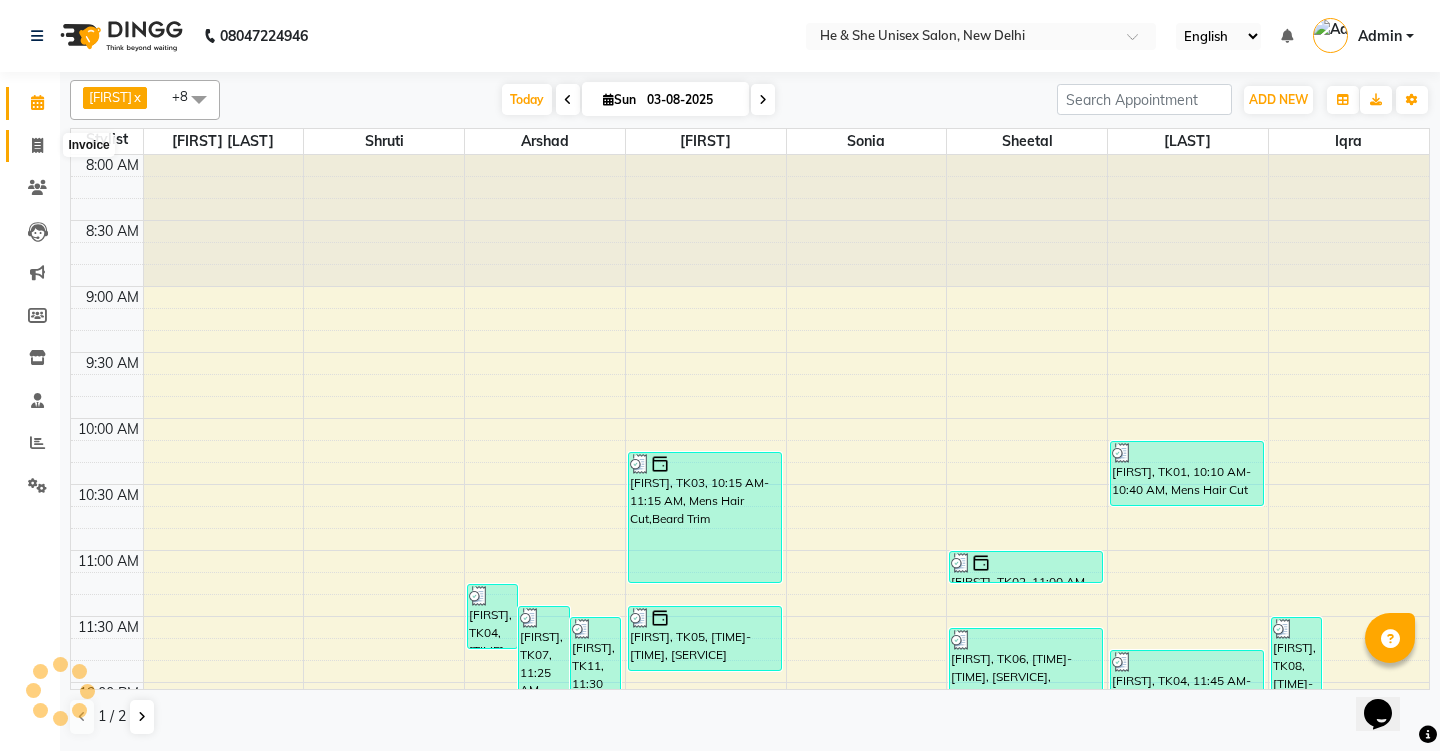 click 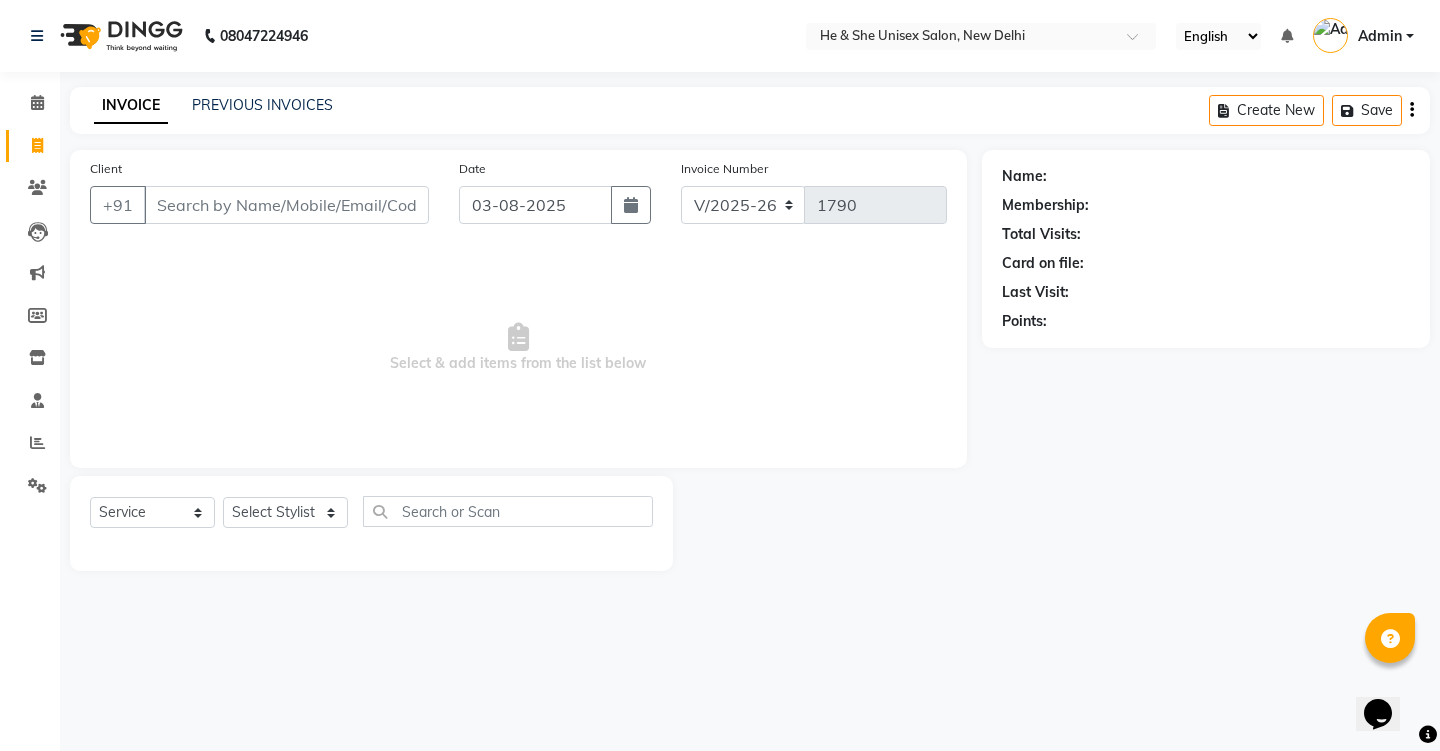 click on "Client" at bounding box center [286, 205] 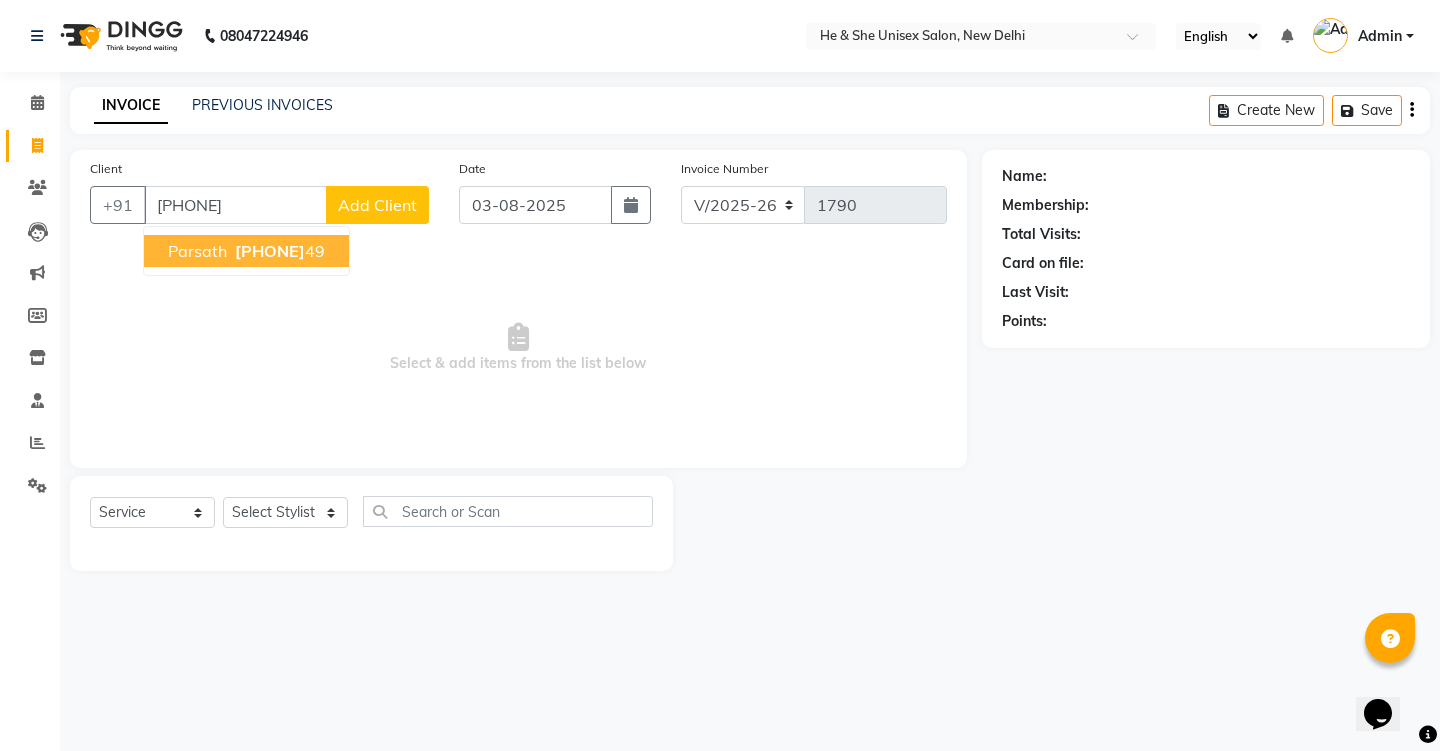 click on "[PHONE]" at bounding box center (270, 251) 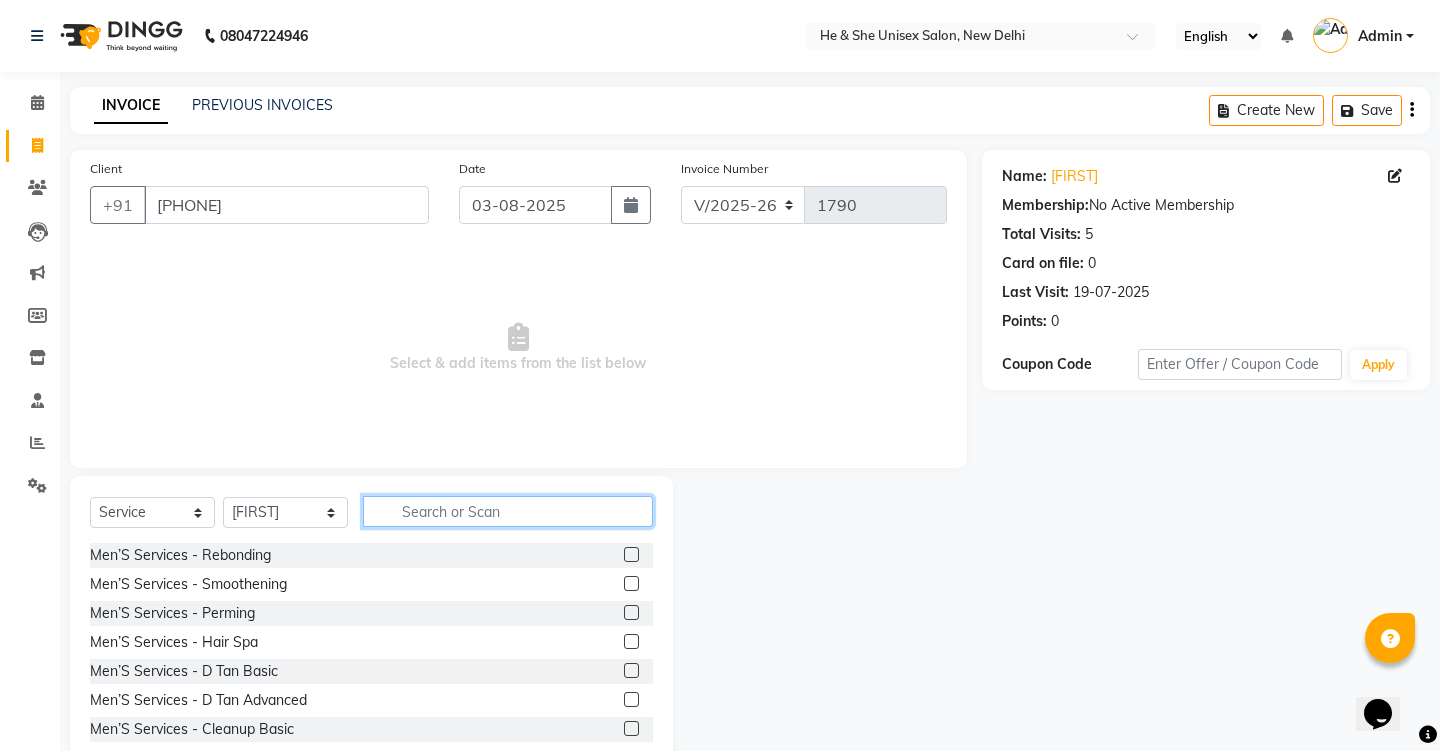click 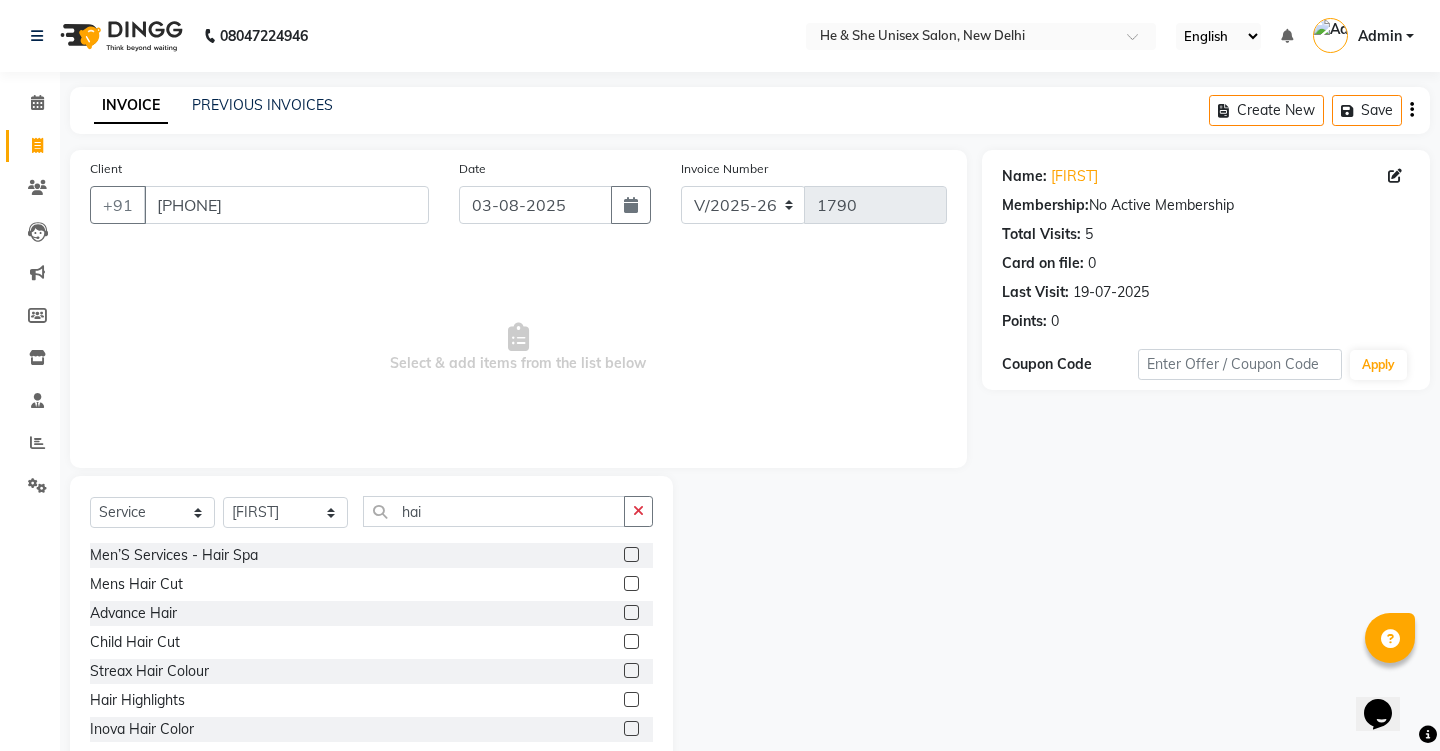 click on "Mens Hair Cut" 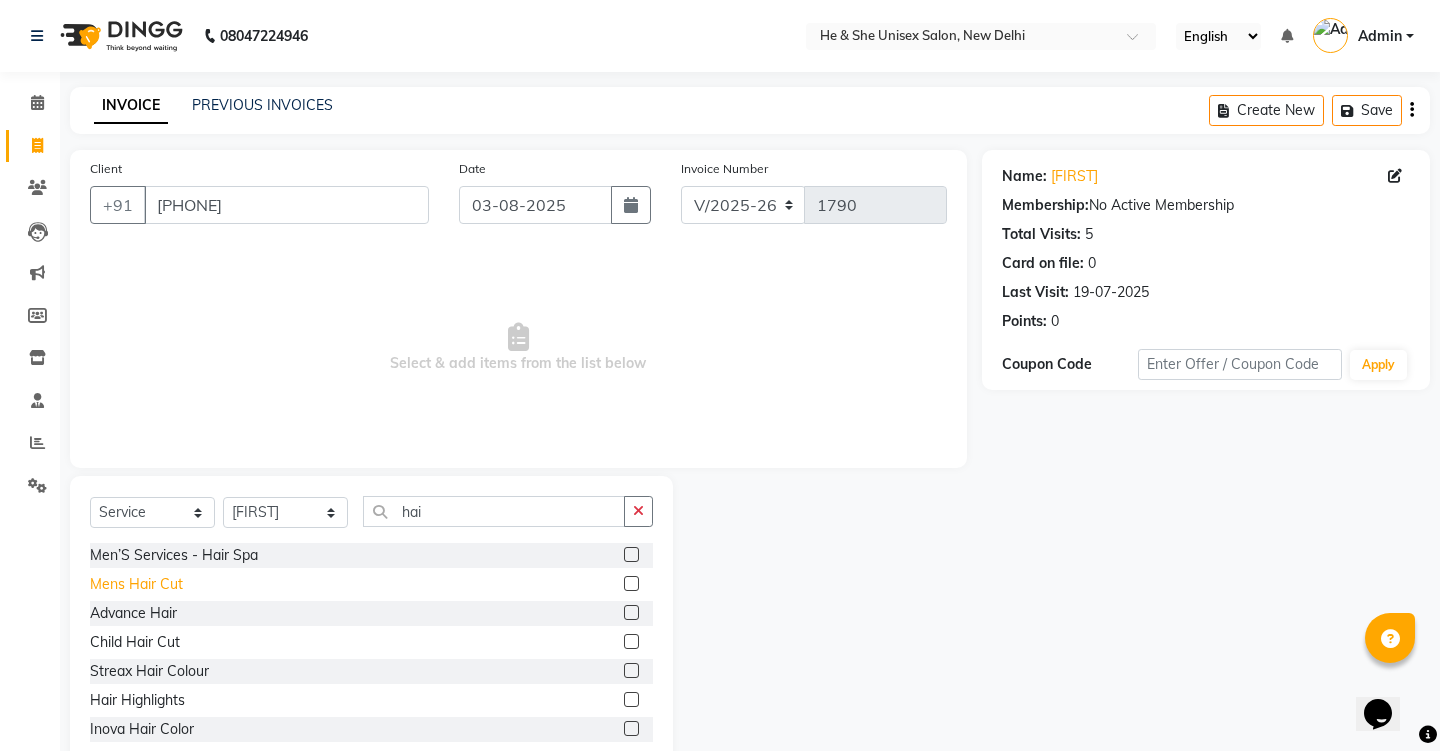 click on "Mens Hair Cut" 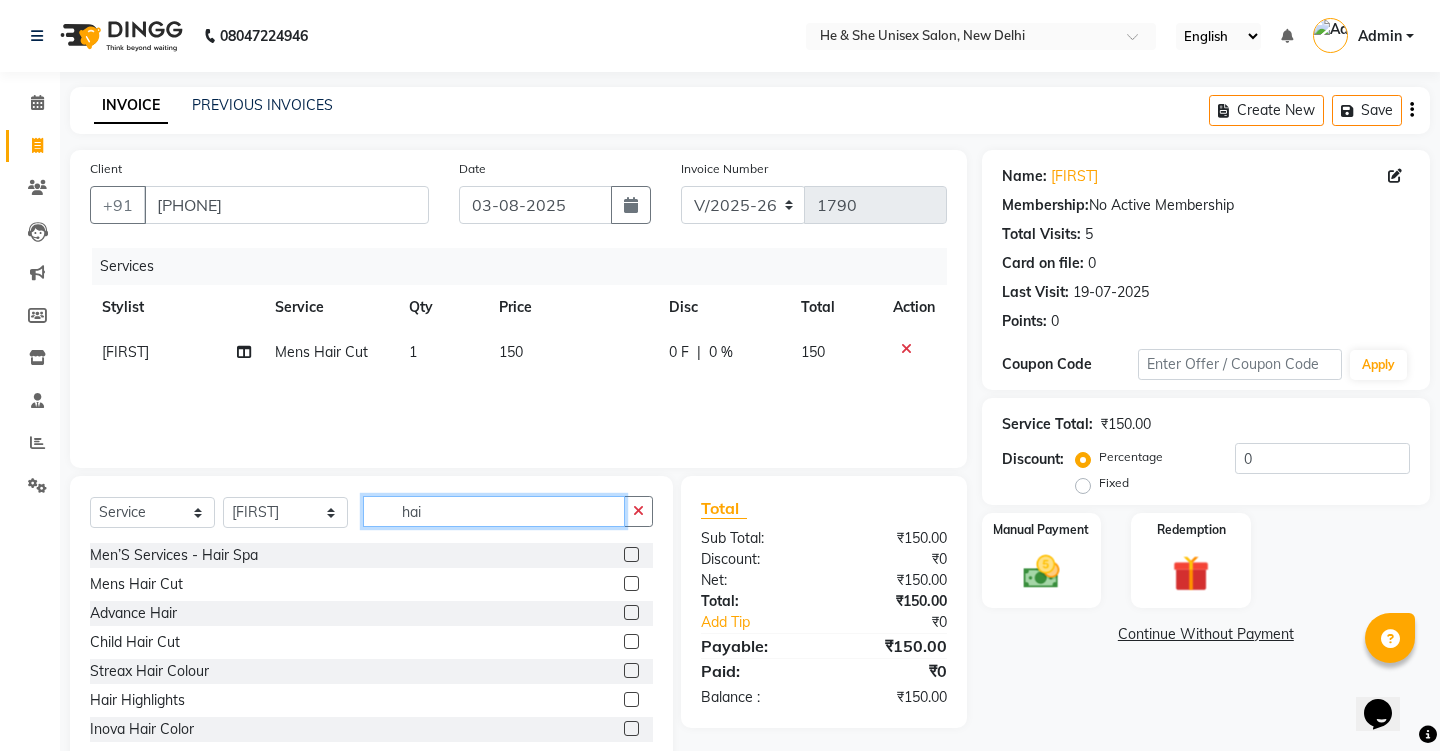 click on "hai" 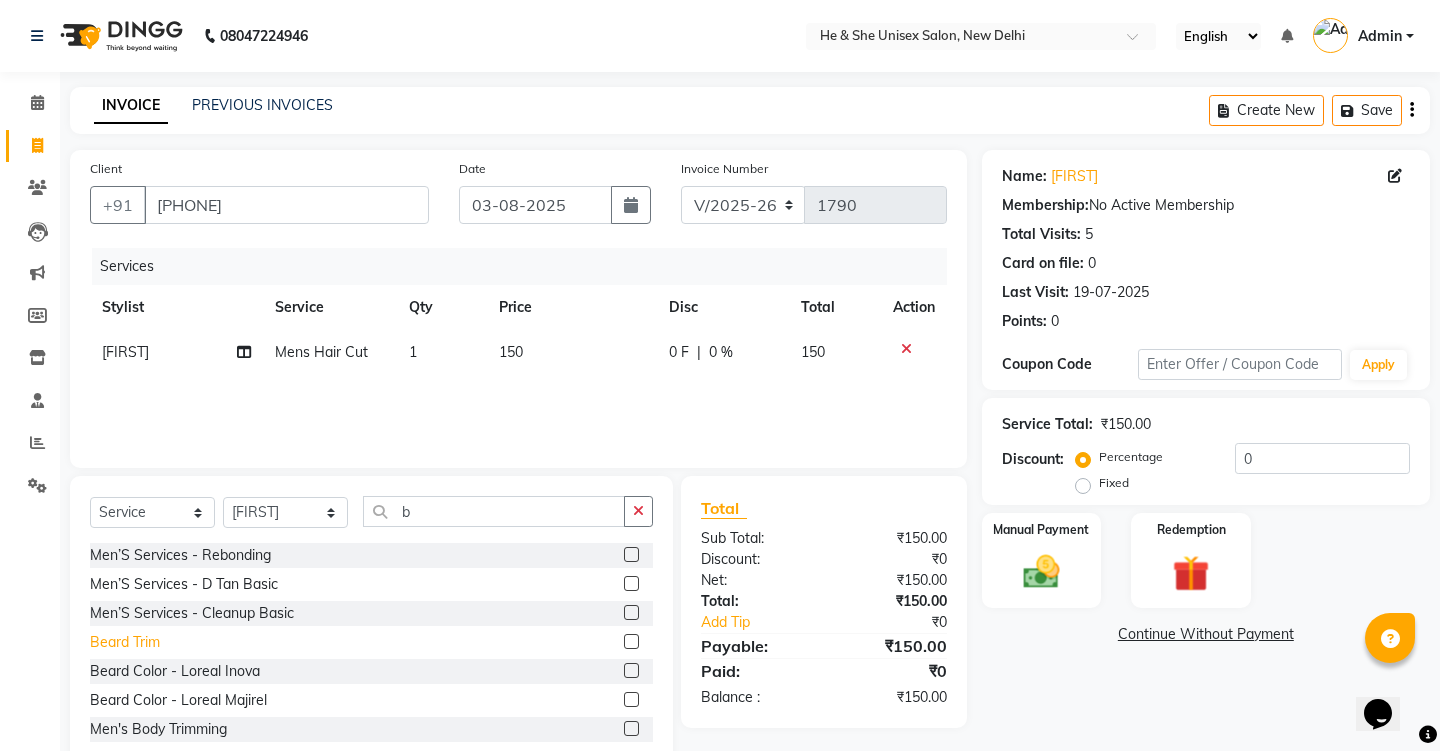 click on "Beard Trim" 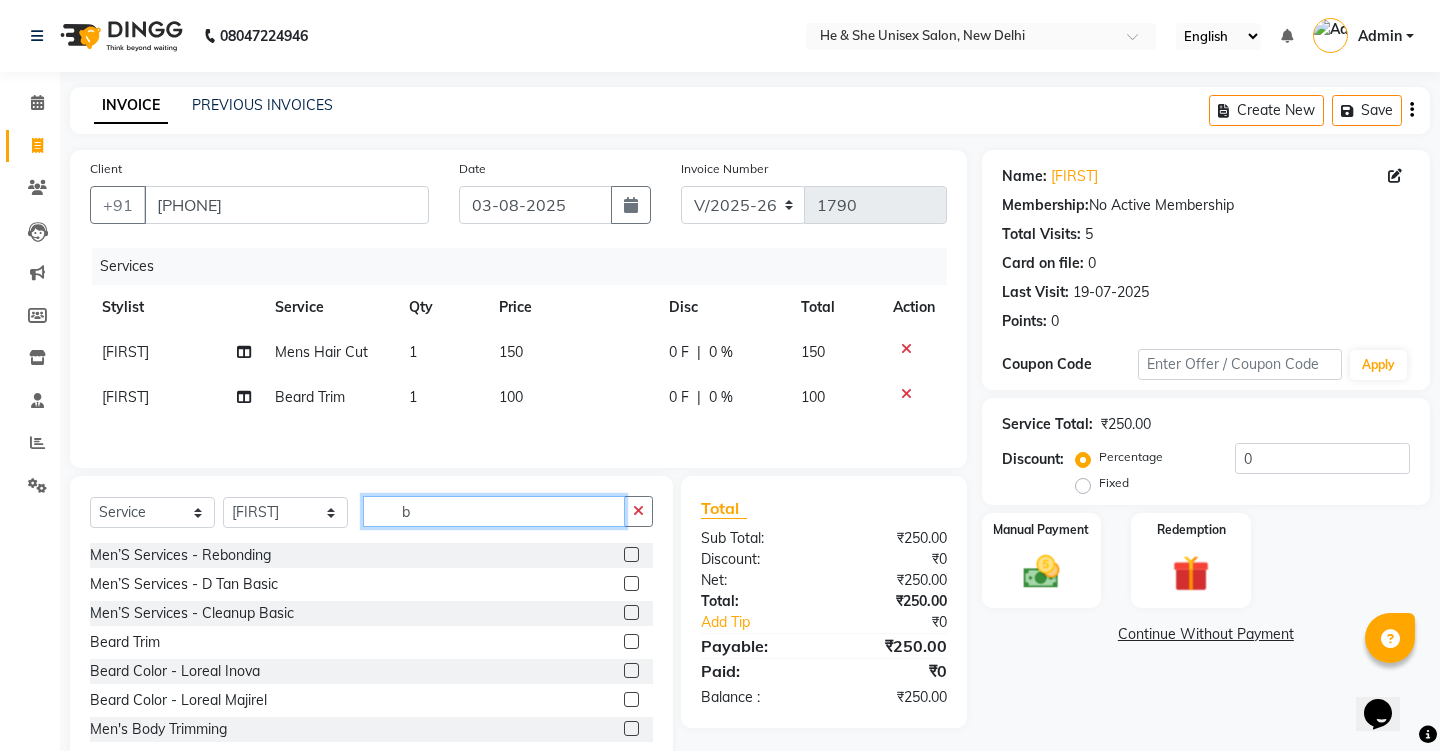 click on "b" 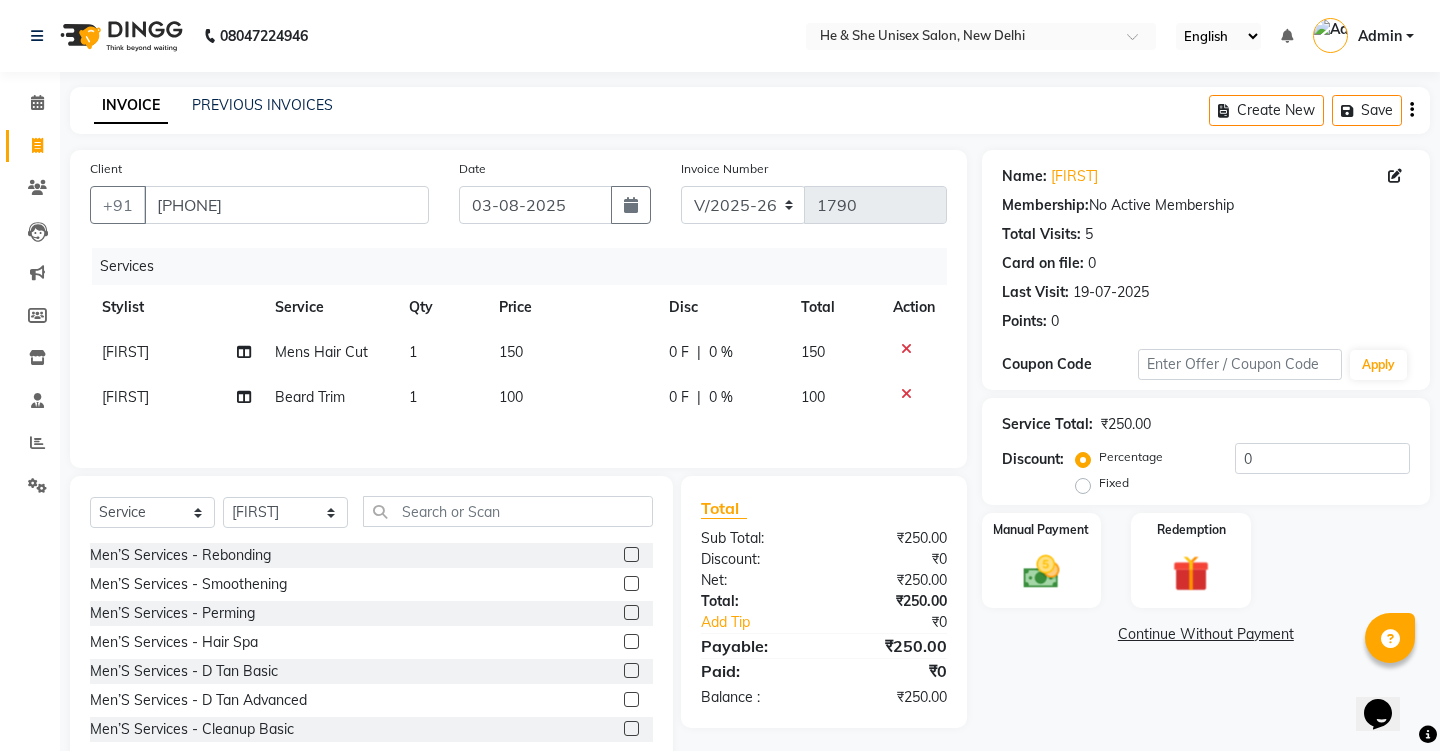 click 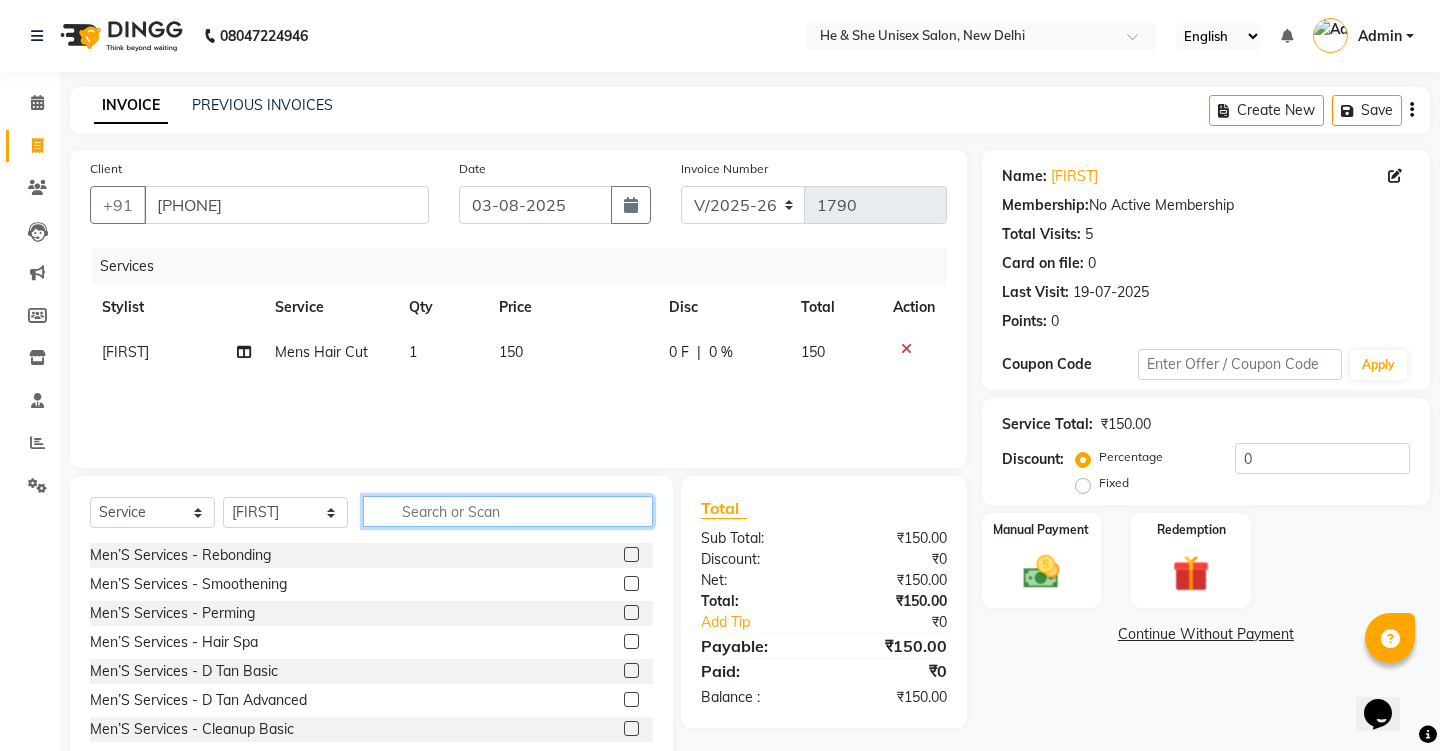 click 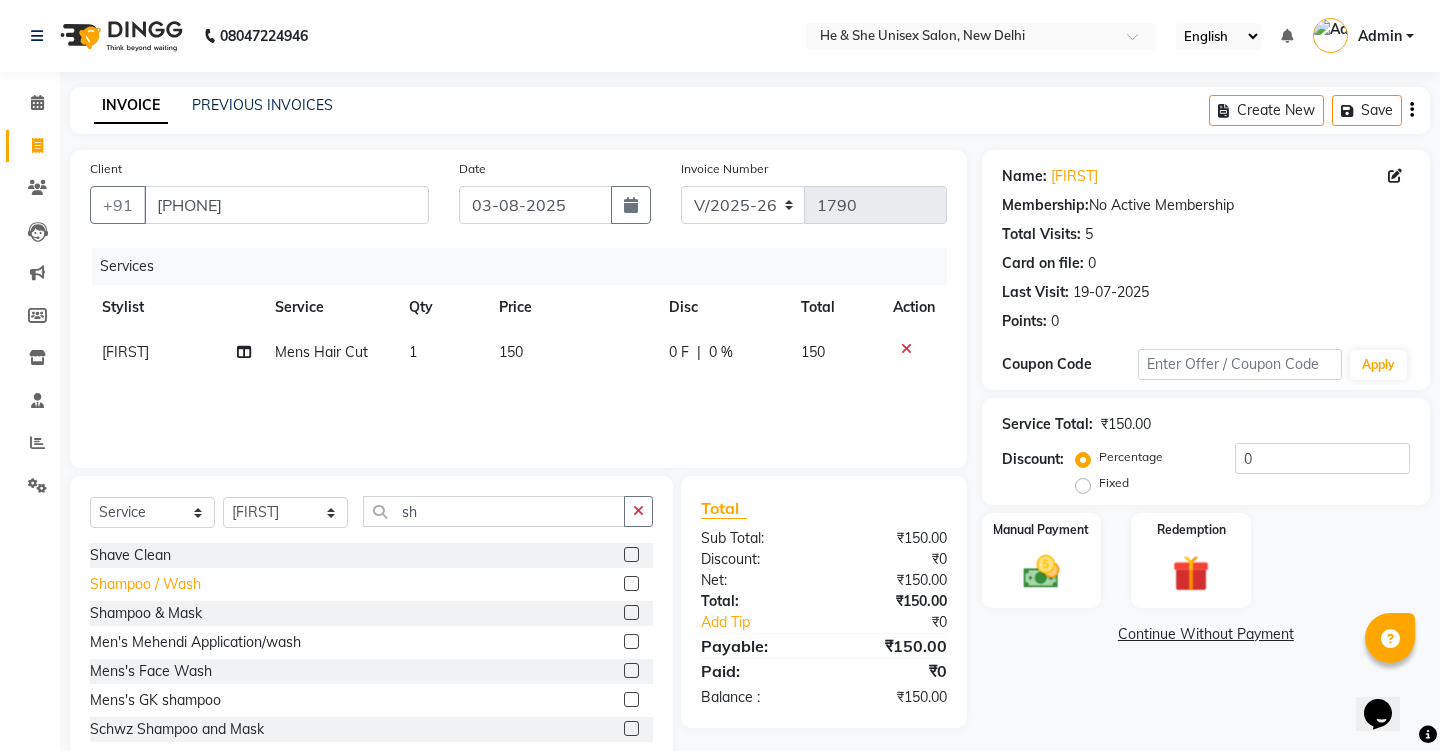 click on "Shampoo / Wash" 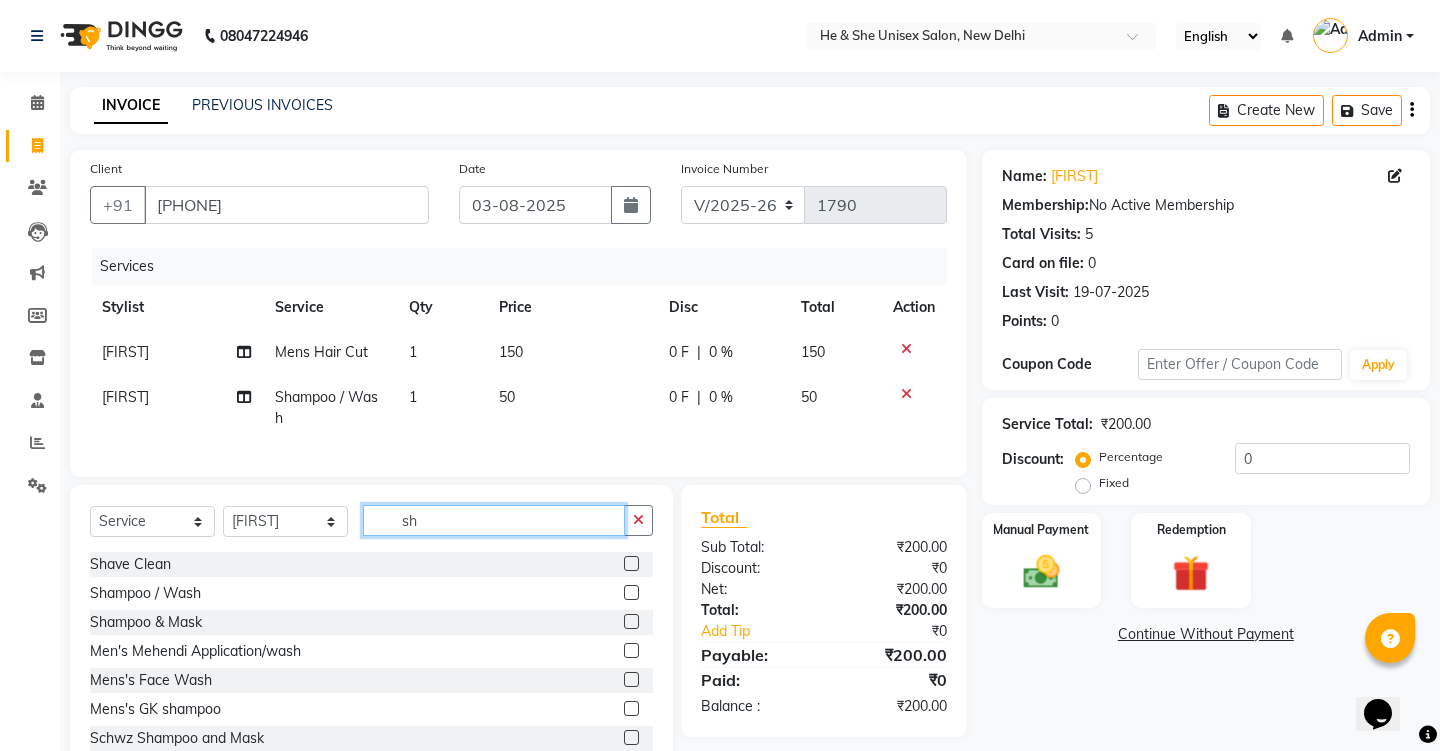 click on "sh" 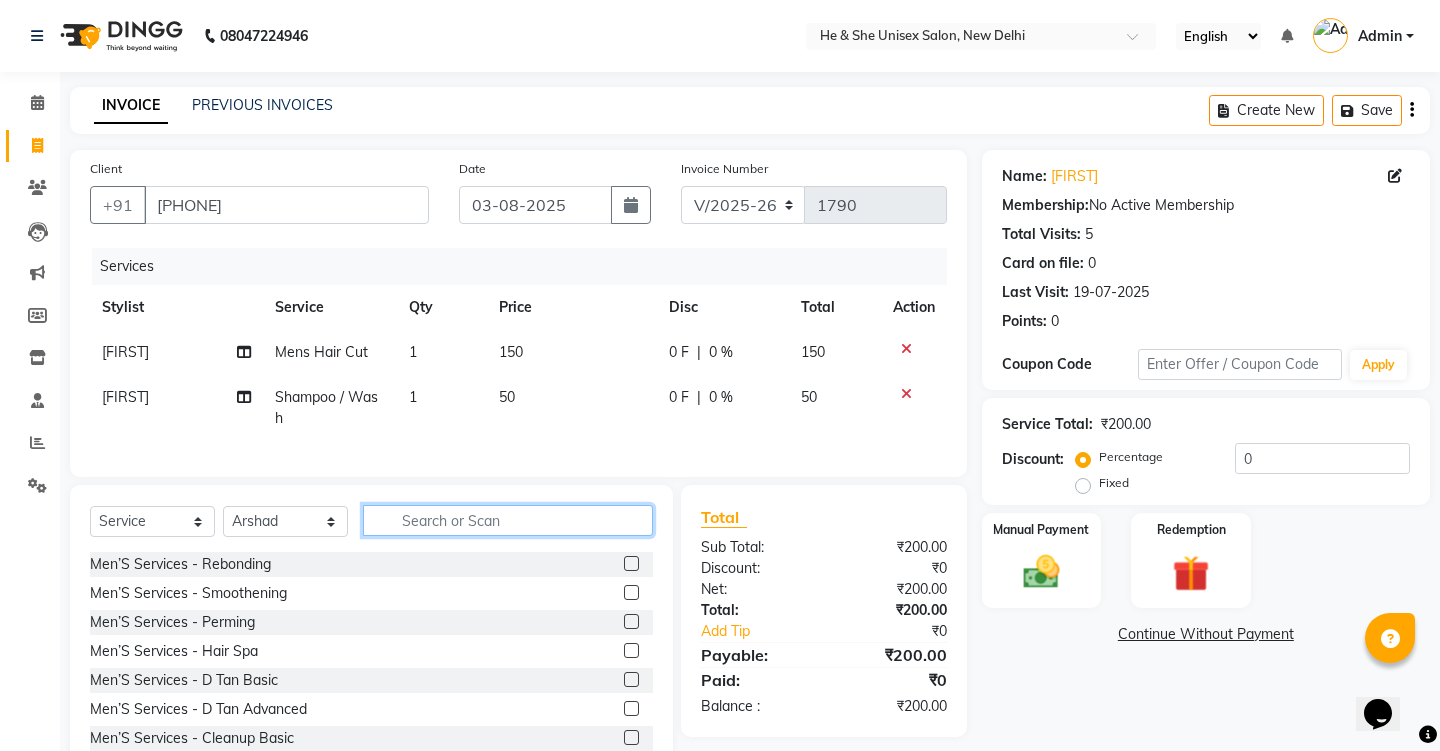 click 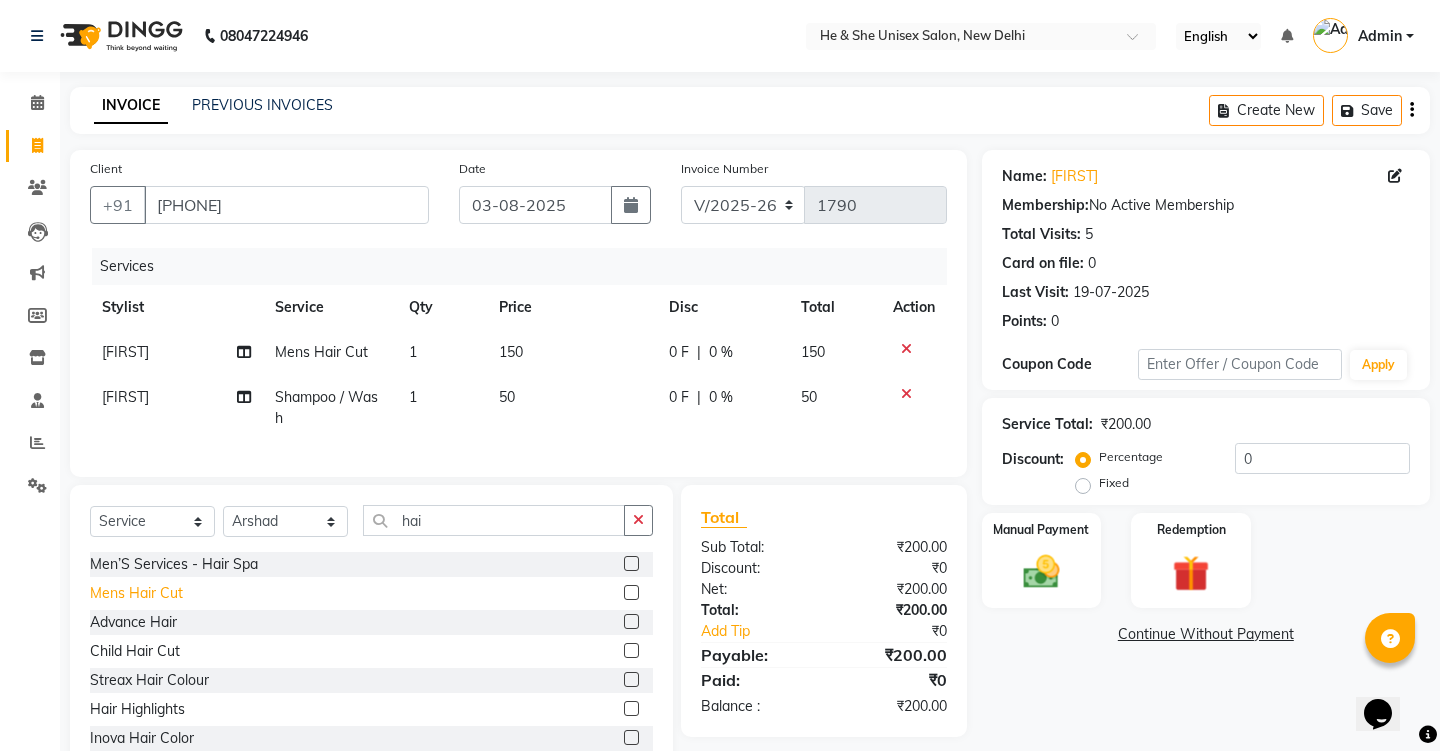 click on "Mens Hair Cut" 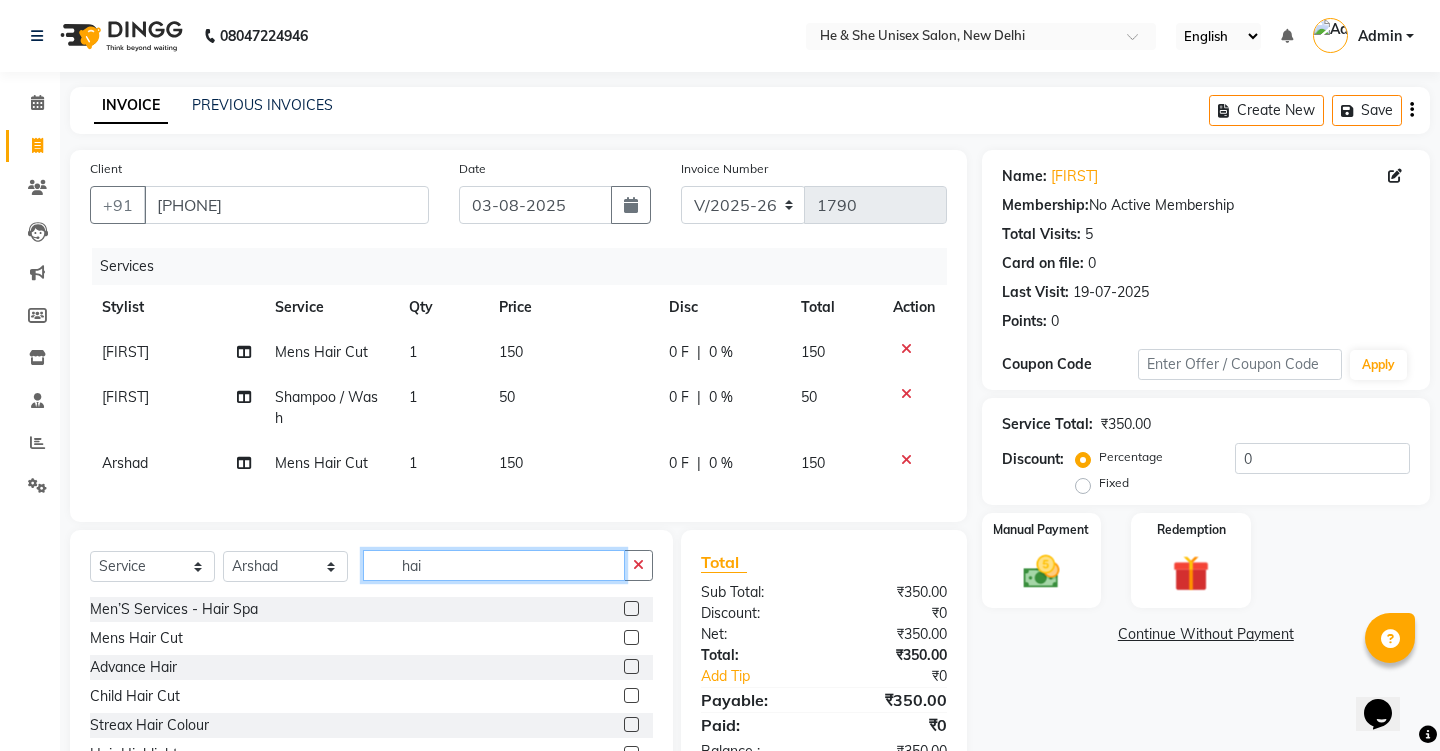 click on "hai" 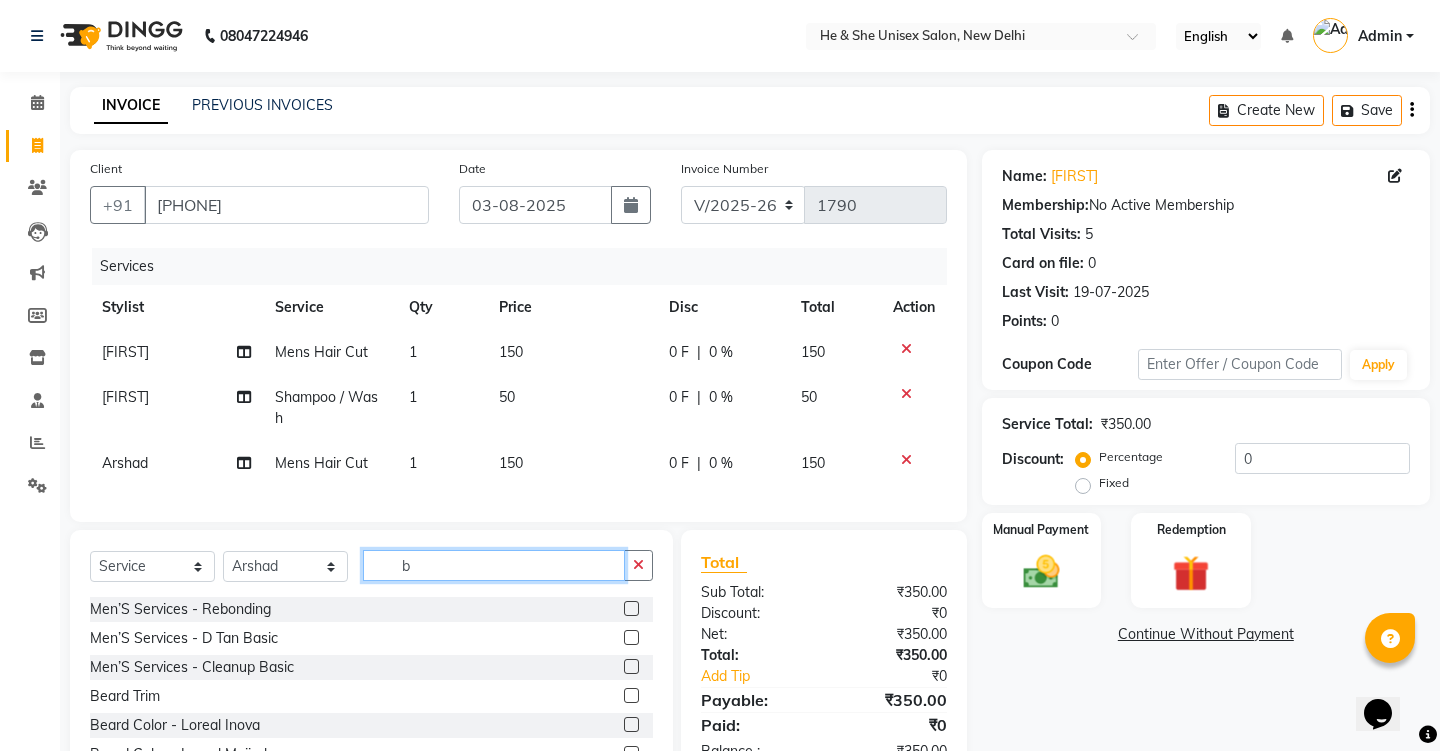 click on "b" 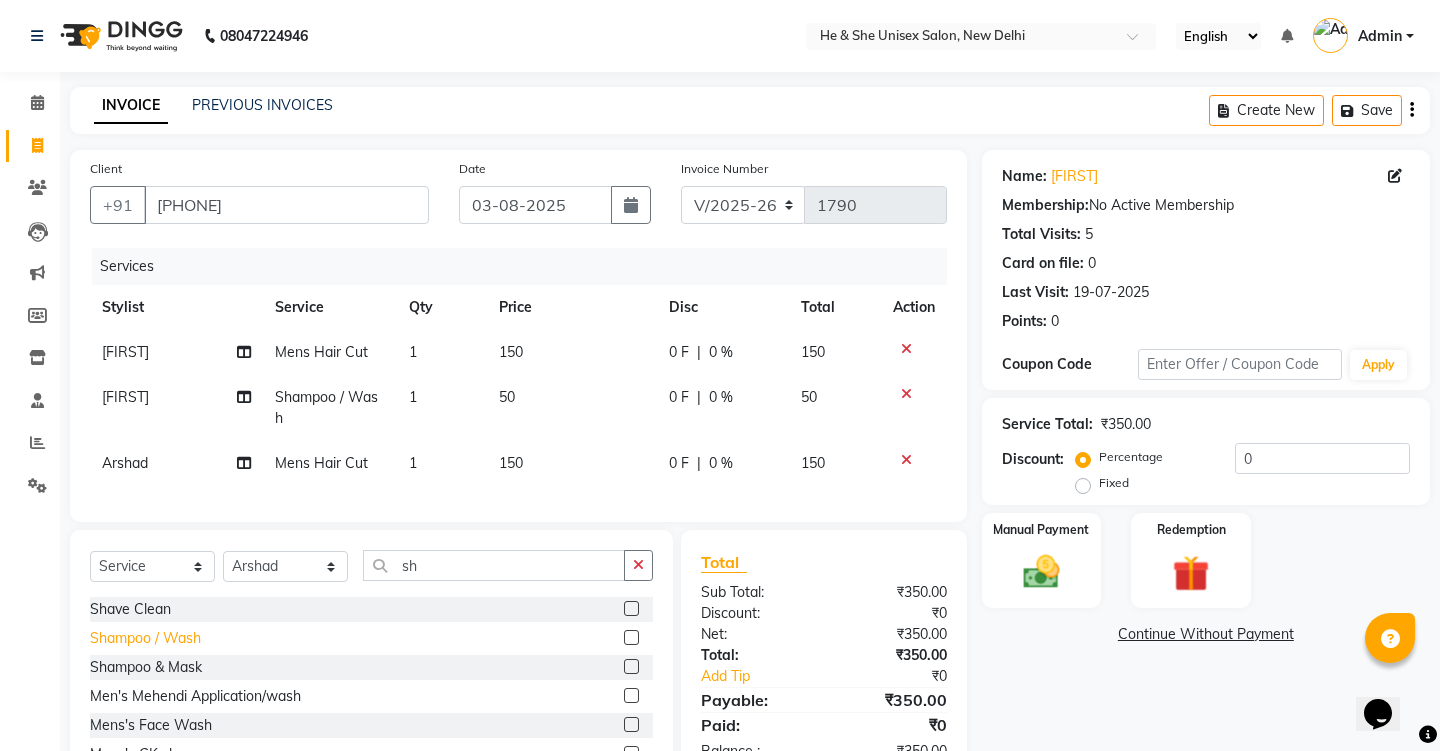 click on "Shampoo / Wash" 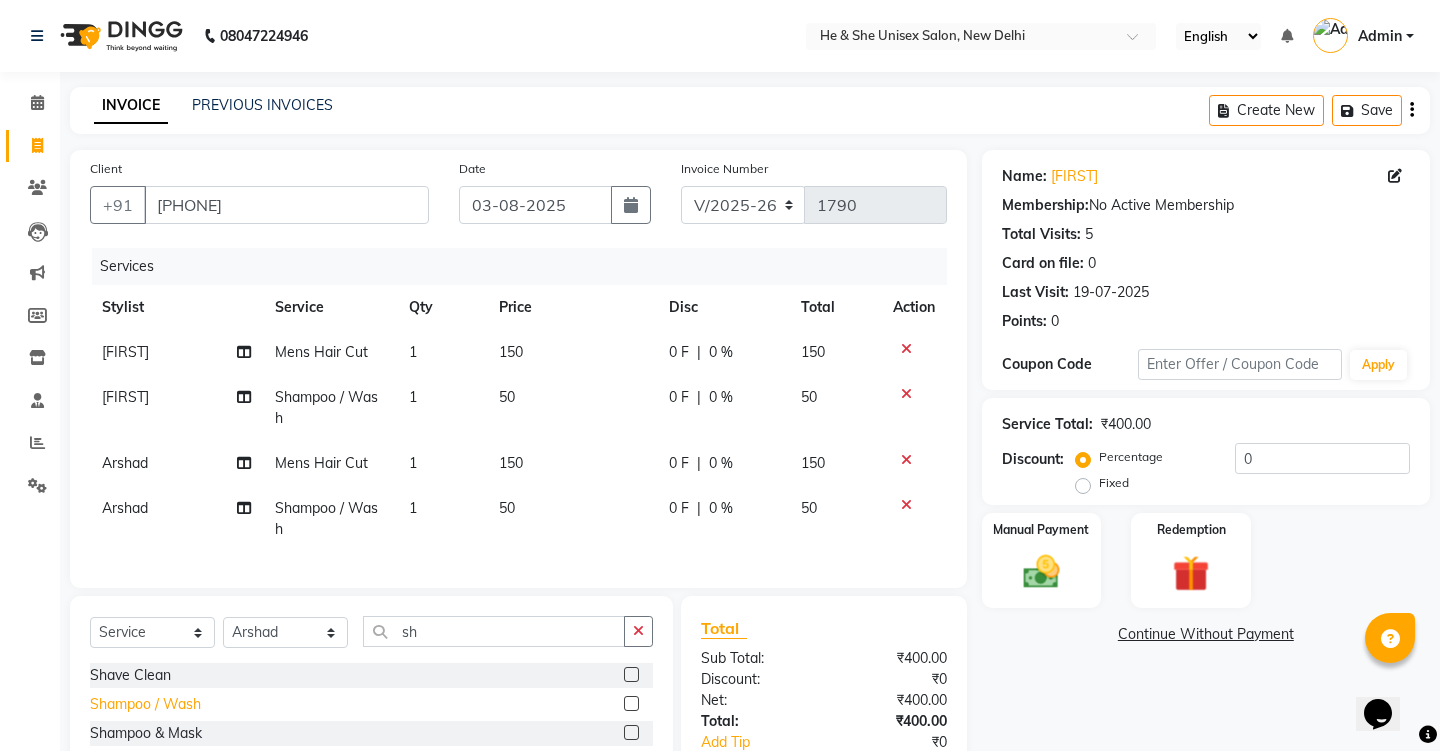 click on "Shampoo / Wash" 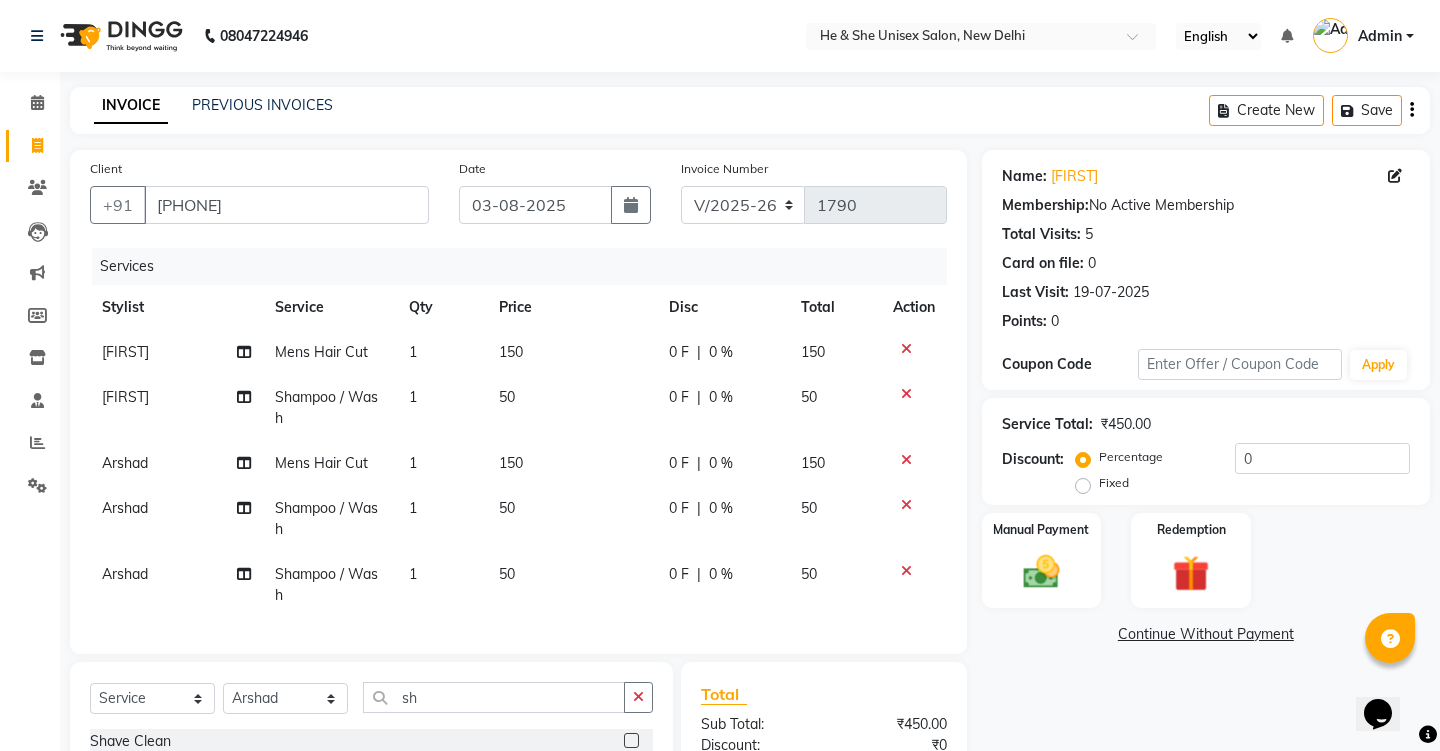 click 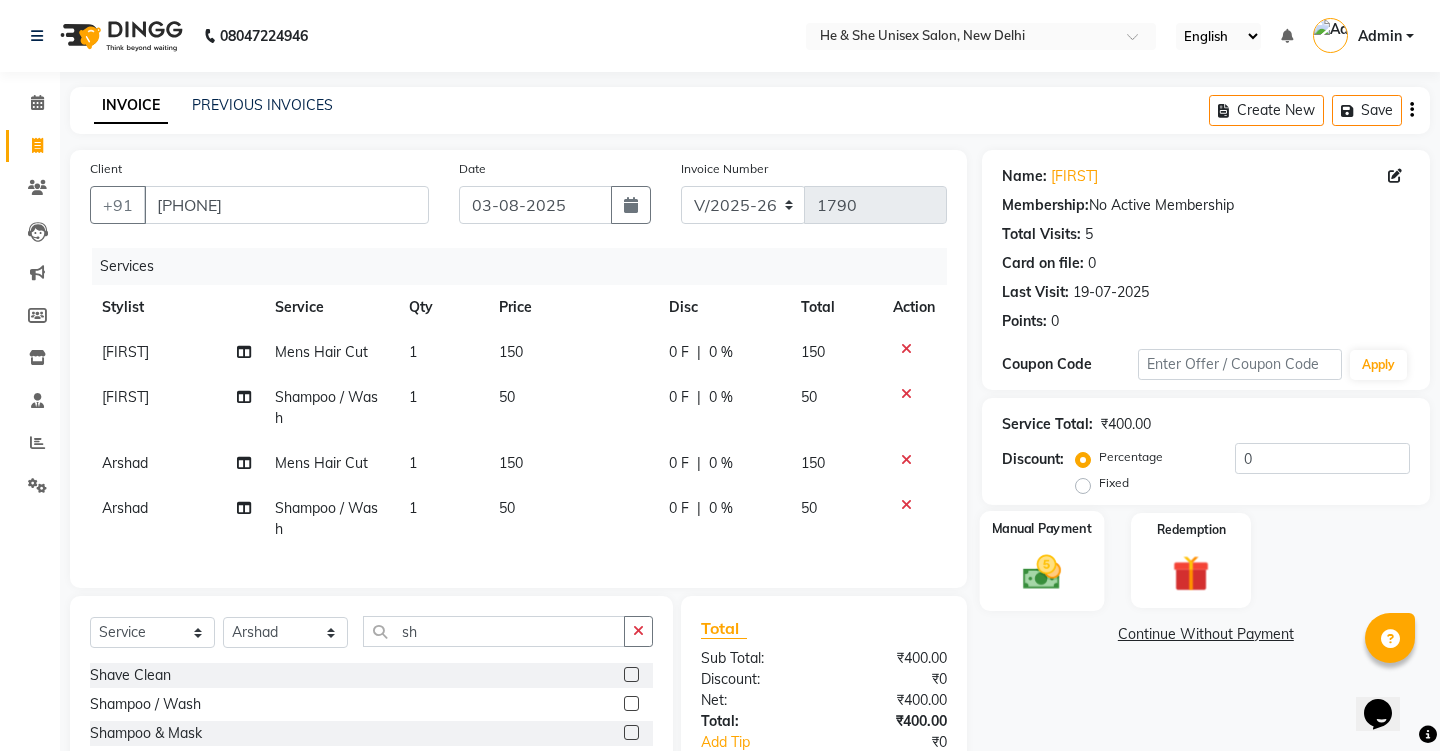 click 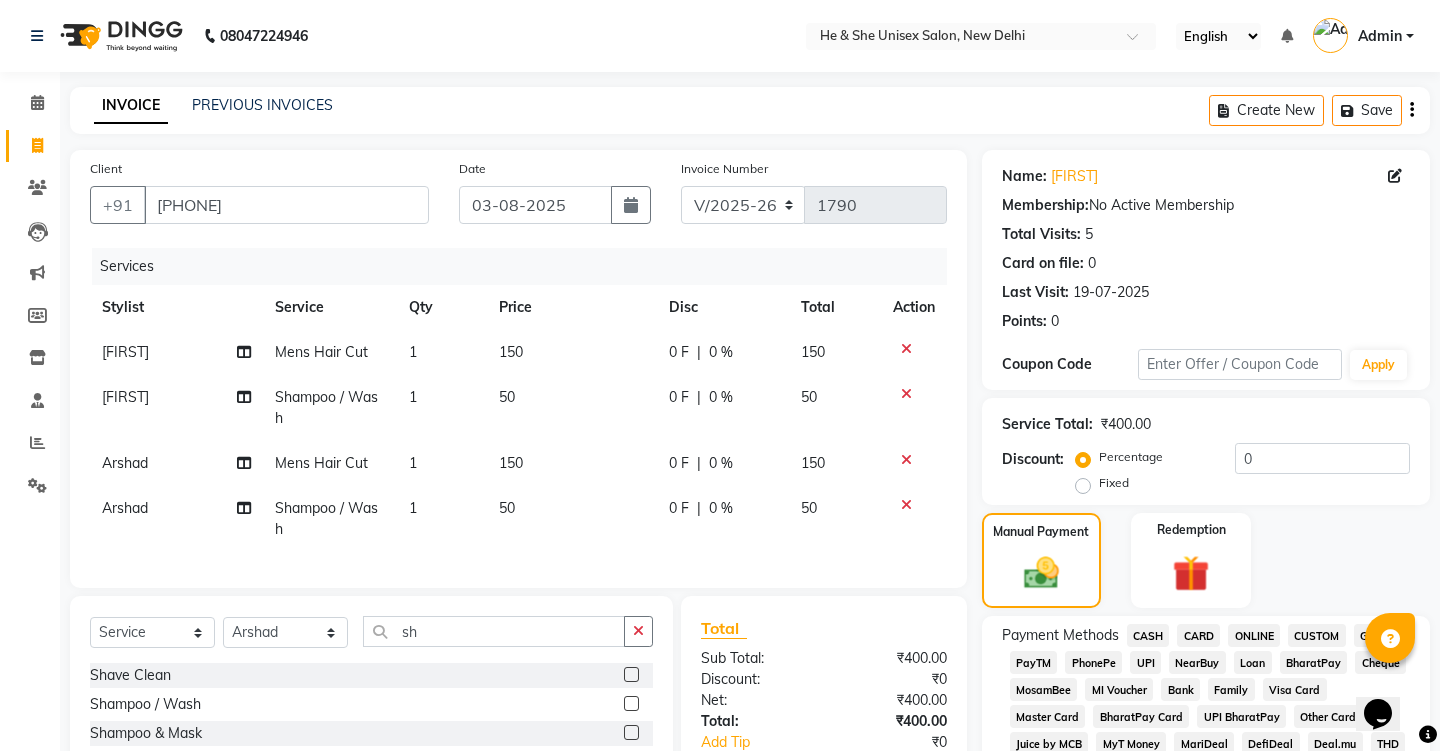 click on "CASH" 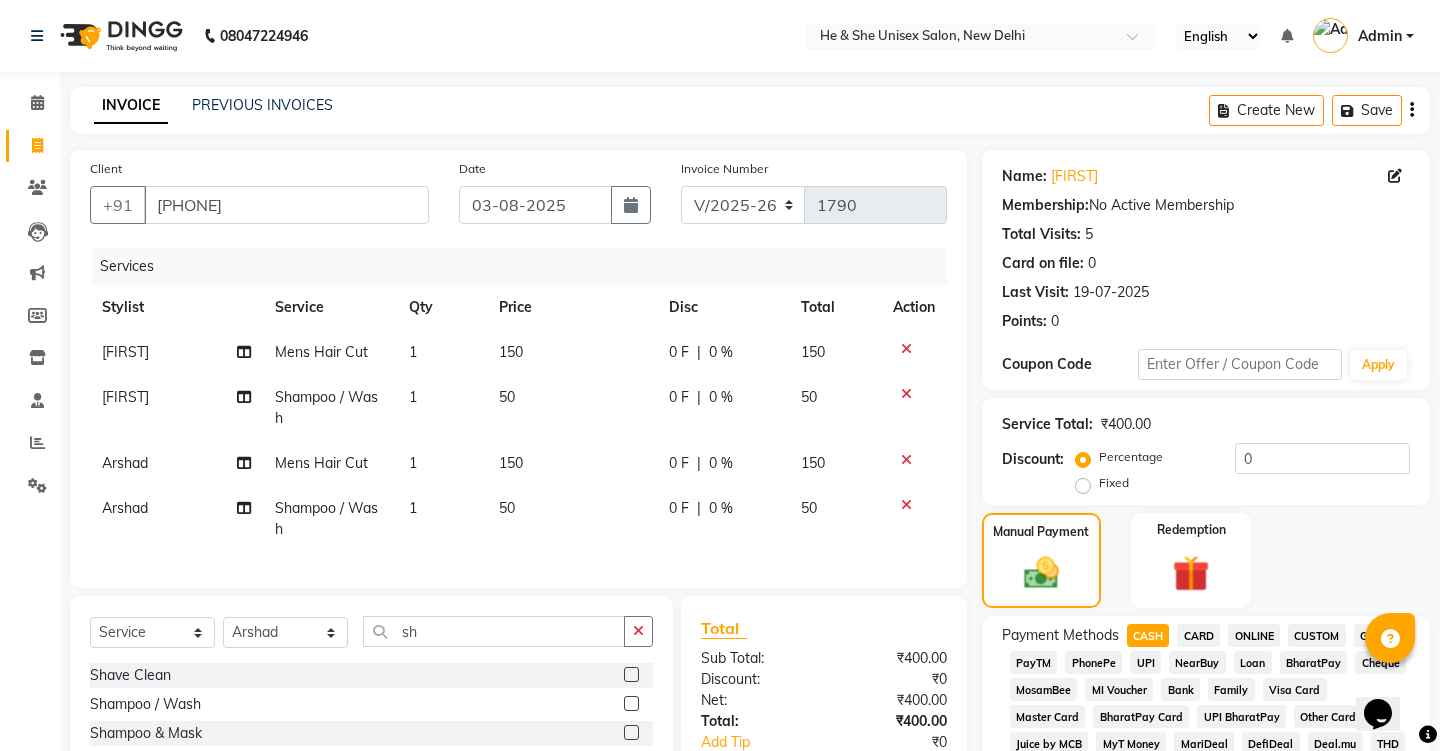 click on "UPI" 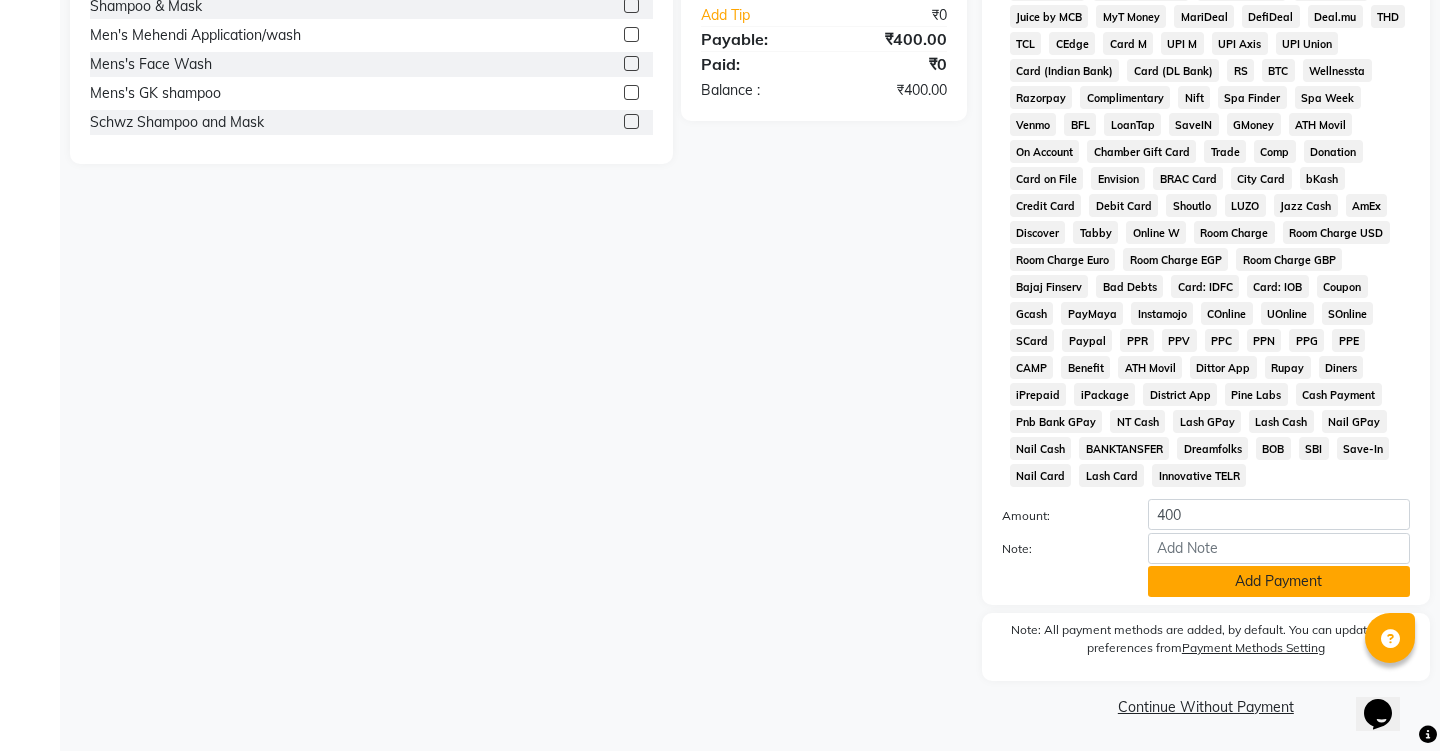 click on "Add Payment" 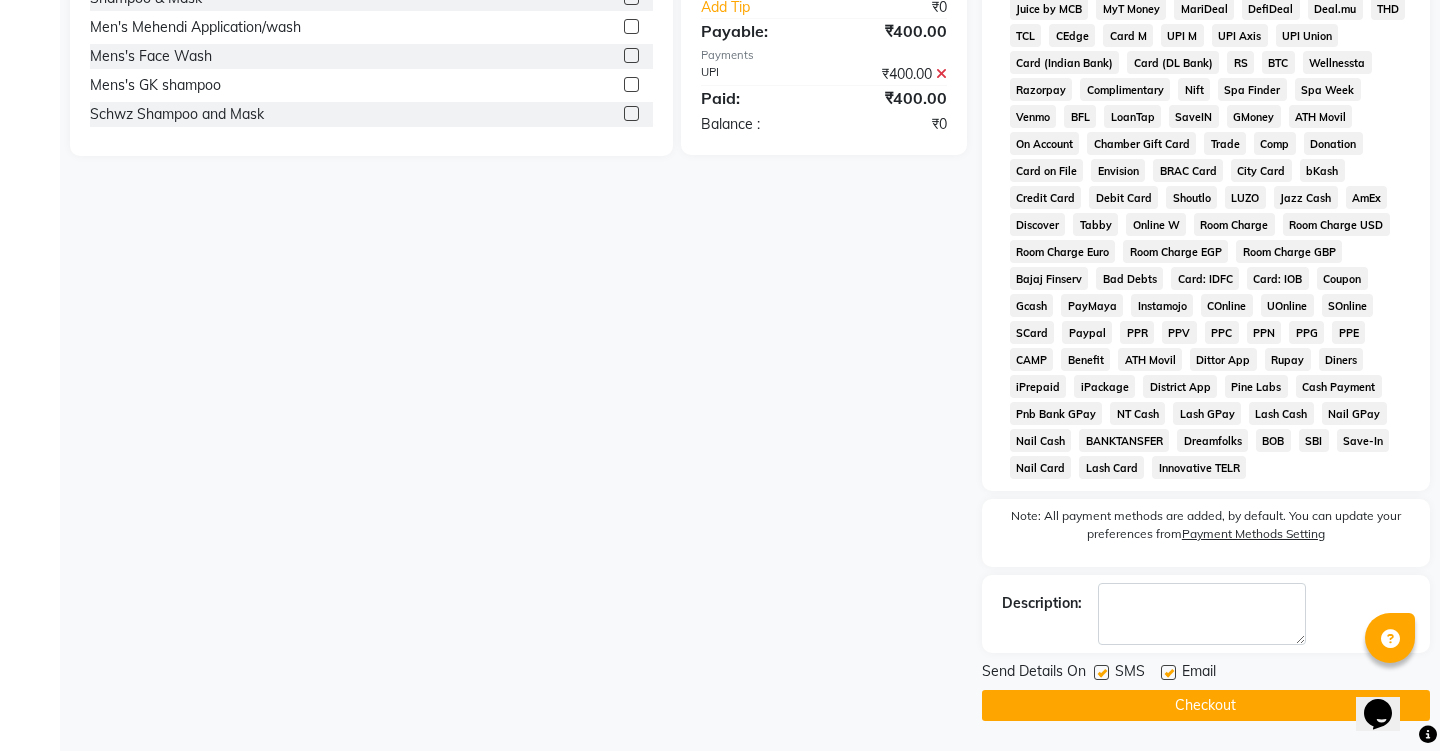 scroll, scrollTop: 735, scrollLeft: 0, axis: vertical 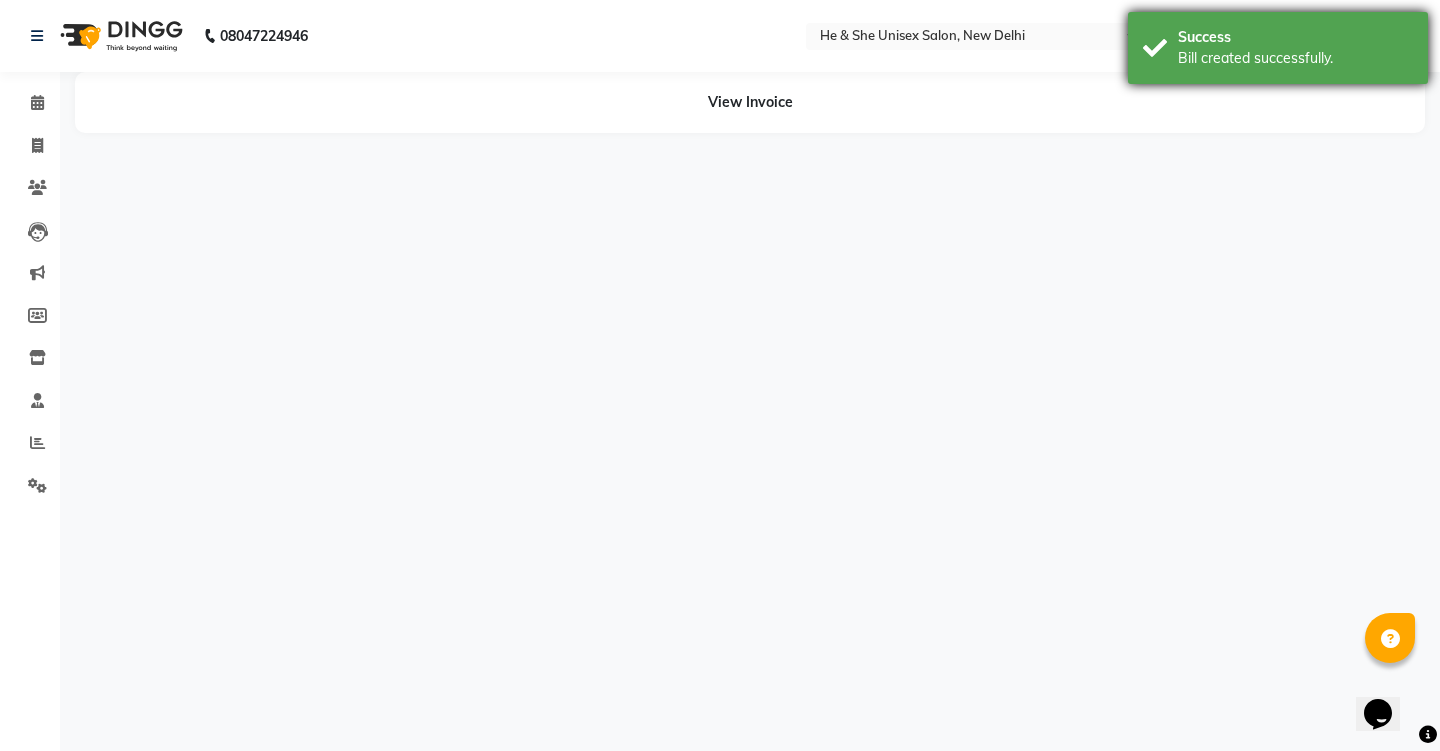 click on "Success" at bounding box center [1295, 37] 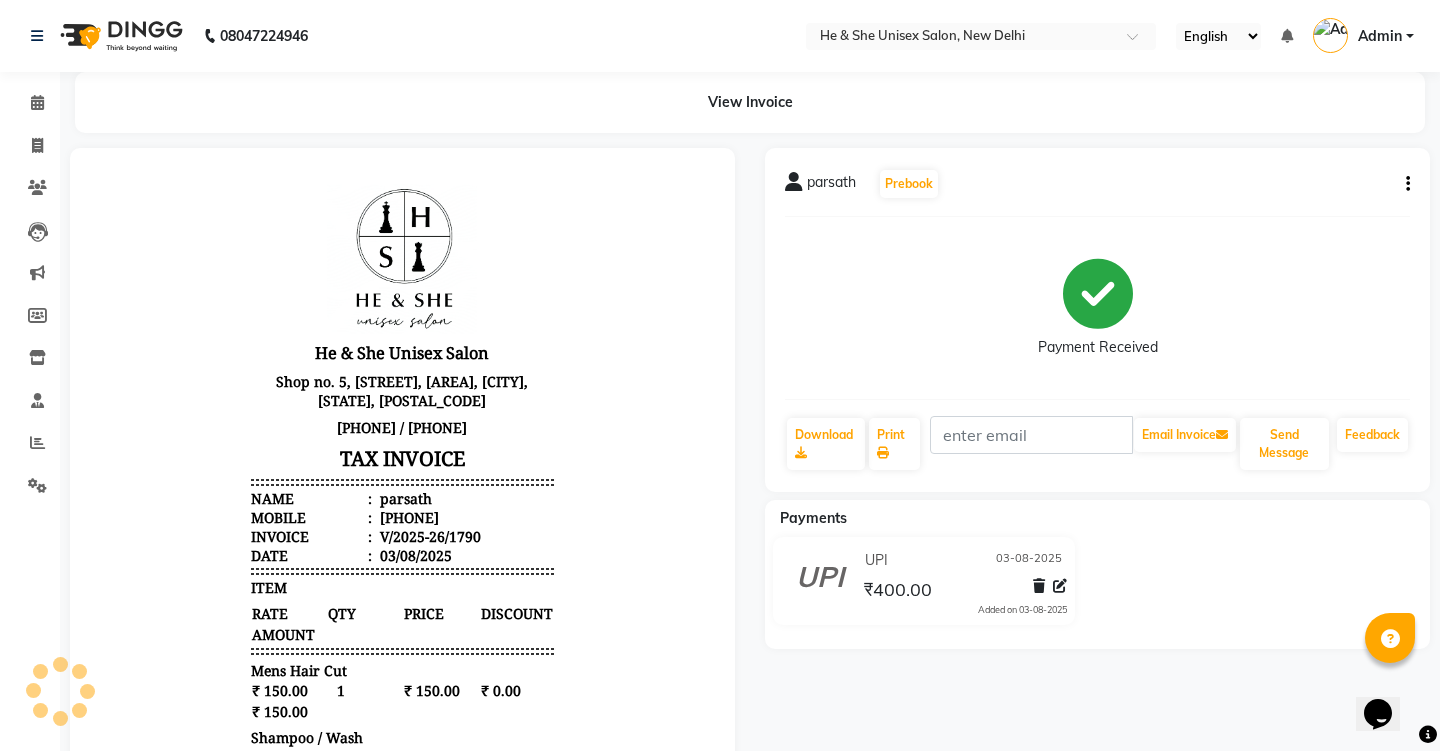 scroll, scrollTop: 0, scrollLeft: 0, axis: both 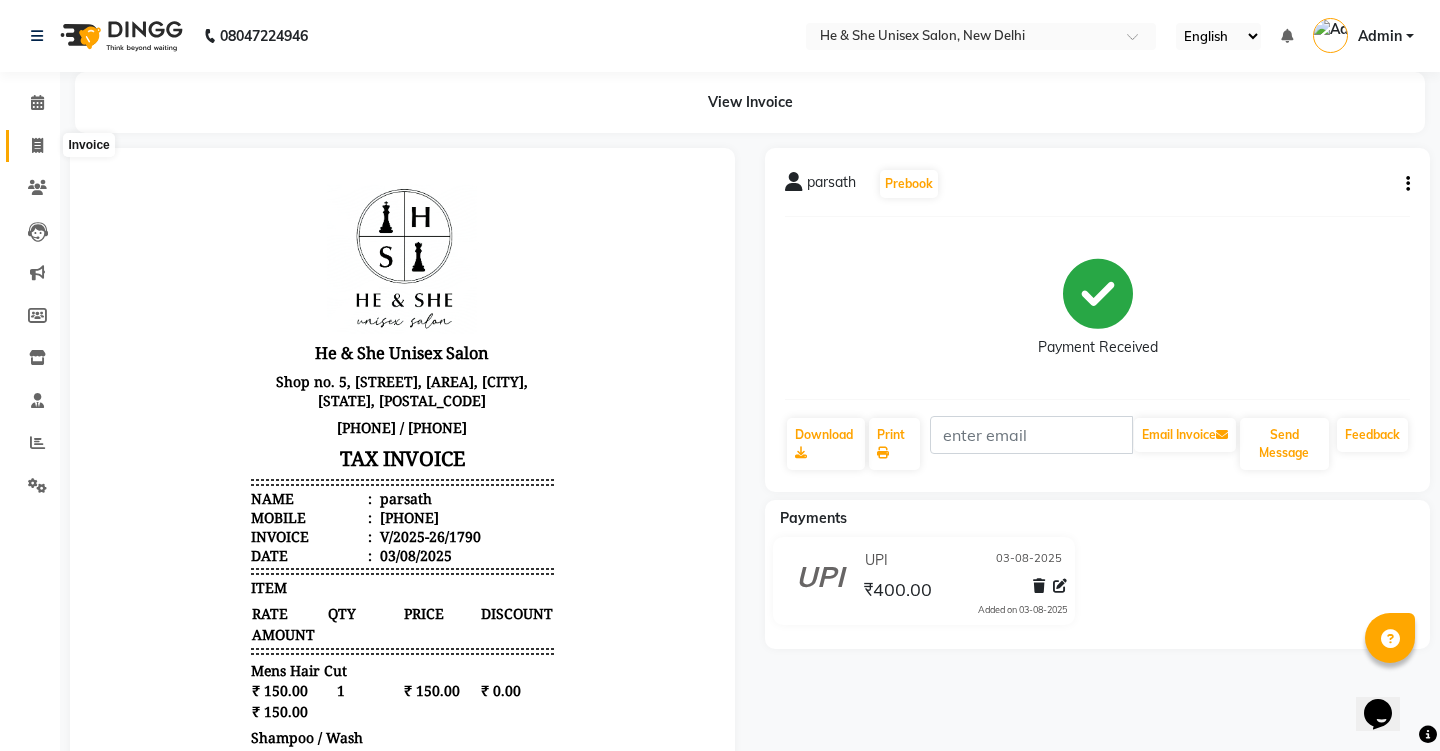 click 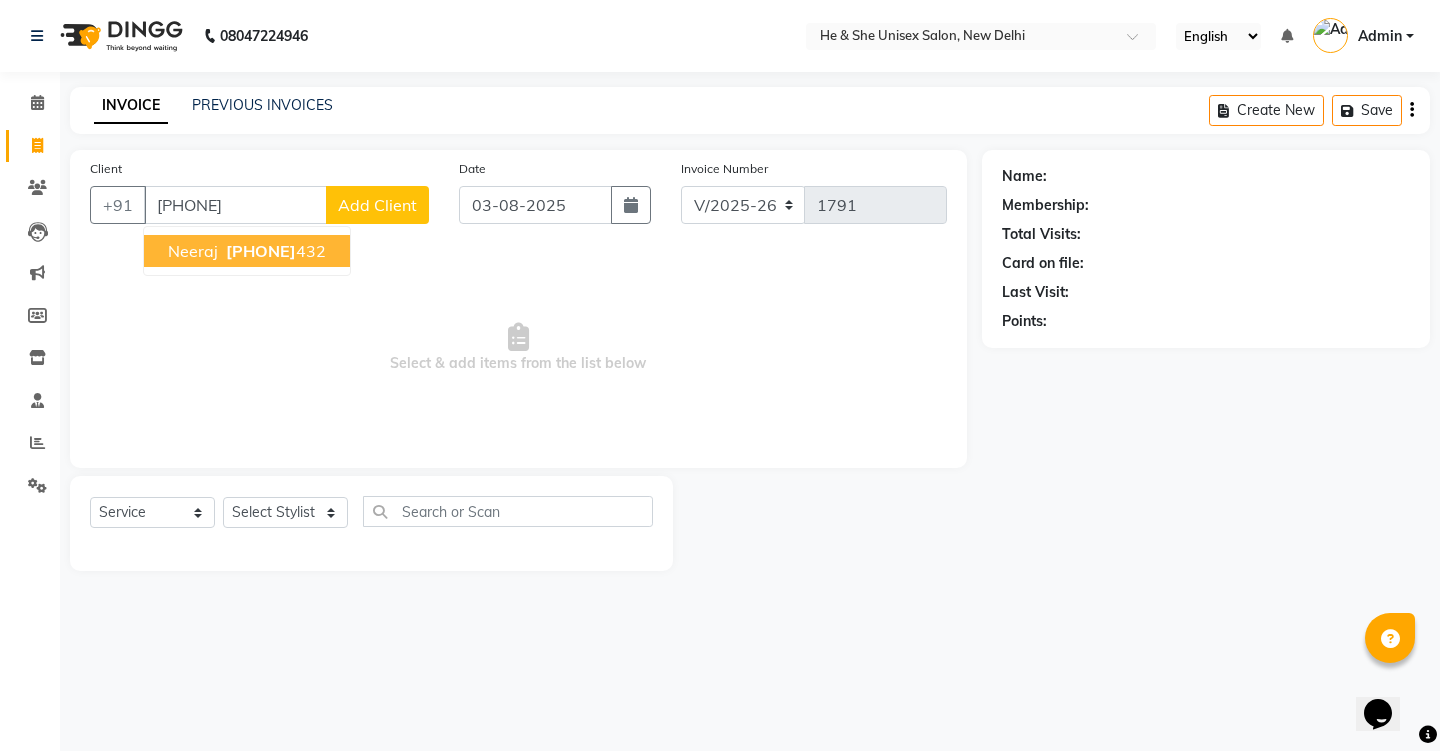 click on "neeraj" at bounding box center (193, 251) 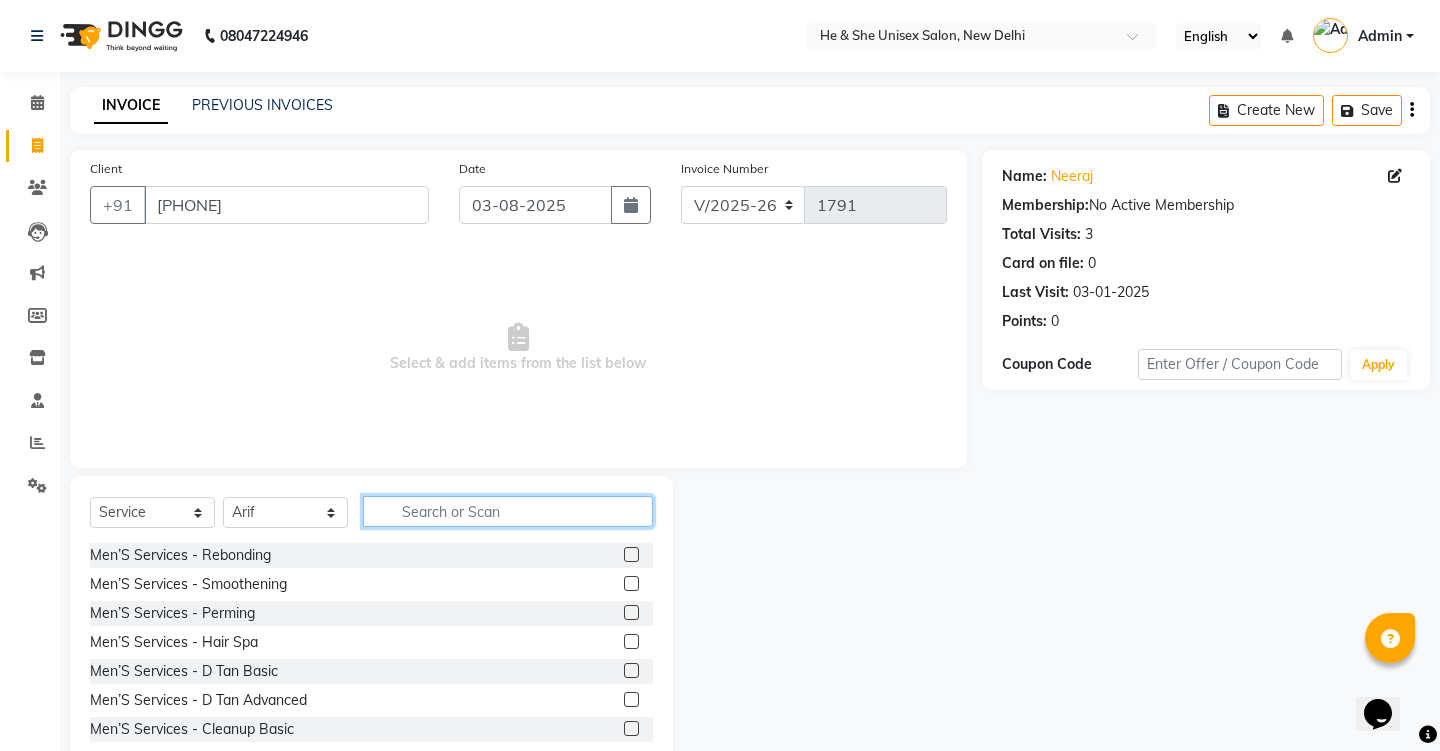 click 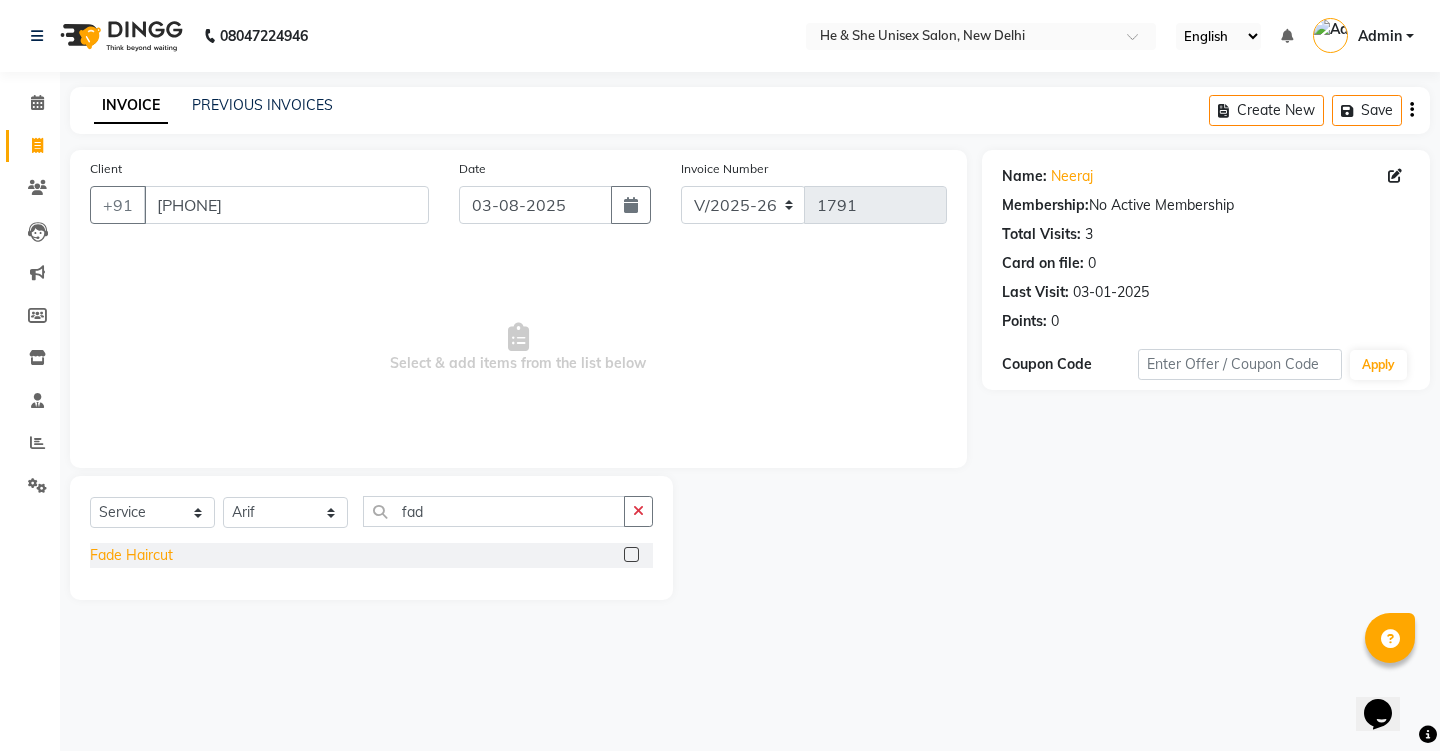 click on "Fade Haircut" 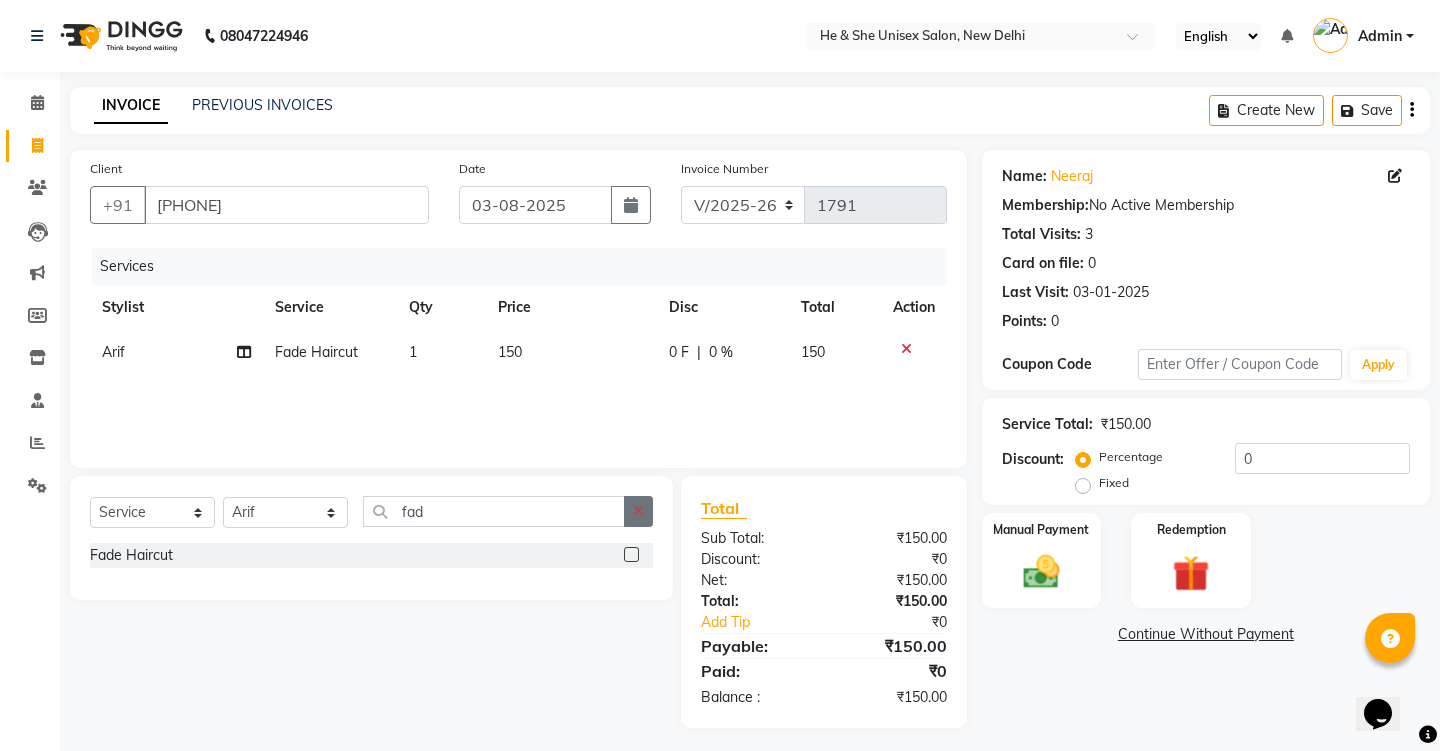 click 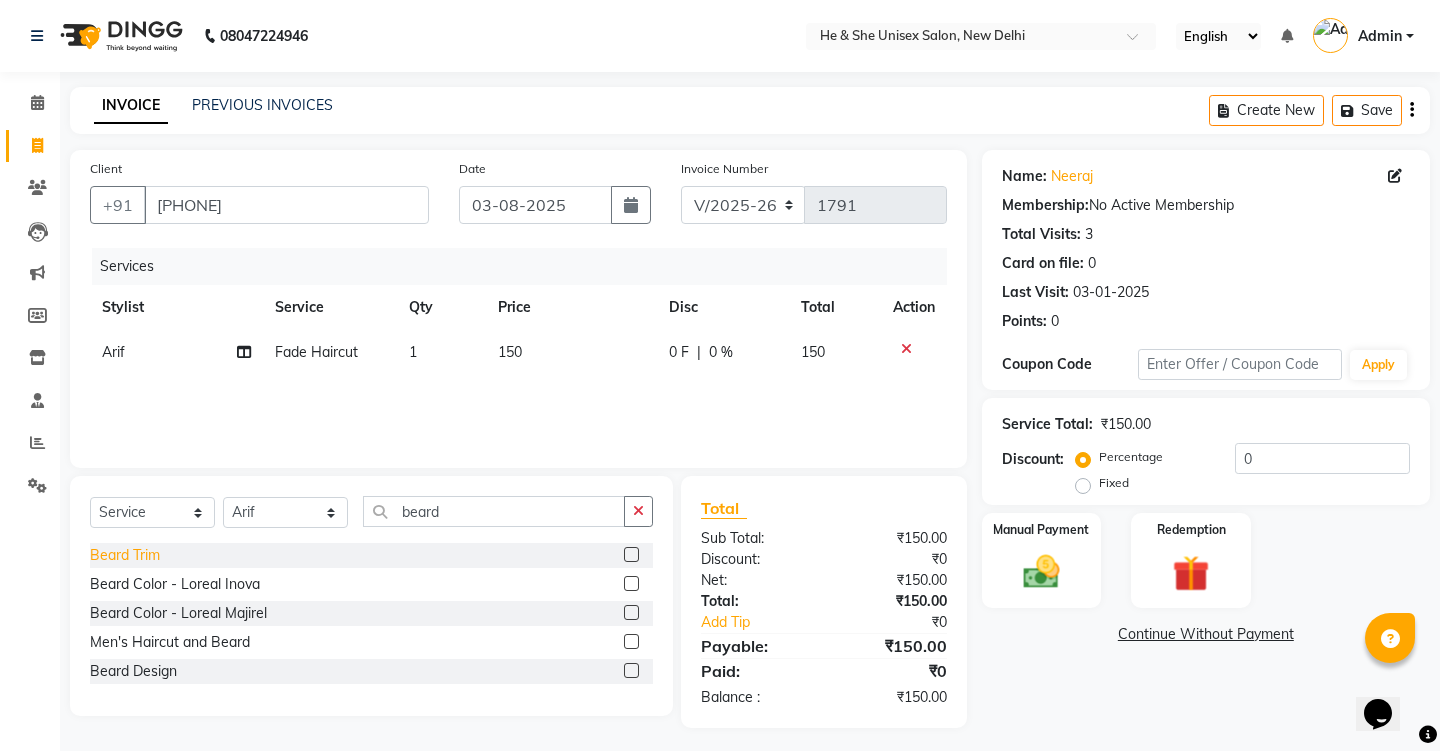 click on "Beard Trim" 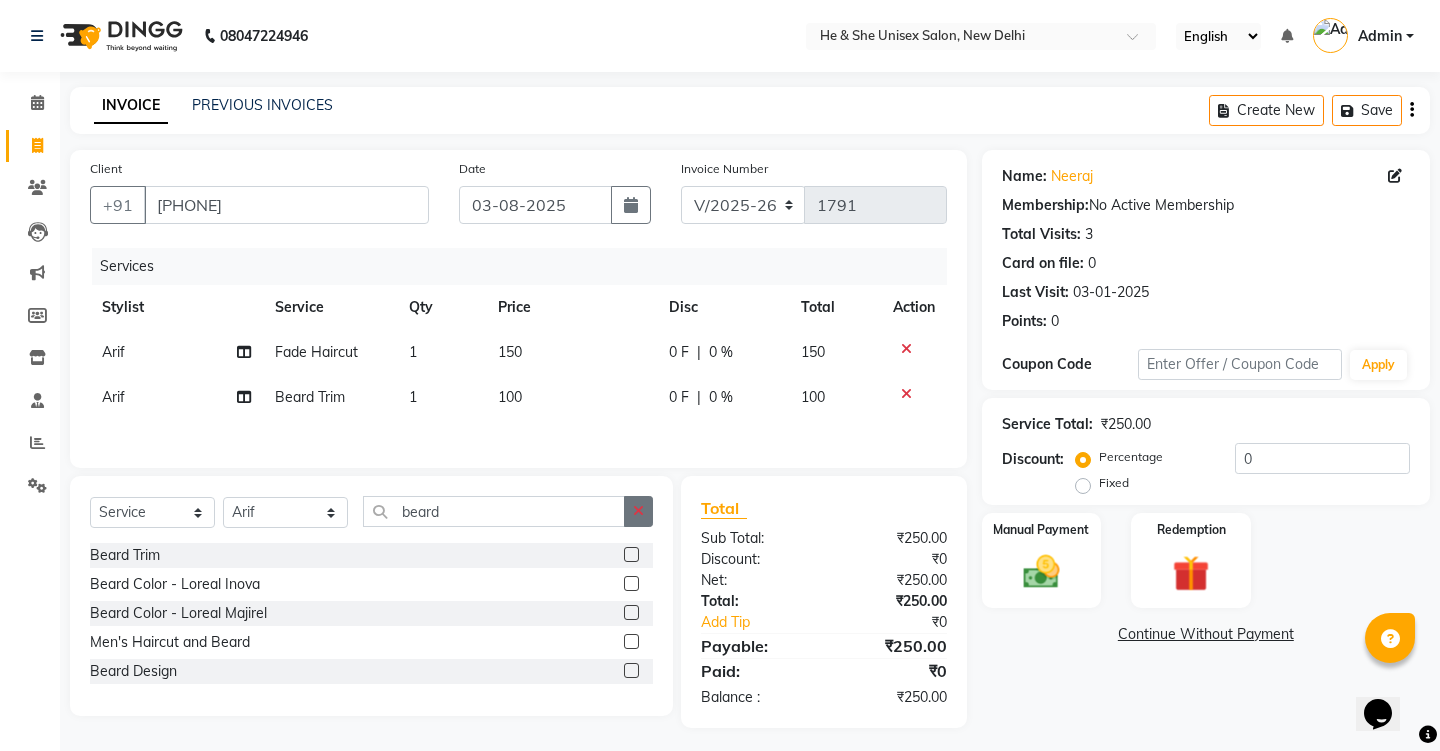 click 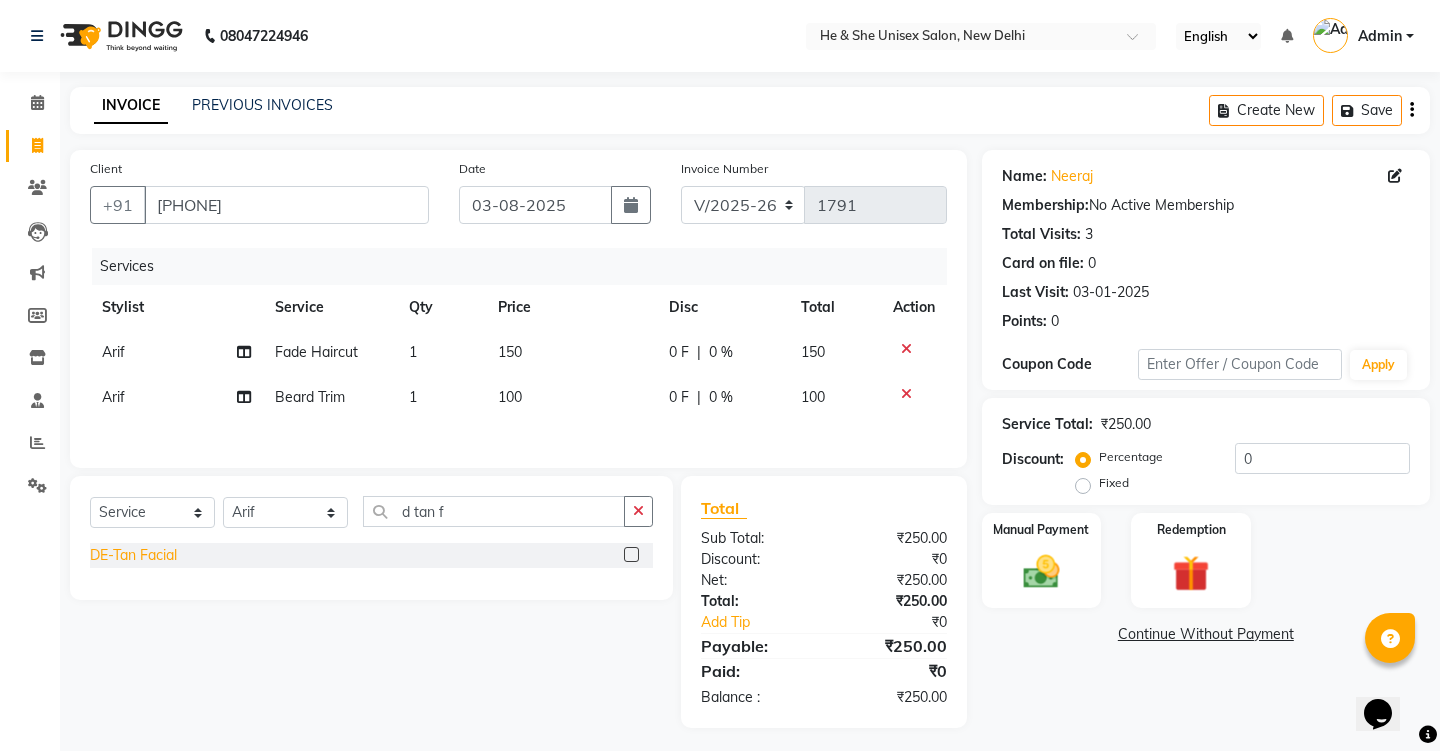 click on "DE-Tan Facial" 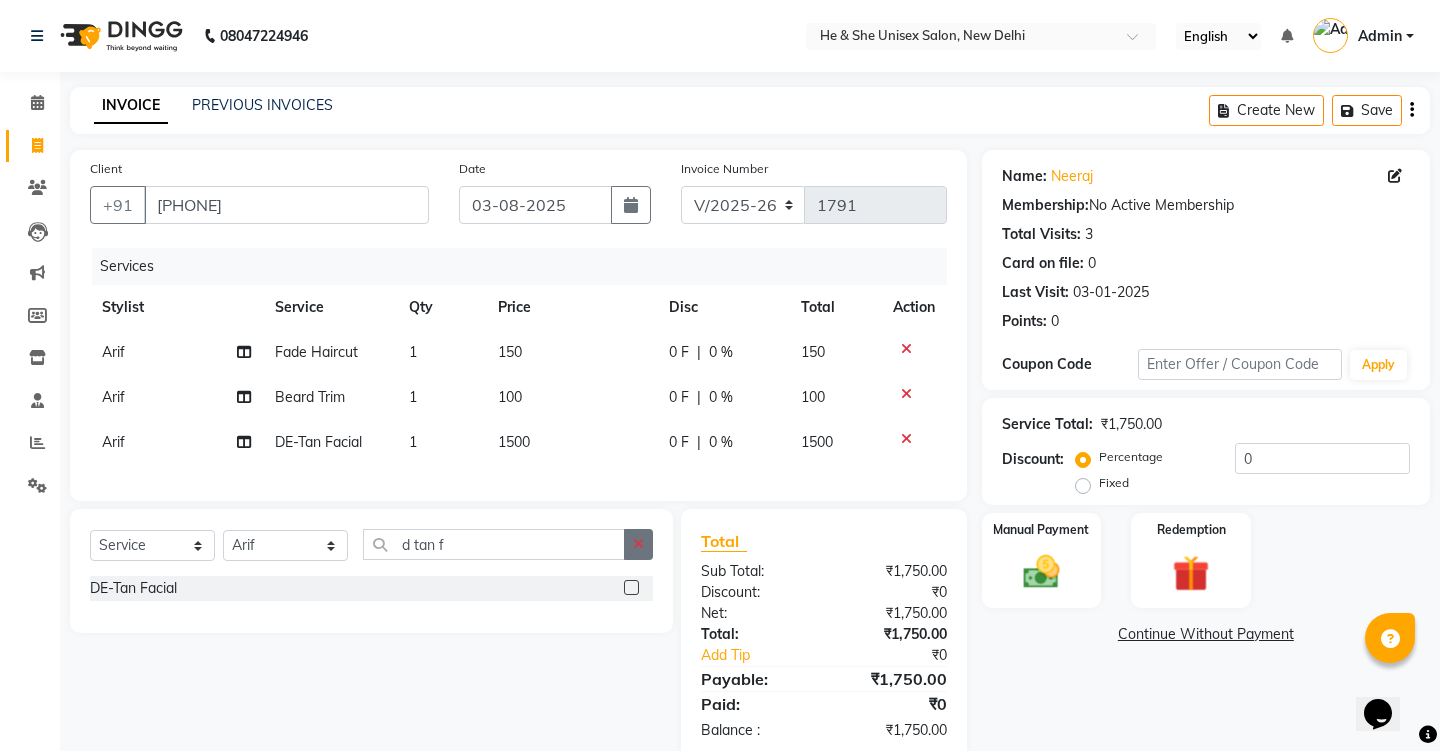 click 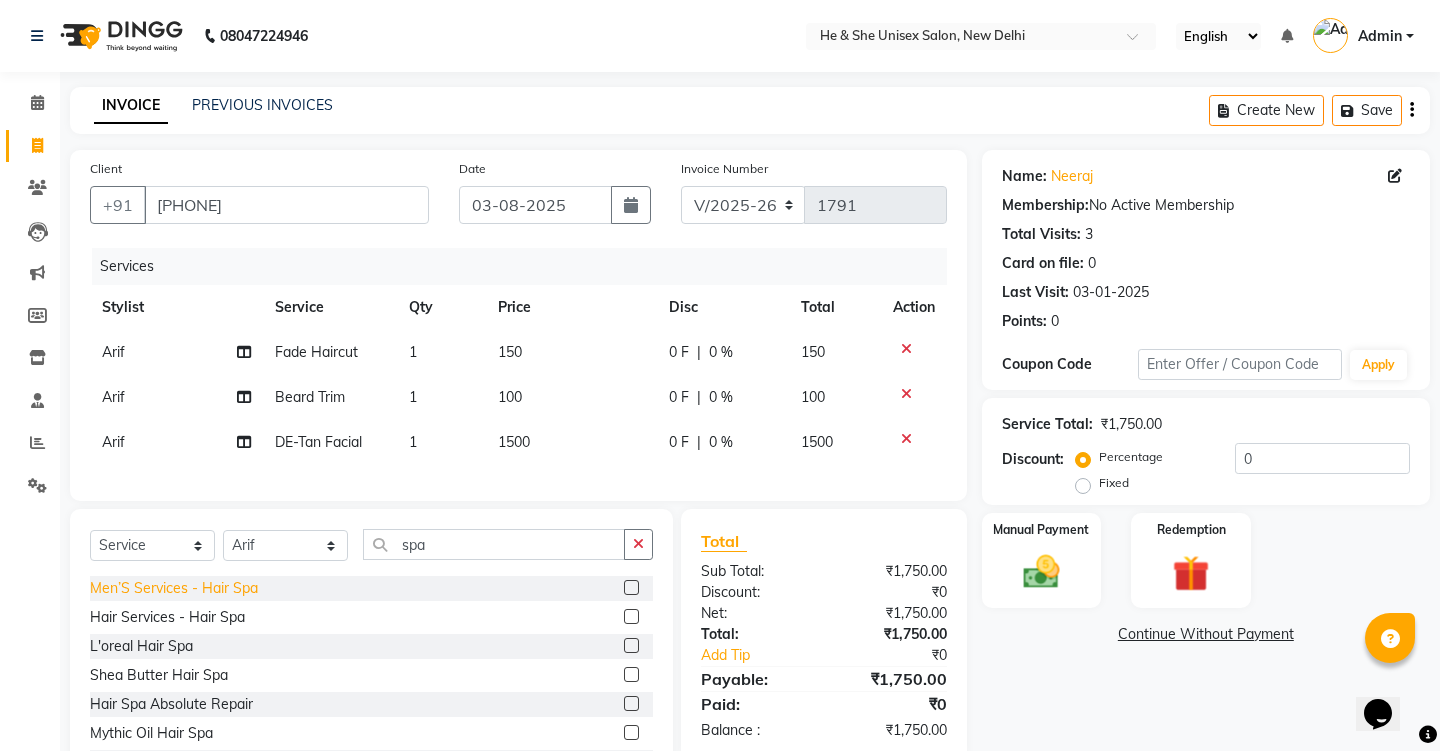 click on "Men’S Services - Hair Spa" 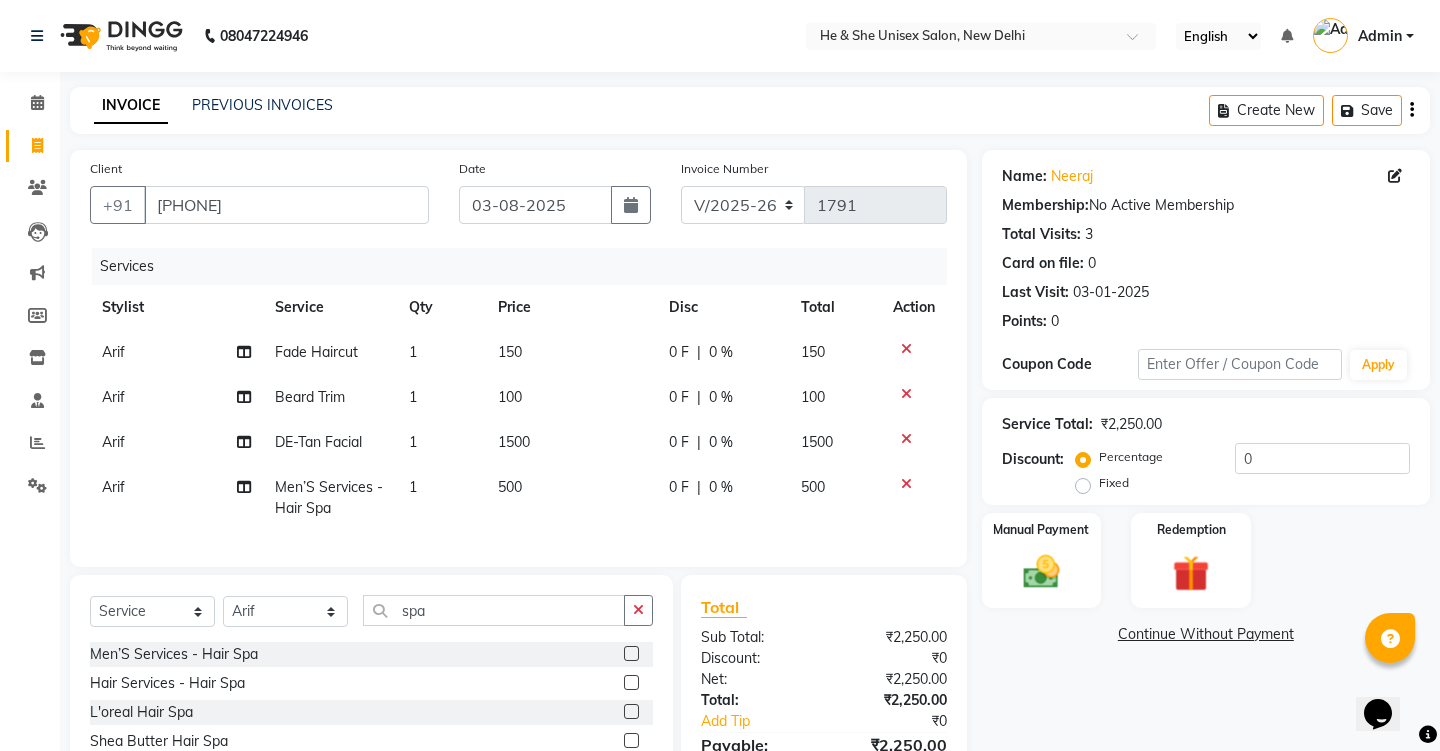 click 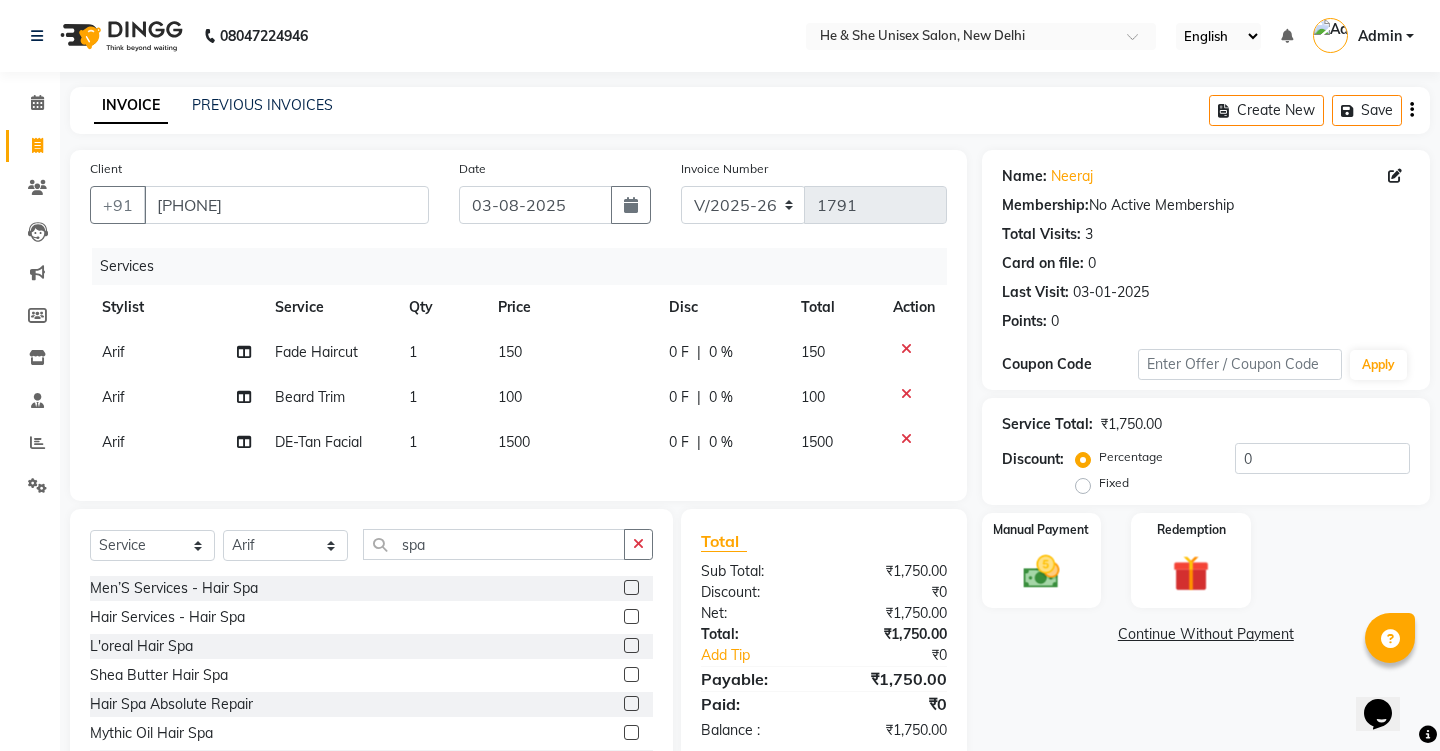 click on "1500" 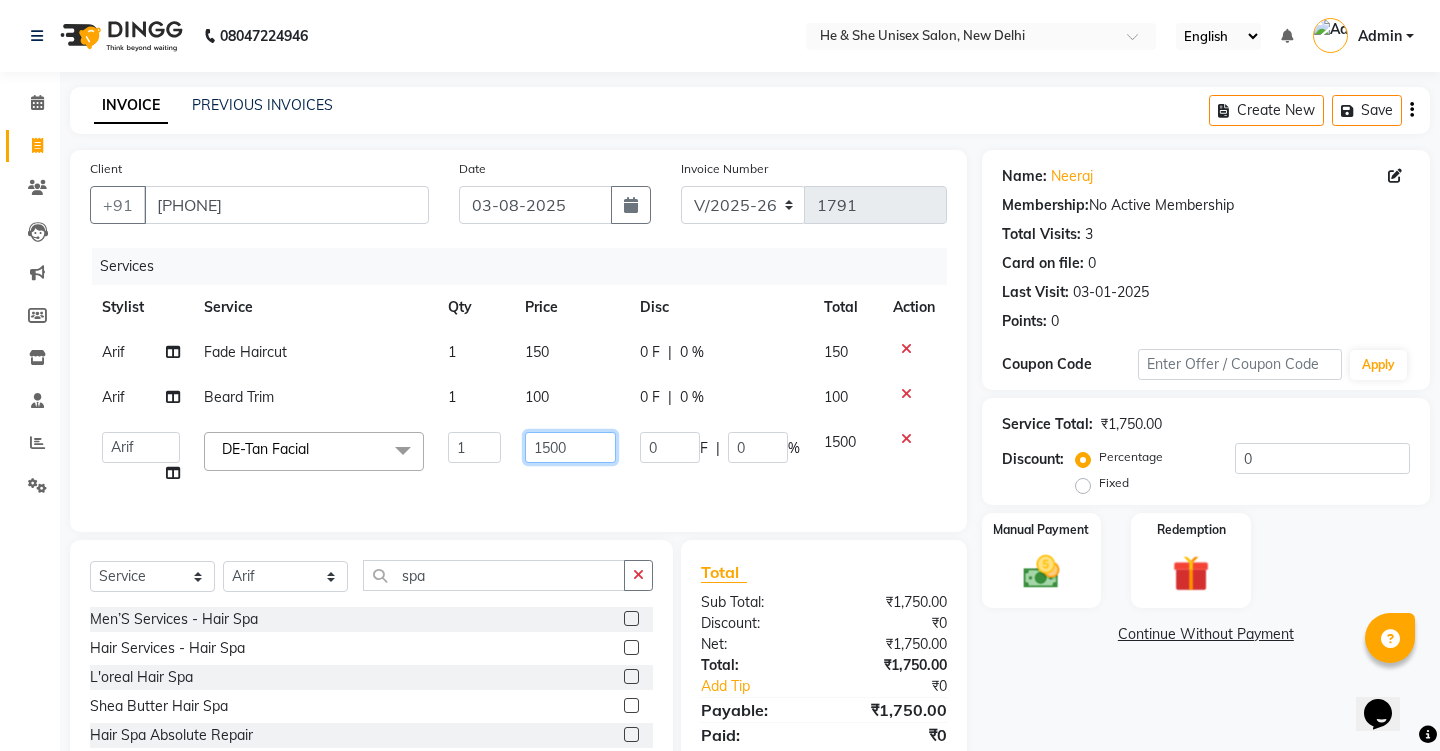 click on "1500" 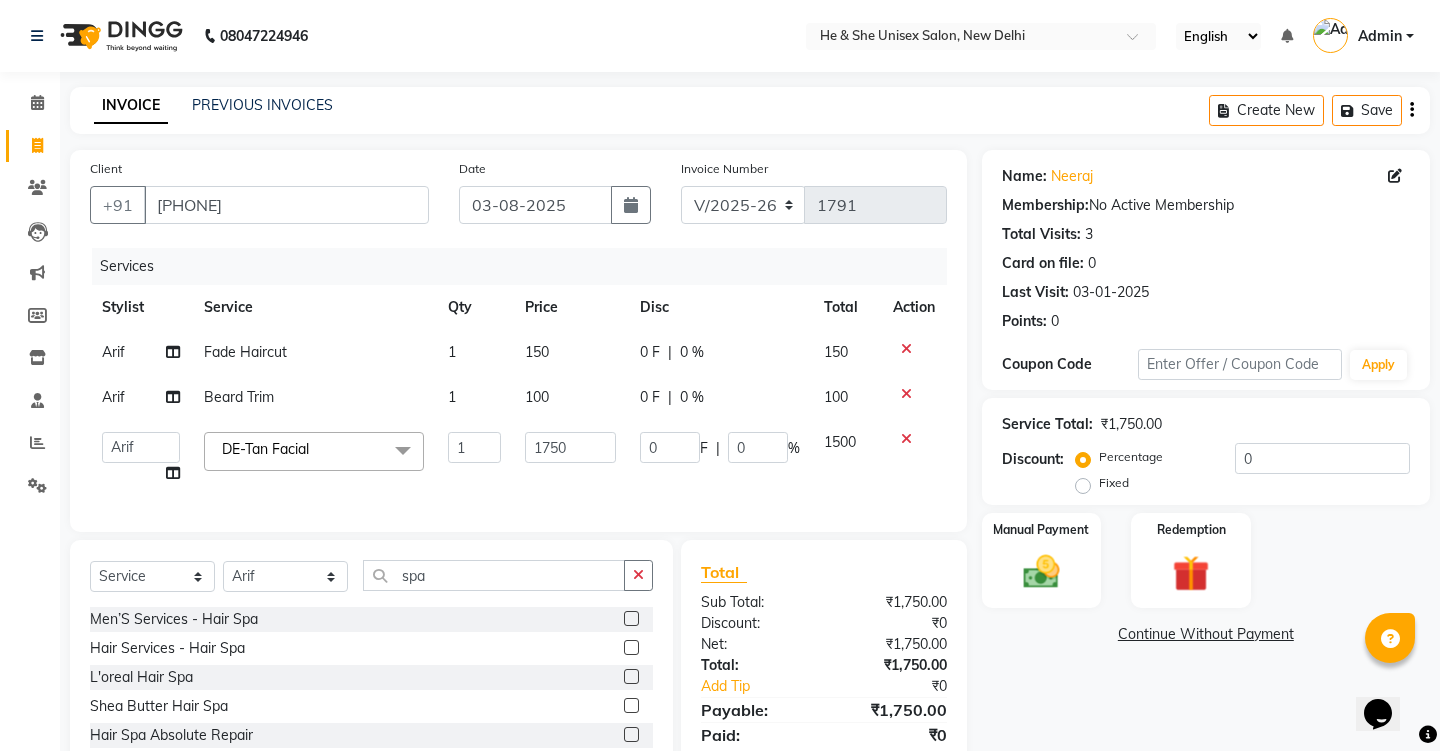 click on "Services Stylist Service Qty Price Disc Total Action Arif Fade Haircut 1 150 0 F | 0 % 150 Arif Beard Trim 1 100 0 F | 0 % 100 Abdulla Arif Arshad Asim Hussain Iqra Samad Sheetal Shruti Sonia Uwes DE-Tan Facial  x Men’S Services - Rebonding Men’S Services - Smoothening Men’S Services - Perming Men’S Services - Hair Spa Men’S Services - D Tan Basic Men’S Services - D Tan Advanced Men’S Services - Cleanup Basic Men'S Services - Cleanup Advanced Fruit Facial Facial Advance Shave Clean Beard Trim Mens Hair Cut Advance Hair Child Hair Cut Streax Hair Colour Hair Highlights Oil Massage Loreal Color Inova Hair Color Shampoo / Wash Shampoo & Mask Men's D Tan - Raga Men'S D Tan - O3 Beard Color - Loreal Inova Beard Color - Loreal Majirel Men's Hair Styling Men's Body Trimming Ladies D-Tan Raga Ladies D-Tan o3 plus Men's Scrub Massage Men's Mehendi Application/wash Men's Rica Body wax Mens's Rica under Arms Men's Rica Front & Back wax Mens's Face Wash Mens Package Trimmer Only 1 0" 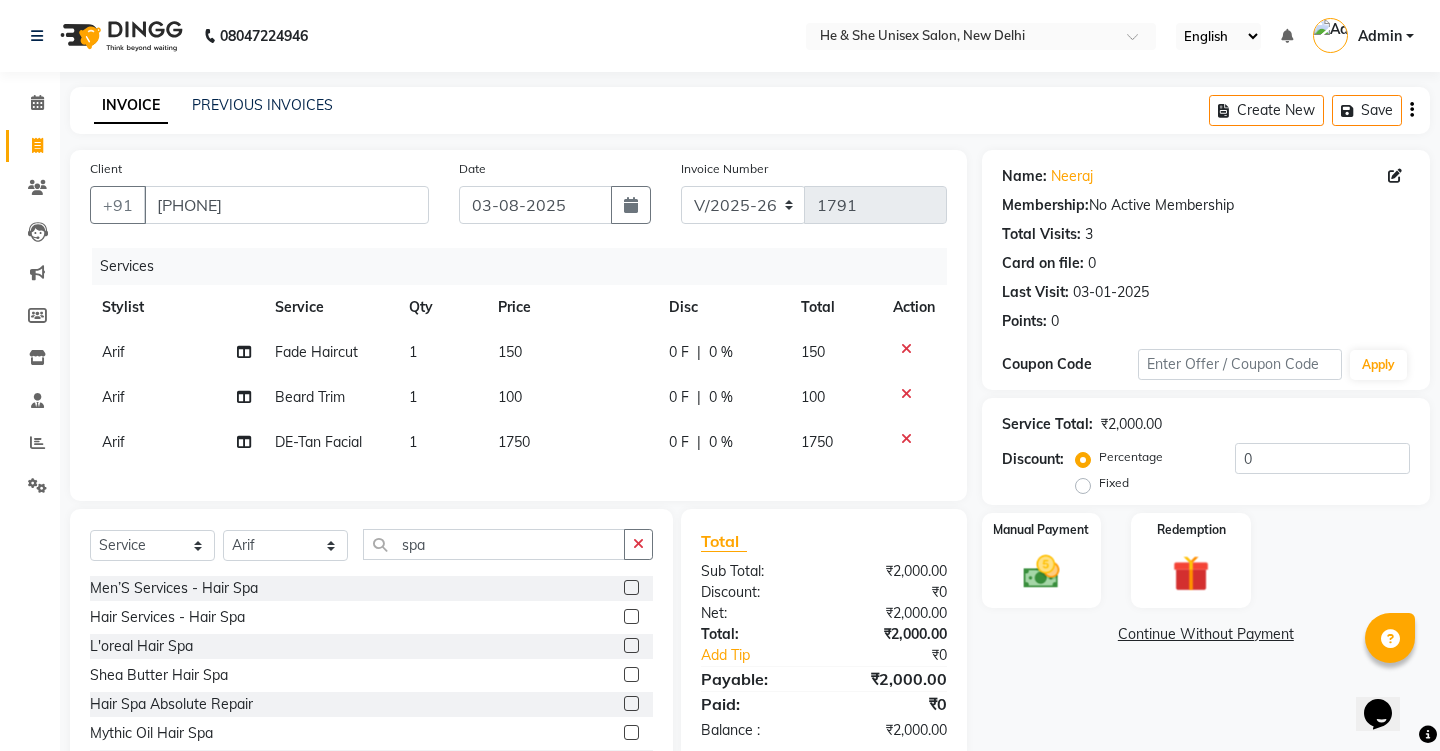 click on "1750" 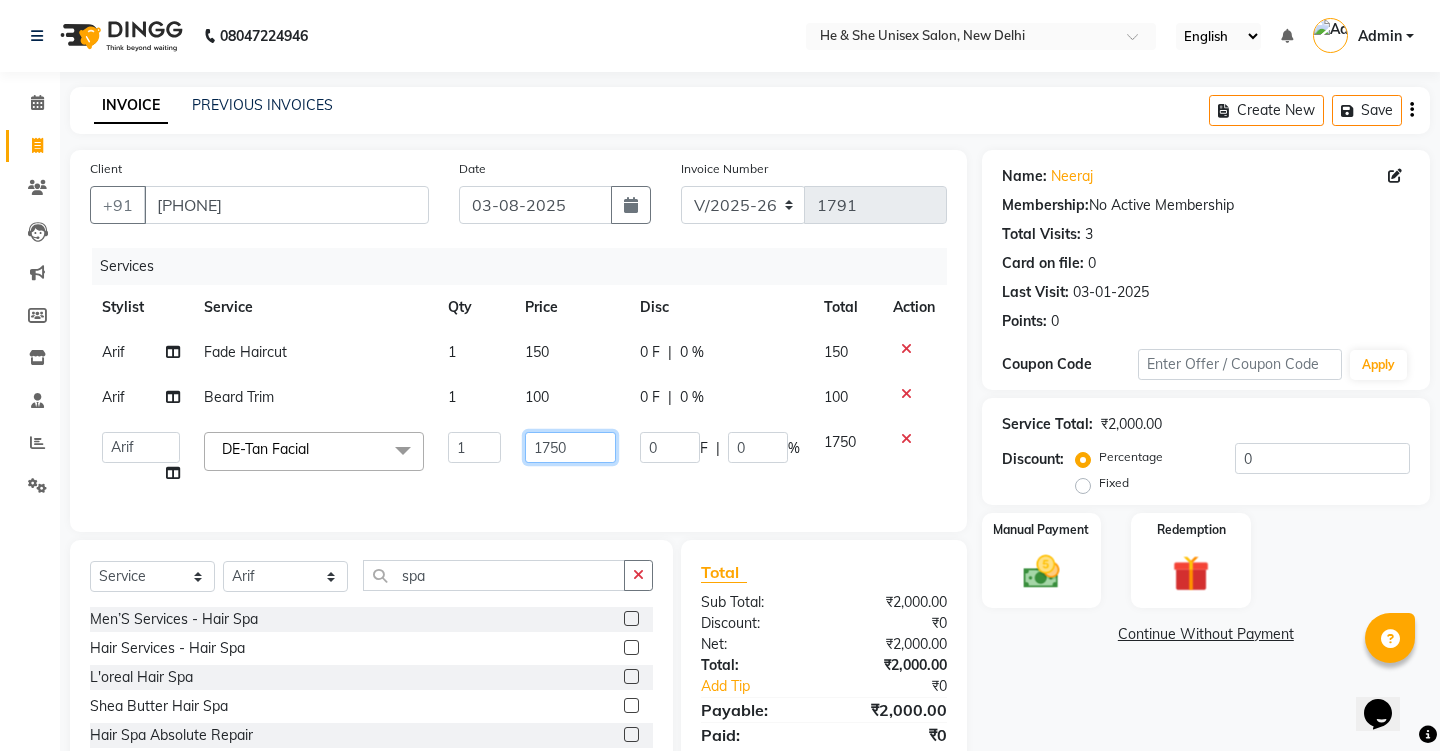 click on "1750" 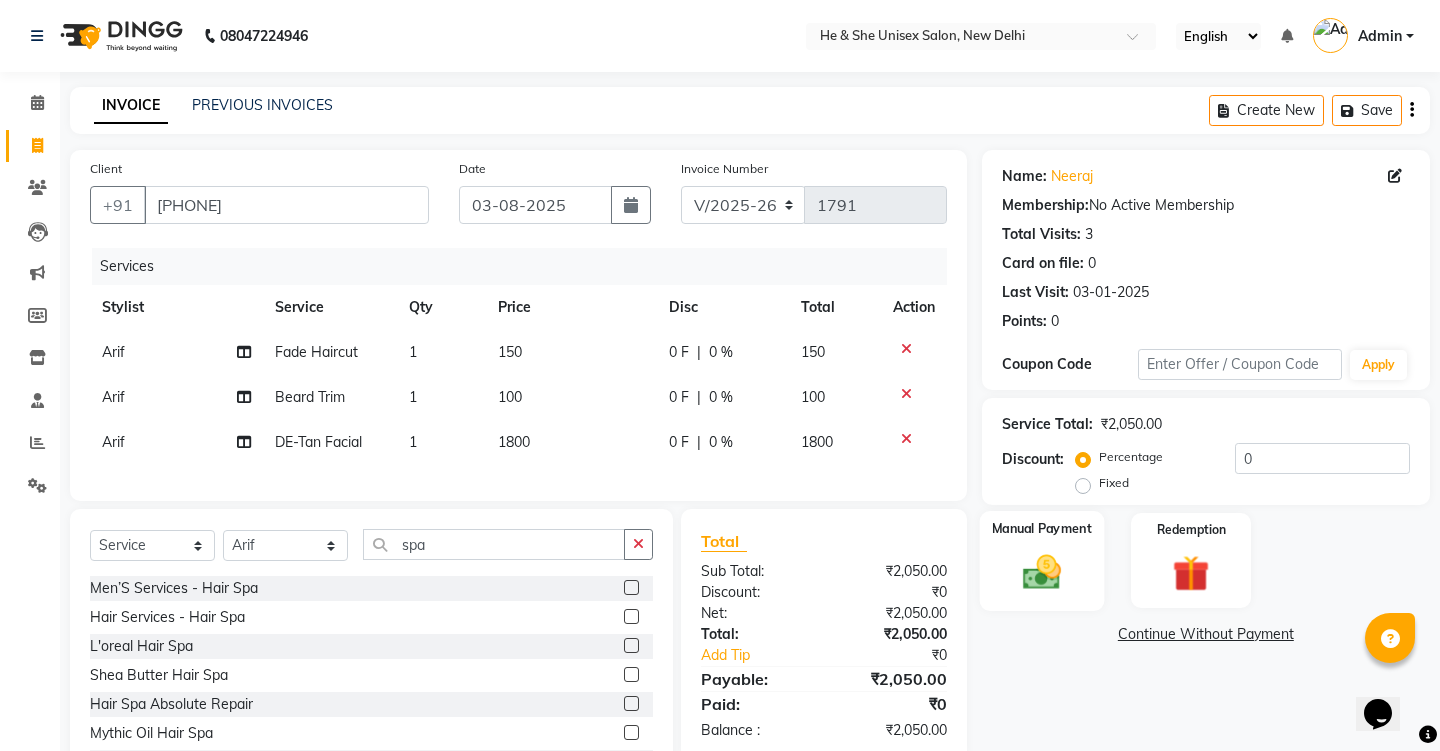 click on "Manual Payment" 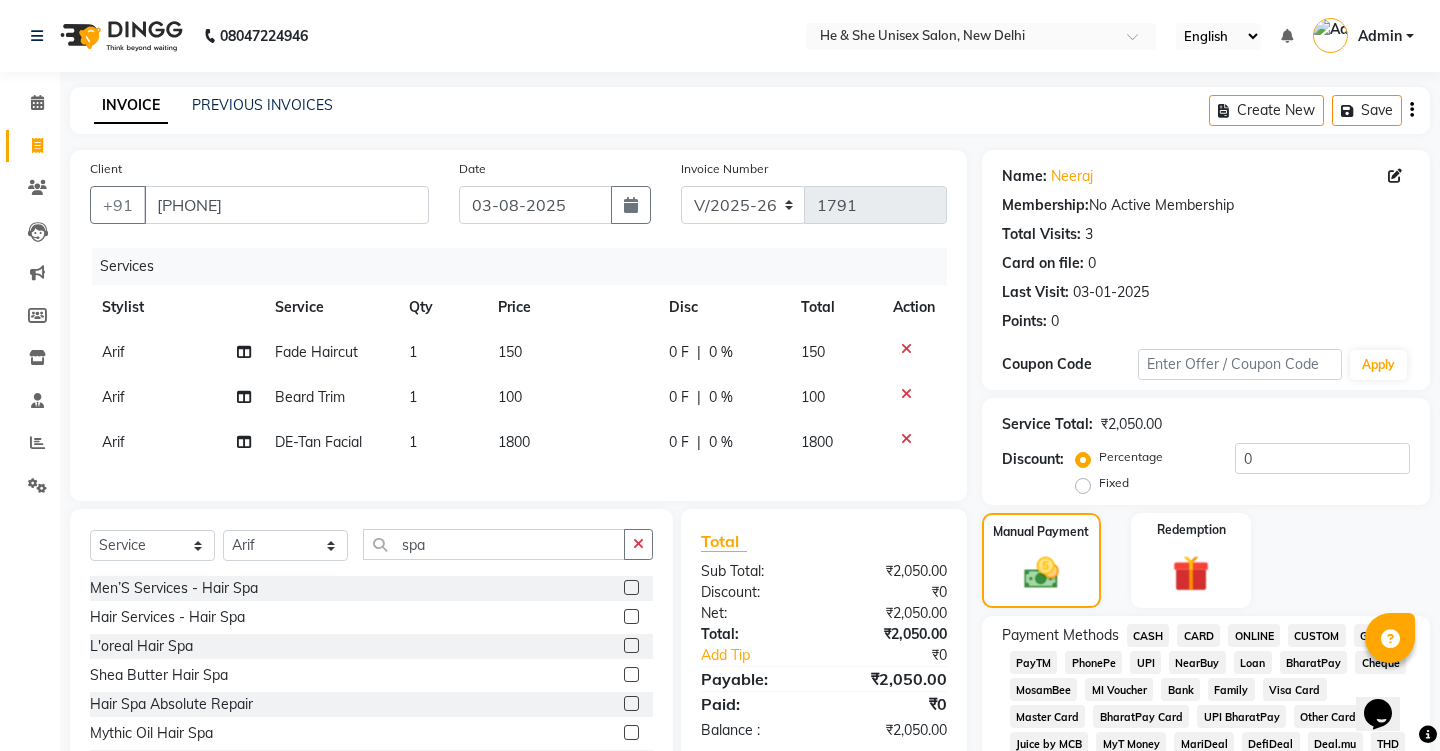 click on "UPI" 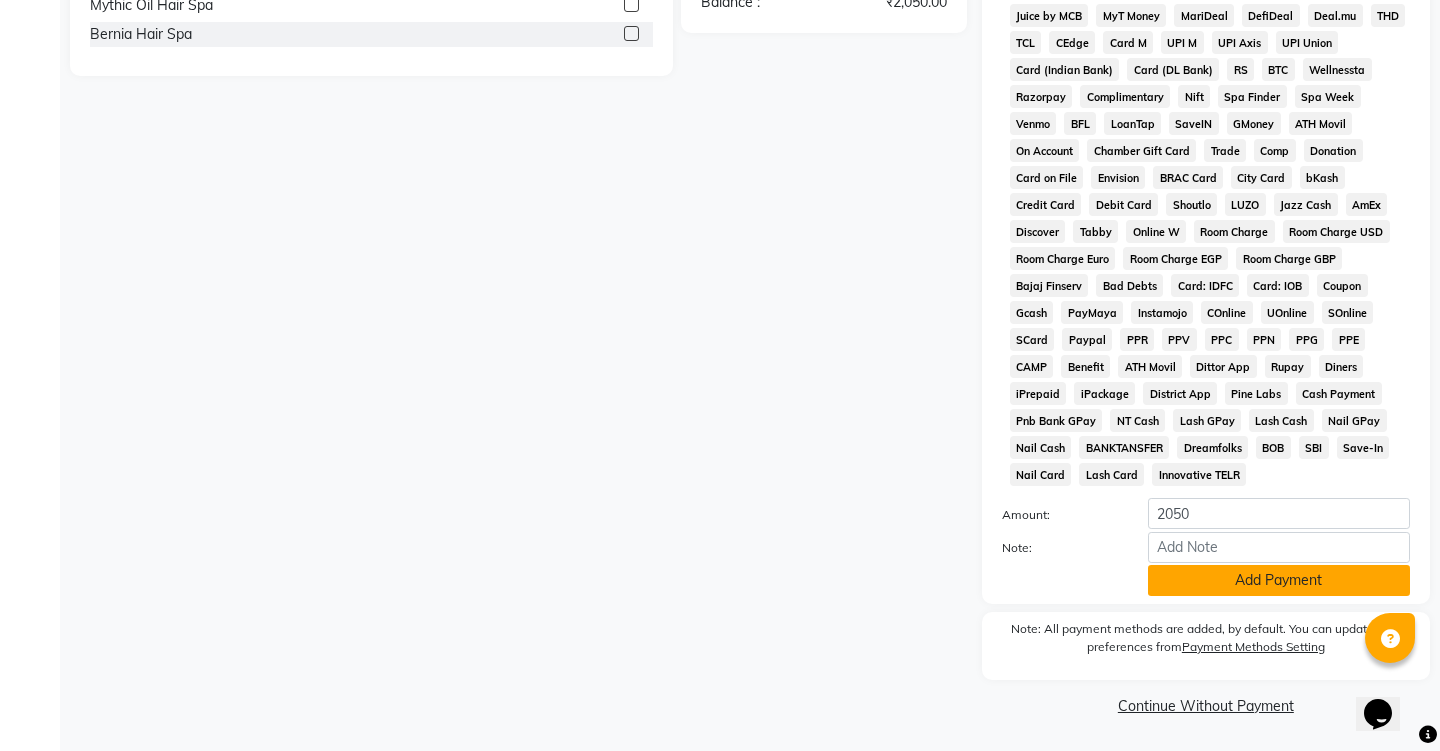 click on "Add Payment" 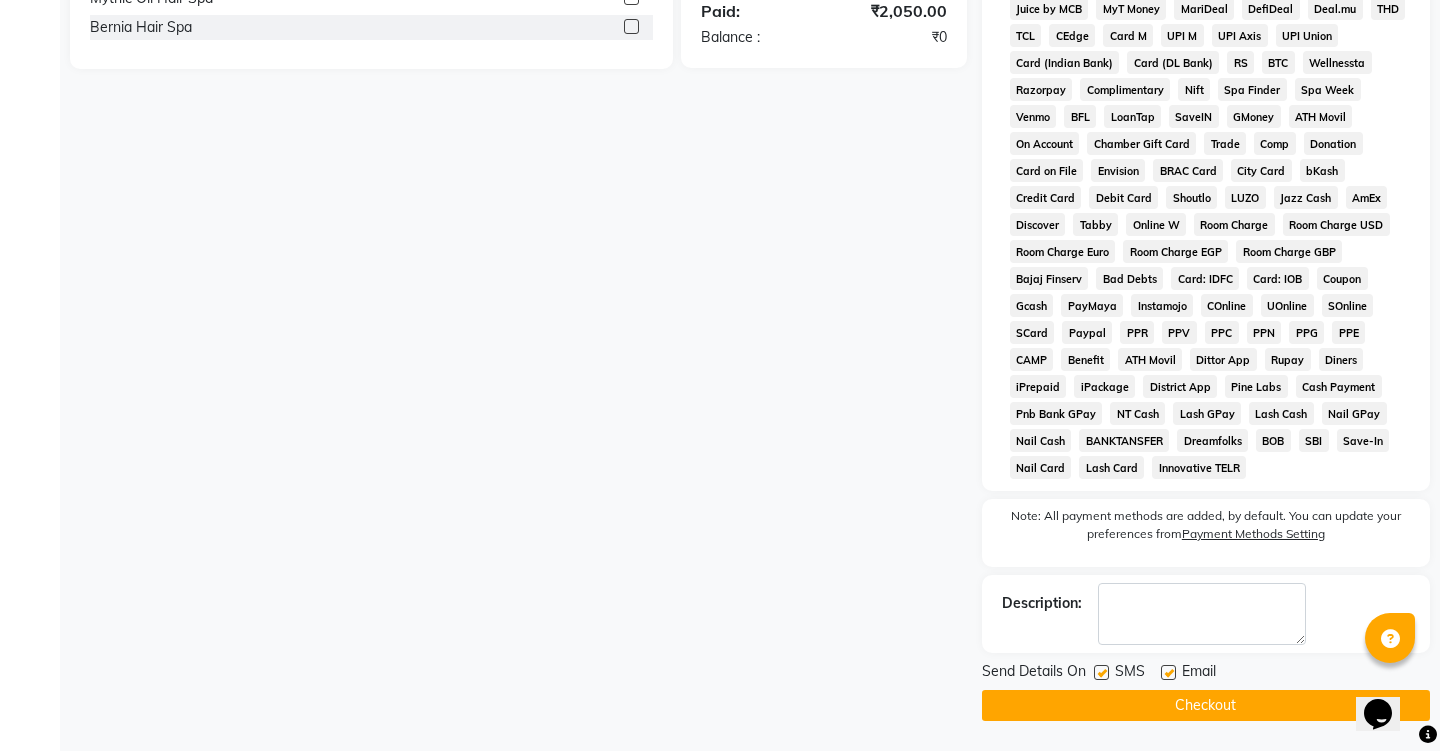 scroll, scrollTop: 735, scrollLeft: 0, axis: vertical 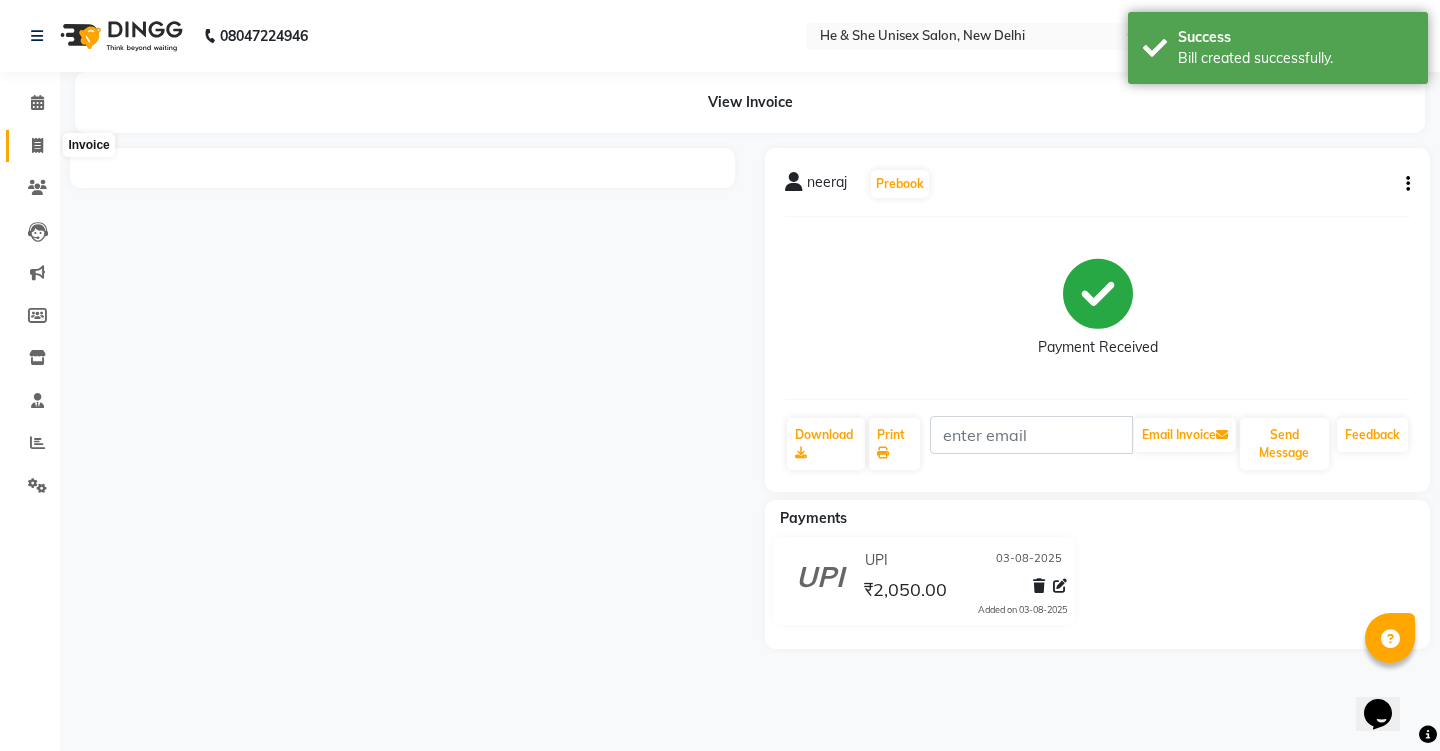 click 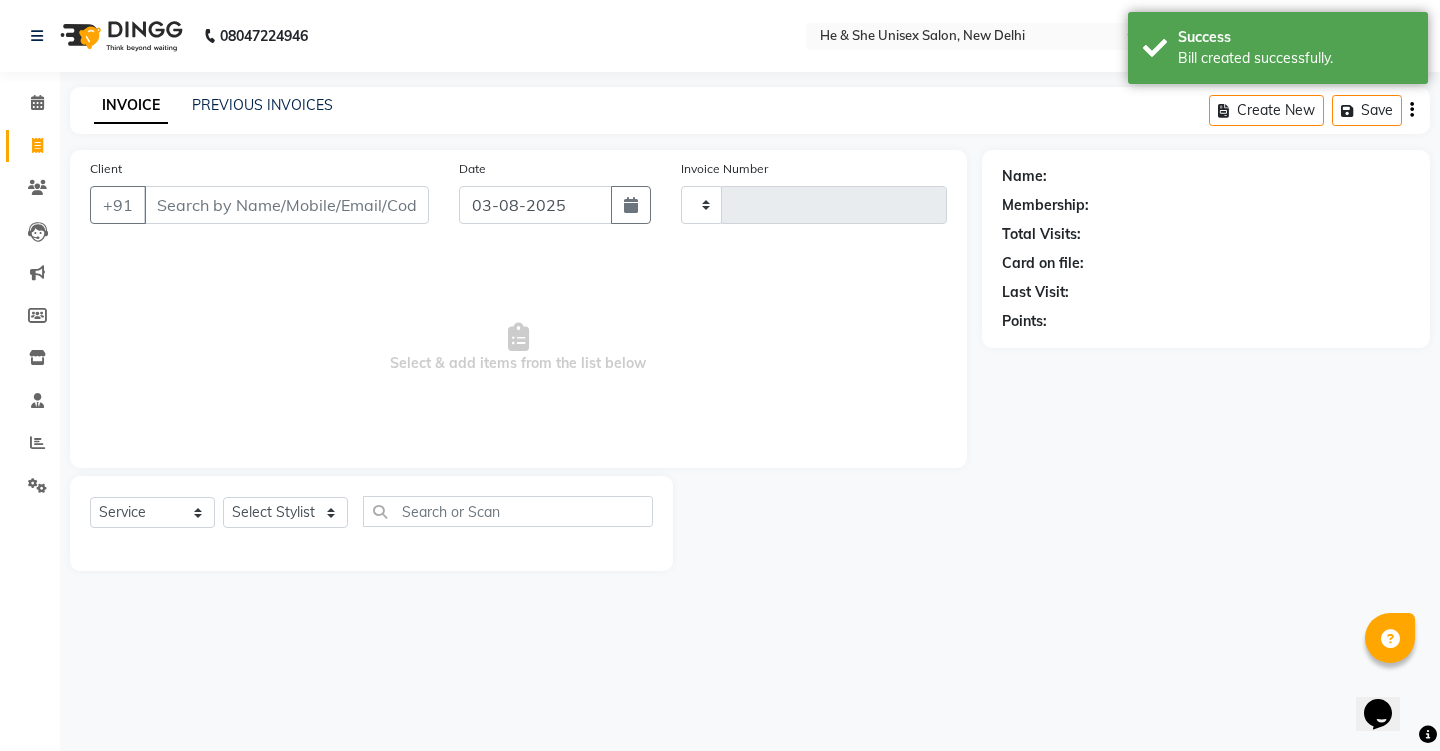 click on "Client" at bounding box center (286, 205) 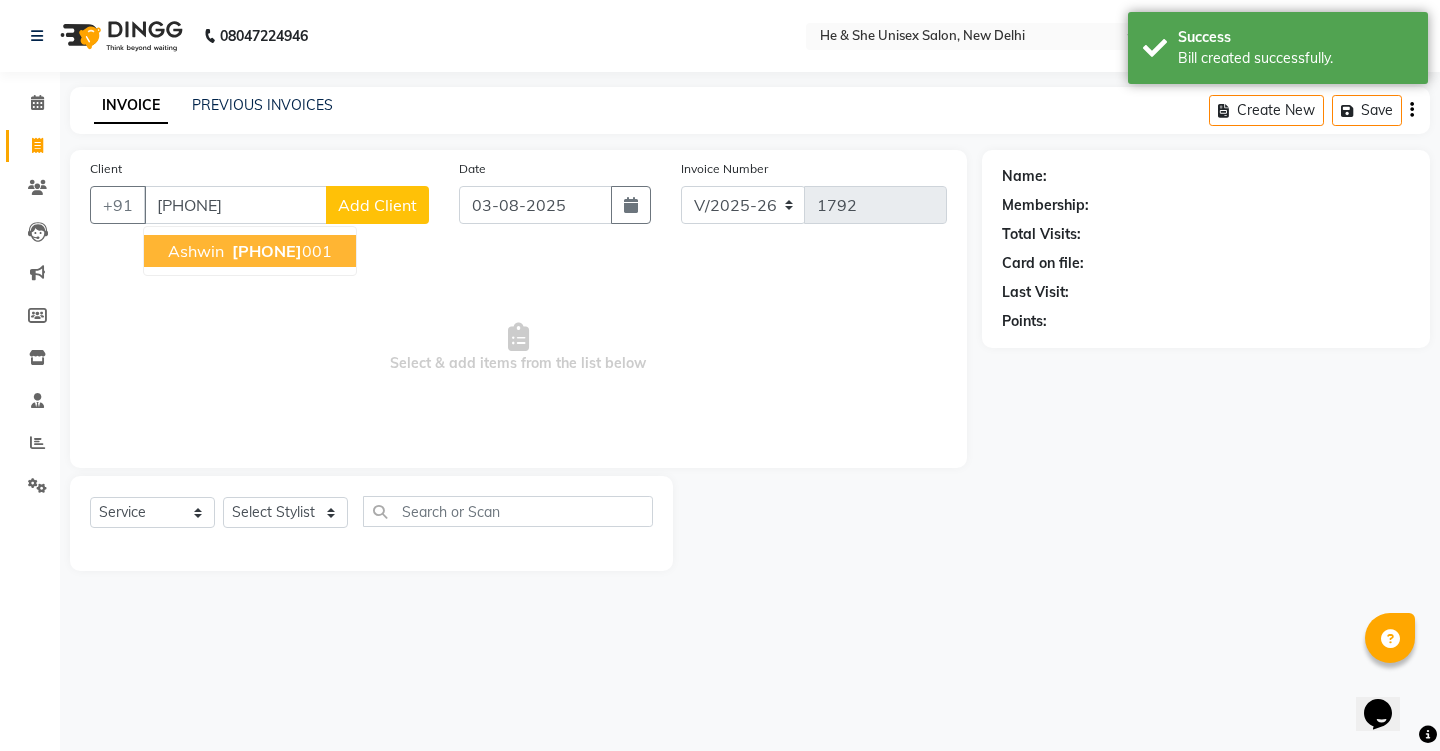 click on "[PHONE]" at bounding box center (267, 251) 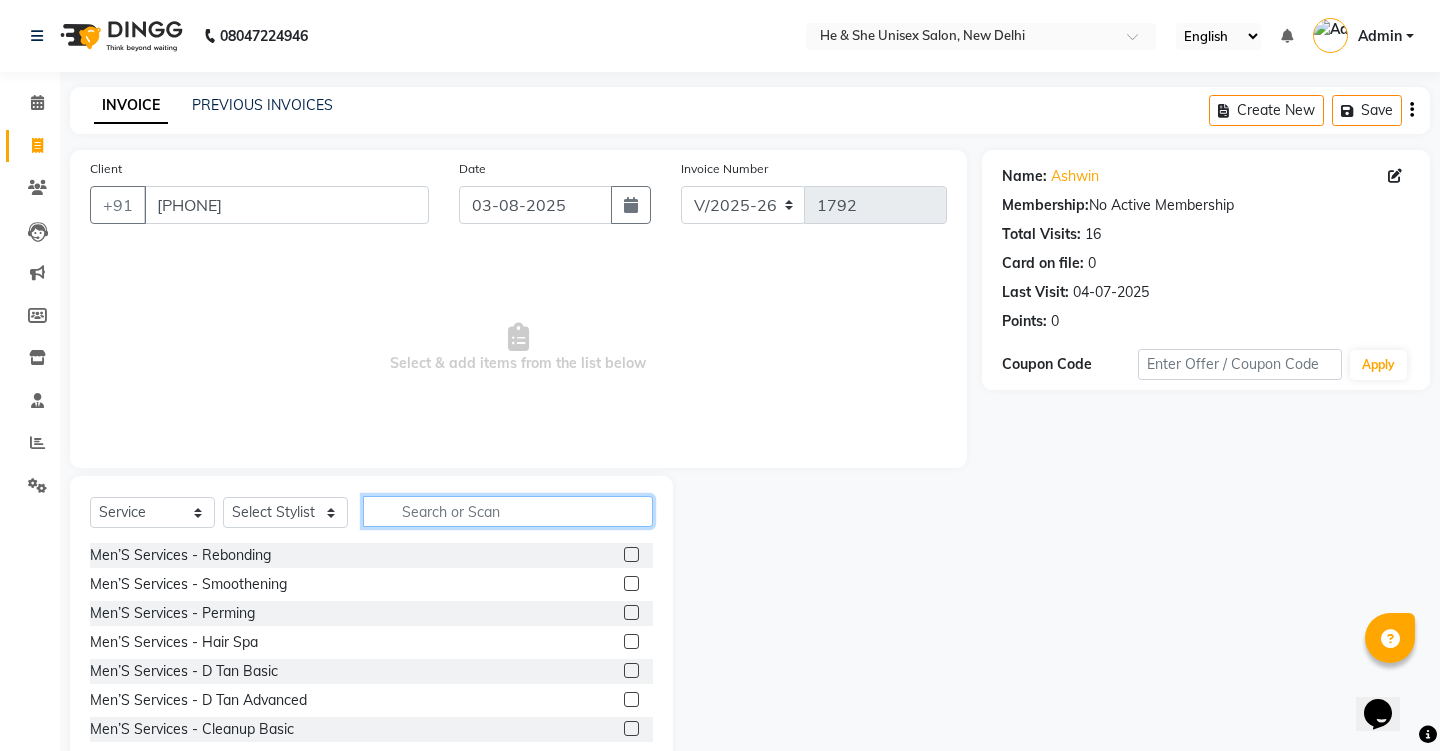 click 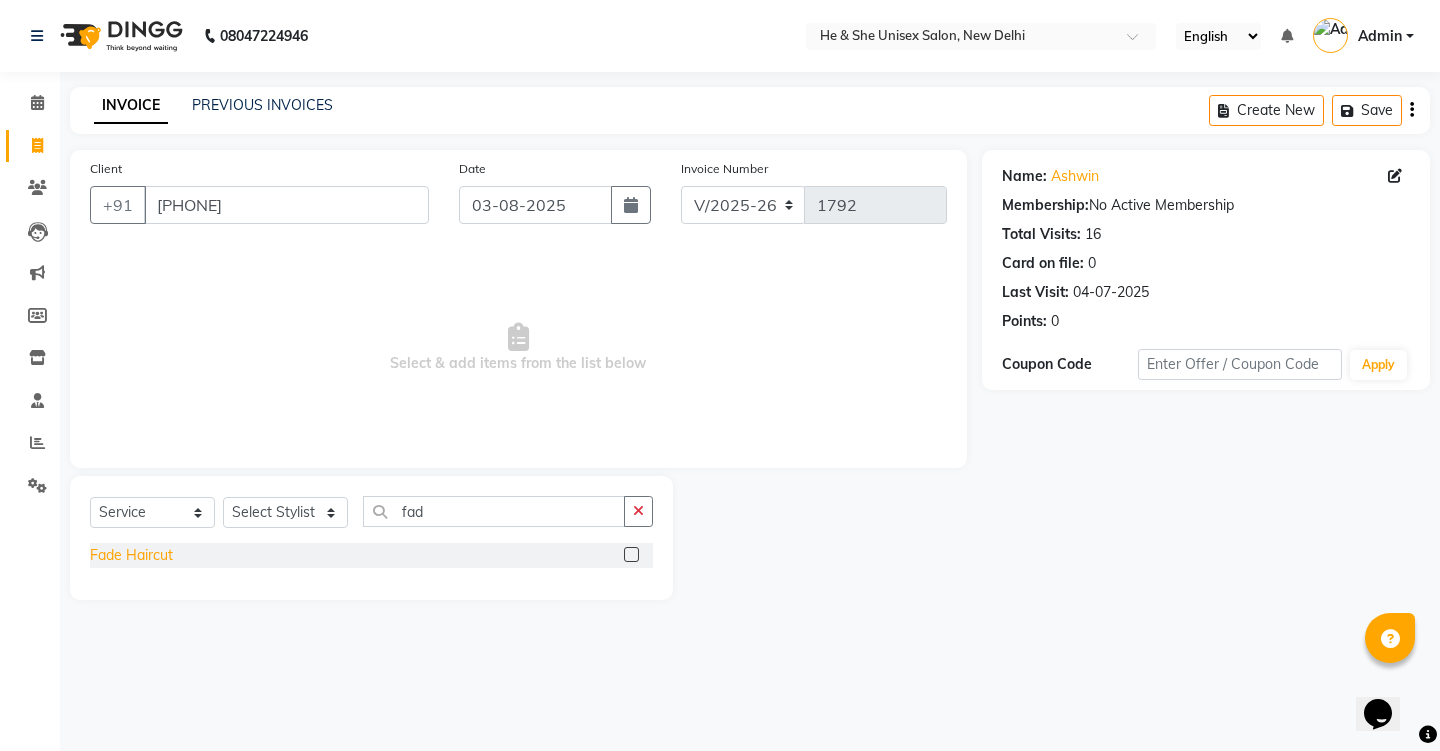 click on "Fade Haircut" 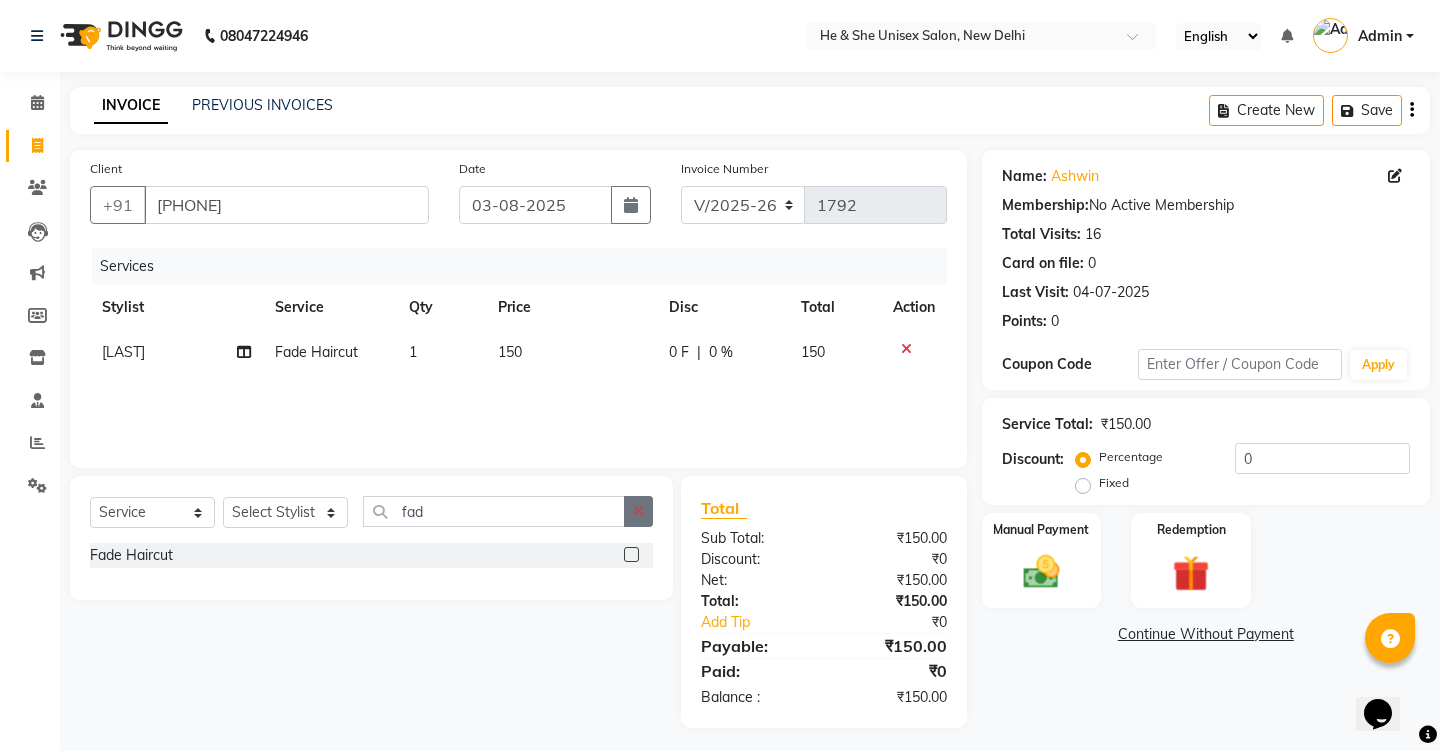 click 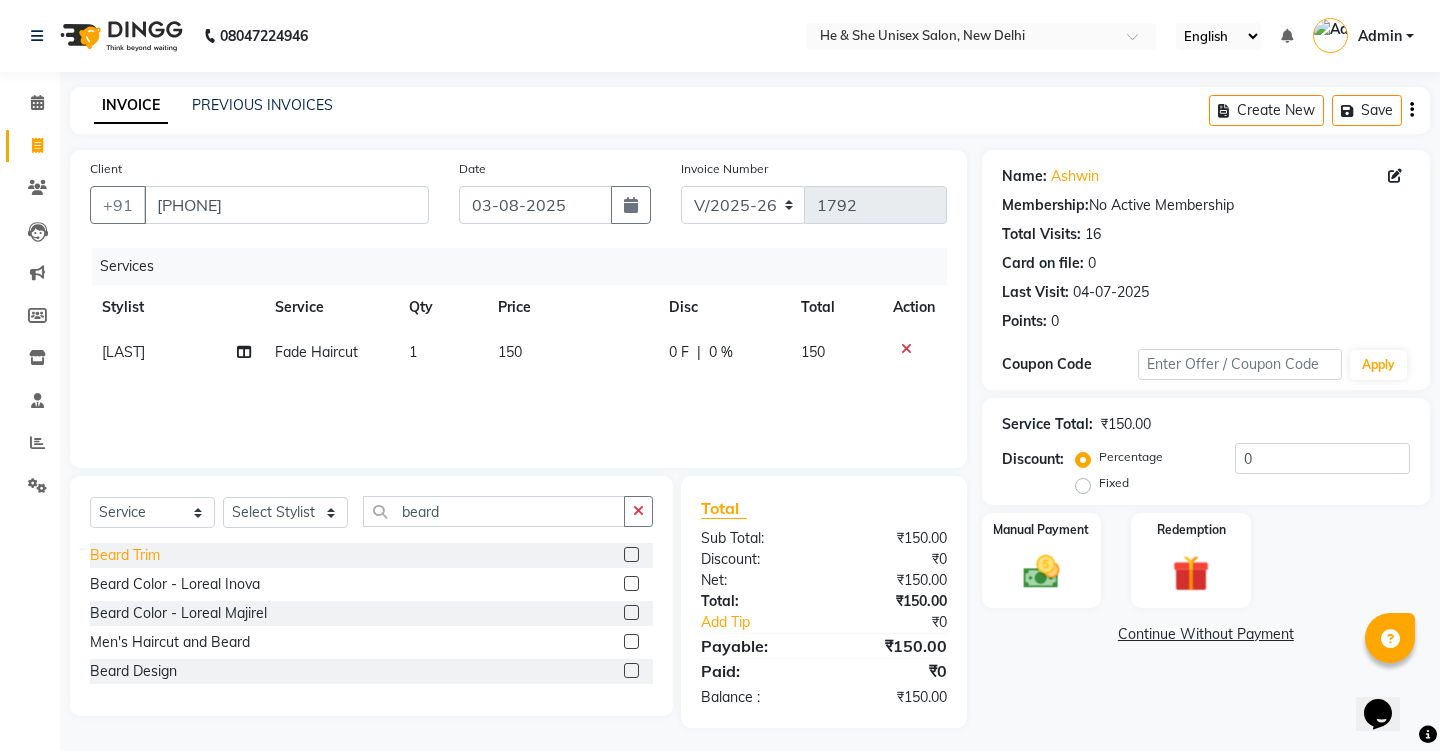 click on "Beard Trim" 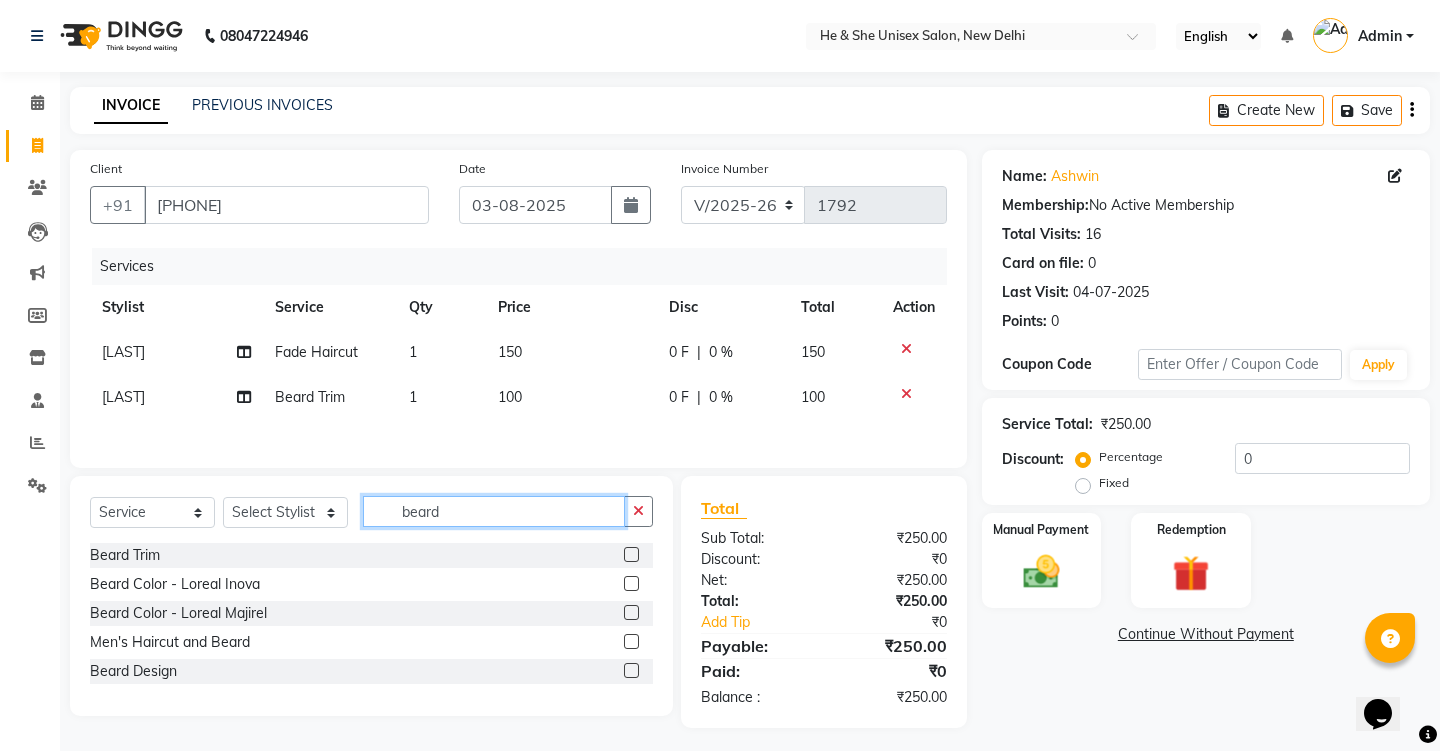 click on "beard" 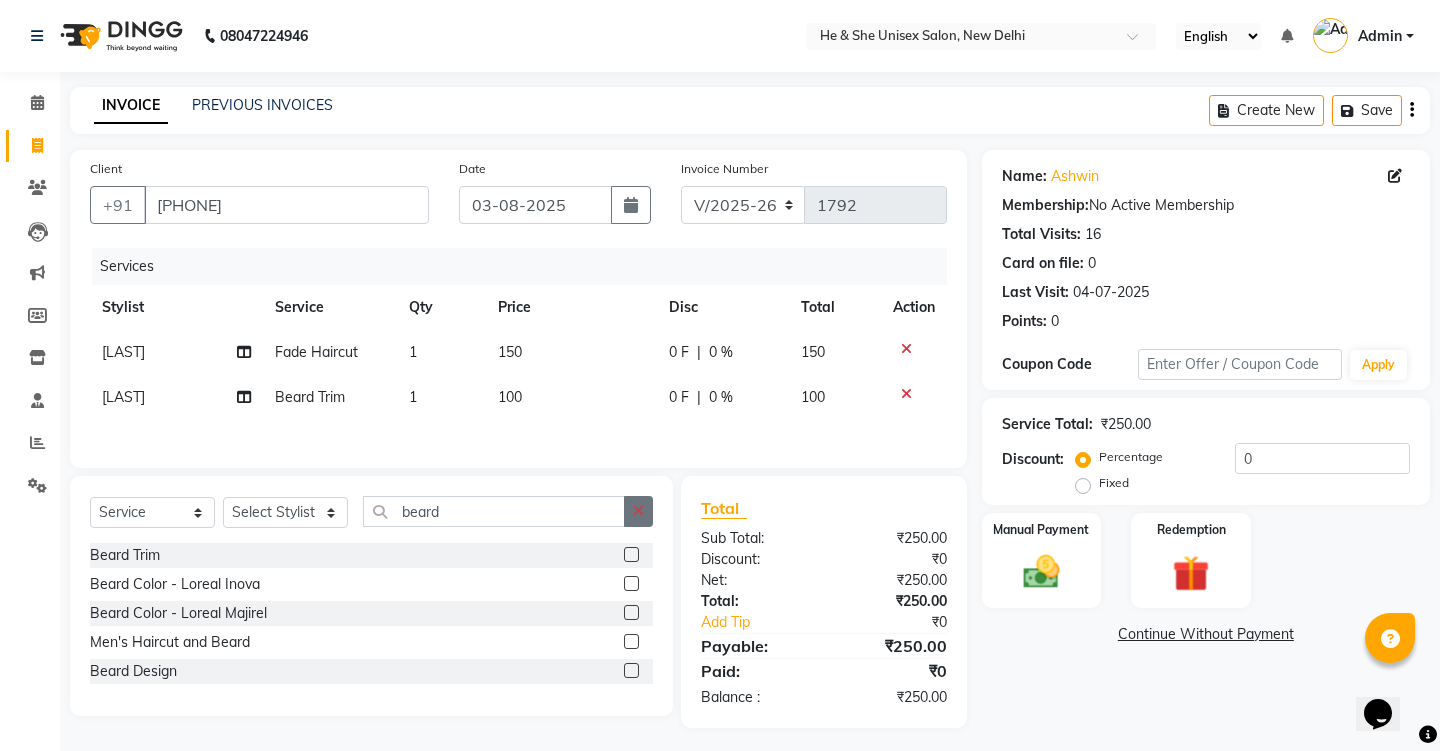 click 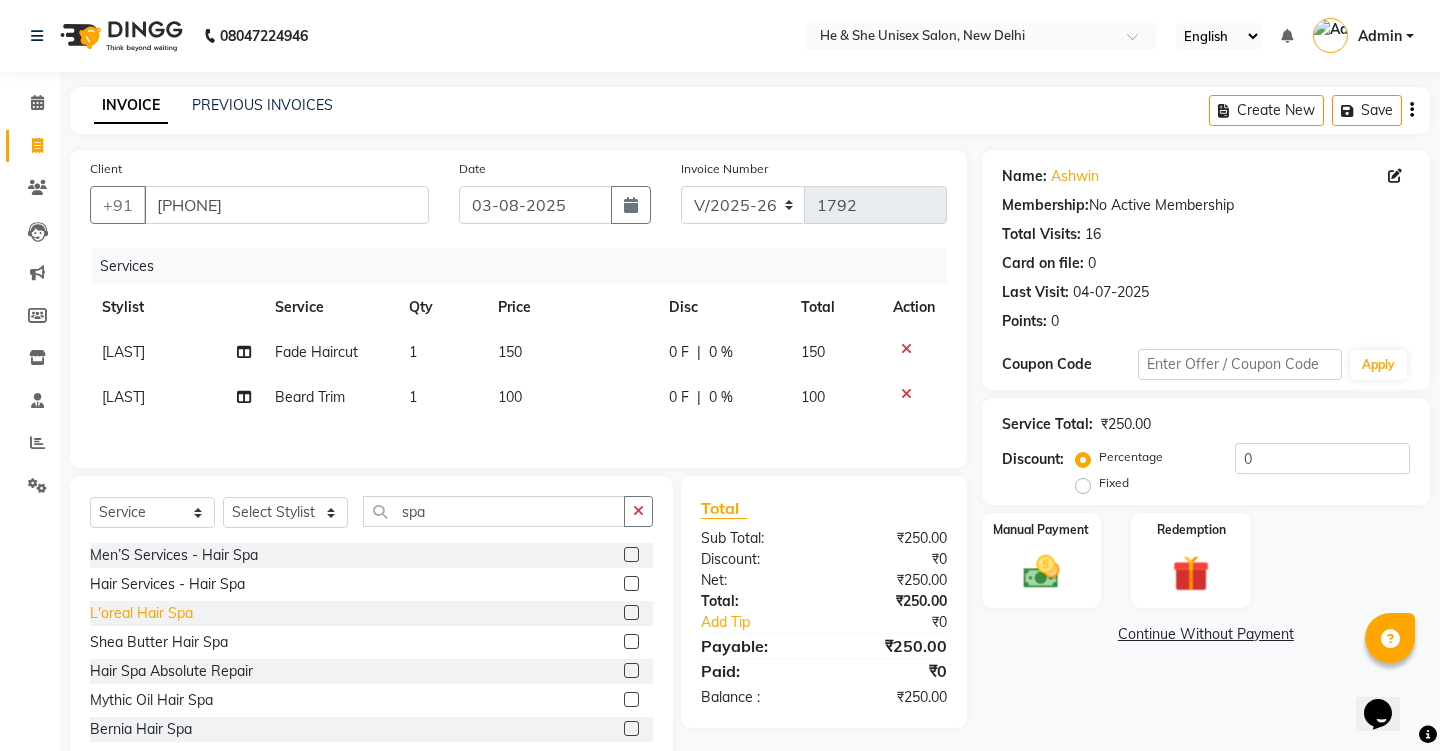 click on "L'oreal Hair Spa" 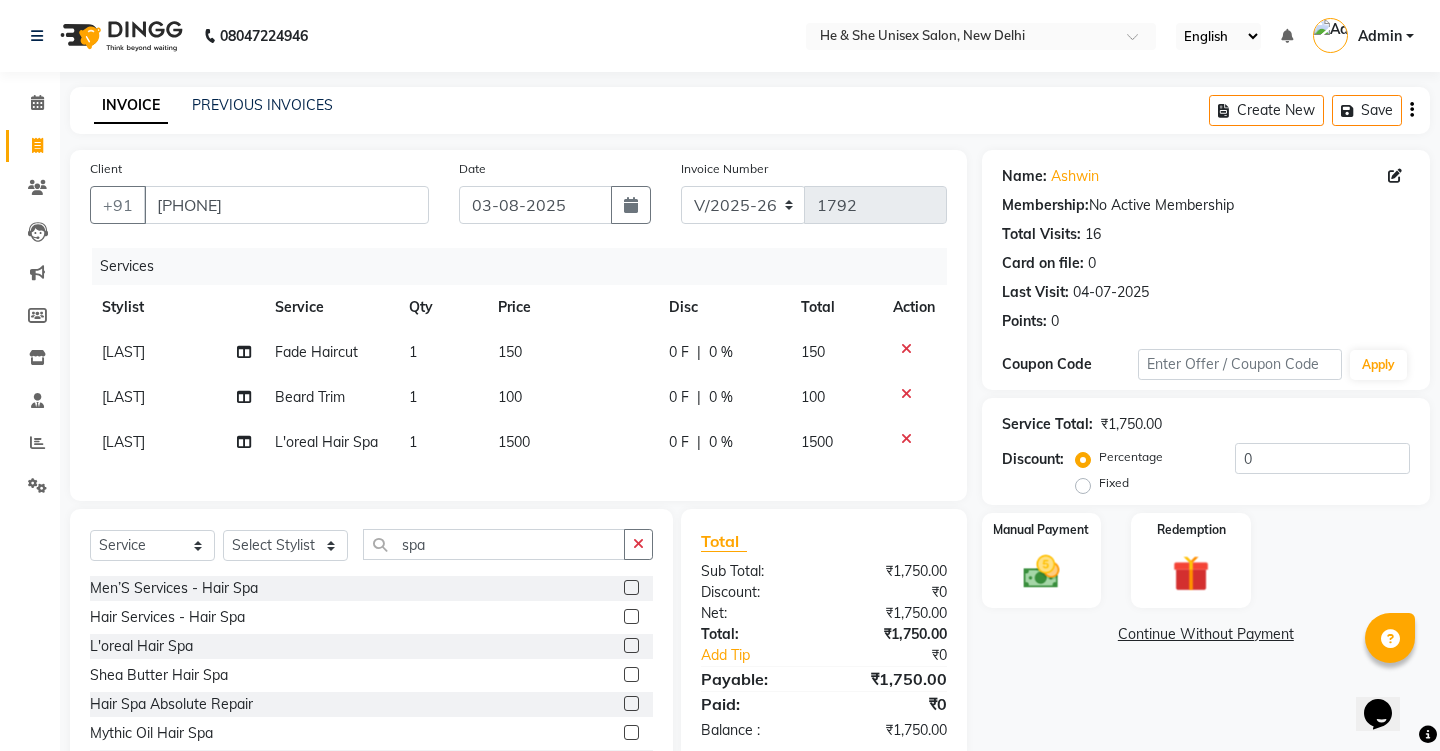 click on "1500" 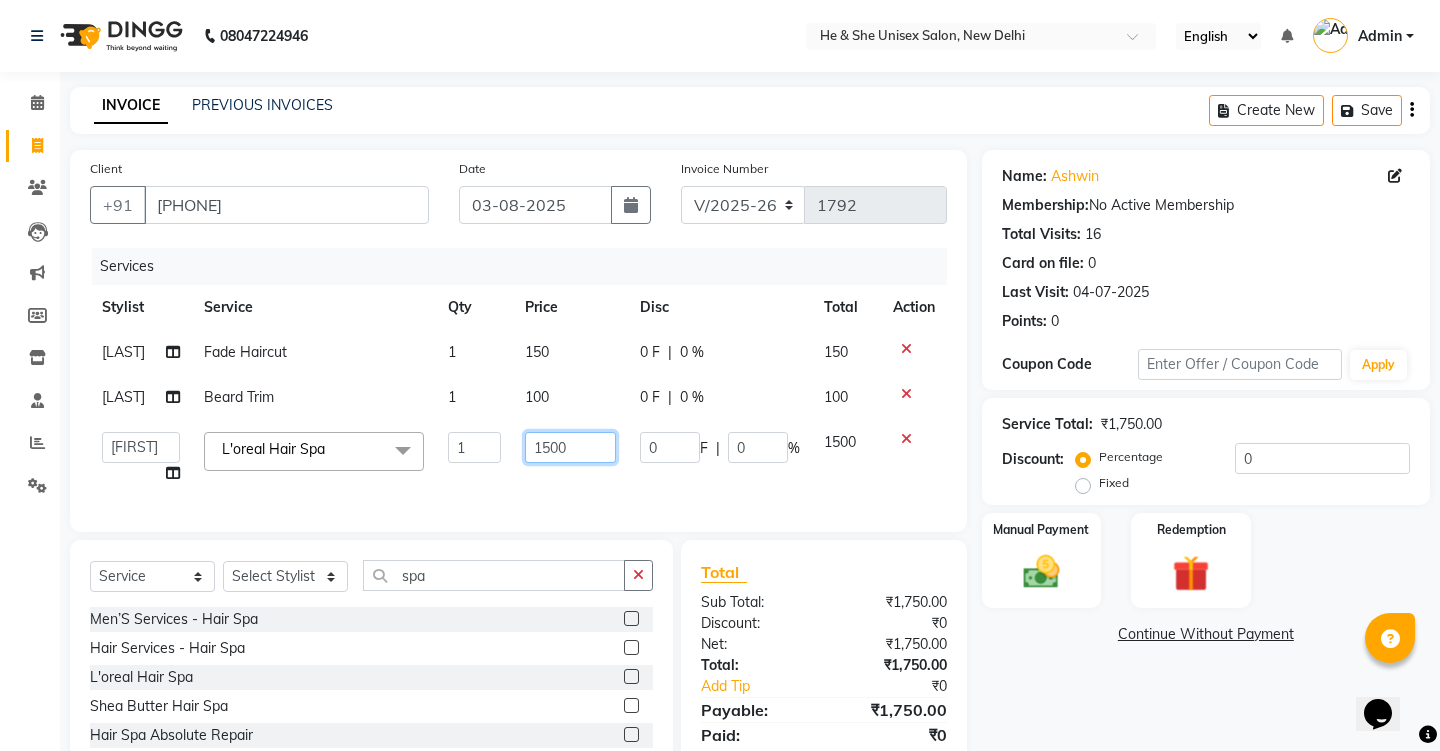 click on "1500" 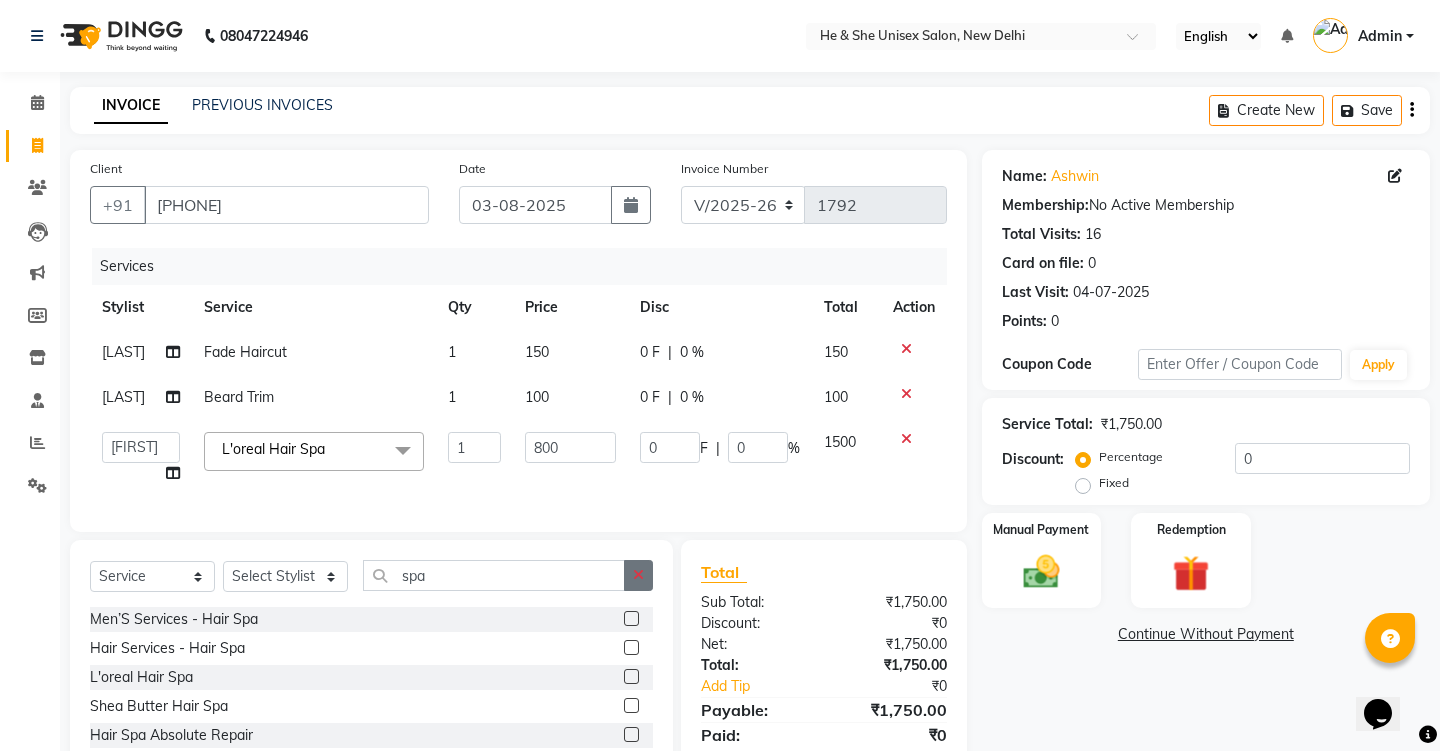 click 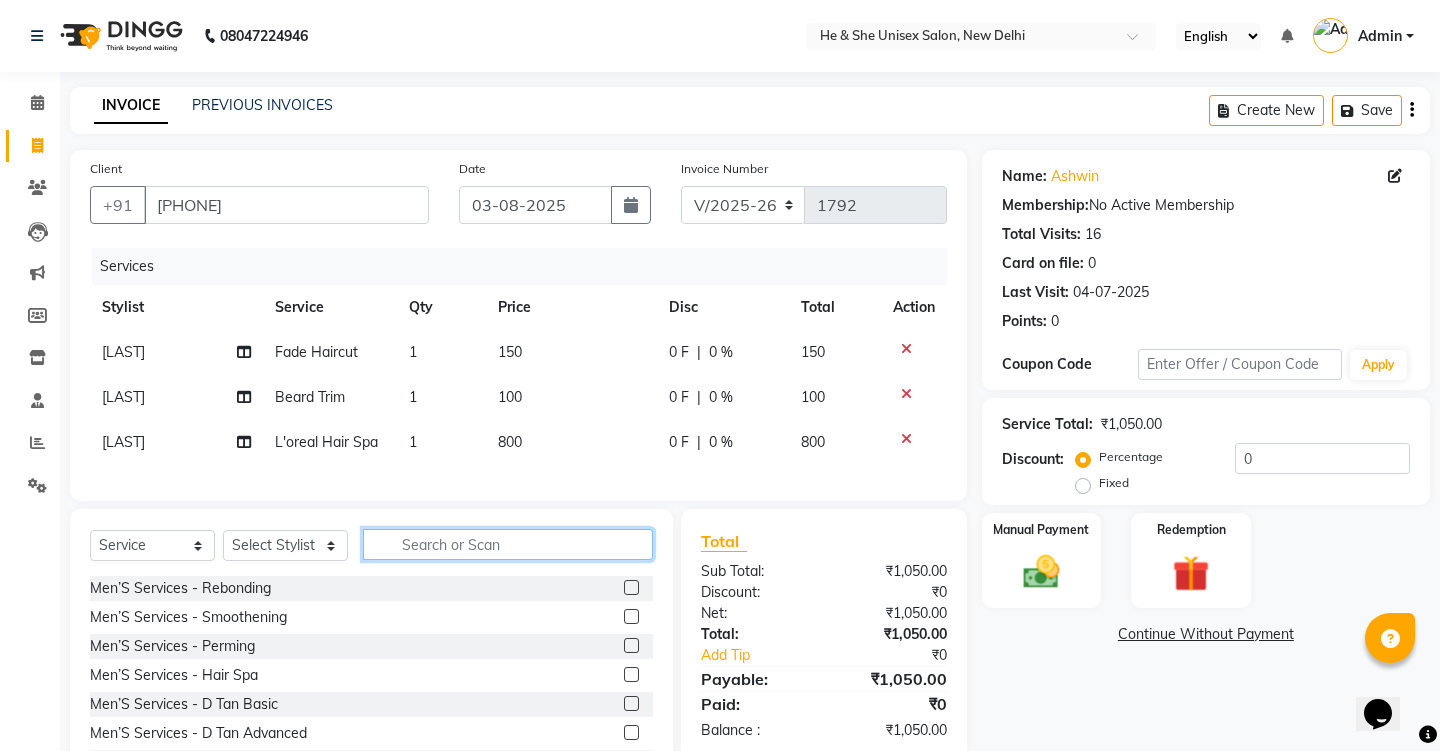 click 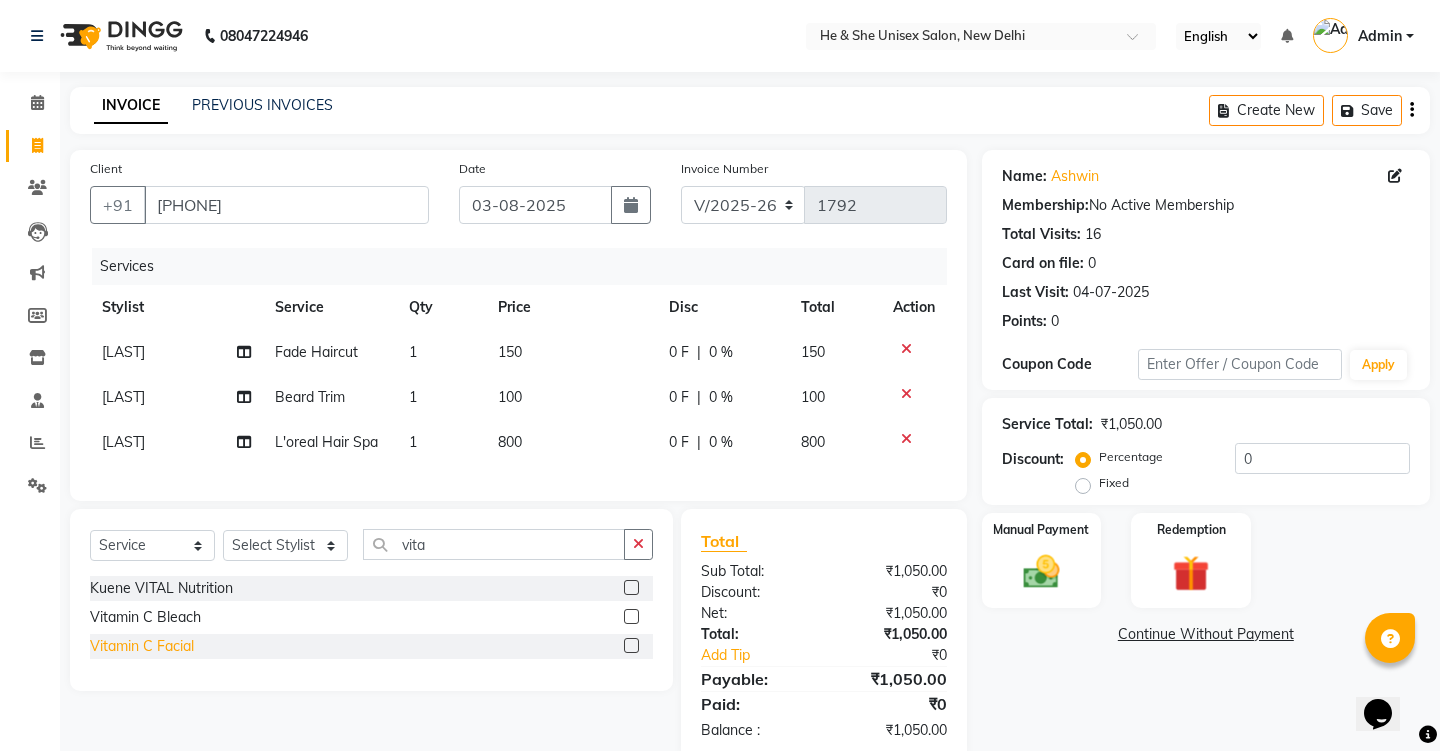 click on "Vitamin C Facial" 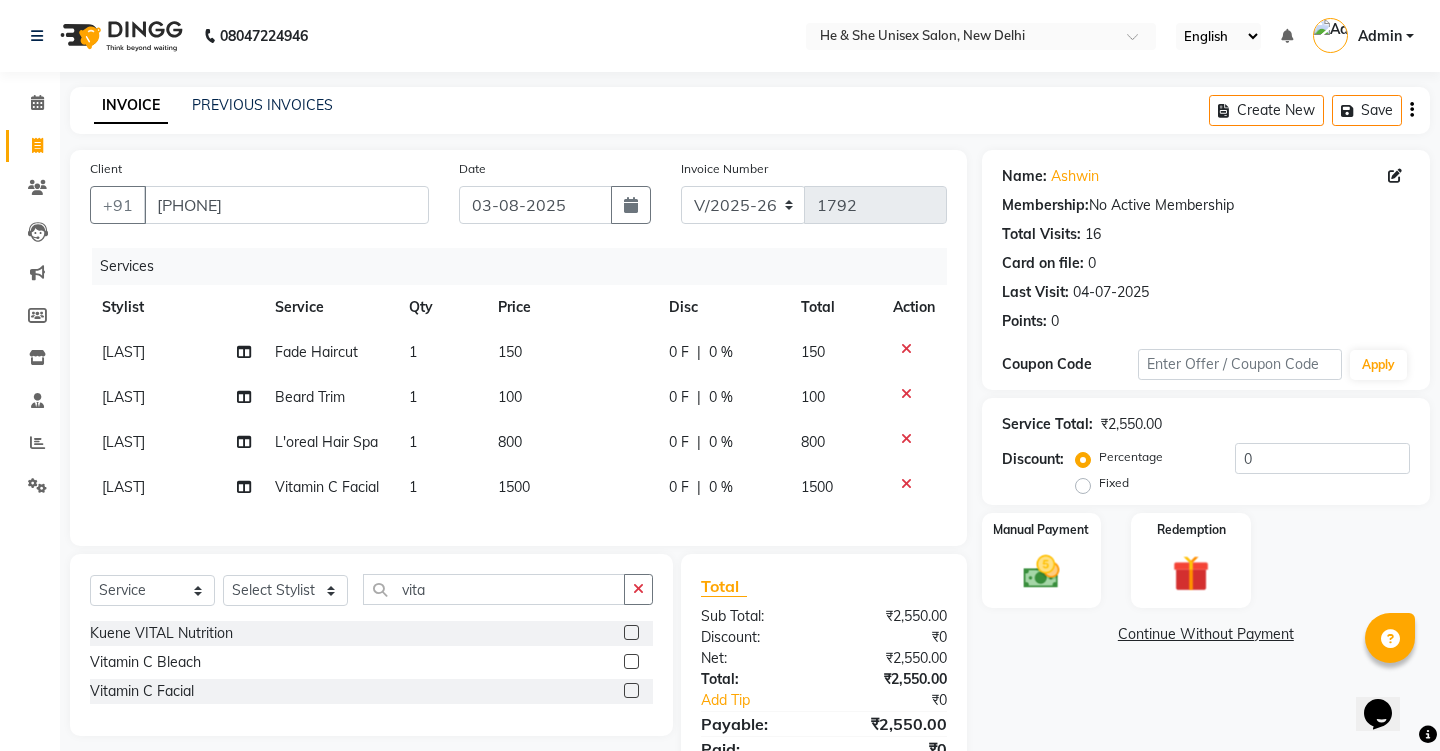 click on "1500" 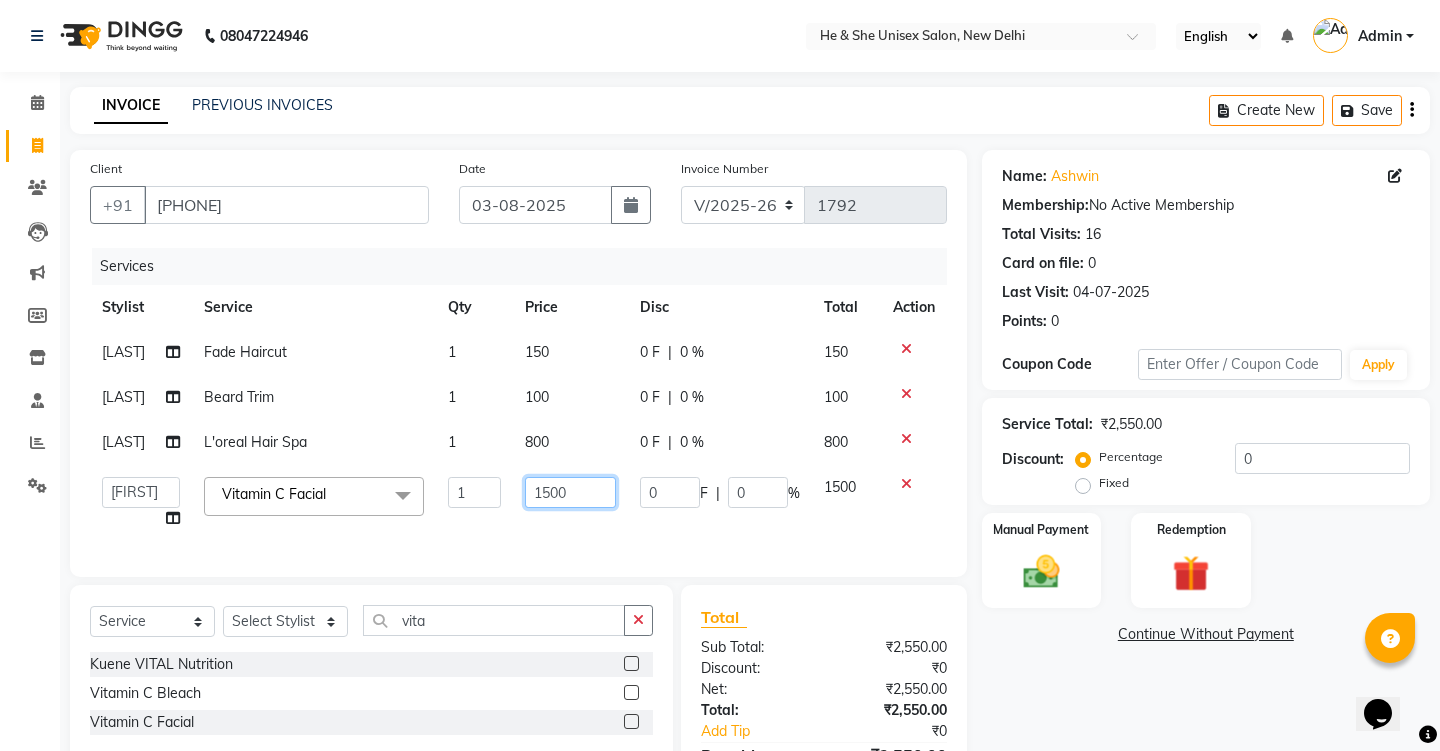 click on "1500" 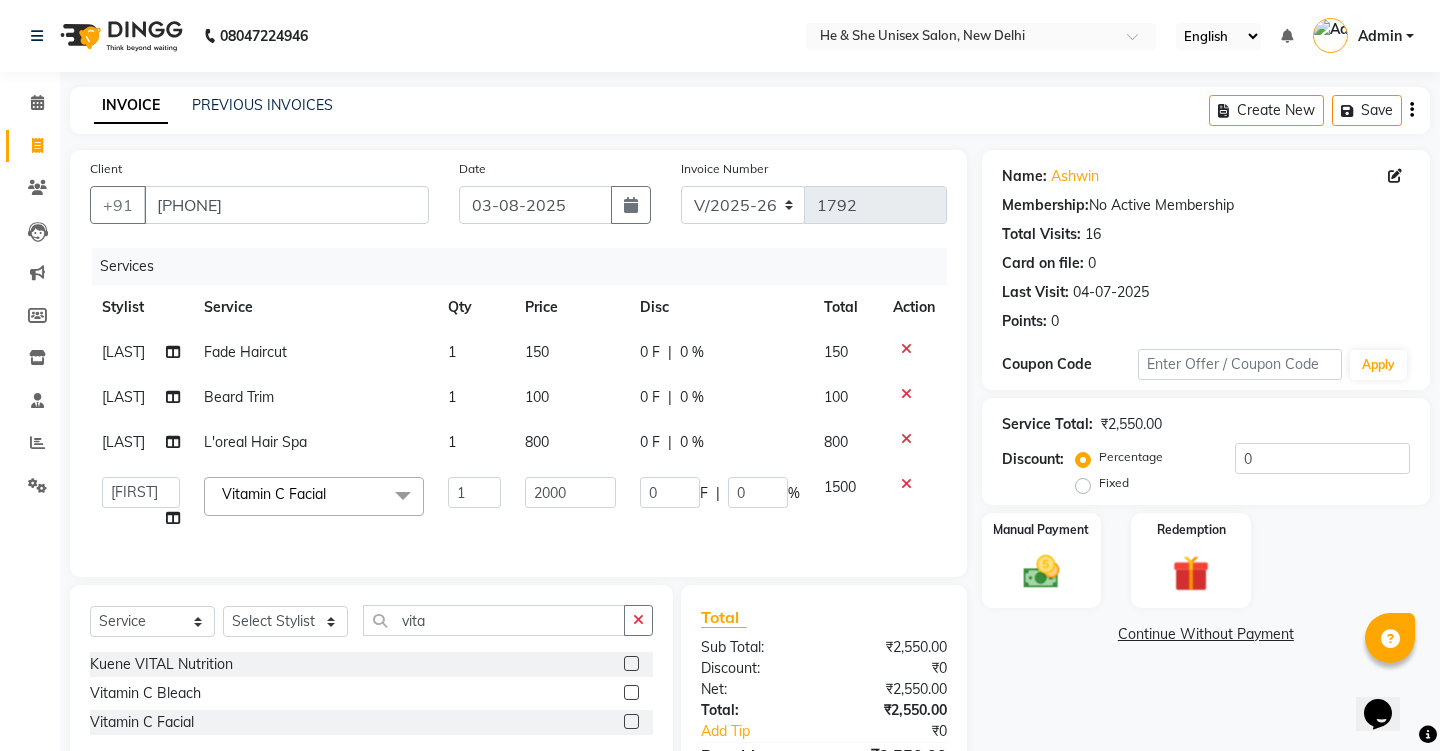 click on "Client +91 [PHONE] Date 03-08-2025 Invoice Number V/2025 V/2025-26 1792 Services Stylist Service Qty Price Disc Total Action Samad Fade Haircut 1 150 0 F | 0 % 150 Samad Beard Trim 1 100 0 F | 0 % 100 Samad L'oreal Hair Spa 1 800 0 F | 0 % 800 Abdulla Arif Arshad Asim Hussain Iqra Samad Sheetal Shruti Sonia Uwes Vitamin C Facial  x Men’S Services - Rebonding Men’S Services - Smoothening Men’S Services - Perming Men’S Services - Hair Spa Men’S Services - D Tan Basic Men’S Services - D Tan Advanced Men’S Services - Cleanup Basic Men'S Services - Cleanup Advanced Fruit Facial Facial Advance Shave Clean Beard Trim Mens Hair Cut Advance Hair Child Hair Cut Streax Hair Colour Hair Highlights Oil Massage Loreal Color Inova Hair Color Shampoo / Wash Shampoo & Mask Men's D Tan - Raga Men'S D Tan - O3 Beard Color - Loreal Inova Beard Color - Loreal Majirel Men's Hair Styling Men's Rica Body wax 1 2000" 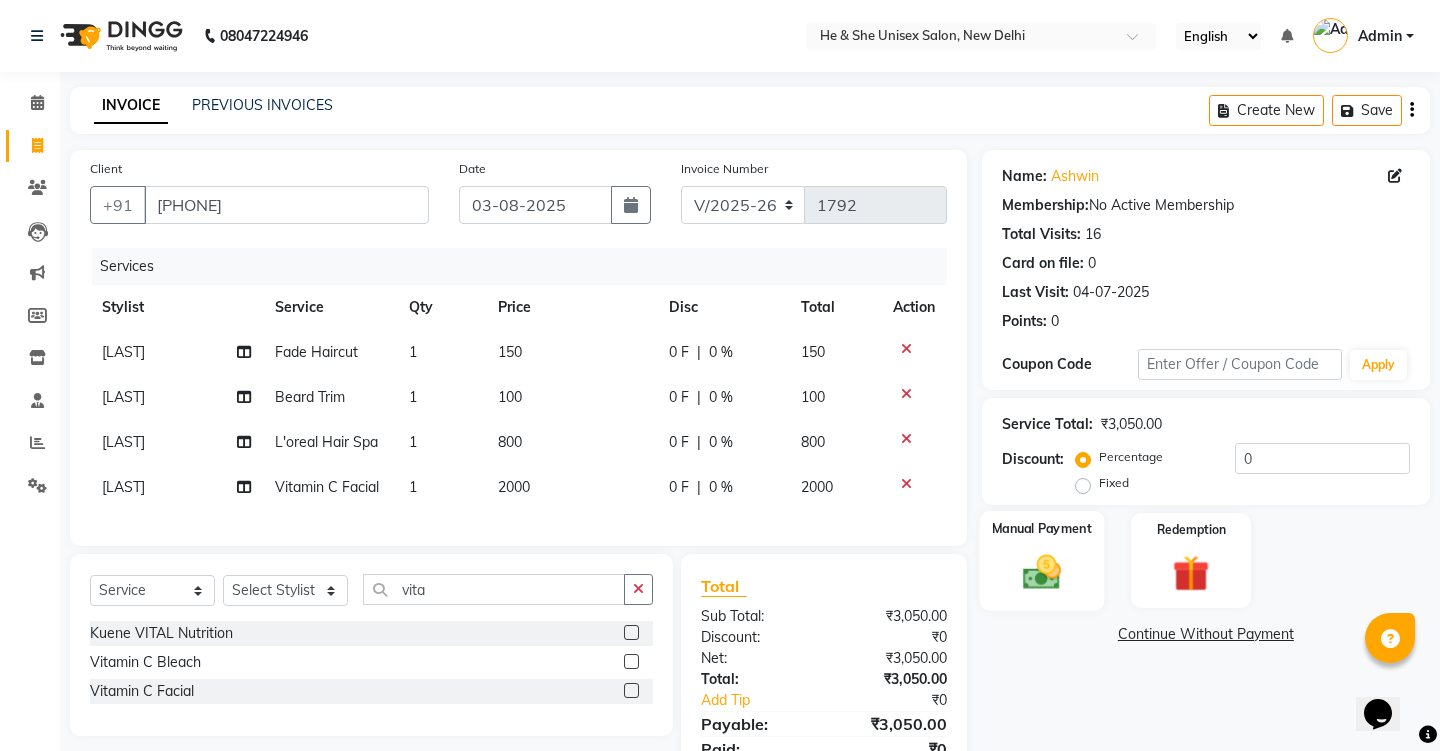 click 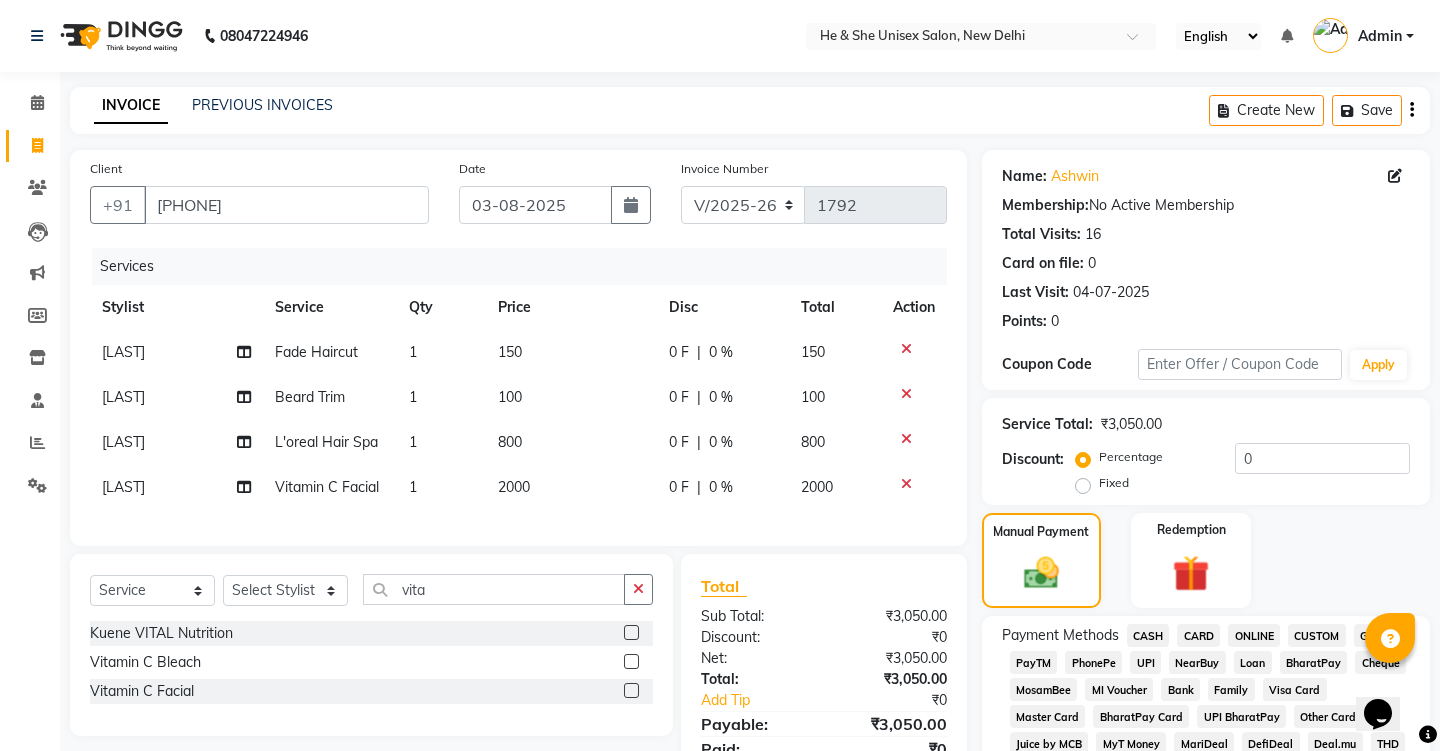 click on "UPI" 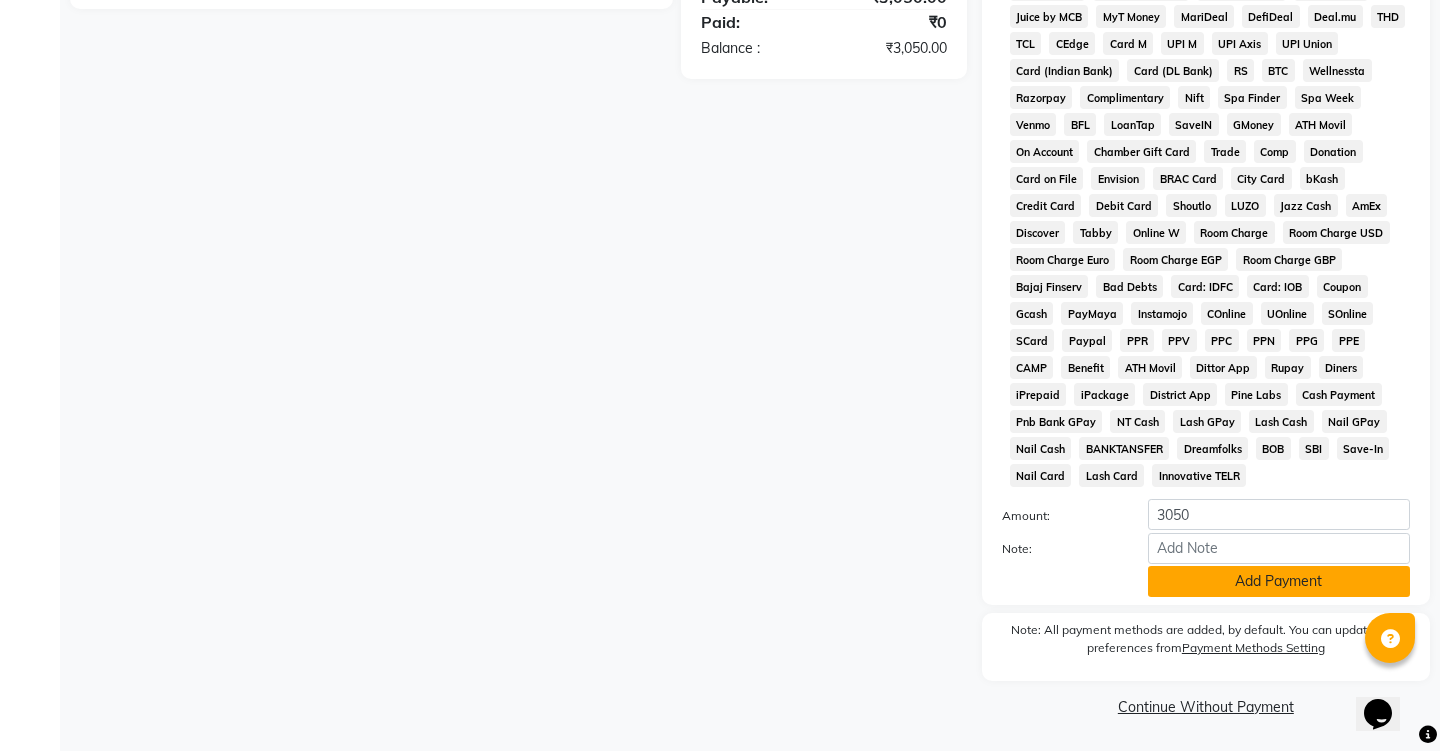 click on "Add Payment" 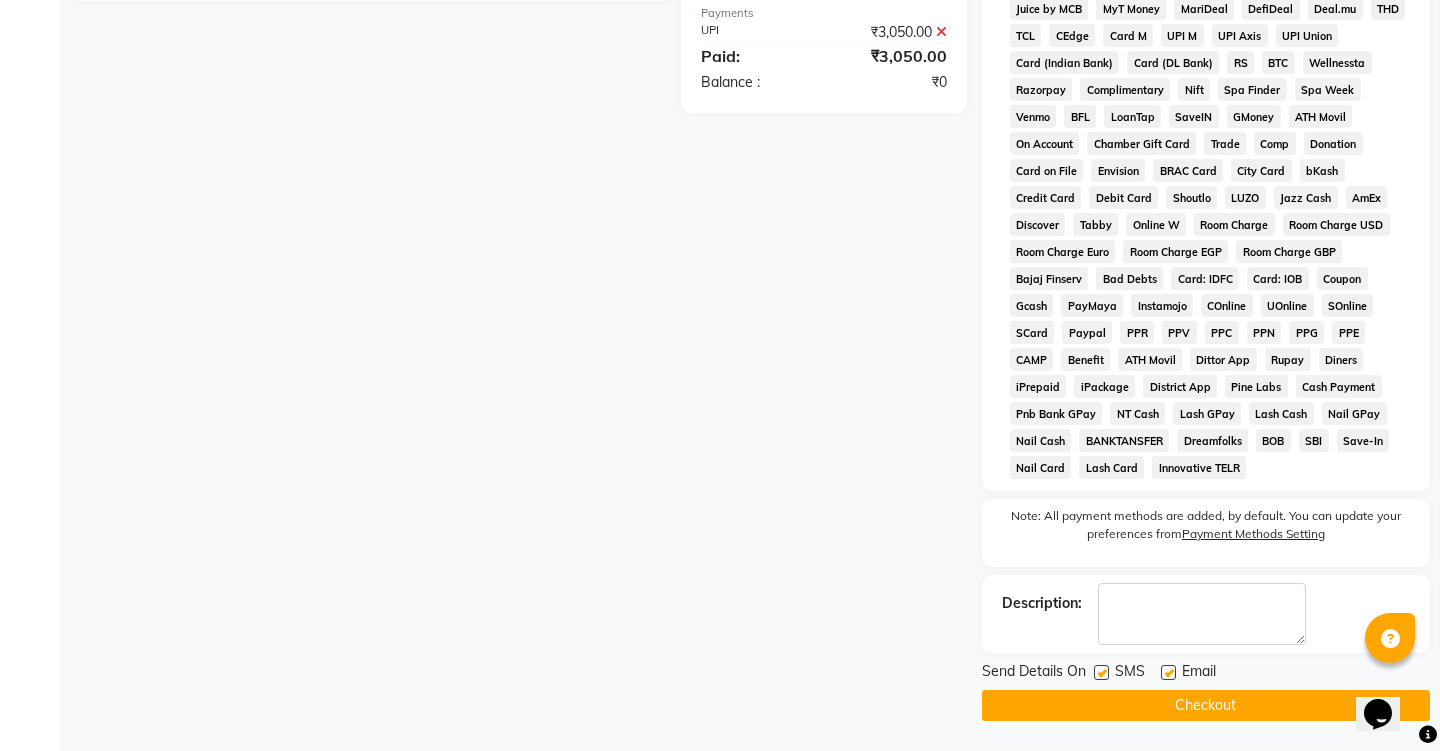 scroll, scrollTop: 735, scrollLeft: 0, axis: vertical 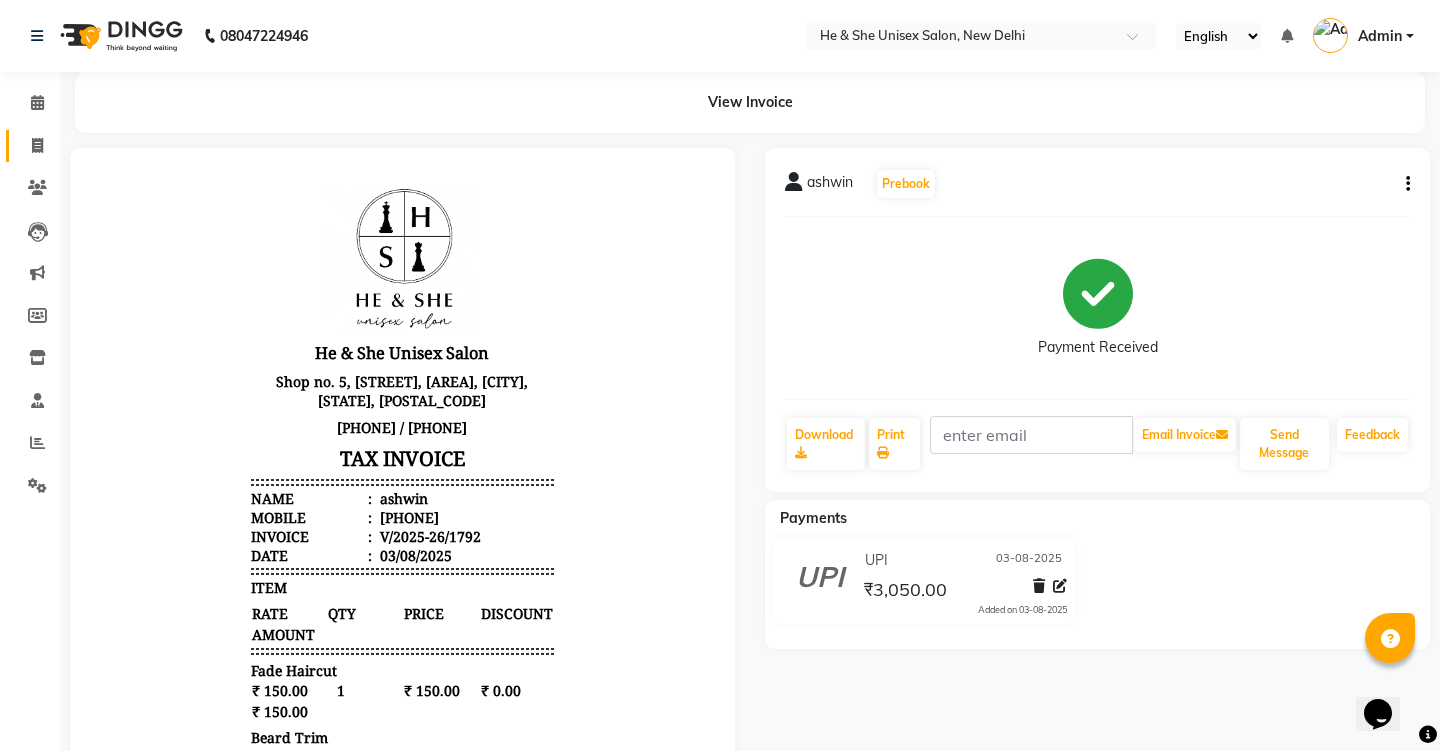 drag, startPoint x: 73, startPoint y: 148, endPoint x: 35, endPoint y: 148, distance: 38 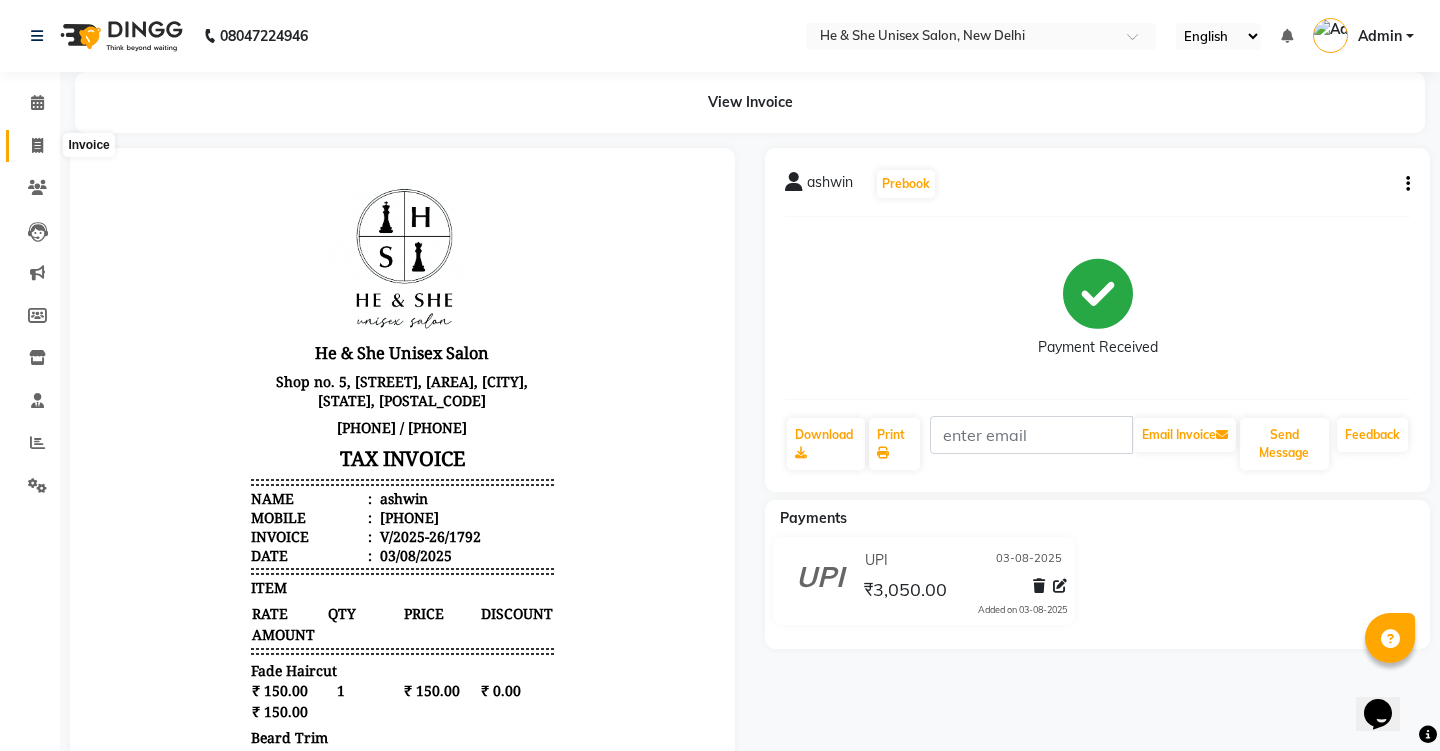 click 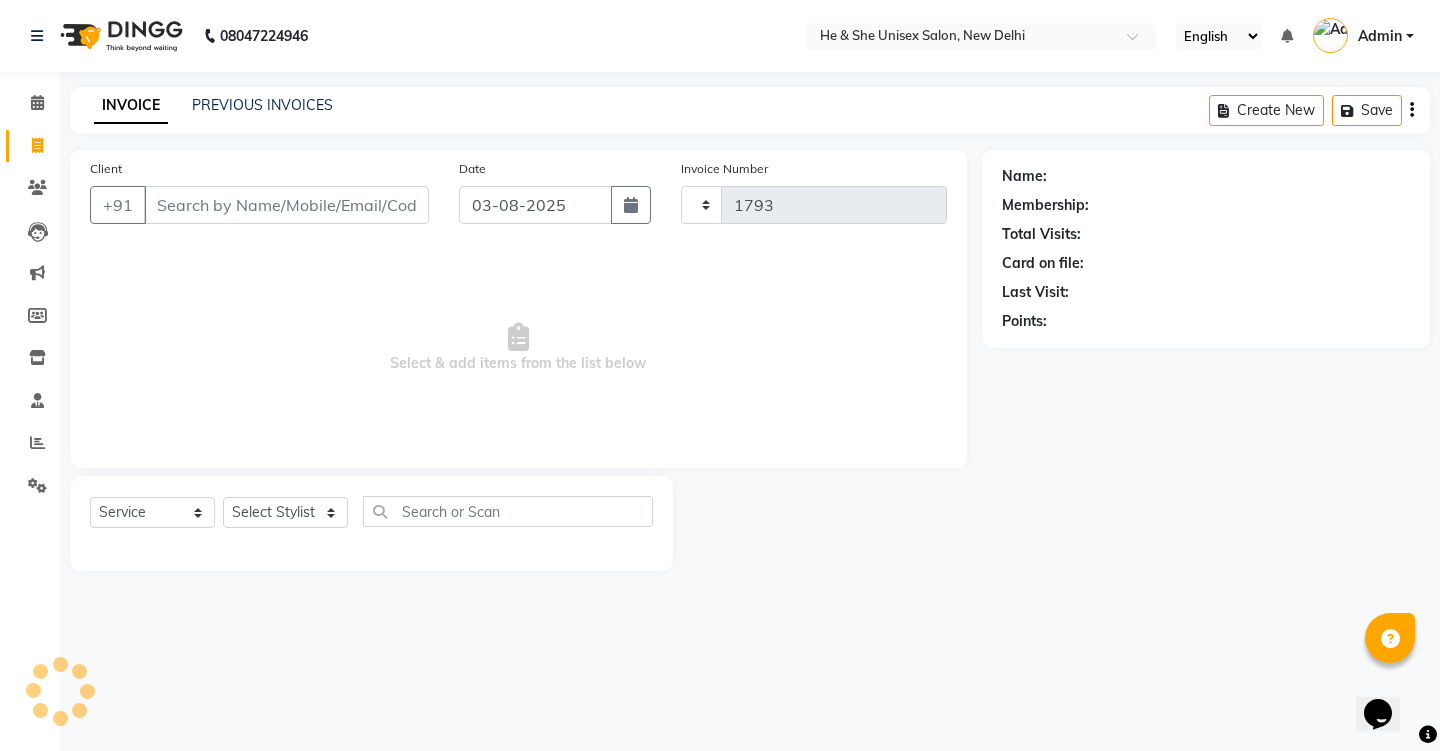 click on "Client +91" 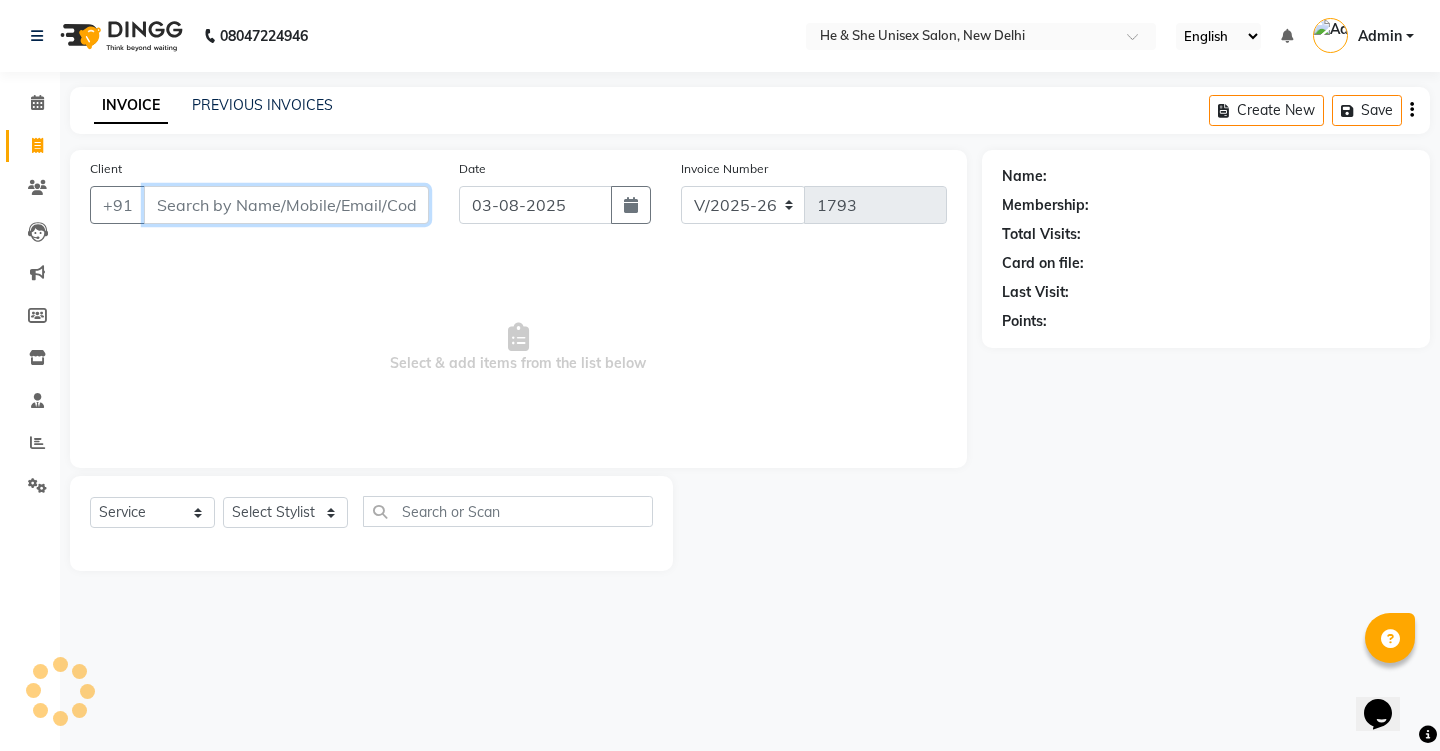 click on "Client" at bounding box center [286, 205] 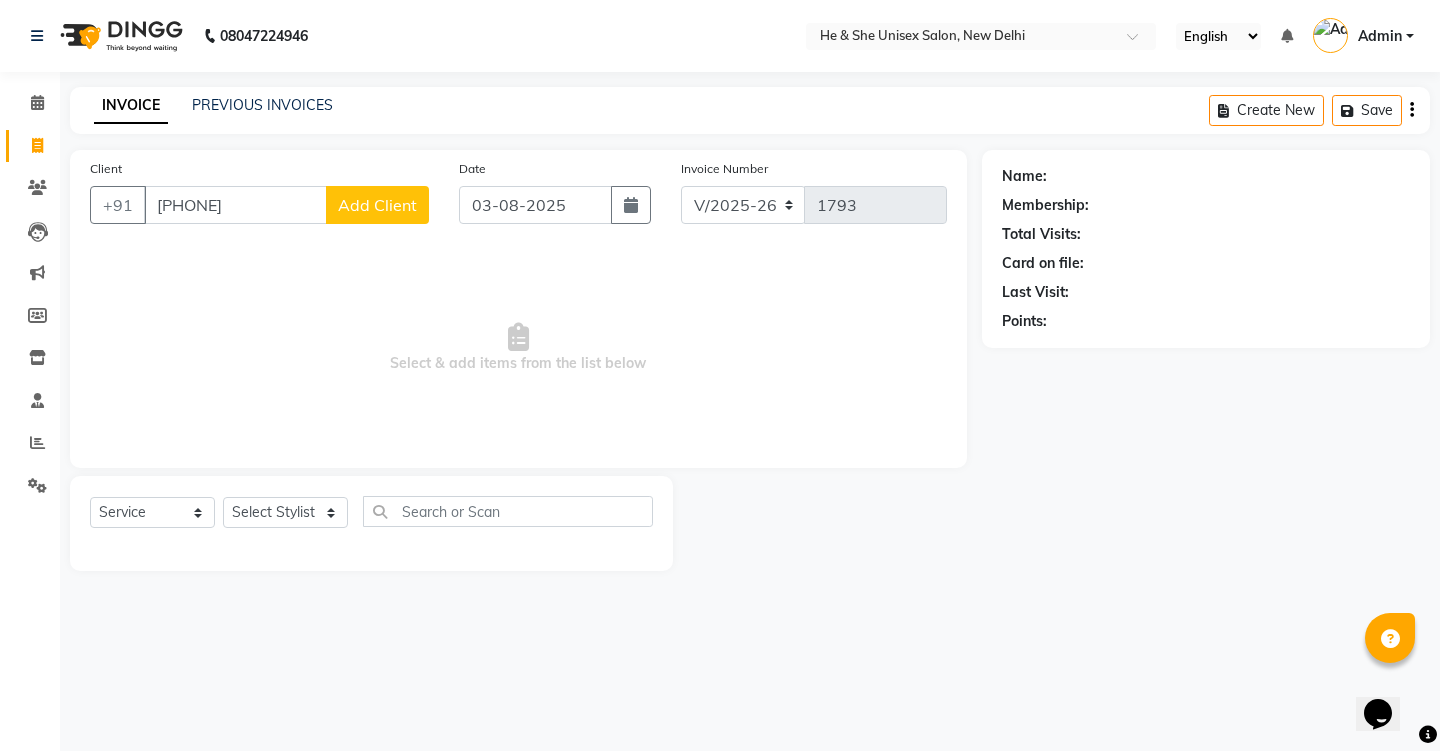 click on "Add Client" 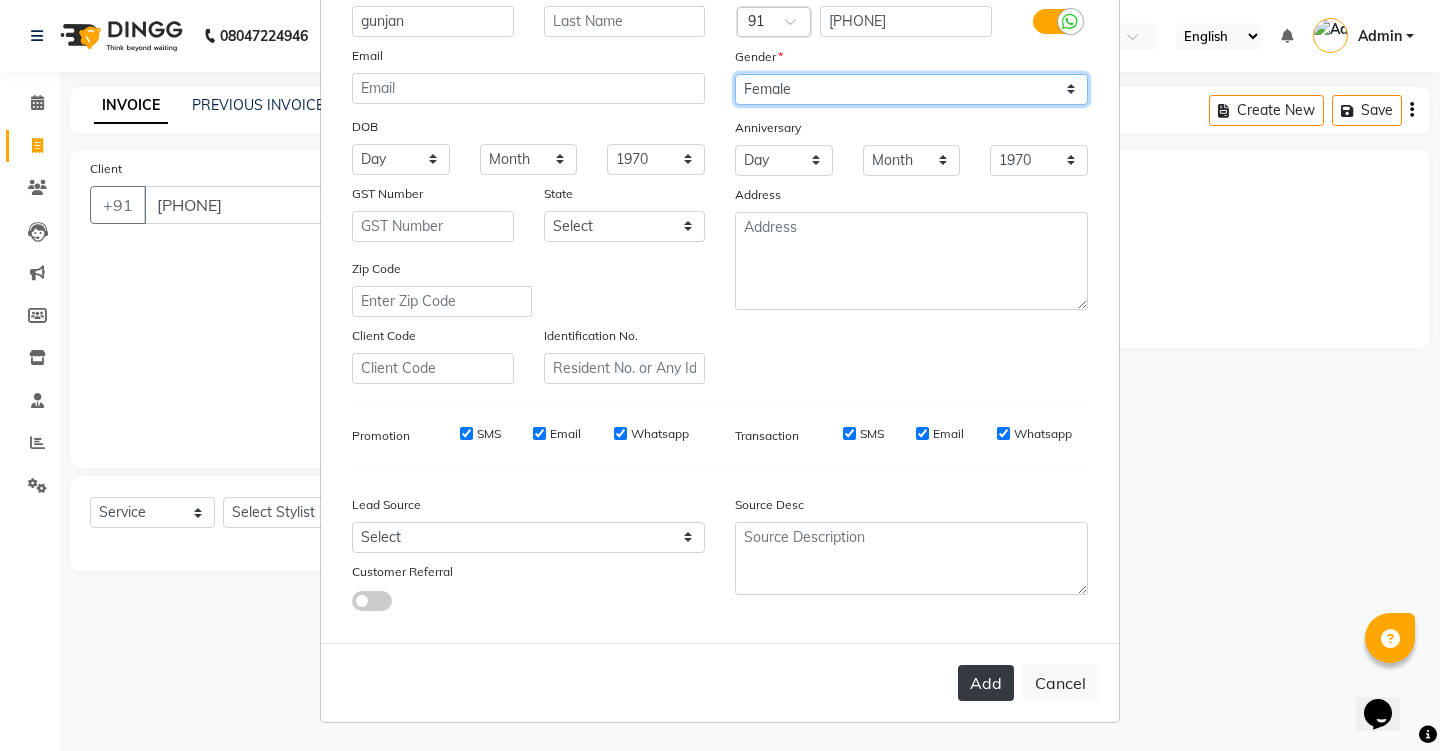 scroll, scrollTop: 171, scrollLeft: 0, axis: vertical 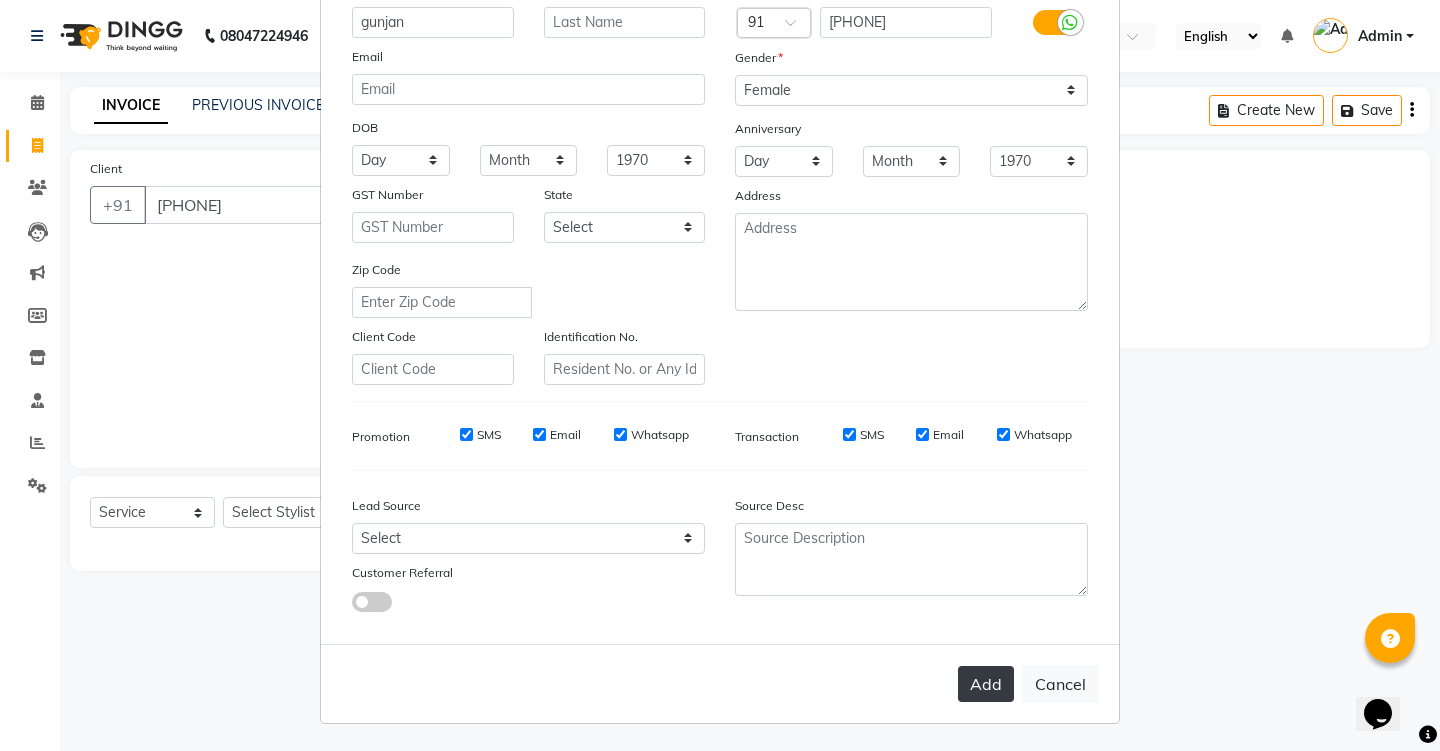 click on "Add" at bounding box center [986, 684] 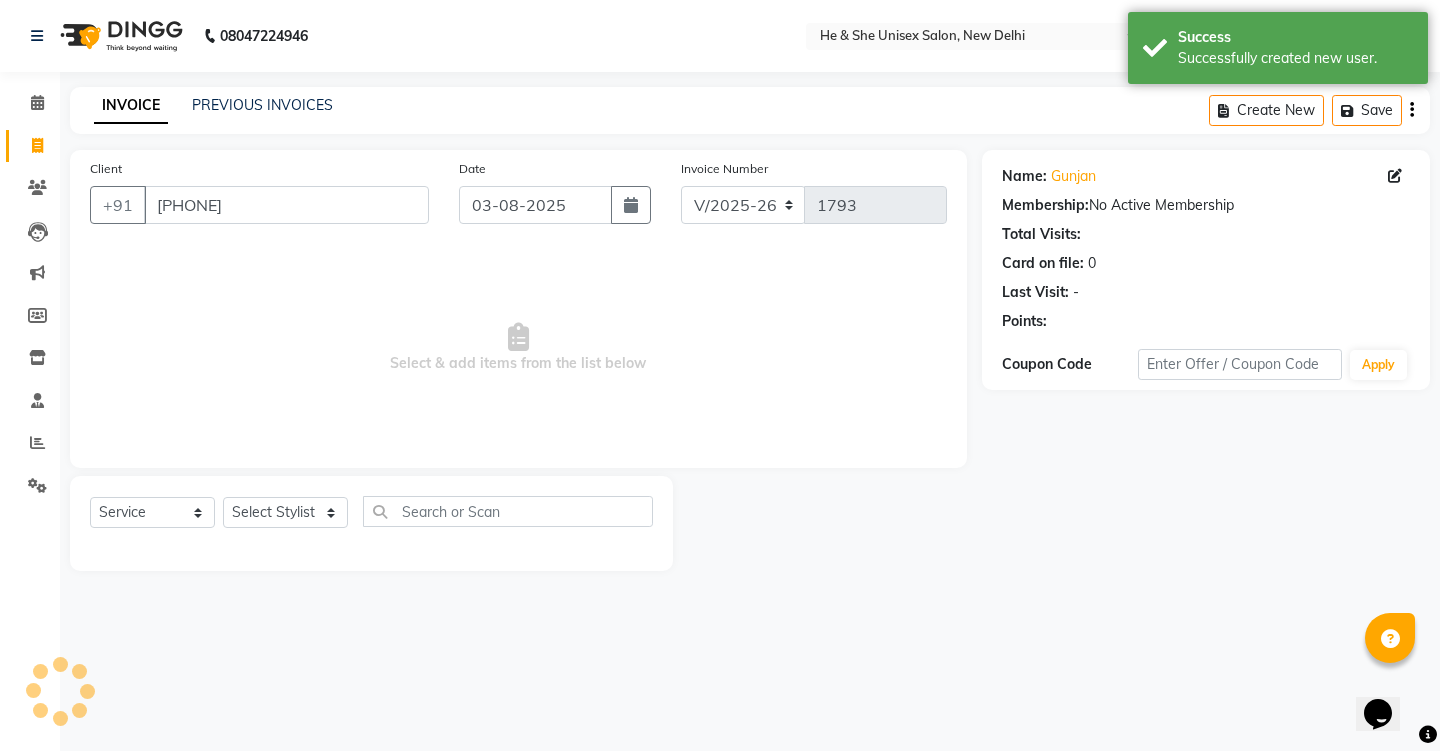 scroll, scrollTop: 0, scrollLeft: 0, axis: both 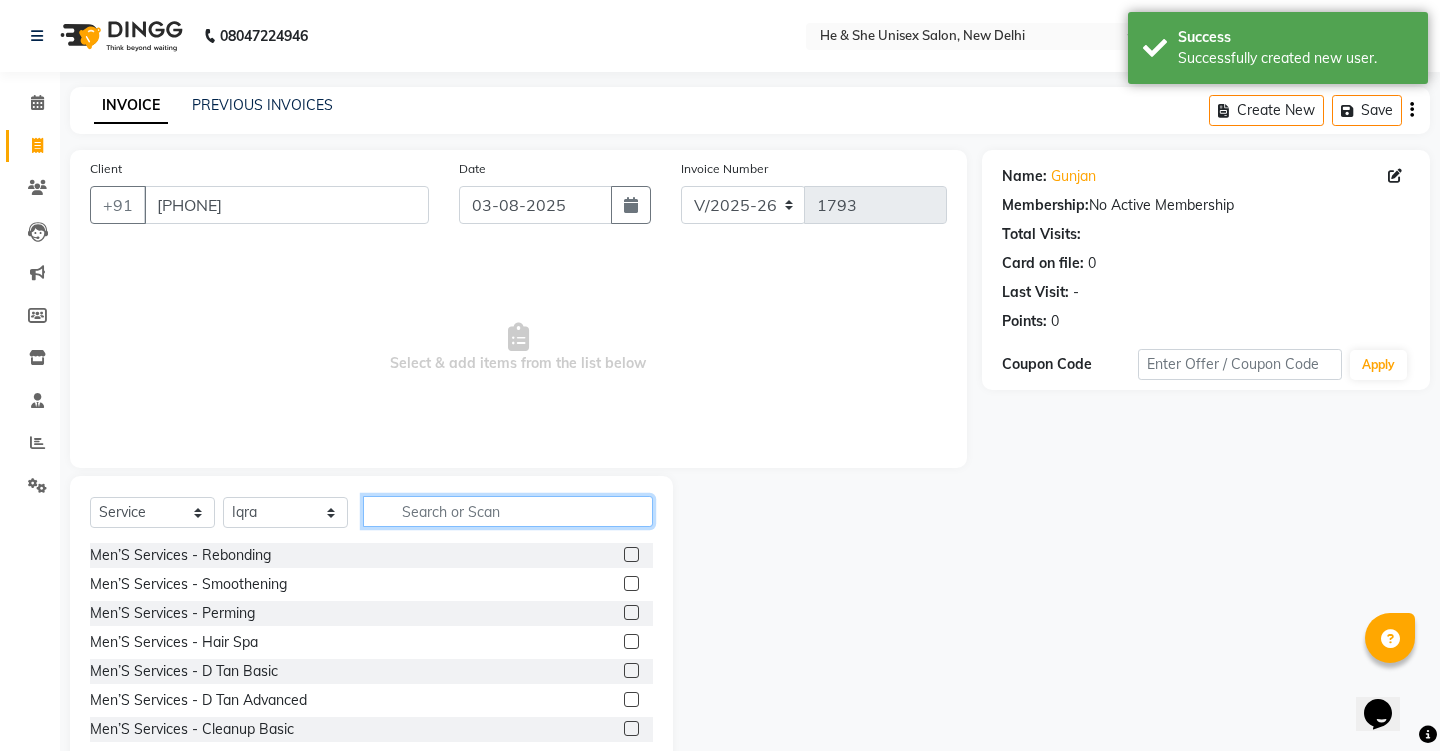 click 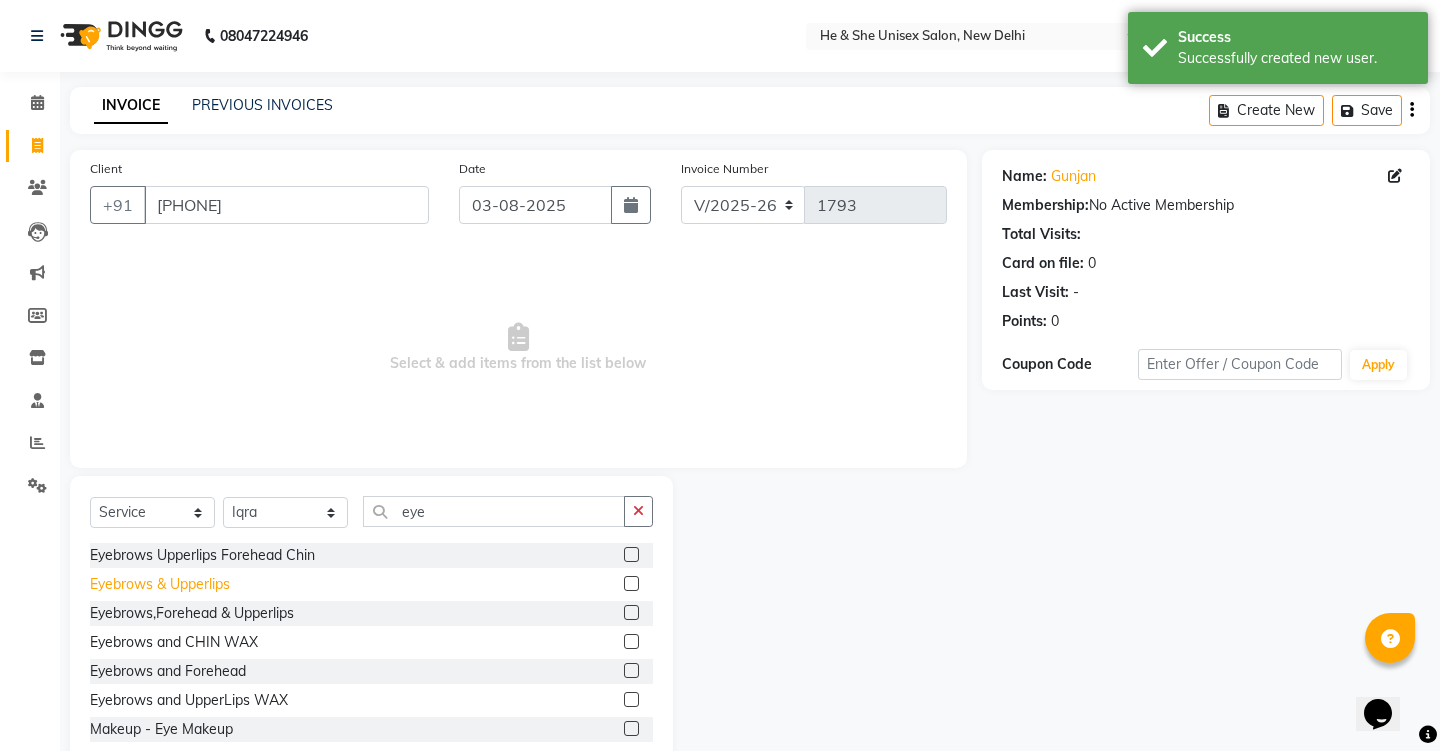 click on "Eyebrows & Upperlips" 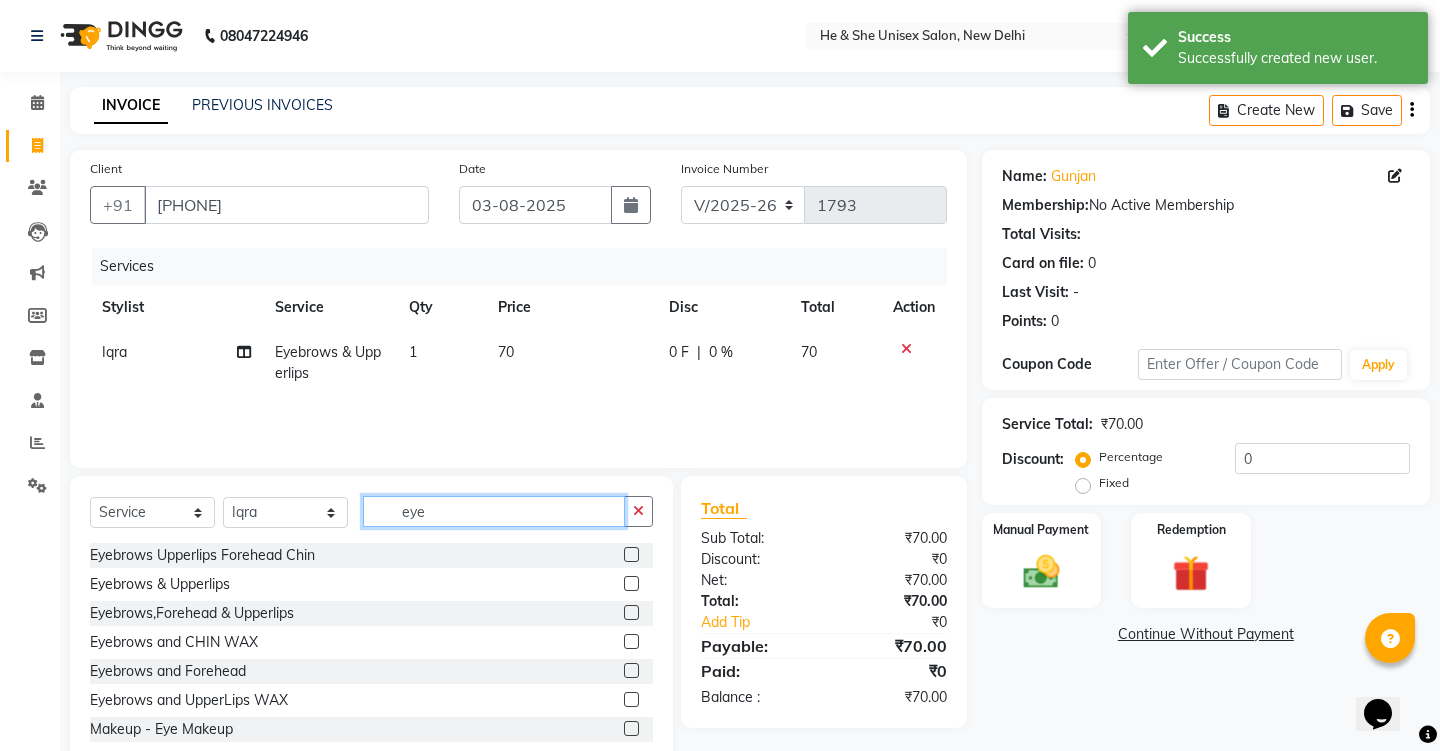 click on "eye" 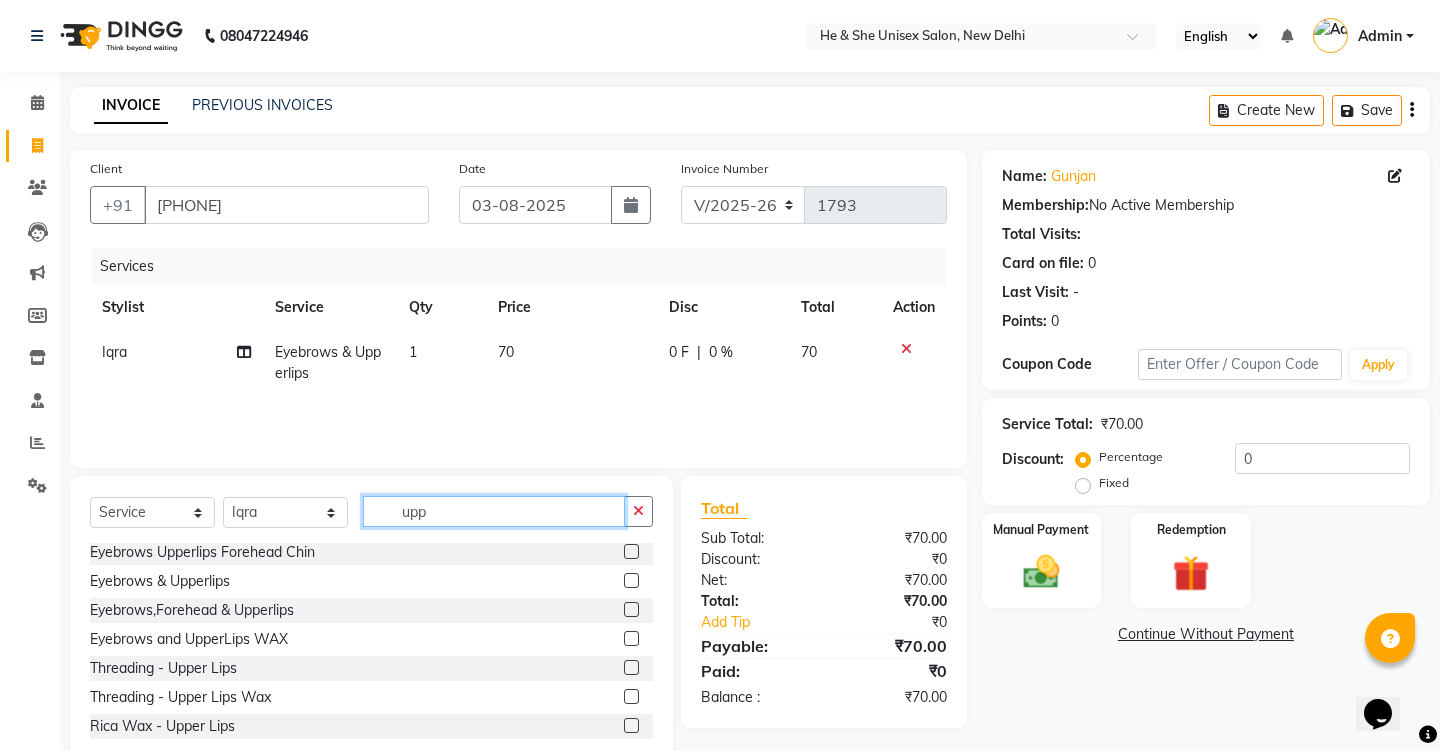 scroll, scrollTop: 3, scrollLeft: 0, axis: vertical 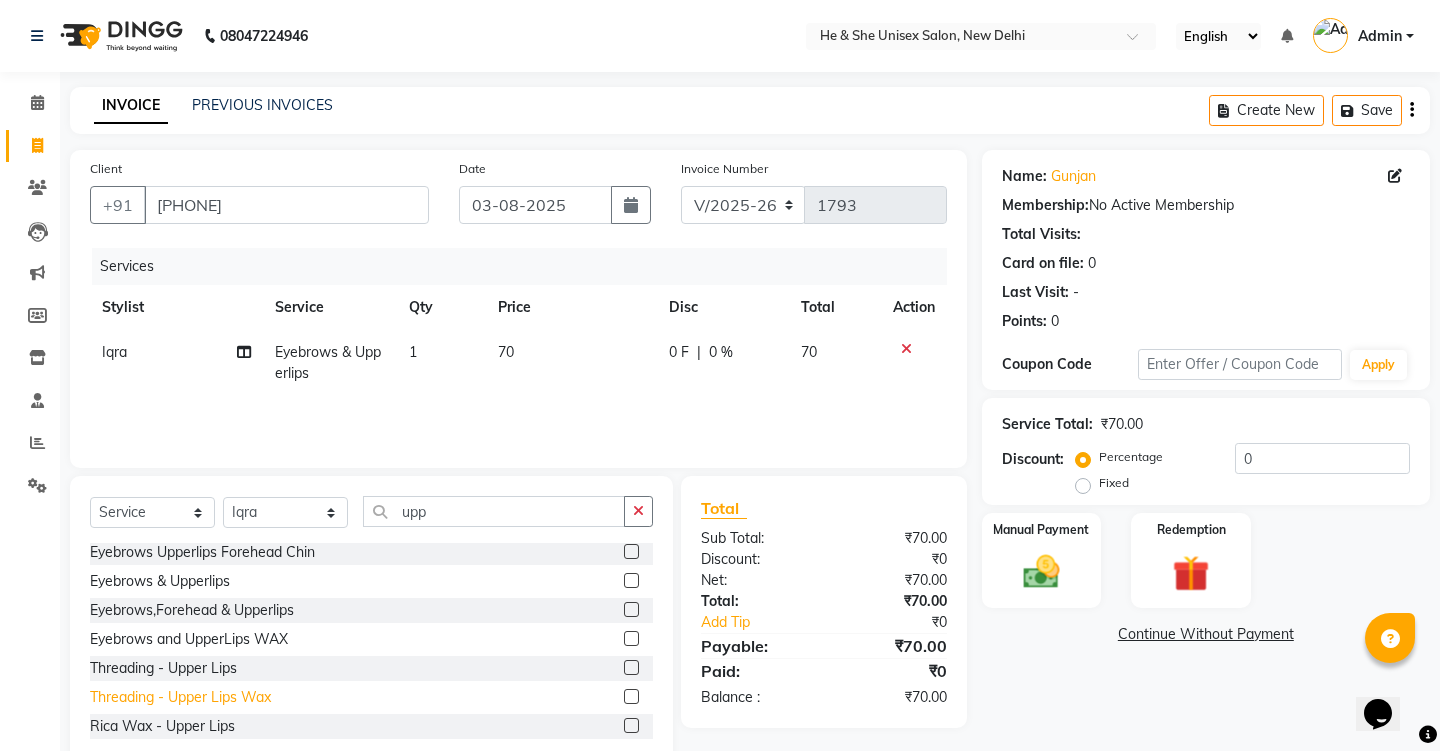click on "Threading - Upper Lips Wax" 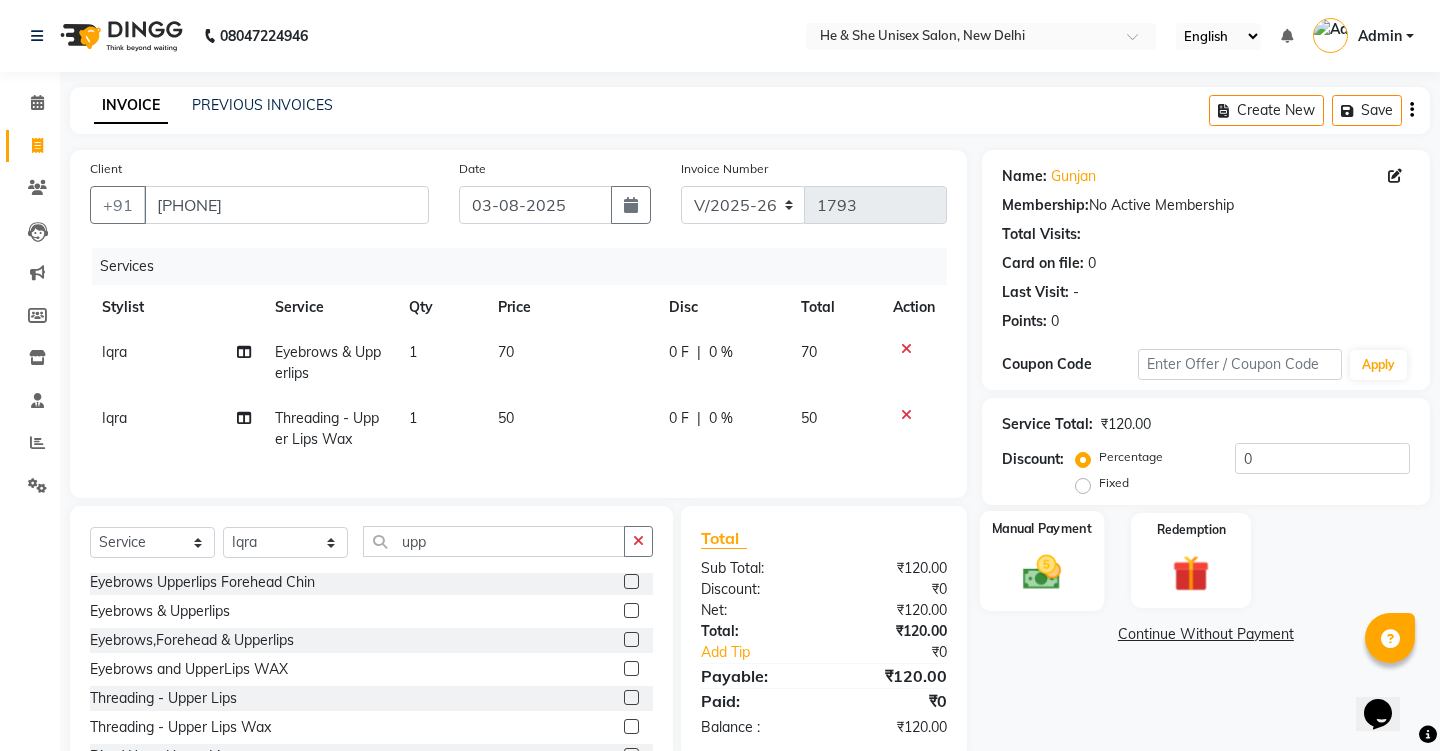 click 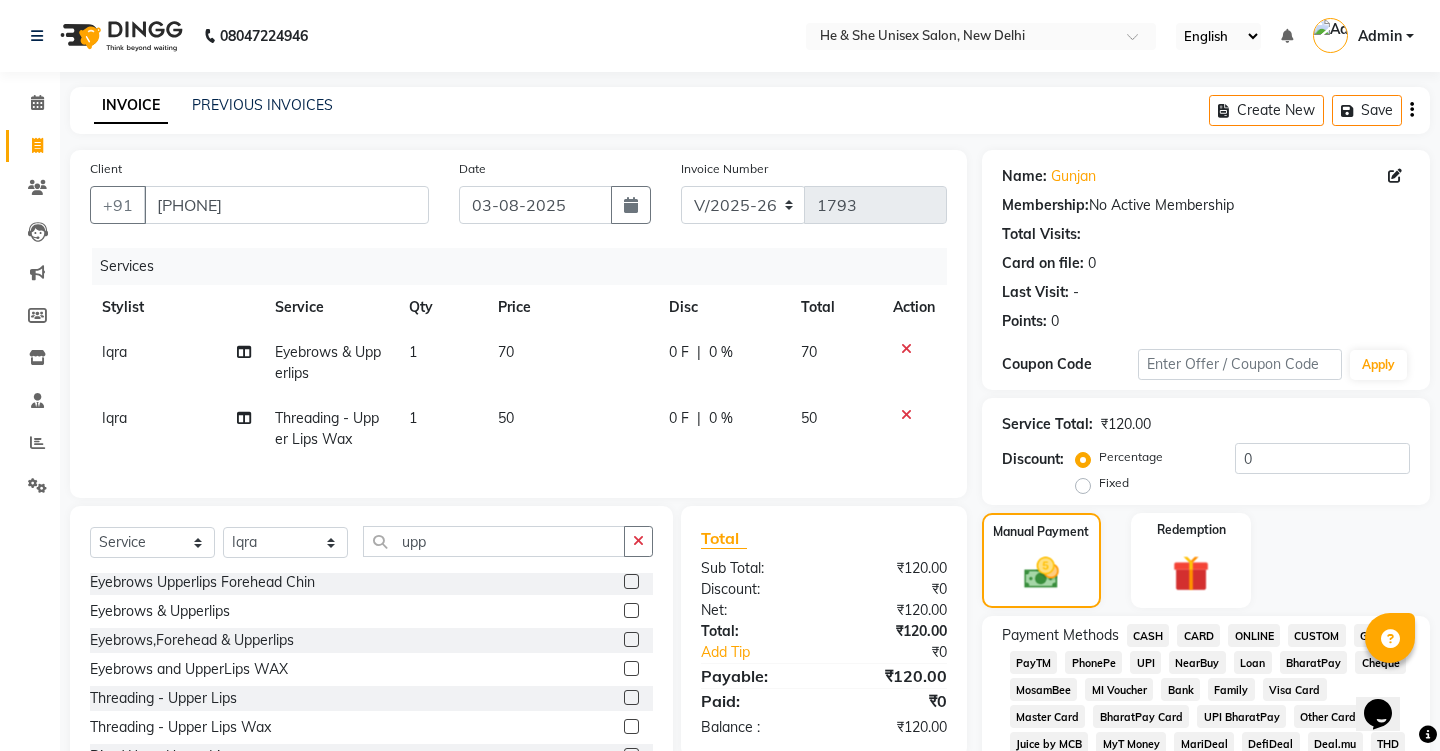 click on "UPI" 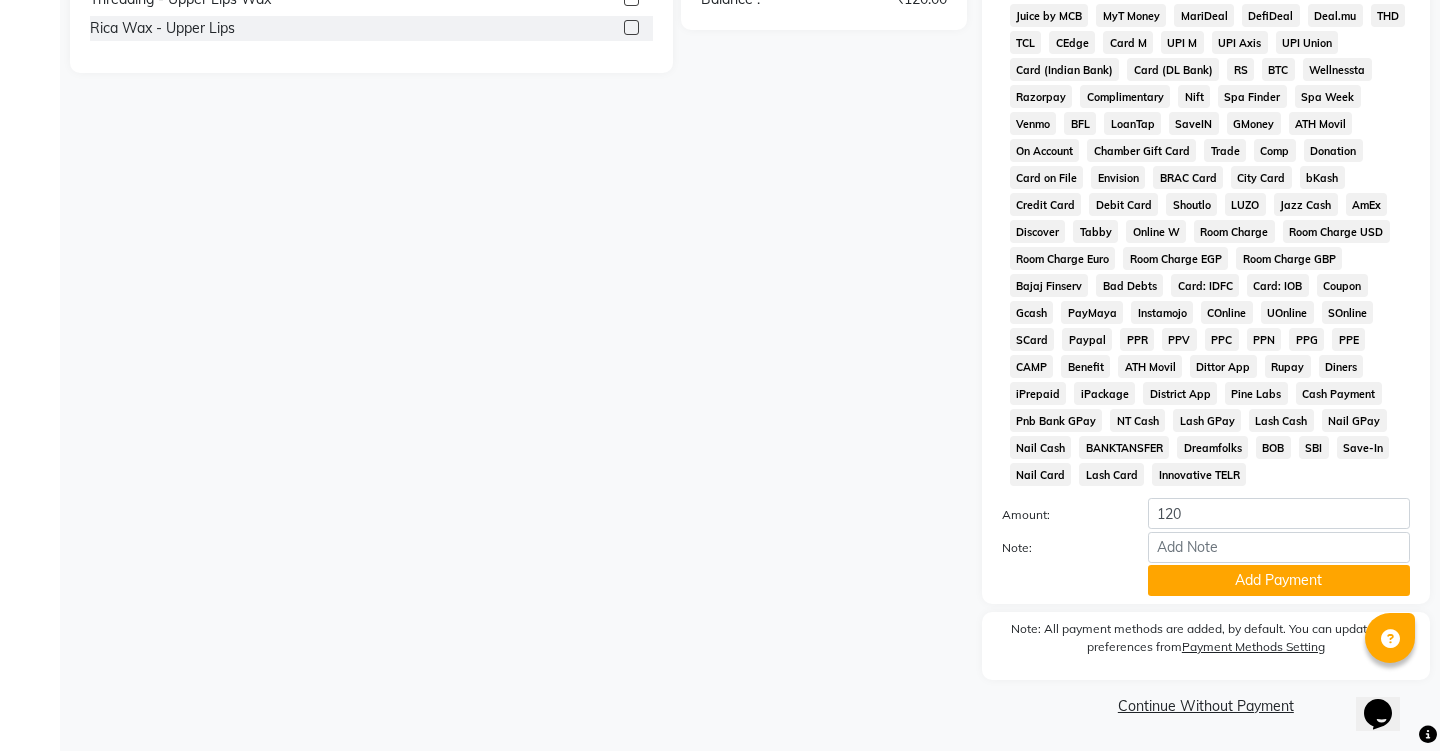 scroll, scrollTop: 727, scrollLeft: 0, axis: vertical 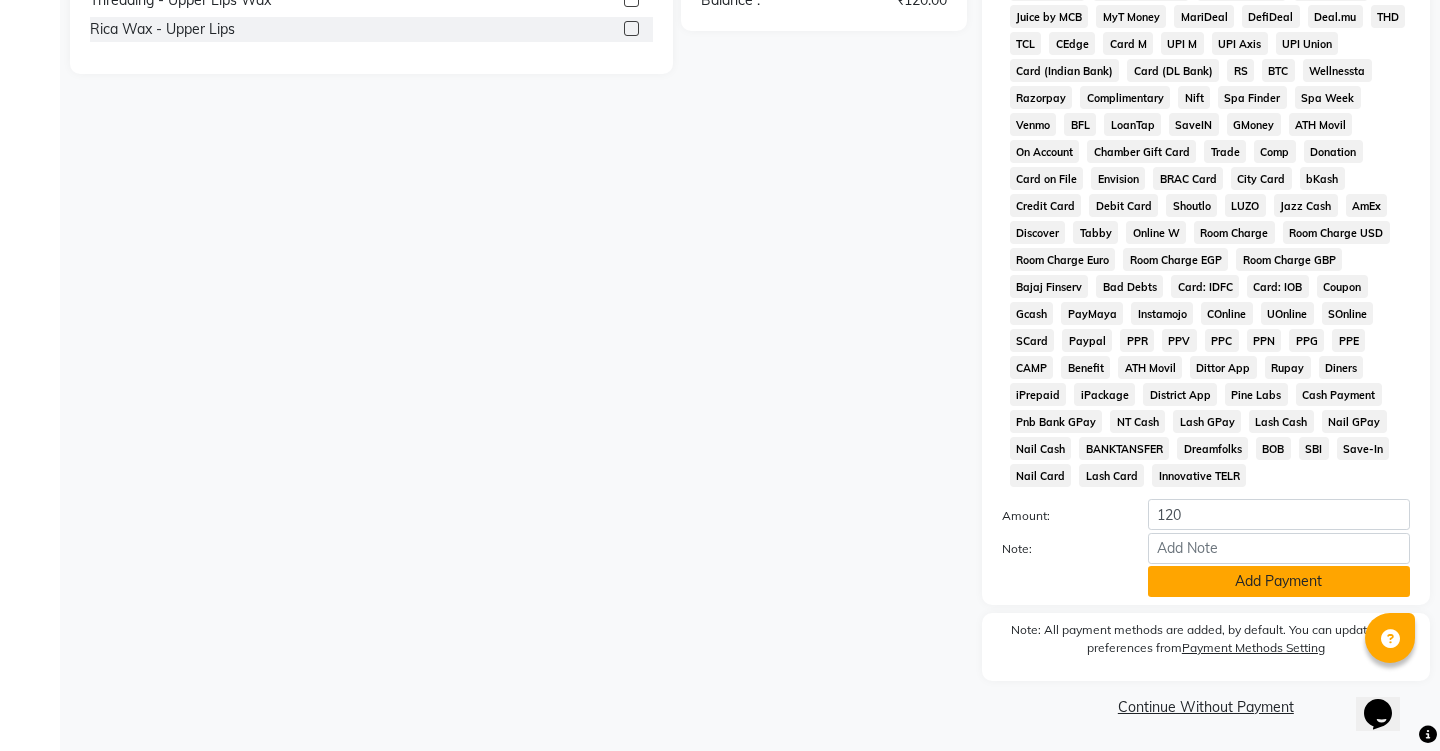click on "Add Payment" 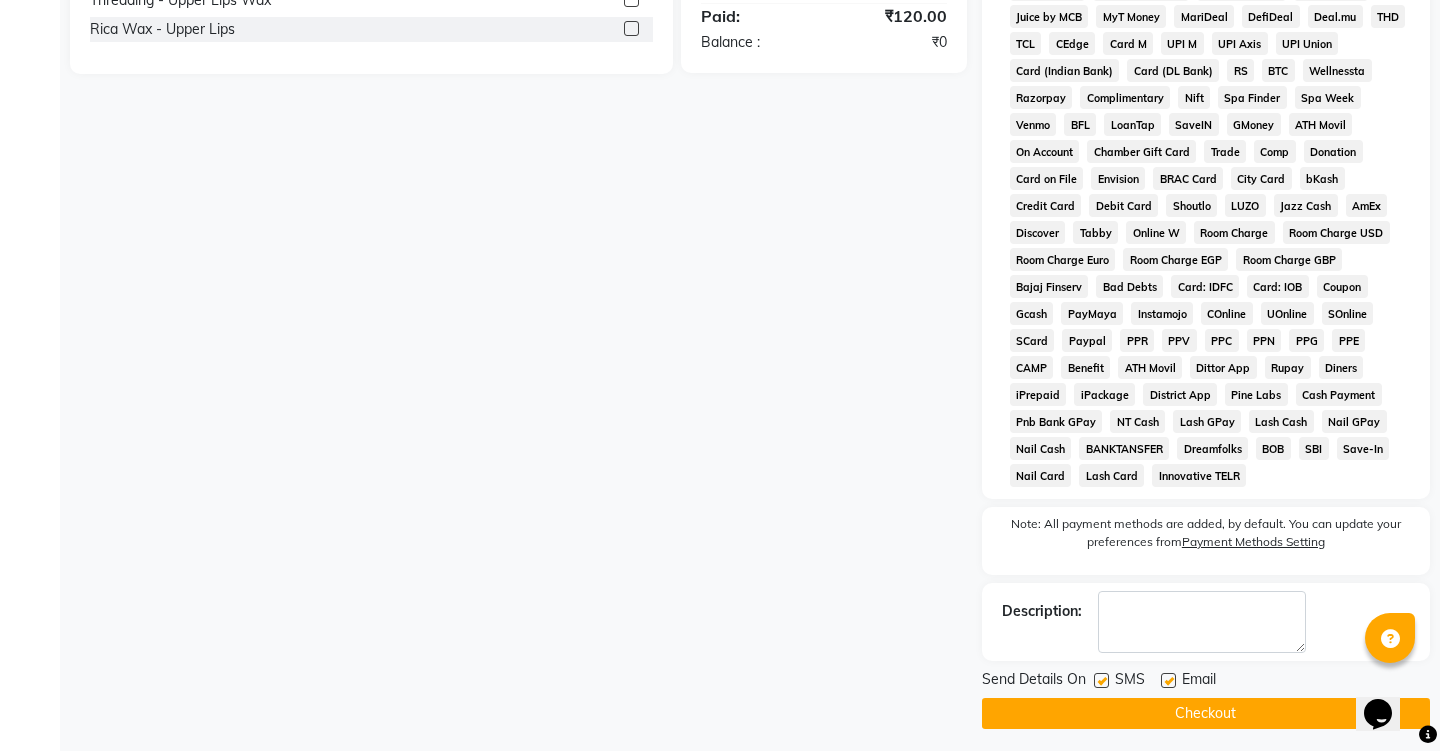 scroll, scrollTop: 735, scrollLeft: 0, axis: vertical 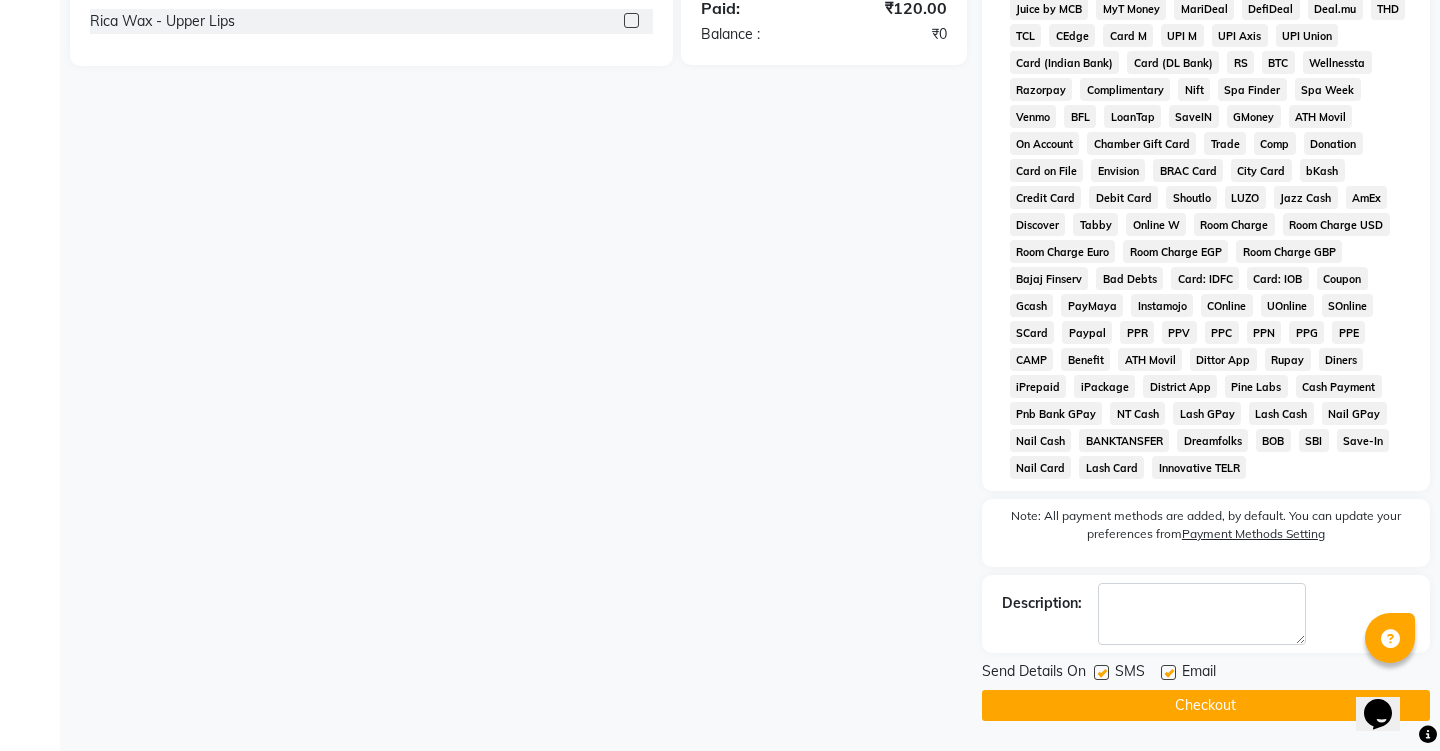 click on "Checkout" 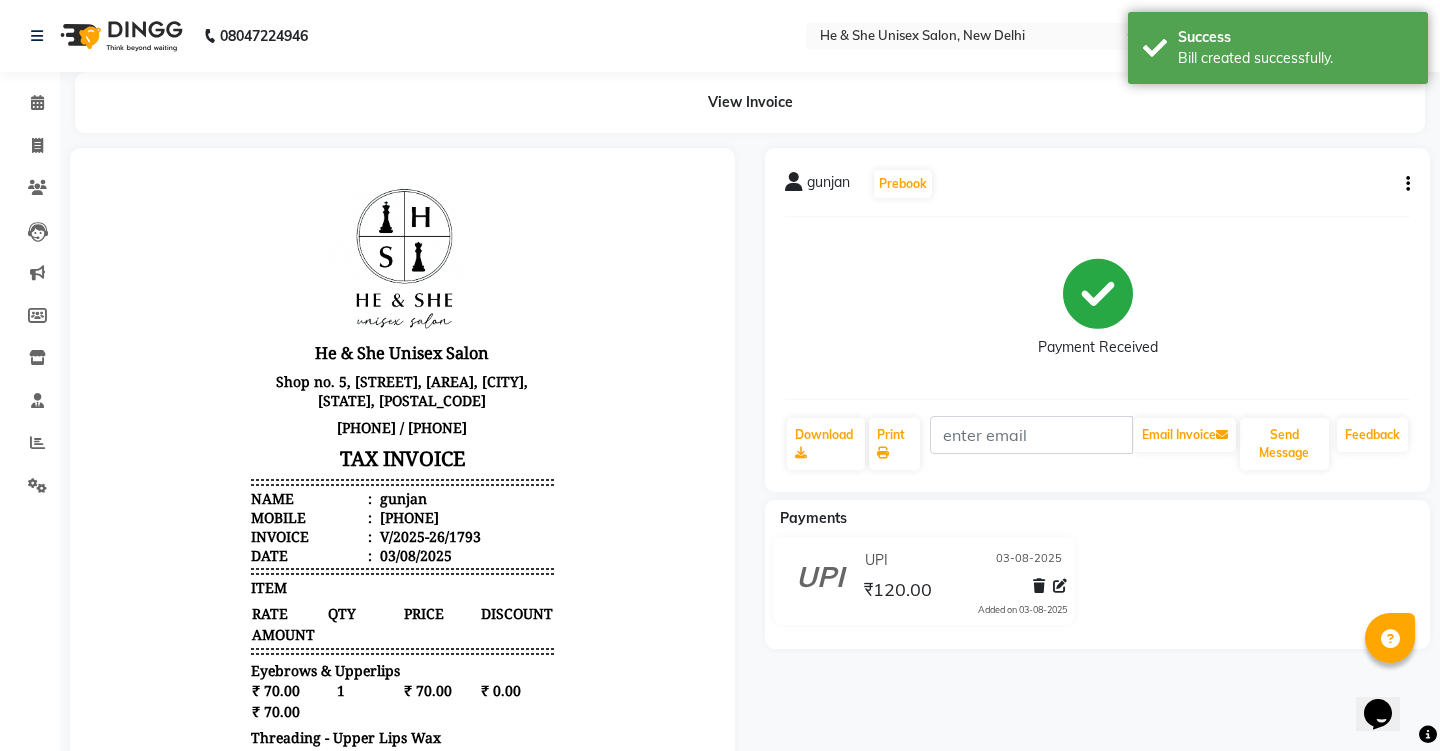 scroll, scrollTop: 0, scrollLeft: 0, axis: both 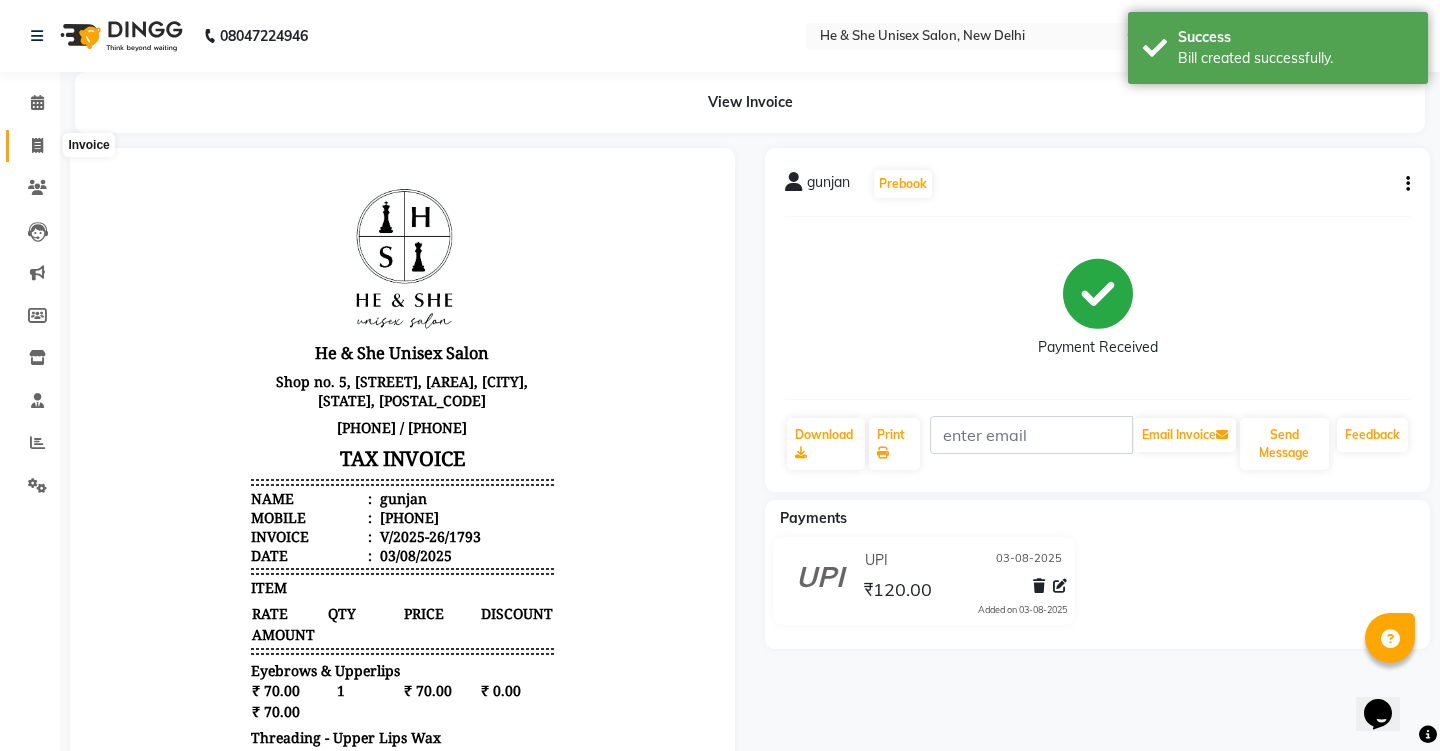 click 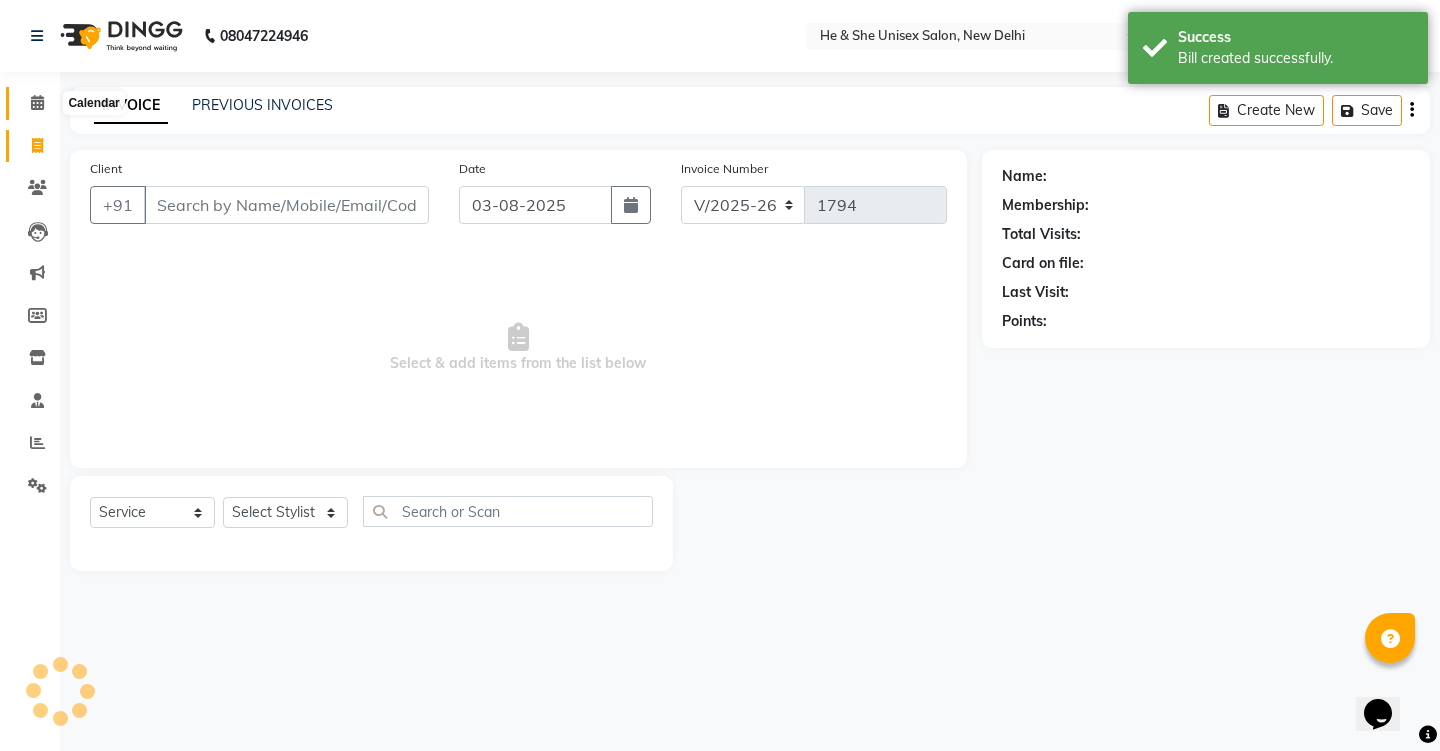 click 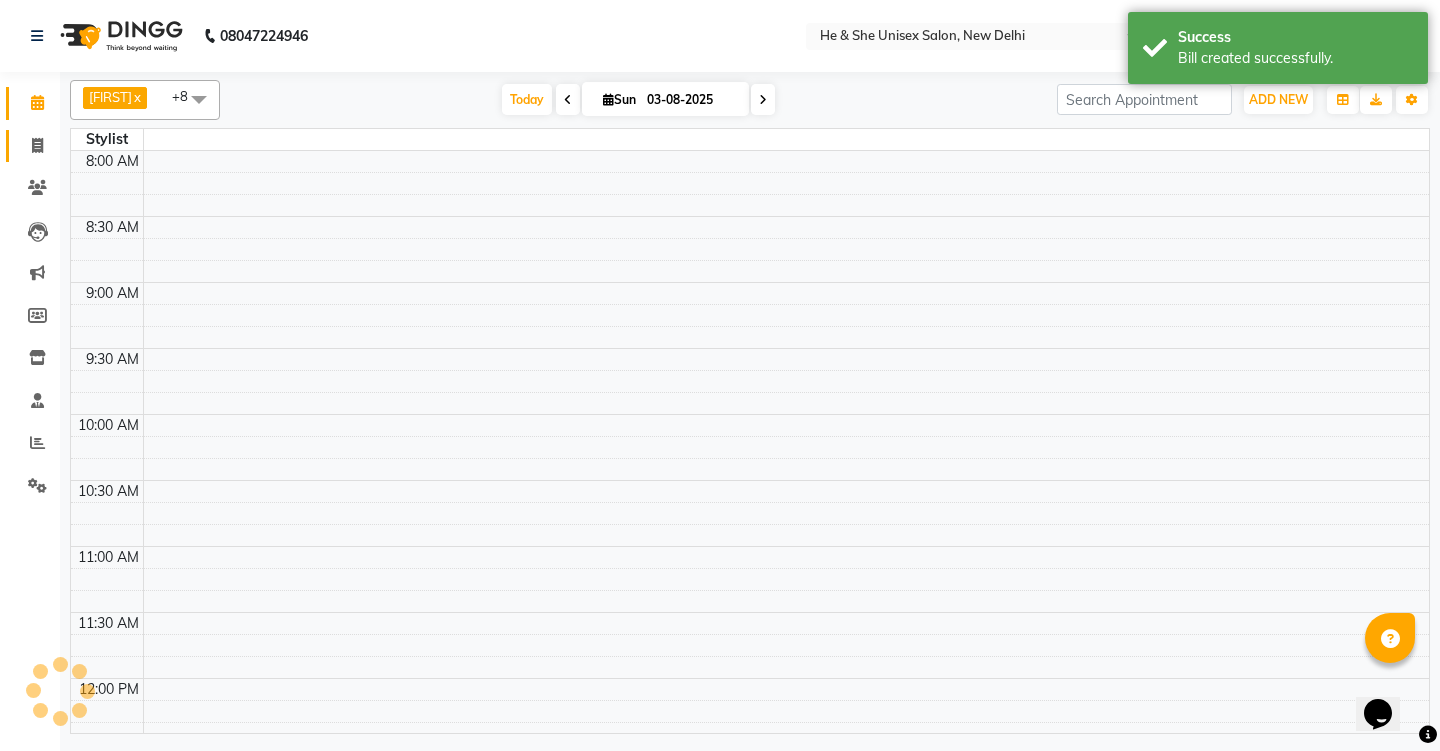 scroll, scrollTop: 0, scrollLeft: 0, axis: both 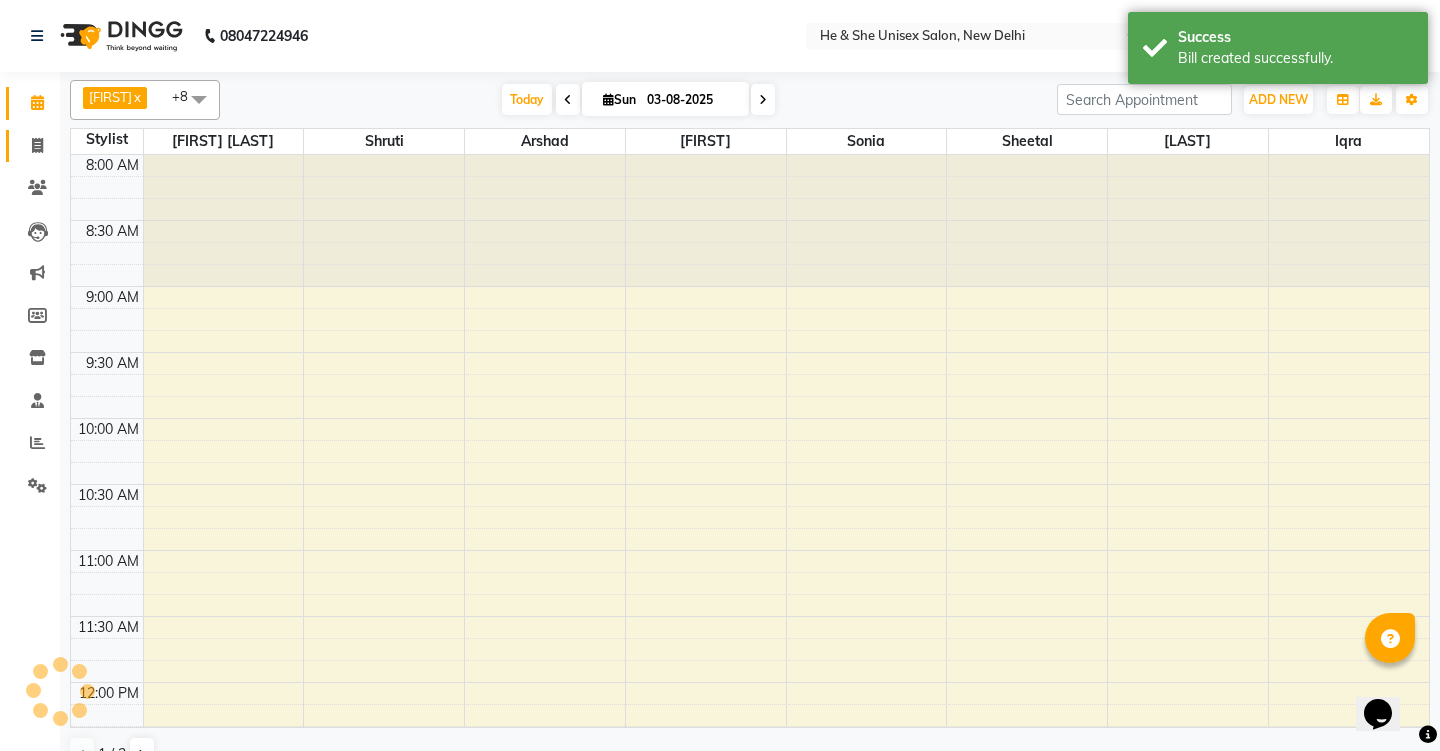 click 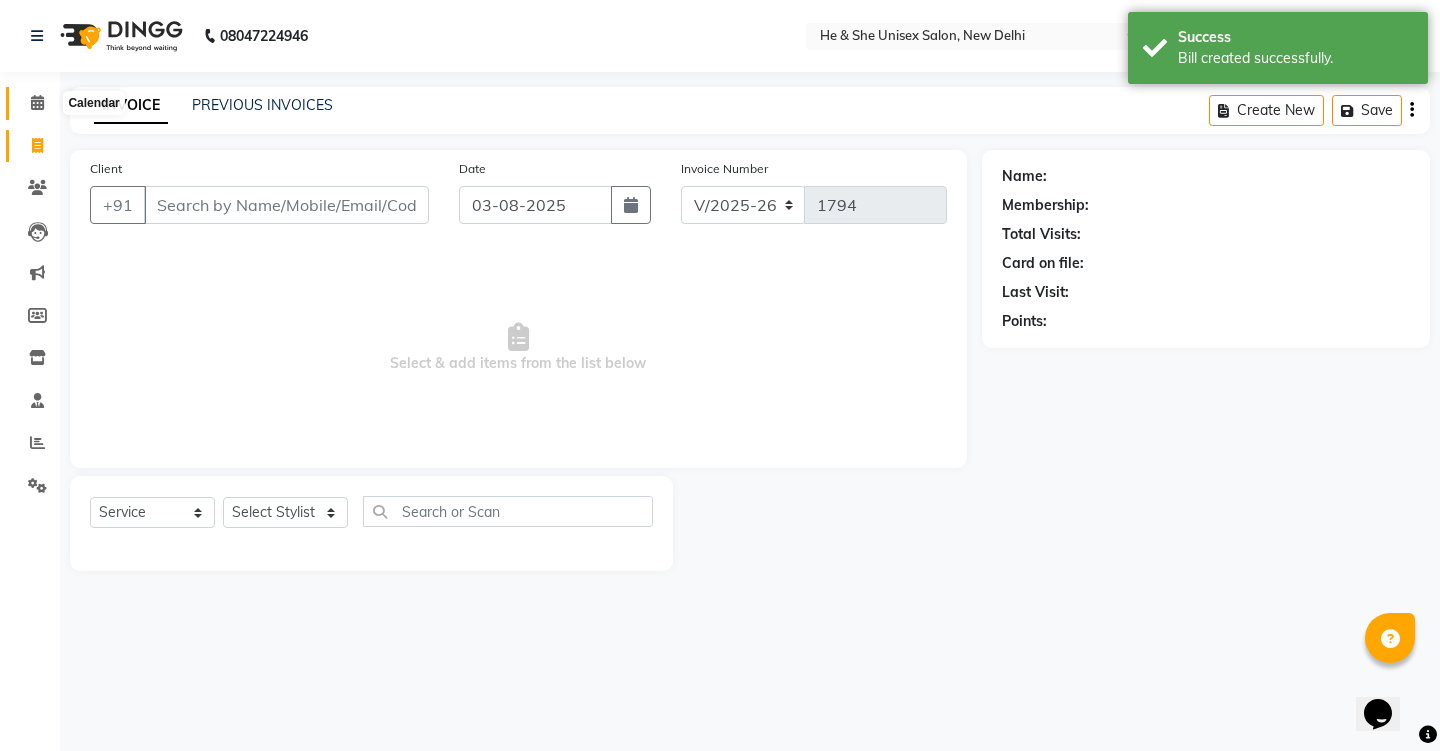click 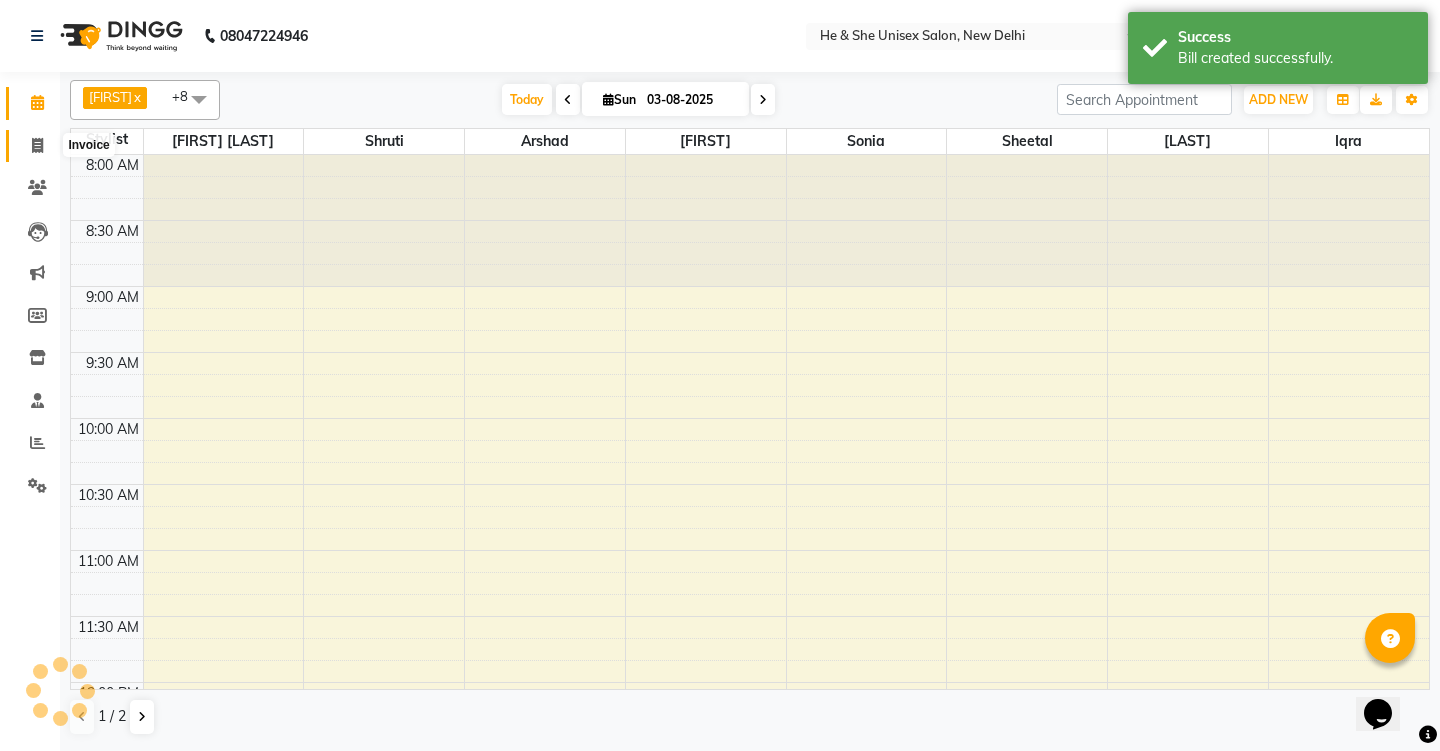 scroll, scrollTop: 0, scrollLeft: 0, axis: both 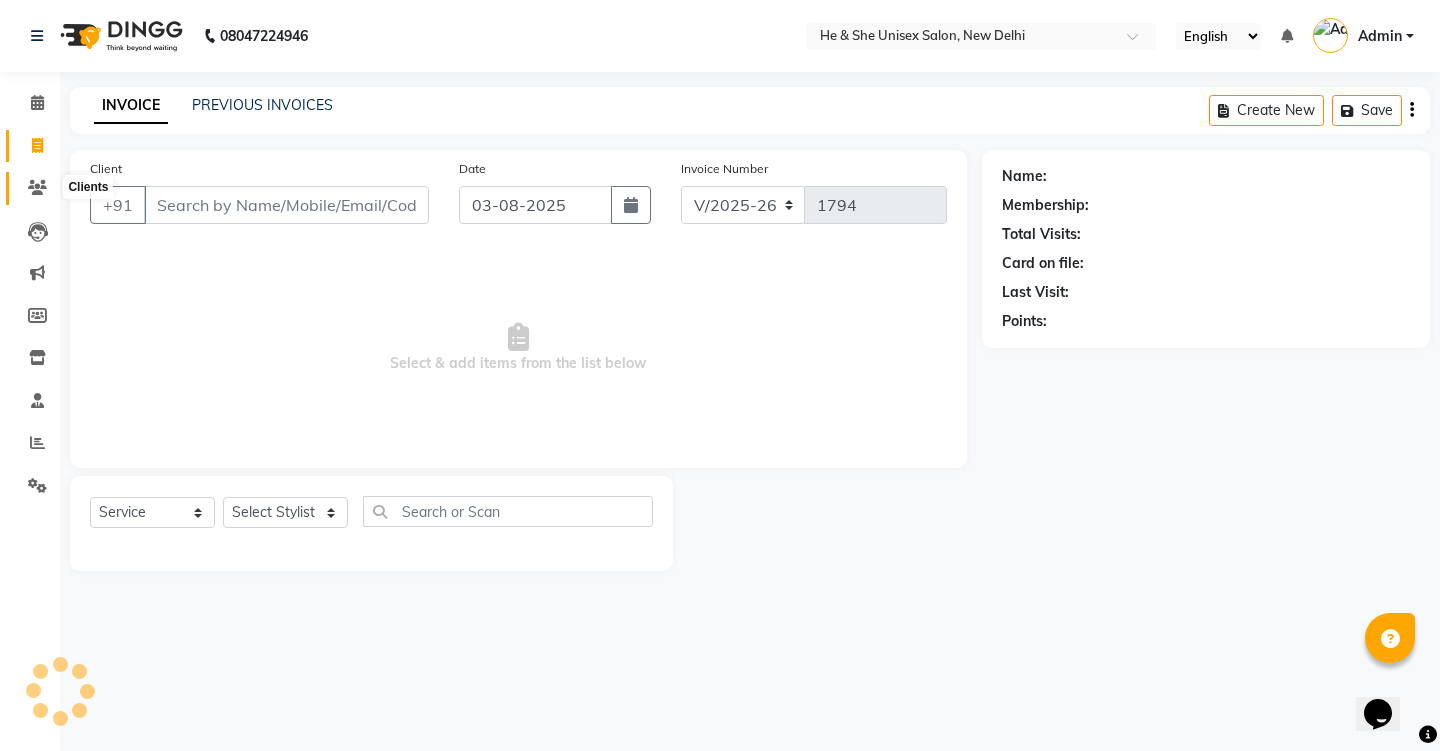 click 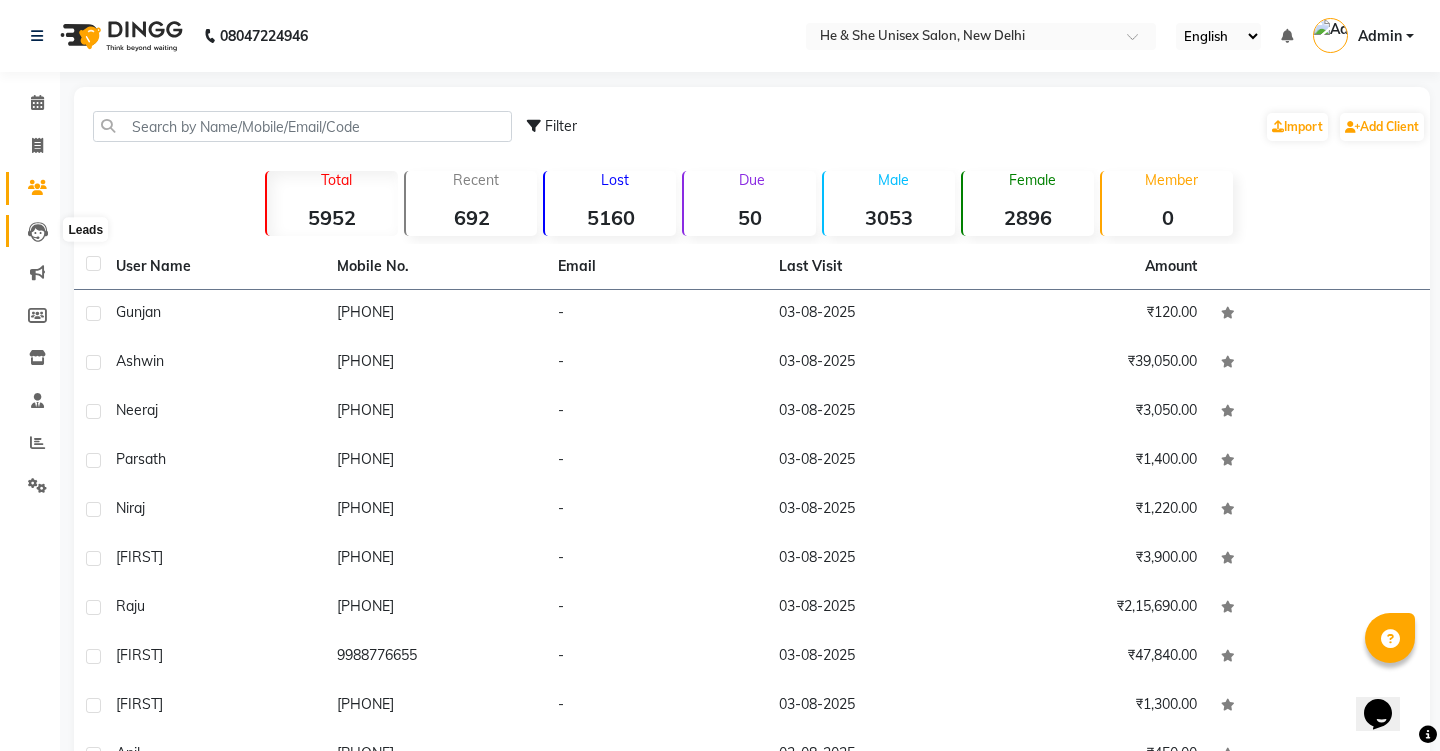 click 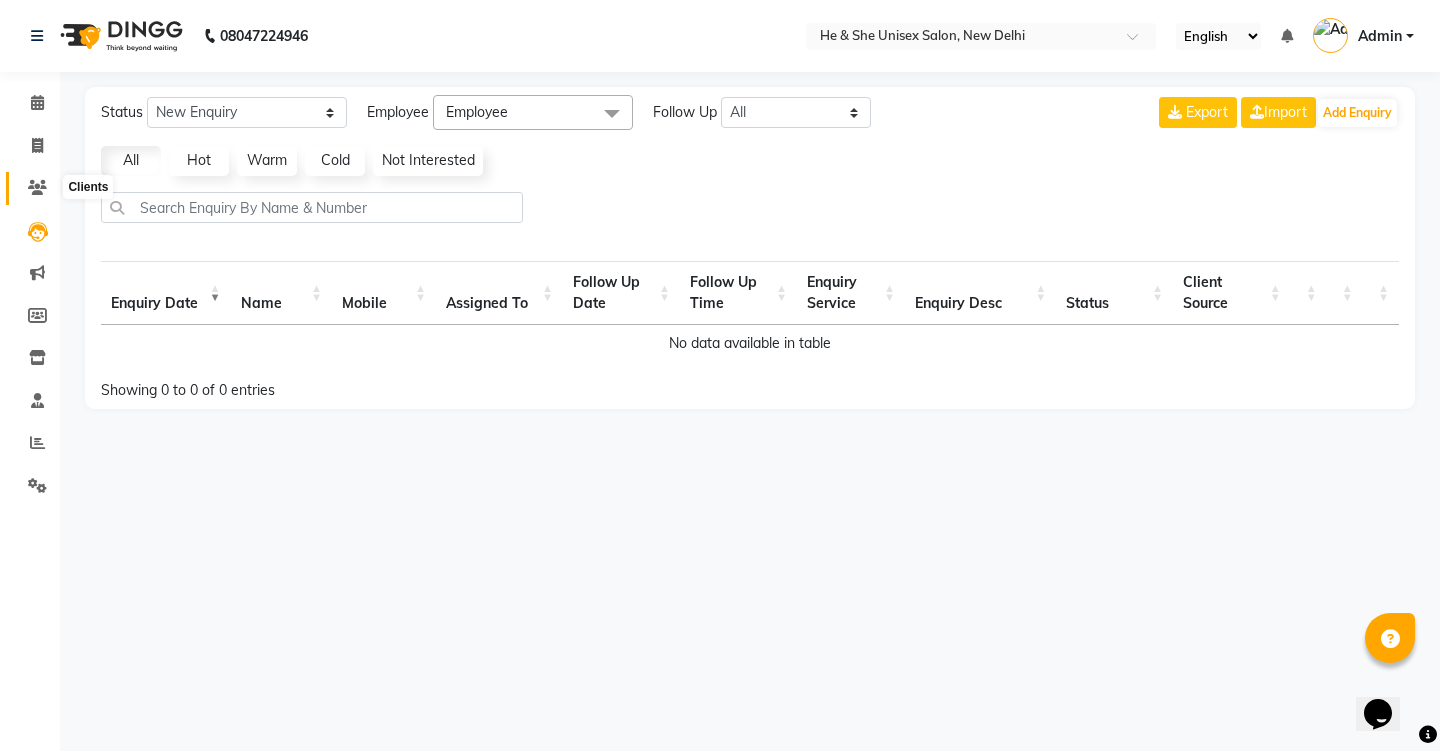 click 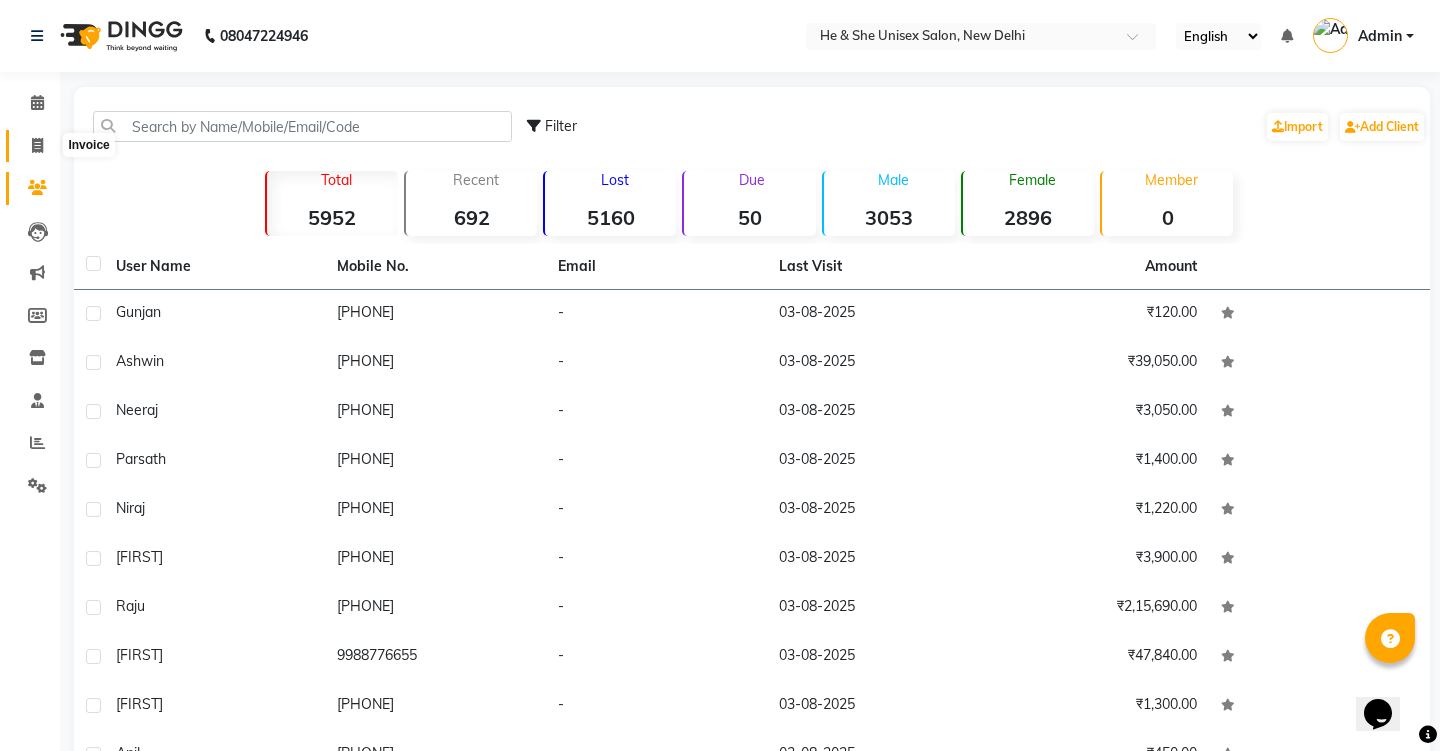 click 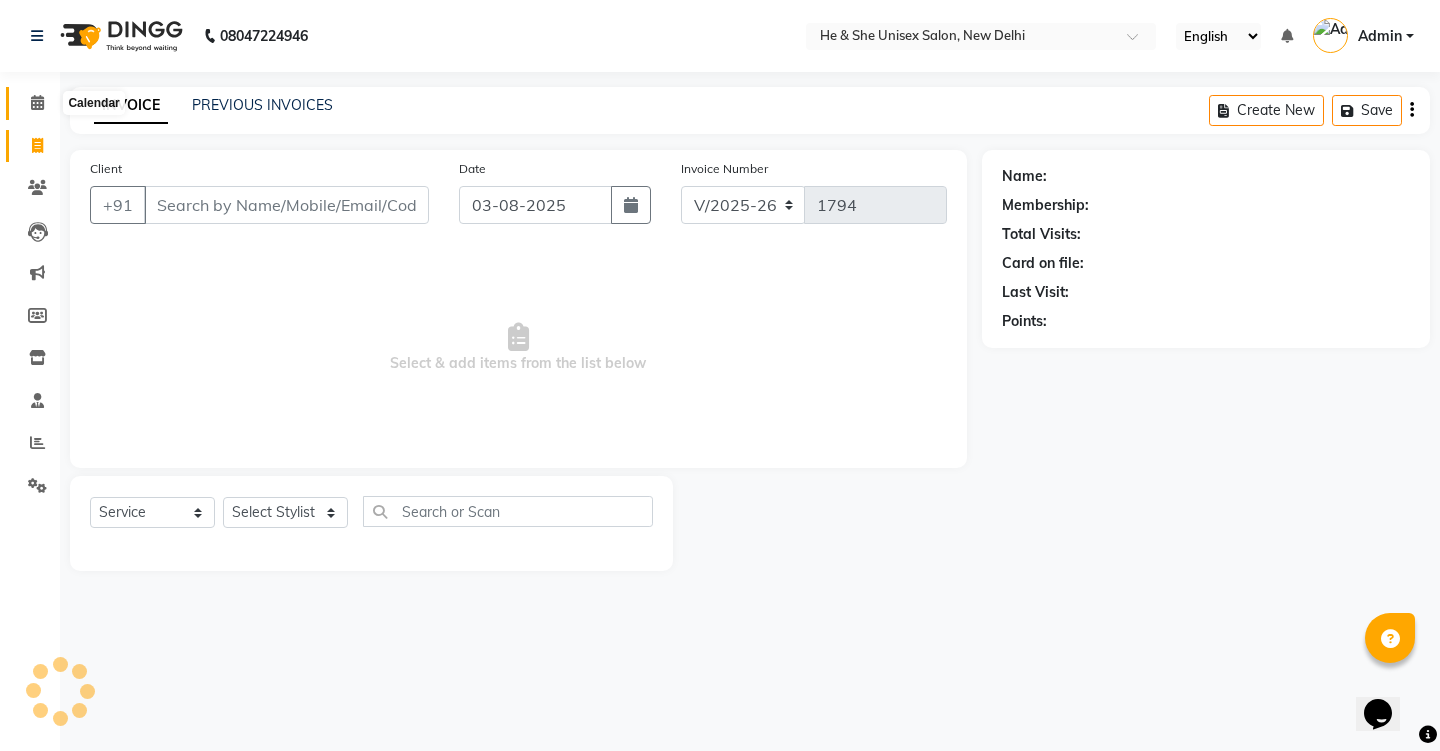 click 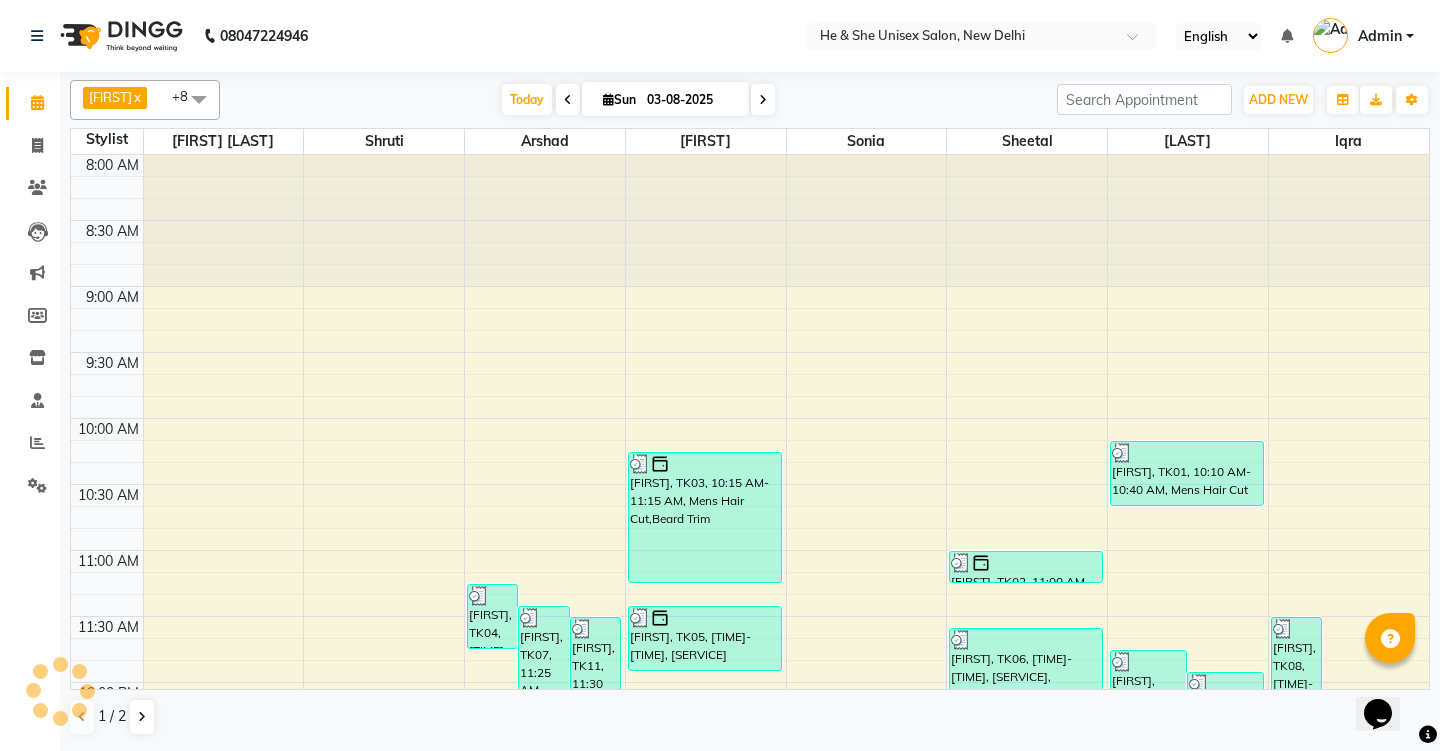scroll, scrollTop: 0, scrollLeft: 0, axis: both 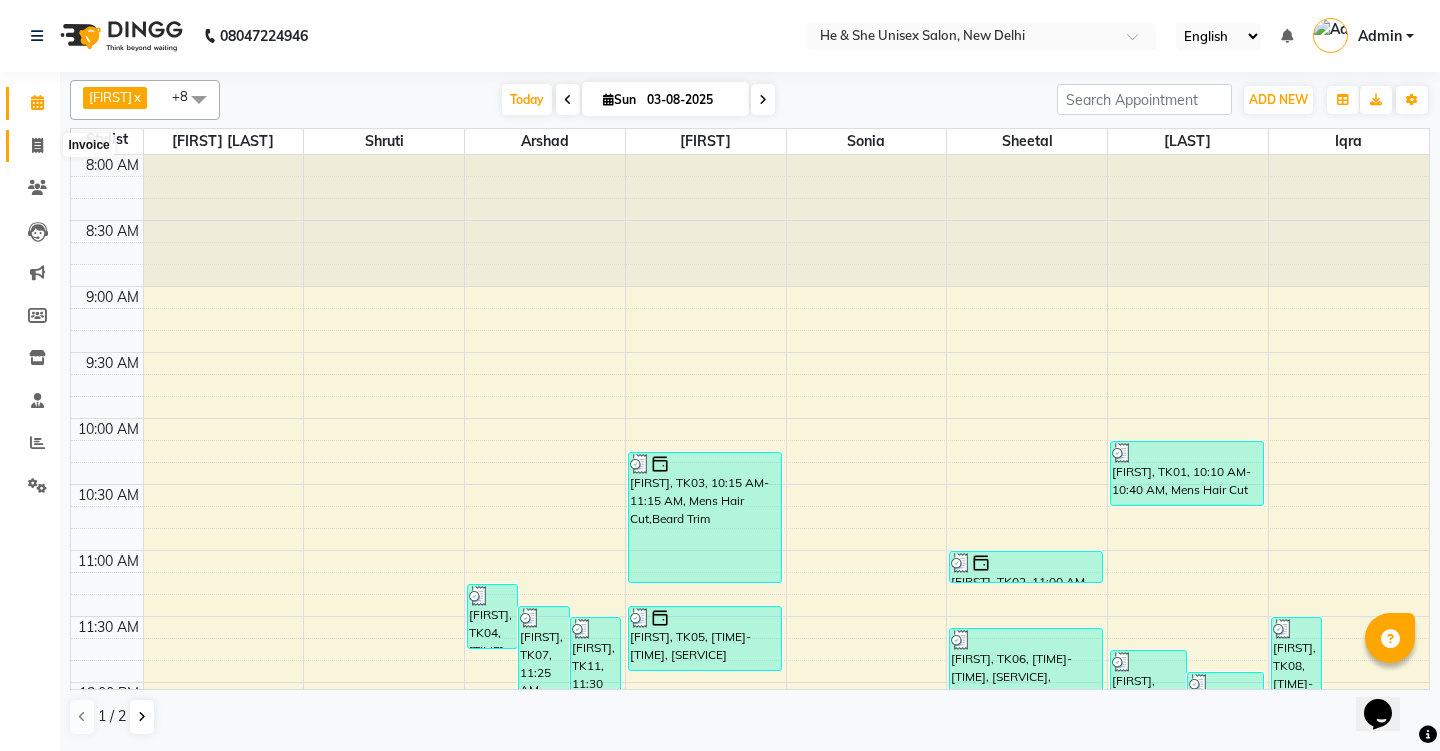 click 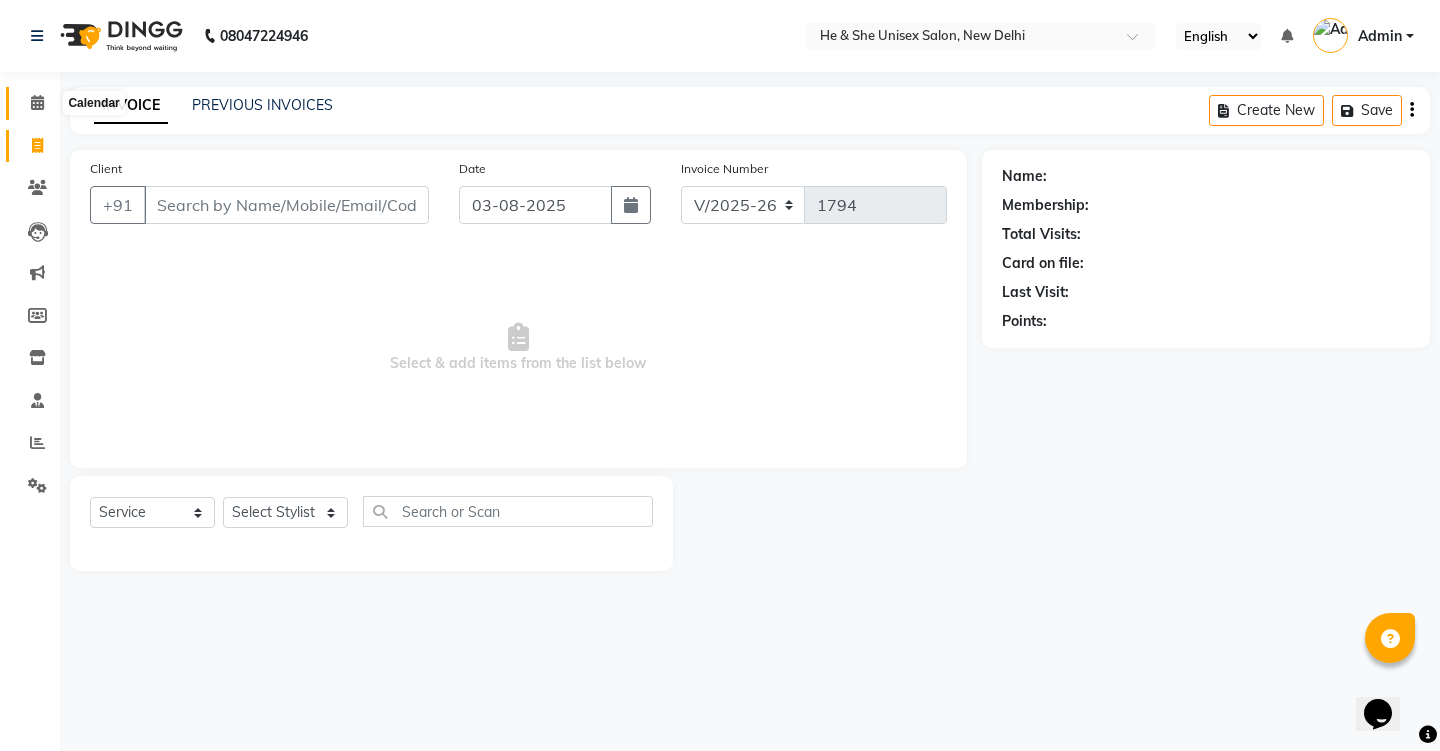 click 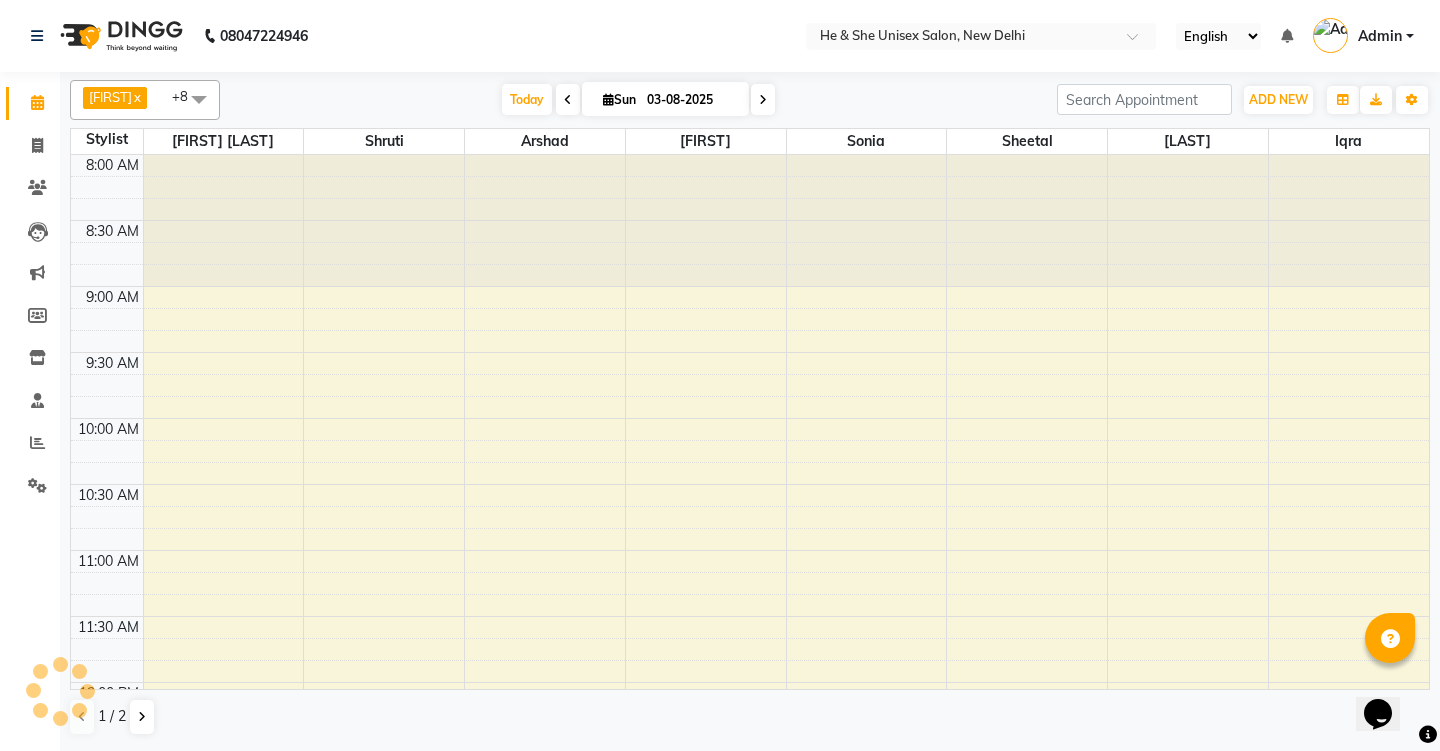scroll, scrollTop: 0, scrollLeft: 0, axis: both 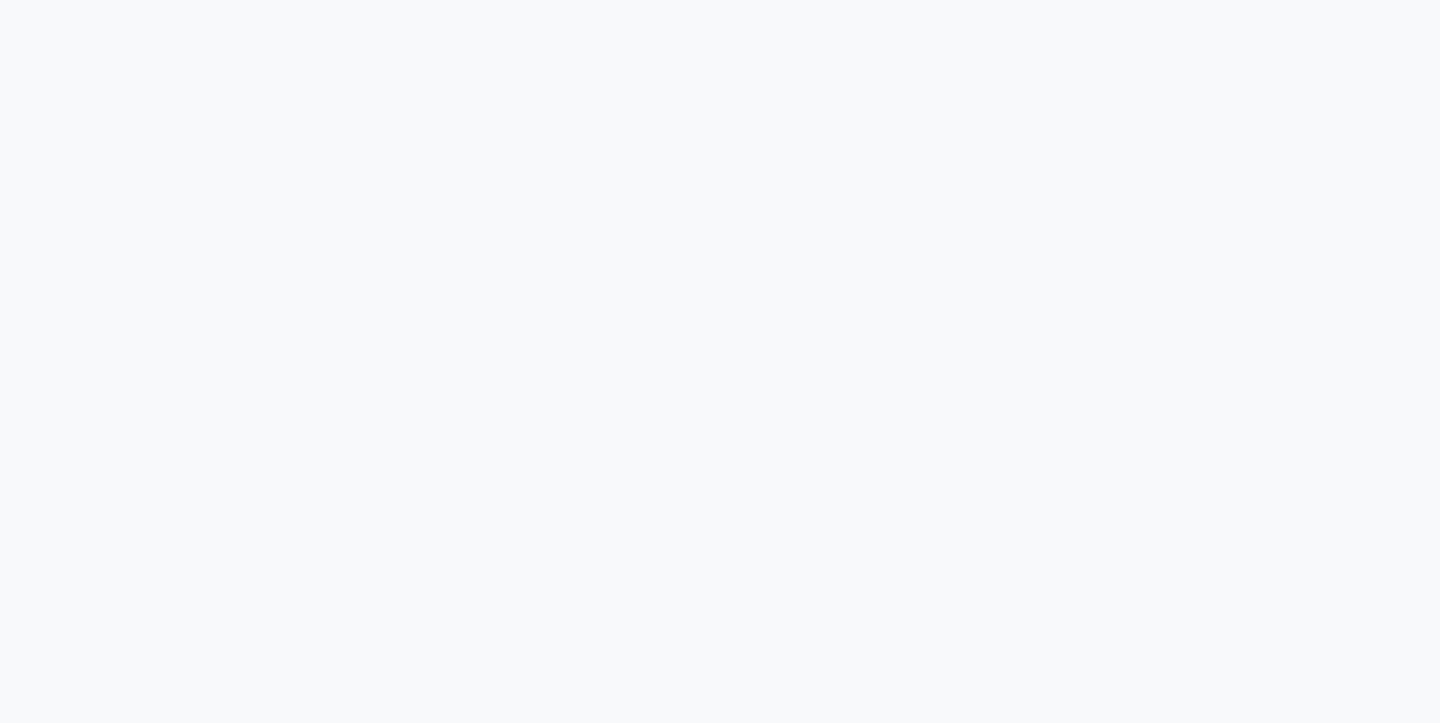 select on "service" 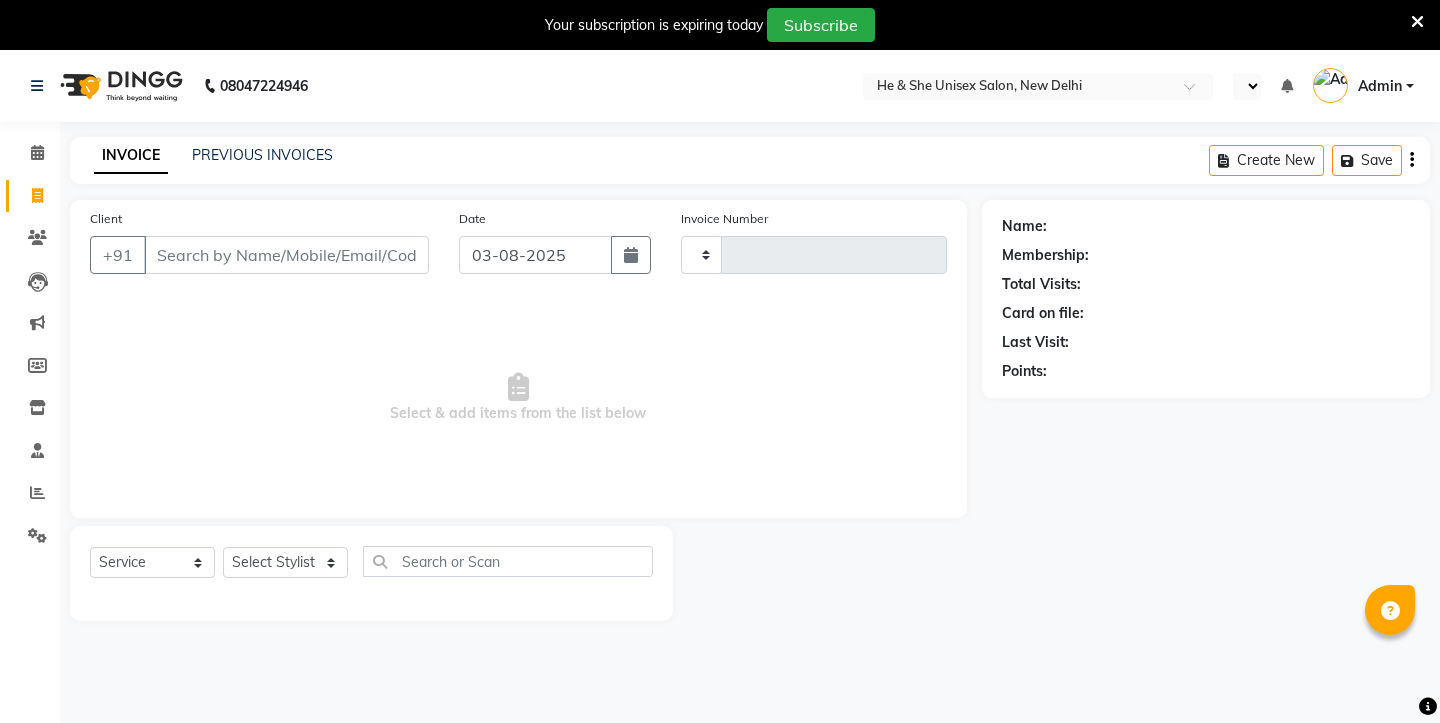 type on "1794" 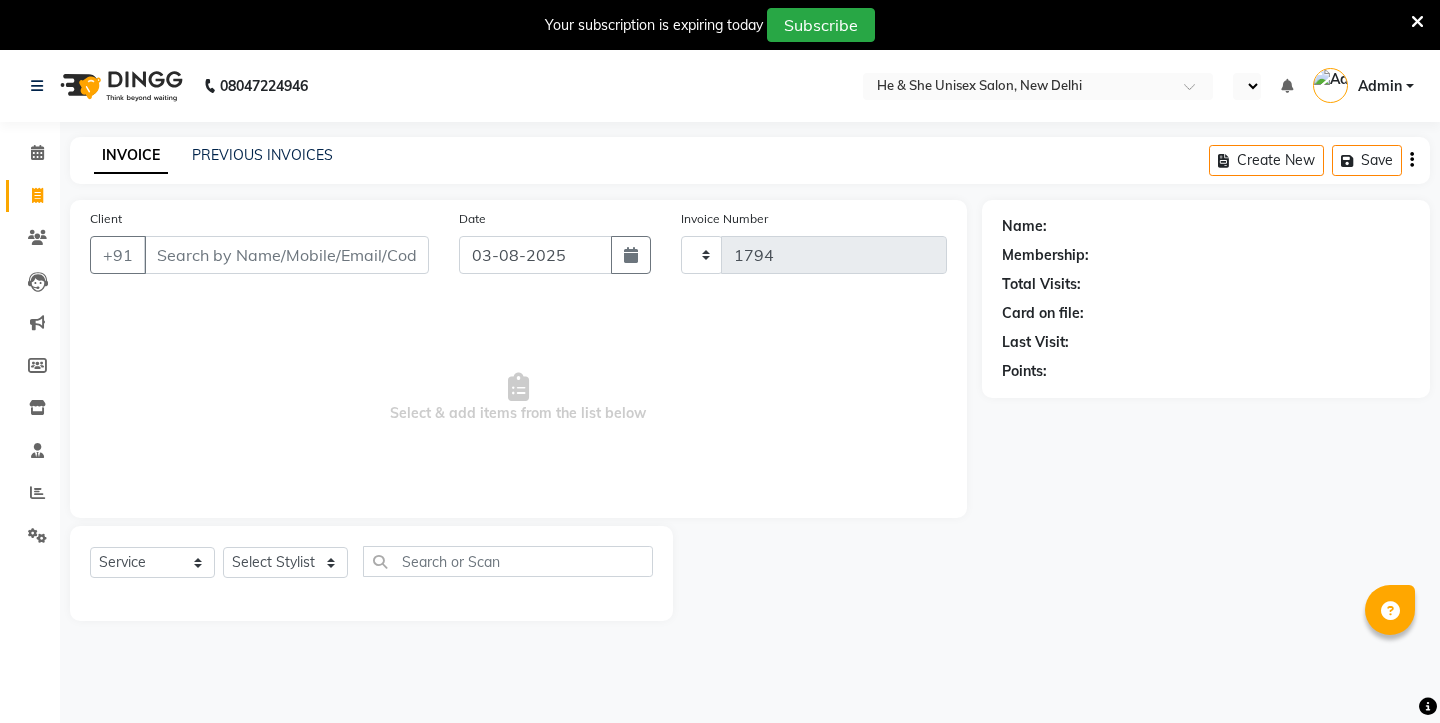 select on "4745" 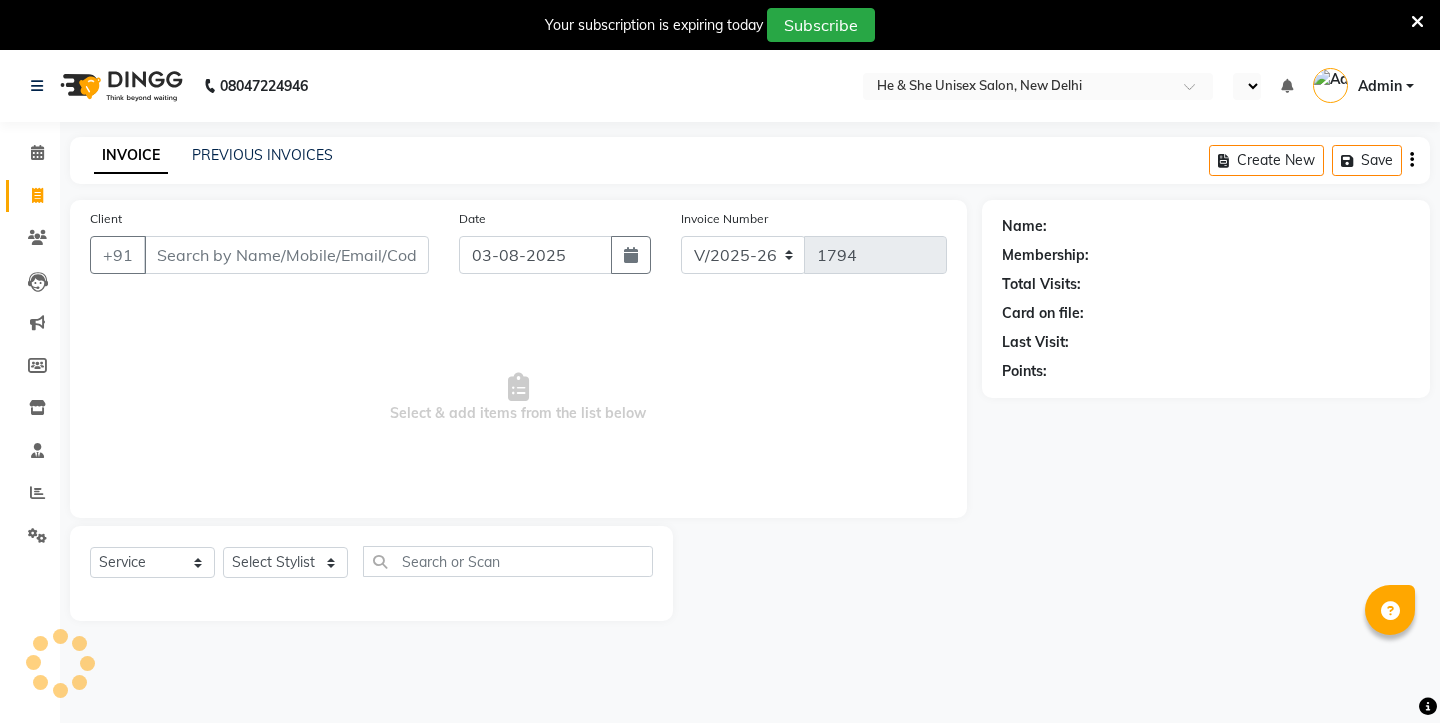 select on "en" 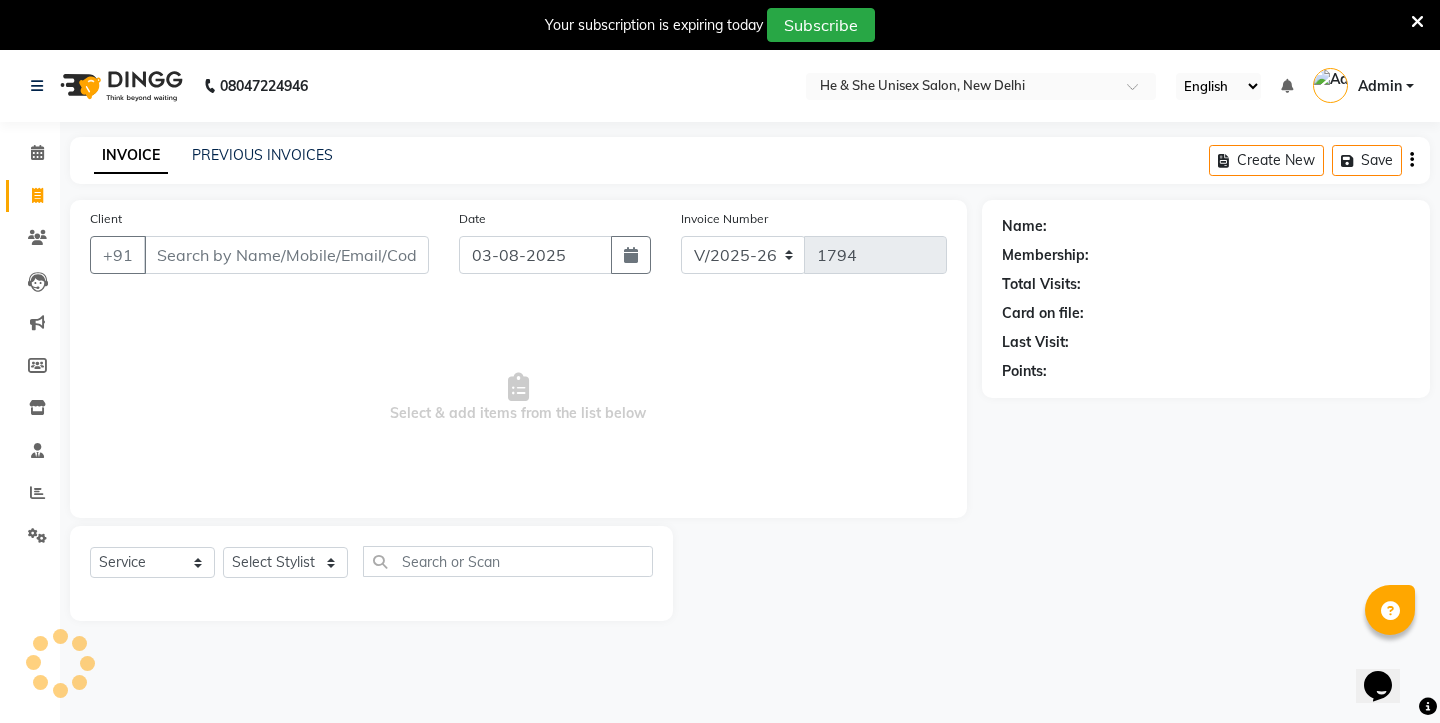 scroll, scrollTop: 0, scrollLeft: 0, axis: both 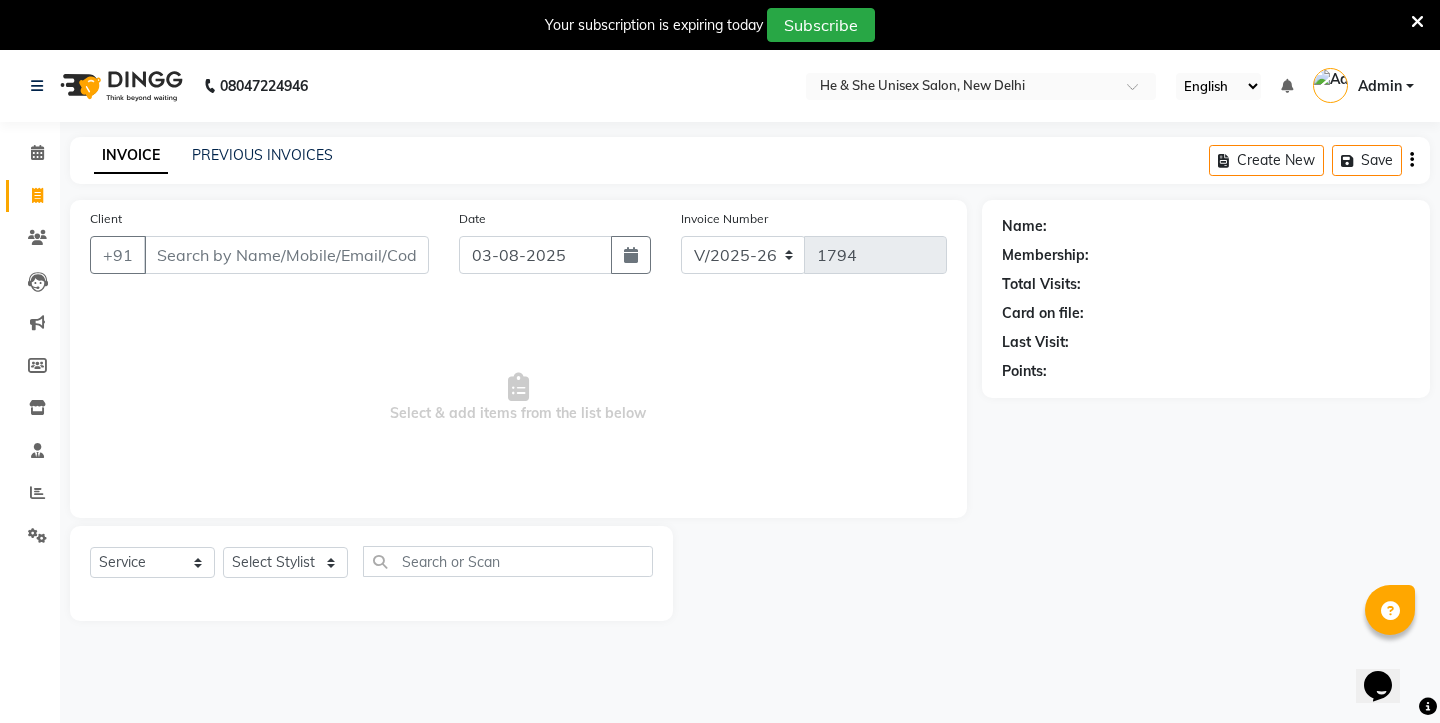 click on "Client" at bounding box center [286, 255] 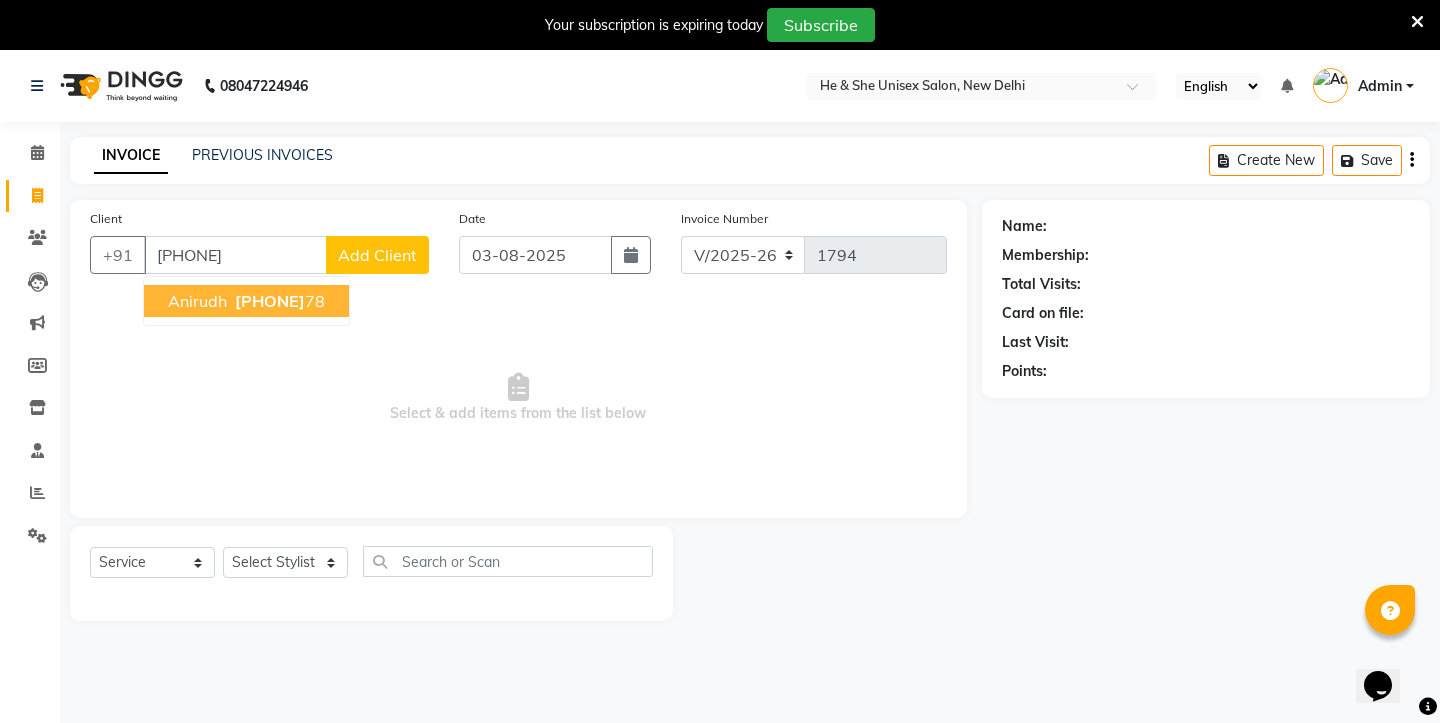 click on "anirudh" at bounding box center [197, 301] 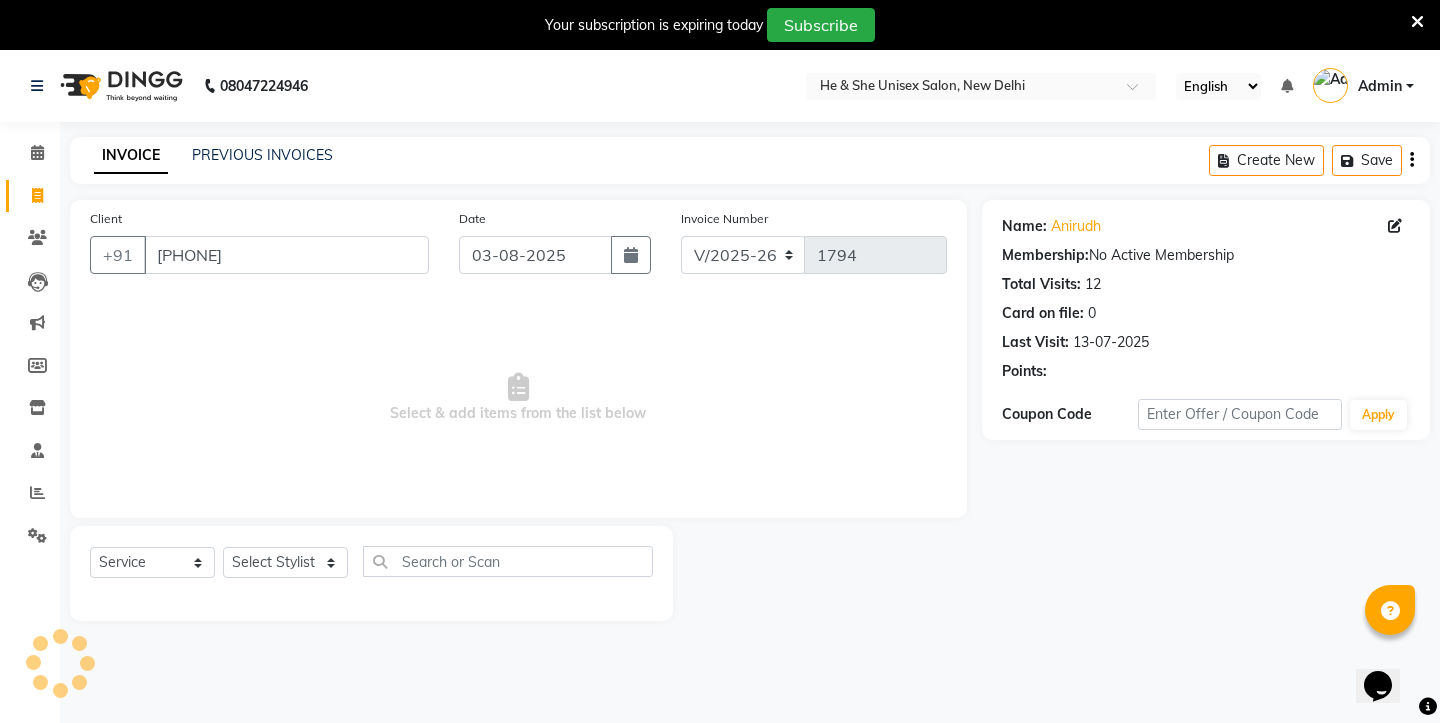 click on "Select Service Product Membership Package Voucher Prepaid Gift Card Select Stylist [FIRST] [LAST] [FIRST] [LAST] [FIRST] [LAST] [FIRST] [LAST] [FIRST] [FIRST] [FIRST] [LAST] [FIRST] [LAST] [FIRST] [FIRST] [FIRST] [FIRST]" 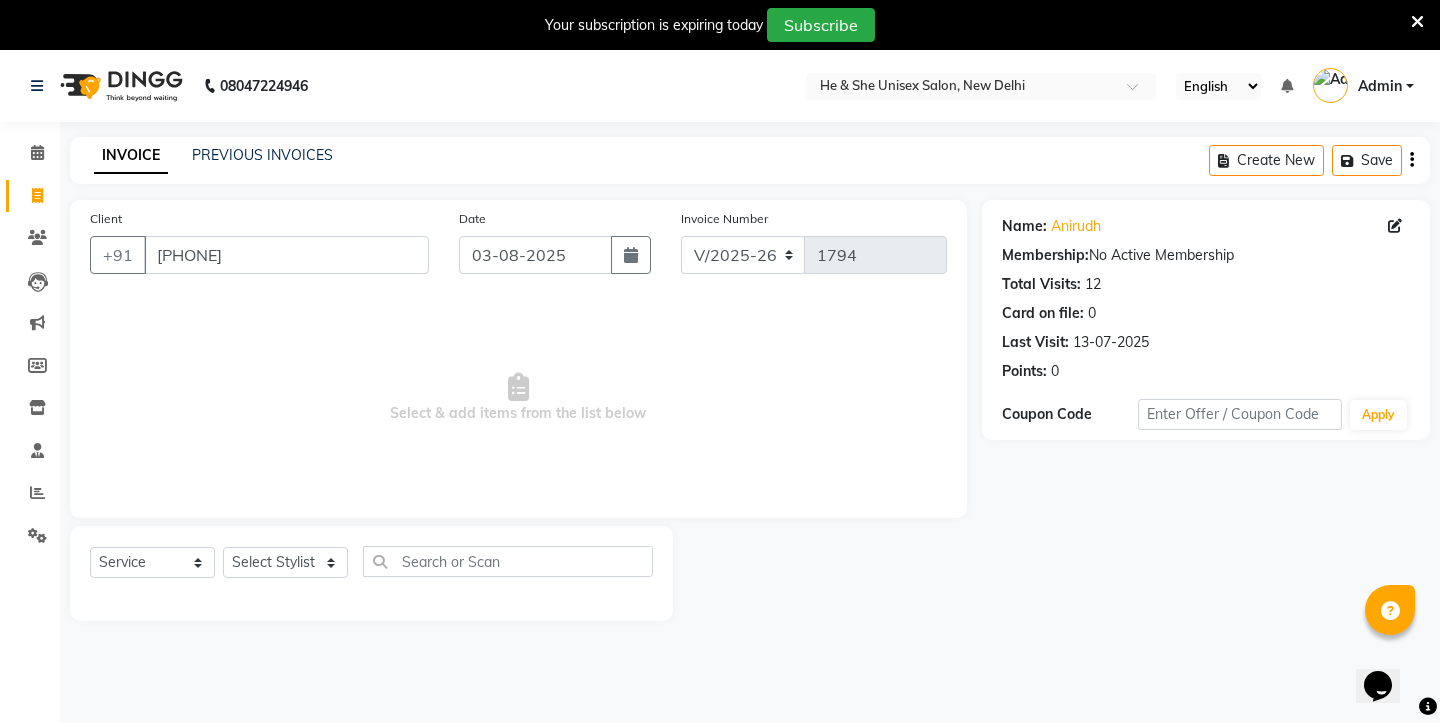 click on "Select Service Product Membership Package Voucher Prepaid Gift Card Select Stylist [FIRST] [LAST] [FIRST] [LAST] [FIRST] [LAST] [FIRST] [LAST] [FIRST] [FIRST] [FIRST] [LAST] [FIRST] [LAST] [FIRST] [FIRST] [FIRST] [FIRST]" 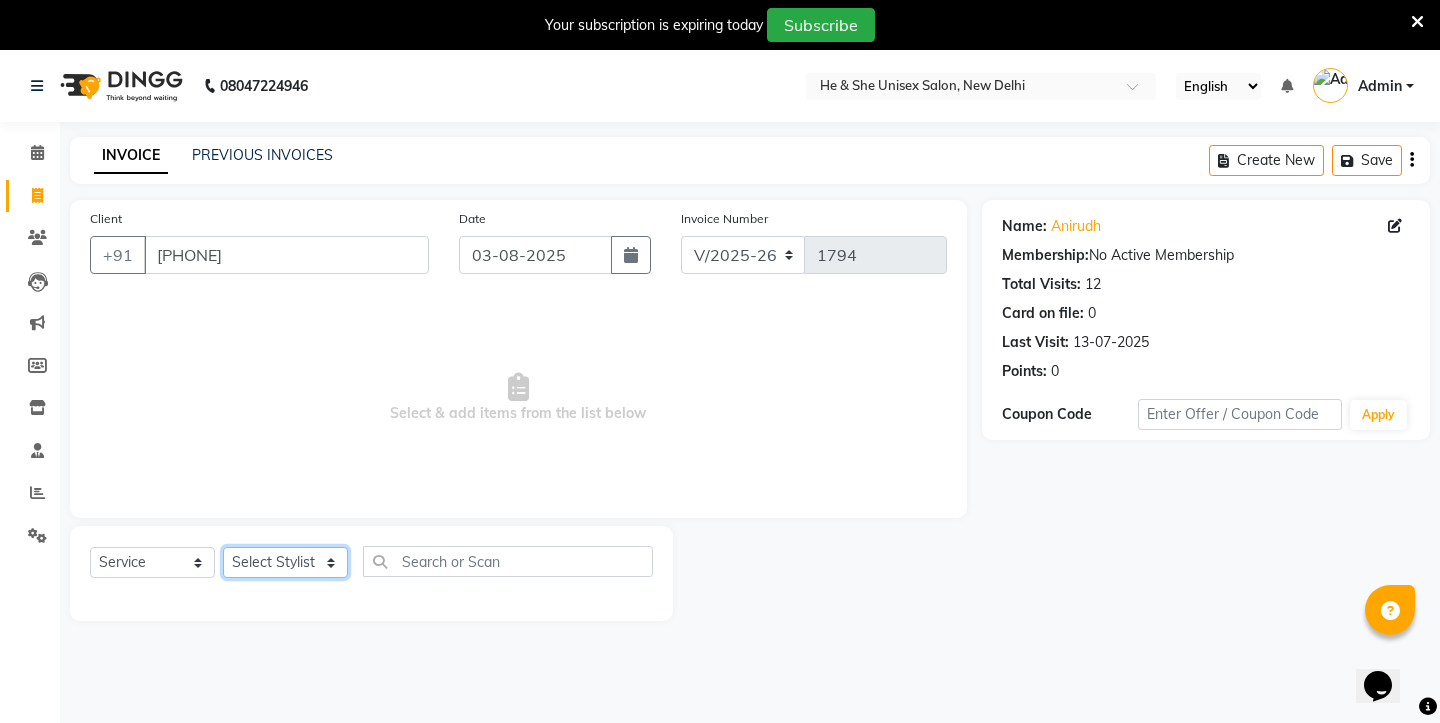 select on "28386" 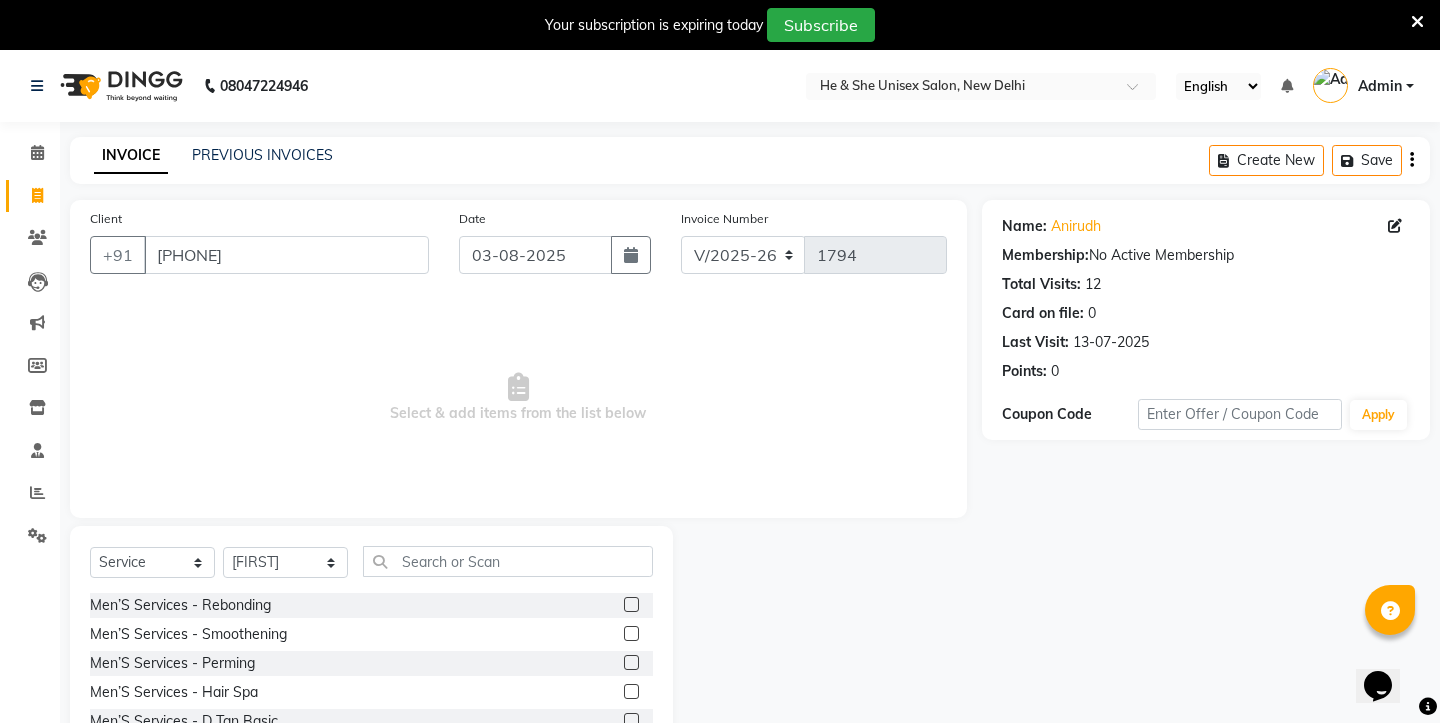 click on "Select Service Product Membership Package Voucher Prepaid Gift Card Select Stylist Abdulla Arif Arshad Asim Hussain Iqra Samad Sheetal Shruti Sonia Uwes" 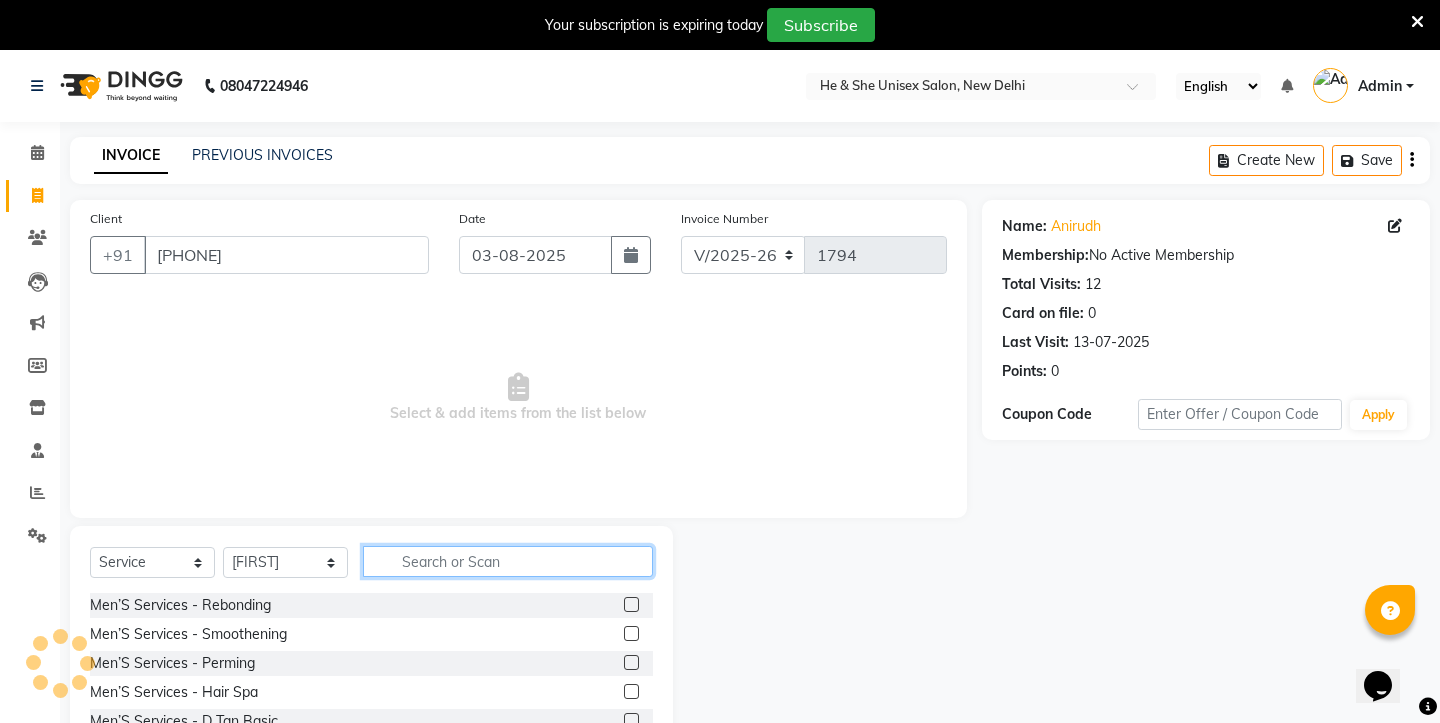 click 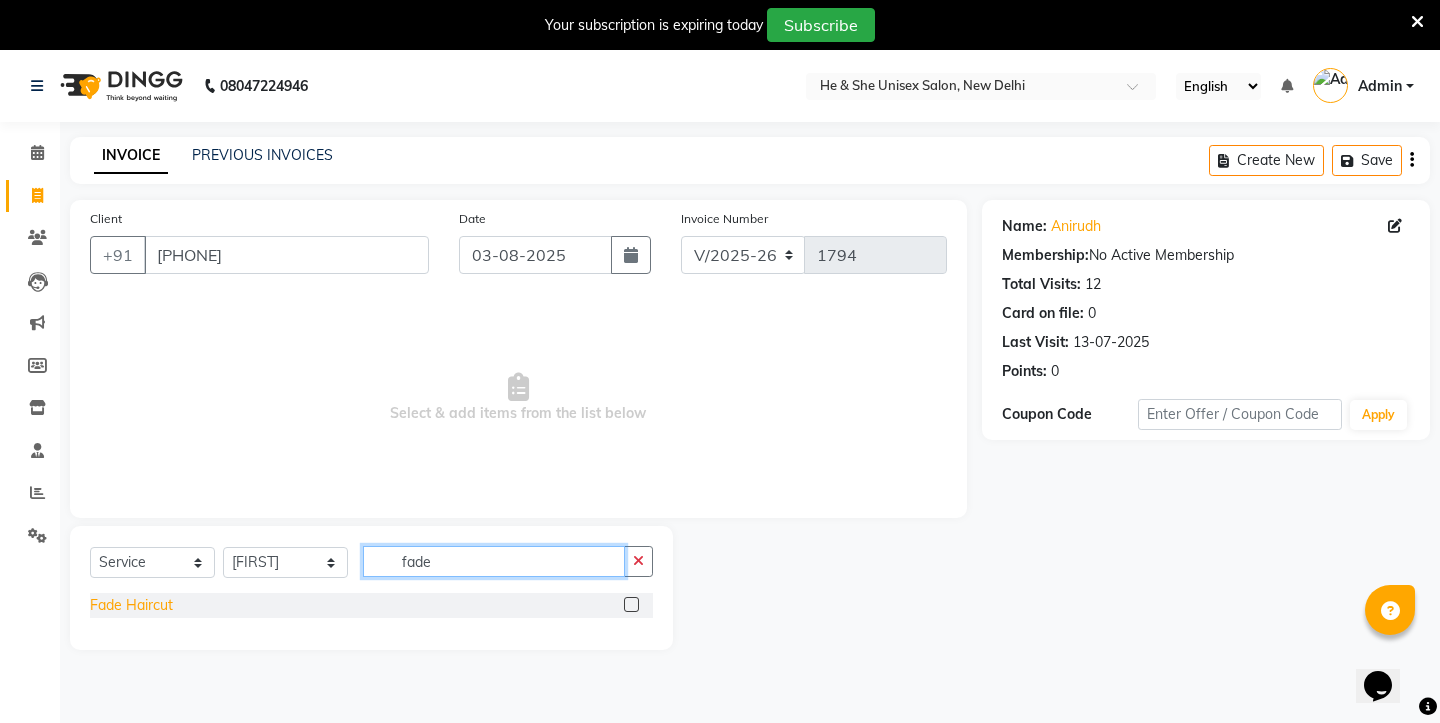 type on "fade" 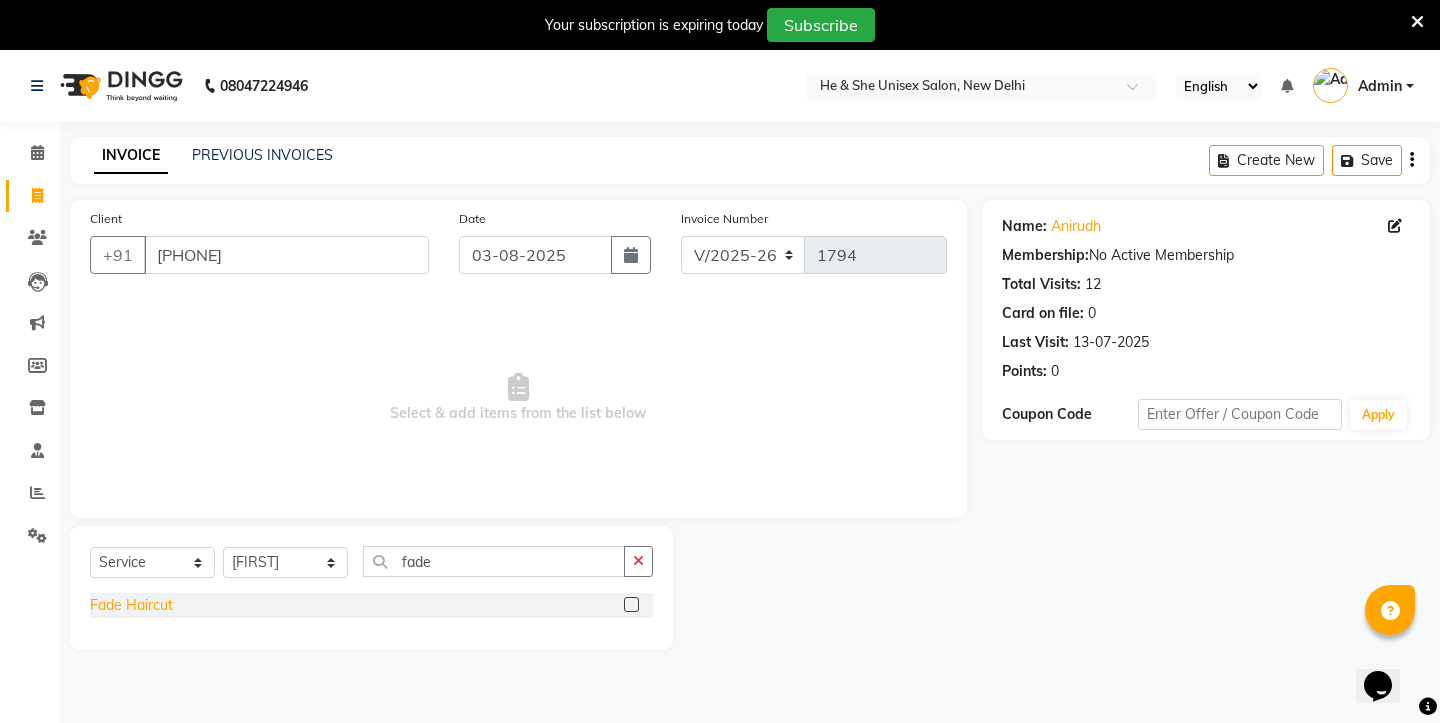 click on "Fade Haircut" 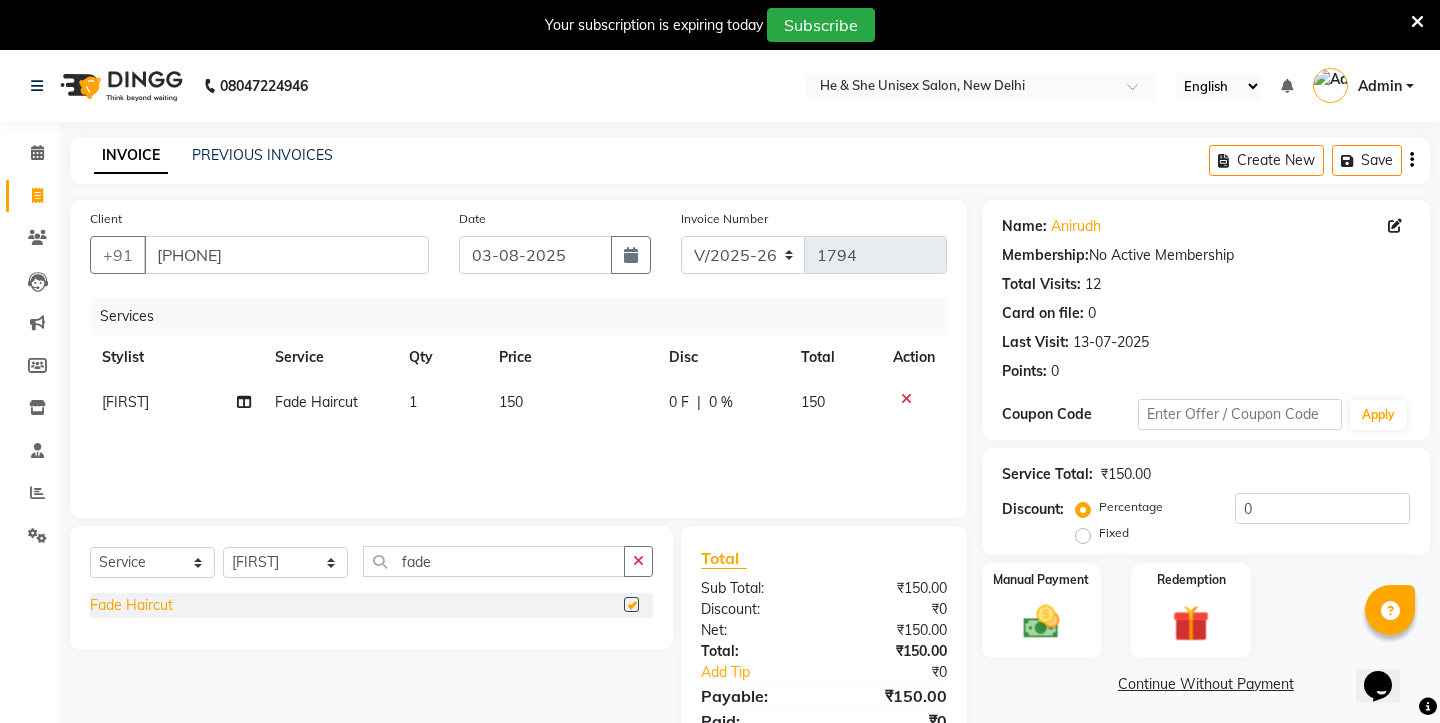 checkbox on "false" 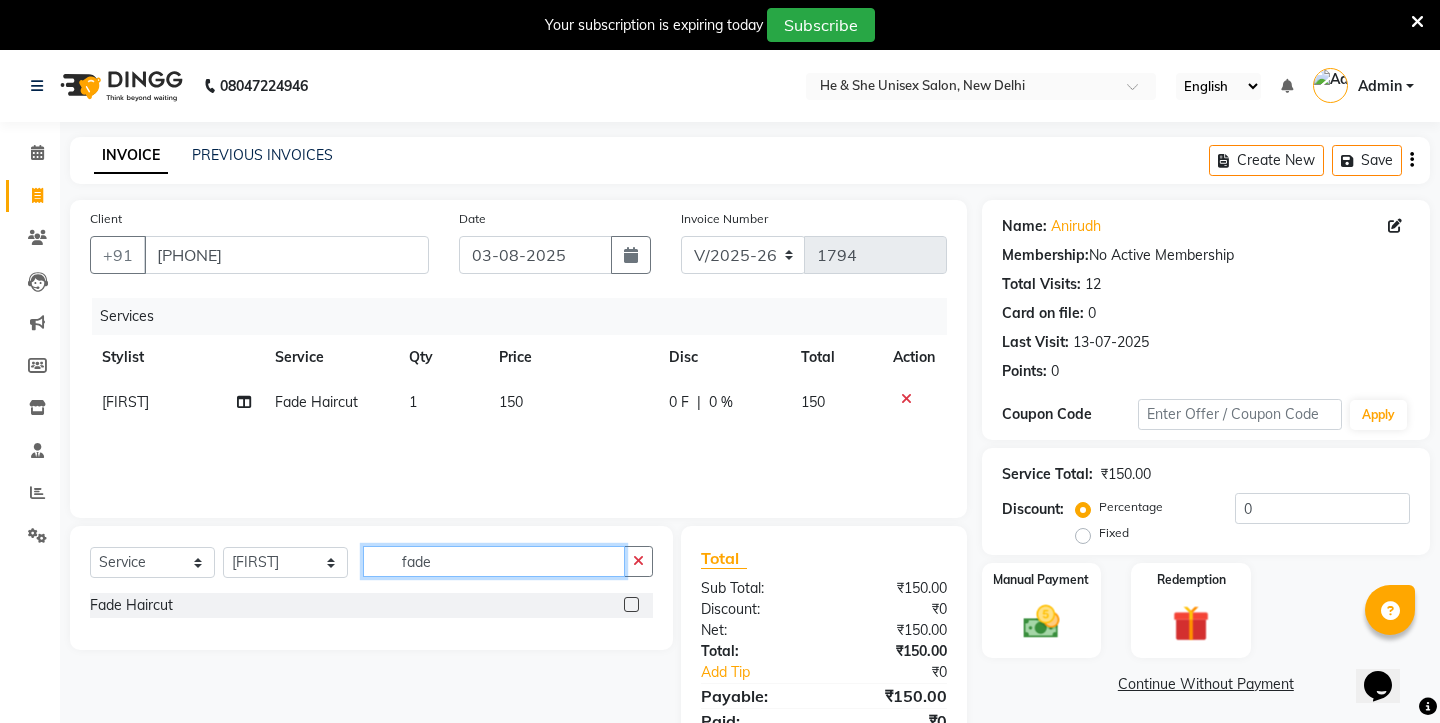 click on "fade" 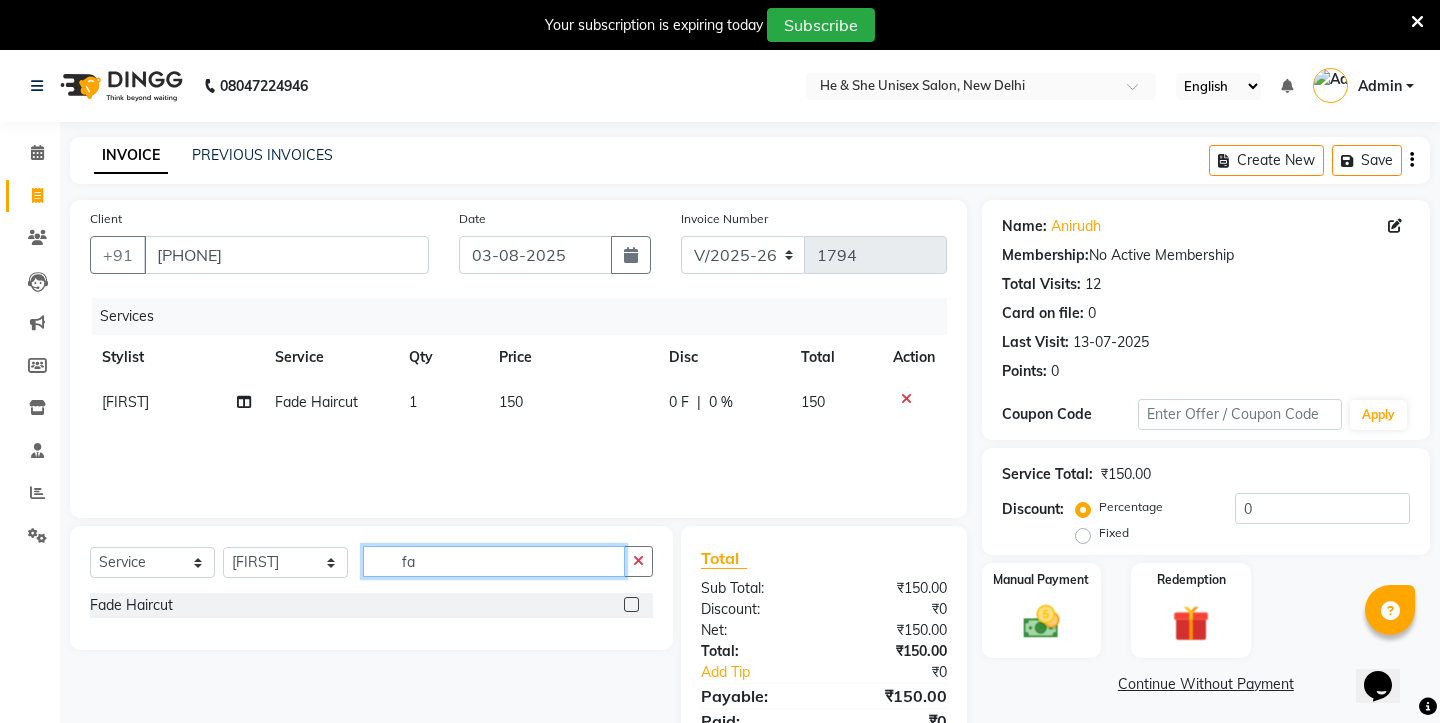 type on "f" 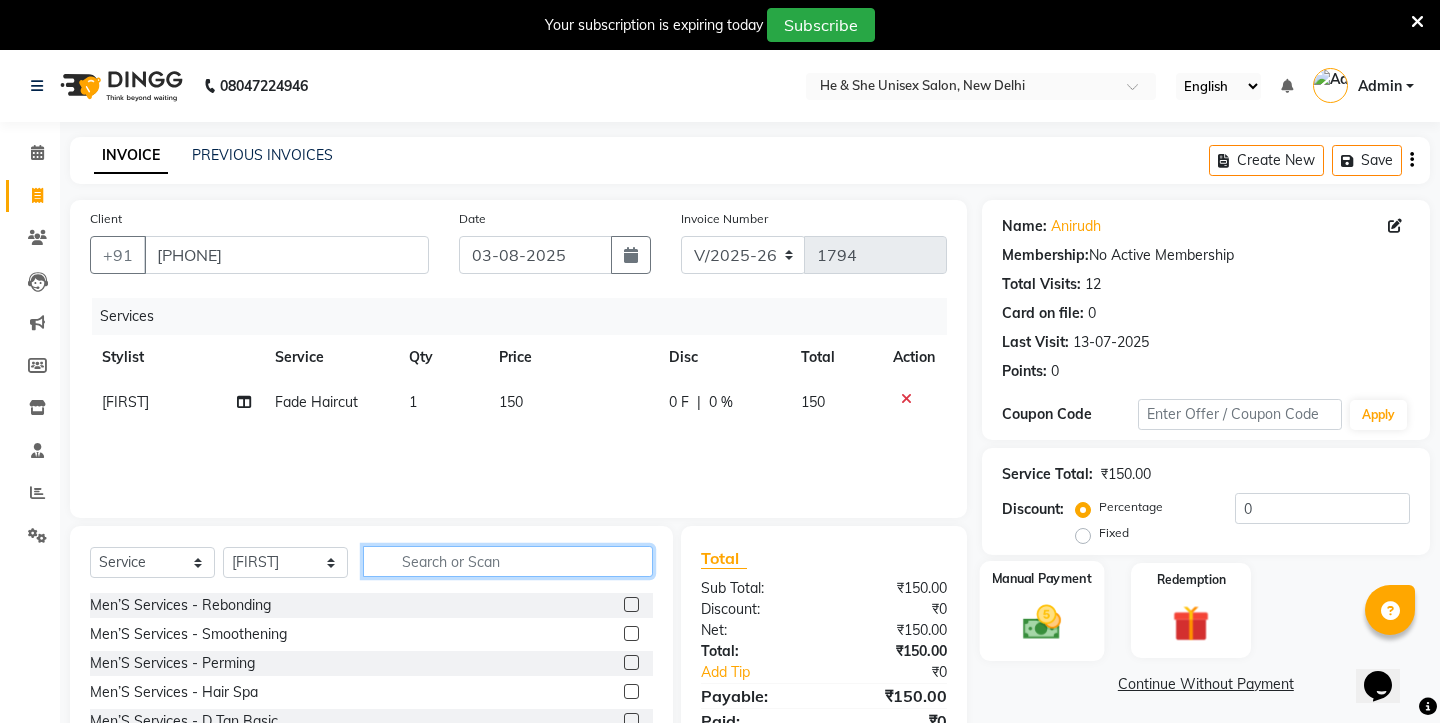 type 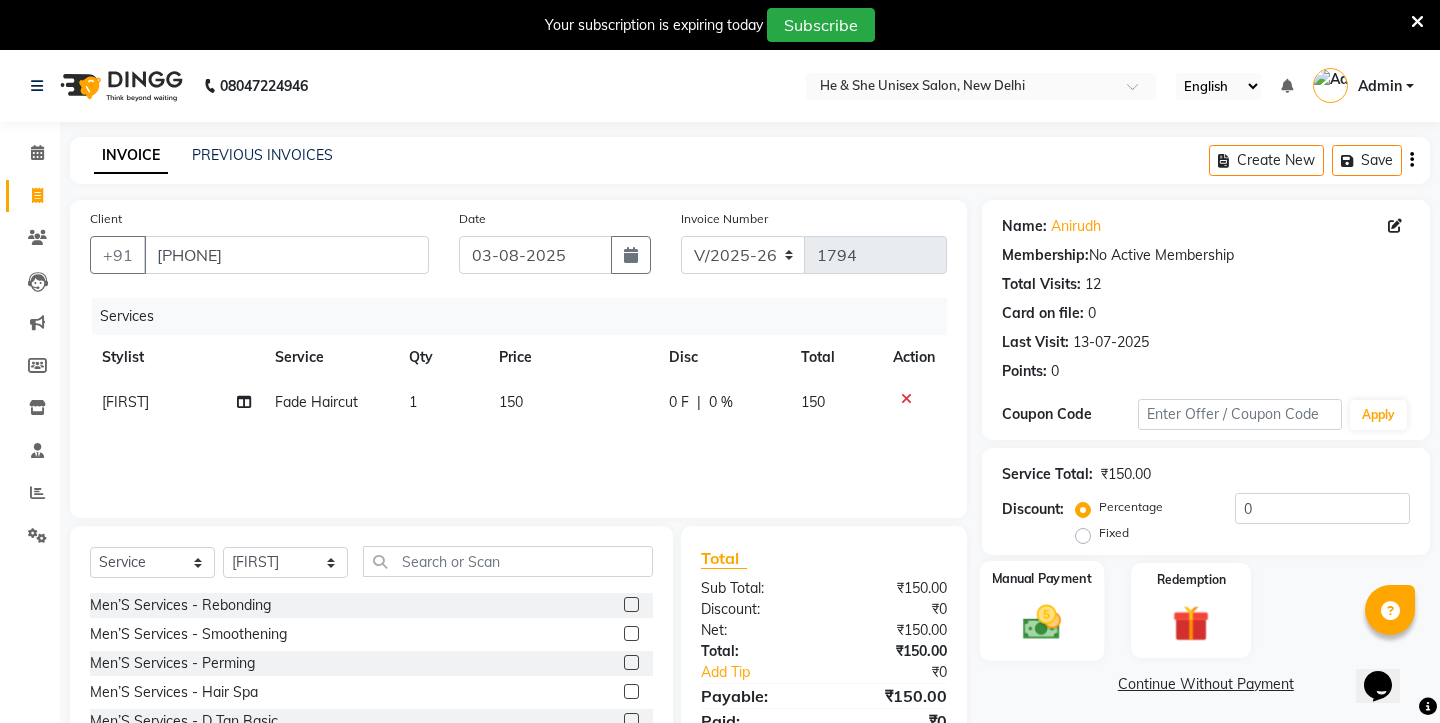 click on "Manual Payment" 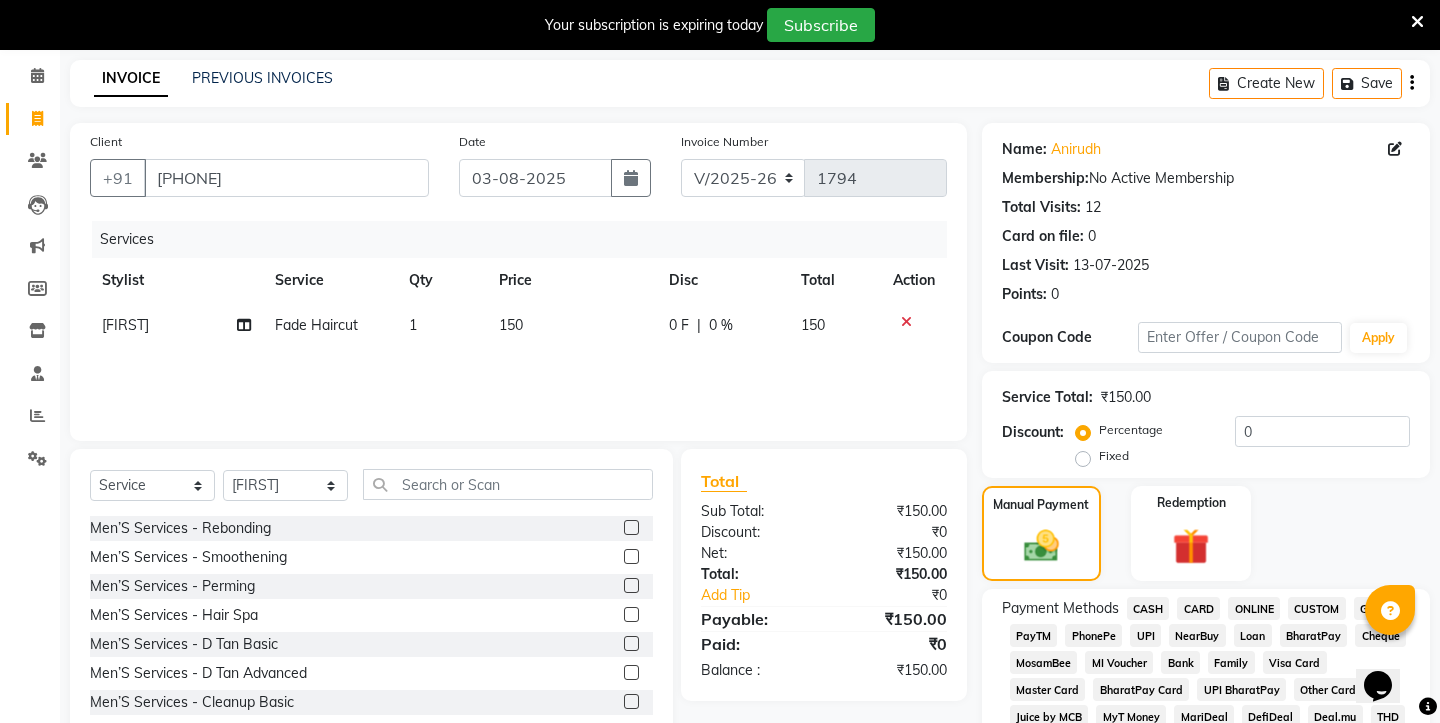 scroll, scrollTop: 85, scrollLeft: 0, axis: vertical 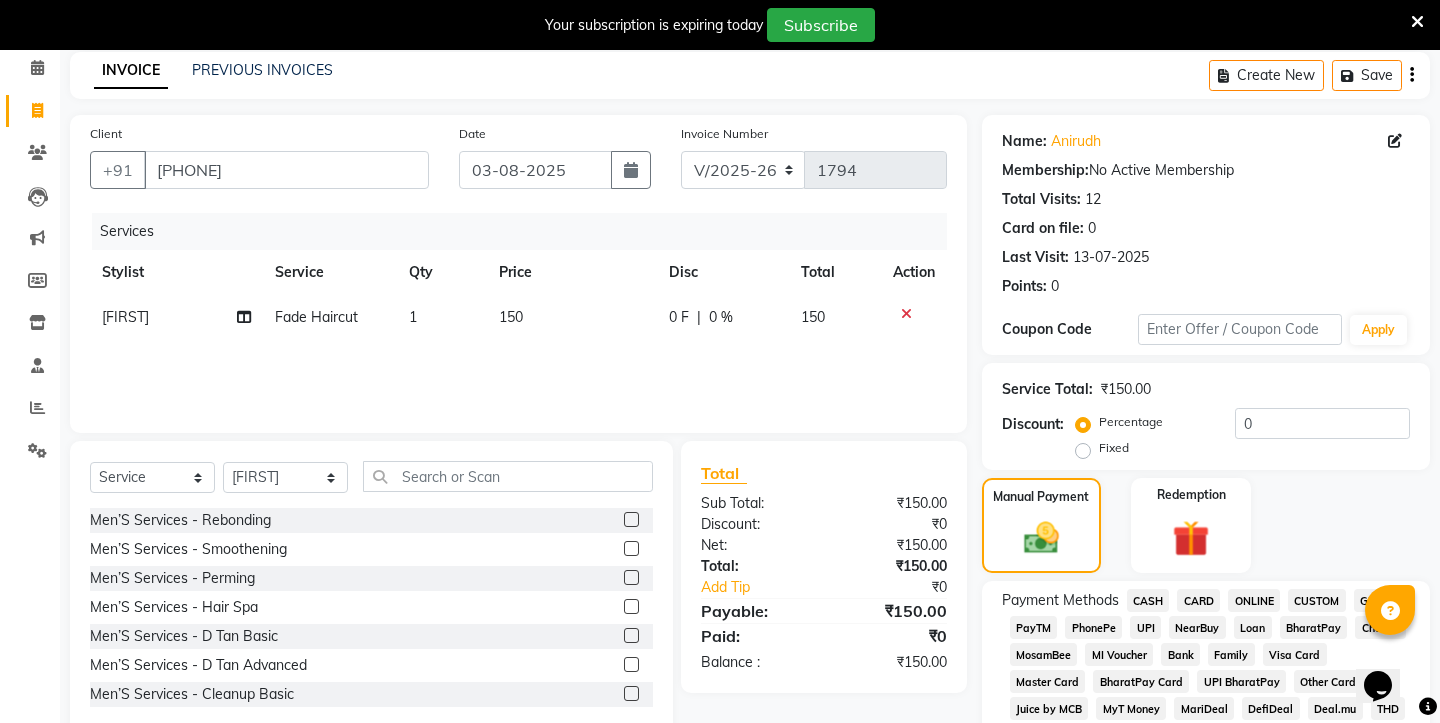 click on "UPI" 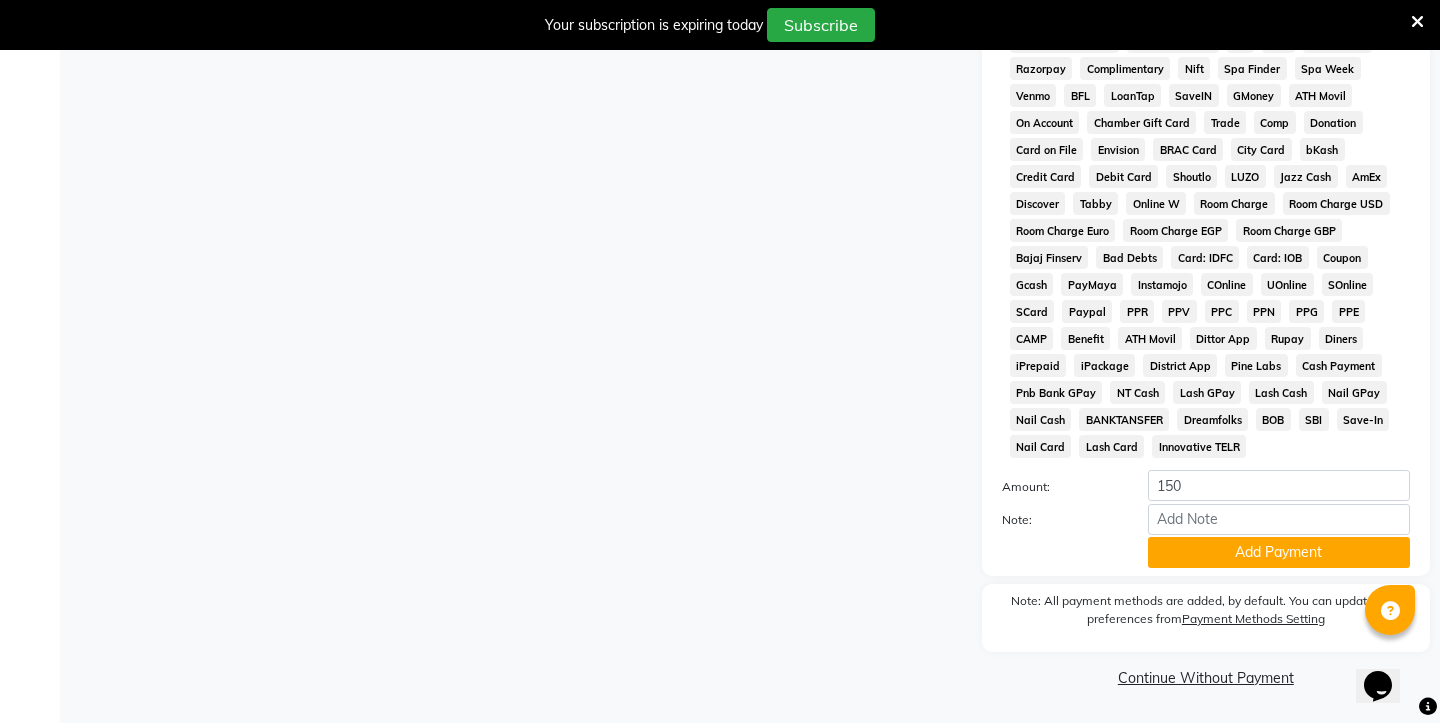 scroll, scrollTop: 805, scrollLeft: 0, axis: vertical 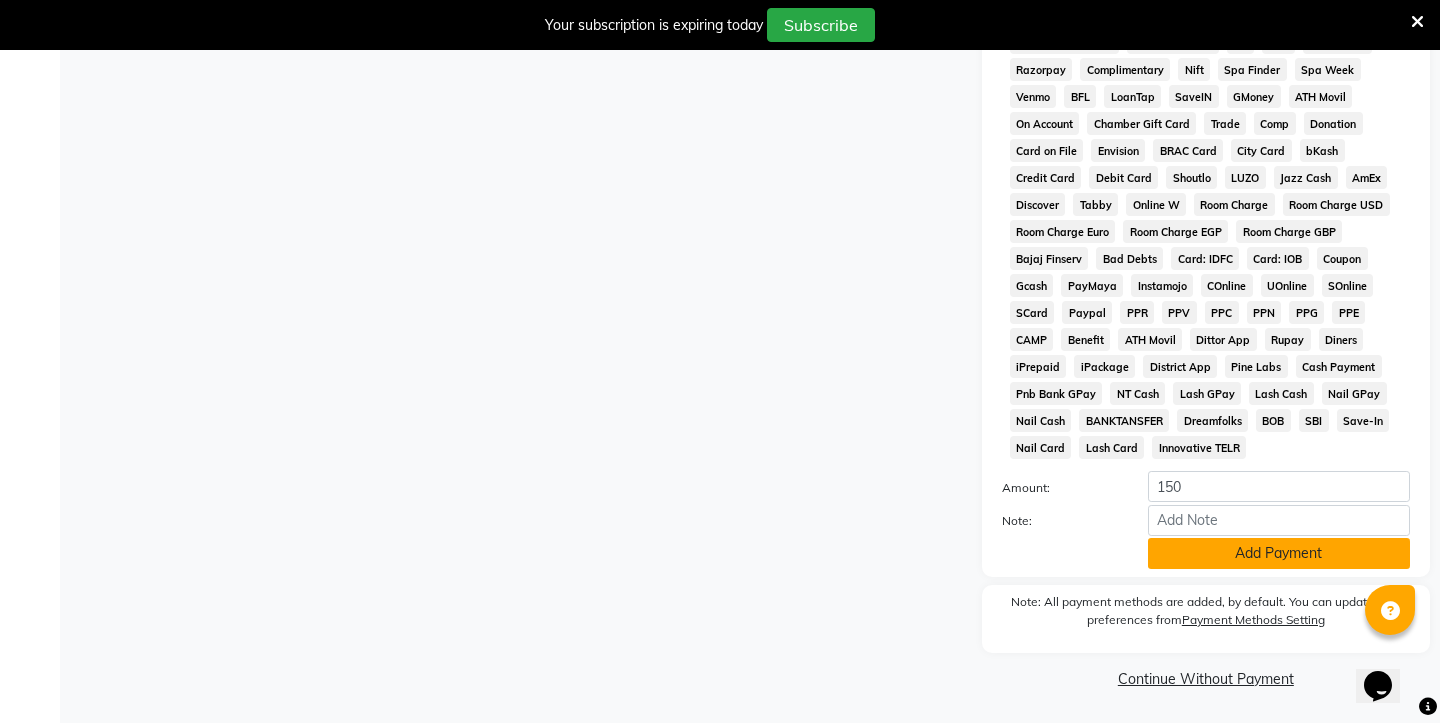 click on "Add Payment" 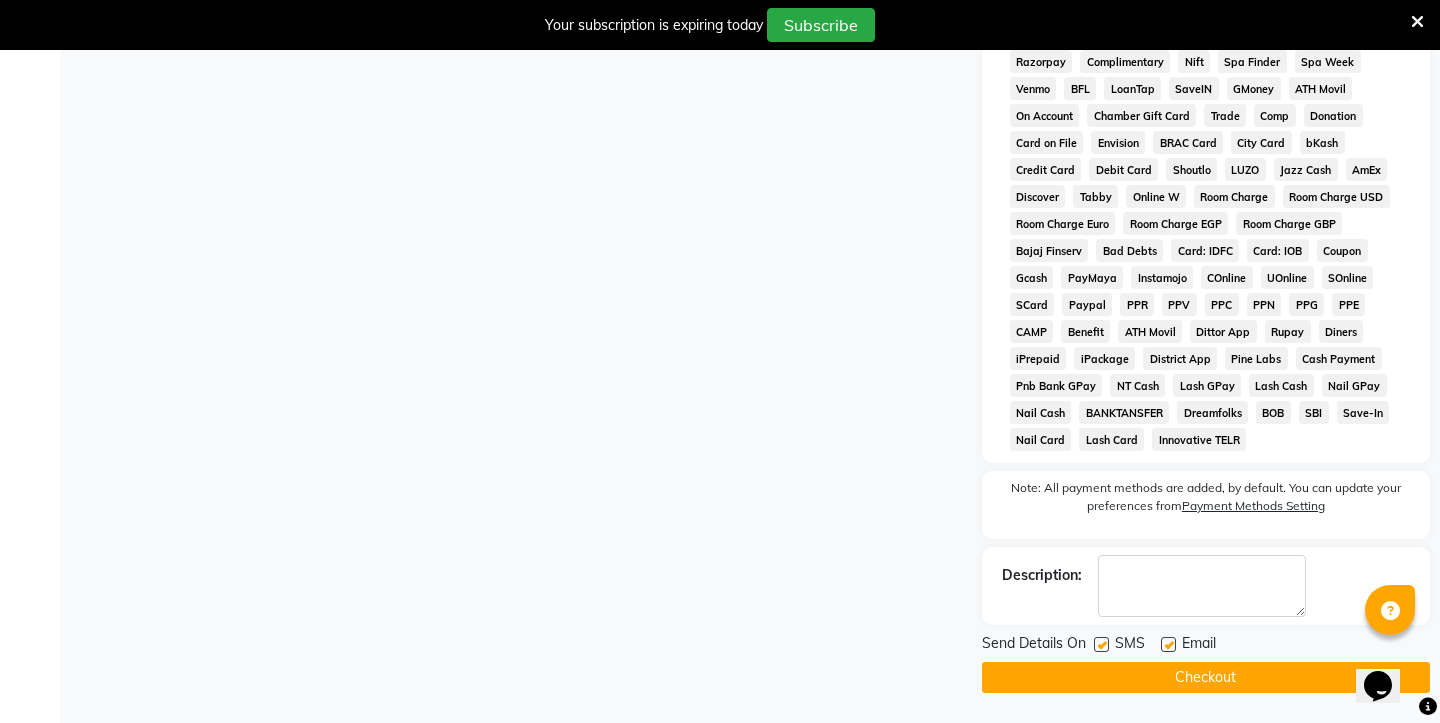 scroll, scrollTop: 813, scrollLeft: 0, axis: vertical 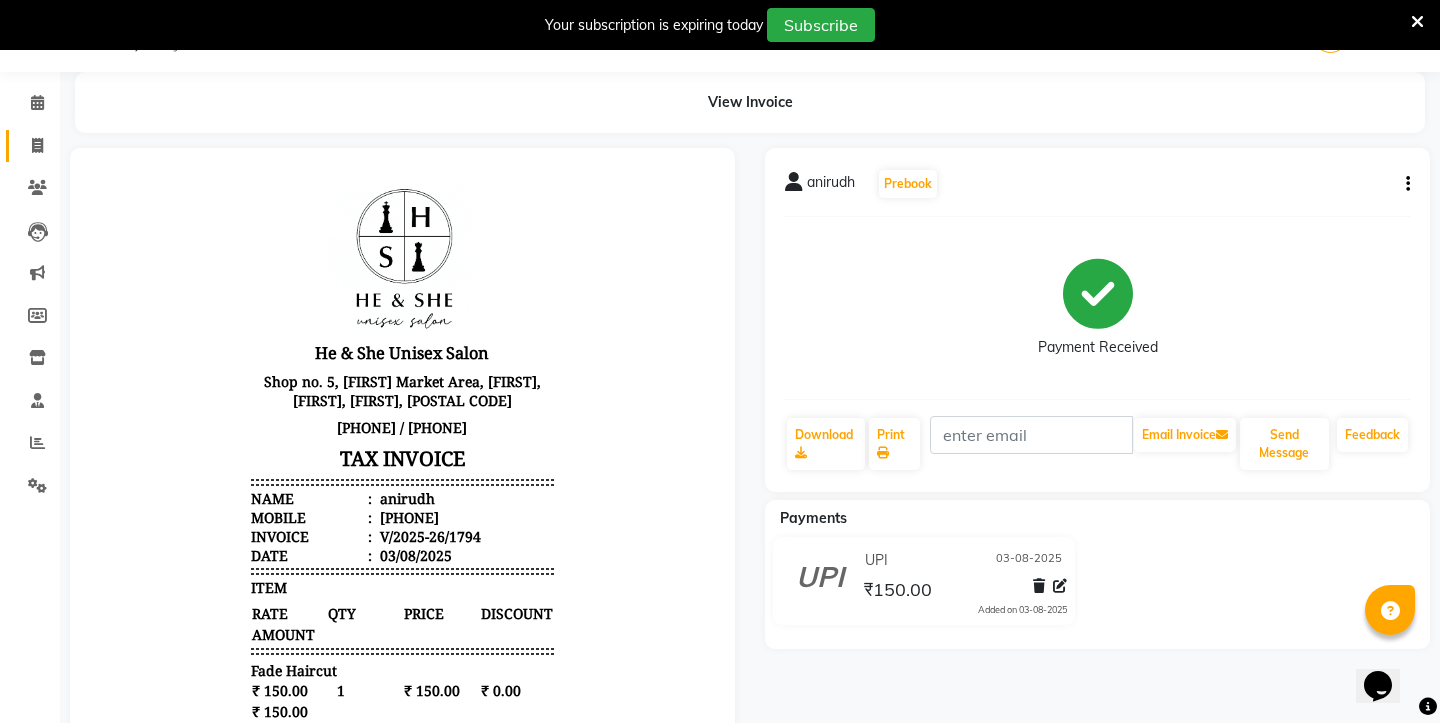 click on "Invoice" 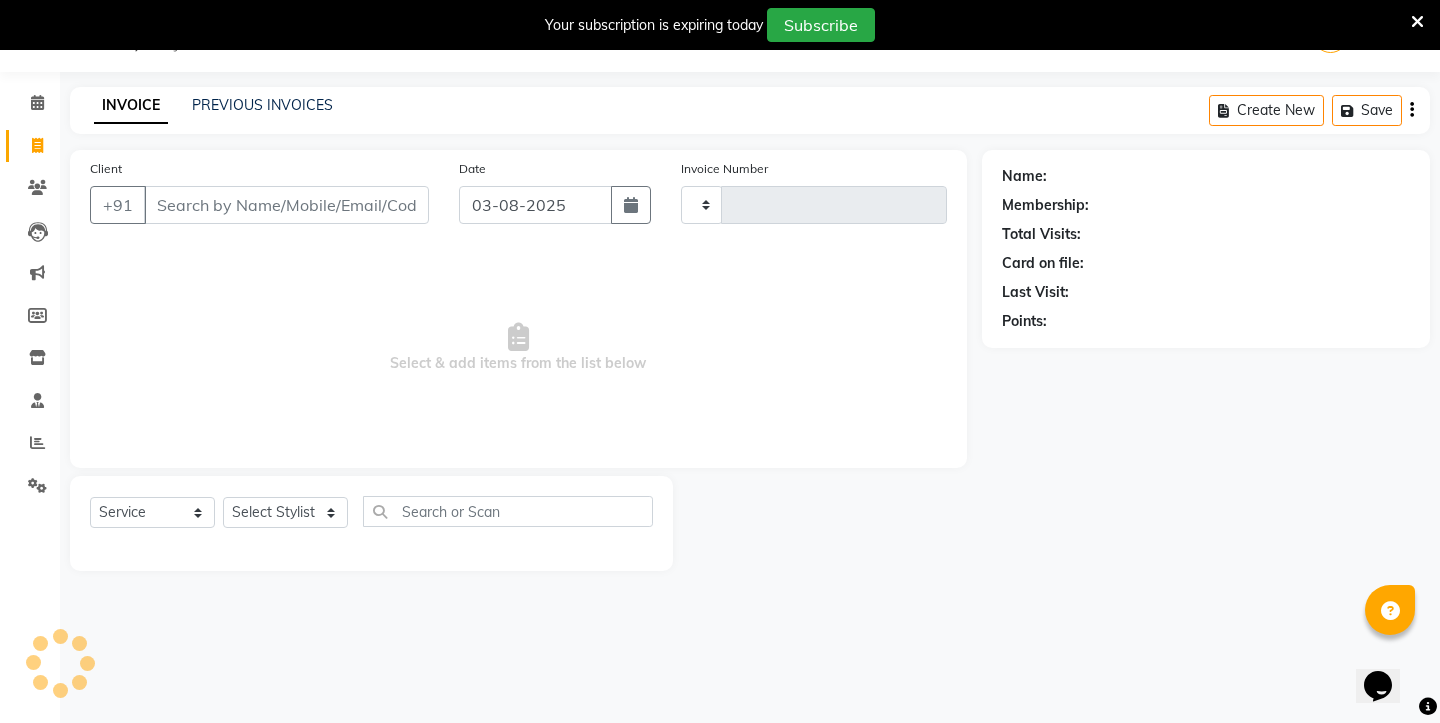 type on "1795" 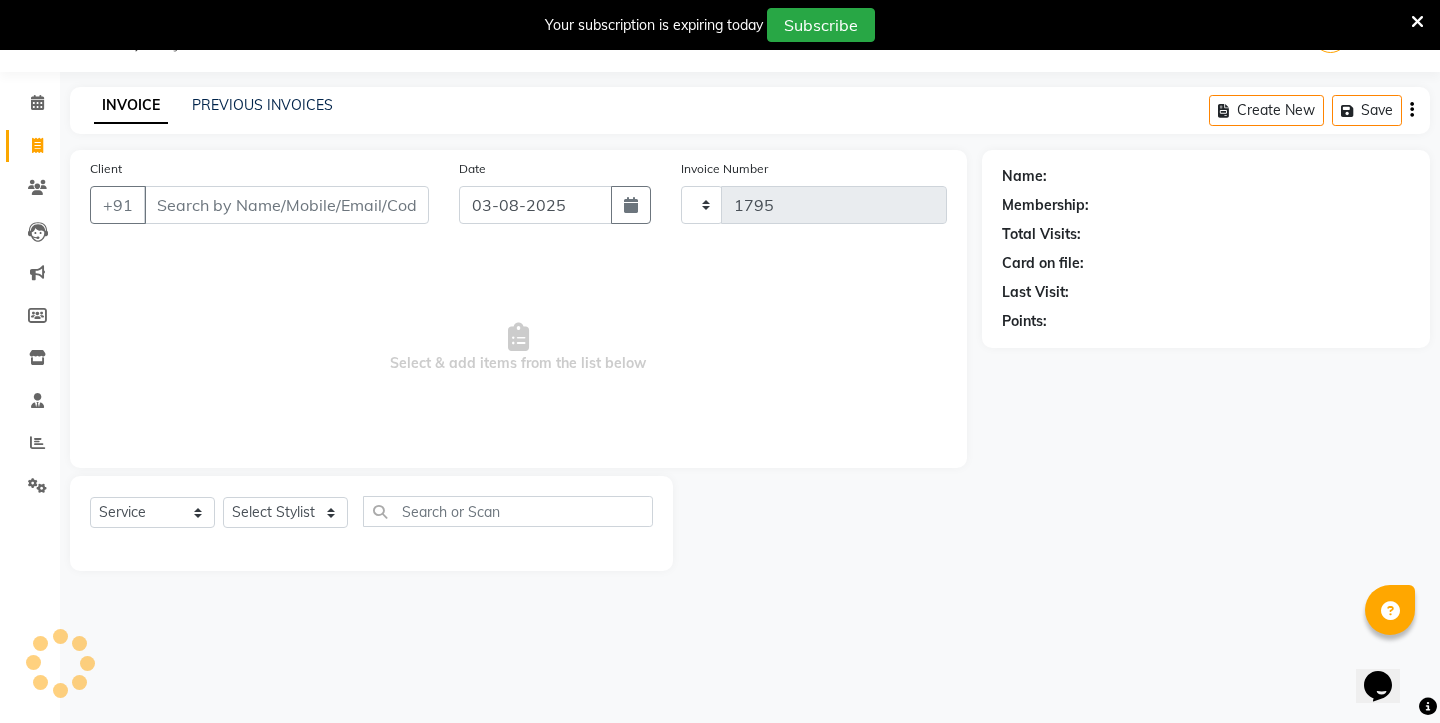 click on "Client" at bounding box center [286, 205] 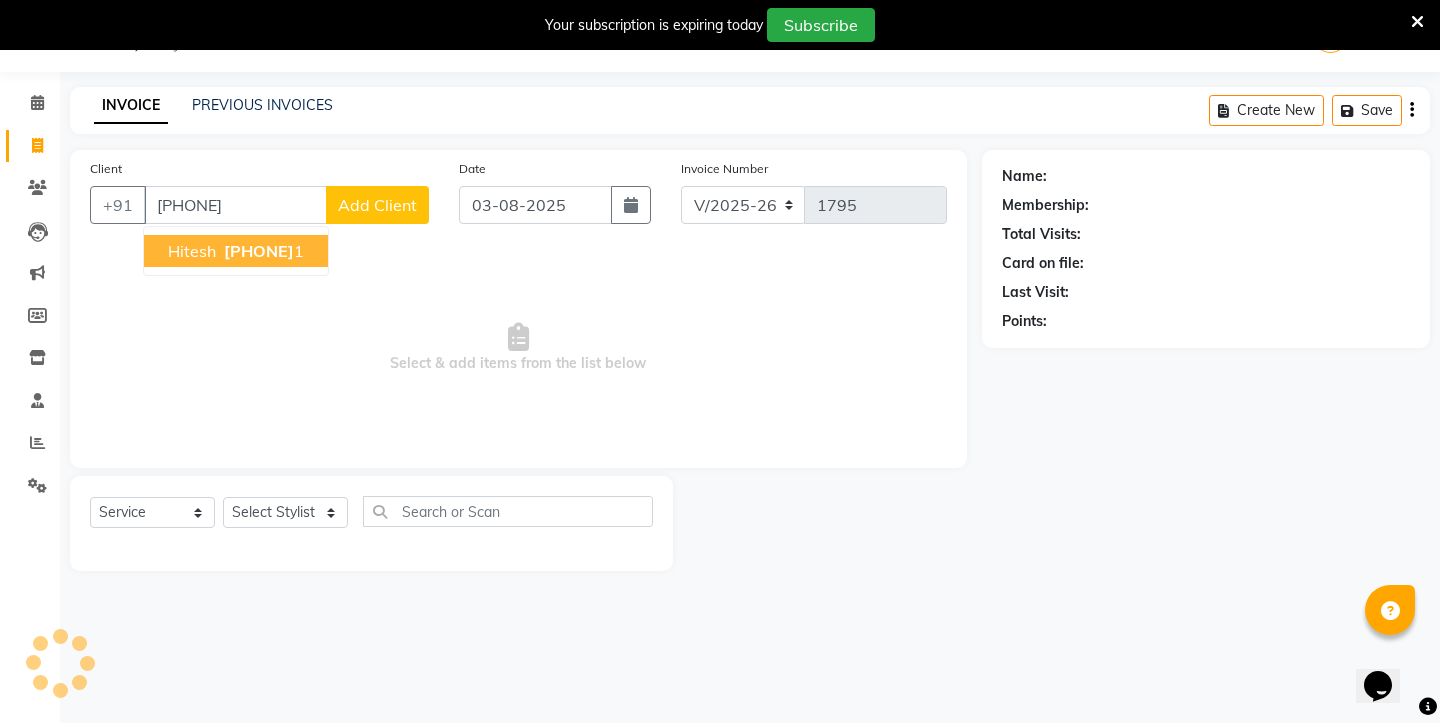 click on "hitesh" at bounding box center (192, 251) 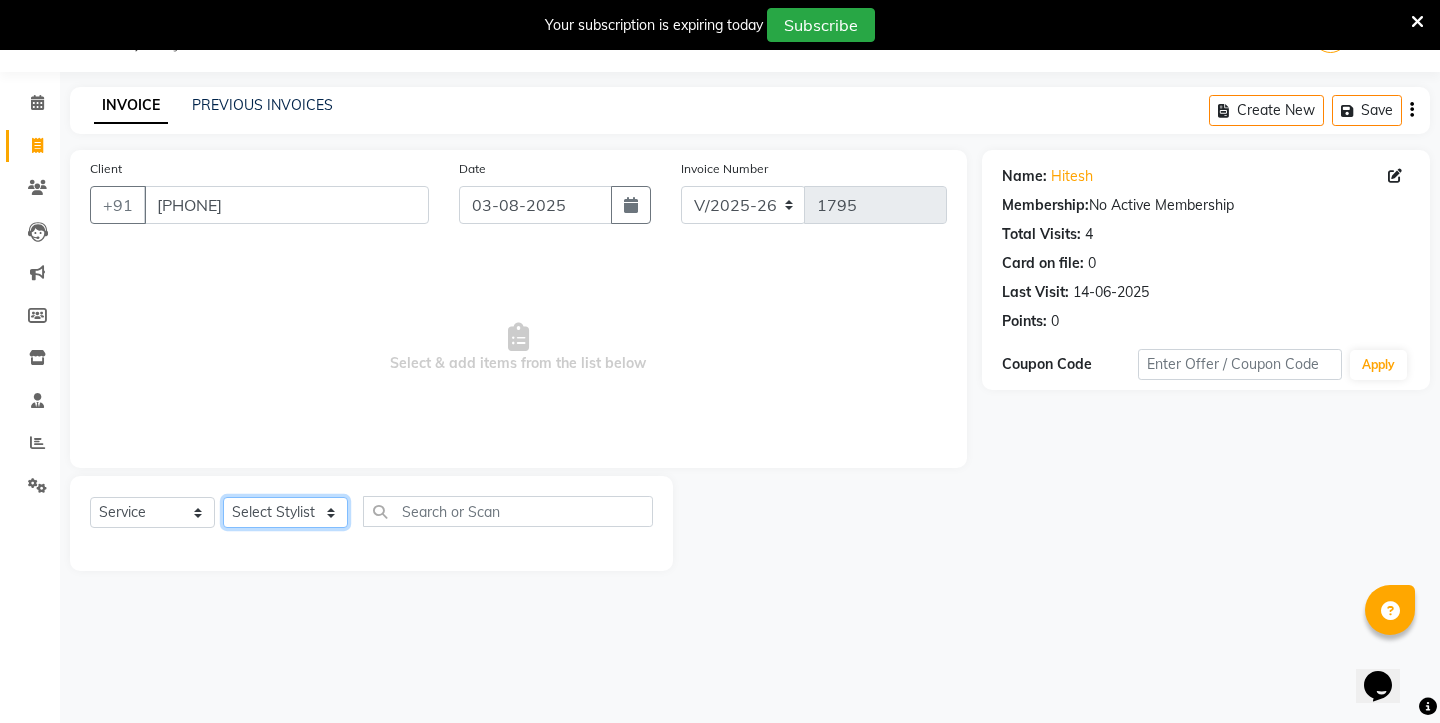 select on "[PHONE]" 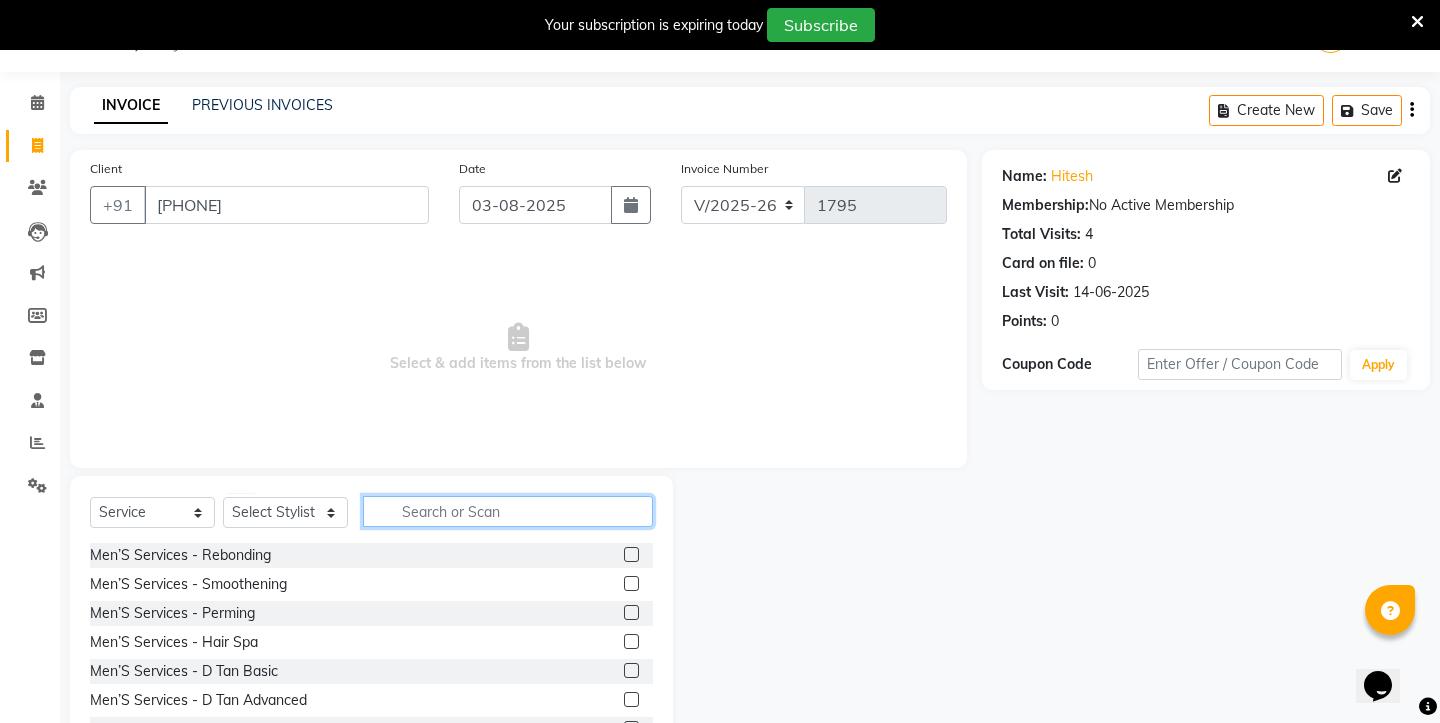 click 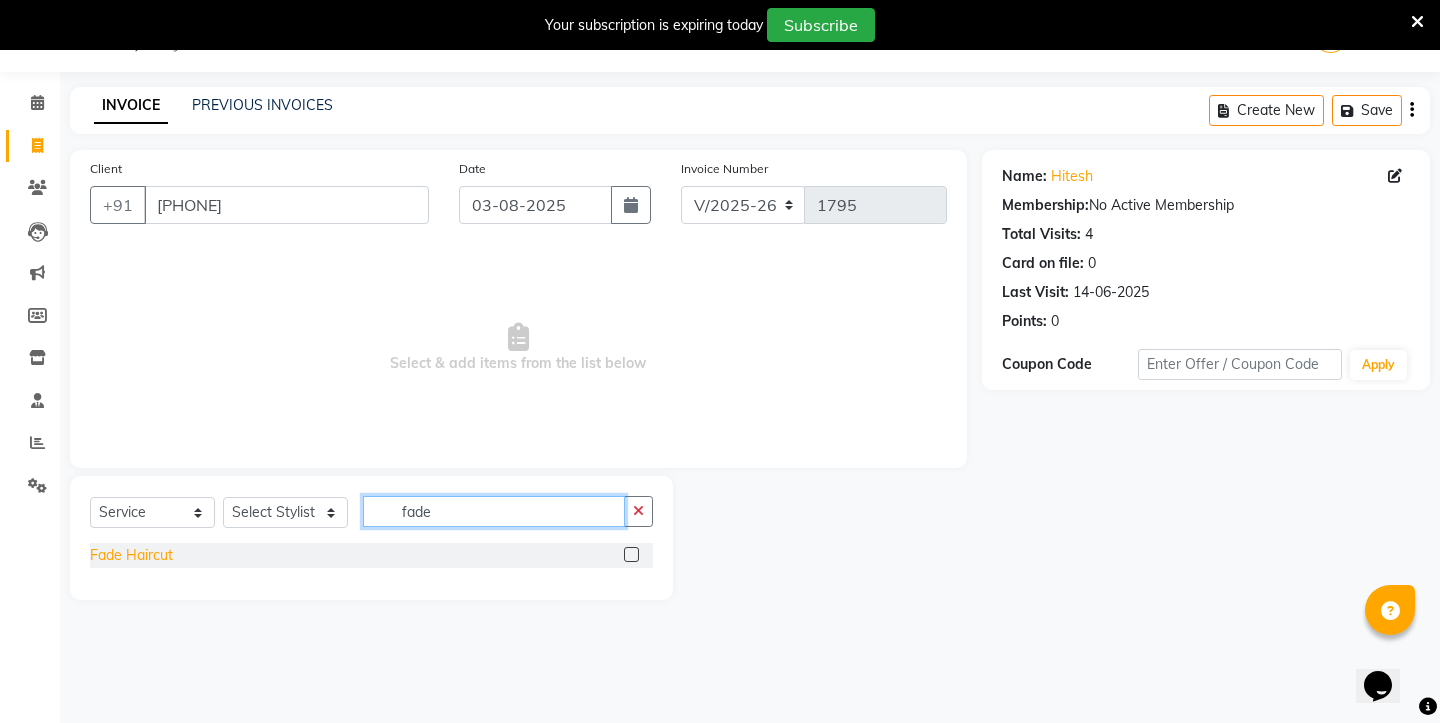 type on "fade" 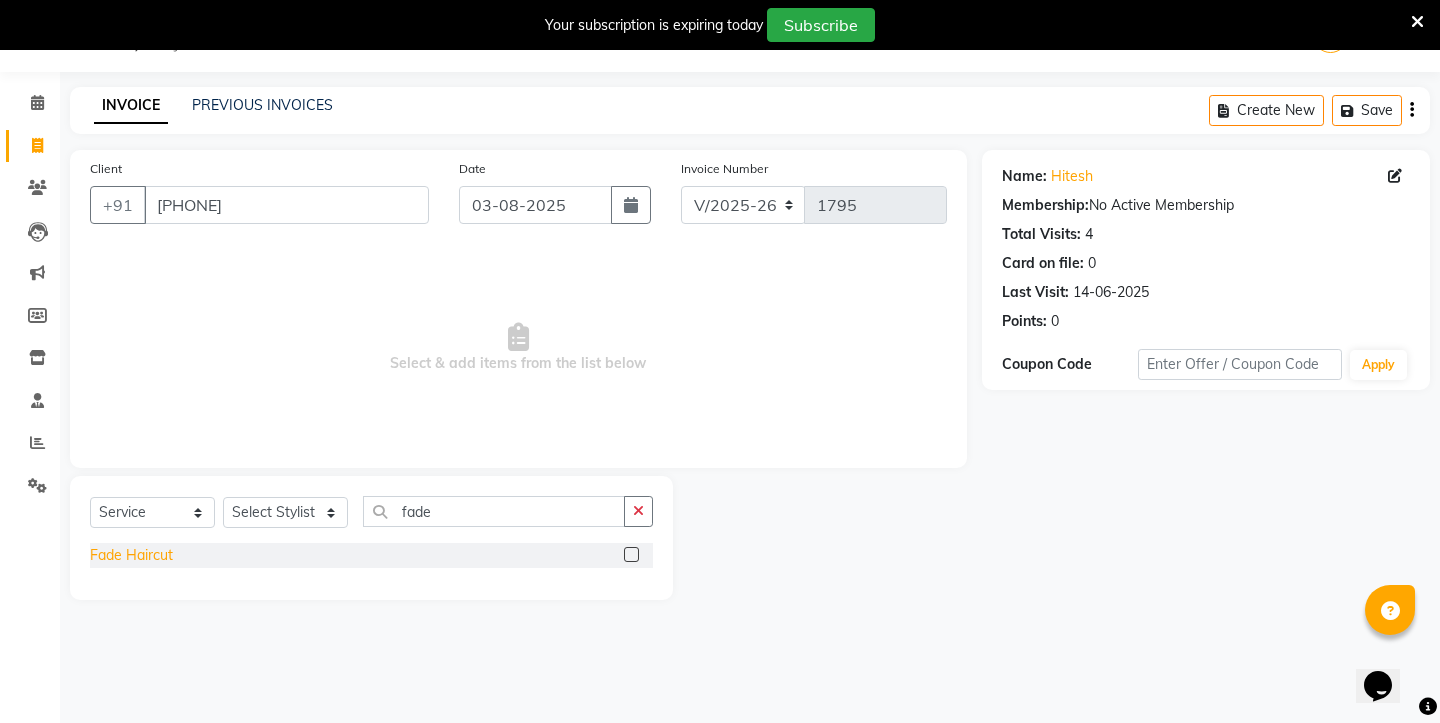 click on "Fade Haircut" 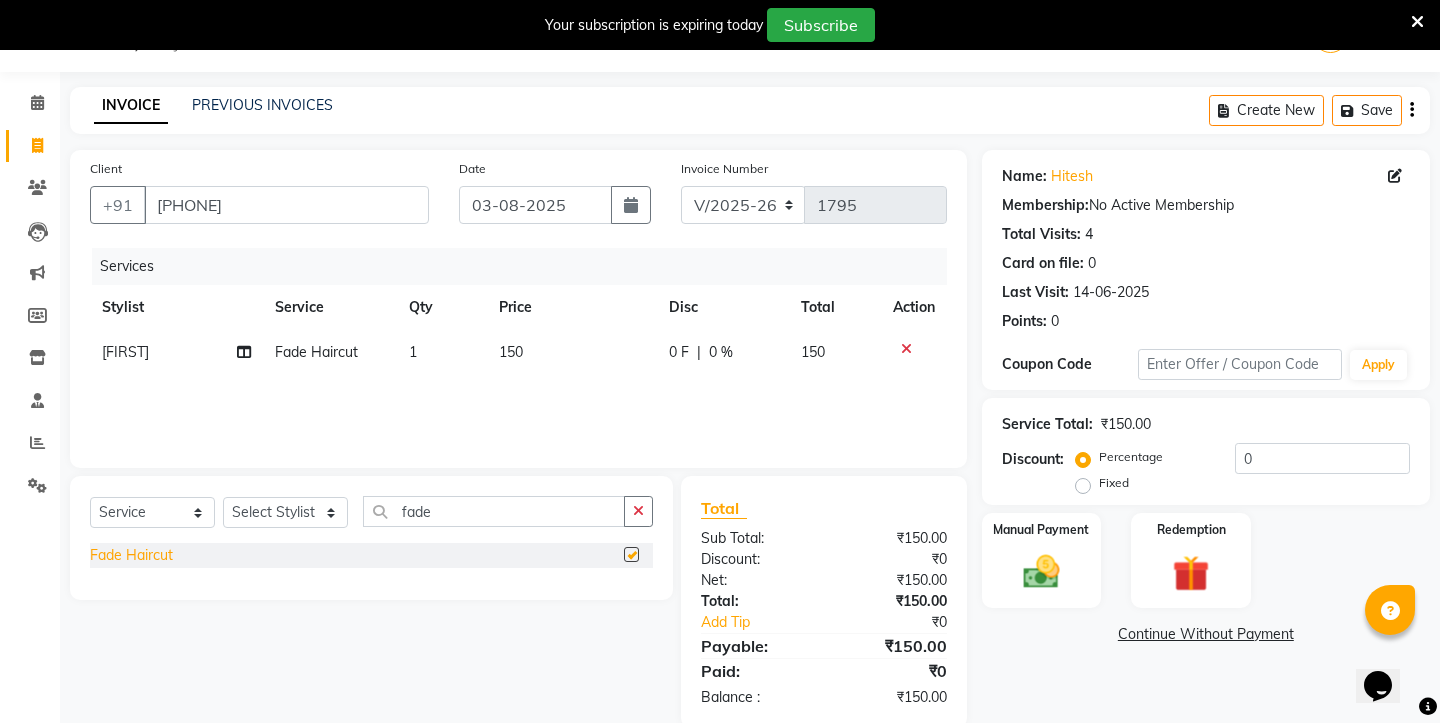 checkbox on "false" 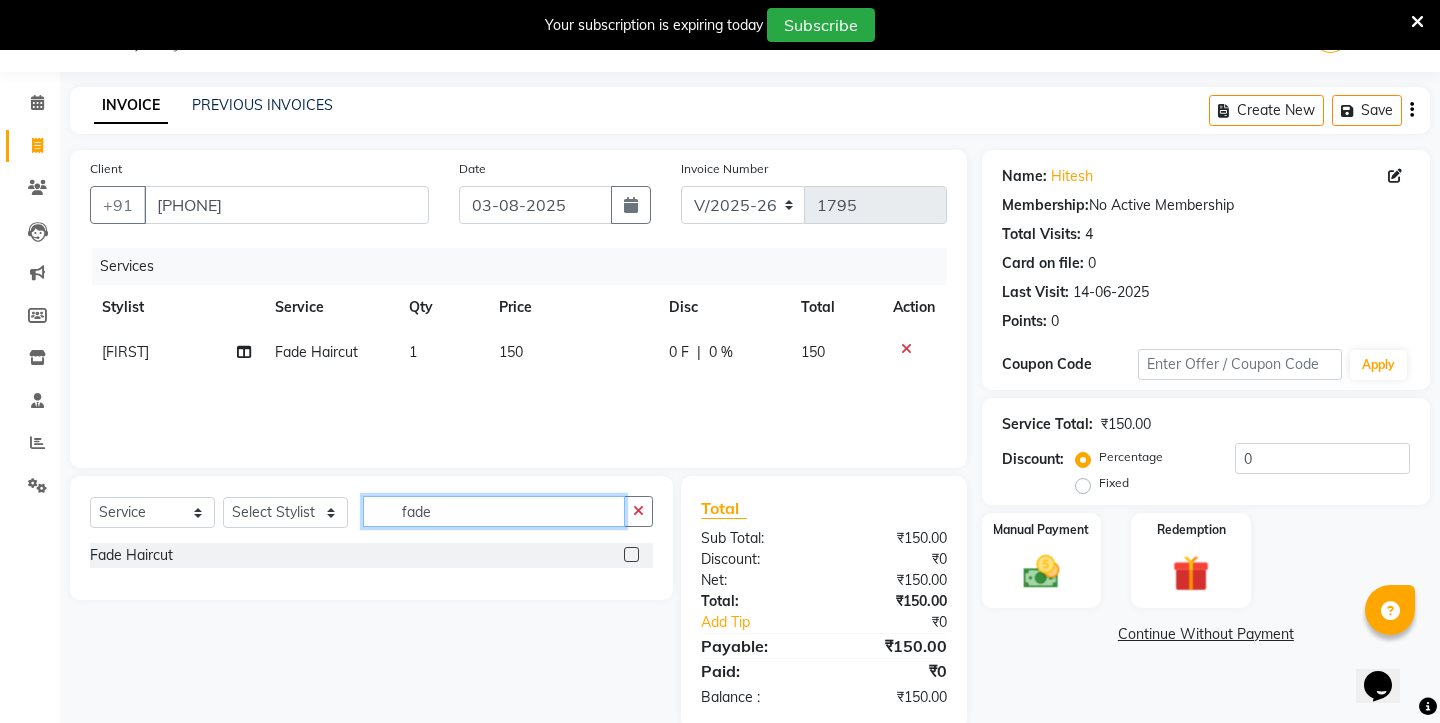 click on "fade" 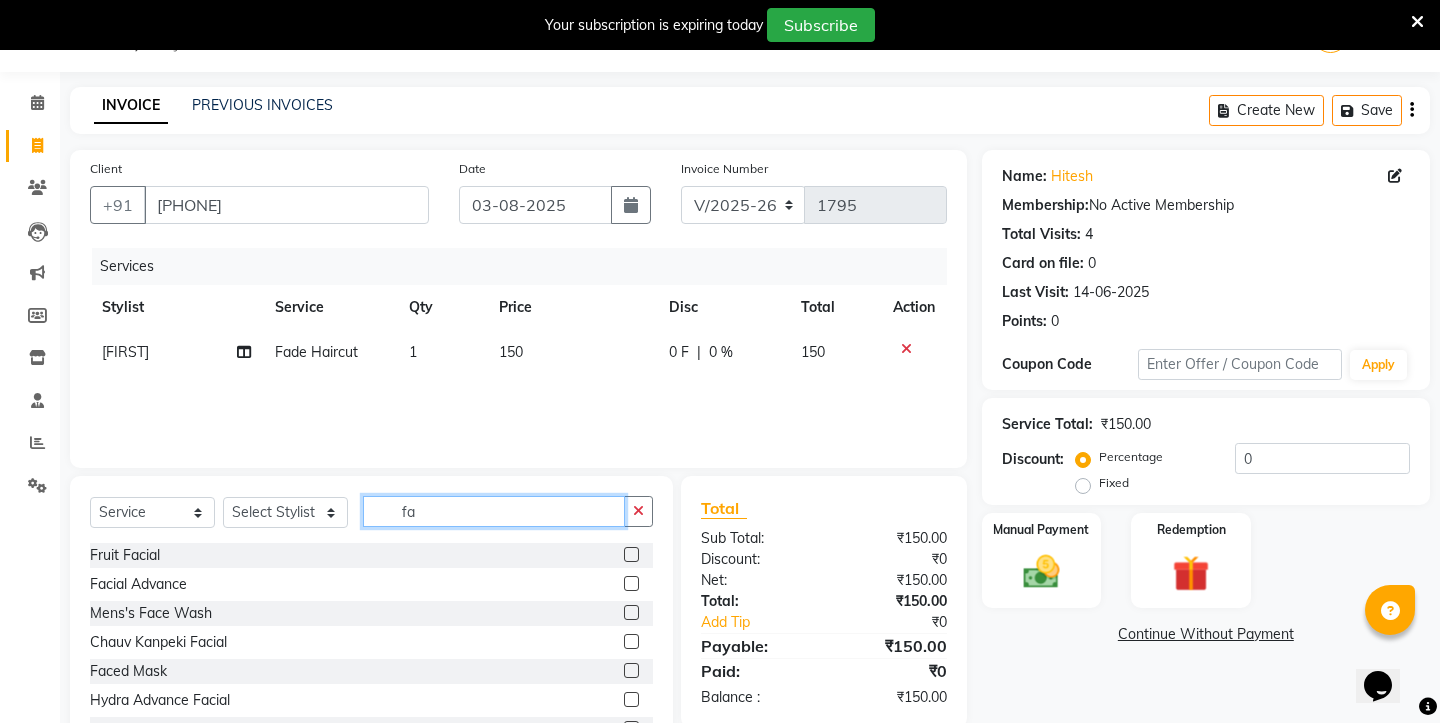 type on "f" 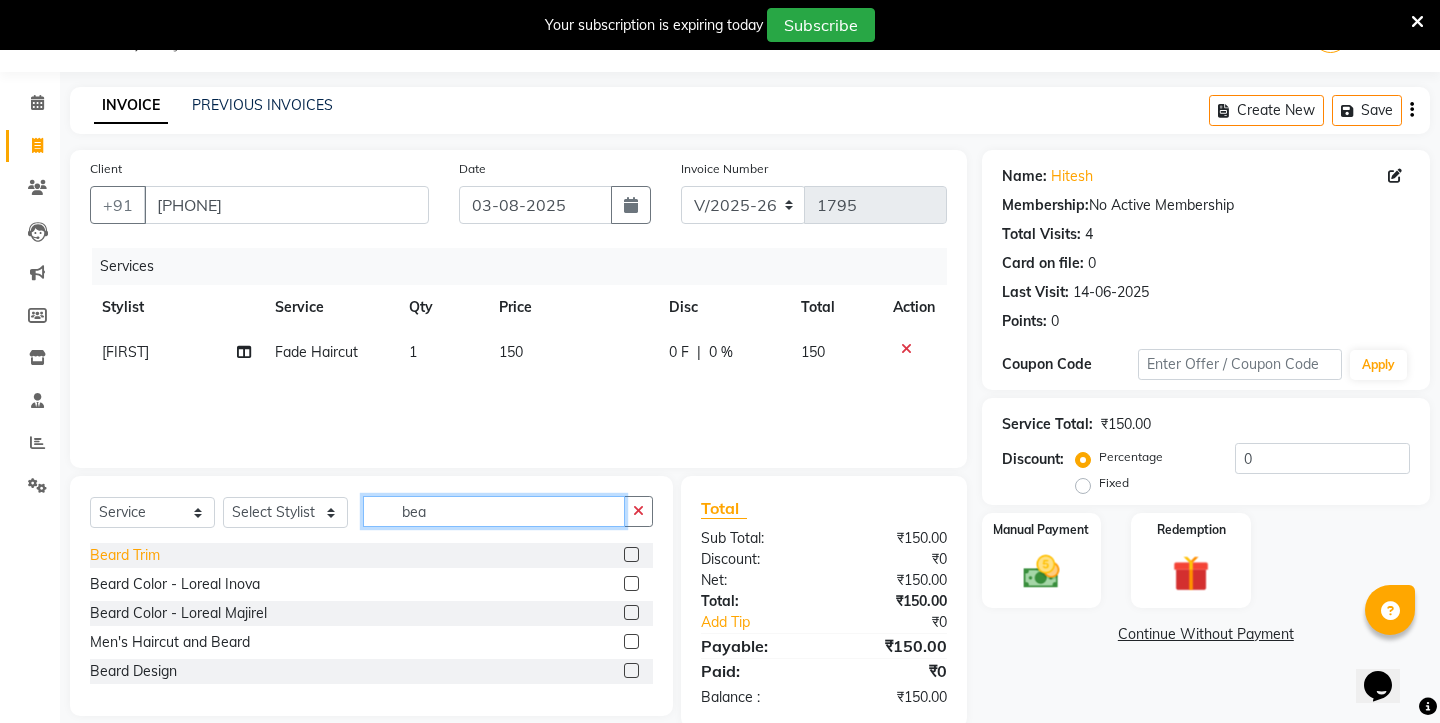 type on "bea" 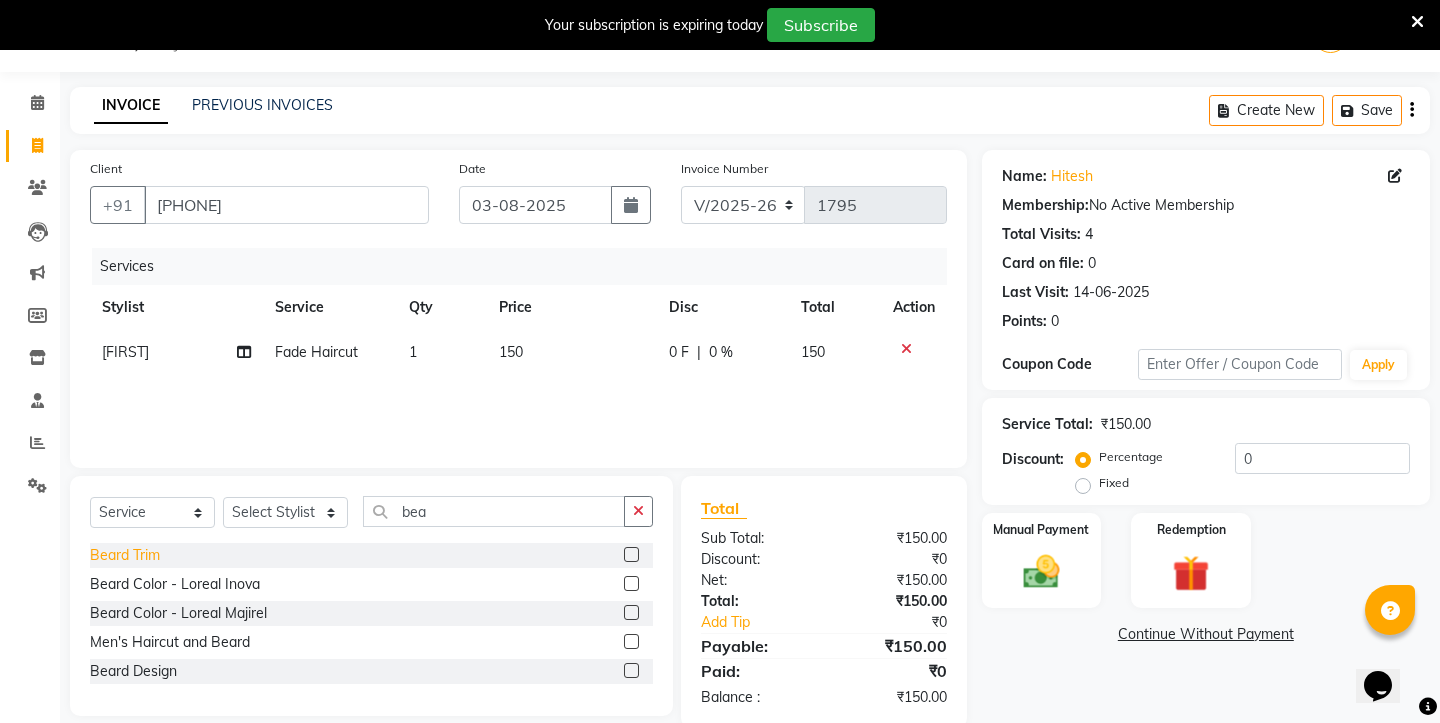 click on "Beard Trim" 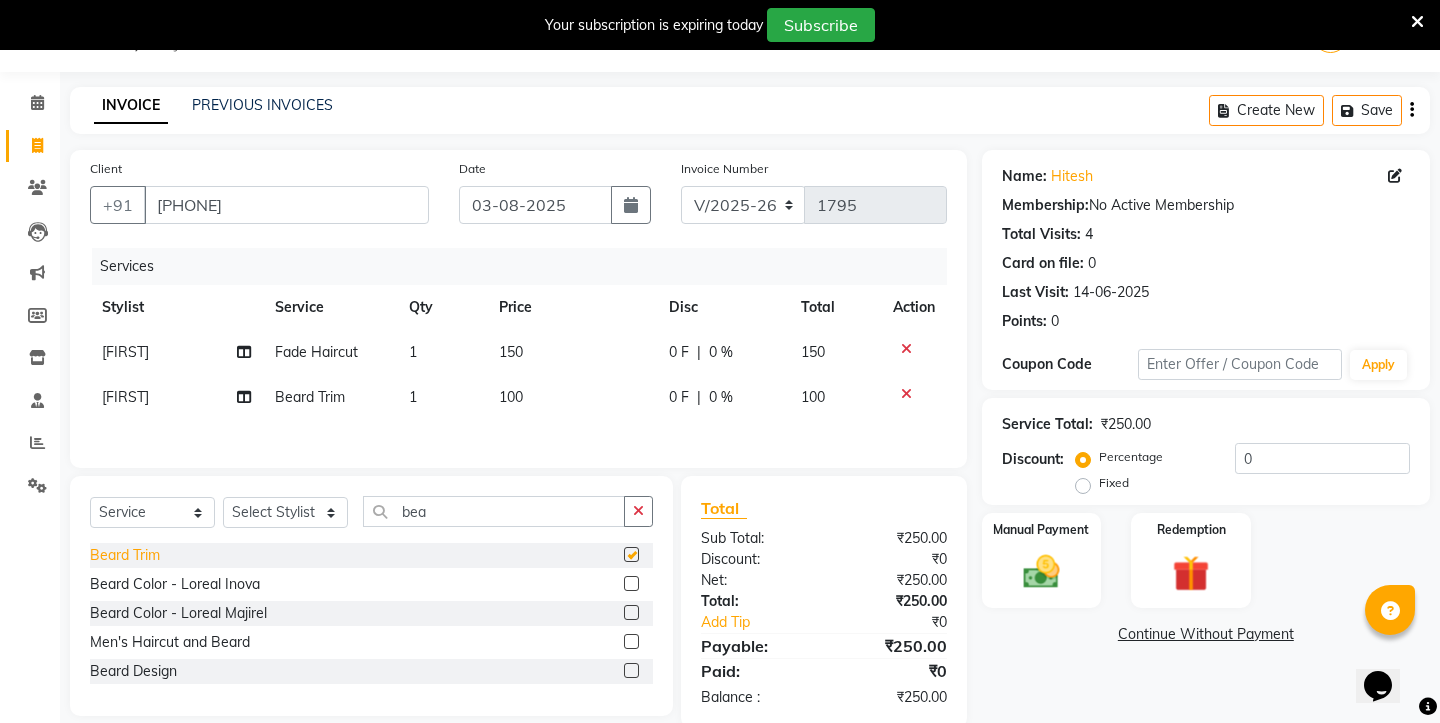 checkbox on "false" 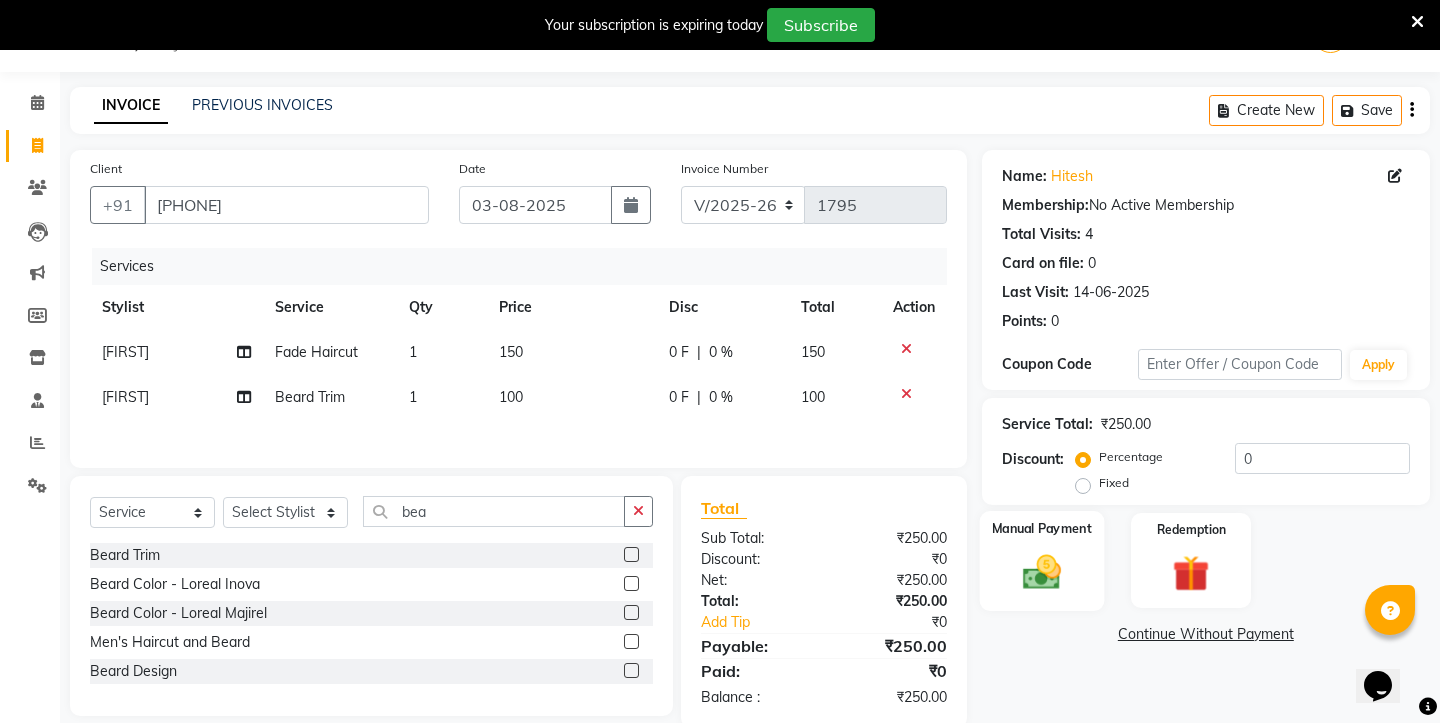 click on "Manual Payment" 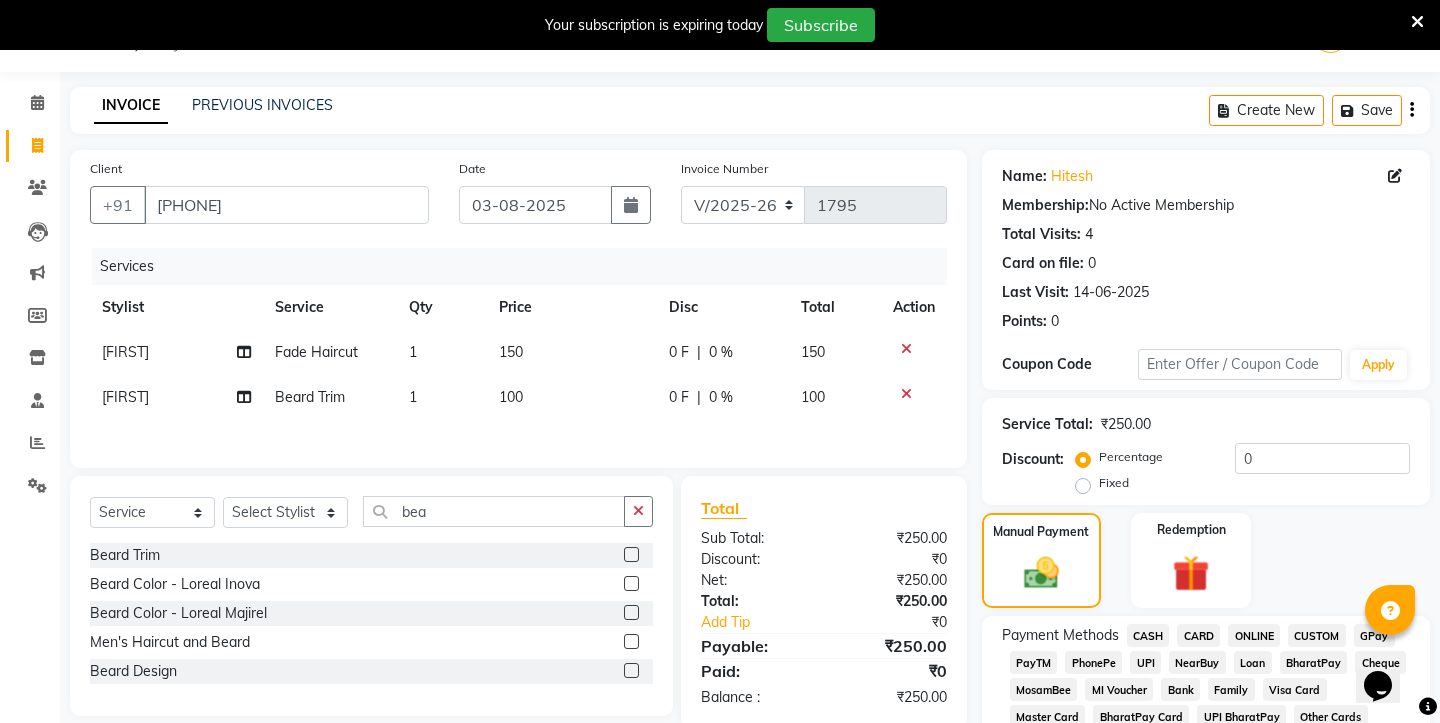 click on "UPI" 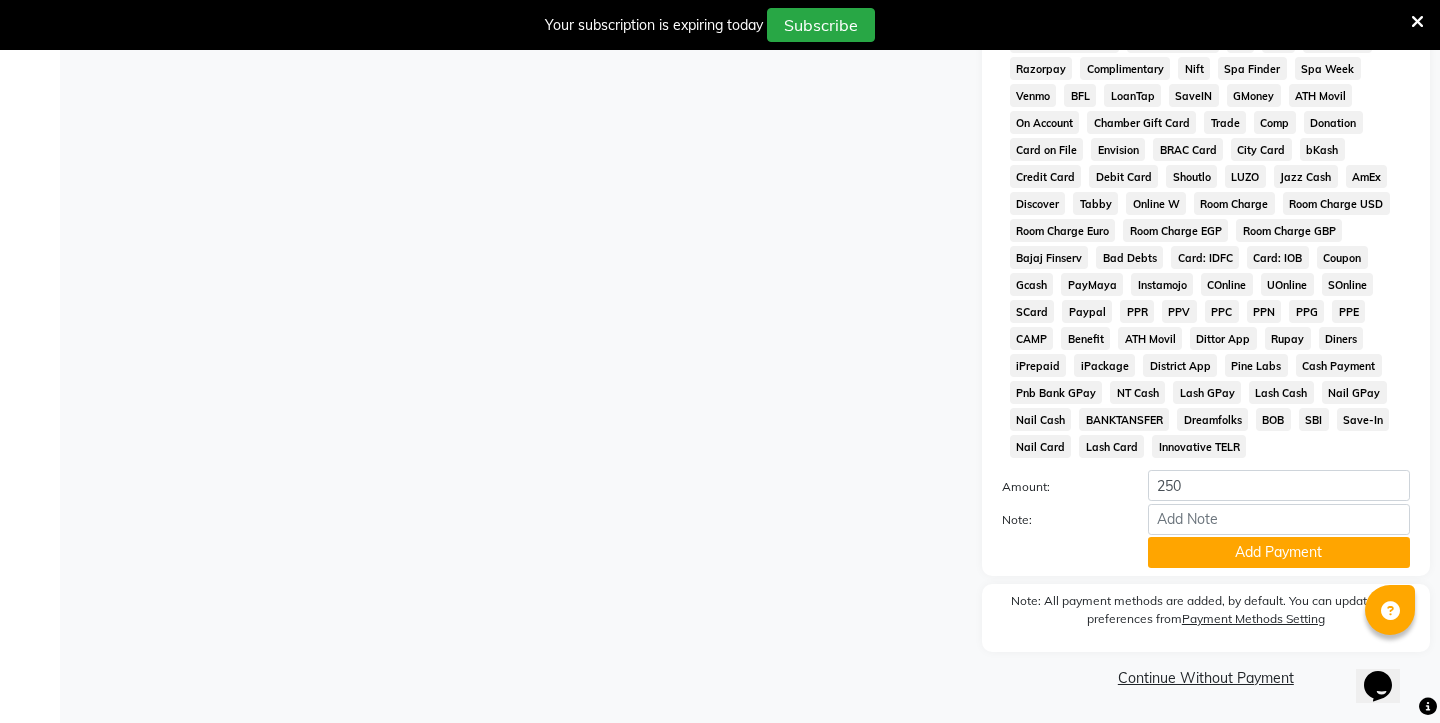 scroll, scrollTop: 805, scrollLeft: 0, axis: vertical 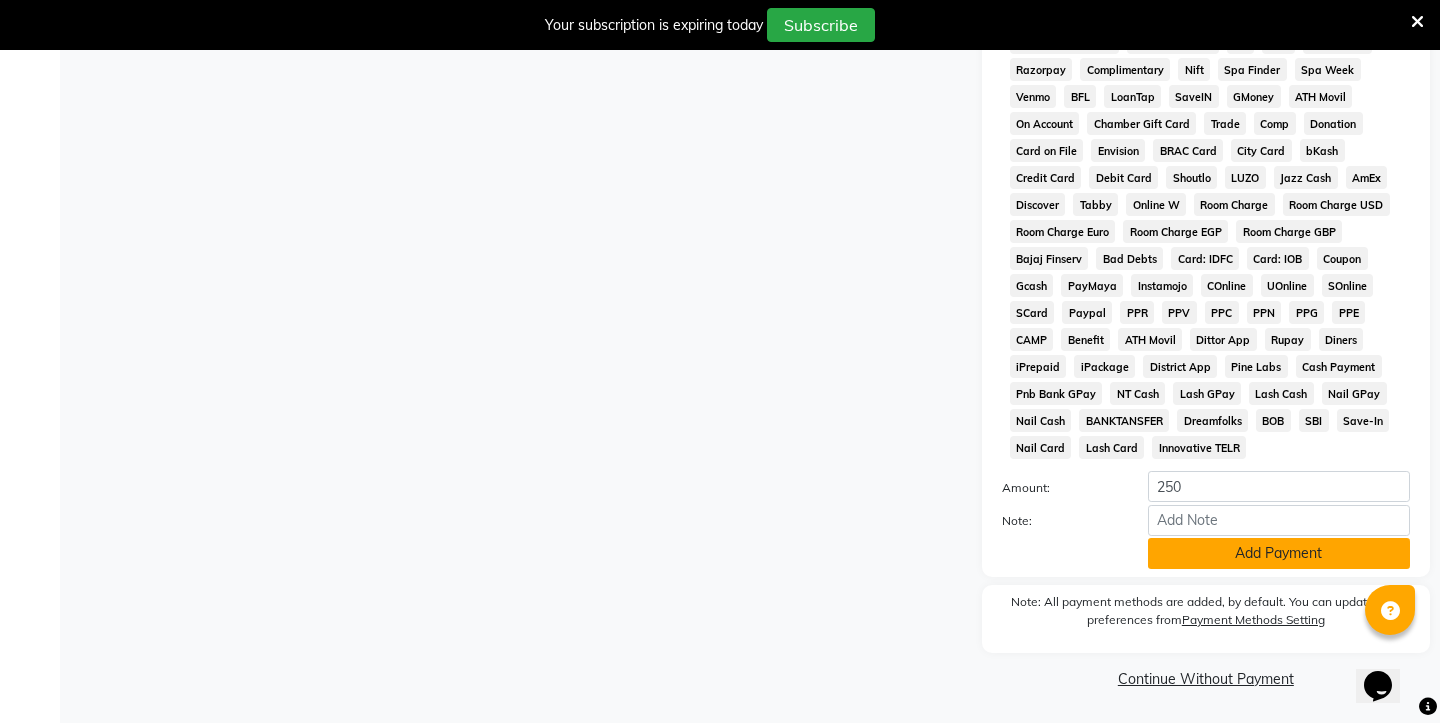 click on "Add Payment" 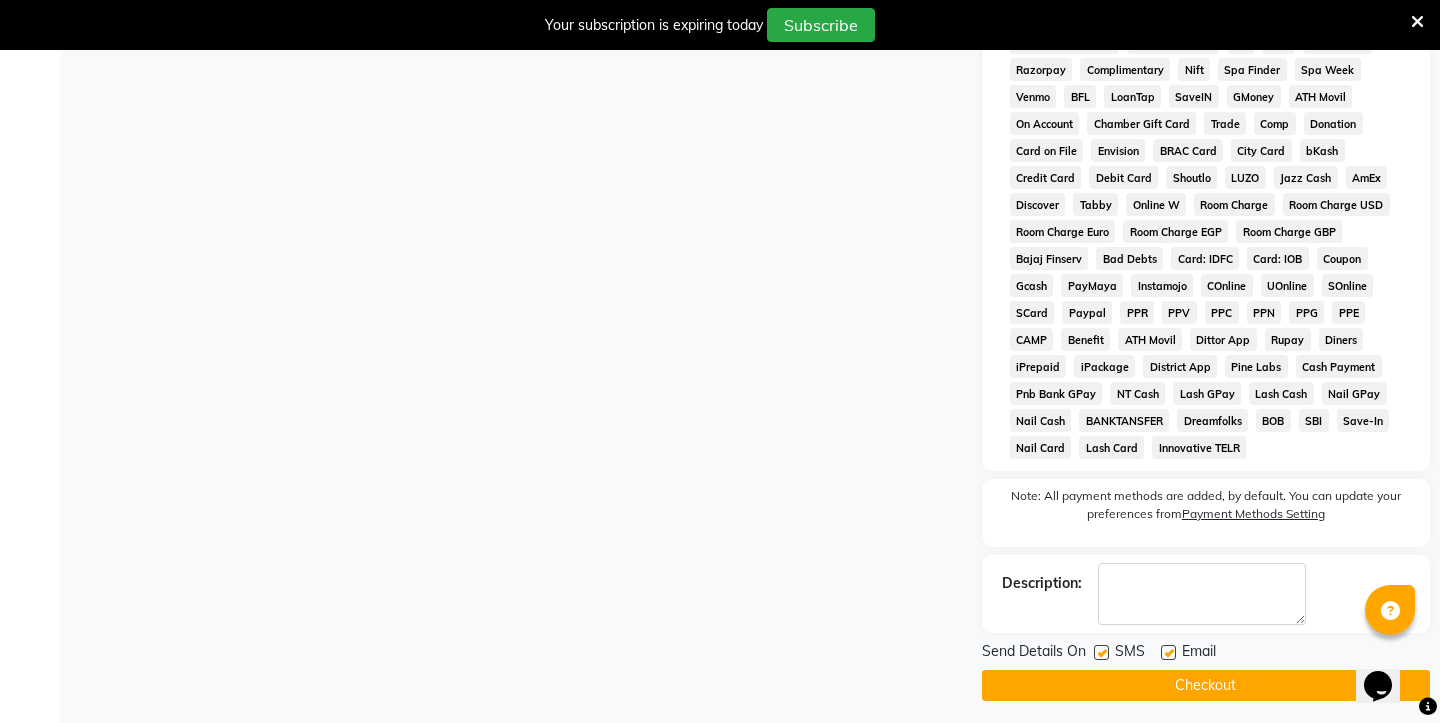 click on "Checkout" 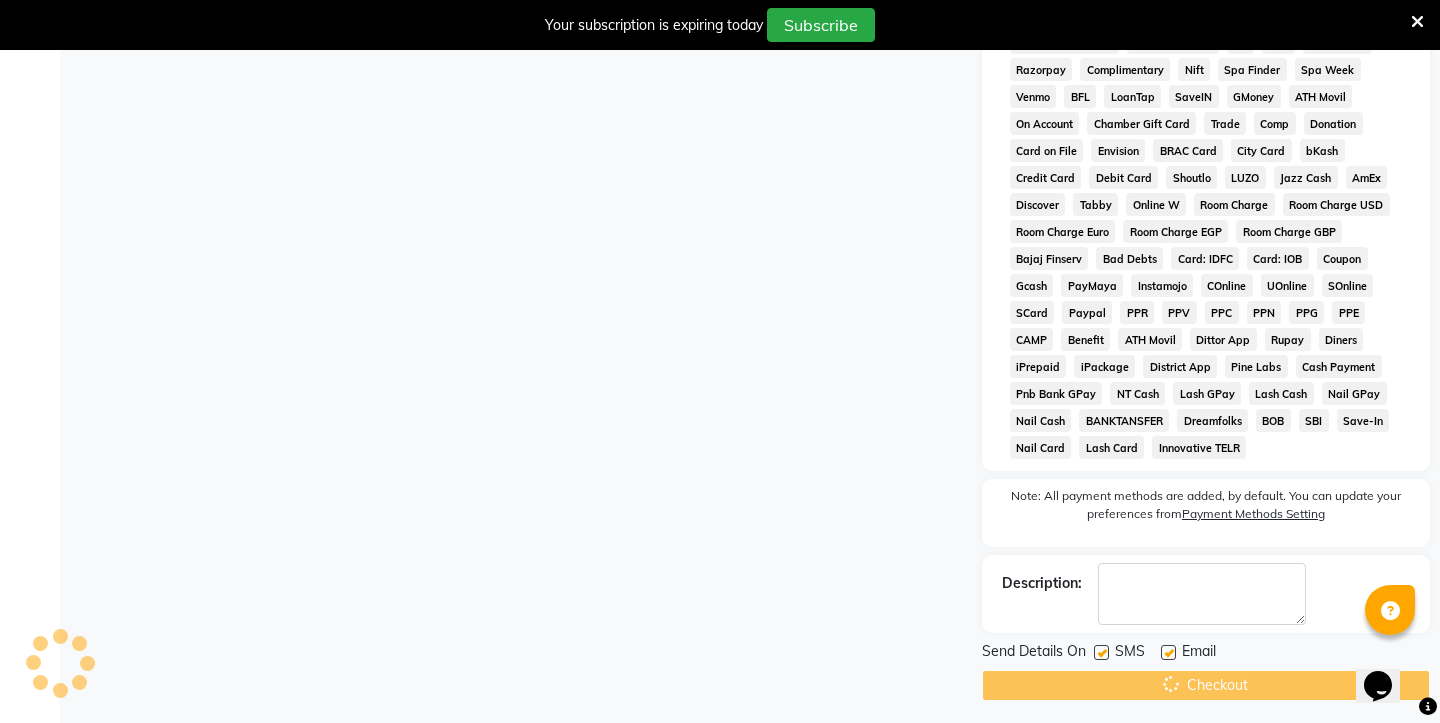scroll, scrollTop: 50, scrollLeft: 0, axis: vertical 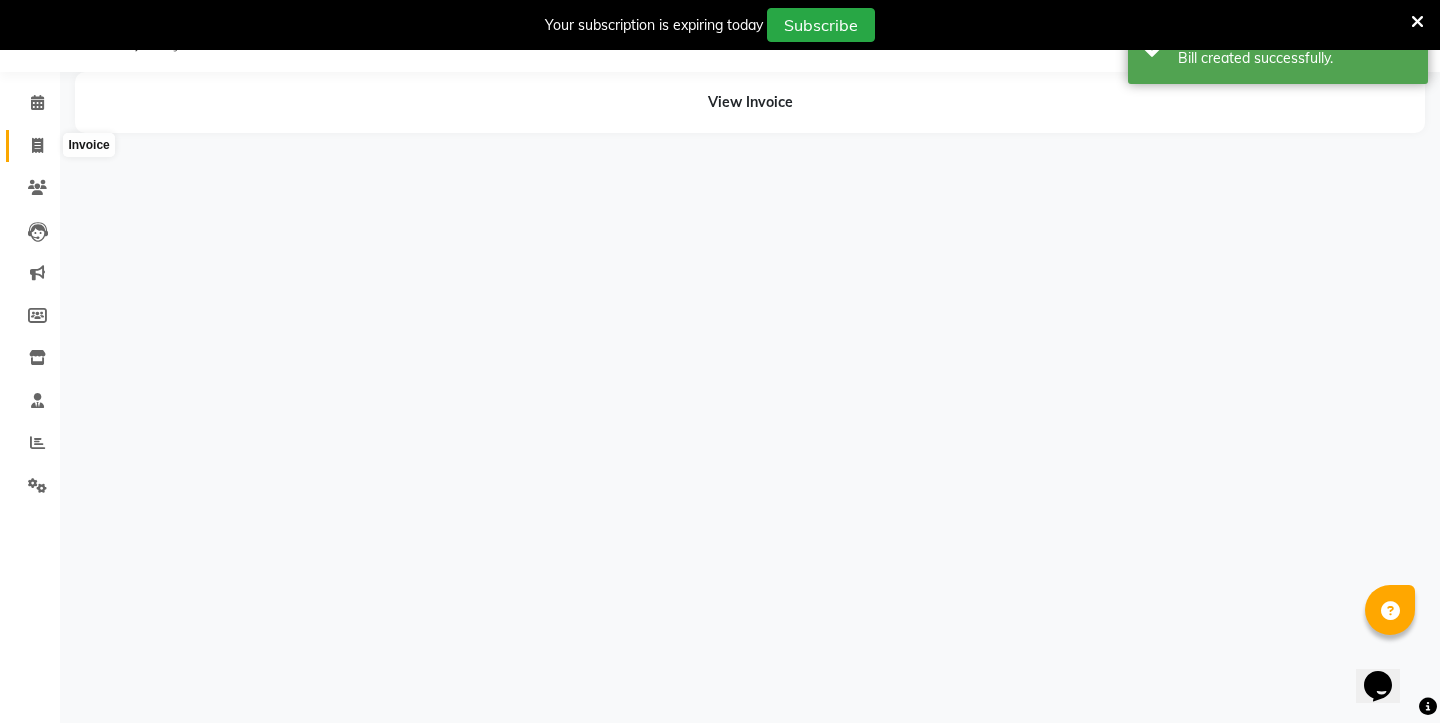 click 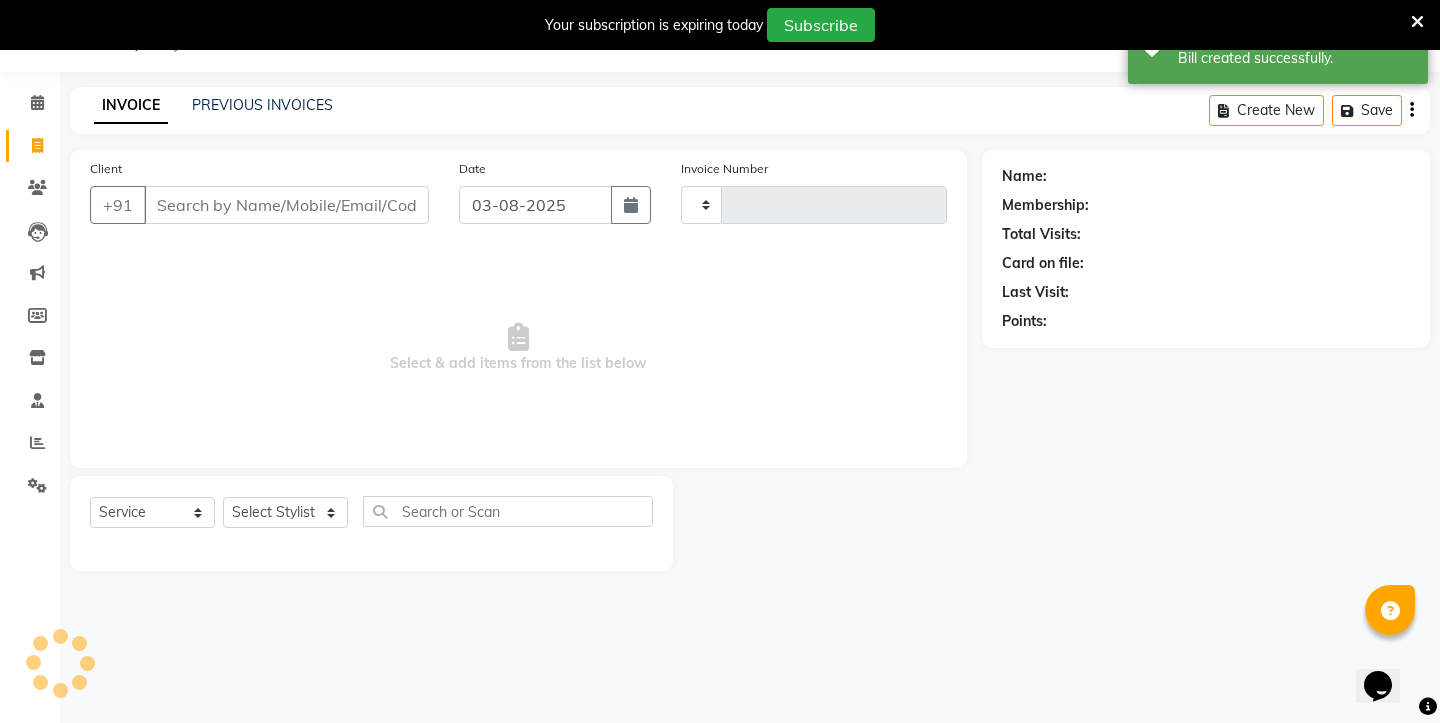 type on "1796" 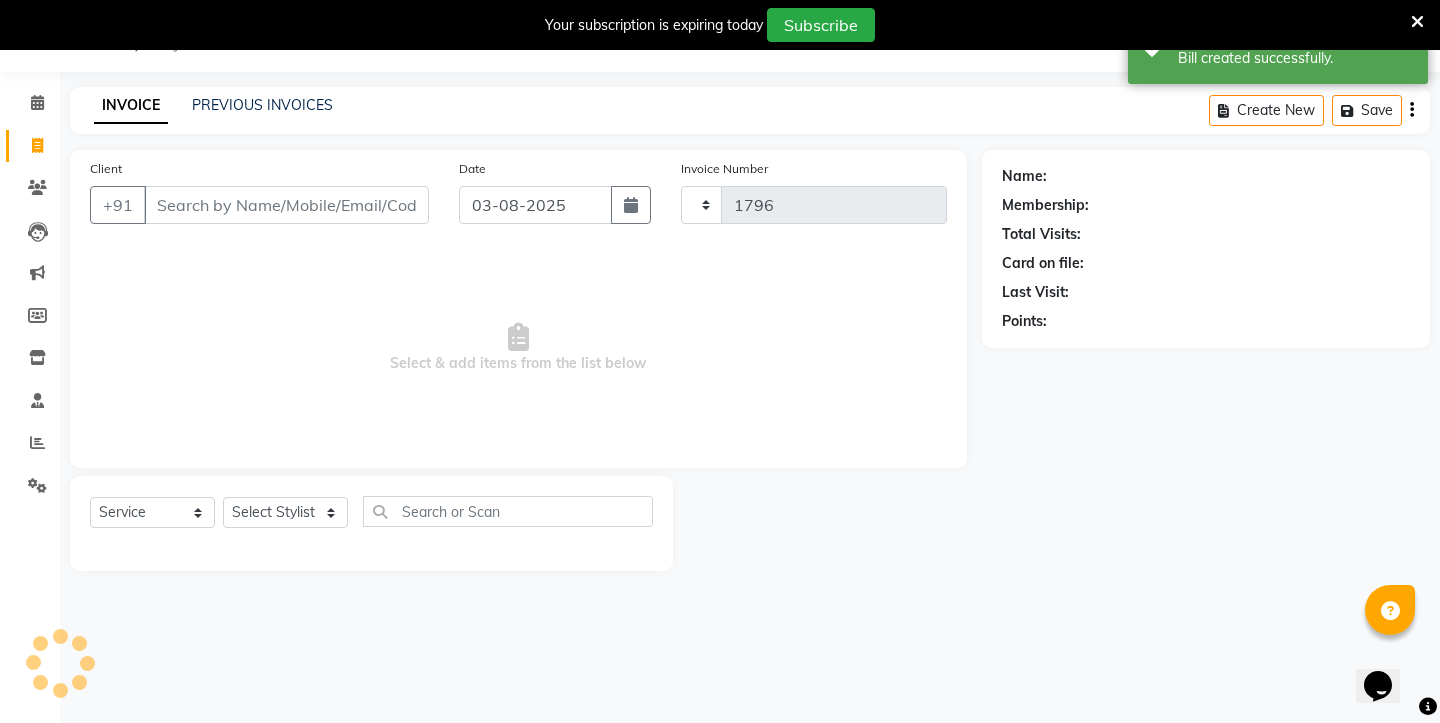 select on "4745" 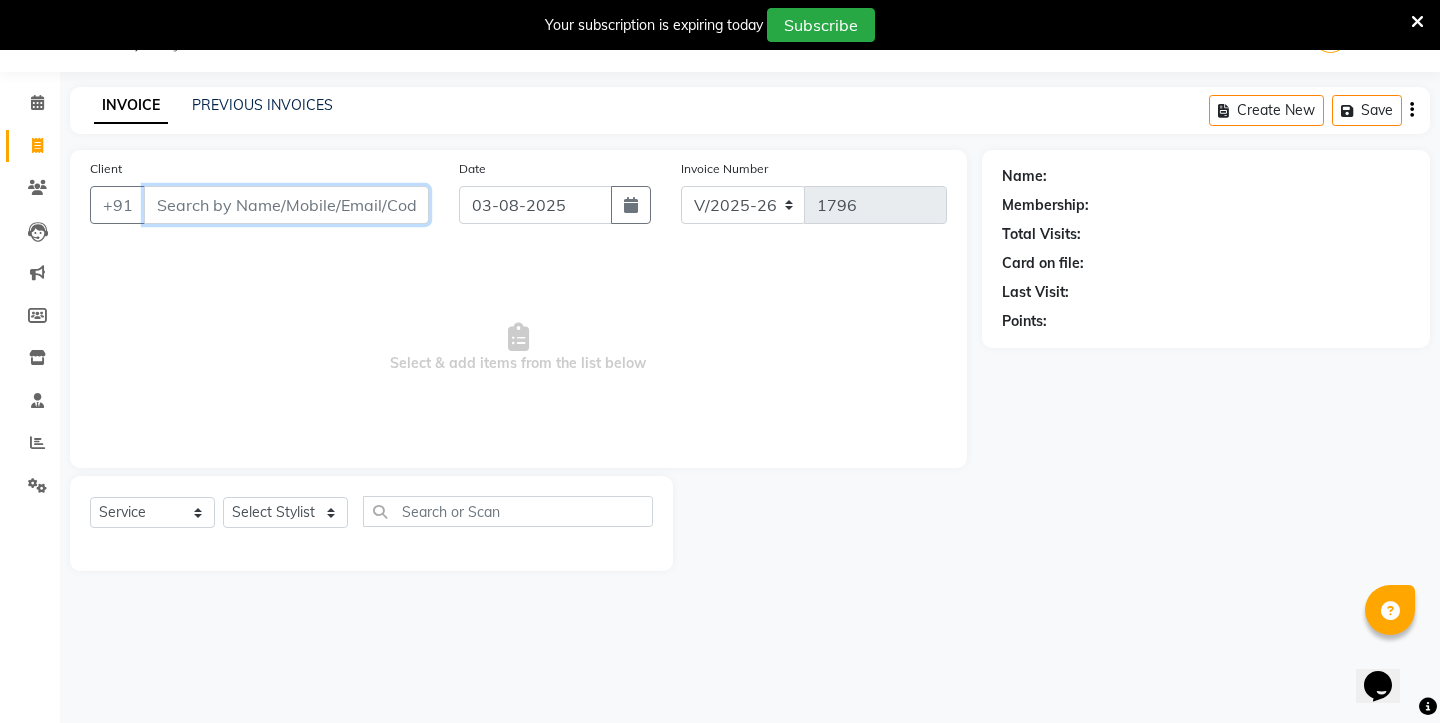 click on "Client" at bounding box center [286, 205] 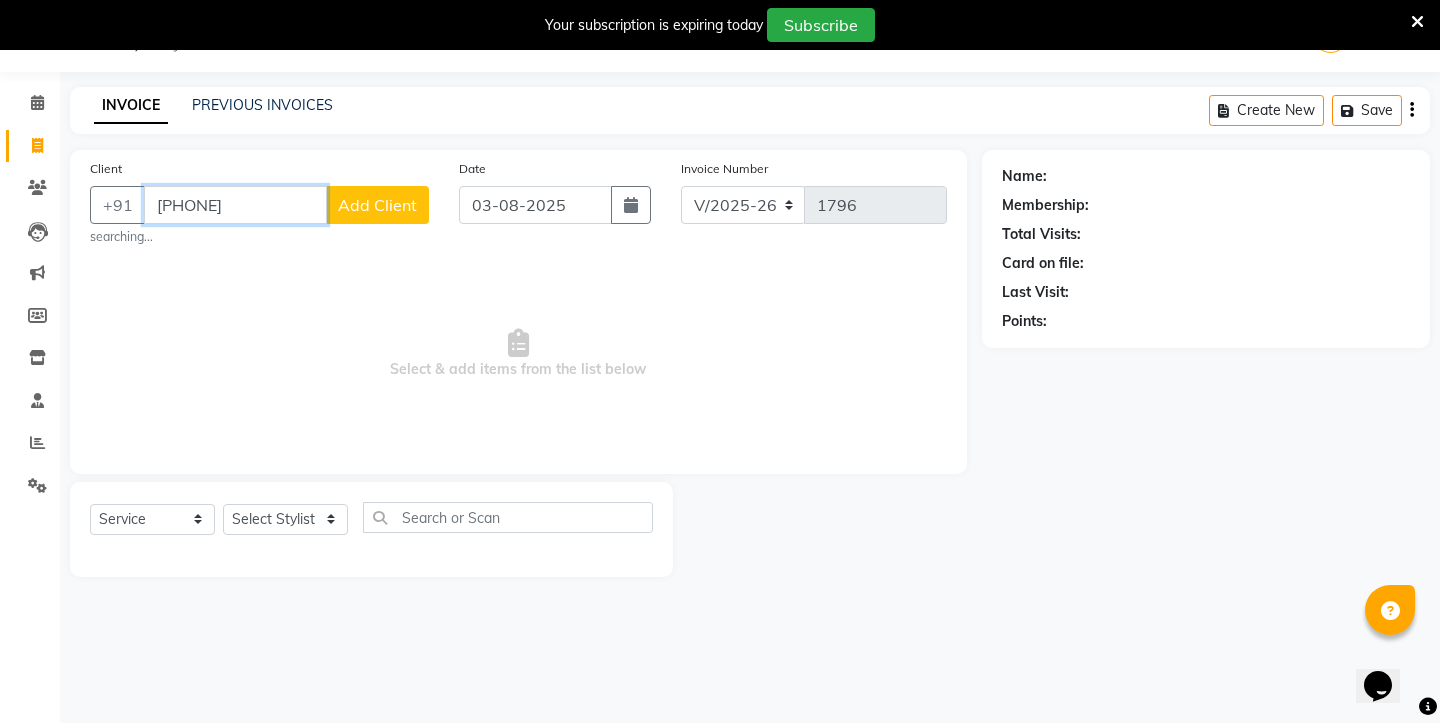 type on "9211947445" 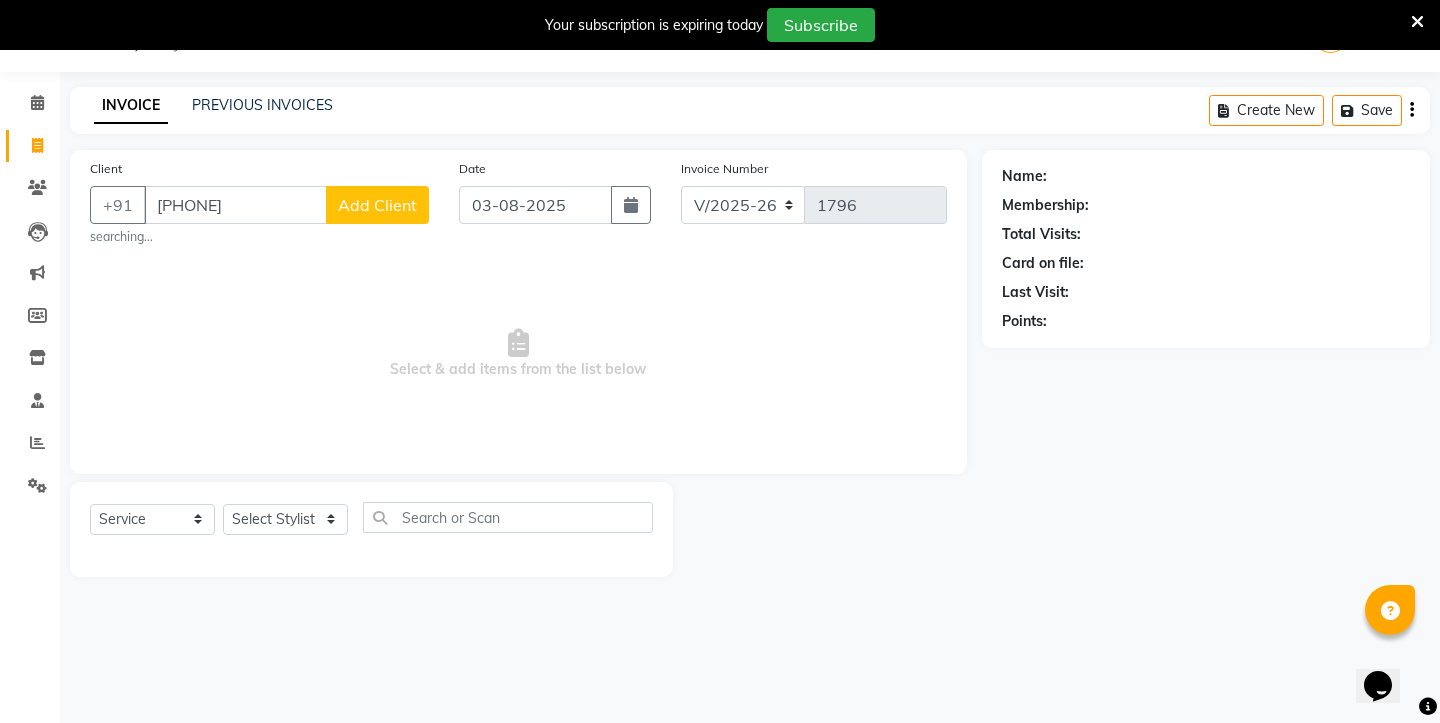 click on "Add Client" 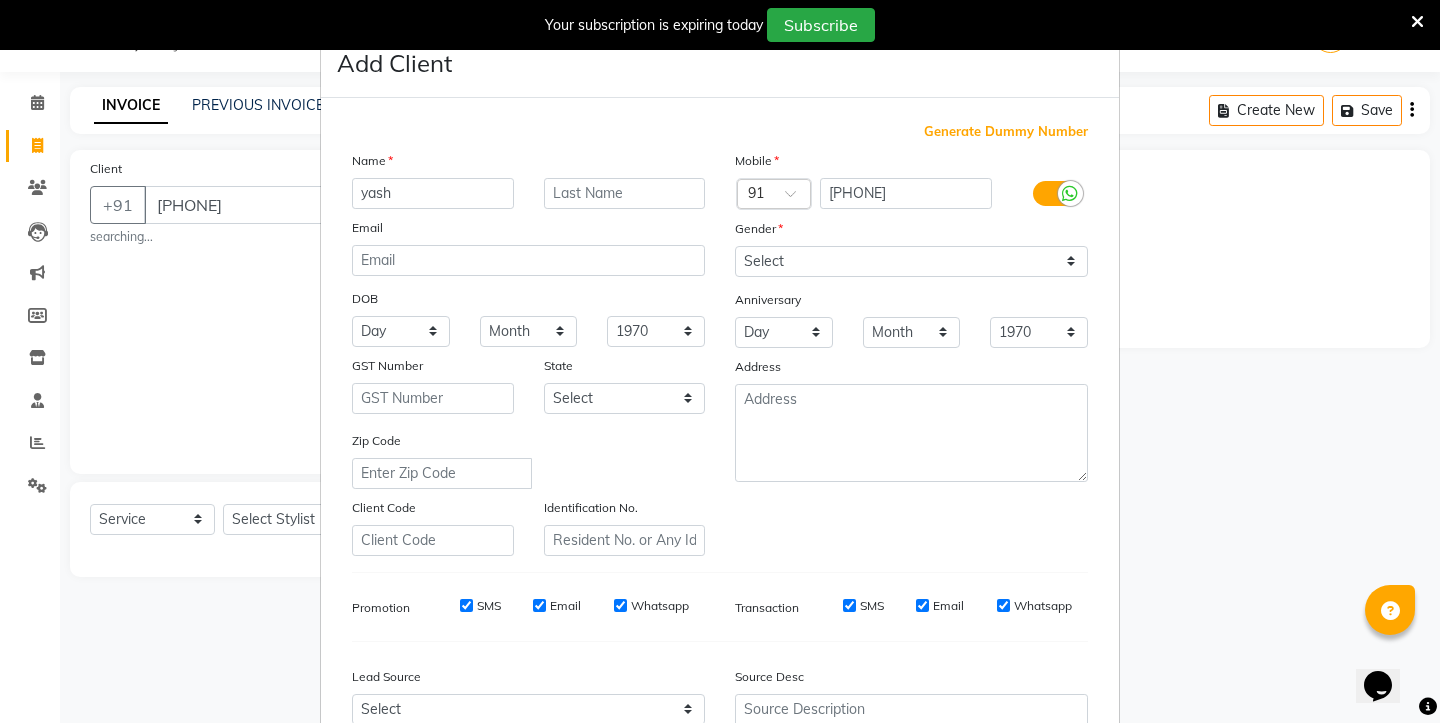 type on "yash" 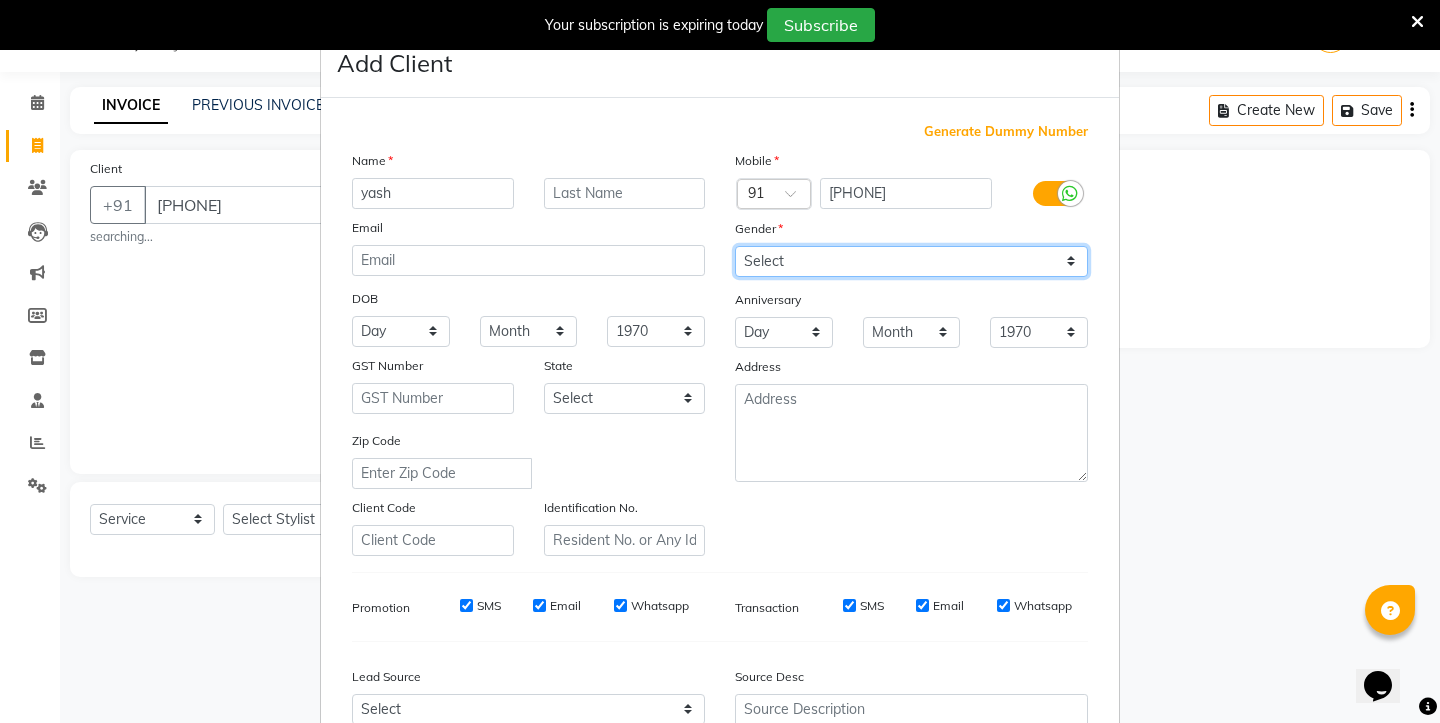select on "male" 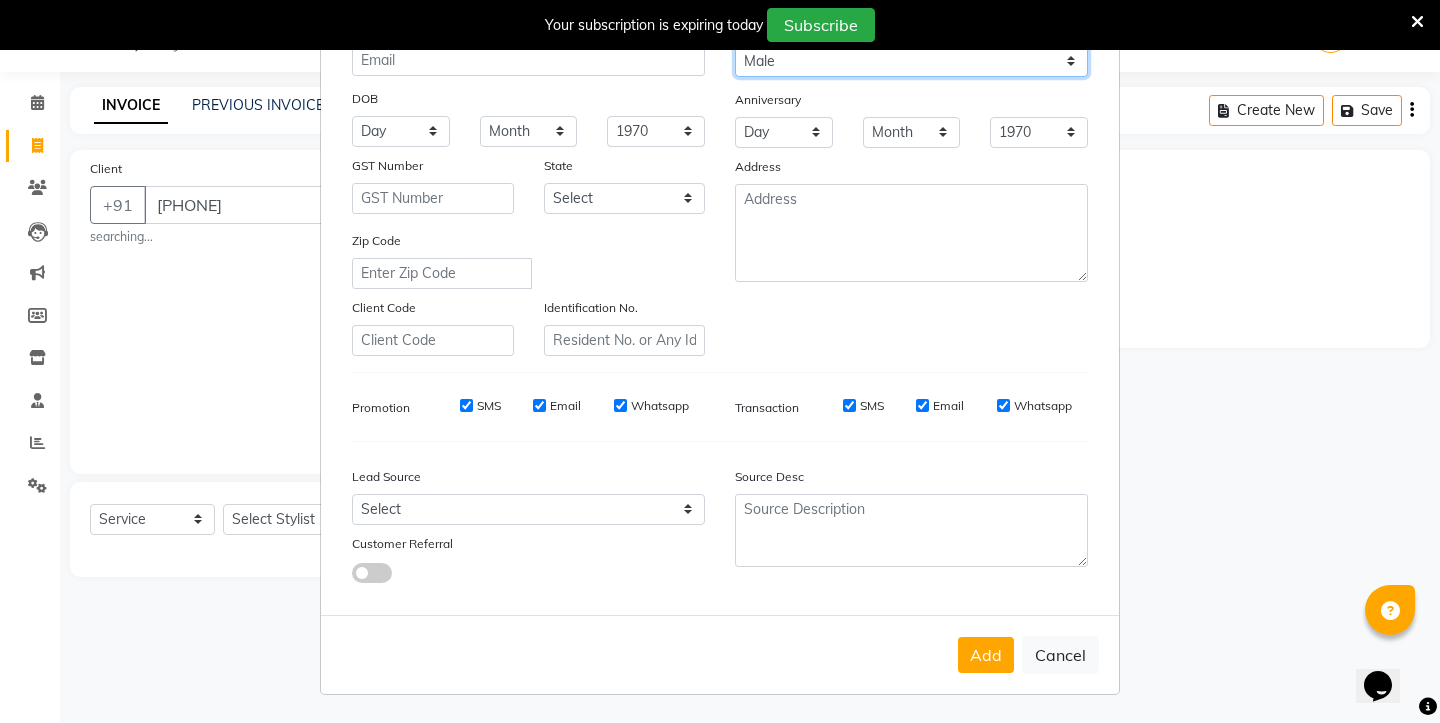 scroll, scrollTop: 199, scrollLeft: 0, axis: vertical 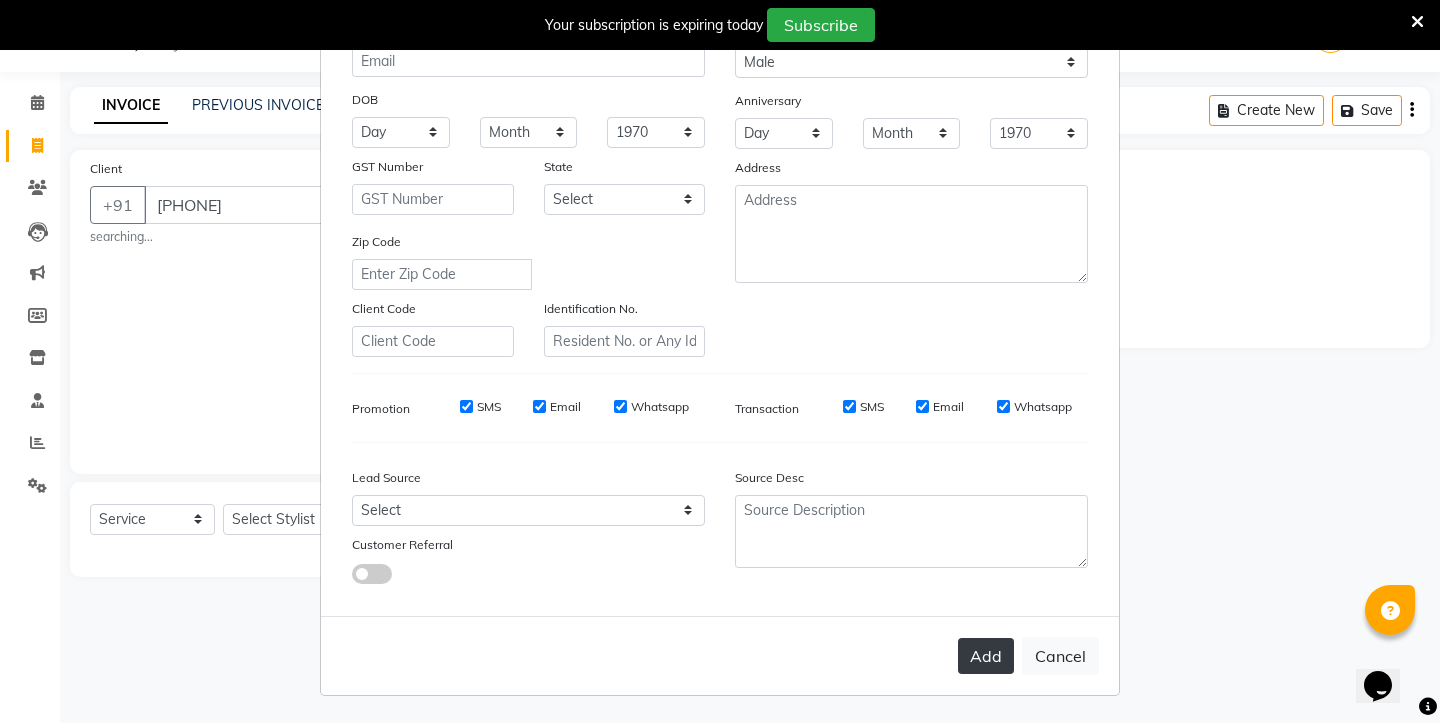 click on "Add" at bounding box center (986, 656) 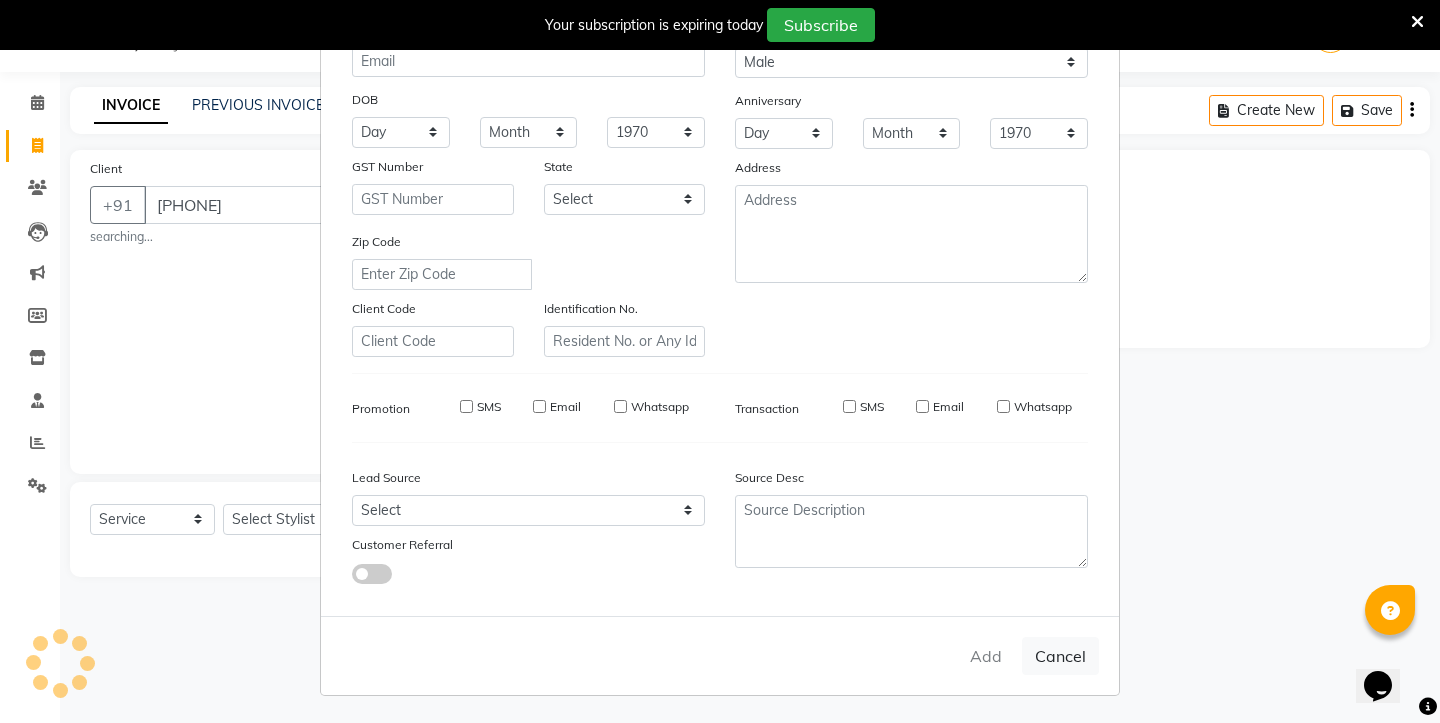 type 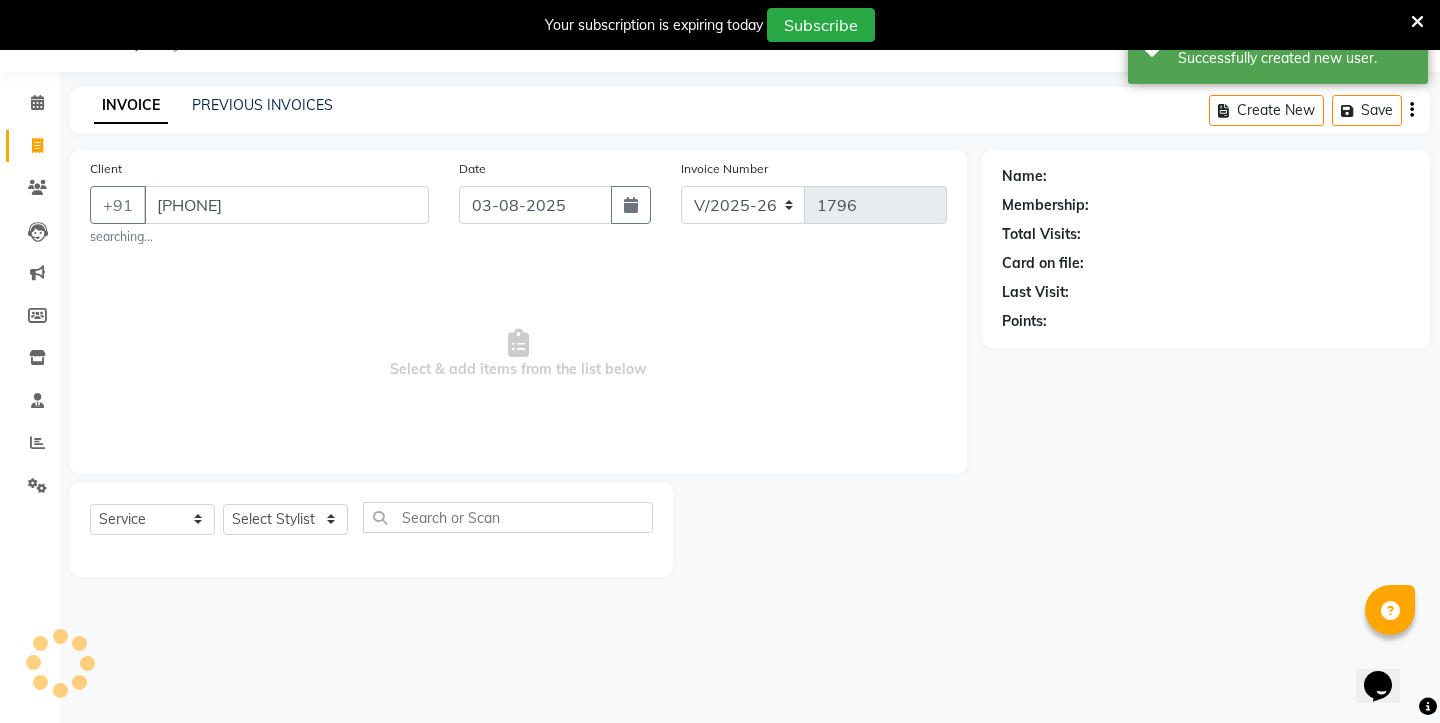 click on "Add Client Generate Dummy Number Name Email DOB Day 01 02 03 04 05 06 07 08 09 10 11 12 13 14 15 16 17 18 19 20 21 22 23 24 25 26 27 28 29 30 31 Month January February March April May June July August September October November December 1940 1941 1942 1943 1944 1945 1946 1947 1948 1949 1950 1951 1952 1953 1954 1955 1956 1957 1958 1959 1960 1961 1962 1963 1964 1965 1966 1967 1968 1969 1970 1971 1972 1973 1974 1975 1976 1977 1978 1979 1980 1981 1982 1983 1984 1985 1986 1987 1988 1989 1990 1991 1992 1993 1994 1995 1996 1997 1998 1999 2000 2001 2002 2003 2004 2005 2006 2007 2008 2009 2010 2011 2012 2013 2014 2015 2016 2017 2018 2019 2020 2021 2022 2023 2024 GST Number State Select Andaman and Nicobar Islands Andhra Pradesh Arunachal Pradesh Assam Bihar Chandigarh Chhattisgarh Dadra and Nagar Haveli Daman and Diu Delhi Goa Gujarat Haryana Himachal Pradesh Jammu and Kashmir Jharkhand Karnataka Kerala Lakshadweep Madhya Pradesh Maharashtra Manipur Meghalaya Mizoram Nagaland Odisha Pondicherry Punjab Rajasthan Sikkim" at bounding box center [720, 361] 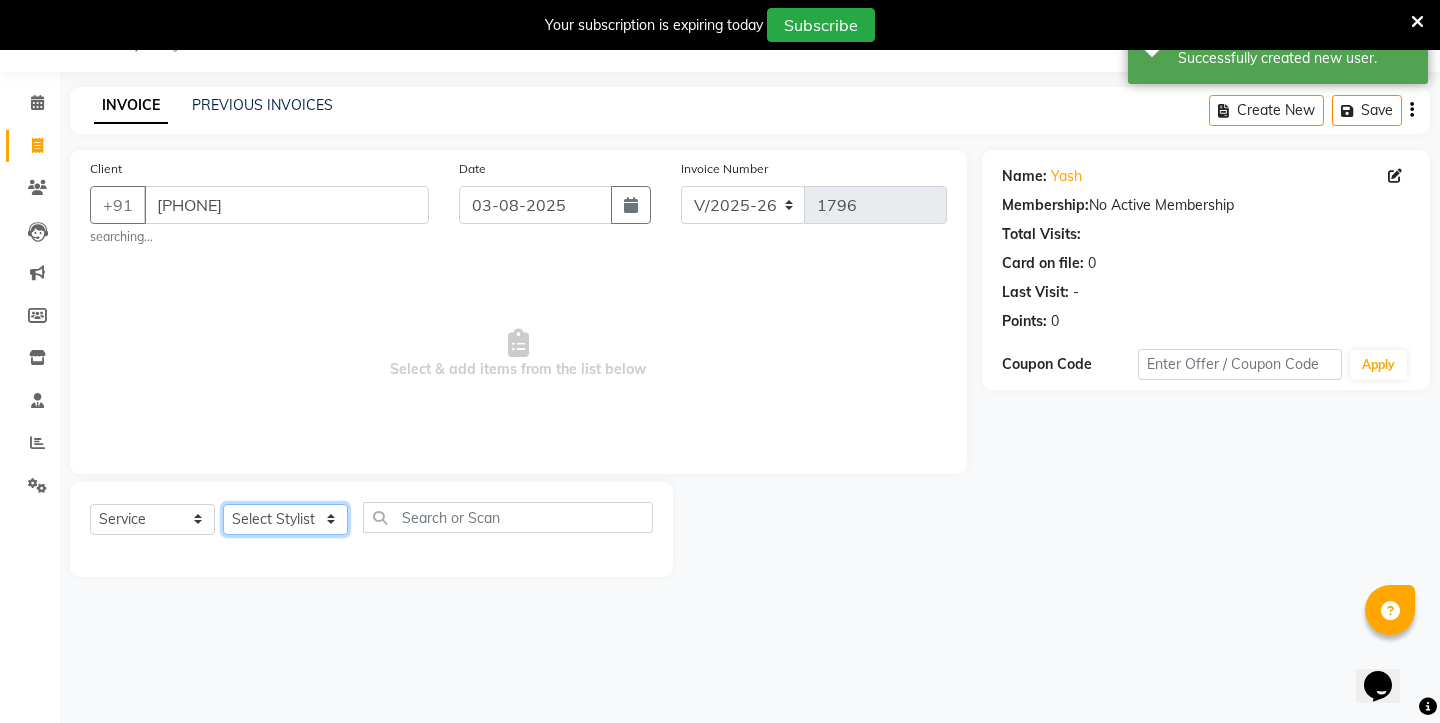 select on "87875" 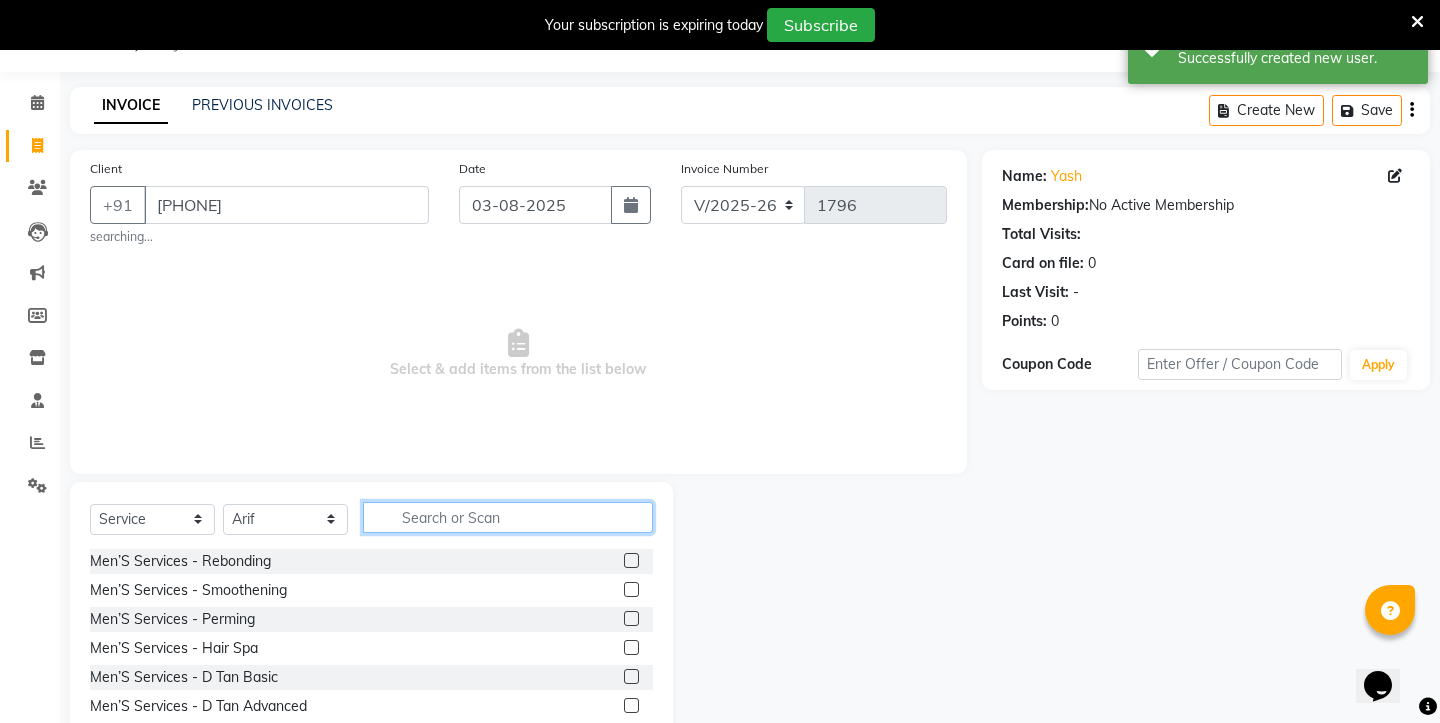 click 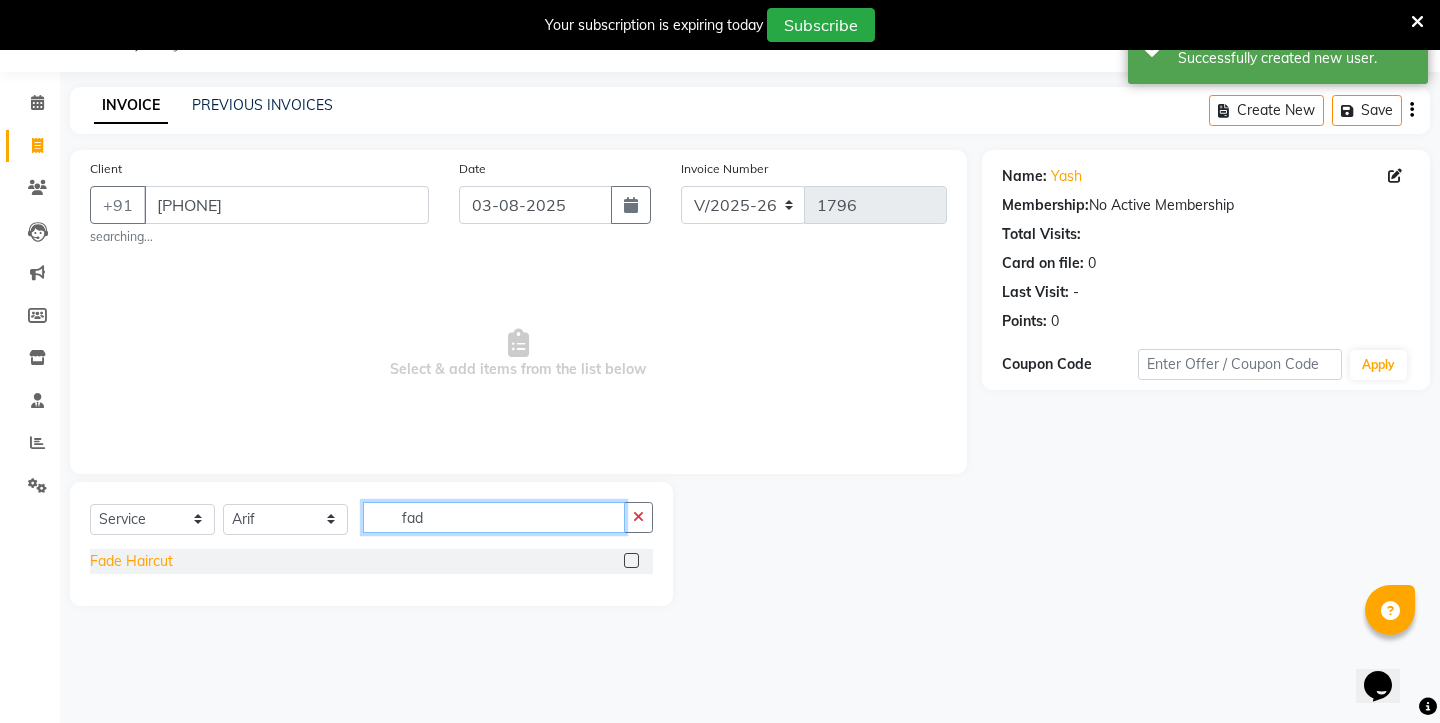 type on "fad" 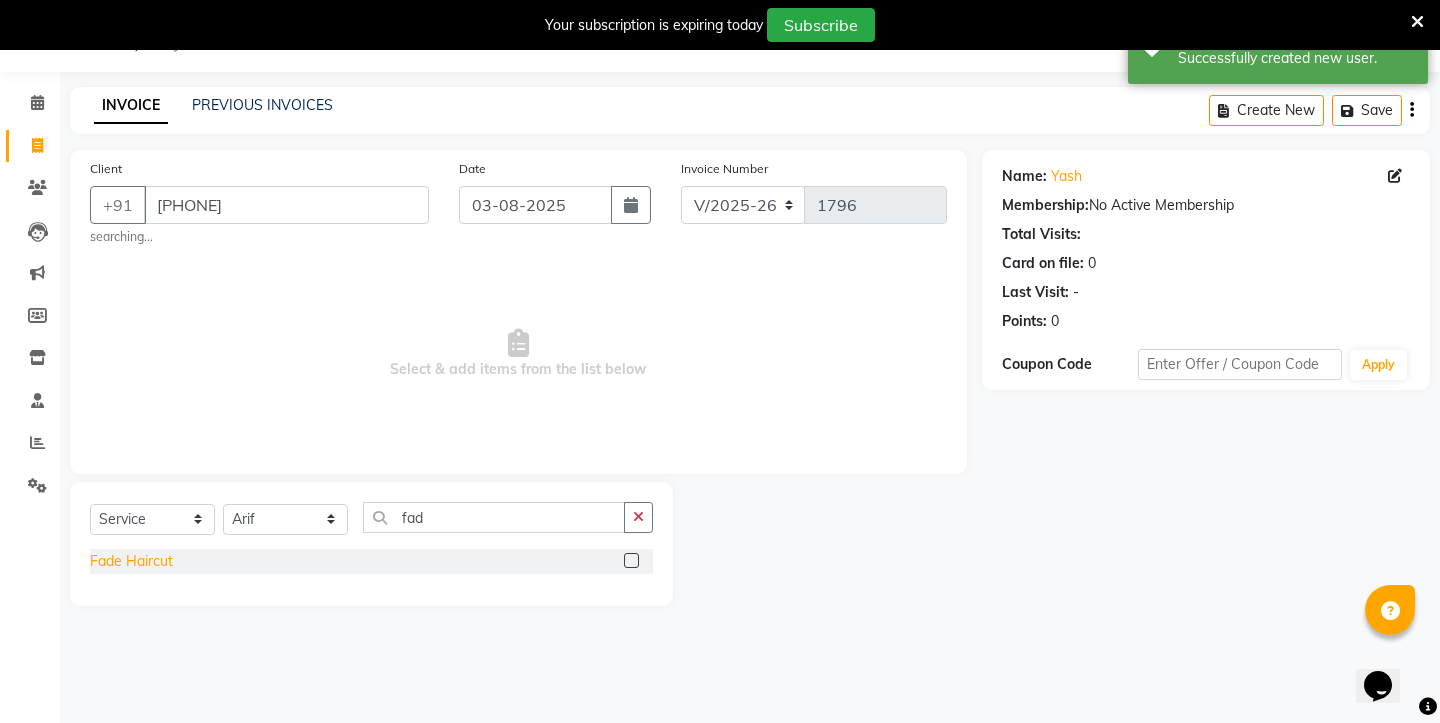 click on "Fade Haircut" 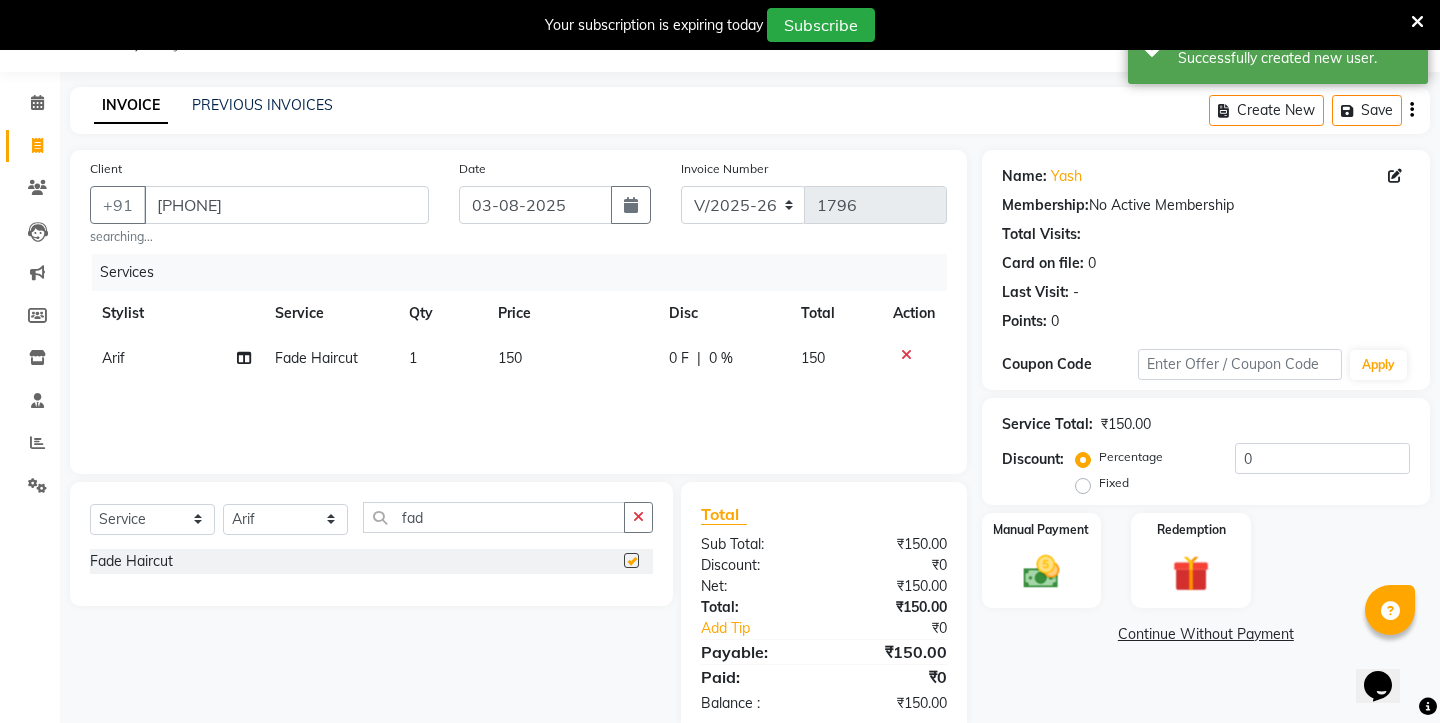 checkbox on "false" 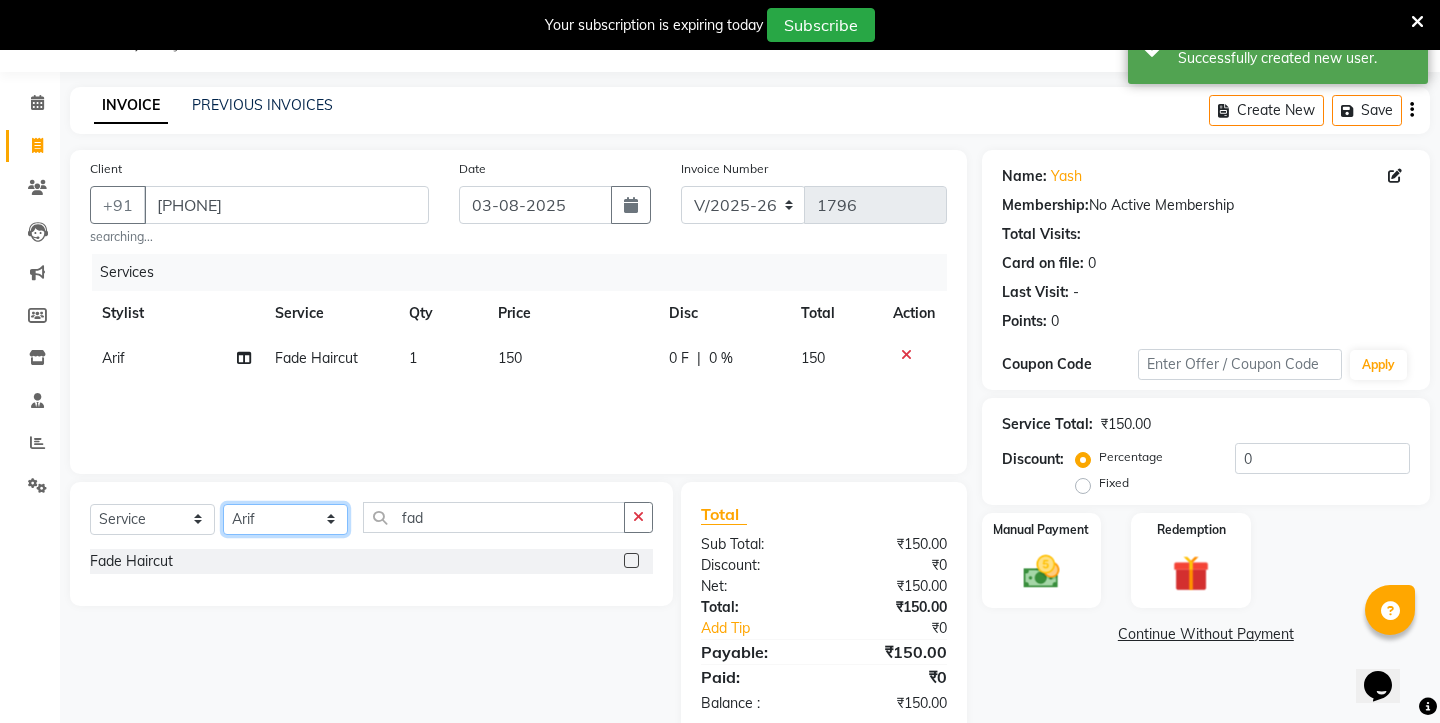 select on "28386" 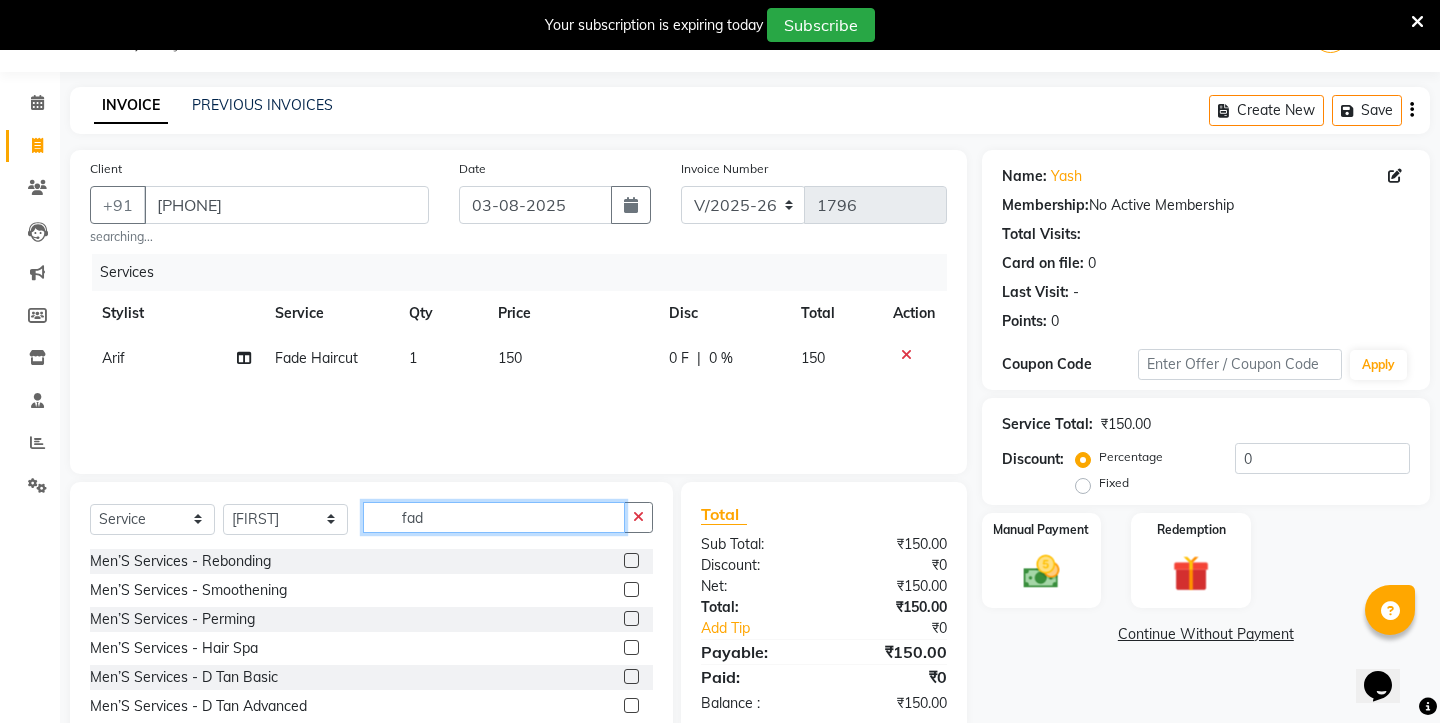 click on "fad" 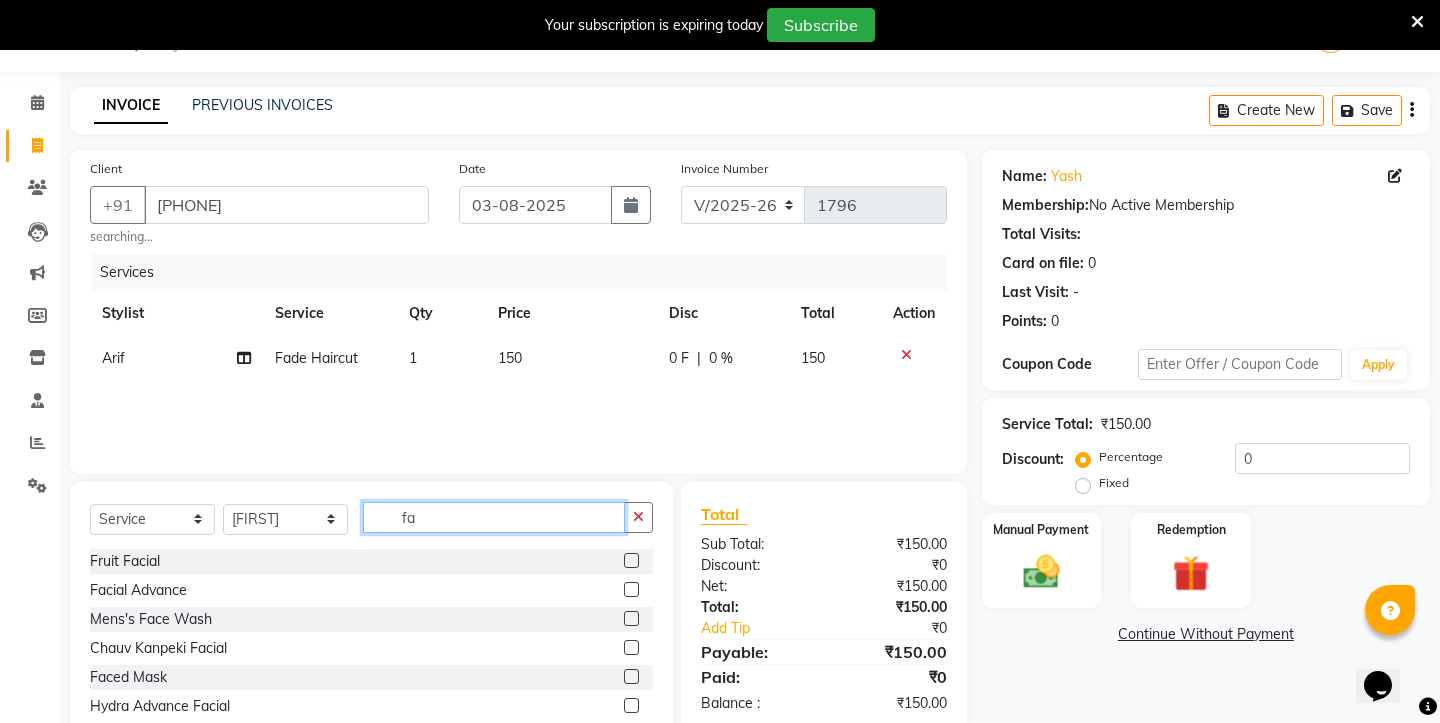type on "fad" 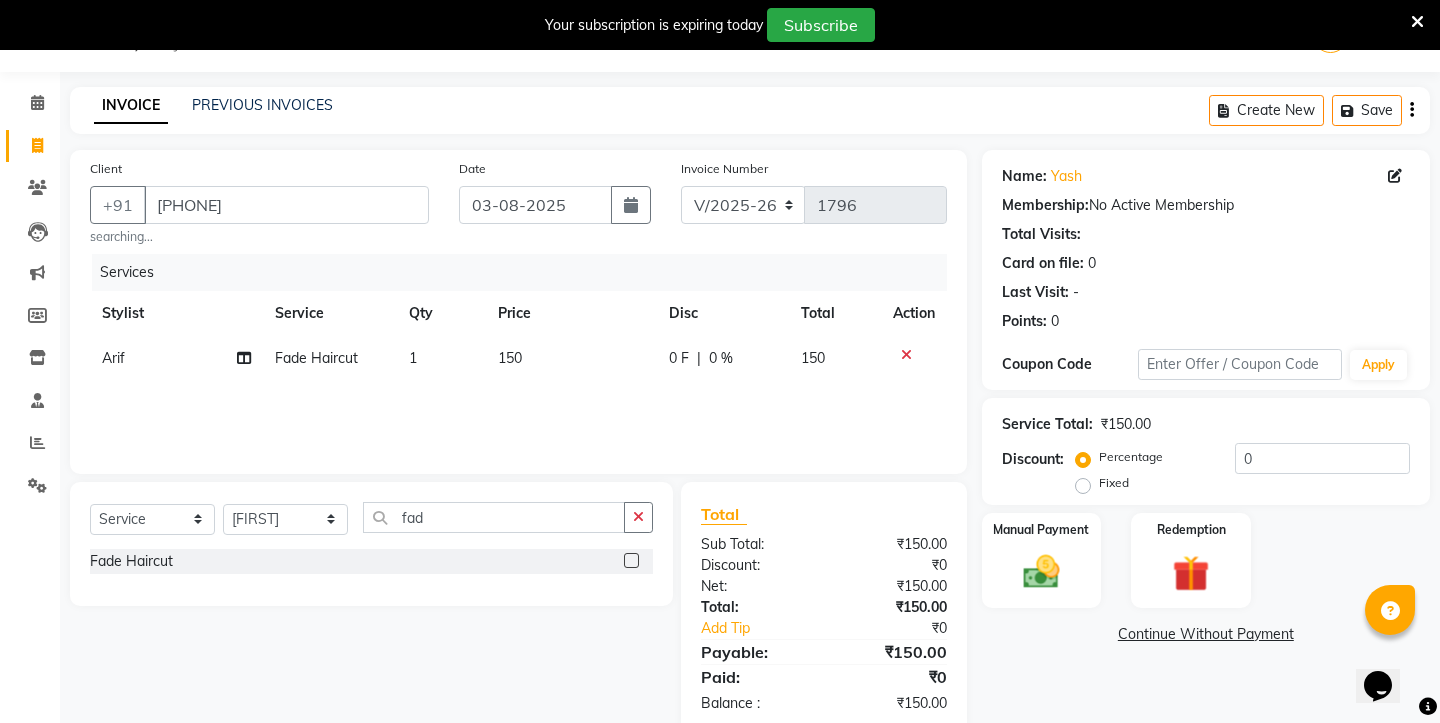 click on "Fade Haircut" 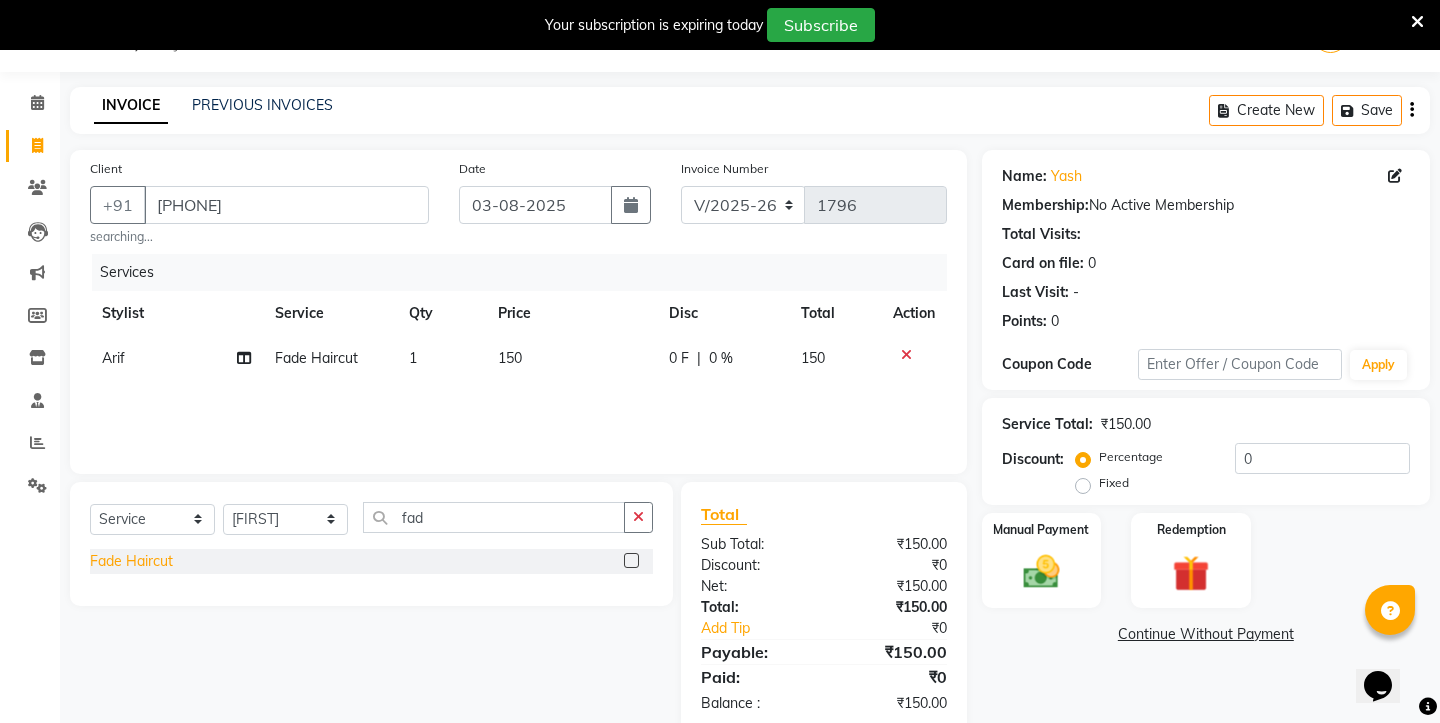 click on "Fade Haircut" 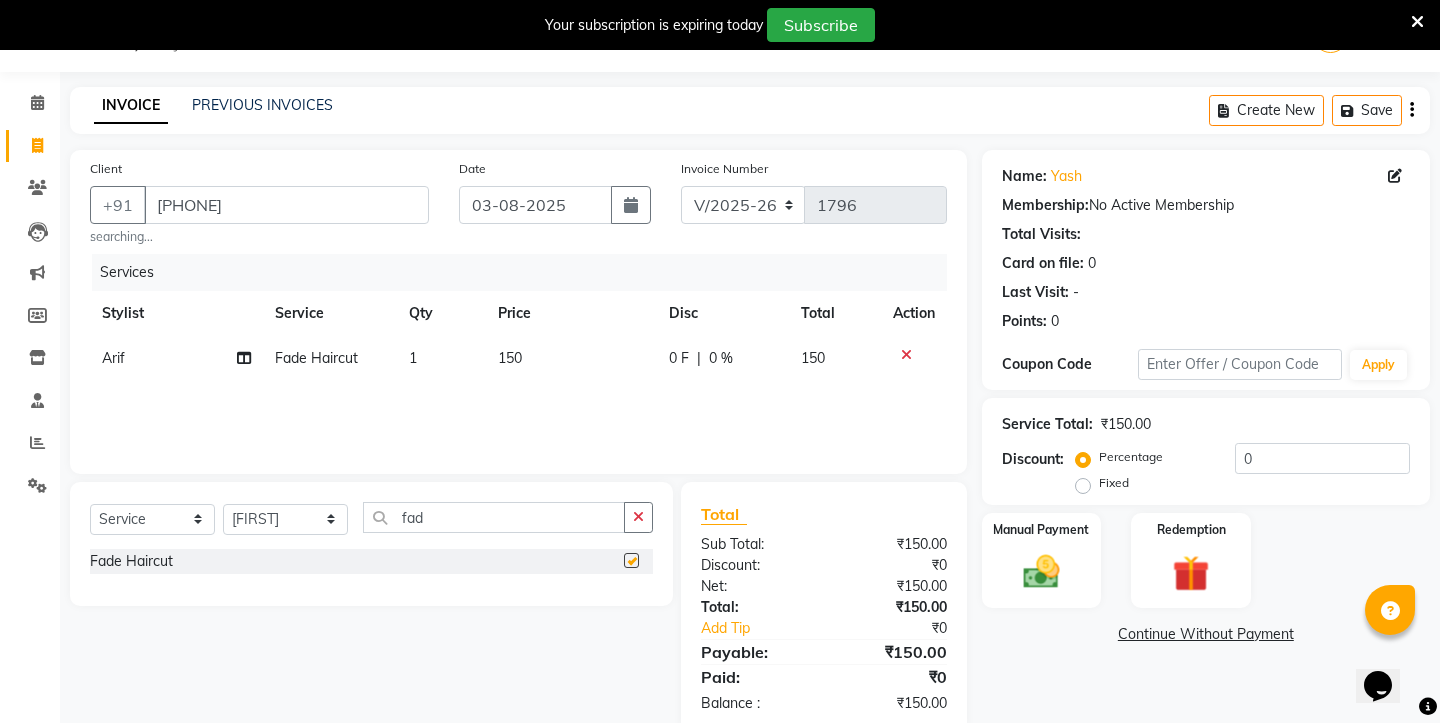 checkbox on "false" 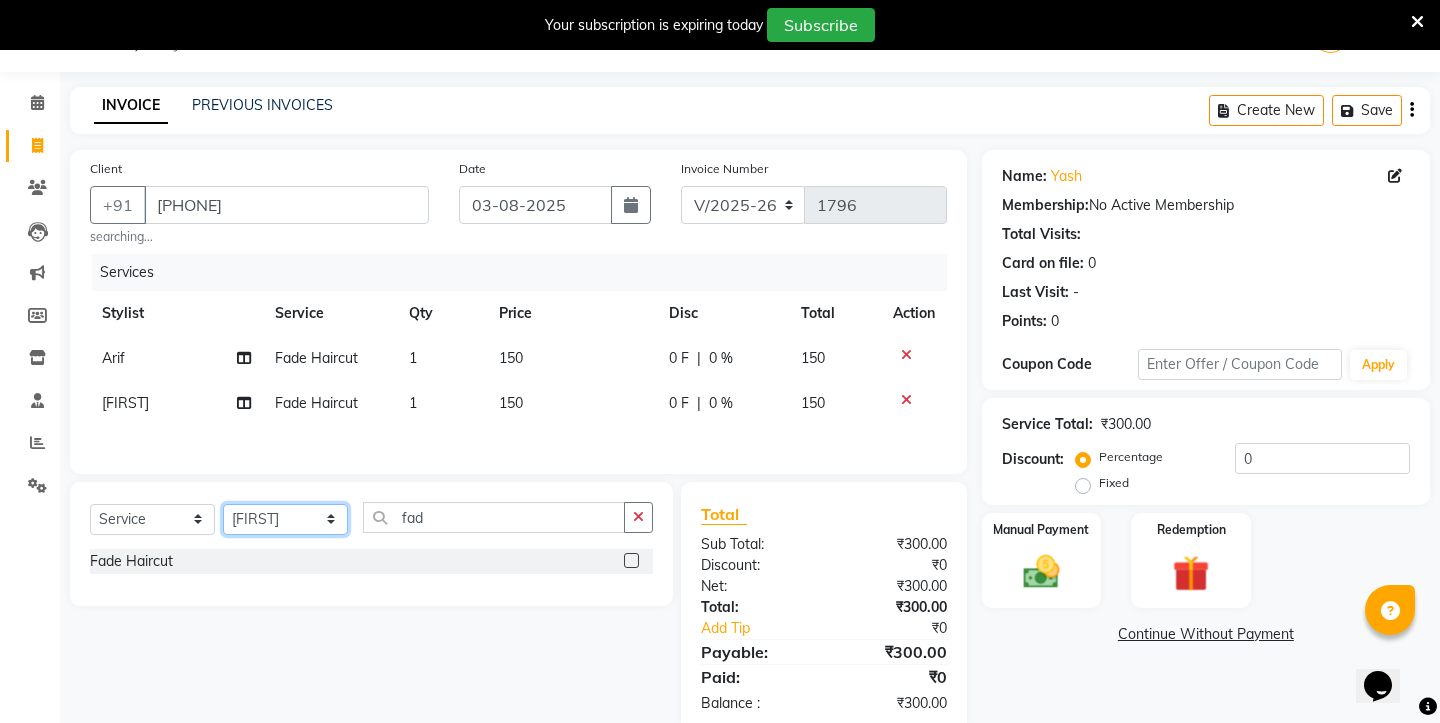 select on "[NUMBER]" 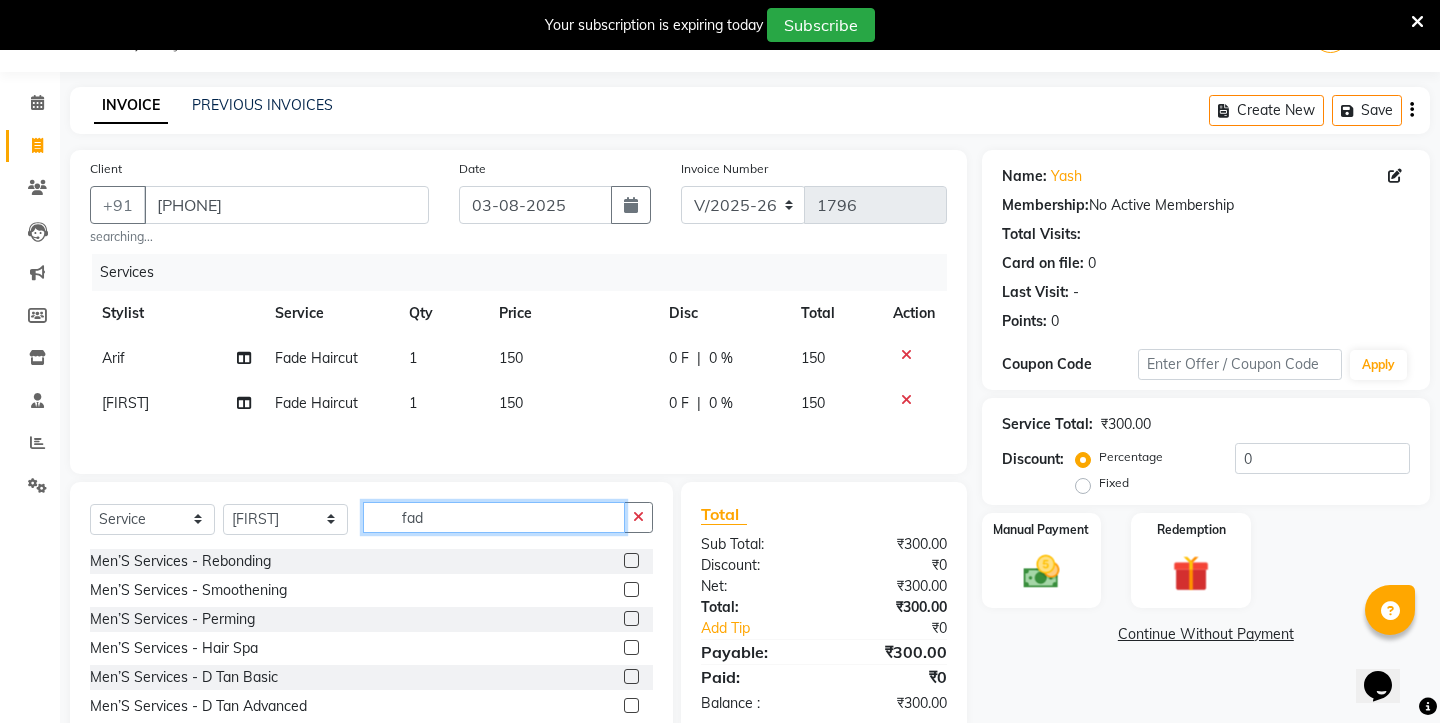 click on "fad" 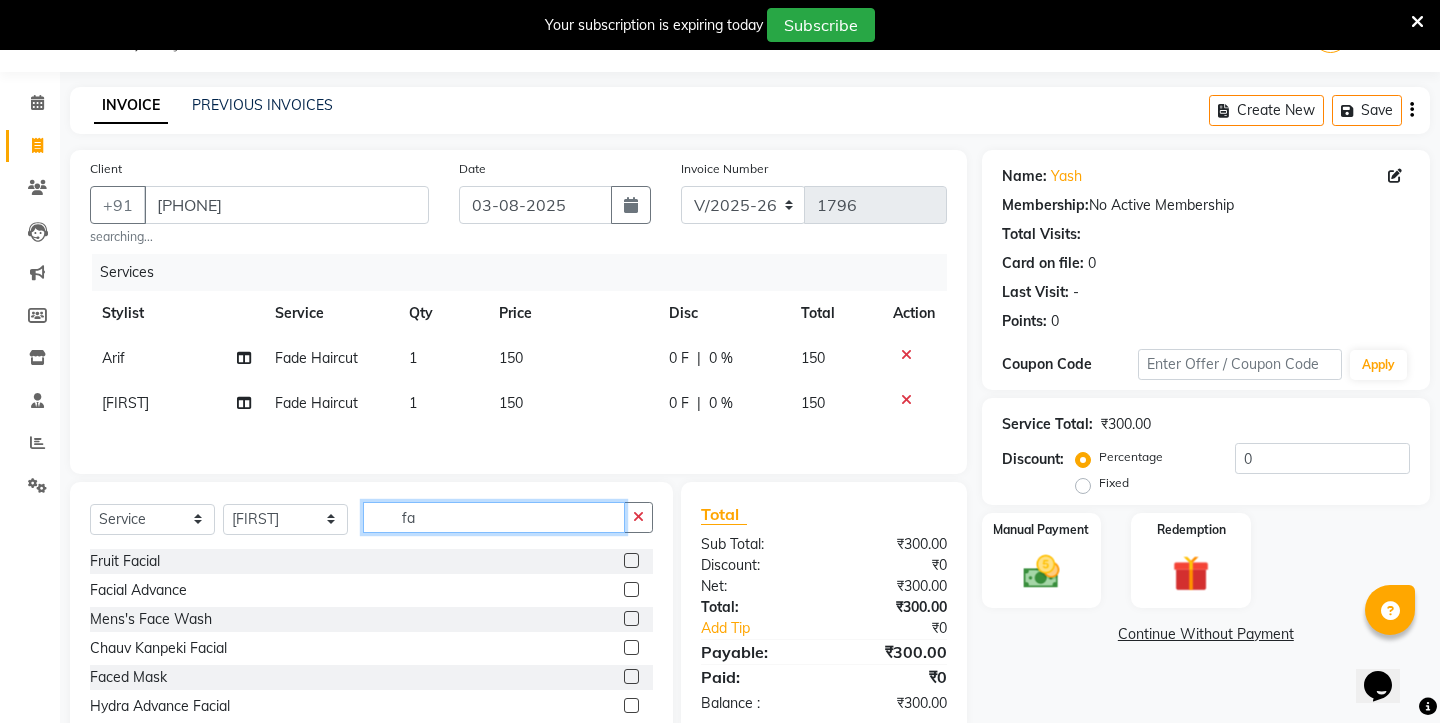 type on "fad" 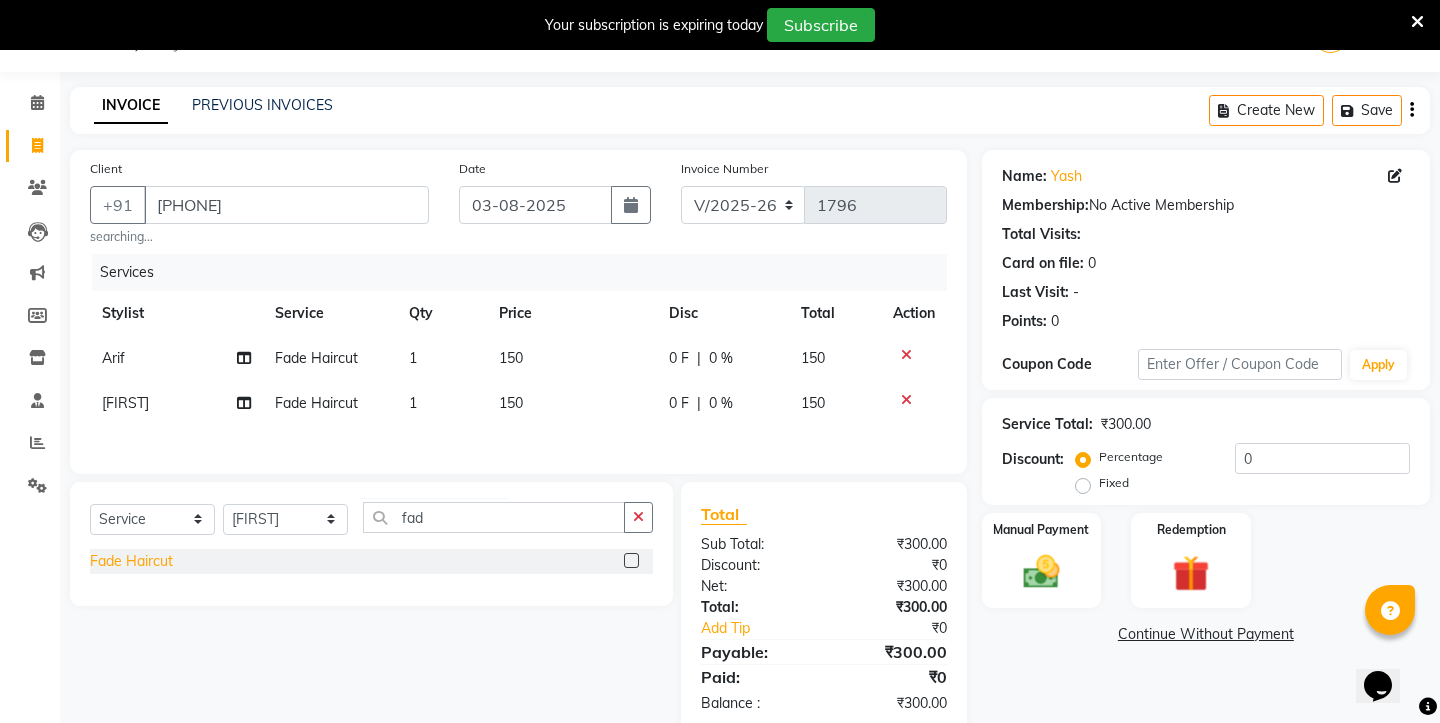 click on "Fade Haircut" 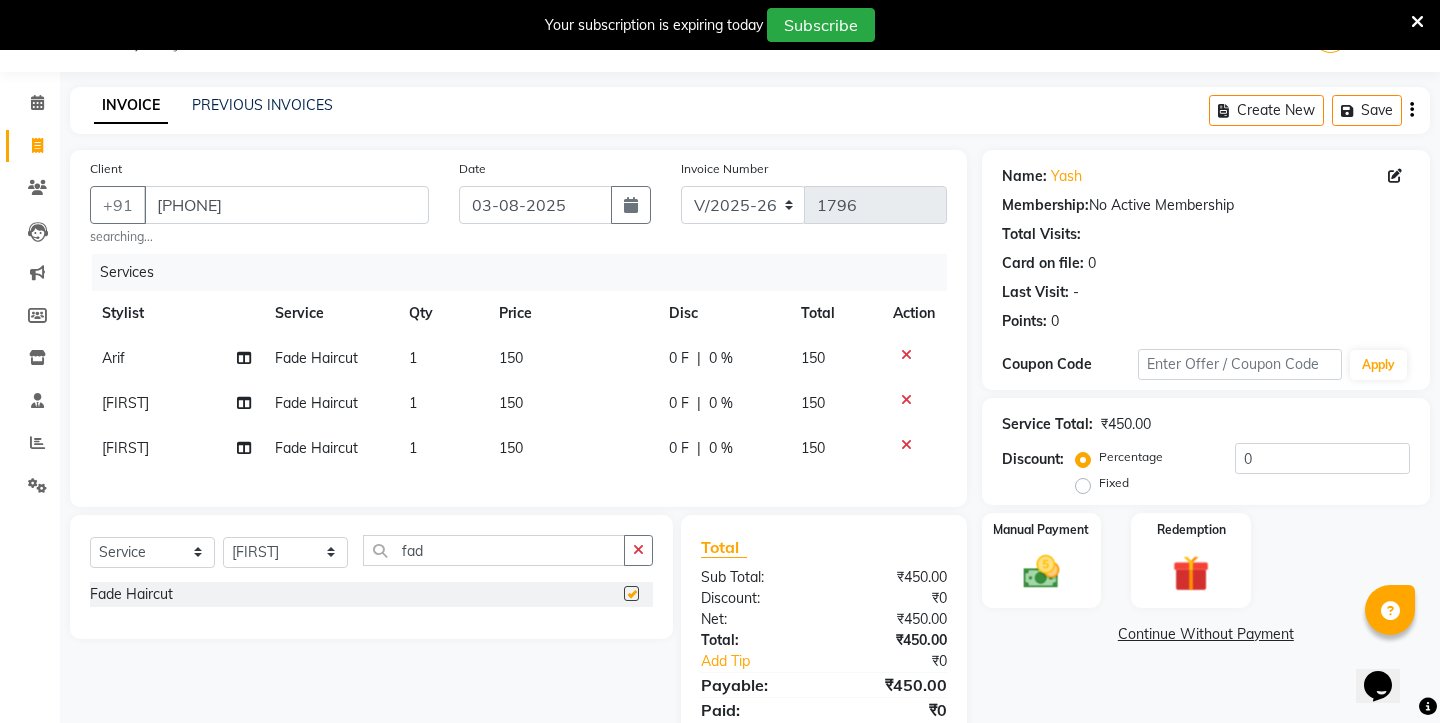 checkbox on "false" 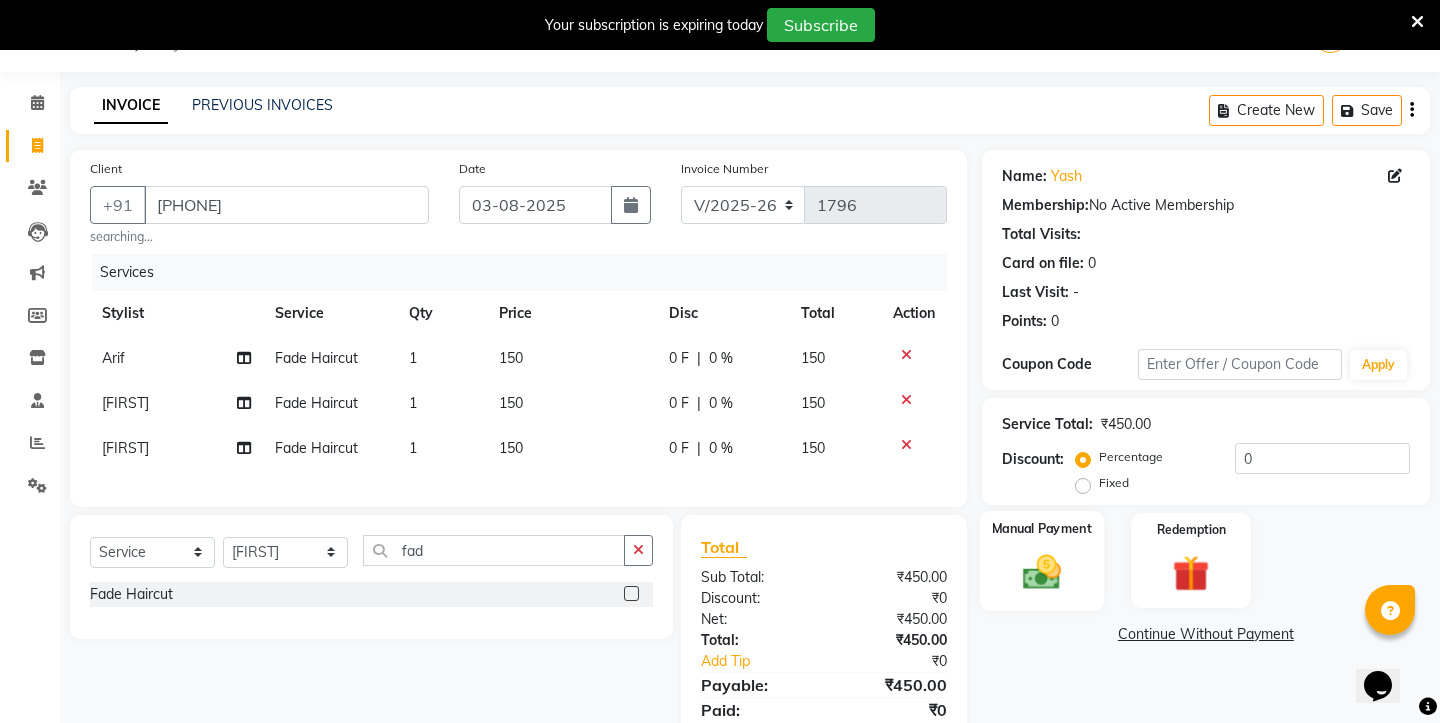 click on "Manual Payment" 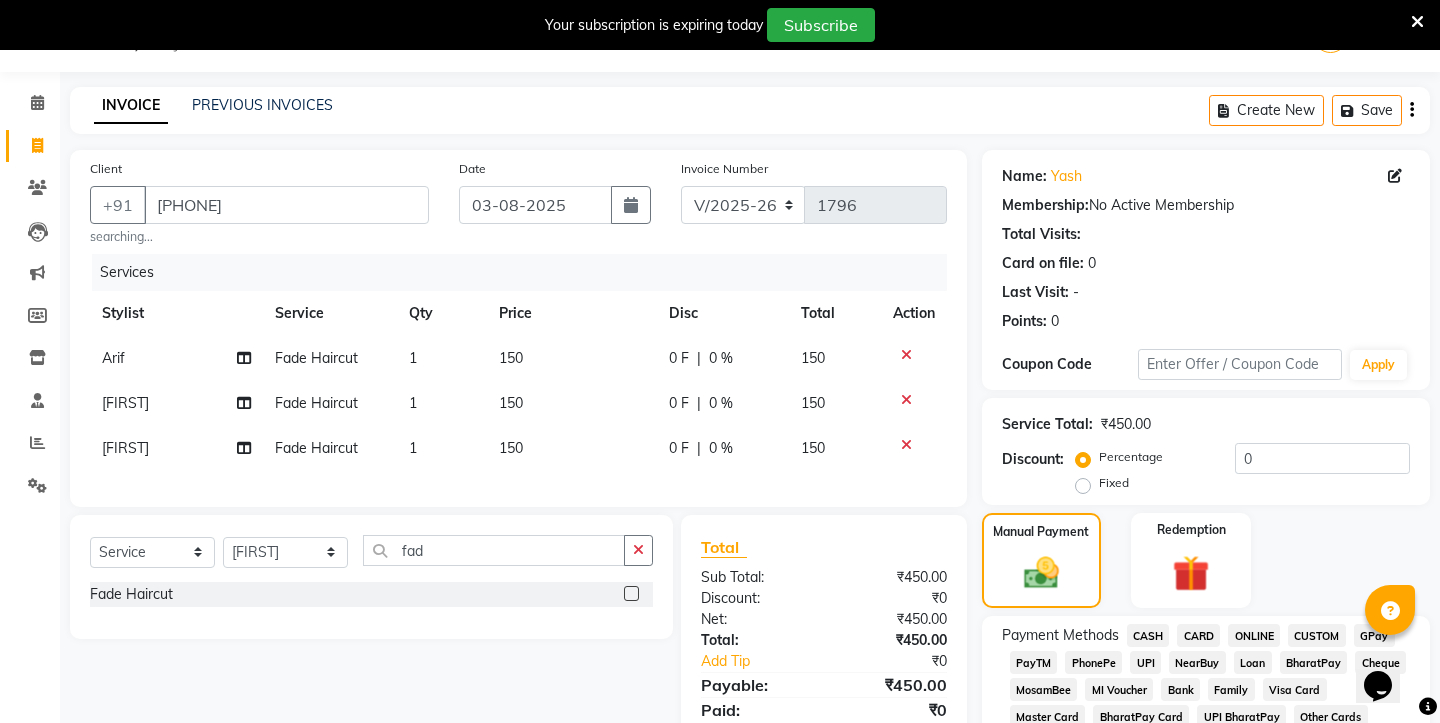 click on "CASH" 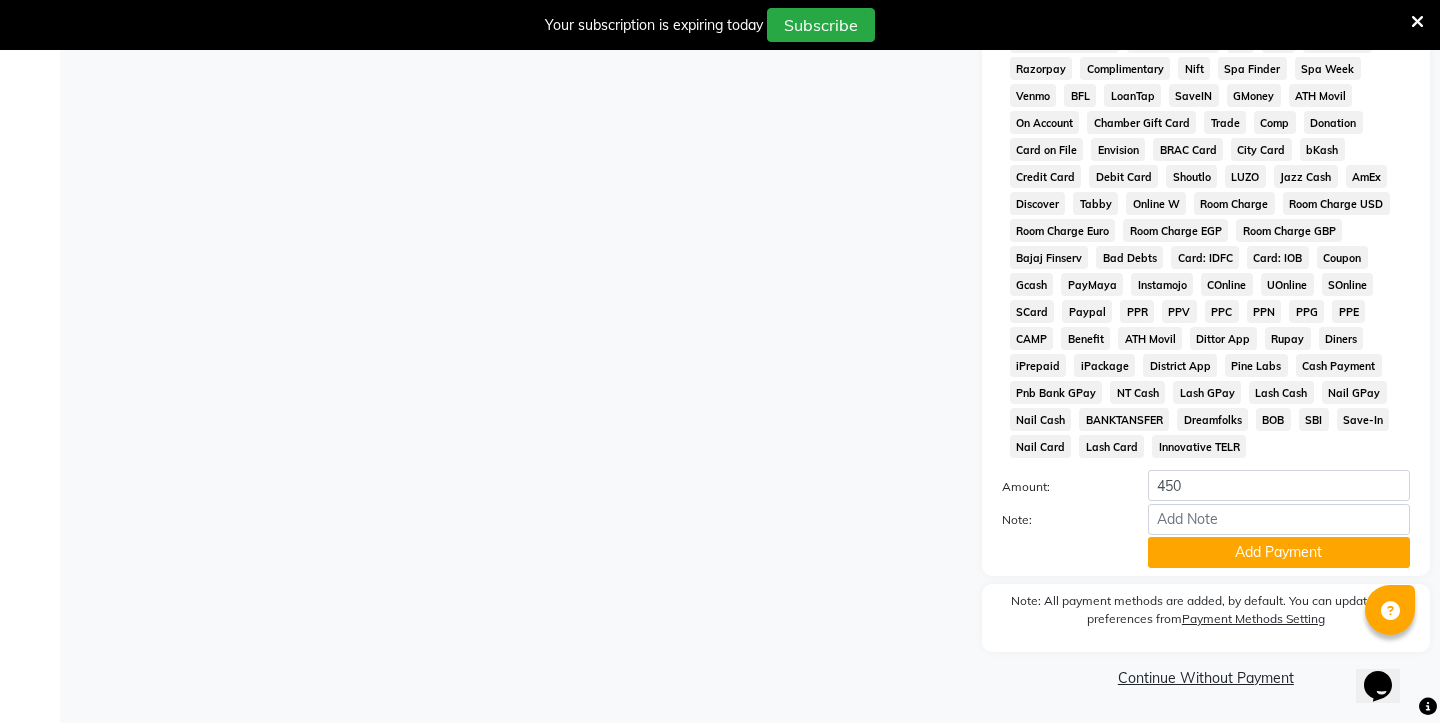 scroll, scrollTop: 805, scrollLeft: 0, axis: vertical 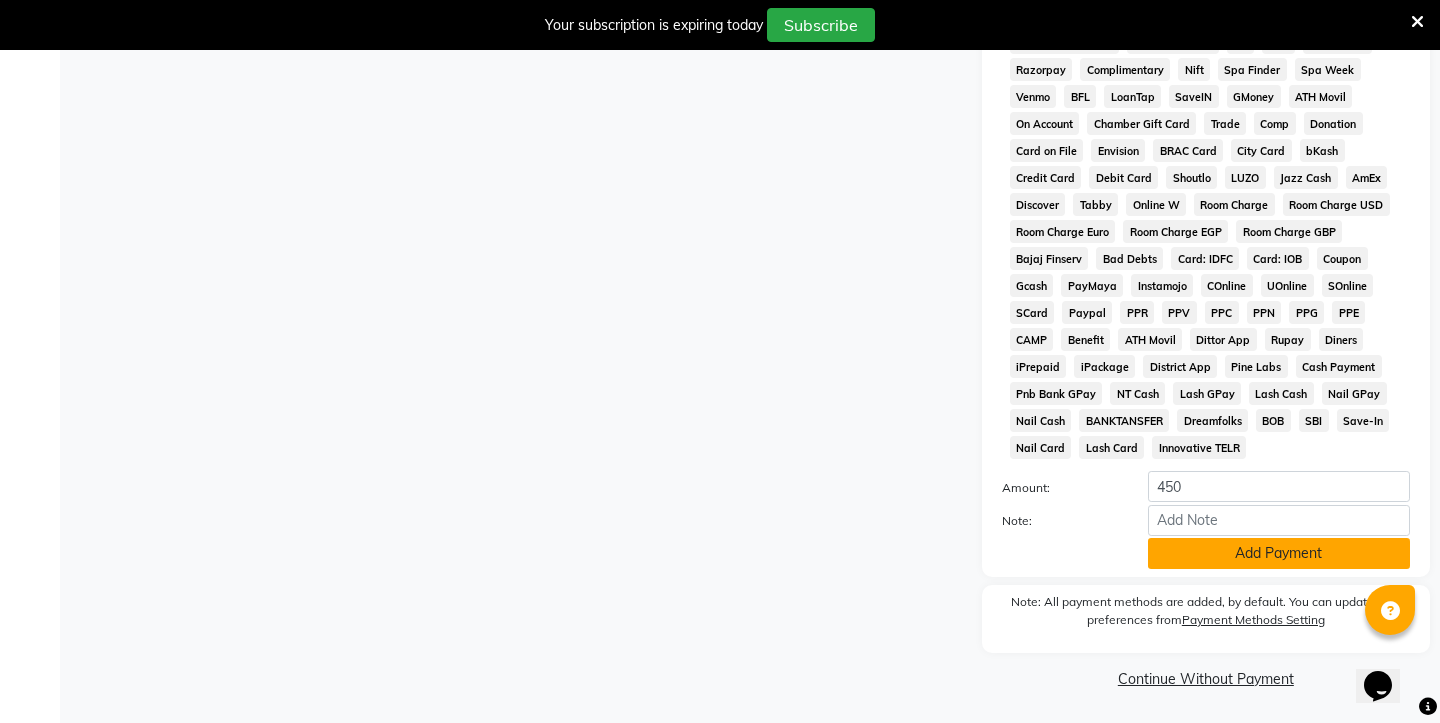 click on "Add Payment" 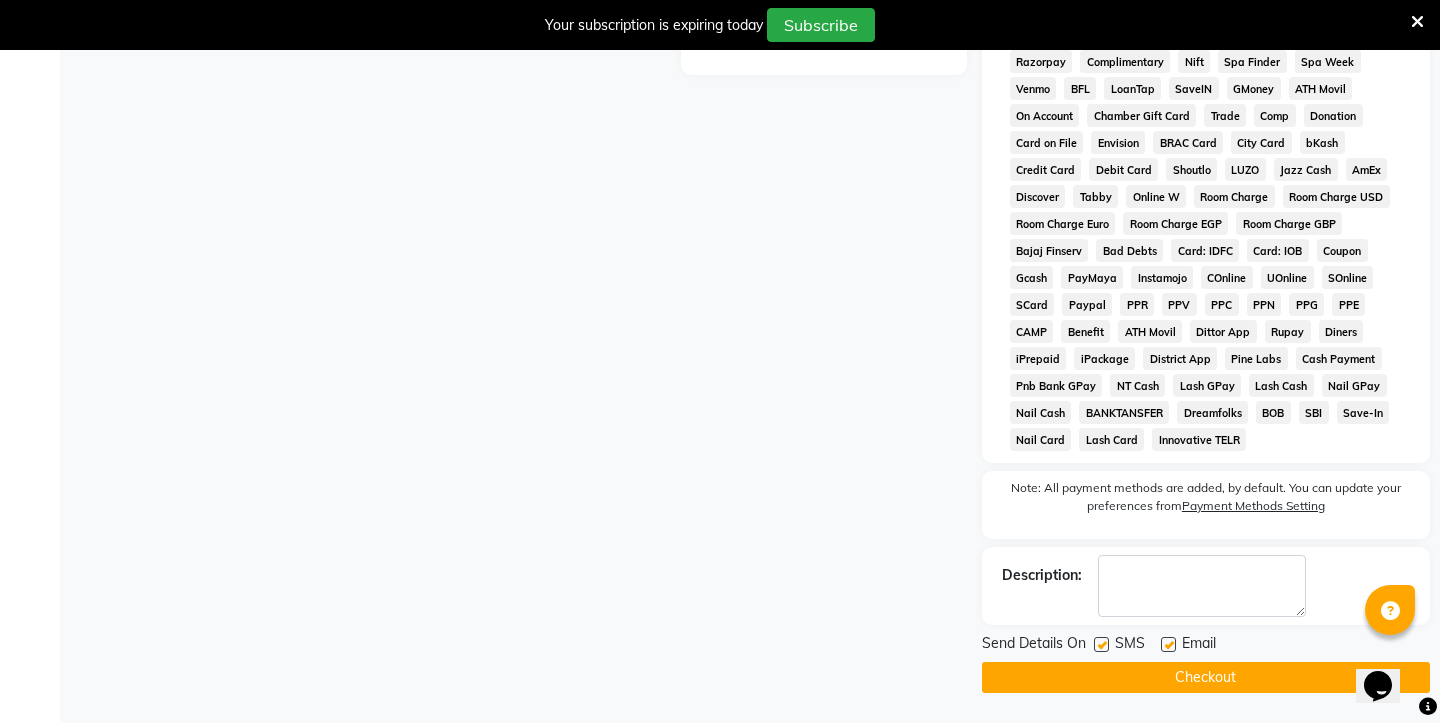 scroll, scrollTop: 813, scrollLeft: 0, axis: vertical 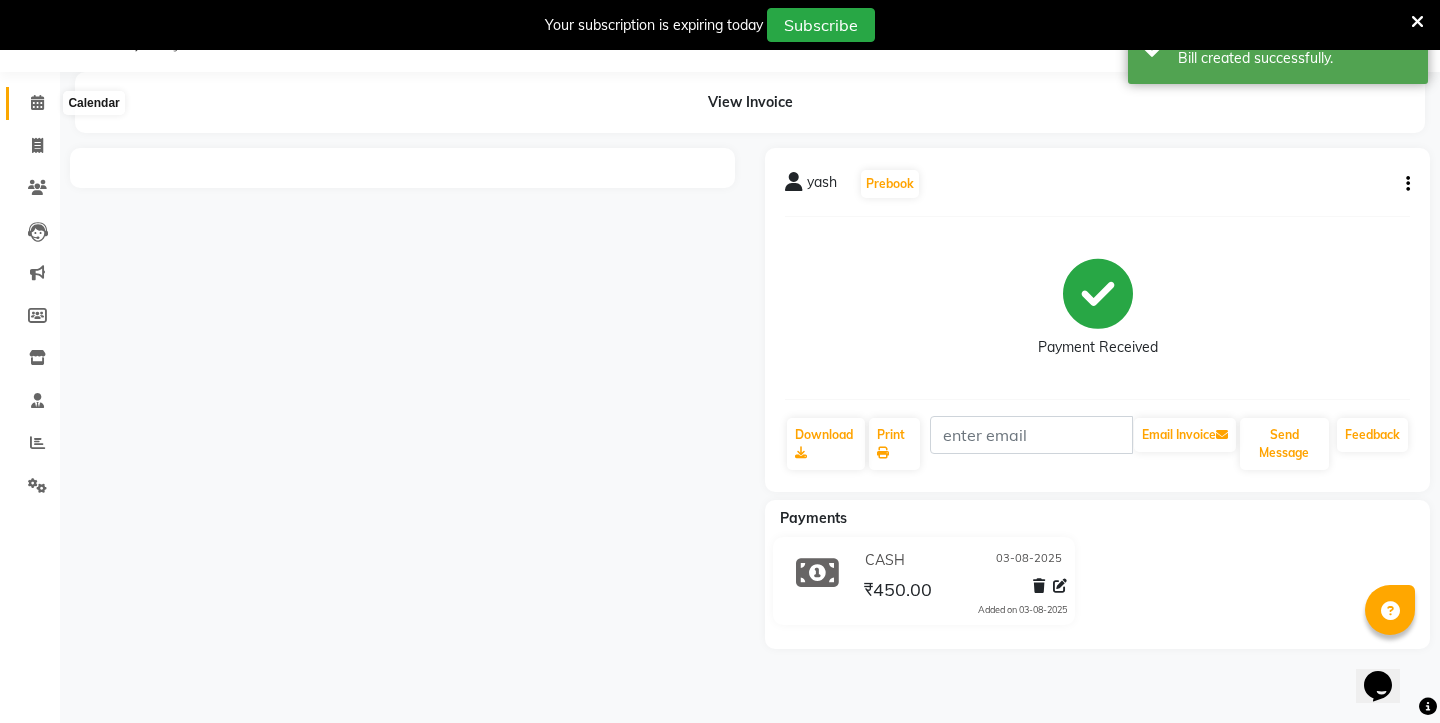click 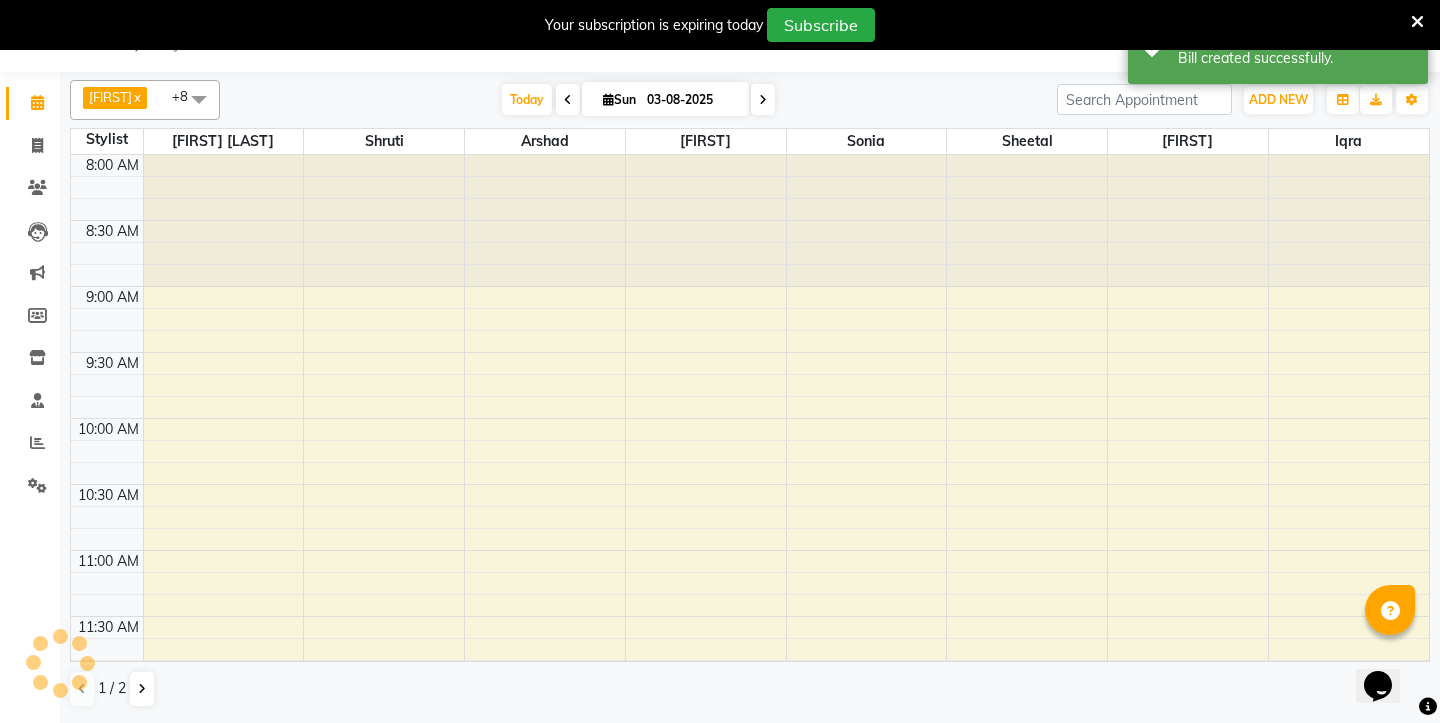scroll, scrollTop: 0, scrollLeft: 0, axis: both 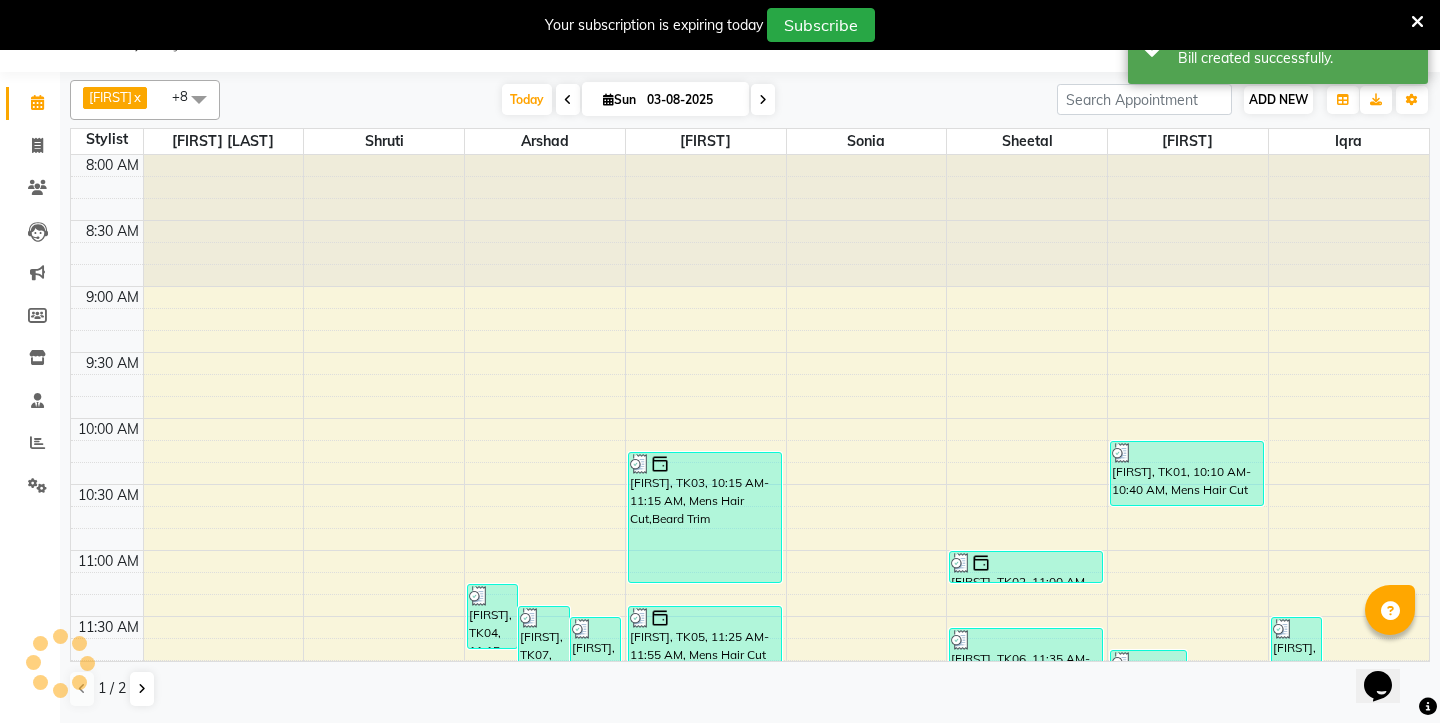 click on "ADD NEW" at bounding box center (1278, 99) 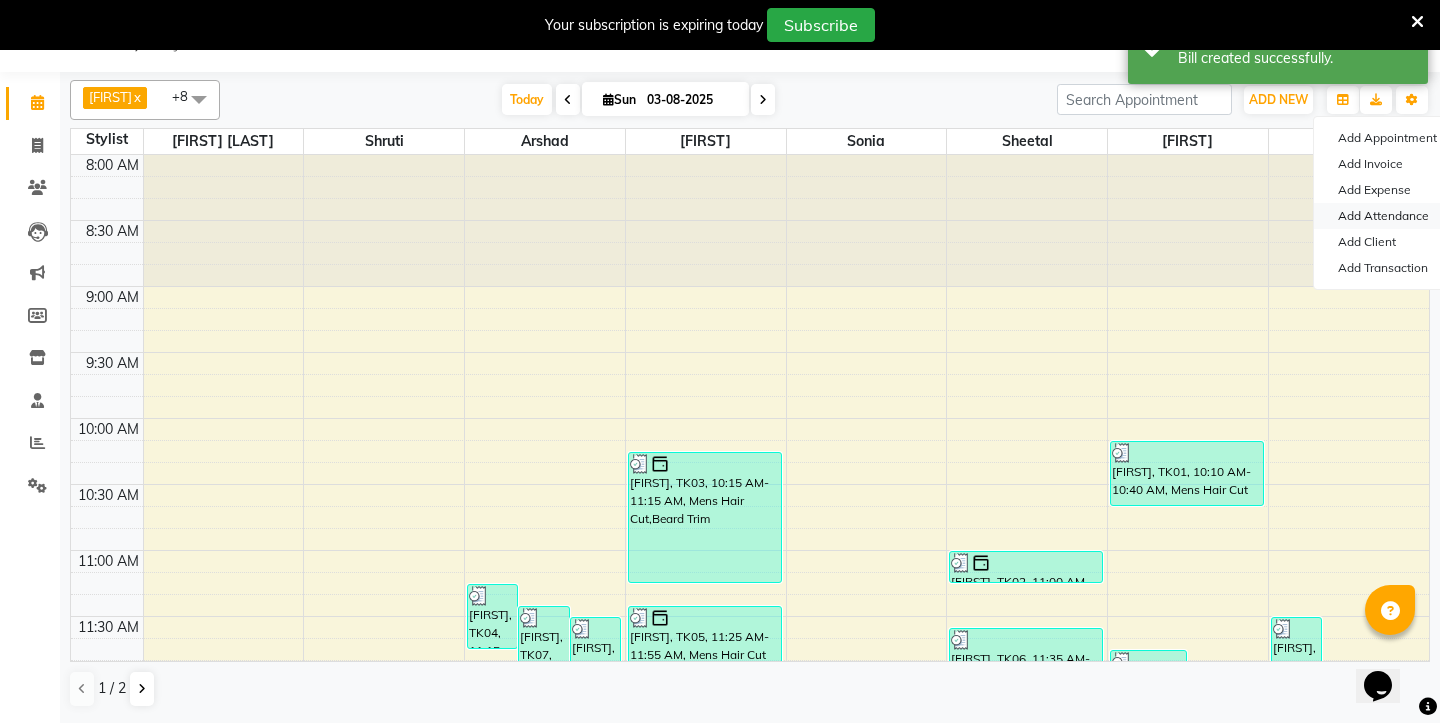 click on "Add Attendance" at bounding box center [1393, 216] 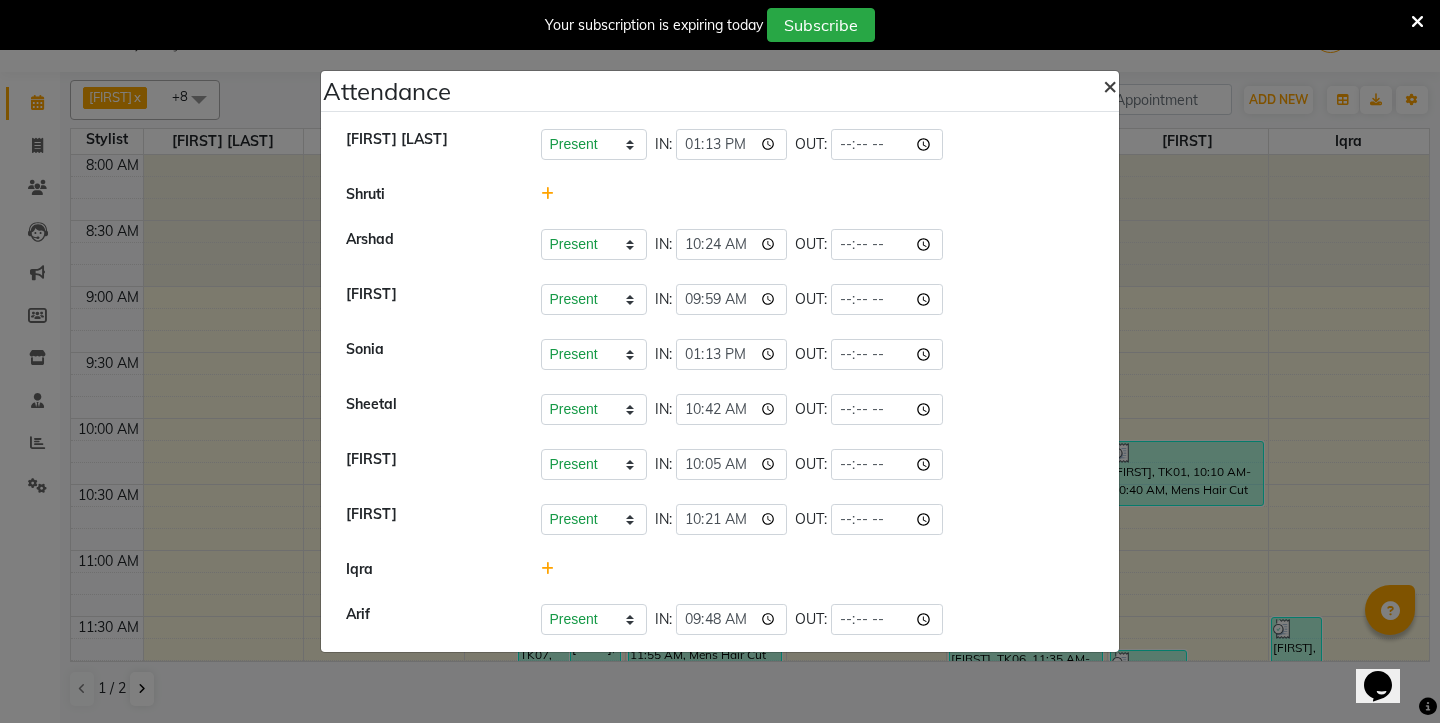 click on "×" 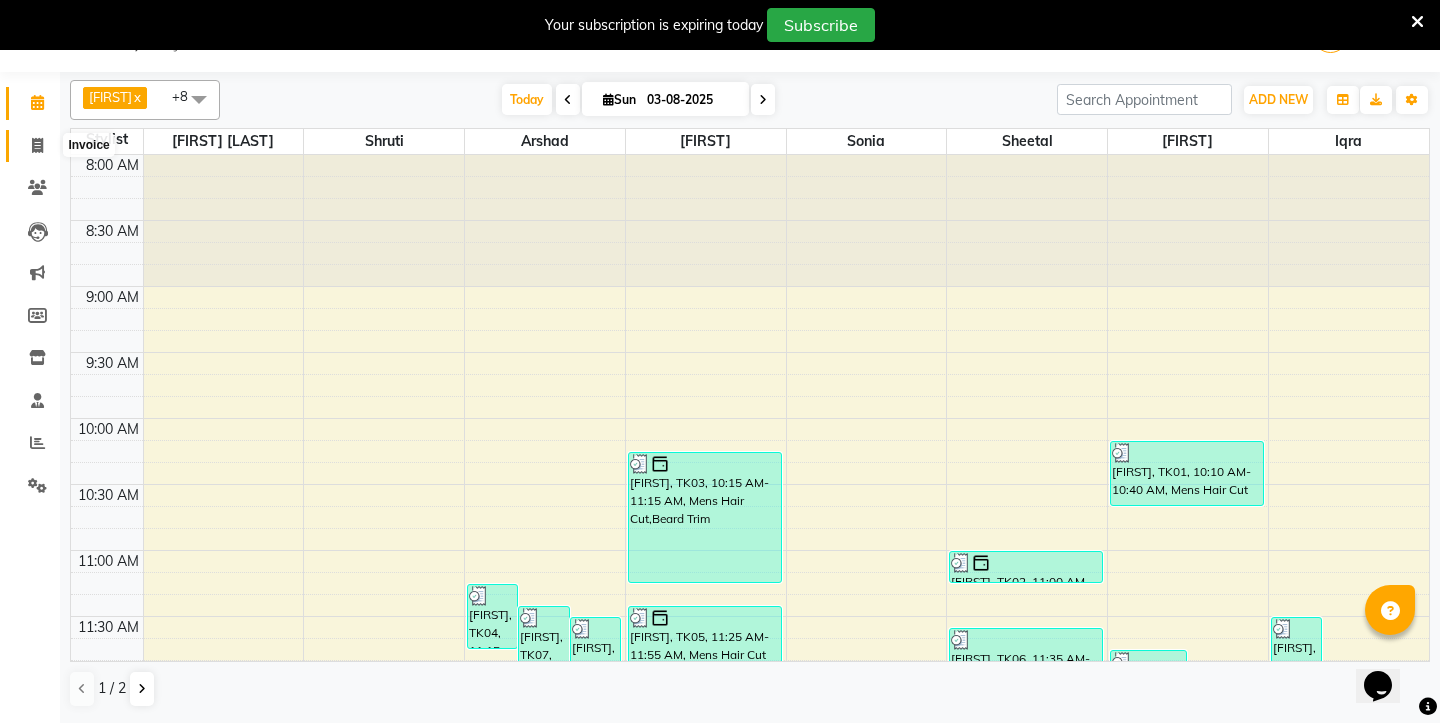 click 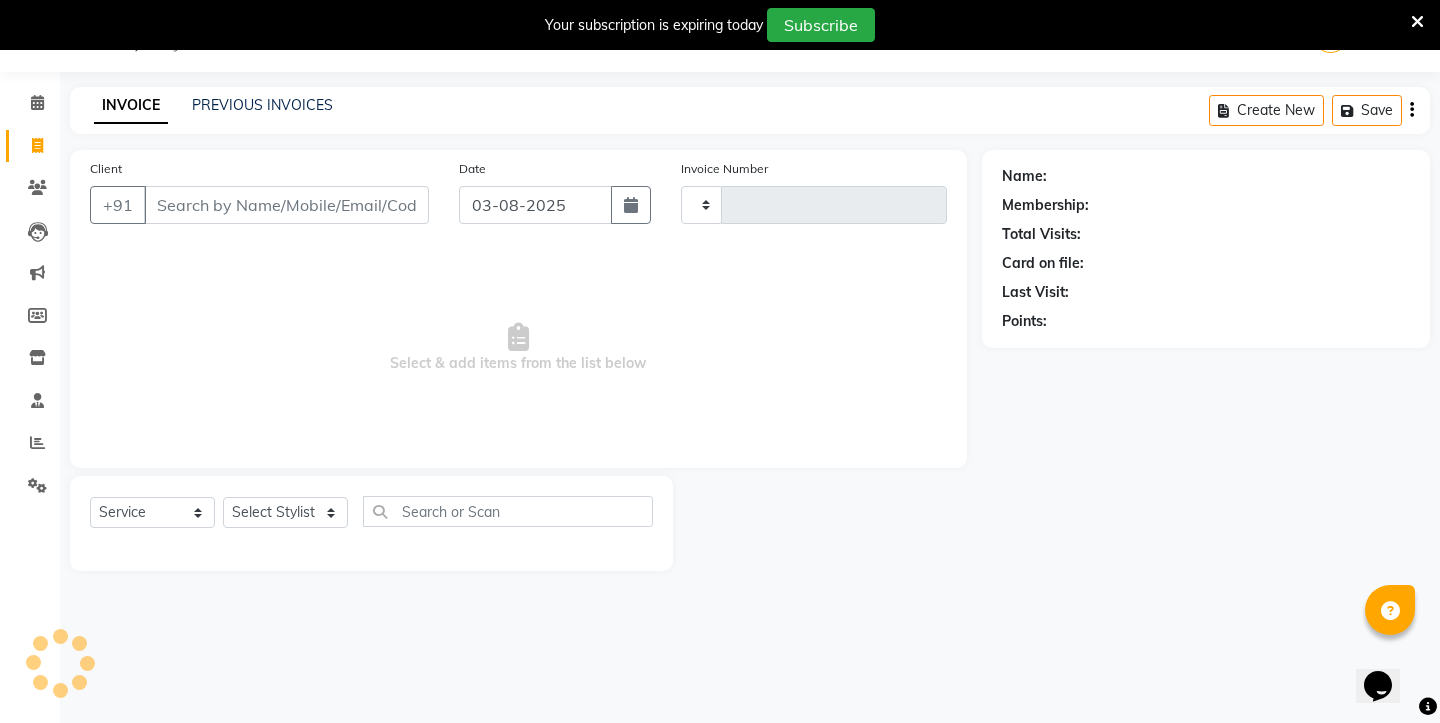 type on "1797" 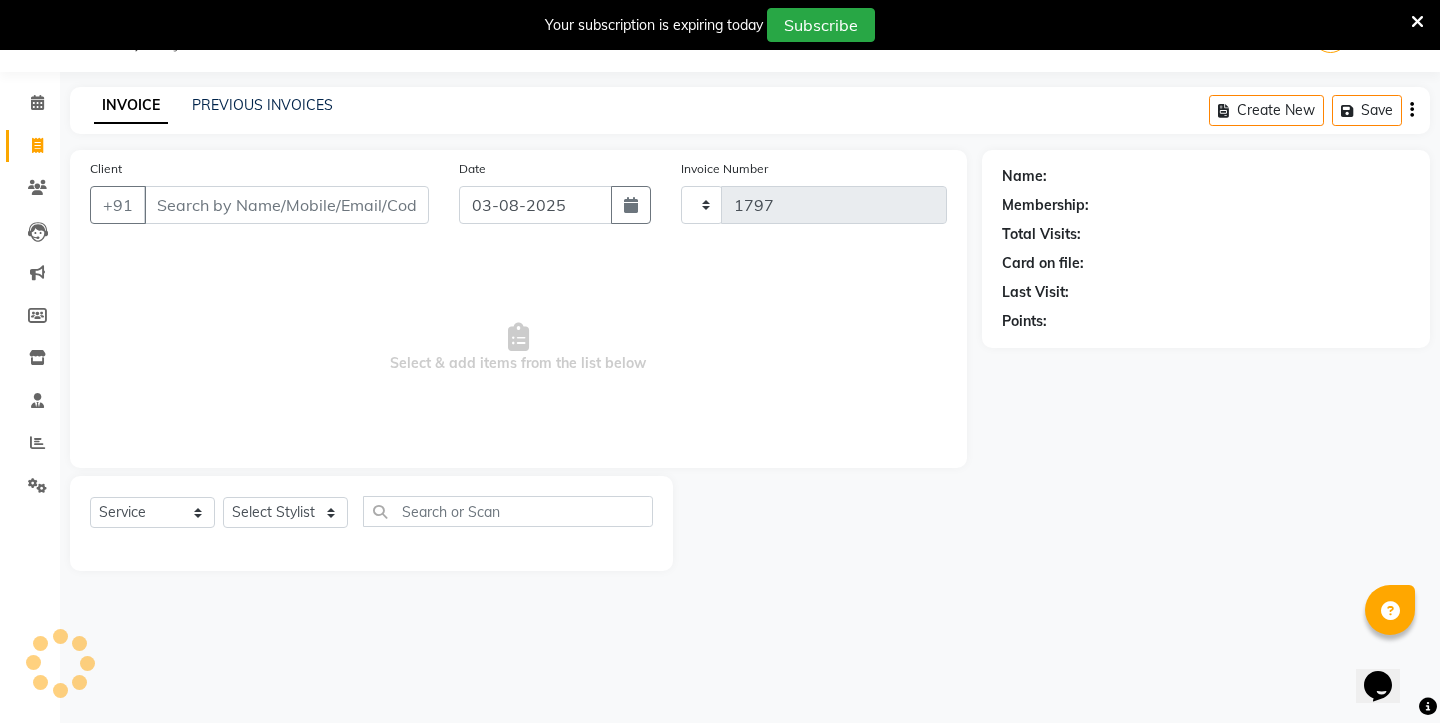 select on "4745" 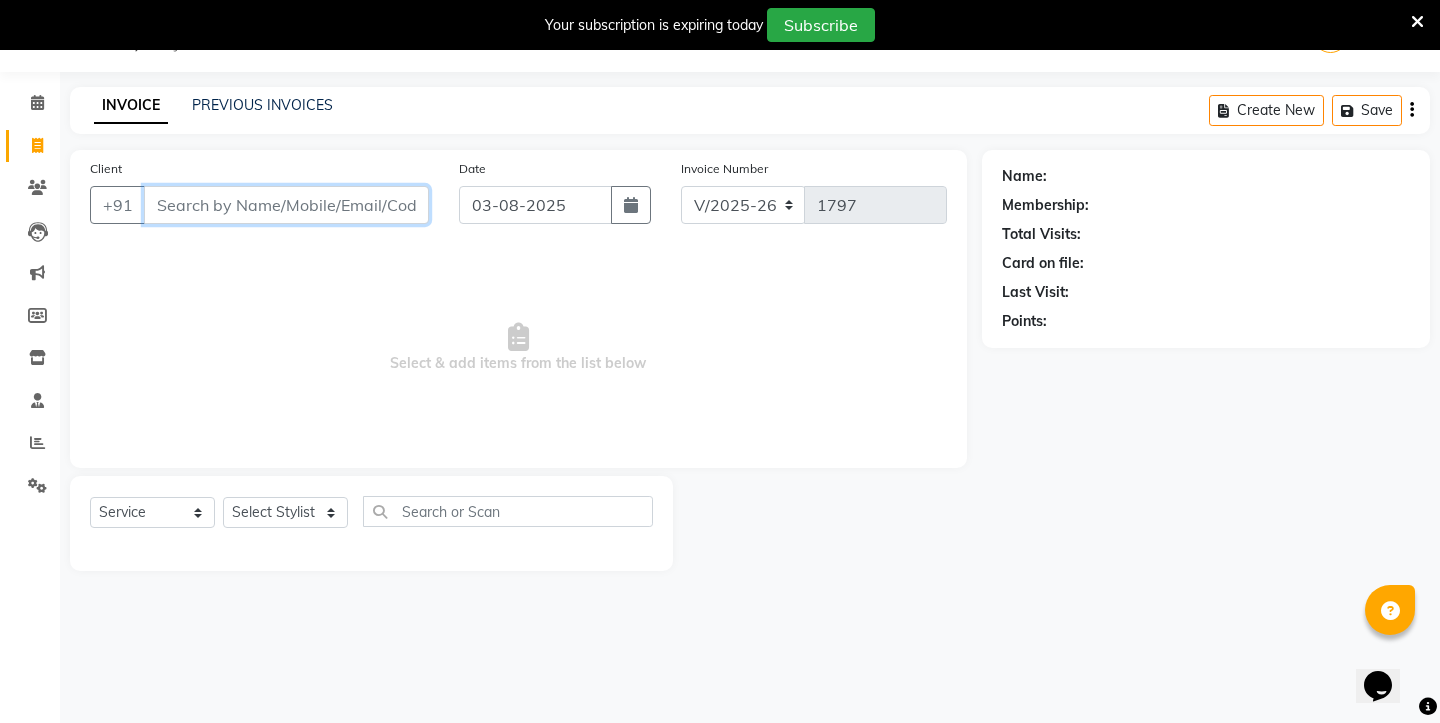 click on "Client" at bounding box center [286, 205] 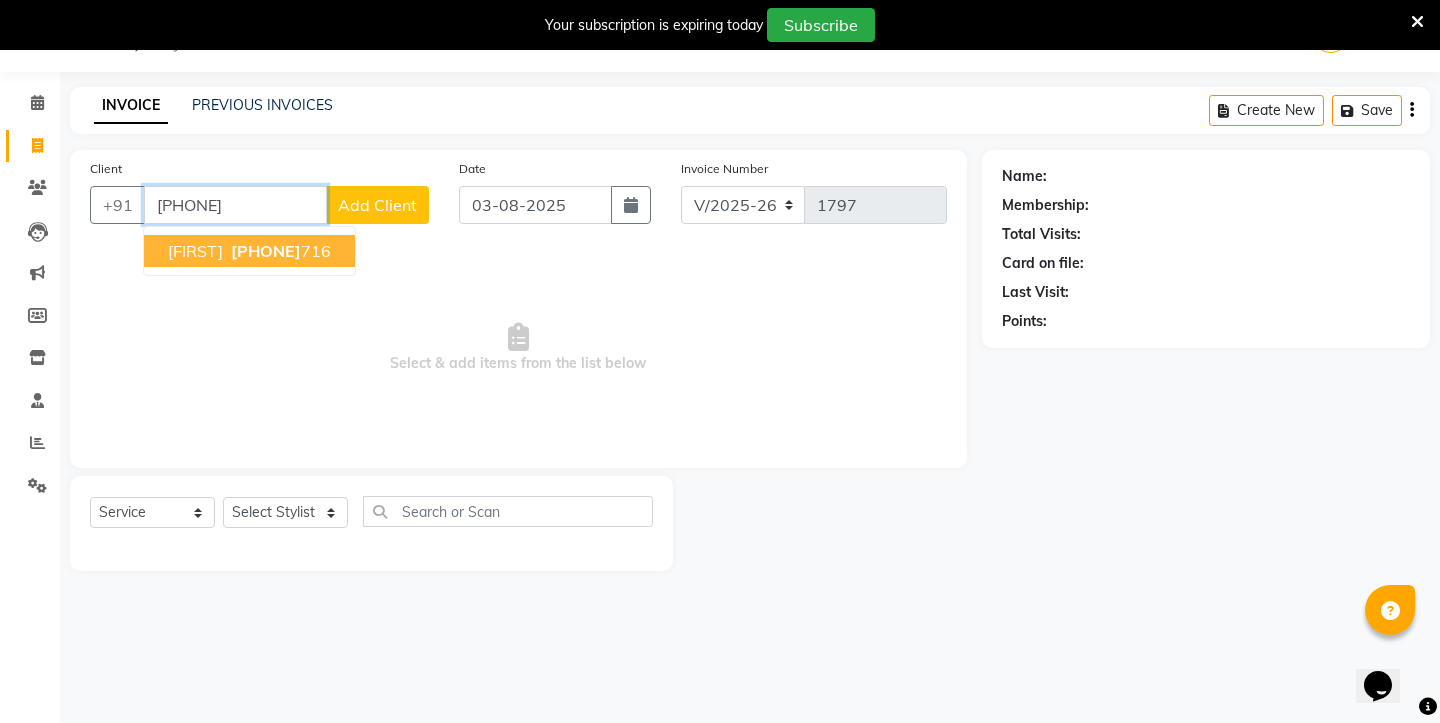 click on "aasmita" at bounding box center (195, 251) 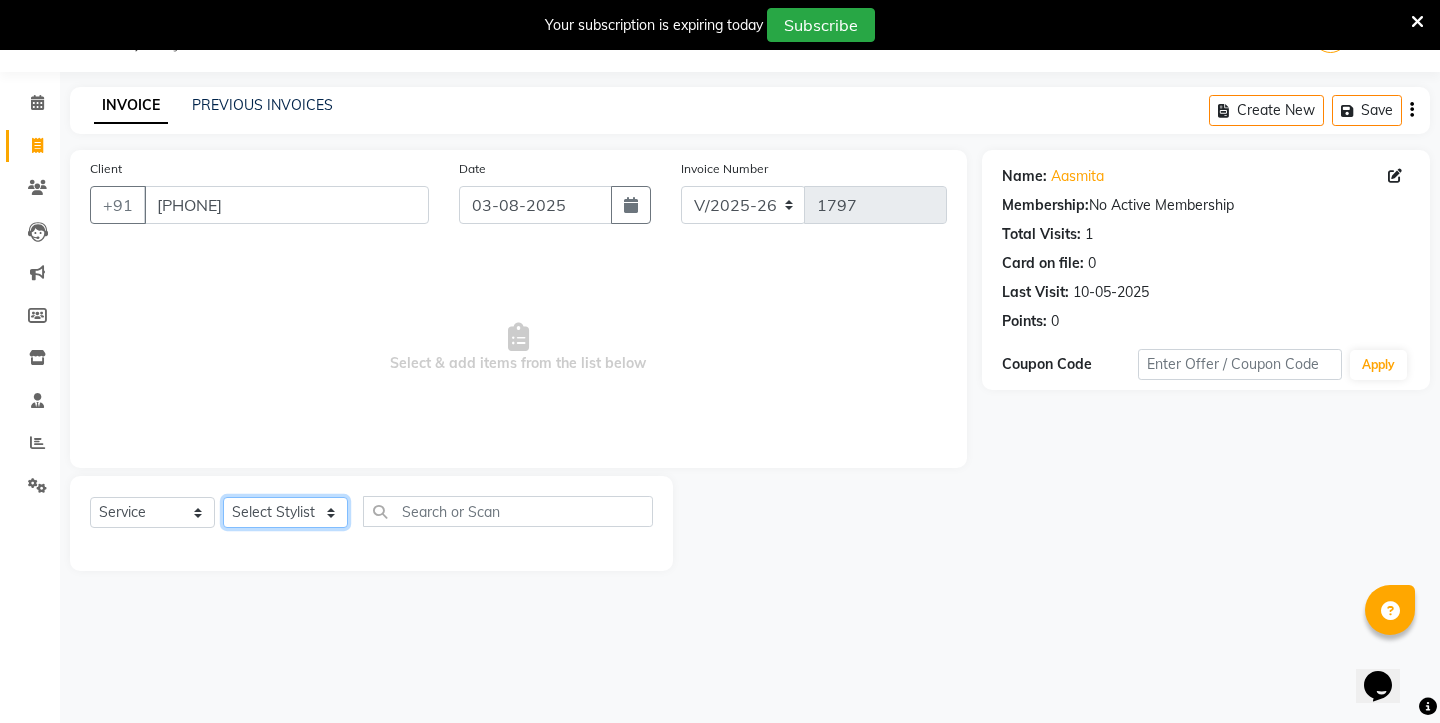 select on "73954" 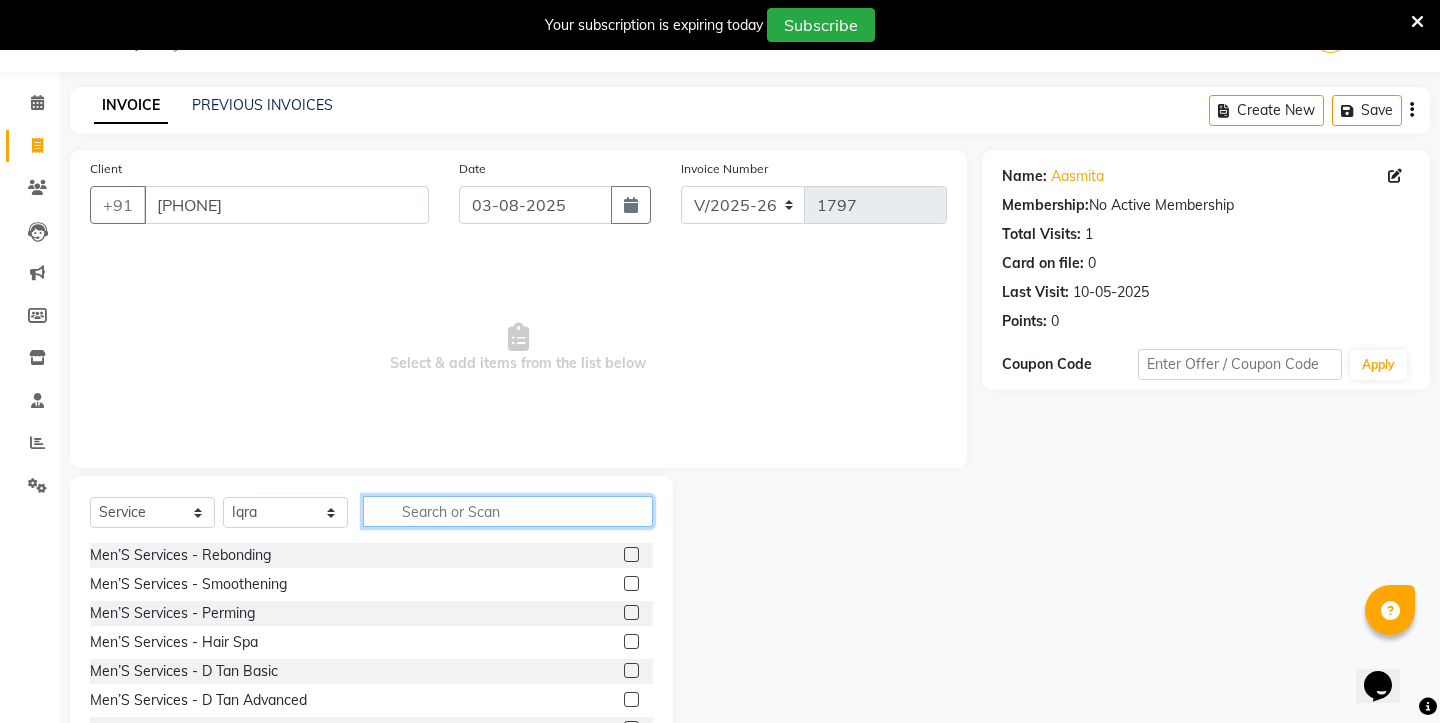 click 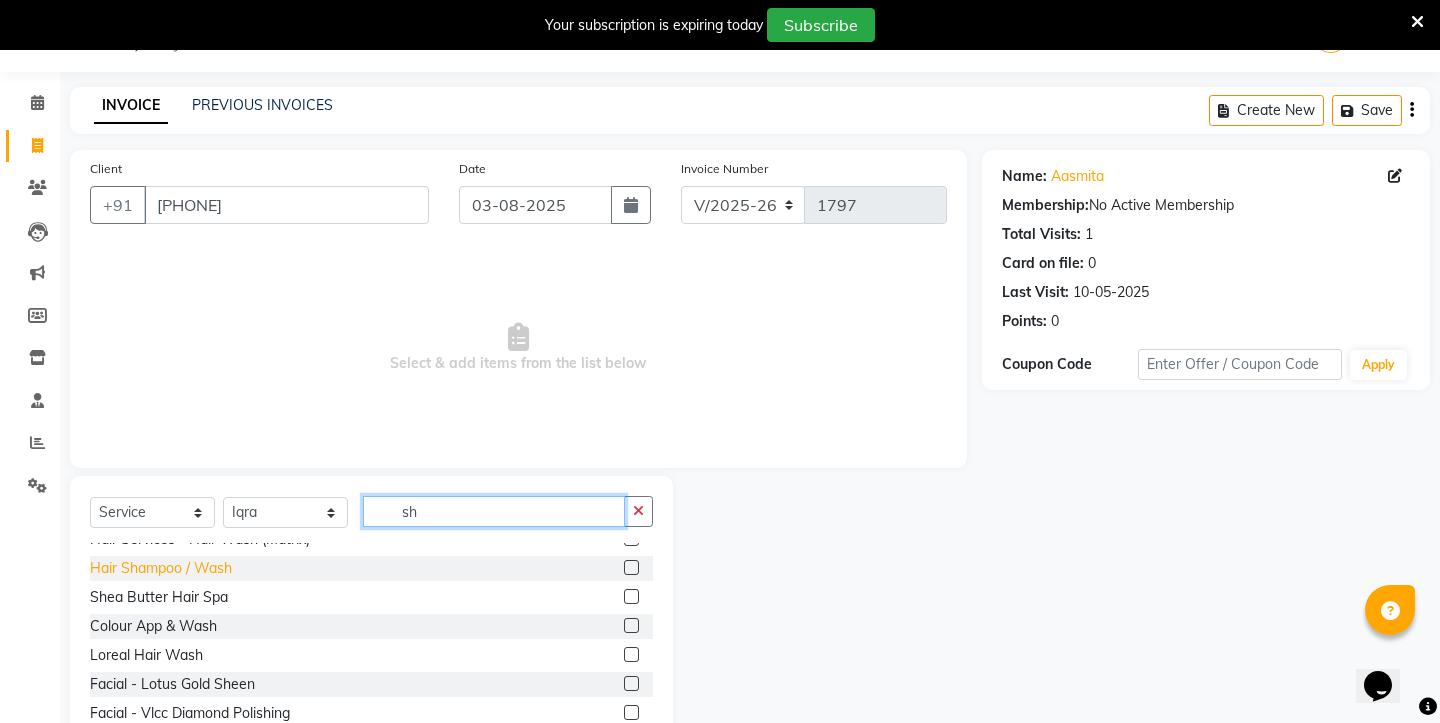 scroll, scrollTop: 288, scrollLeft: 0, axis: vertical 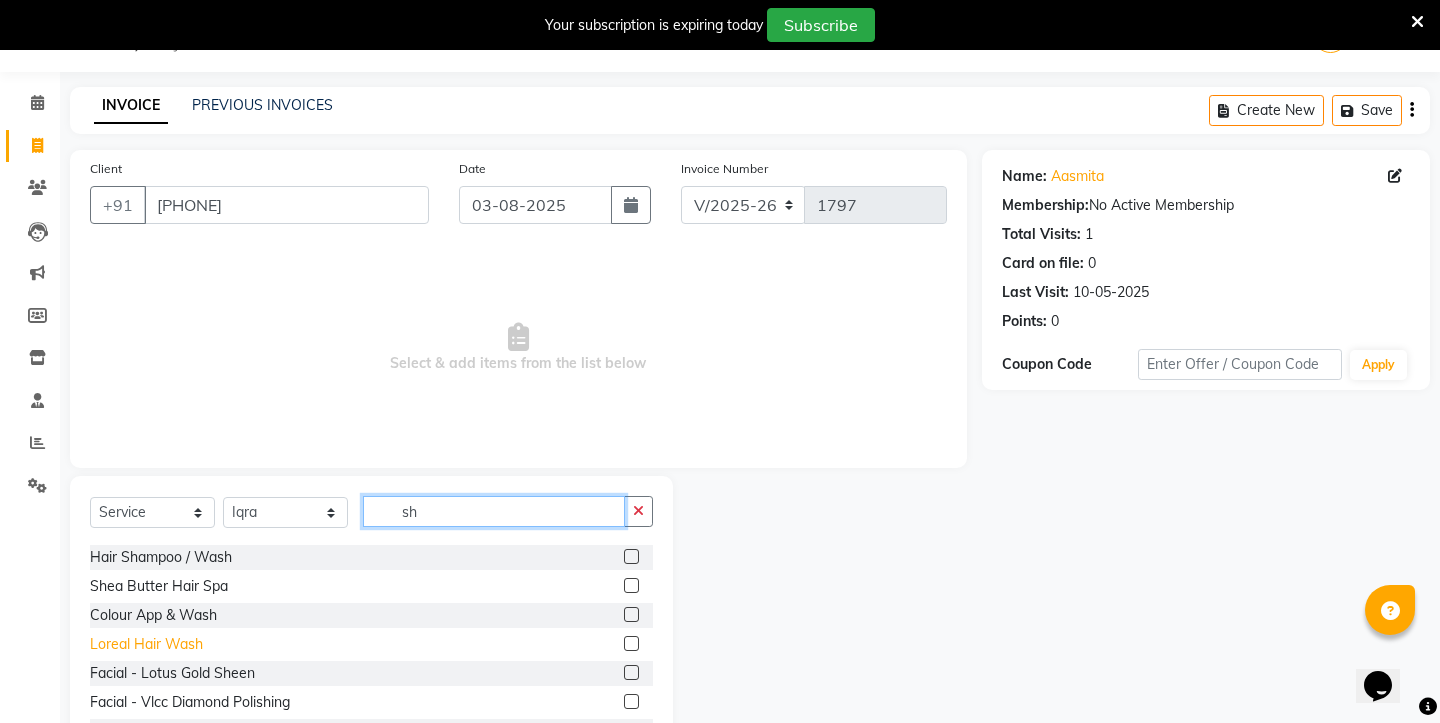 type on "sh" 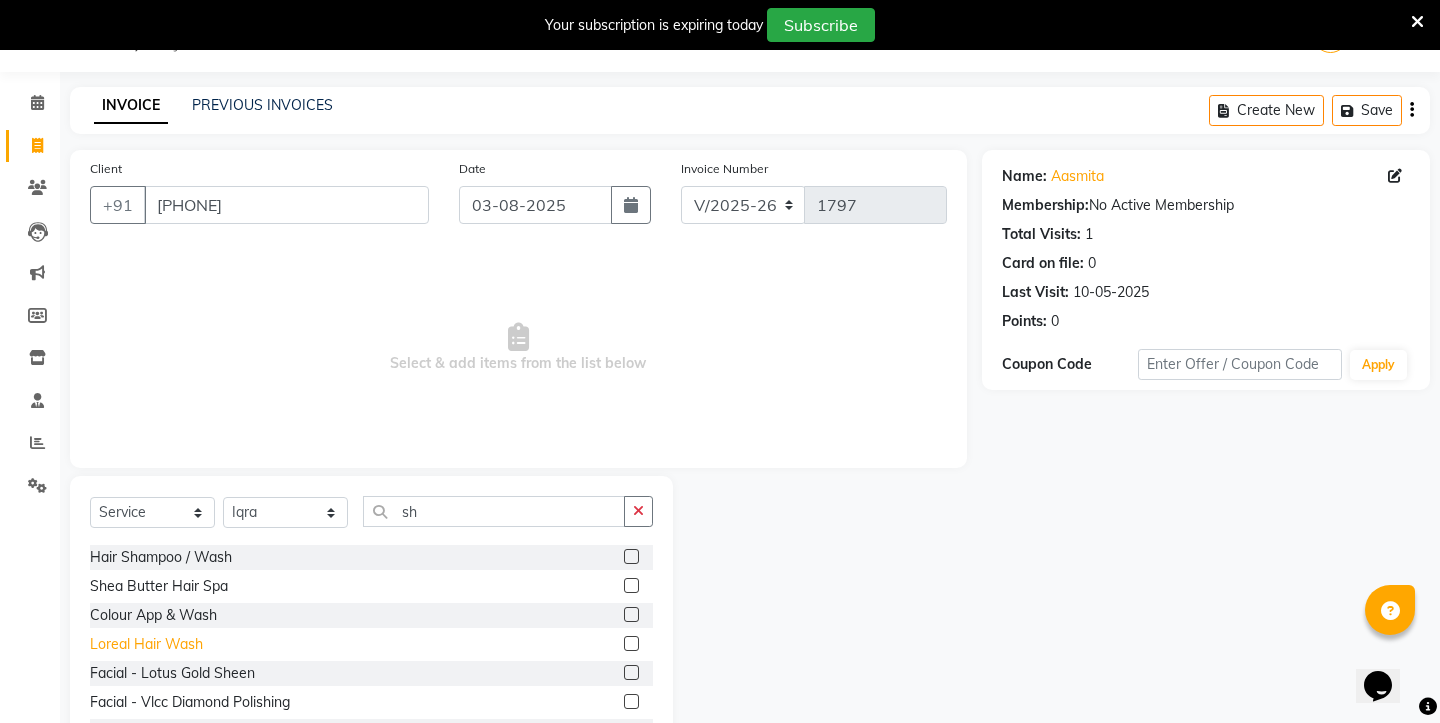 click on "Loreal Hair Wash" 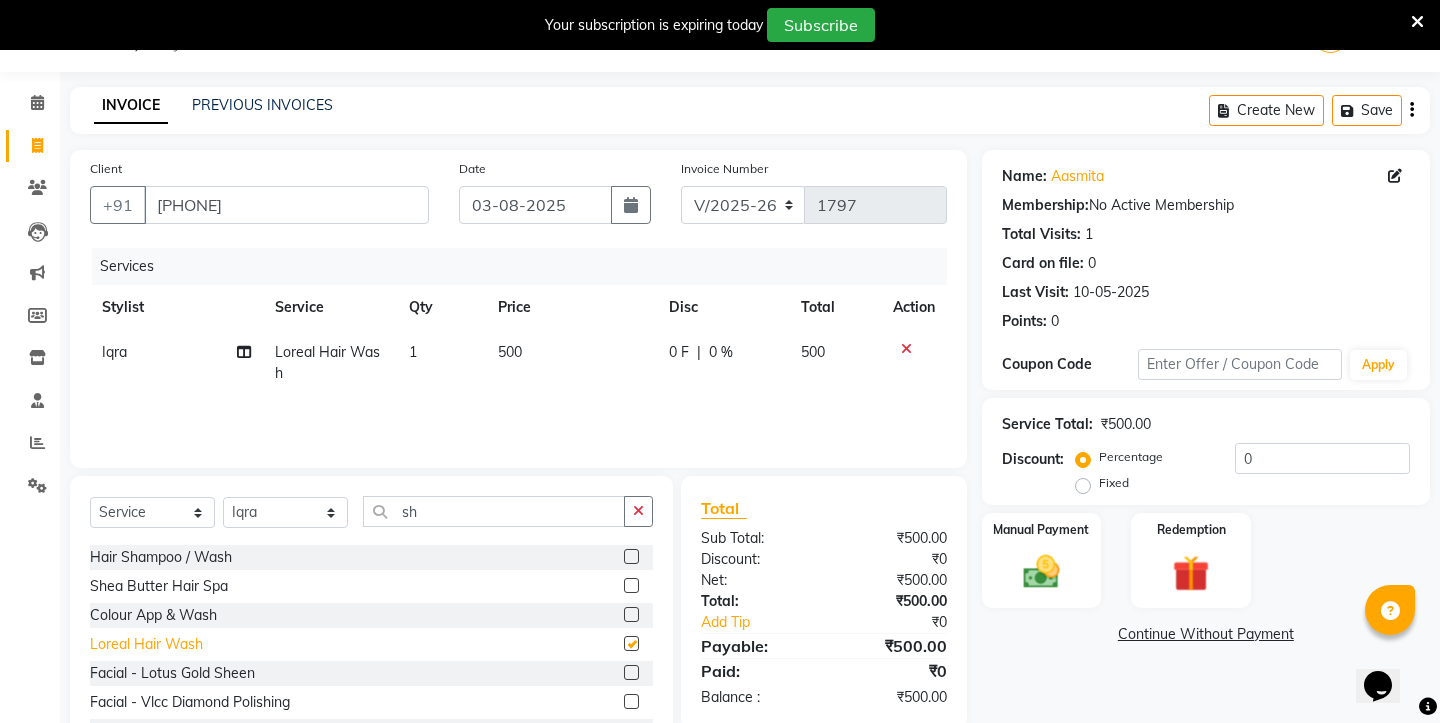checkbox on "false" 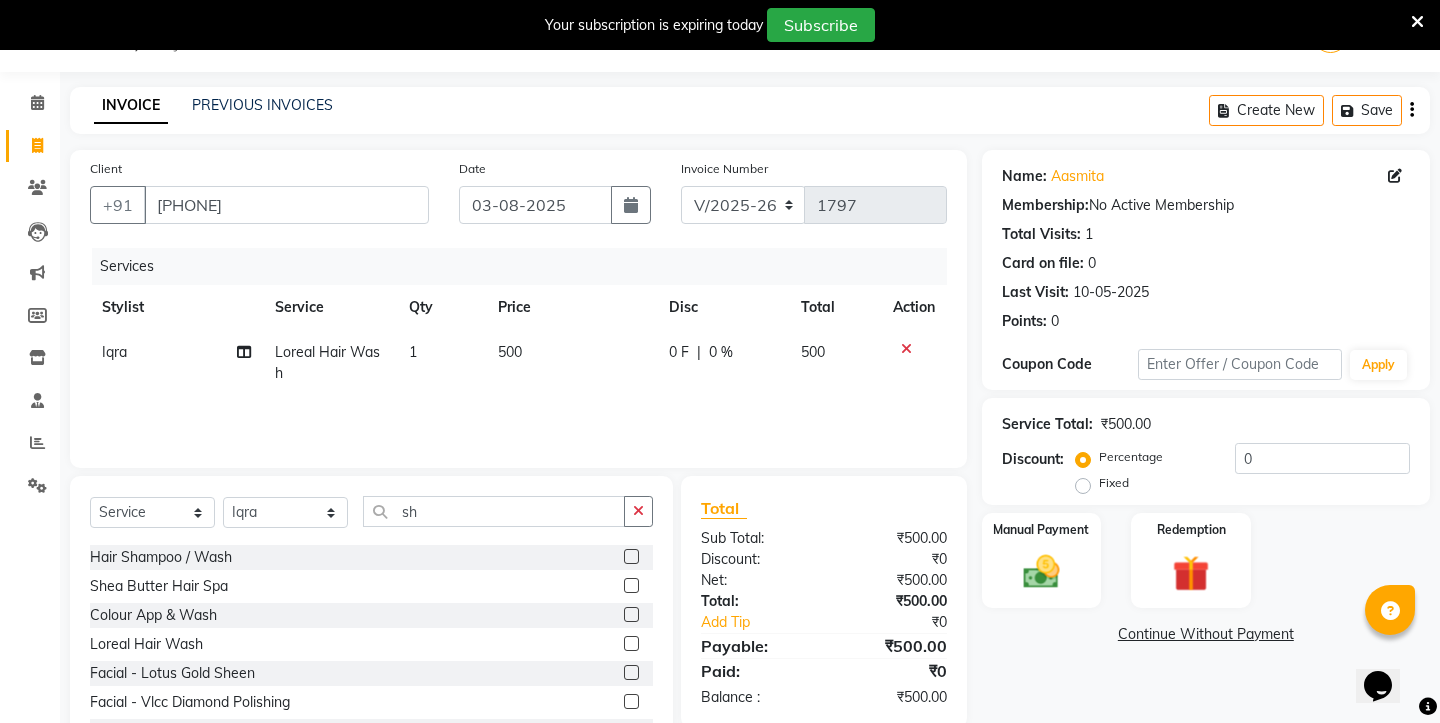 click 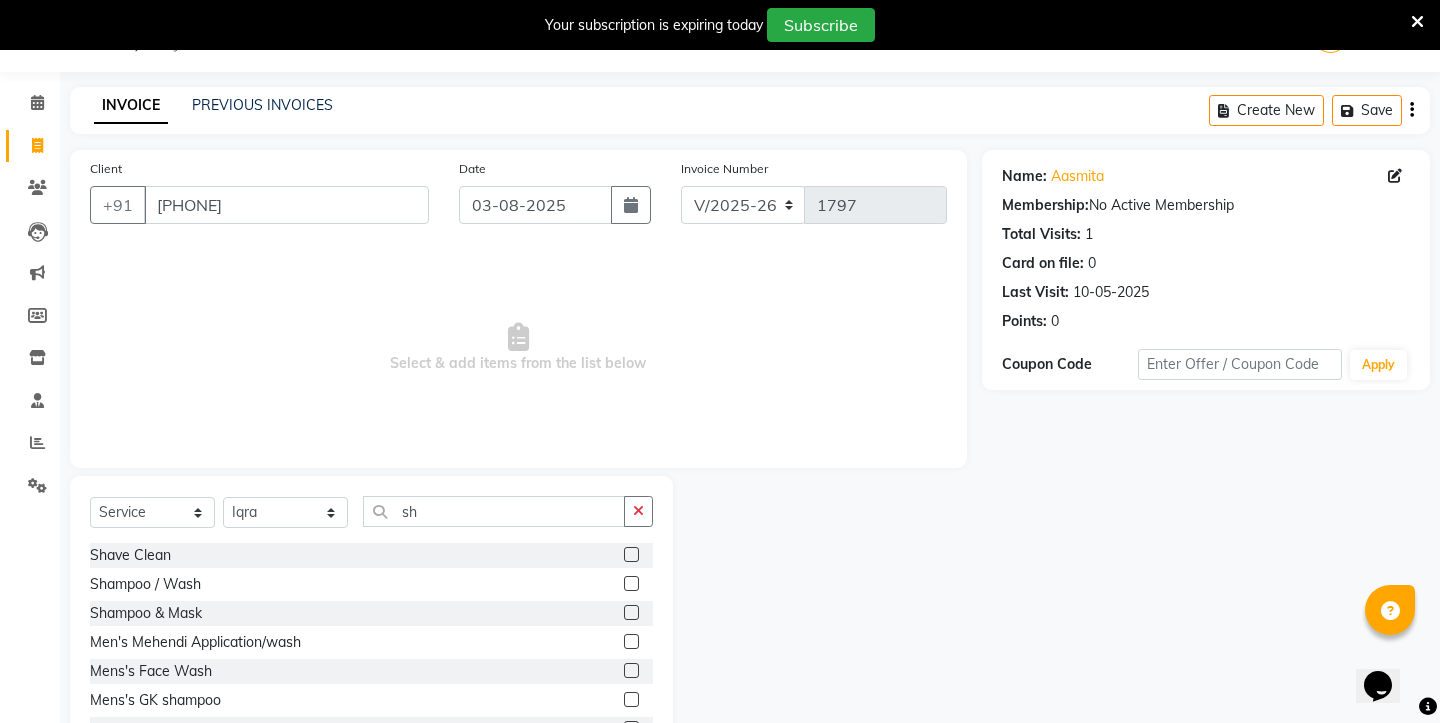 scroll, scrollTop: 0, scrollLeft: 0, axis: both 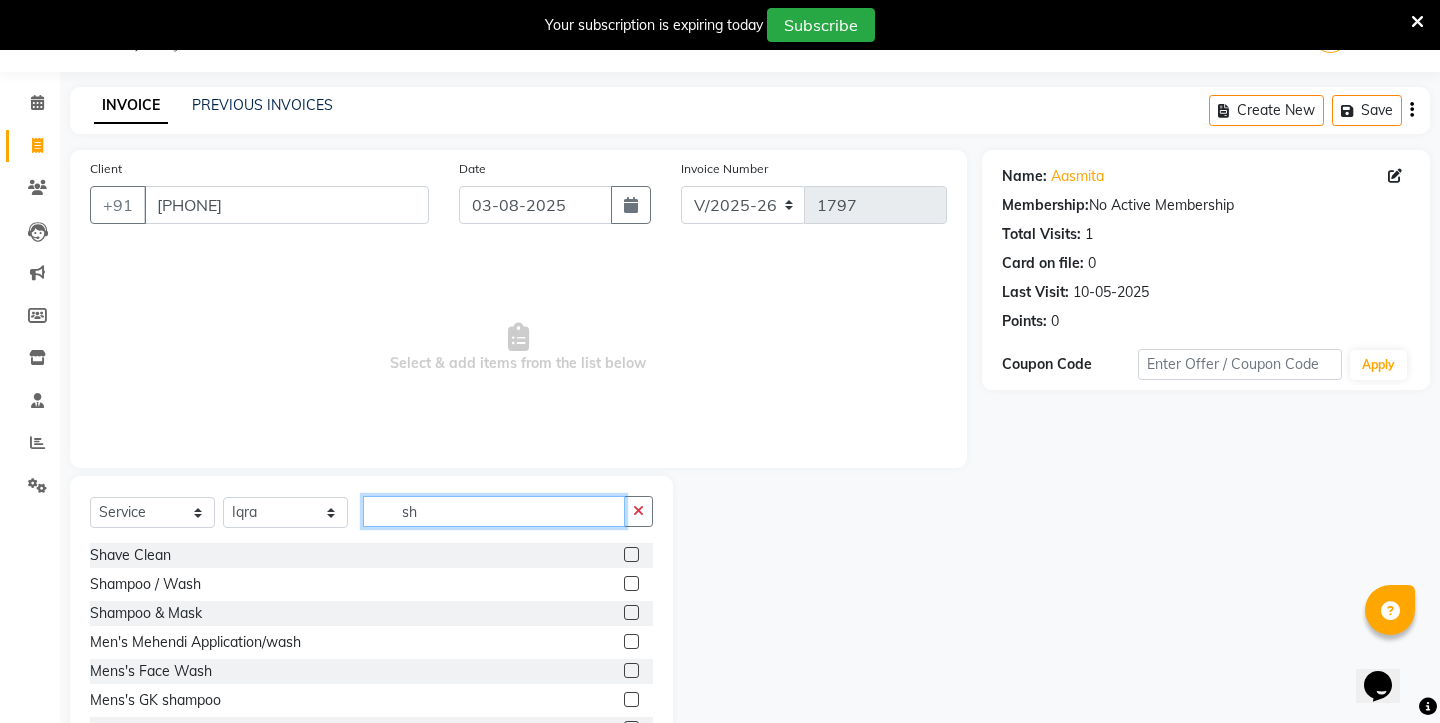 click on "sh" 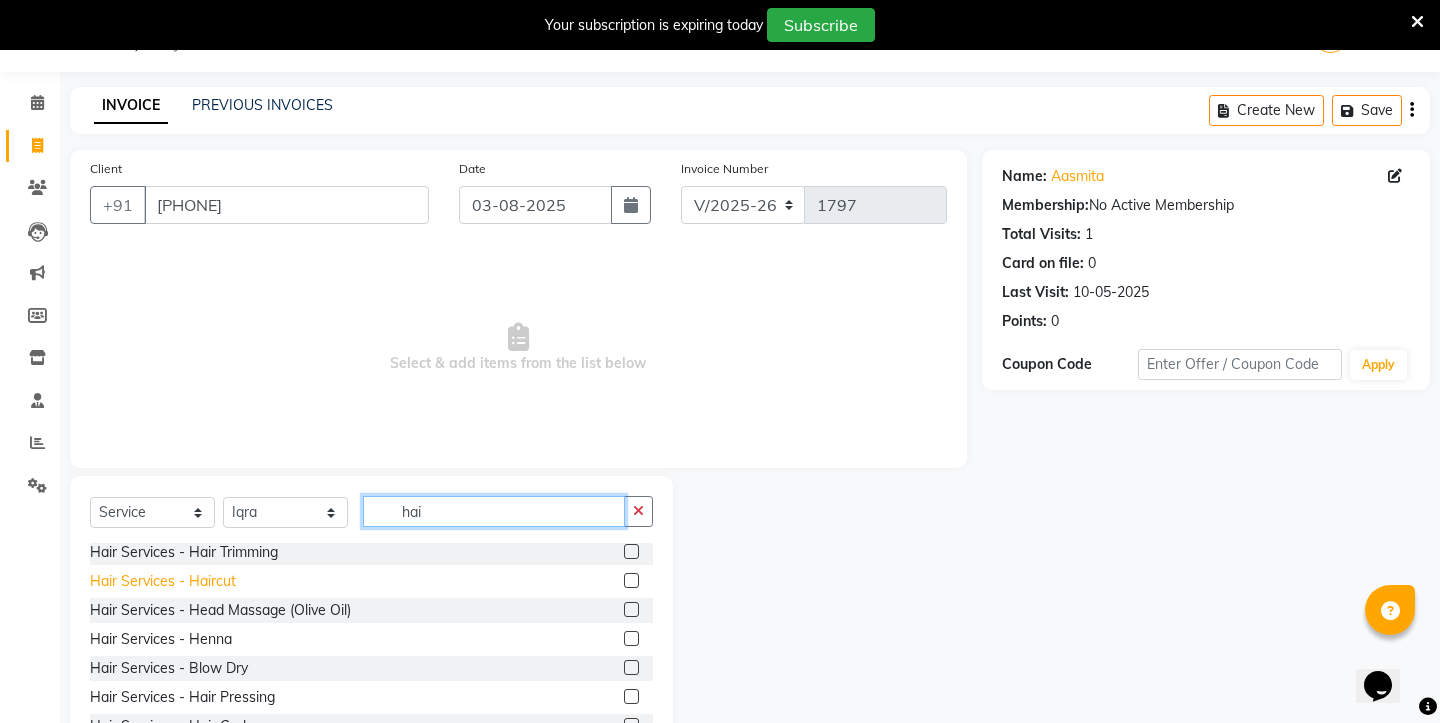 scroll, scrollTop: 532, scrollLeft: 0, axis: vertical 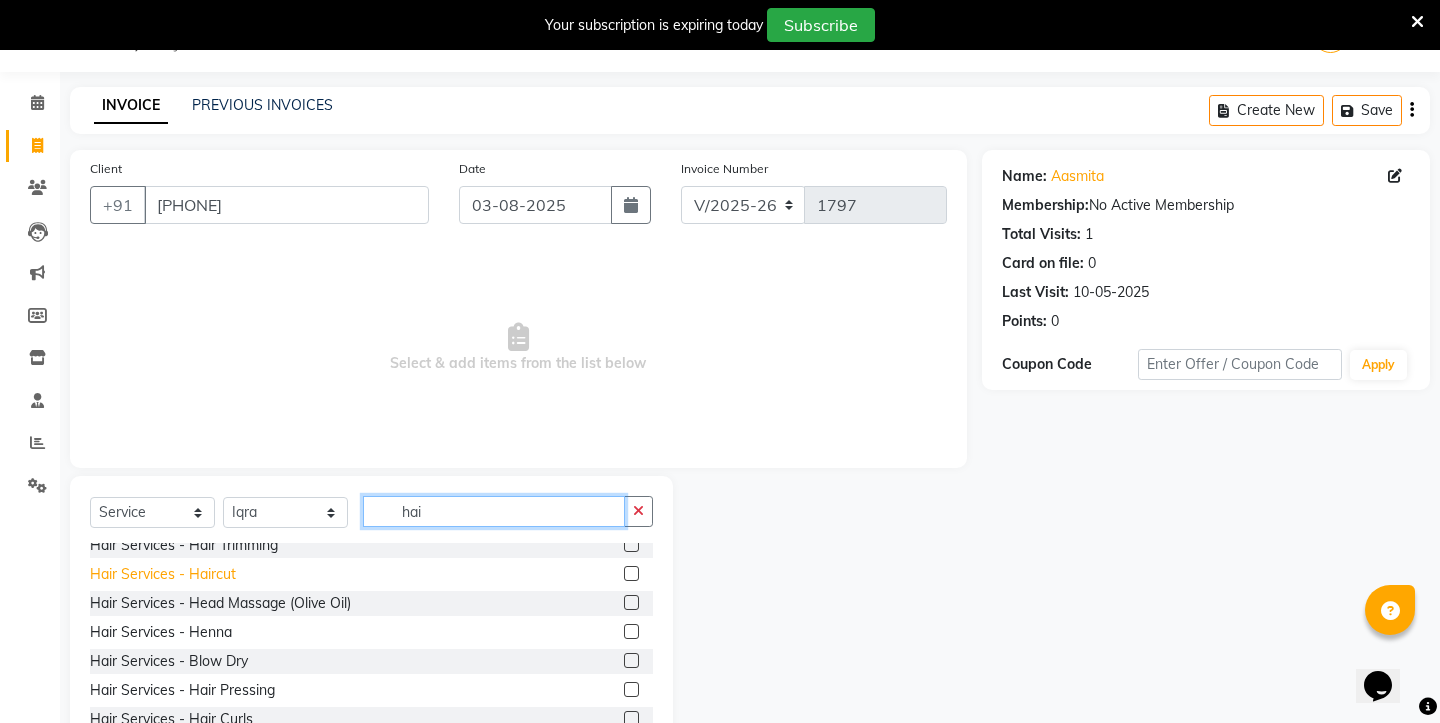 type on "hai" 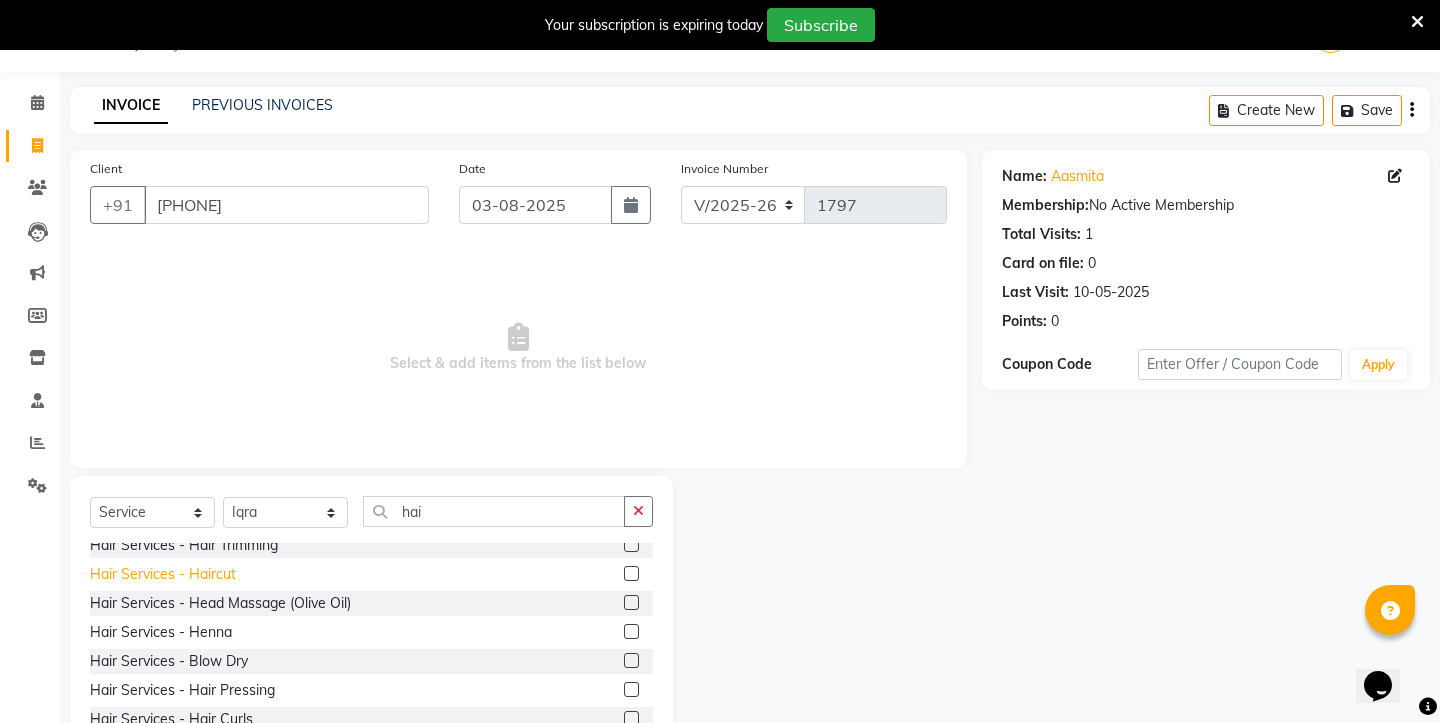 click on "Hair Services - Haircut" 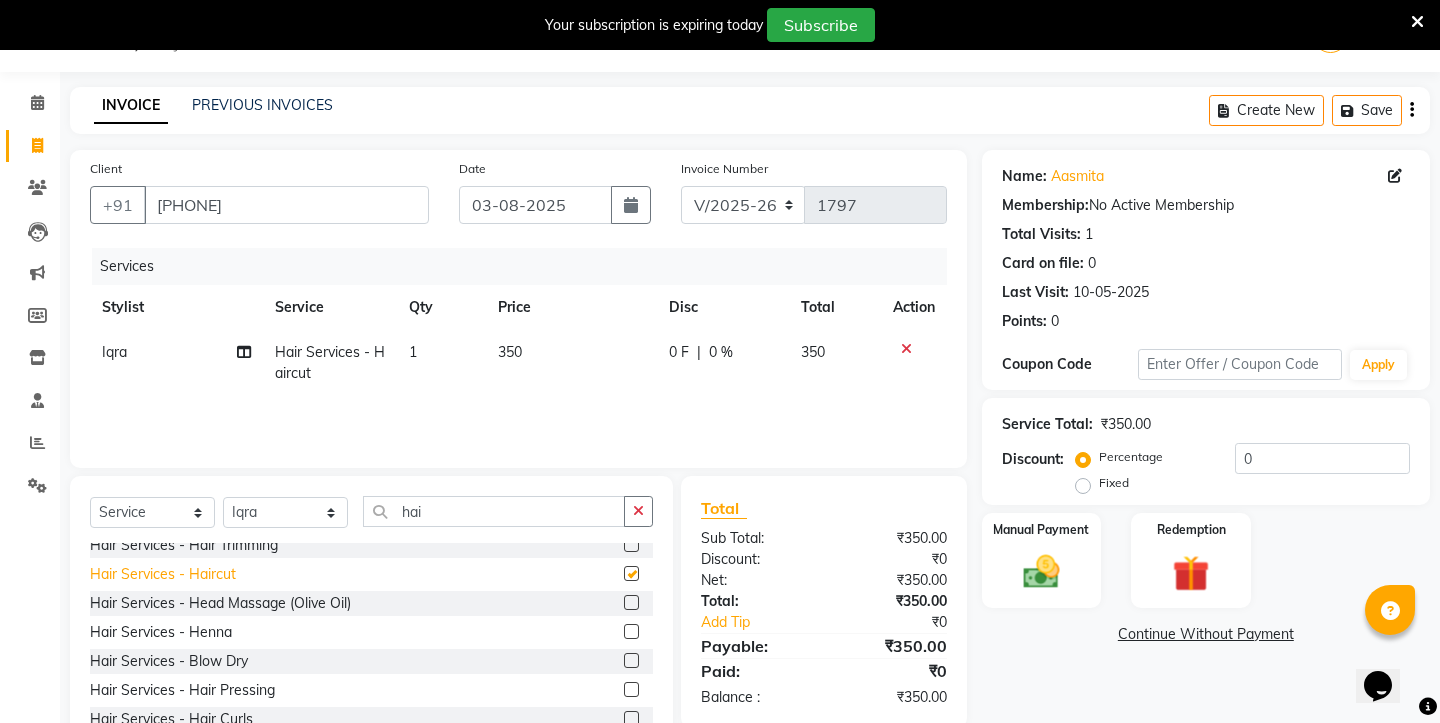 checkbox on "false" 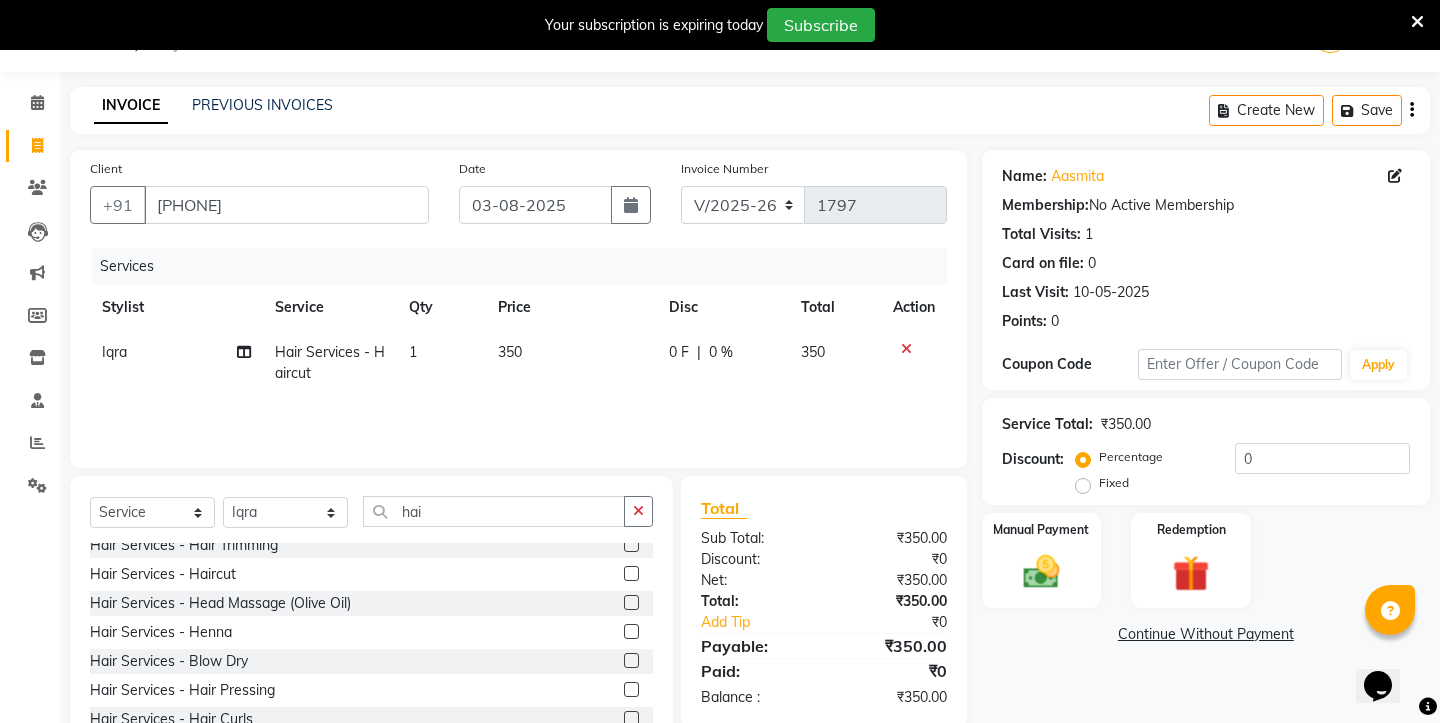 click on "350" 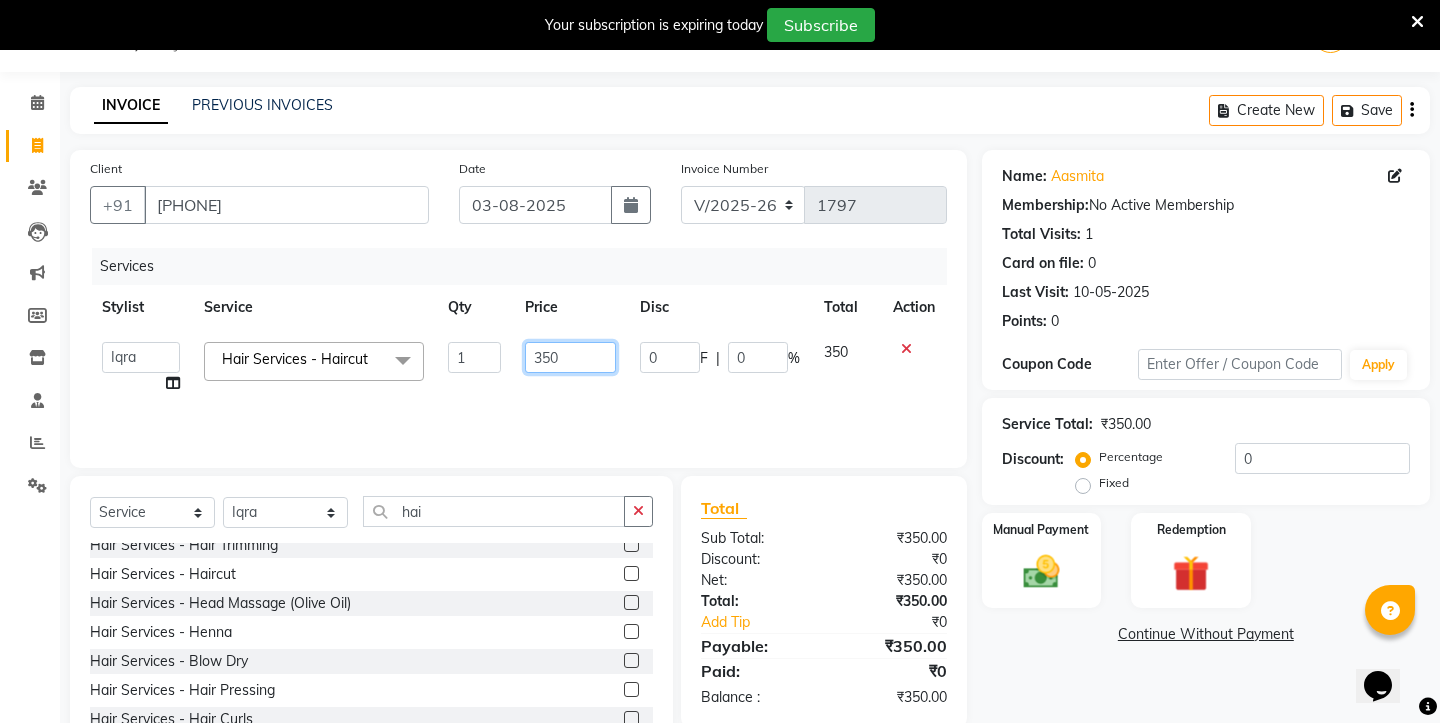 click on "350" 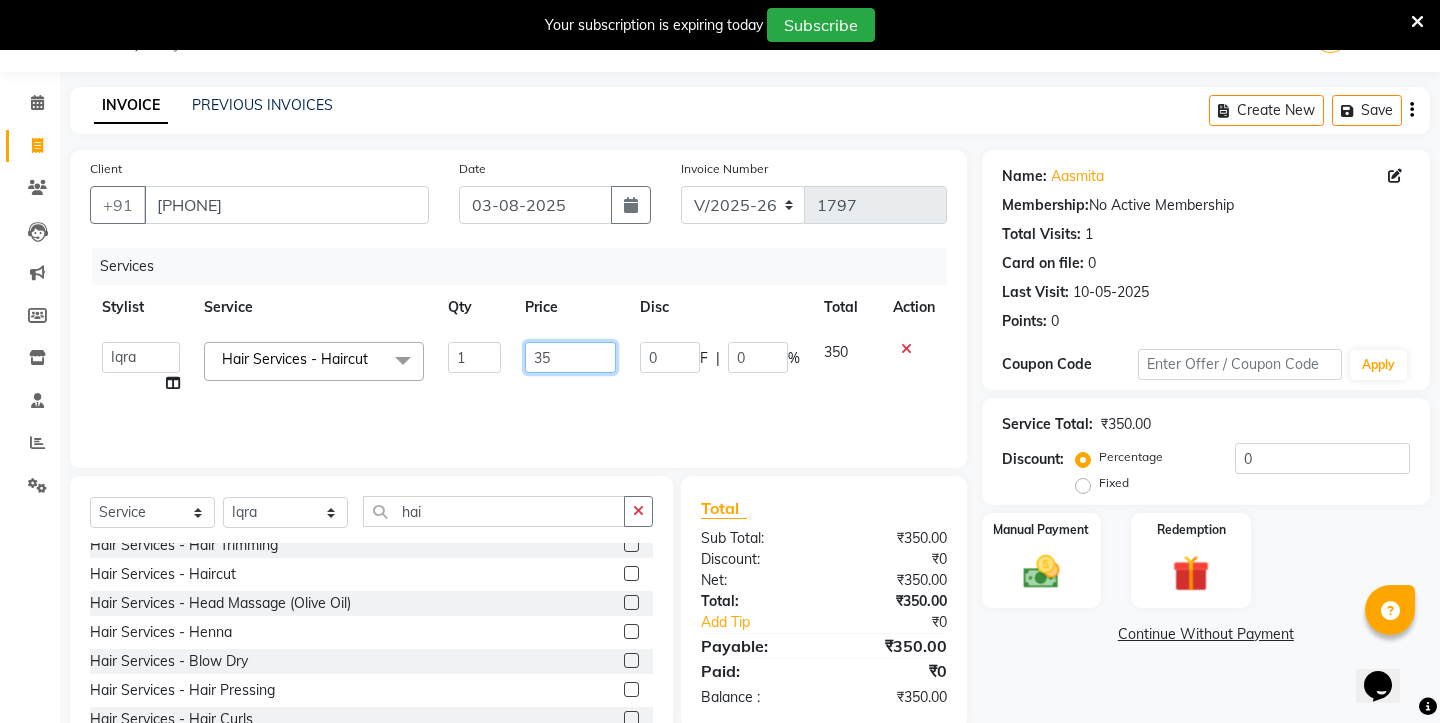type on "3" 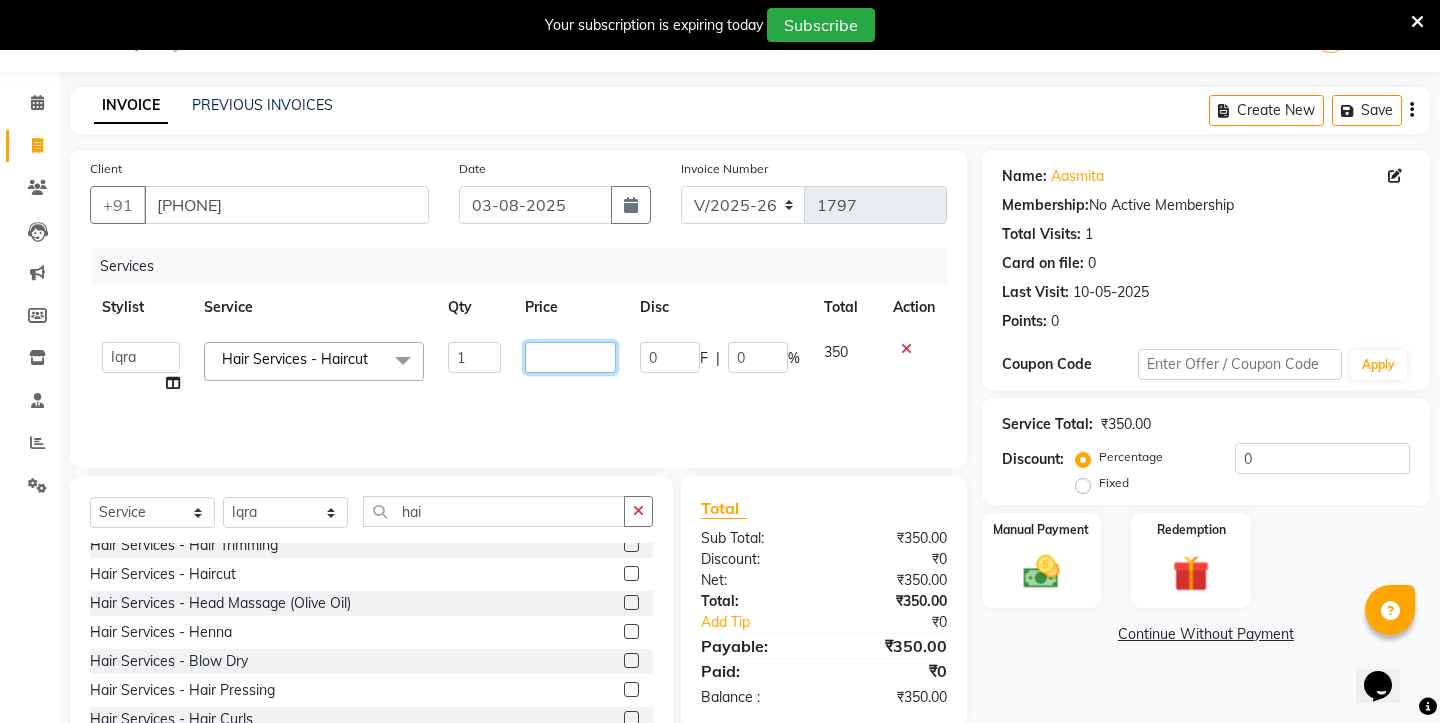 click 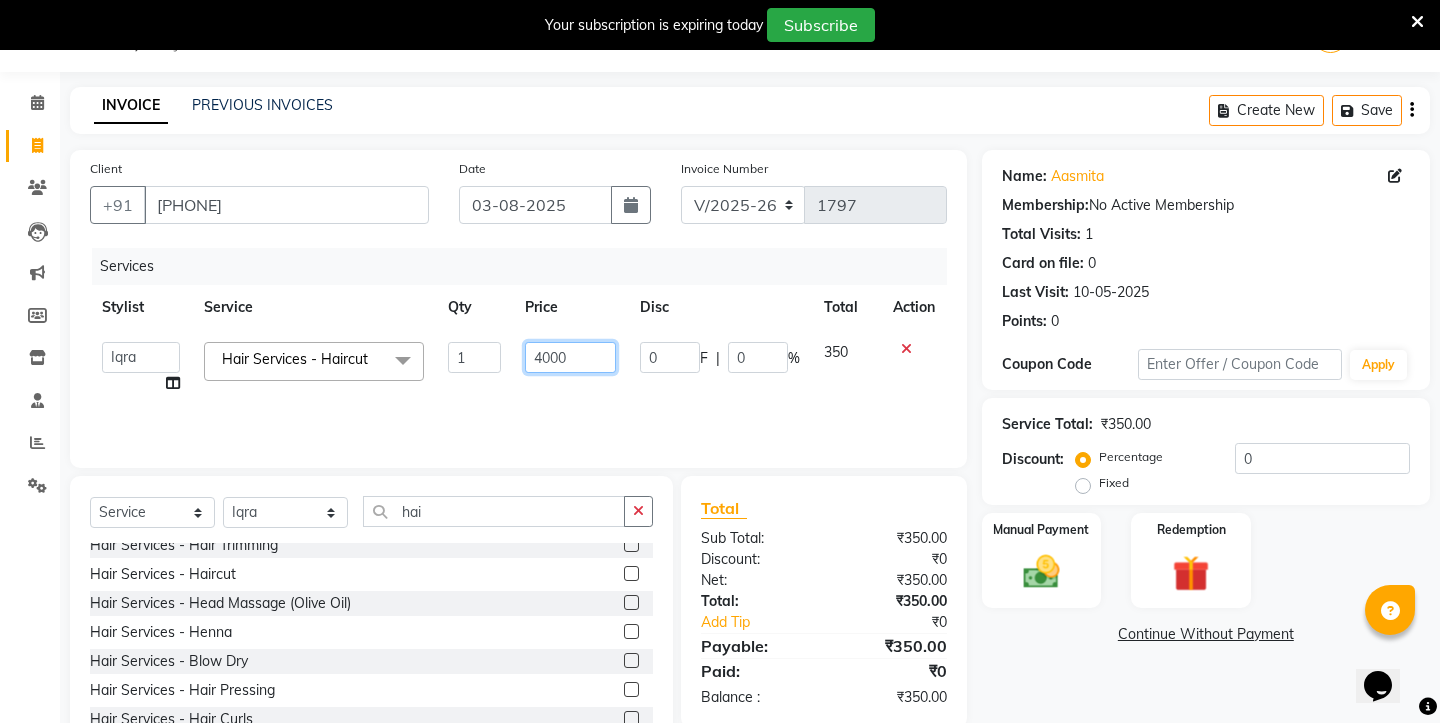 type on "400" 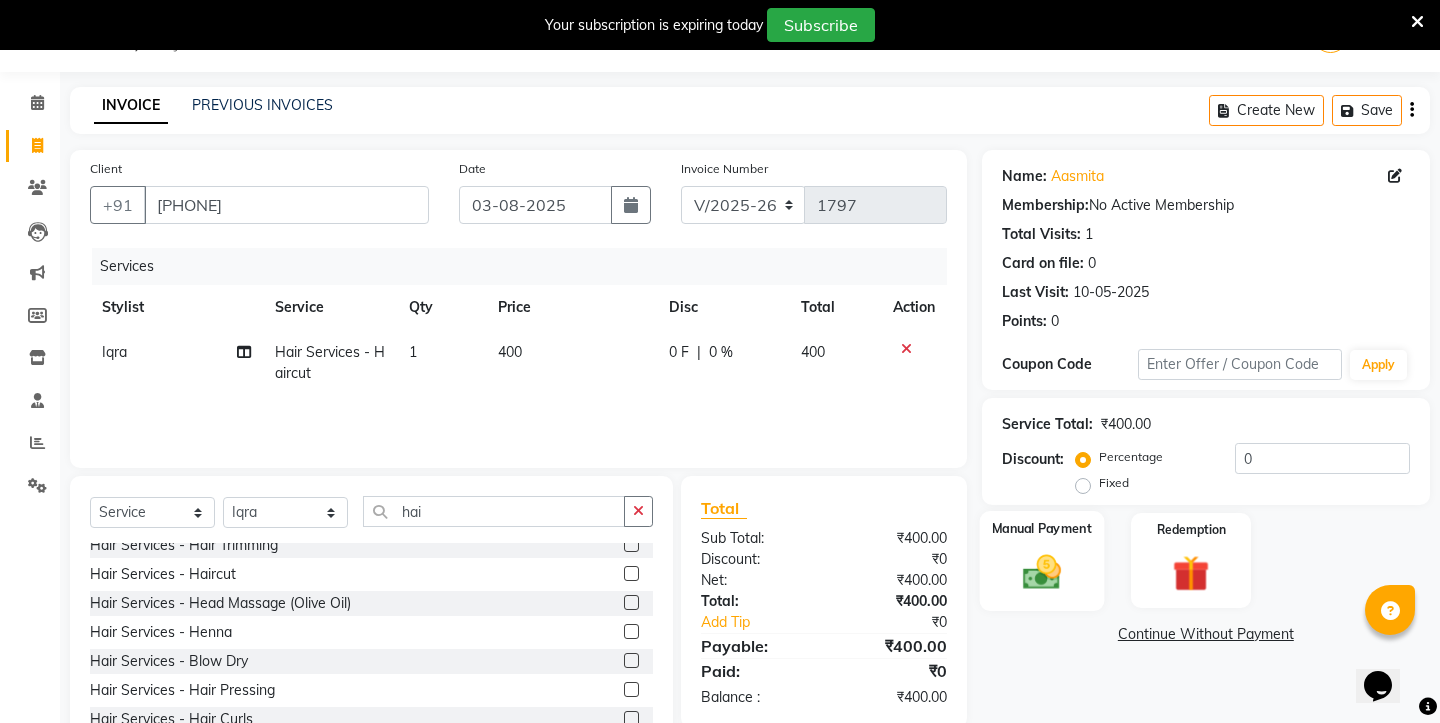 click on "Manual Payment" 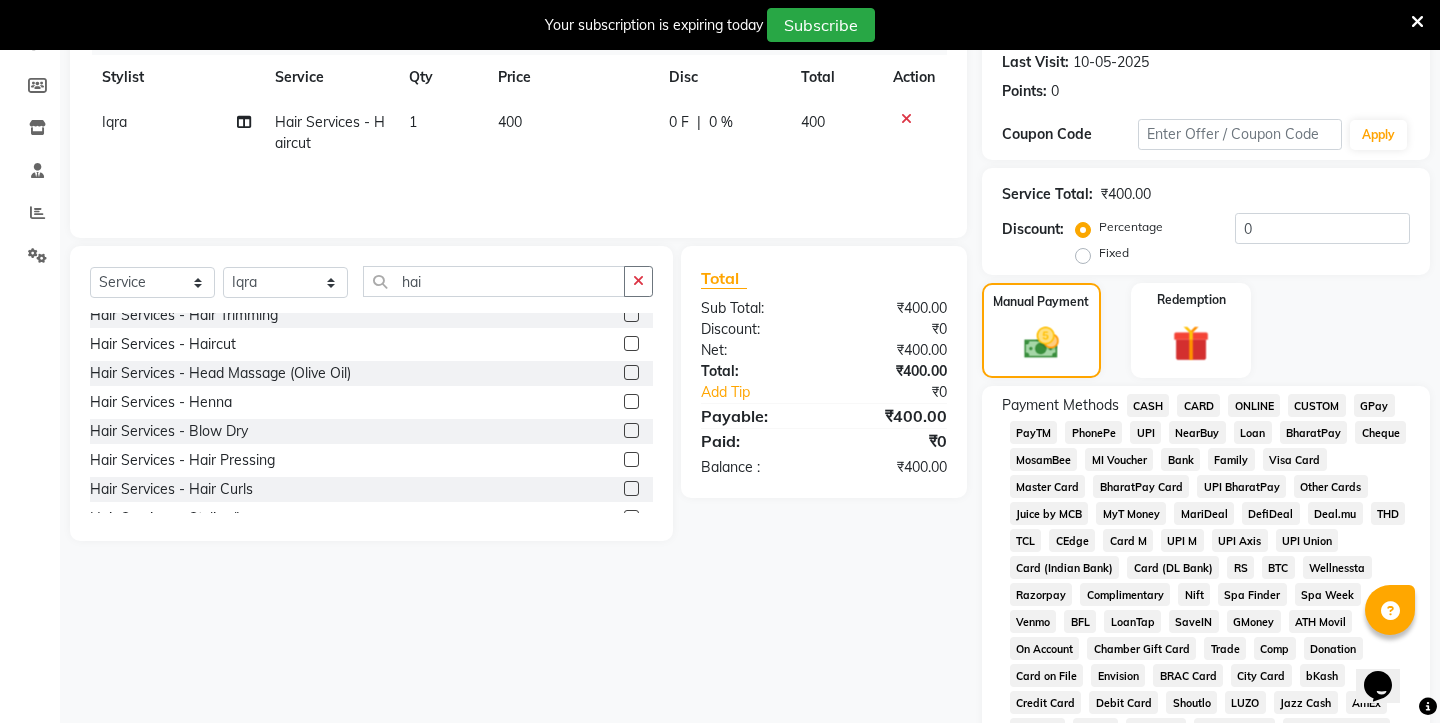 scroll, scrollTop: 271, scrollLeft: 0, axis: vertical 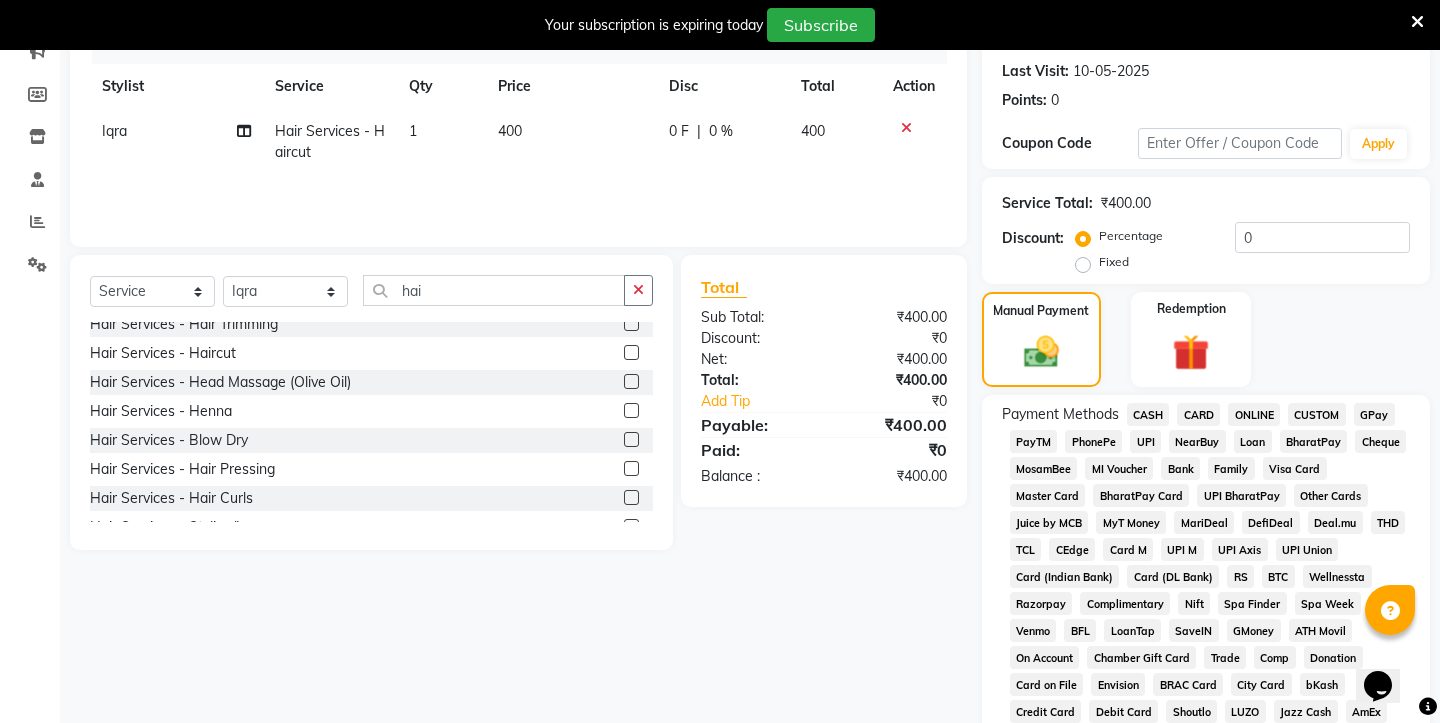 click on "CASH" 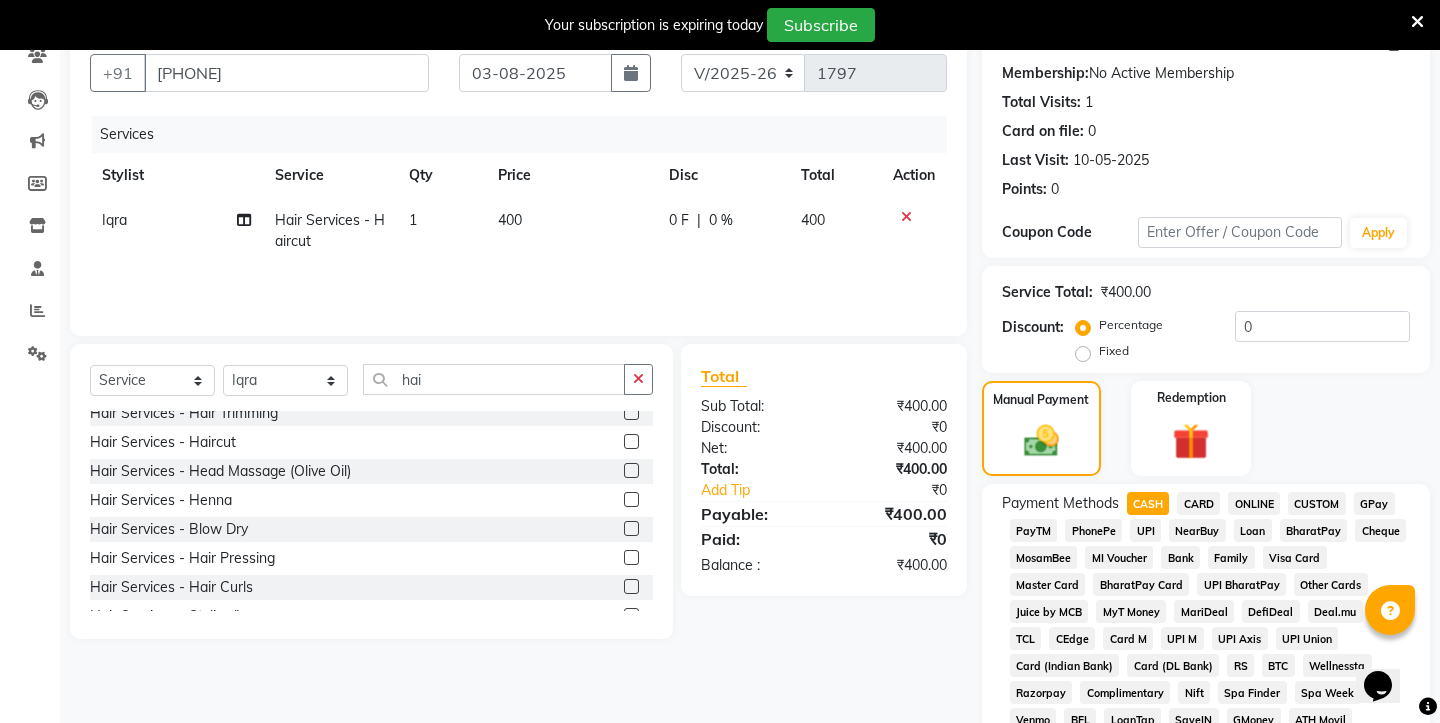 scroll, scrollTop: 170, scrollLeft: 0, axis: vertical 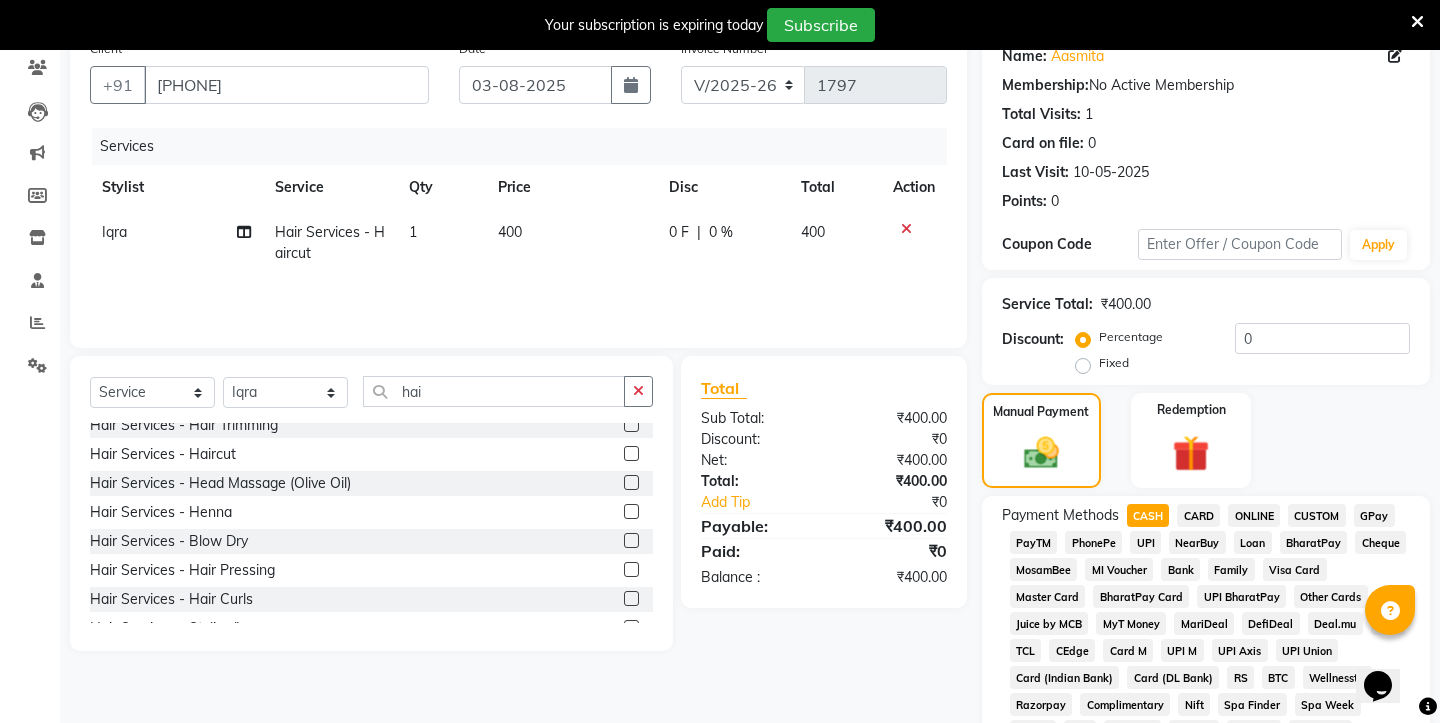 click on "UPI" 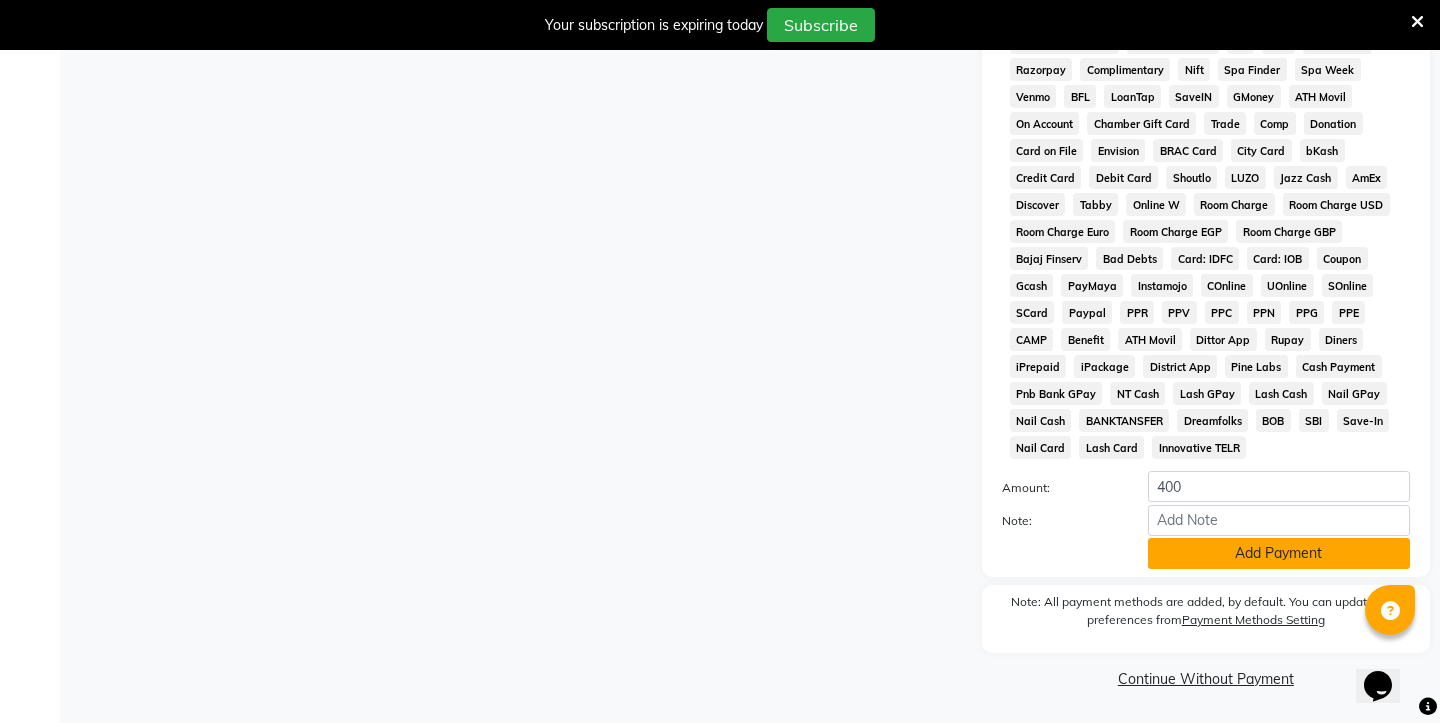 click on "Add Payment" 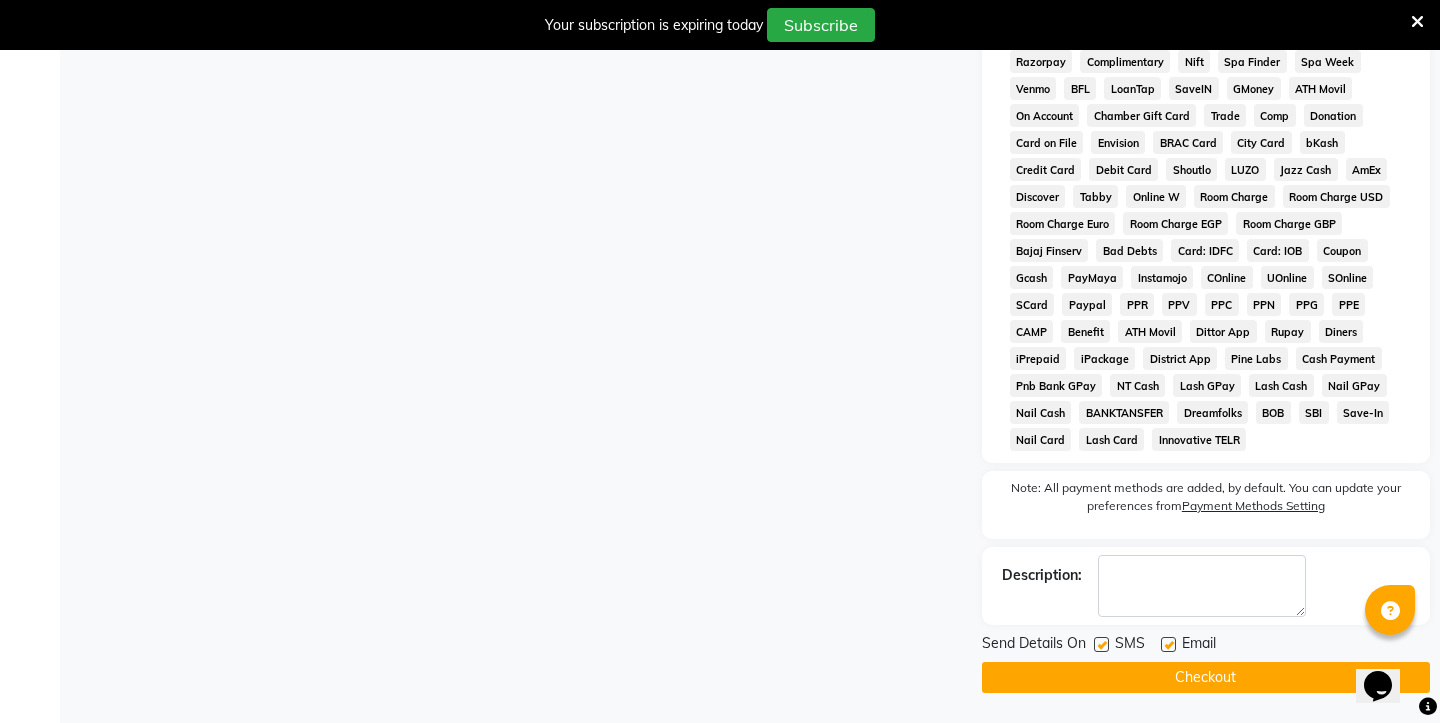 scroll, scrollTop: 813, scrollLeft: 0, axis: vertical 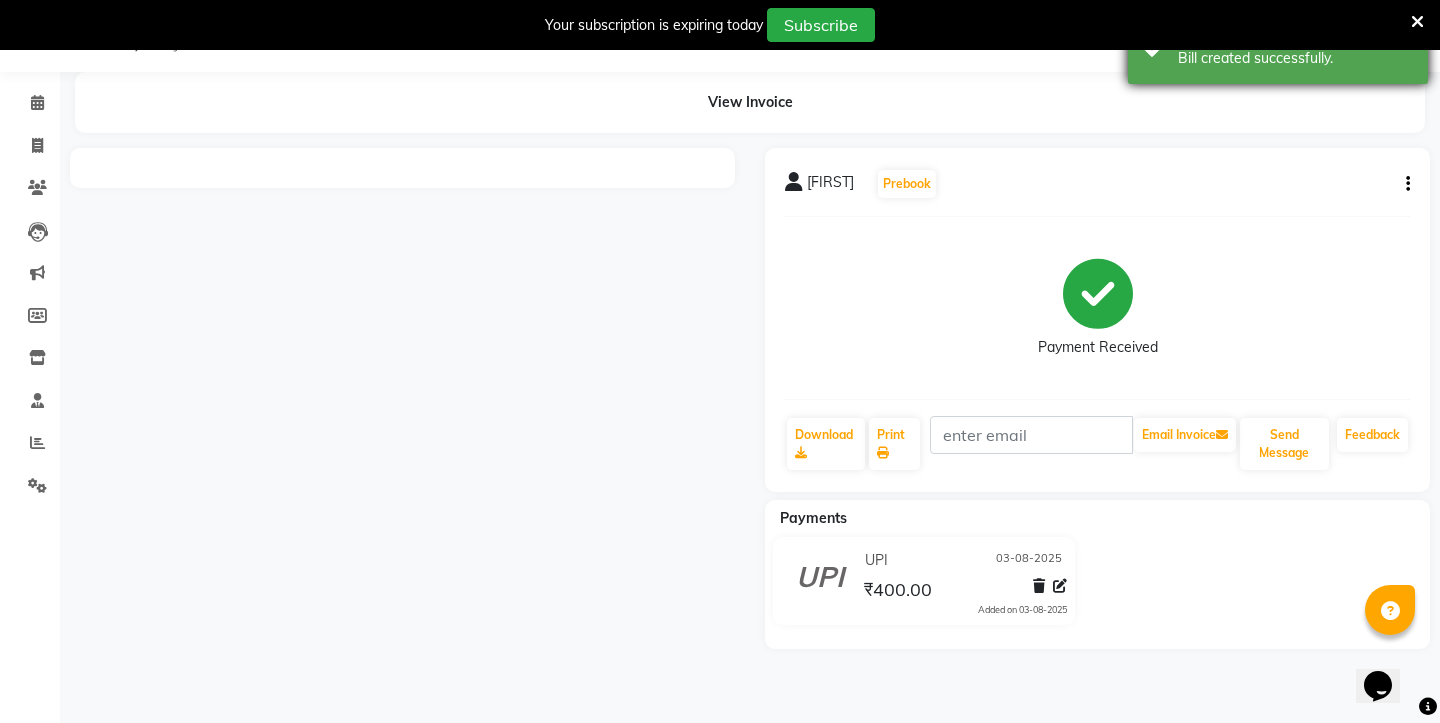 click on "Bill created successfully." at bounding box center [1295, 58] 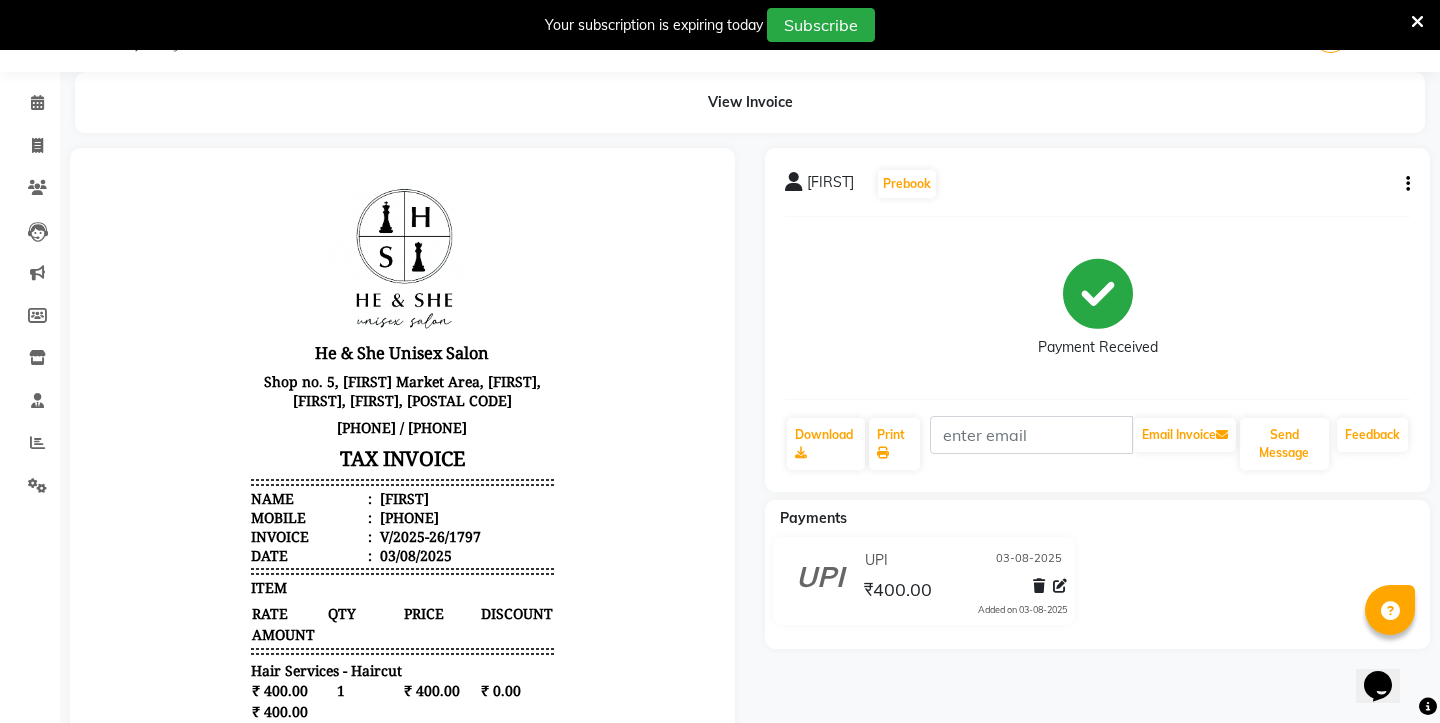 scroll, scrollTop: 0, scrollLeft: 0, axis: both 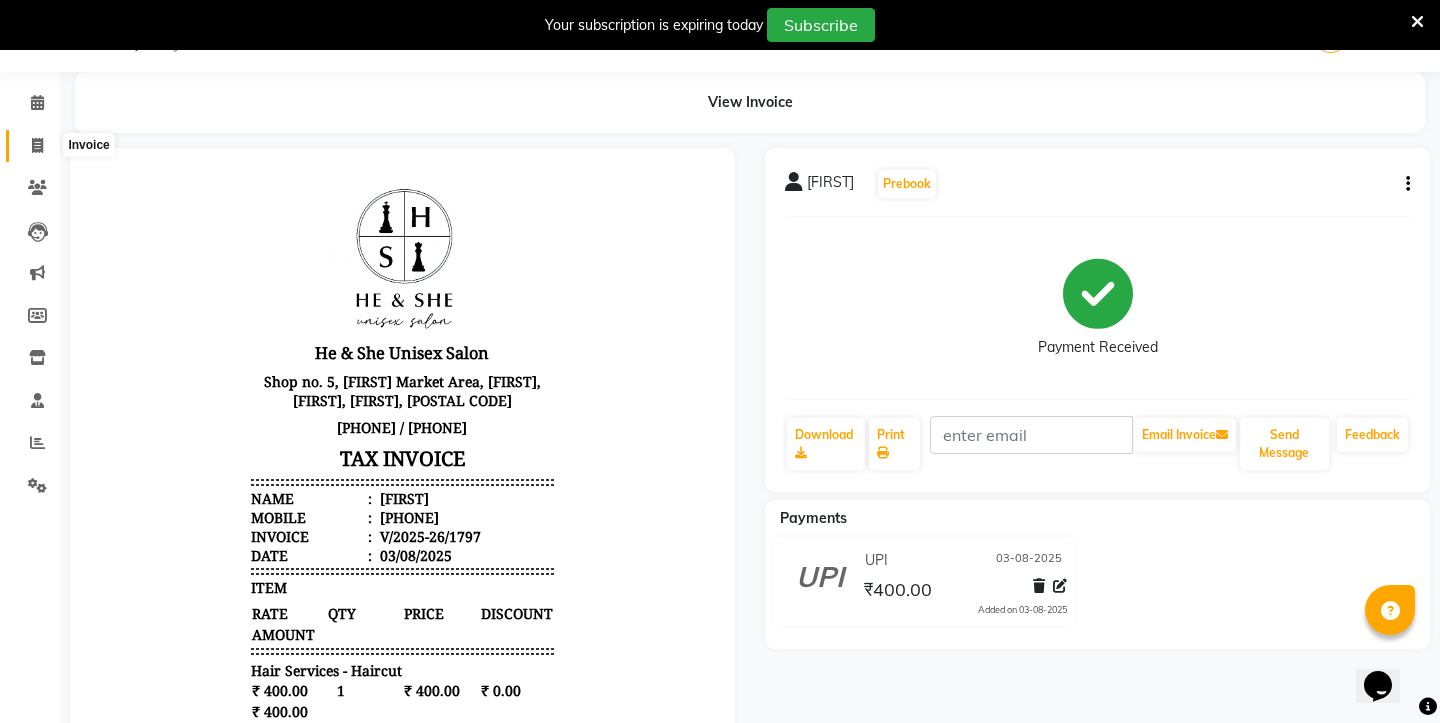 click 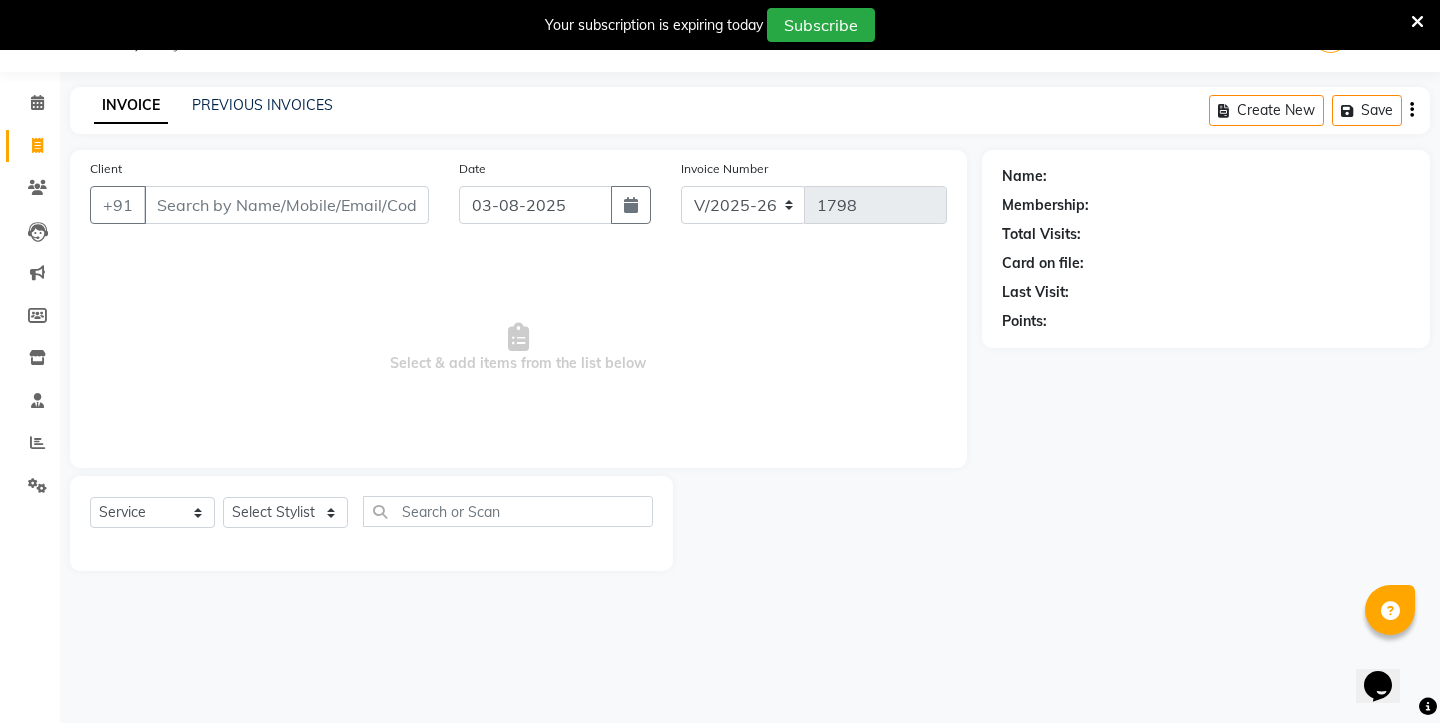 click on "Client" at bounding box center (286, 205) 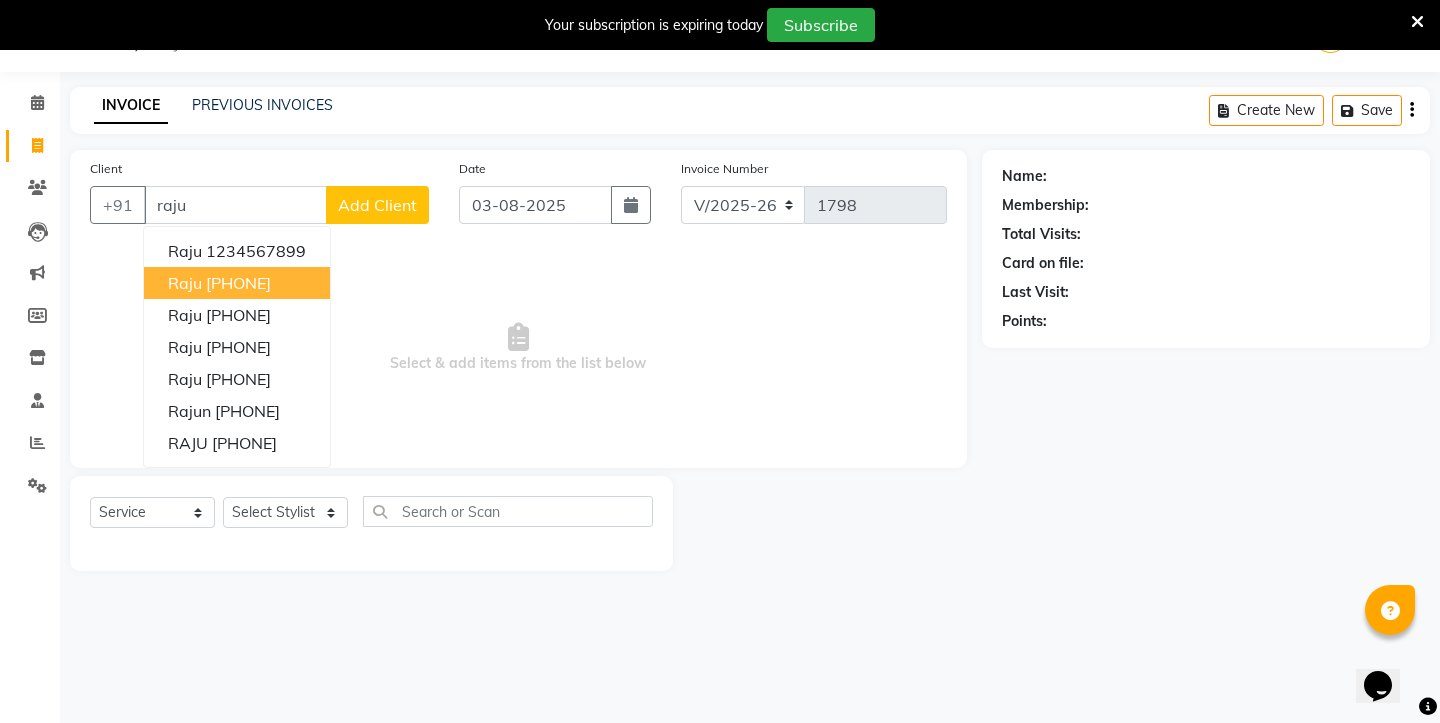 click on "[PHONE]" at bounding box center (238, 283) 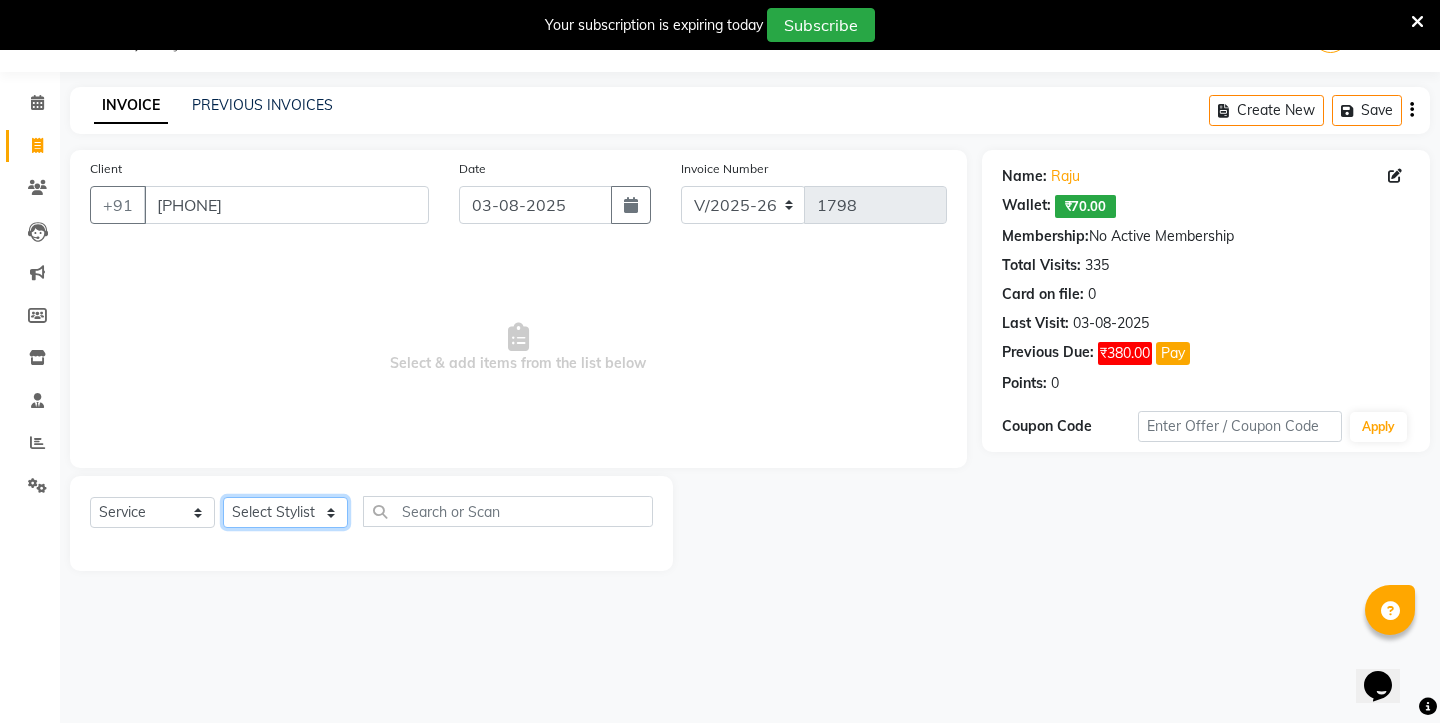 select on "28386" 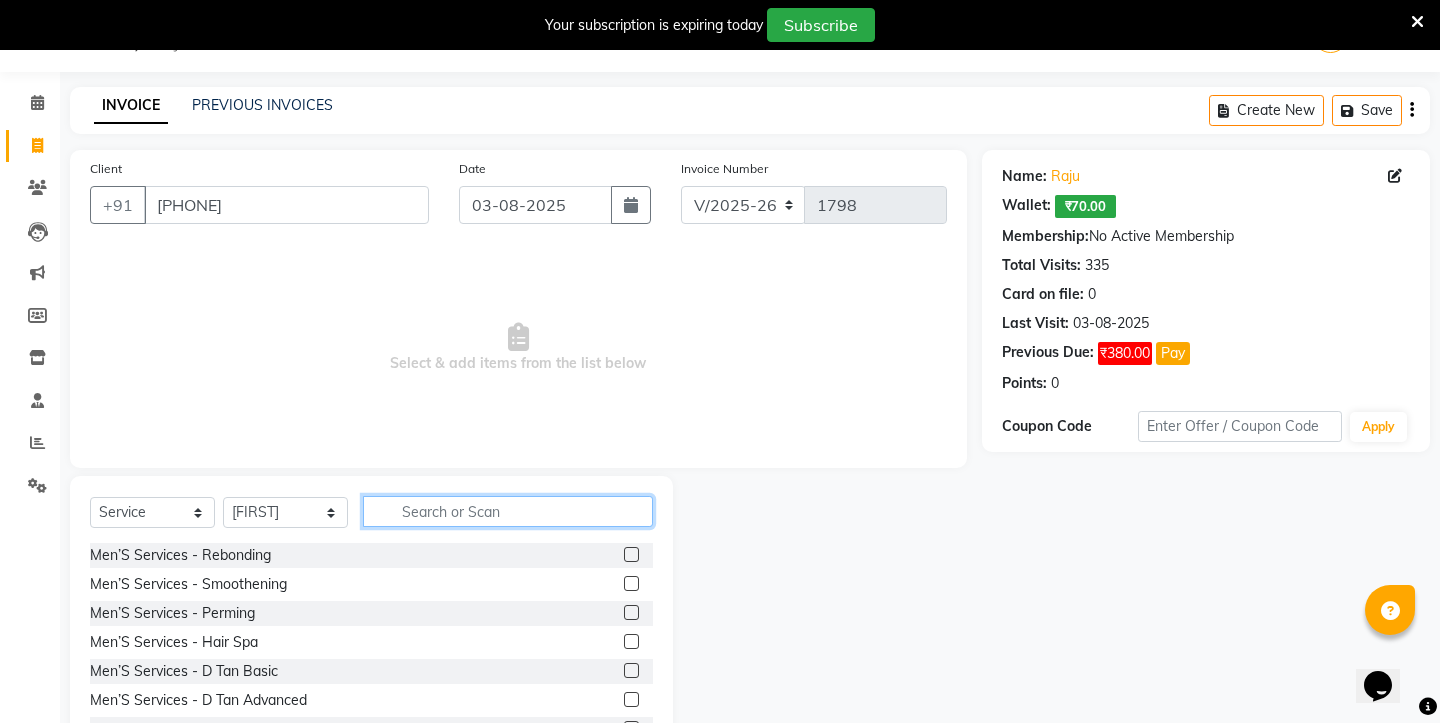 click 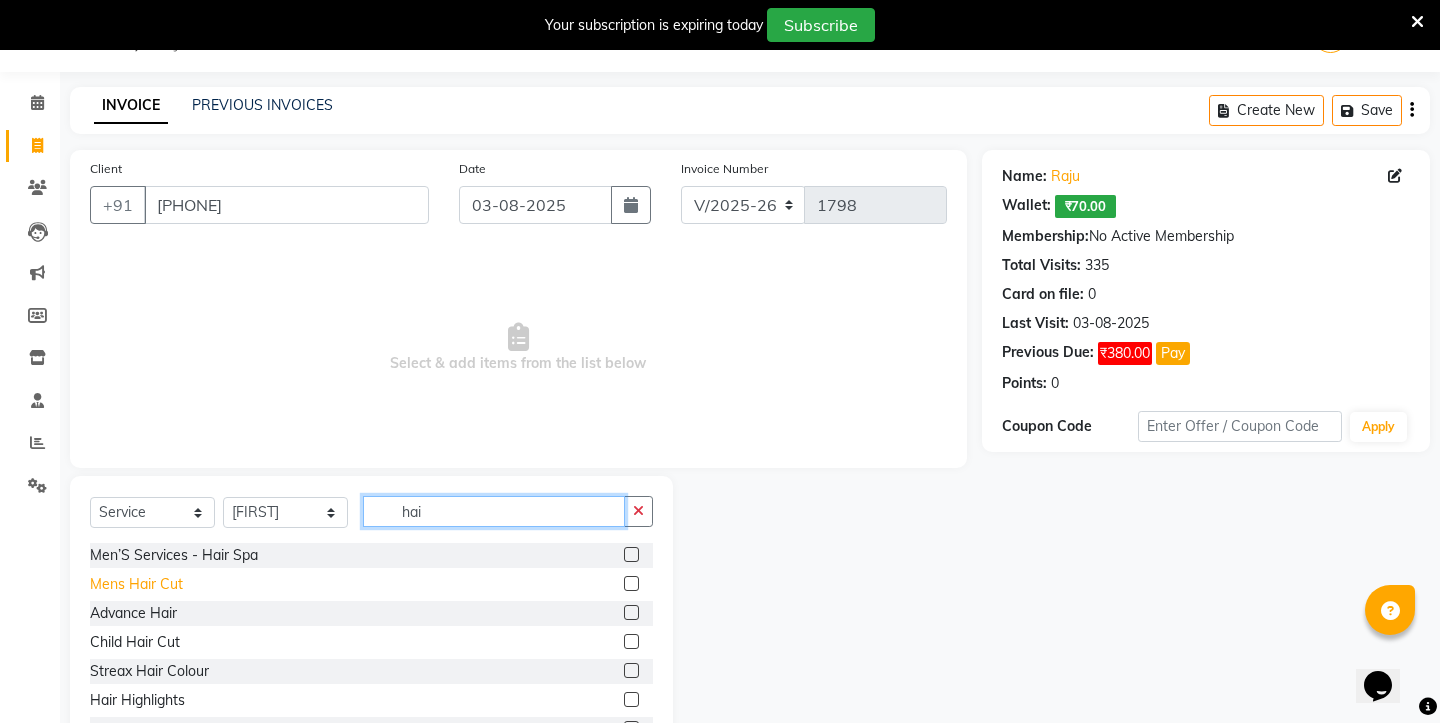 type on "hai" 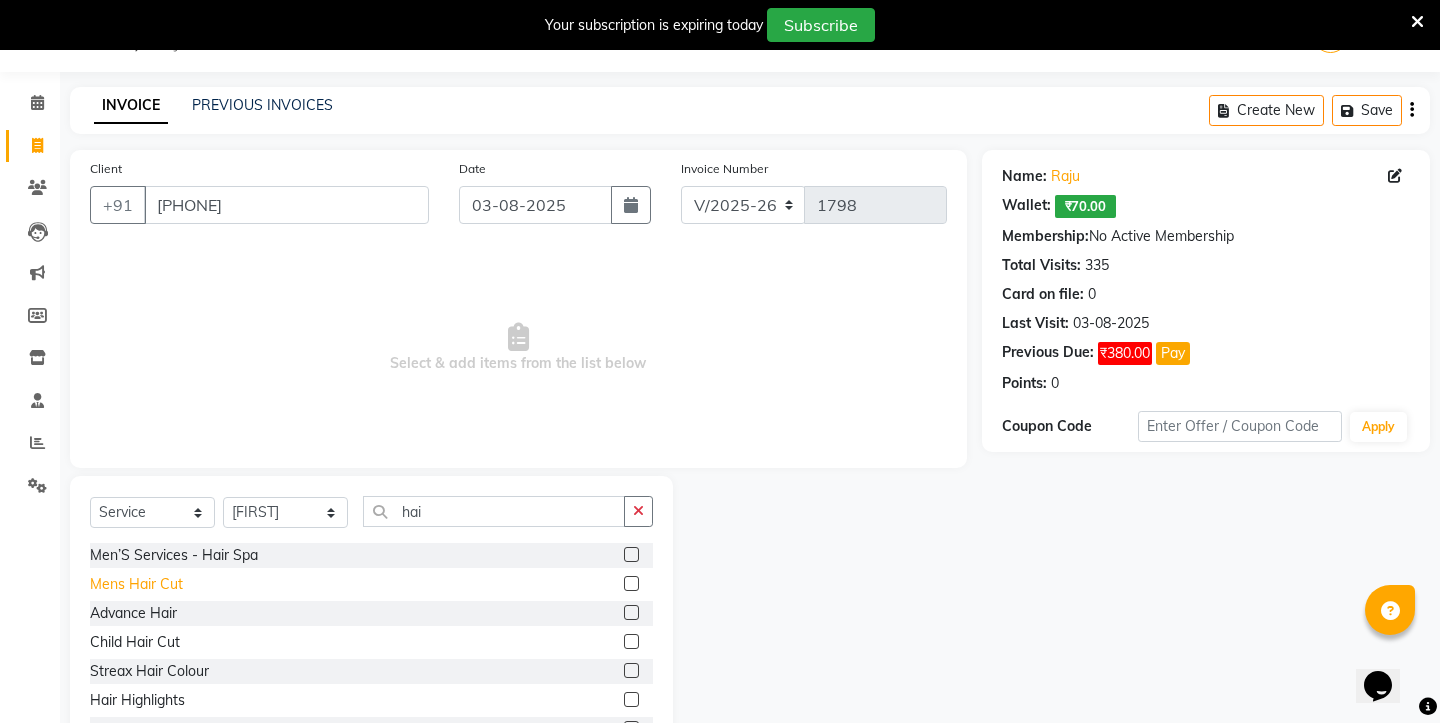click on "Mens Hair Cut" 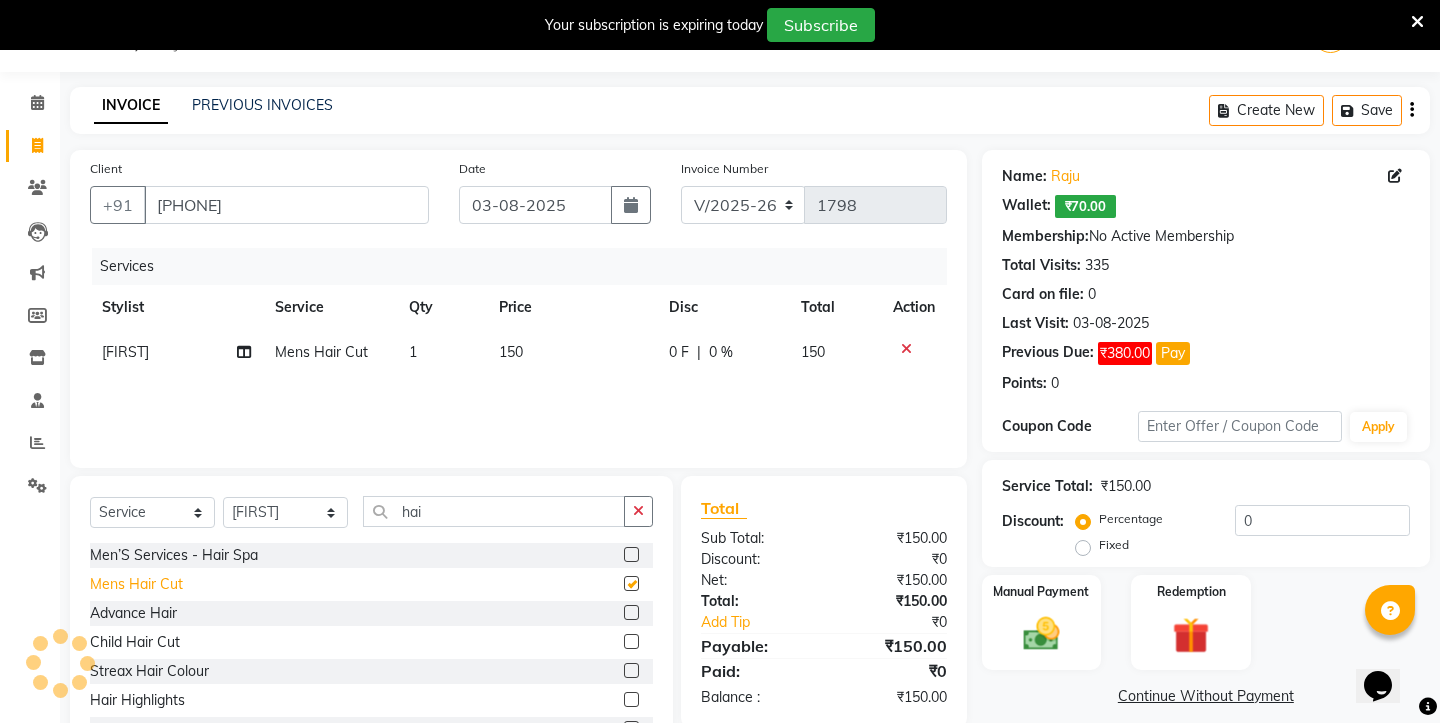 checkbox on "false" 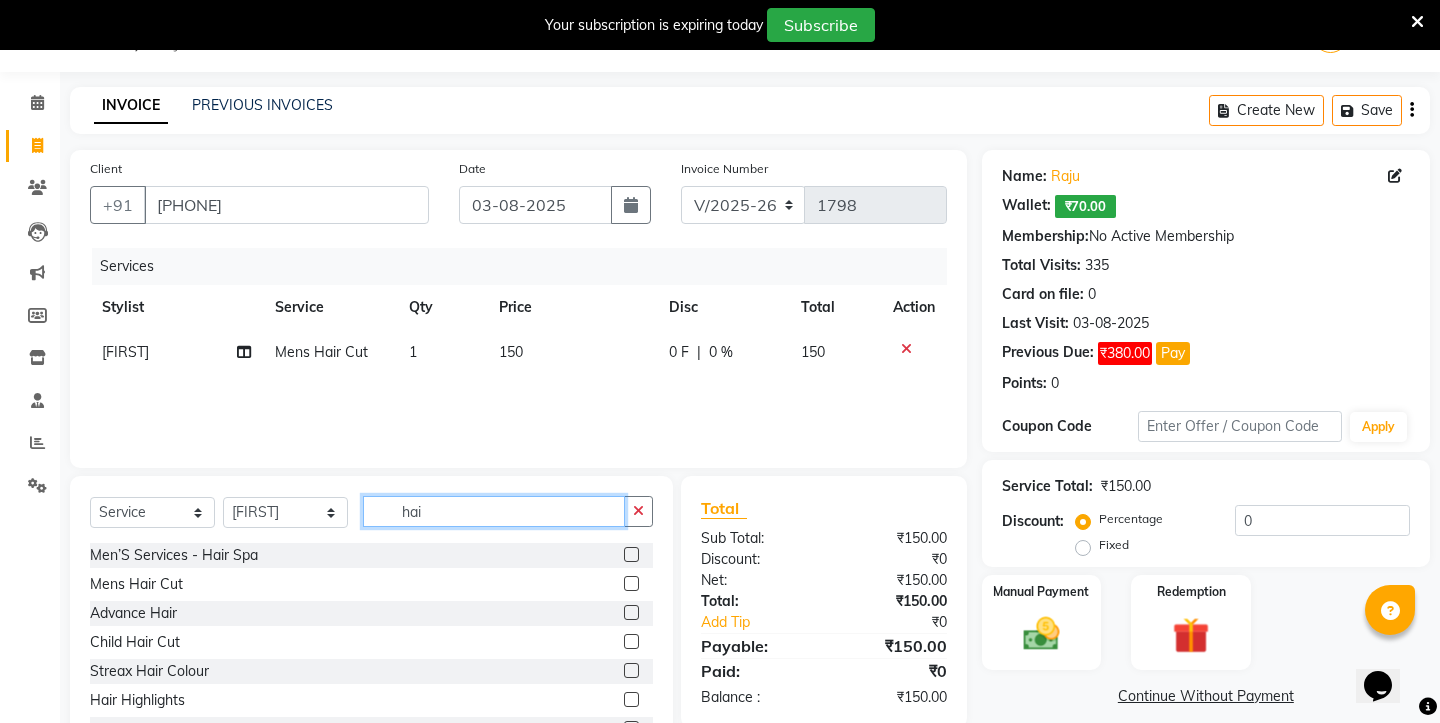 click on "hai" 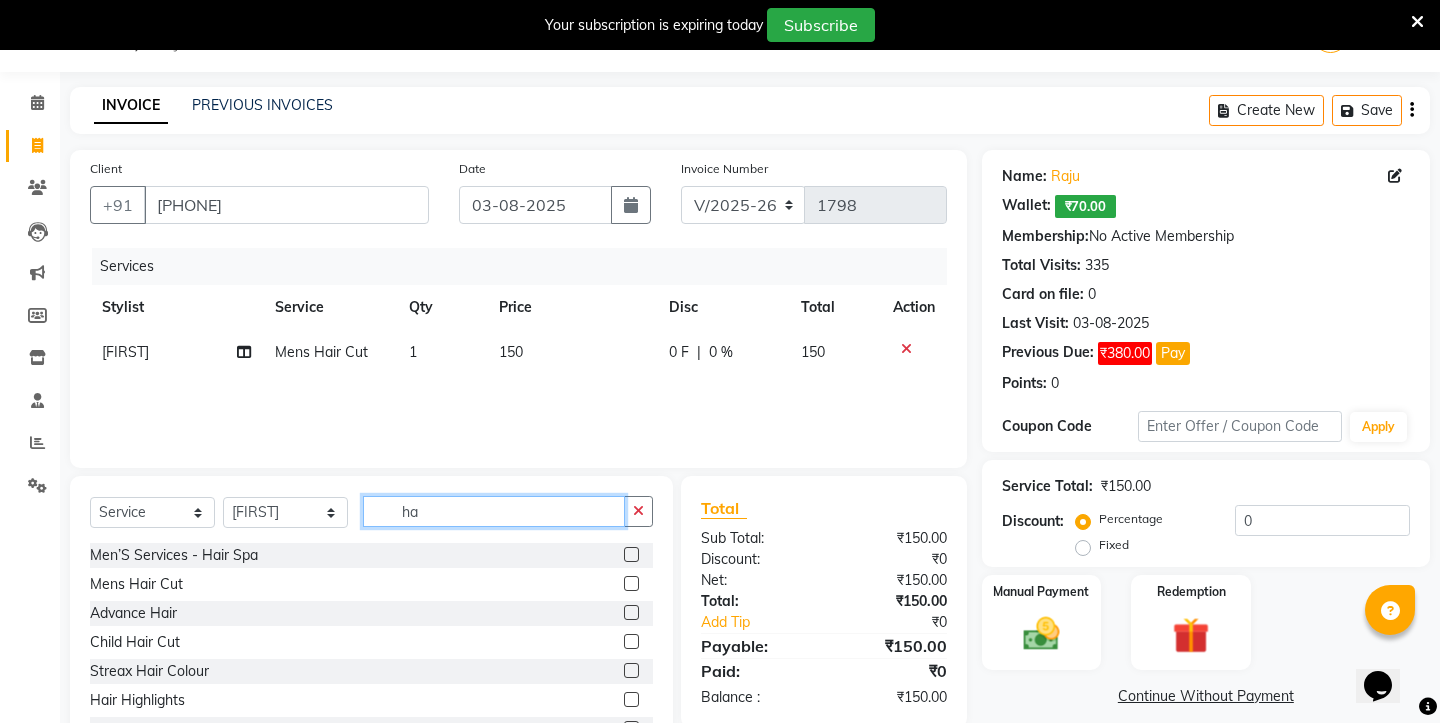 type on "h" 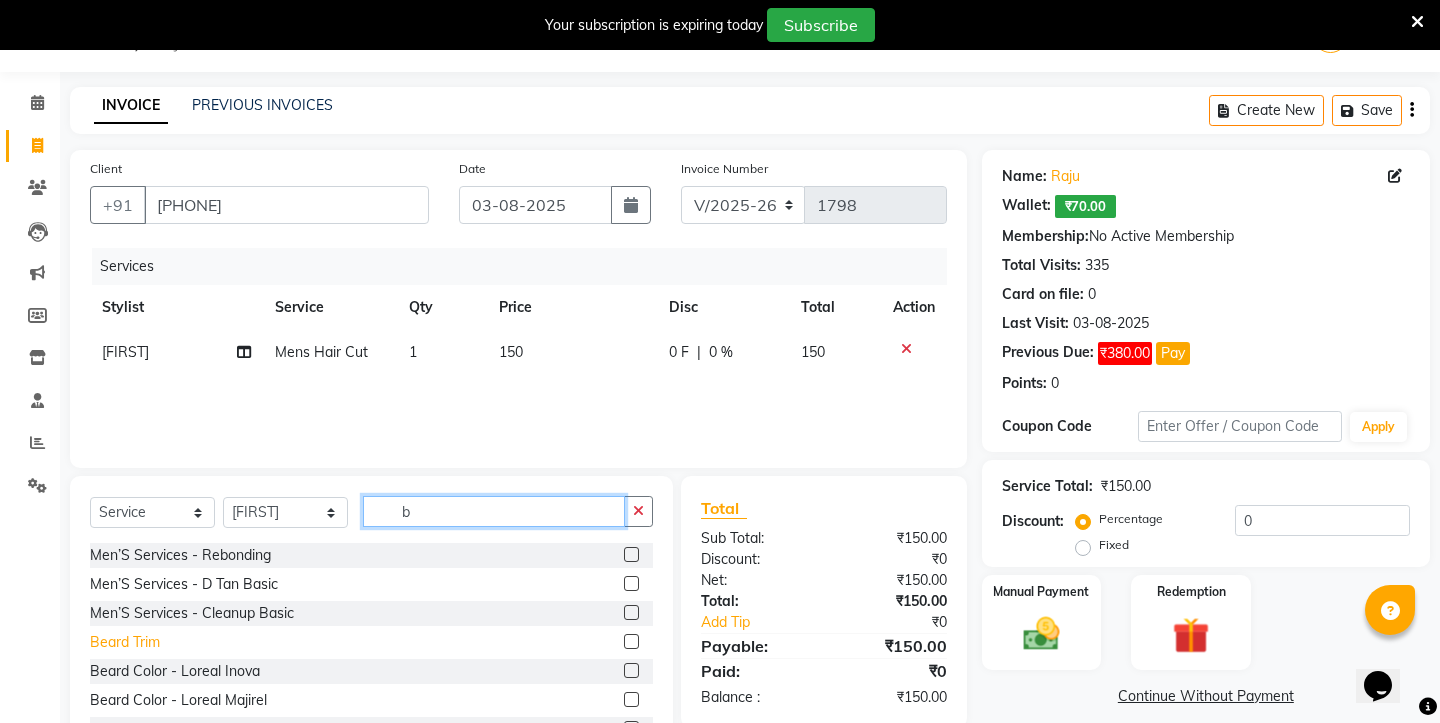 type on "b" 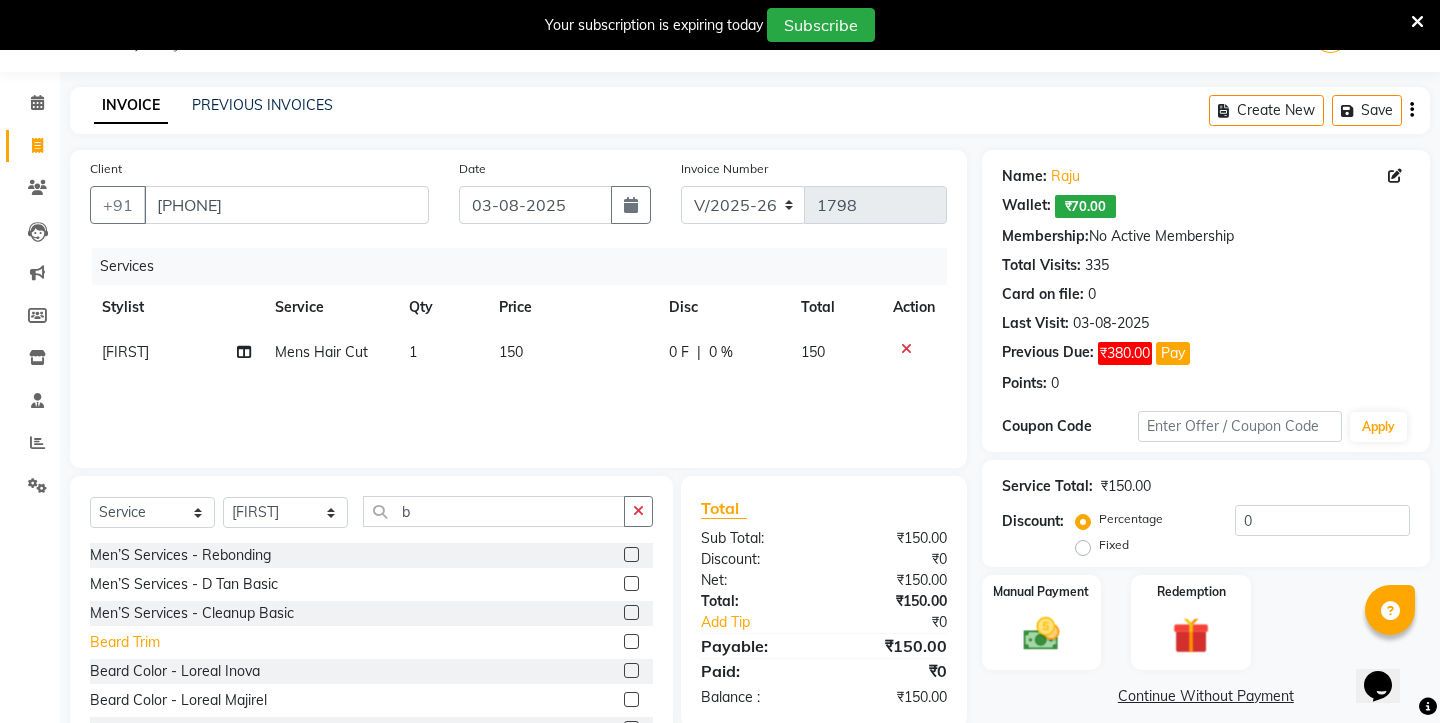 click on "Beard Trim" 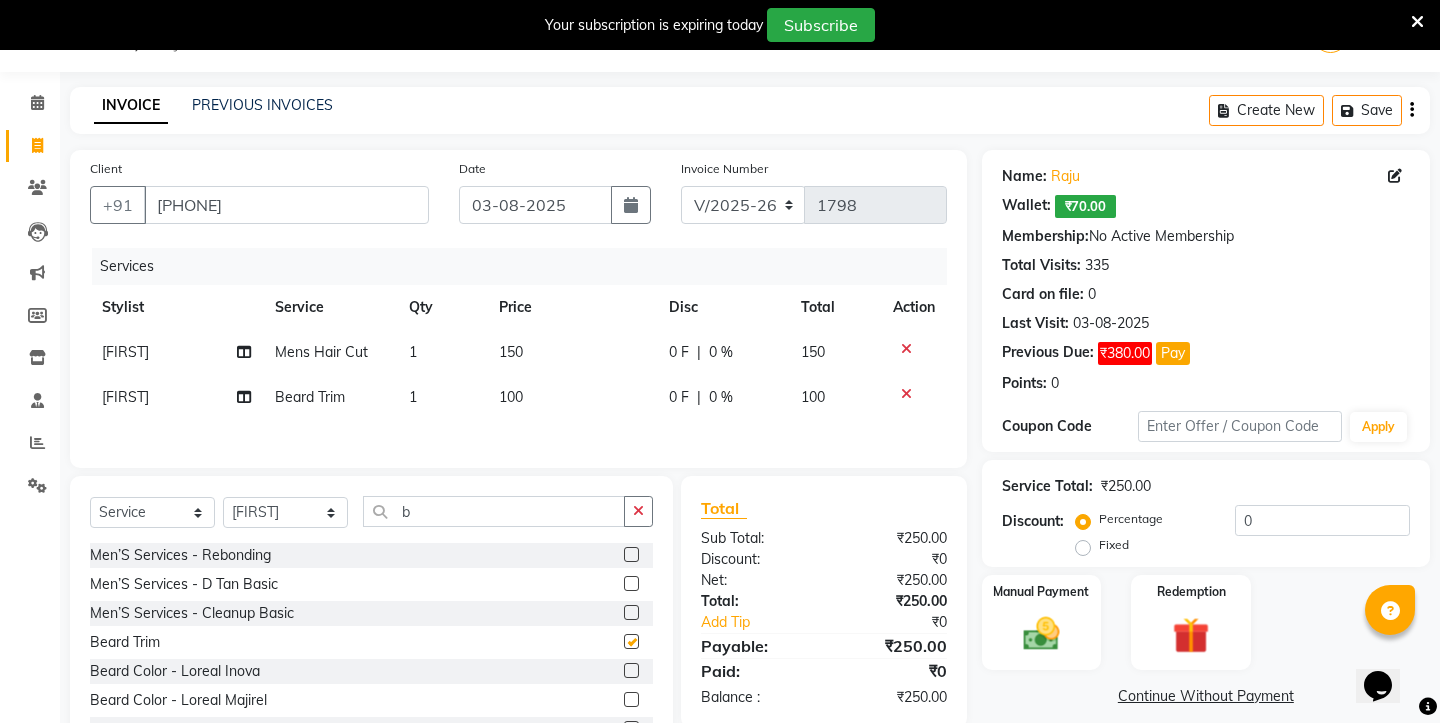 checkbox on "false" 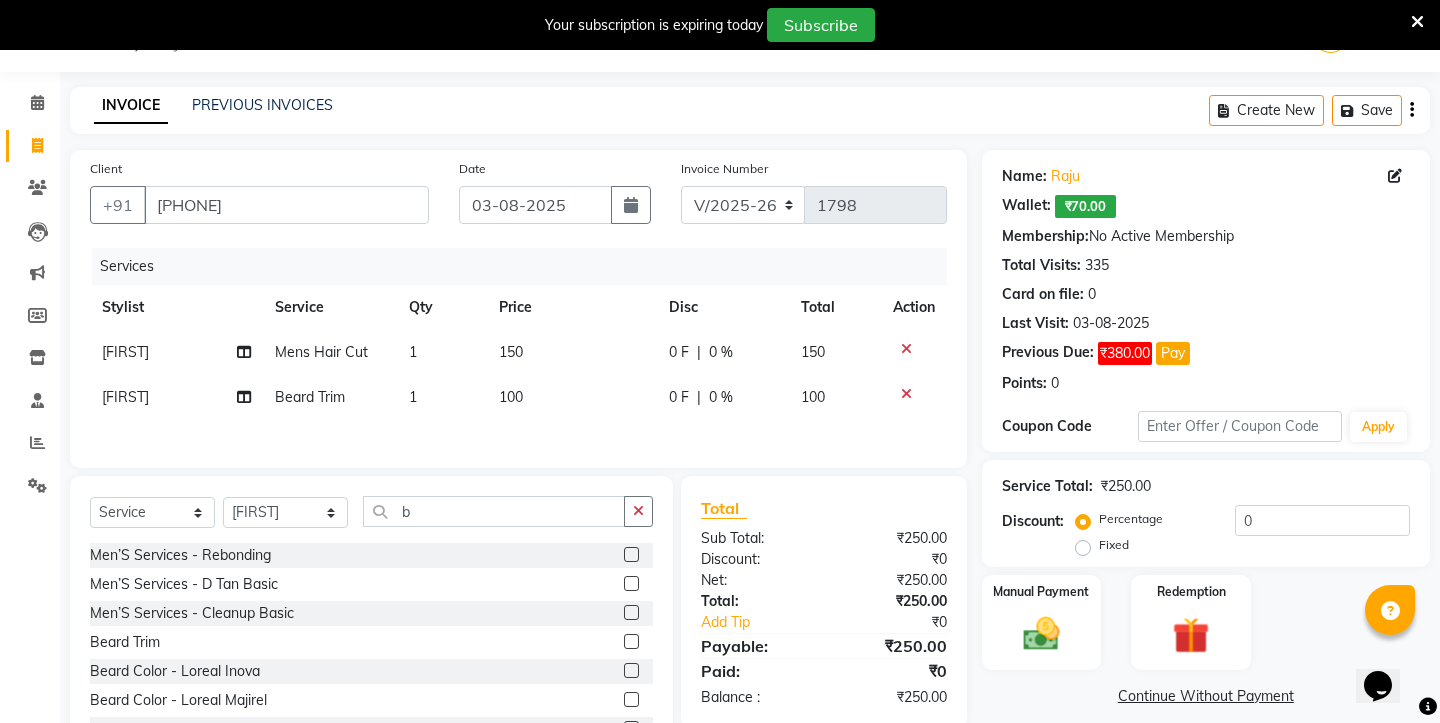 click on "100" 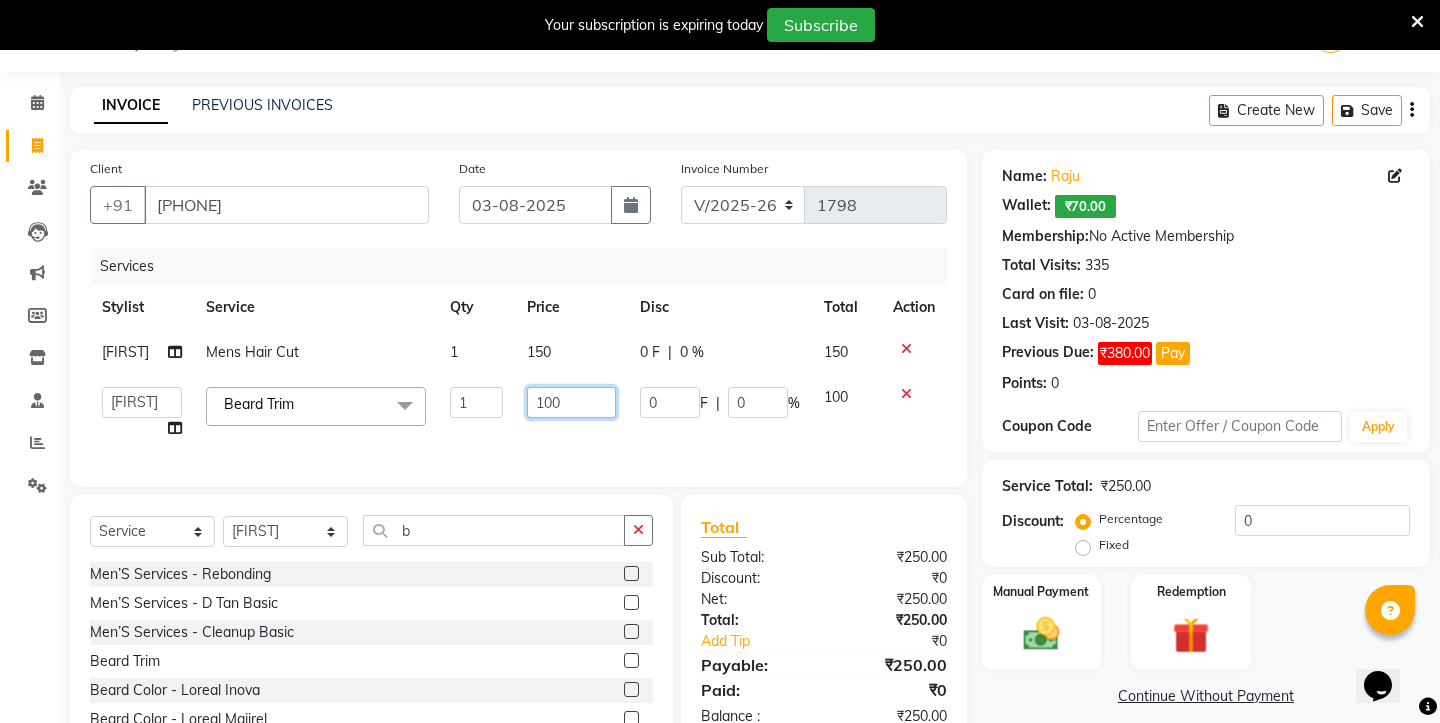 click on "100" 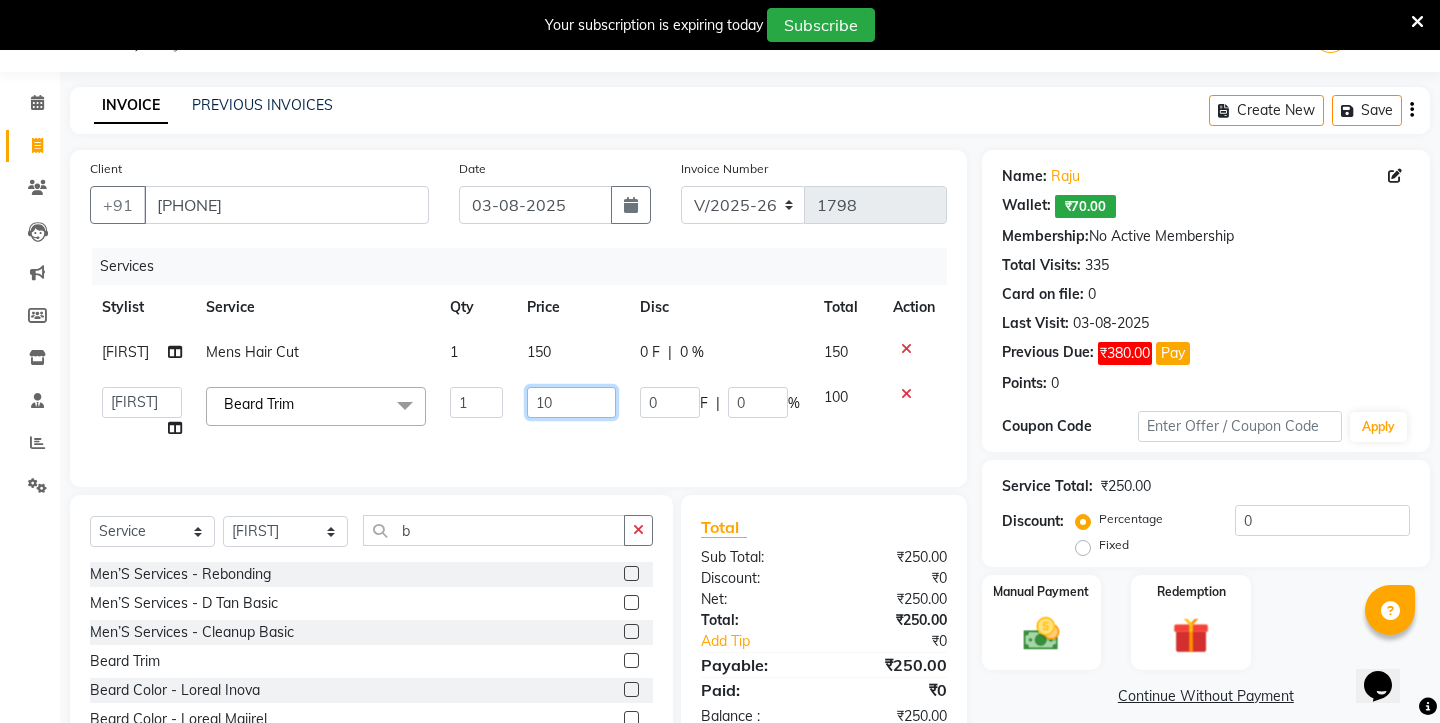type on "1" 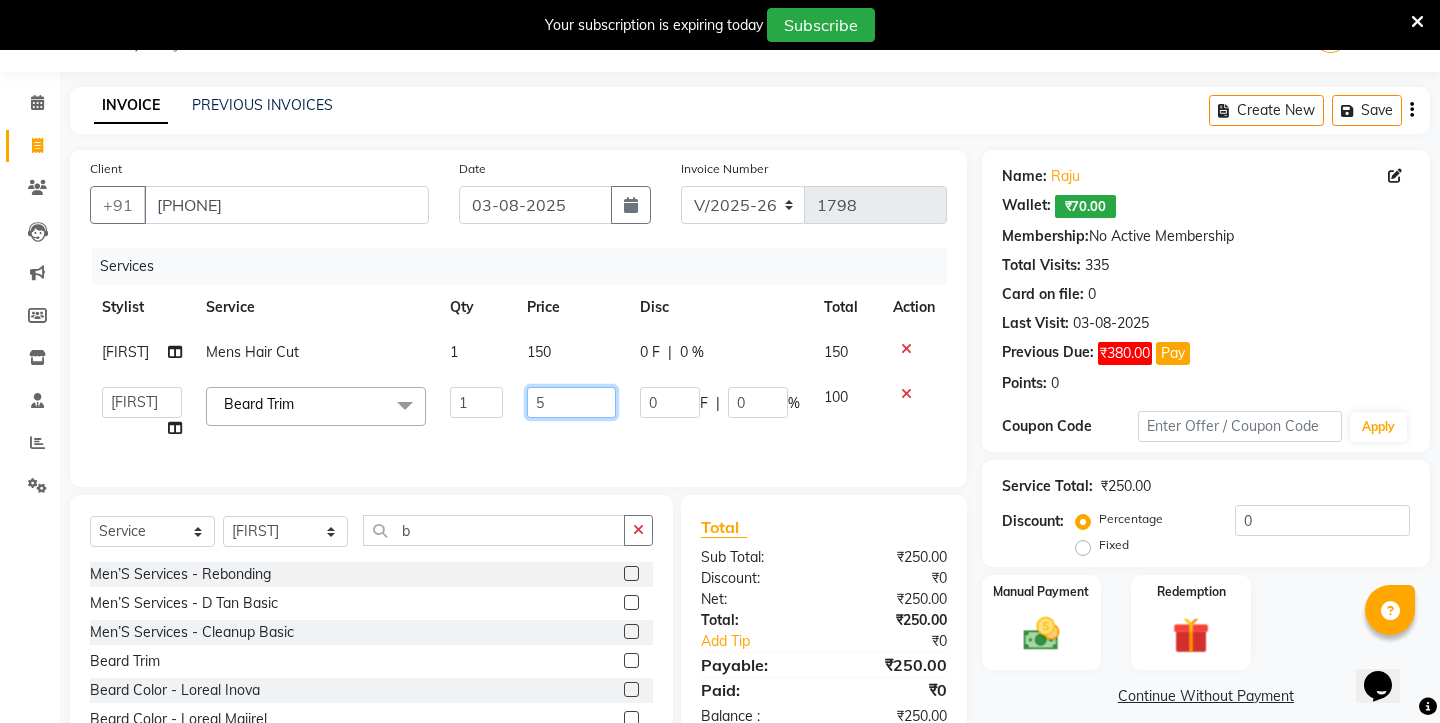 type on "50" 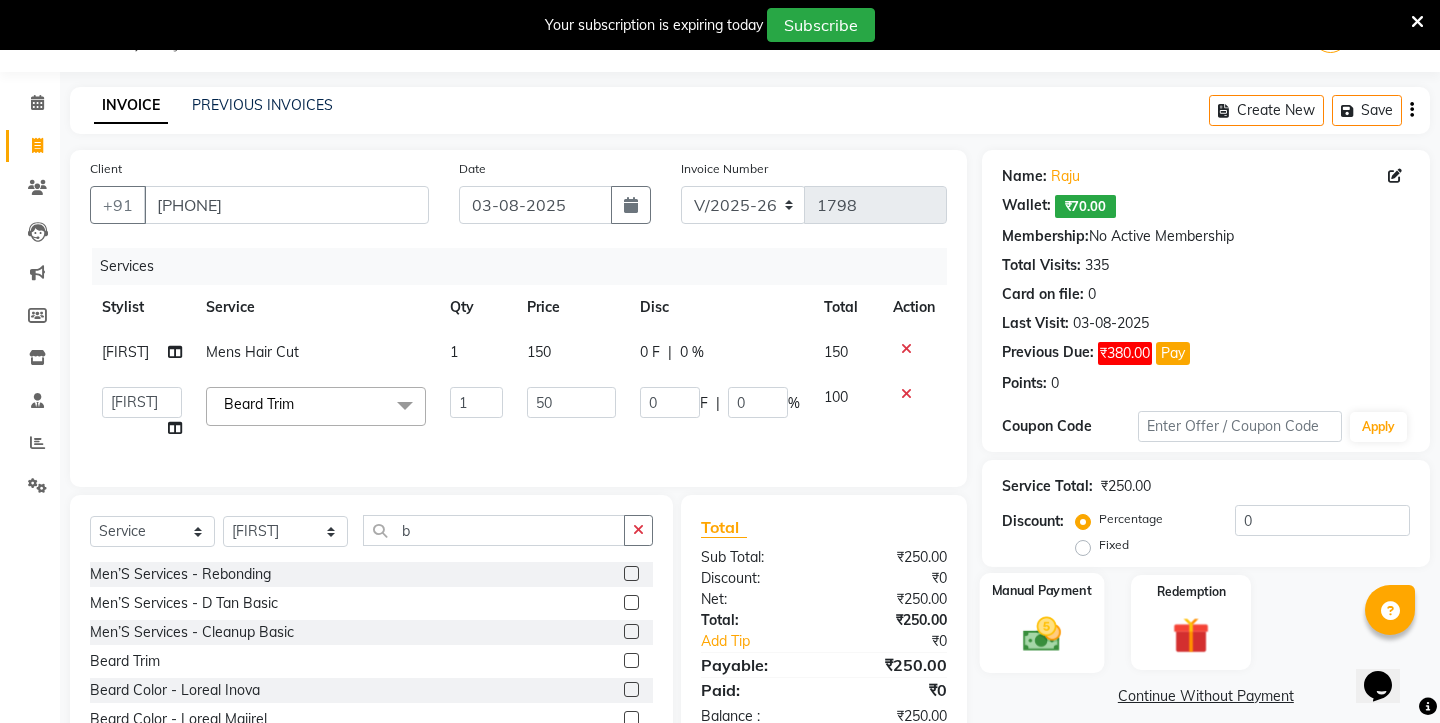 click on "Manual Payment" 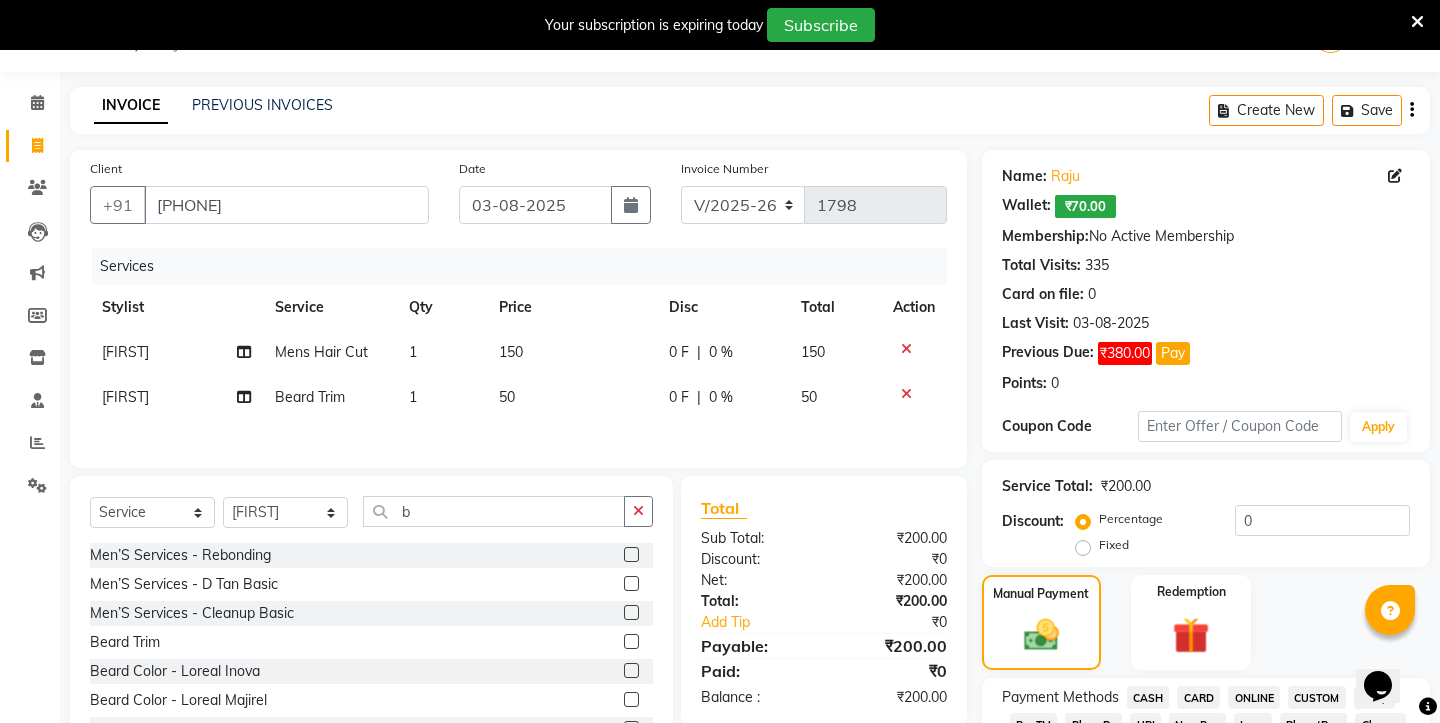 click on "CASH" 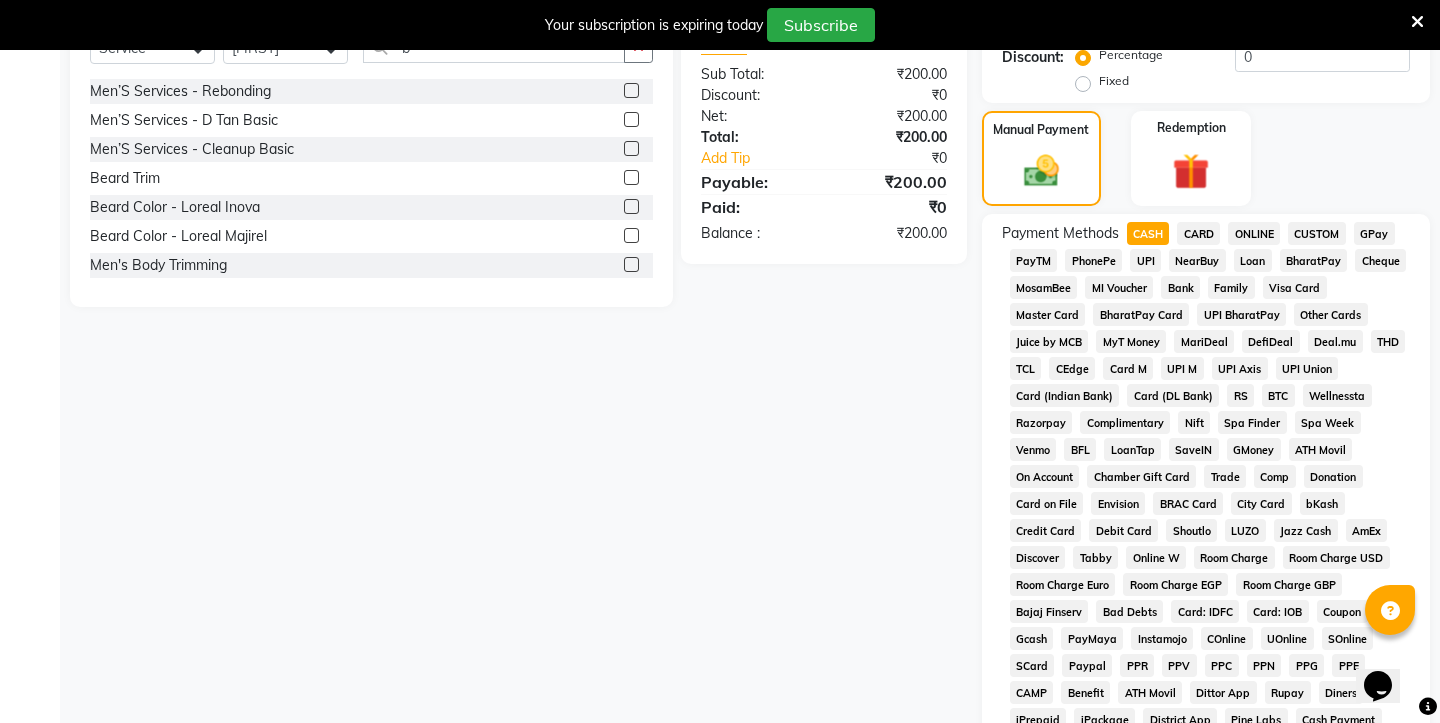 scroll, scrollTop: 569, scrollLeft: 0, axis: vertical 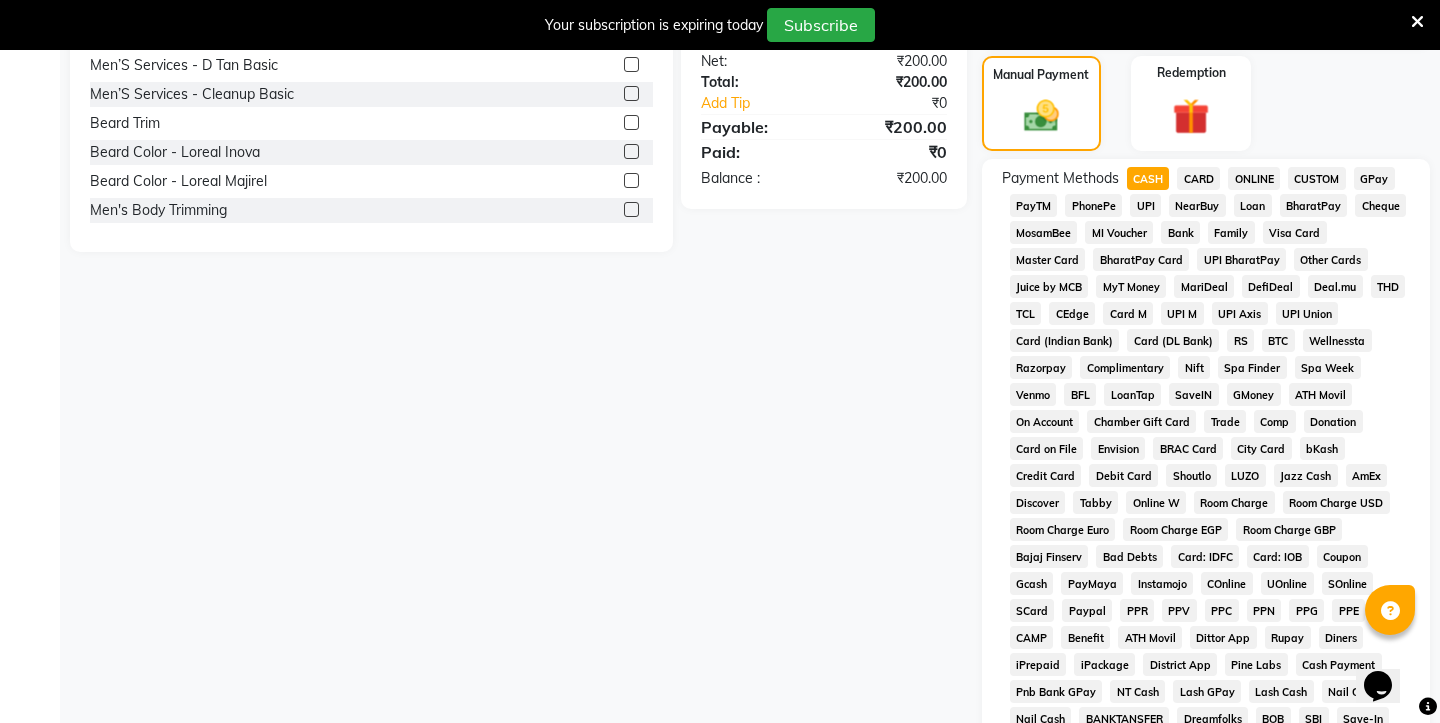 click on "UPI" 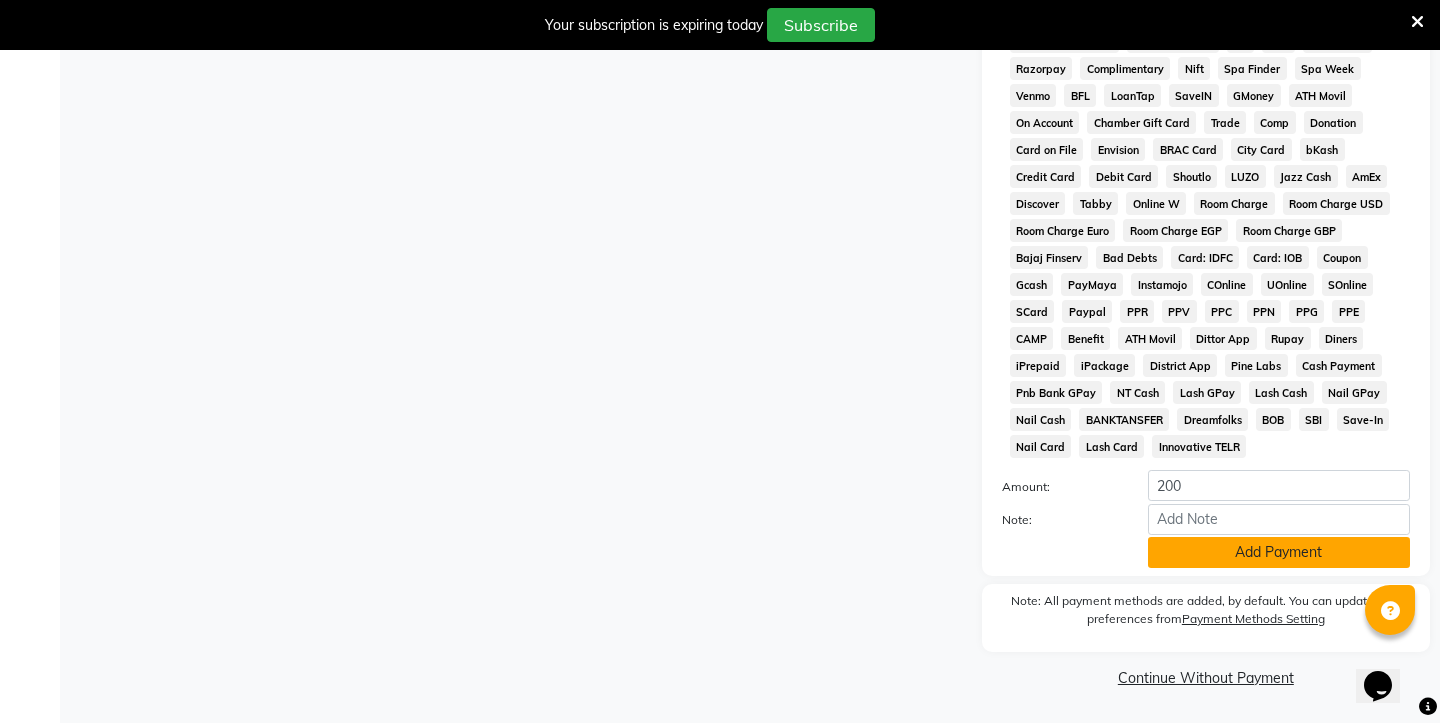 scroll, scrollTop: 867, scrollLeft: 0, axis: vertical 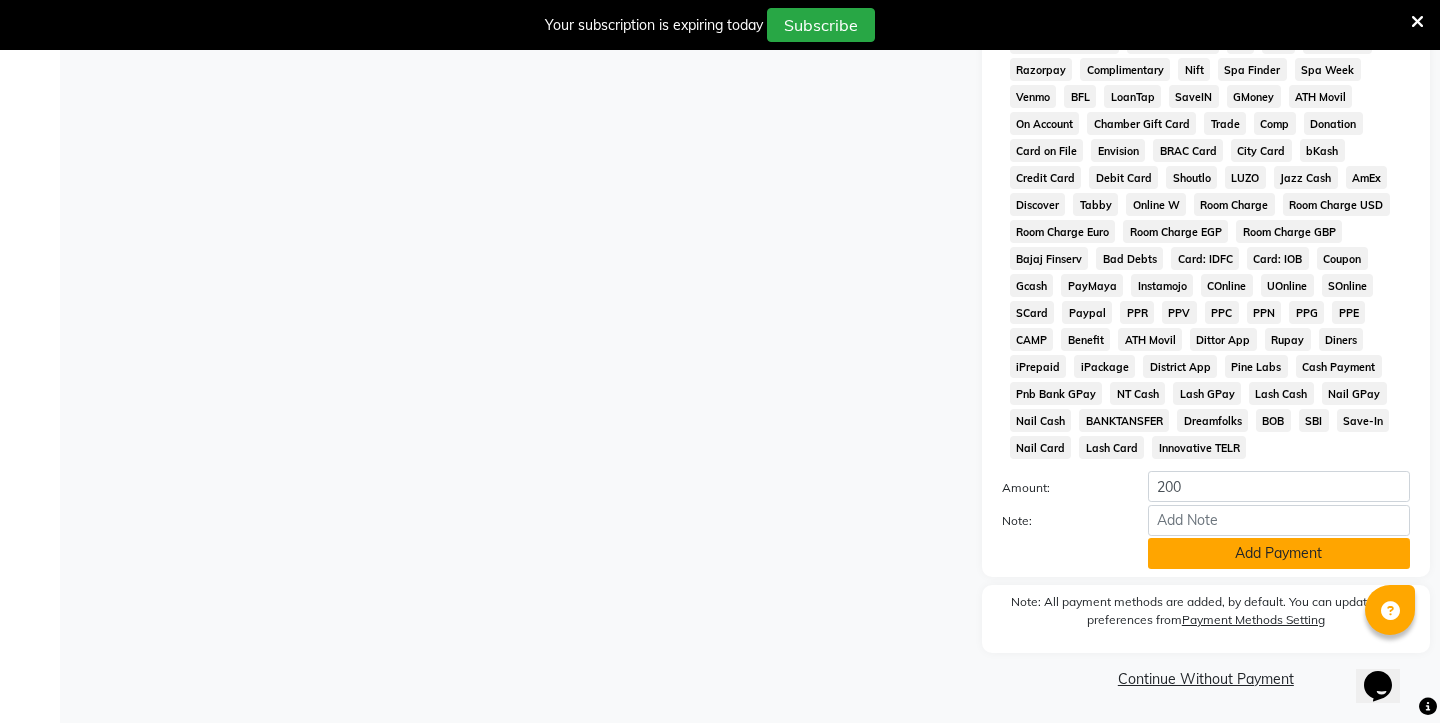 click on "Add Payment" 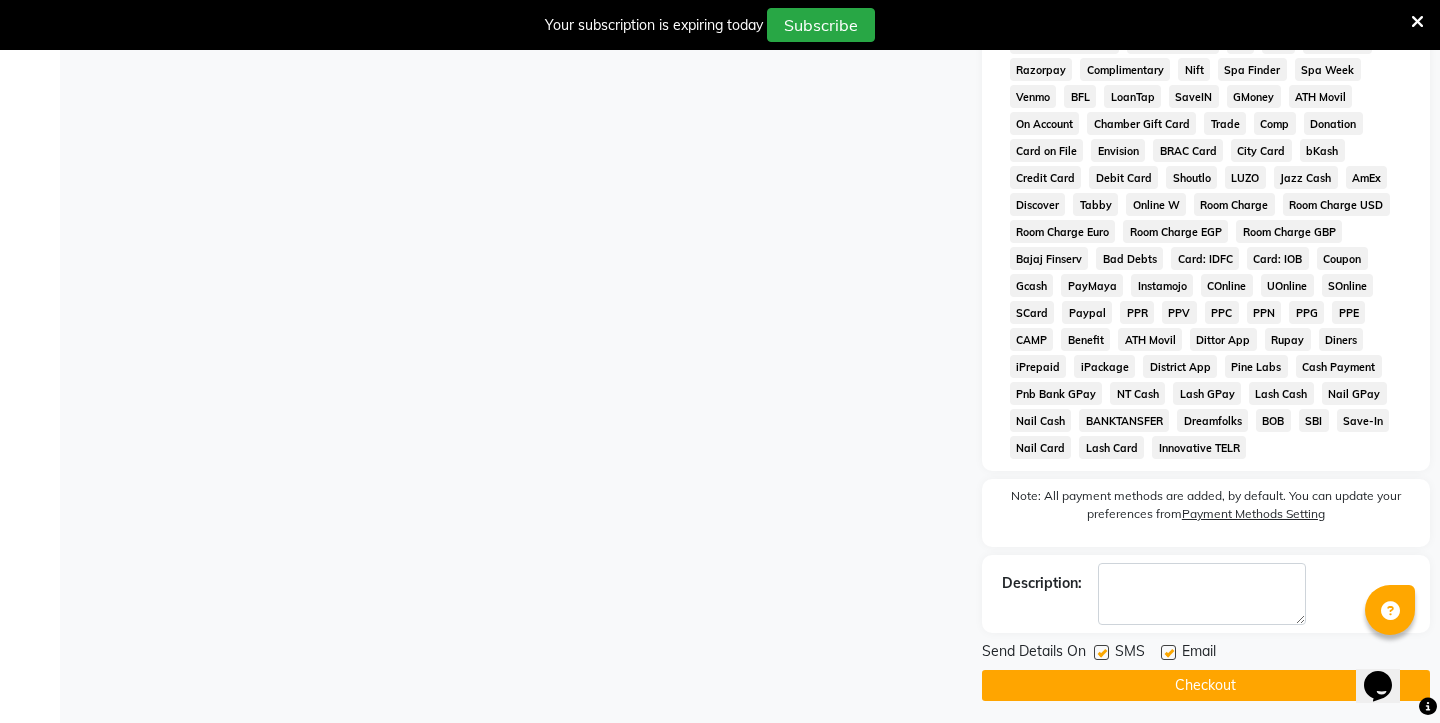 click on "Checkout" 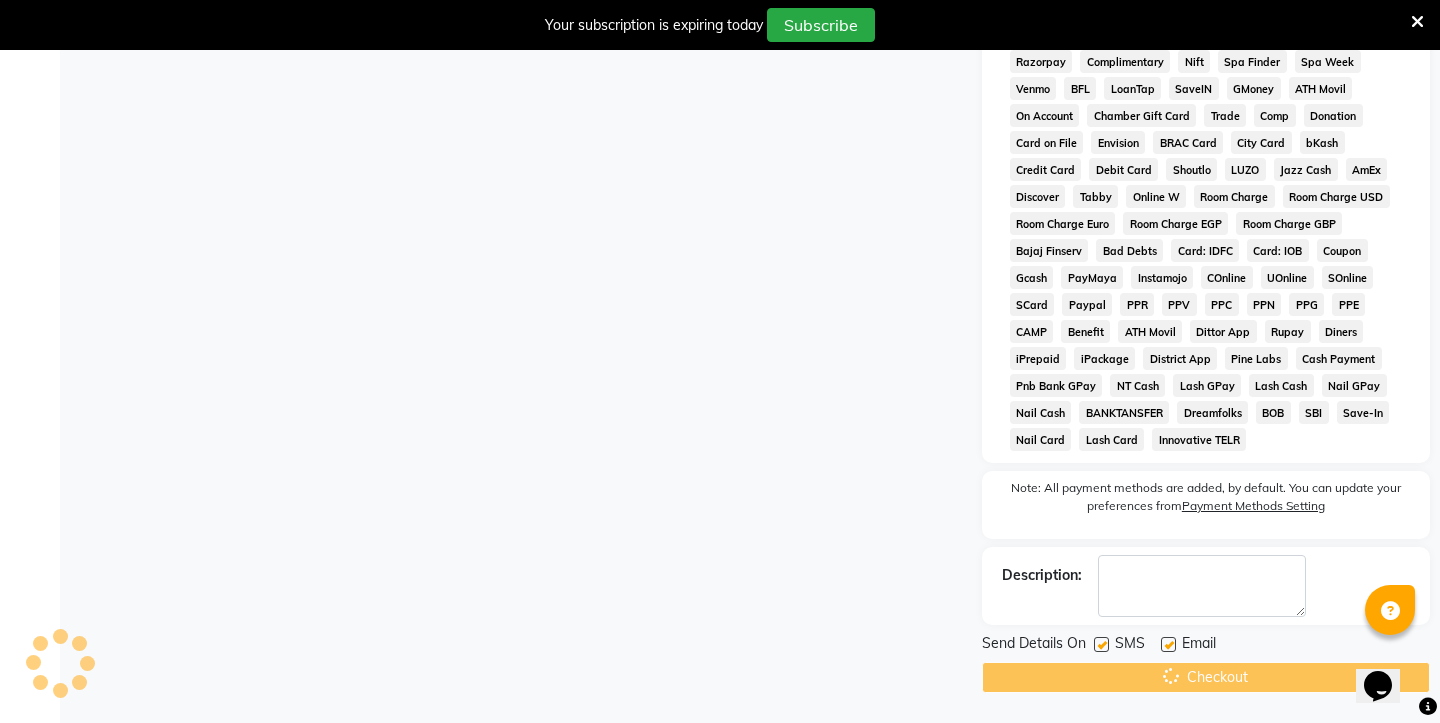 scroll, scrollTop: 875, scrollLeft: 0, axis: vertical 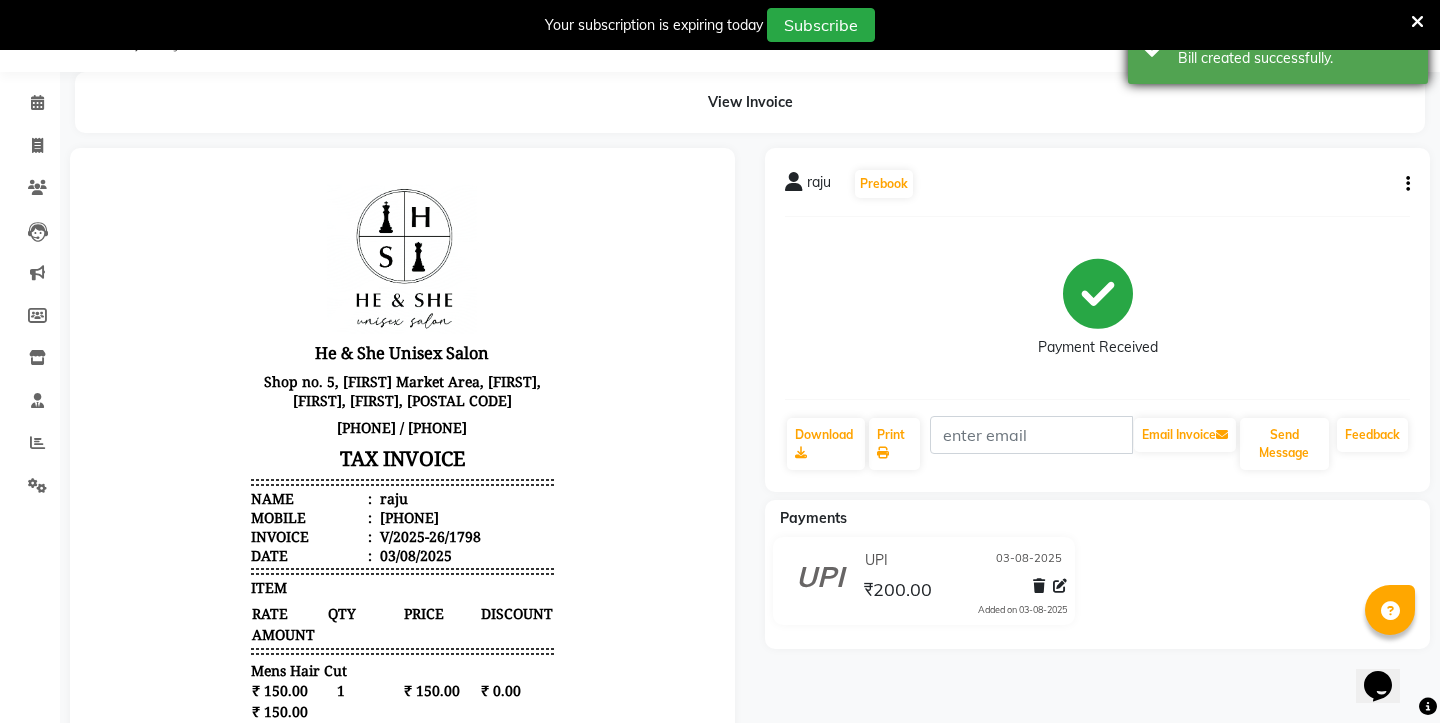 click on "Success   Bill created successfully." at bounding box center [1278, 48] 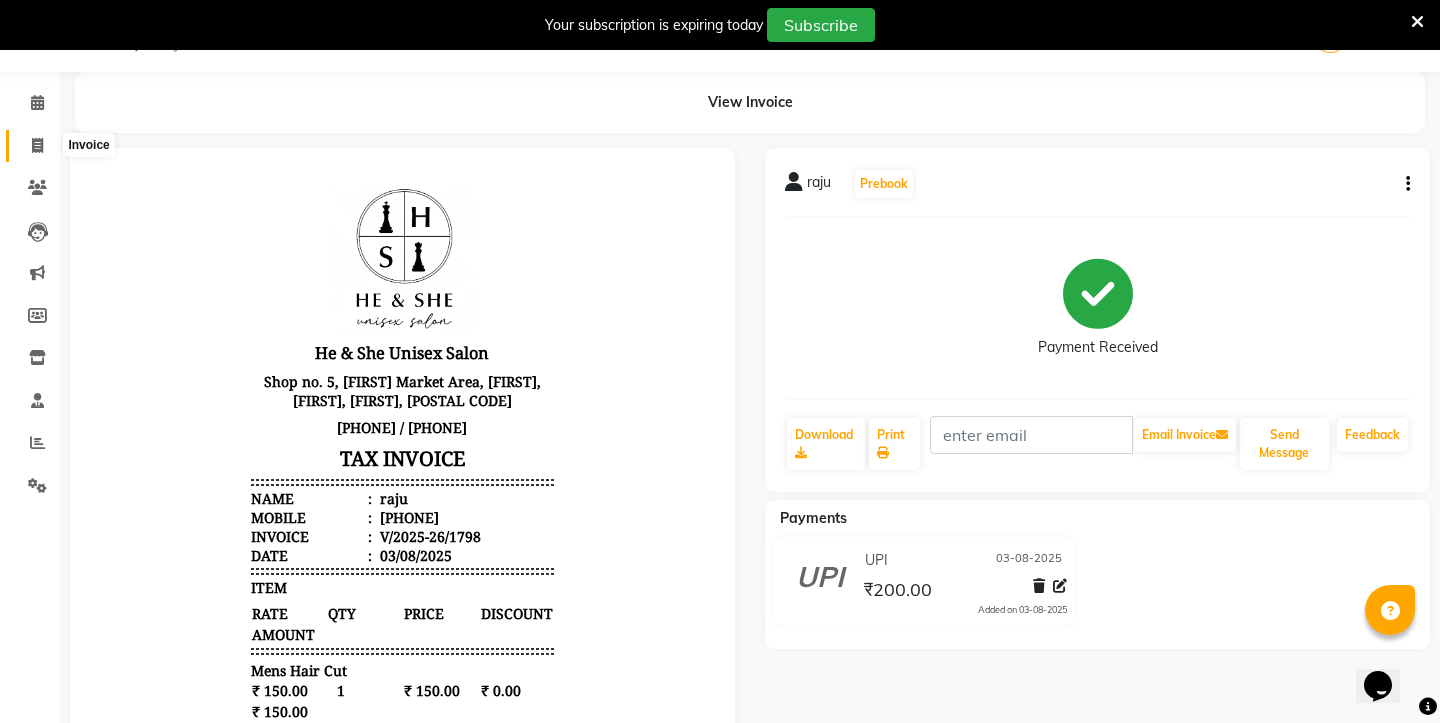 click 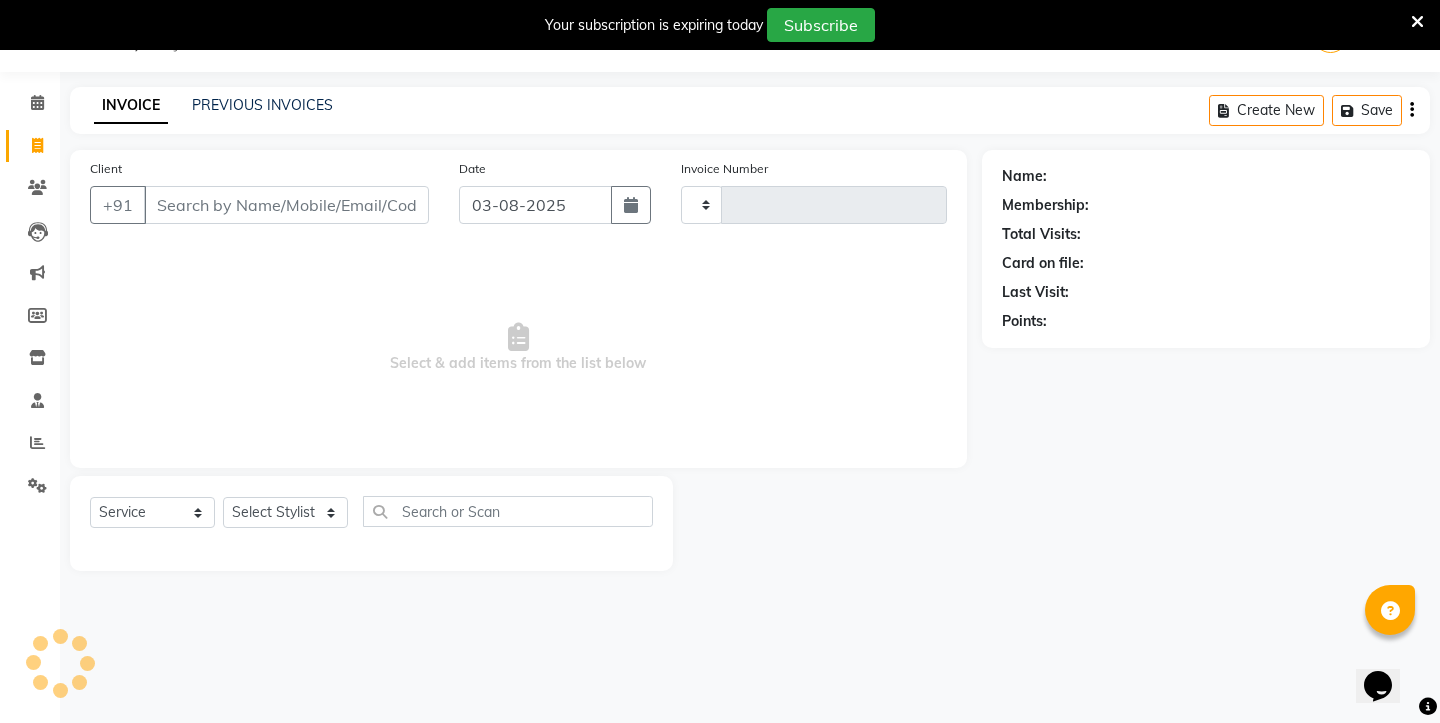 click on "Client +91" 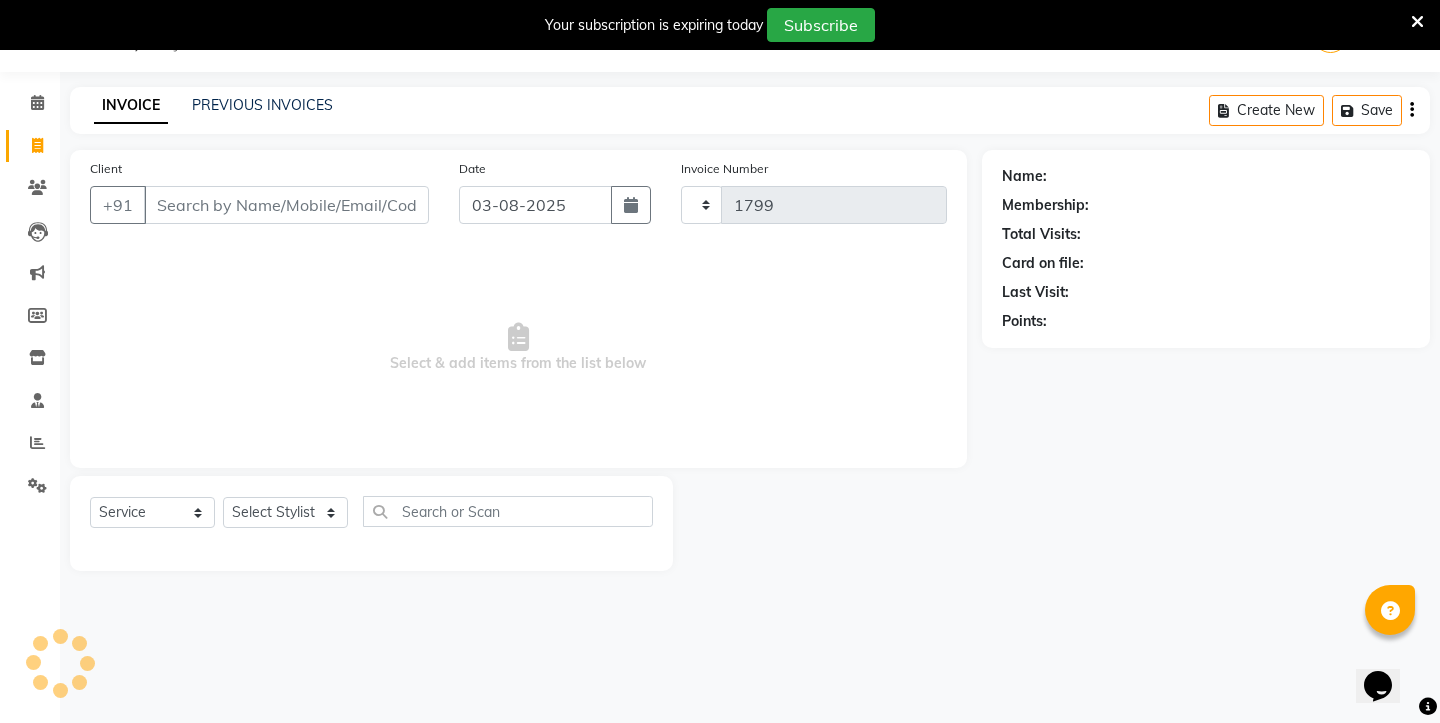 select on "4745" 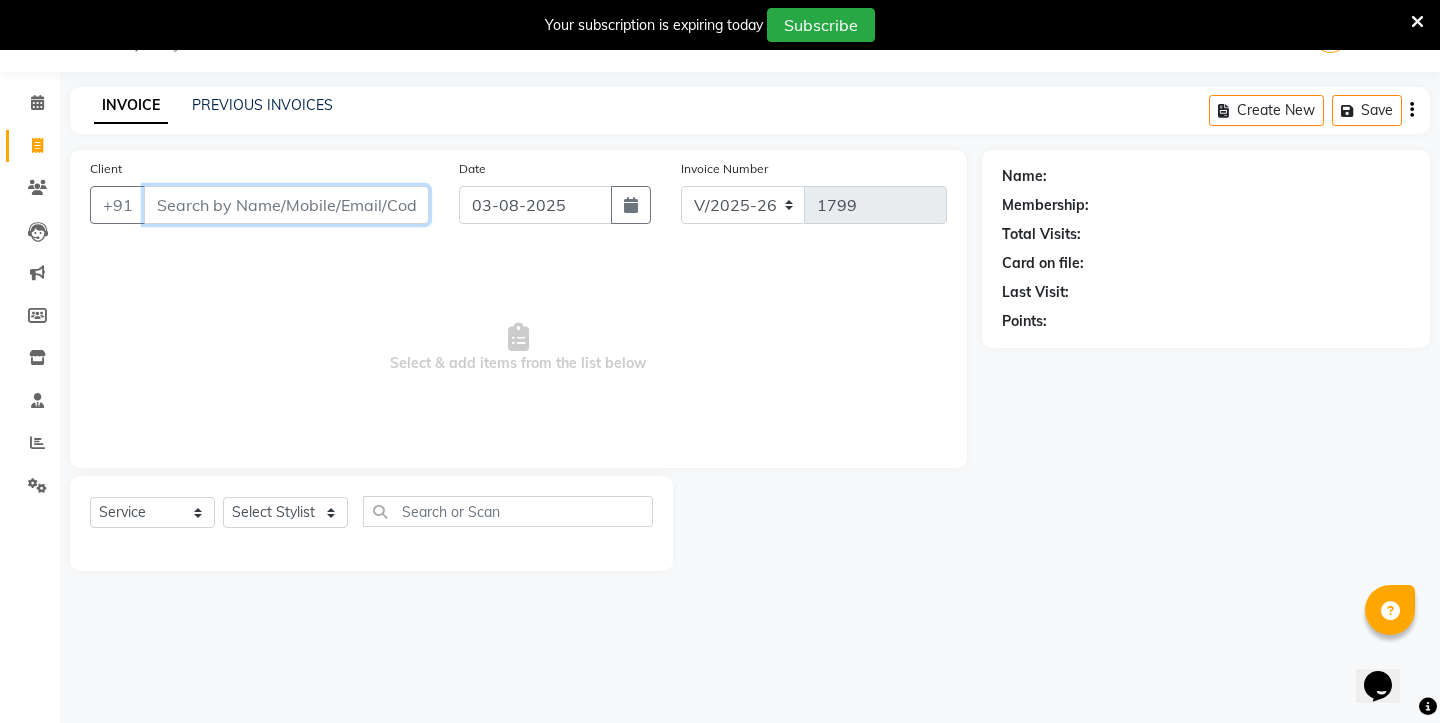 click on "Client" at bounding box center [286, 205] 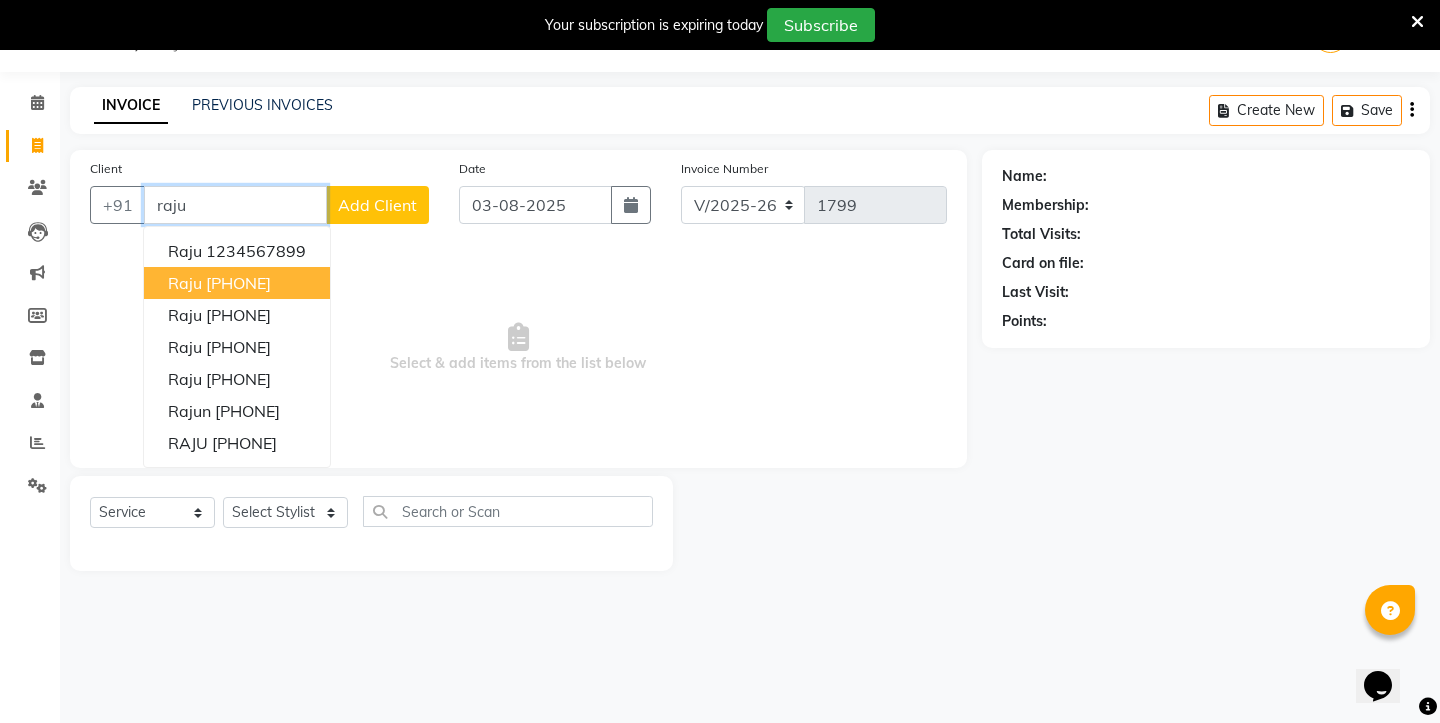 click on "raju" at bounding box center (185, 283) 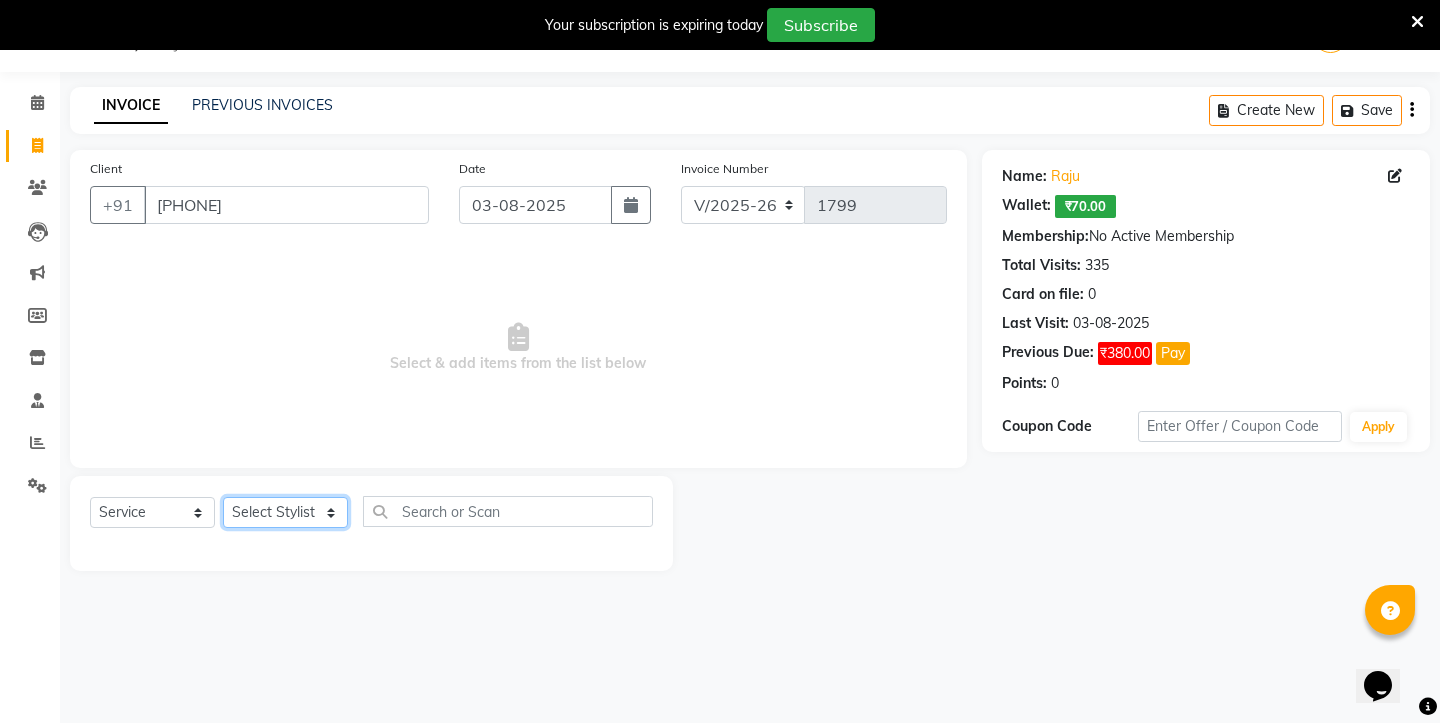 select on "73954" 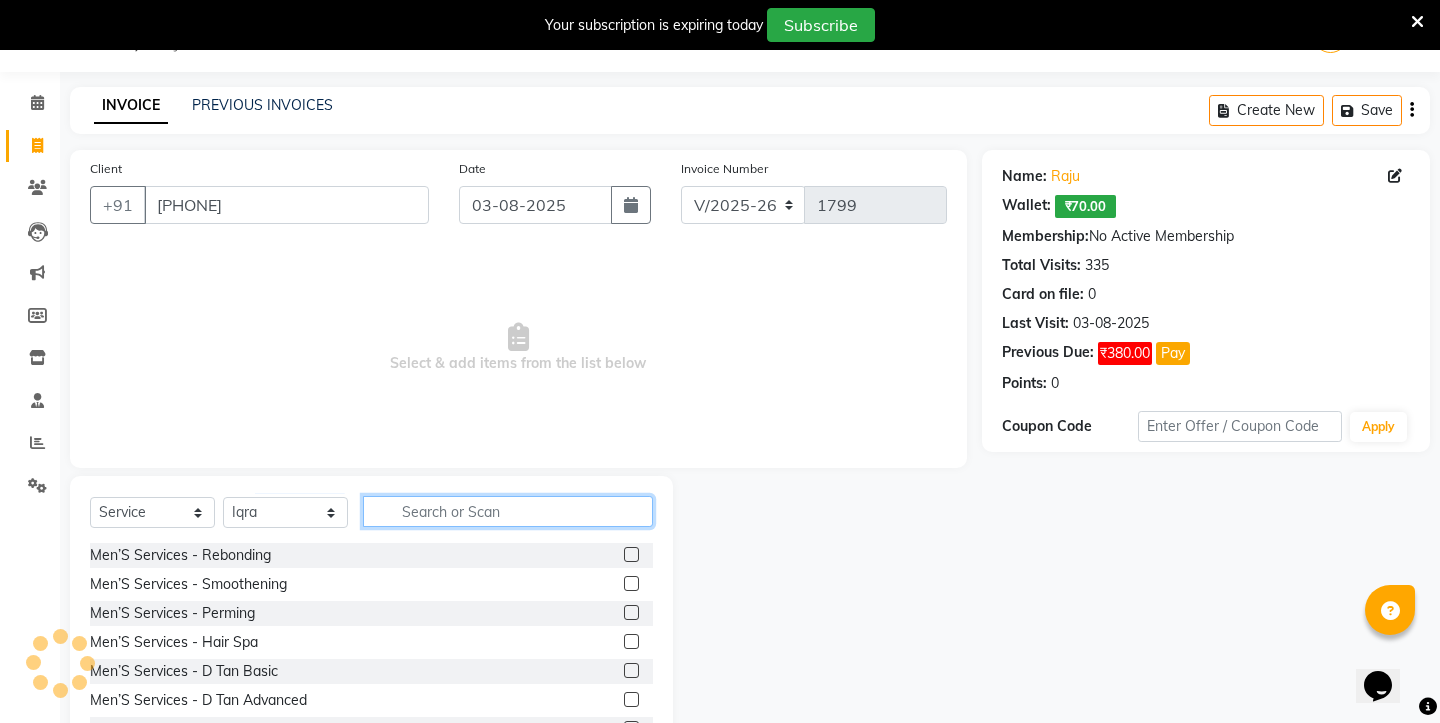click 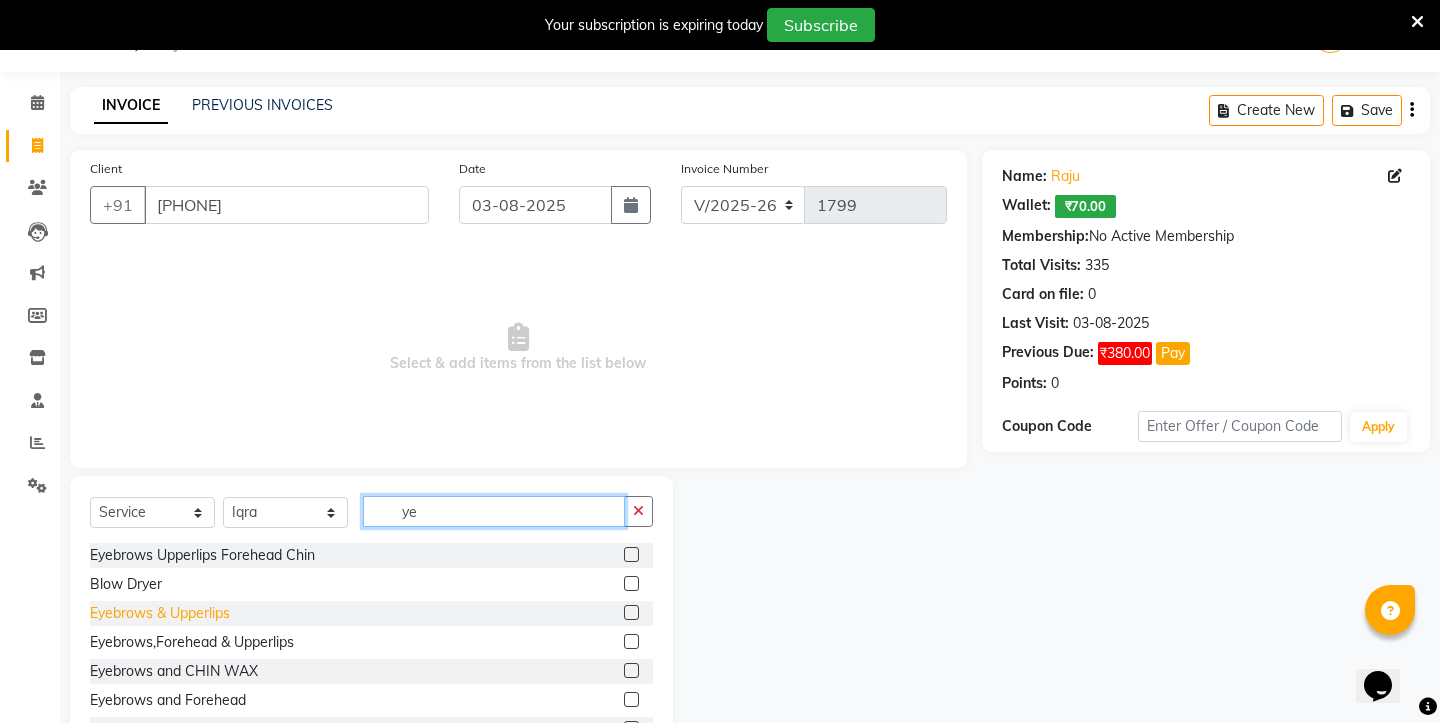 type on "ye" 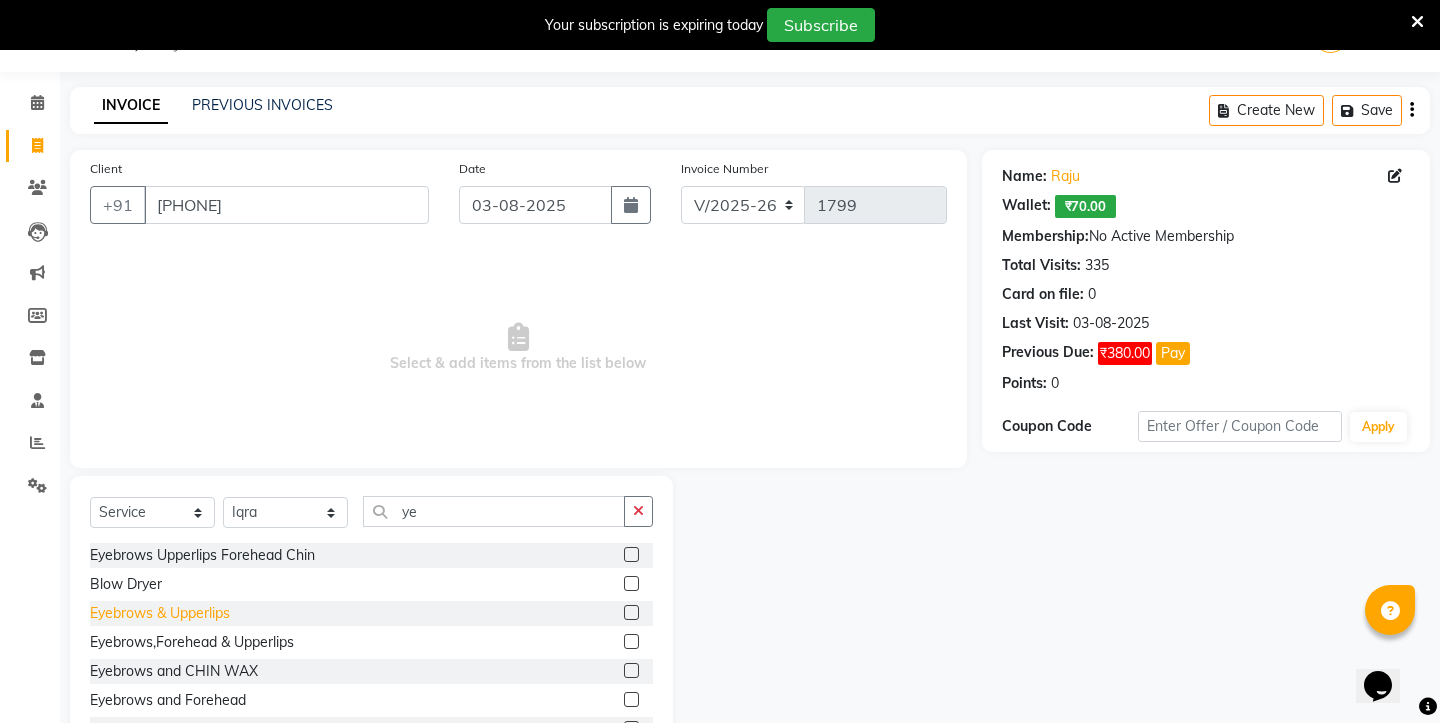 click on "Eyebrows & Upperlips" 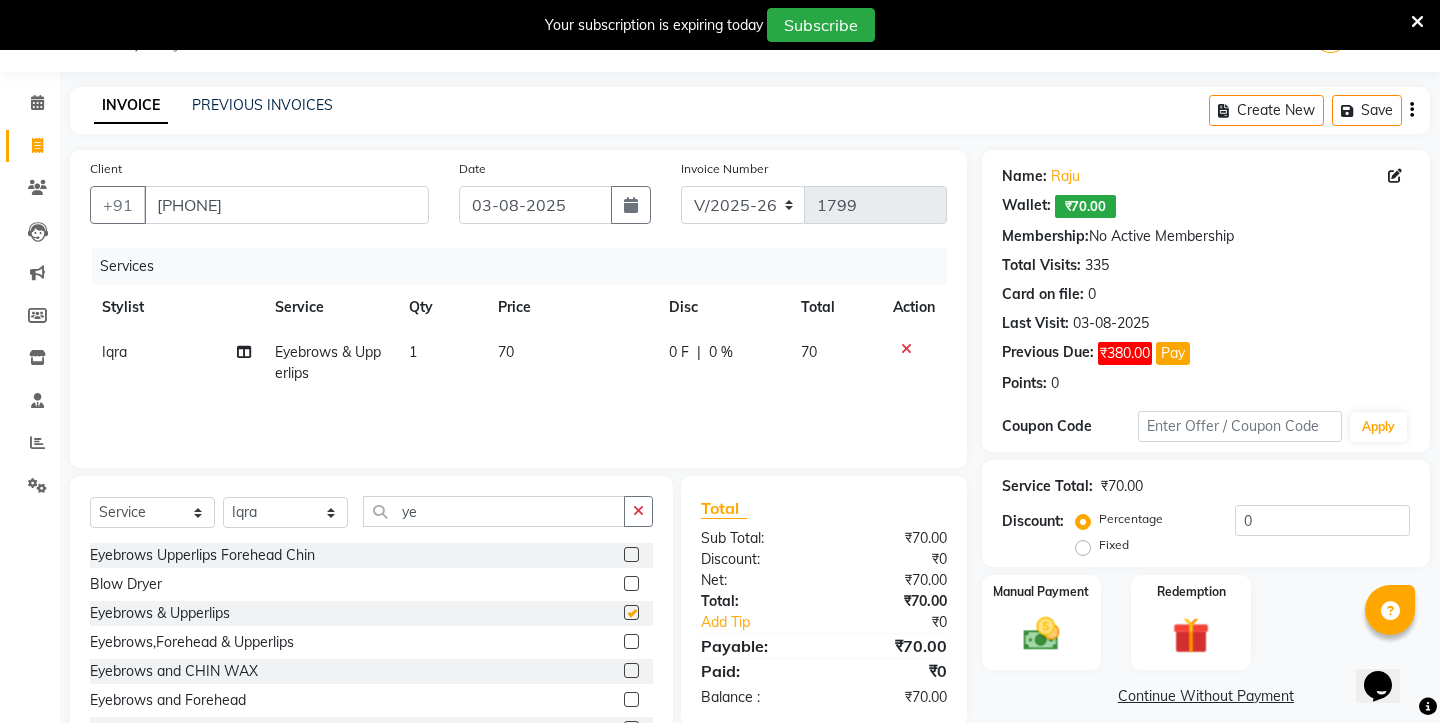 checkbox on "false" 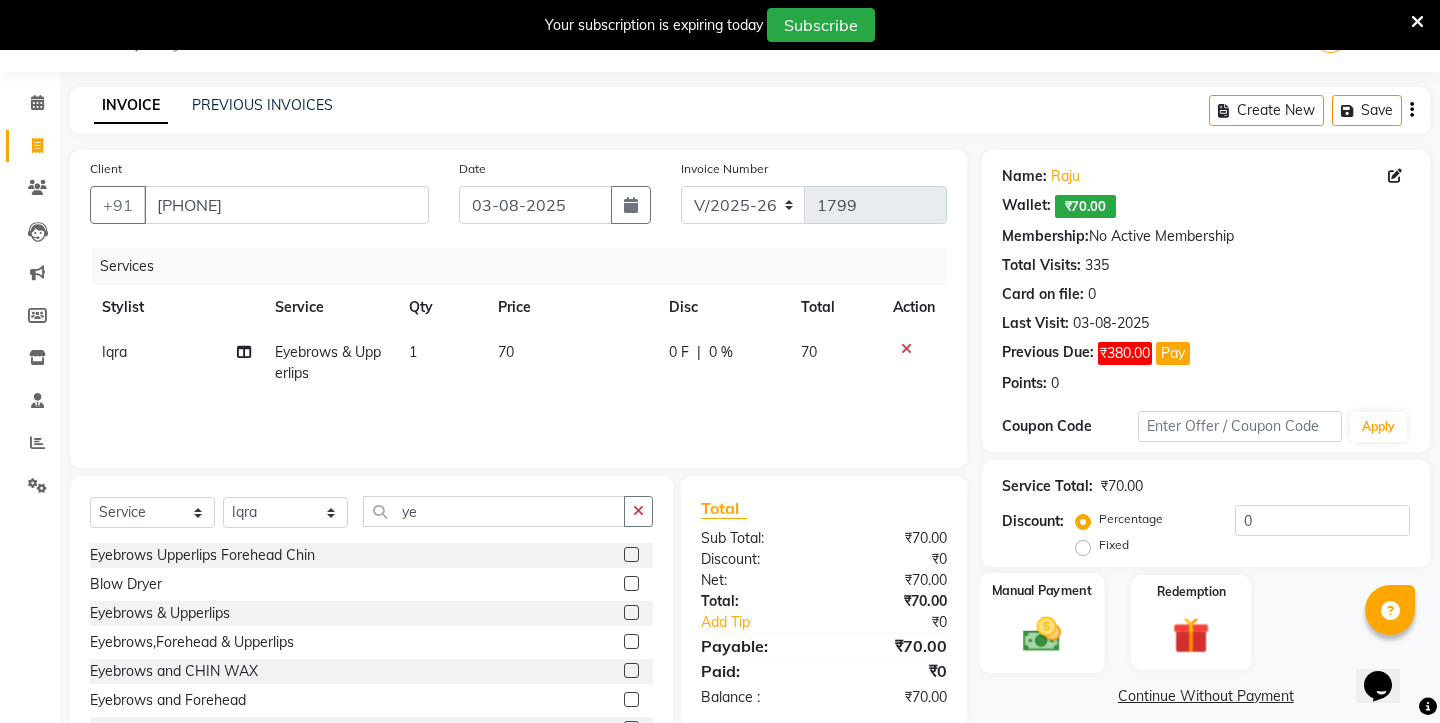 click on "Manual Payment" 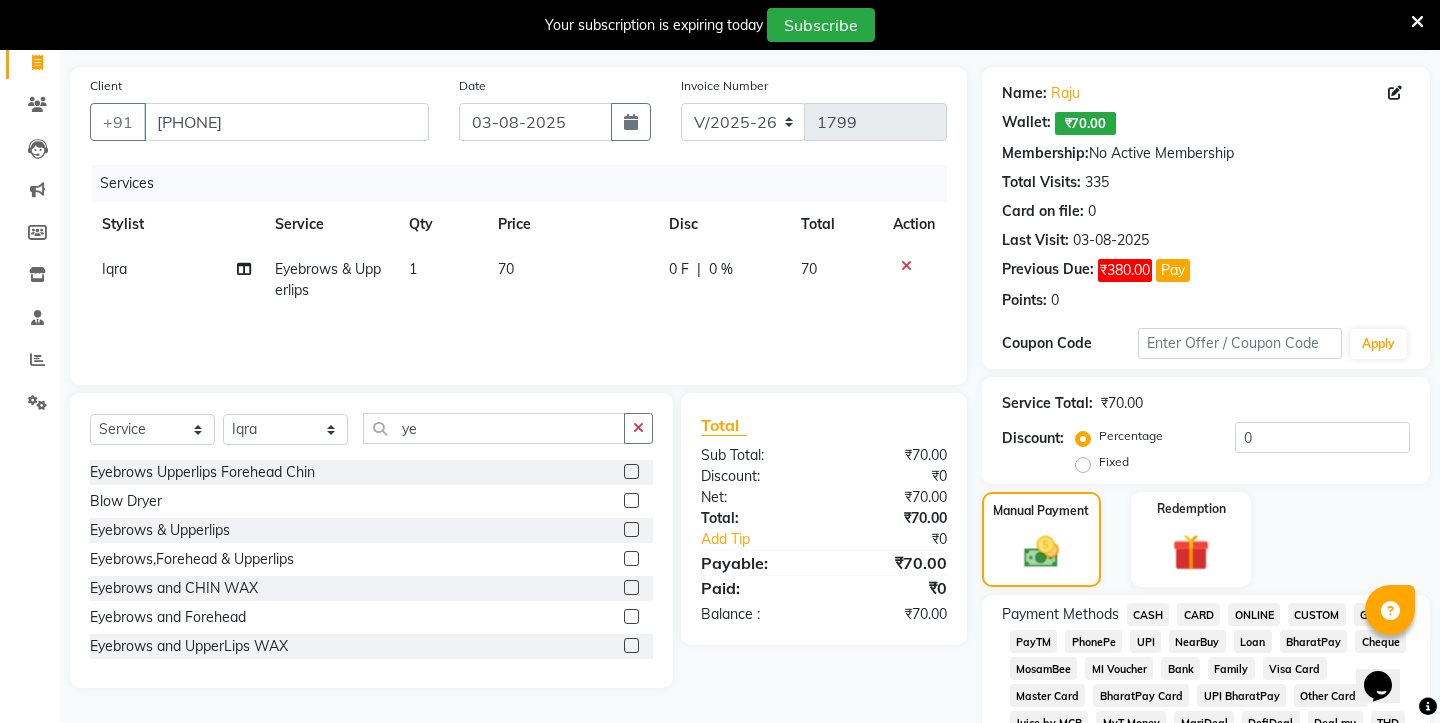 scroll, scrollTop: 141, scrollLeft: 0, axis: vertical 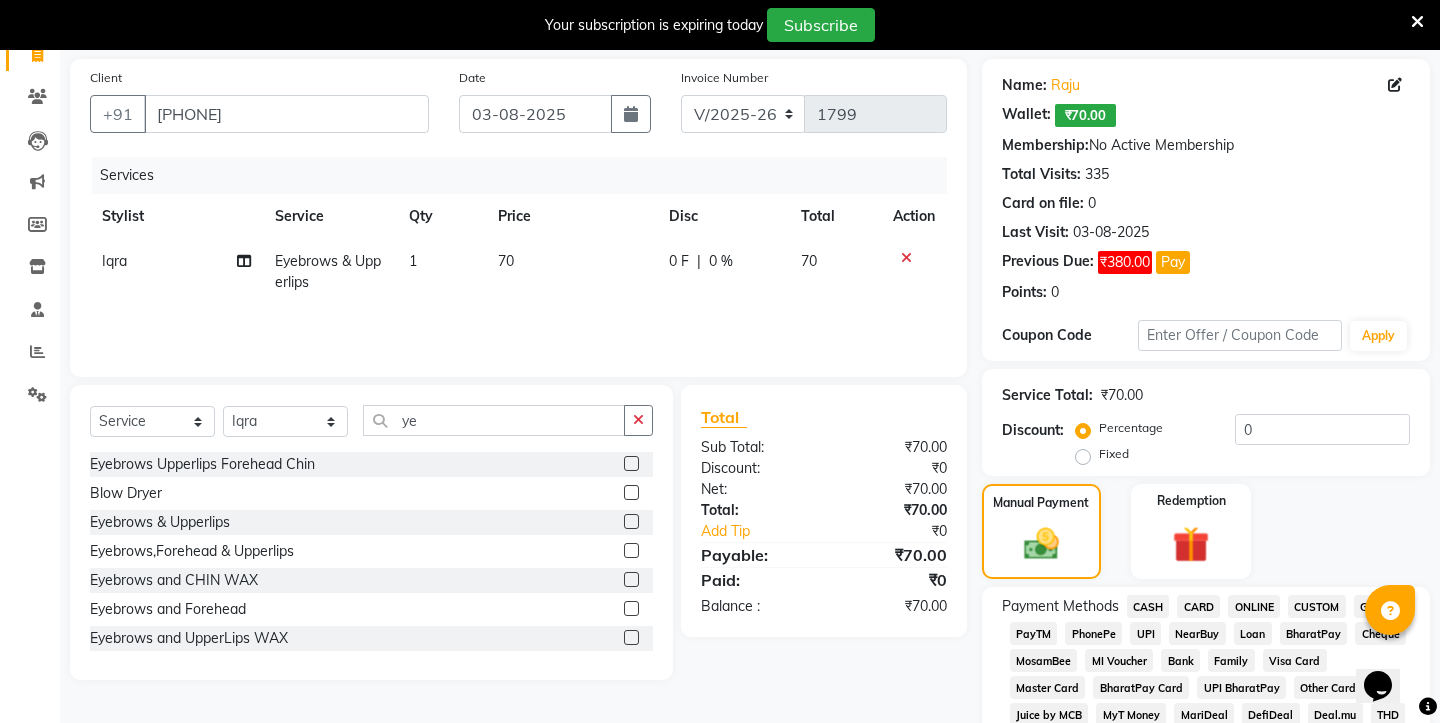 click on "UPI" 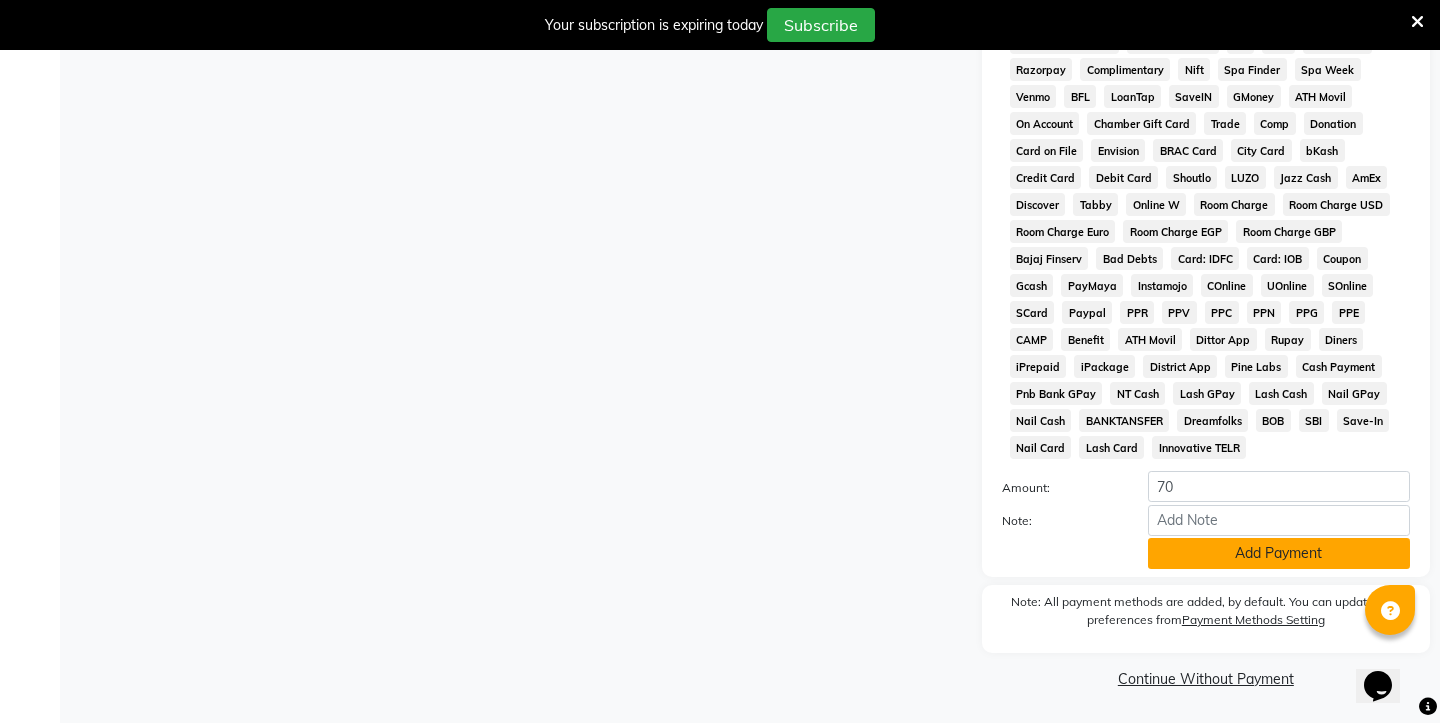 click on "Add Payment" 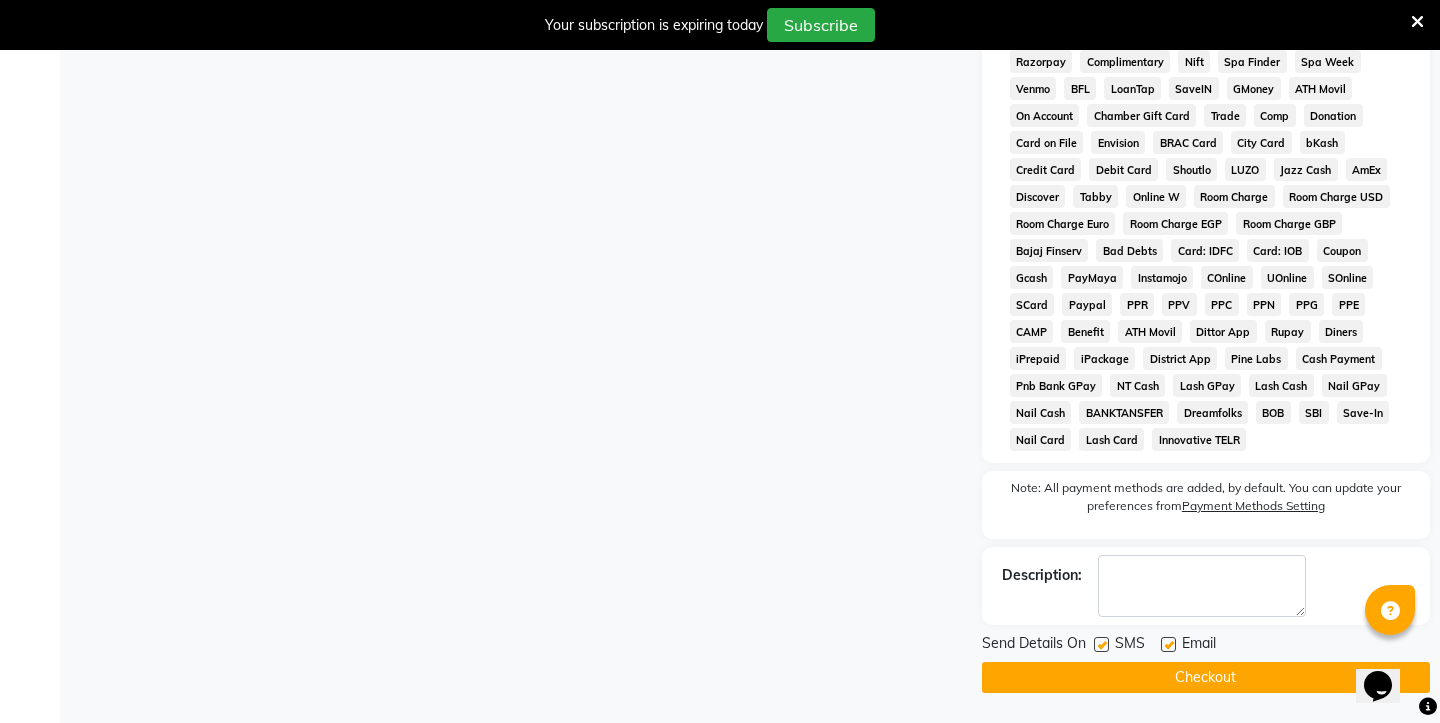 scroll, scrollTop: 875, scrollLeft: 0, axis: vertical 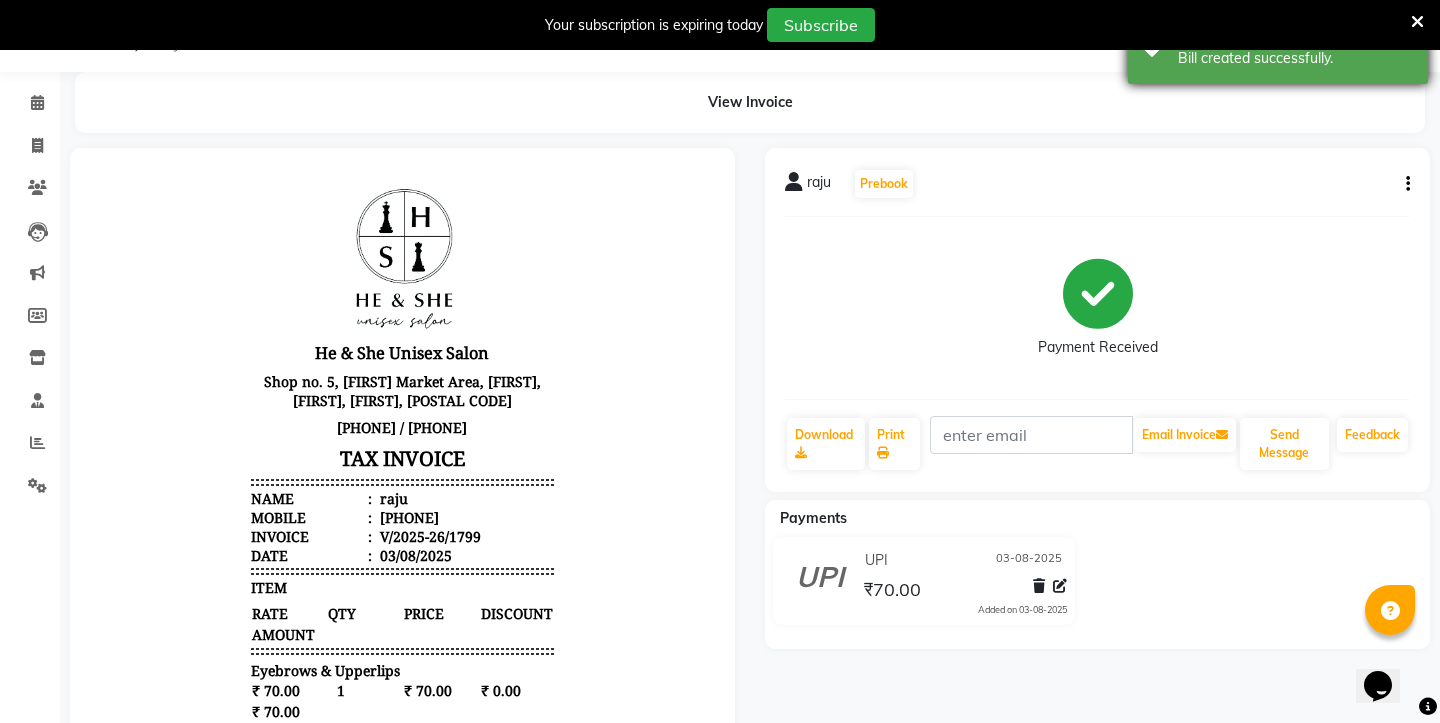 click on "Bill created successfully." at bounding box center (1295, 58) 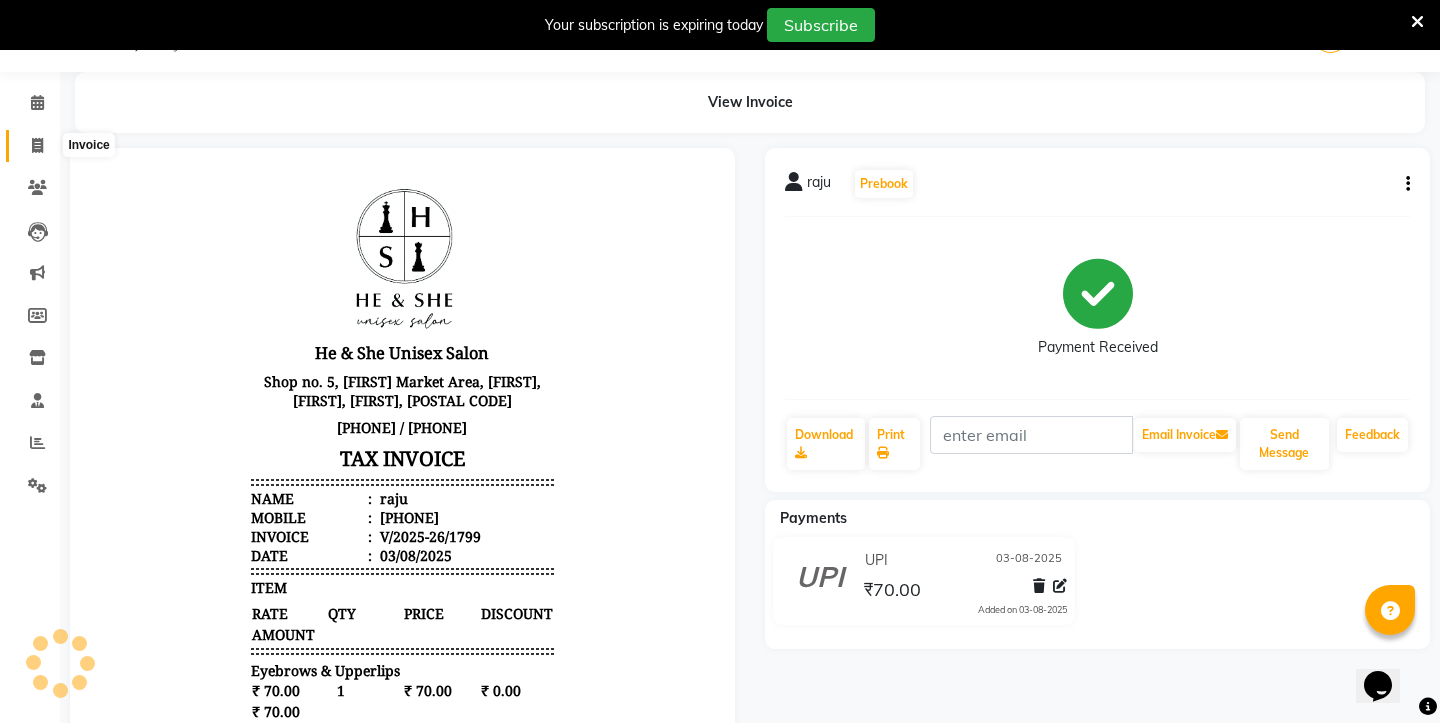 click 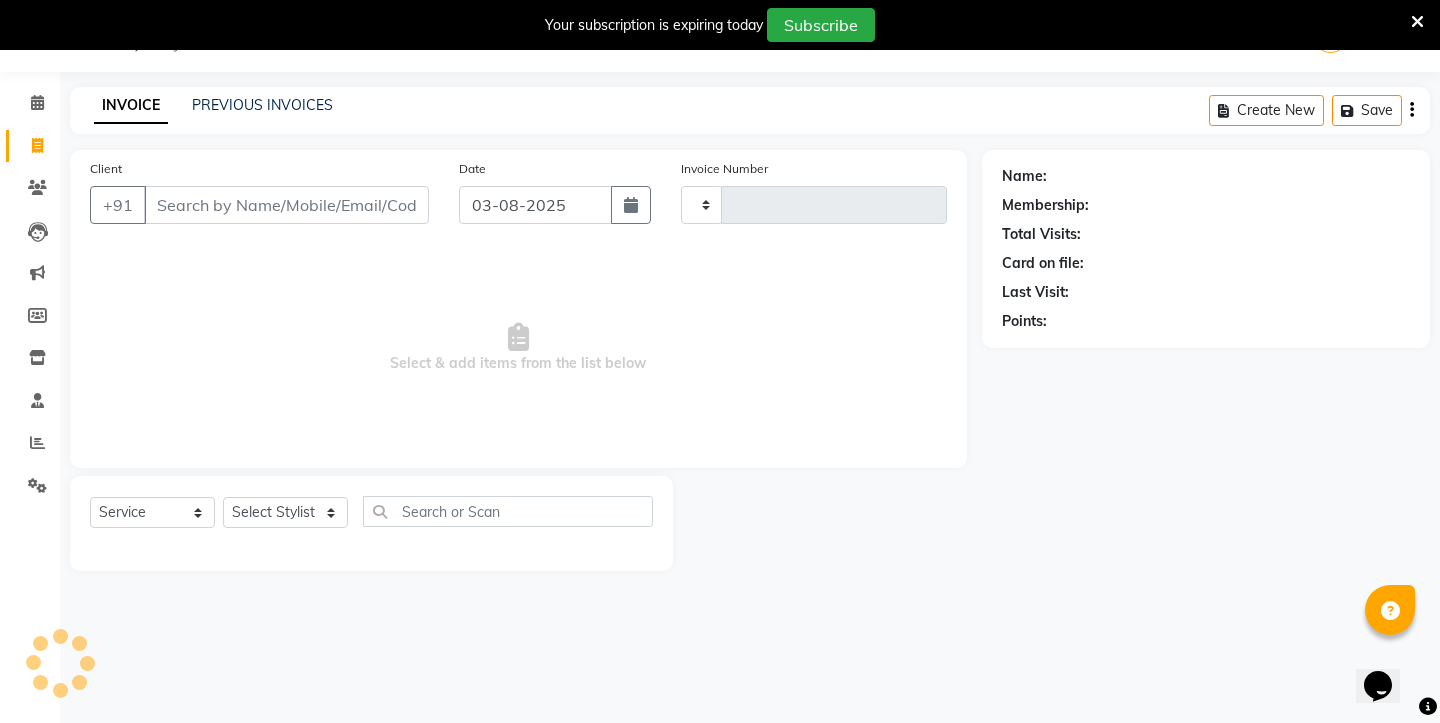 type on "1800" 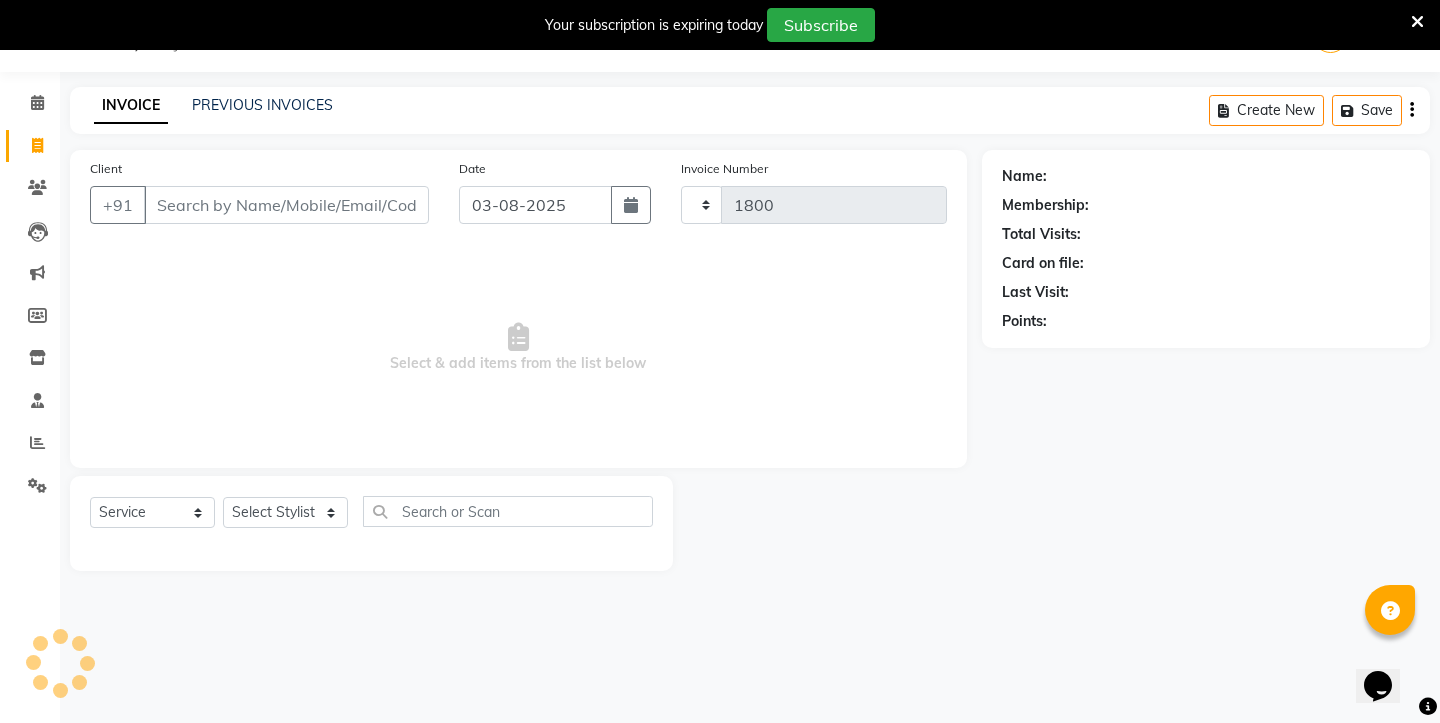 select on "4745" 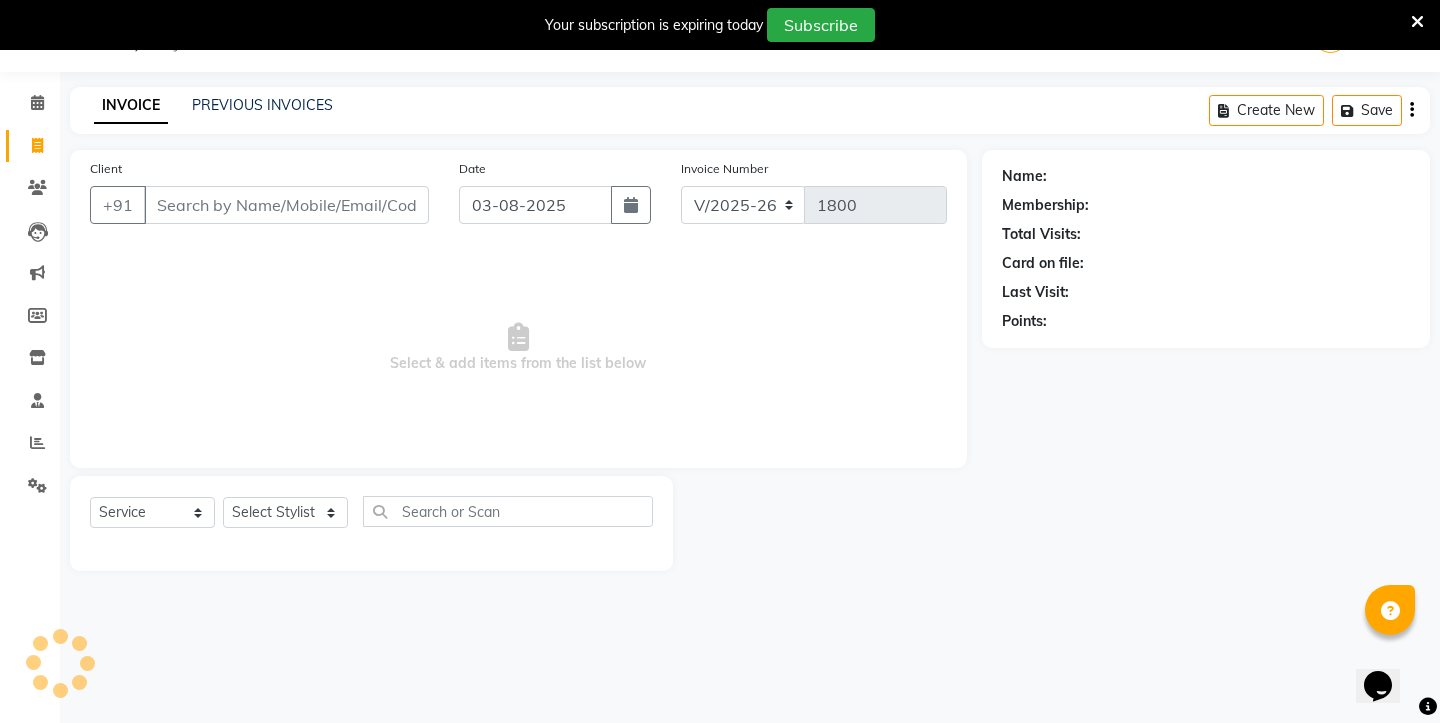 click on "Client" at bounding box center [286, 205] 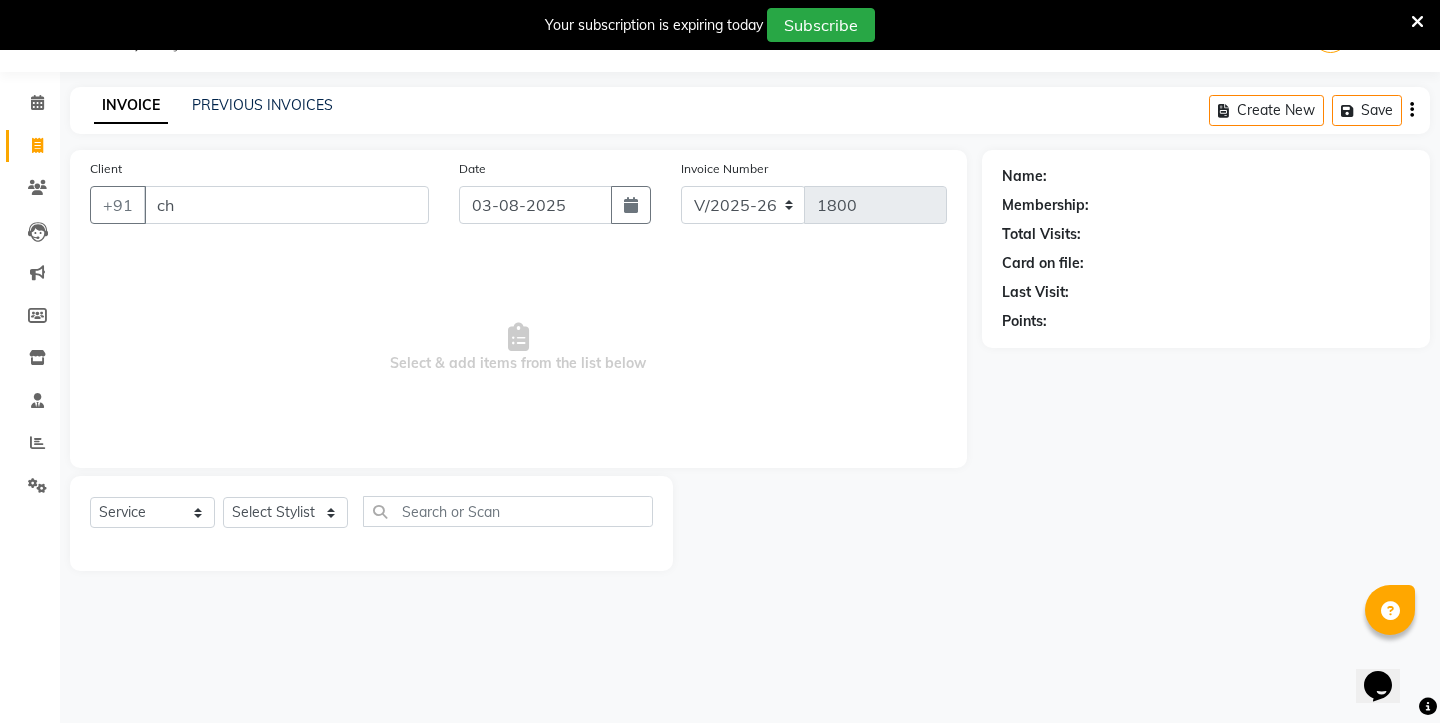 type on "c" 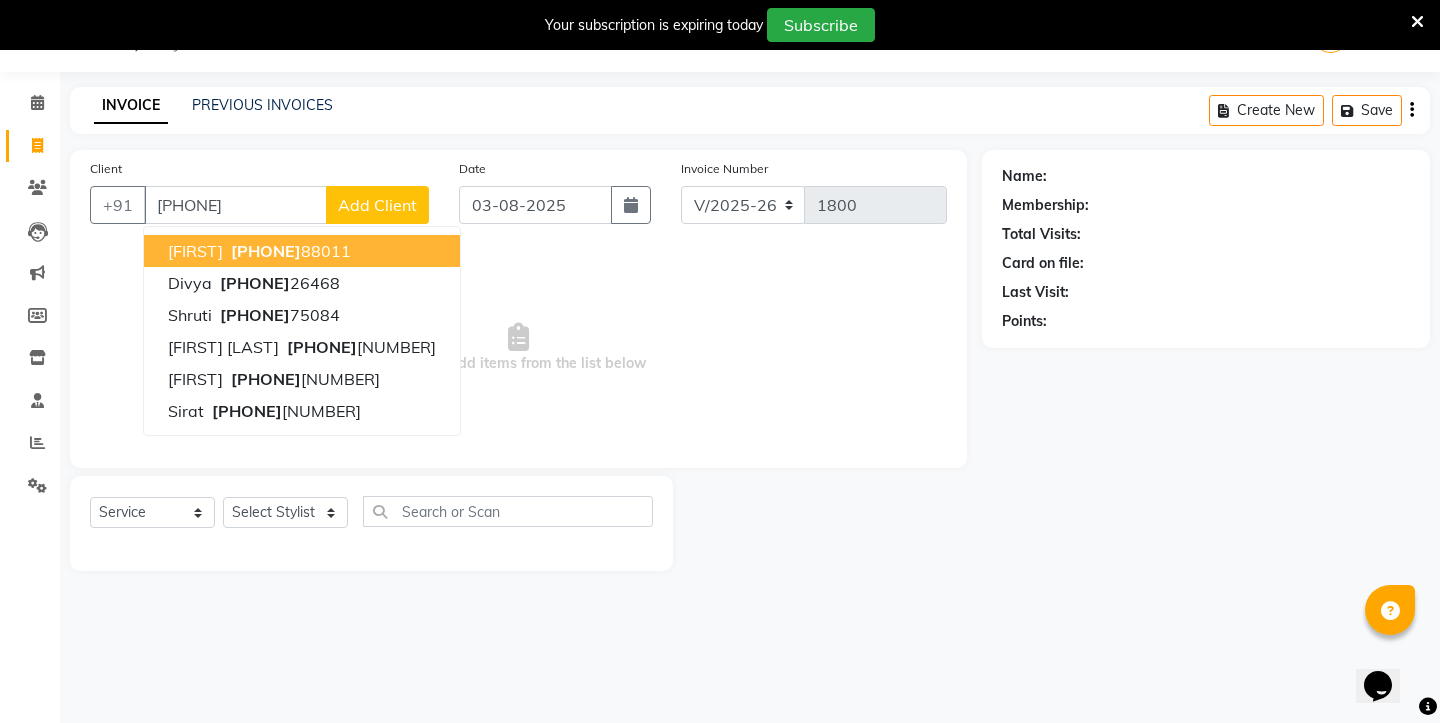 click on "chichi" at bounding box center [195, 251] 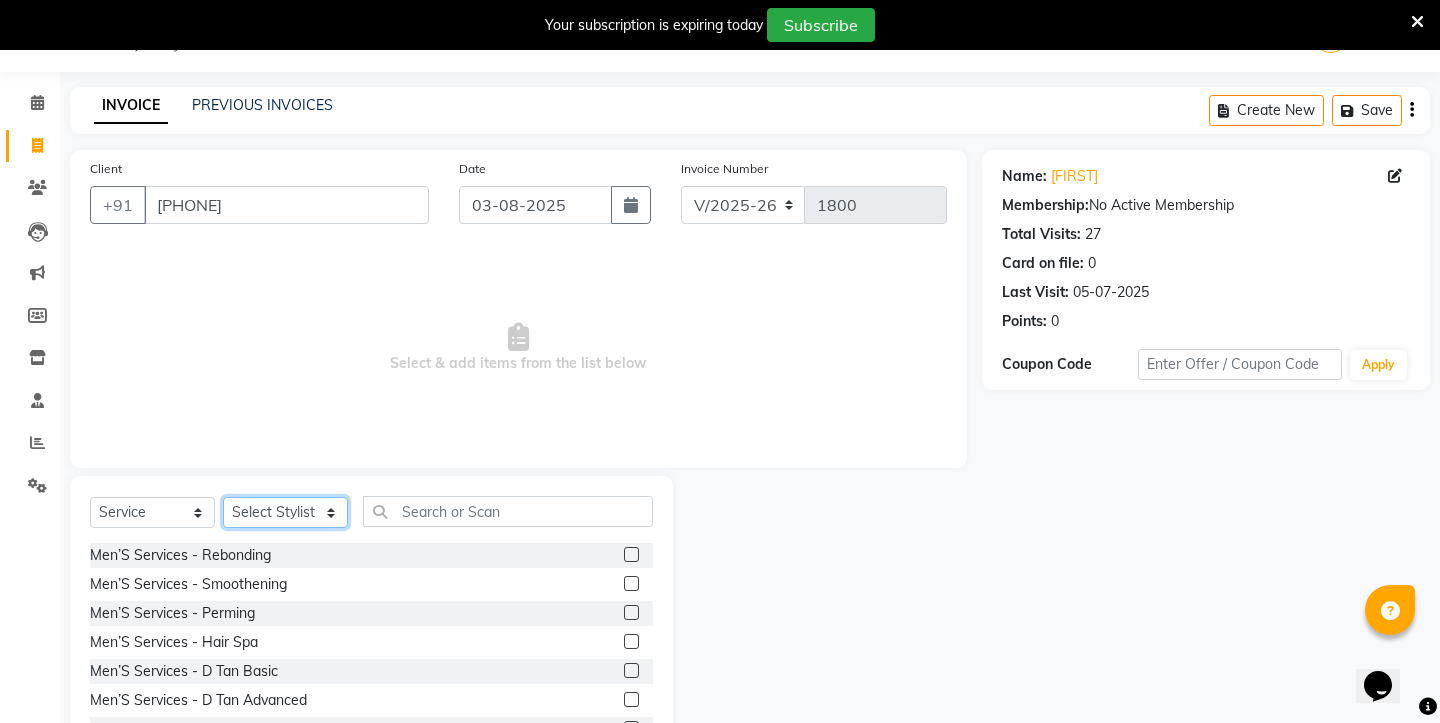 select on "28381" 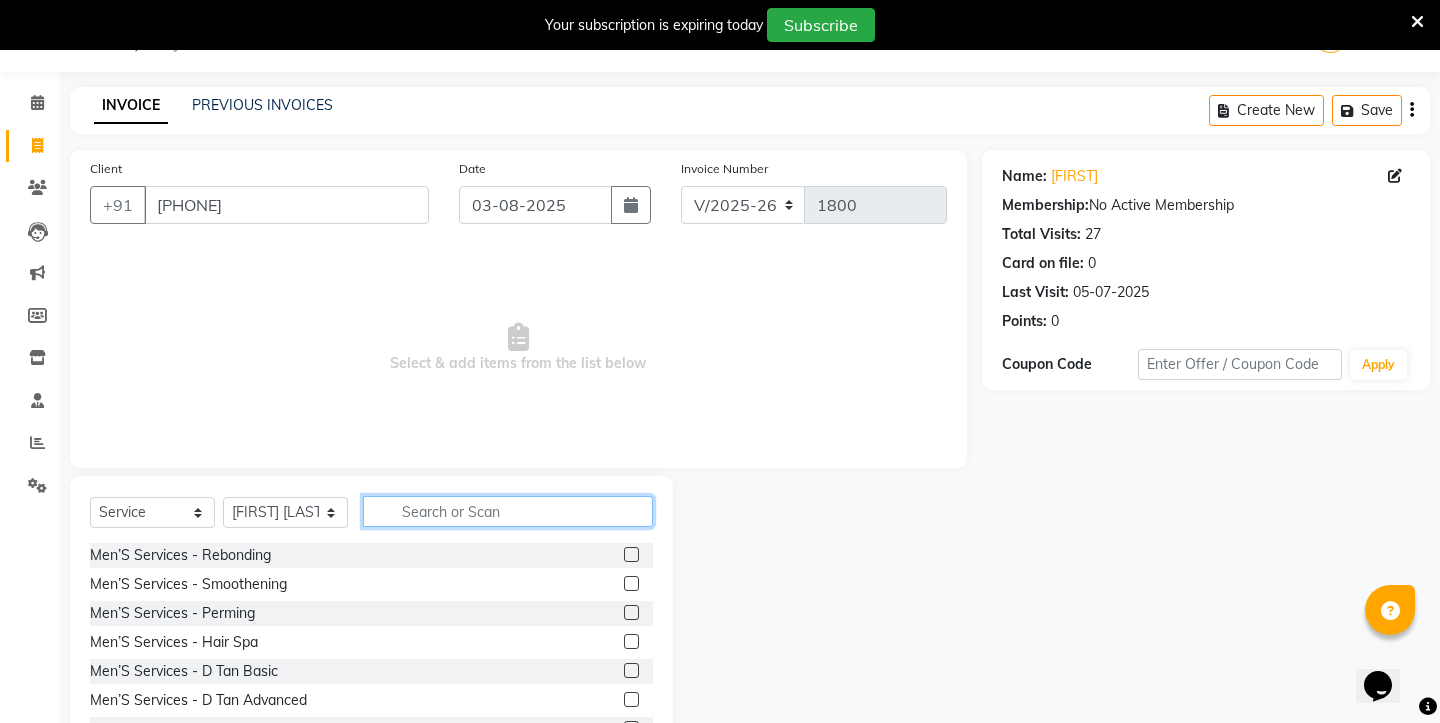 click 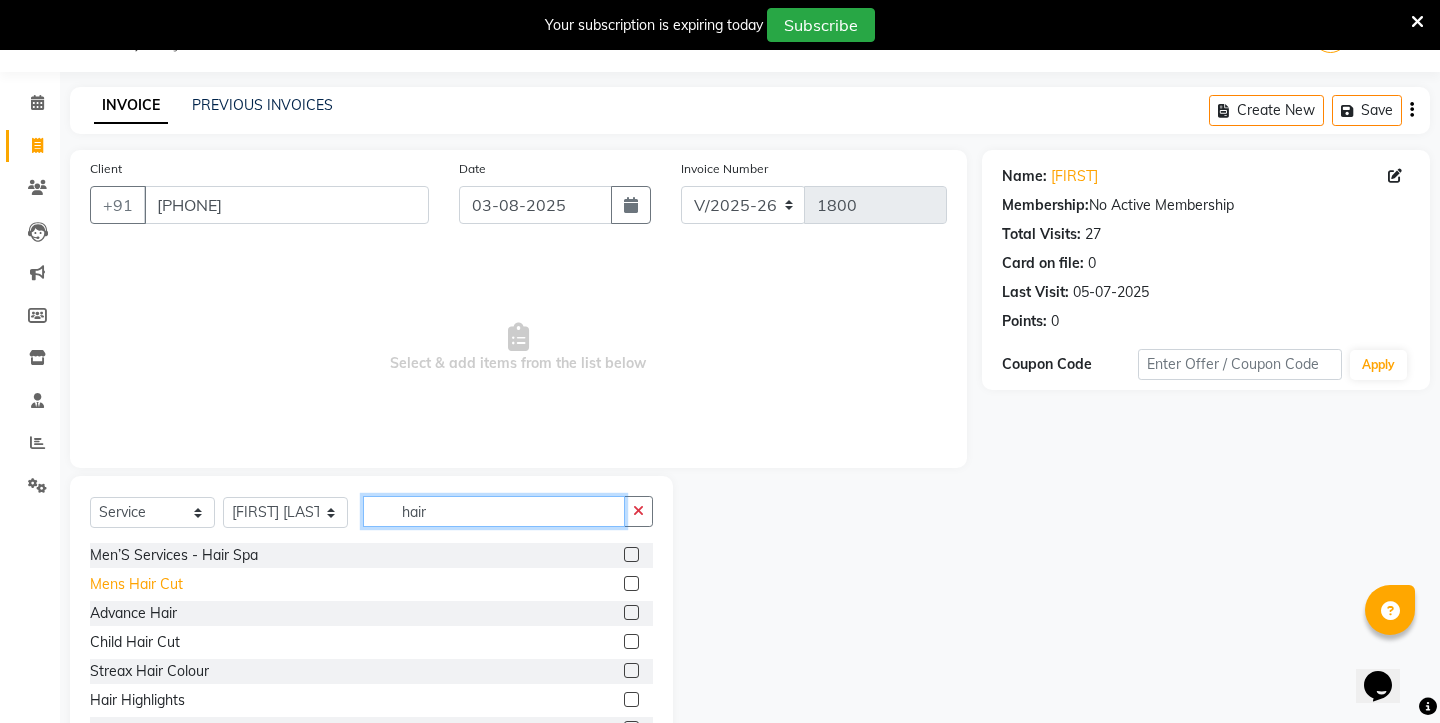 type on "hair" 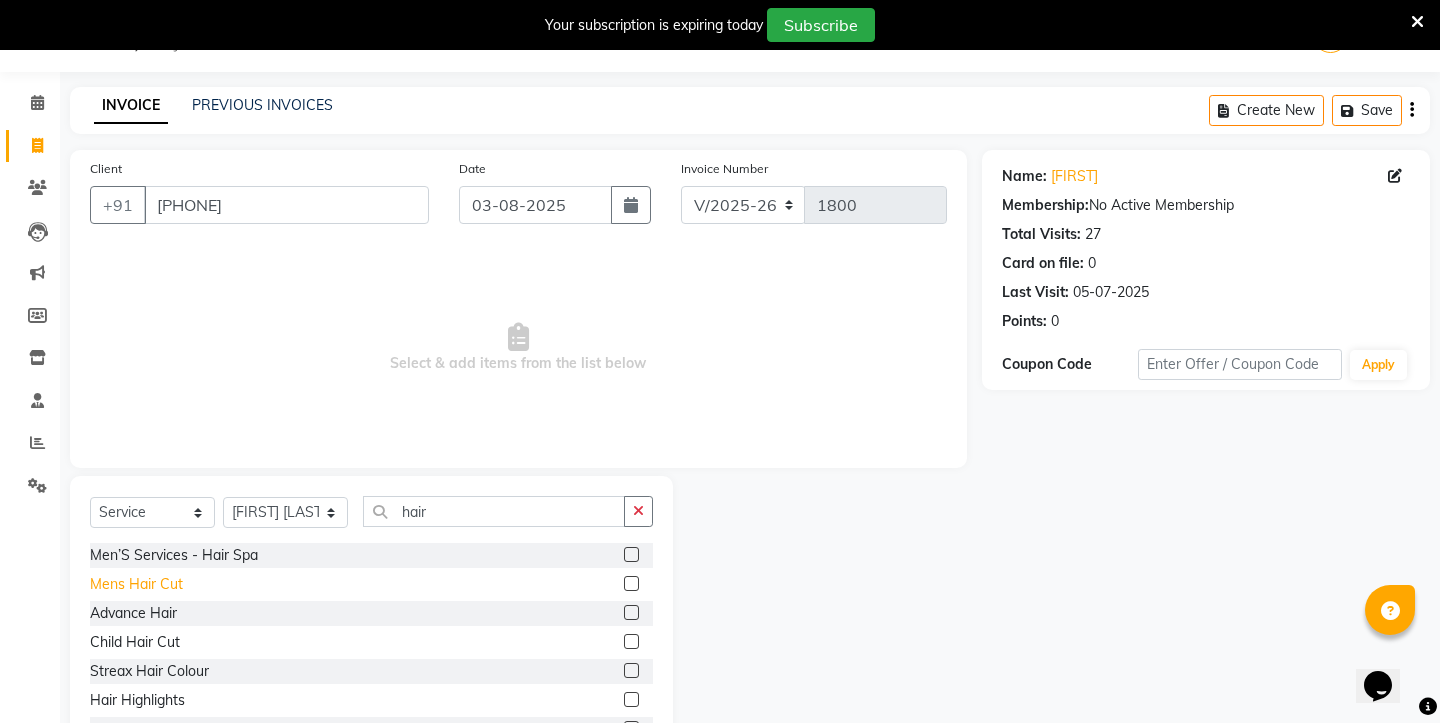 click on "Mens Hair Cut" 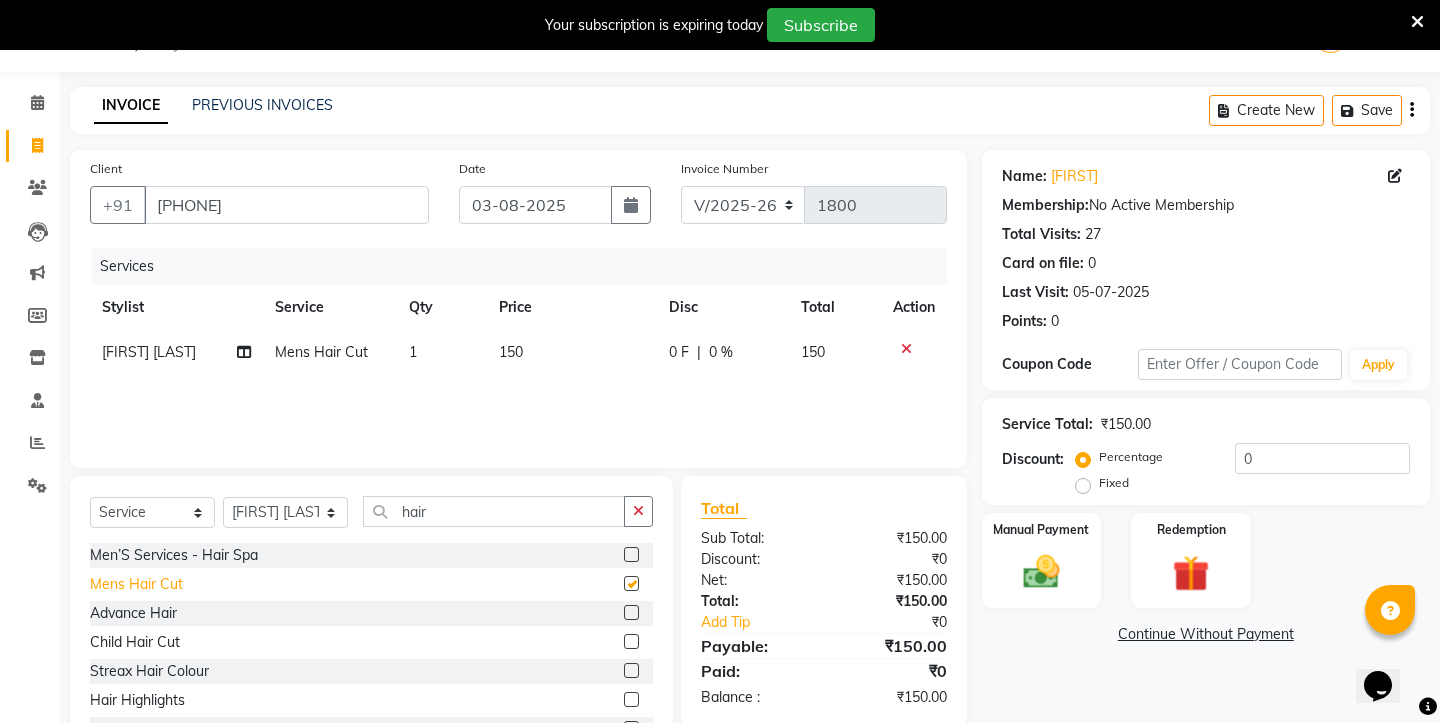 checkbox on "false" 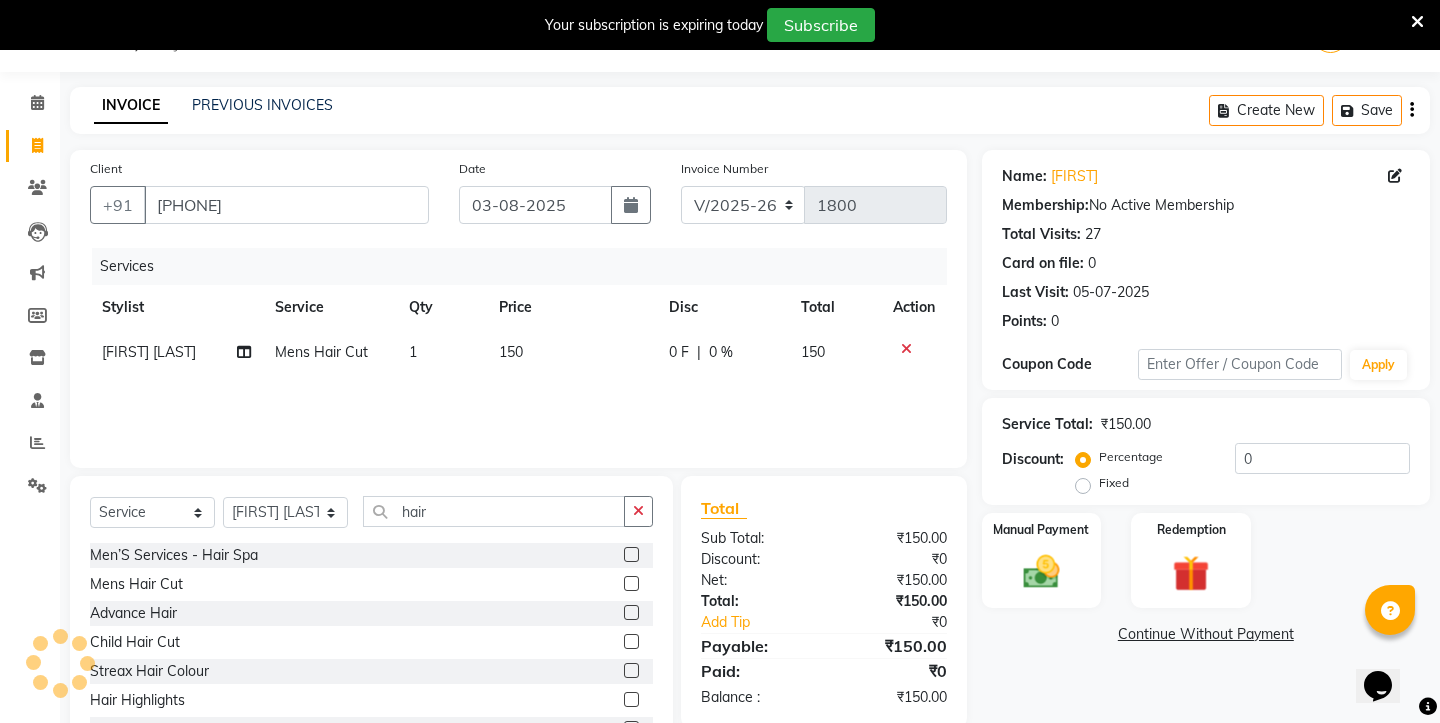click on "150" 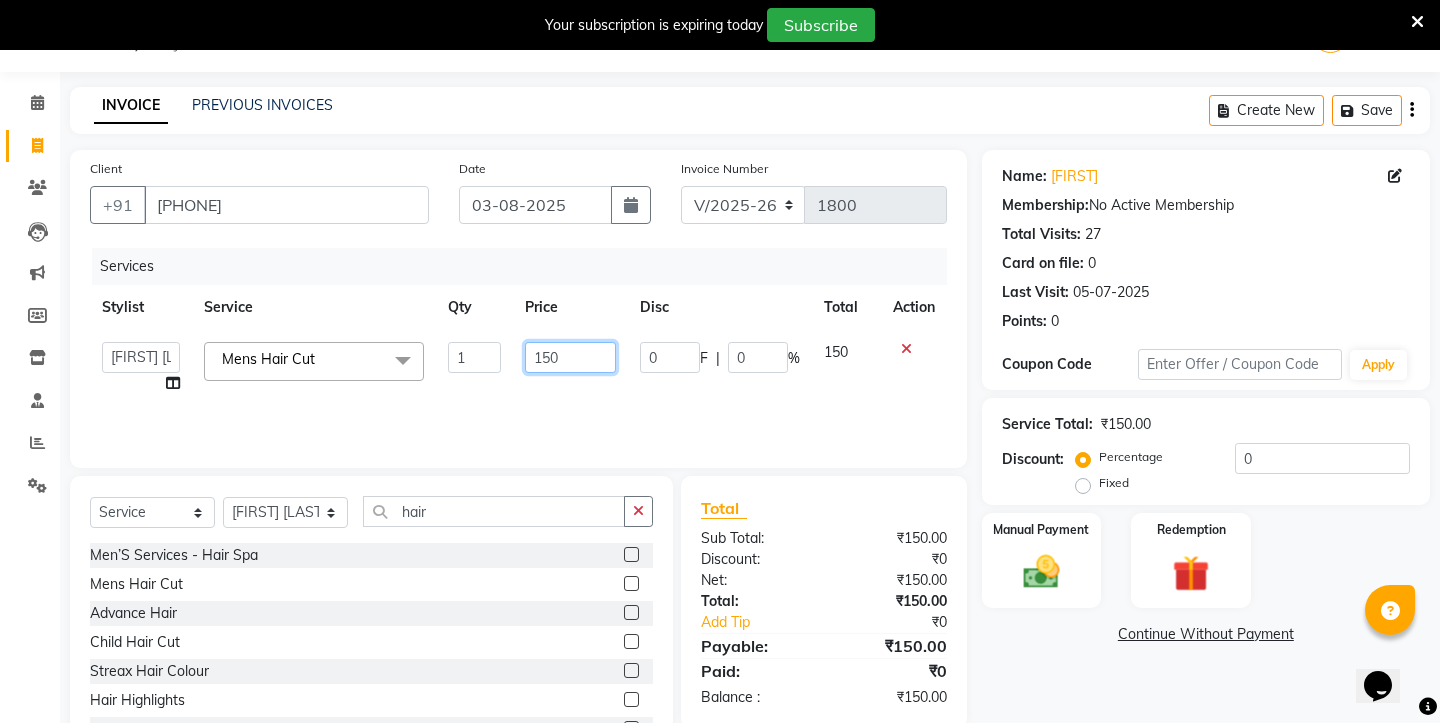 click on "150" 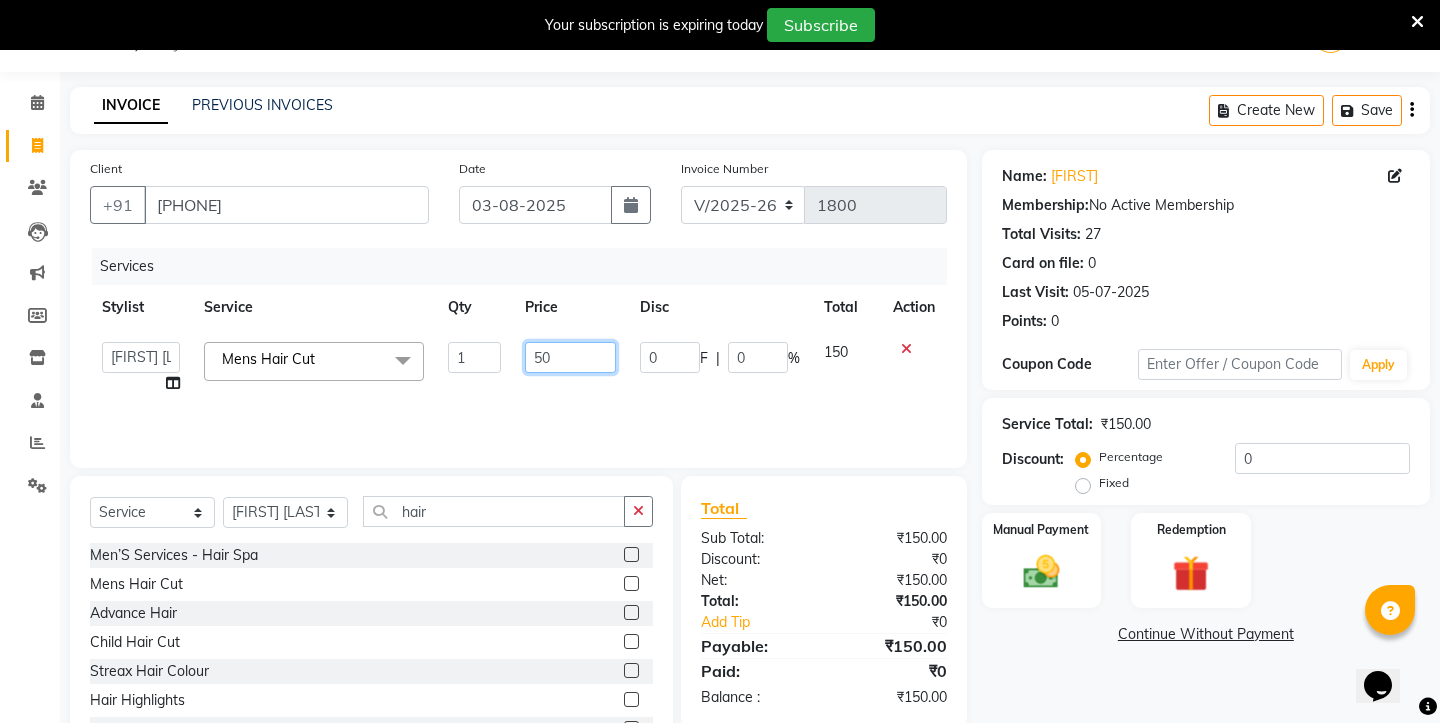 type on "250" 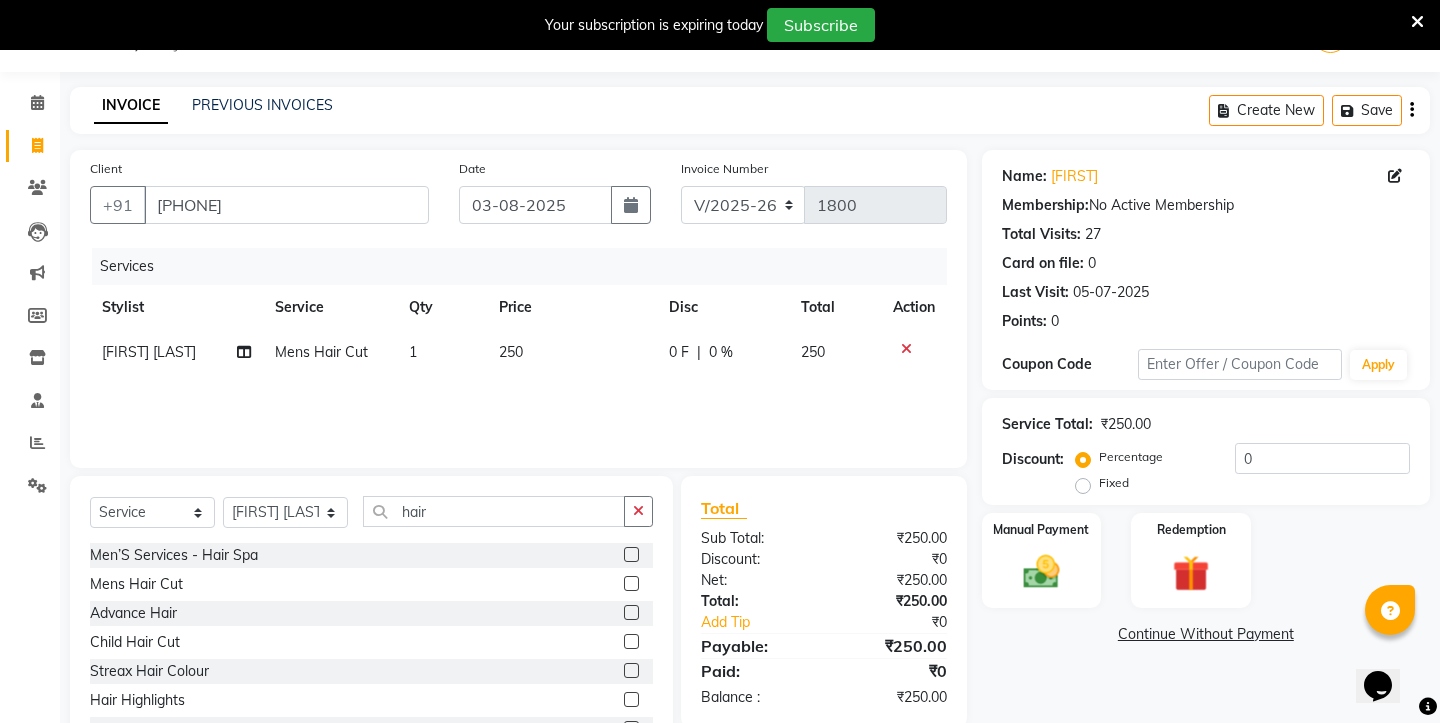 click on "Client +91 8447788011 Date 03-08-2025 Invoice Number V/2025 V/2025-26 1800 Services Stylist Service Qty Price Disc Total Action Asim Hussain Mens Hair Cut 1 250 0 F | 0 % 250" 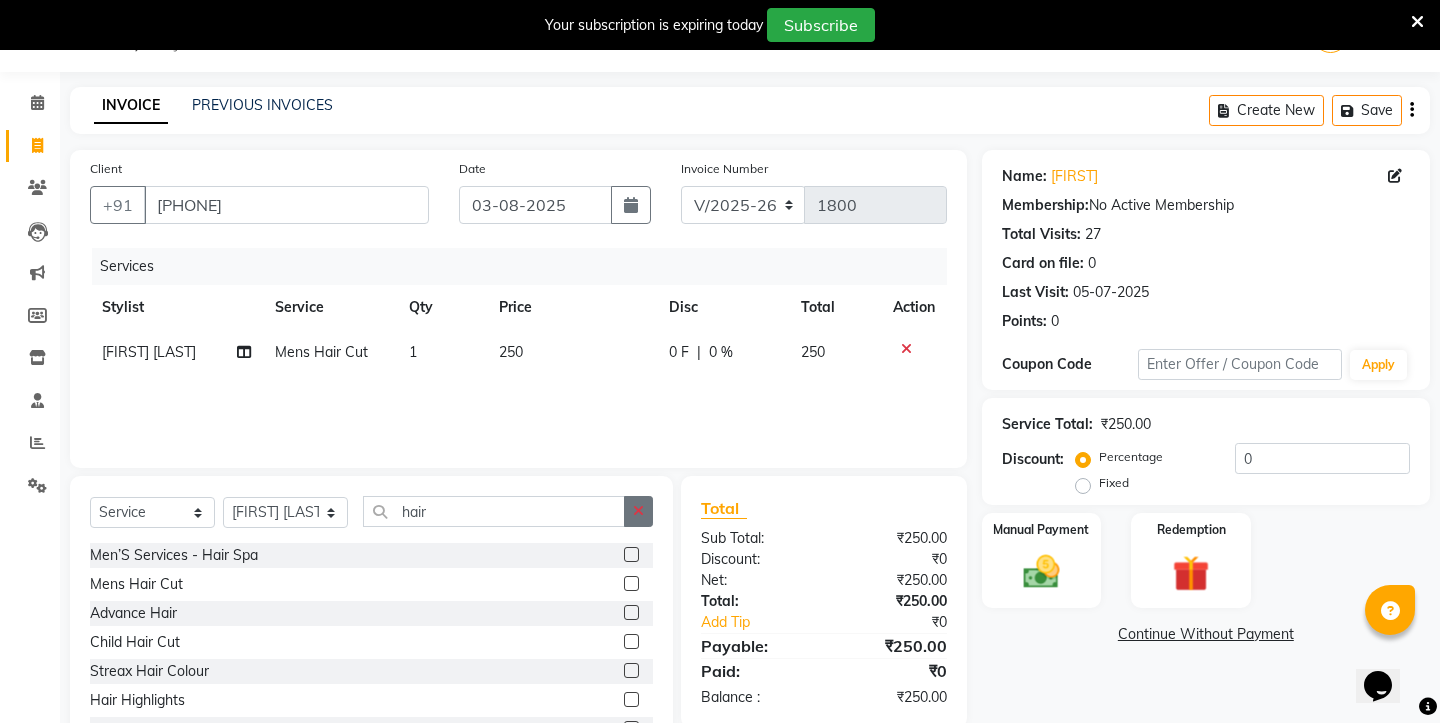click 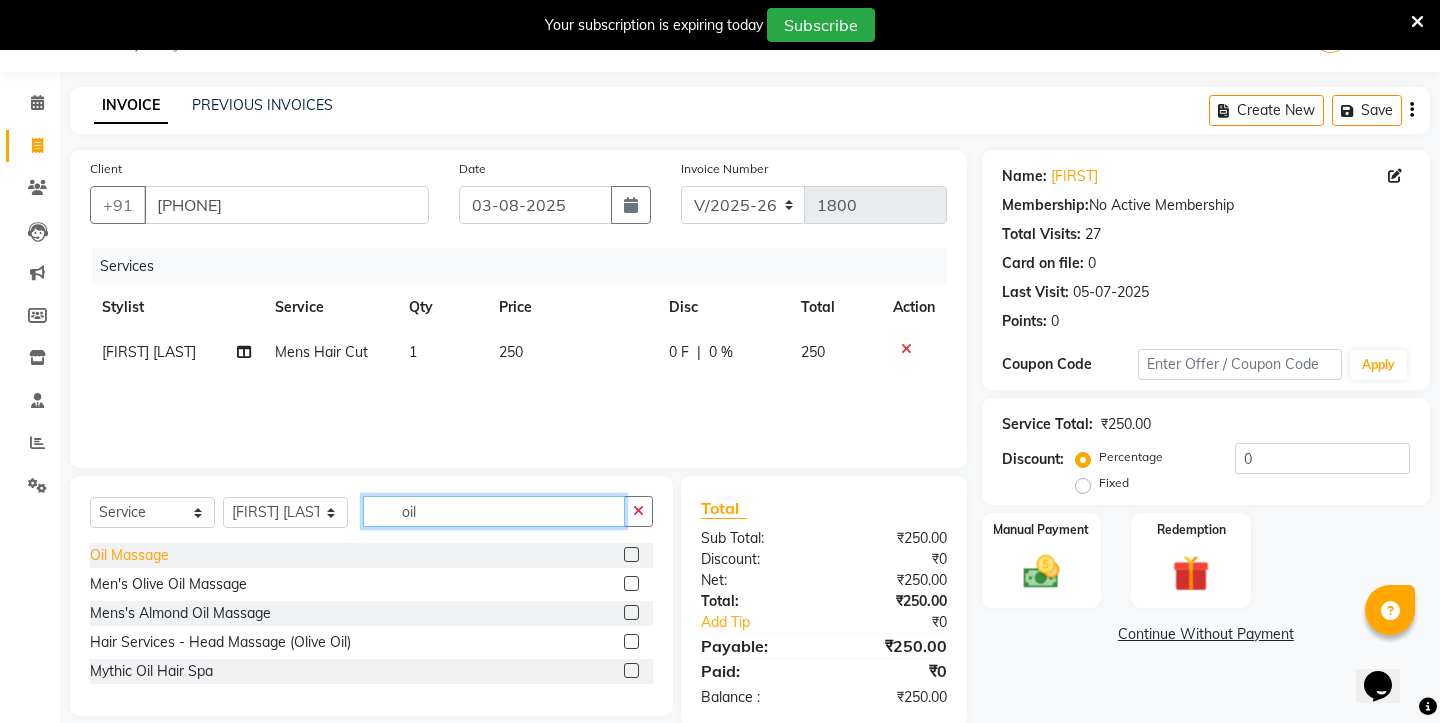 type on "oil" 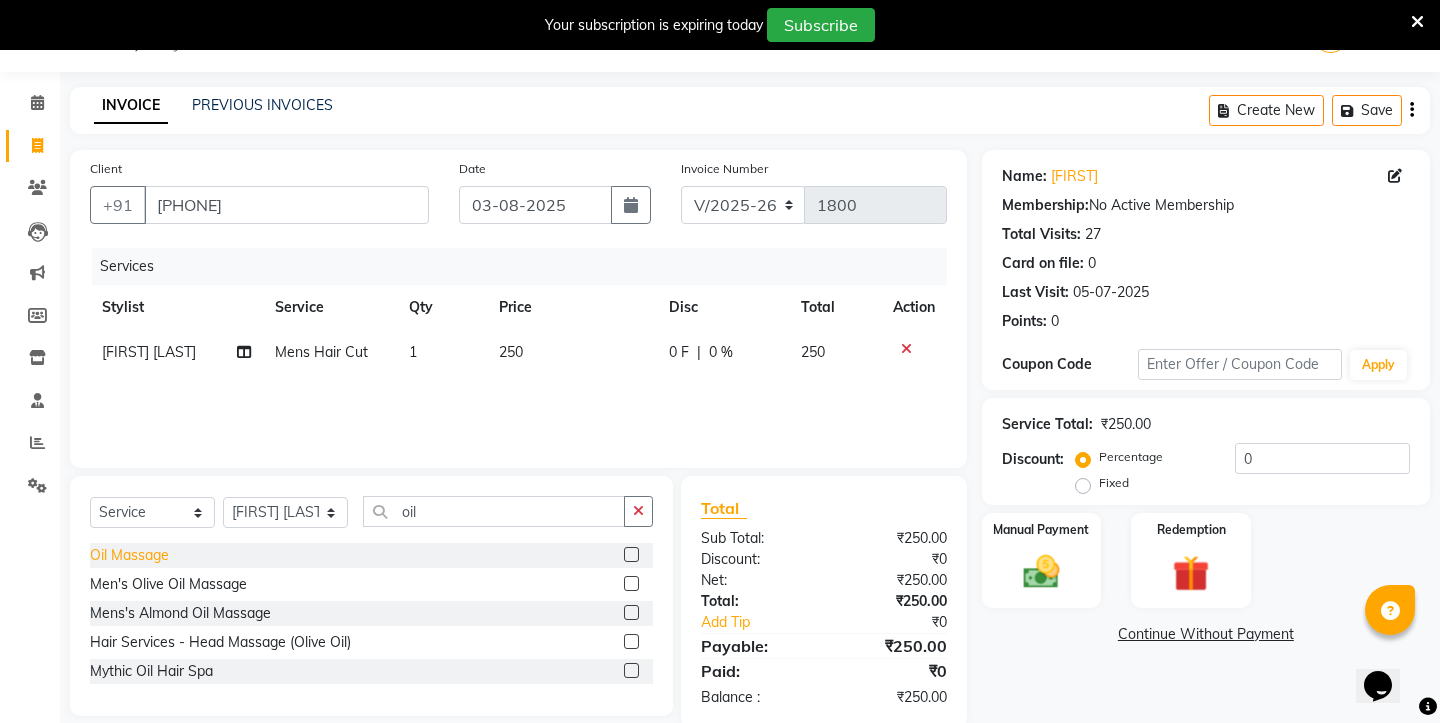 click on "Oil Massage" 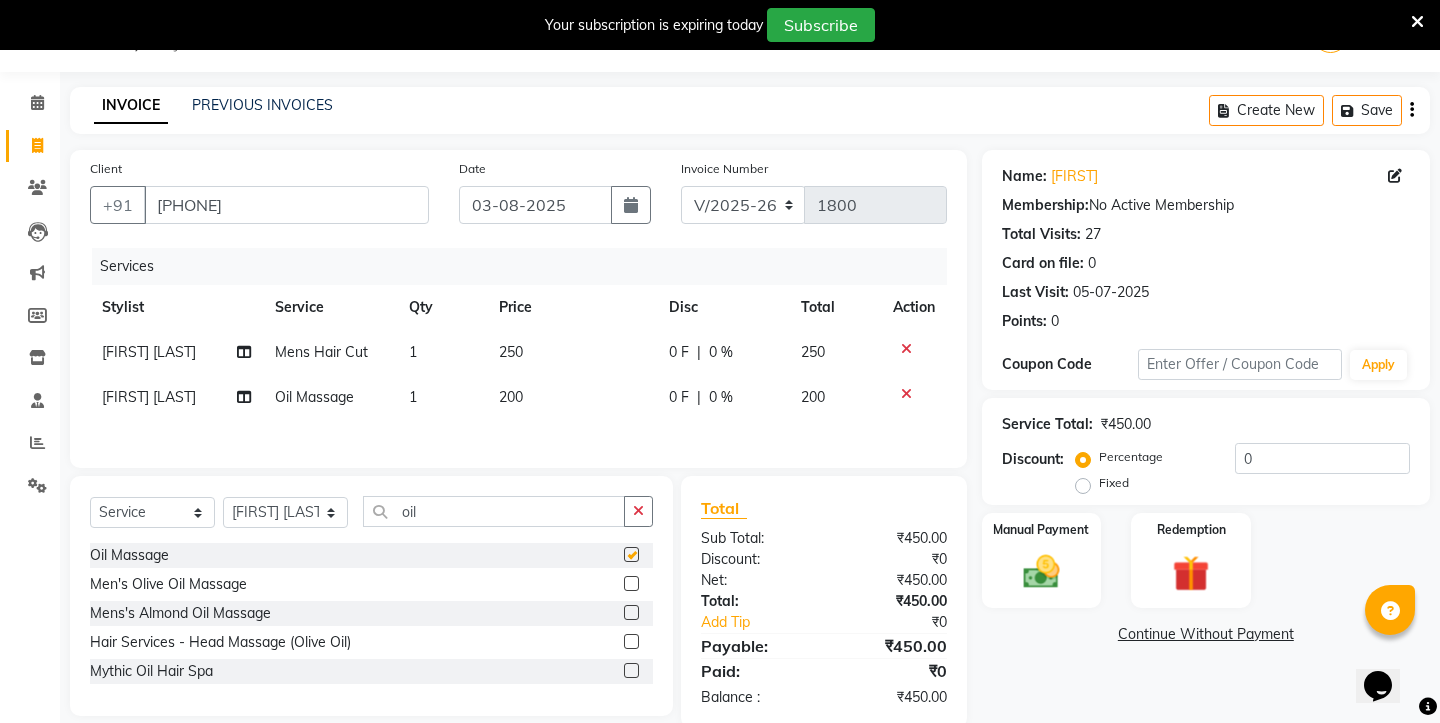 checkbox on "false" 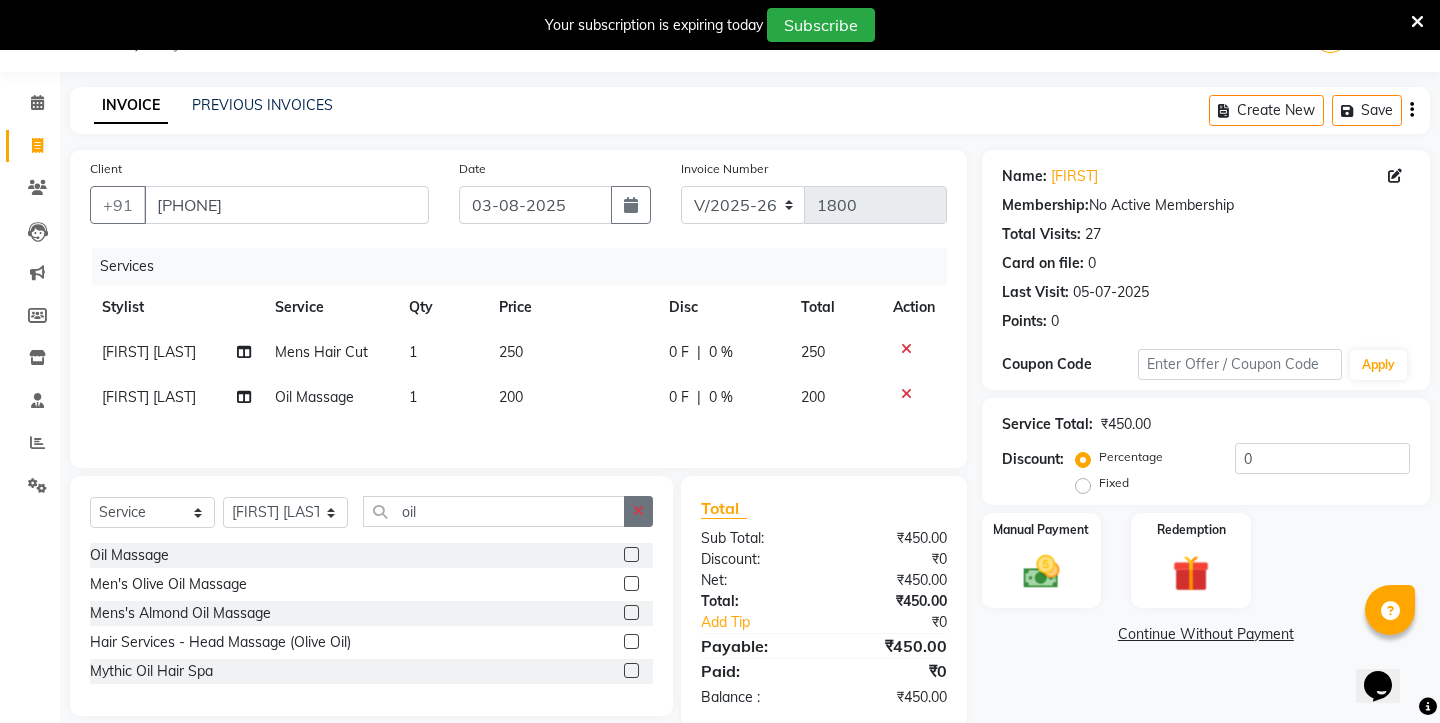 click 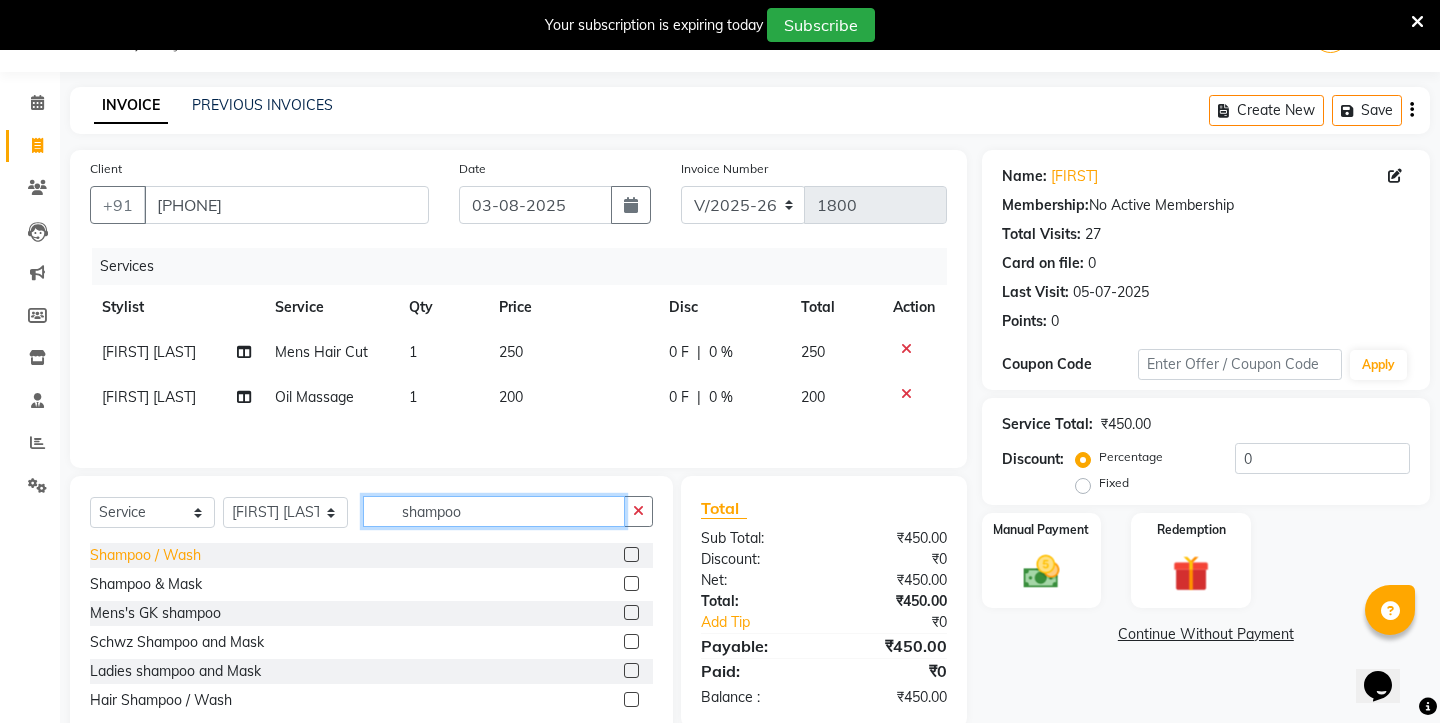 type on "shampoo" 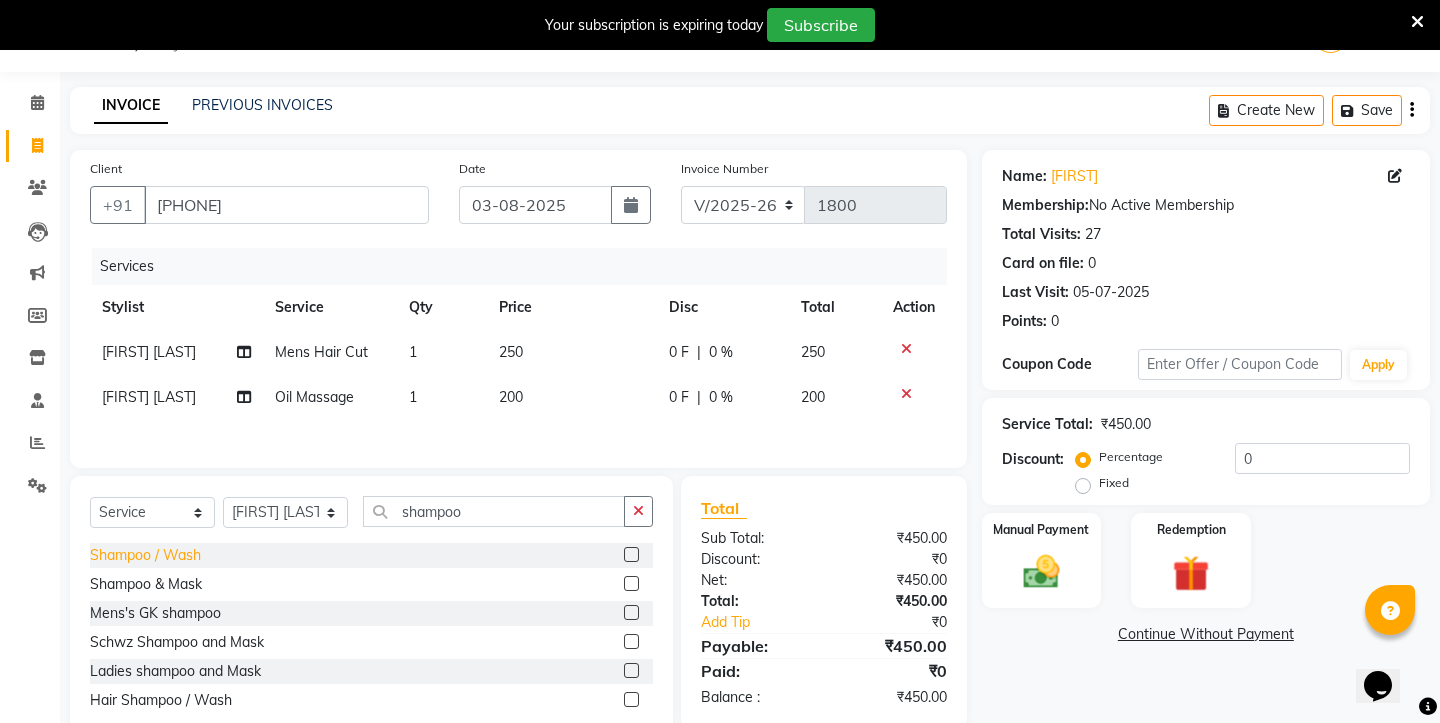 click on "Shampoo / Wash" 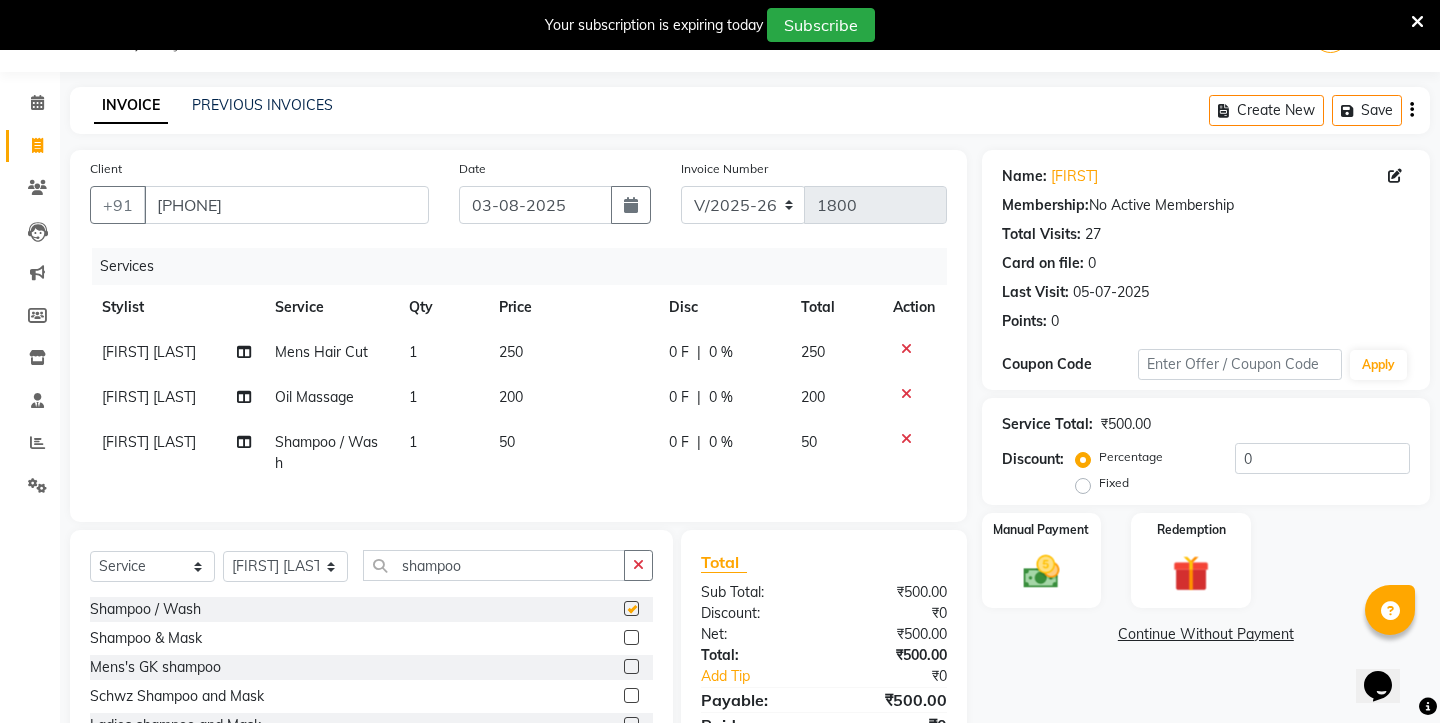 checkbox on "false" 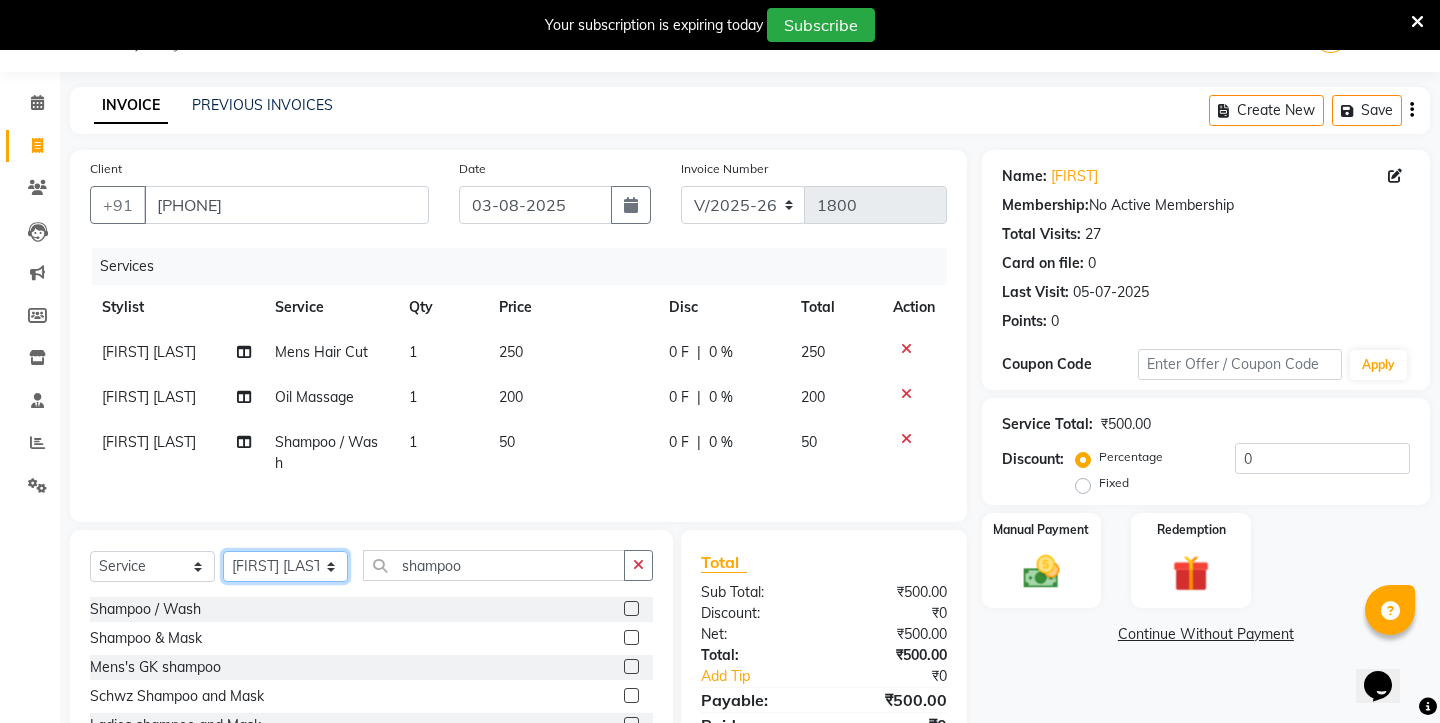 select on "28385" 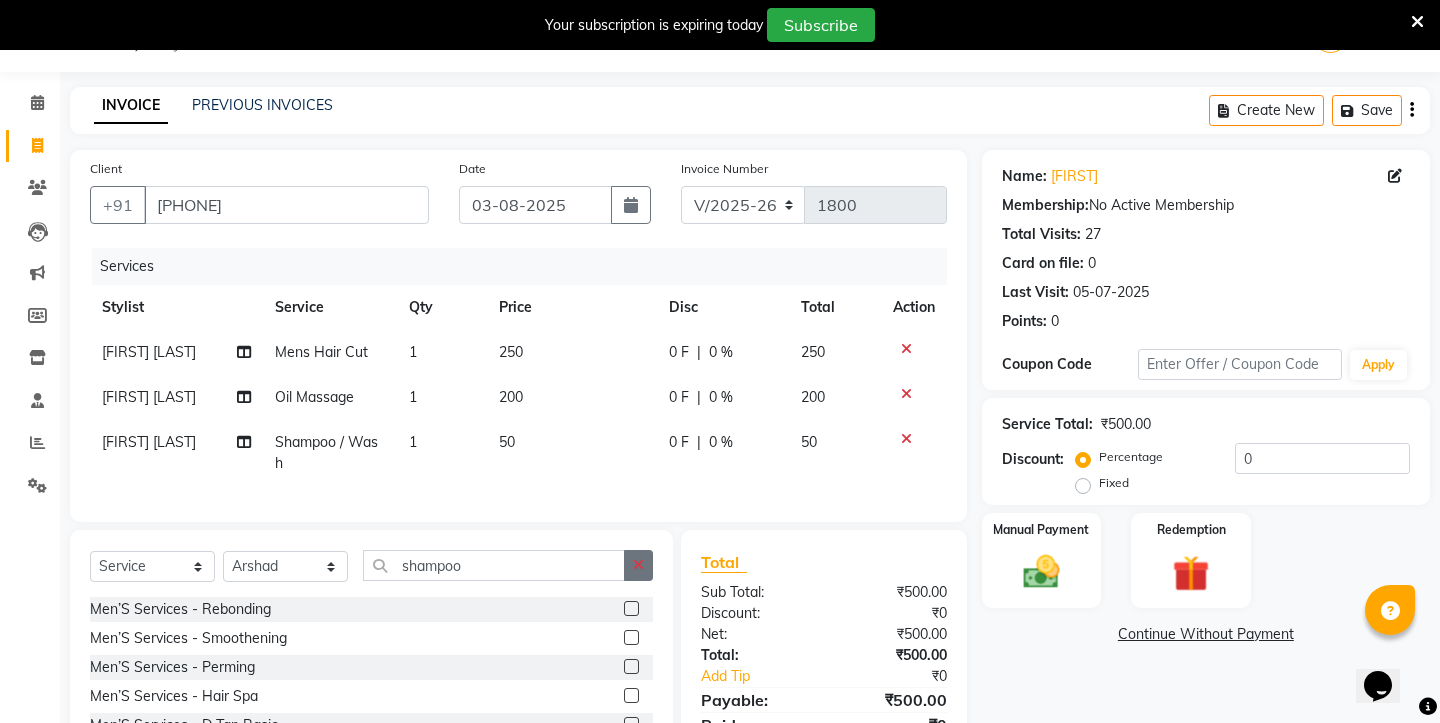 click 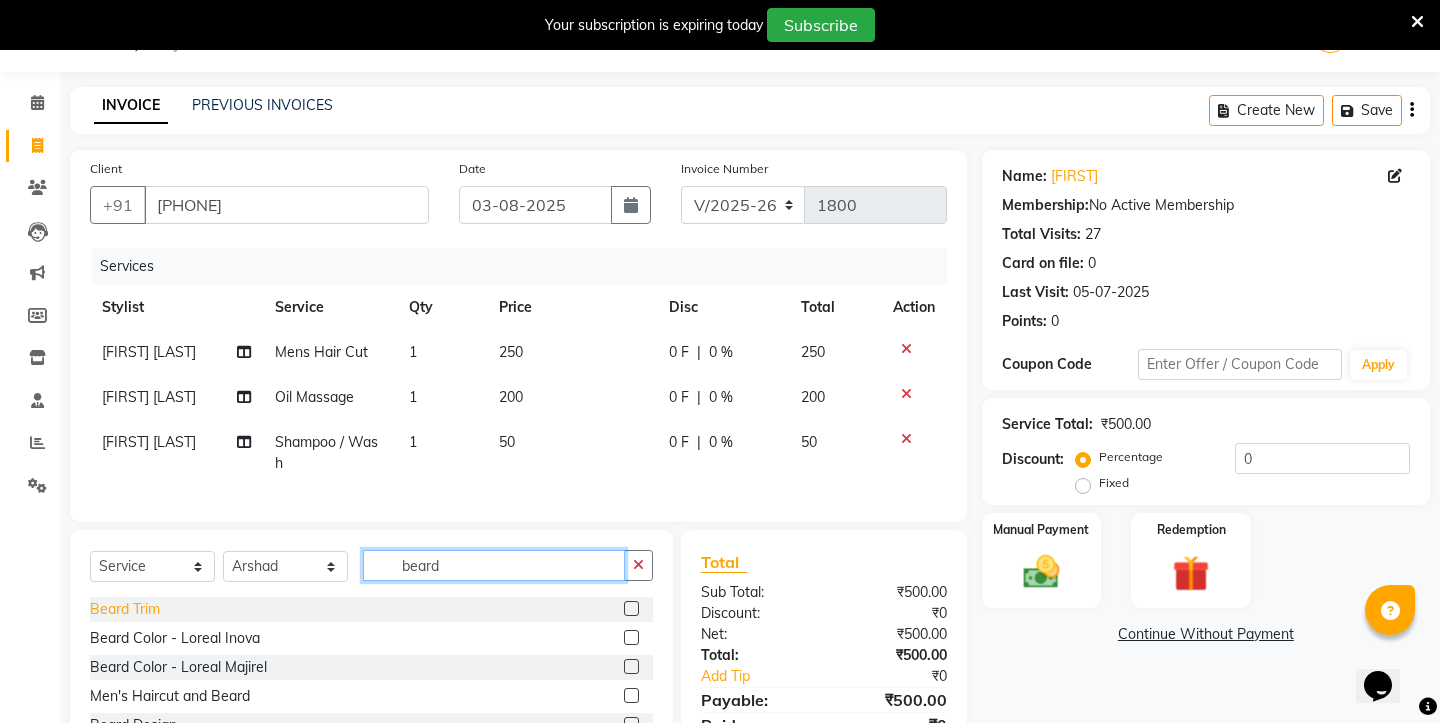 type on "beard" 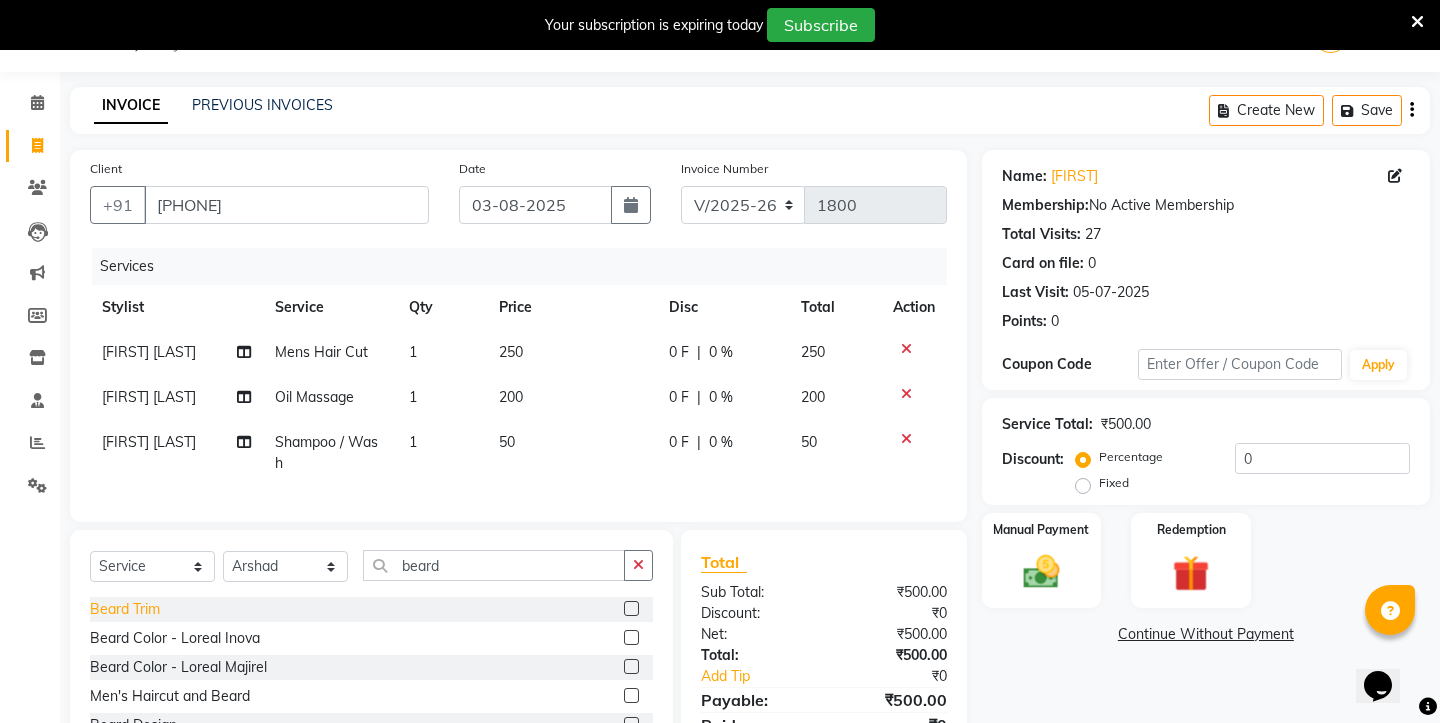click on "Beard Trim" 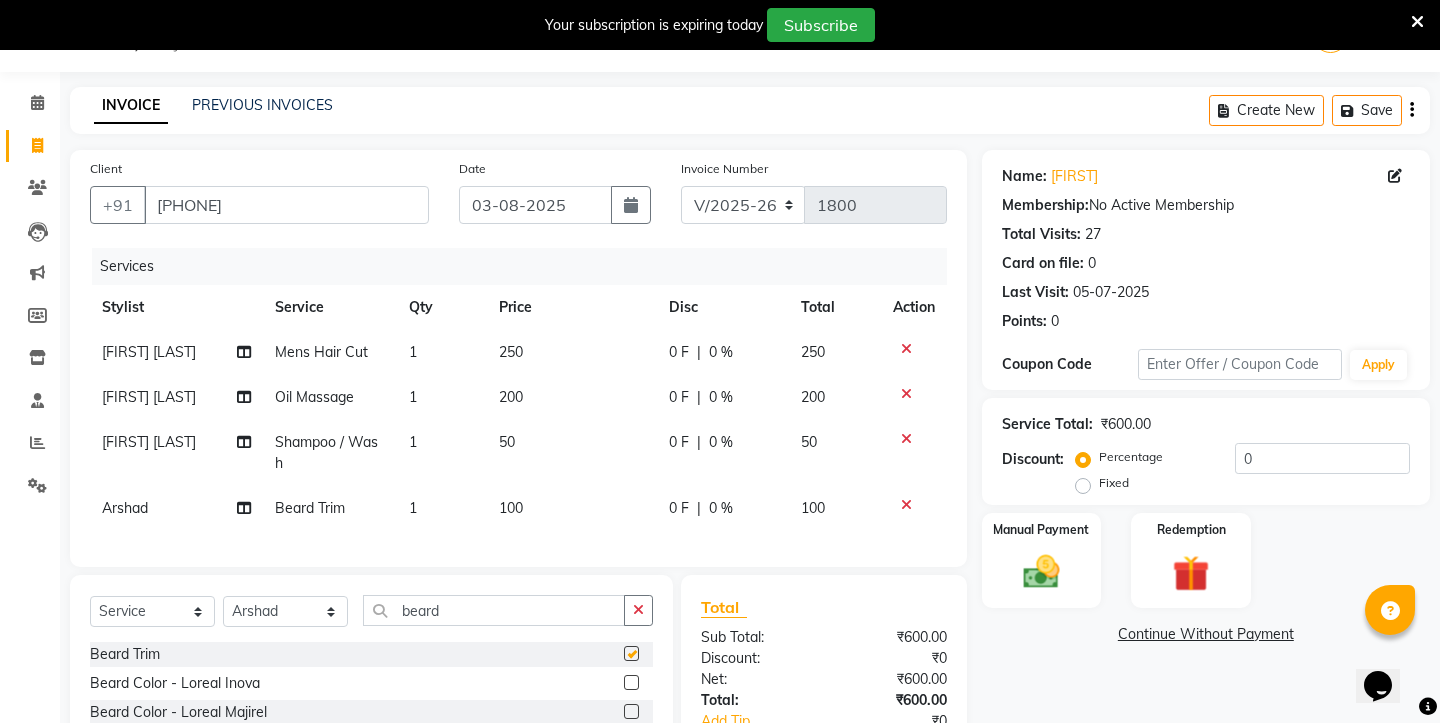 checkbox on "false" 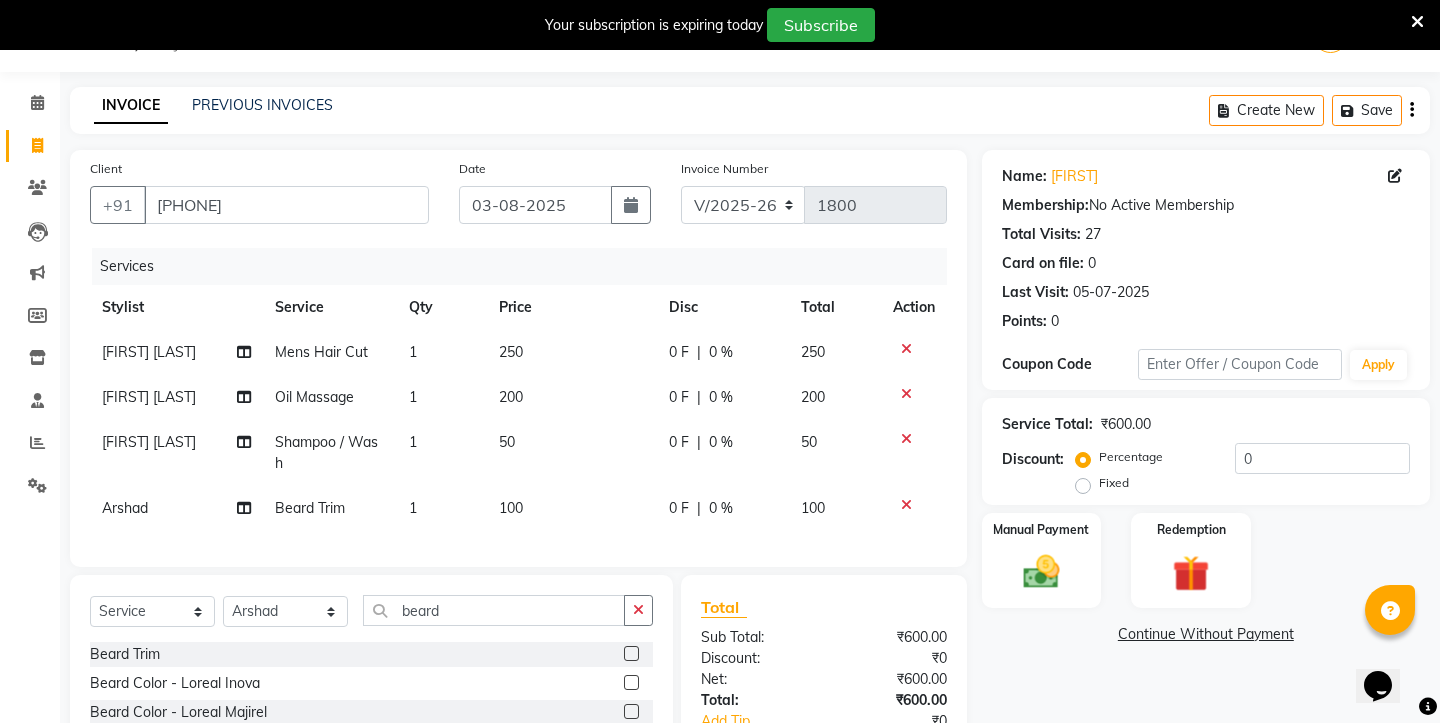 click on "[FIRST] [LAST]" 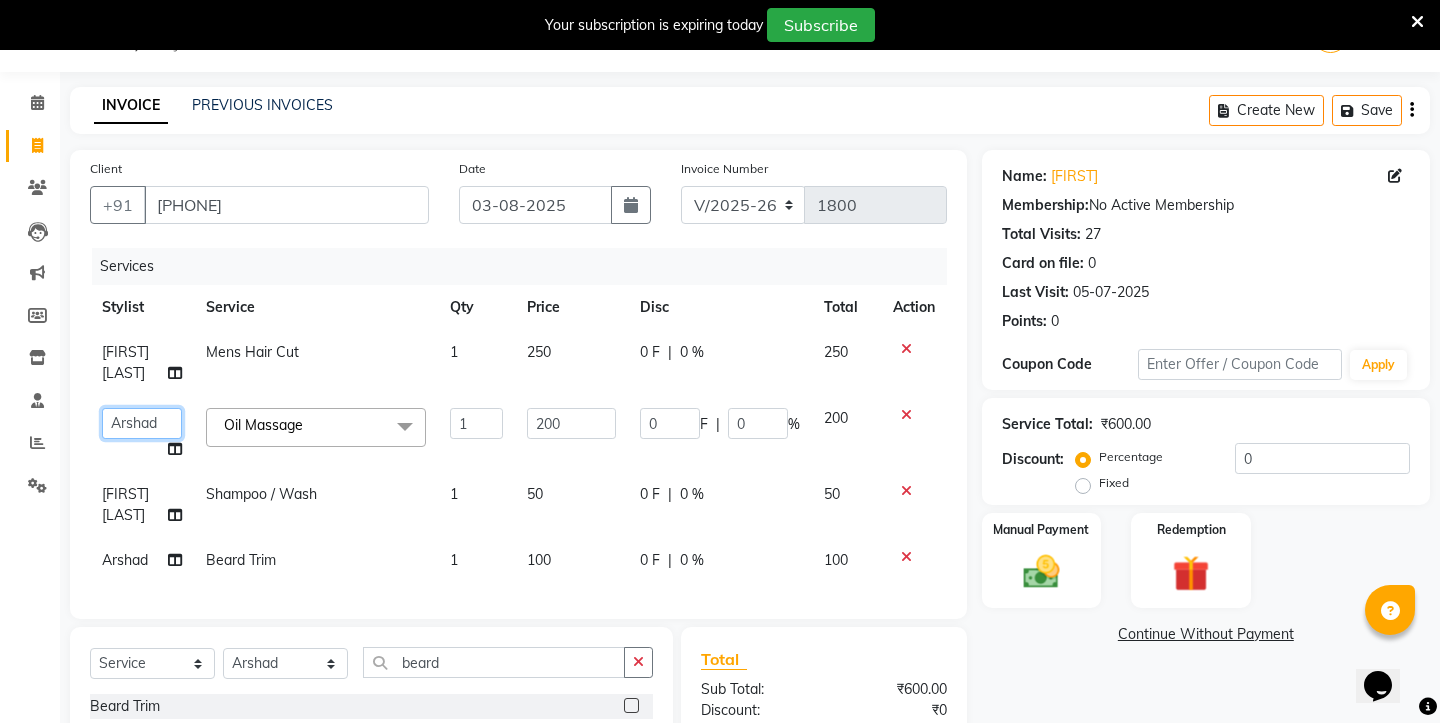 select on "28385" 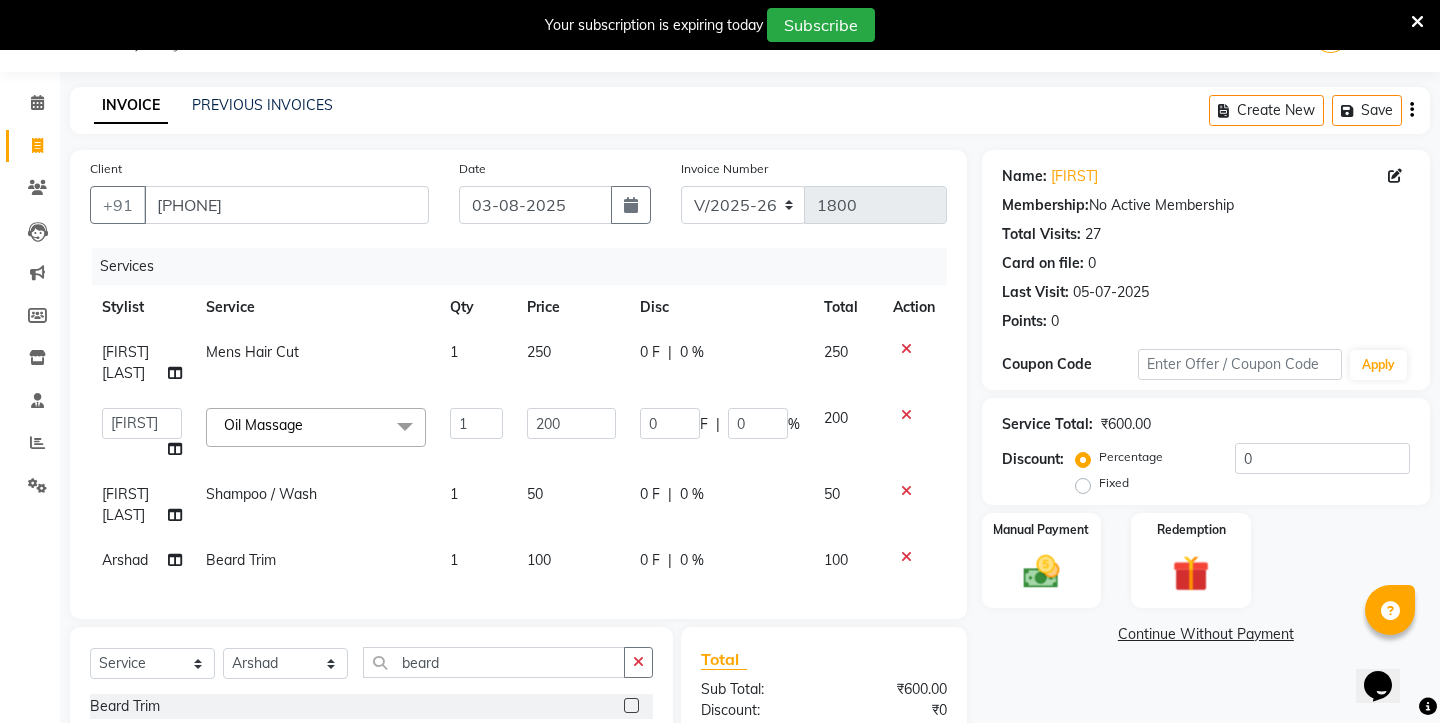 click on "[FIRST] [LAST]" 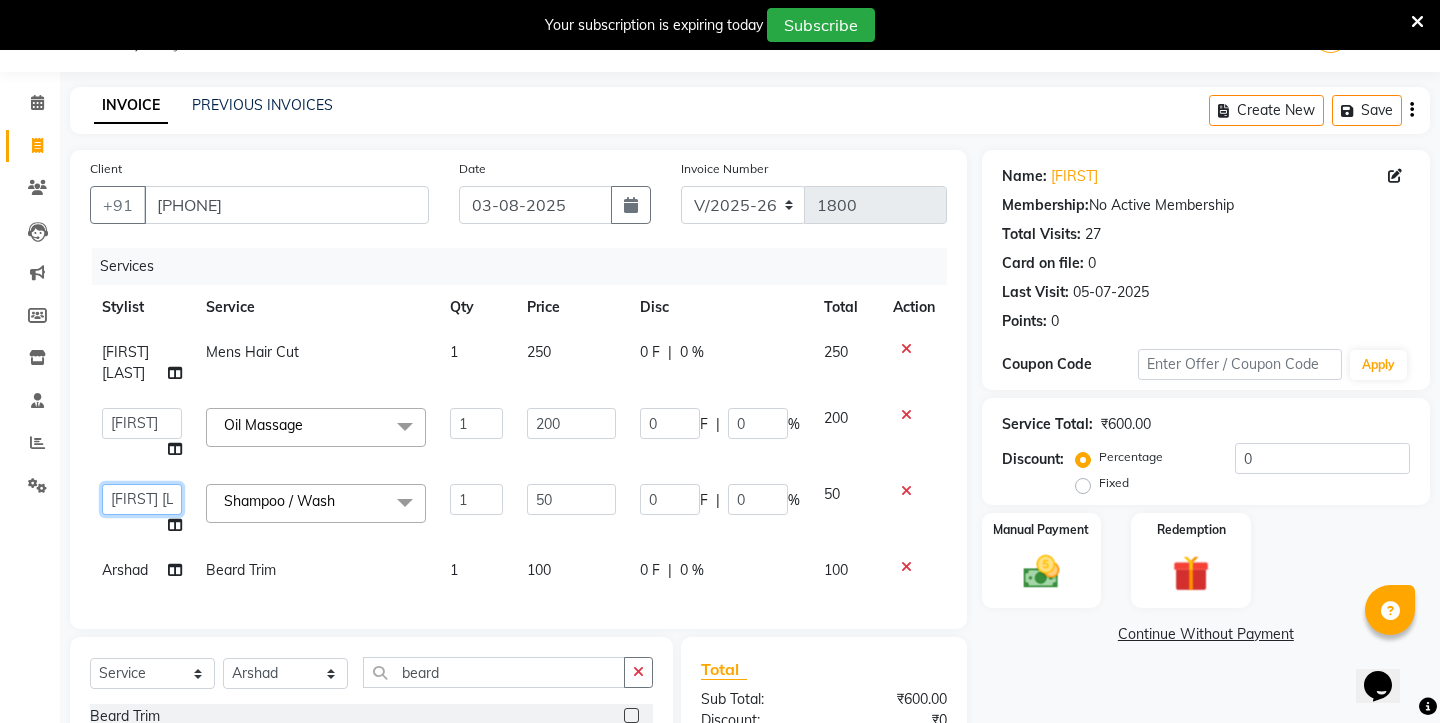 select on "[PHONE]" 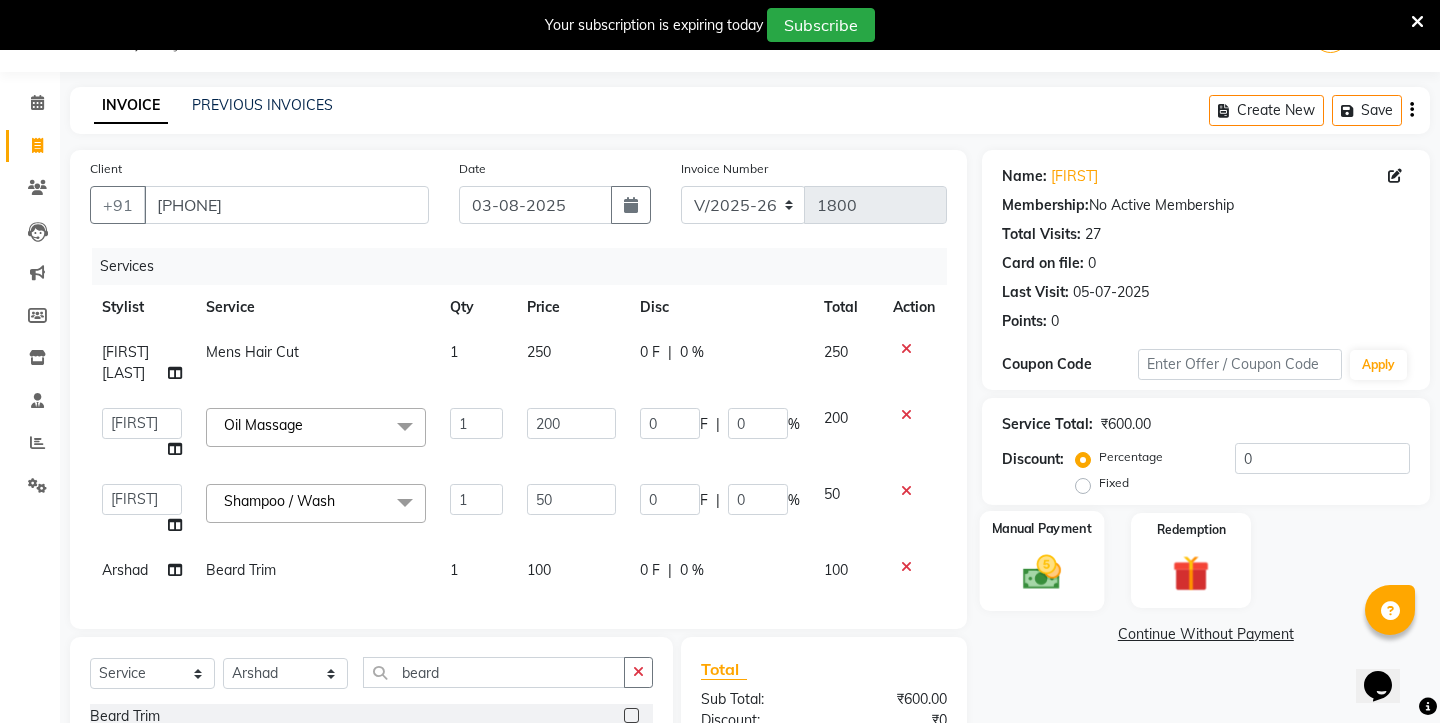 click 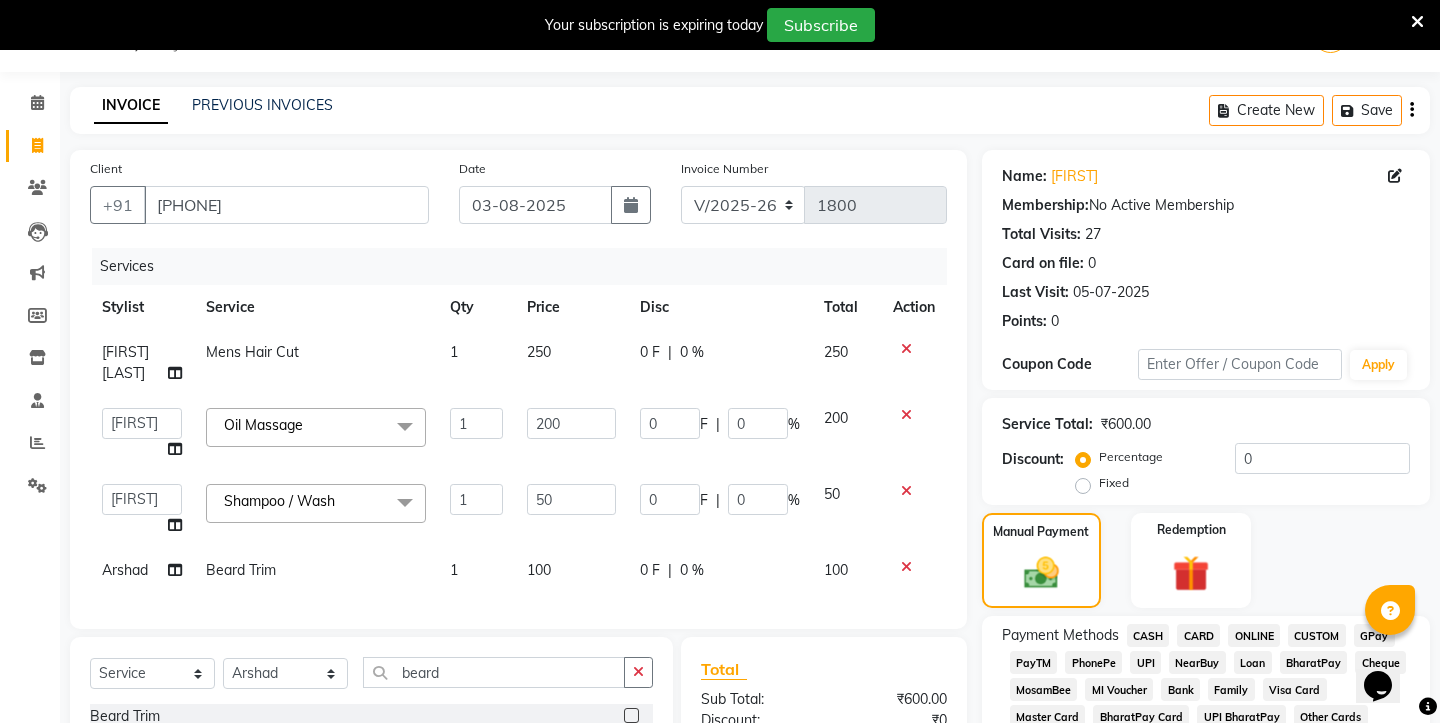 click on "CASH" 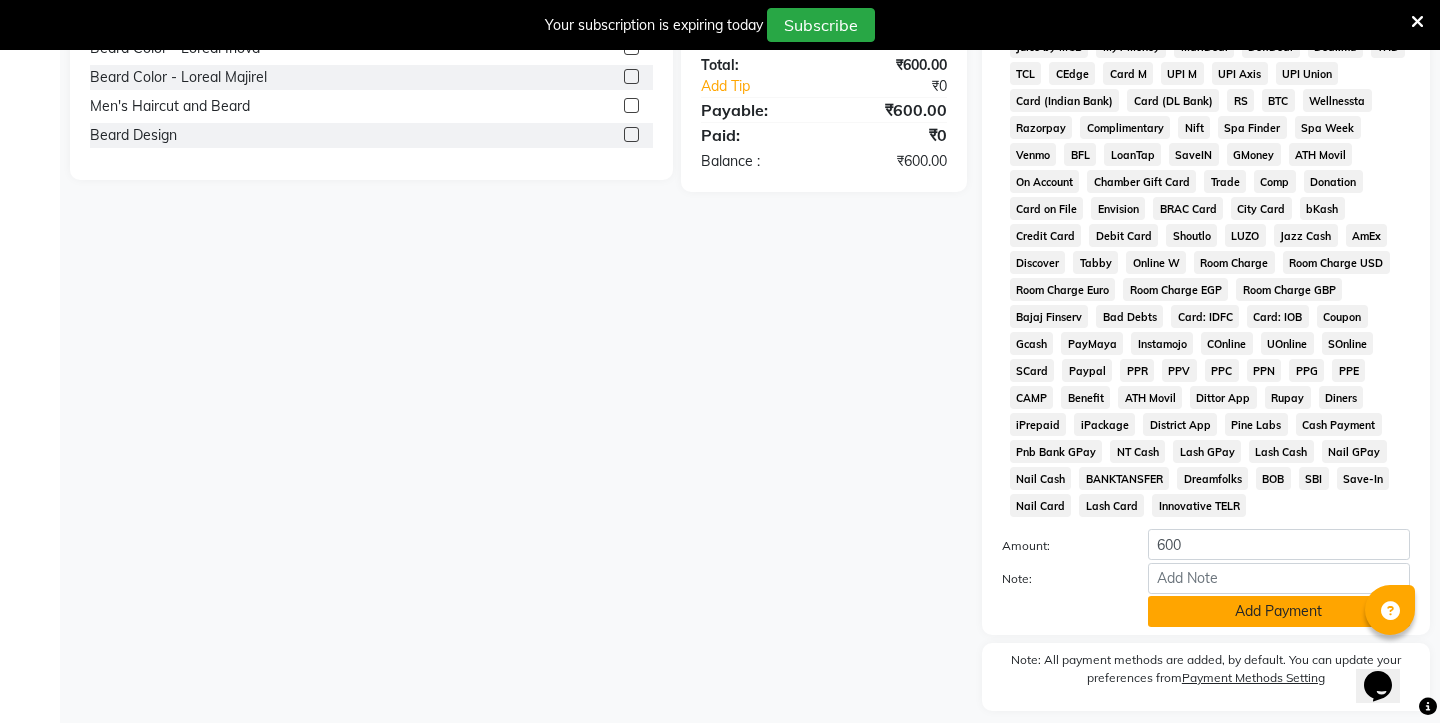 click on "Add Payment" 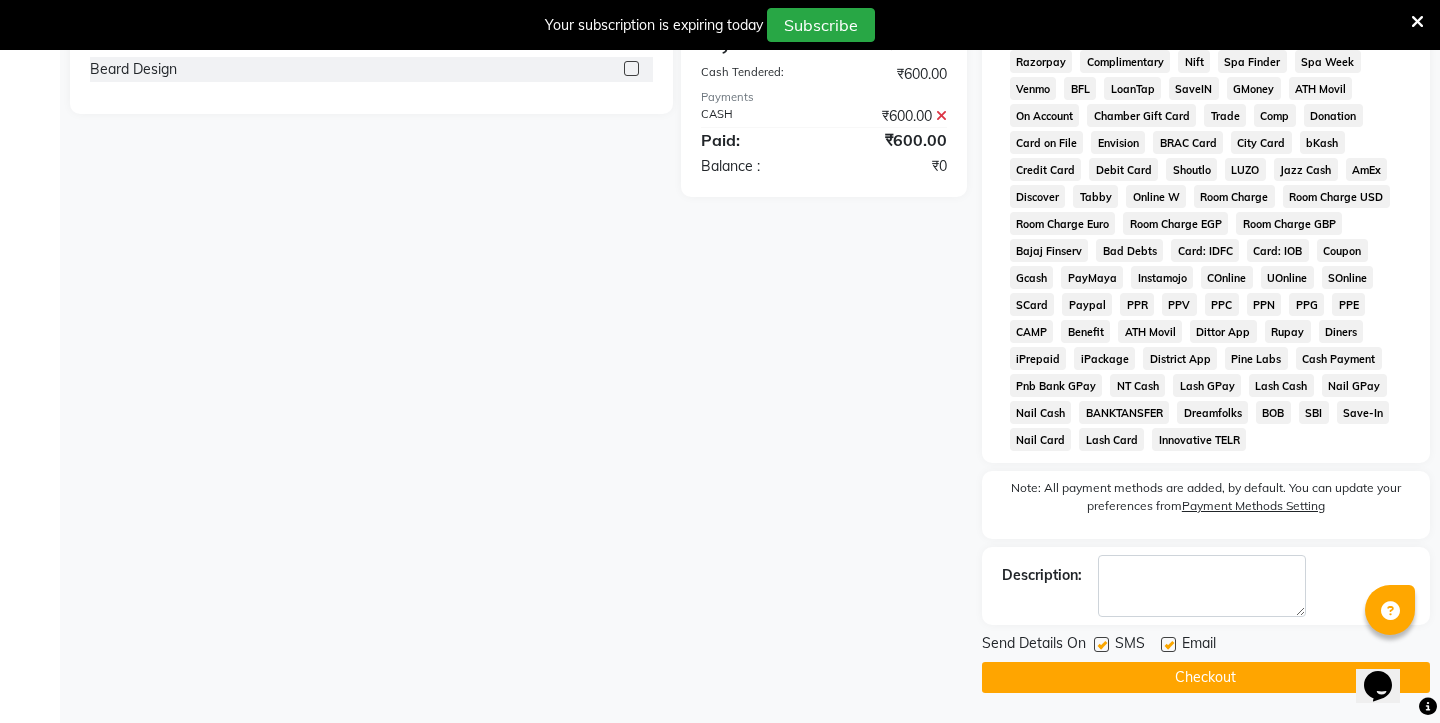 scroll, scrollTop: 813, scrollLeft: 0, axis: vertical 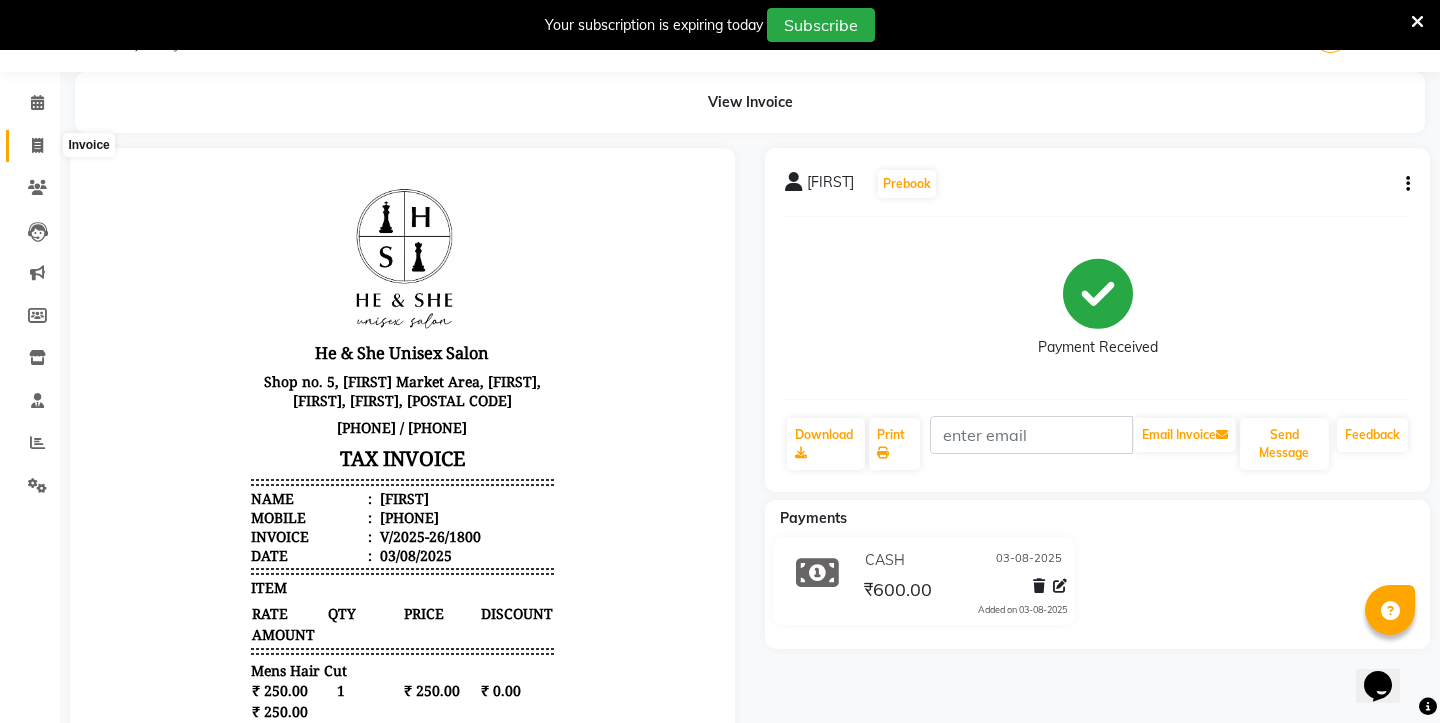 click 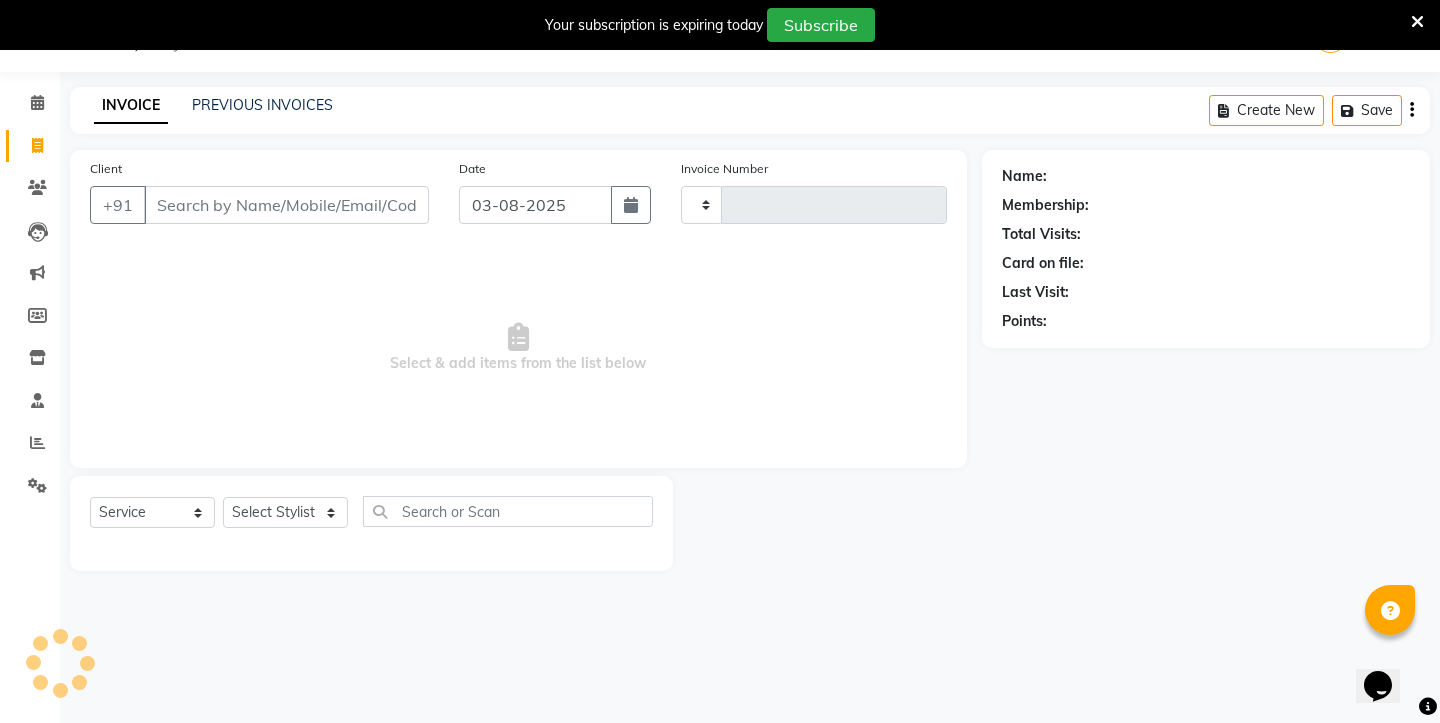 type on "1801" 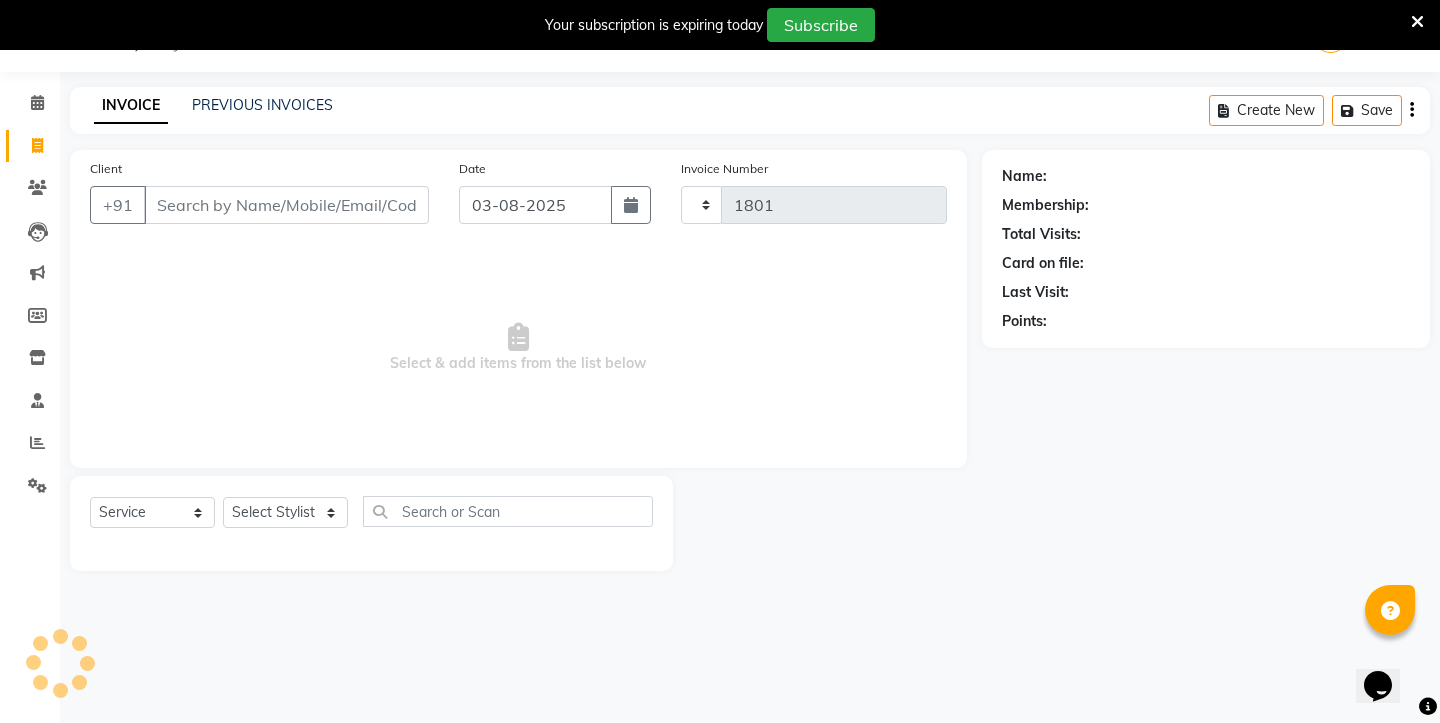 select on "4745" 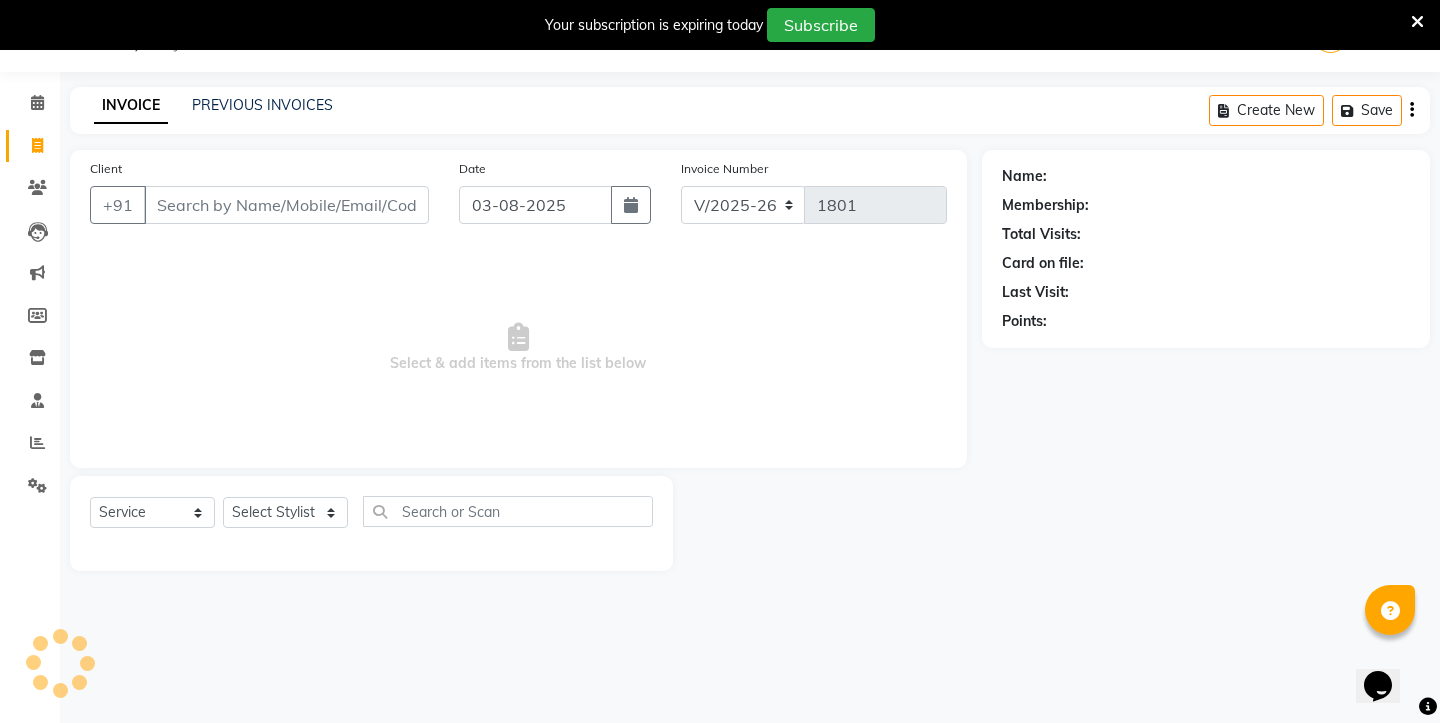 click on "Client" at bounding box center (286, 205) 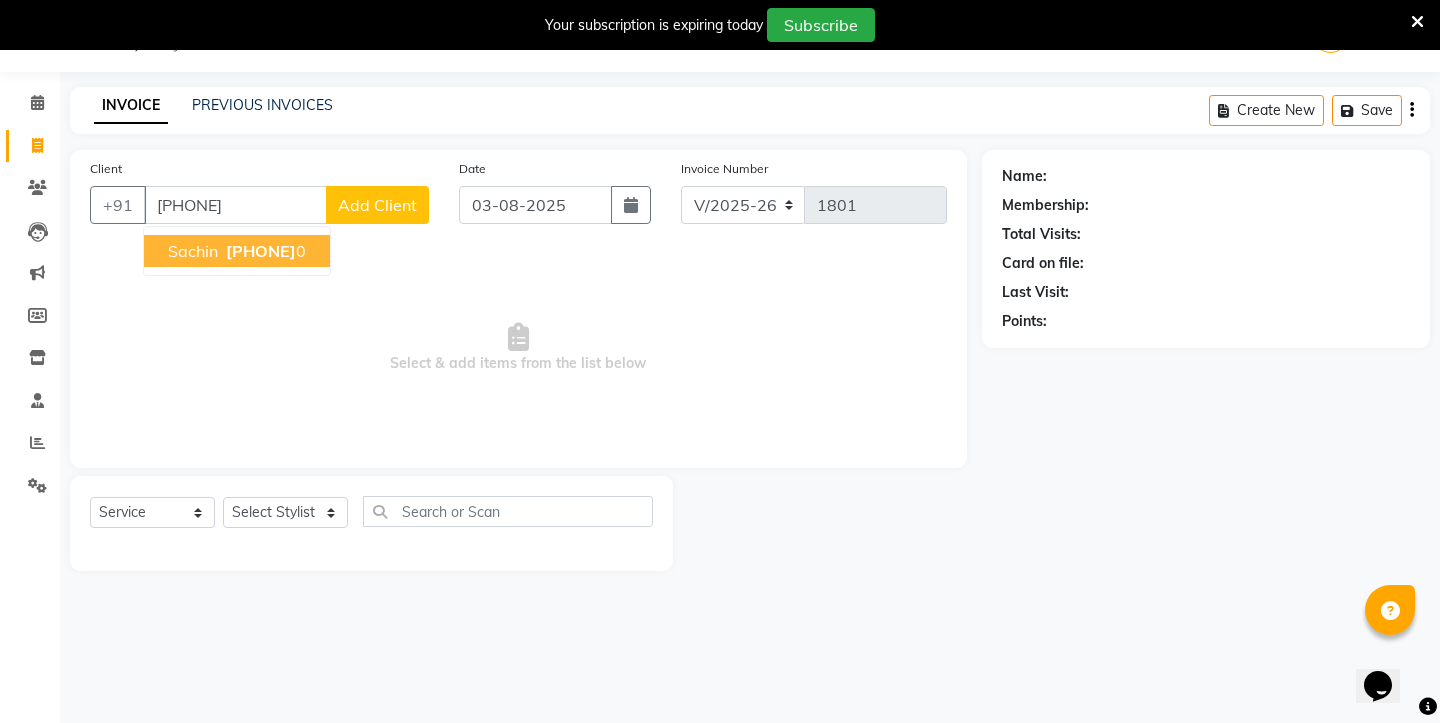 click on "sachin" at bounding box center (193, 251) 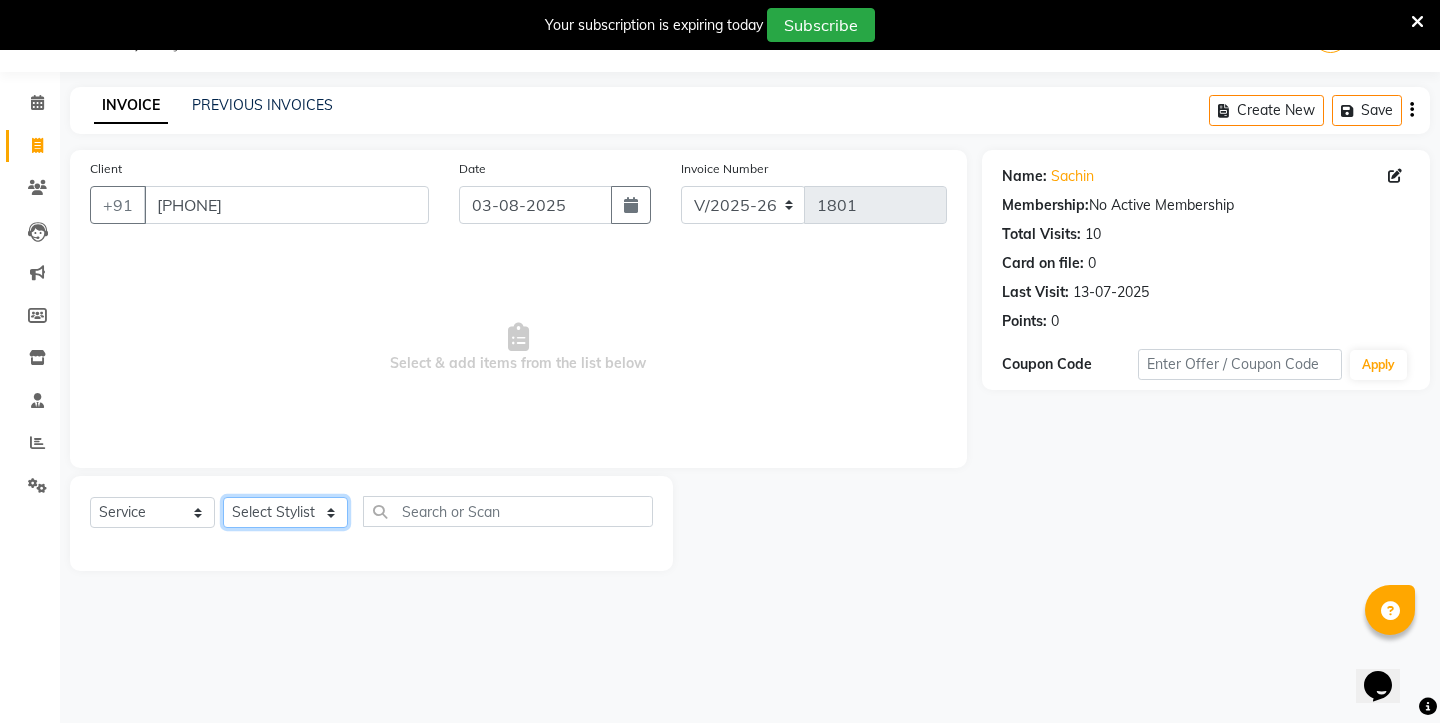 select on "28381" 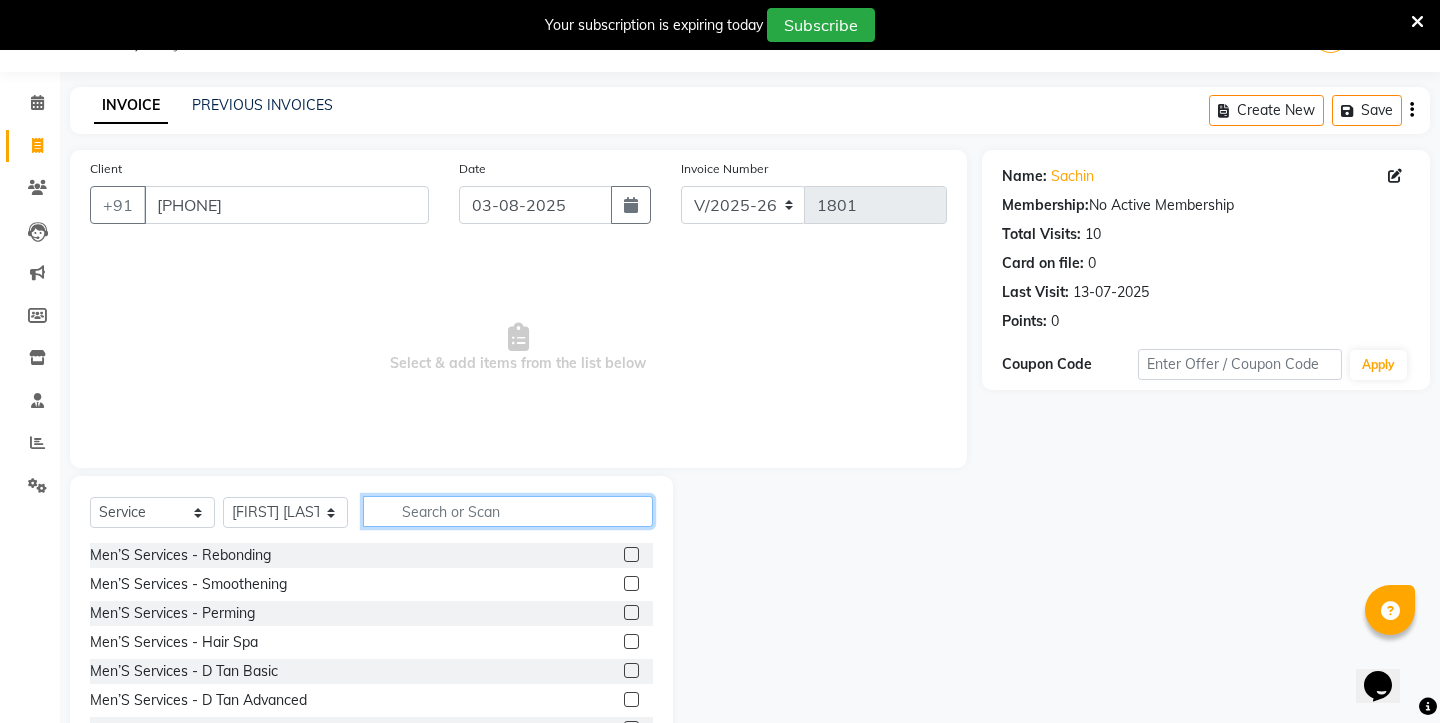 click 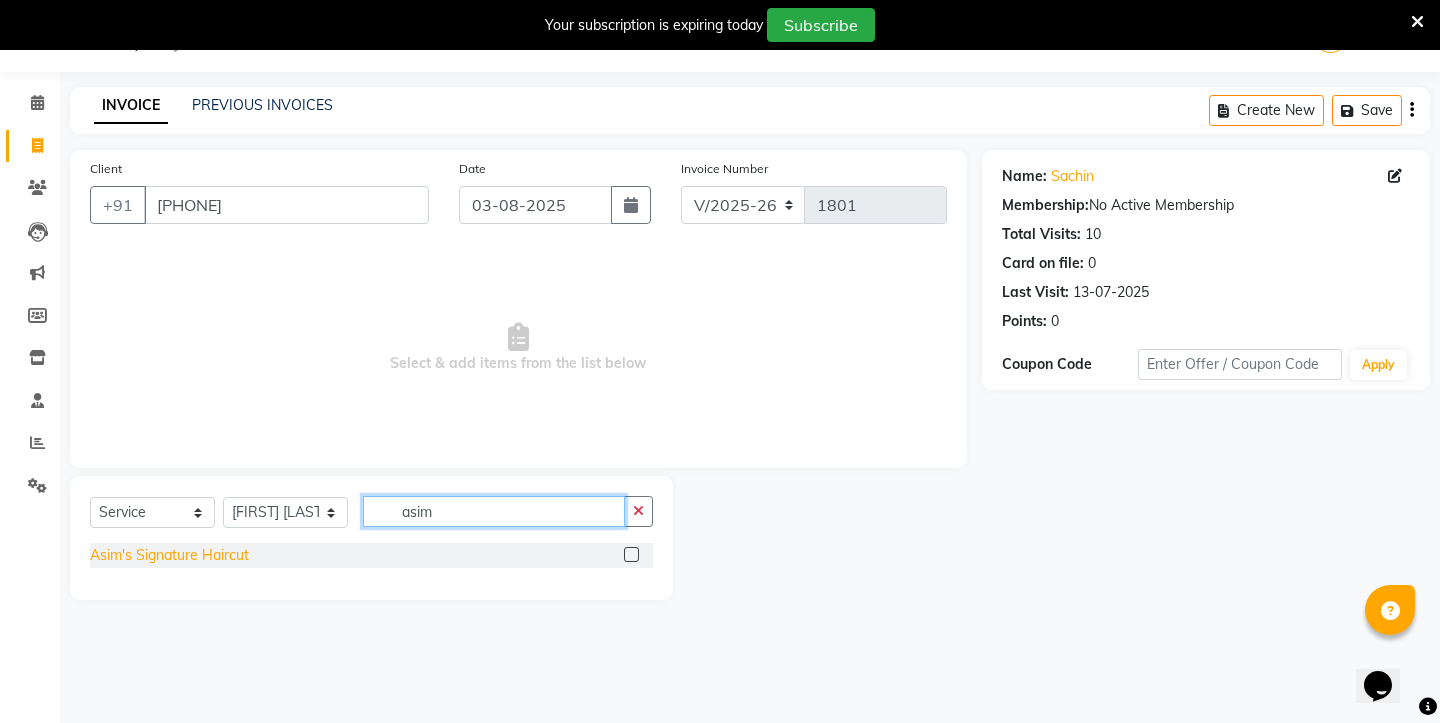 type on "asim" 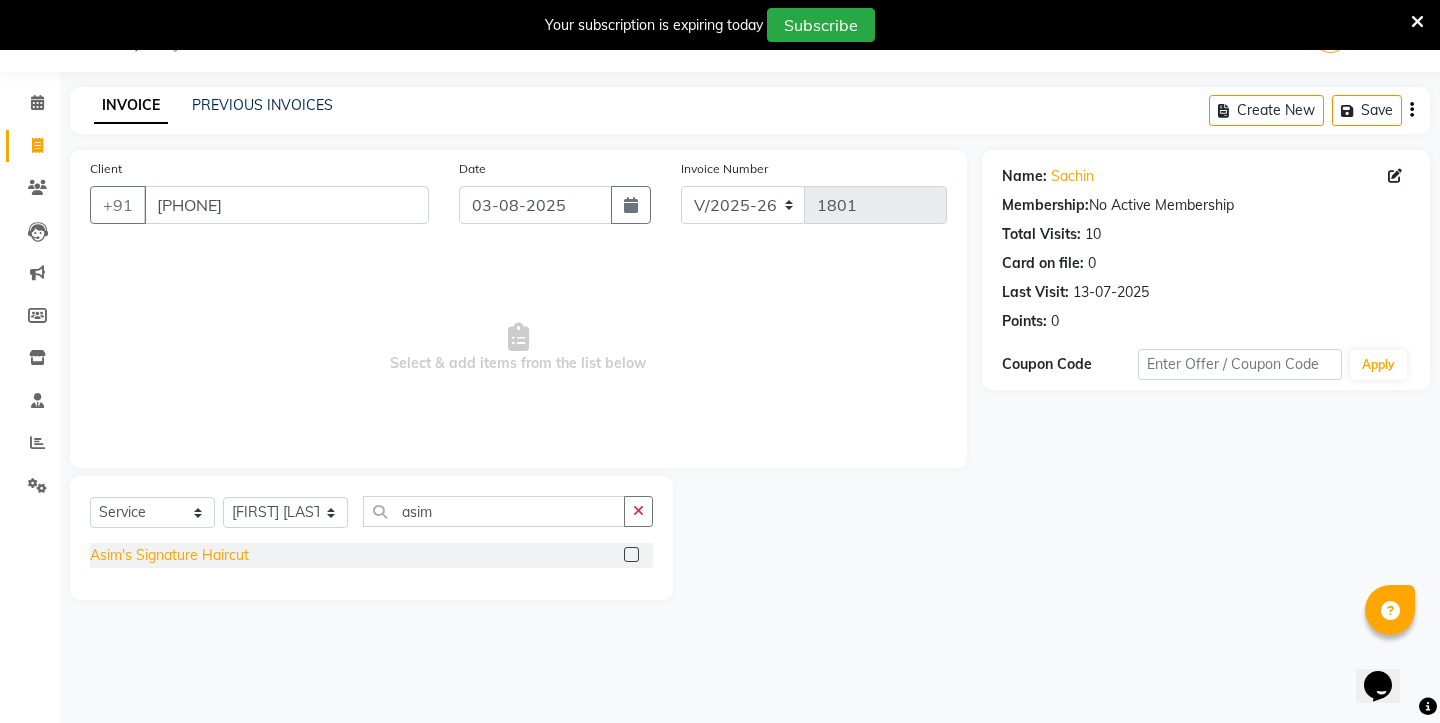 click on "Asim's Signature Haircut" 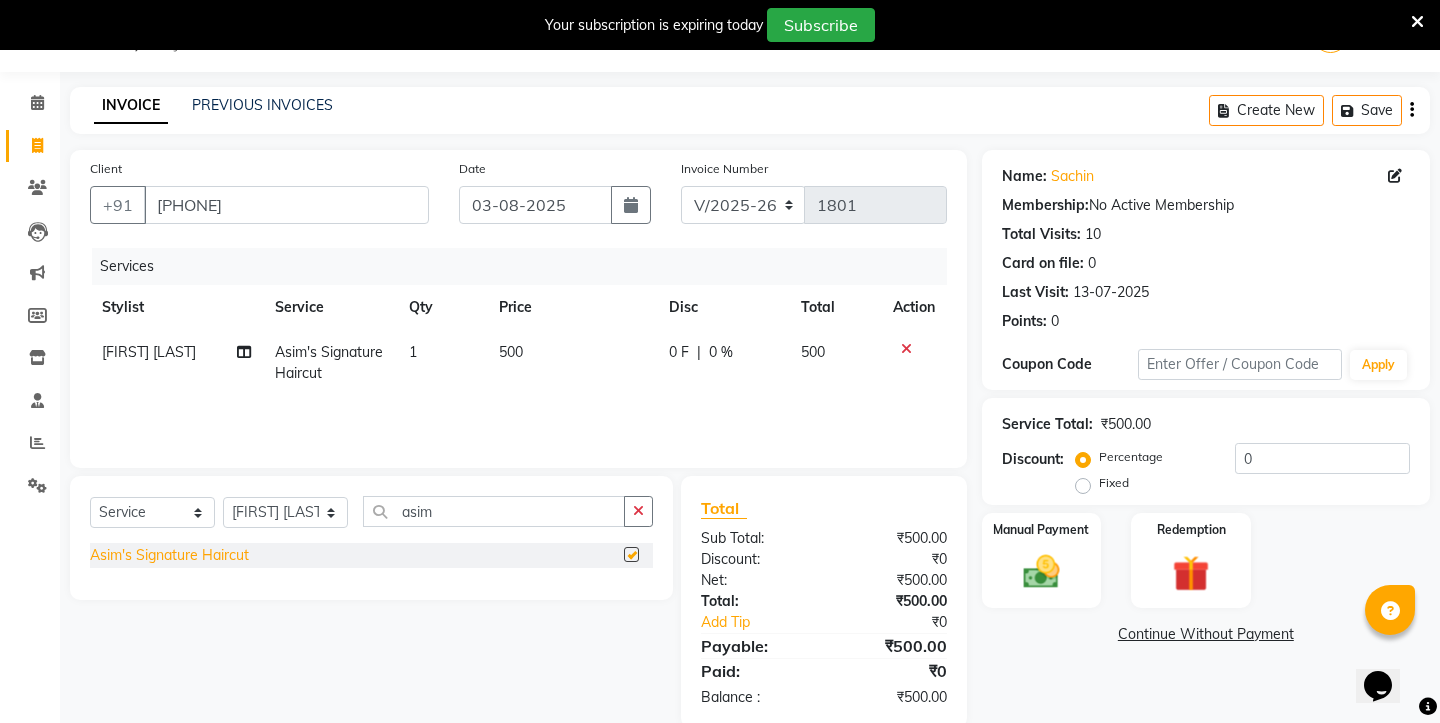 checkbox on "false" 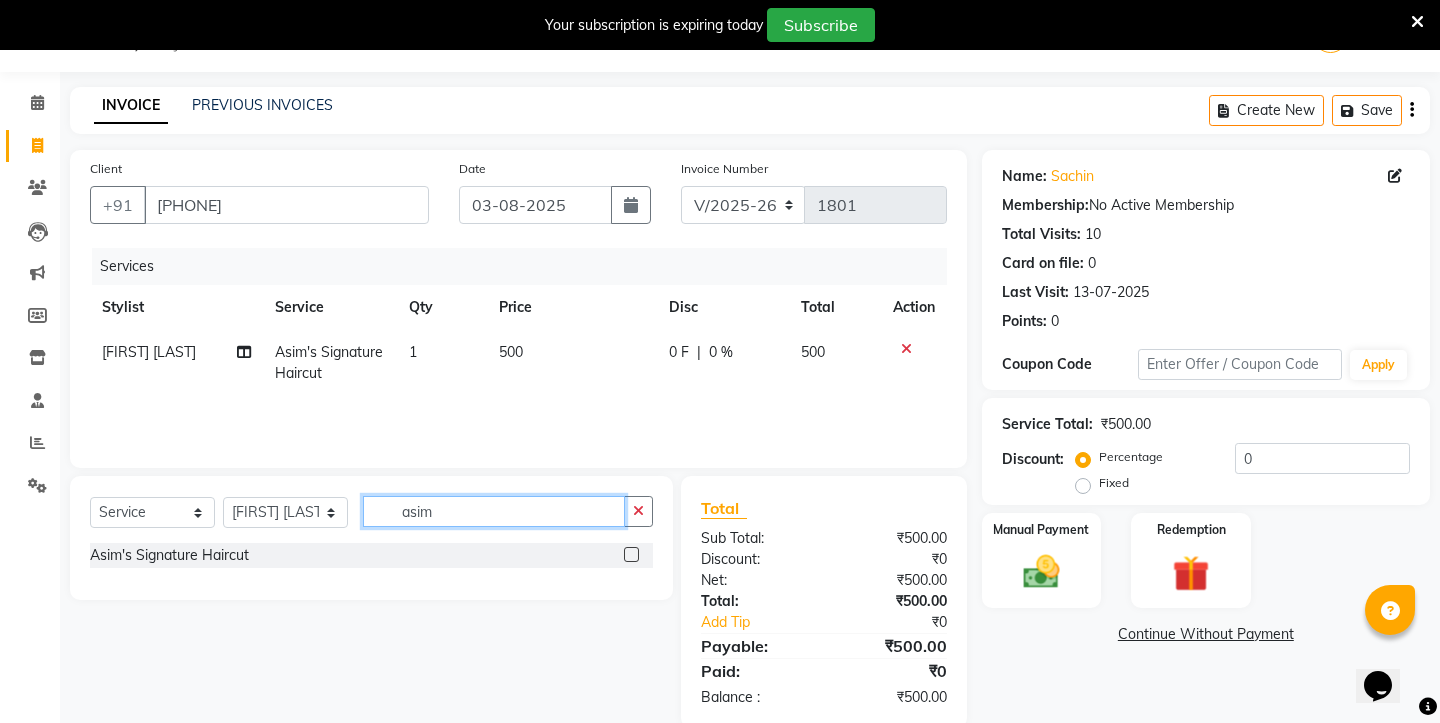 click on "asim" 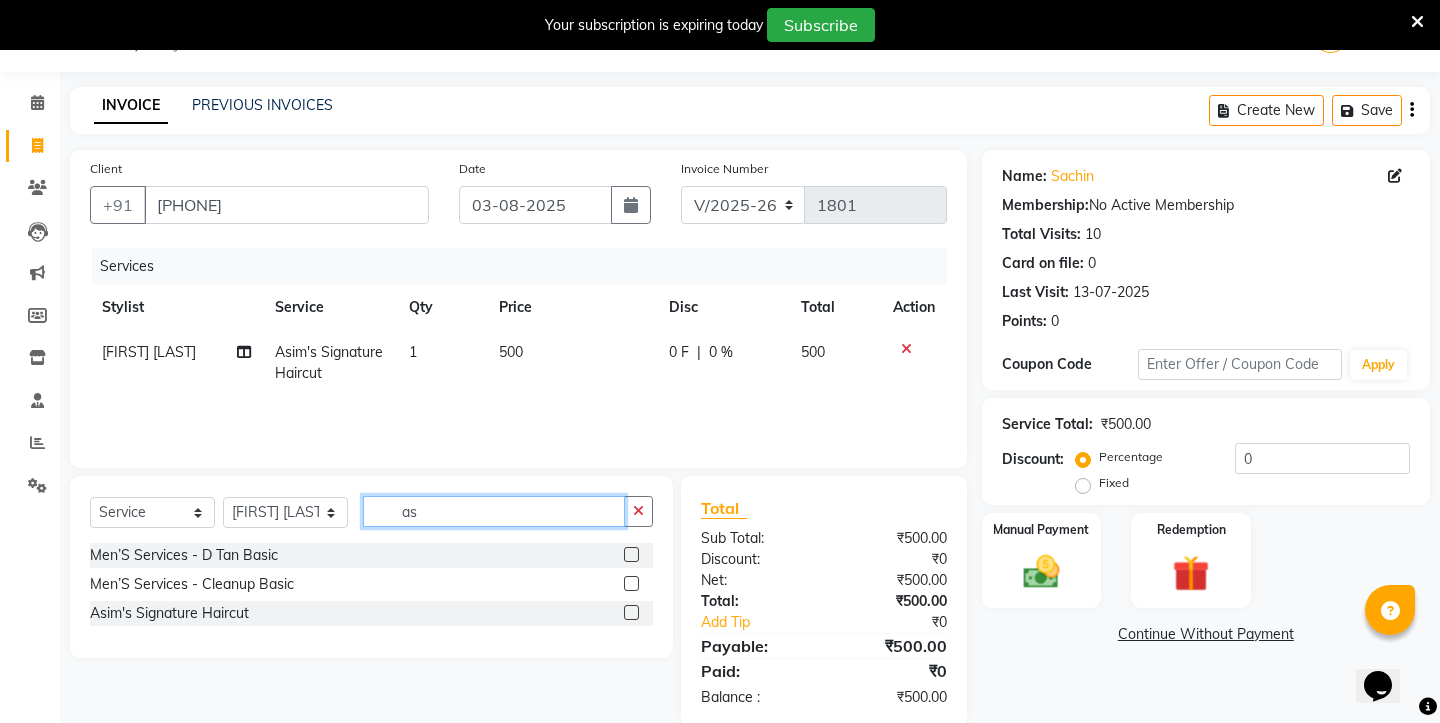 type on "a" 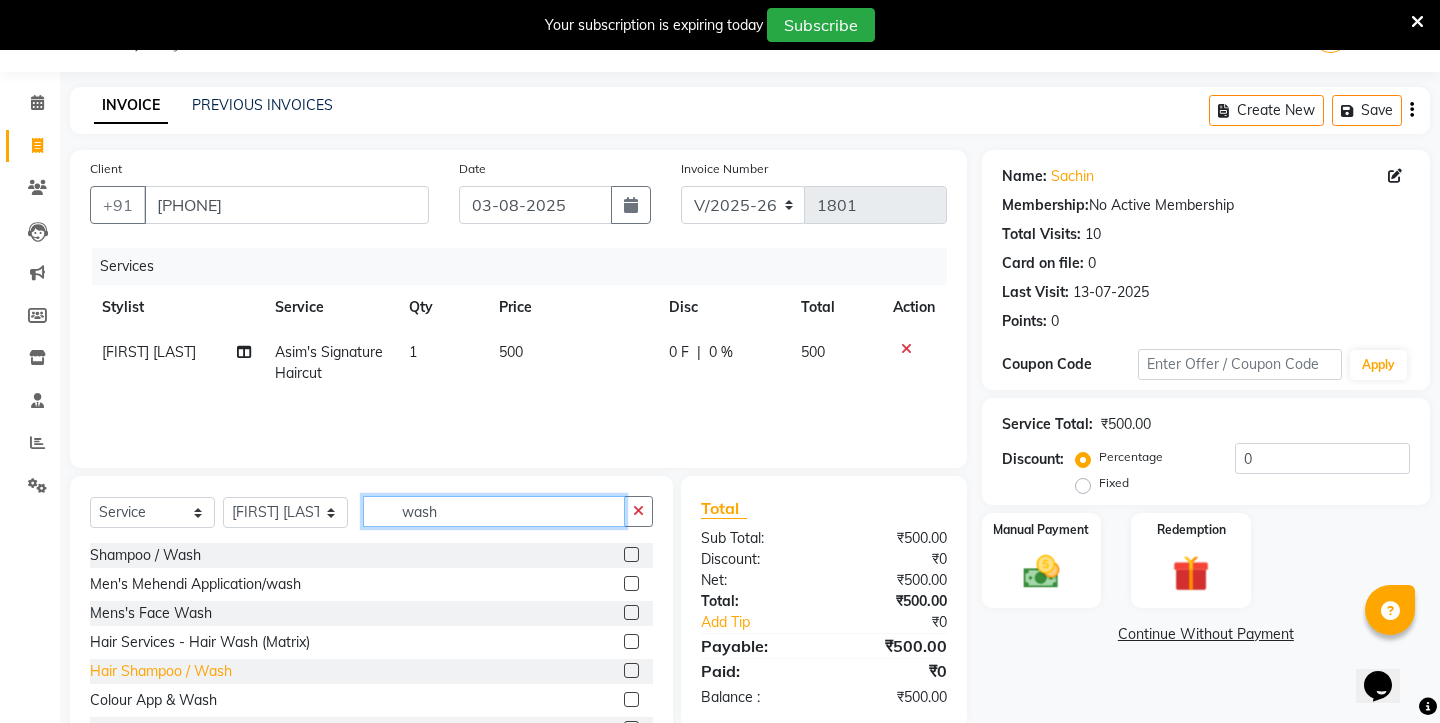 type on "wash" 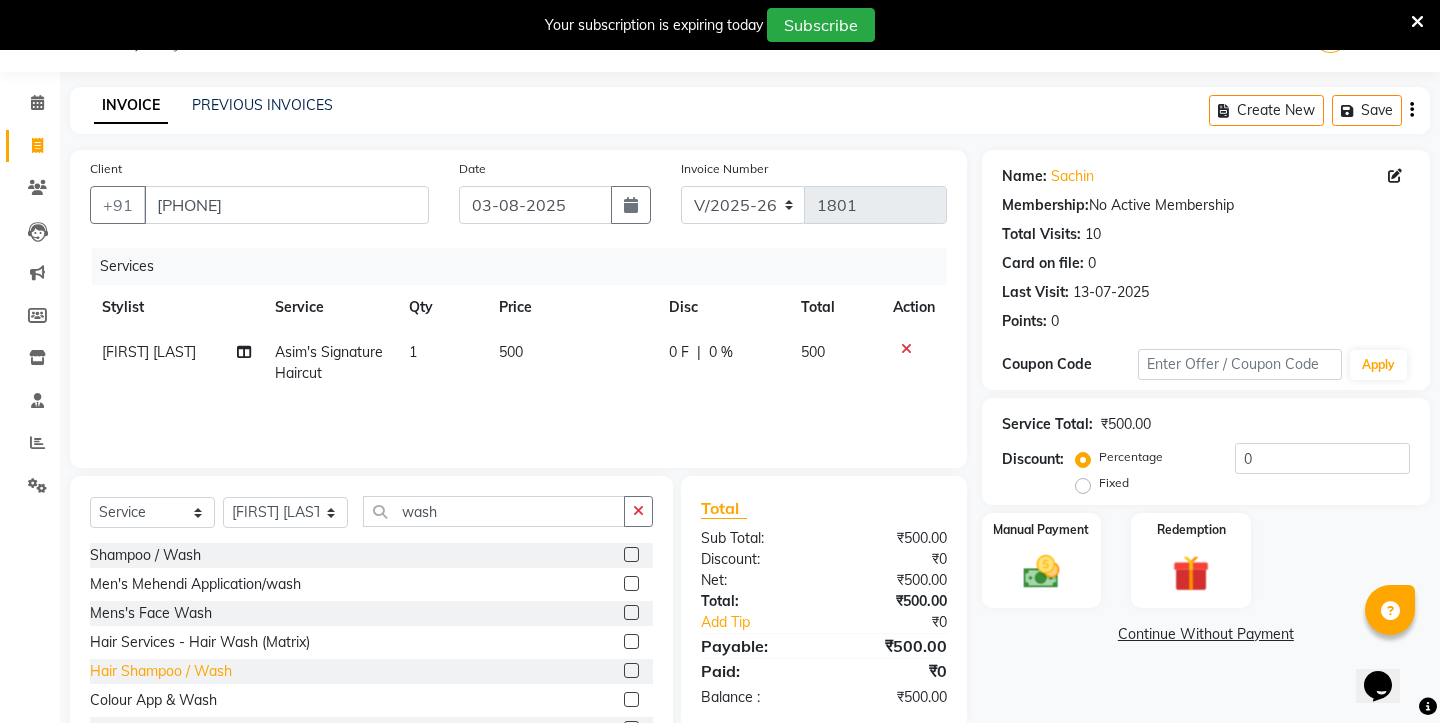 click on "Hair Shampoo / Wash" 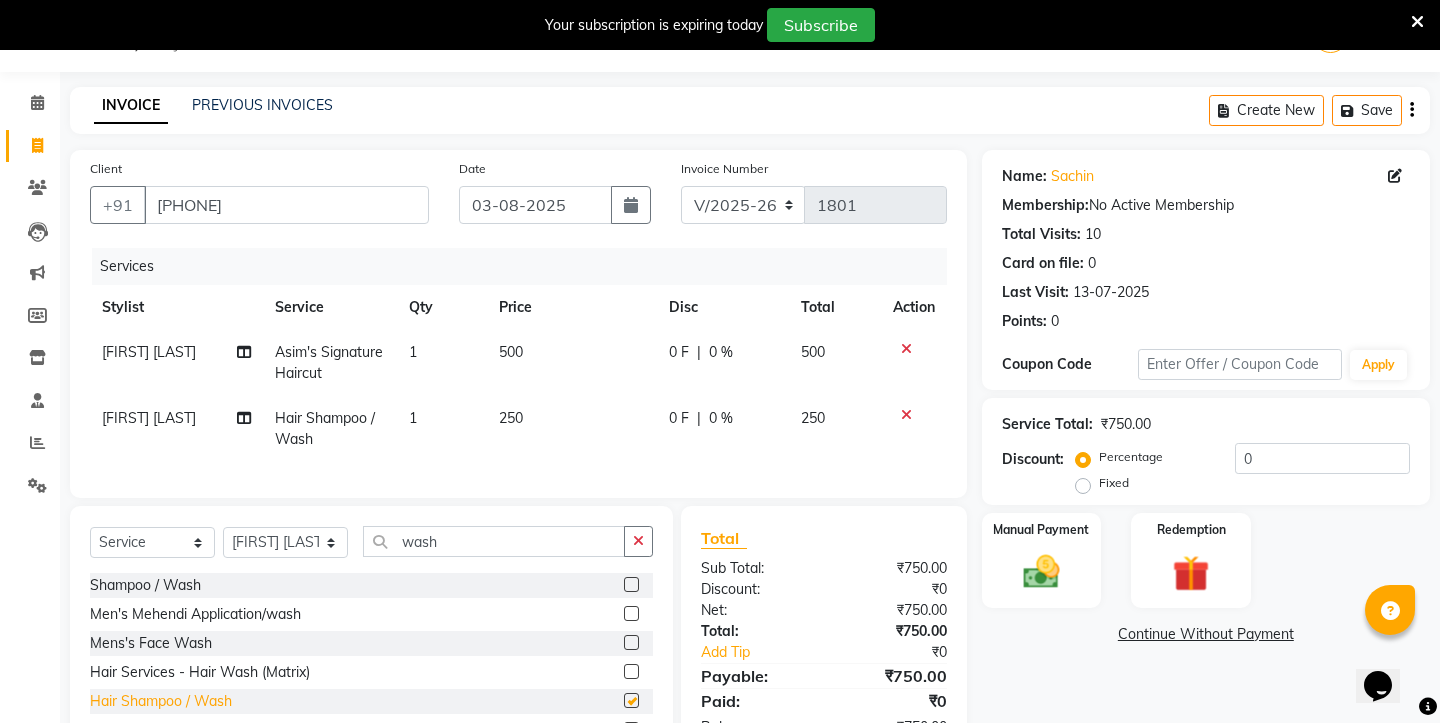 checkbox on "false" 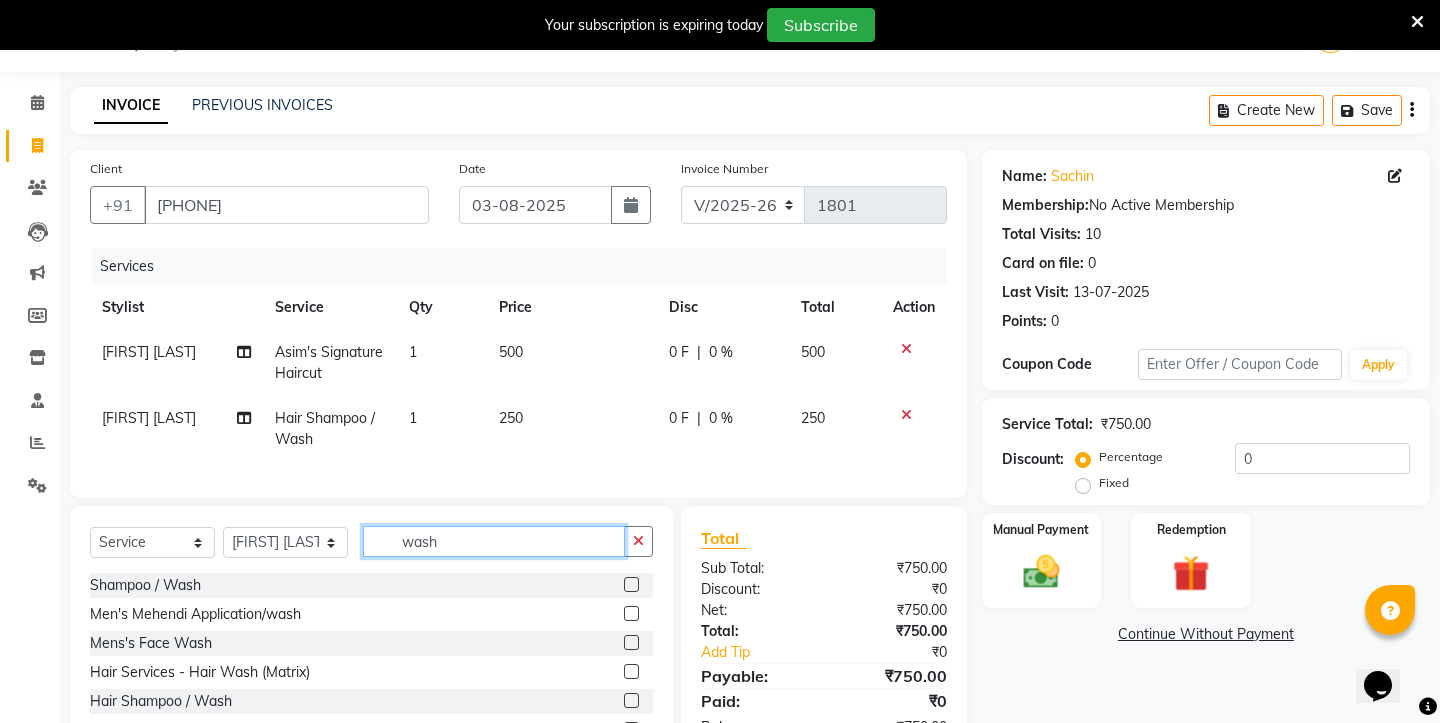 click on "wash" 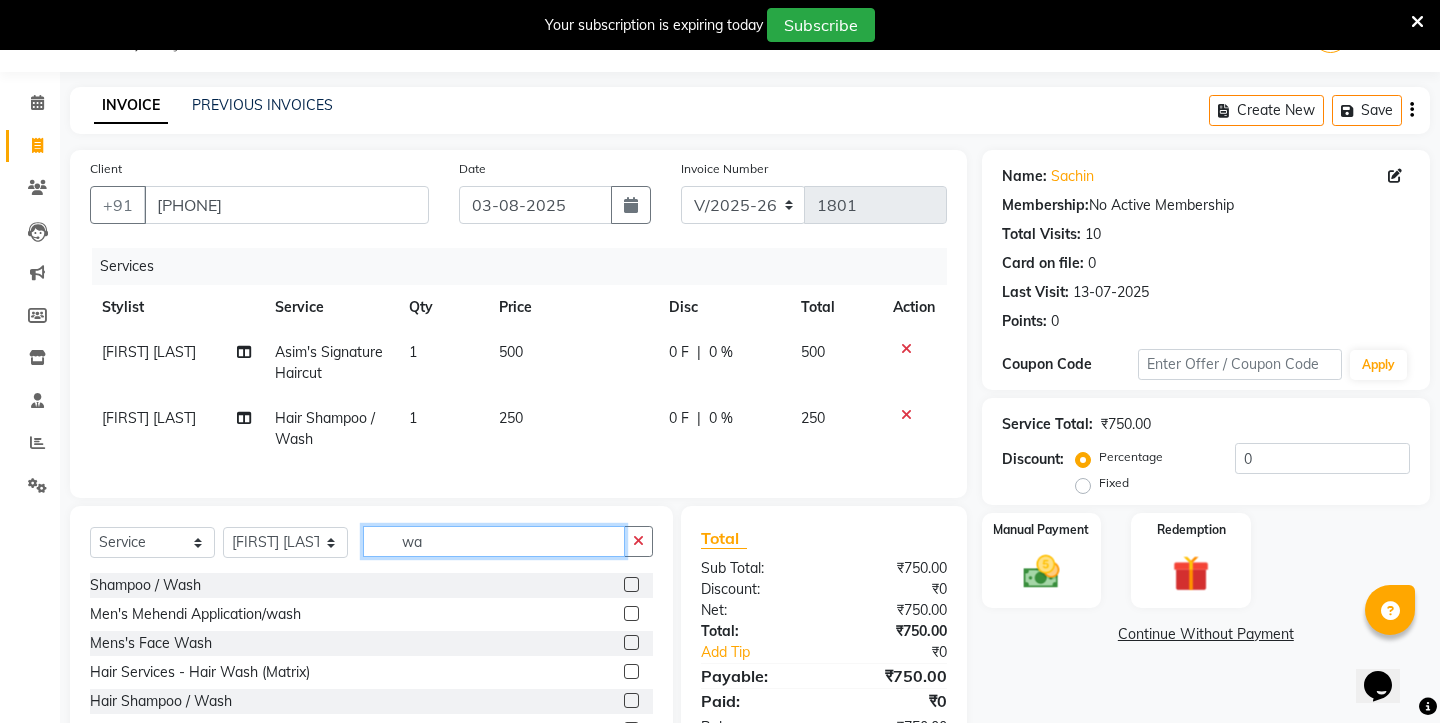 type on "w" 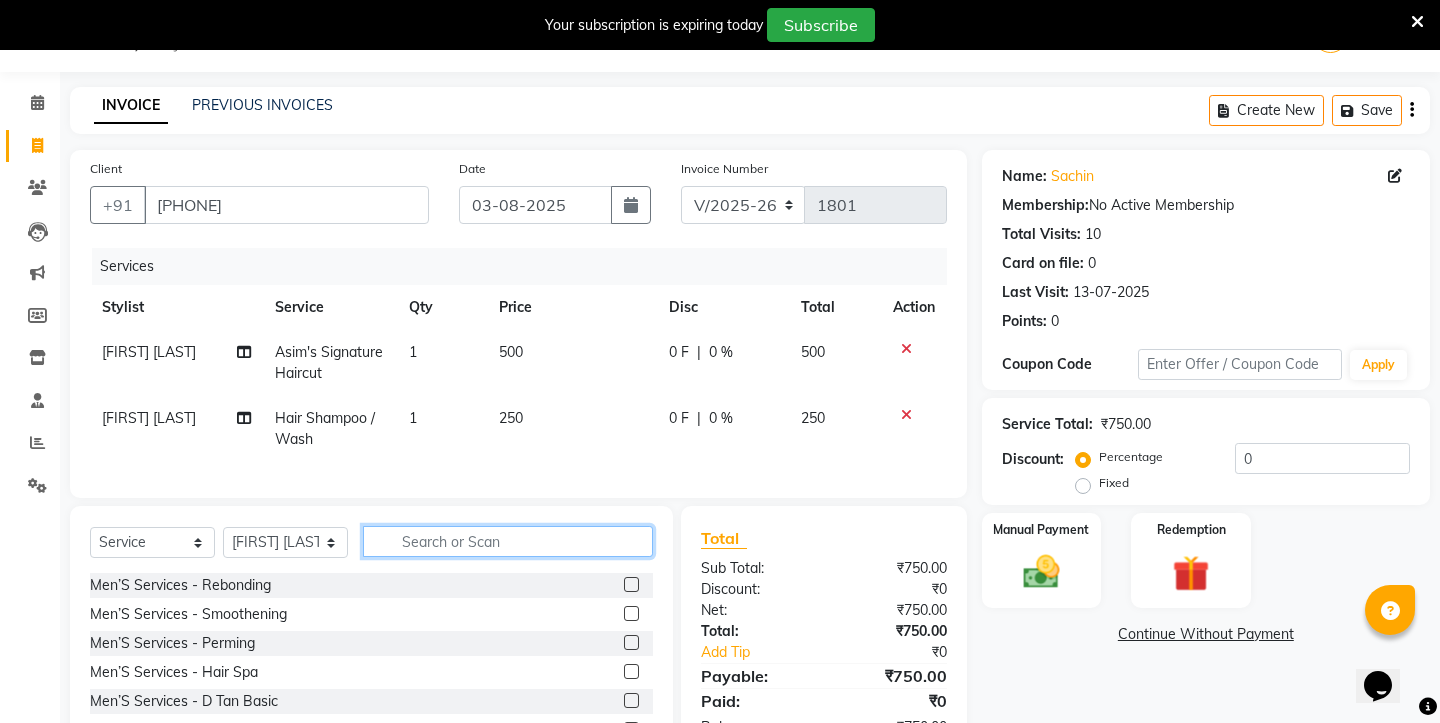 type on "d" 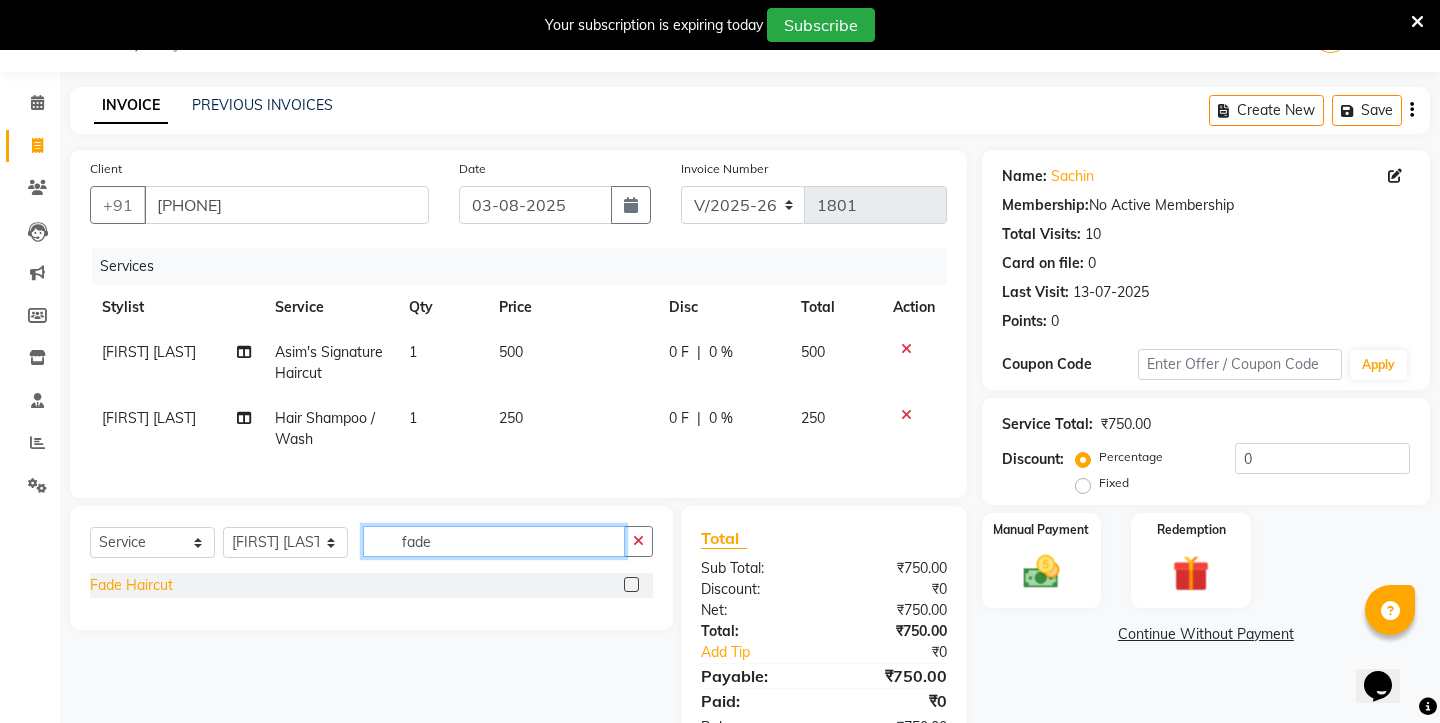 type on "fade" 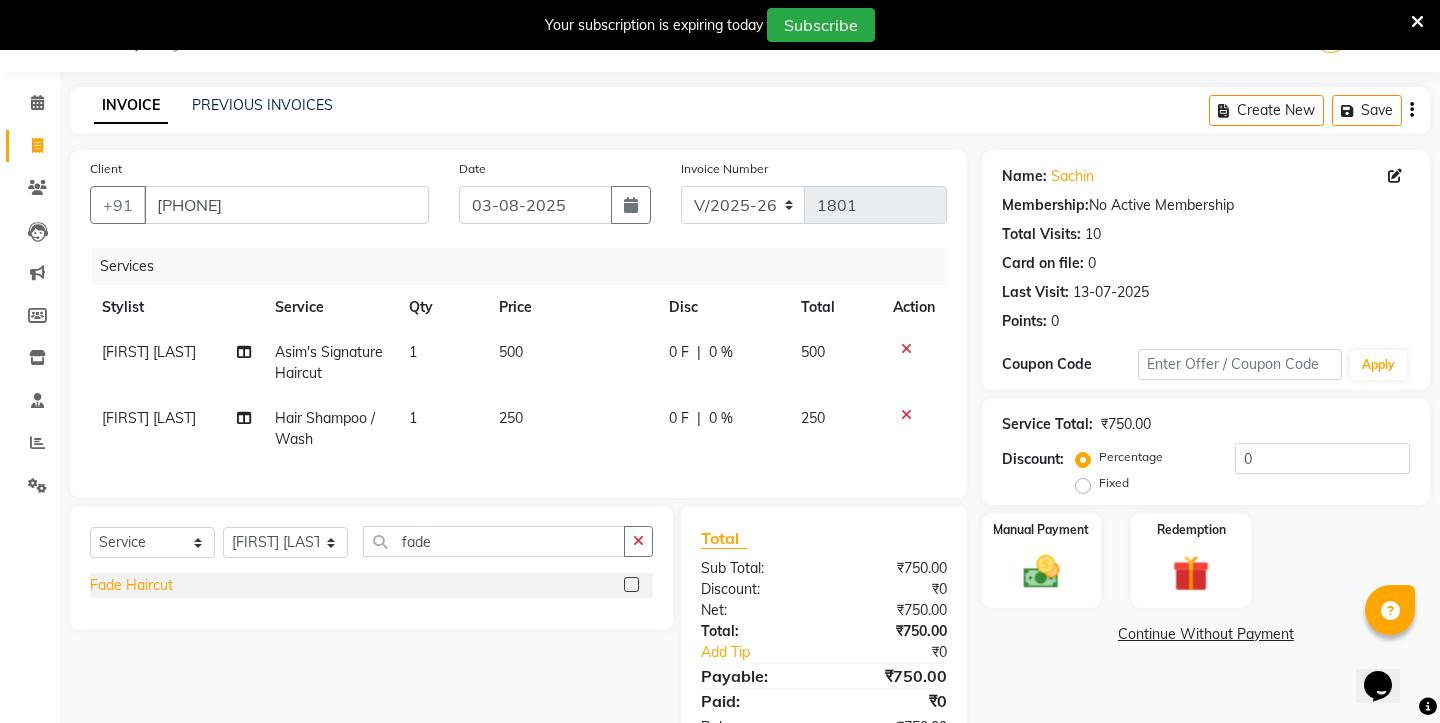 click on "Fade Haircut" 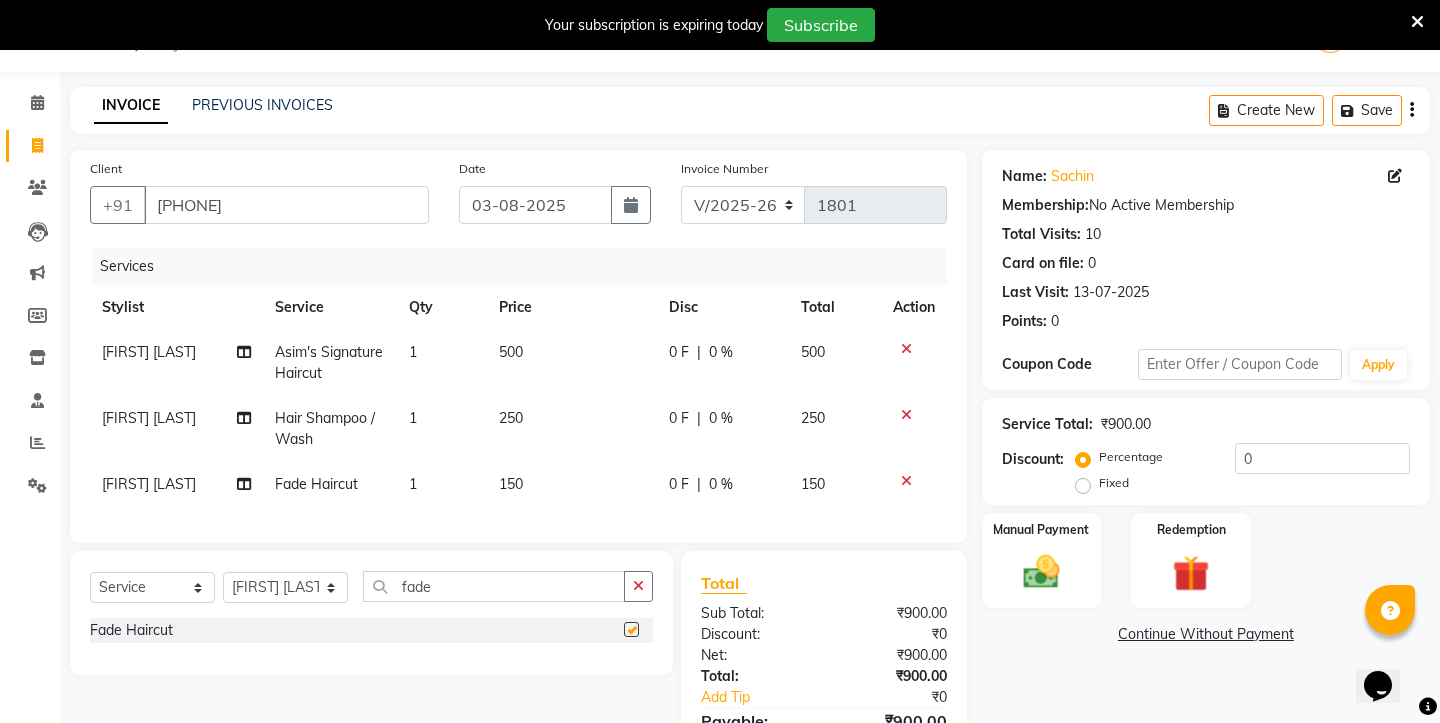 checkbox on "false" 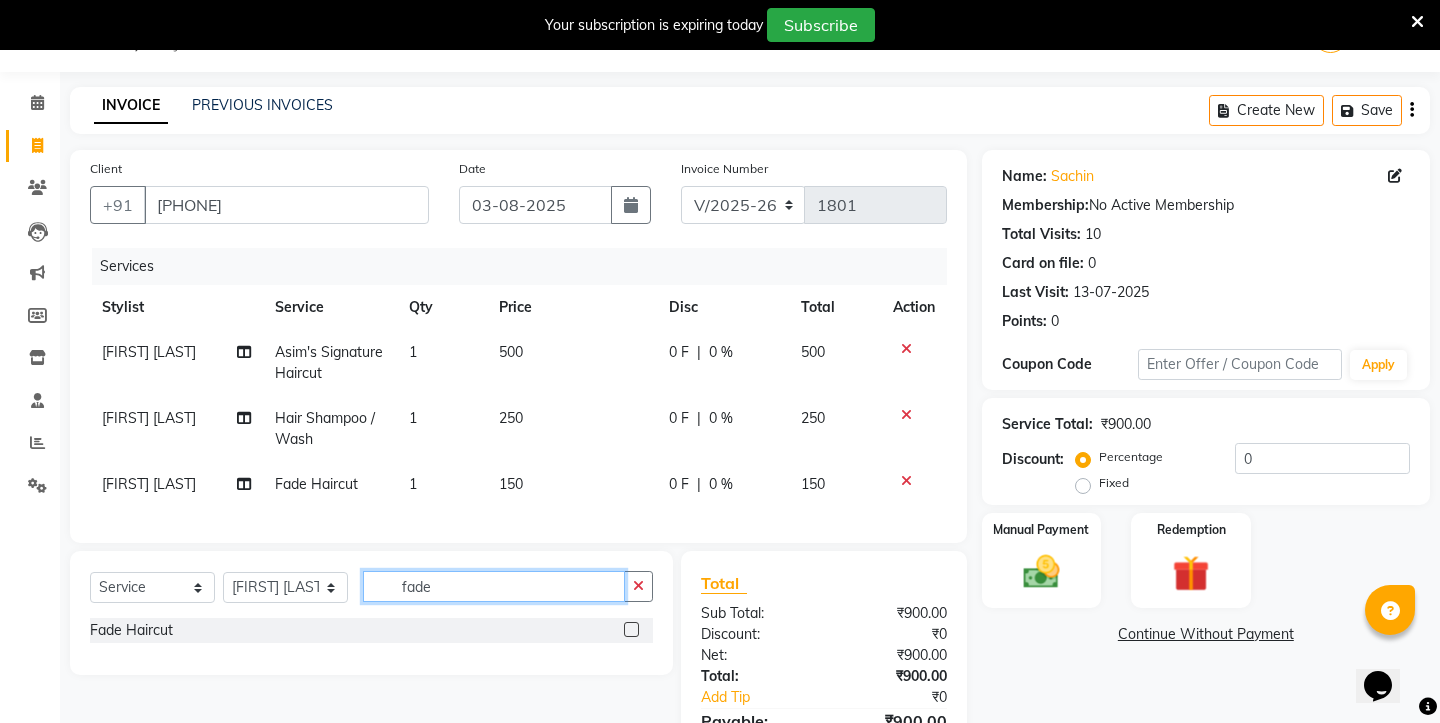 click on "fad" 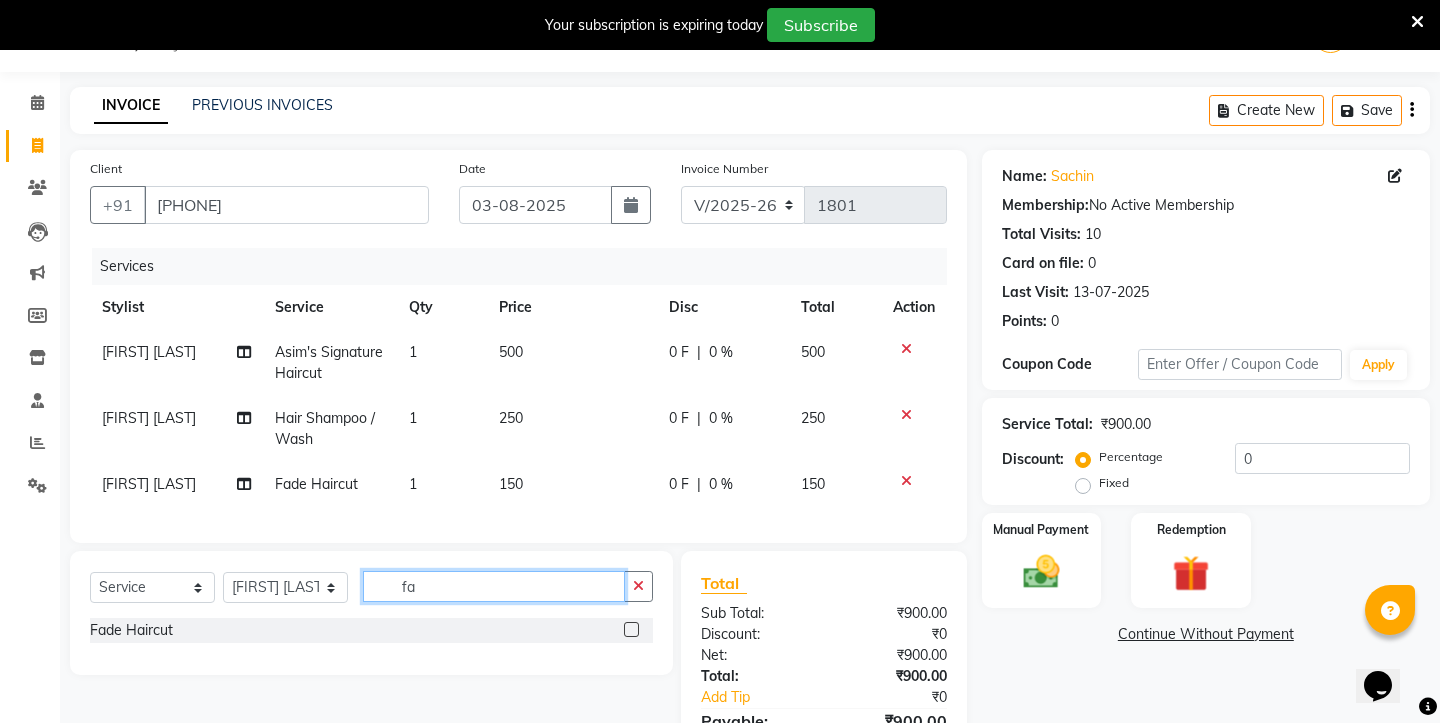 type on "f" 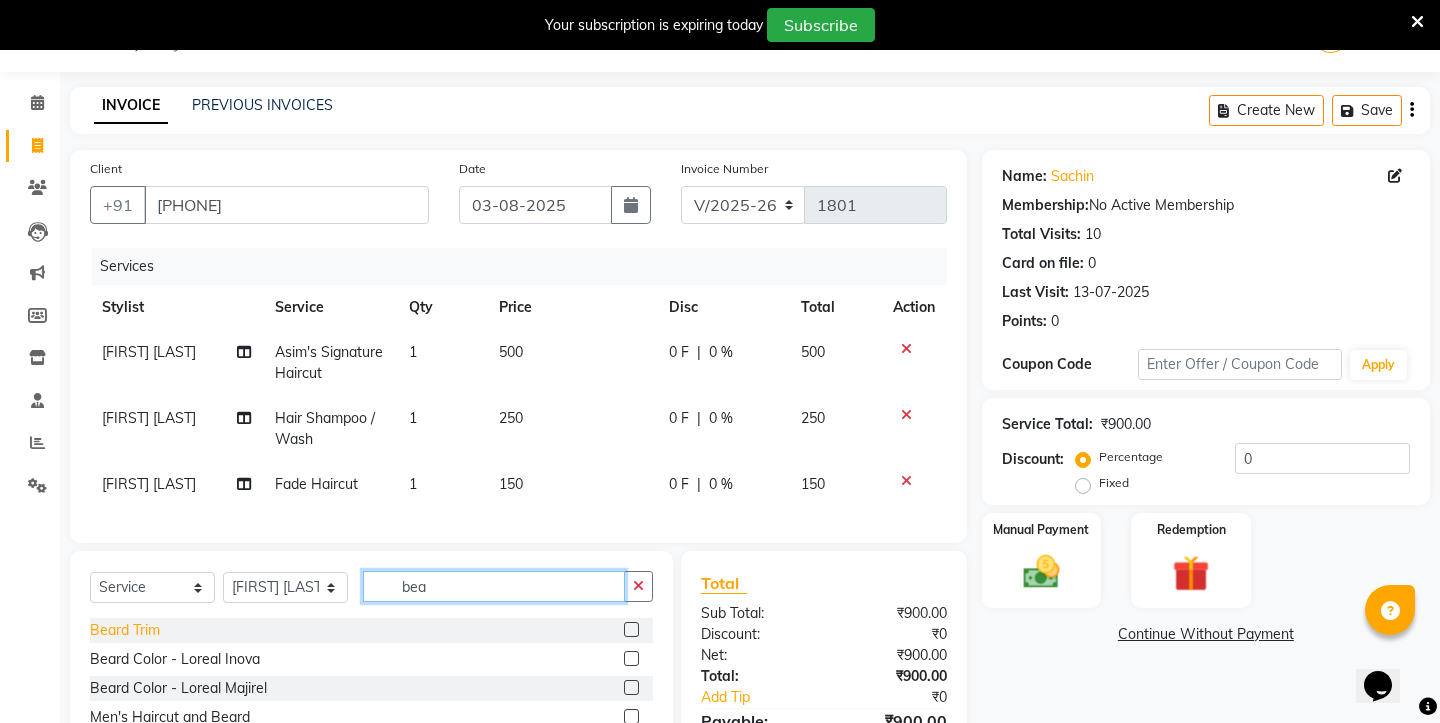 type on "bea" 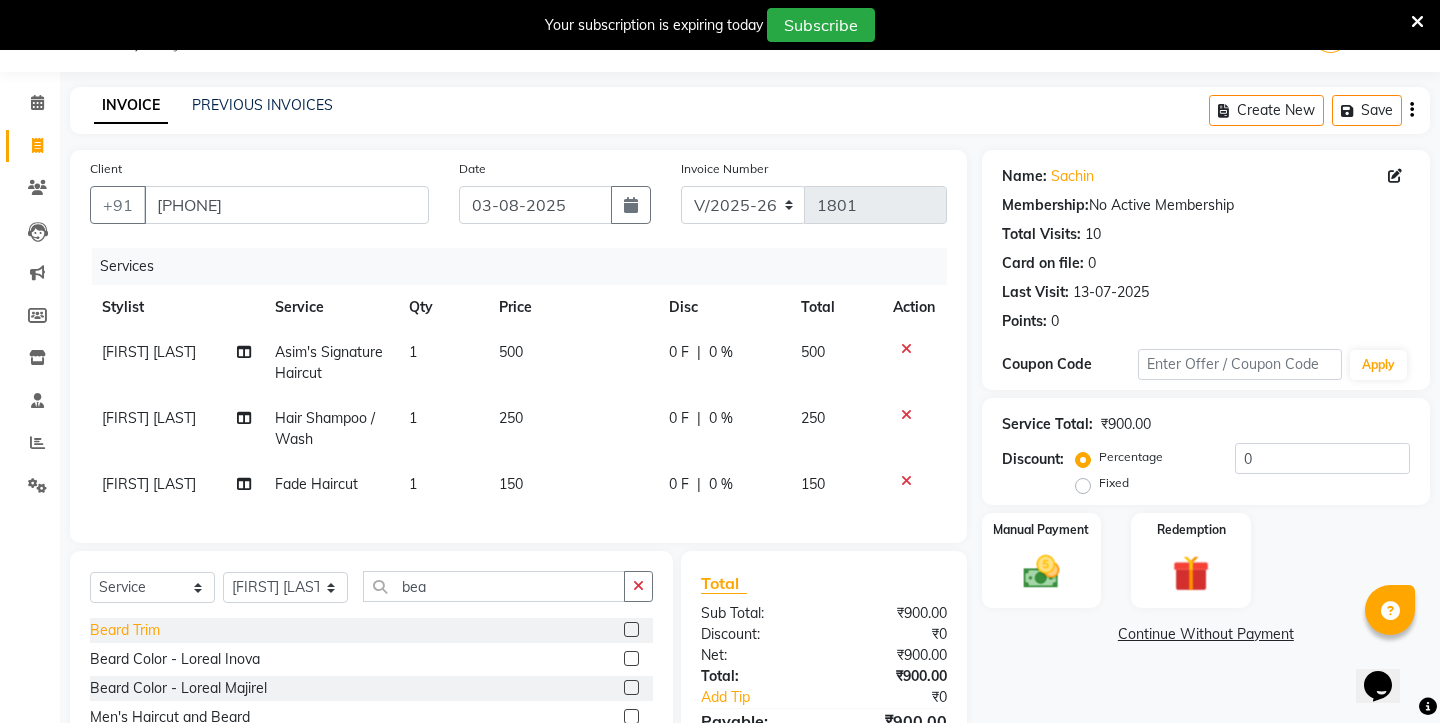 click on "Beard Trim" 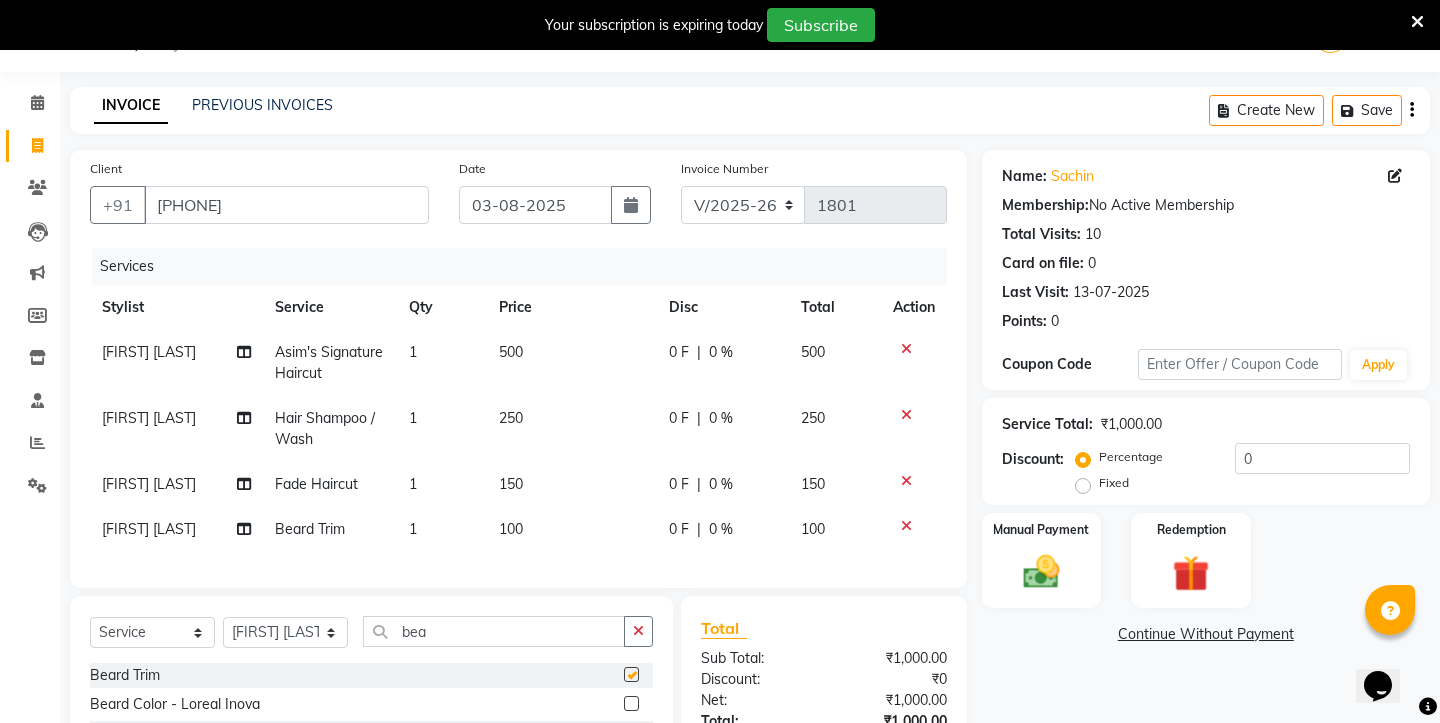 checkbox on "false" 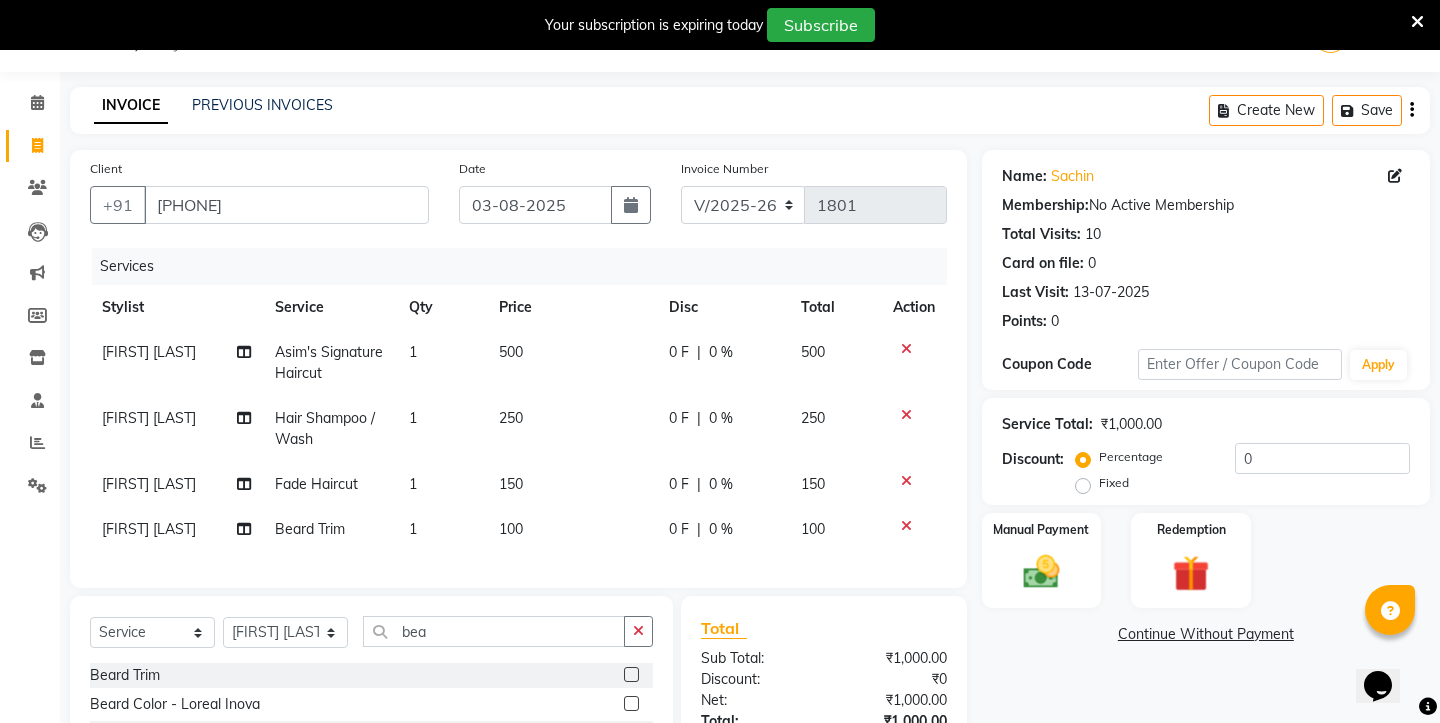 click on "[FIRST] [LAST]" 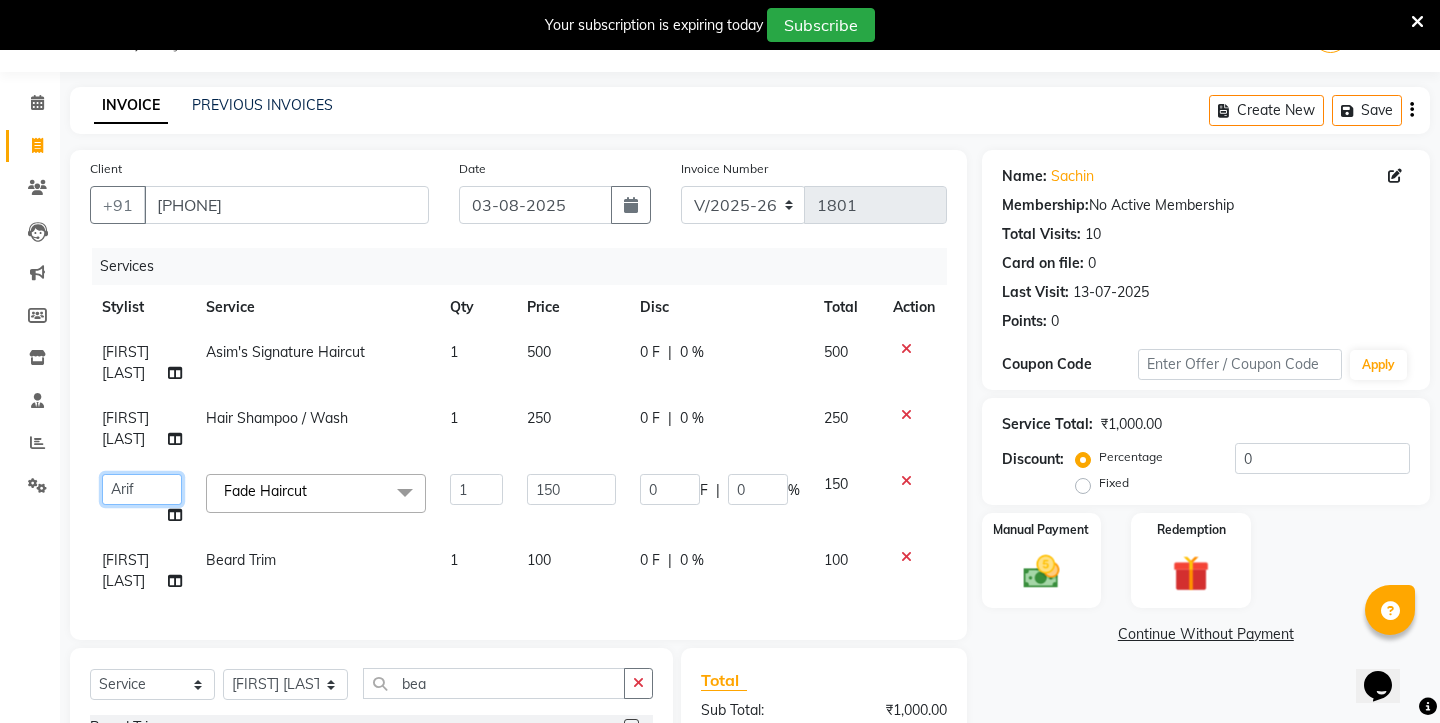 select on "87875" 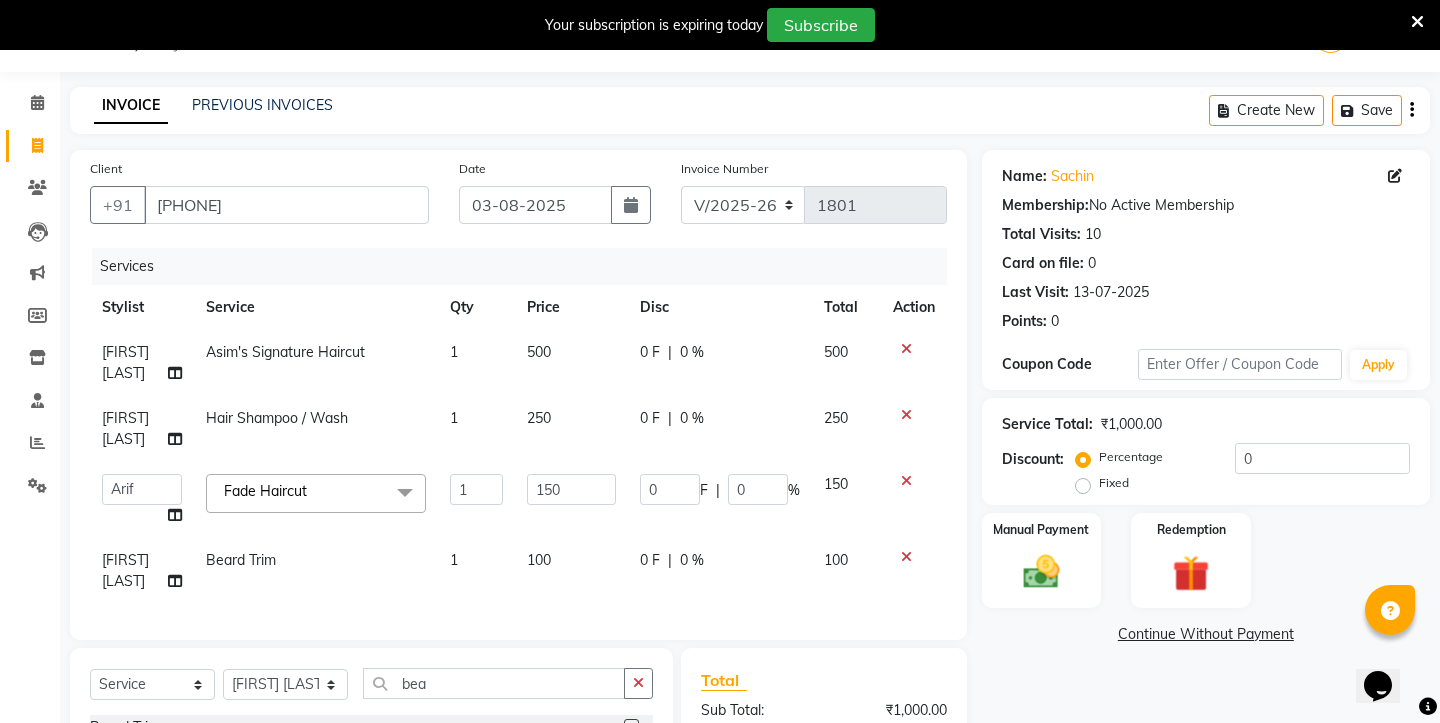 click on "[FIRST] [LAST]" 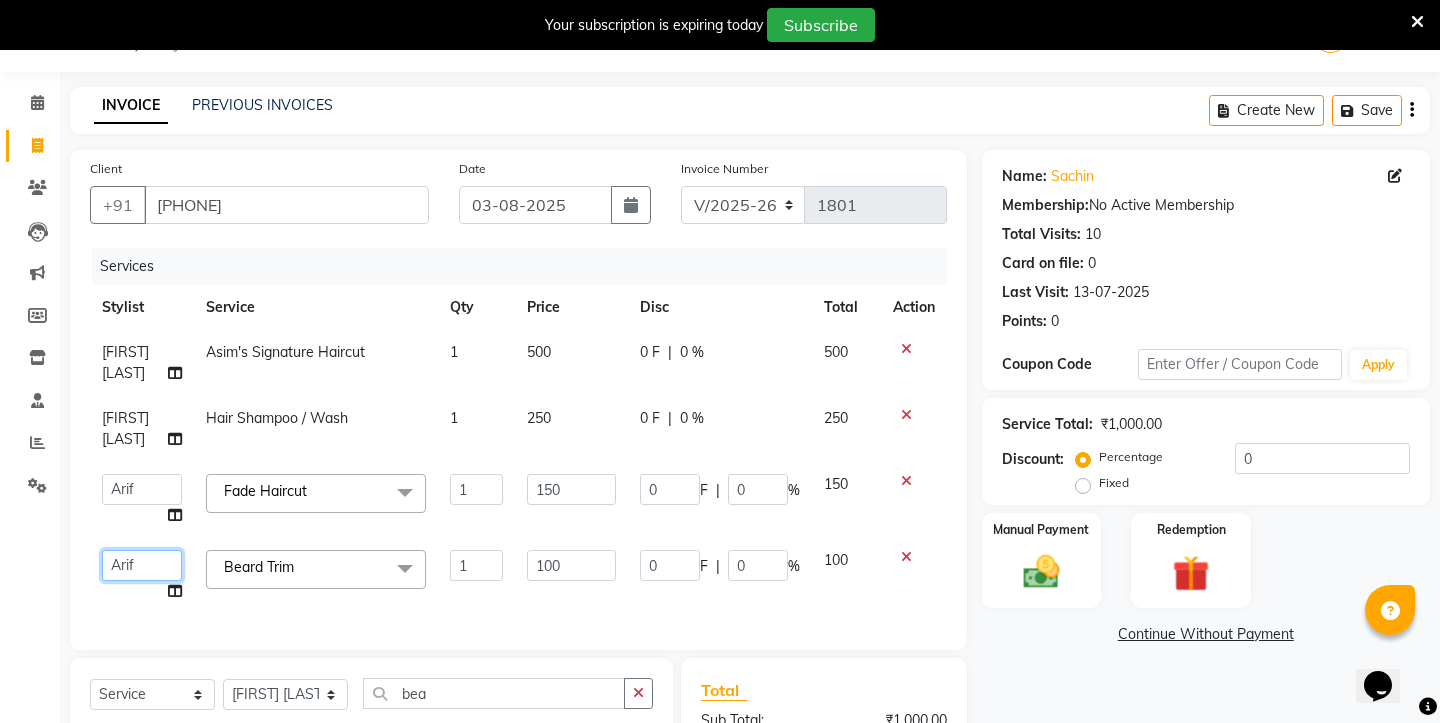 select on "87875" 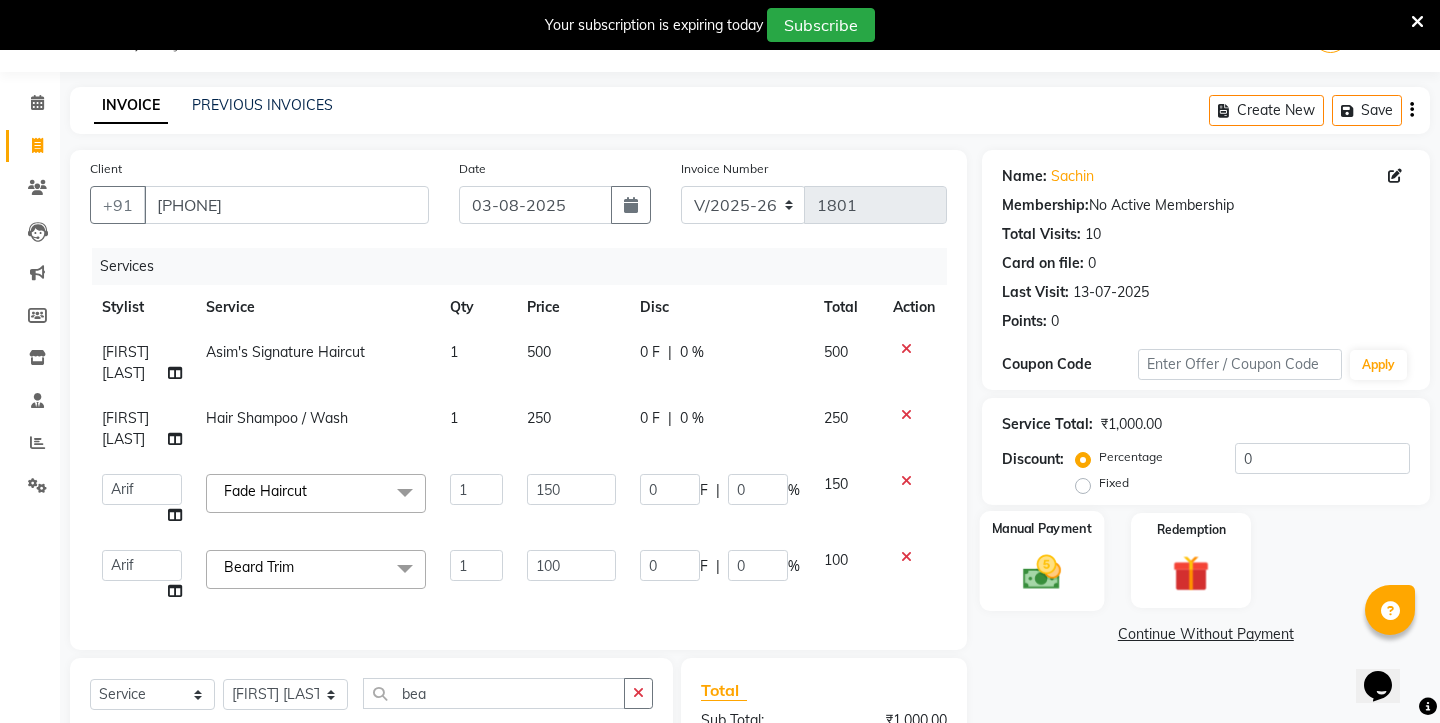 click 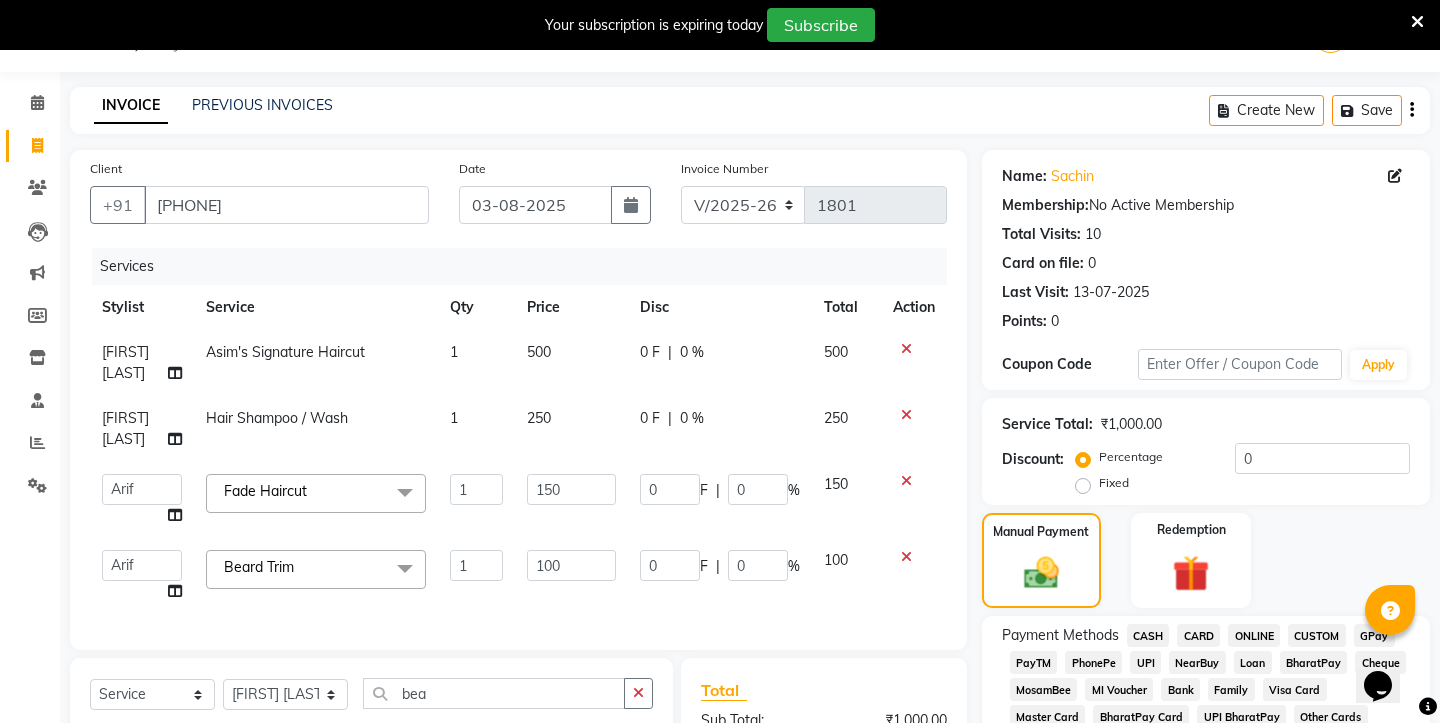 click on "UPI" 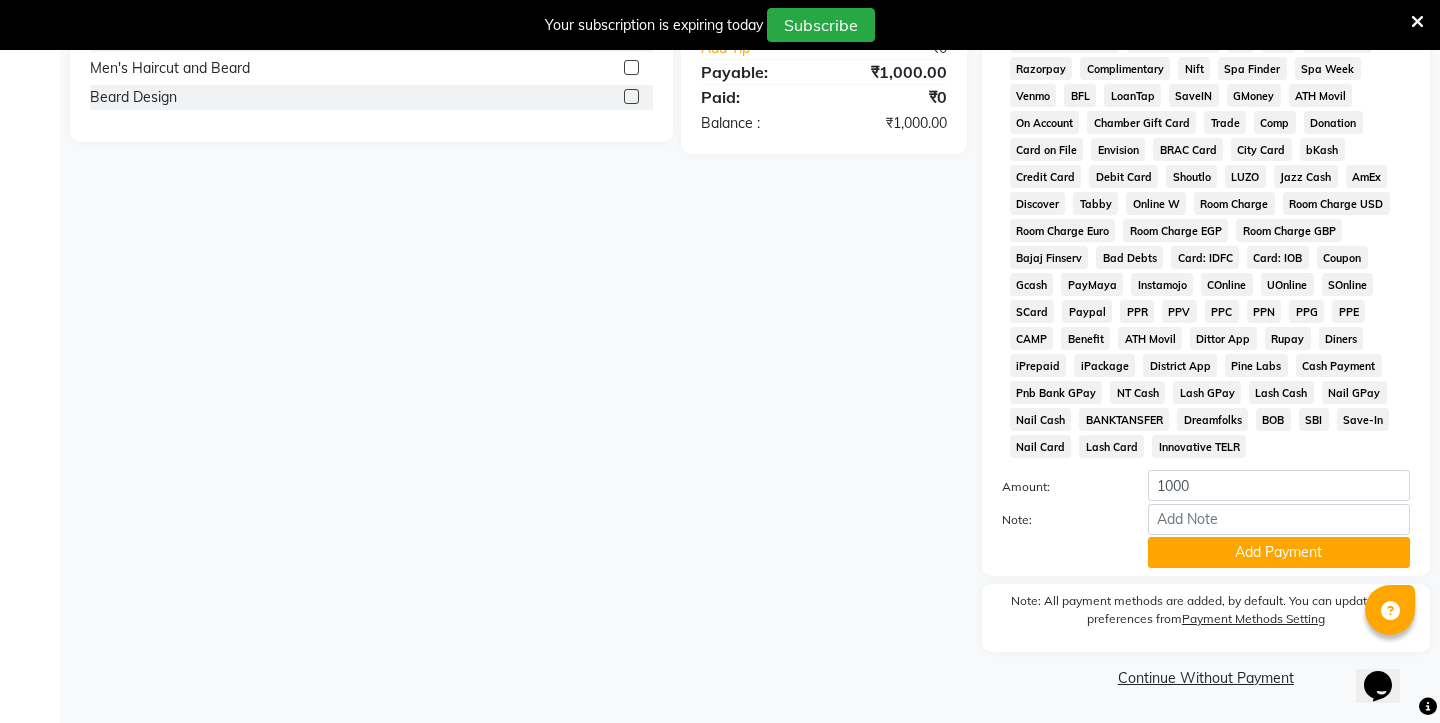 scroll, scrollTop: 805, scrollLeft: 0, axis: vertical 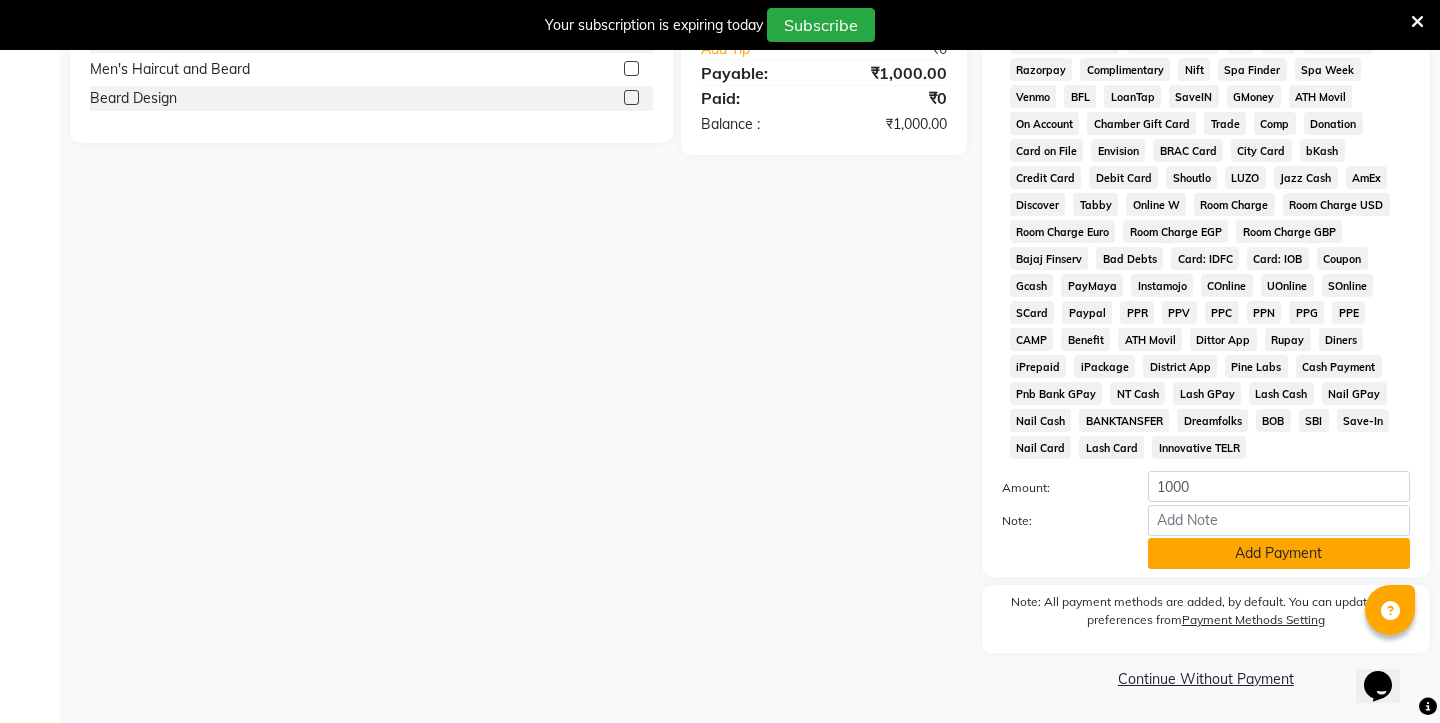 click on "Add Payment" 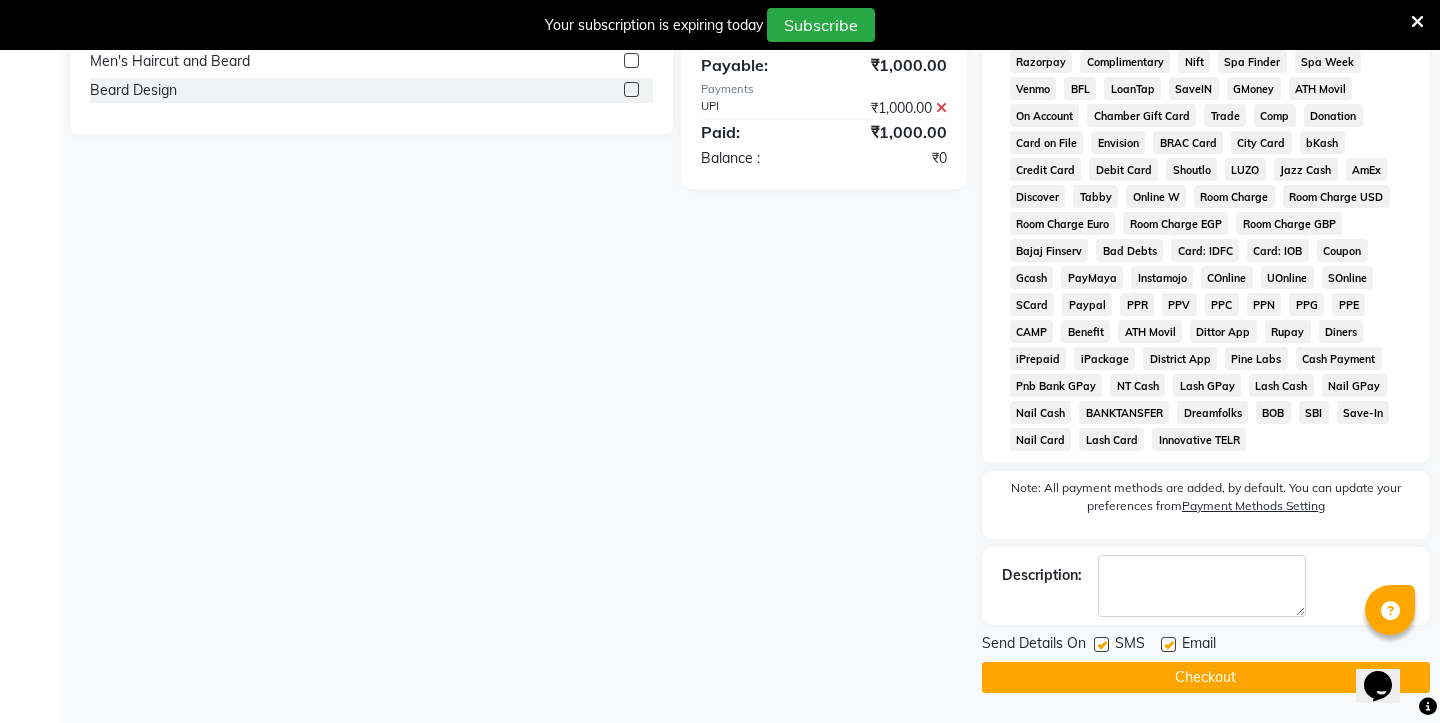 scroll, scrollTop: 813, scrollLeft: 0, axis: vertical 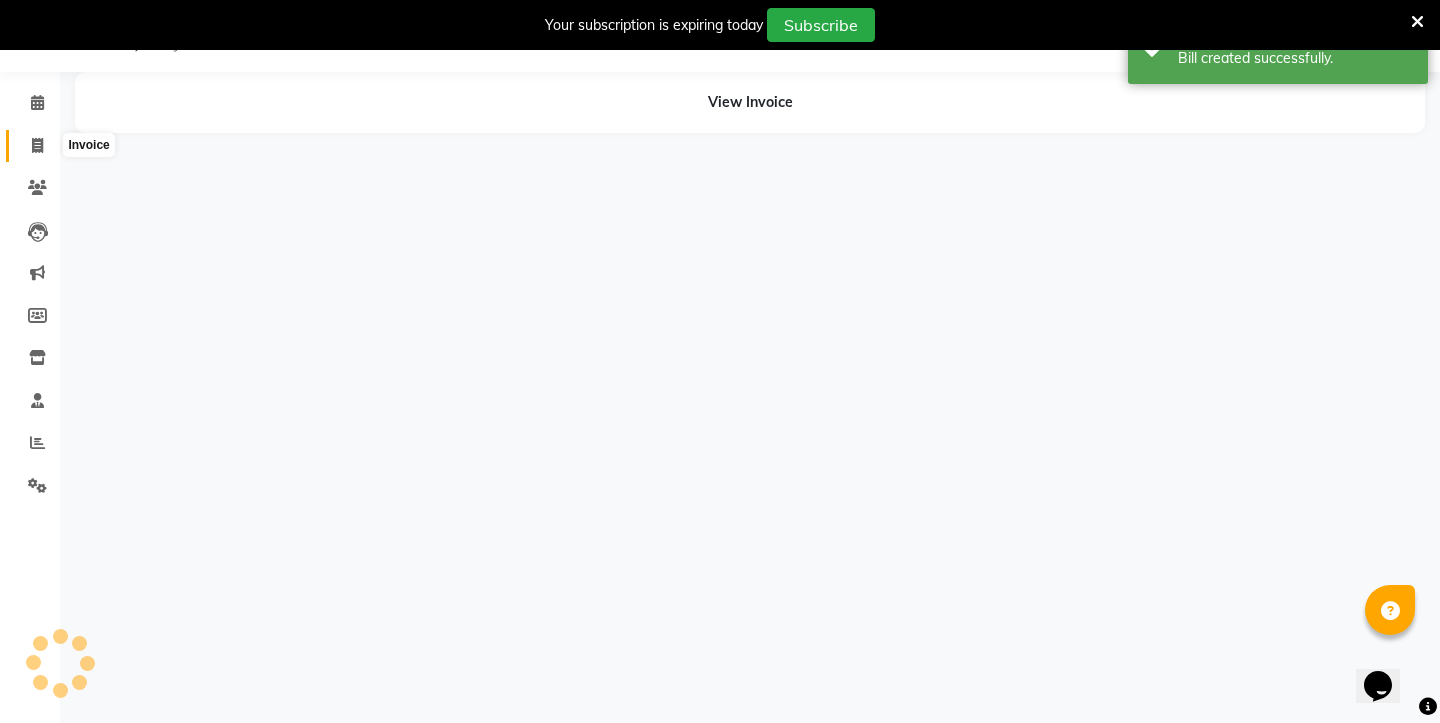 click 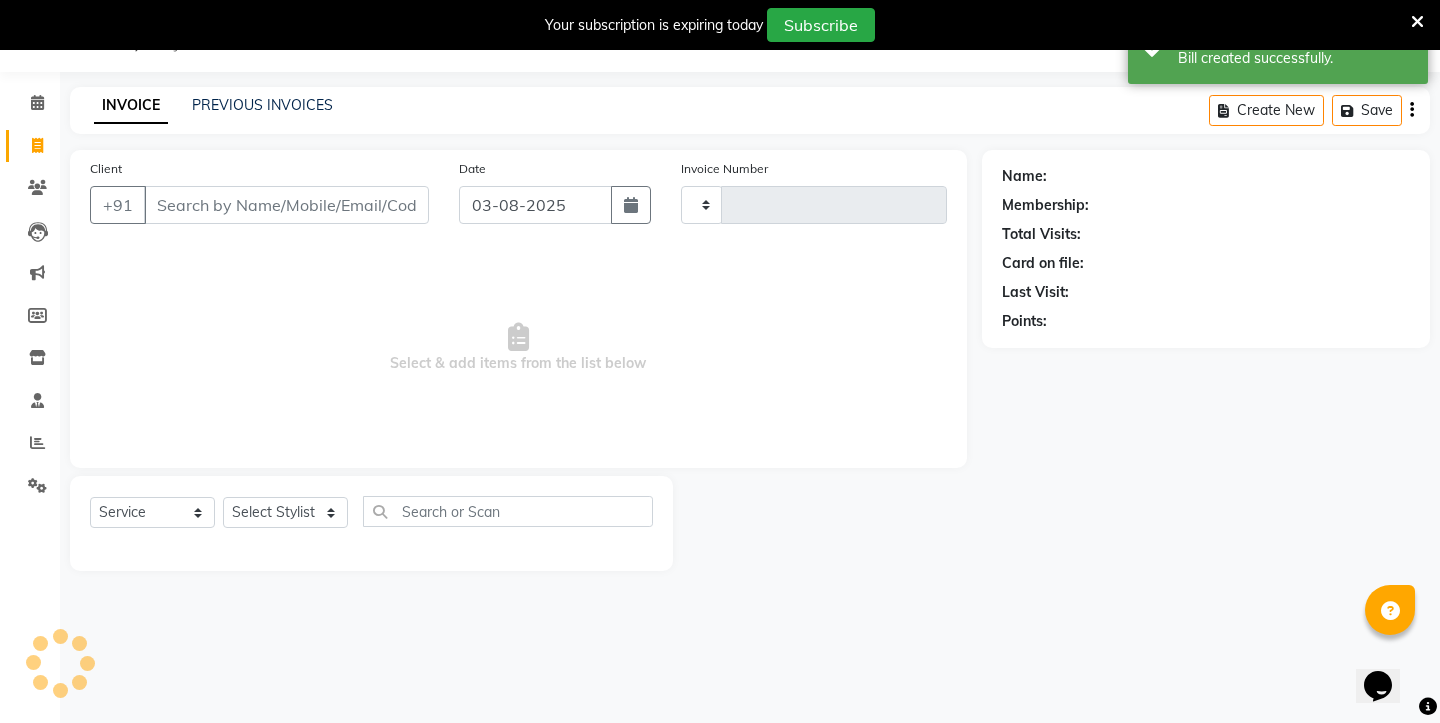 type on "1802" 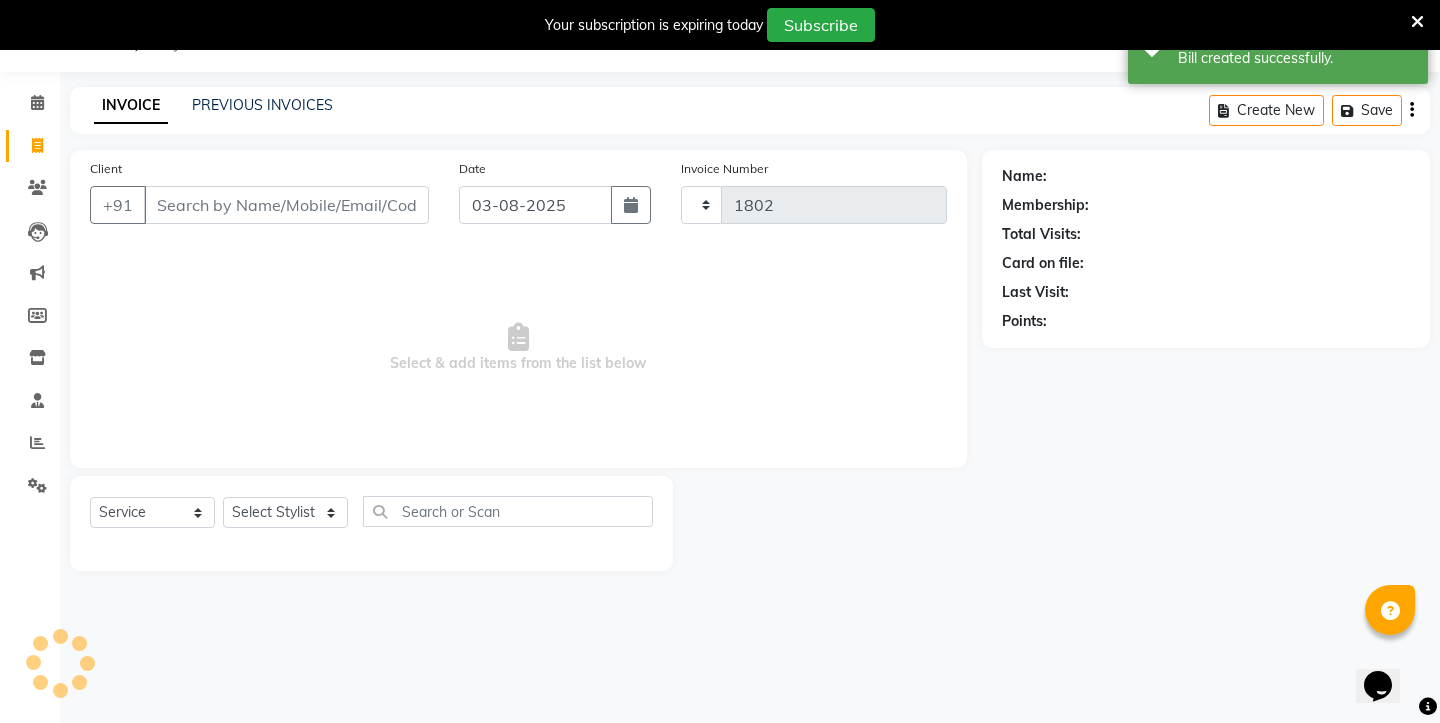 select on "4745" 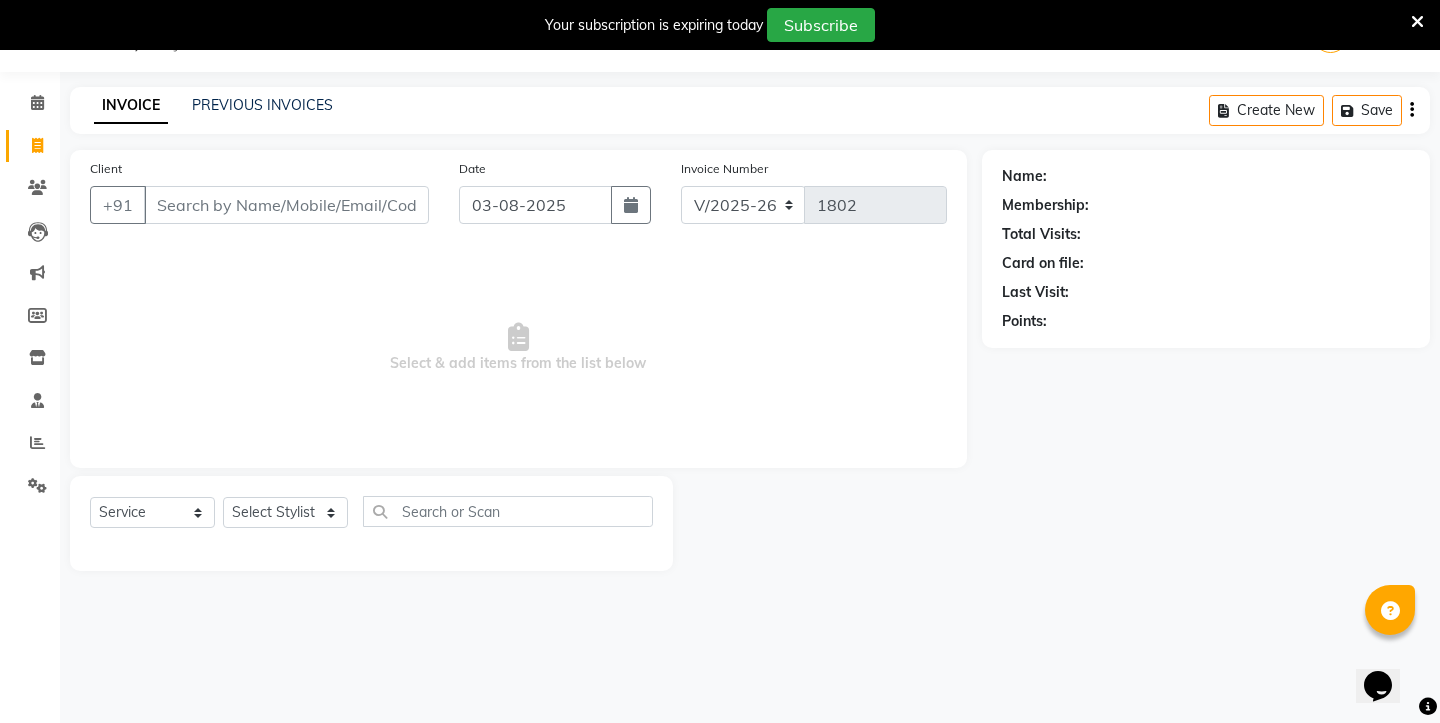 click 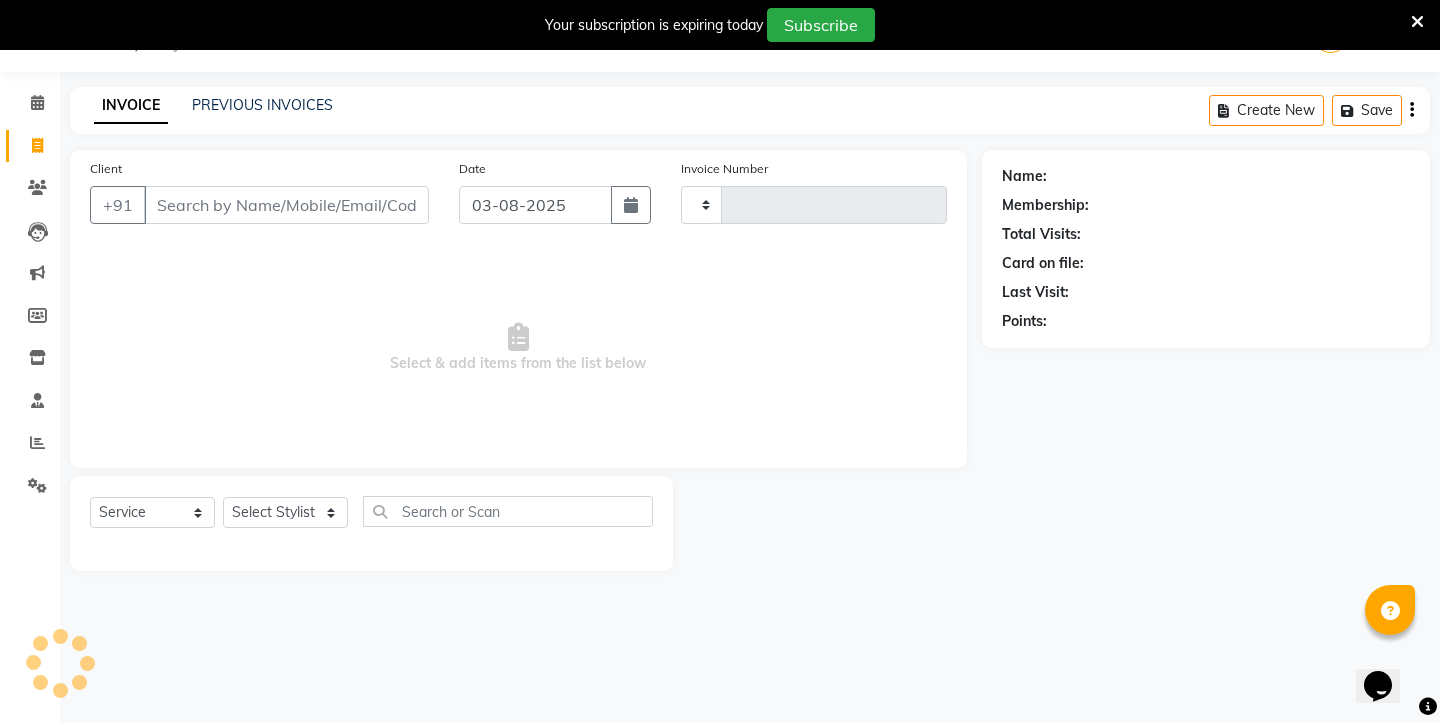 type on "1802" 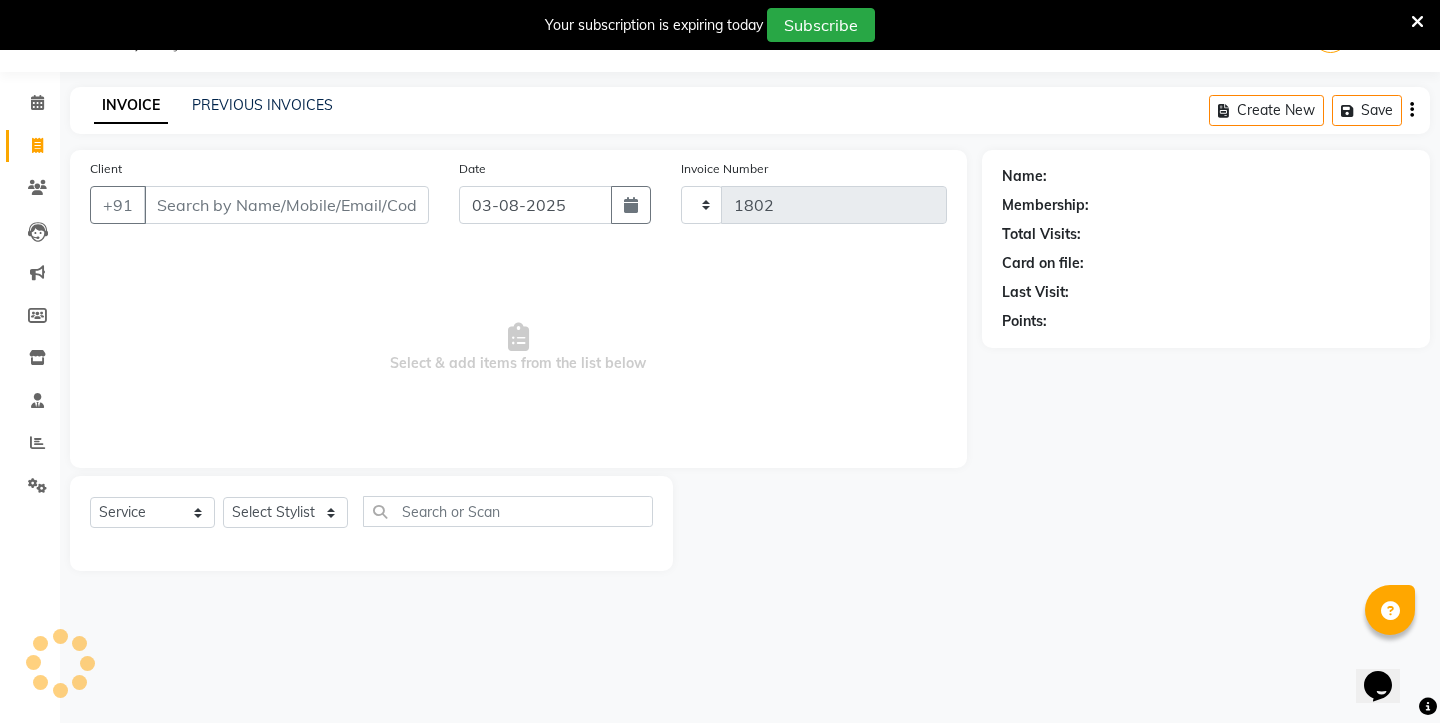 select on "4745" 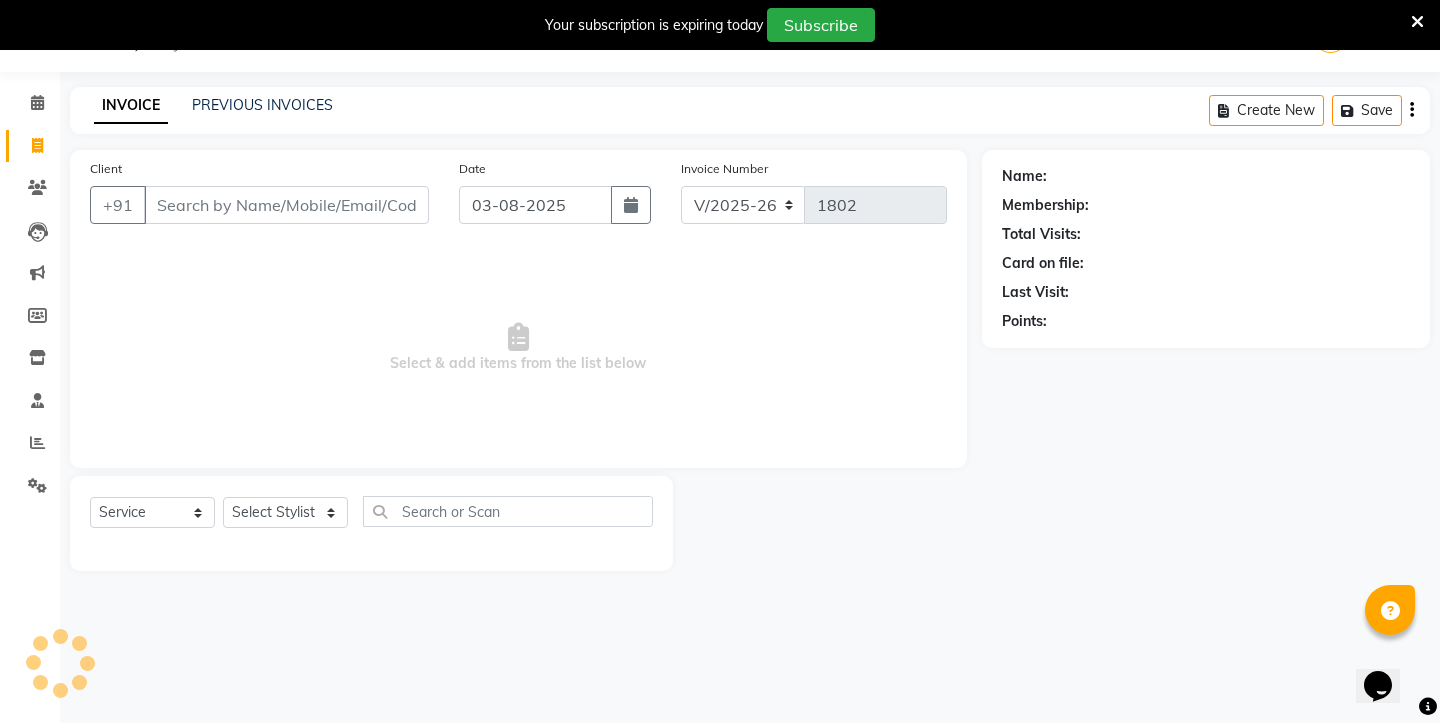 click on "Client" at bounding box center [286, 205] 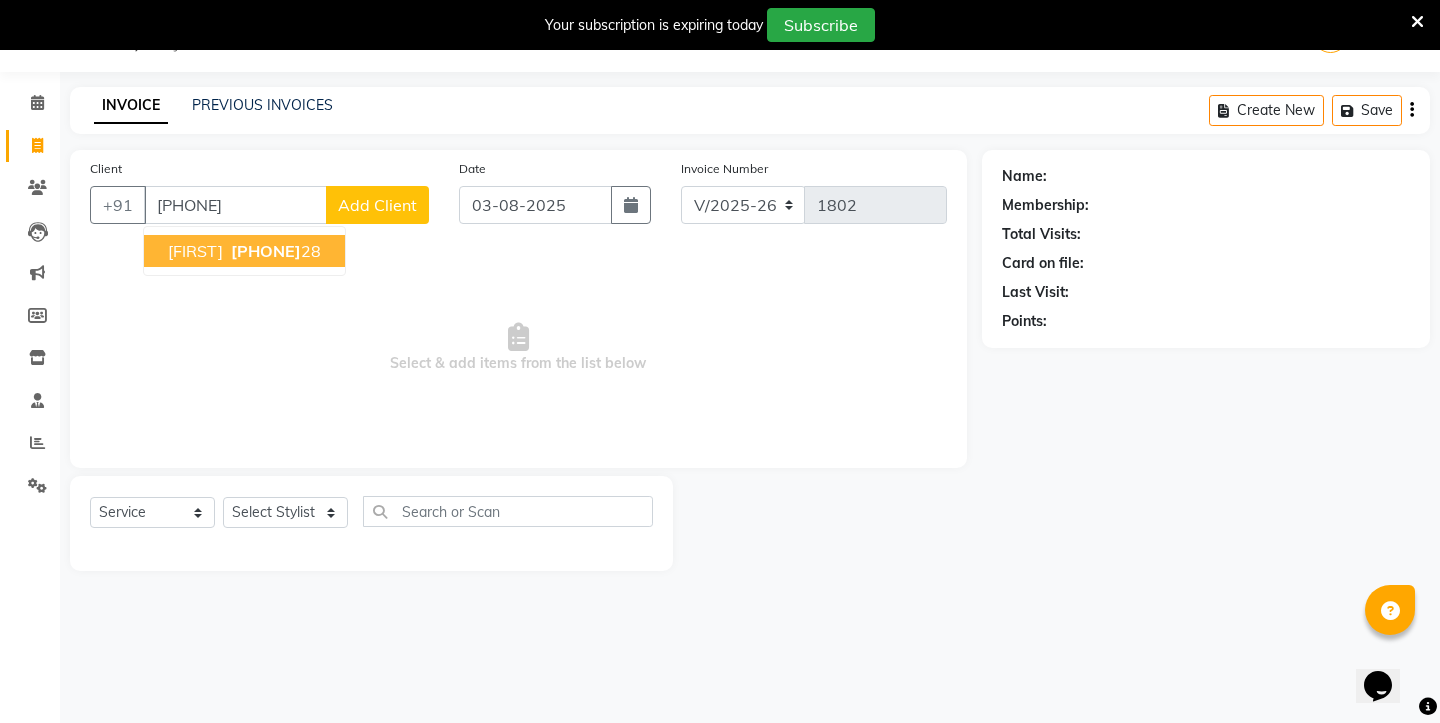 click on "soban   87440655 28" at bounding box center [244, 251] 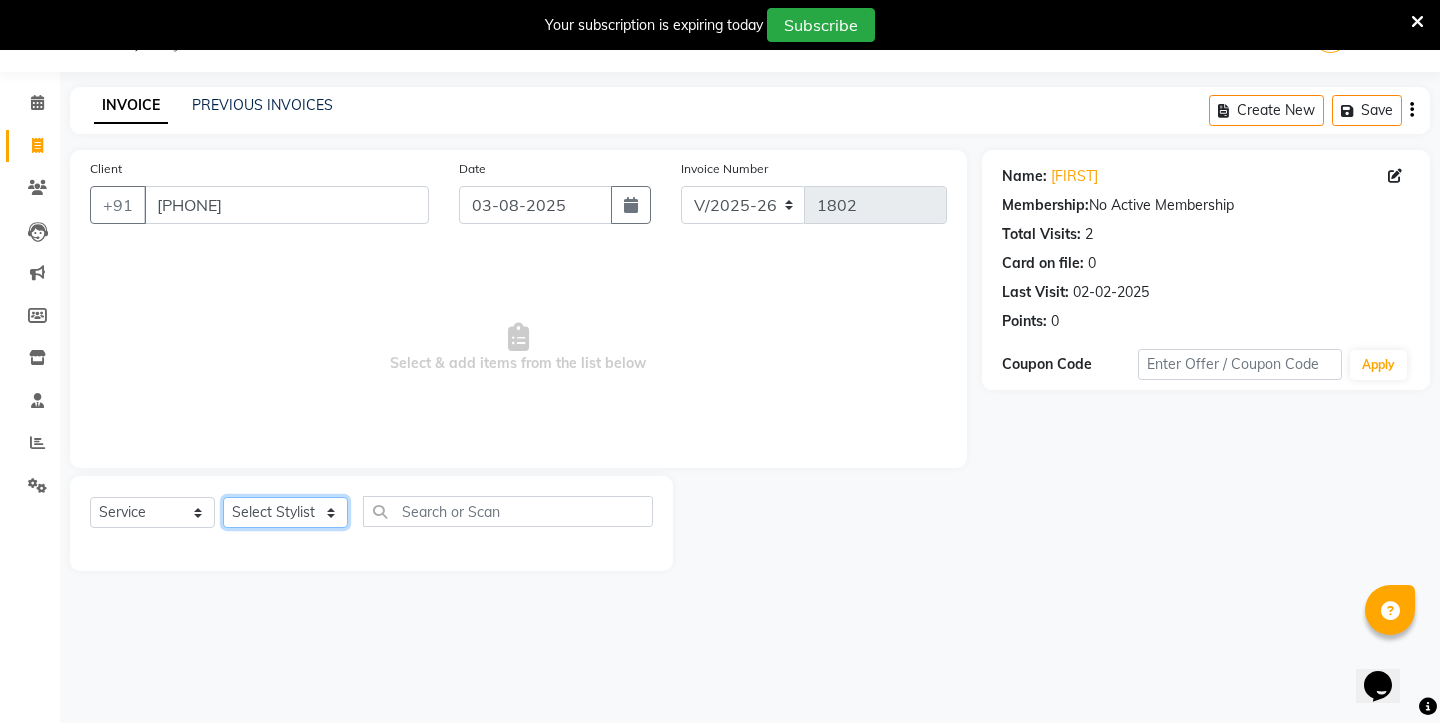 select on "28385" 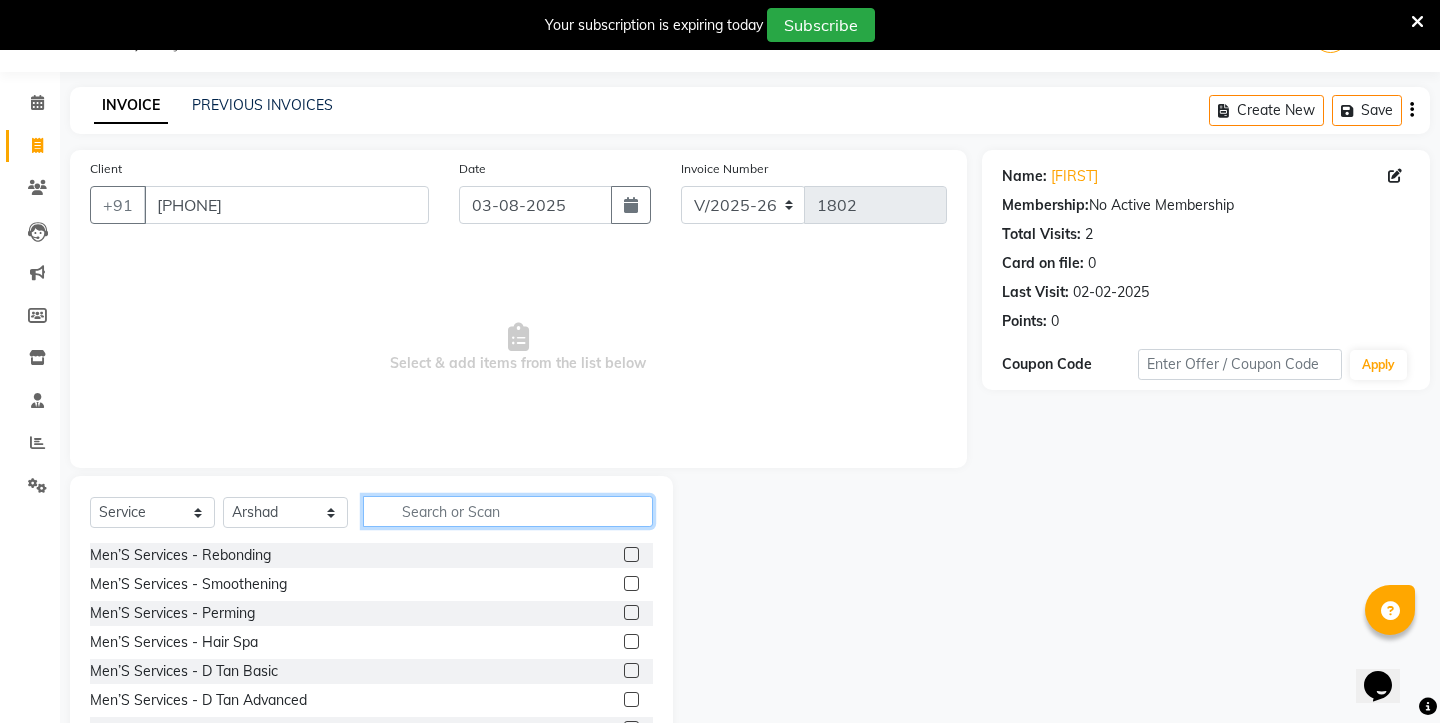 click 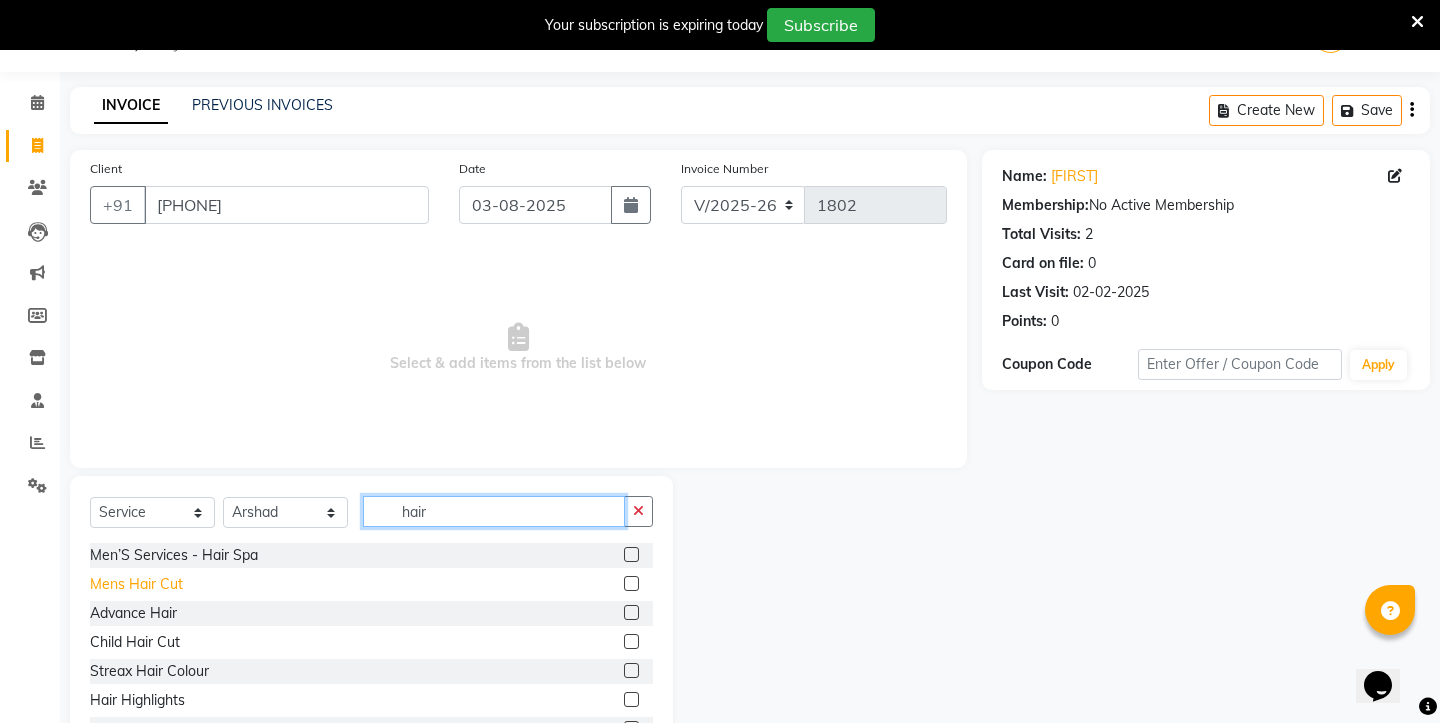 type on "hair" 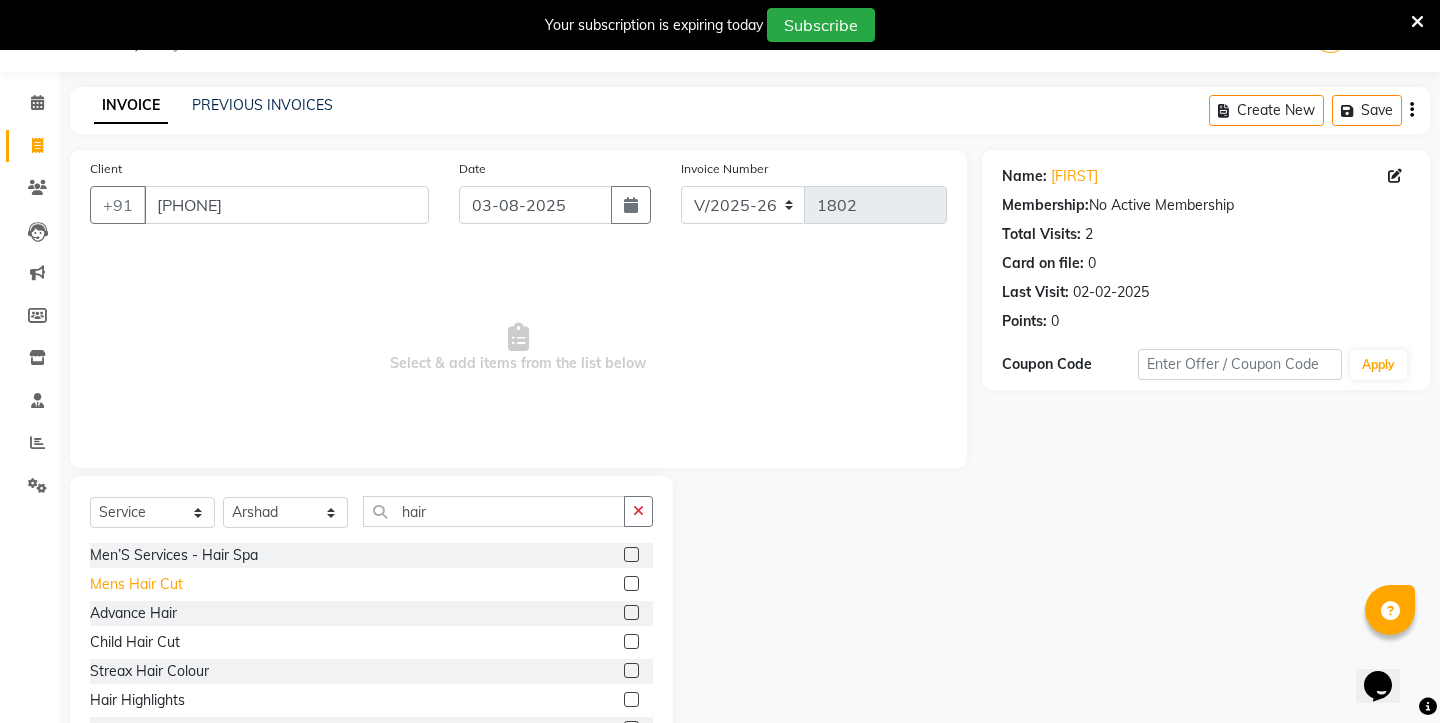click on "Mens Hair Cut" 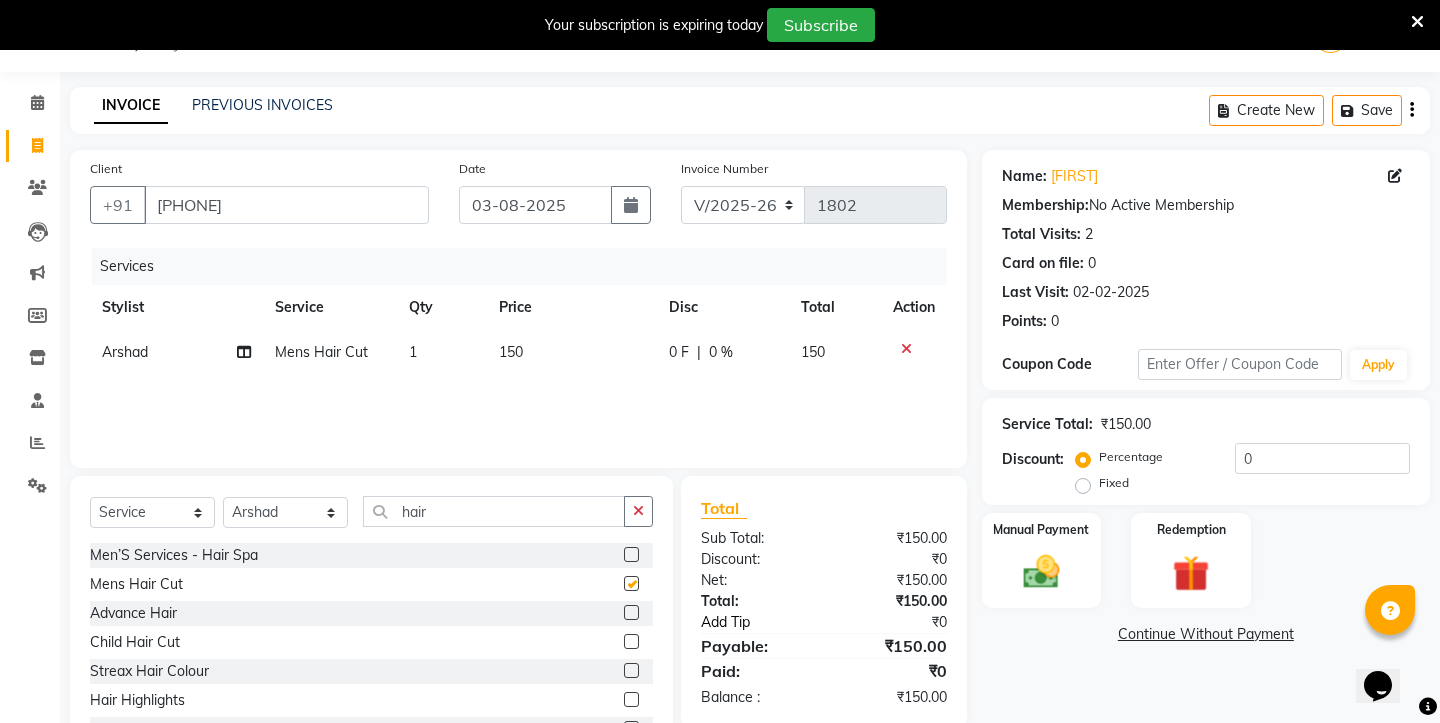 checkbox on "false" 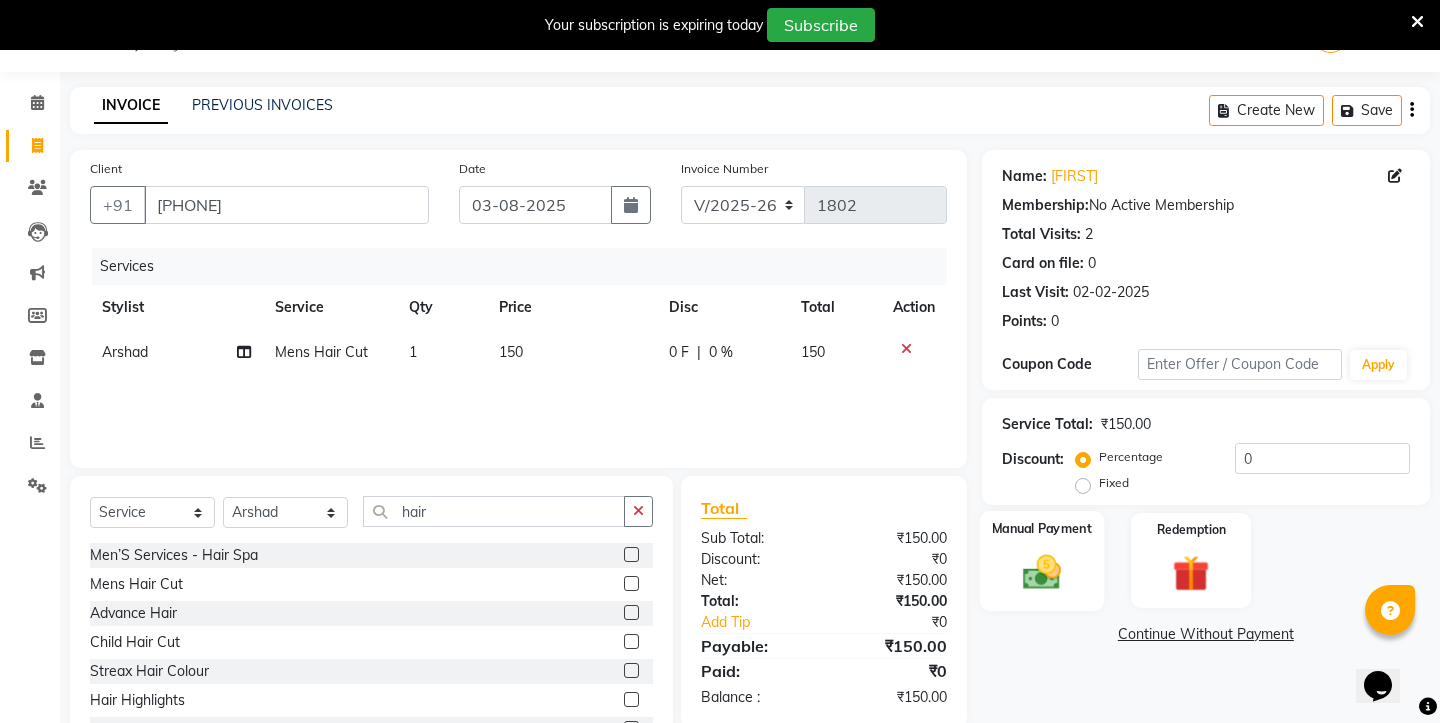 click on "Manual Payment" 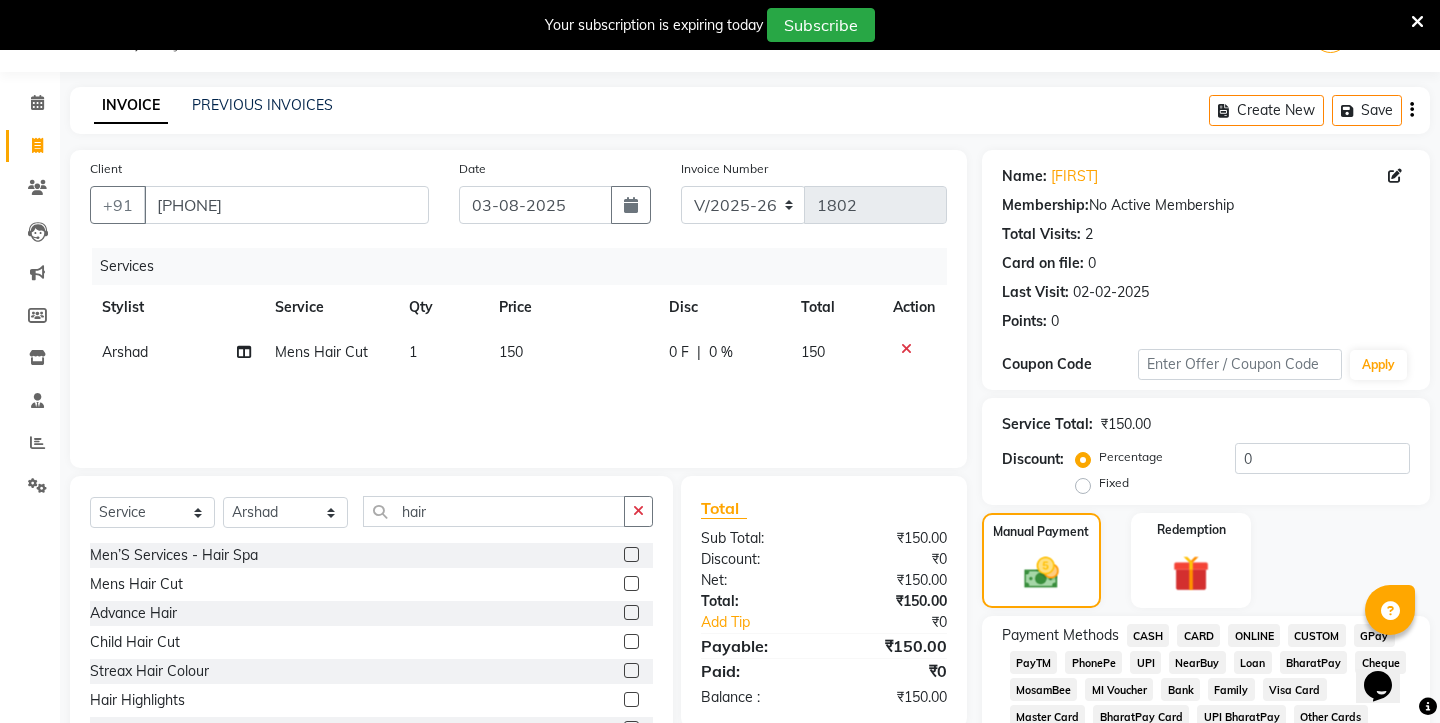 click on "UPI" 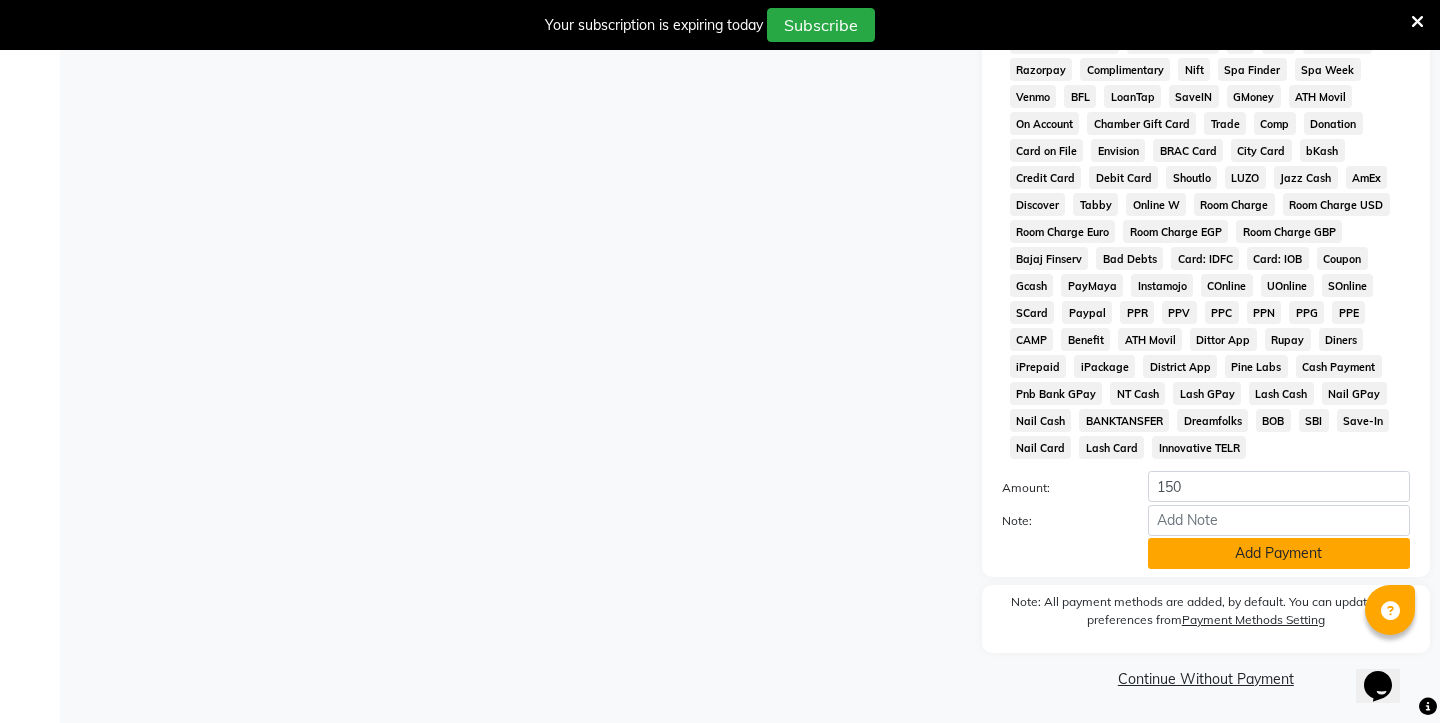 click on "Add Payment" 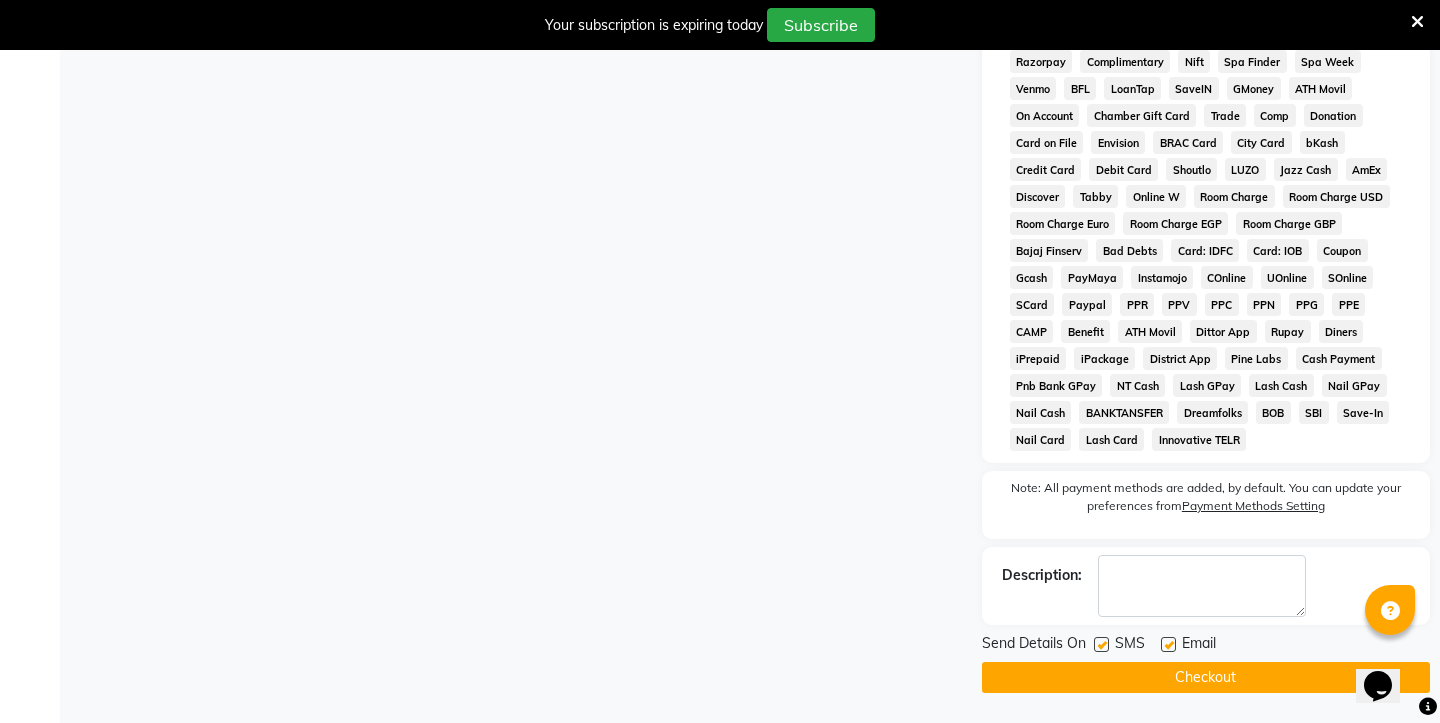 scroll, scrollTop: 813, scrollLeft: 0, axis: vertical 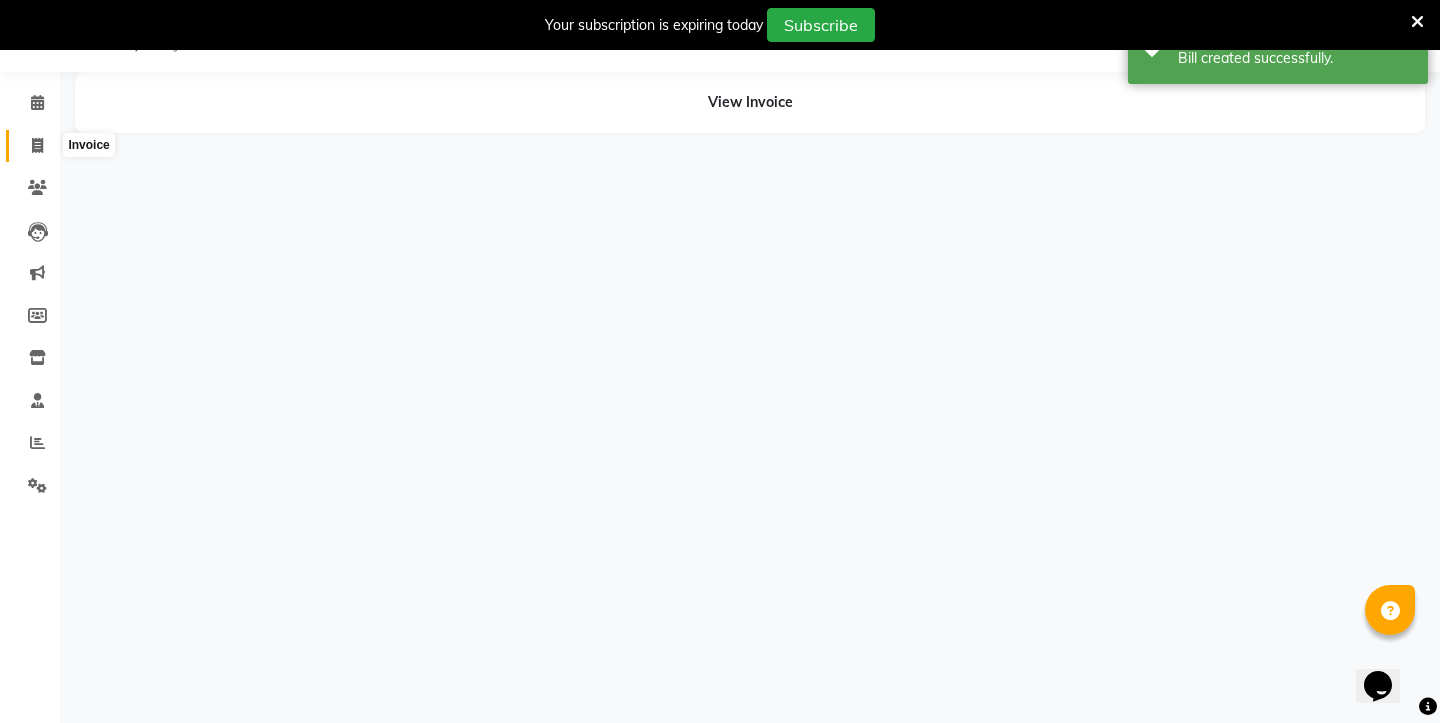 click 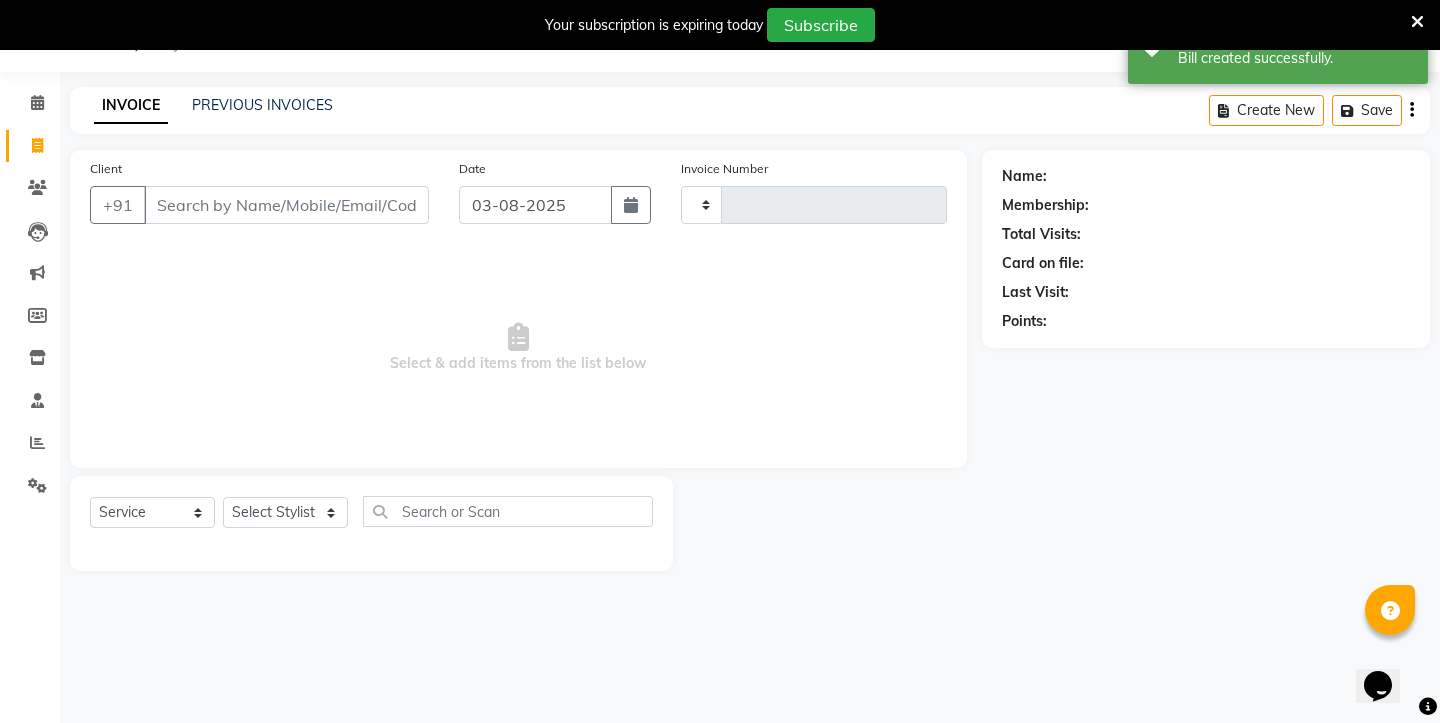 type on "1803" 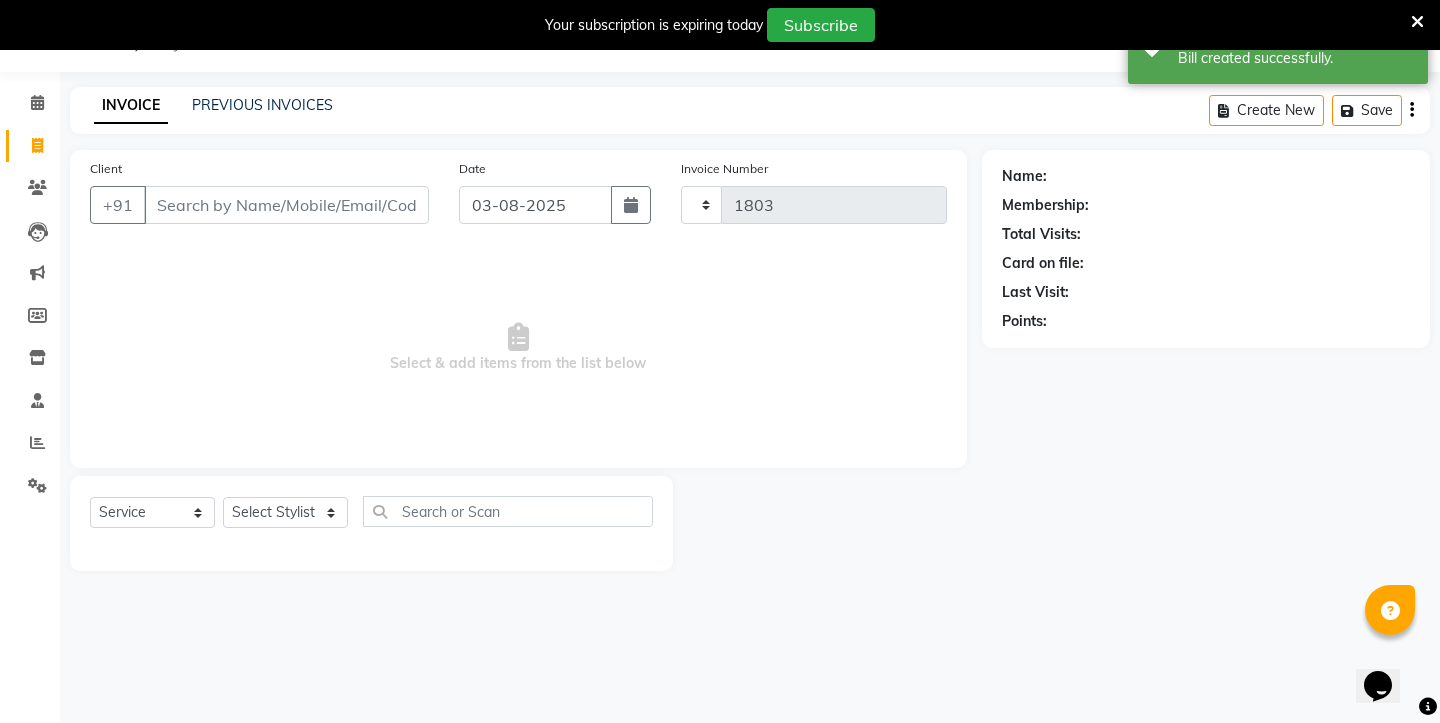 select on "4745" 